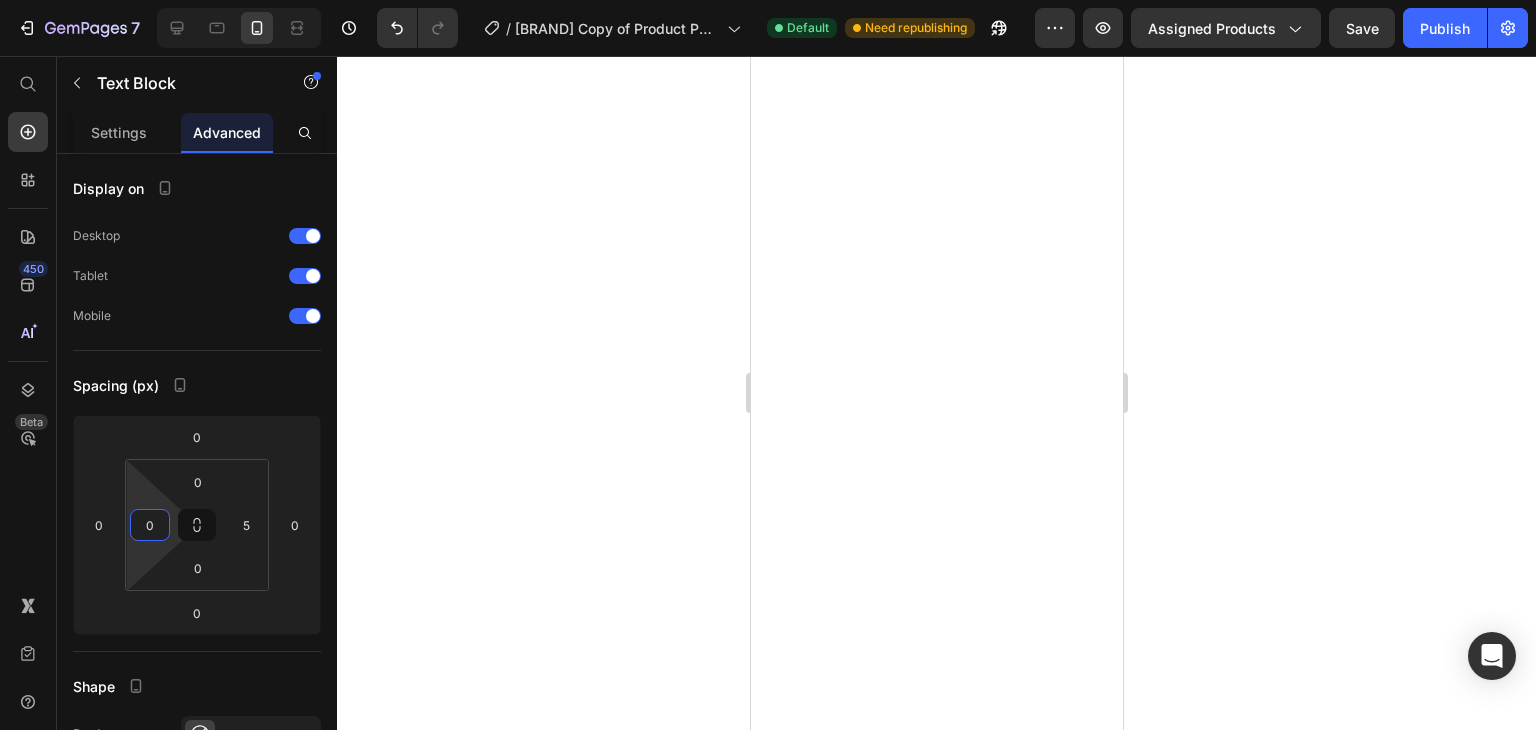 scroll, scrollTop: 0, scrollLeft: 0, axis: both 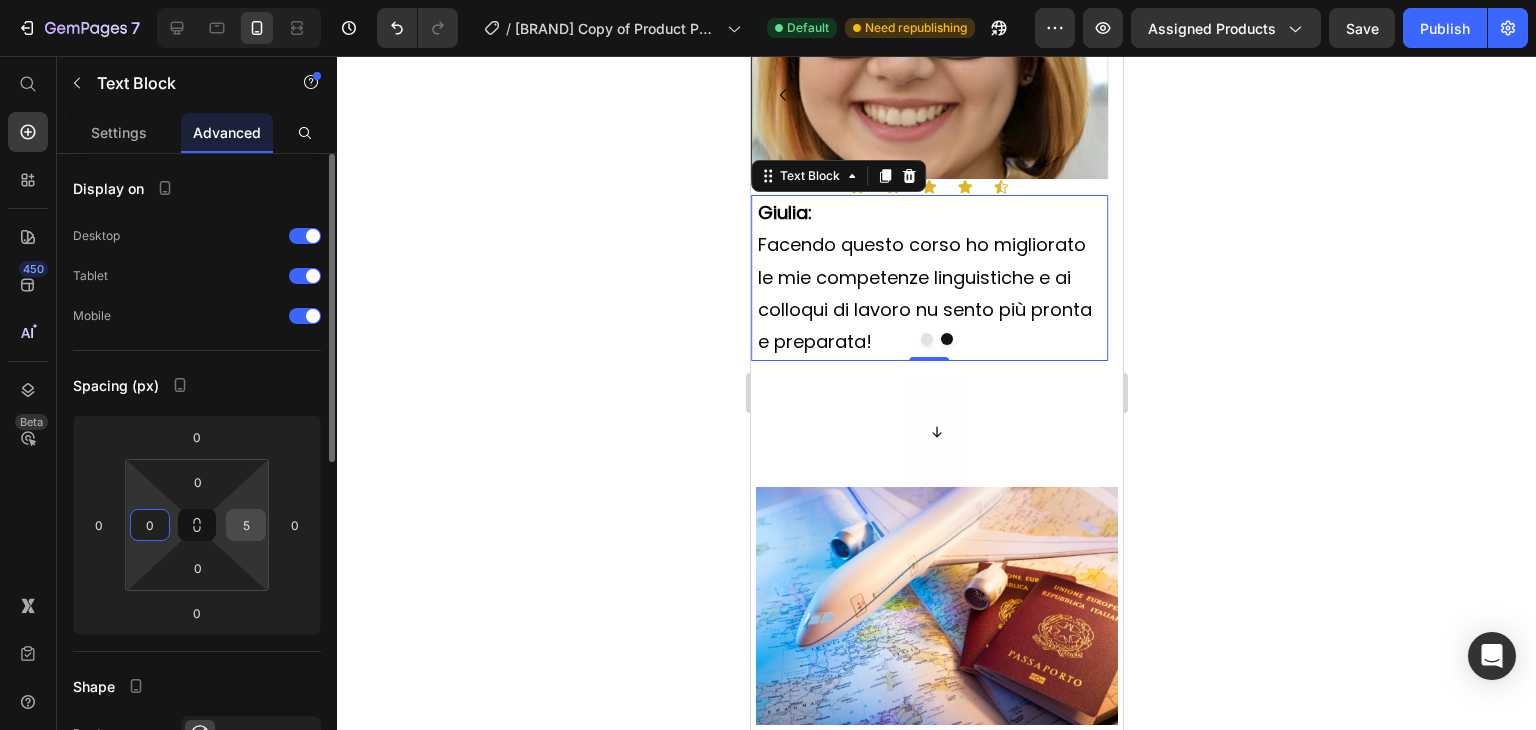 type on "0" 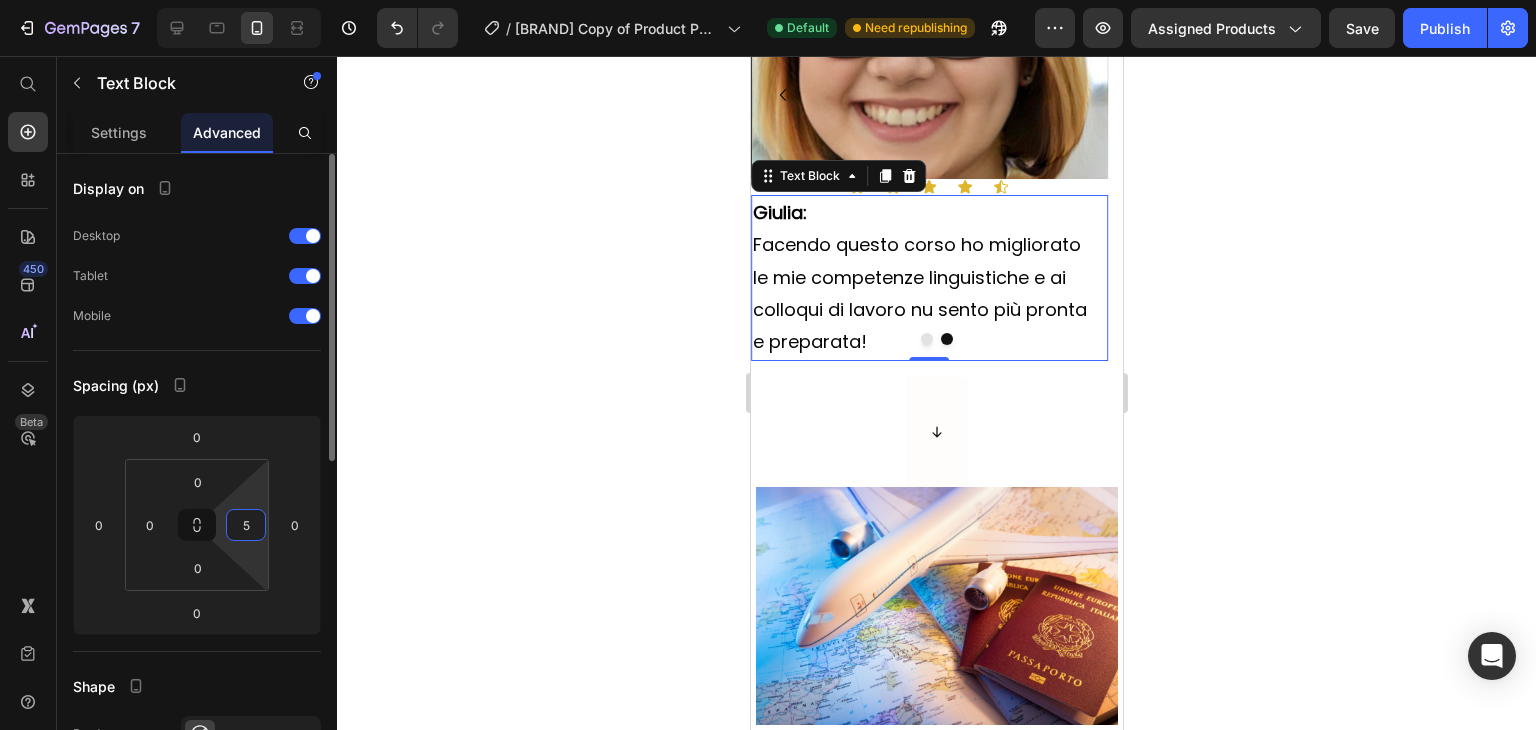 click on "5" at bounding box center [246, 525] 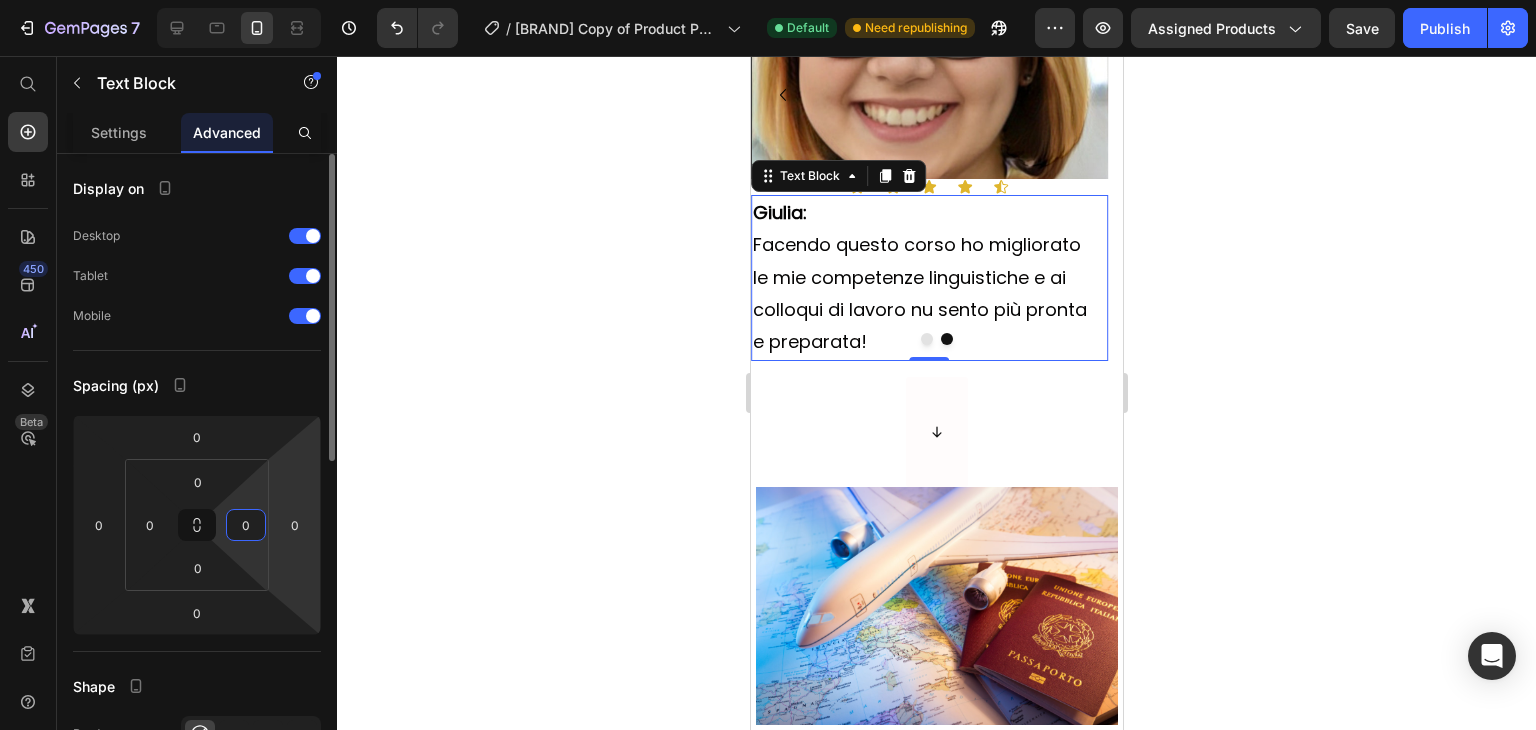type on "0" 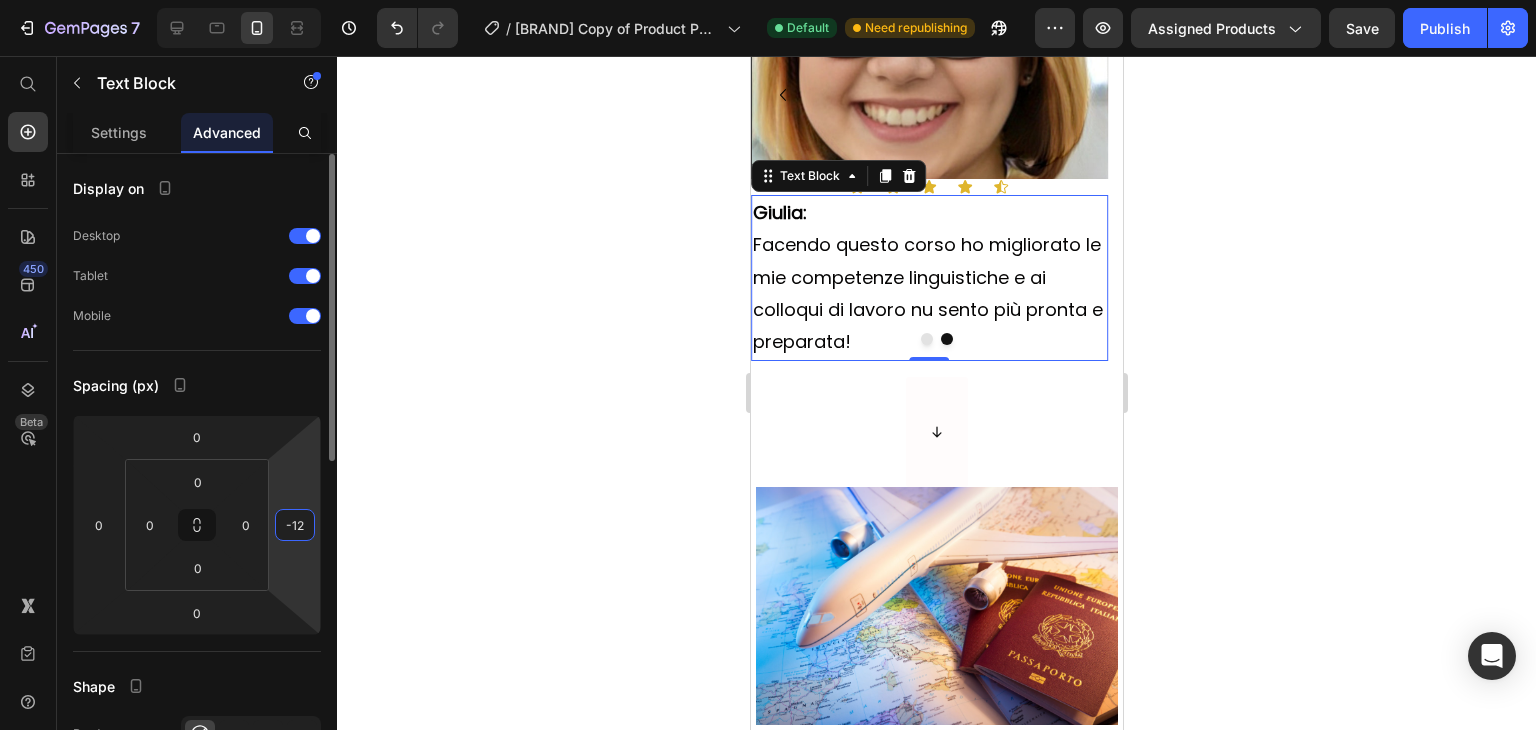click on "[NUMBER] / [COMPANY] Copy of Product Page - [DATE] [TIME] Default Need republishing Preview Assigned Products Save Publish [NUMBER] Beta Start with Sections Elements Hero Section Product Detail Brands Trusted Badges Guarantee Product Breakdown How to use Testimonials Compare Bundle FAQs Social Proof Brand Story Product List Collection Blog List Contact Sticky Add to Cart Custom Footer Browse Library [NUMBER] Layout
Row
Row
Row
Row Text
Heading
Text Block Button
Button
Button
Sticky Back to top Media" at bounding box center [768, 0] 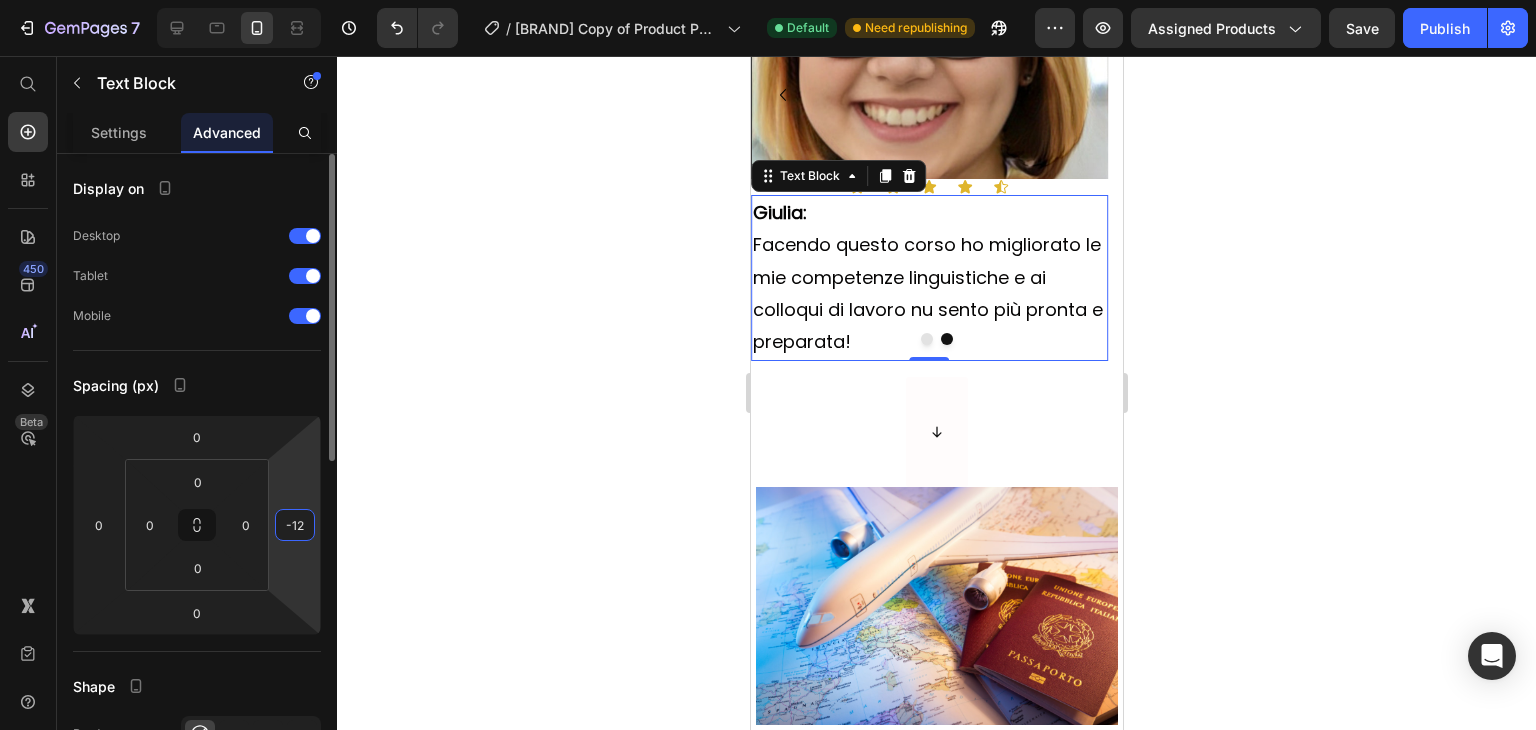 type on "-1" 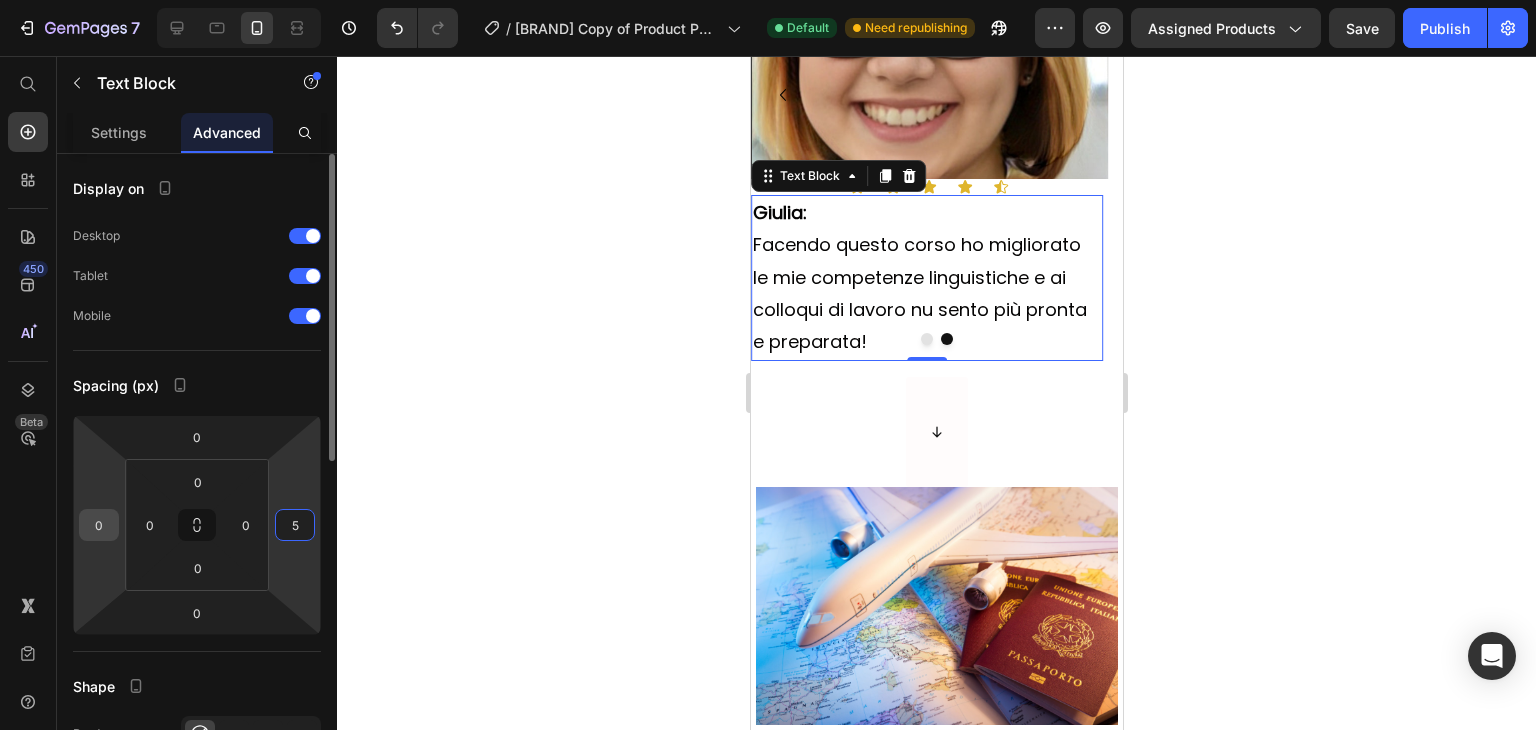 type on "5" 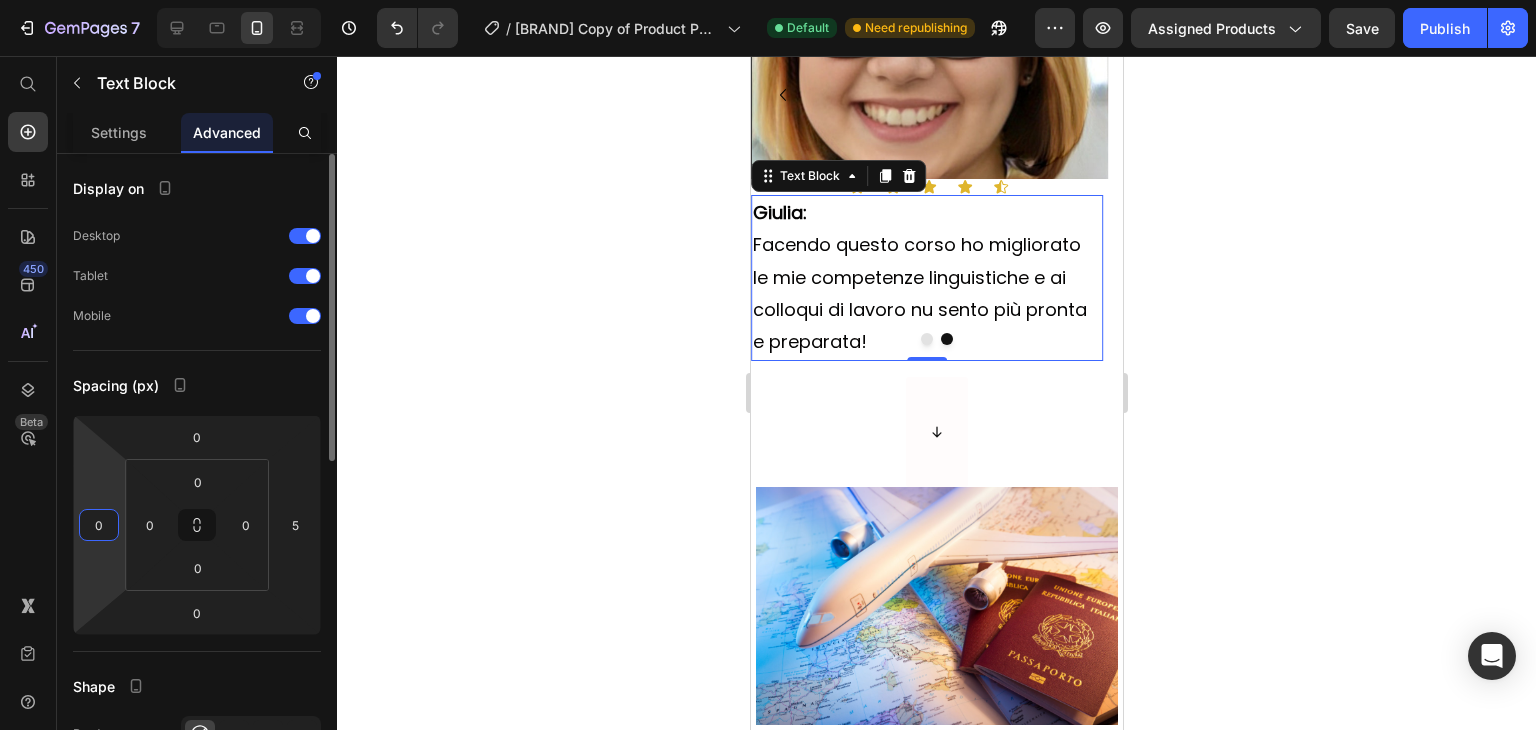 click on "0" at bounding box center [99, 525] 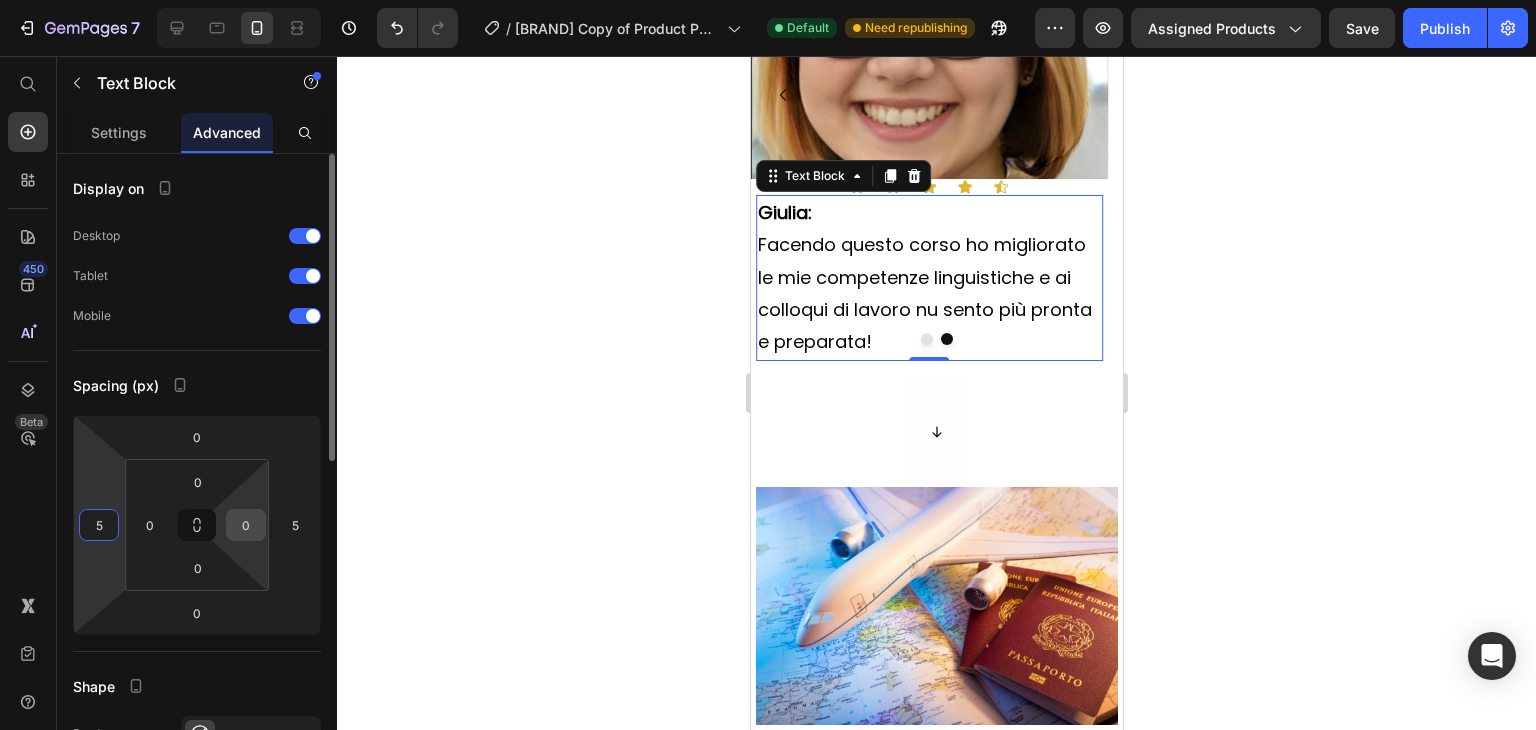 type on "5" 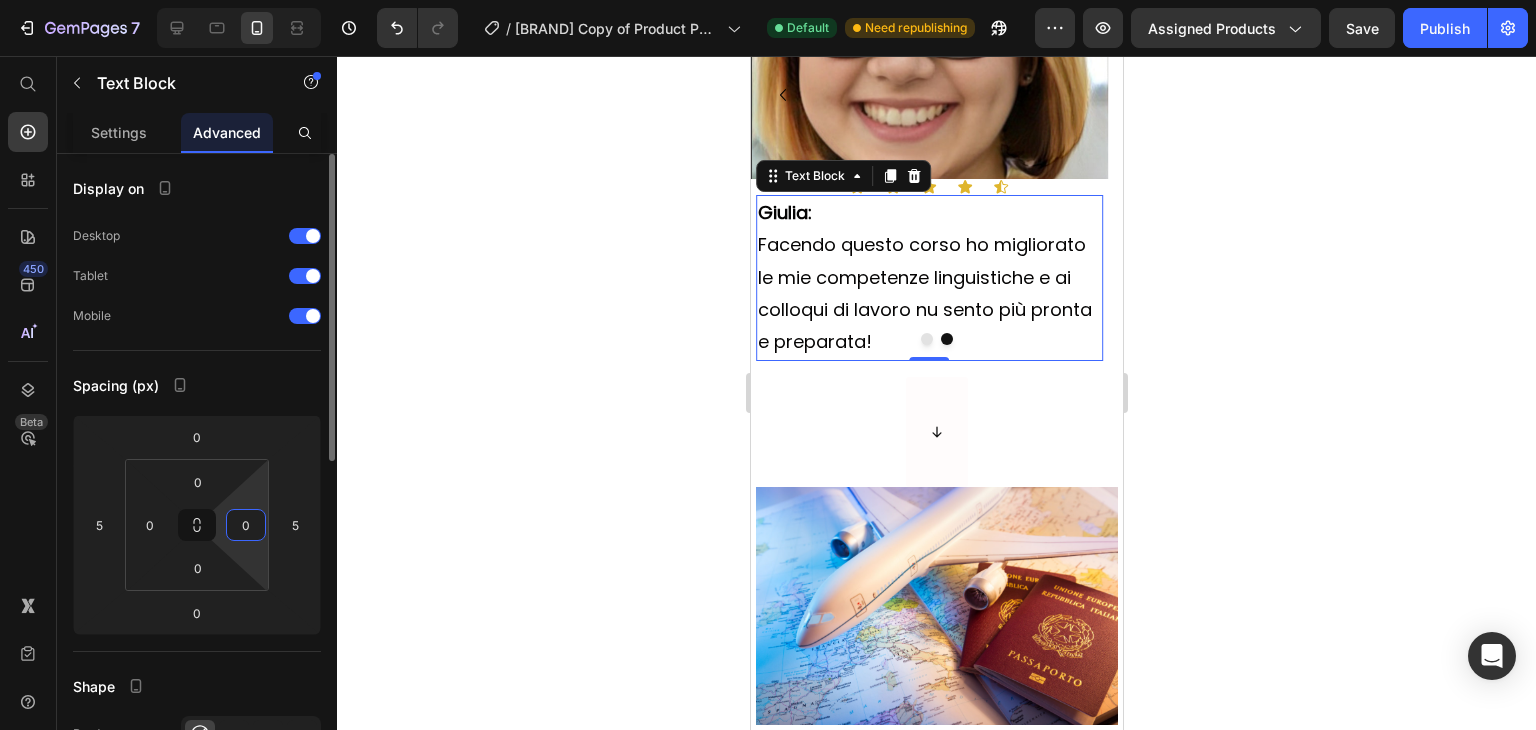 click on "0" at bounding box center [246, 525] 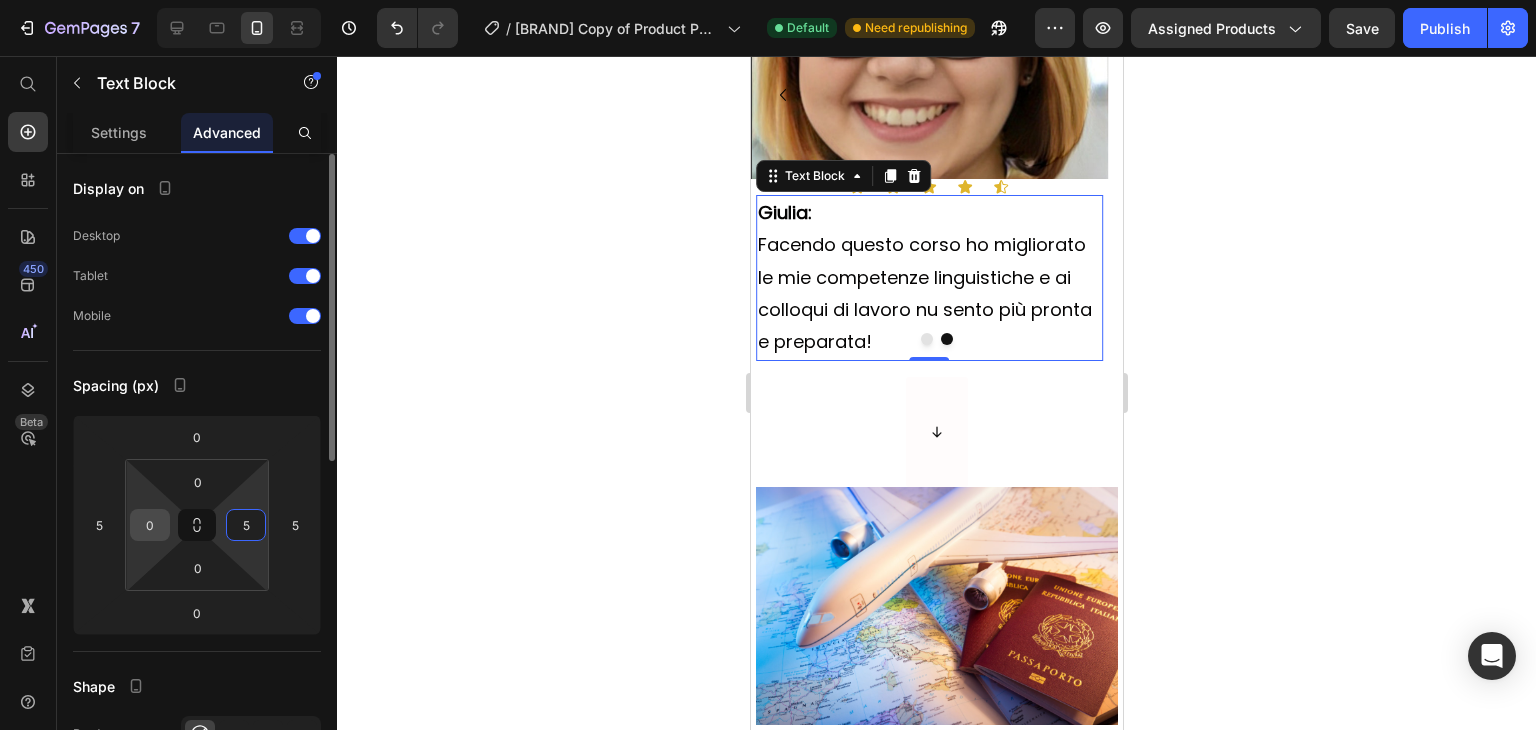 type on "5" 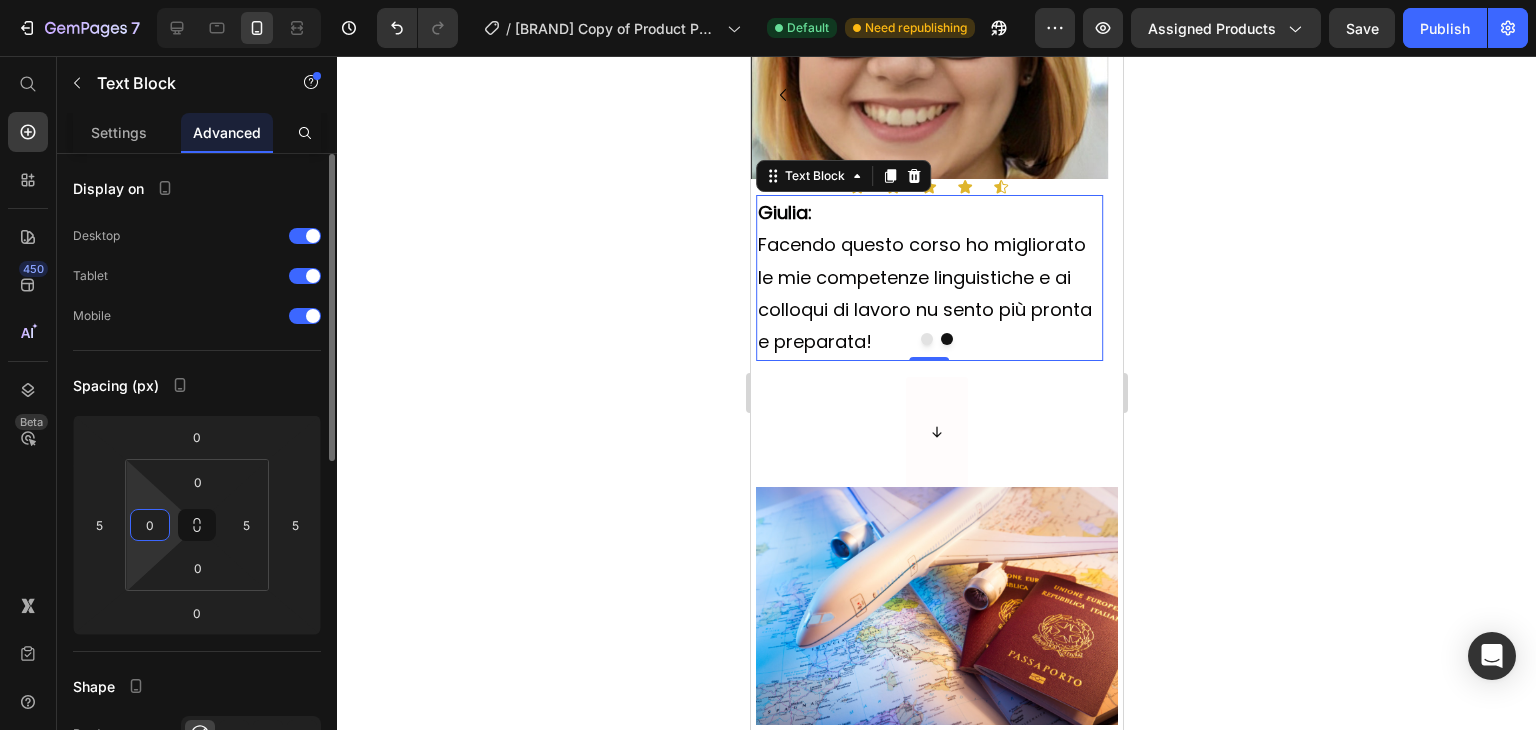 click on "0" at bounding box center (150, 525) 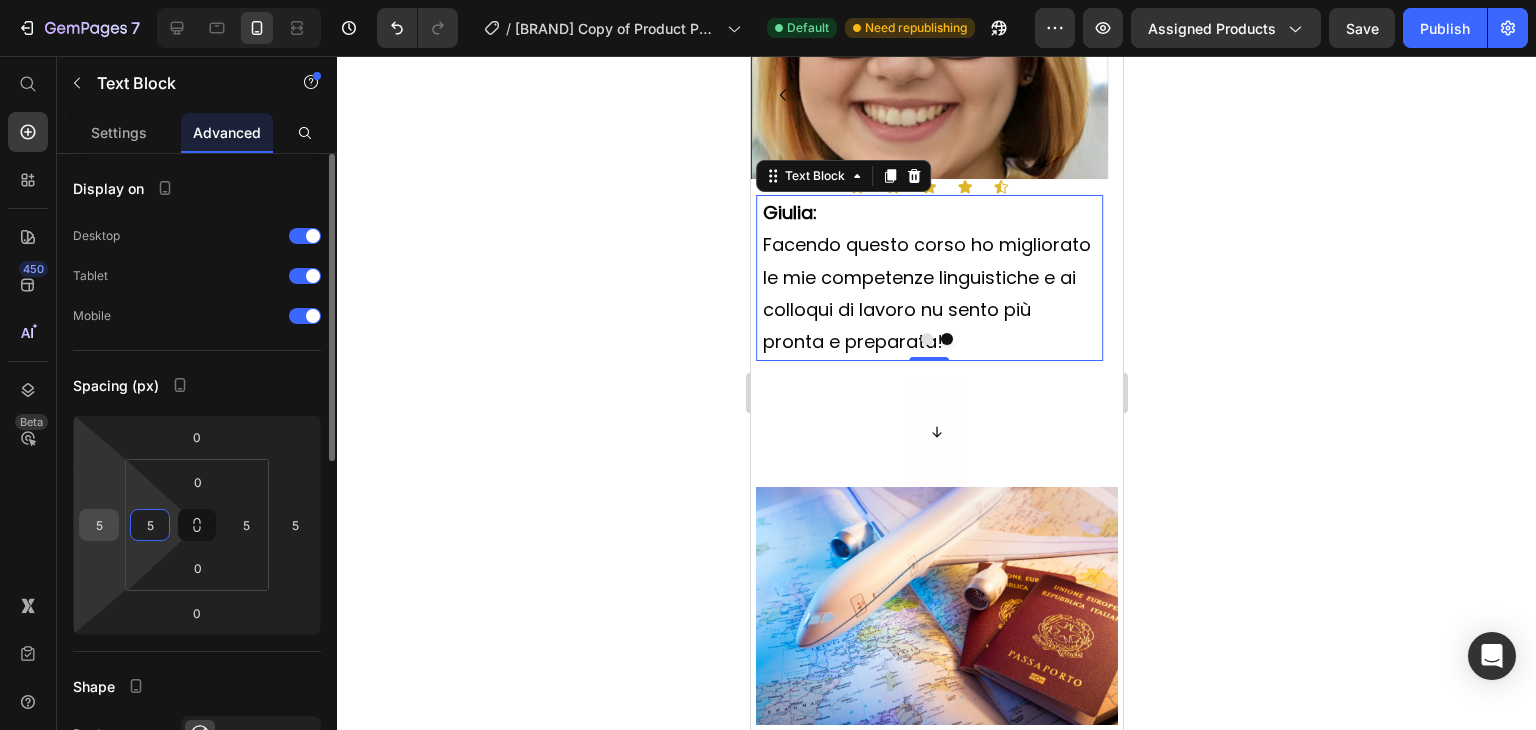 type on "5" 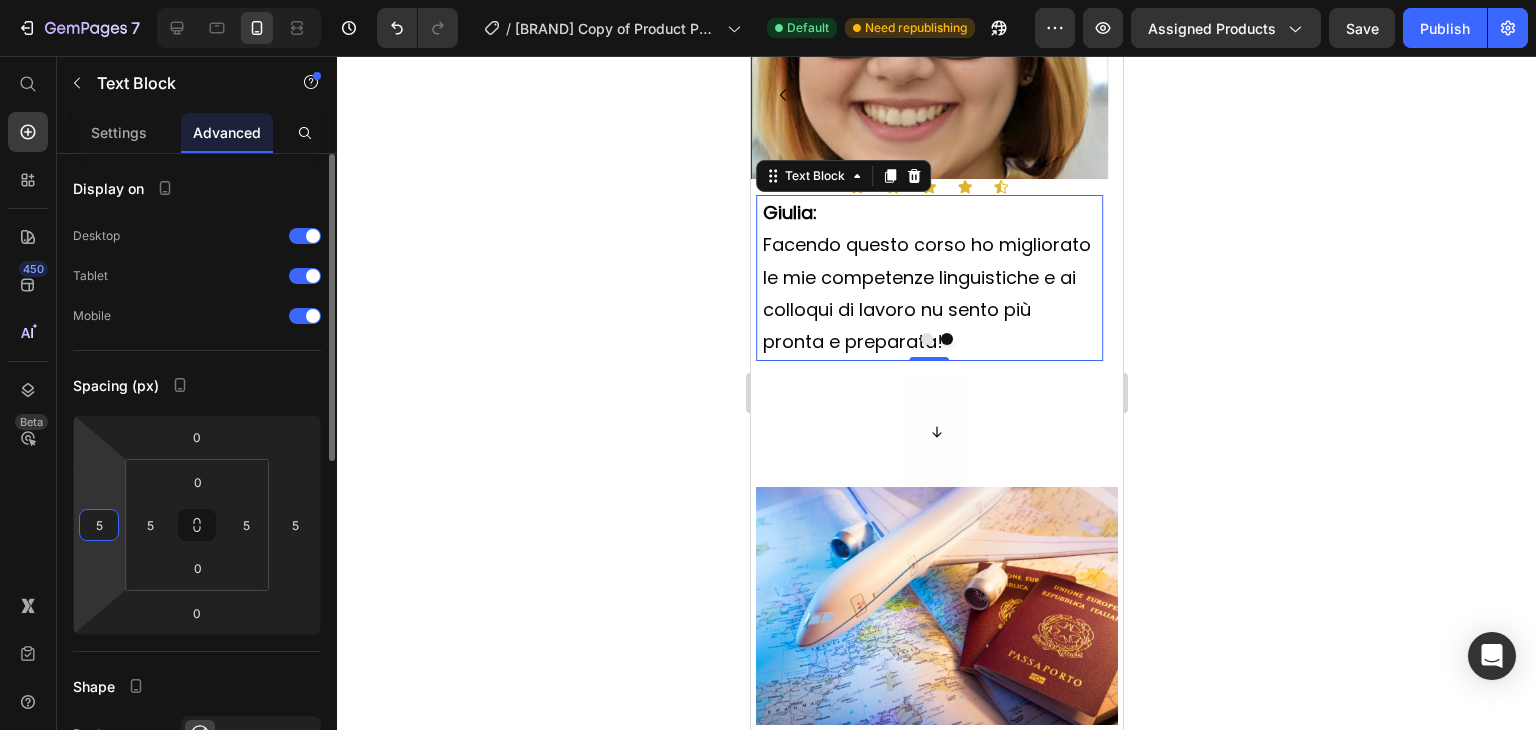 click on "5" at bounding box center [99, 525] 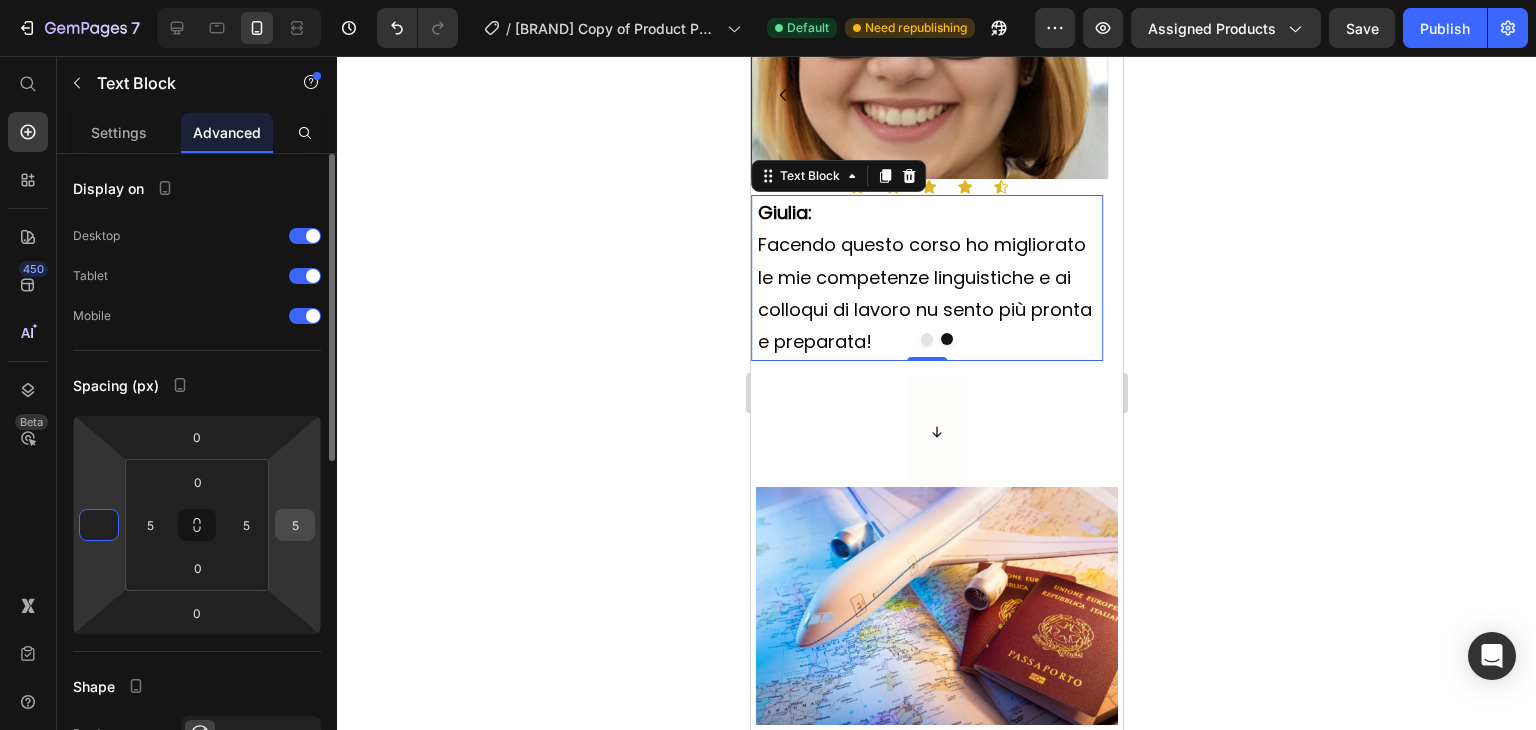 type on "0" 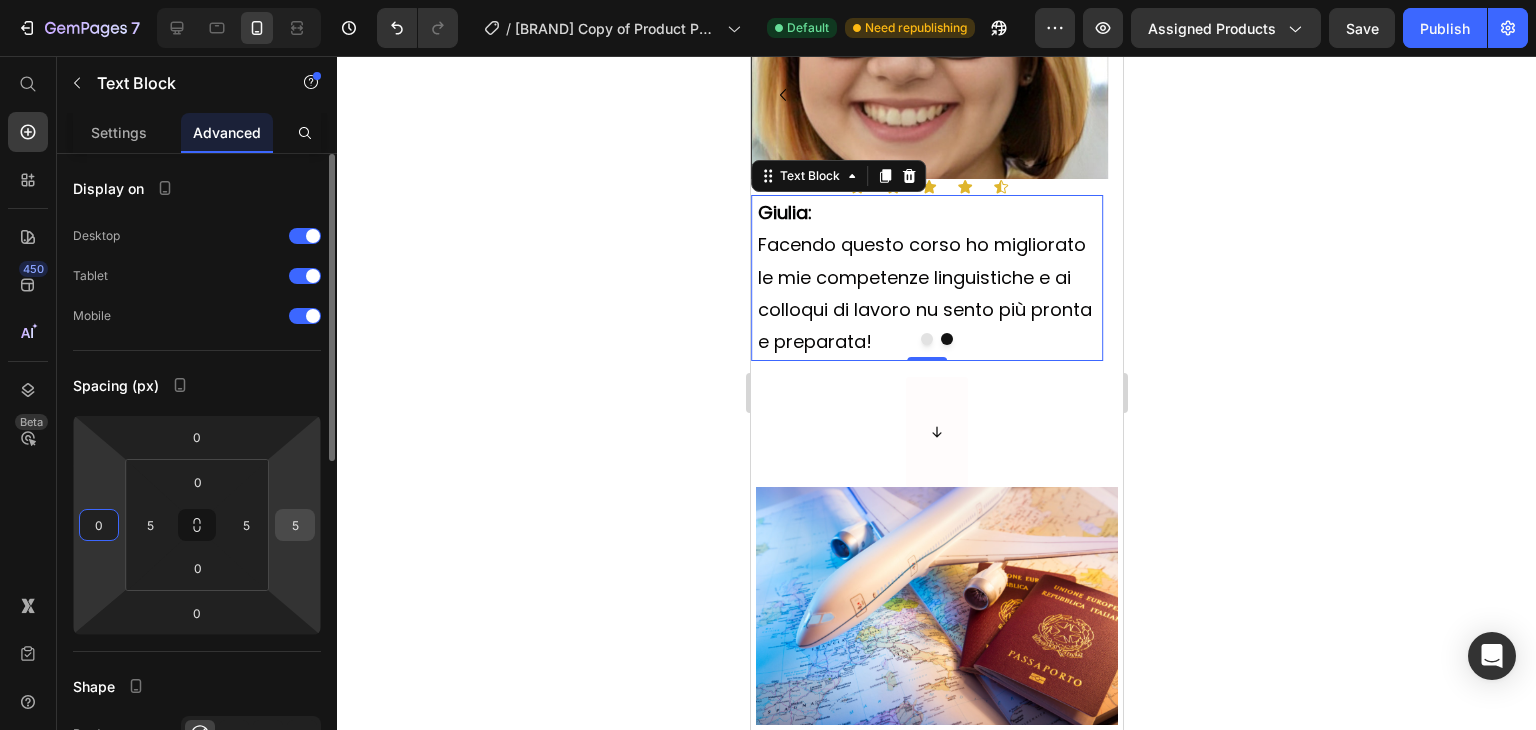click on "5" at bounding box center (295, 525) 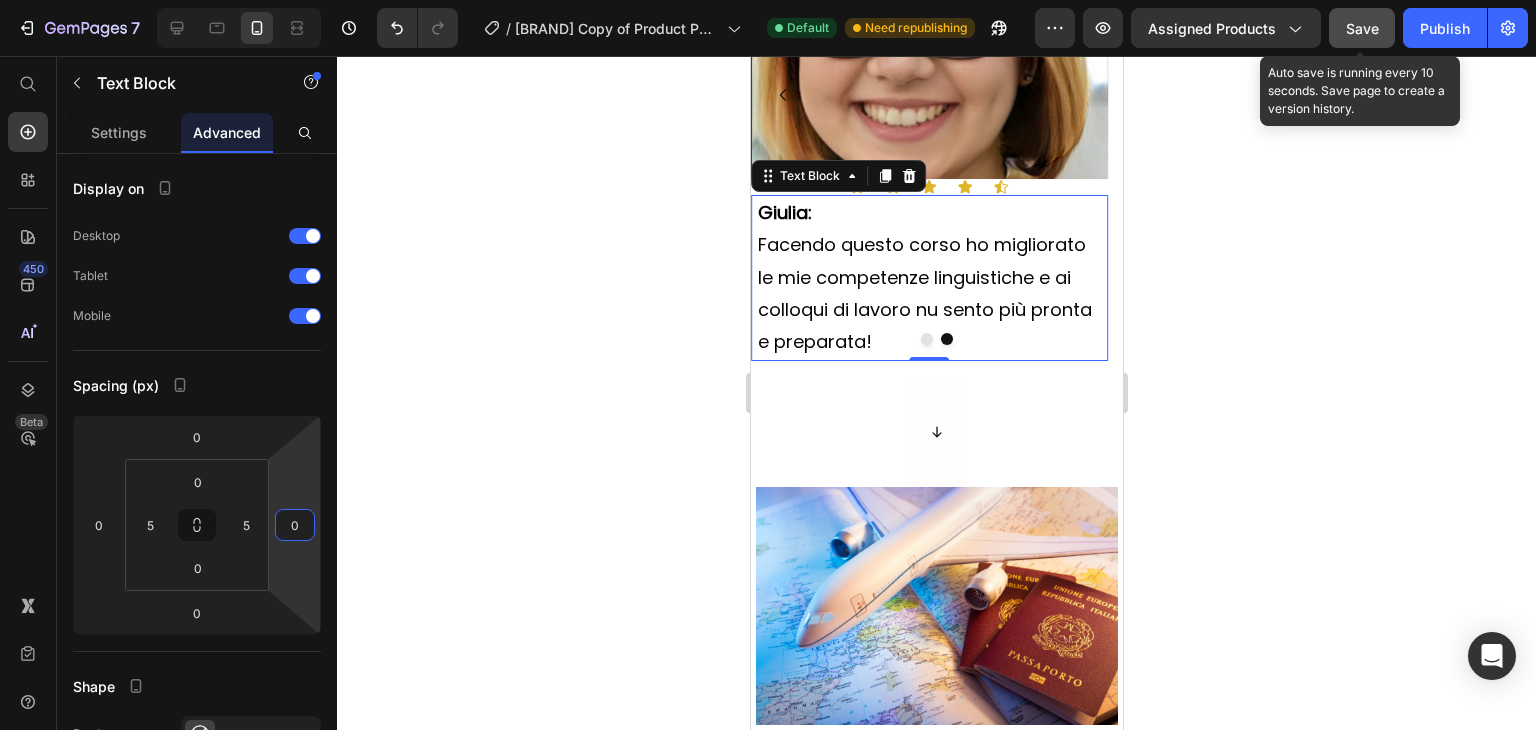 type on "0" 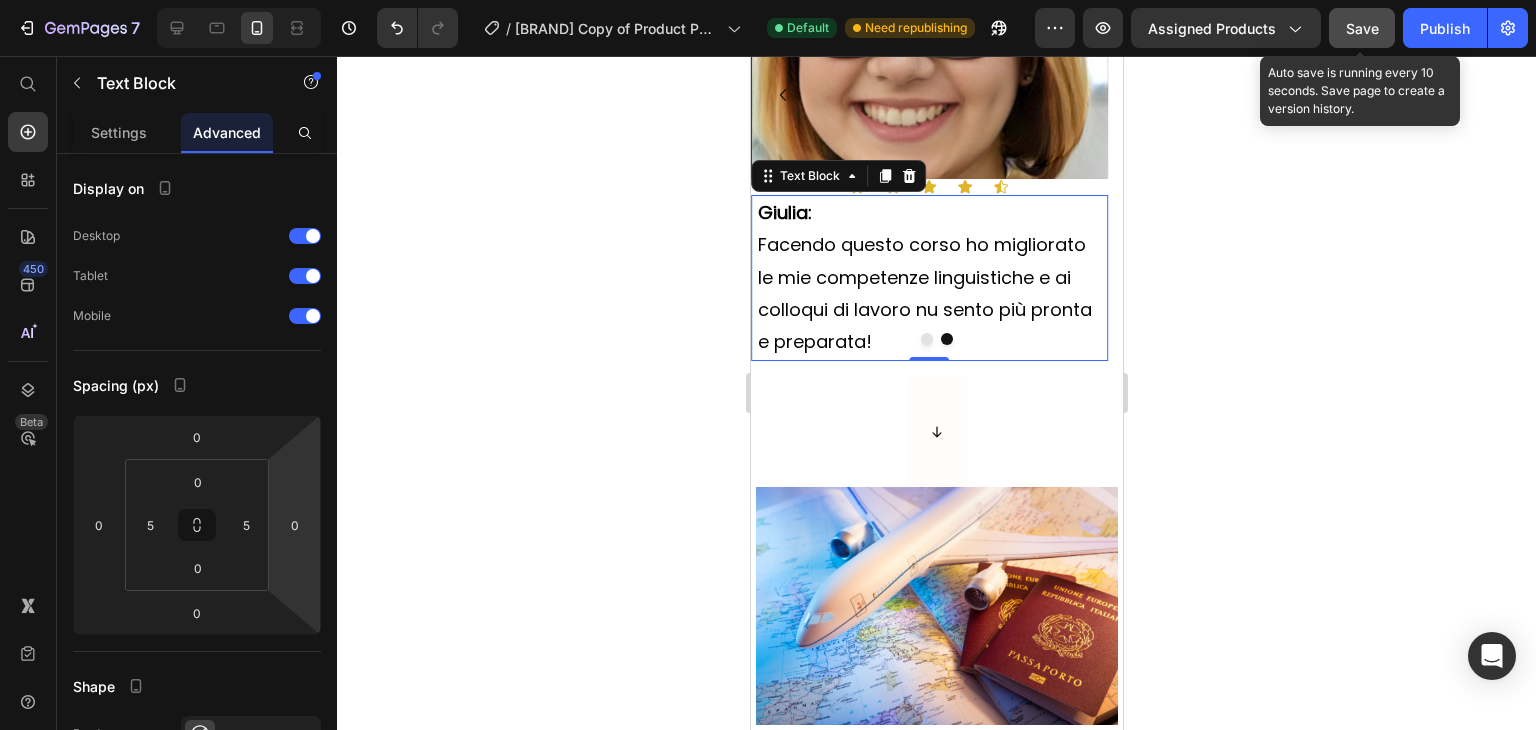 click on "Save" 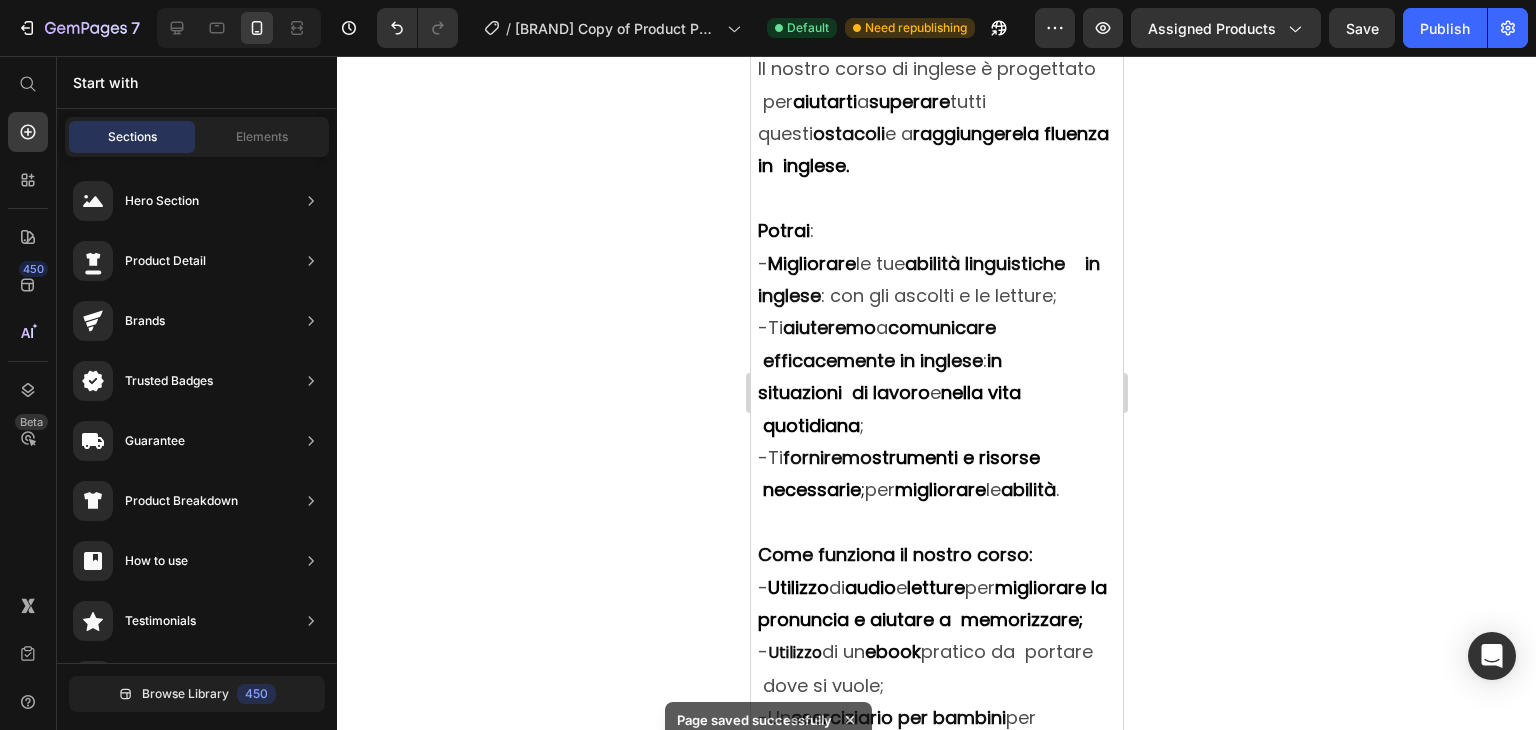 scroll, scrollTop: 2493, scrollLeft: 0, axis: vertical 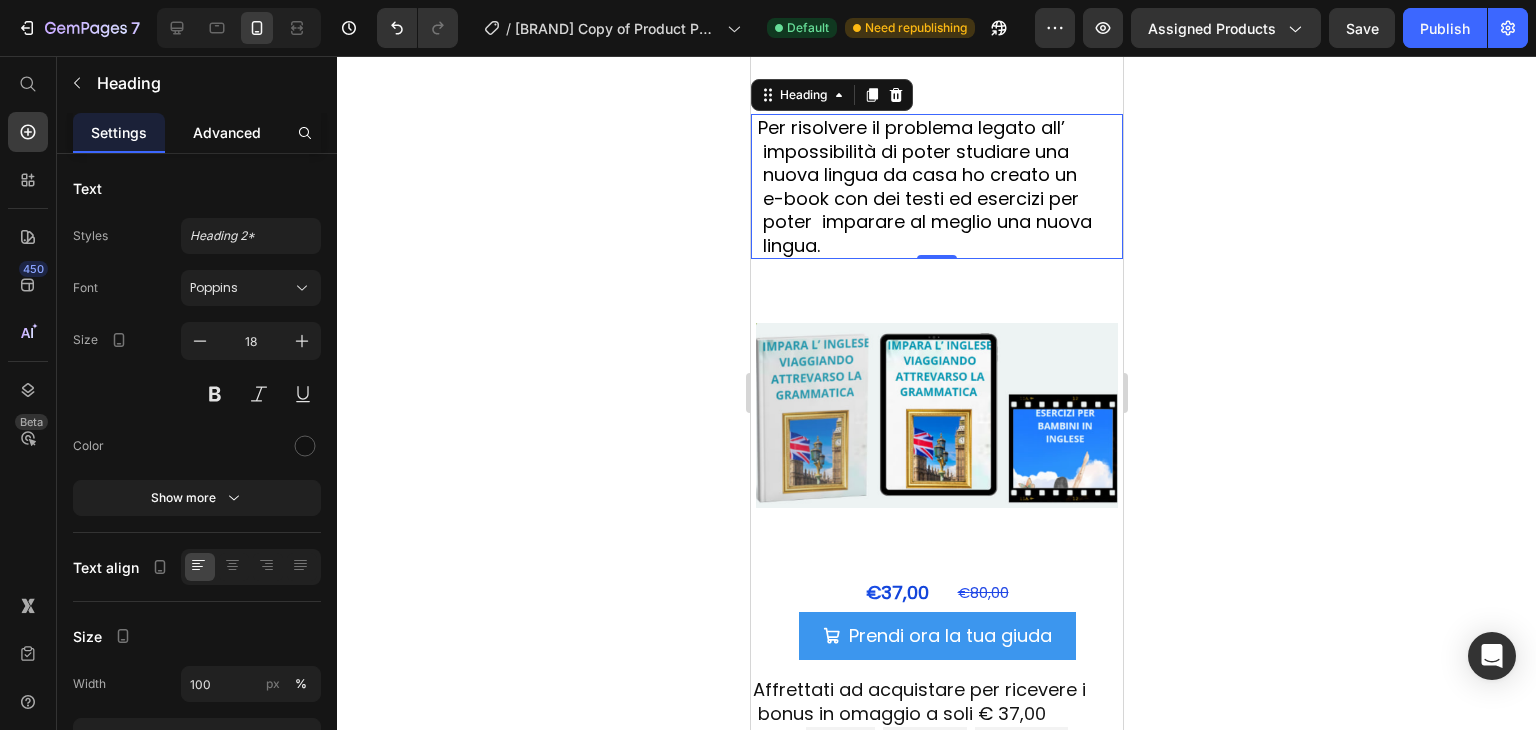 click on "Advanced" 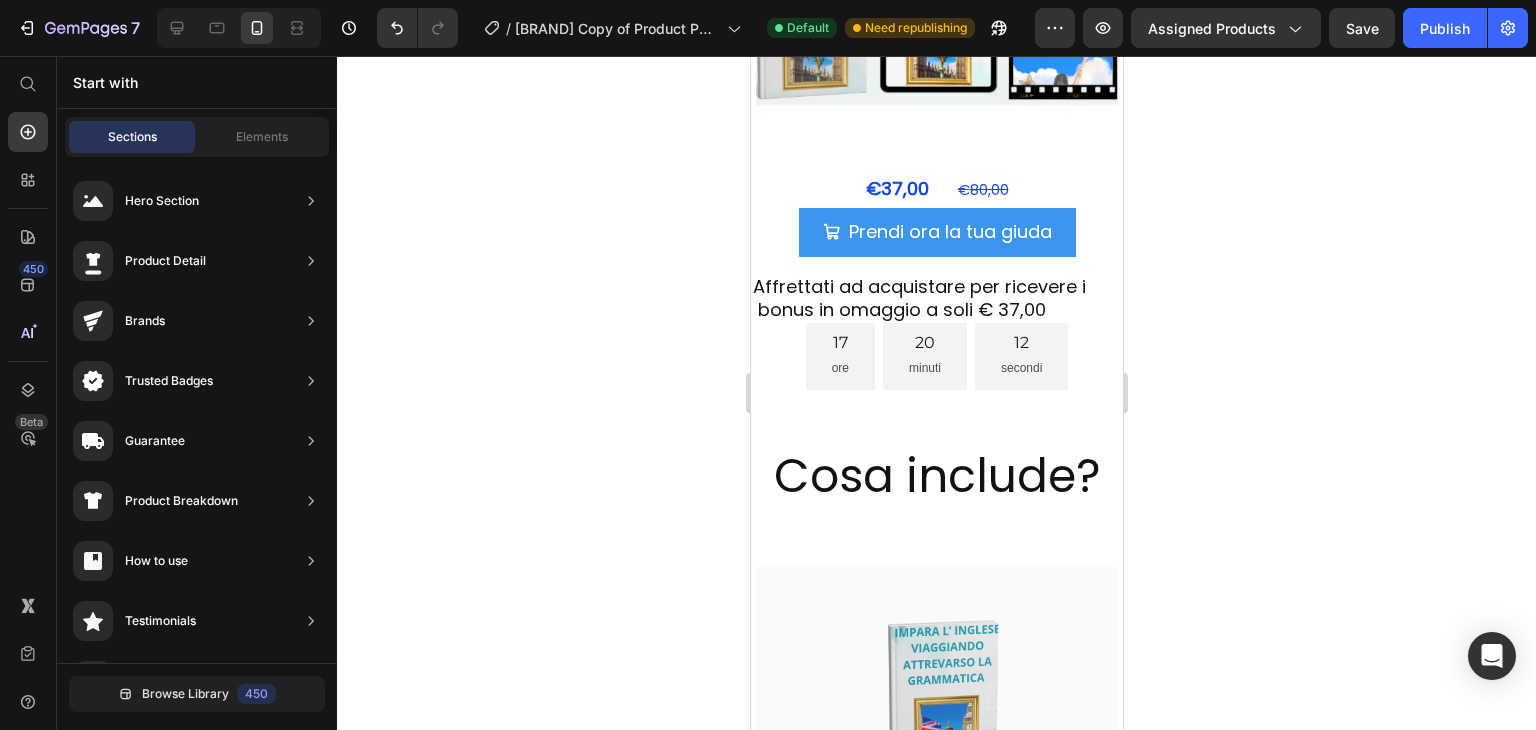 scroll, scrollTop: 4739, scrollLeft: 0, axis: vertical 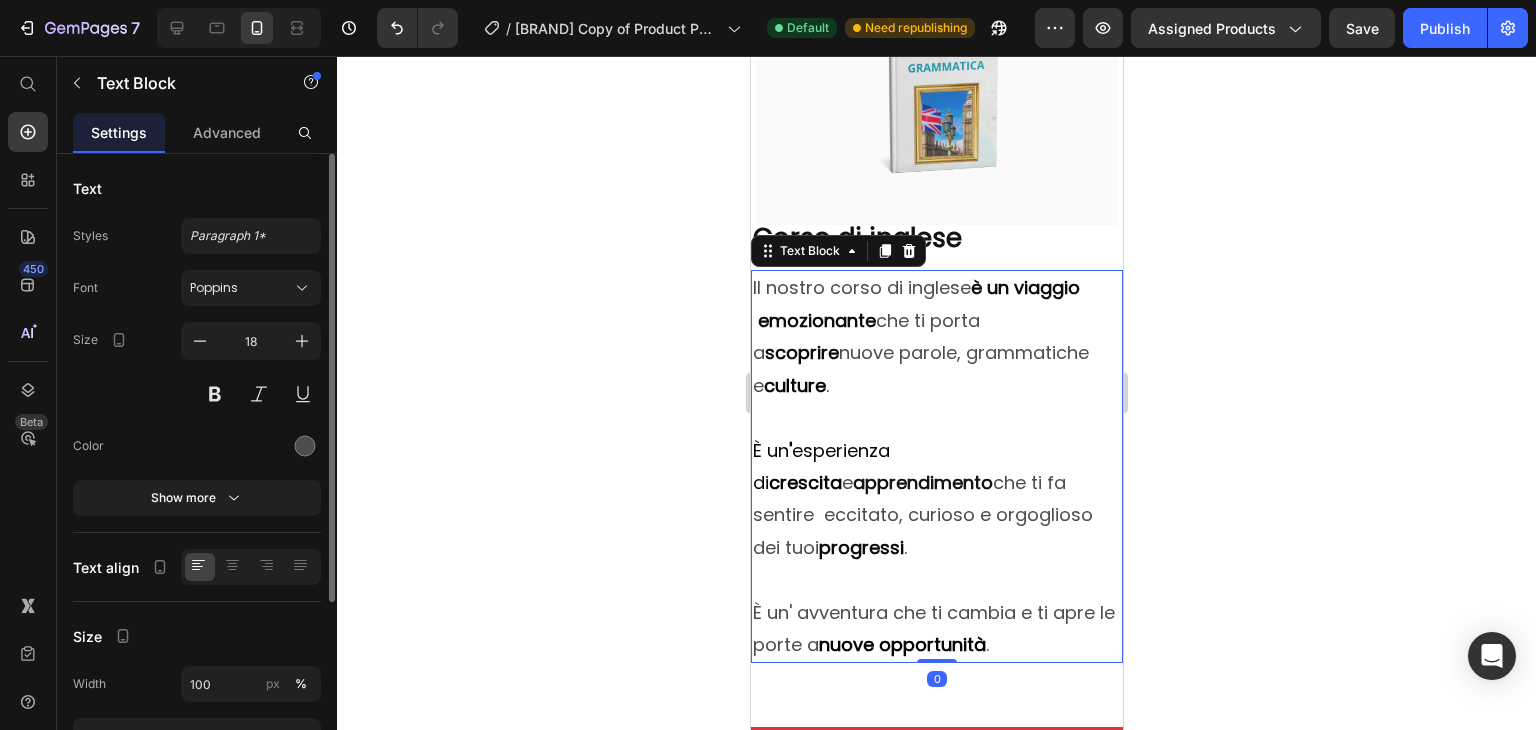 click on "Text Styles Paragraph 1* Font Poppins Size 18 Color Show more Text align Size Width 100 px % Show more Background Color Image Video  Color   Delete element" at bounding box center (197, 601) 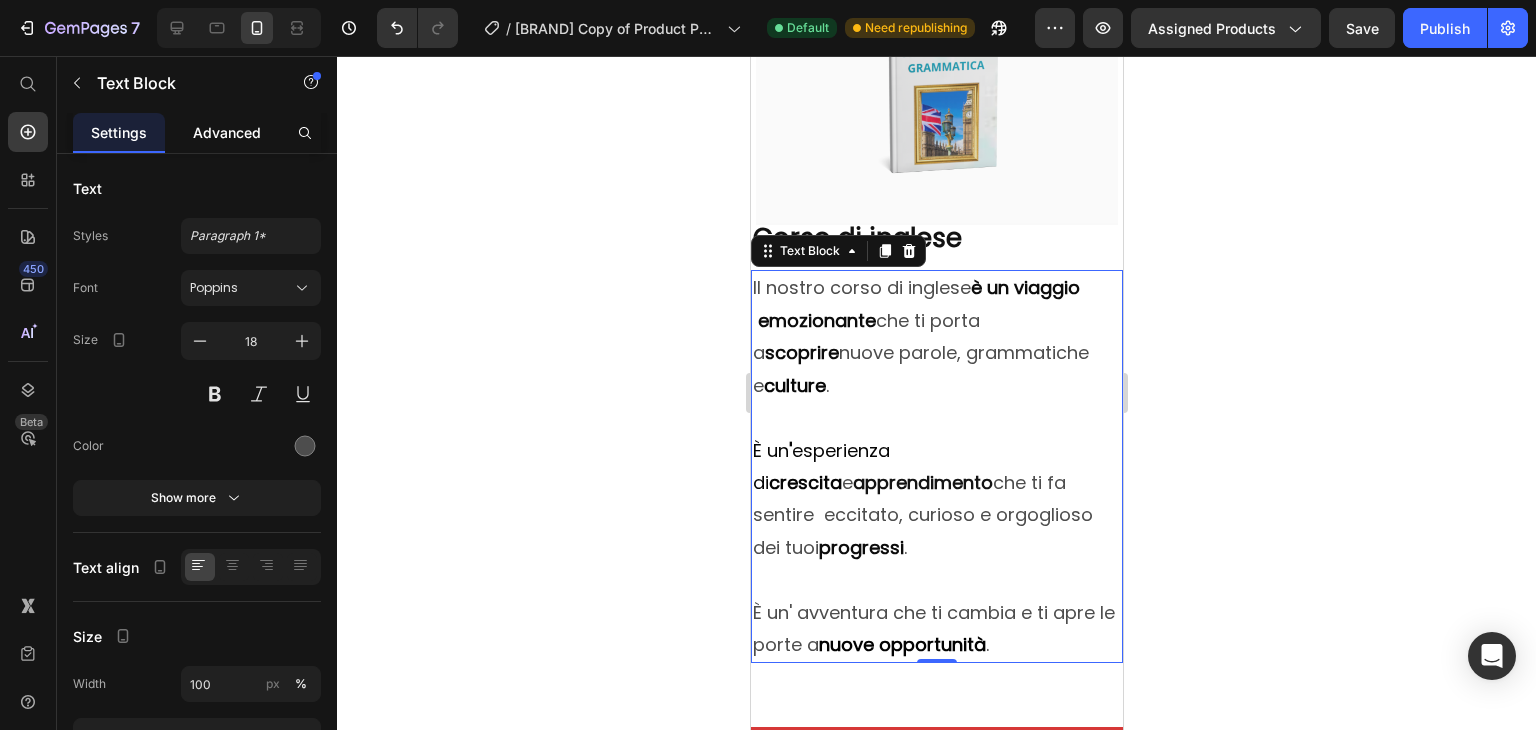click on "Advanced" at bounding box center [227, 132] 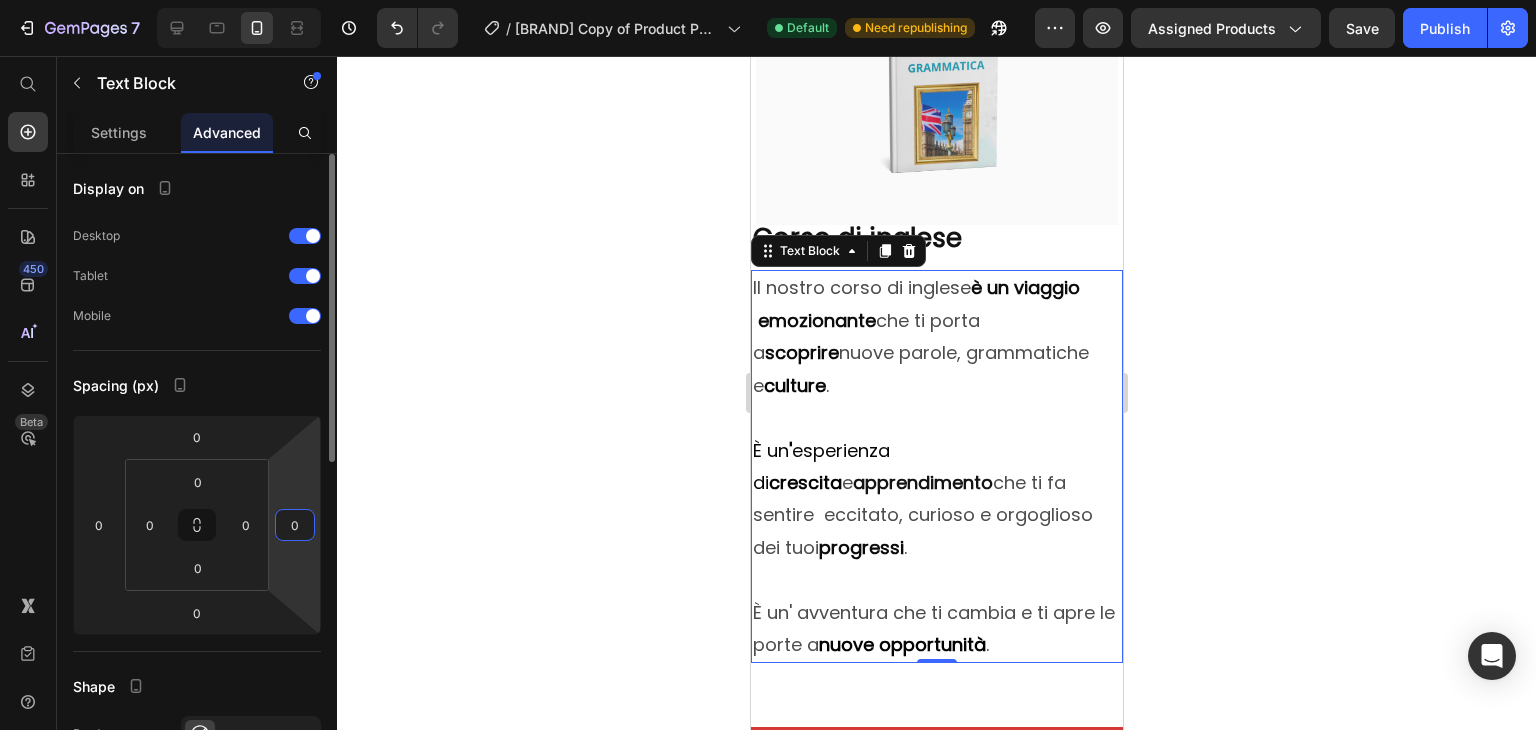 click on "0" at bounding box center (295, 525) 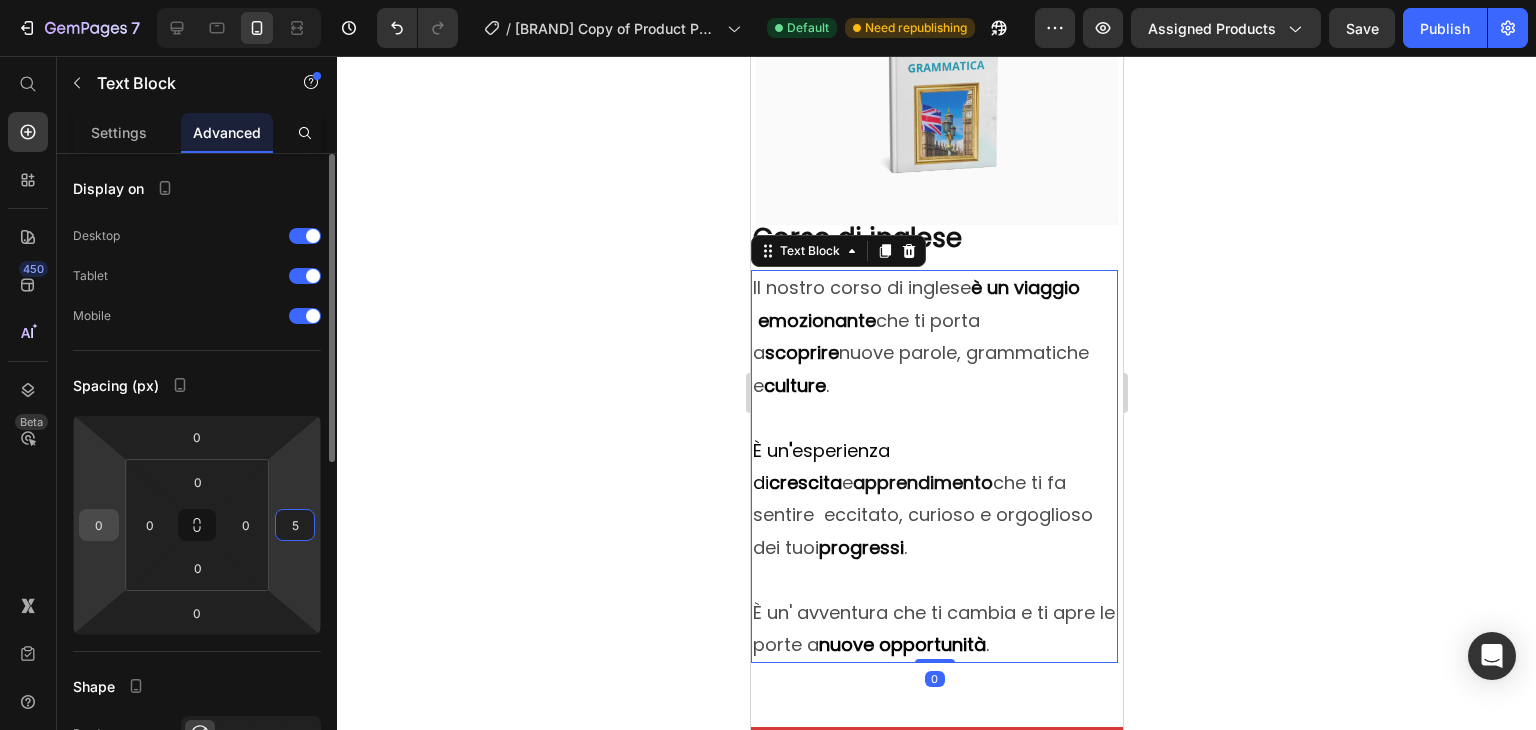 type on "5" 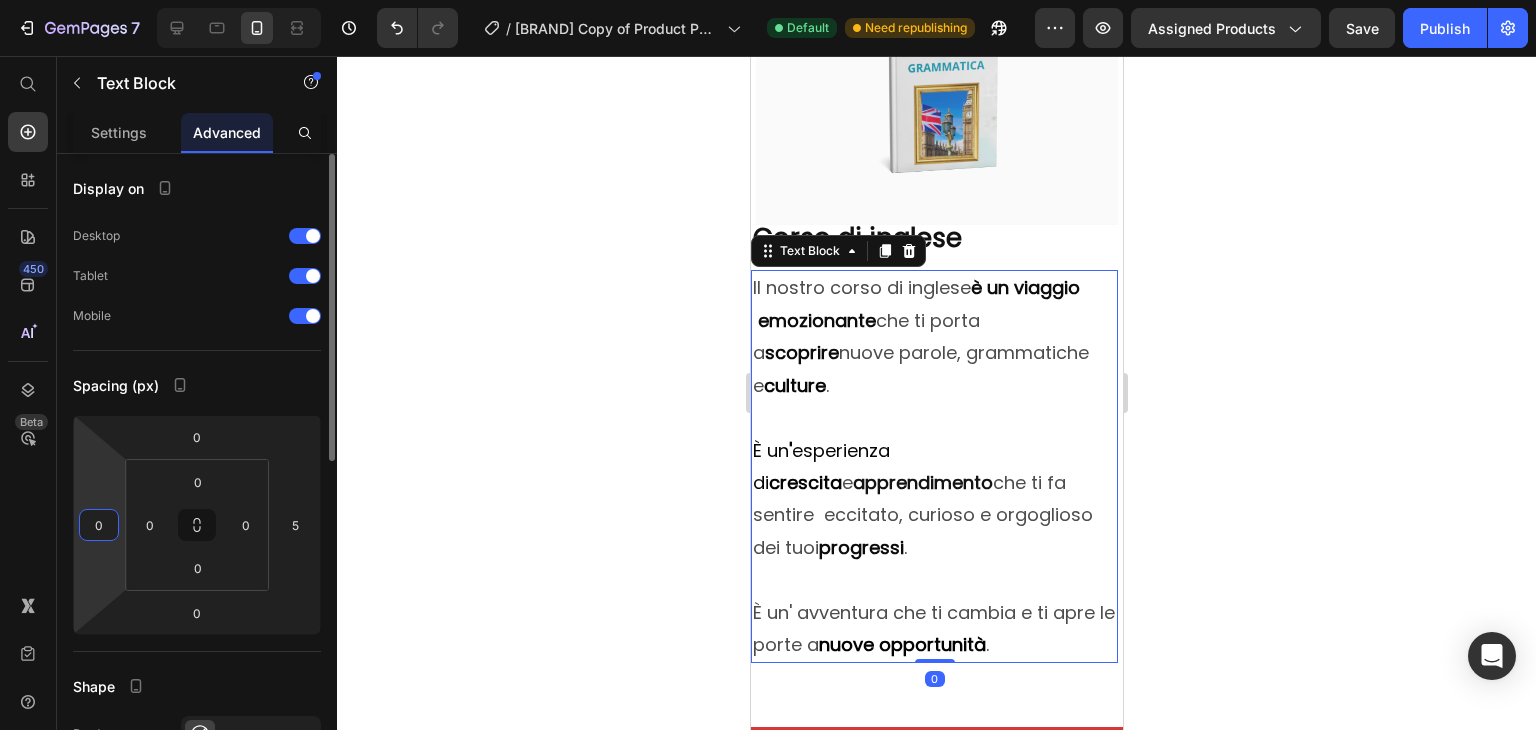 click on "0" at bounding box center [99, 525] 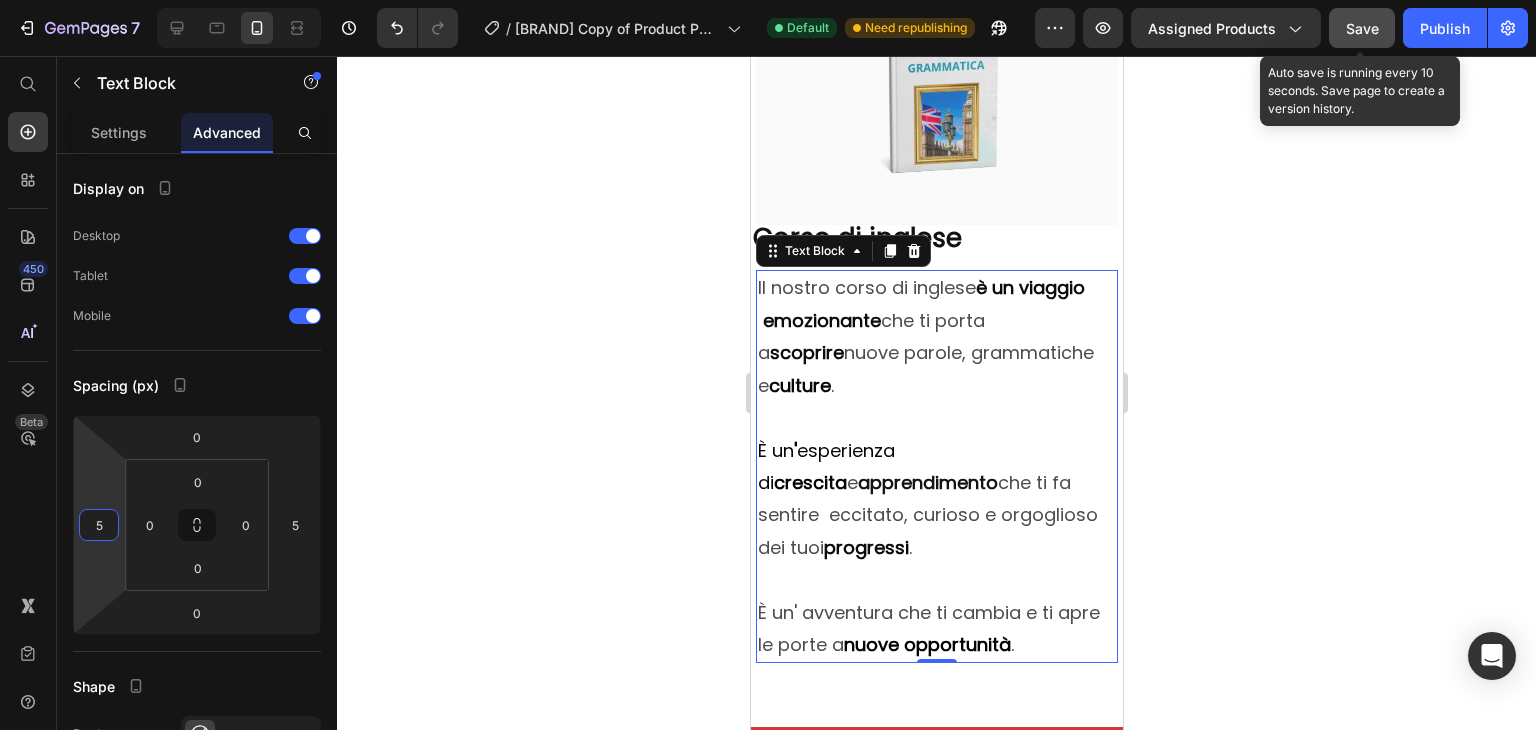 type on "5" 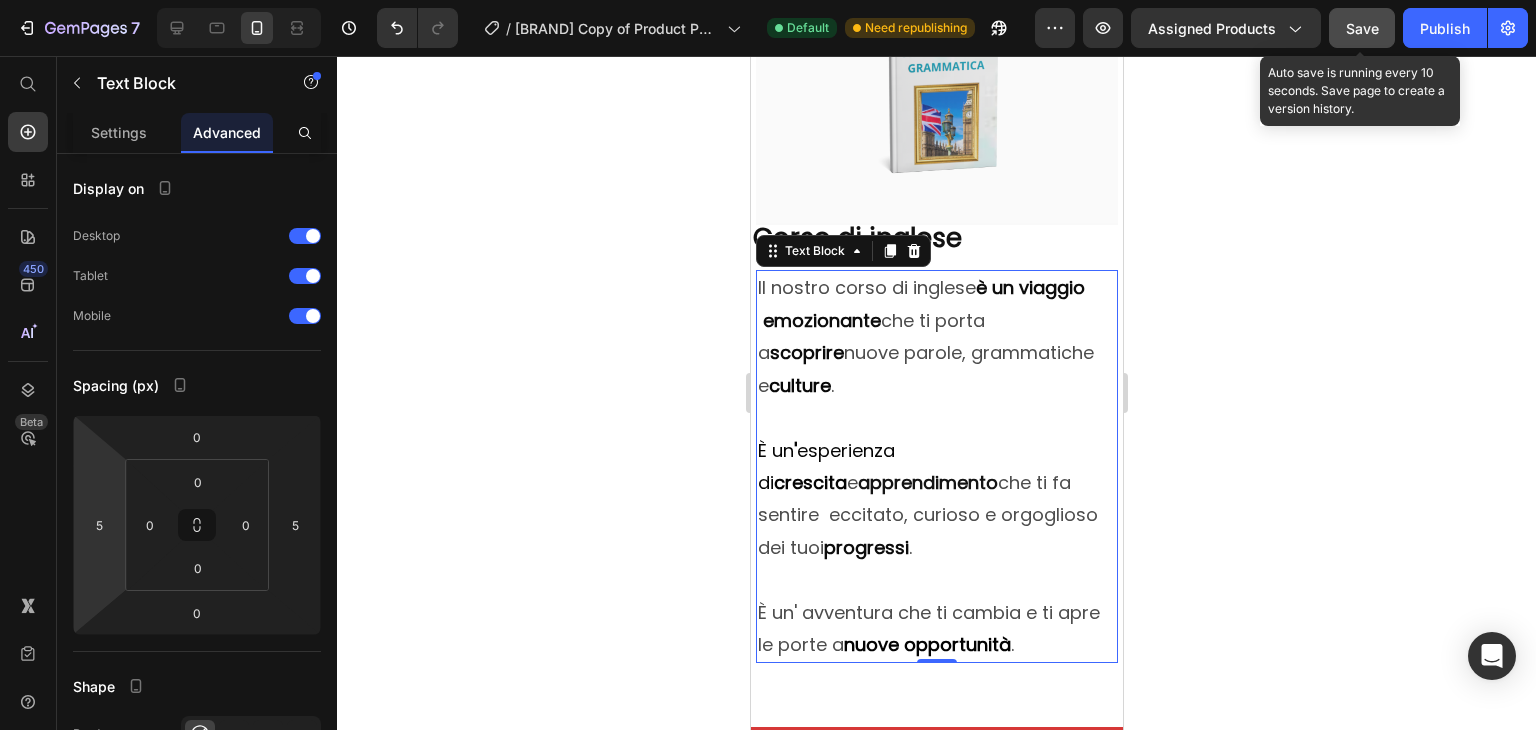 click on "Save" at bounding box center (1362, 28) 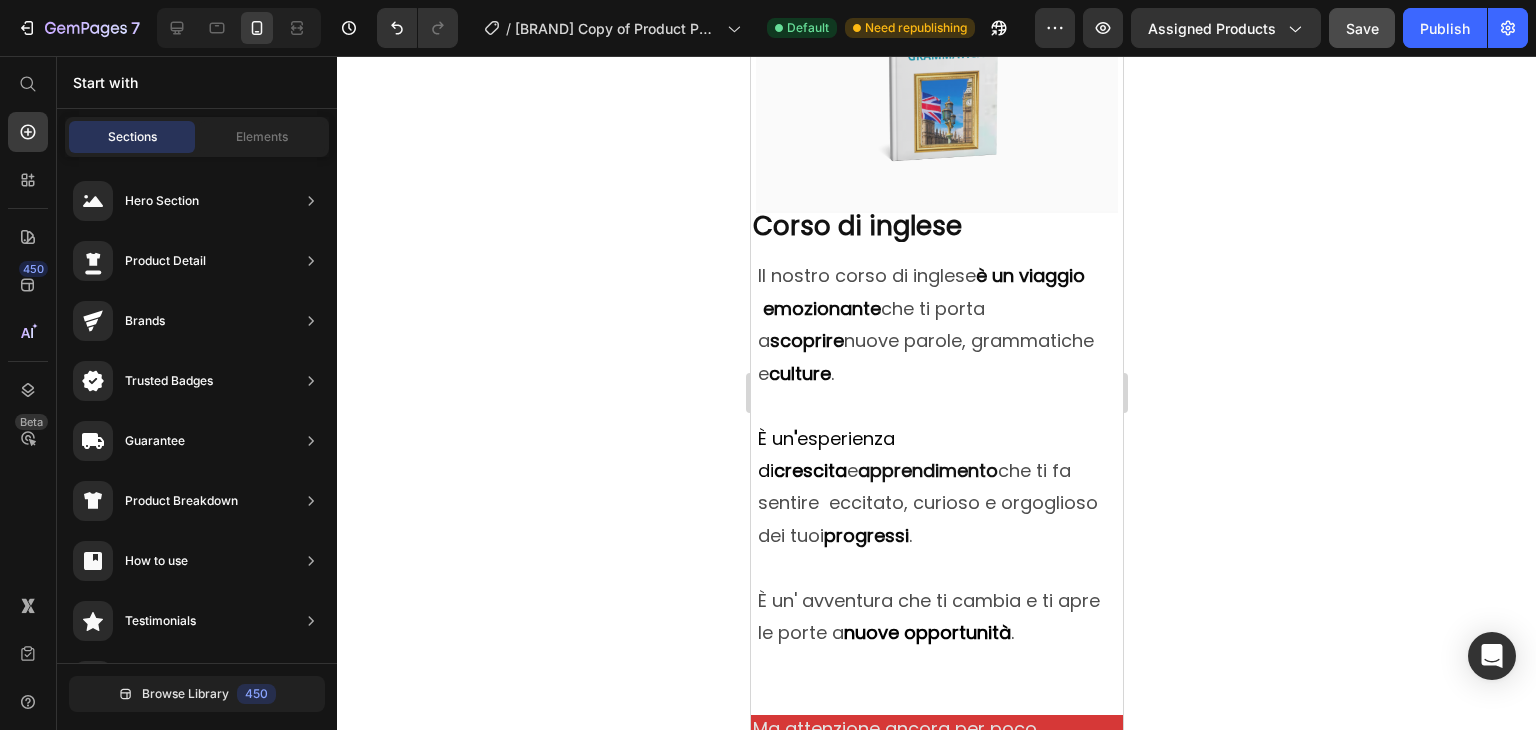 scroll, scrollTop: 5304, scrollLeft: 0, axis: vertical 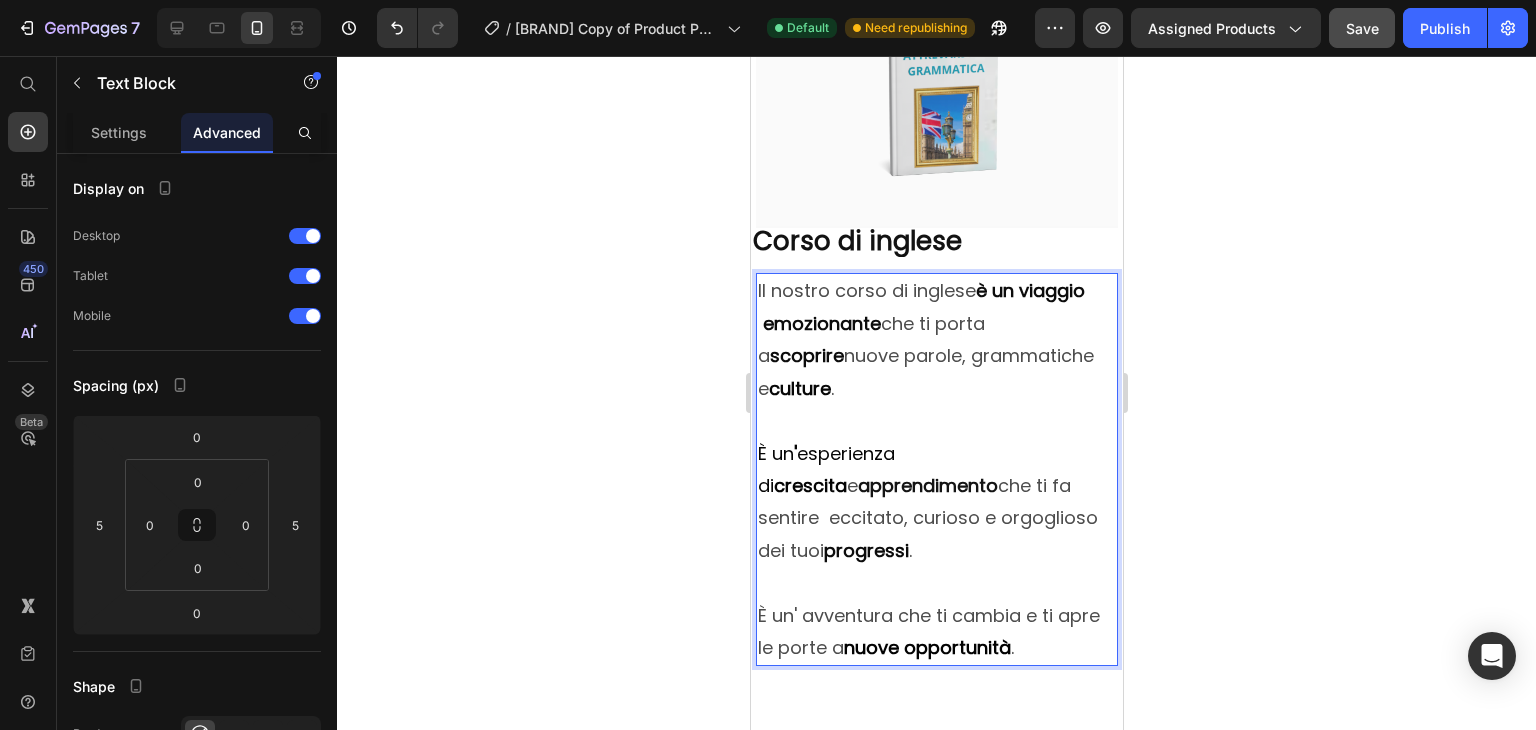 click on "culture" at bounding box center (799, 388) 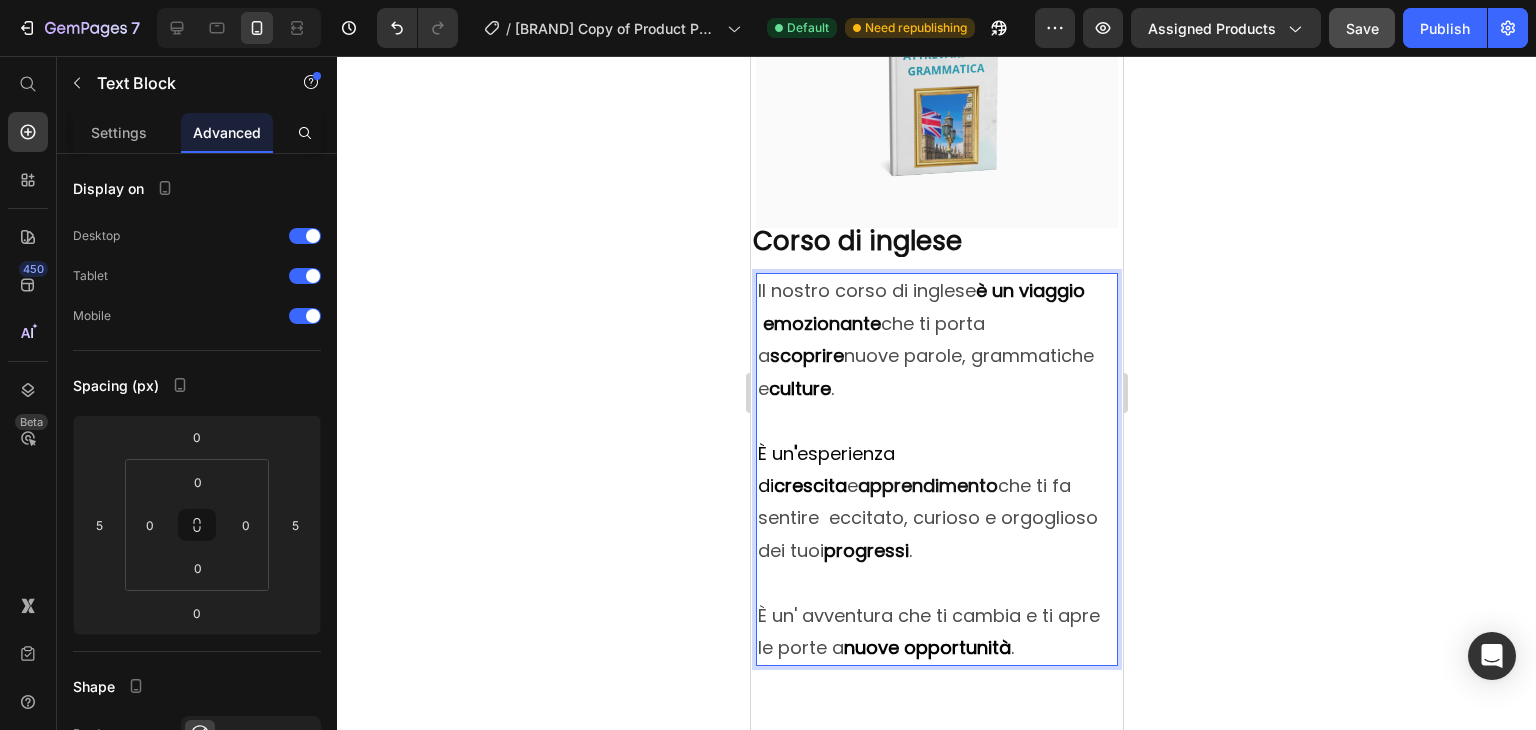 click on "È un' avventura che ti cambia e ti apre  le porte a  nuove opportunità ." at bounding box center (936, 632) 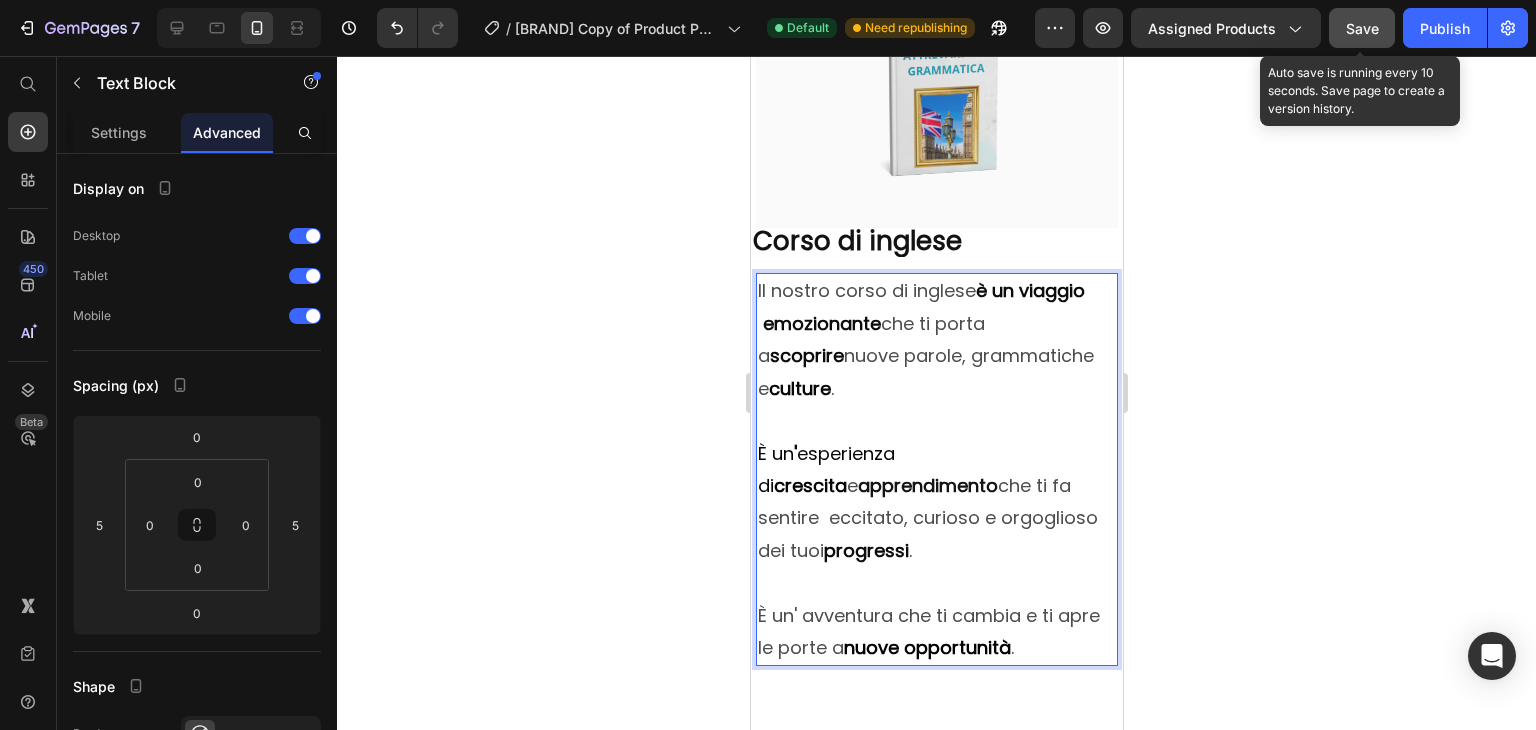 click on "Save" at bounding box center (1362, 28) 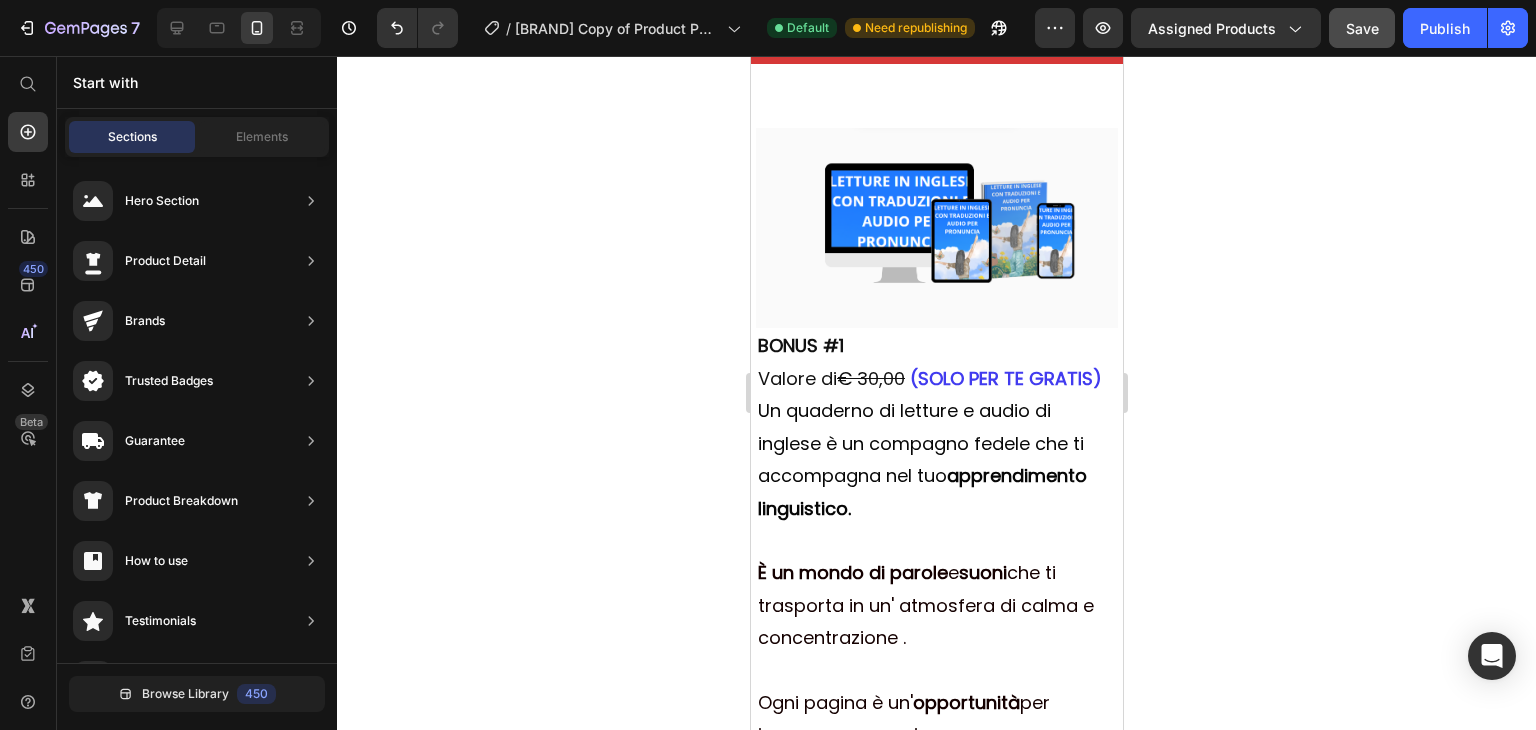 scroll, scrollTop: 6132, scrollLeft: 0, axis: vertical 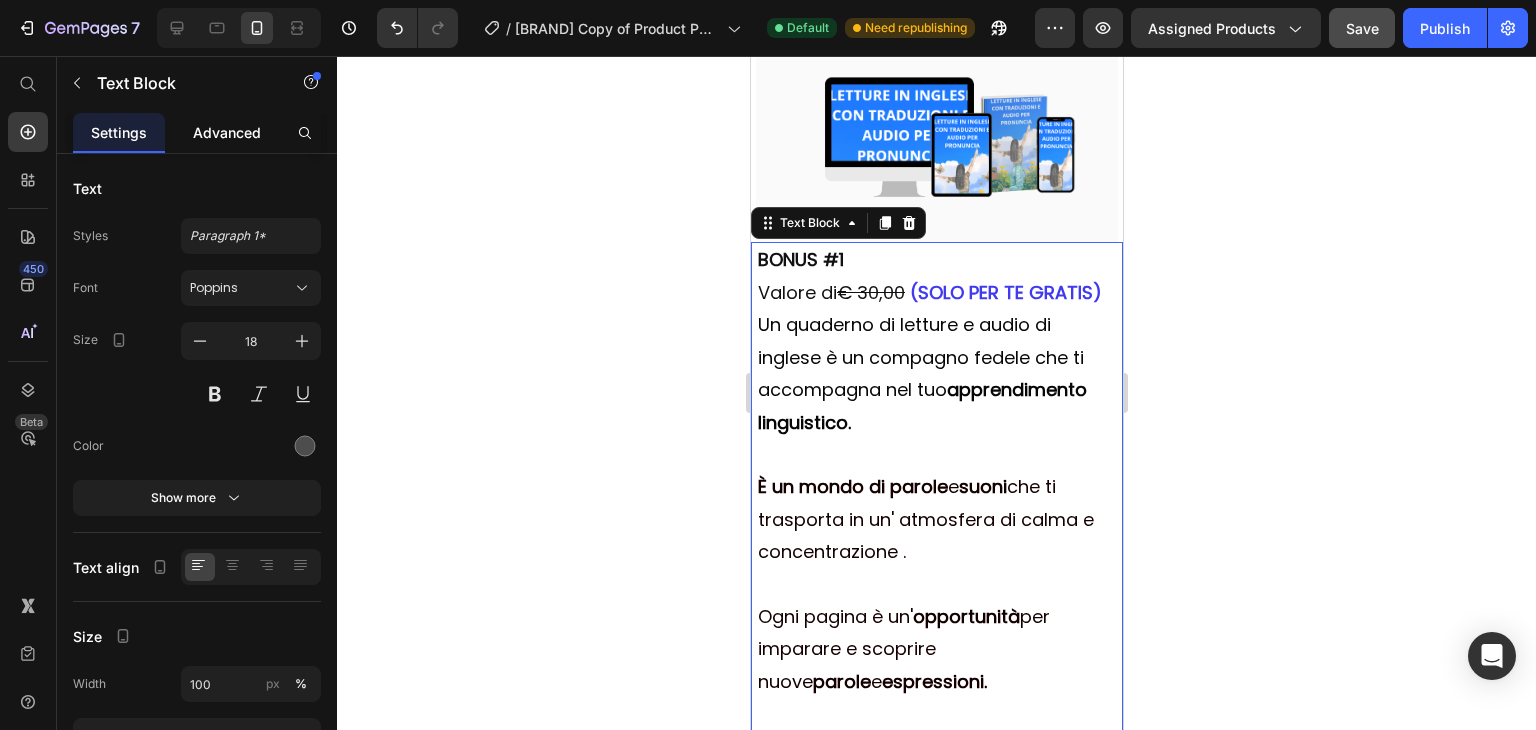 click on "Advanced" 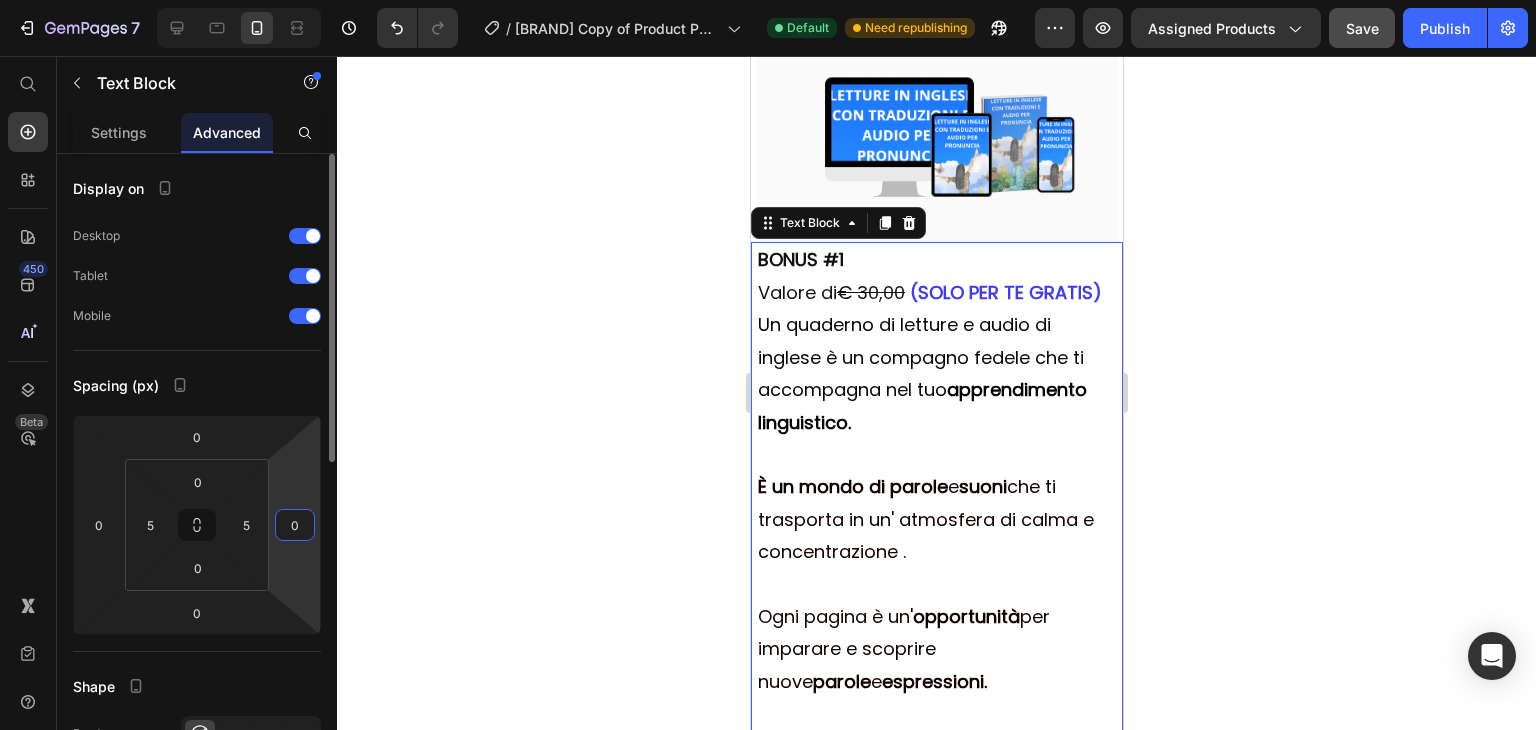 click on "0" at bounding box center (295, 525) 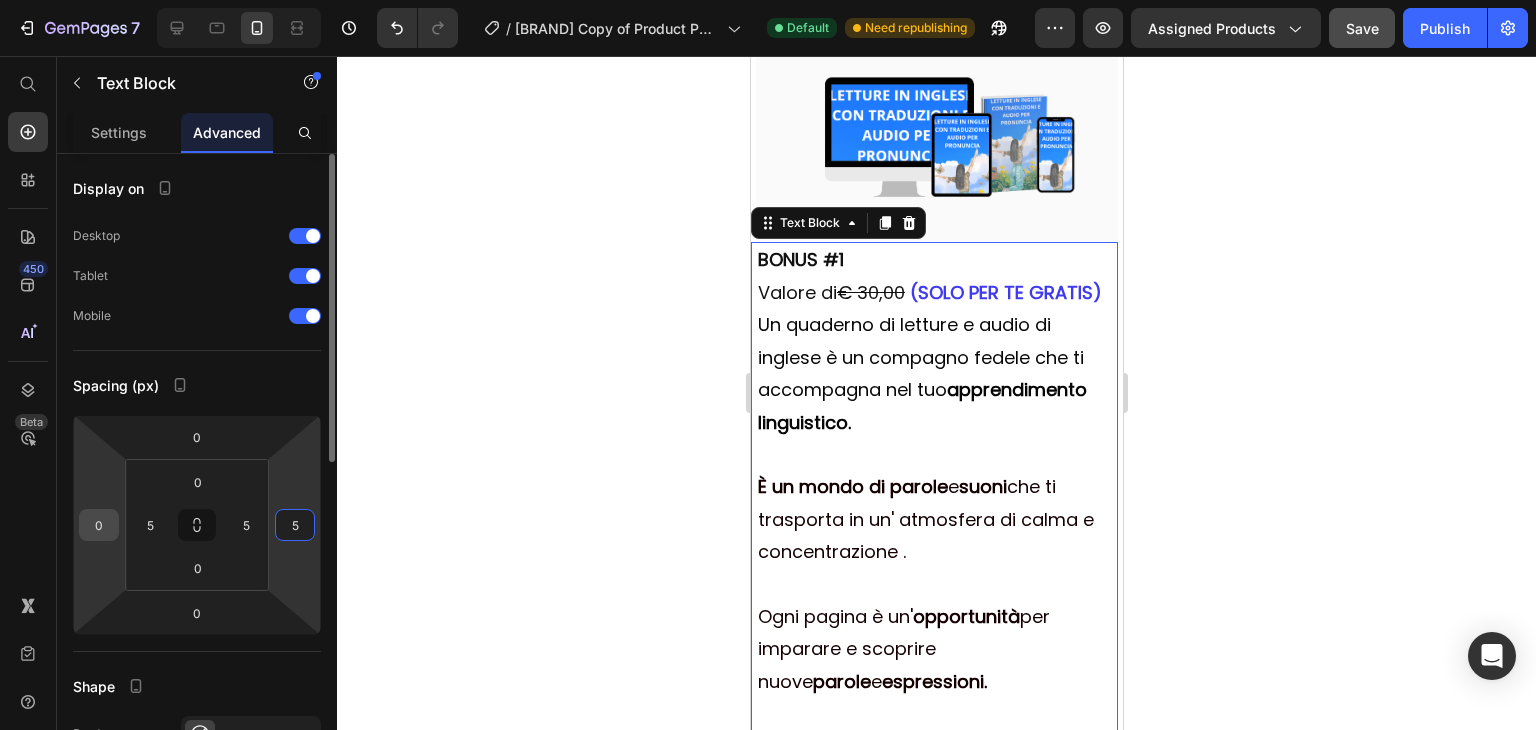 type on "5" 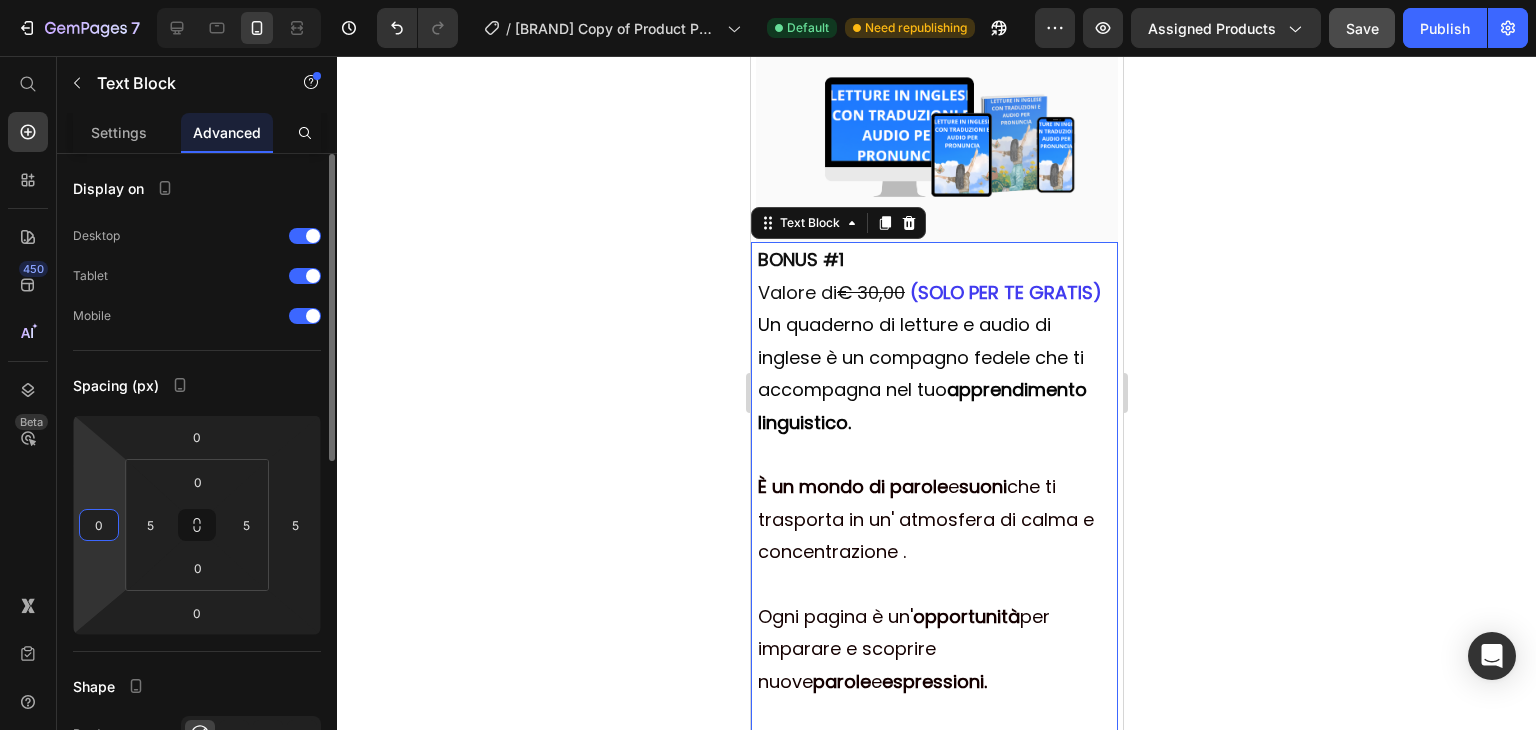 click on "0" at bounding box center [99, 525] 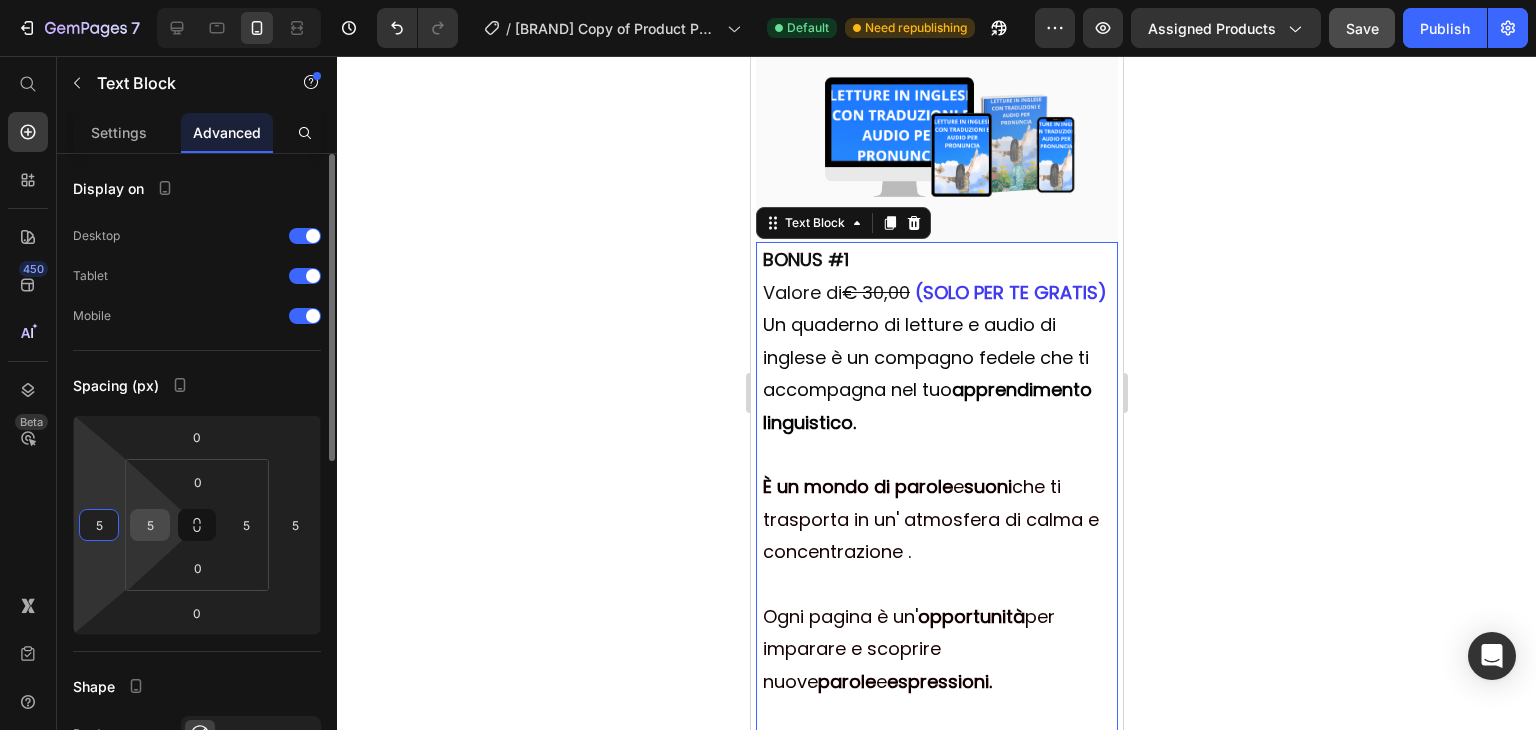 type on "5" 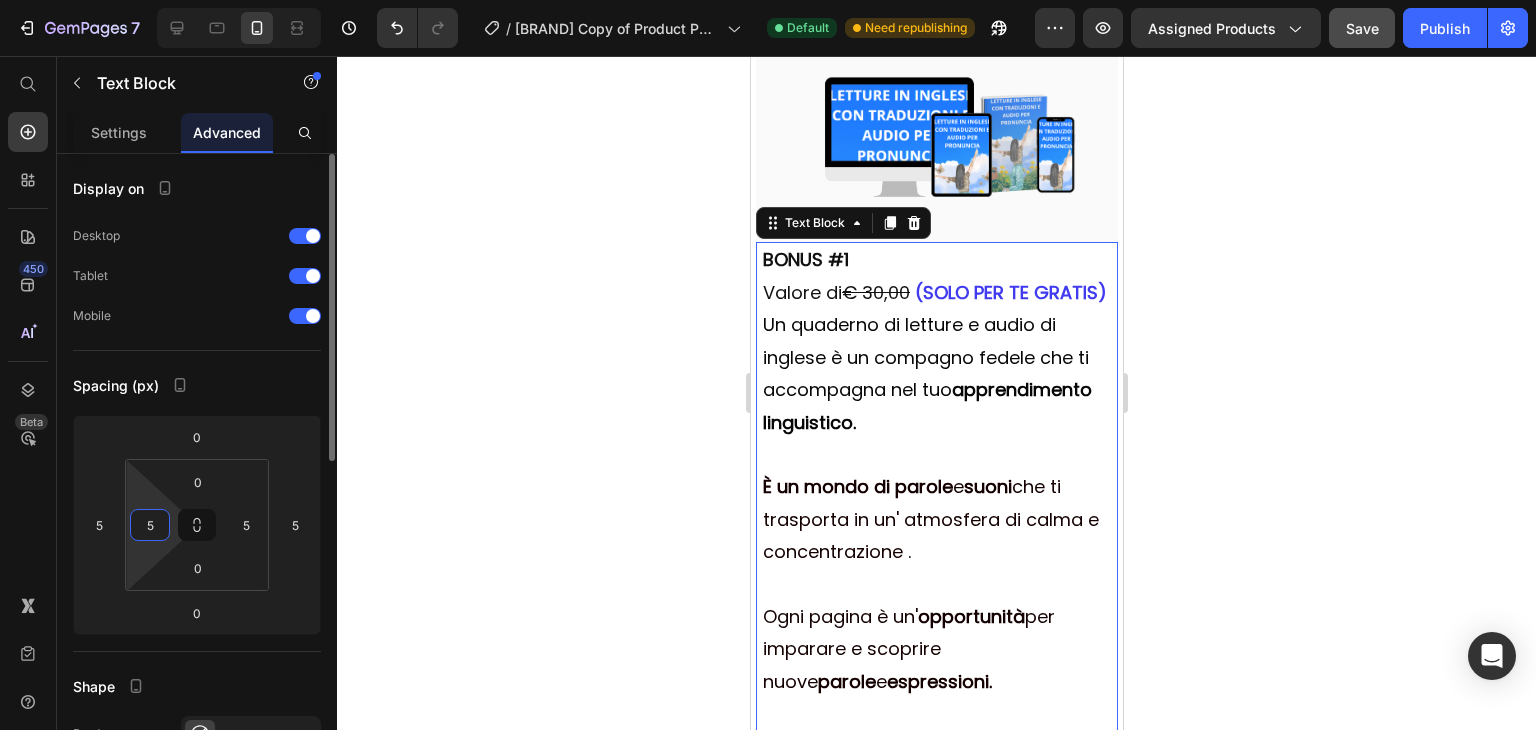 click on "5" at bounding box center [150, 525] 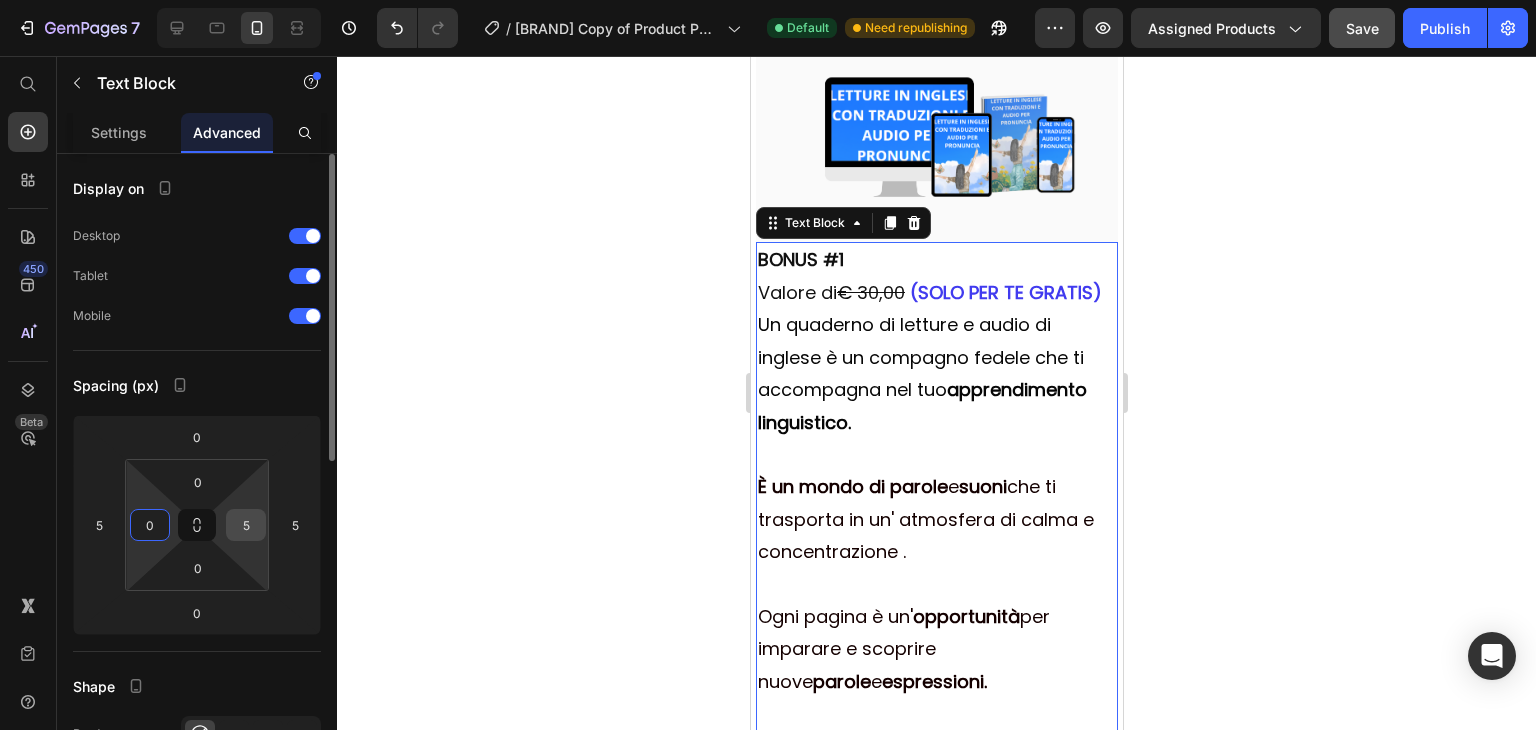 type on "0" 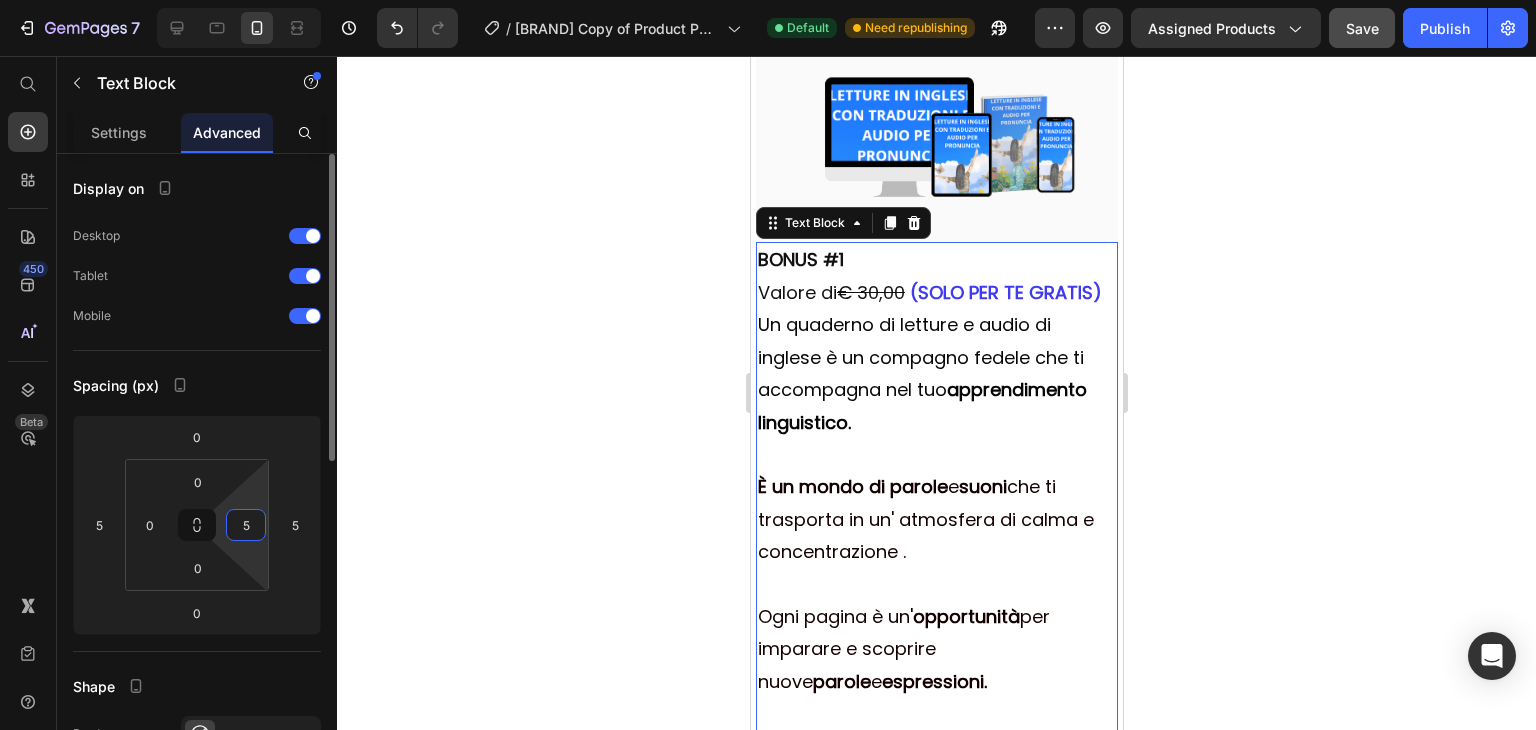 click on "5" at bounding box center (246, 525) 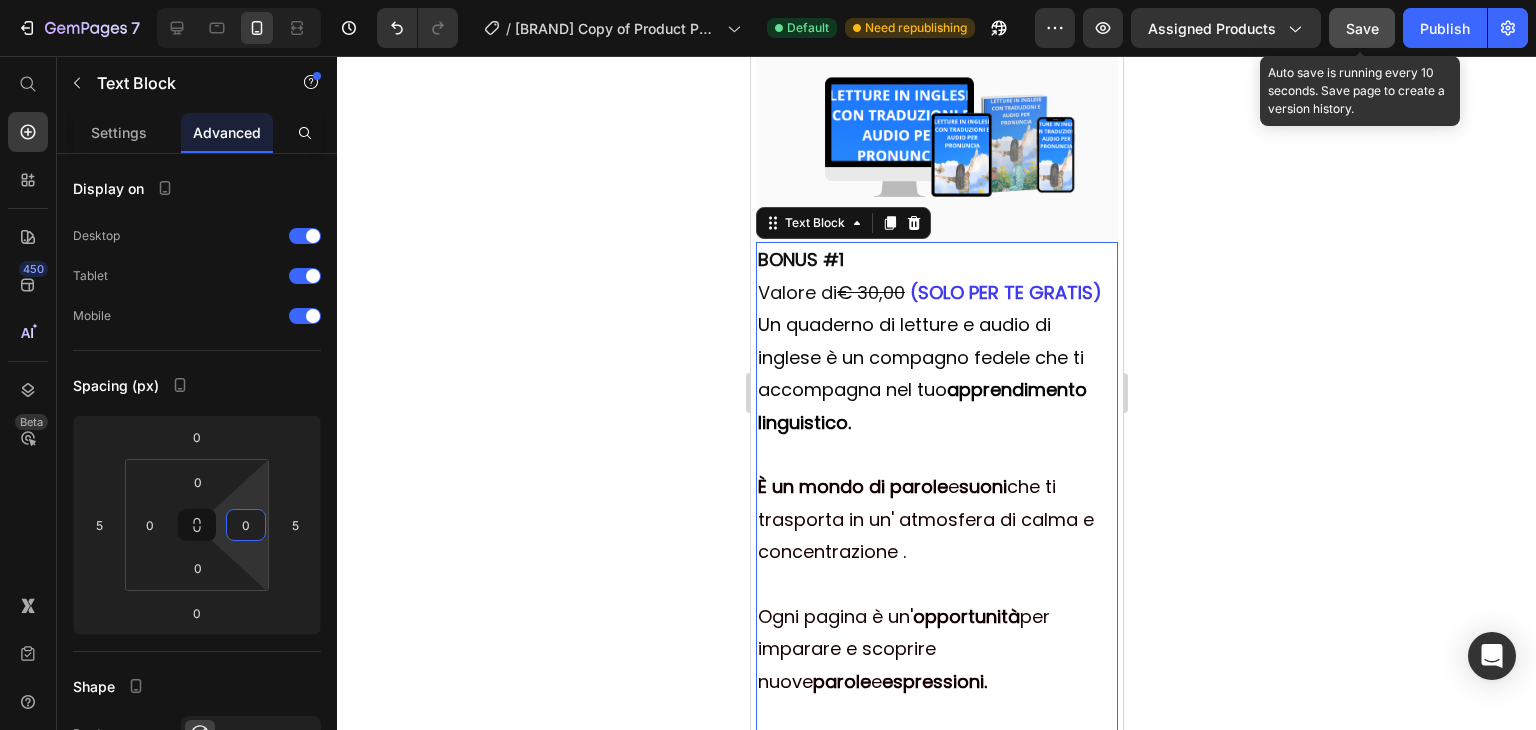 type on "0" 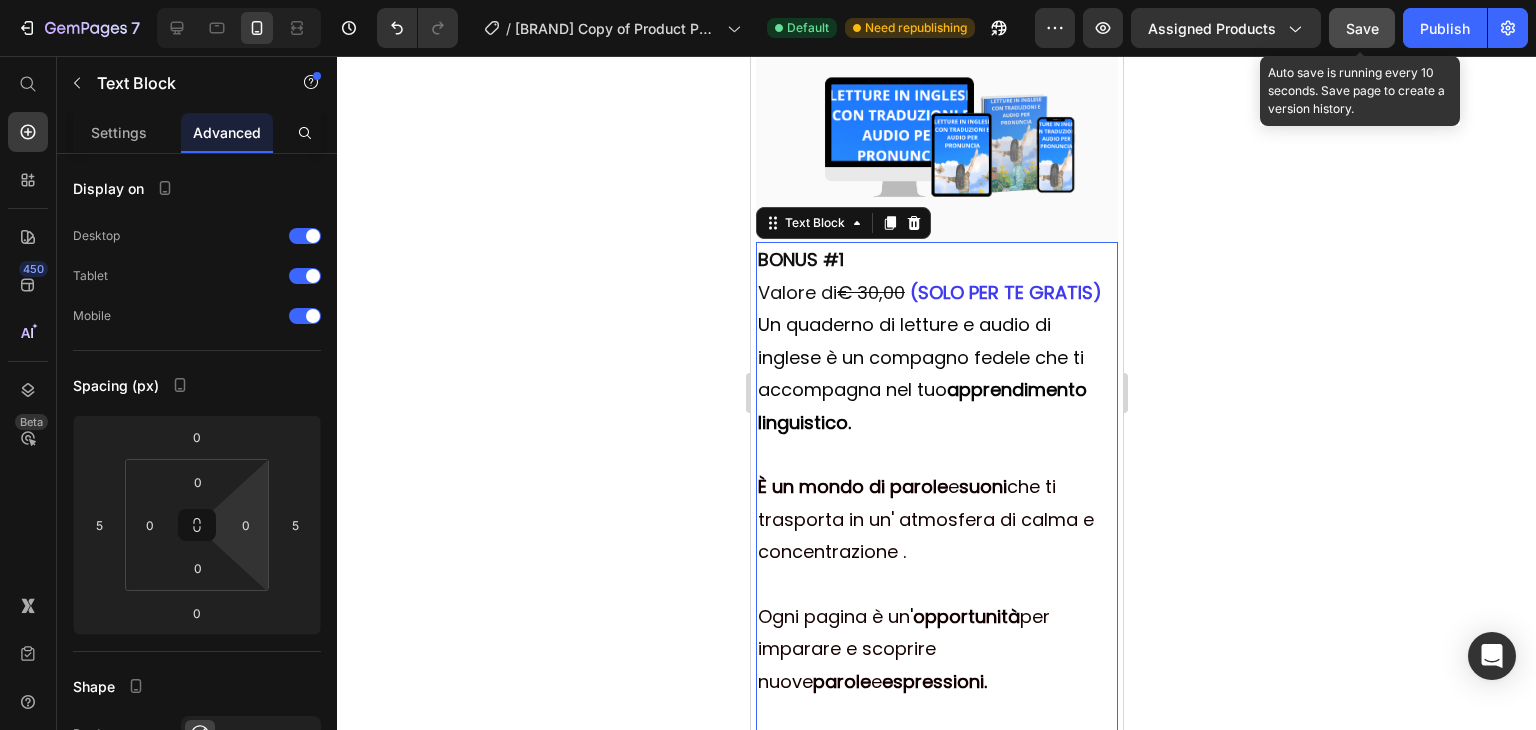 click on "Save" at bounding box center [1362, 28] 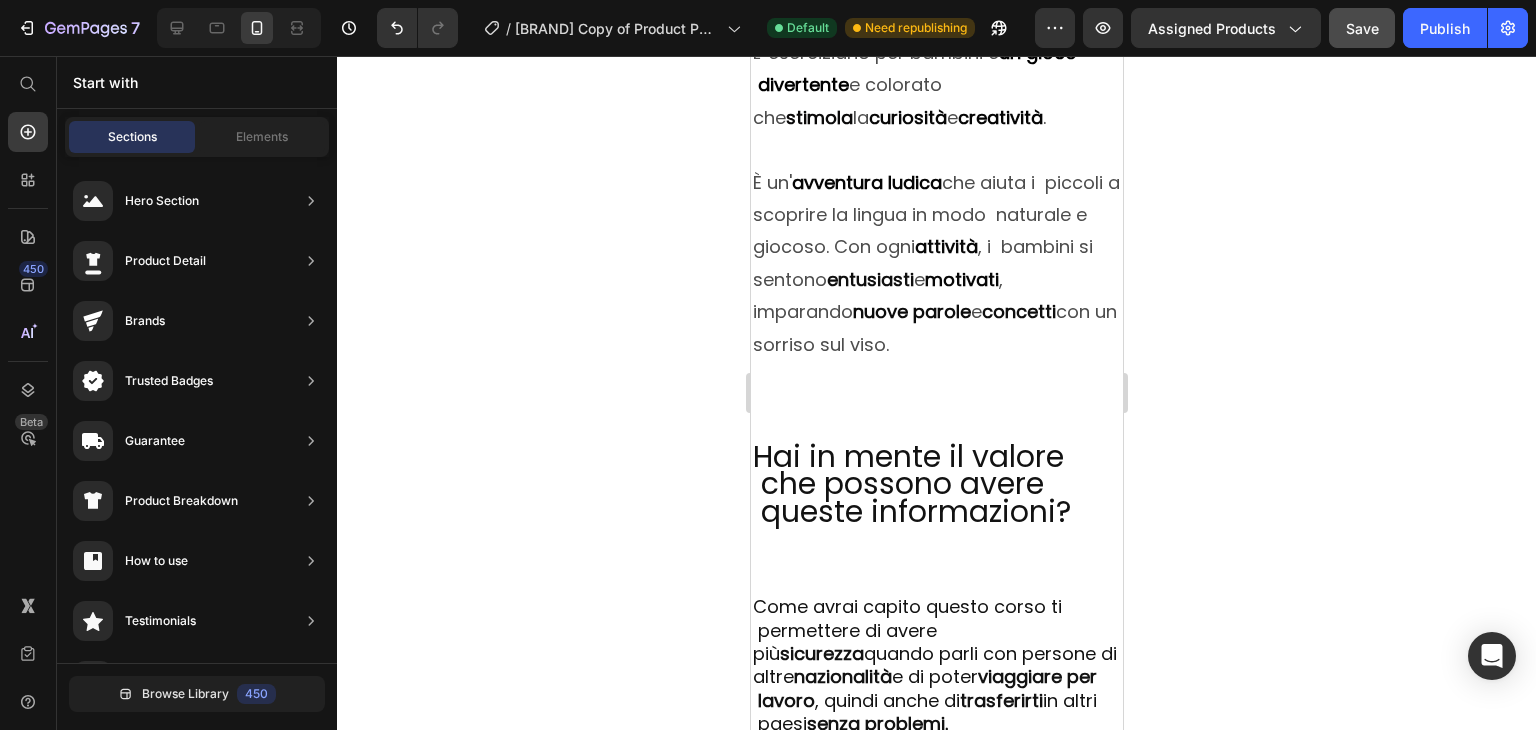 scroll, scrollTop: 7080, scrollLeft: 0, axis: vertical 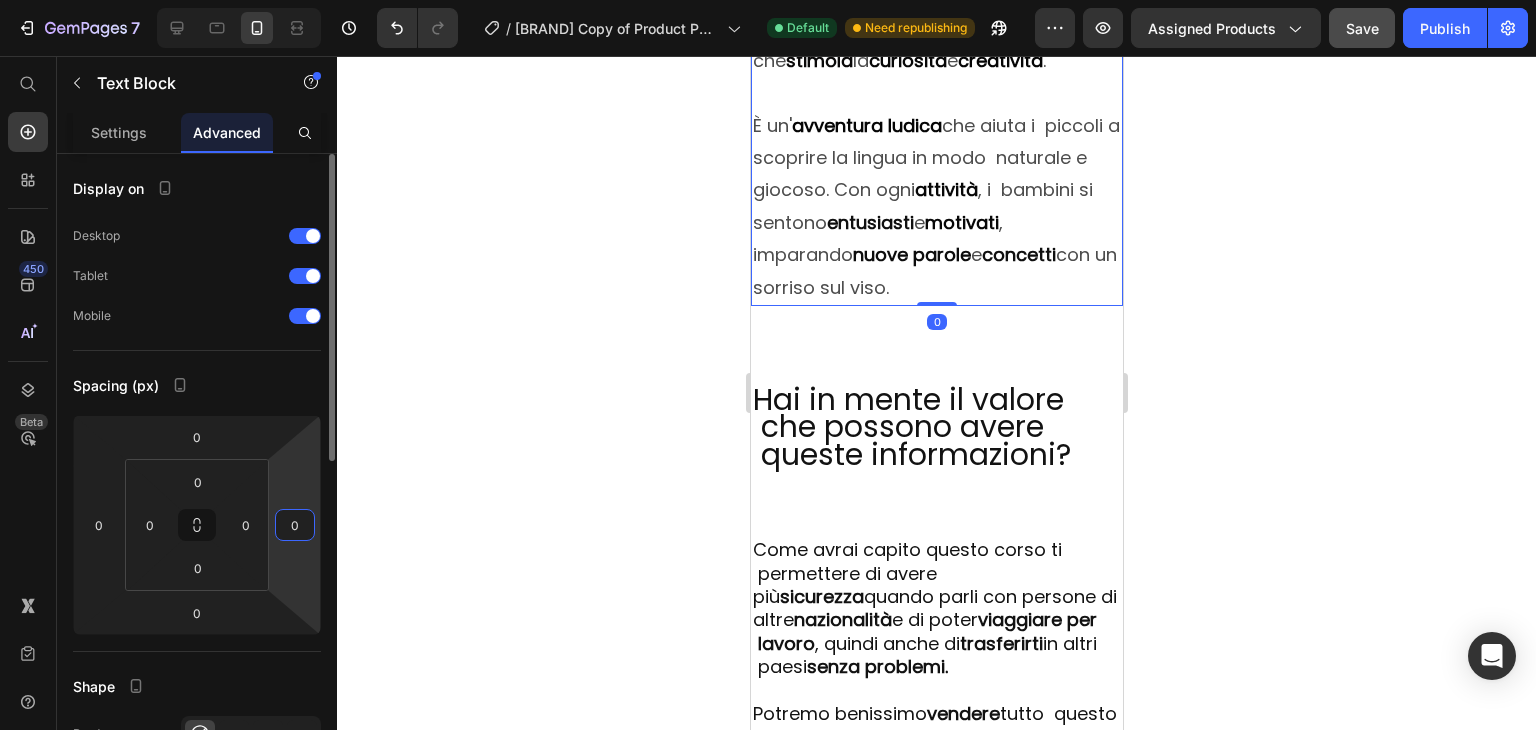 click on "0" at bounding box center (295, 525) 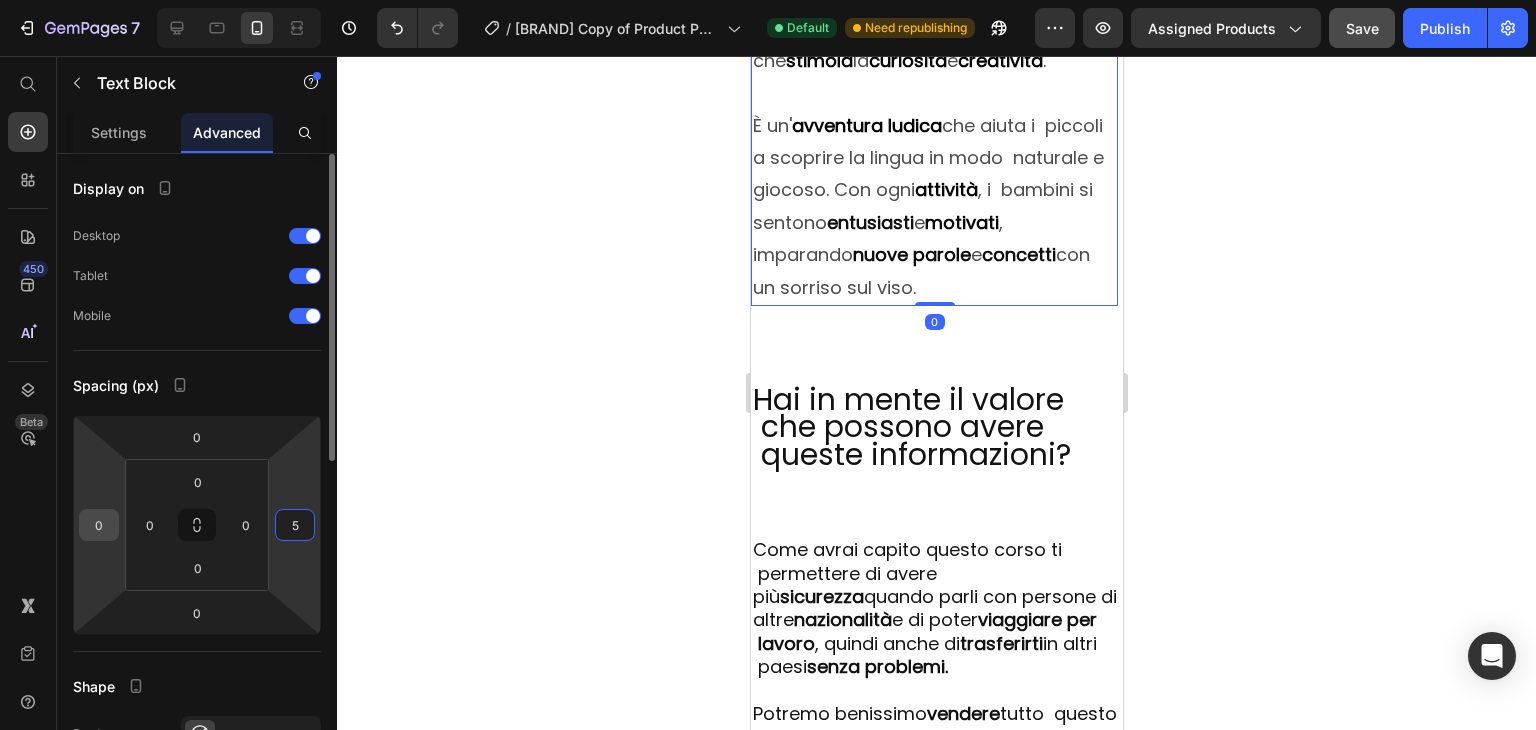 type on "5" 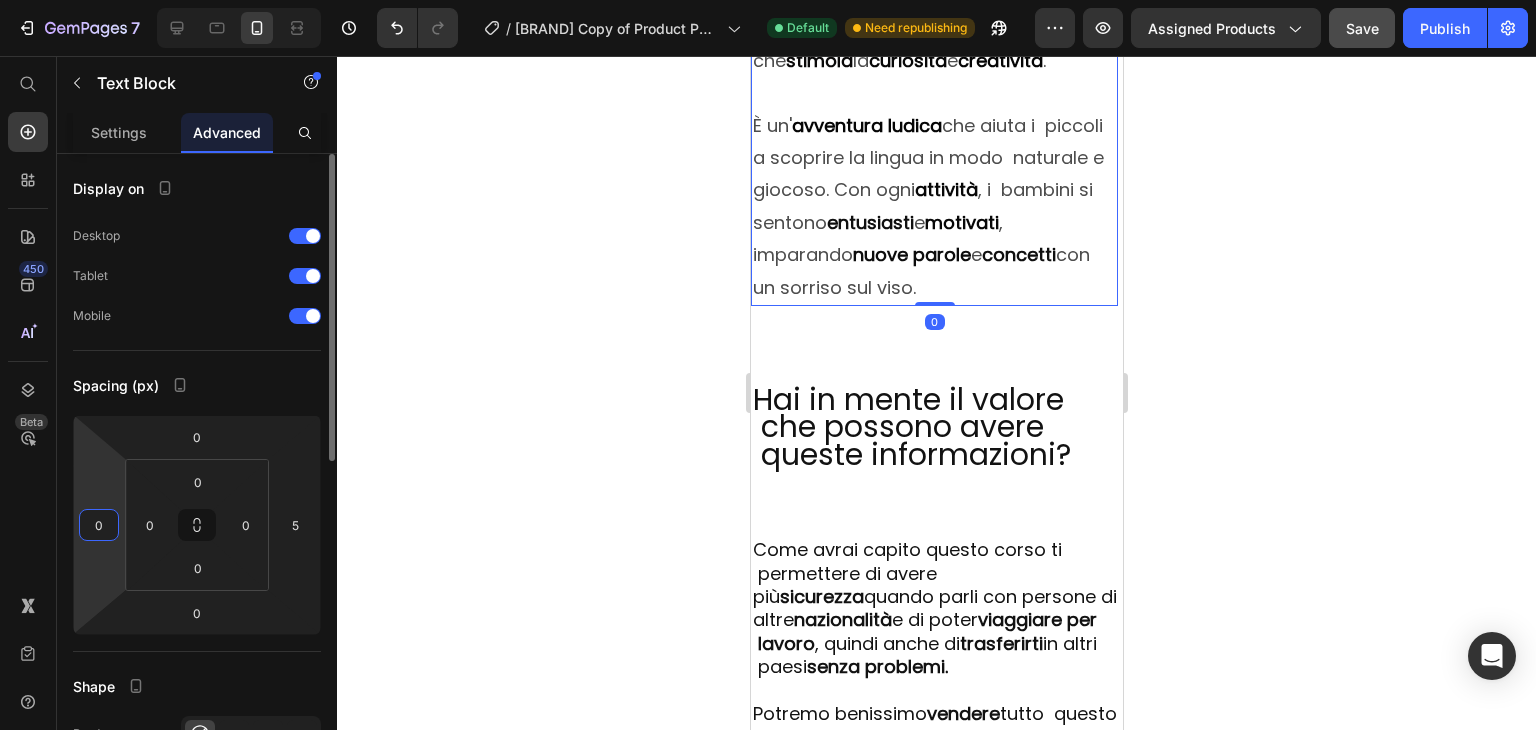 click on "0" at bounding box center [99, 525] 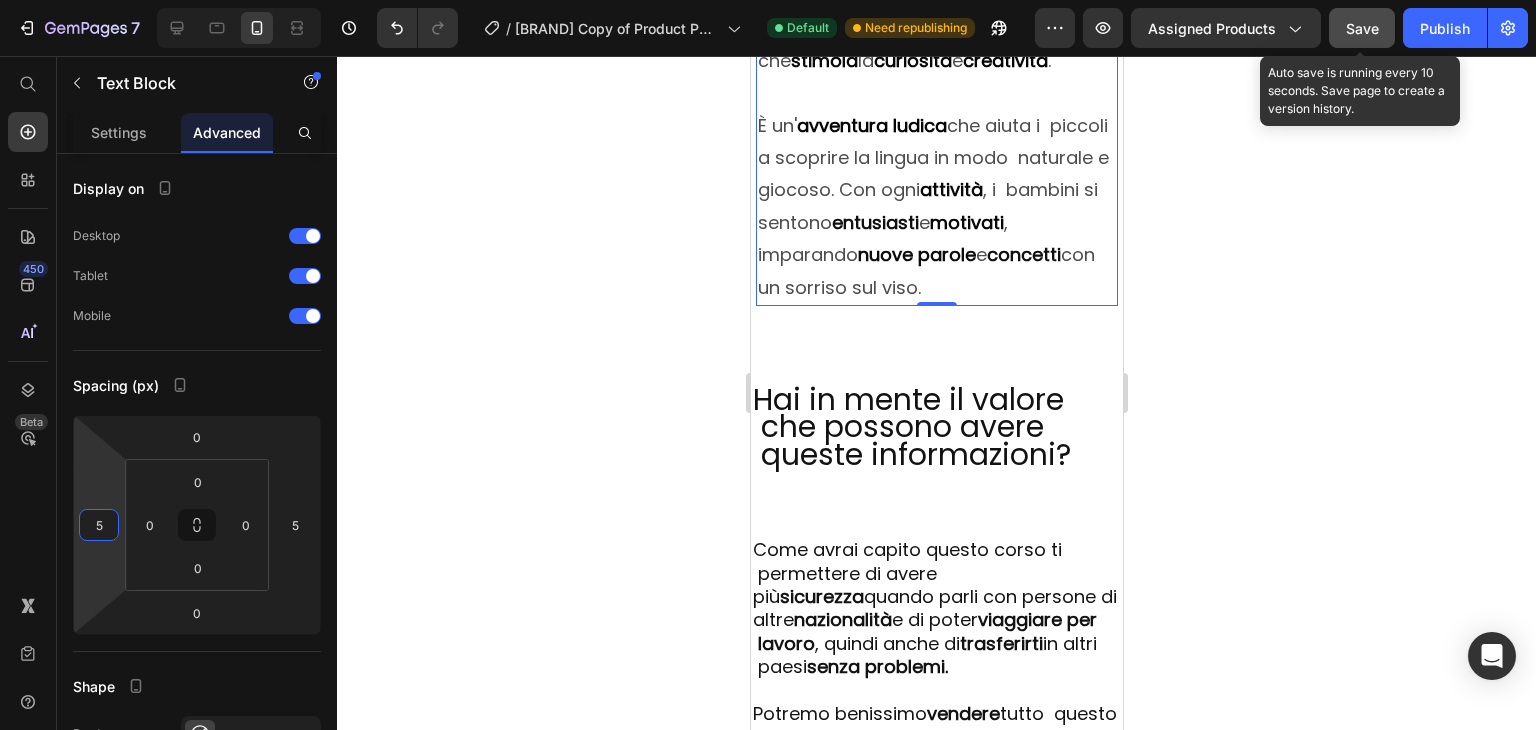 type on "5" 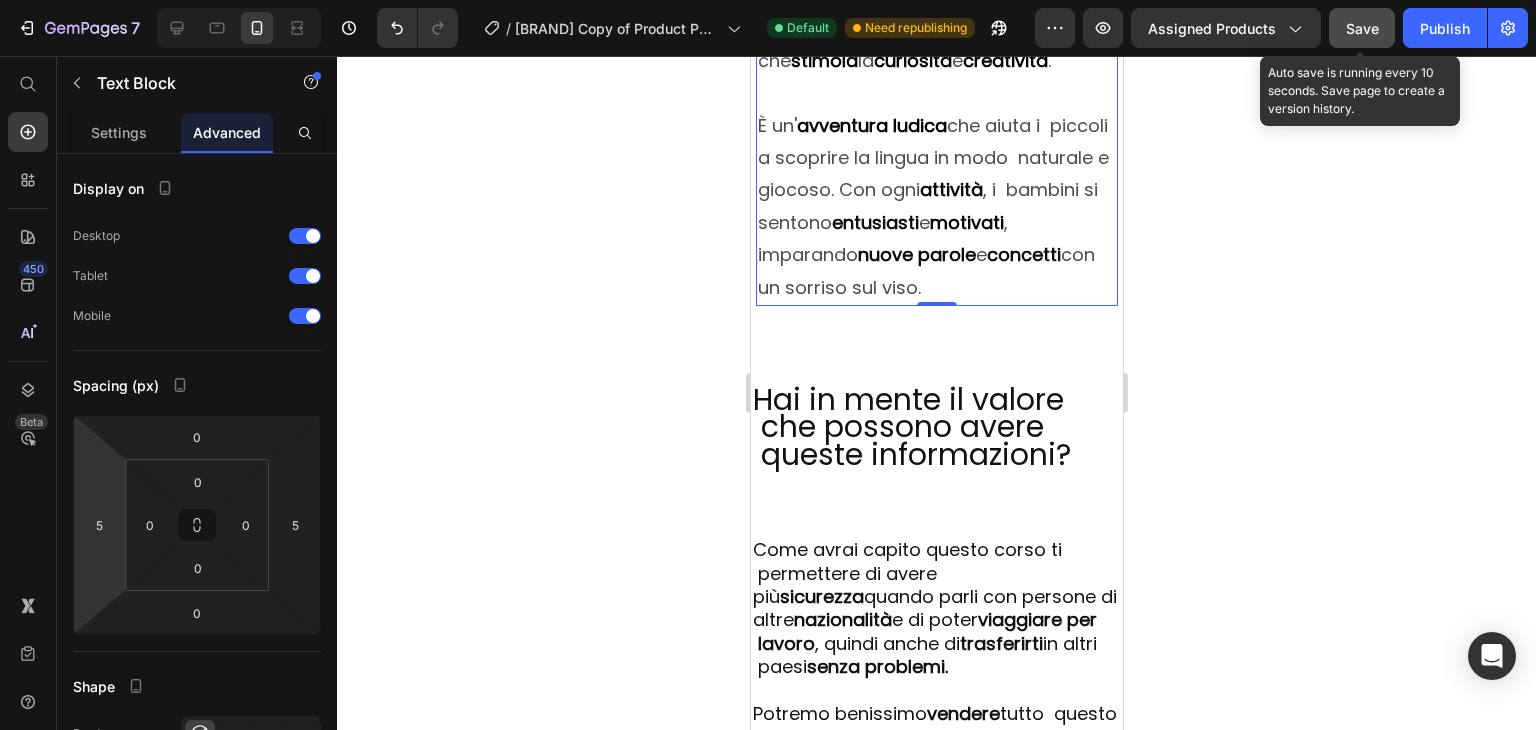 click on "Save" 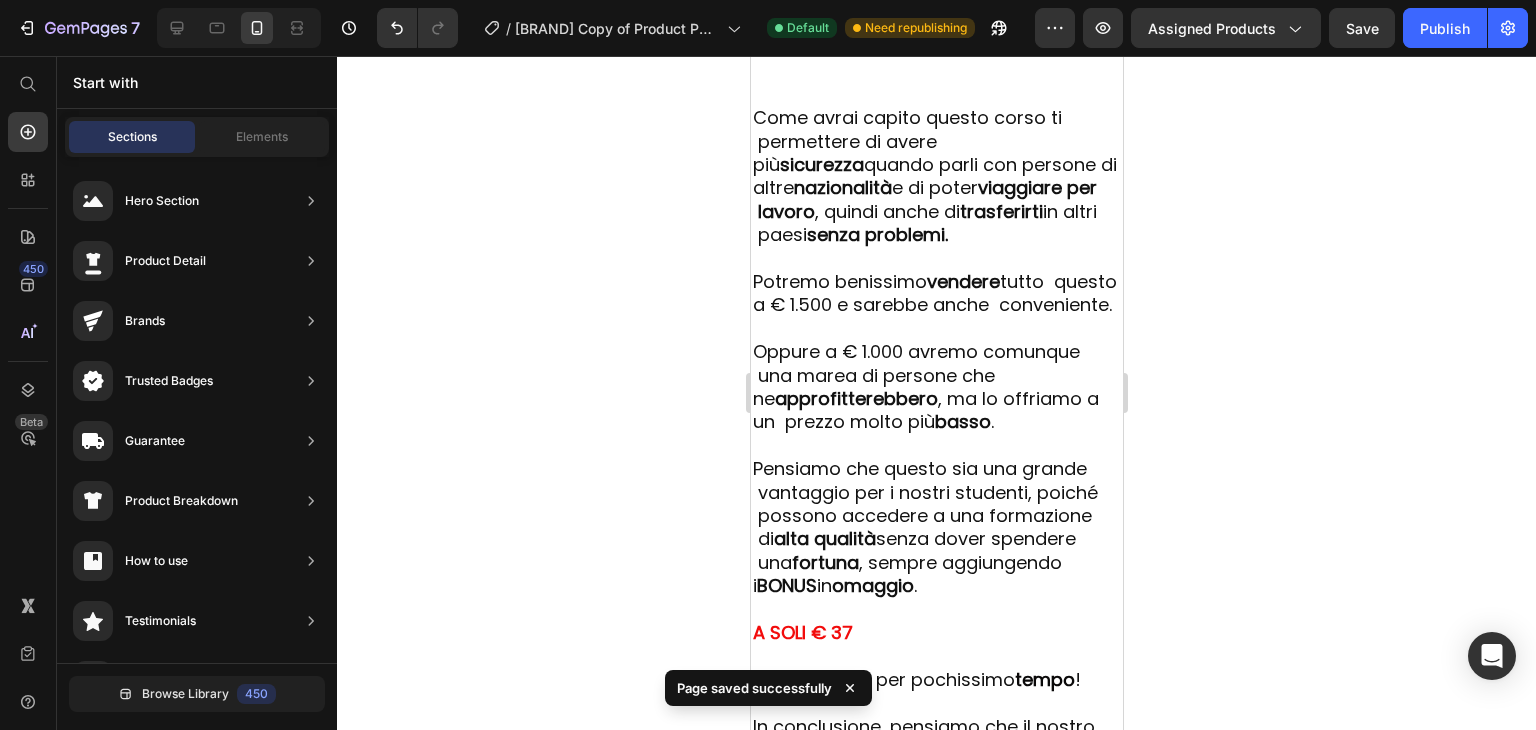 scroll, scrollTop: 7550, scrollLeft: 0, axis: vertical 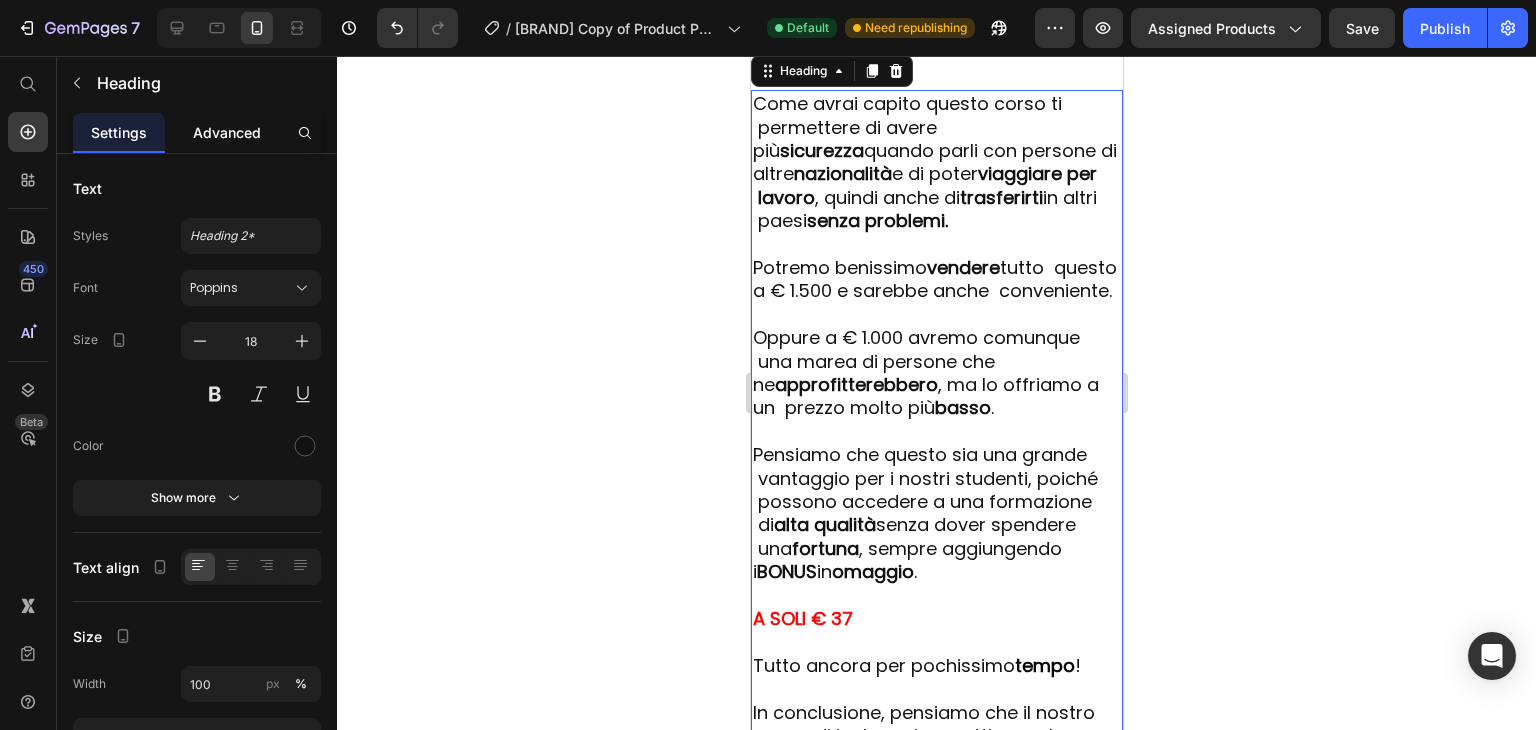 click on "Advanced" 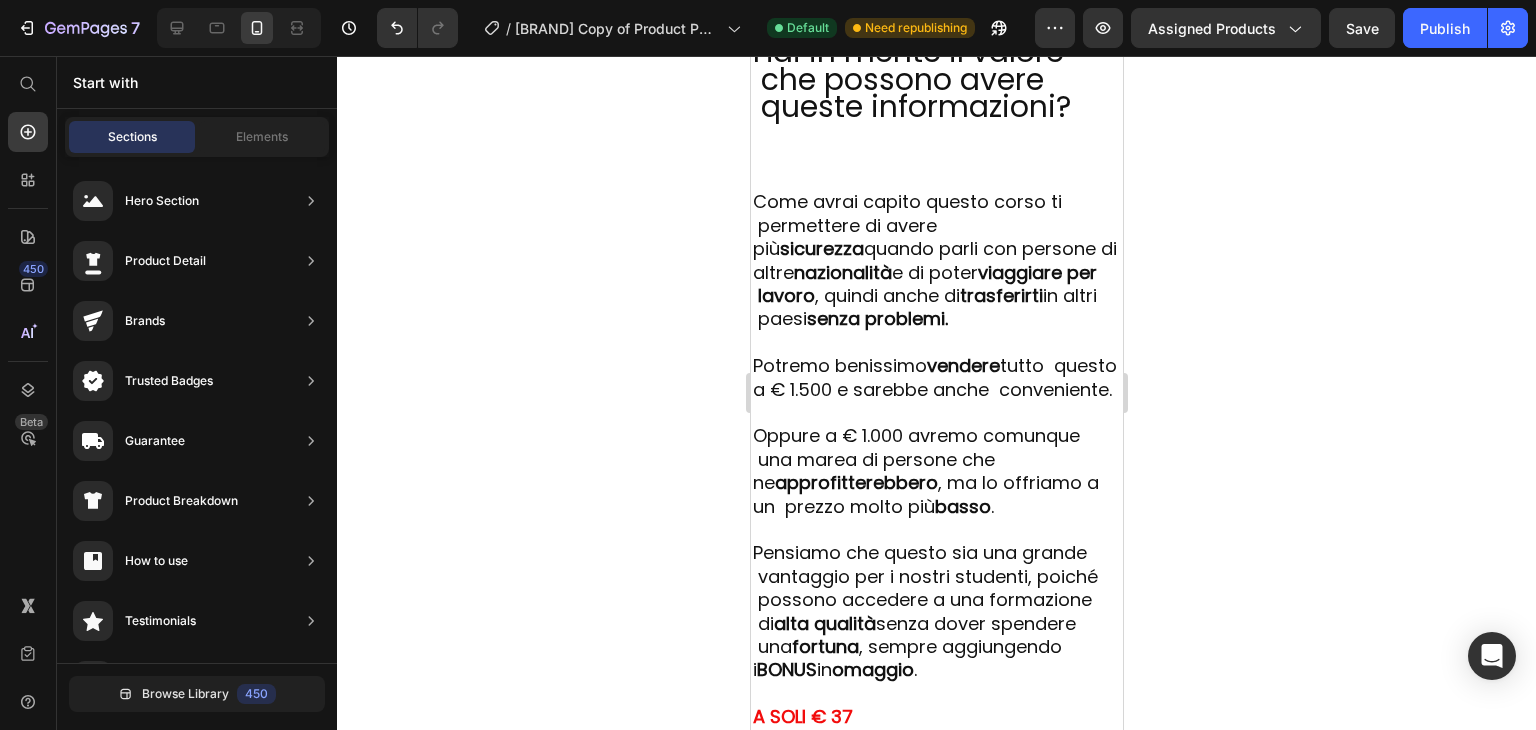 scroll, scrollTop: 7633, scrollLeft: 0, axis: vertical 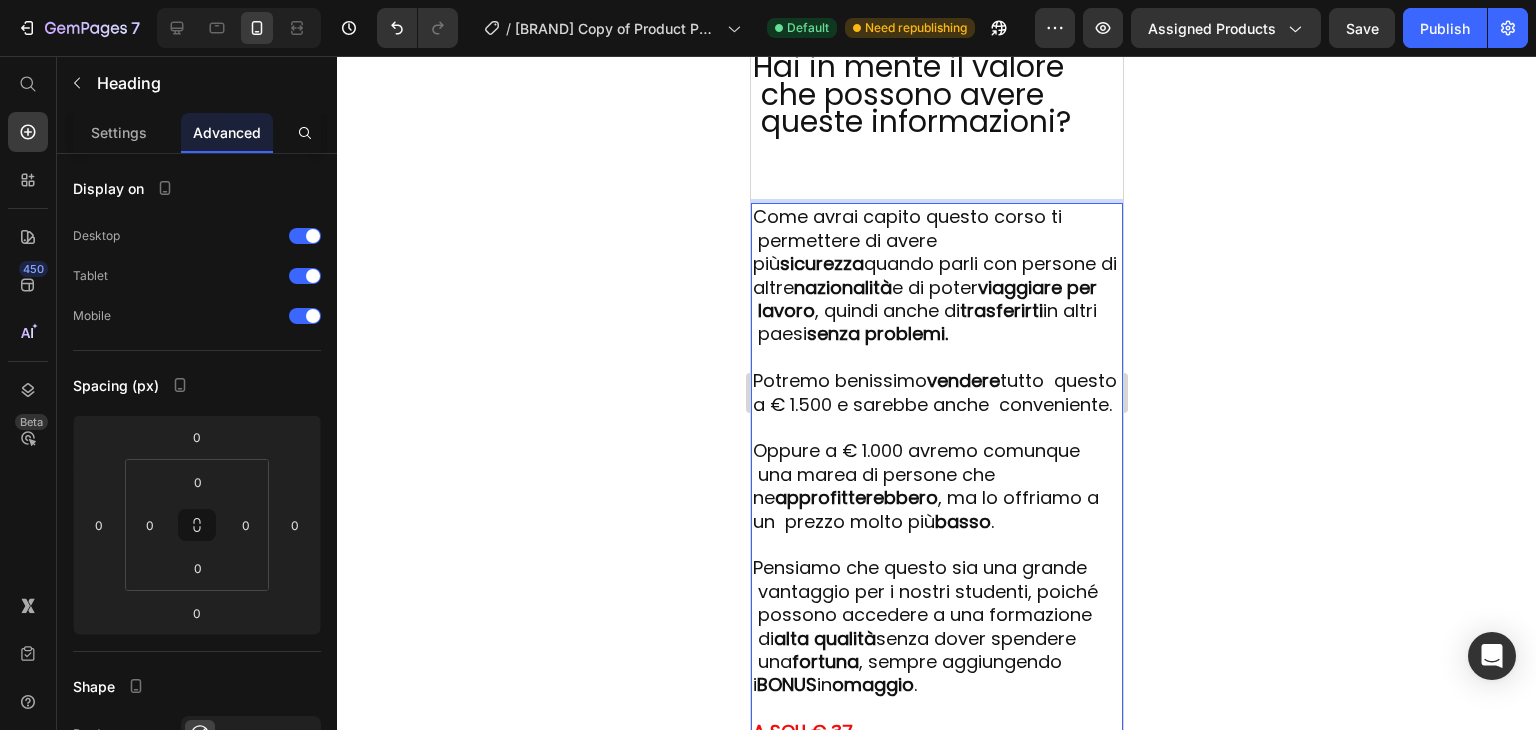 click on "Come avrai capito questo corso ti  permettere di avere più  sicurezza   quando parli con persone di altre   nazionalità  e di poter  viaggiare per  lavoro , quindi anche di  trasferirti  in altri  paesi  senza problemi.  Potremo benissimo  vendere  tutto  questo a € 1.500 e sarebbe anche  conveniente.  Oppure a € 1.000 avremo comunque  una marea di persone che ne   approfitterebbero , ma lo offriamo a un  prezzo molto più  basso .  Pensiamo che questo sia una grande  vantaggio per i nostri studenti, poiché  possono accedere a una formazione  di   alta qualità  senza dover spendere  una   fortuna , sempre aggiungendo i   BONUS   in  omaggio .  A SOLI € 37  Tutto ancora per pochissimo  tempo !  In conclusione, pensiamo che il nostro  corso di inglese sia un ottimo valore  per il prezzo e offriamo una formazione  di alta qualità con un  grande              materiale didattico  e un  prezzo  competitivo .  Siamo  fiduciosi  che il nostro  corso   obiettivi  e  ." at bounding box center (936, 661) 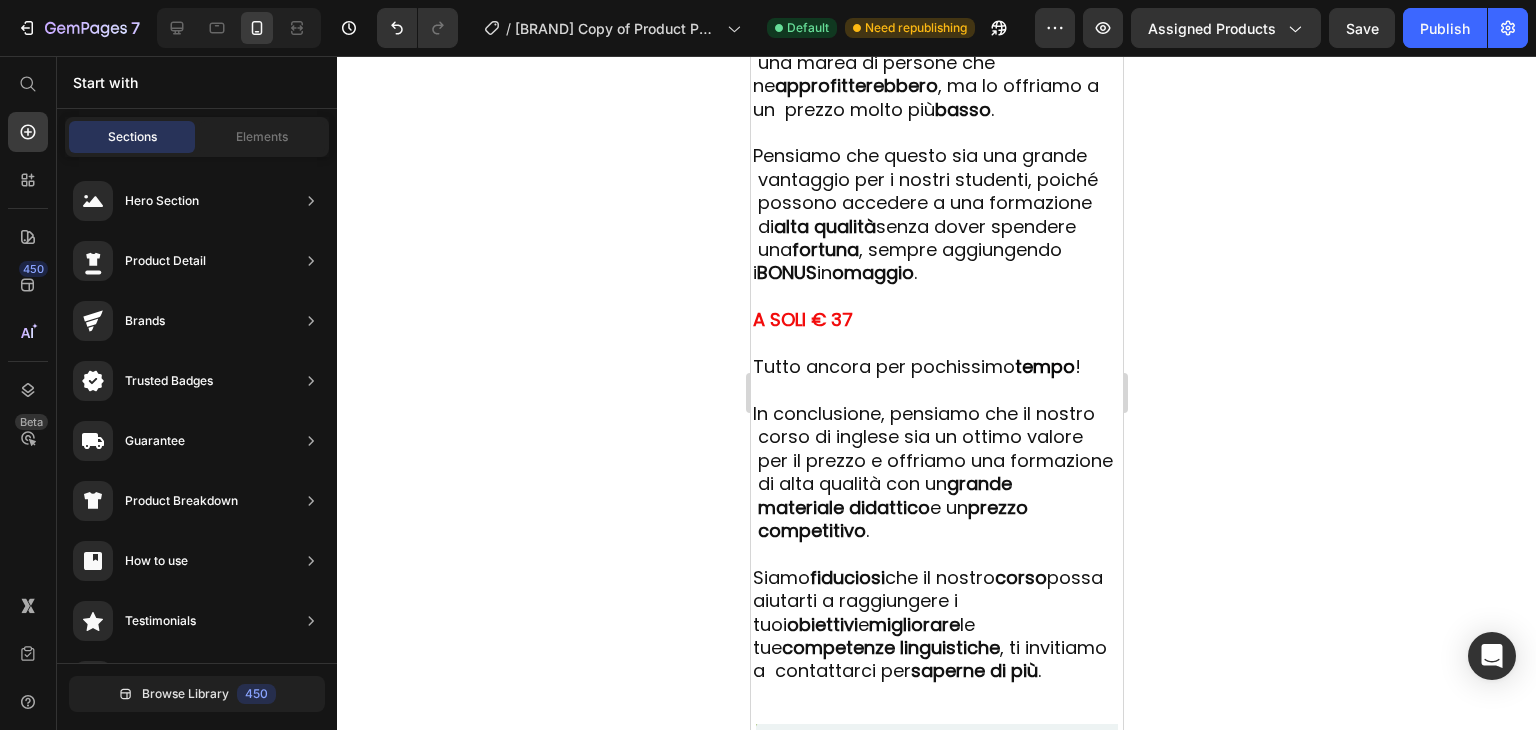 scroll, scrollTop: 8074, scrollLeft: 0, axis: vertical 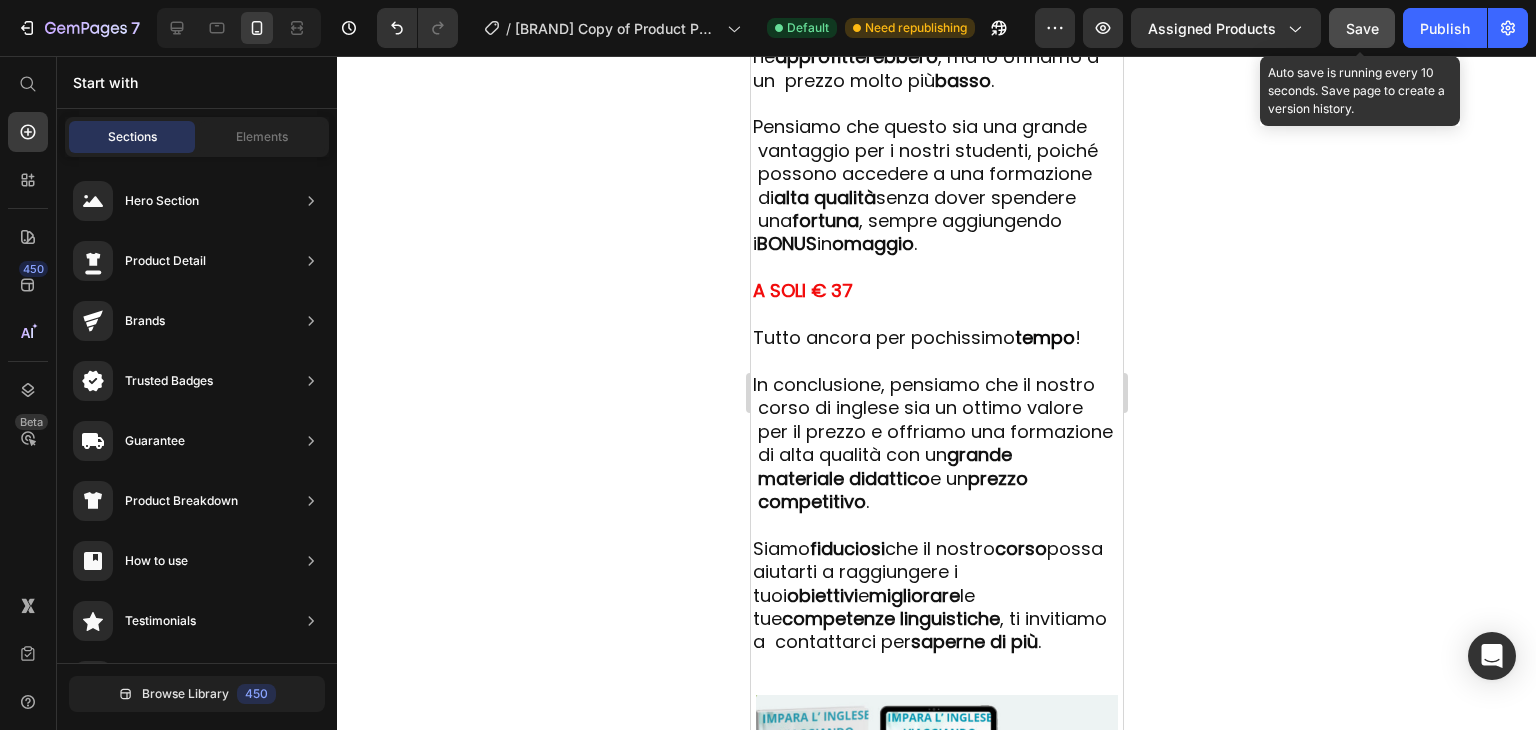 click on "Save" 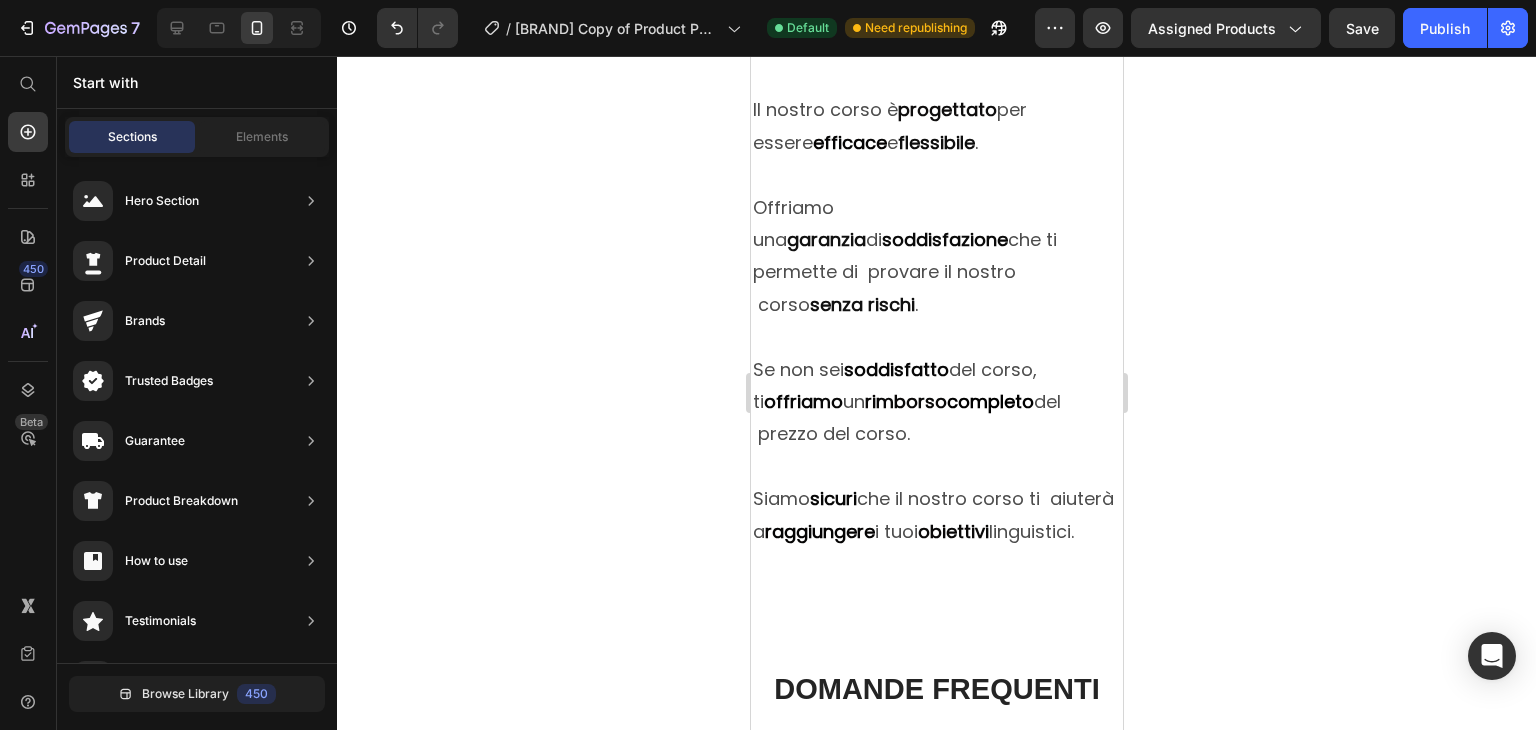 scroll, scrollTop: 9403, scrollLeft: 0, axis: vertical 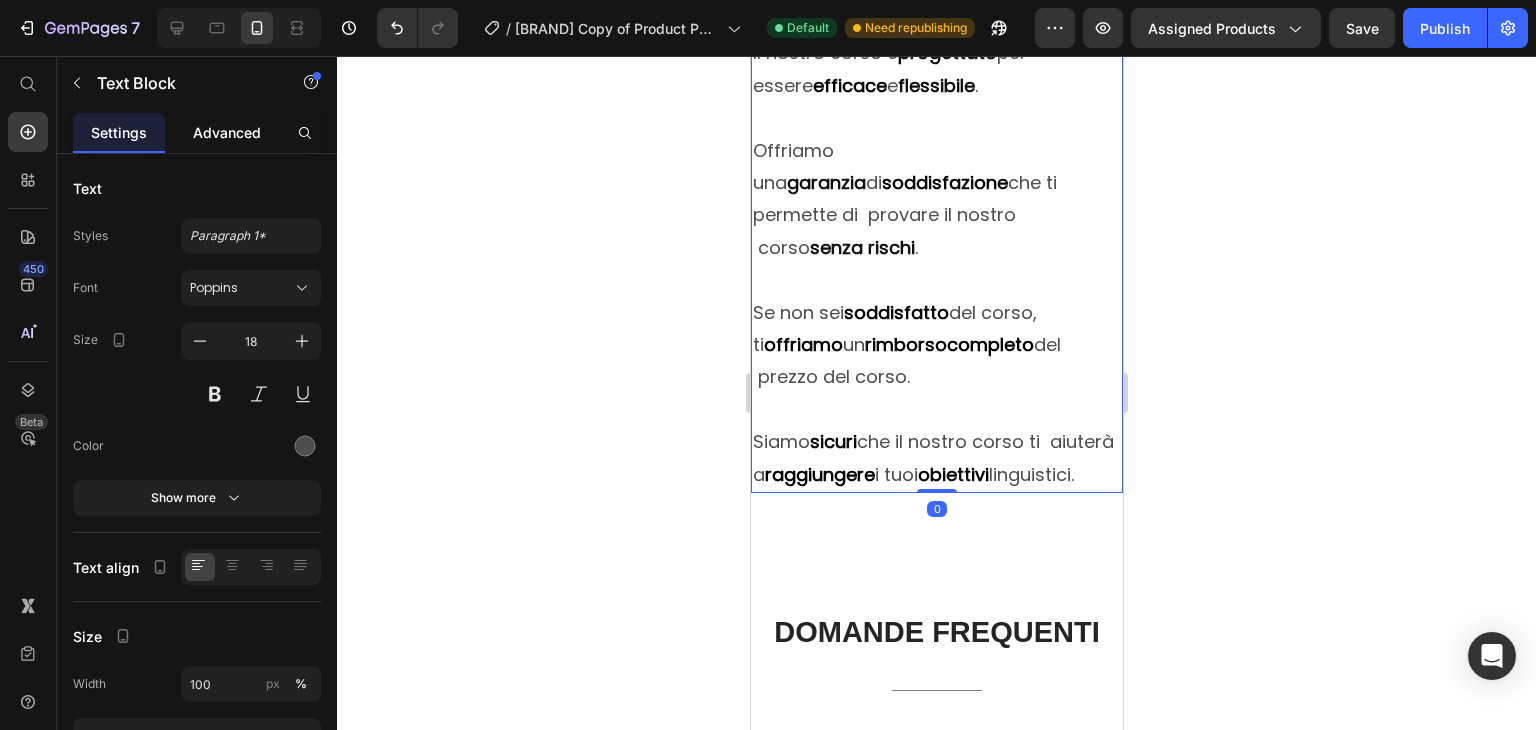 click on "Advanced" at bounding box center (227, 132) 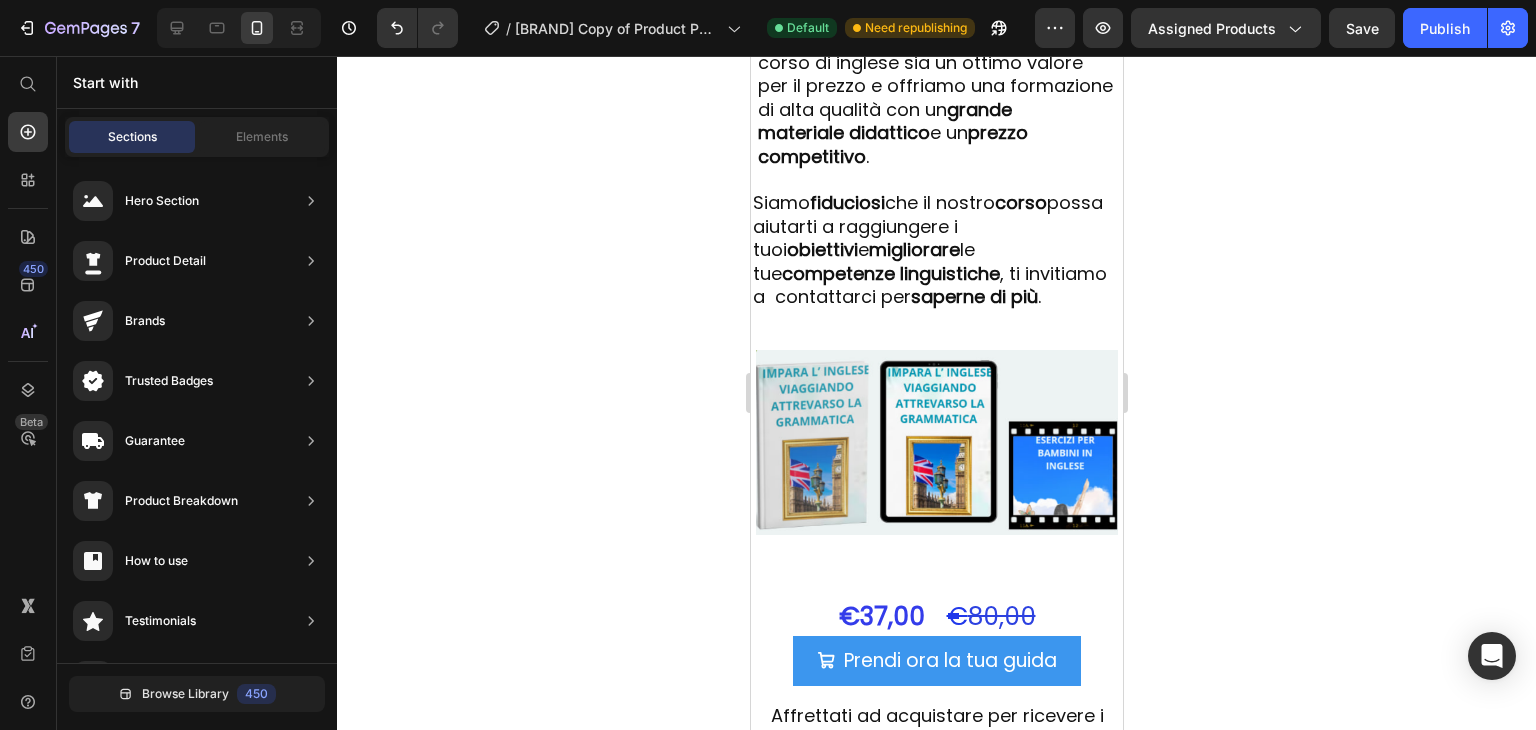scroll, scrollTop: 8382, scrollLeft: 0, axis: vertical 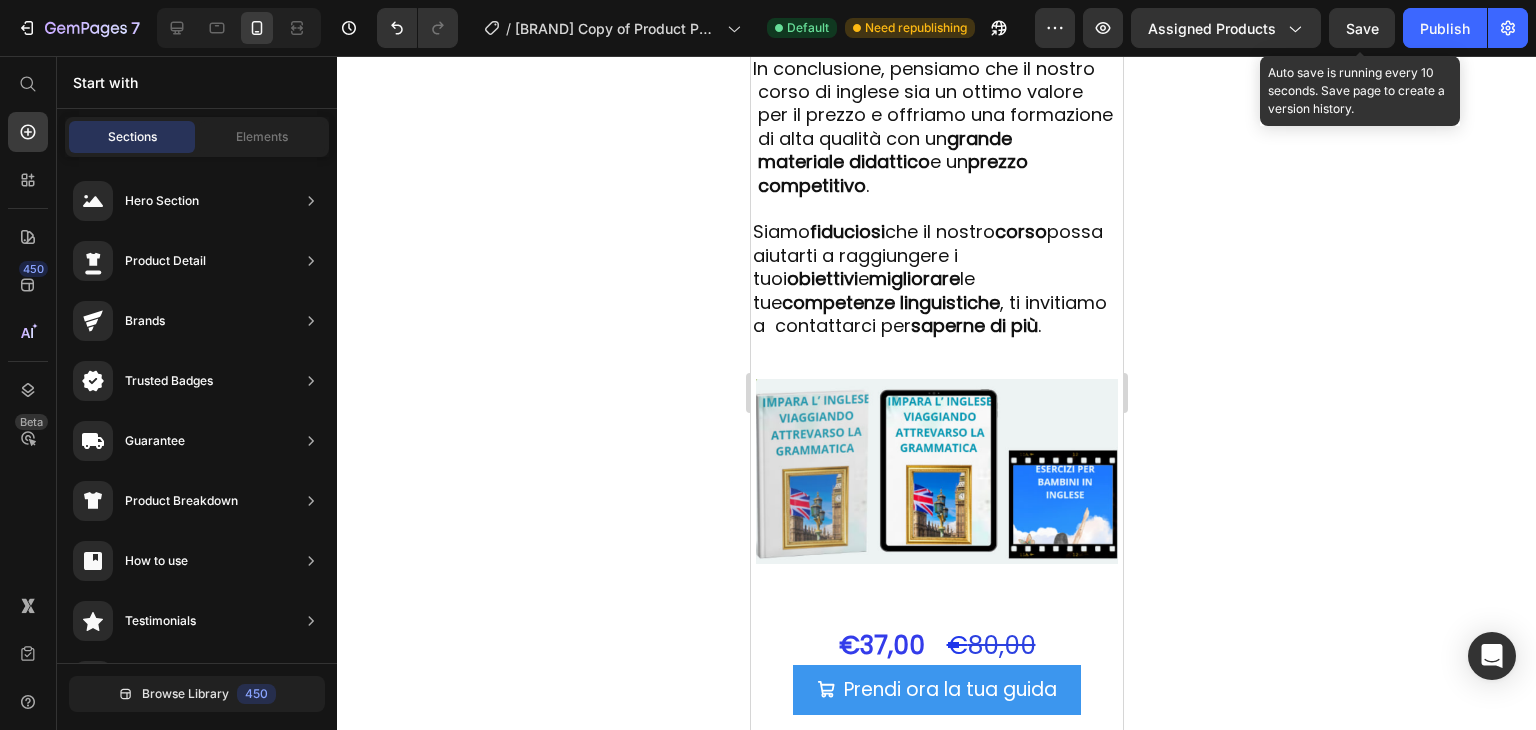 click on "Save" at bounding box center [1362, 28] 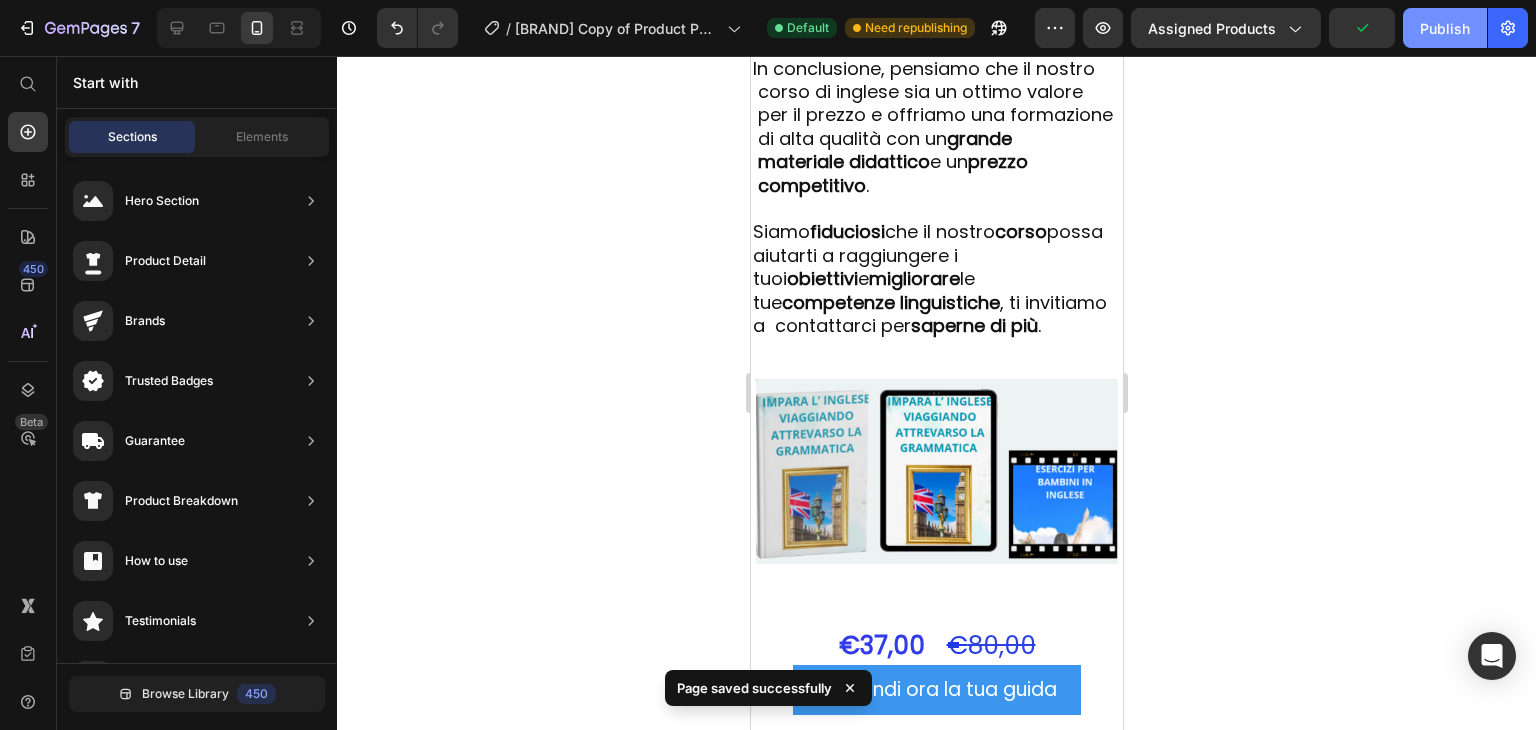 click on "Publish" at bounding box center [1445, 28] 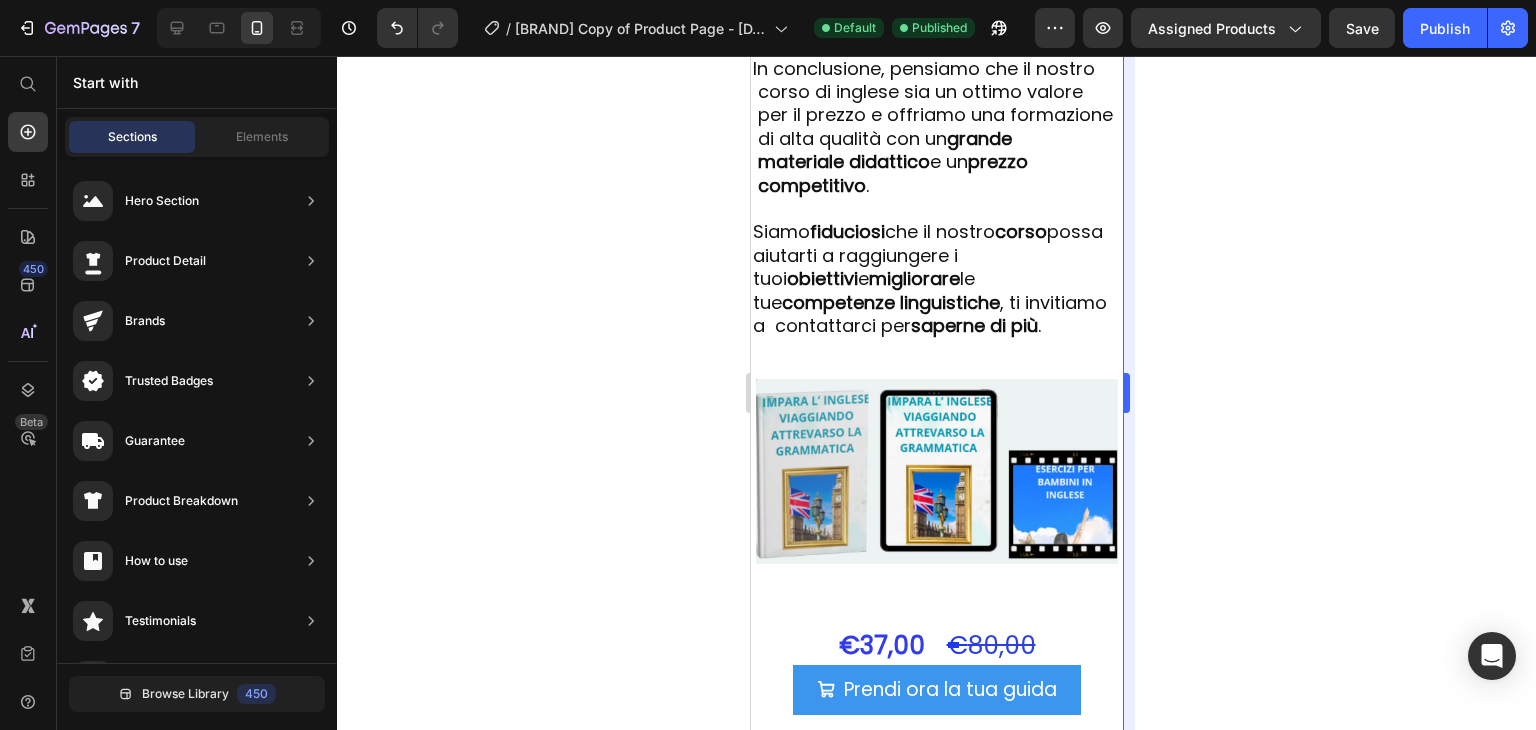 type 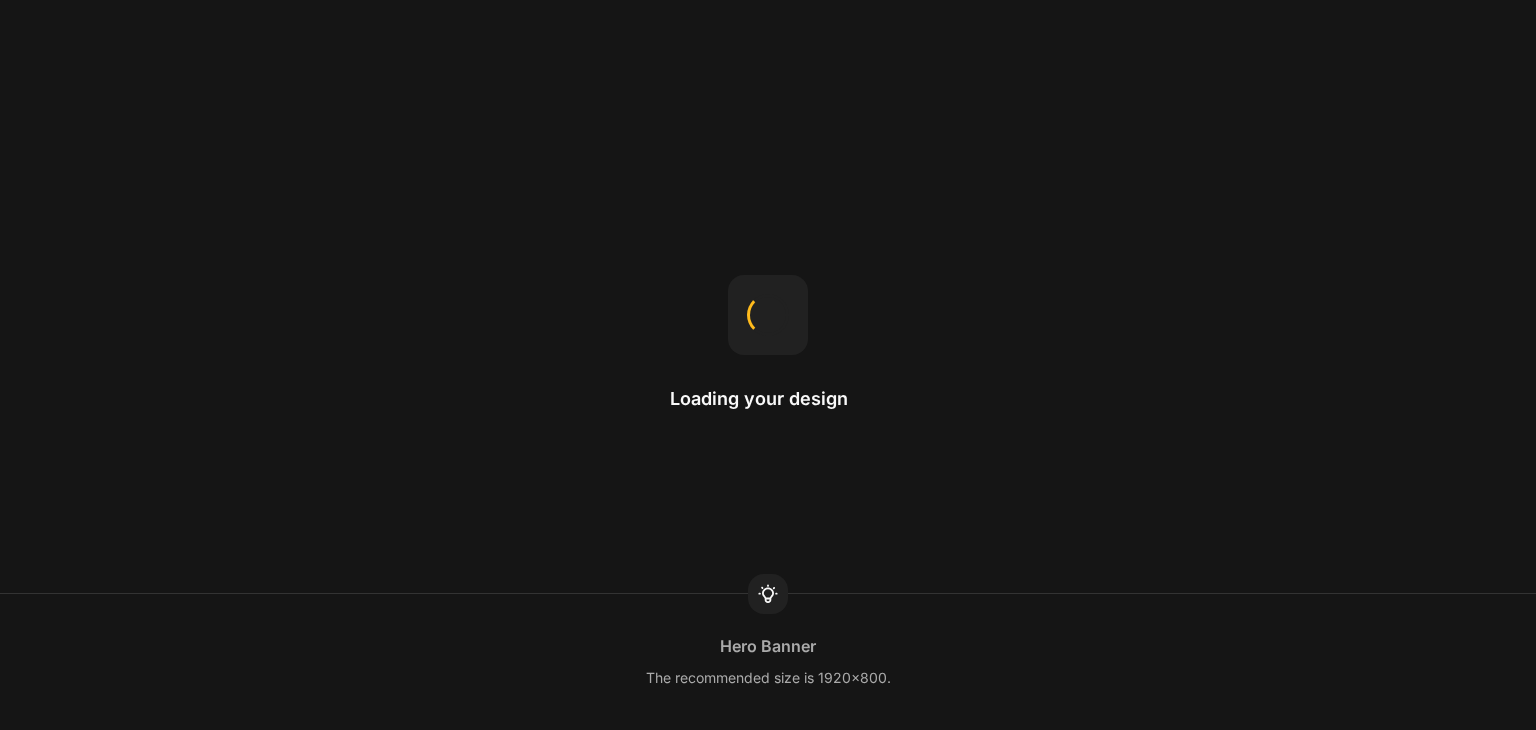scroll, scrollTop: 0, scrollLeft: 0, axis: both 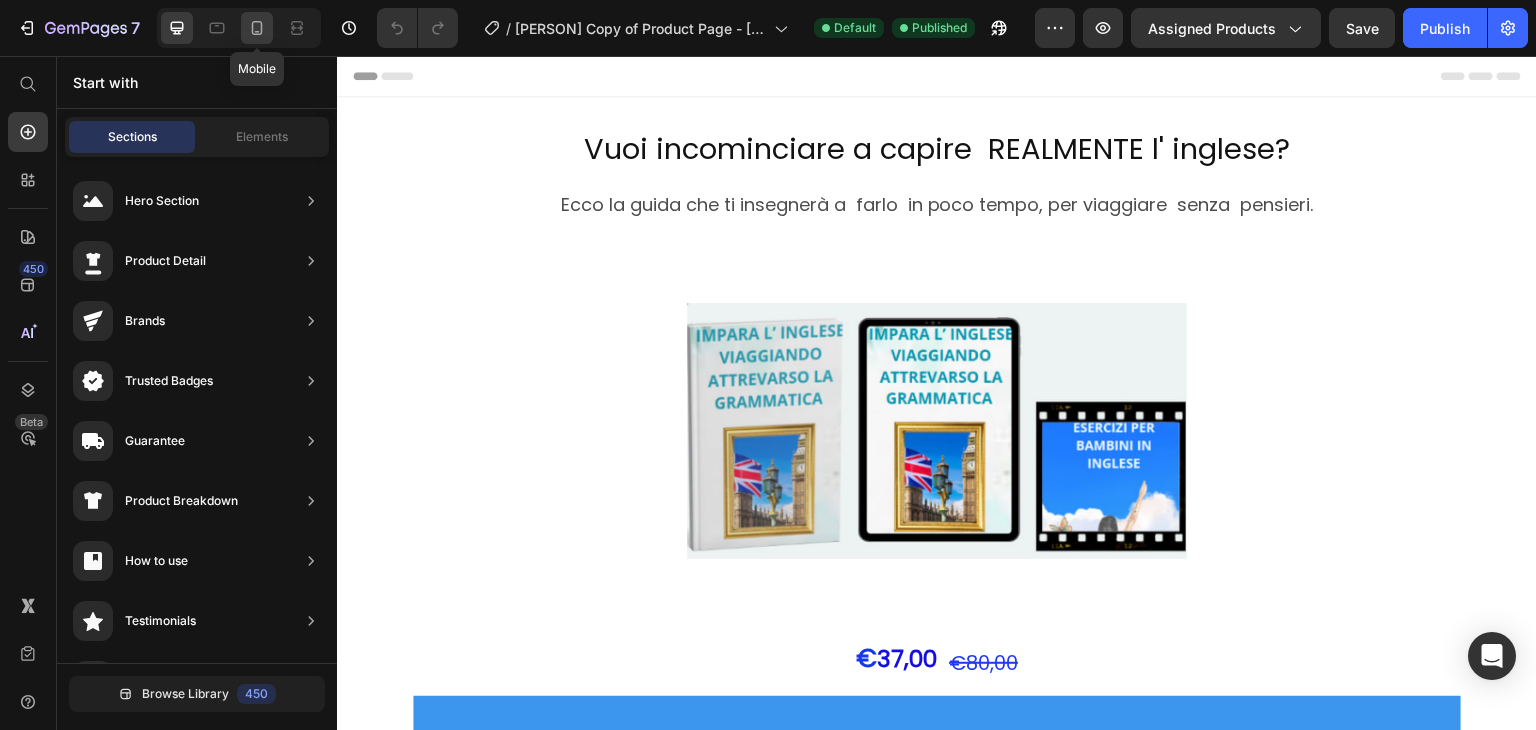 click 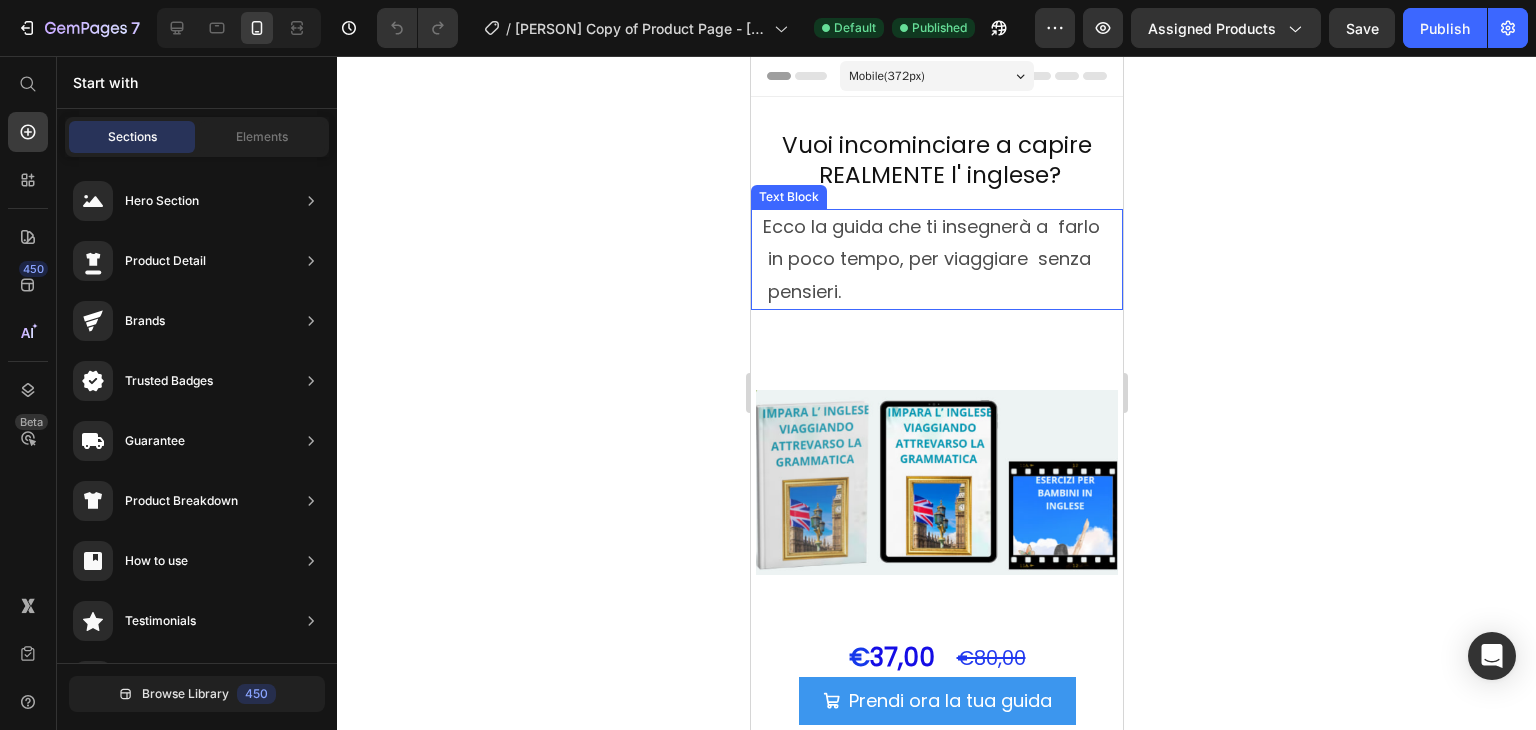 click on "Ecco la guida che ti insegnerà a  farlo  in poco tempo, per viaggiare  senza  pensieri." at bounding box center (936, 259) 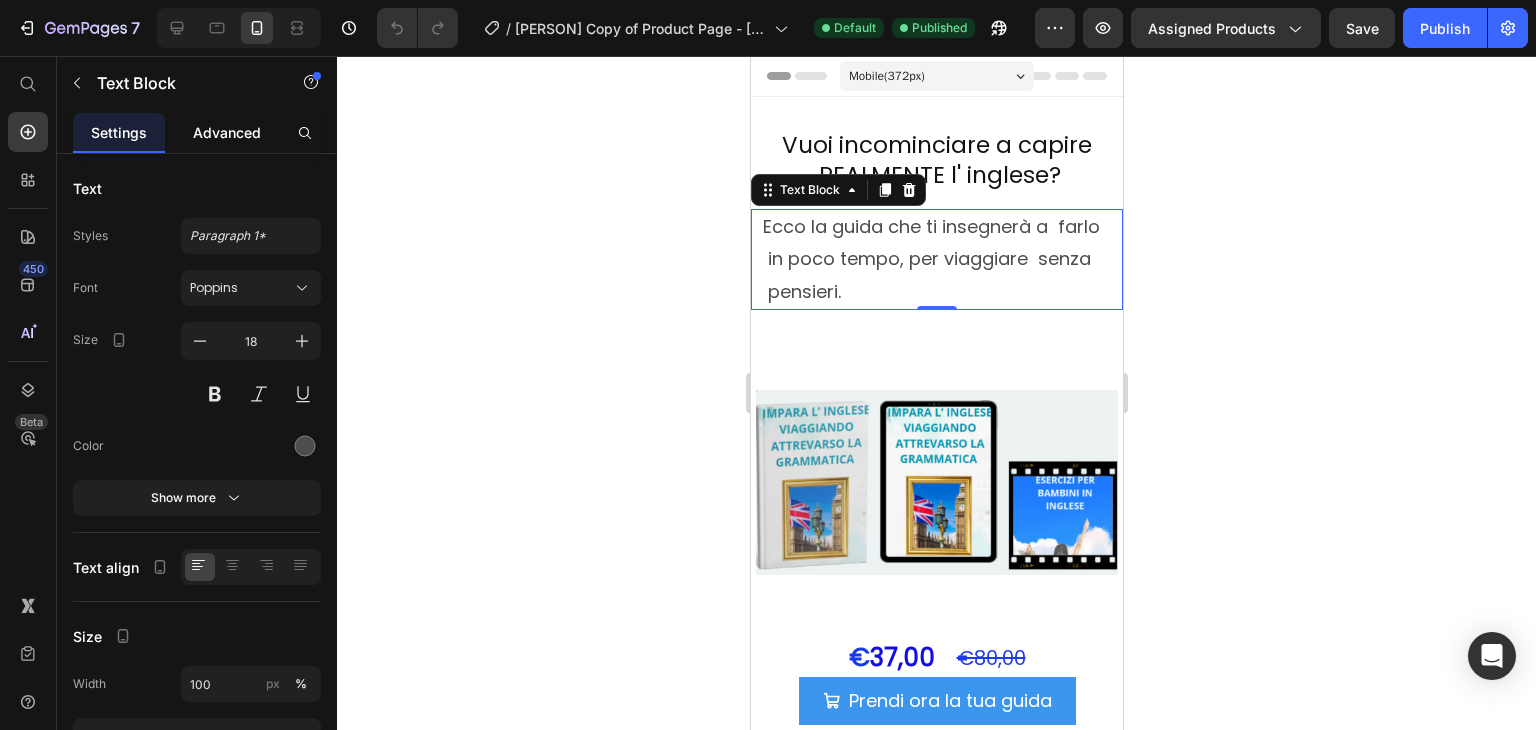 click on "Advanced" at bounding box center (227, 132) 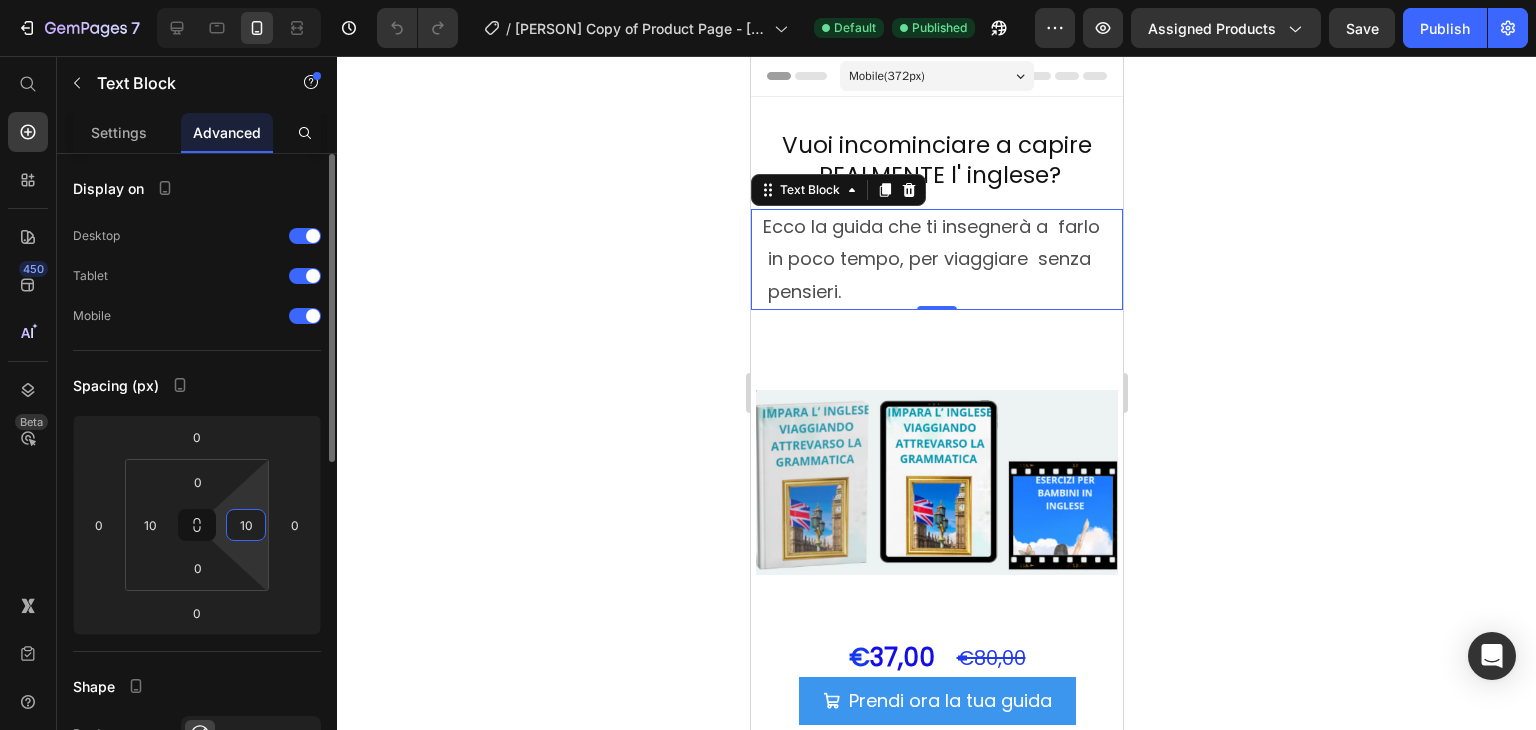 click on "10" at bounding box center [246, 525] 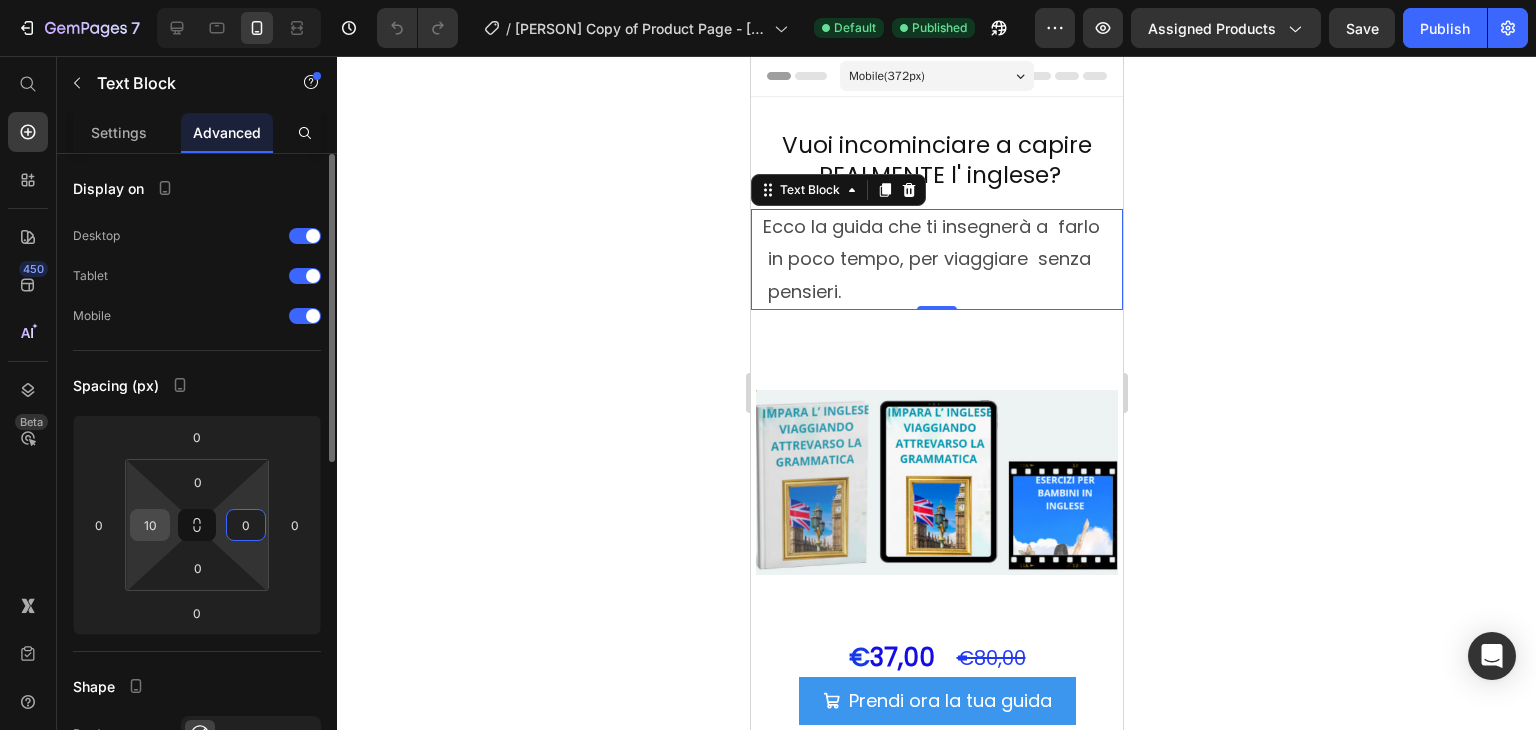 type on "0" 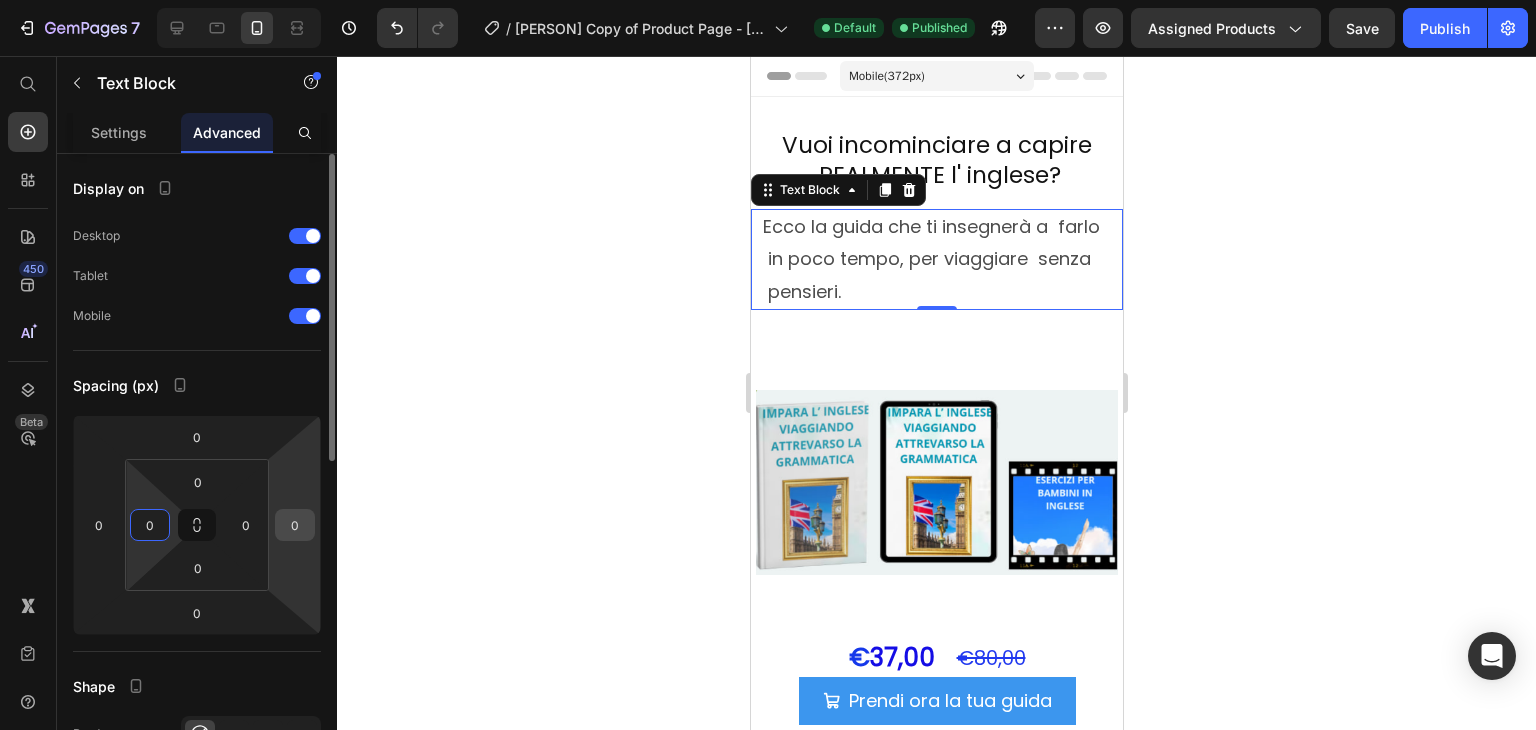 type on "0" 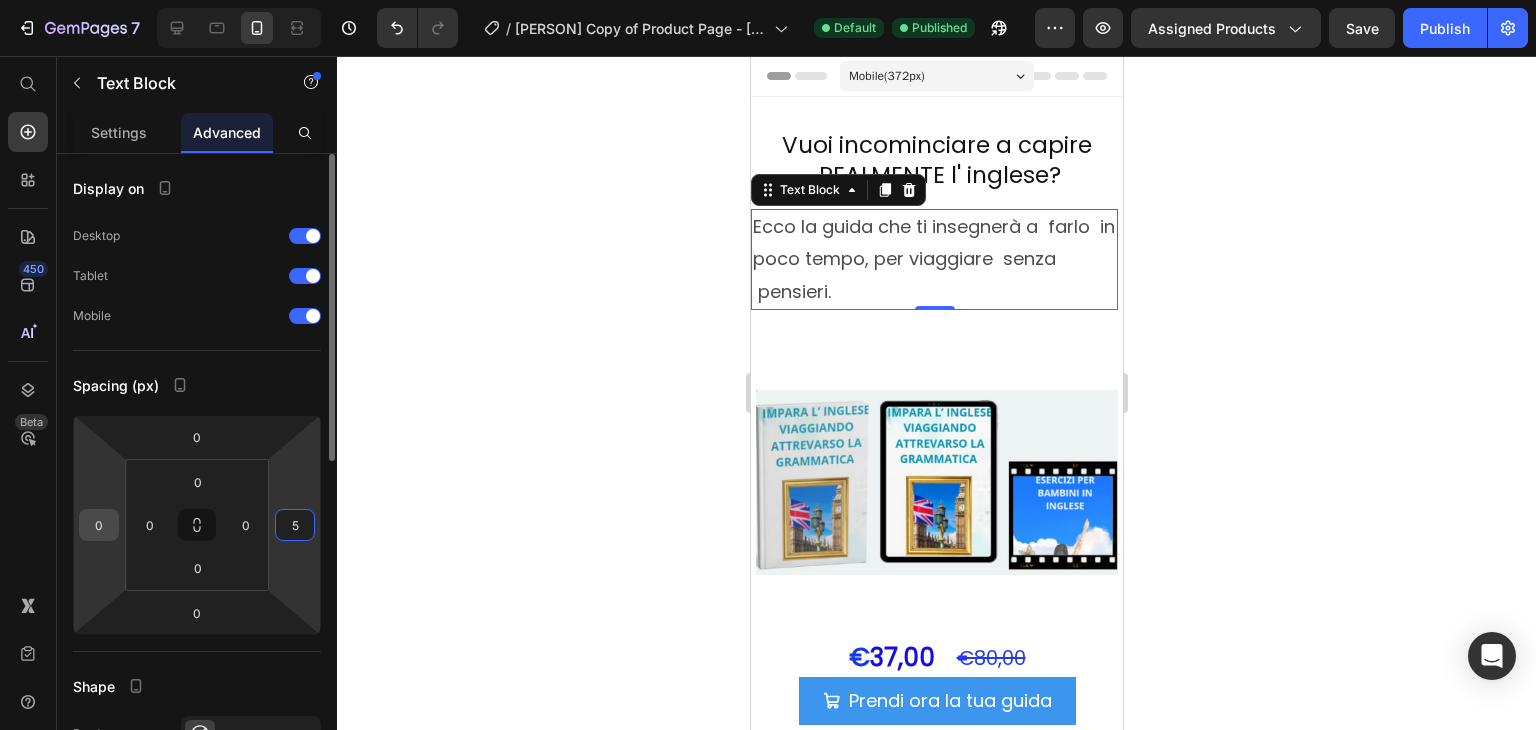 type on "5" 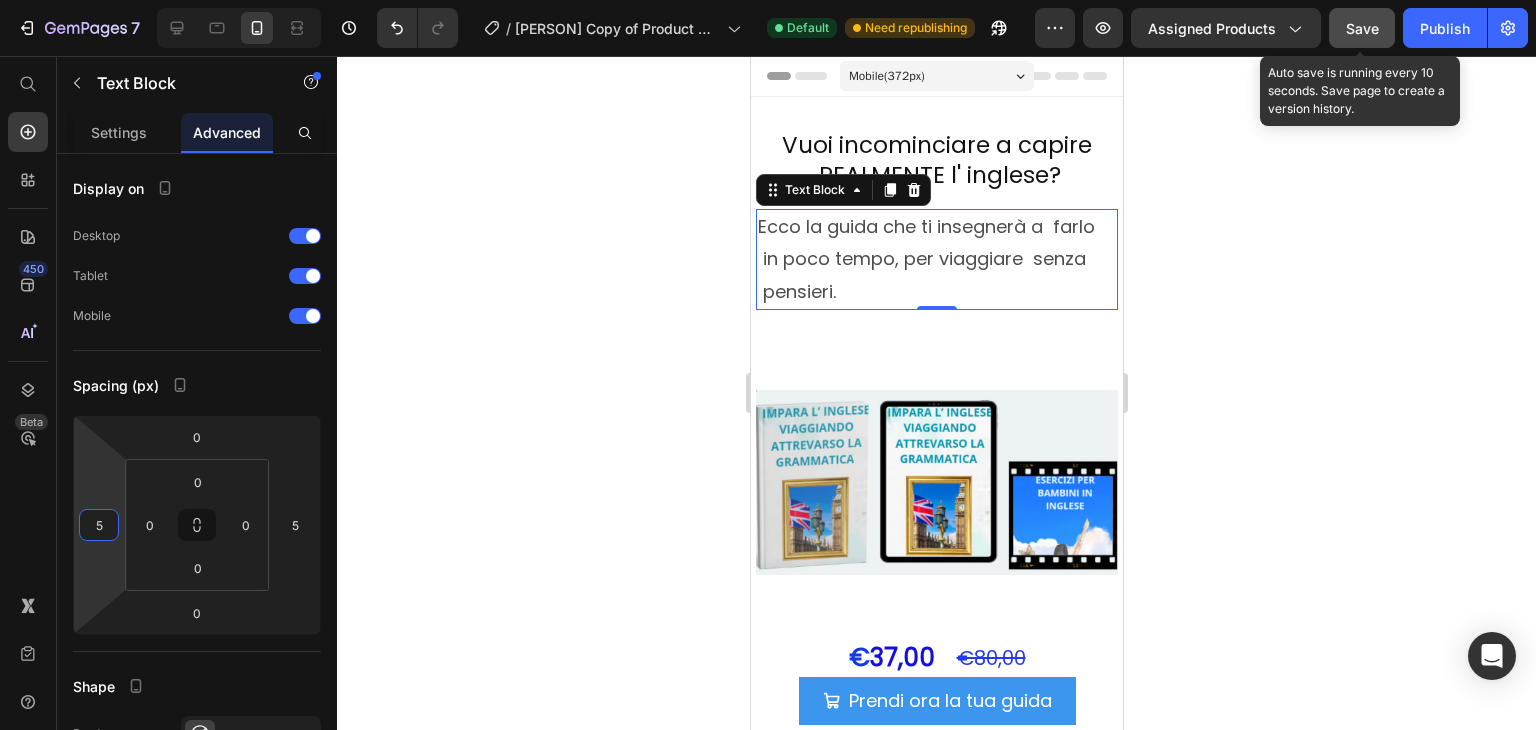 type on "5" 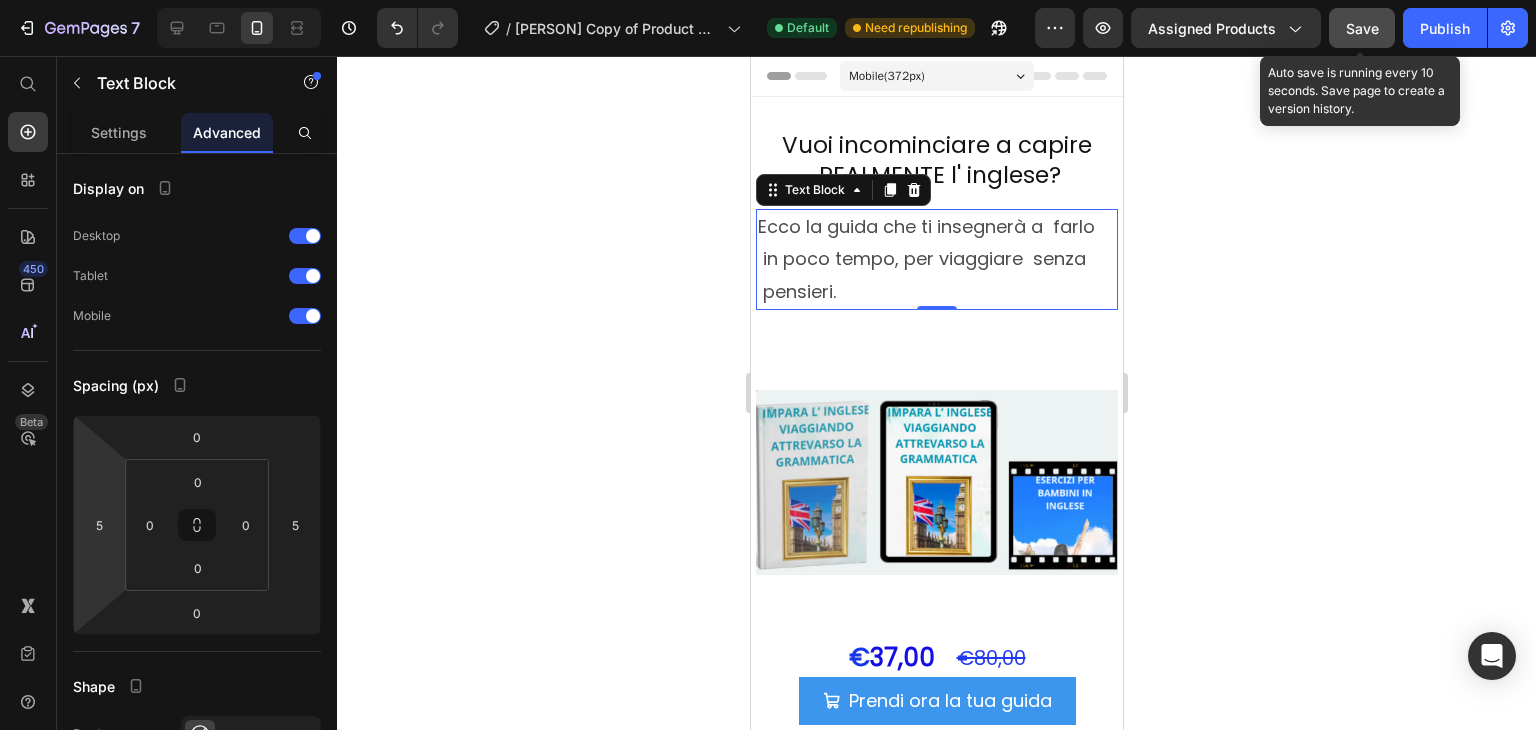click on "Save" 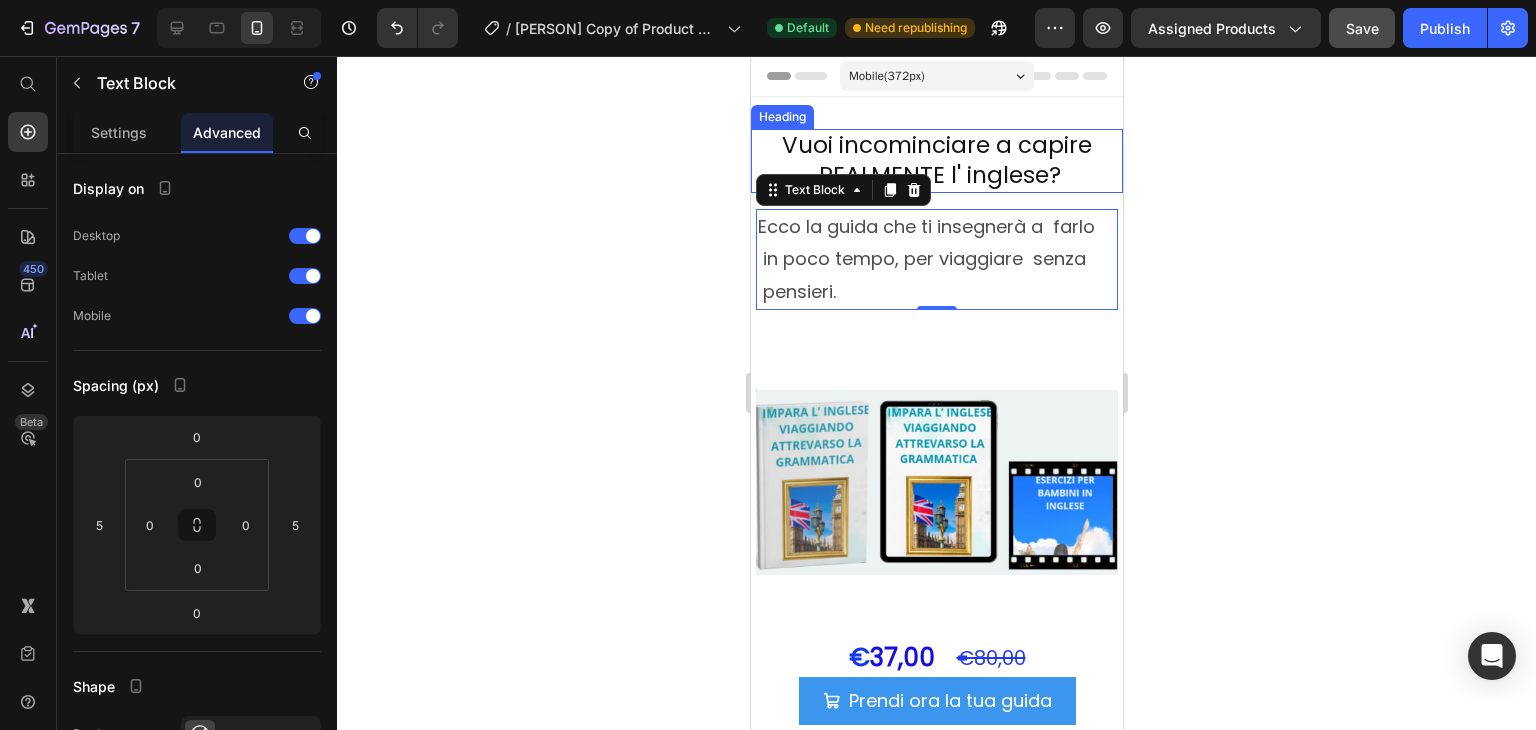 click on "Vuoi incominciare a capire  REALMENTE l' inglese?" at bounding box center (936, 161) 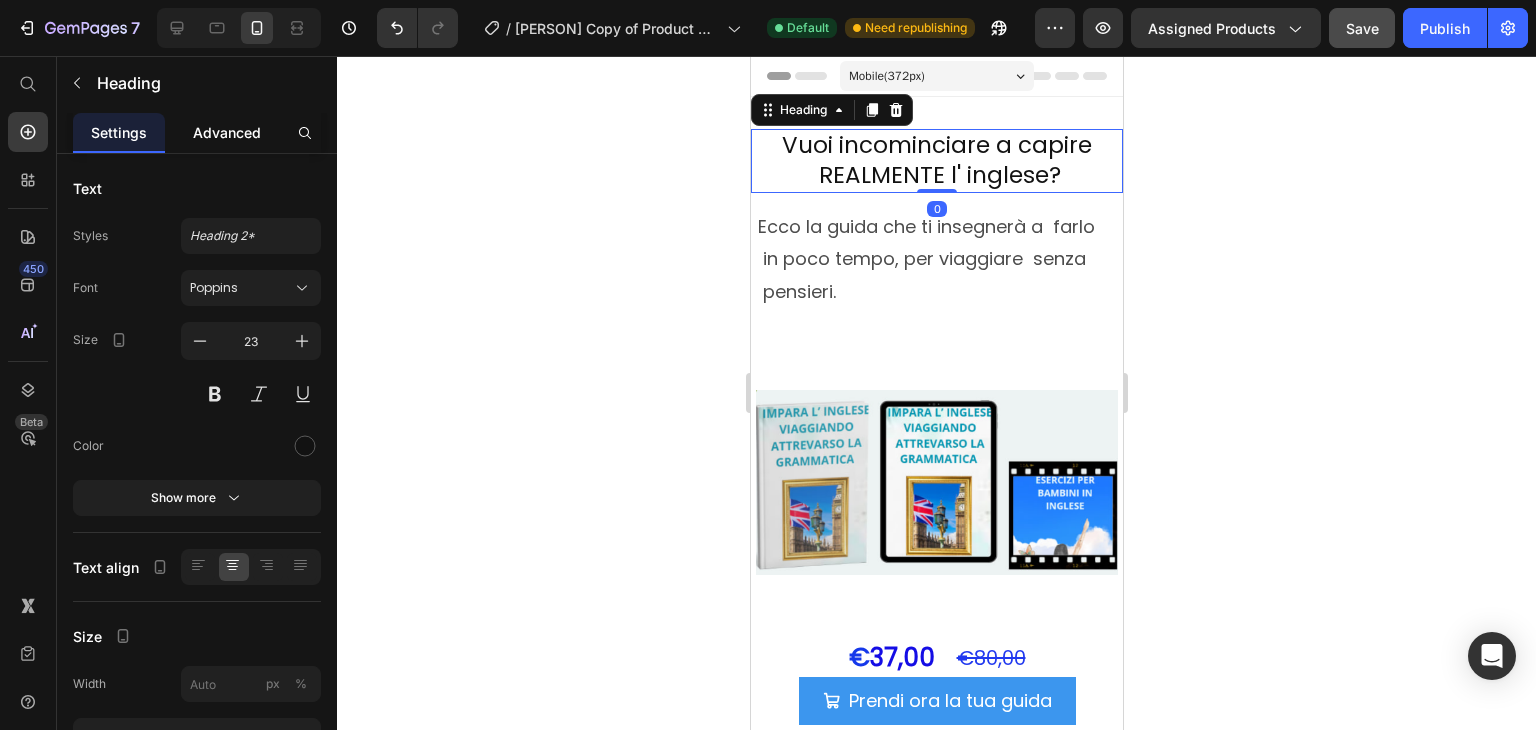 click on "Advanced" at bounding box center [227, 132] 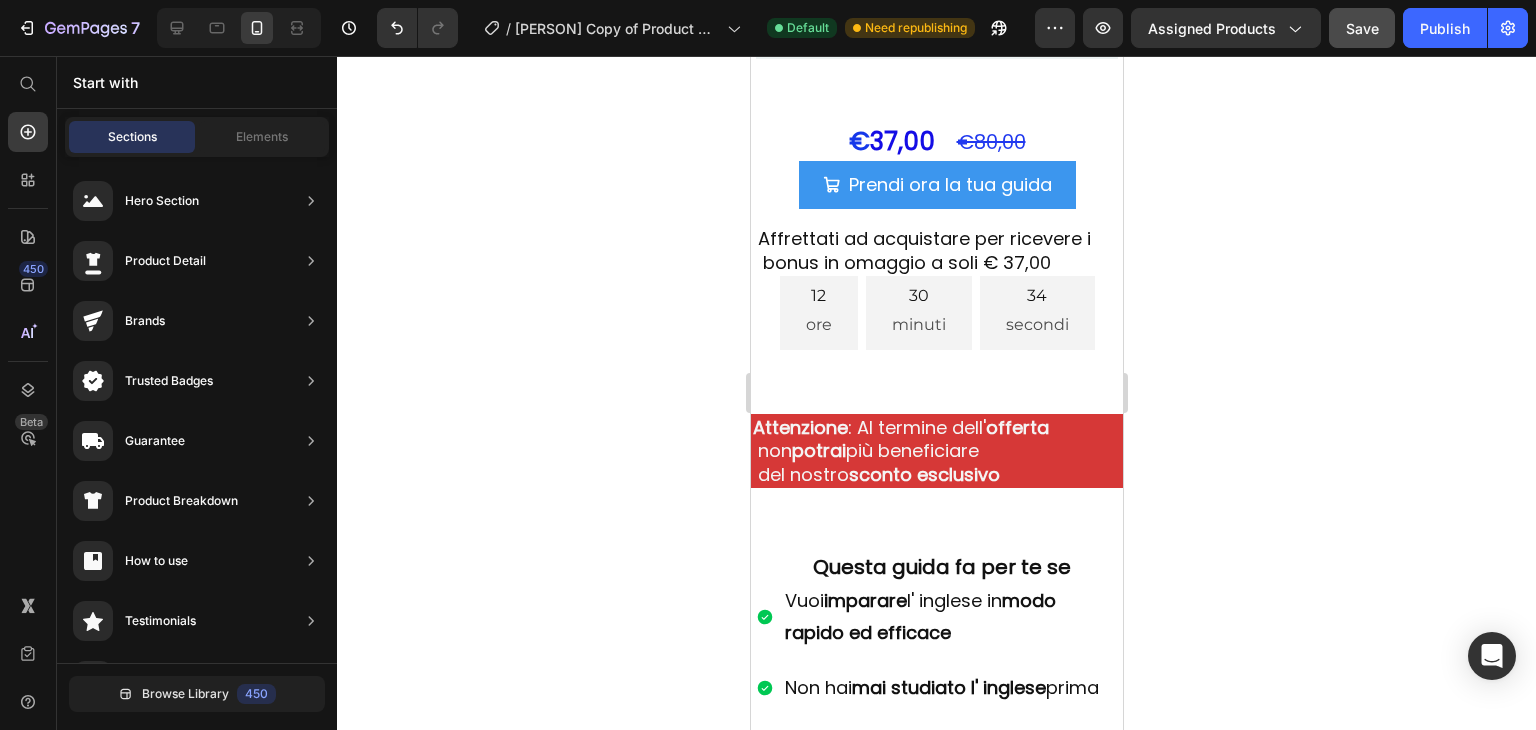 scroll, scrollTop: 469, scrollLeft: 0, axis: vertical 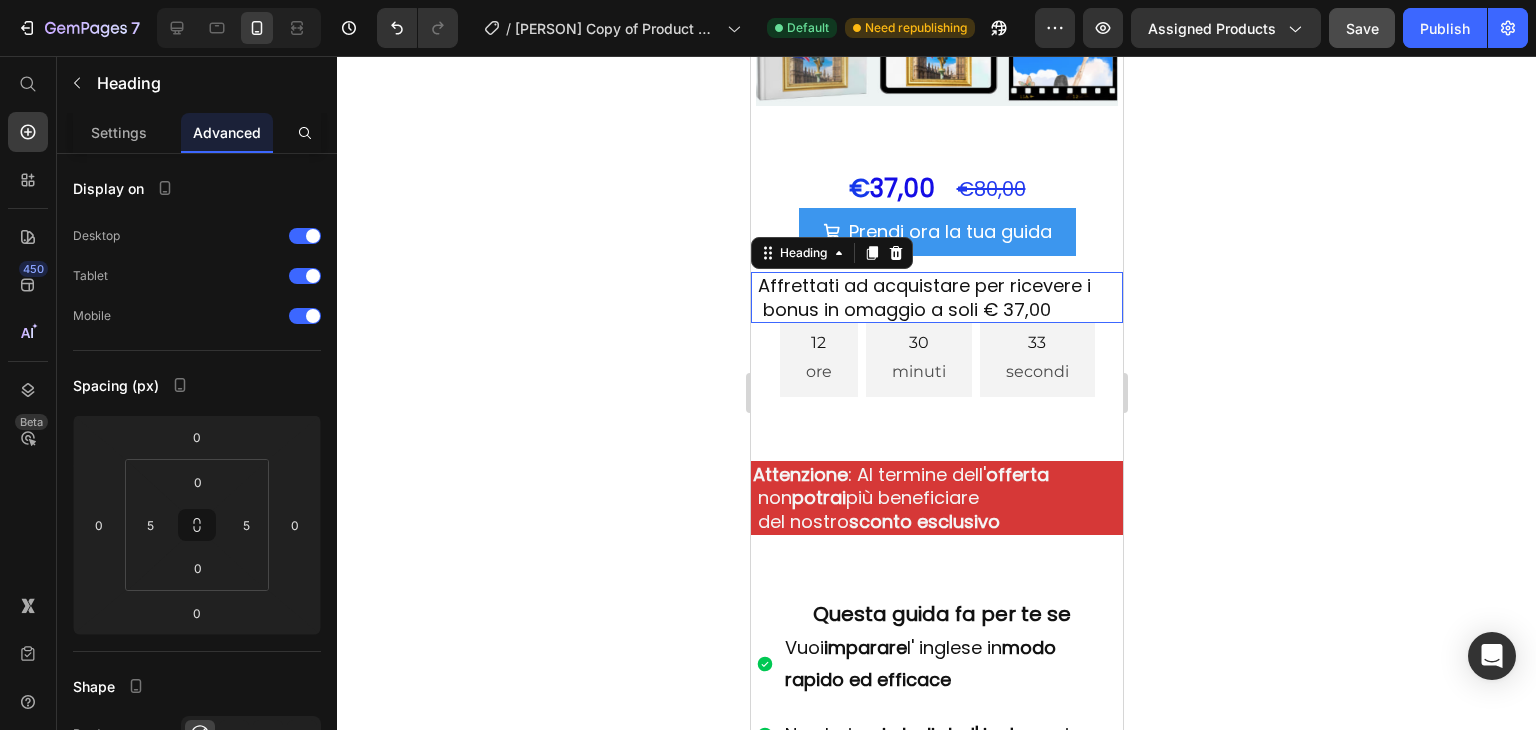 click on "Affrettati ad acquistare per ricevere i  bonus in omaggio a soli € 37,00" at bounding box center [936, 297] 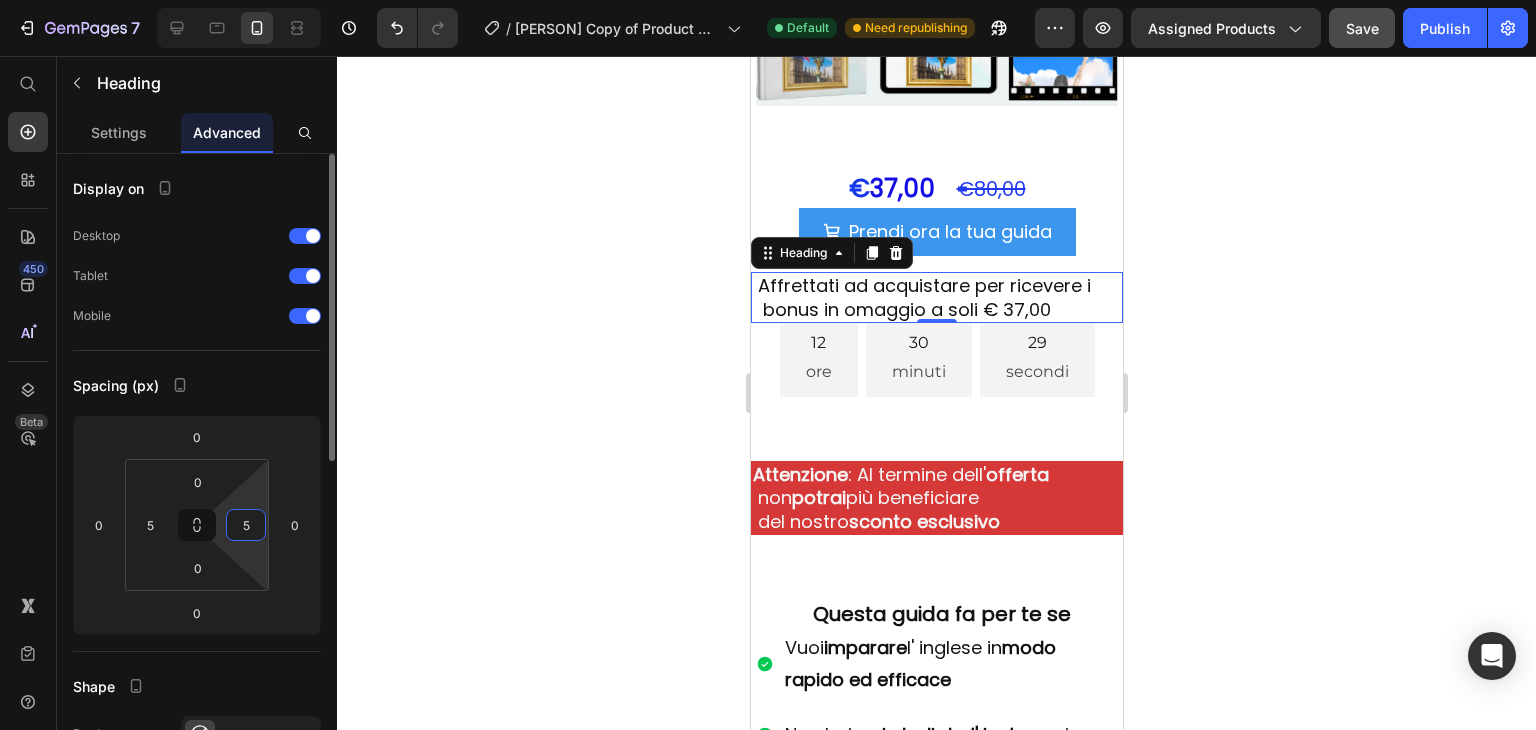 click on "5" at bounding box center [246, 525] 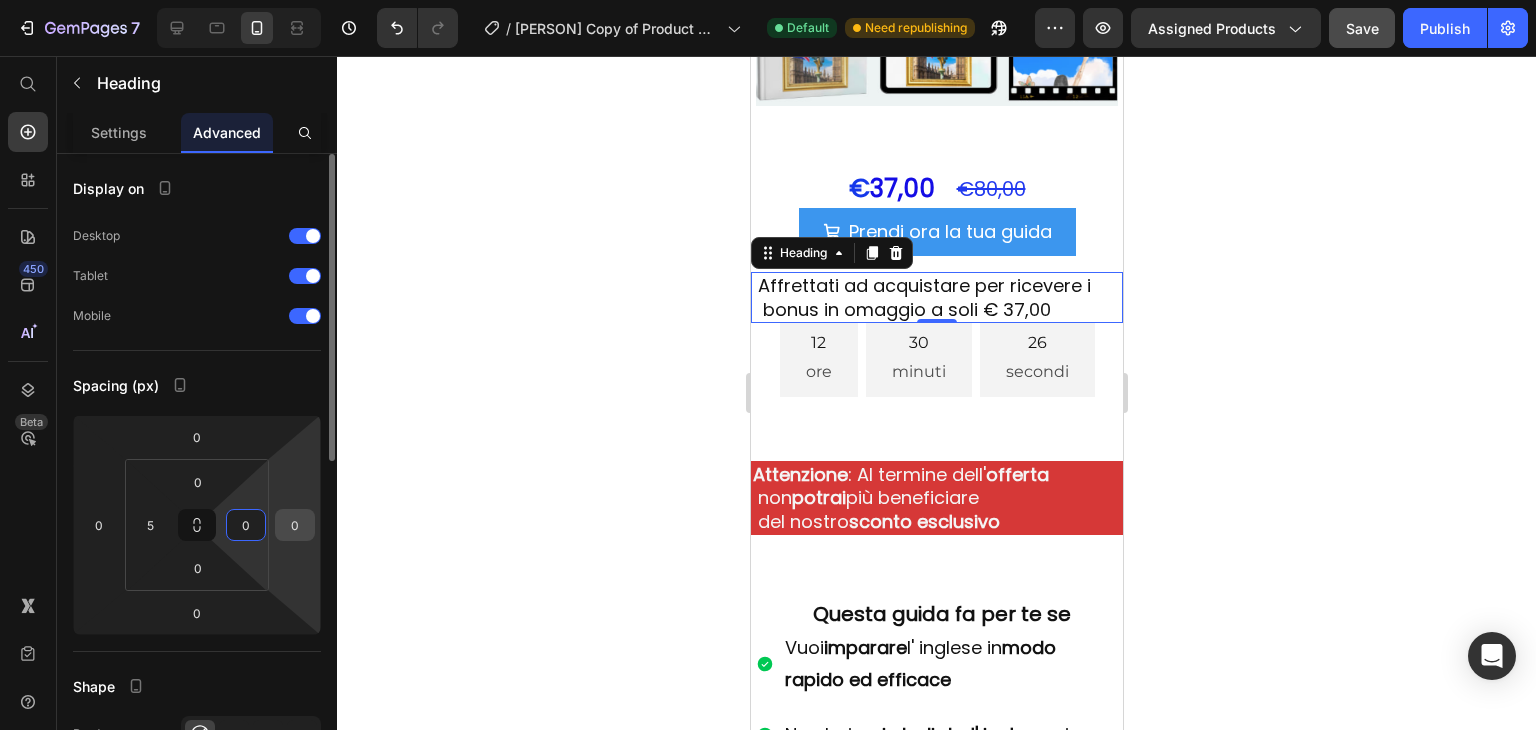 type on "0" 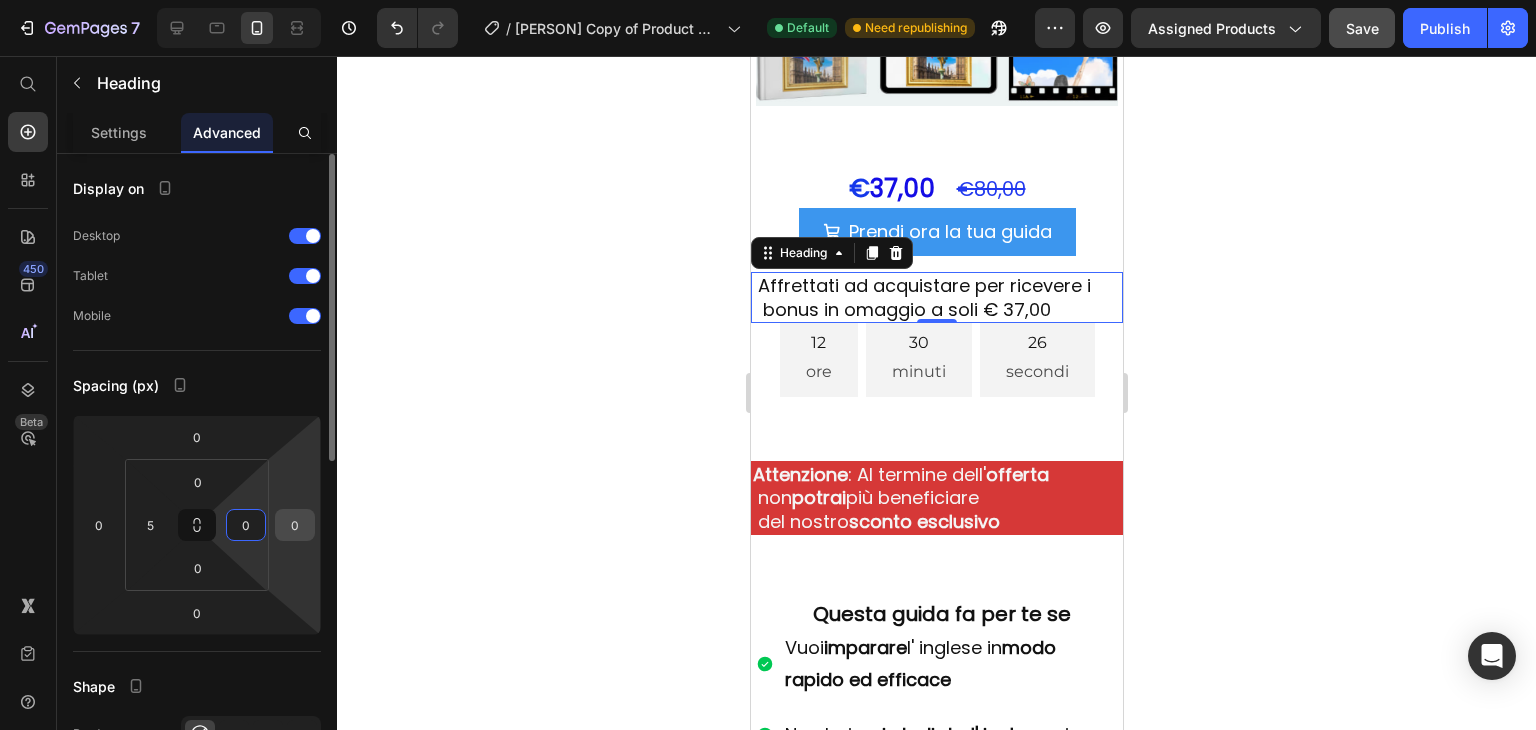 click on "0" at bounding box center [295, 525] 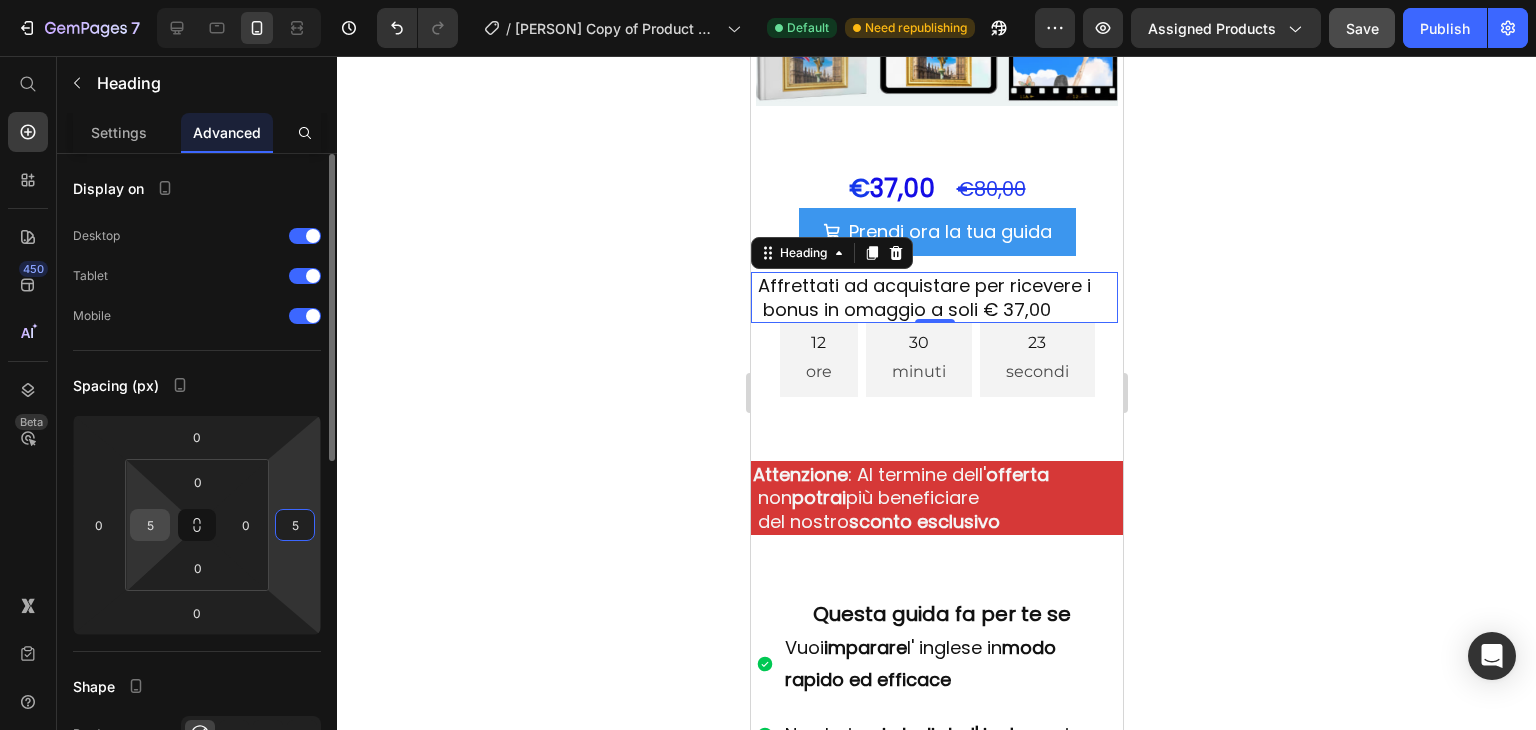 type on "5" 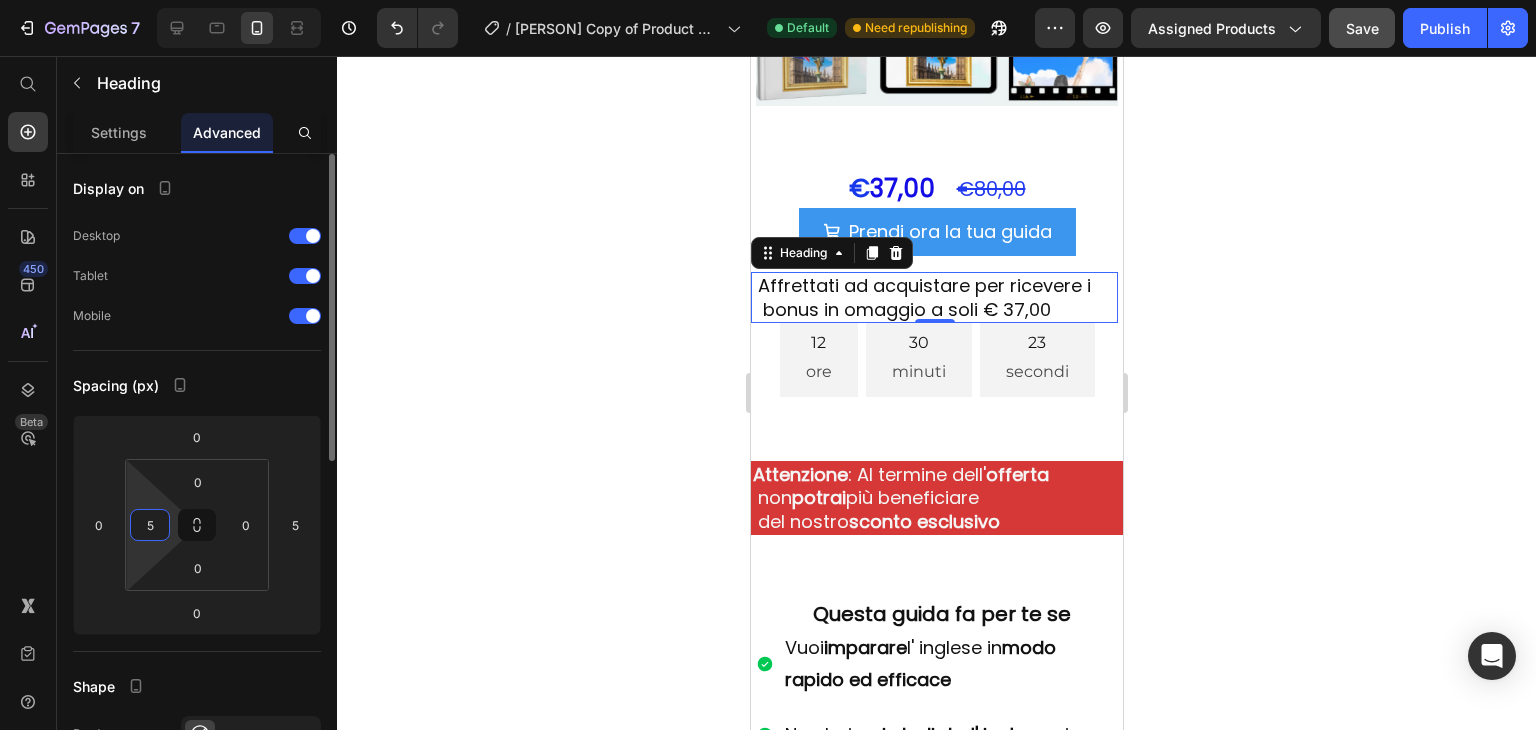 click on "5" at bounding box center [150, 525] 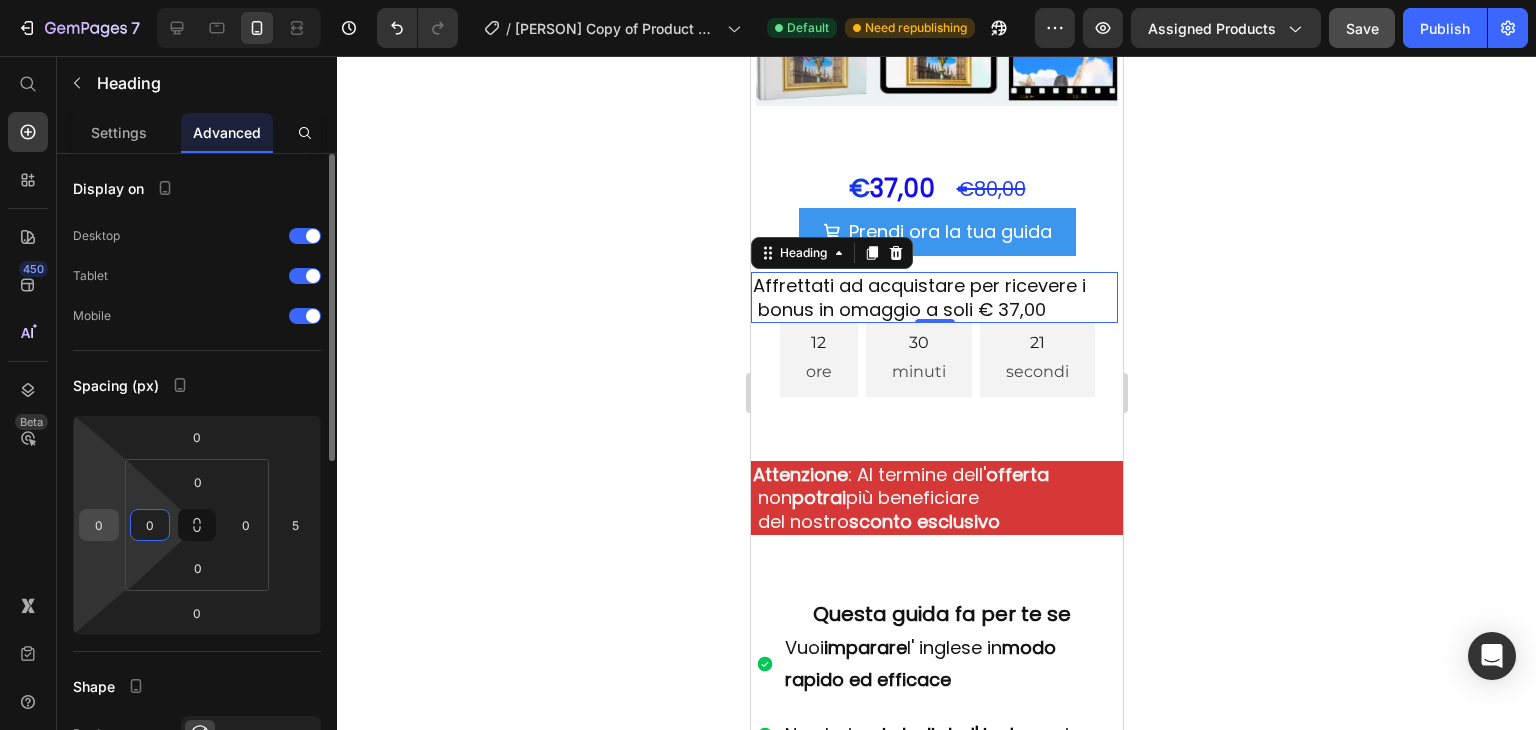 type on "0" 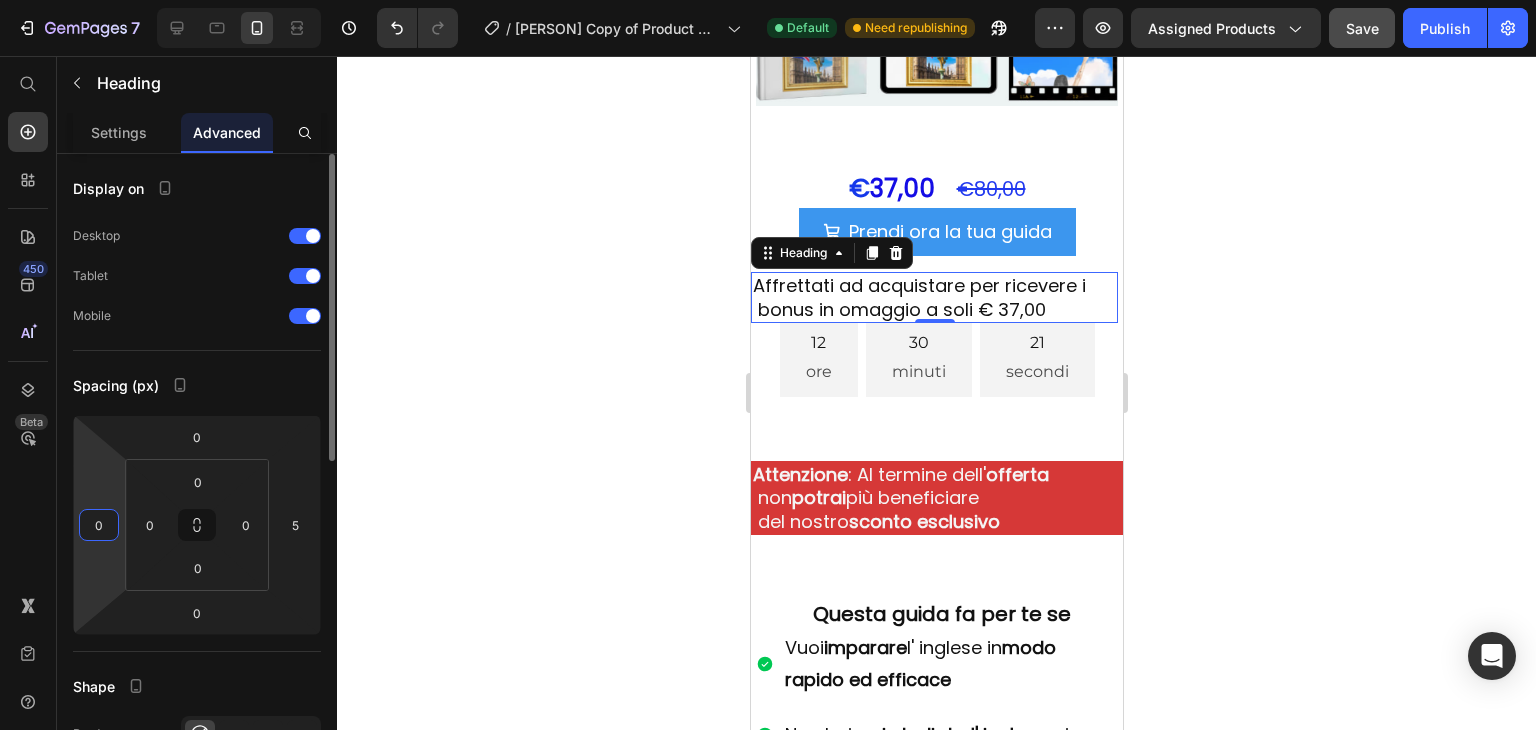 click on "0" at bounding box center [99, 525] 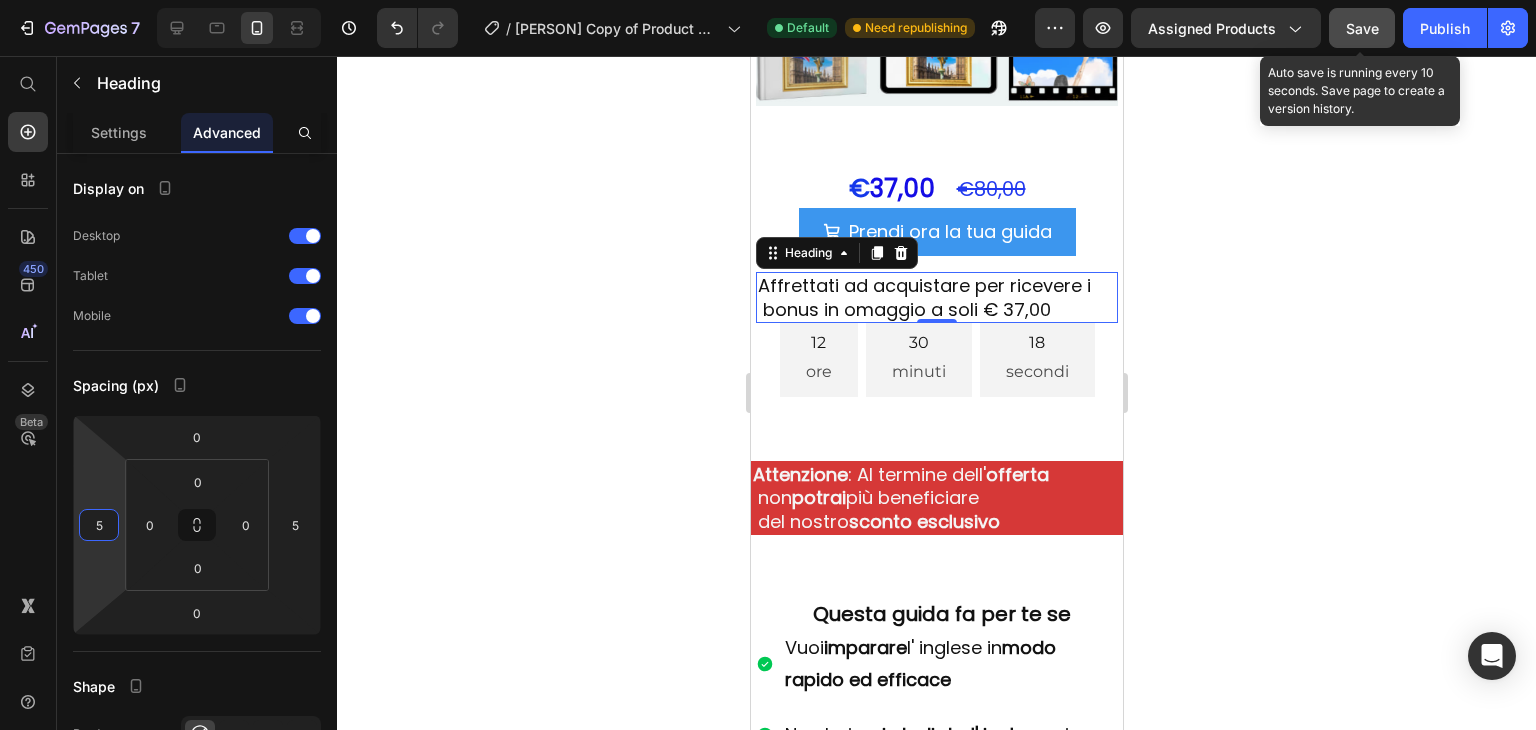 type on "5" 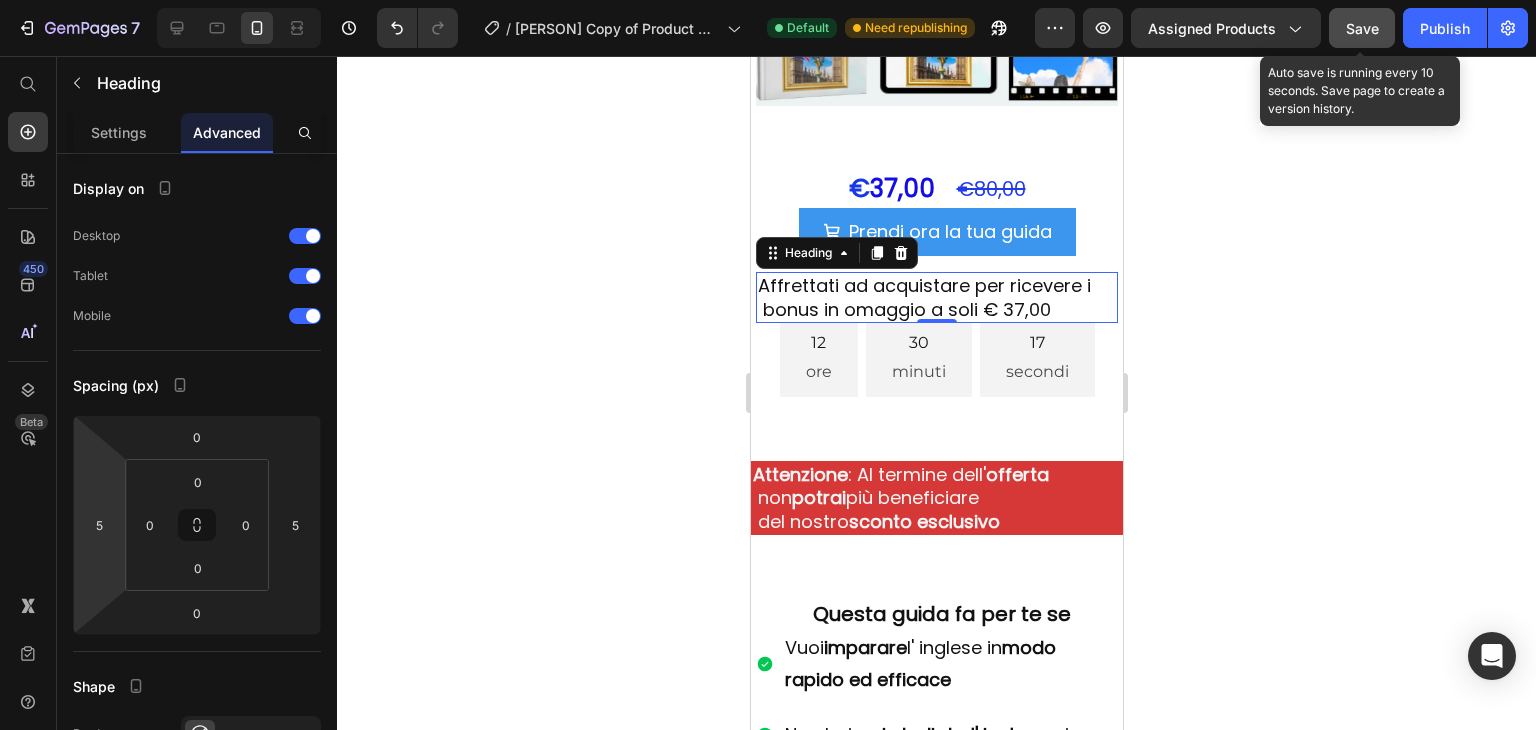 click on "Save" 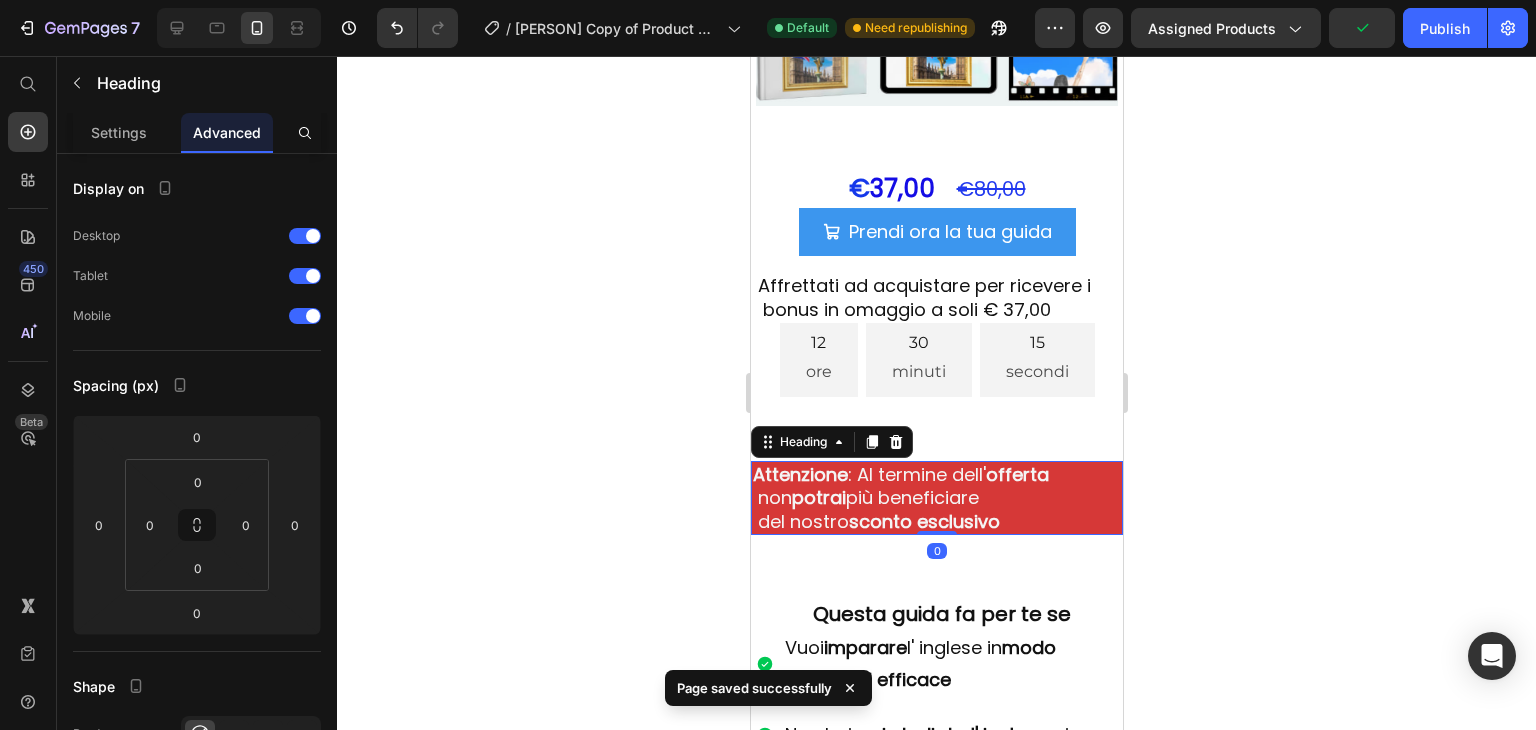 click on "Attenzione : Al termine dell'  offerta   non   potrai  più beneficiare  del nostro   sconto esclusivo" at bounding box center (936, 498) 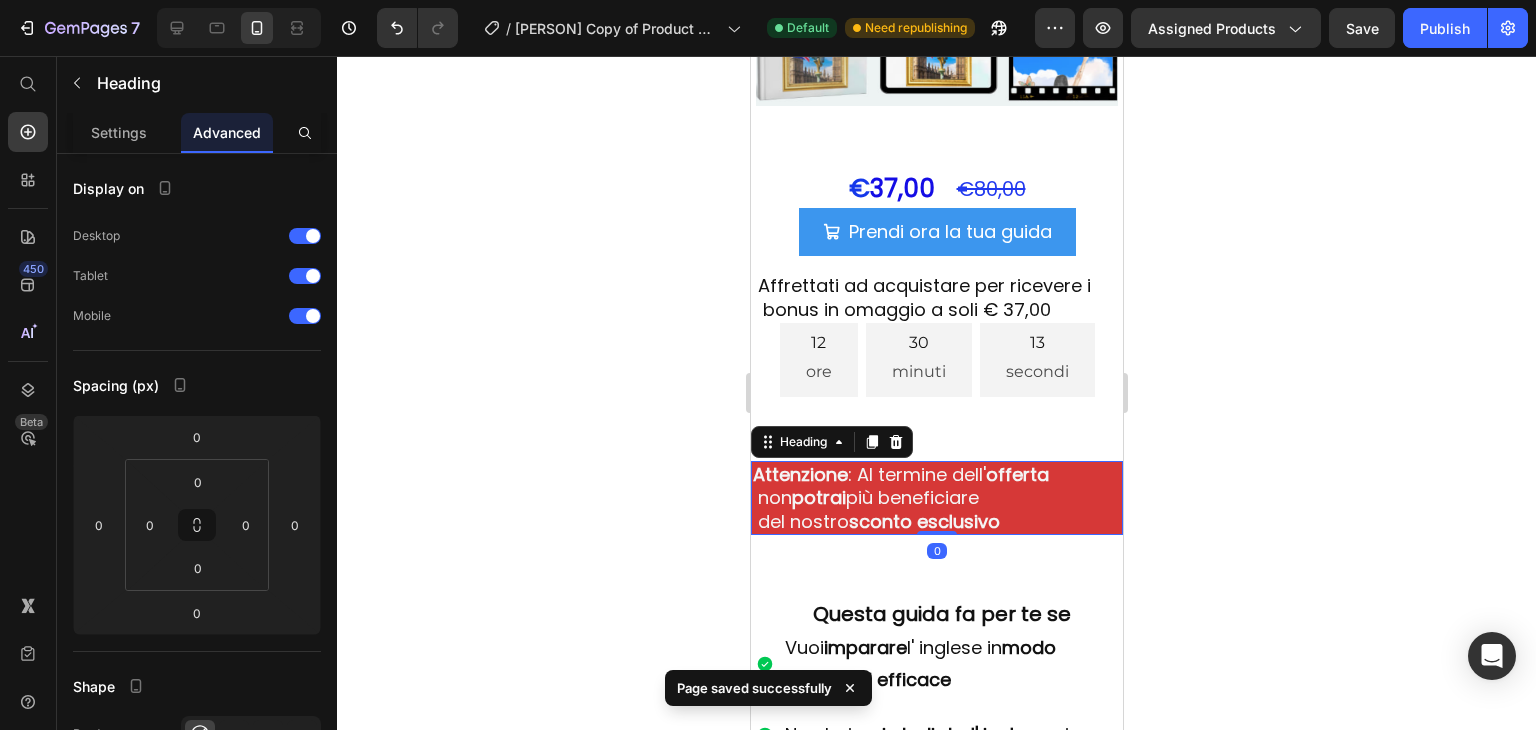 click on "Attenzione : Al termine dell'  offerta   non   potrai  più beneficiare  del nostro   sconto esclusivo" at bounding box center (936, 498) 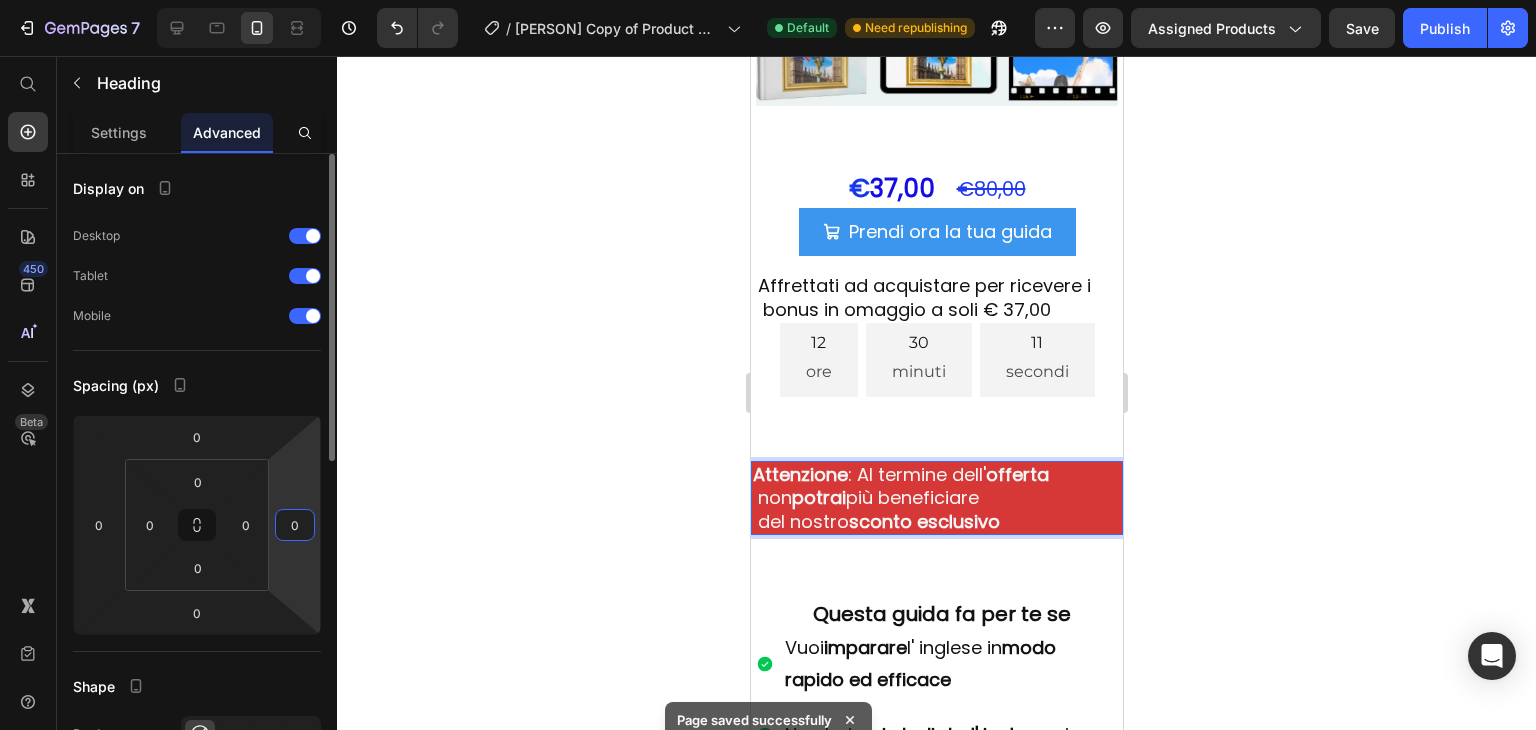 click on "0" at bounding box center (295, 525) 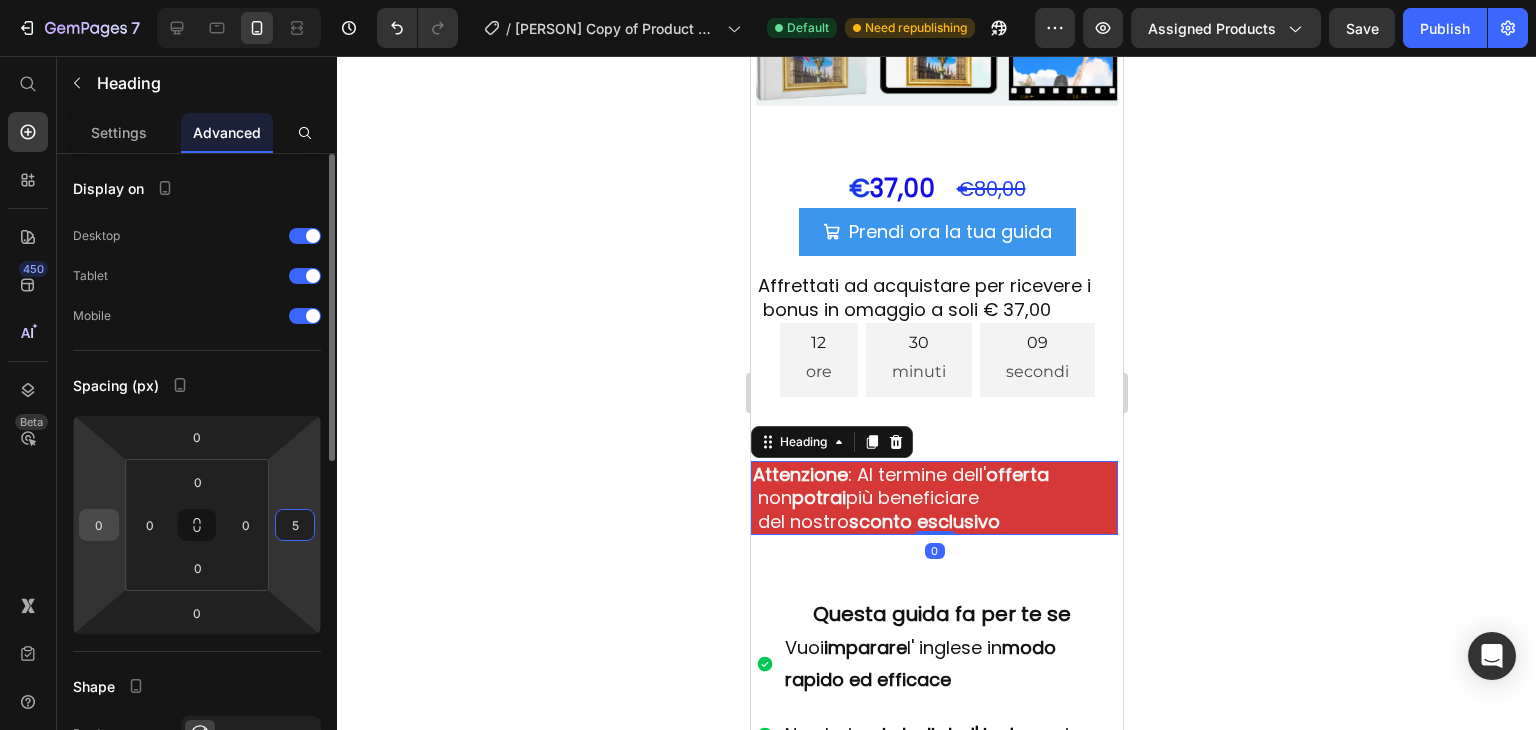 type on "5" 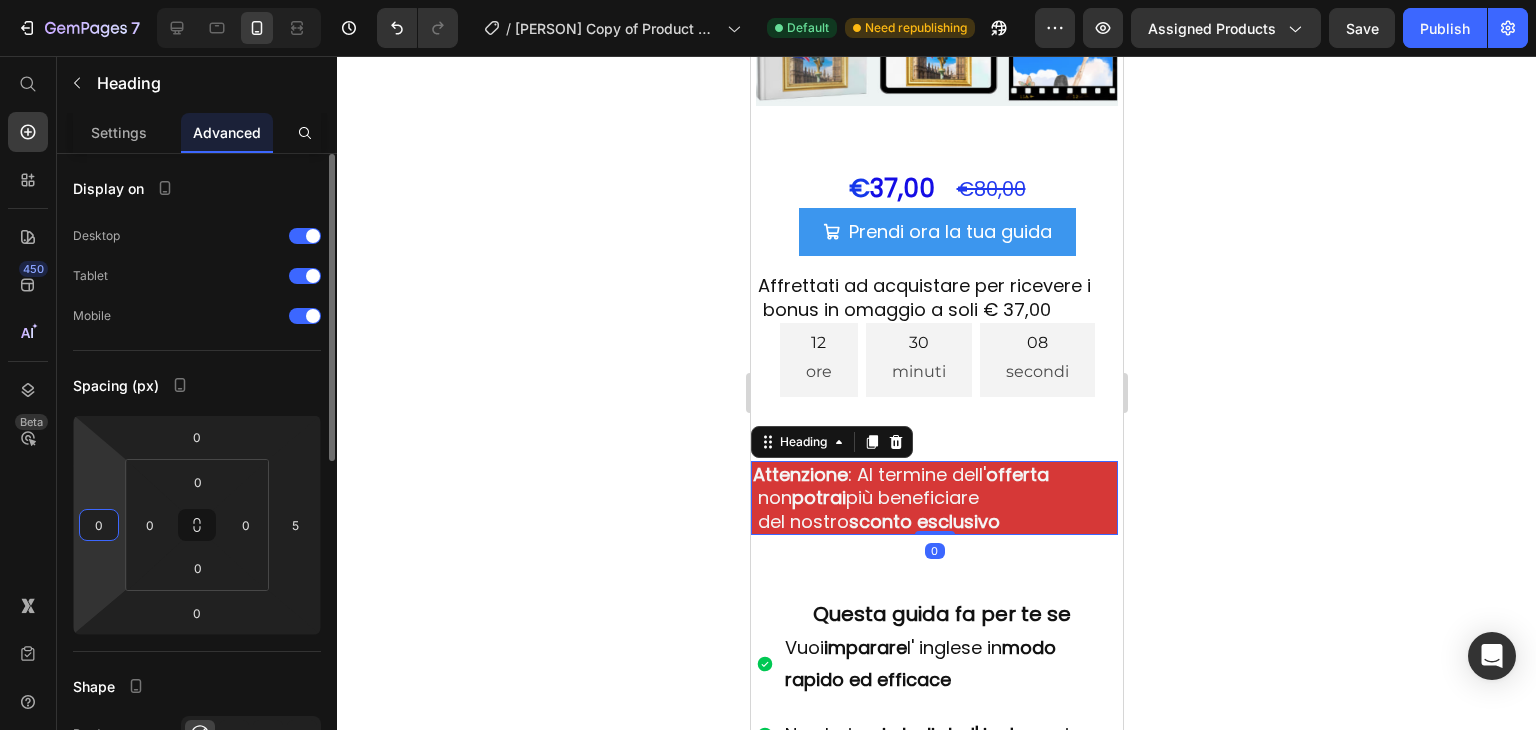 click on "0" at bounding box center [99, 525] 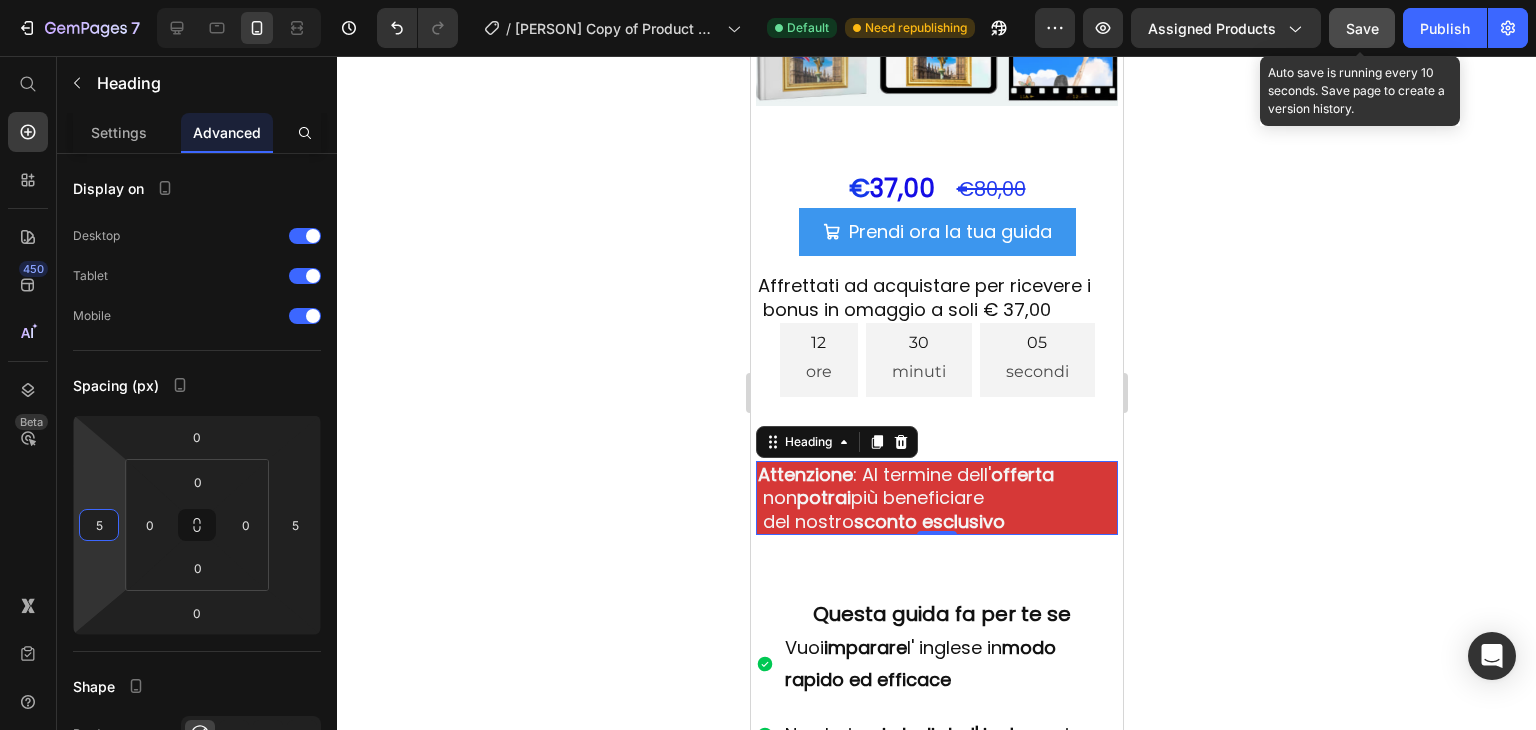 type on "5" 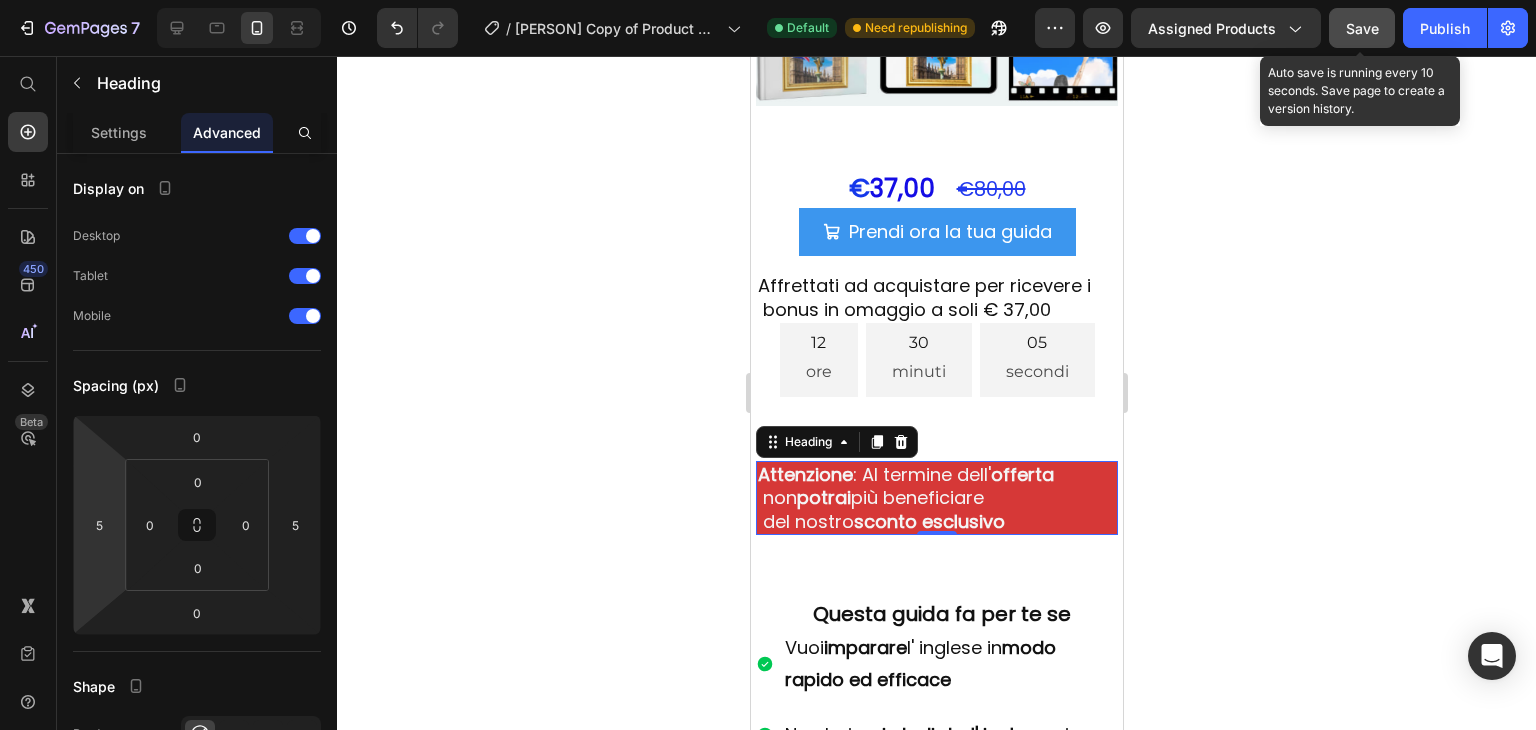 click on "Save" 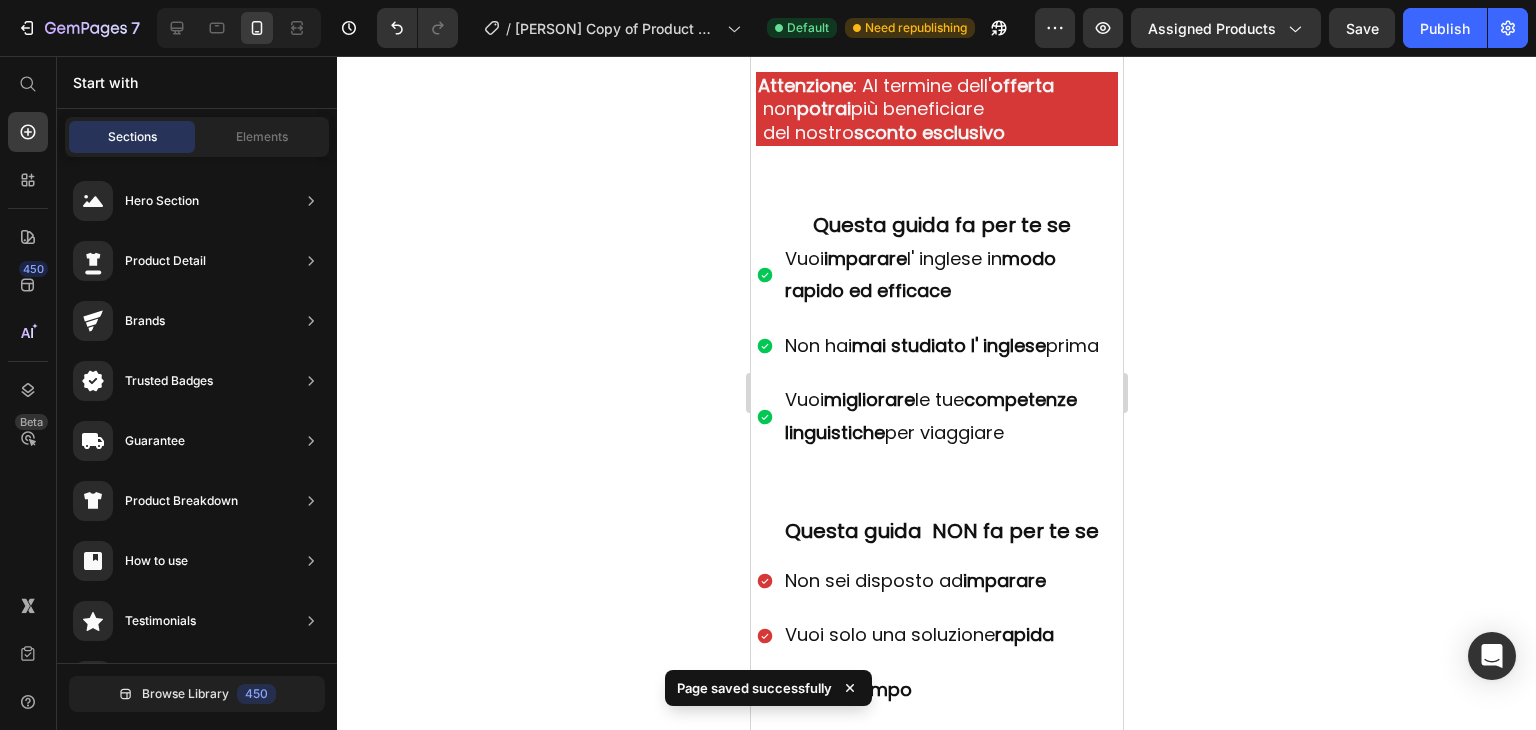 scroll, scrollTop: 896, scrollLeft: 0, axis: vertical 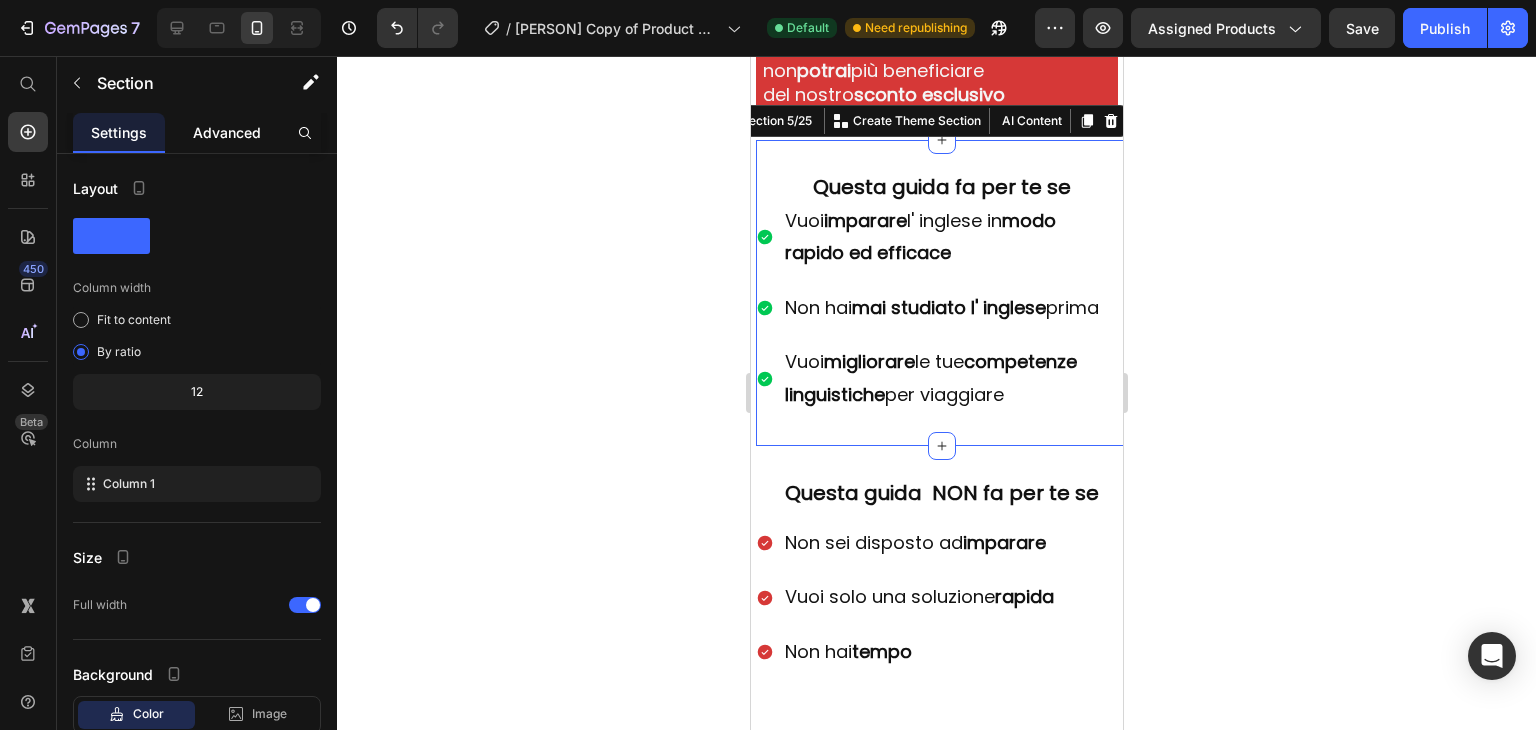 click on "Advanced" at bounding box center [227, 132] 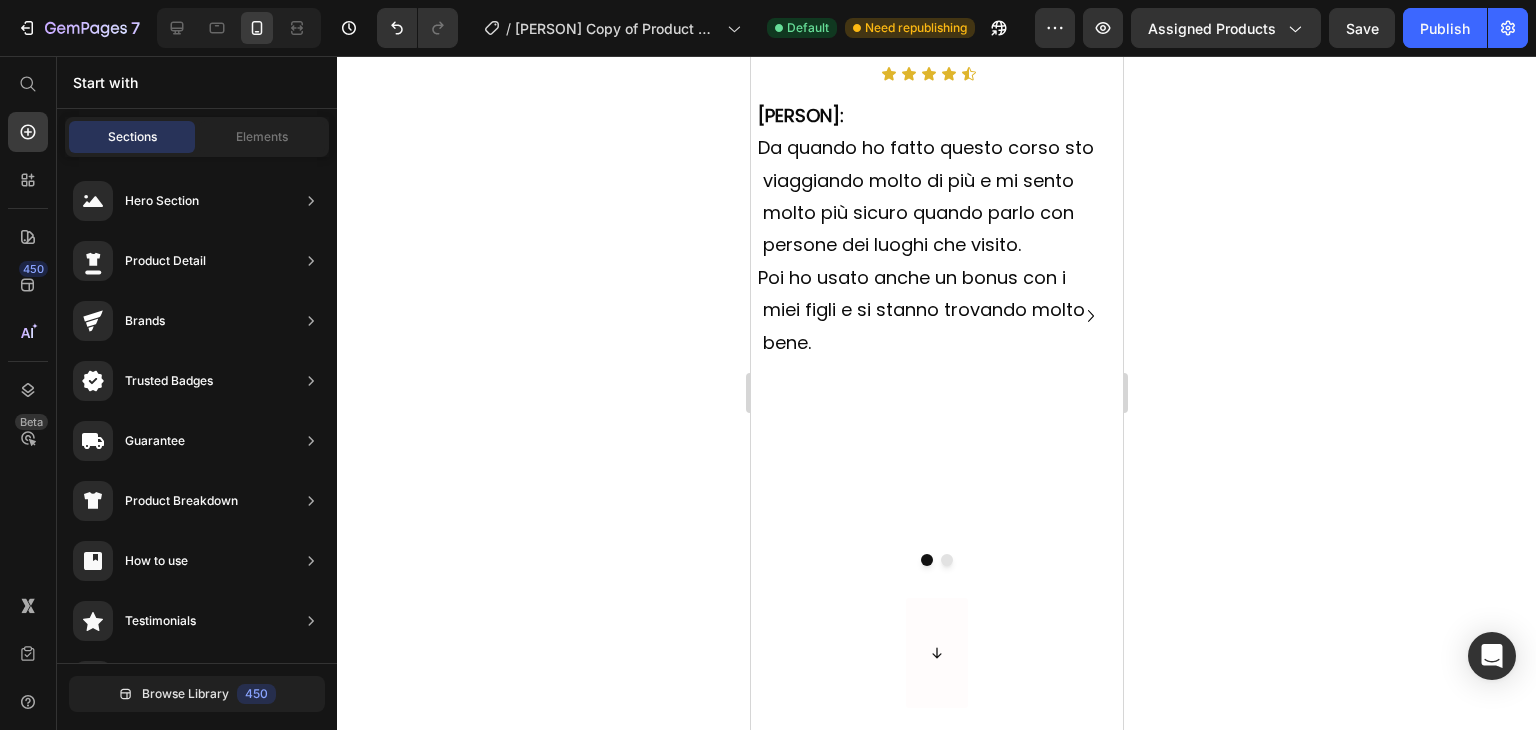 scroll, scrollTop: 1596, scrollLeft: 0, axis: vertical 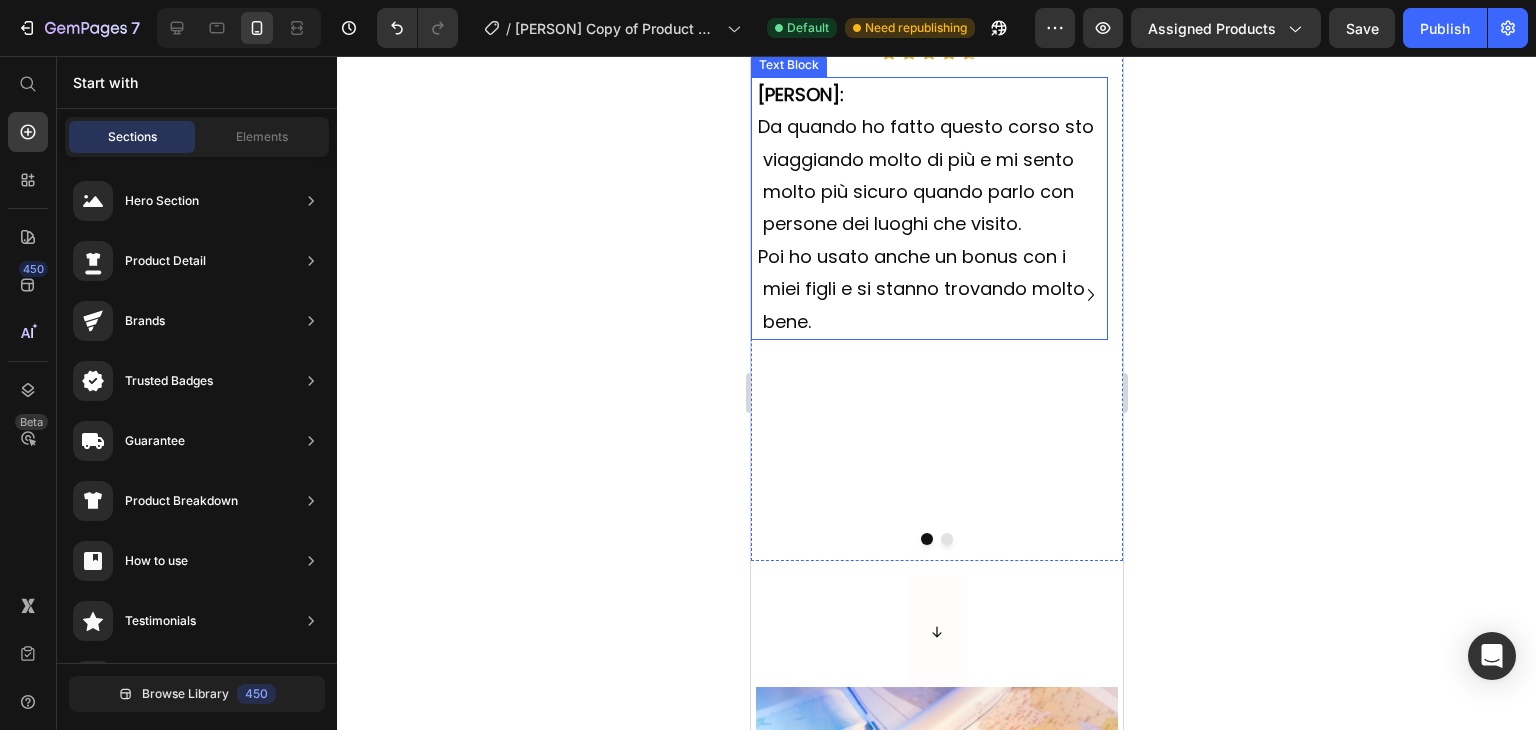 click on "Da quando ho fatto questo corso sto  viaggiando molto di più e mi sento  molto più sicuro quando parlo con  persone dei luoghi che visito." at bounding box center (925, 175) 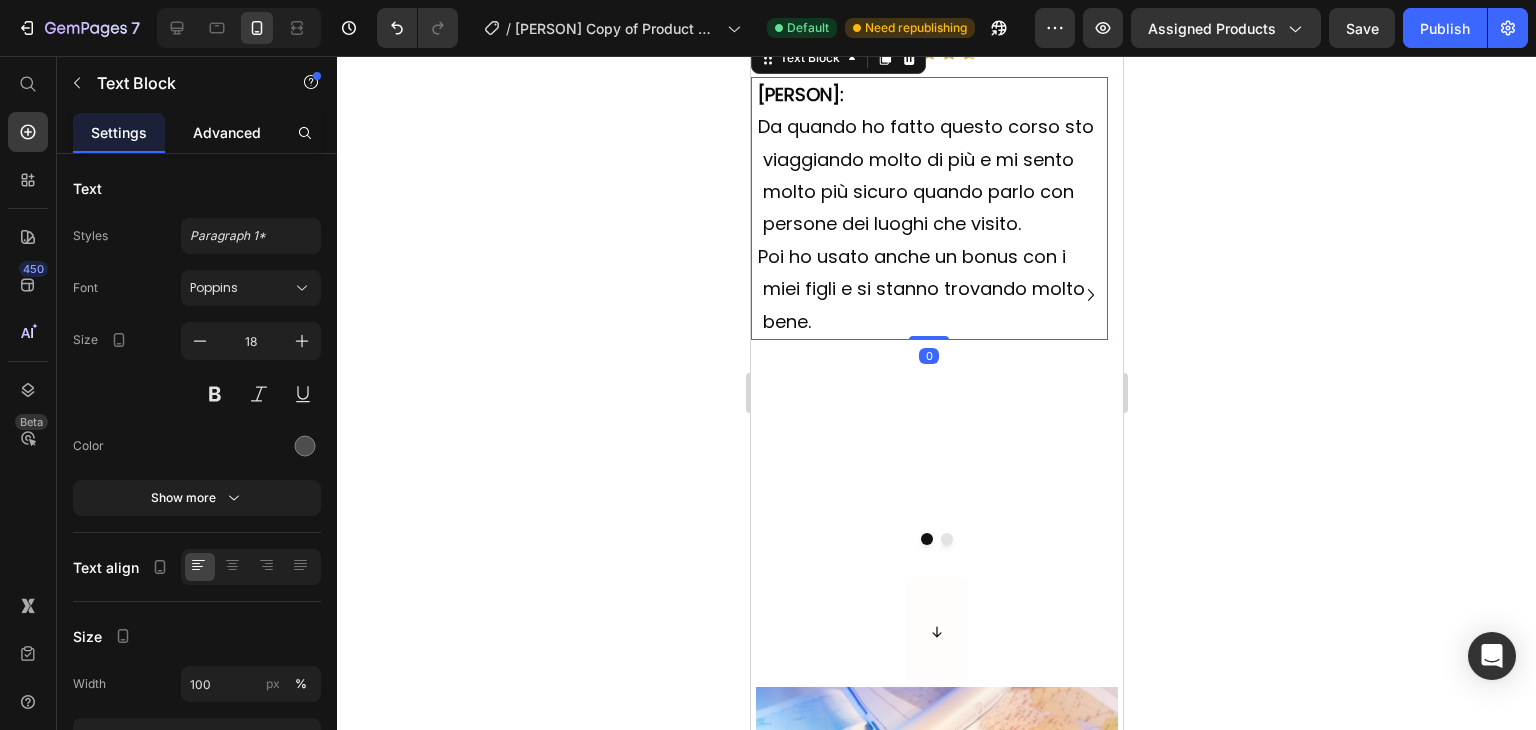 click on "Advanced" 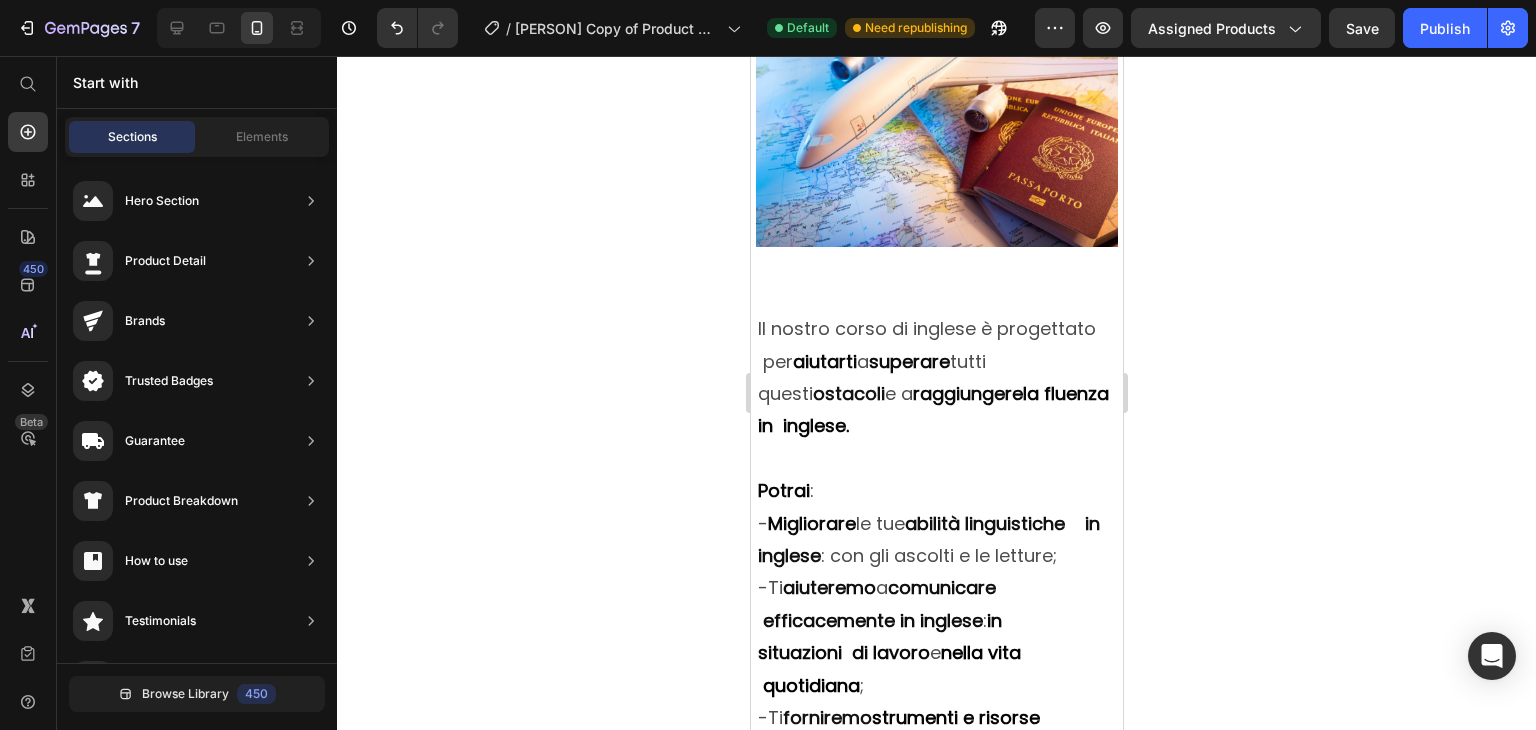 scroll, scrollTop: 2460, scrollLeft: 0, axis: vertical 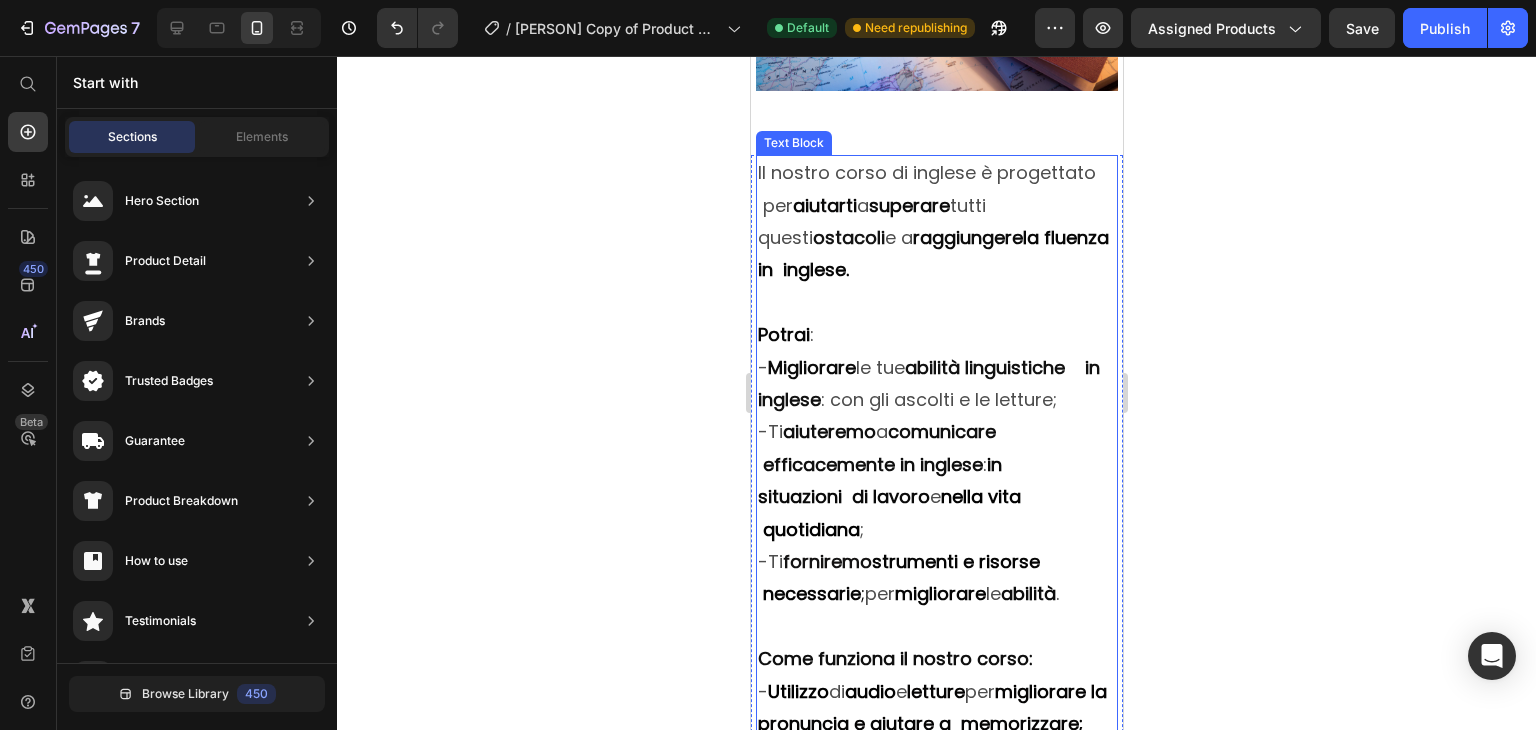 click on "Il nostro corso di inglese è progettato  per  aiutarti  a  superare  tutti questi   ostacoli  e a  raggiungere  la fluenza in  inglese." at bounding box center [936, 222] 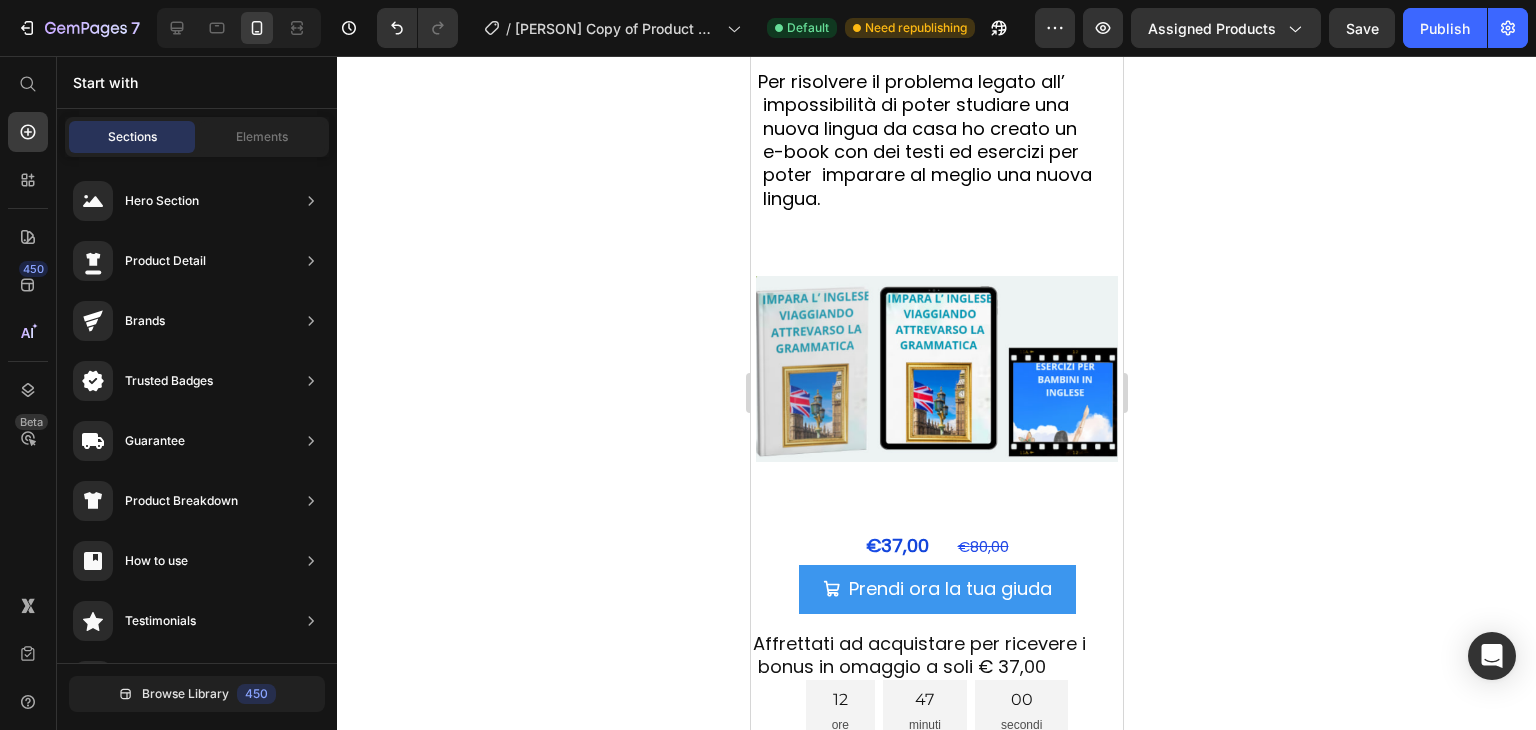scroll, scrollTop: 4118, scrollLeft: 0, axis: vertical 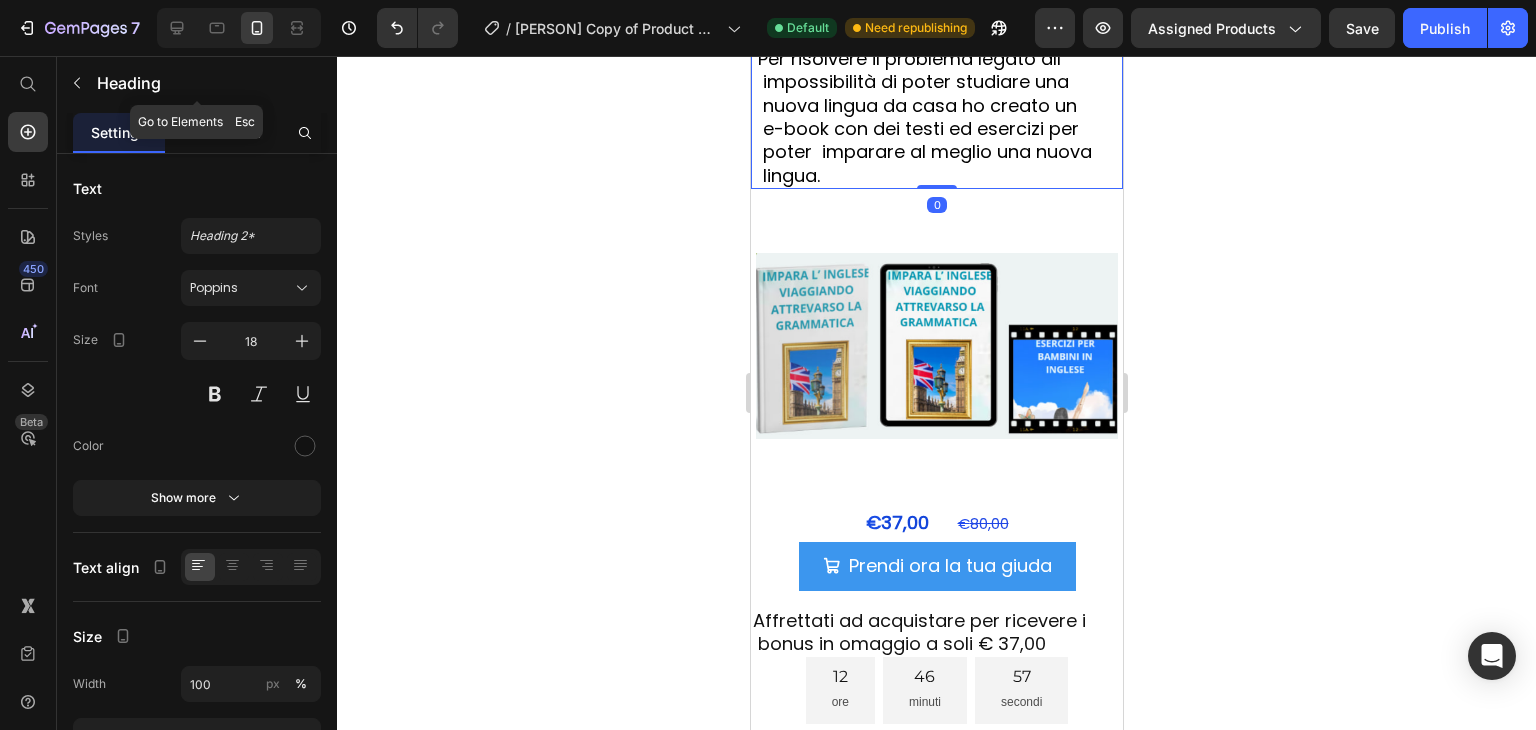 click on "Heading" 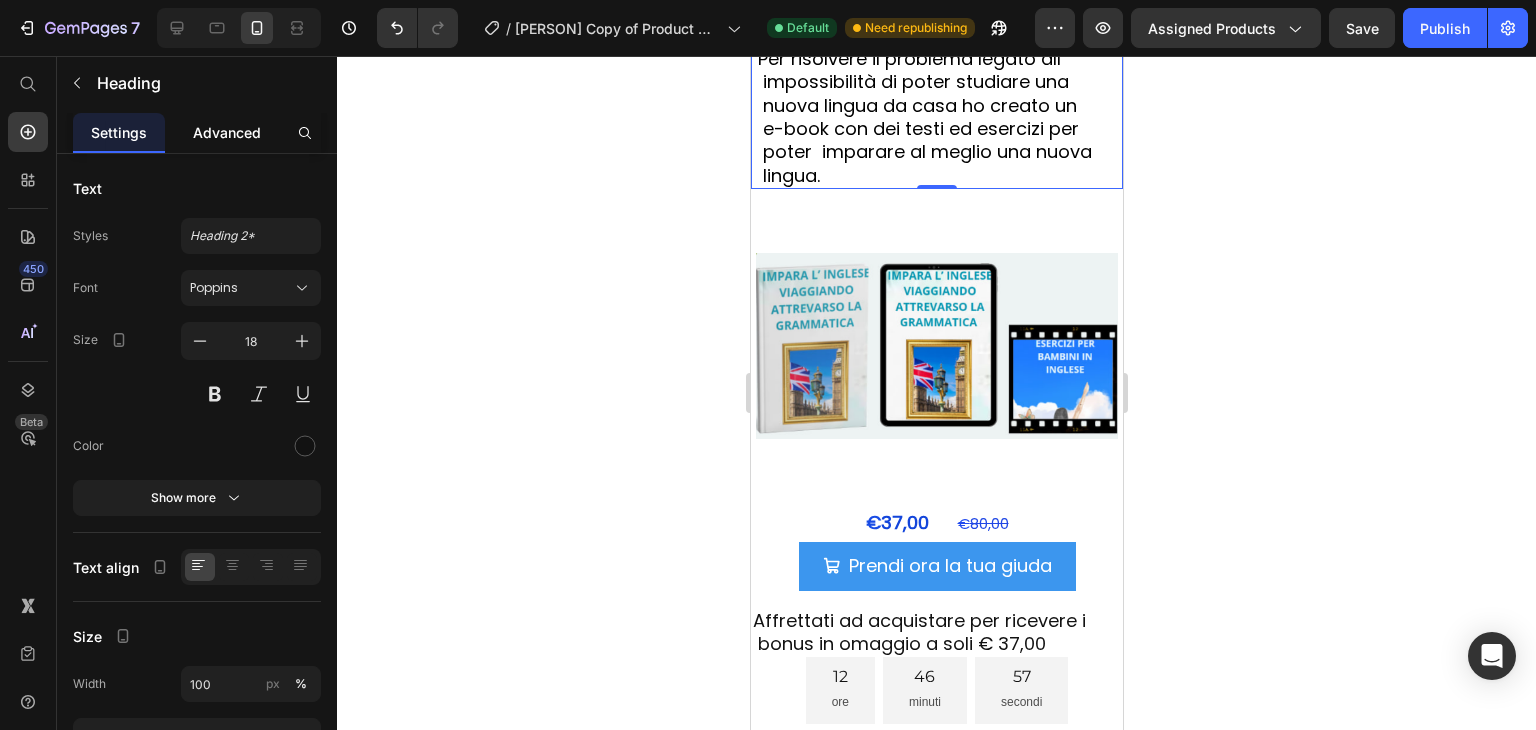 click on "Advanced" 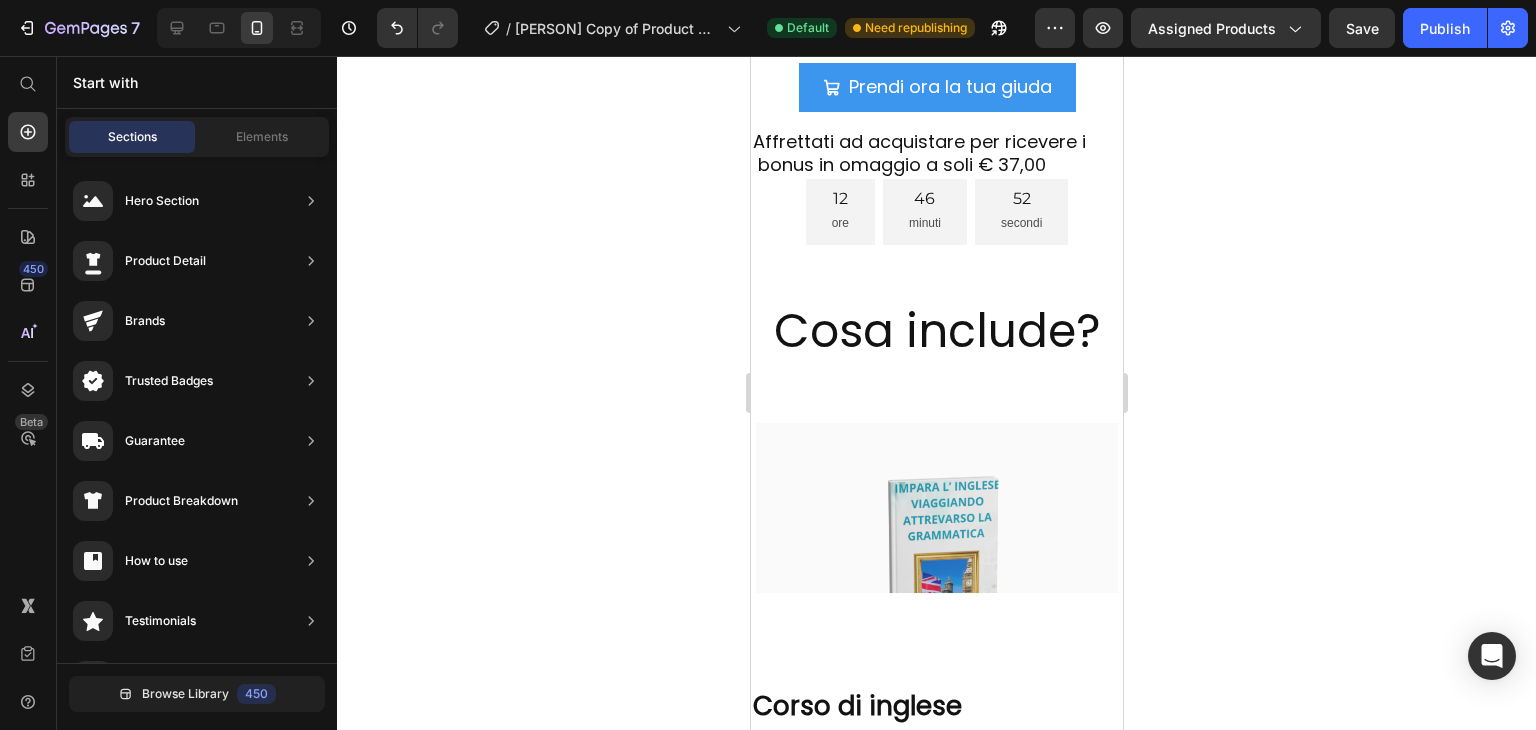 scroll, scrollTop: 4672, scrollLeft: 0, axis: vertical 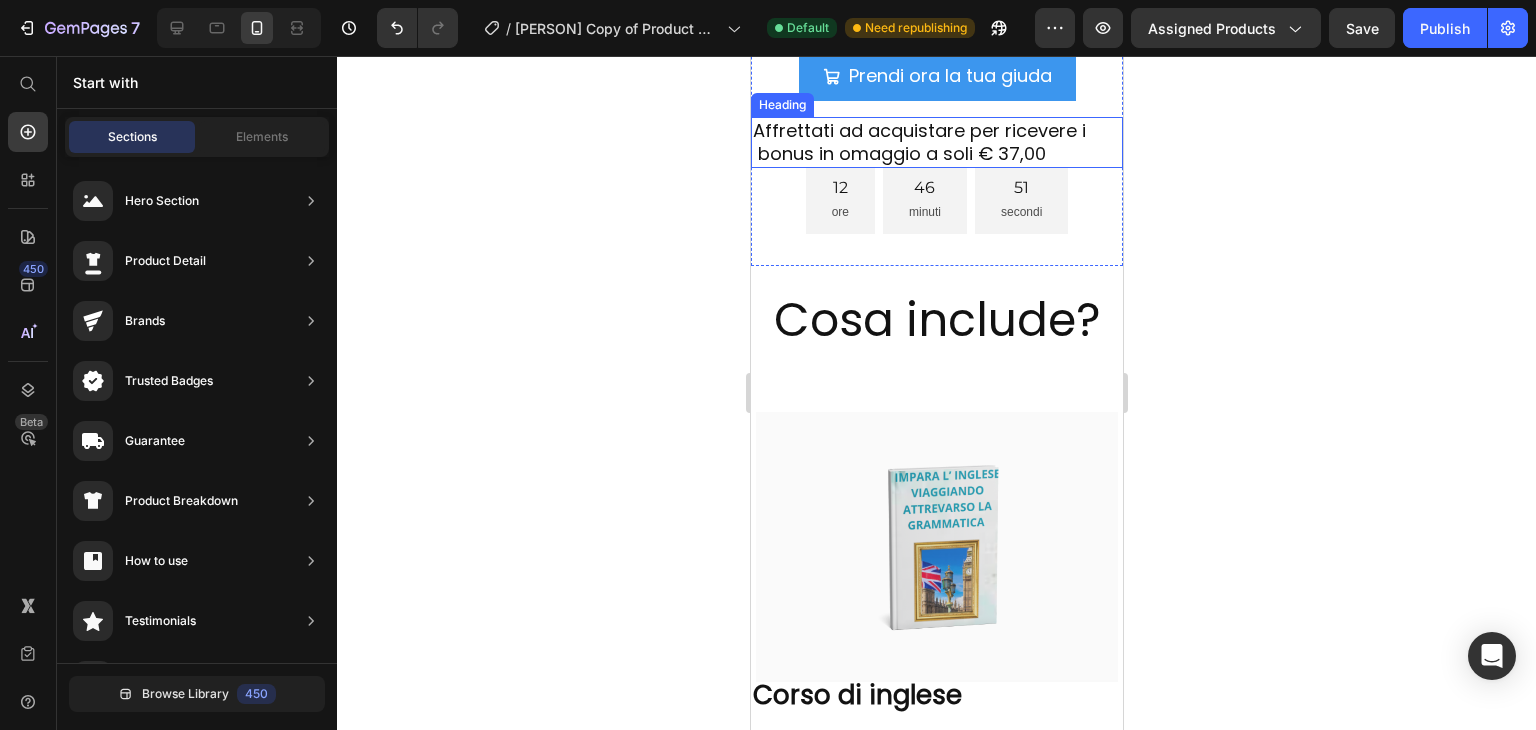click on "Affrettati ad acquistare per ricevere i  bonus in omaggio a soli € 37,00" at bounding box center (936, 142) 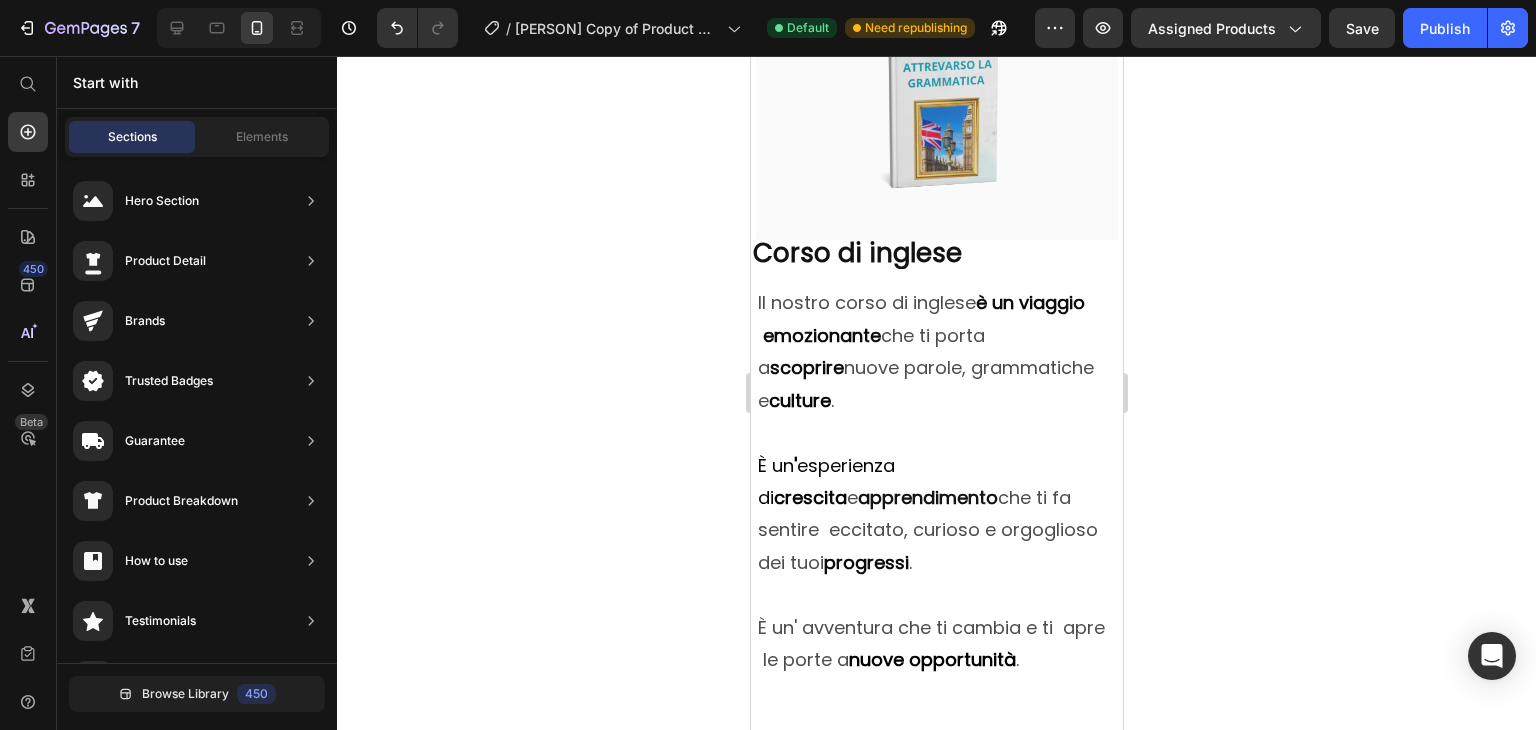 scroll, scrollTop: 5341, scrollLeft: 0, axis: vertical 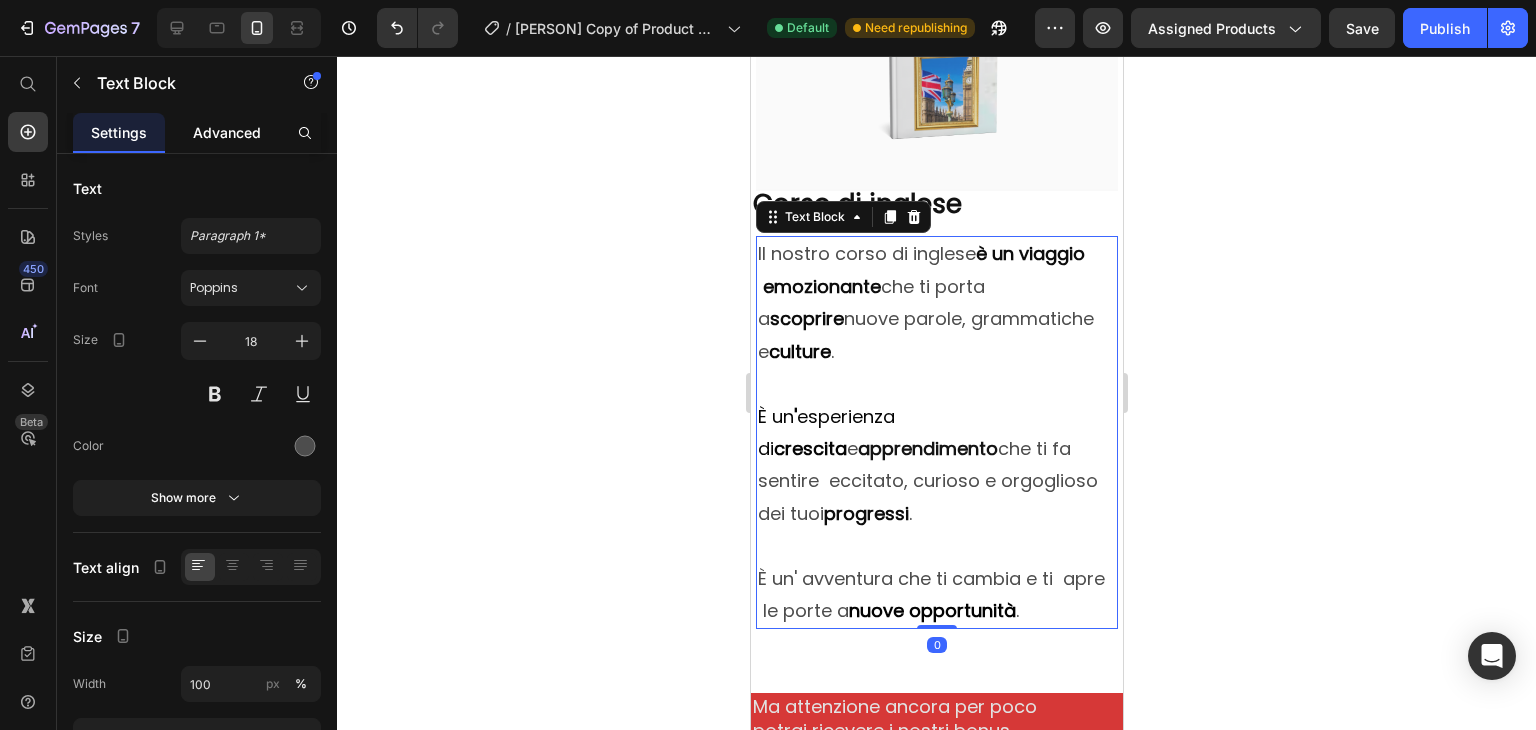 click on "Advanced" at bounding box center (227, 132) 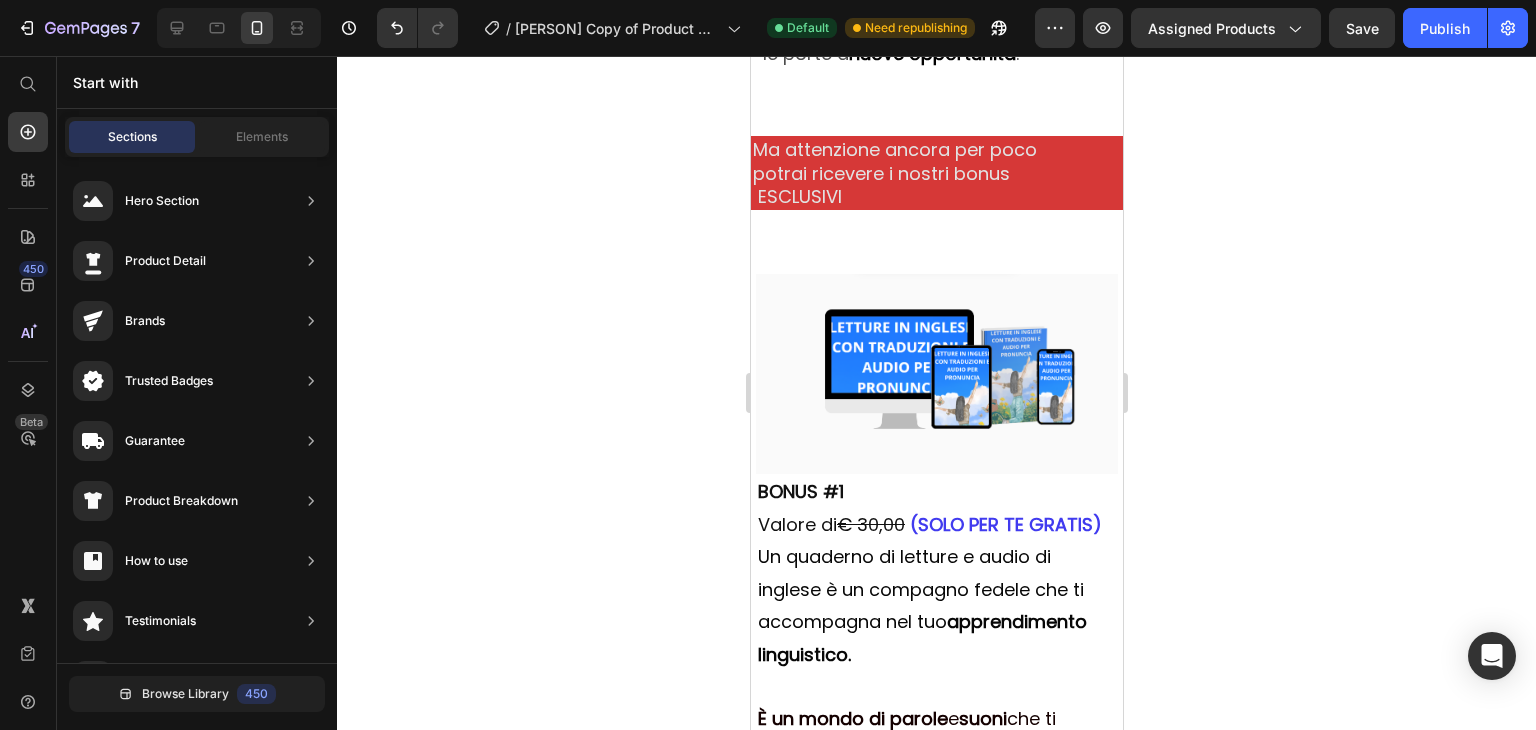 scroll, scrollTop: 5887, scrollLeft: 0, axis: vertical 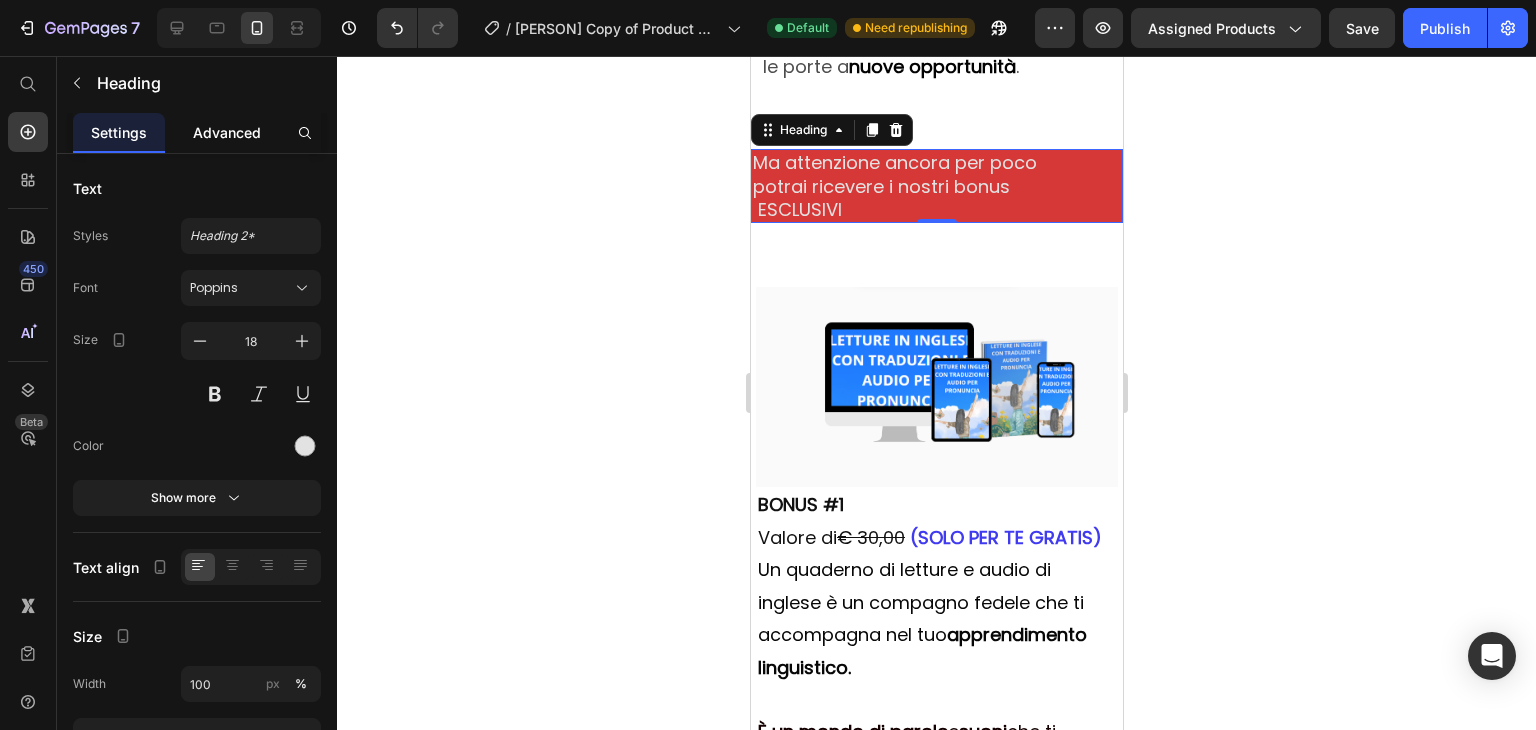 click on "Advanced" at bounding box center (227, 132) 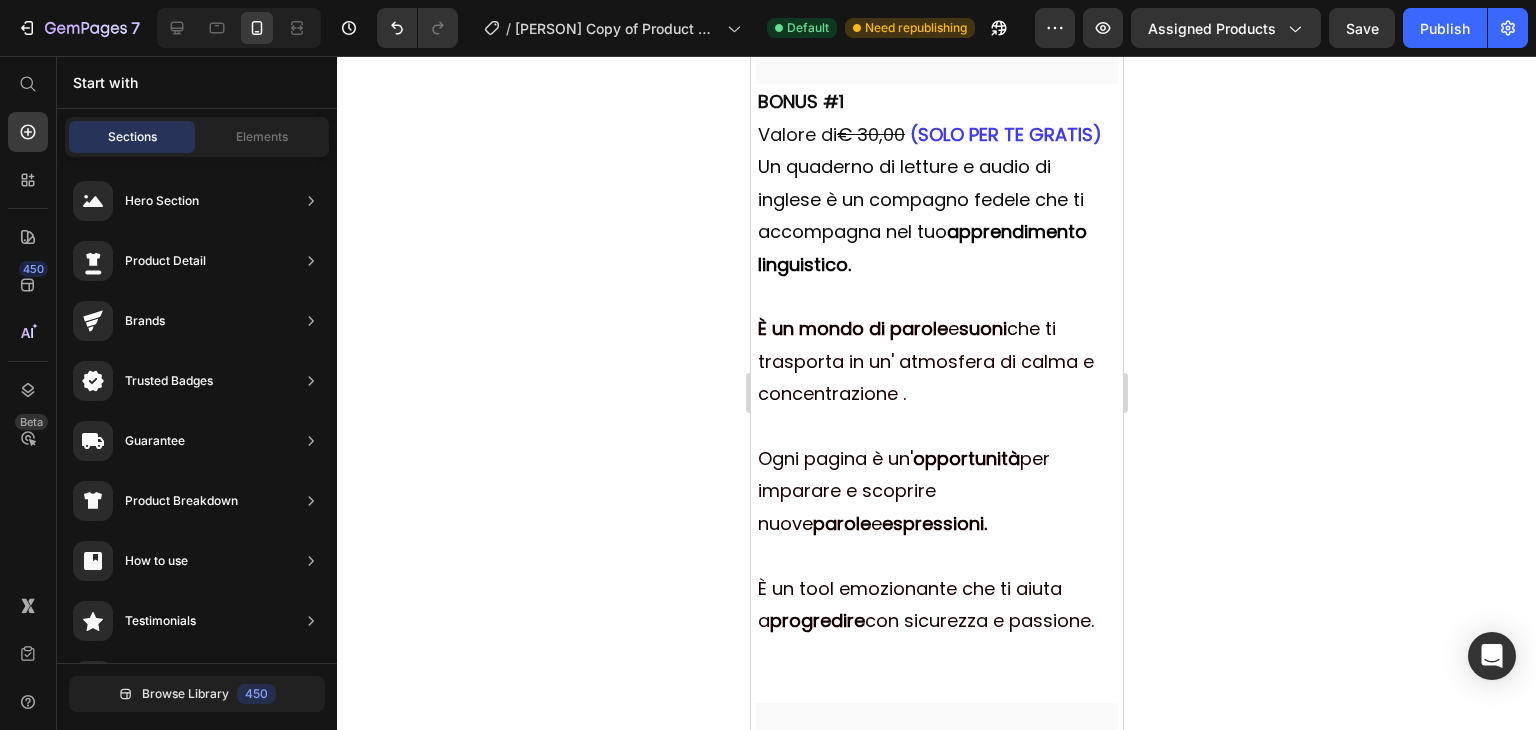 scroll, scrollTop: 6426, scrollLeft: 0, axis: vertical 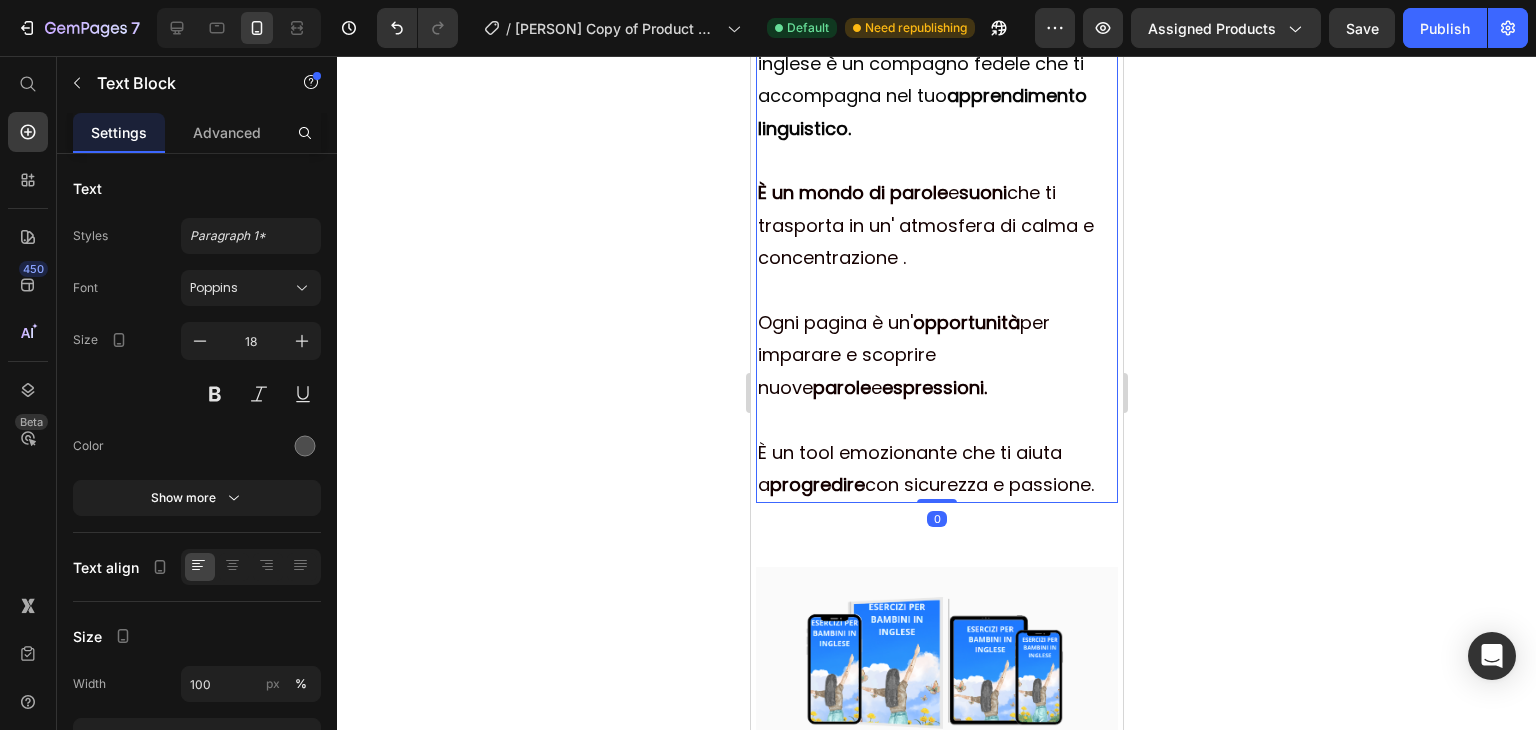 click on "Ogni pagina è un'  opportunità  per imparare e scoprire nuove  parole  e  espressioni." at bounding box center [936, 355] 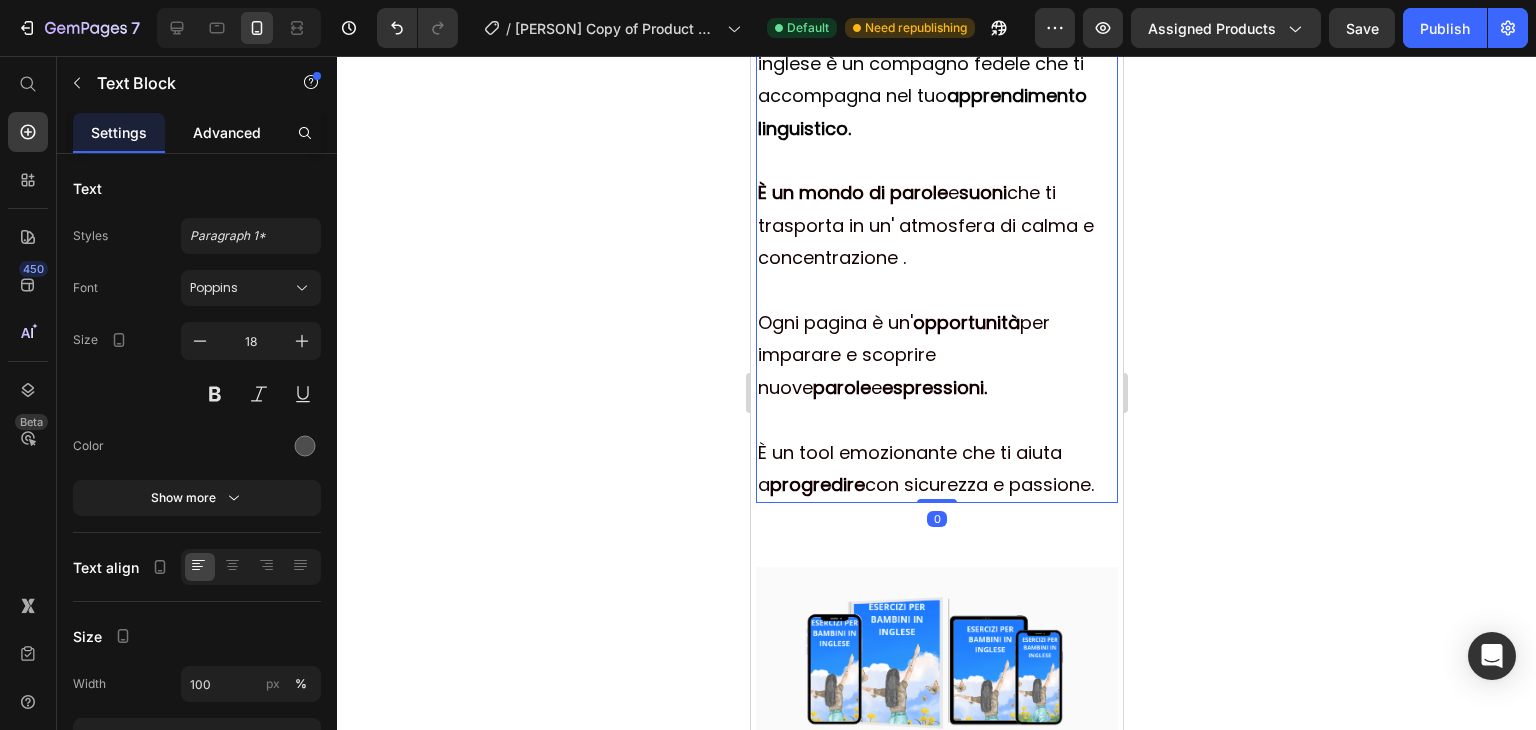 click on "Advanced" at bounding box center (227, 132) 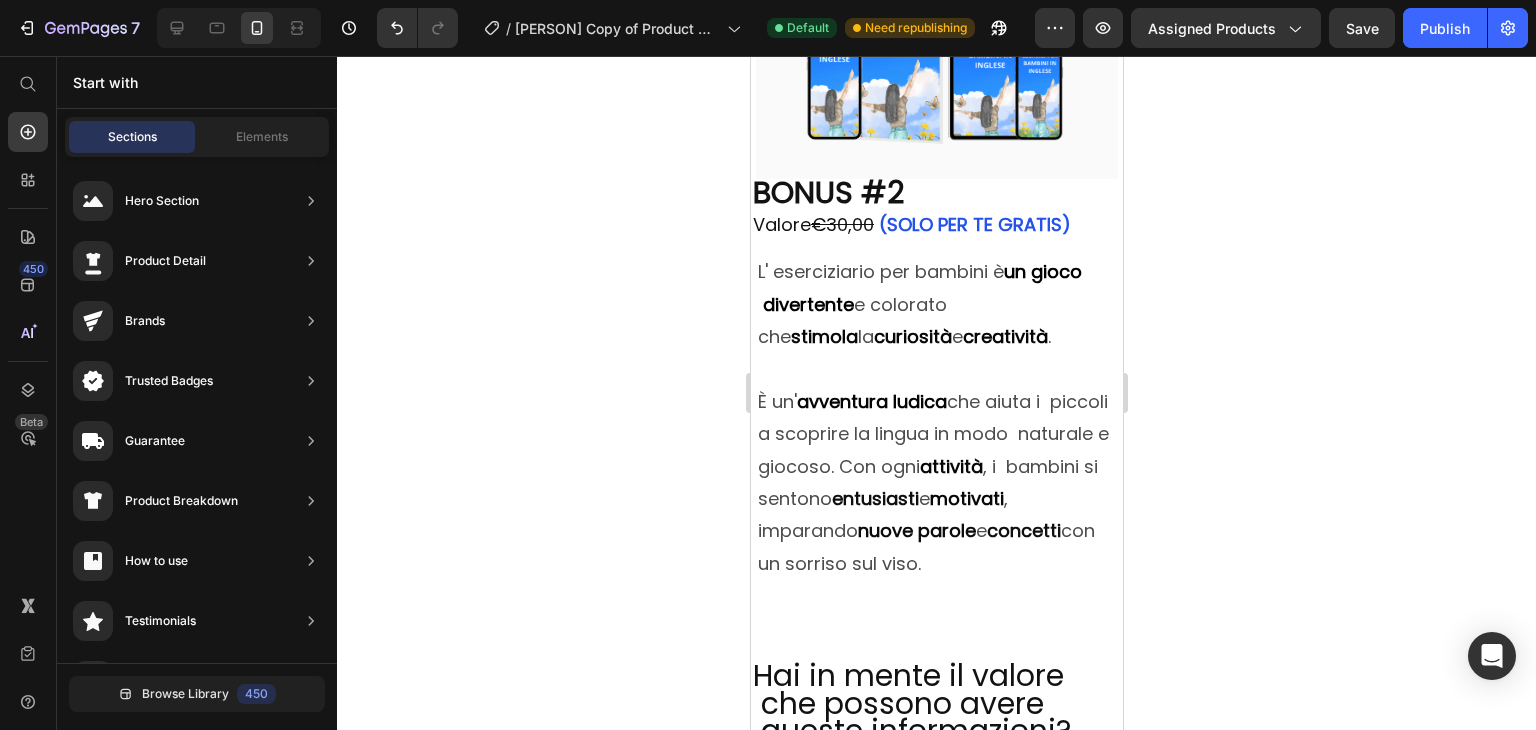 scroll, scrollTop: 7027, scrollLeft: 0, axis: vertical 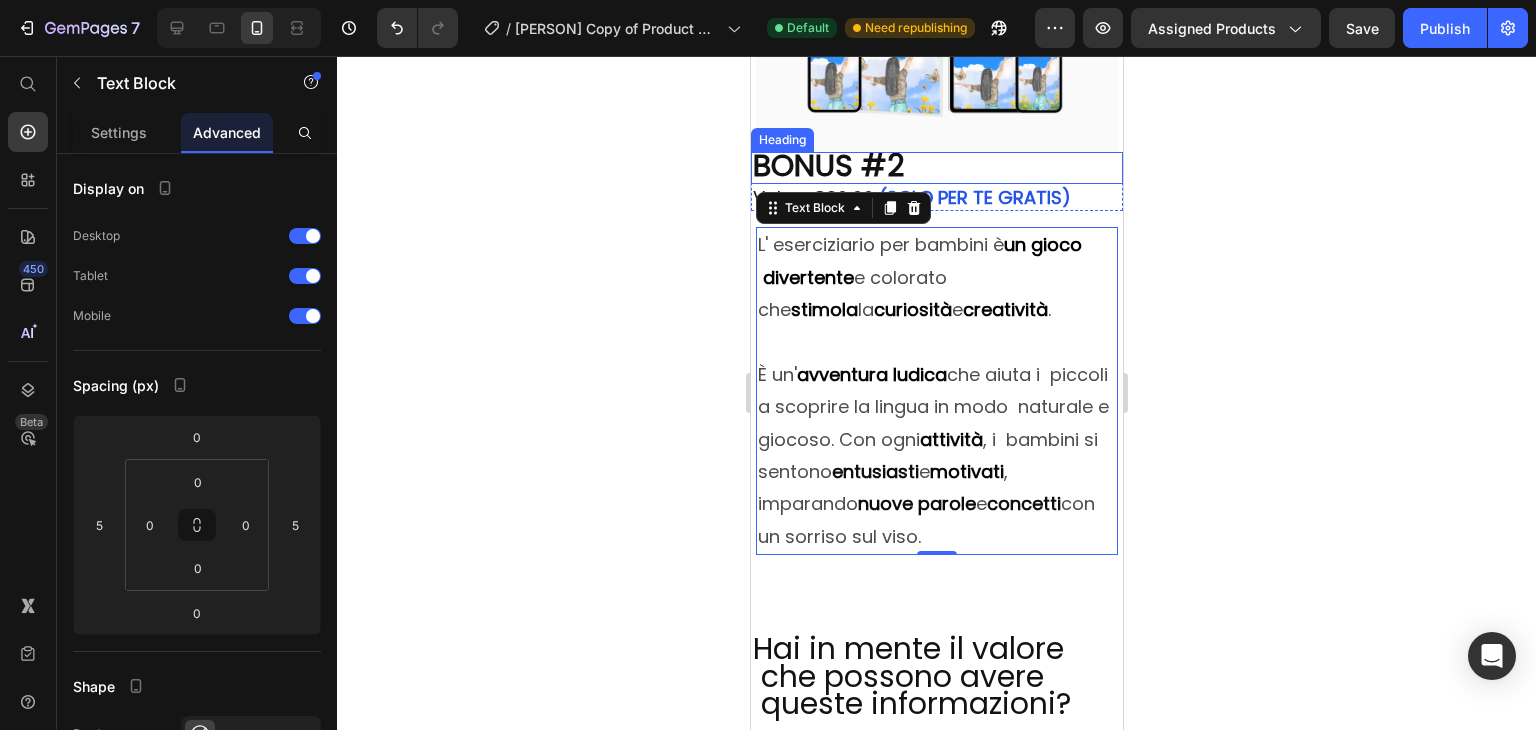 click on "BONUS #2" at bounding box center (936, 167) 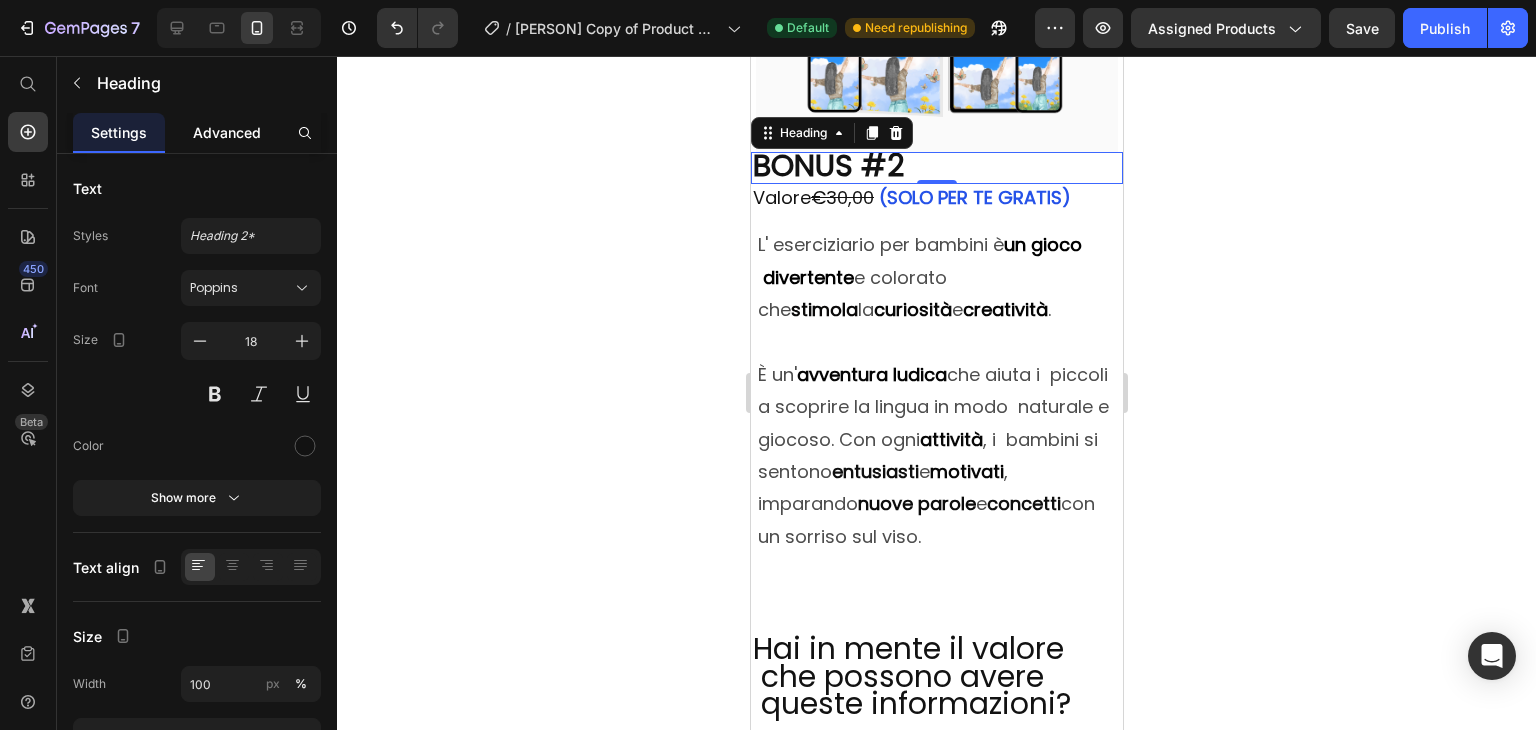 click on "Advanced" at bounding box center [227, 132] 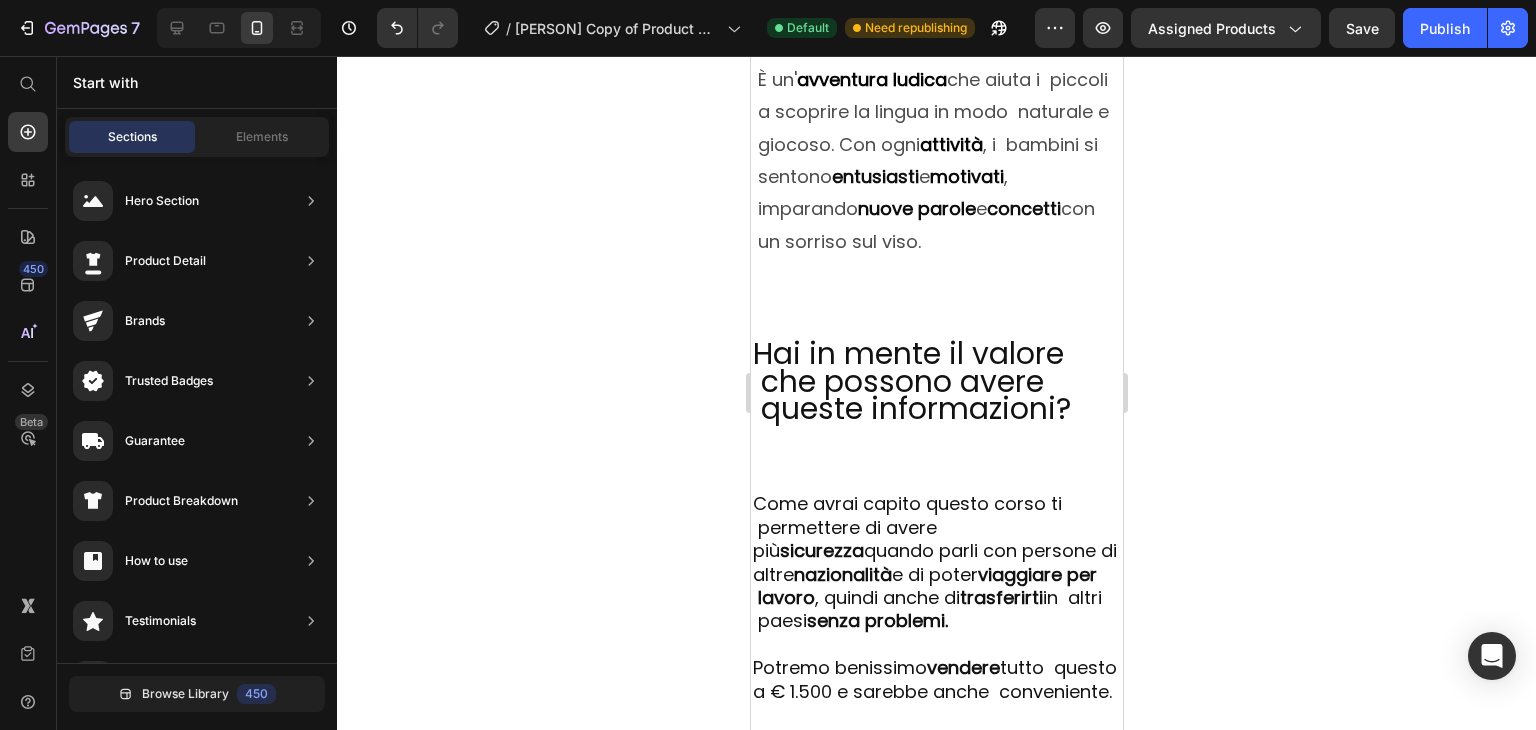 scroll, scrollTop: 7376, scrollLeft: 0, axis: vertical 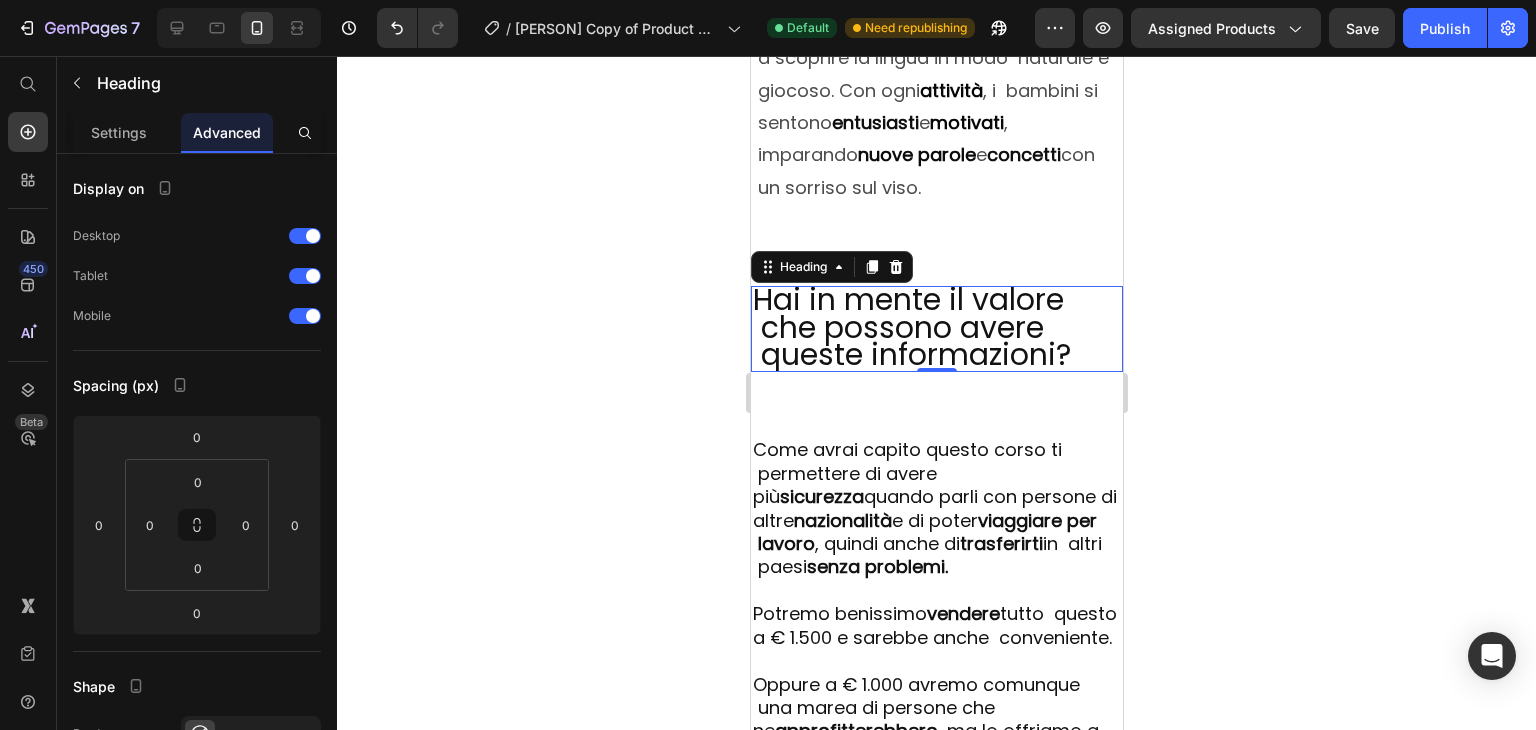 click on "Hai in mente il valore  che possono avere  queste informazioni?" at bounding box center [911, 327] 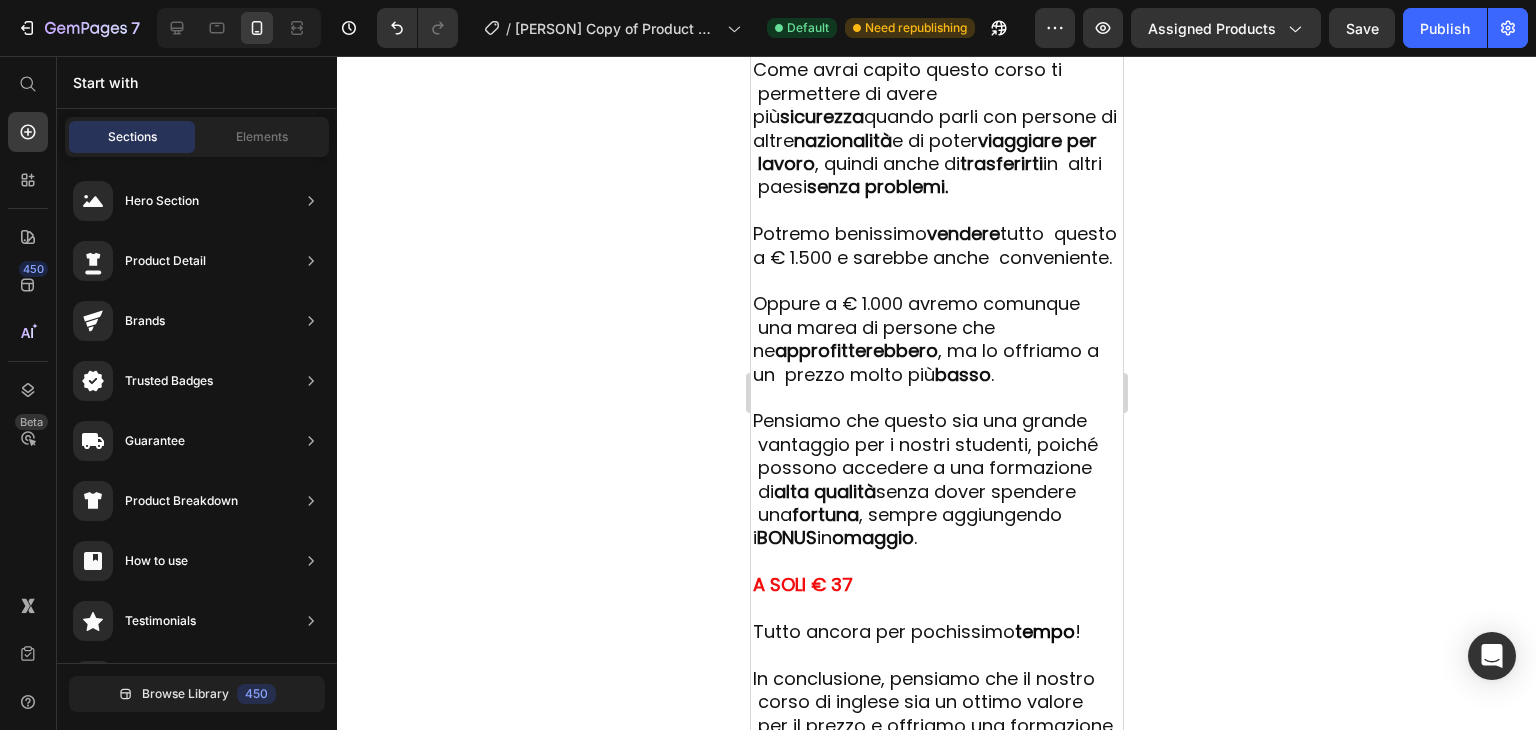 scroll, scrollTop: 7916, scrollLeft: 0, axis: vertical 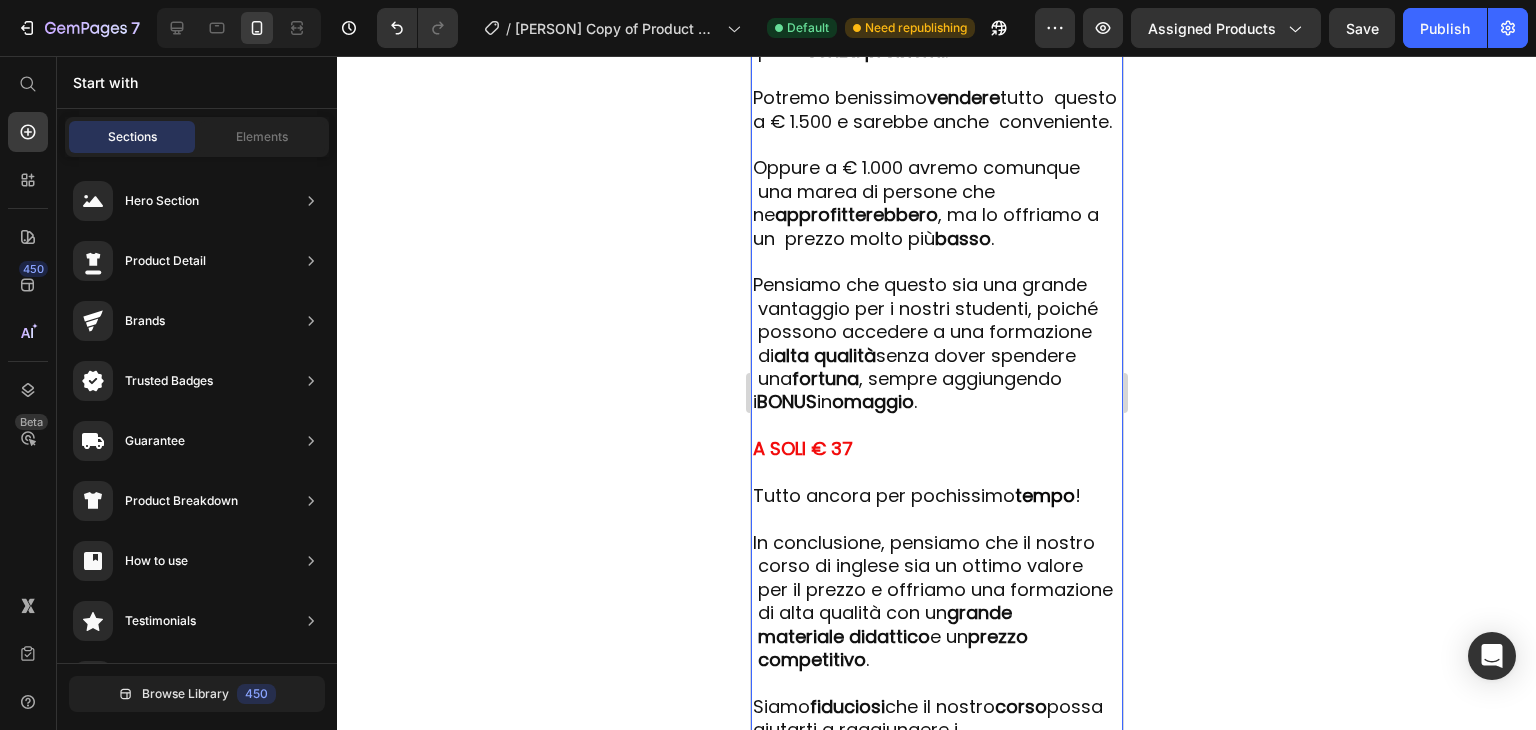 click on "Come avrai capito questo corso ti  permettere di avere più  sicurezza   quando parli con persone di altre   nazionalità  e di poter  viaggiare per  lavoro , quindi anche di  trasferirti  in  altri  paesi  senza problemi.  Potremo benissimo  vendere  tutto  questo a € 1.500 e sarebbe anche  conveniente.  Oppure a € 1.000 avremo comunque  una marea di persone che ne   approfitterebbero , ma lo offriamo a un  prezzo molto più  basso .  Pensiamo che questo sia una grande  vantaggio per i nostri studenti, poiché  possono accedere a una formazione  di   alta qualità  senza dover spendere  una   fortuna , sempre aggiungendo i   BONUS   in  omaggio .  A SOLI € 37  Tutto ancora per pochissimo  tempo !  In conclusione, pensiamo che il nostro  corso di inglese sia un ottimo valore  per il prezzo e offriamo una formazione  di alta qualità con un  grande              materiale didattico  e un  prezzo  competitivo .  Siamo  fiduciosi  che il nostro  corso   obiettivi  e" at bounding box center [936, 378] 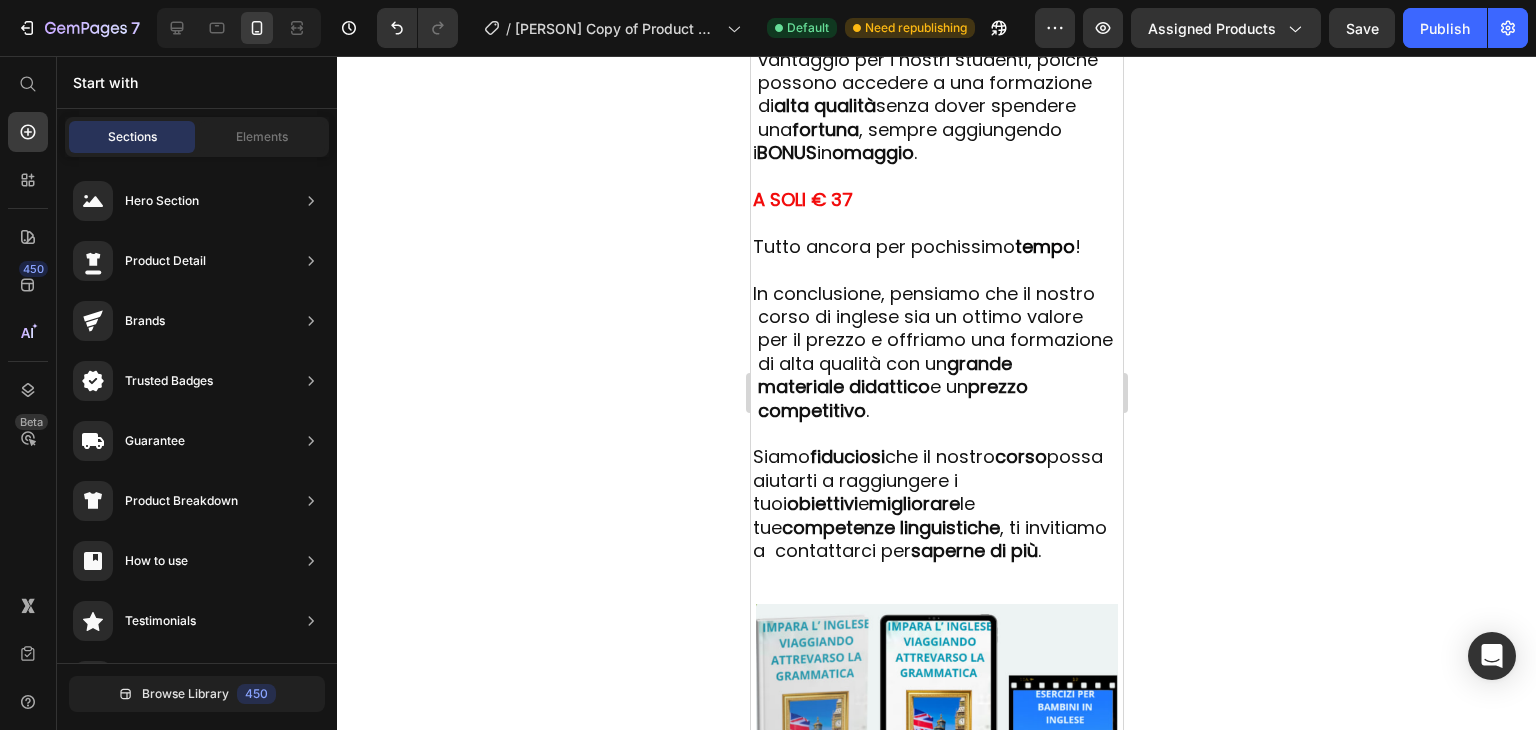 scroll, scrollTop: 8115, scrollLeft: 0, axis: vertical 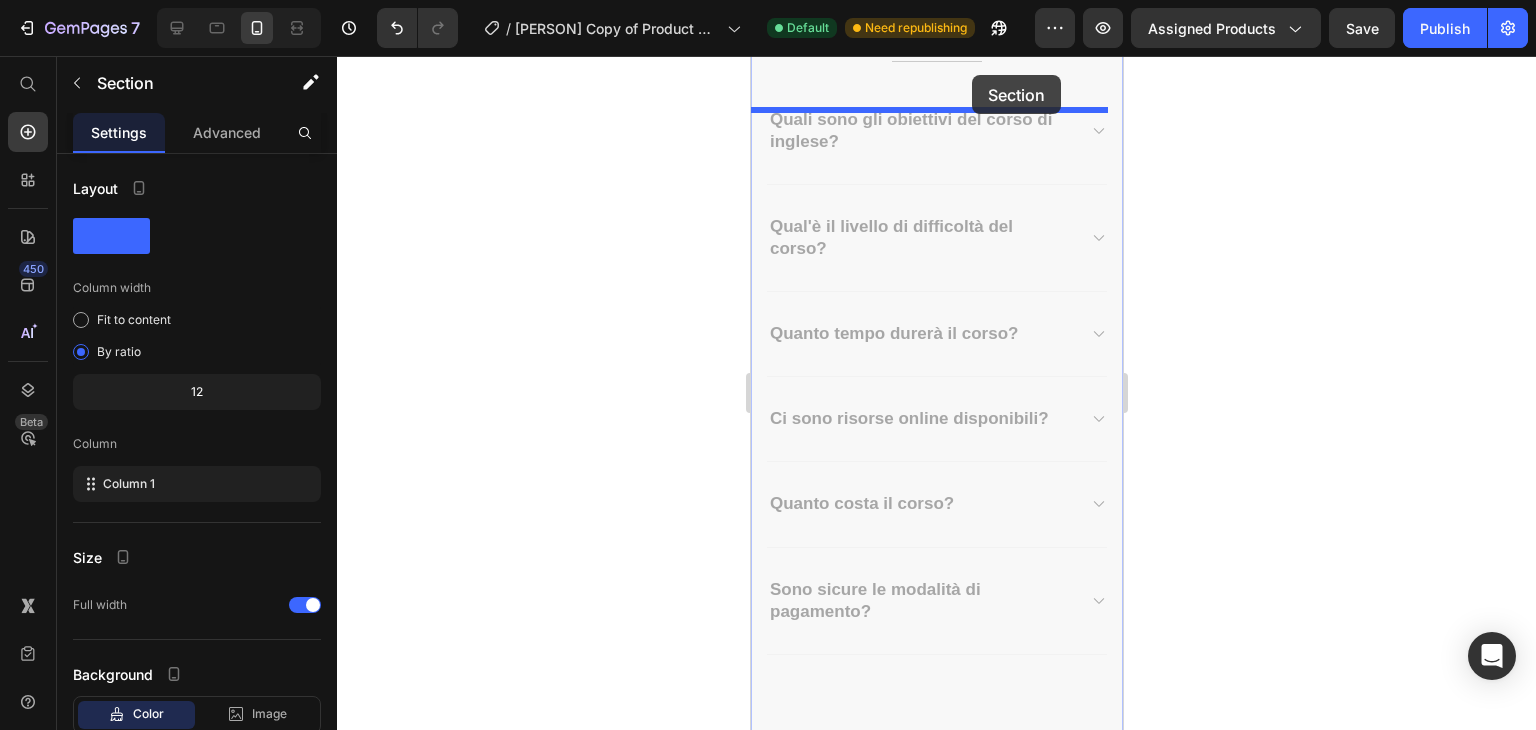 drag, startPoint x: 985, startPoint y: 150, endPoint x: 971, endPoint y: 75, distance: 76.29548 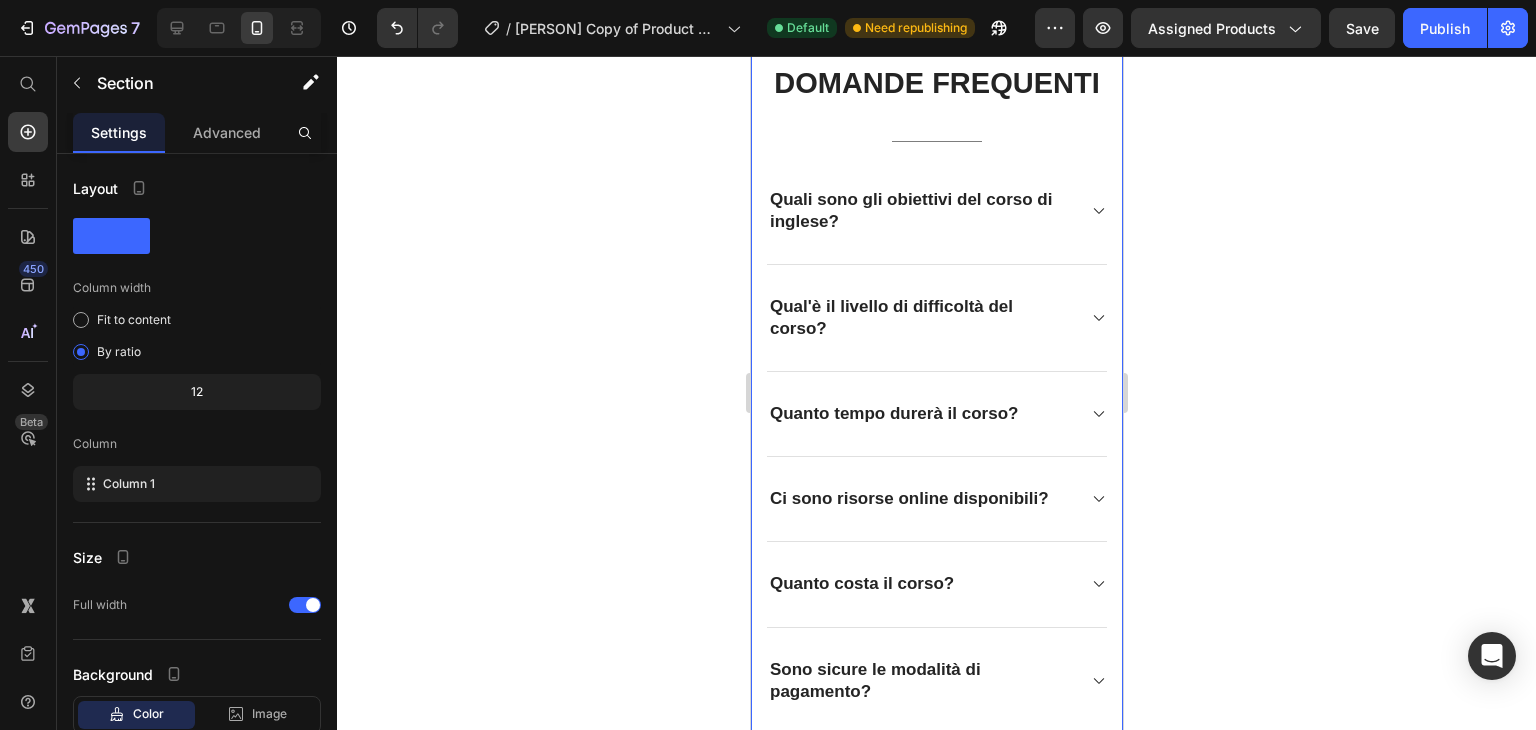 click 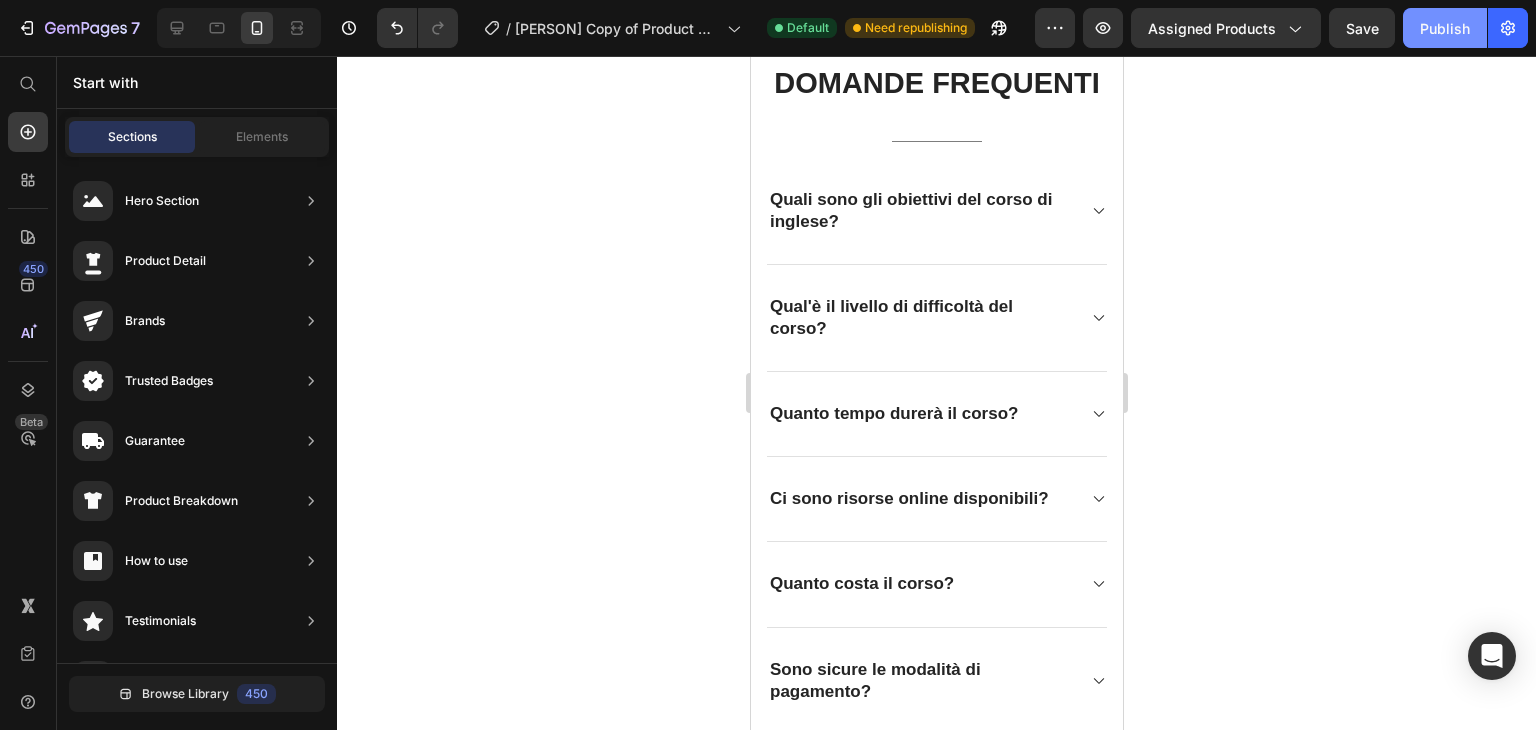 click on "Publish" 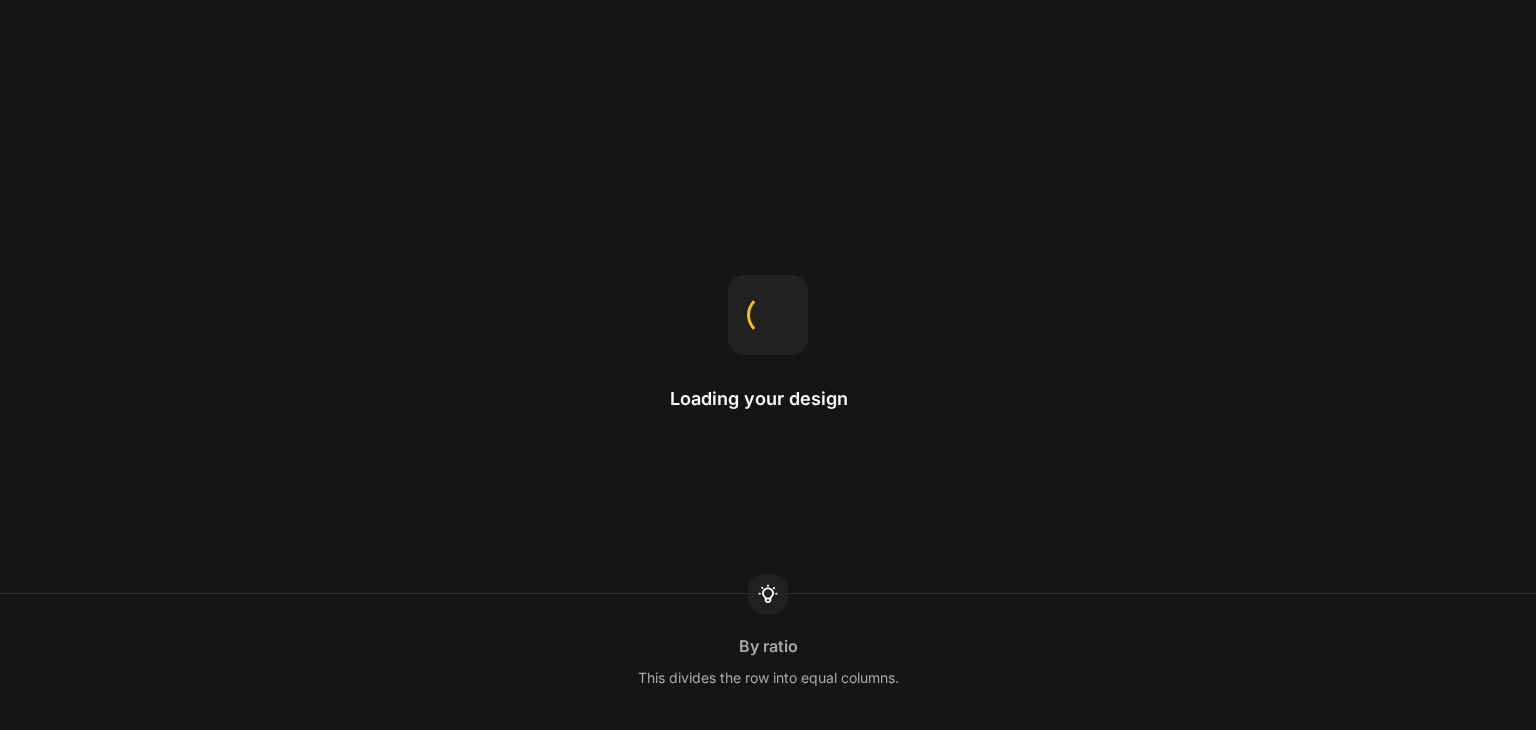 scroll, scrollTop: 0, scrollLeft: 0, axis: both 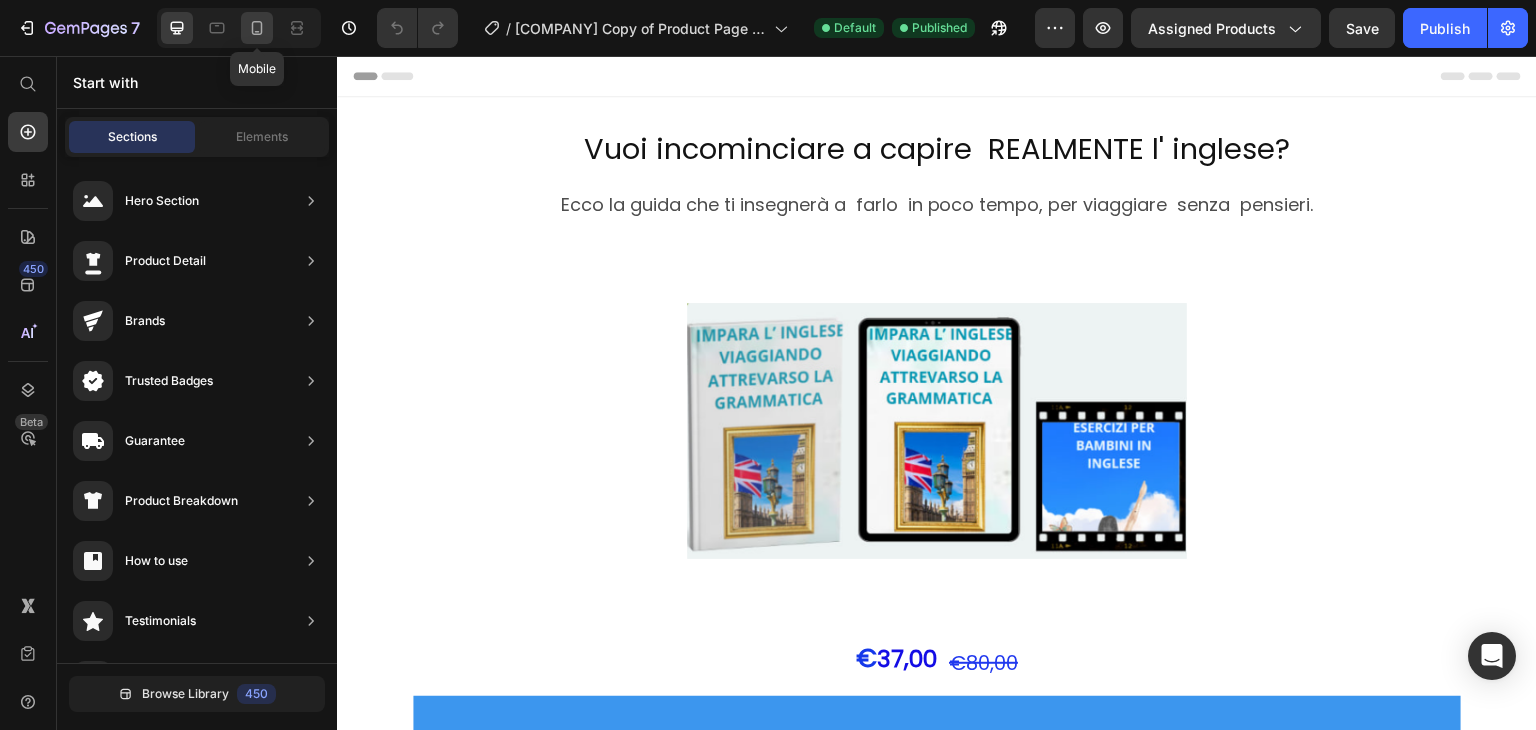 click 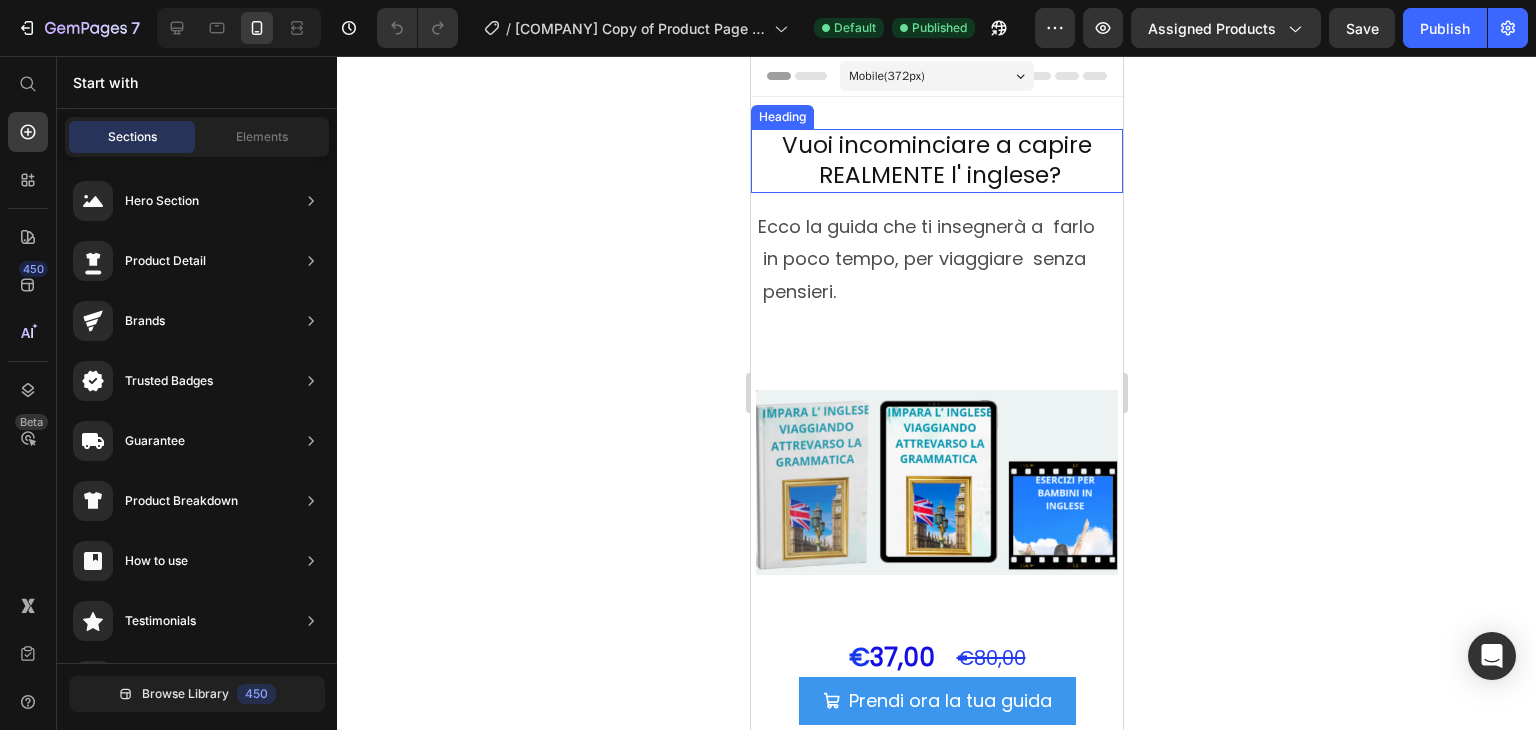 click on "Vuoi incominciare a capire  REALMENTE l' inglese?" at bounding box center (936, 161) 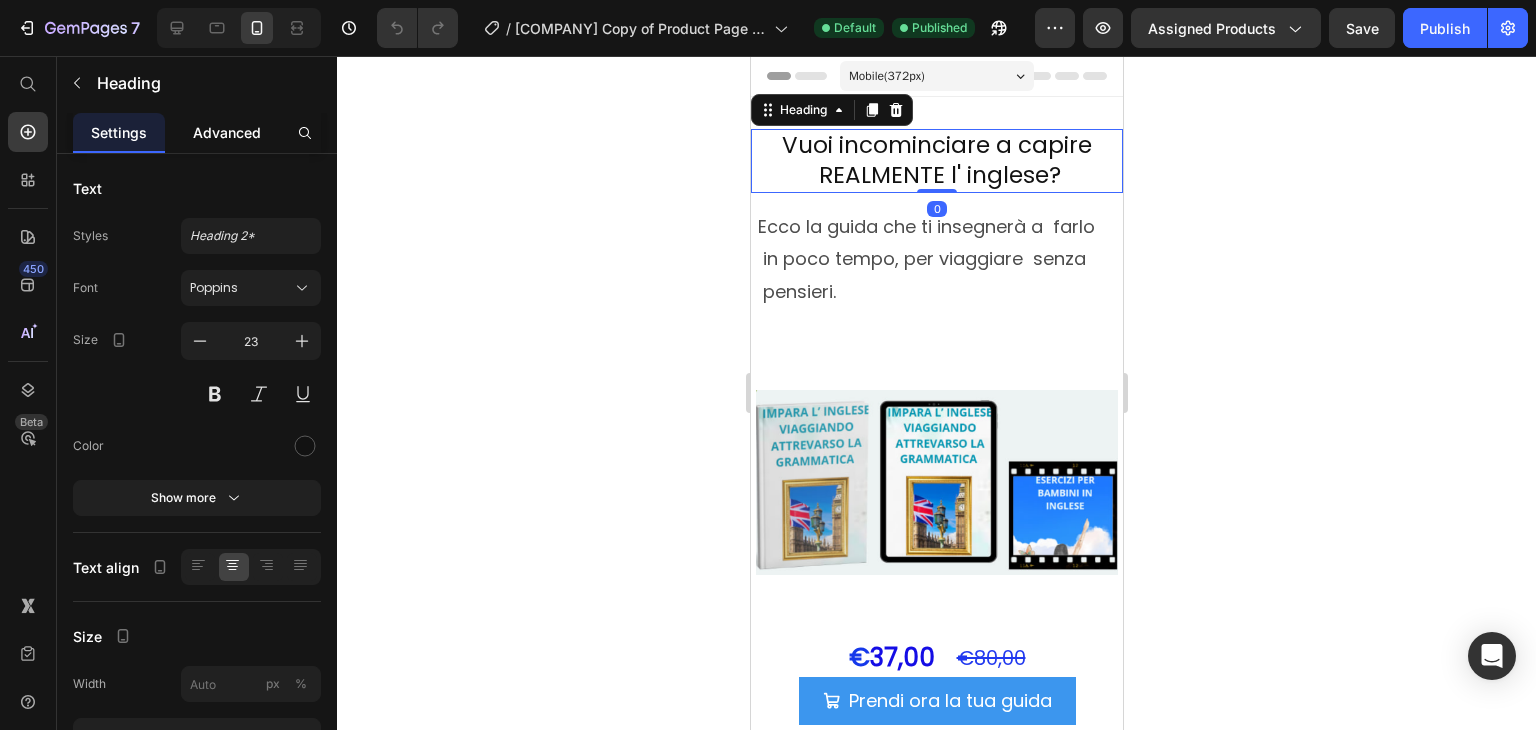 click on "Advanced" at bounding box center (227, 132) 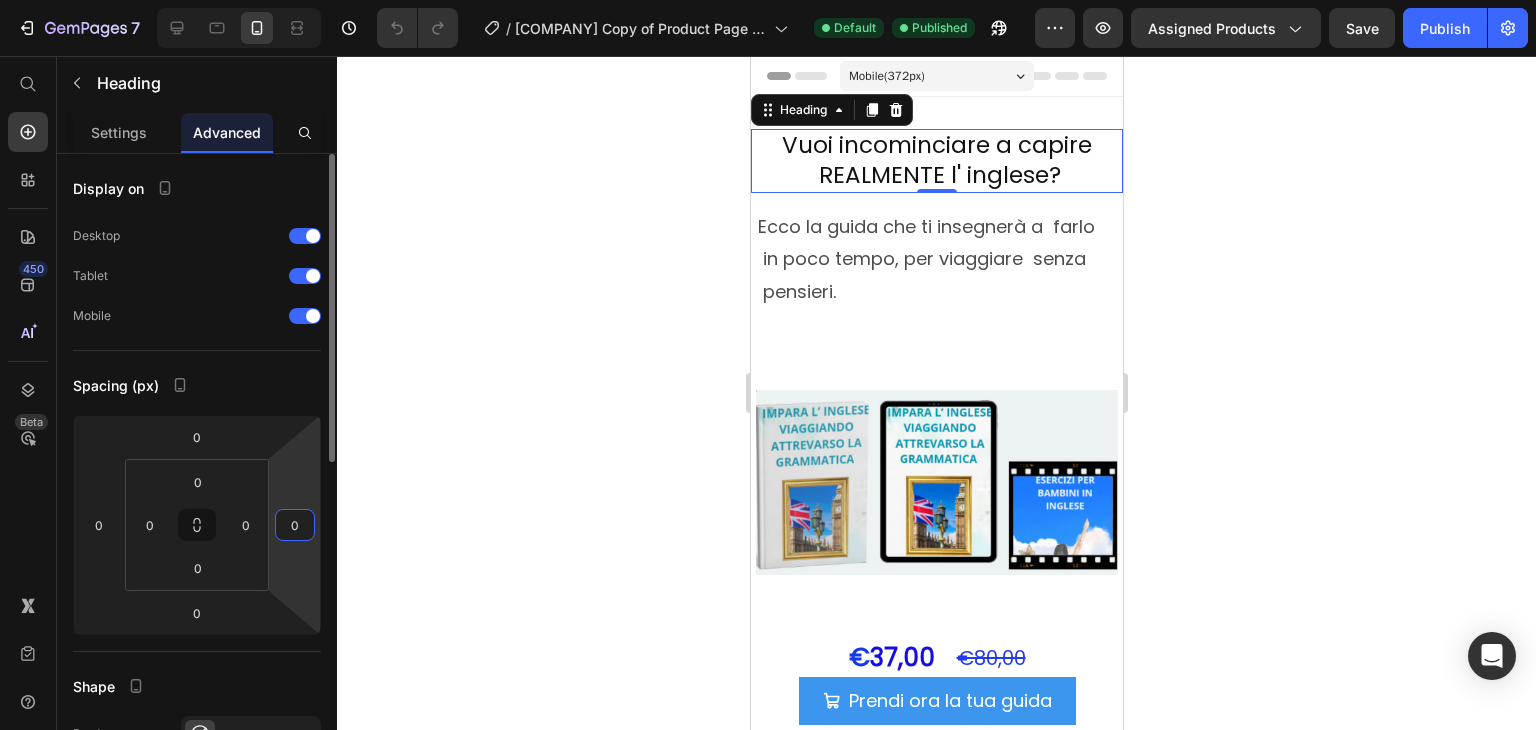 click on "0" at bounding box center [295, 525] 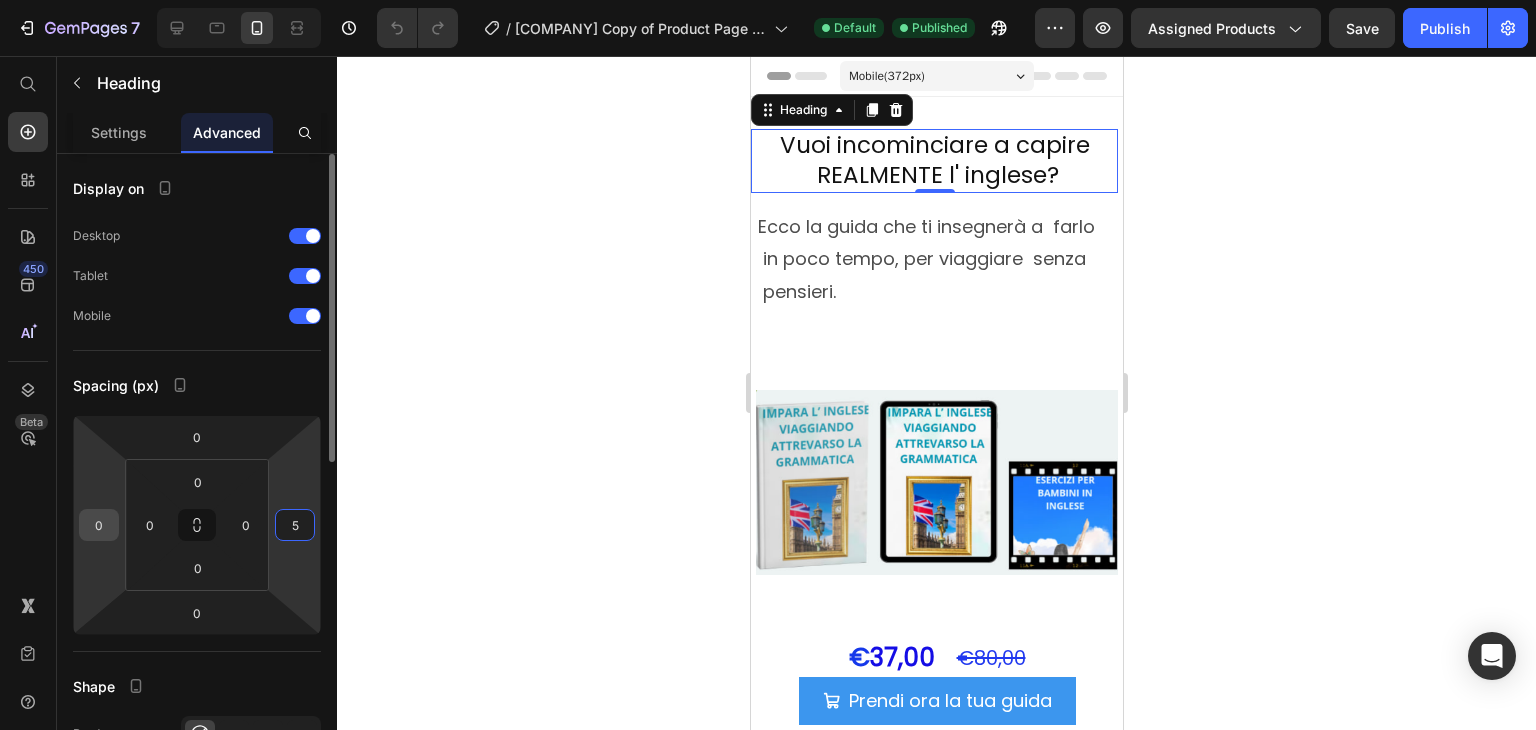 type on "5" 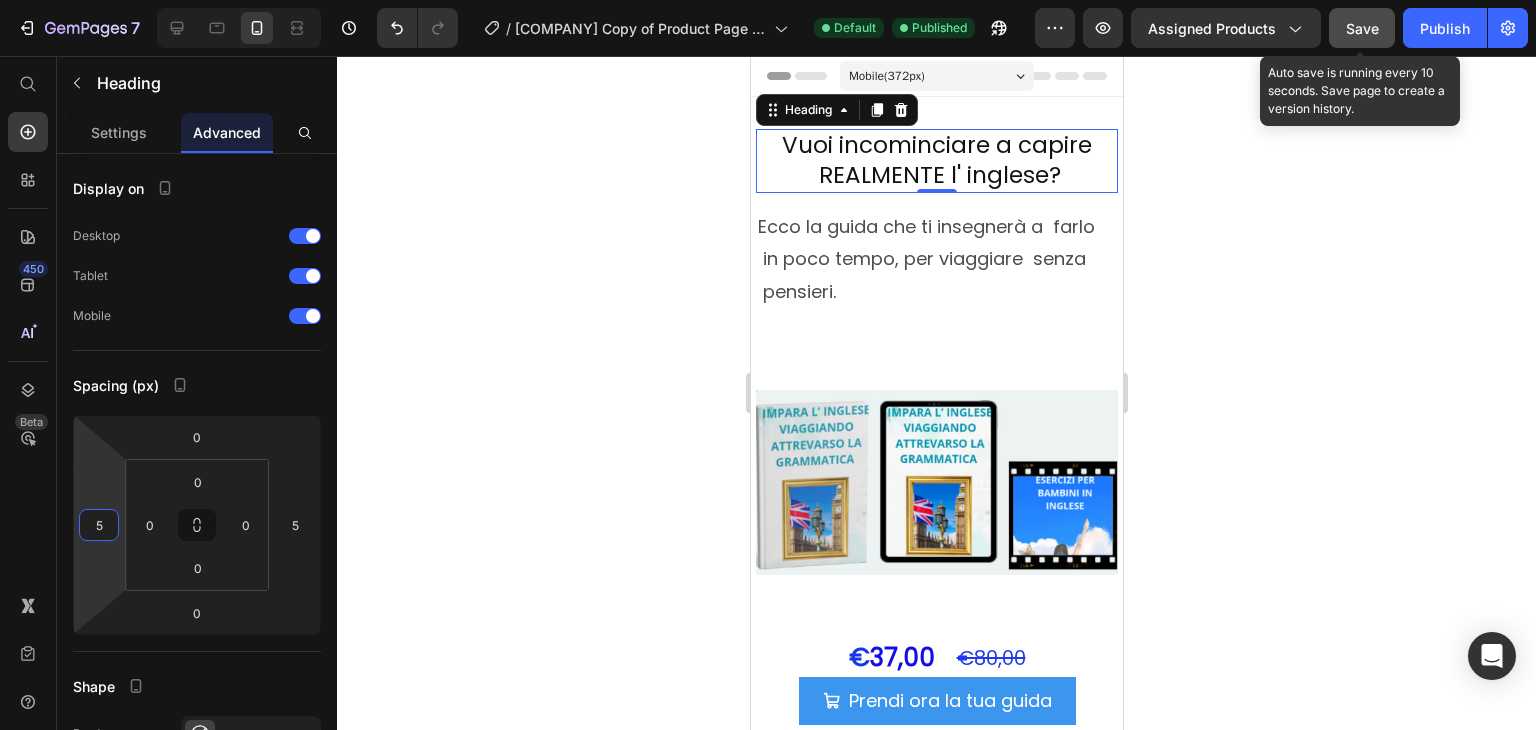 type on "5" 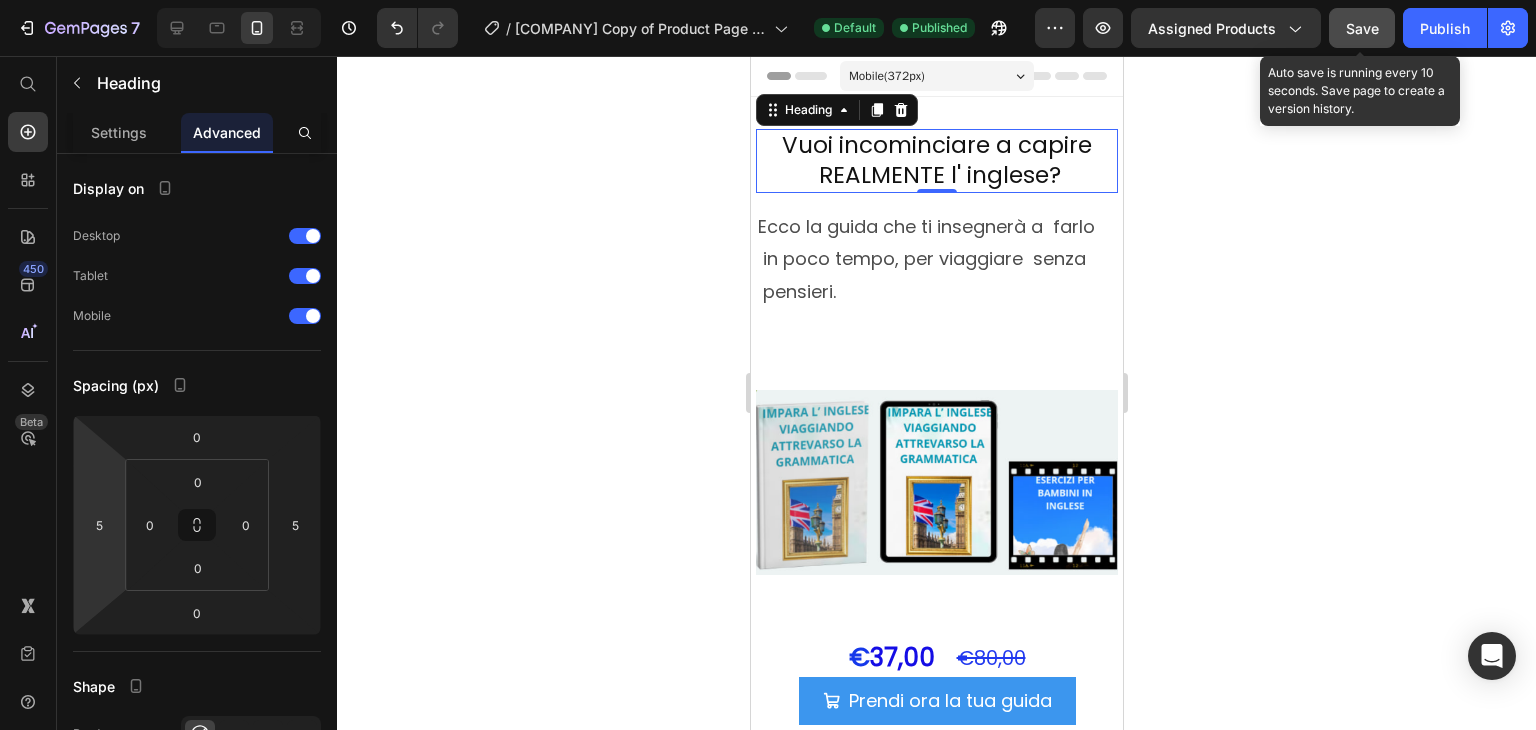click on "Save" at bounding box center [1362, 28] 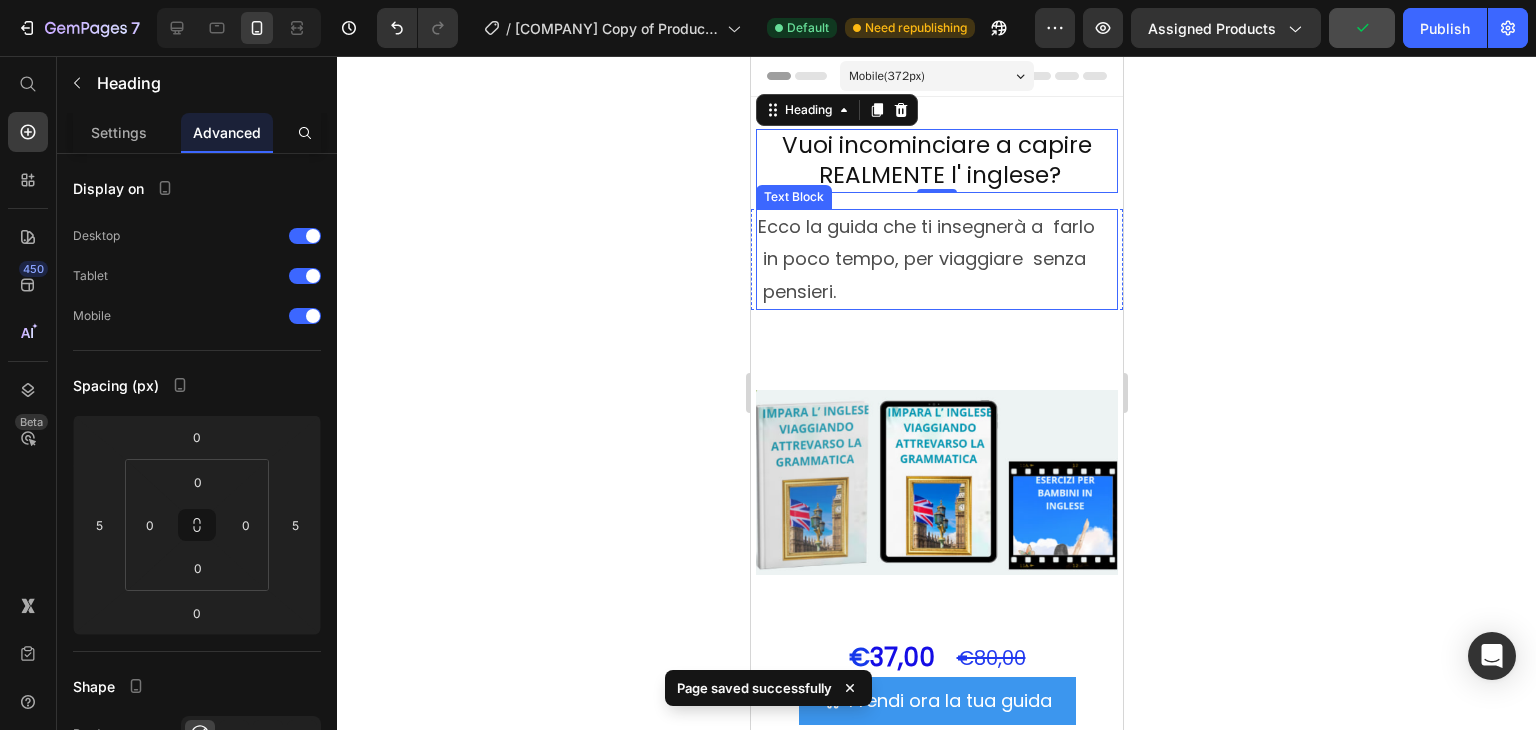 click on "Ecco la guida che ti insegnerà a  farlo  in poco tempo, per viaggiare  senza  pensieri." at bounding box center (936, 259) 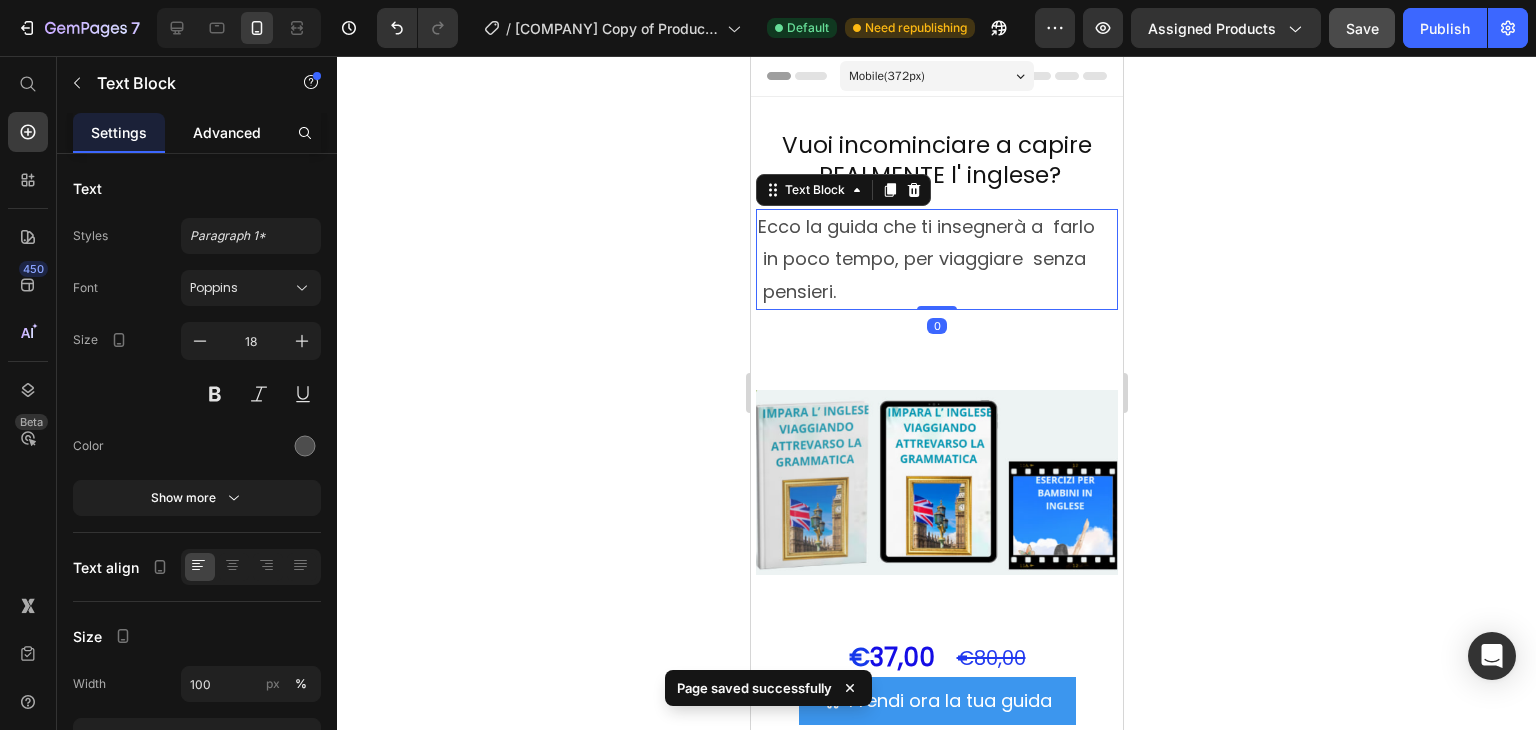 click on "Advanced" at bounding box center (227, 132) 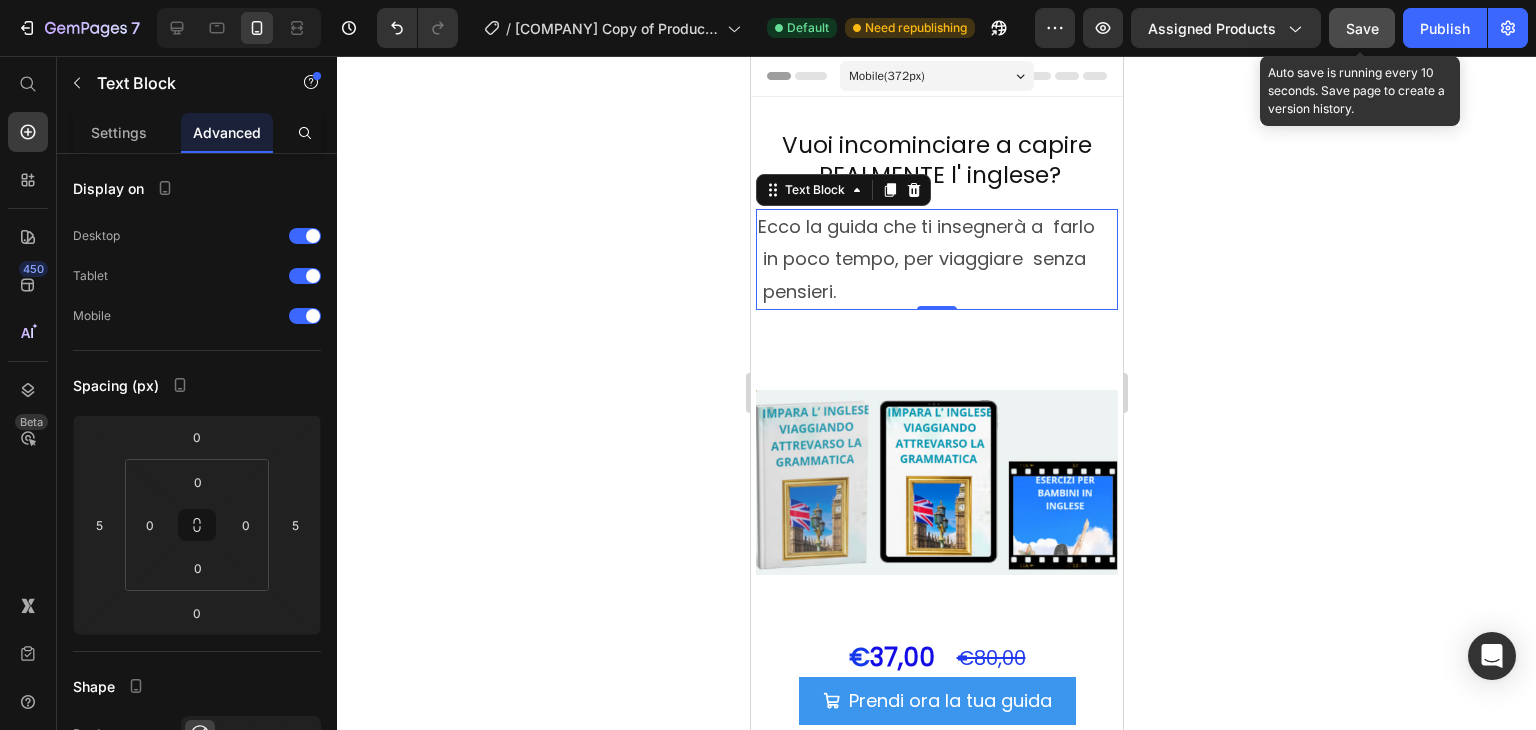 click on "Save" at bounding box center [1362, 28] 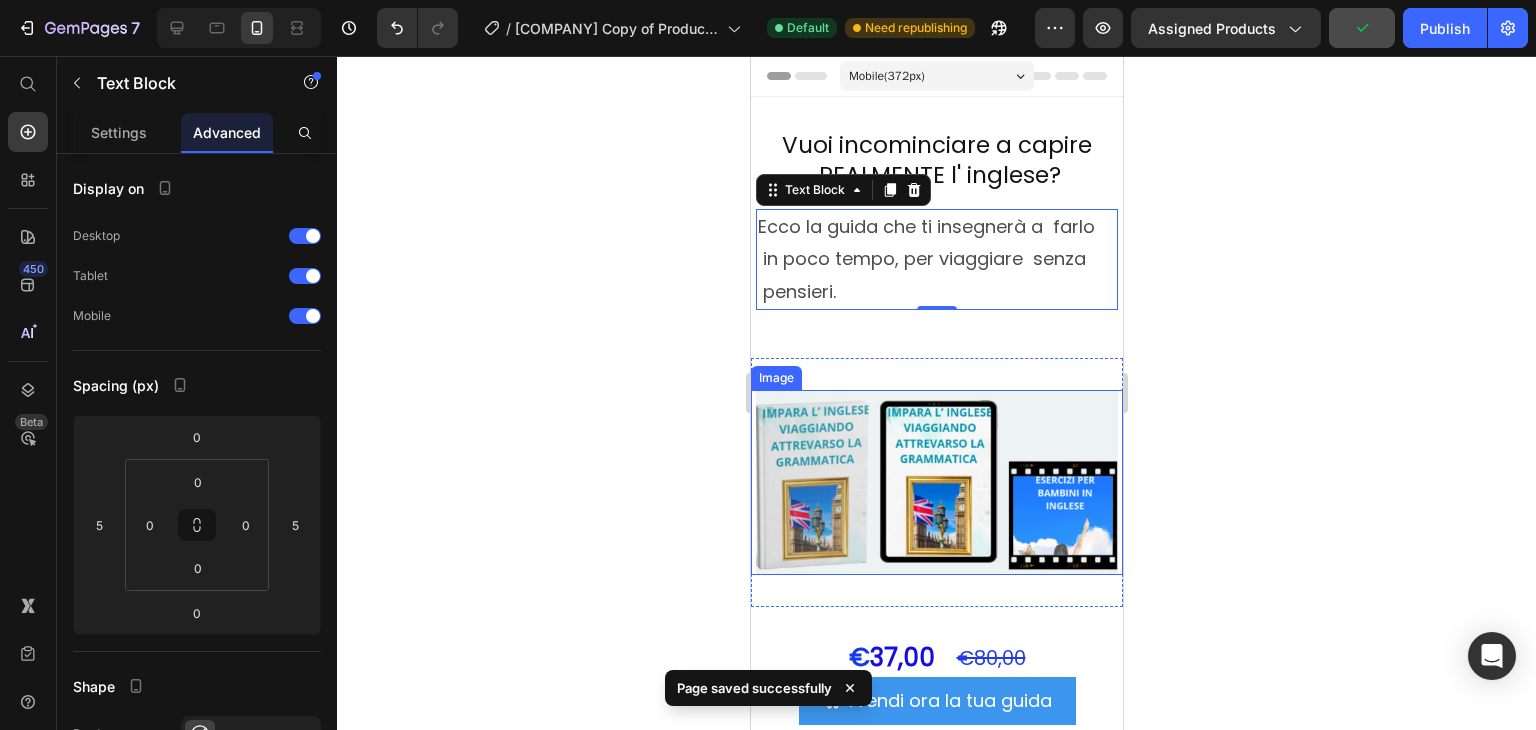 click at bounding box center (936, 482) 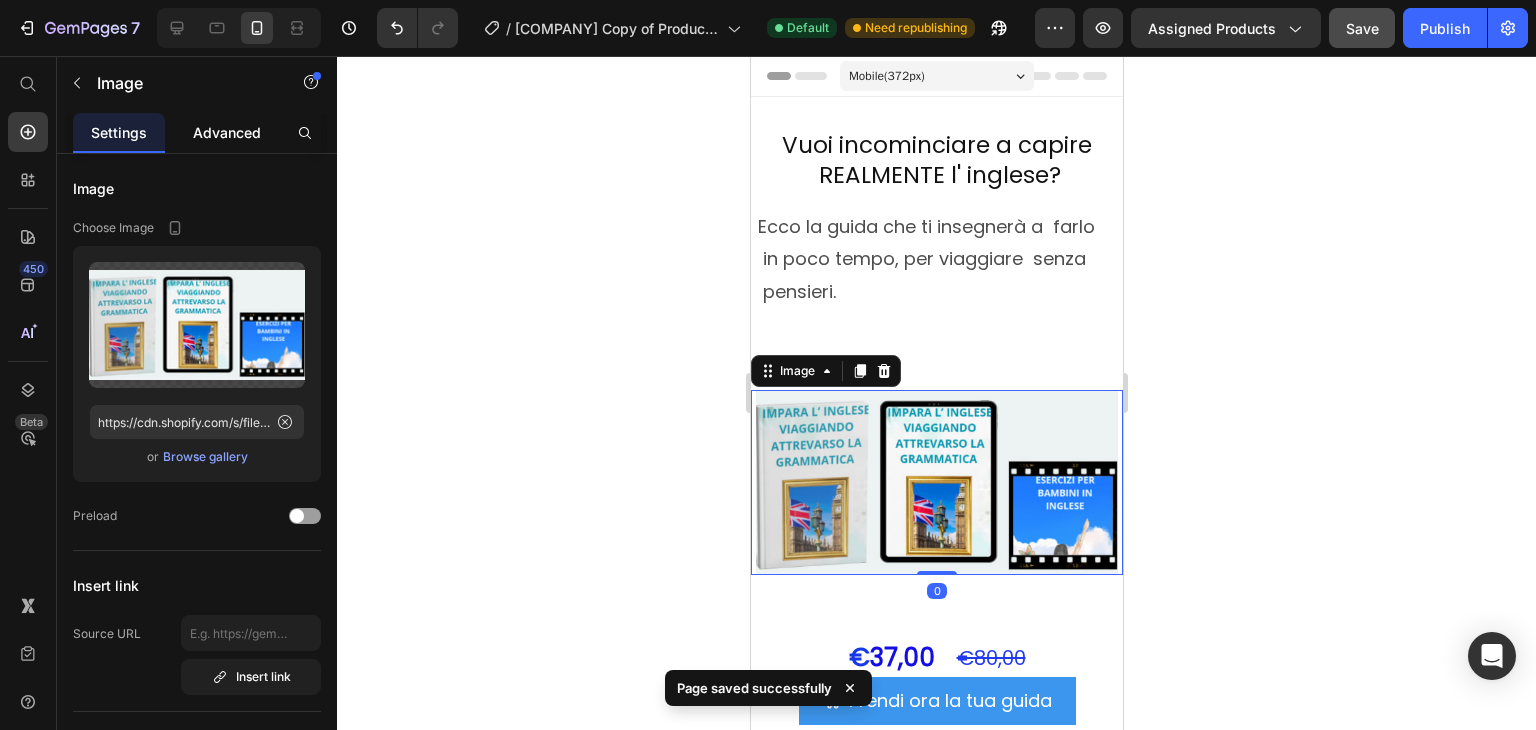 click on "Advanced" at bounding box center [227, 132] 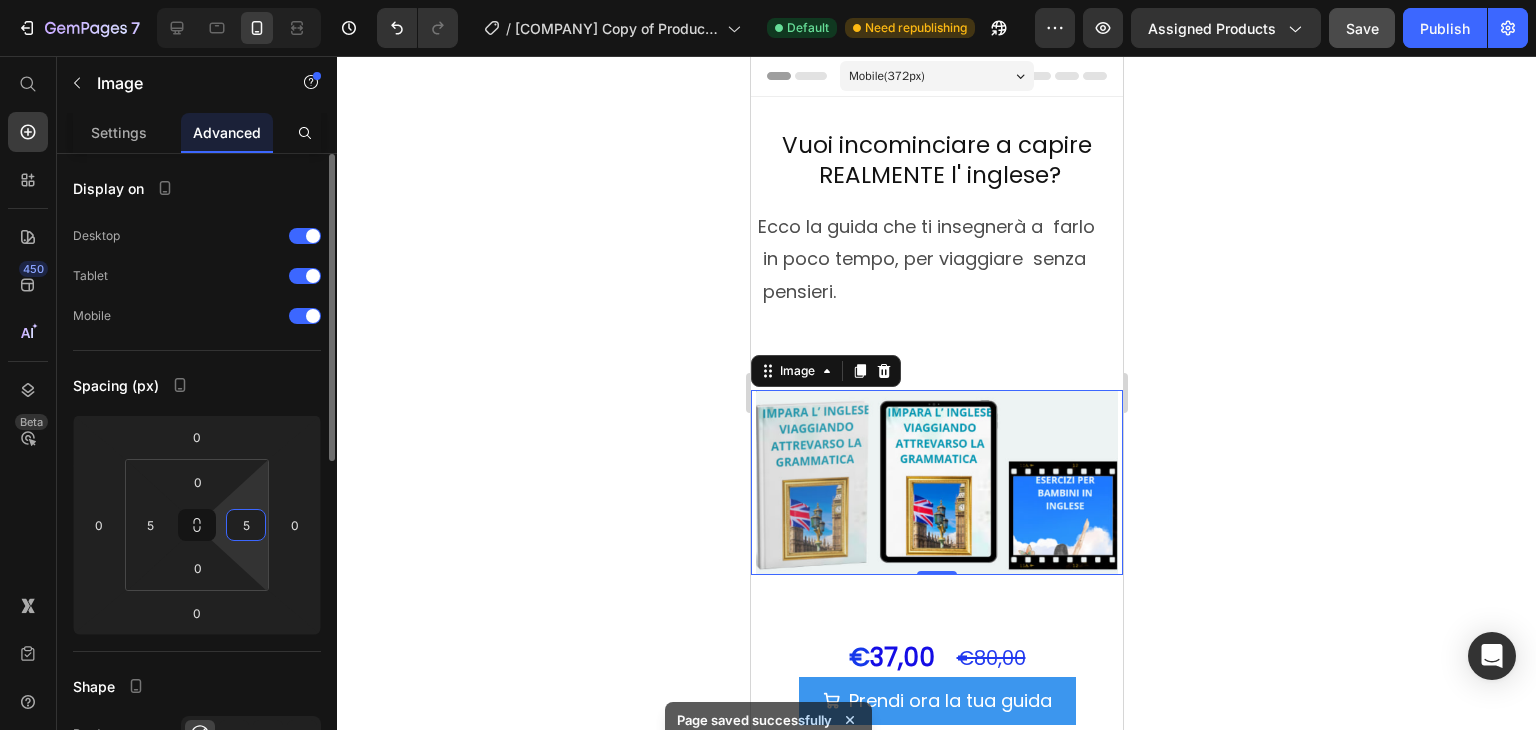 click on "5" at bounding box center (246, 525) 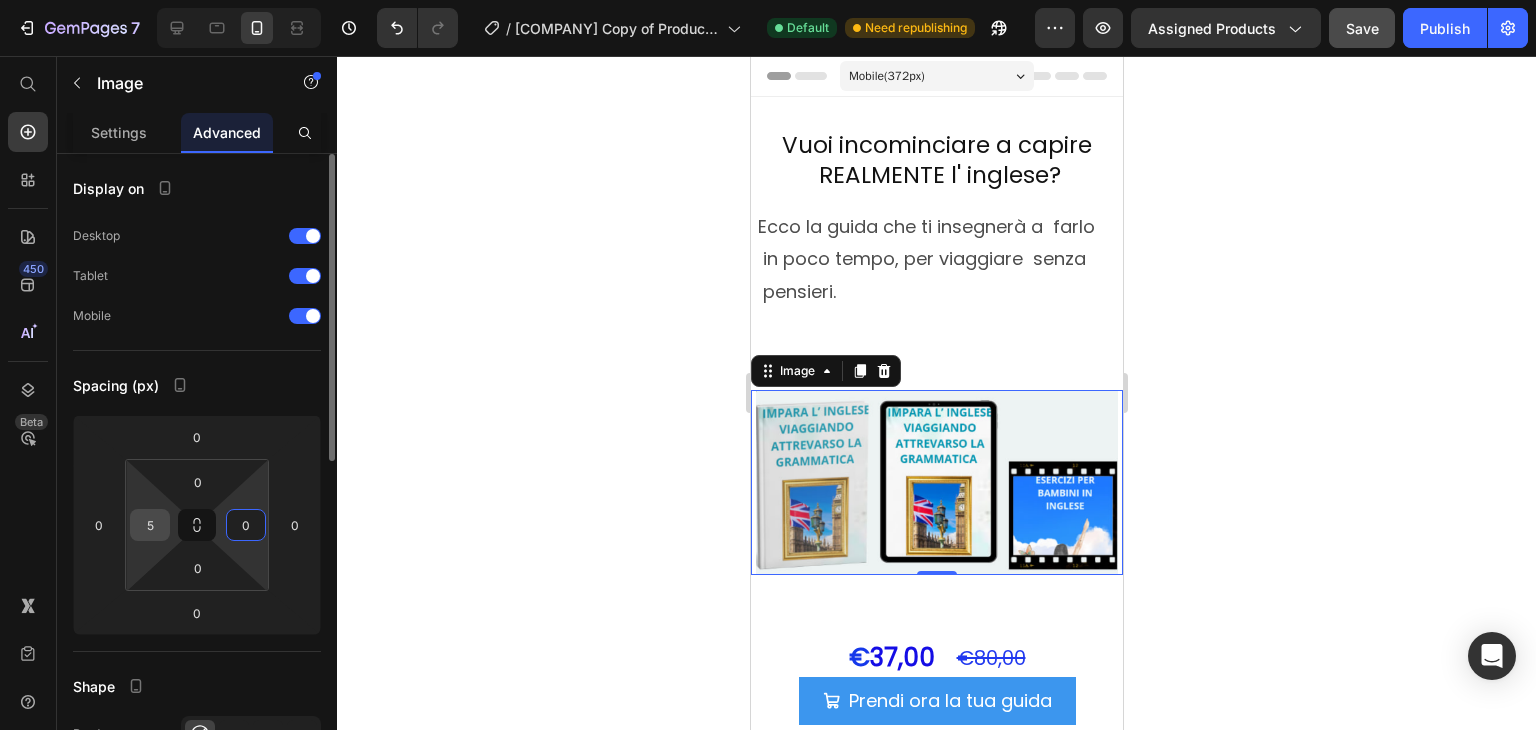 type on "0" 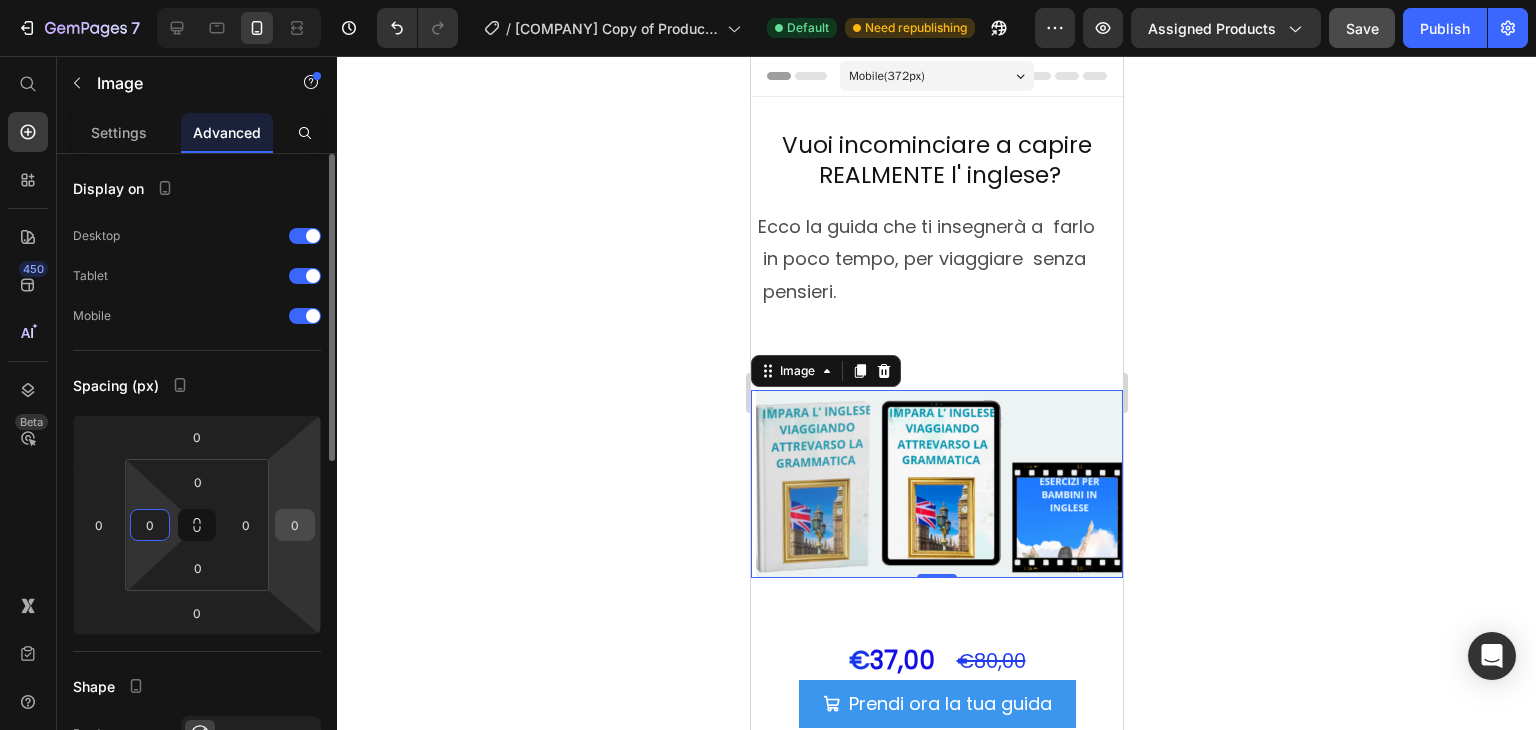 type on "0" 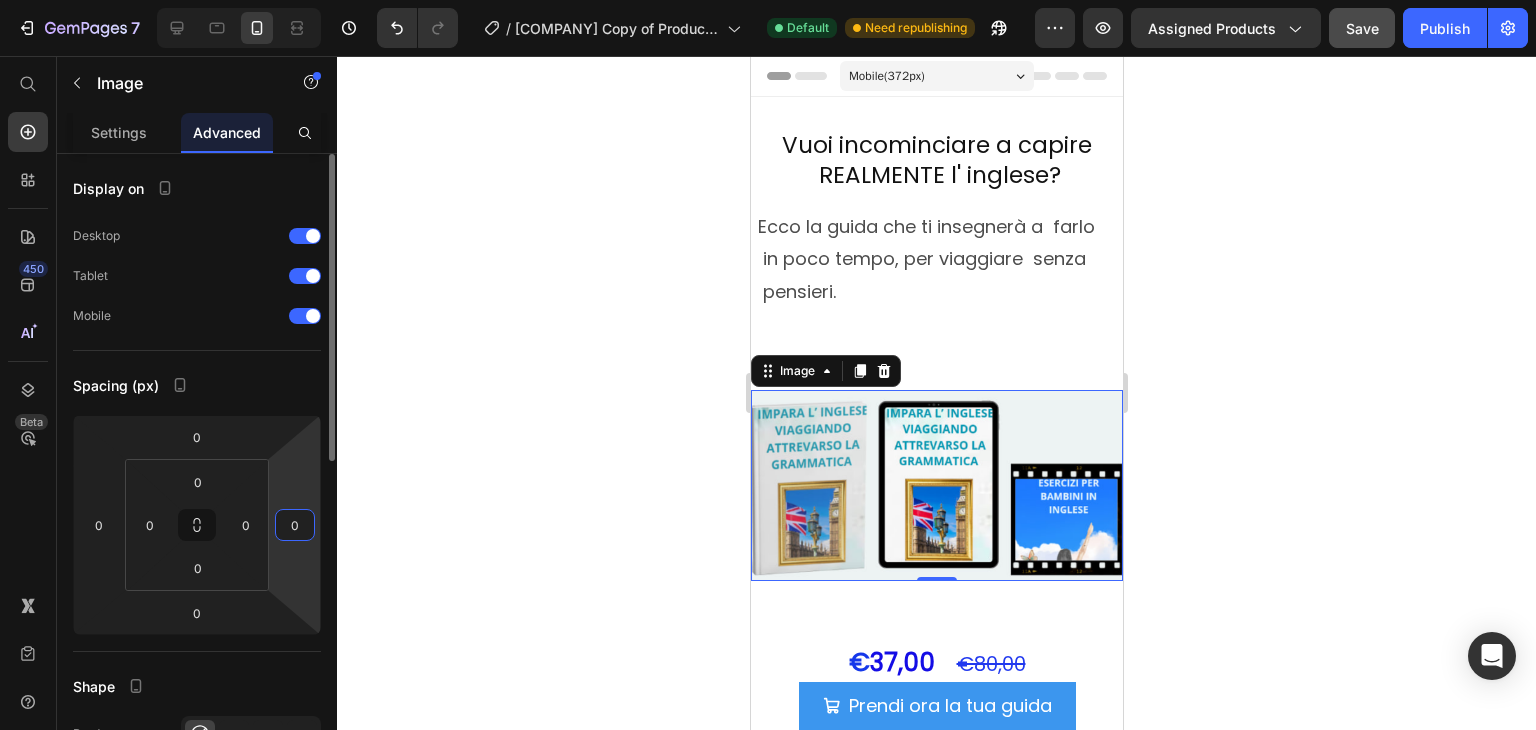 click on "0" at bounding box center [295, 525] 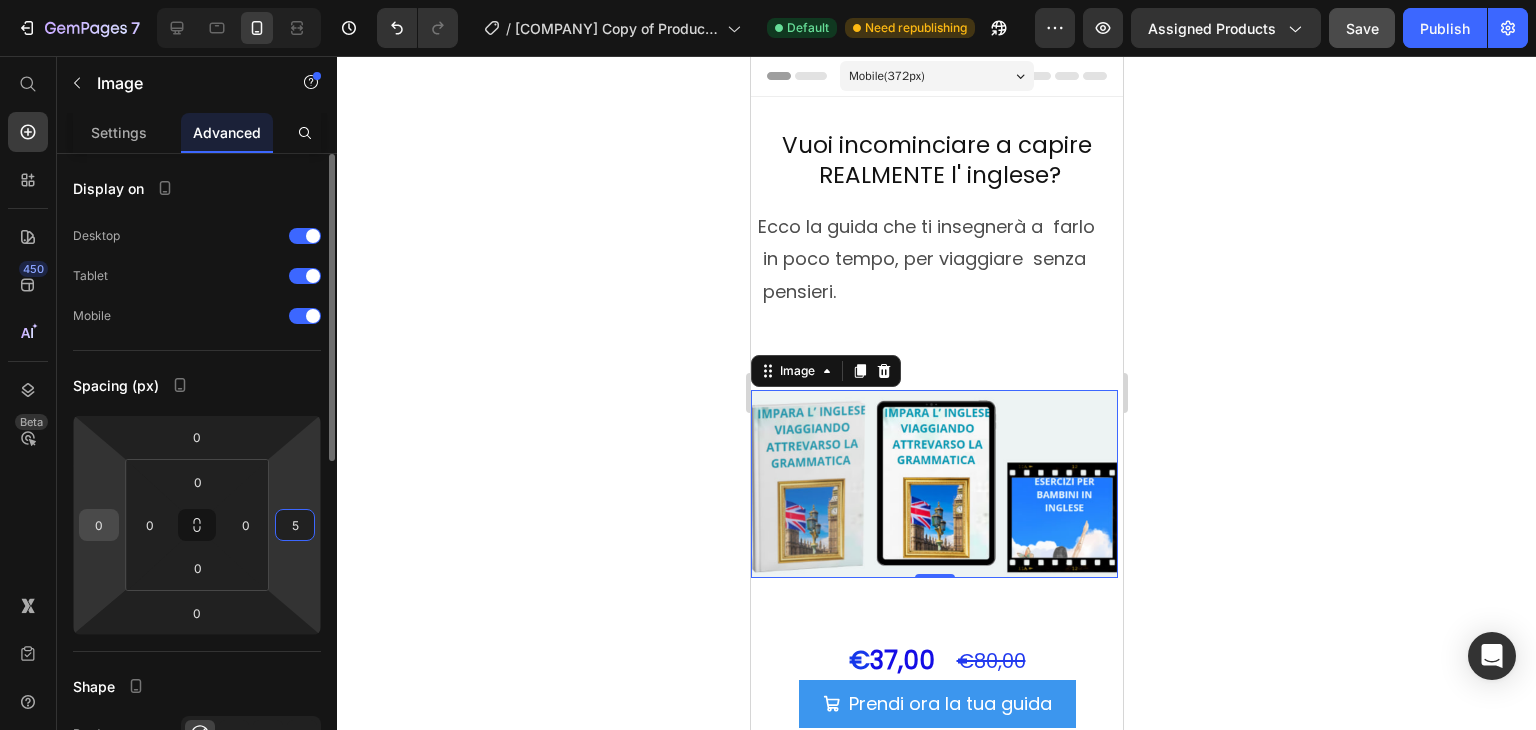 type on "5" 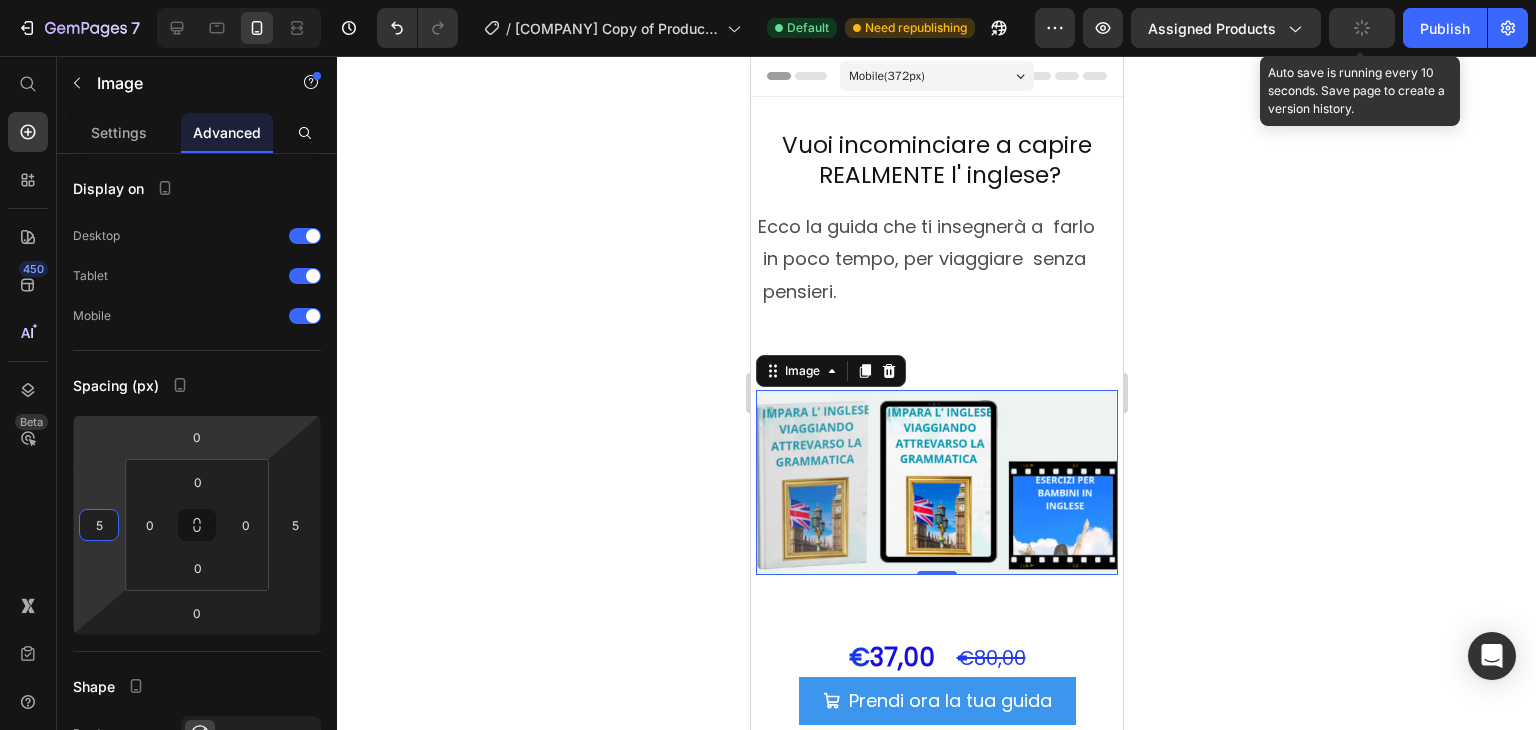 type on "5" 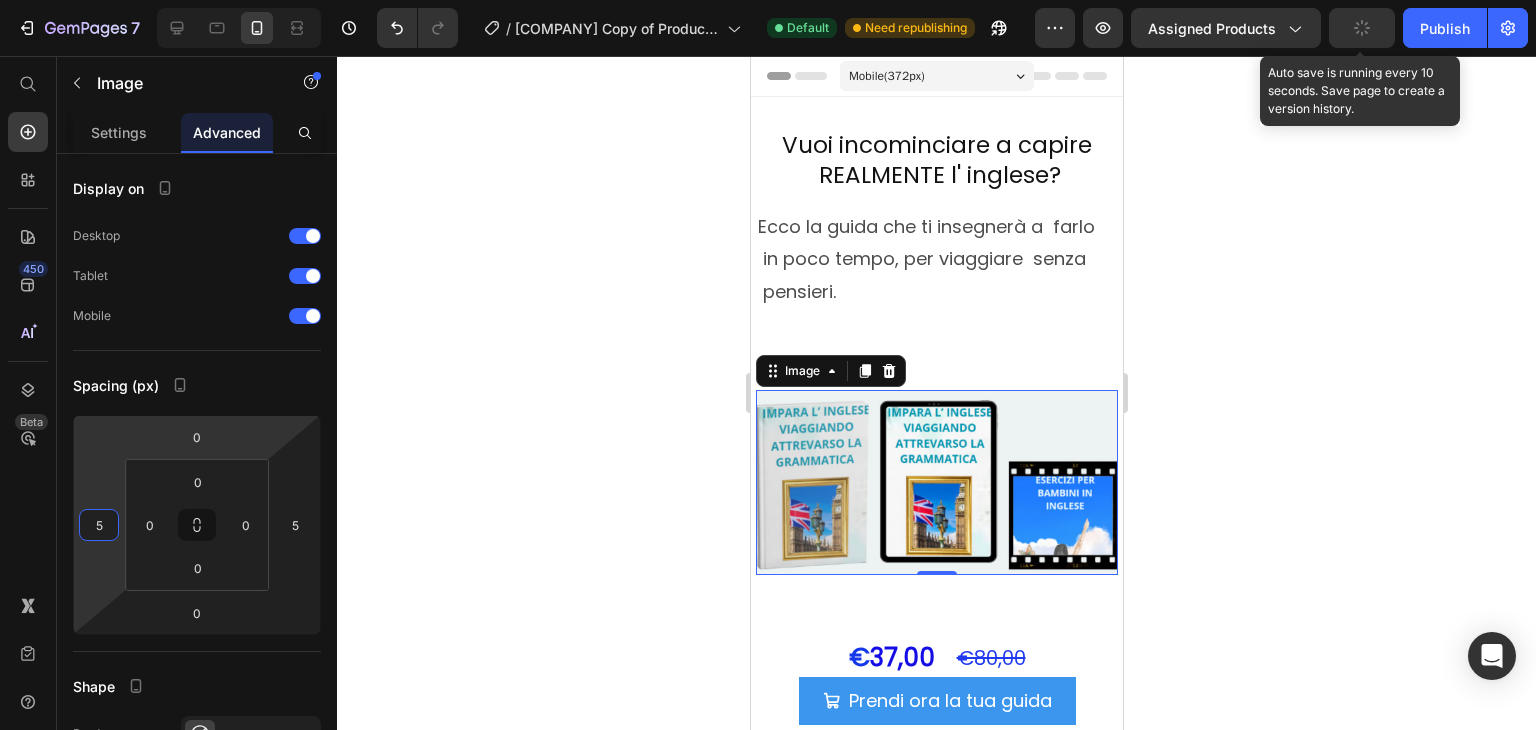 click 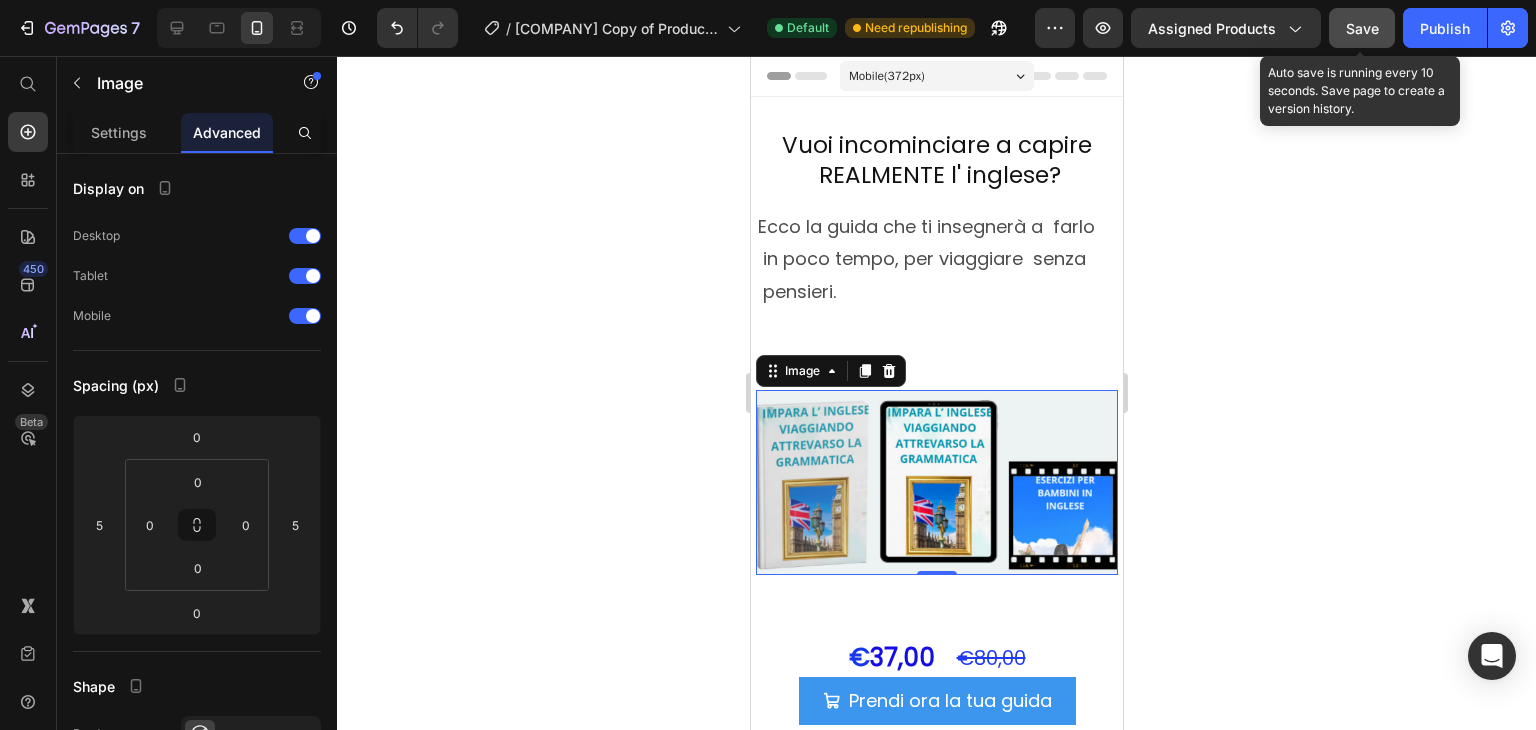 click on "Save" at bounding box center (1362, 28) 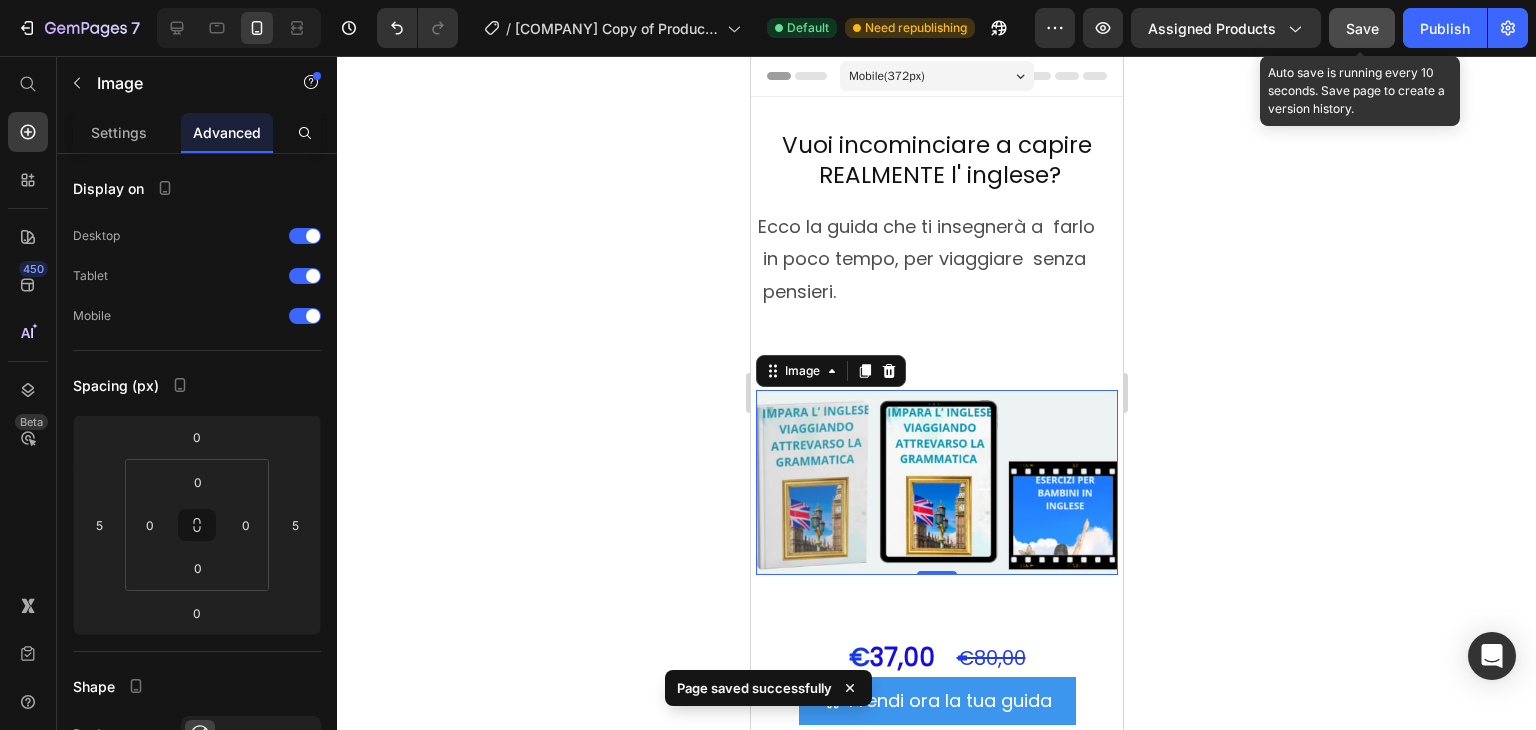 click on "Save" 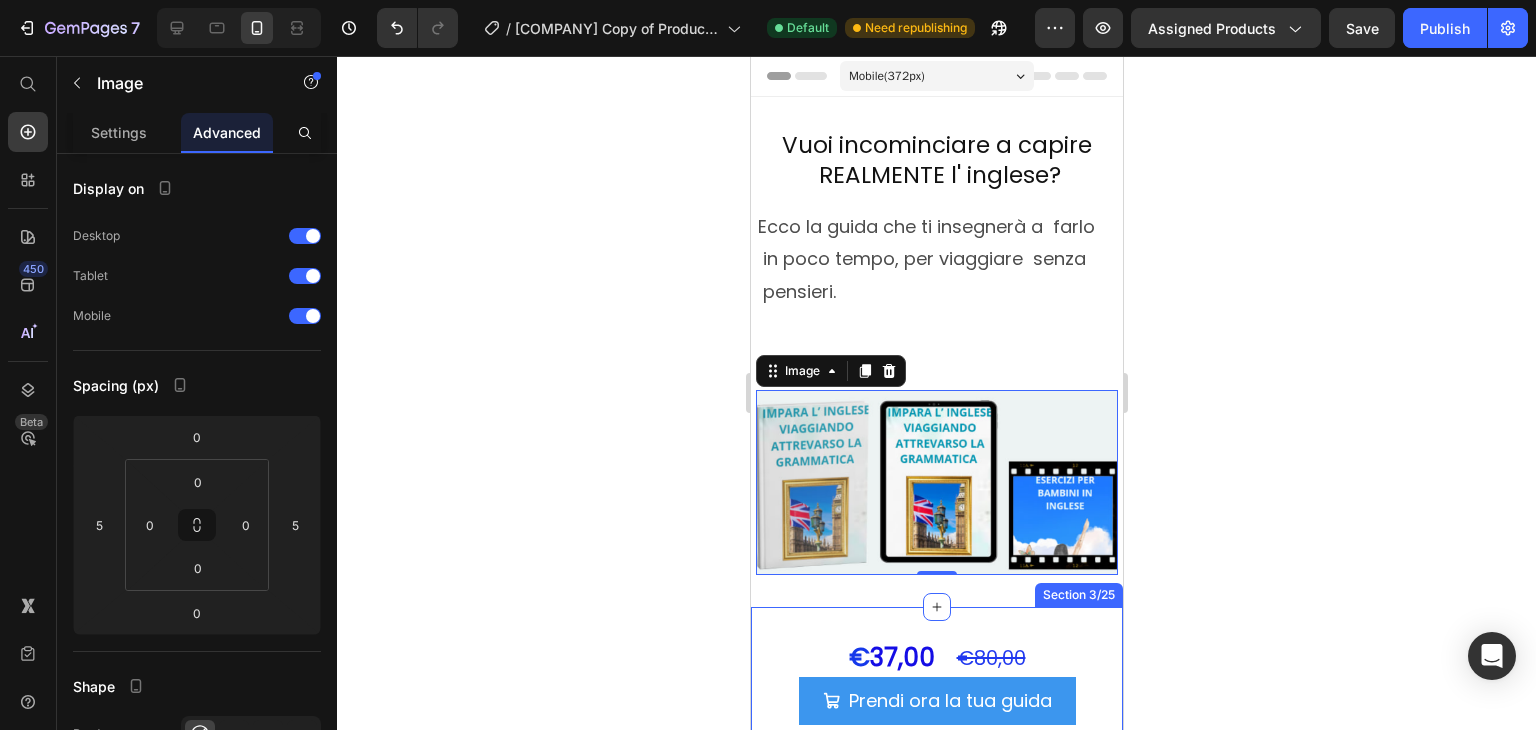 click on "€ 37,00 Heading €80,00 Heading Row
Prendi ora la tua guida Add to Cart Product Row  Affrettati ad acquistare per ricevere i  bonus in omaggio a soli € 37,00 Heading 18 ore 11 minuti 57 secondi Countdown Timer Section 3/25" at bounding box center (936, 752) 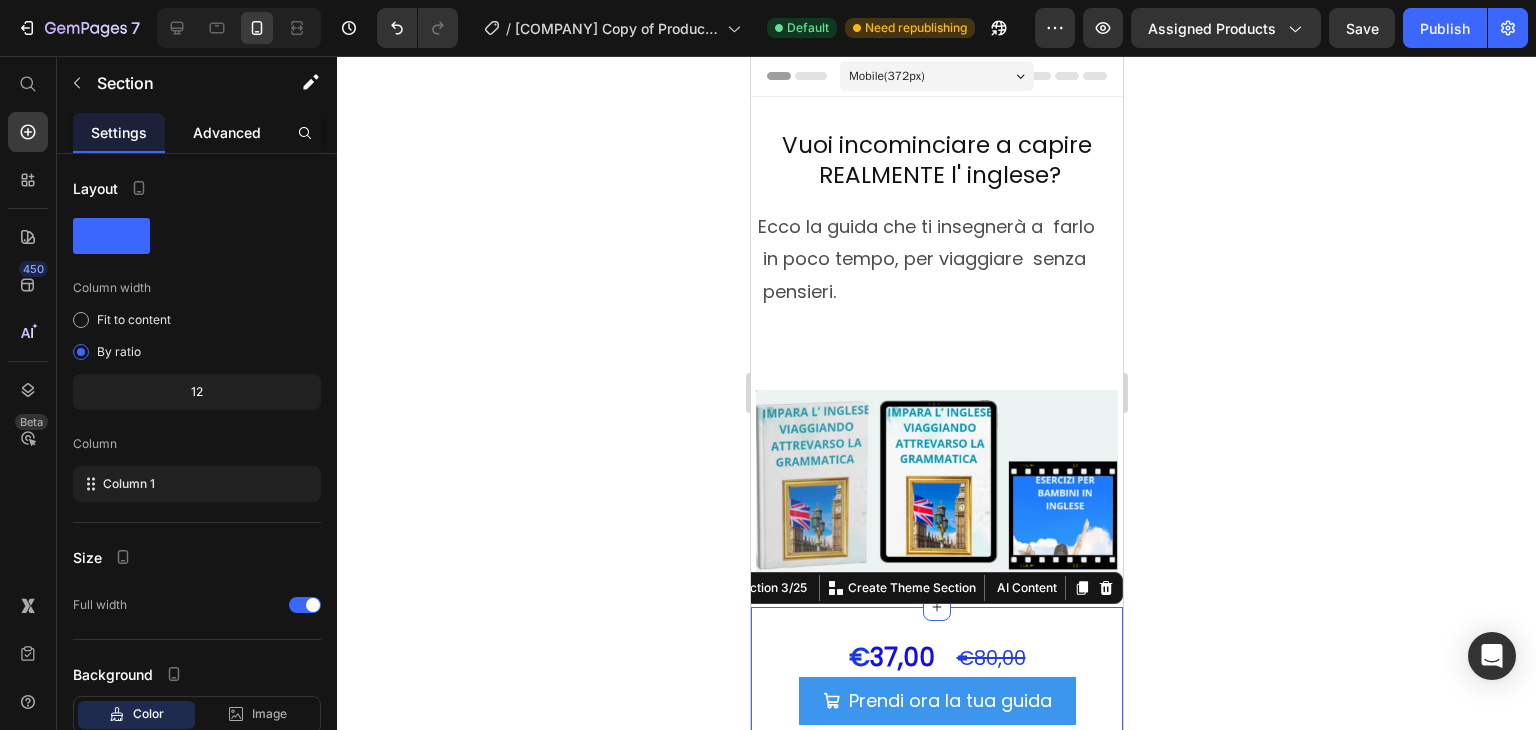 click on "Advanced" 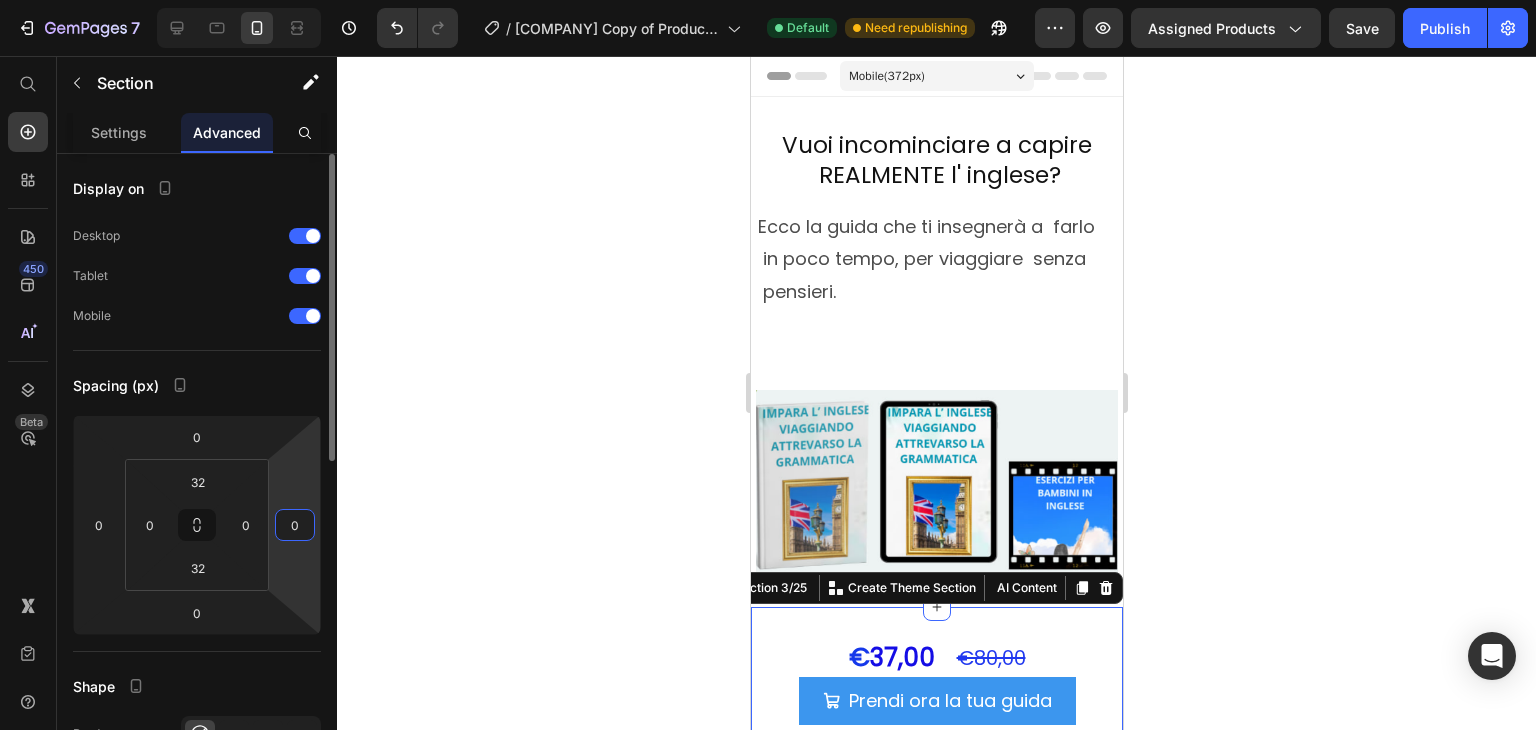 click on "0" at bounding box center [295, 525] 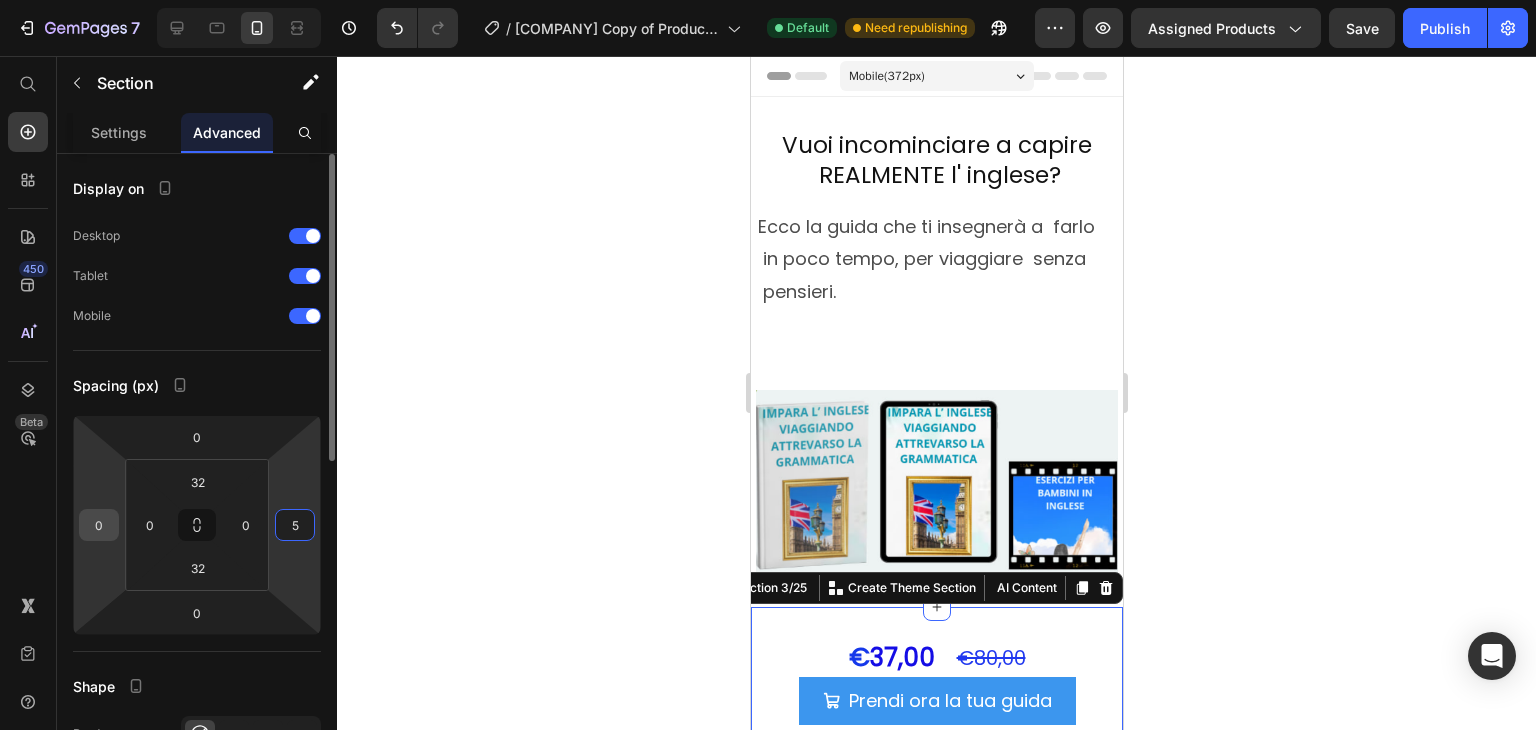 type on "5" 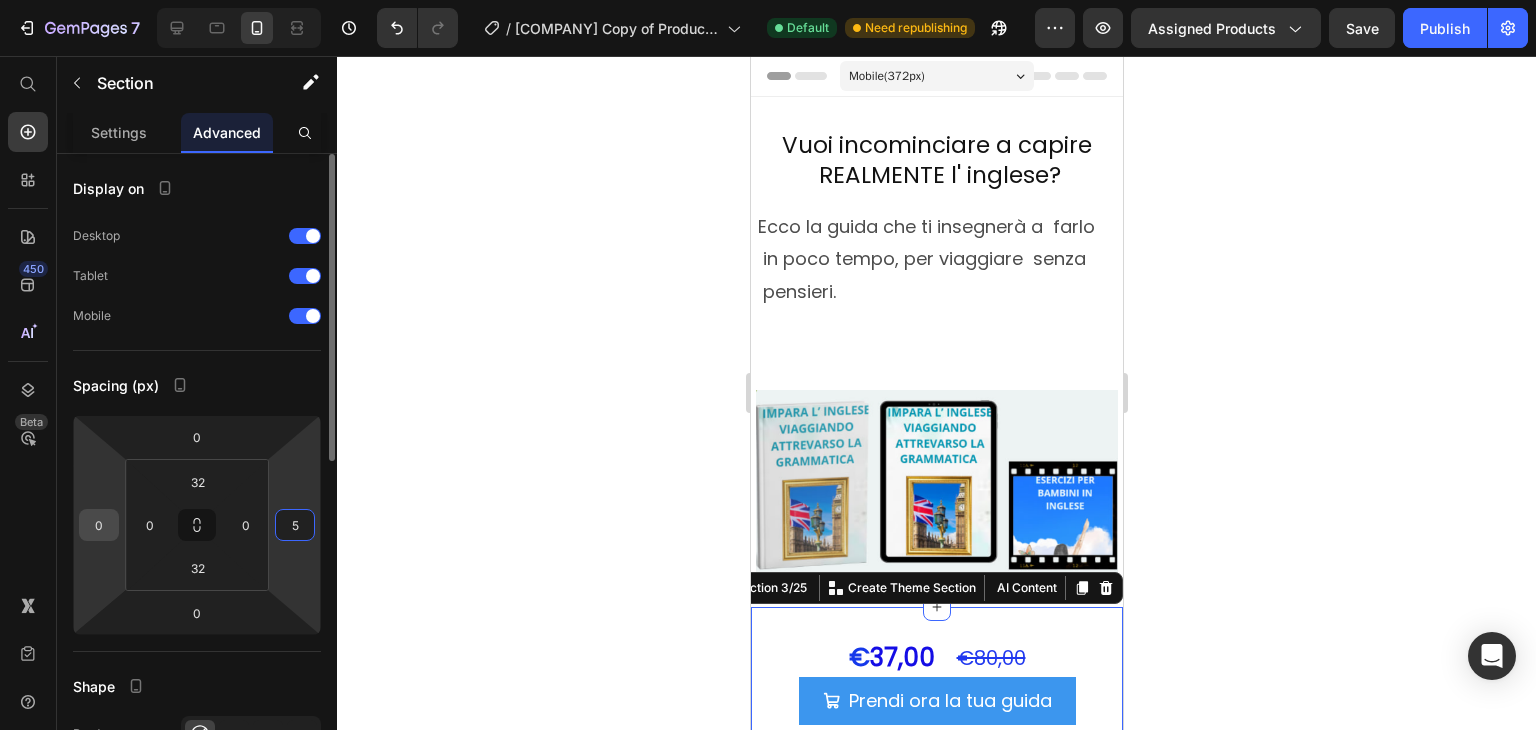 click on "0" at bounding box center (99, 525) 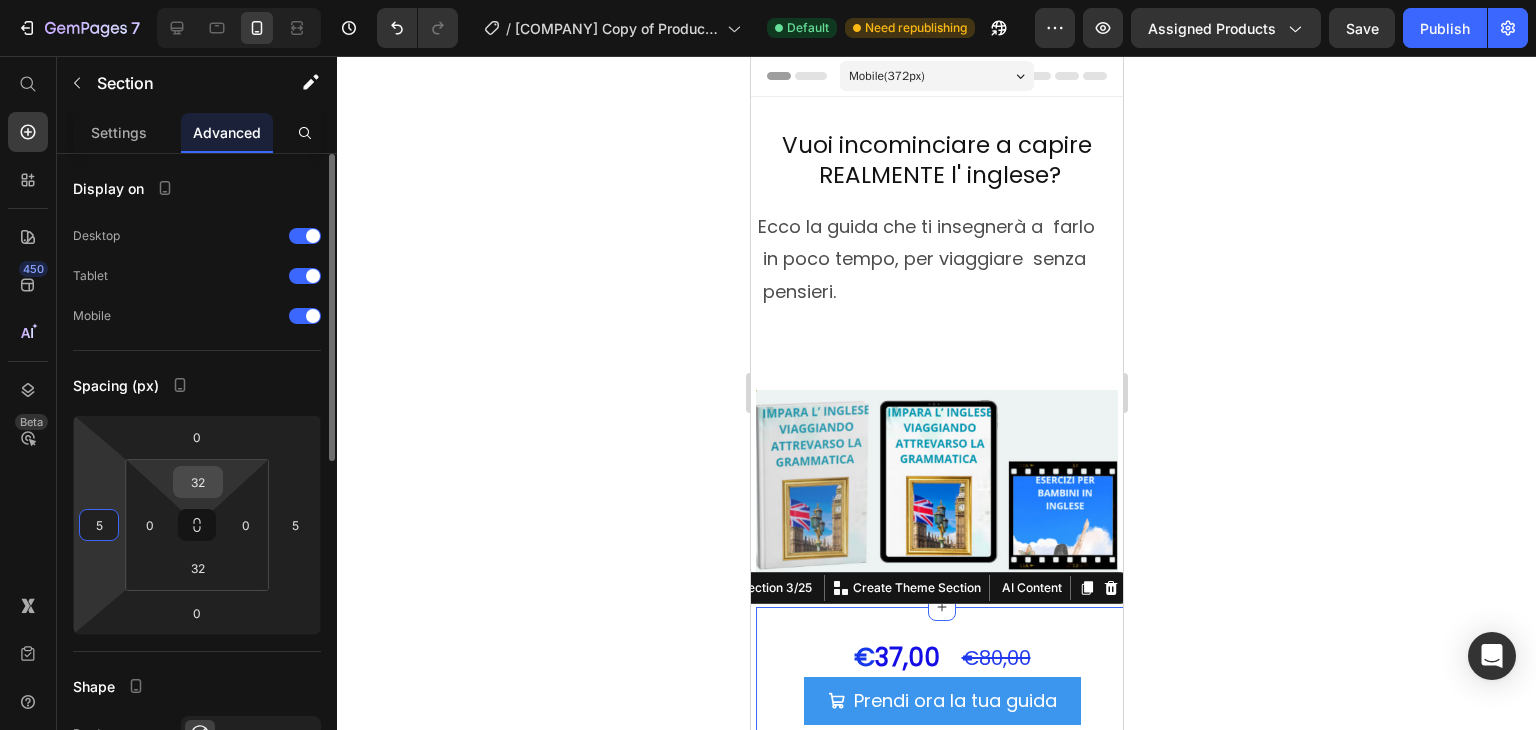 type on "5" 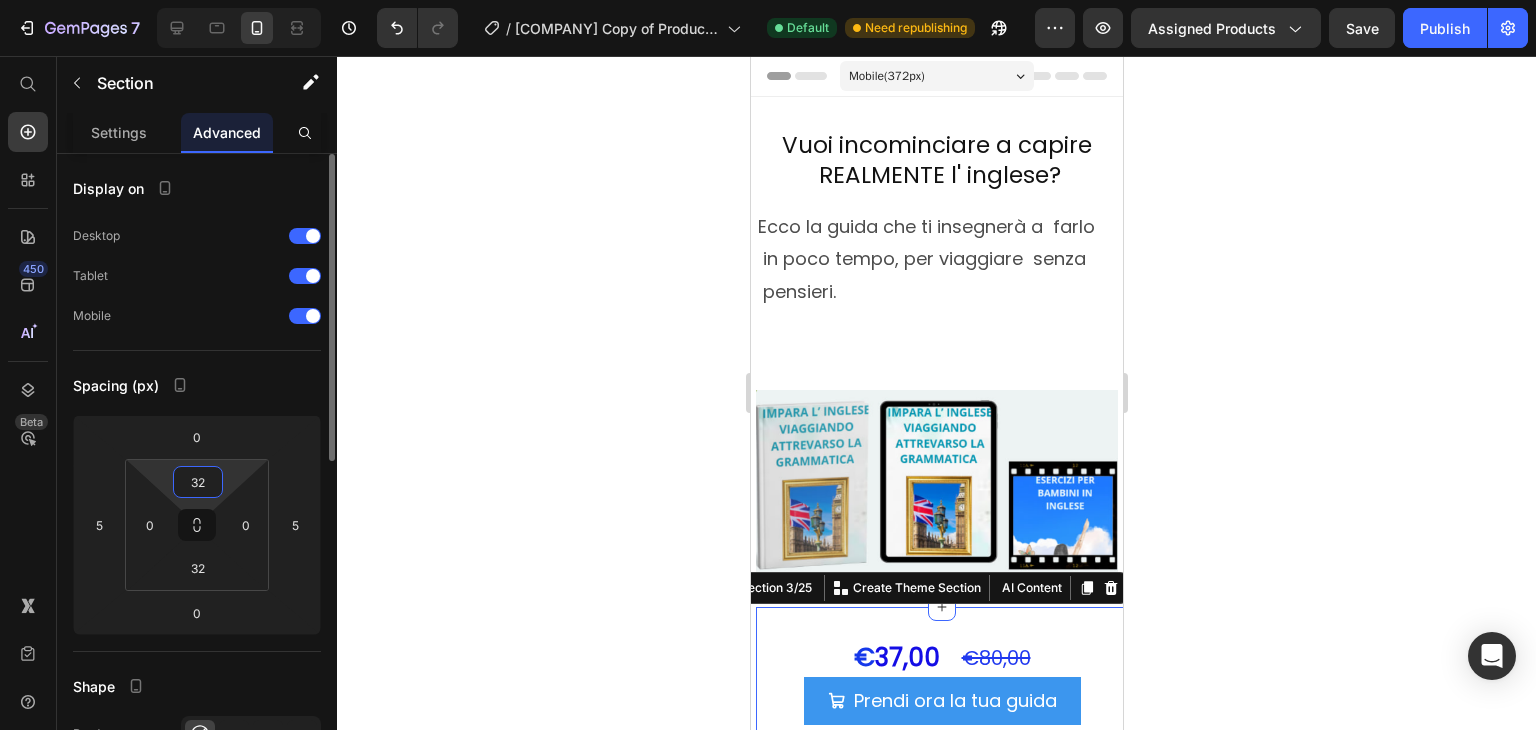 click on "32" at bounding box center [198, 482] 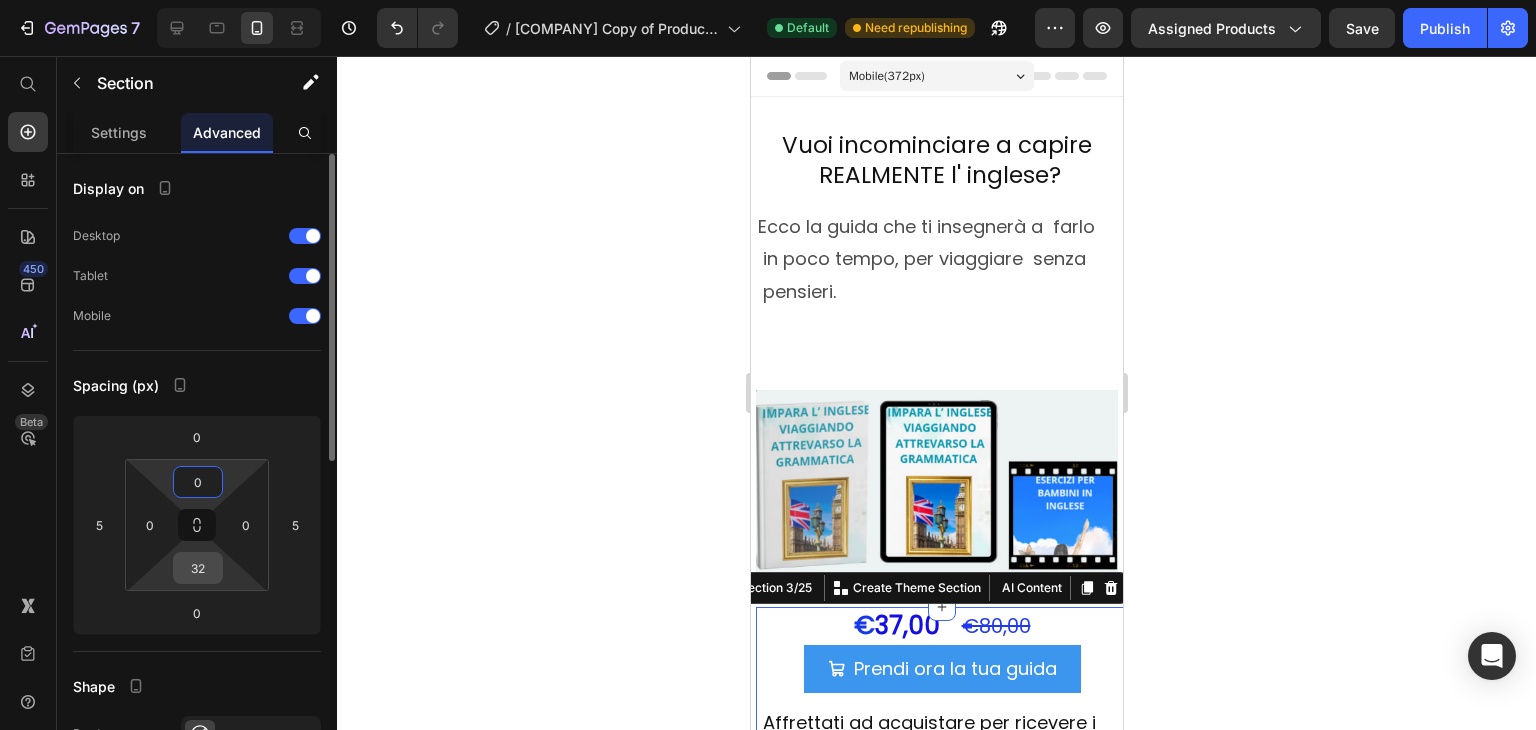 type on "0" 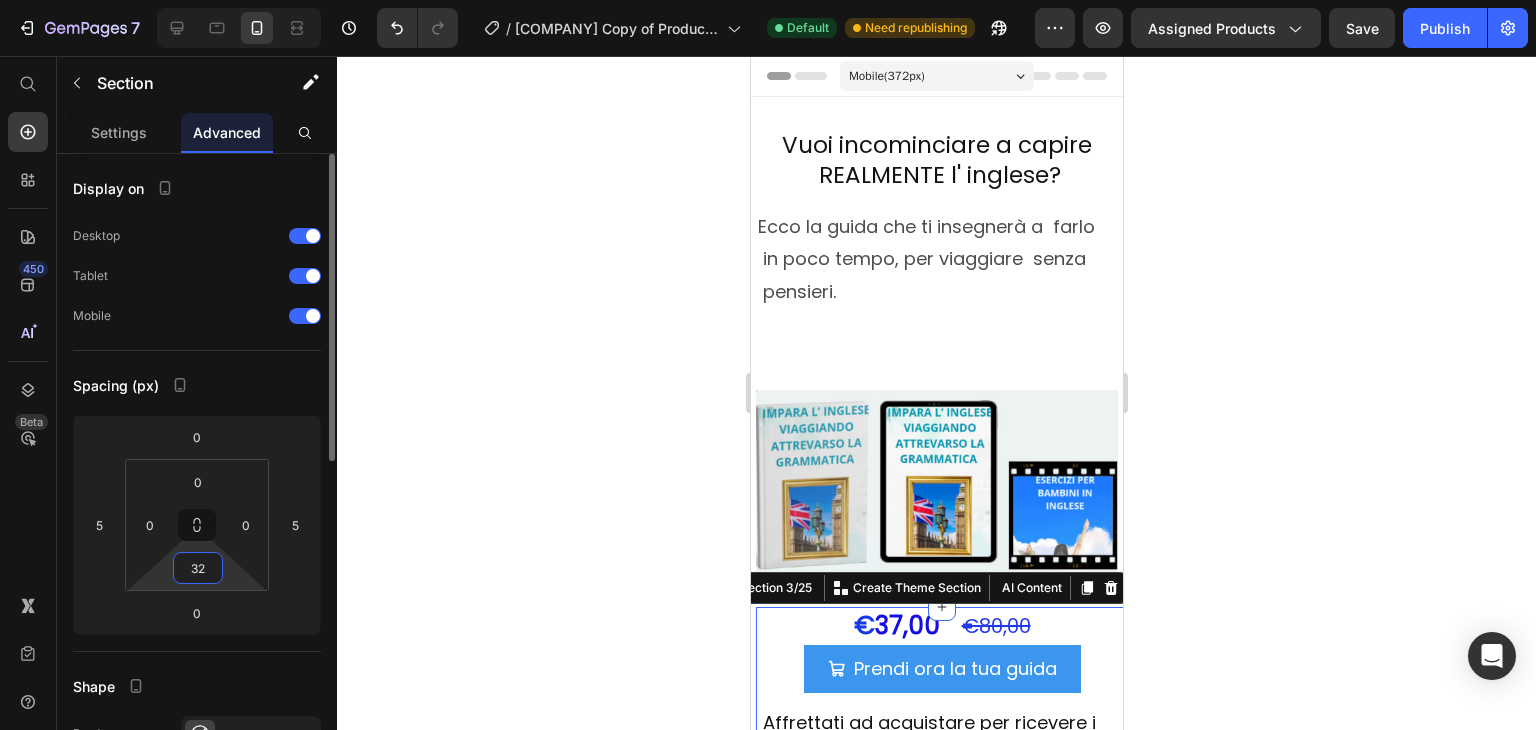 click on "32" at bounding box center [198, 568] 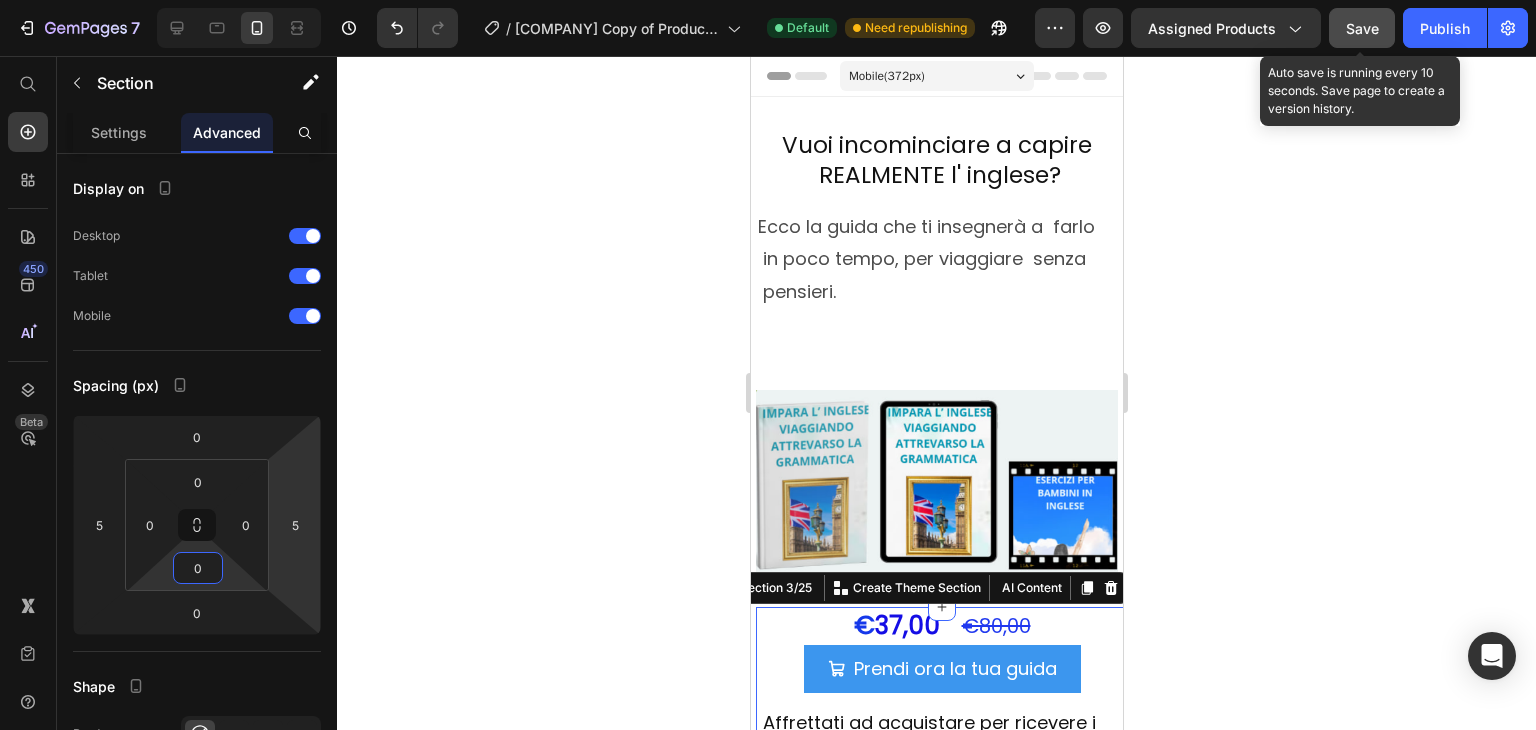 type on "0" 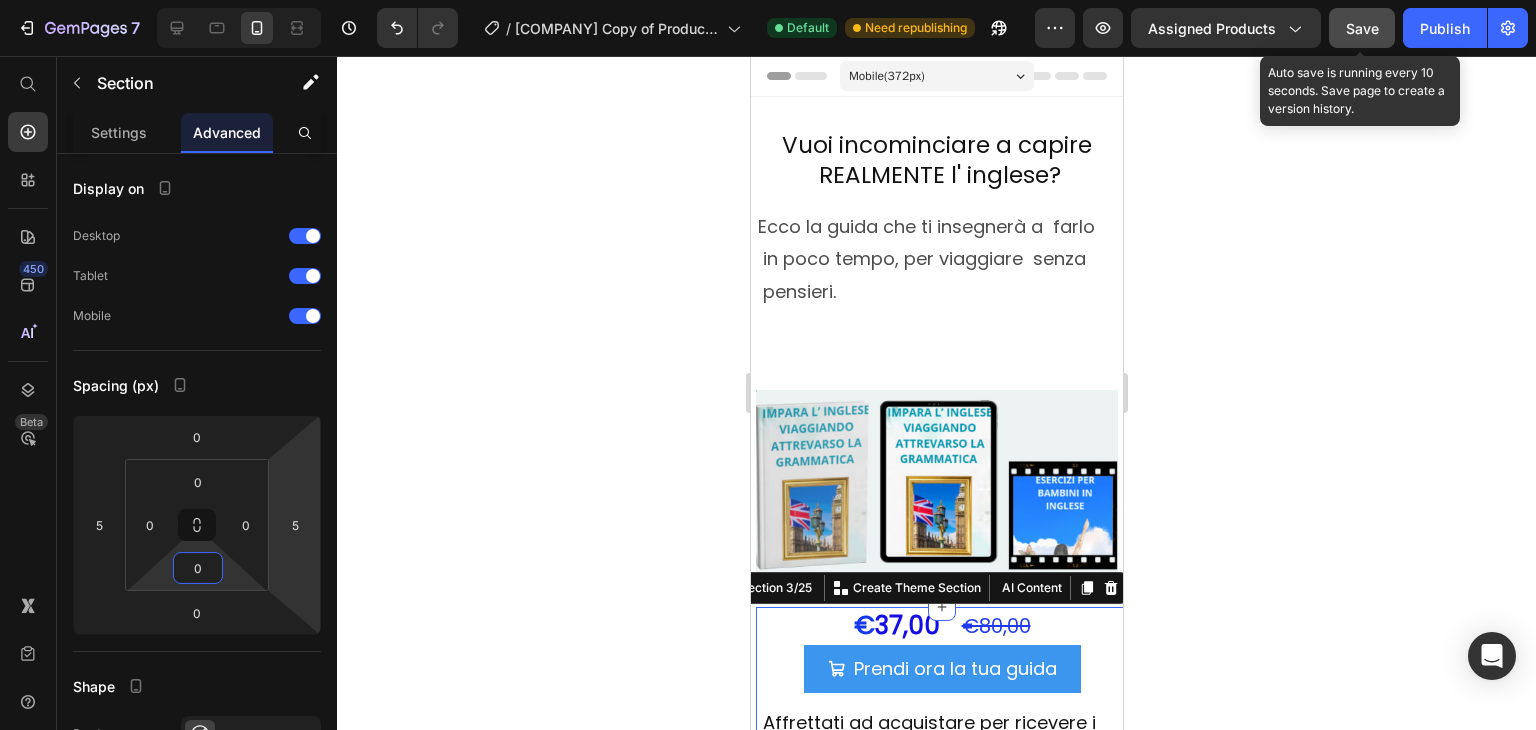 click on "Save" 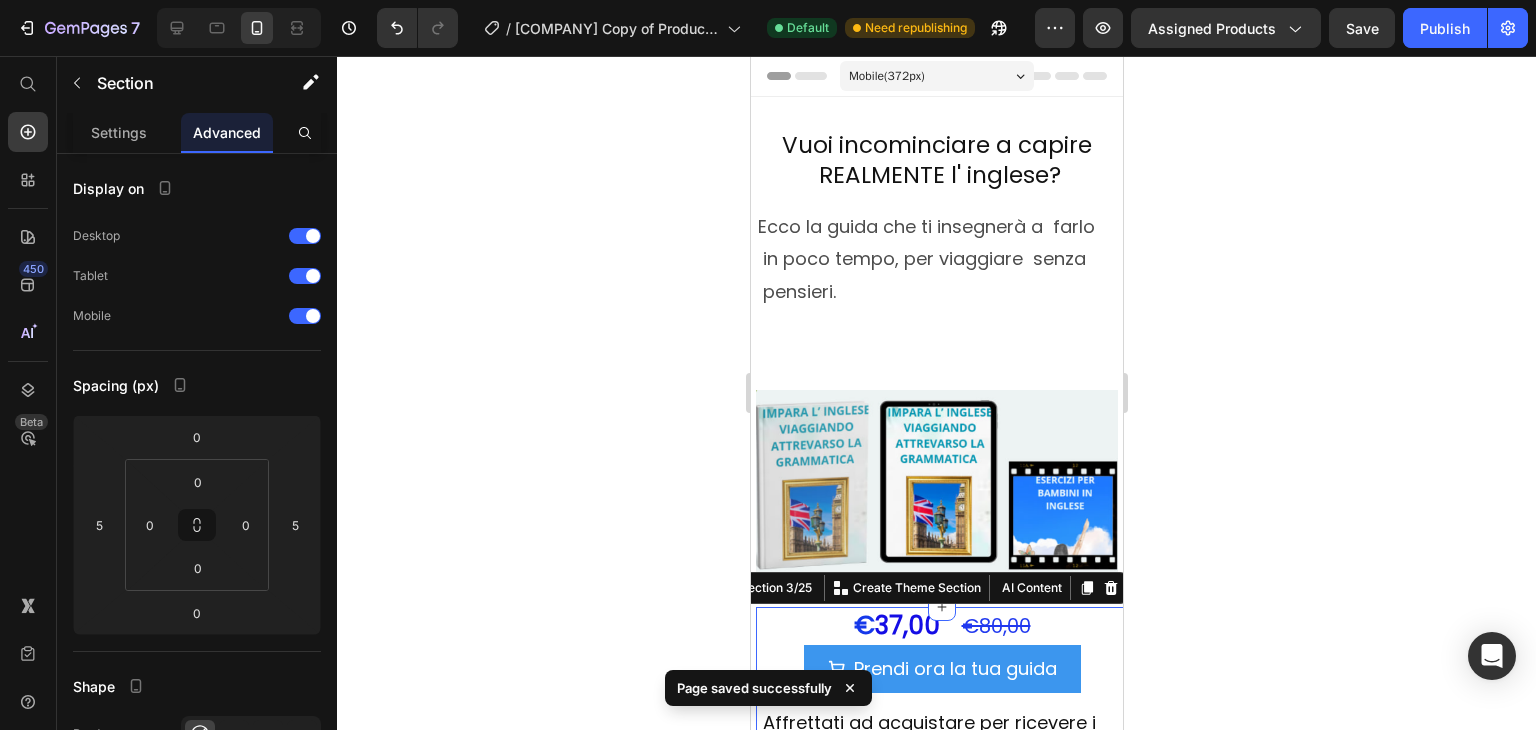 click 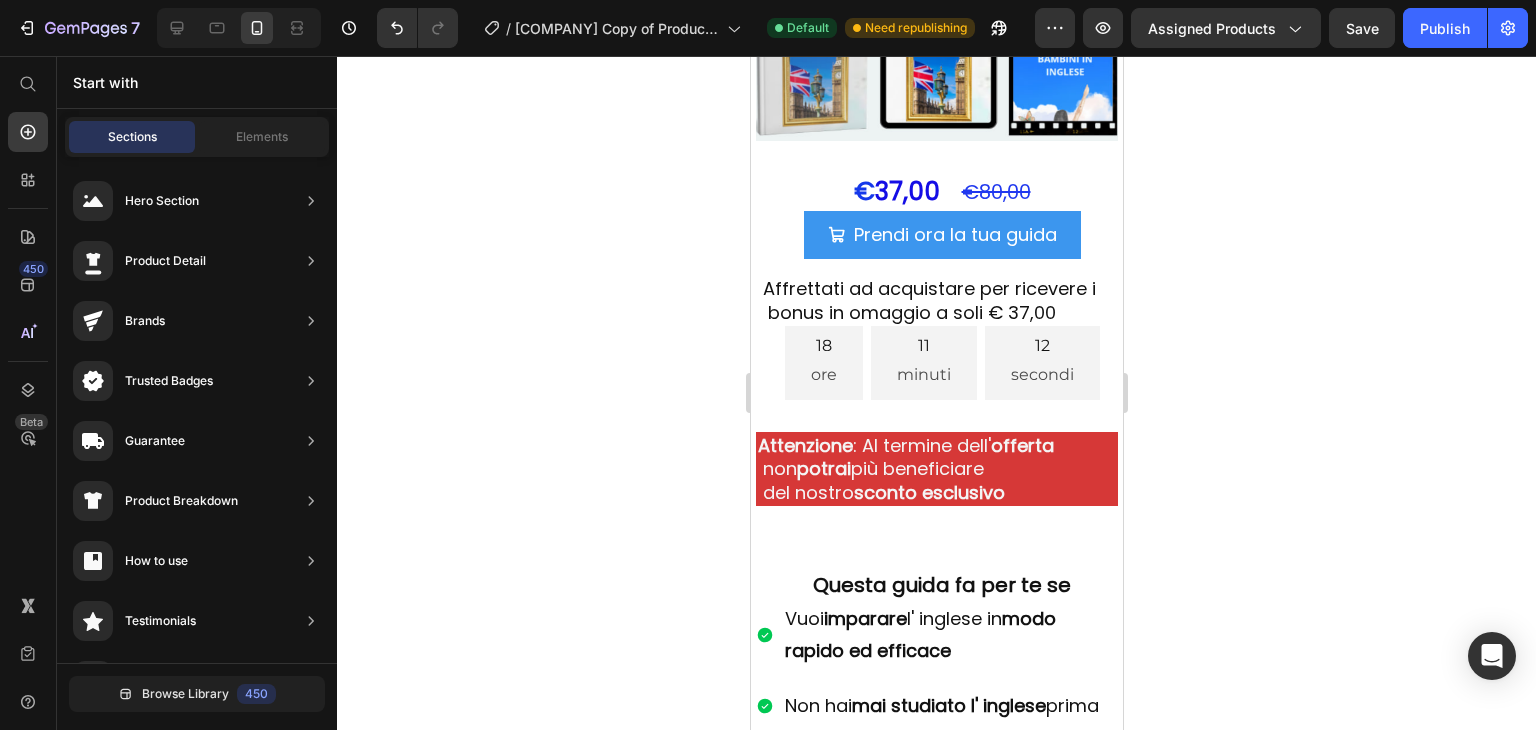 scroll, scrollTop: 444, scrollLeft: 0, axis: vertical 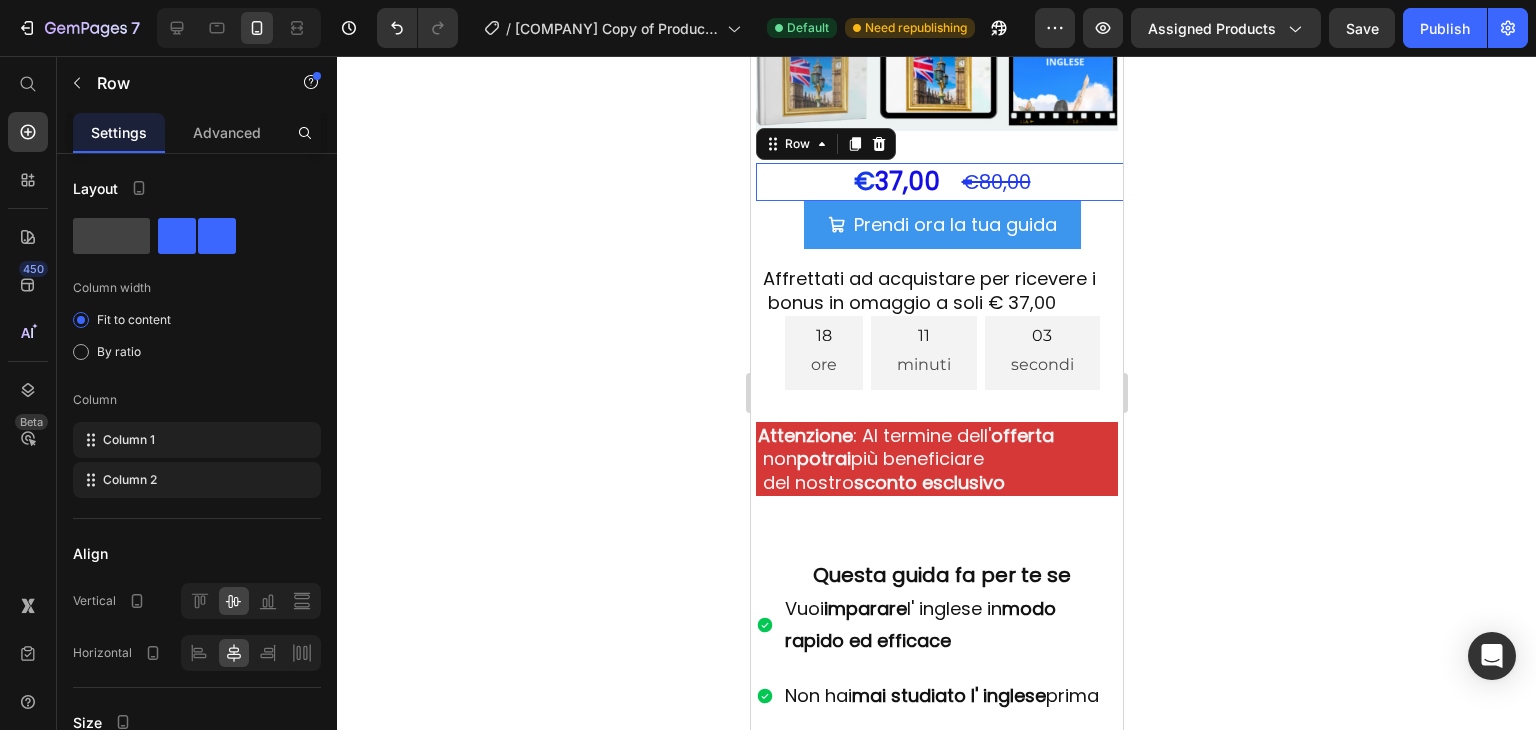 click on "€ 37,00 Heading €80,00 Heading Row   0" at bounding box center [941, 182] 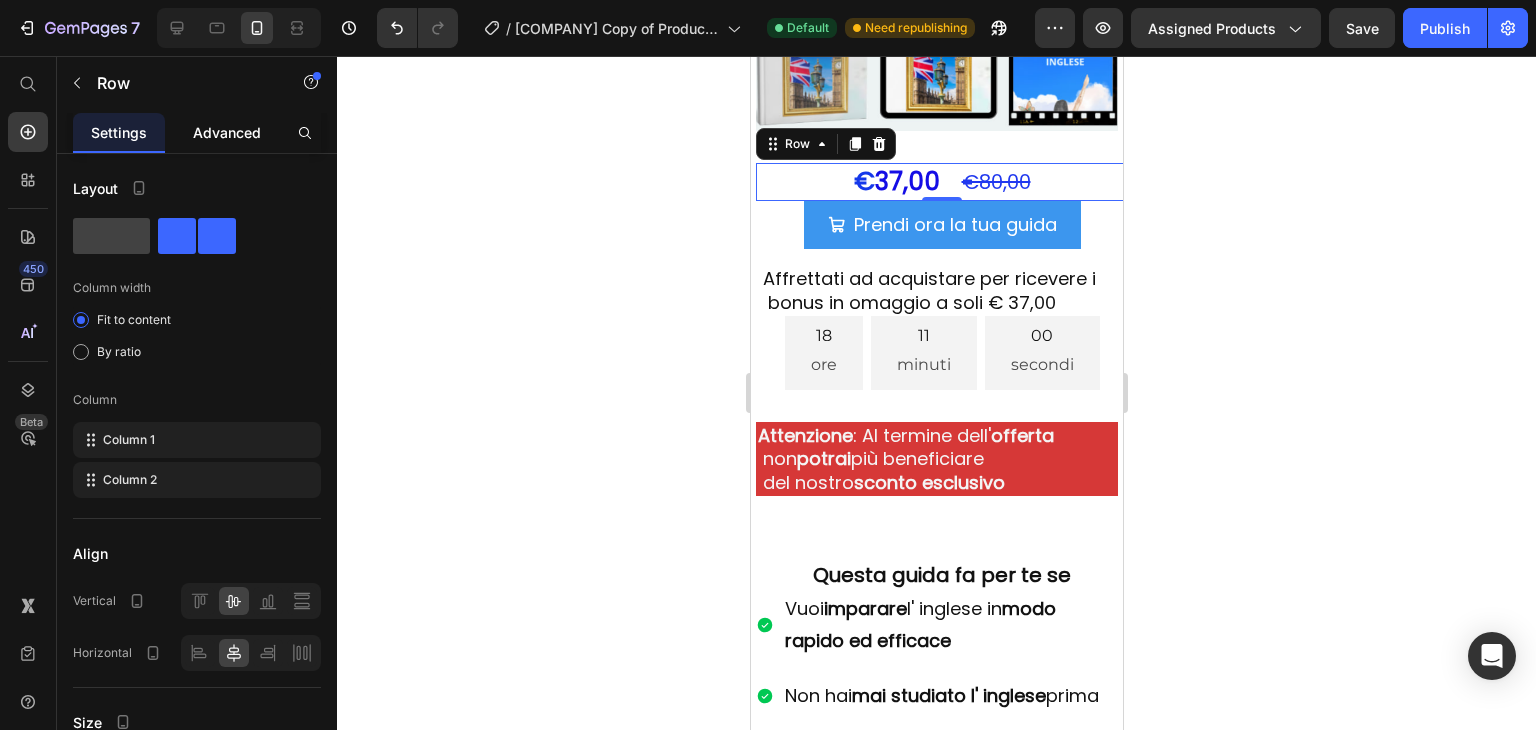click on "Advanced" at bounding box center (227, 132) 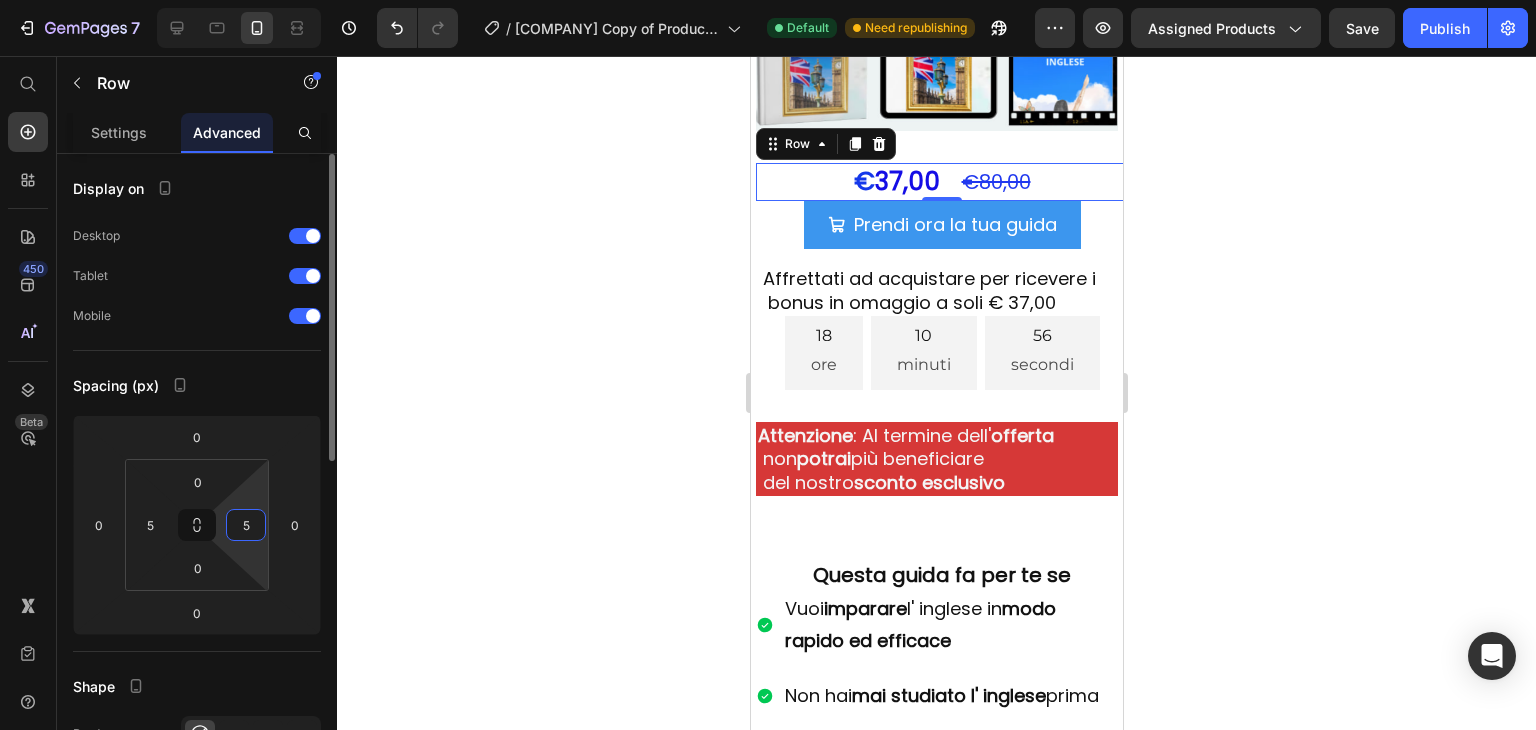 click on "5" at bounding box center [246, 525] 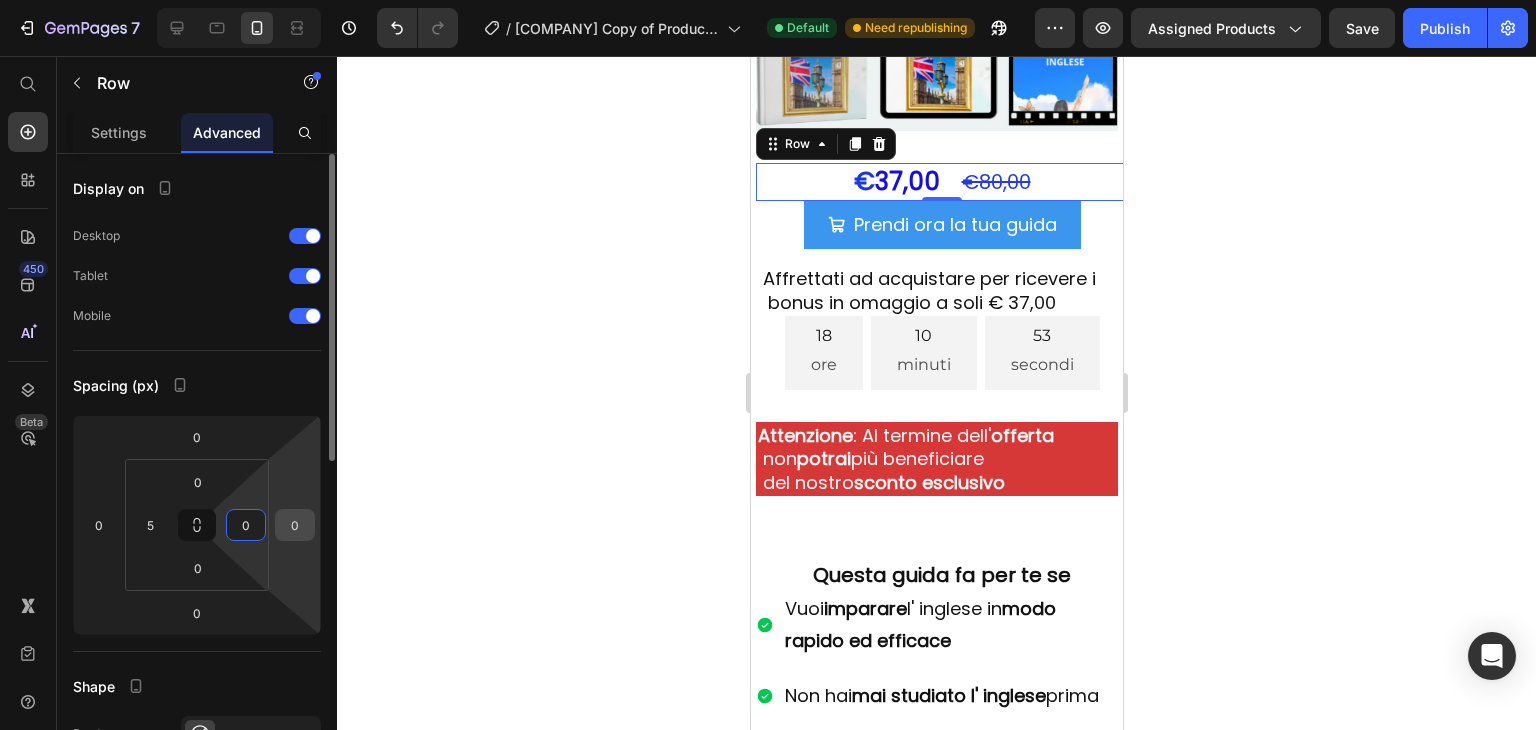 type on "0" 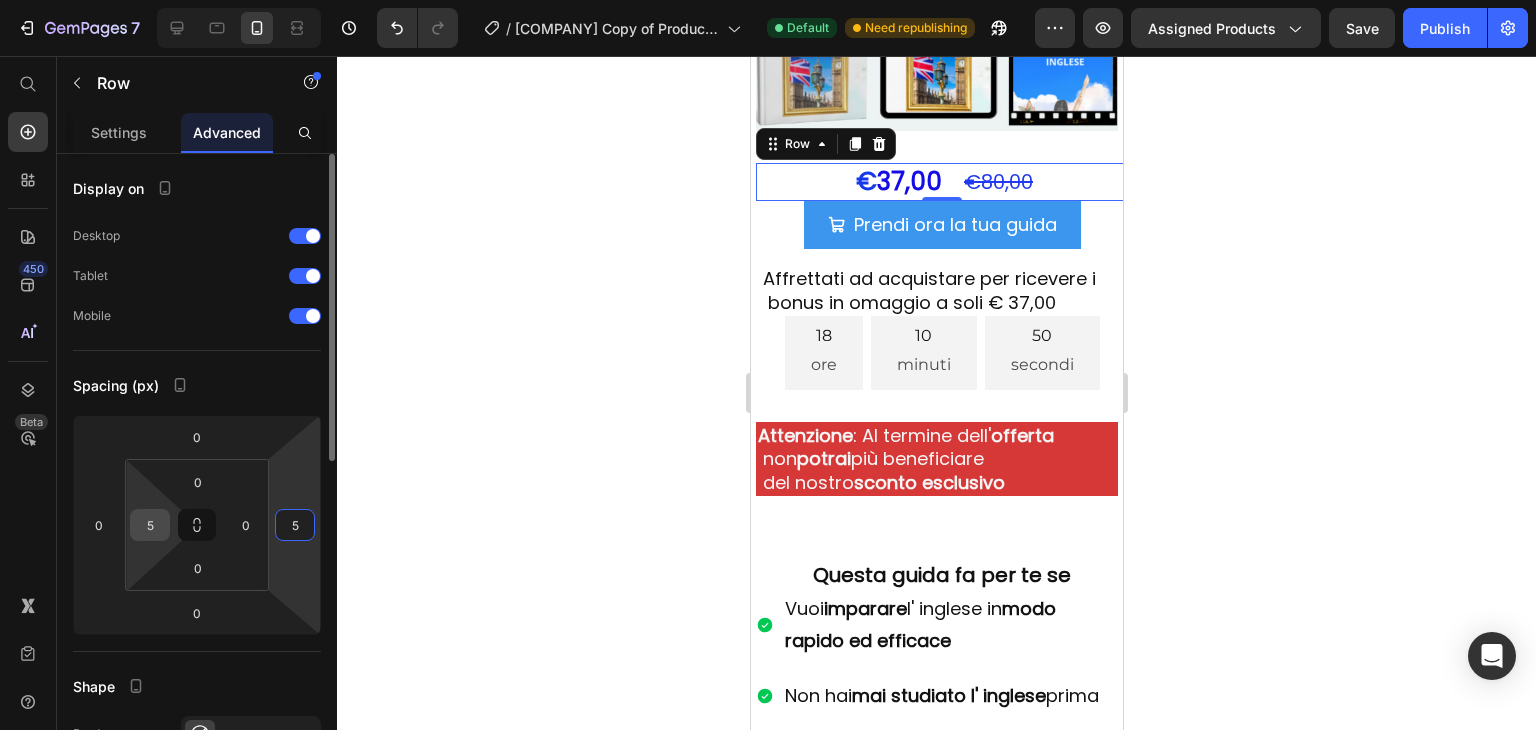 type on "5" 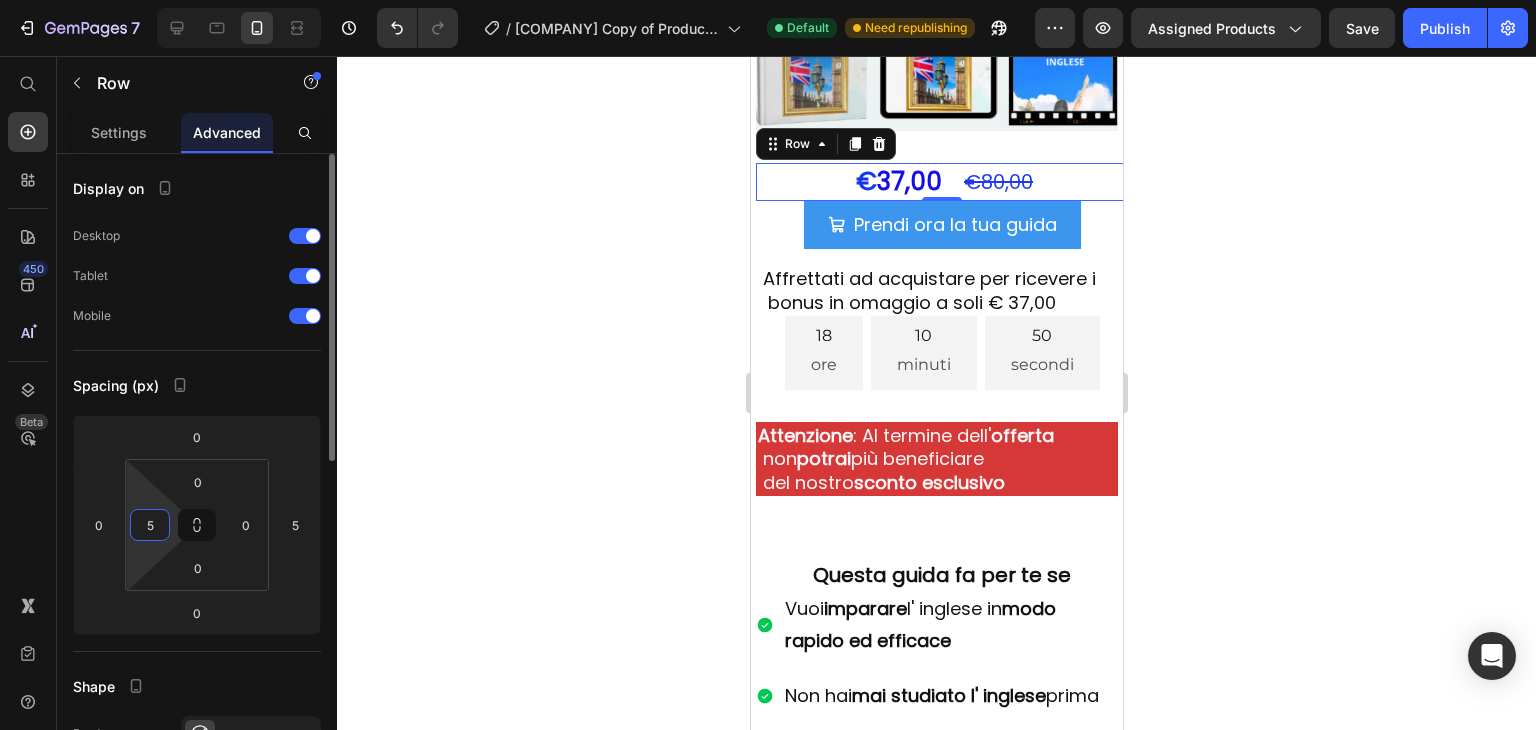 click on "5" at bounding box center (150, 525) 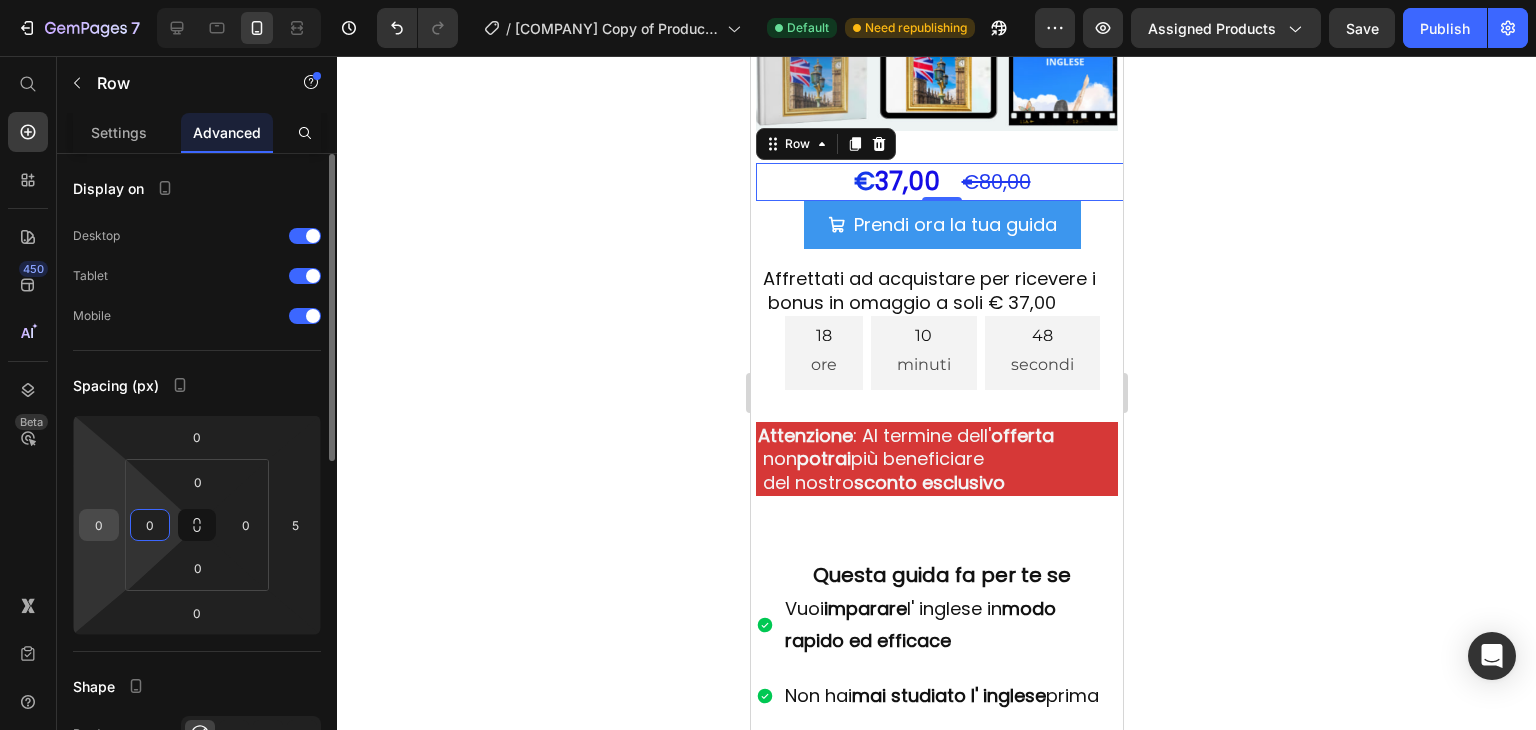type on "0" 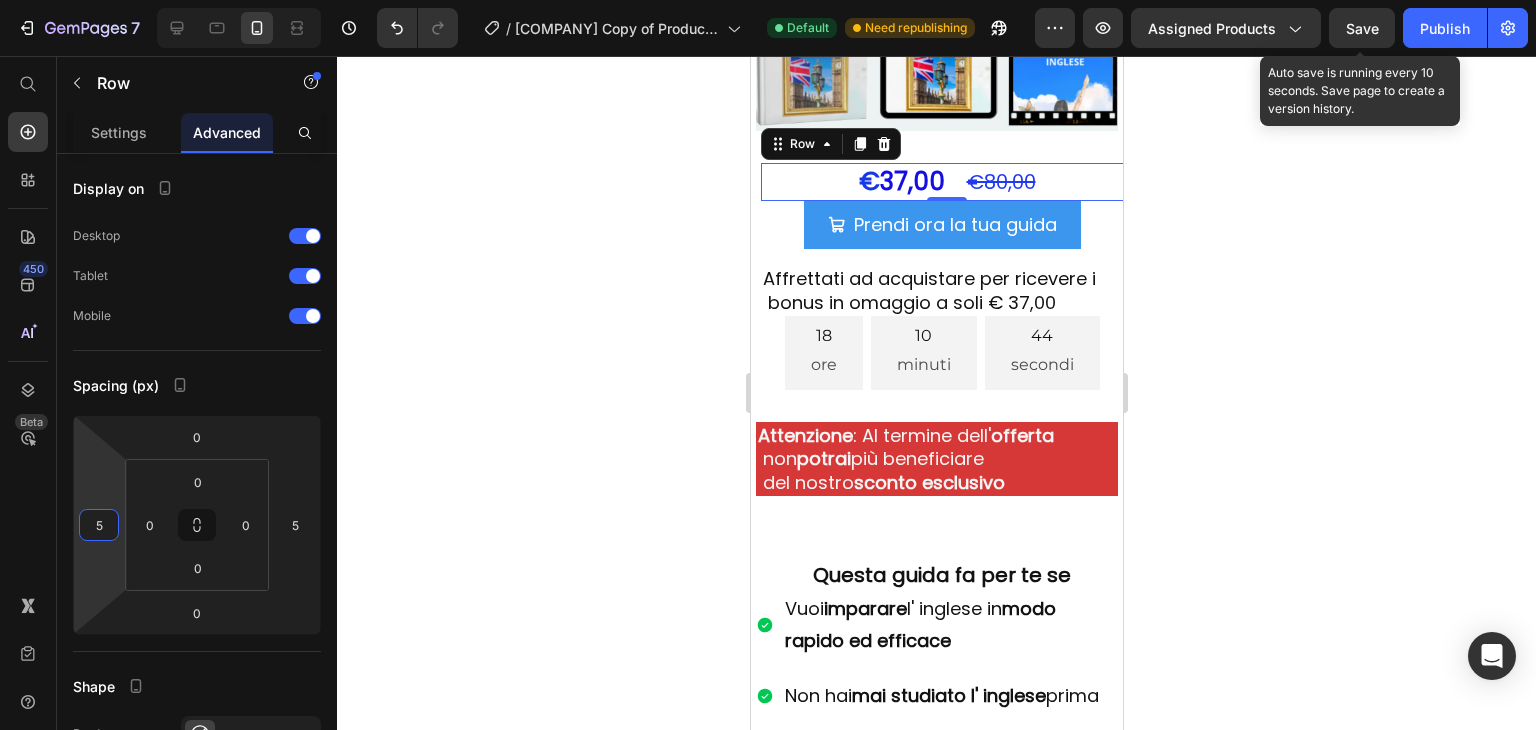 type on "5" 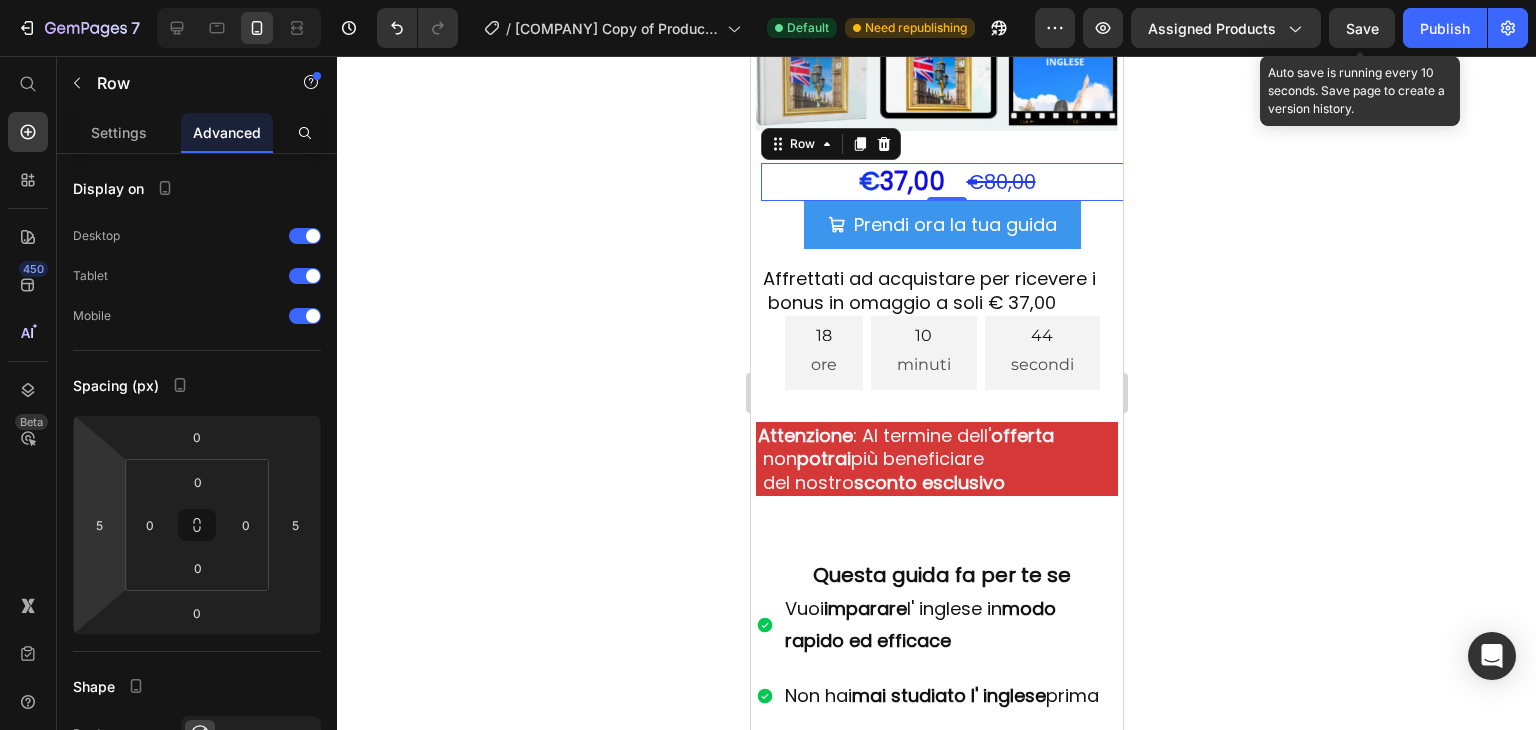 click on "Save" at bounding box center (1362, 28) 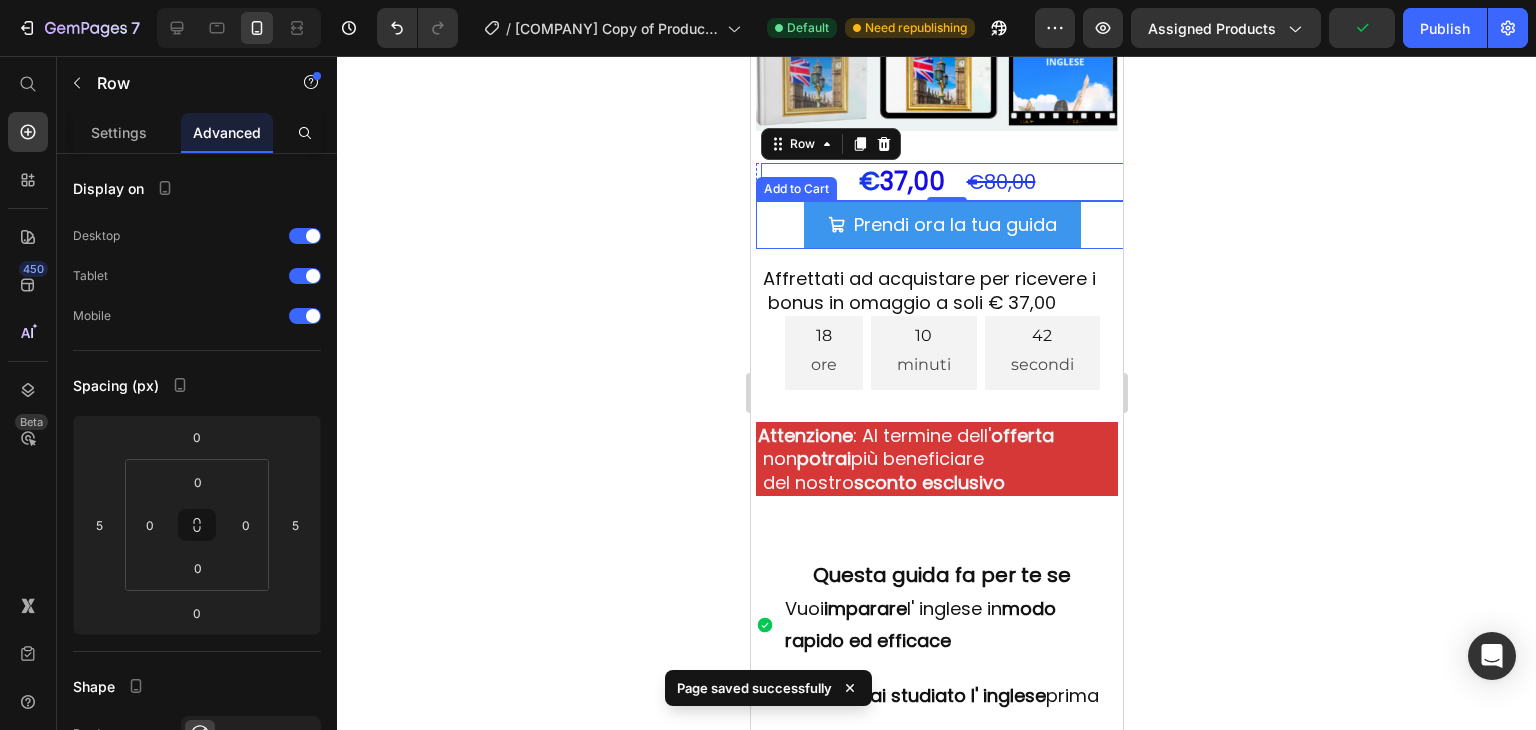 click on "Prendi ora la tua guida Add to Cart" at bounding box center [941, 225] 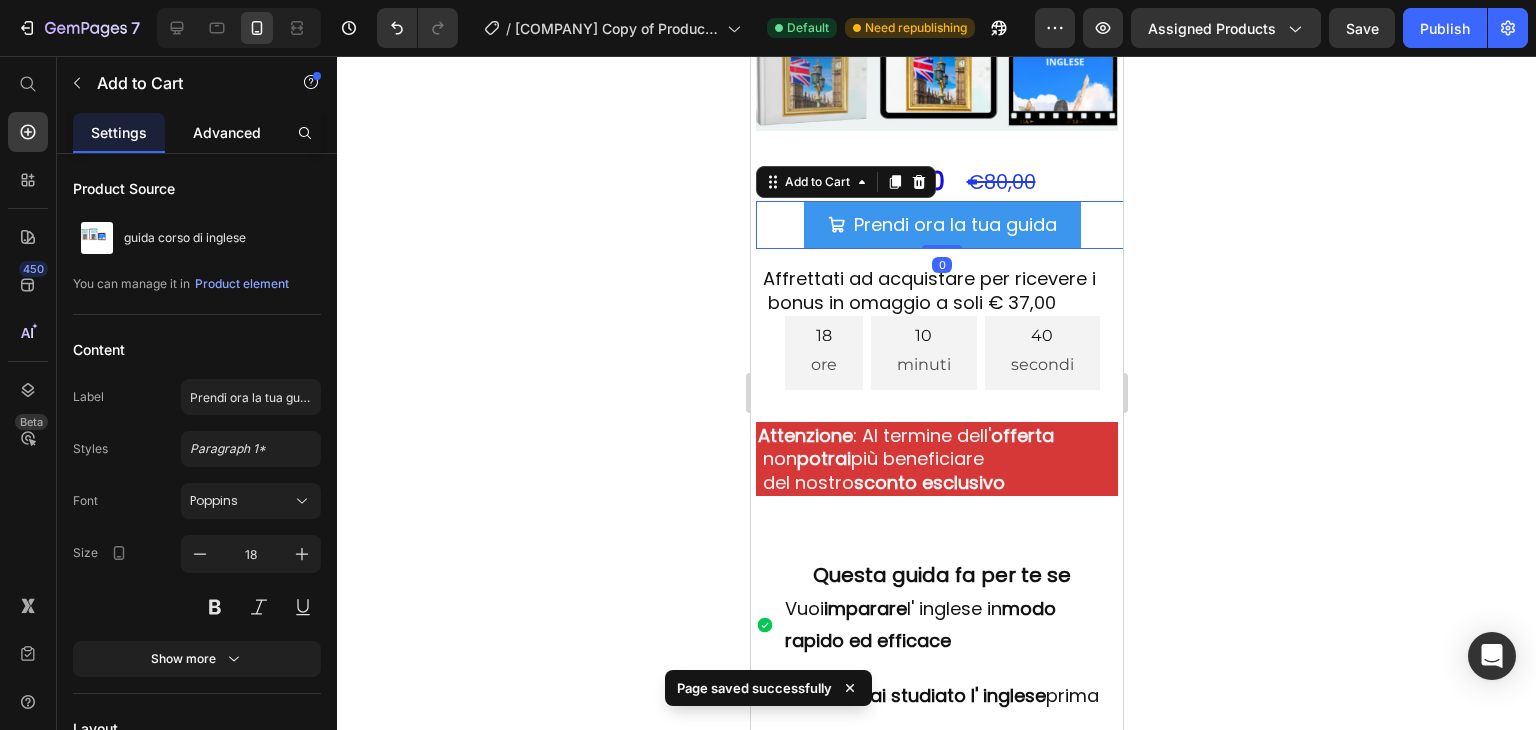 click on "Advanced" at bounding box center (227, 132) 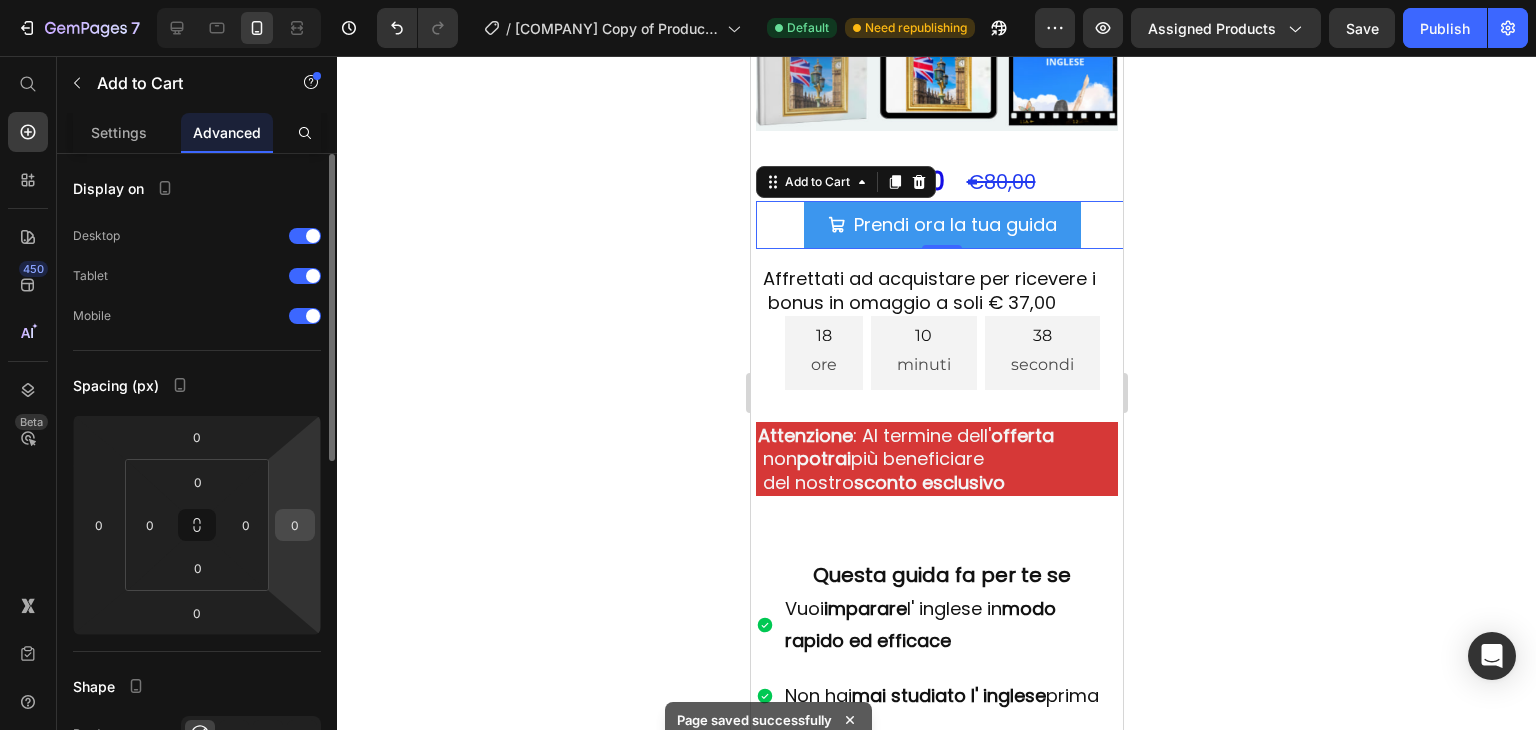 click on "0" at bounding box center (295, 525) 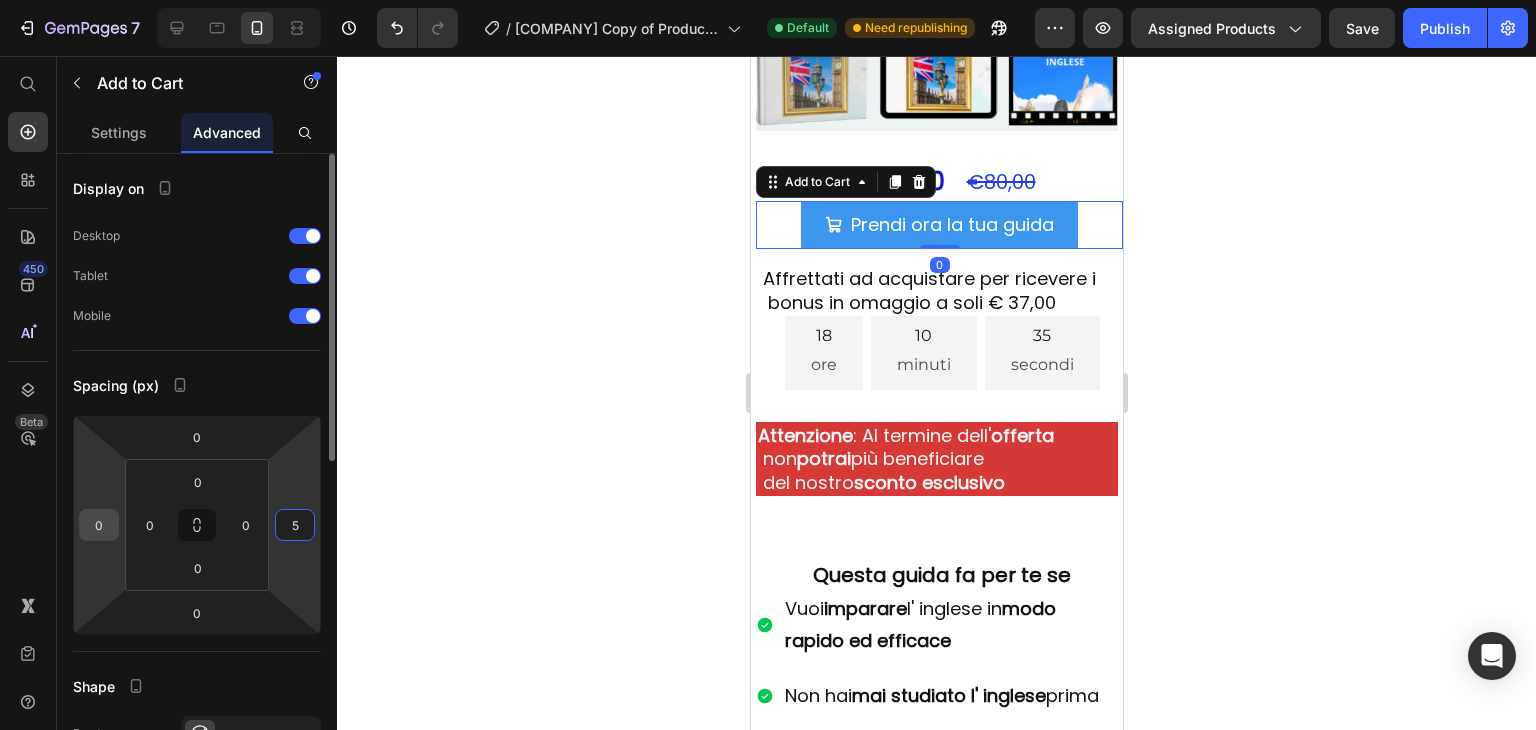 type on "5" 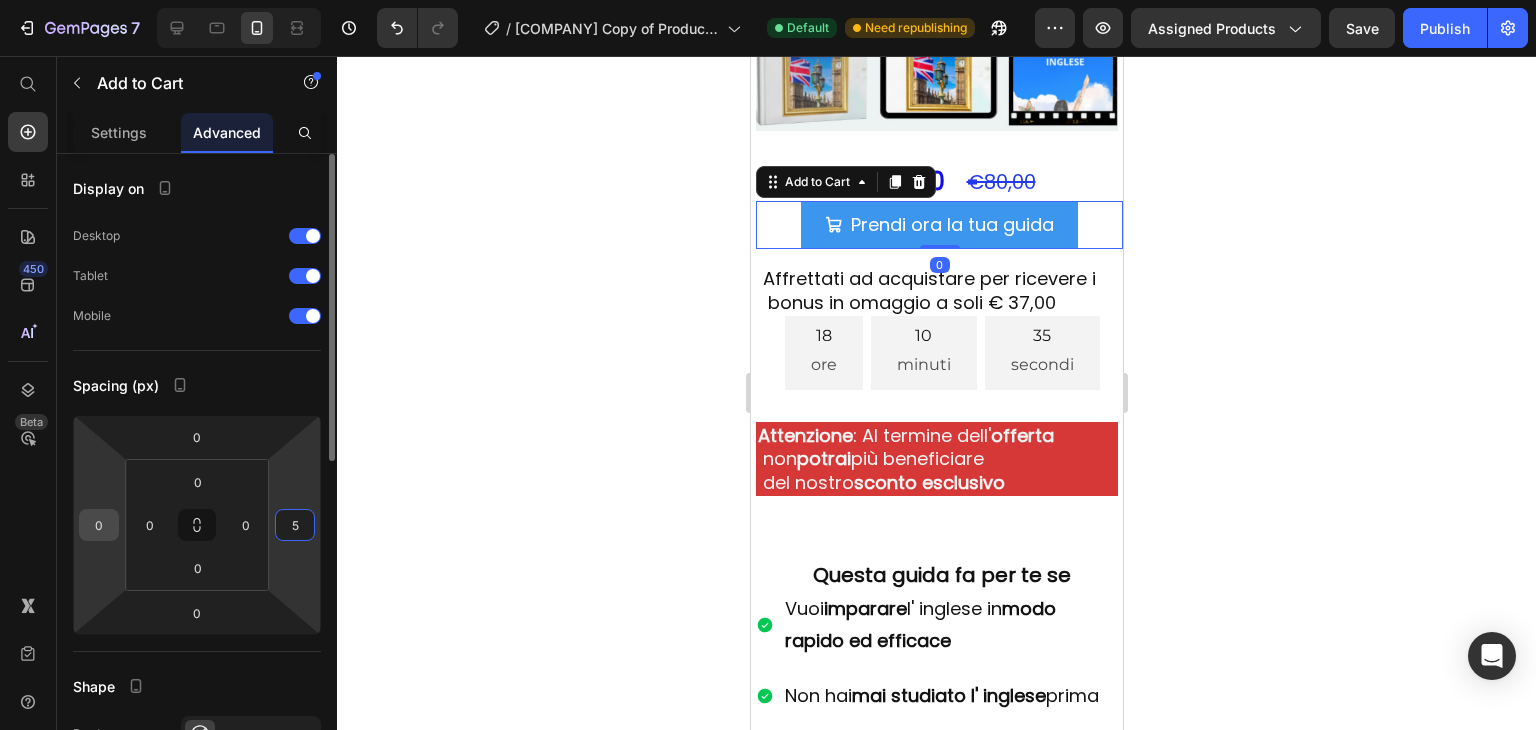 click on "0" at bounding box center (99, 525) 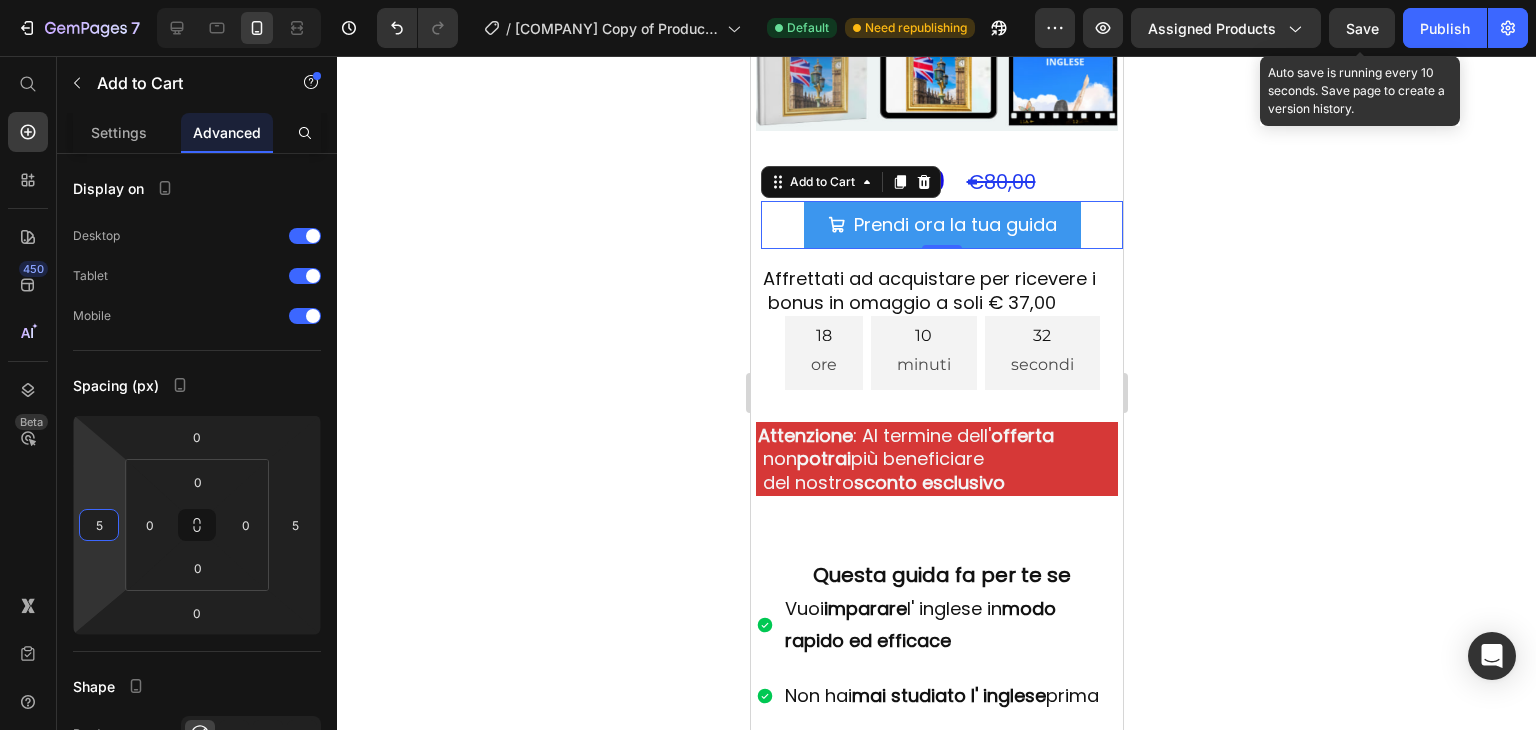type on "5" 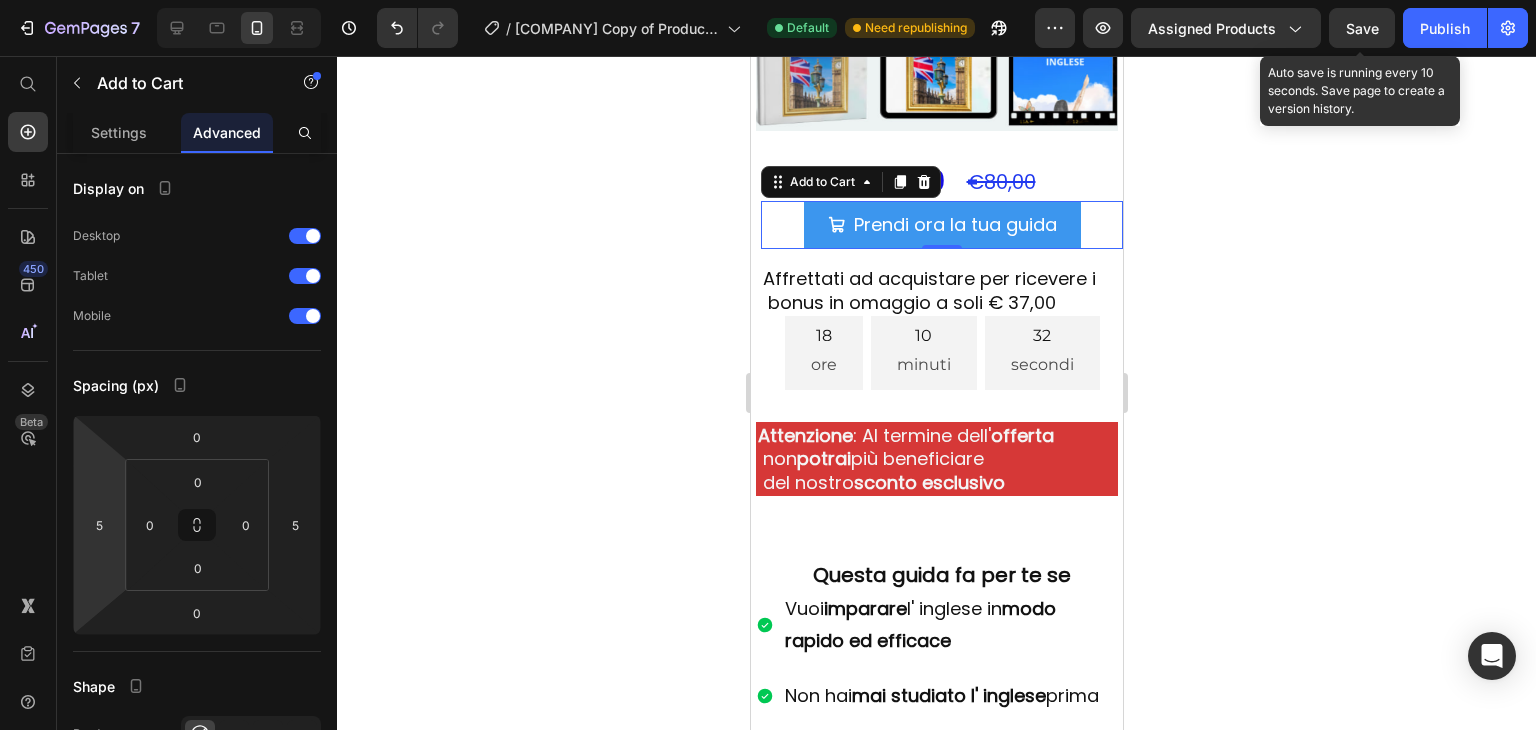 click on "Save" at bounding box center (1362, 28) 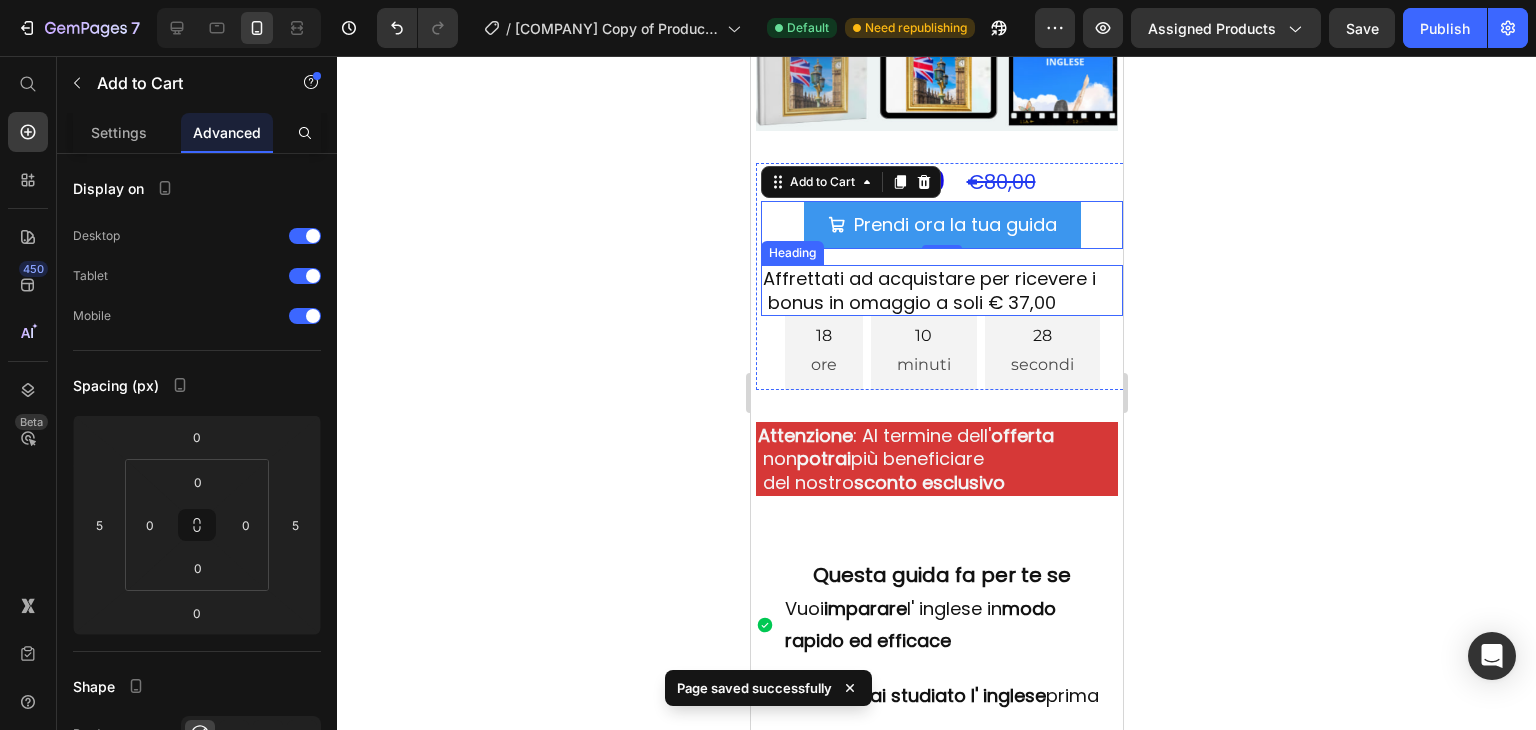 click on "Affrettati ad acquistare per ricevere i  bonus in omaggio a soli € 37,00" at bounding box center (941, 290) 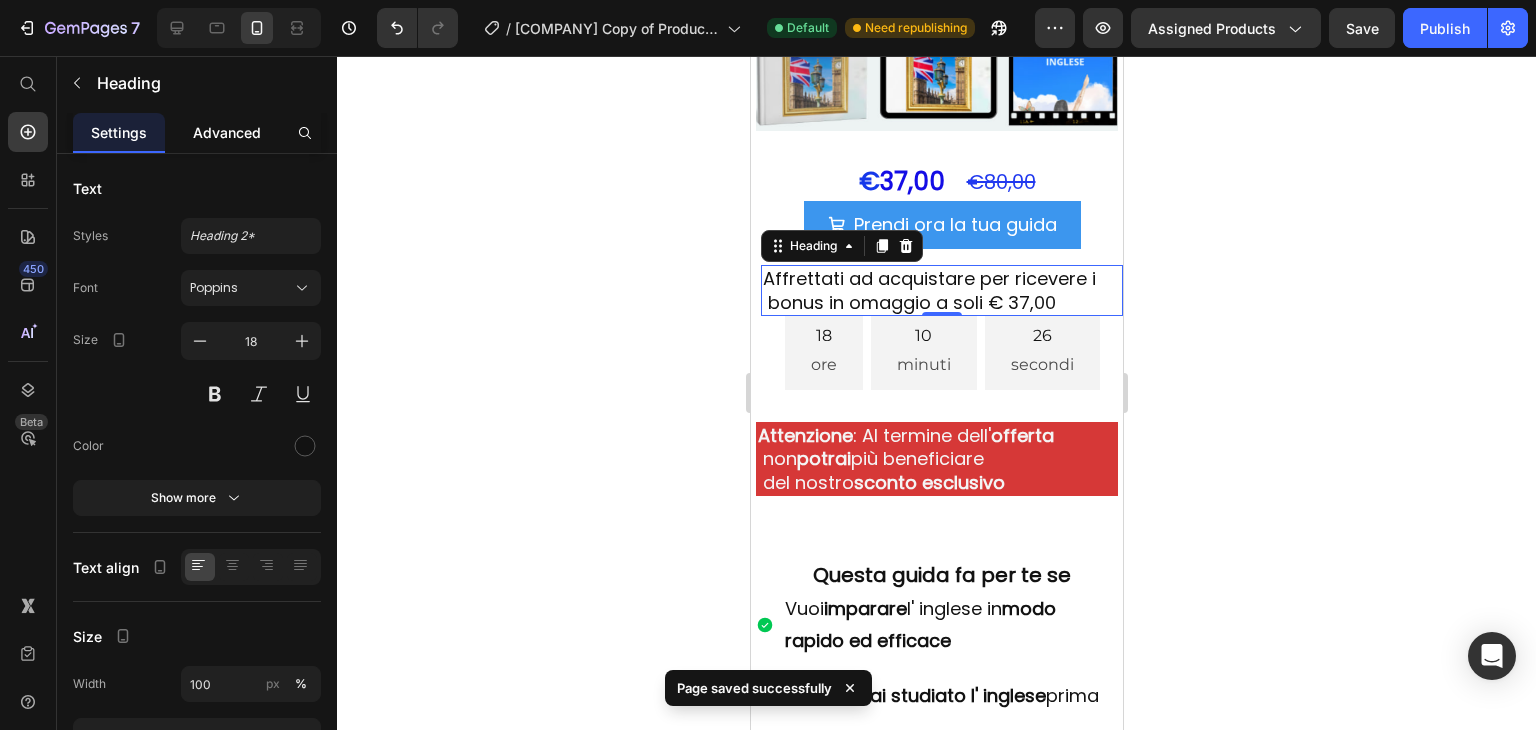 click on "Advanced" at bounding box center (227, 132) 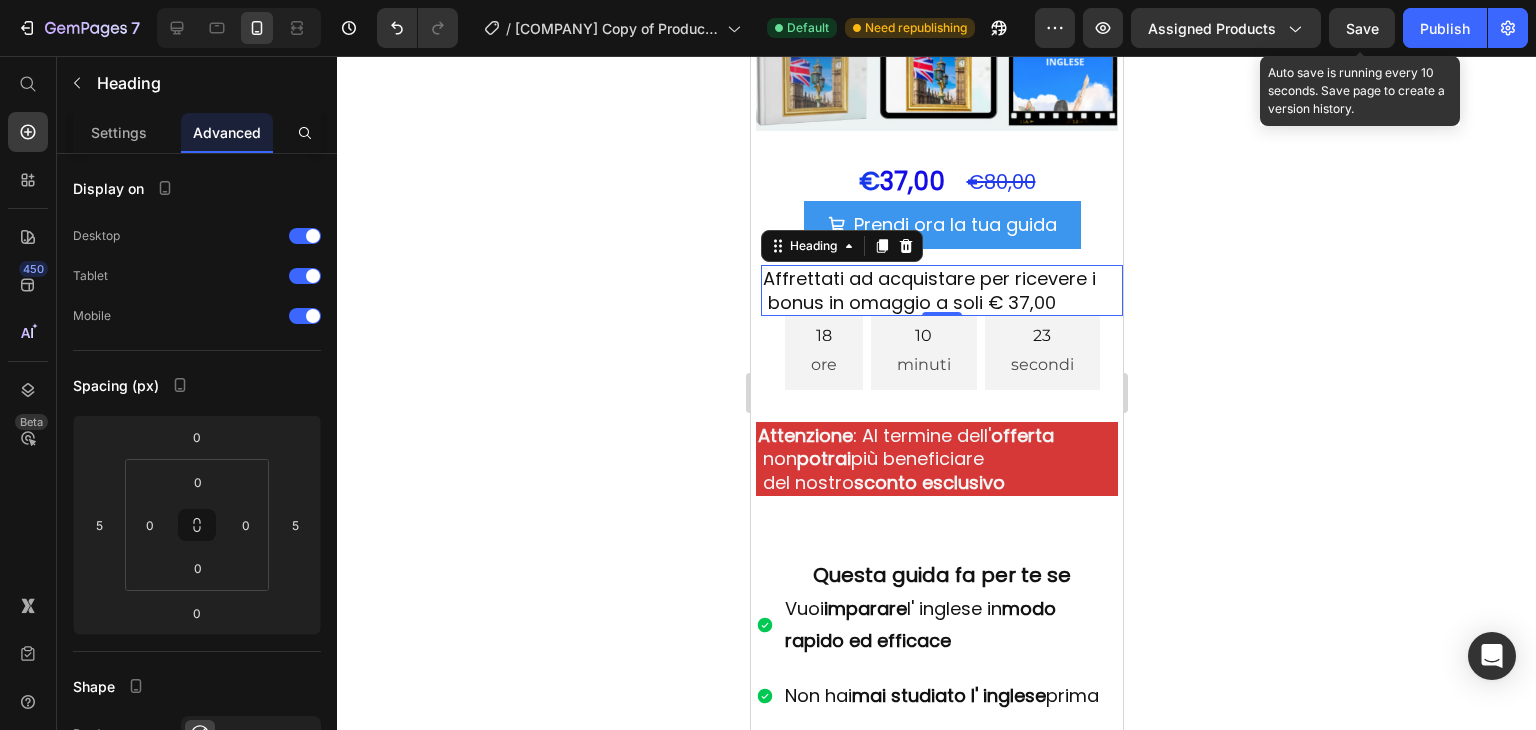 click on "Save" at bounding box center (1362, 28) 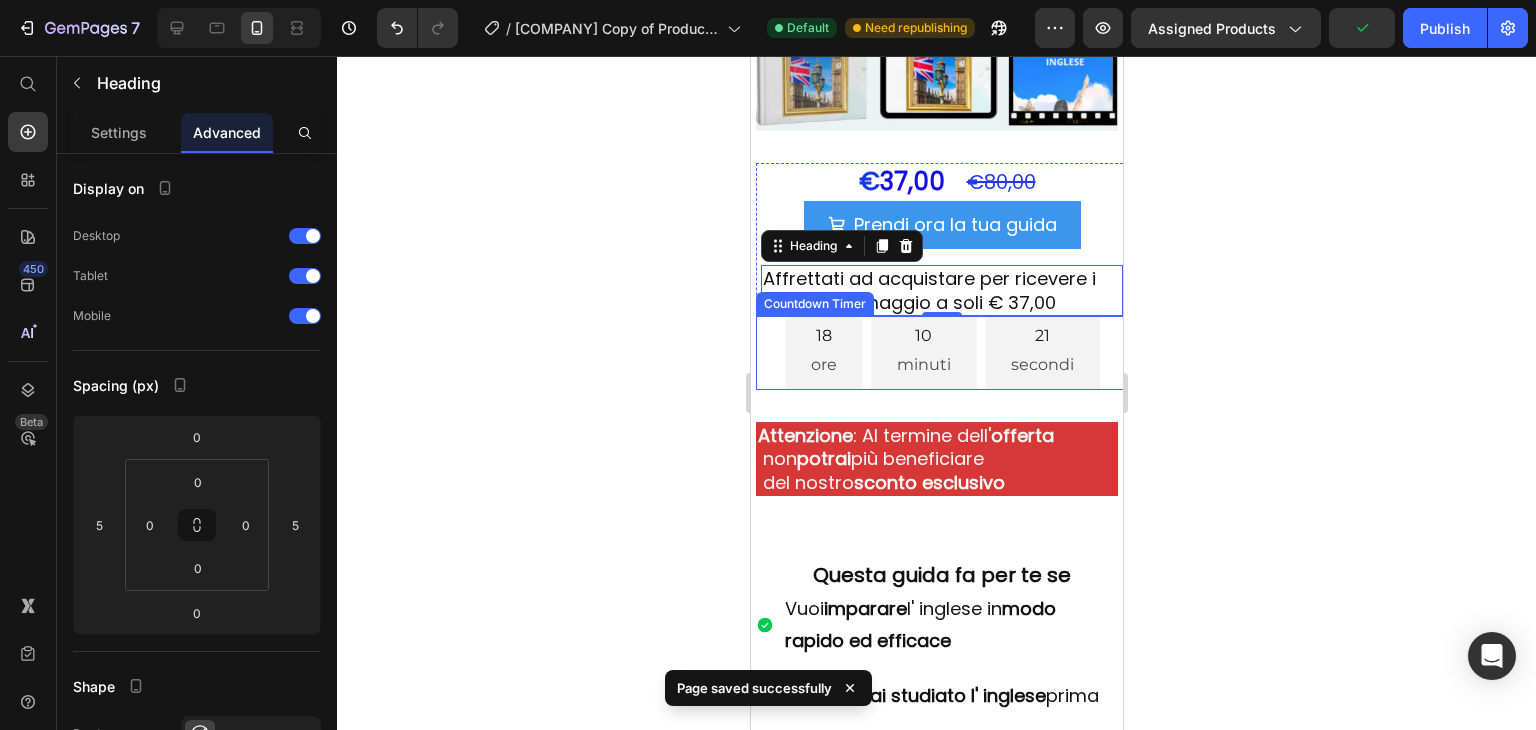 click on "21" at bounding box center [1041, 336] 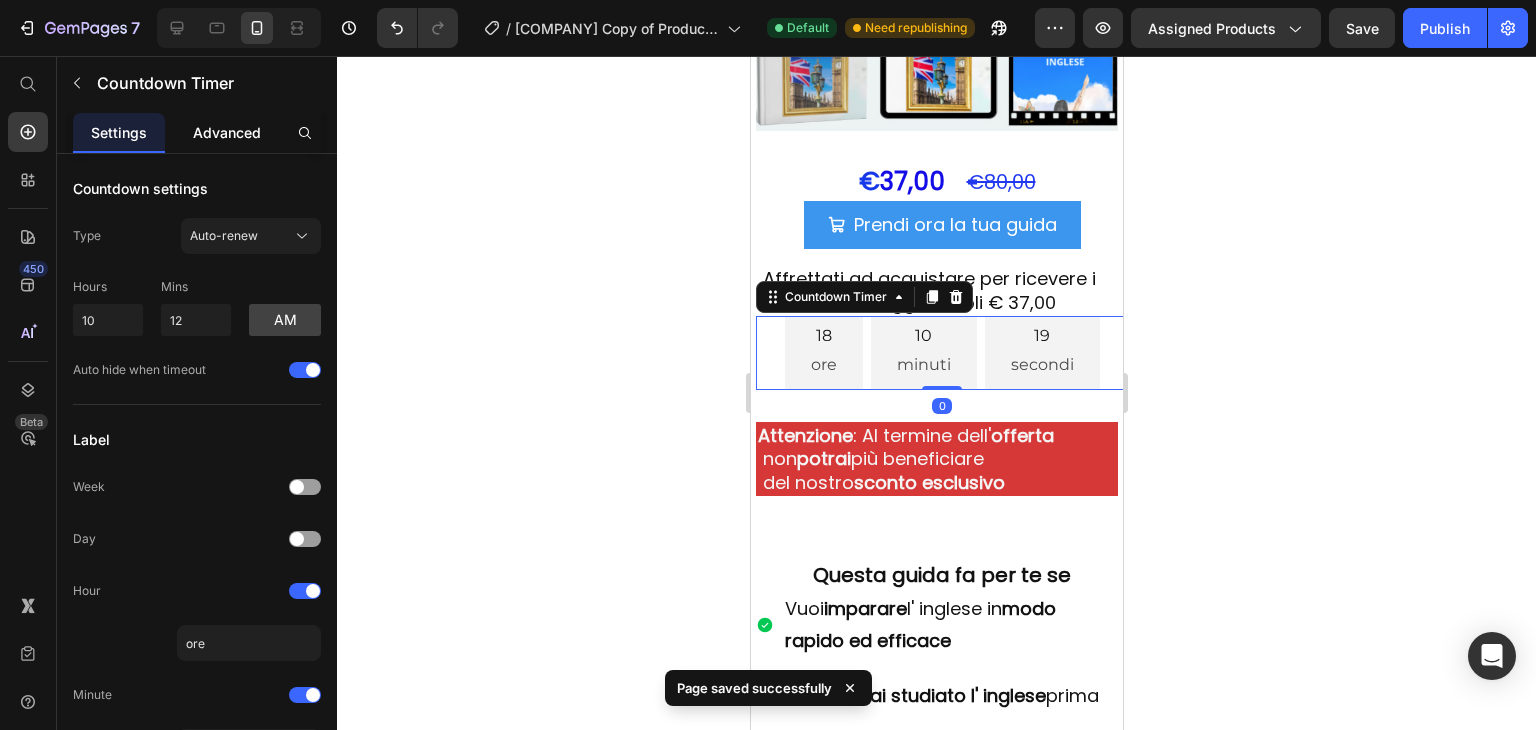 click on "Advanced" at bounding box center (227, 132) 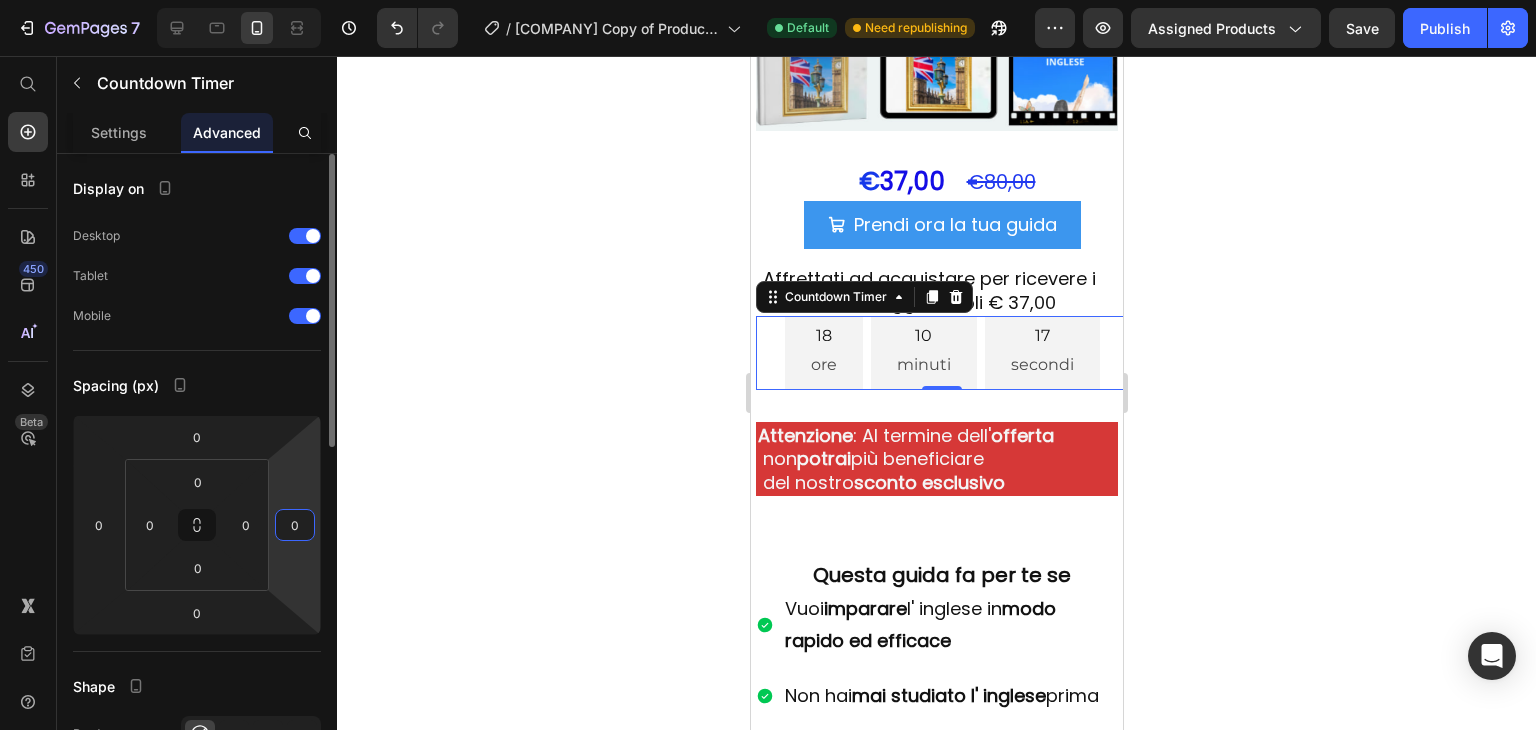 click on "0" at bounding box center (295, 525) 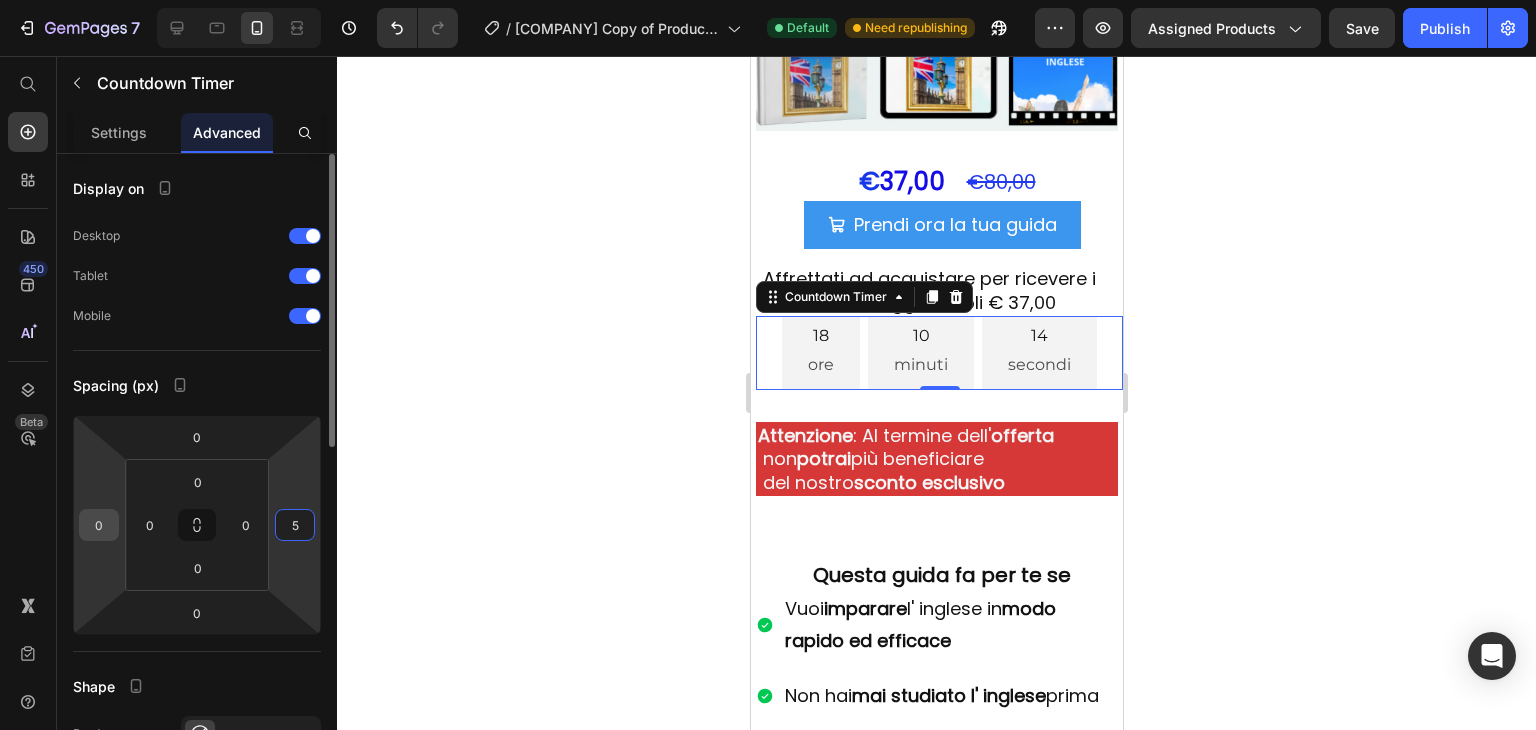 type on "5" 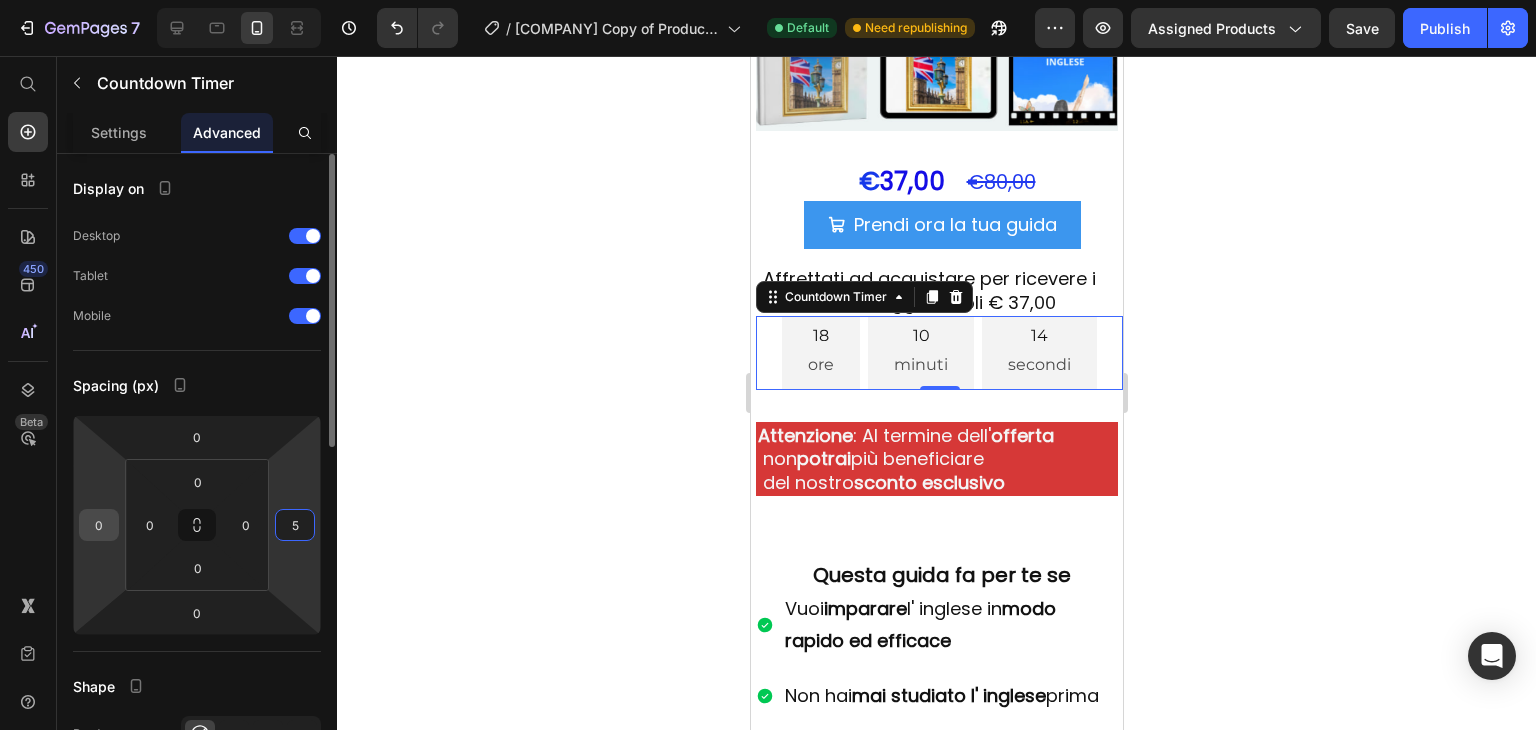 click on "0" at bounding box center [99, 525] 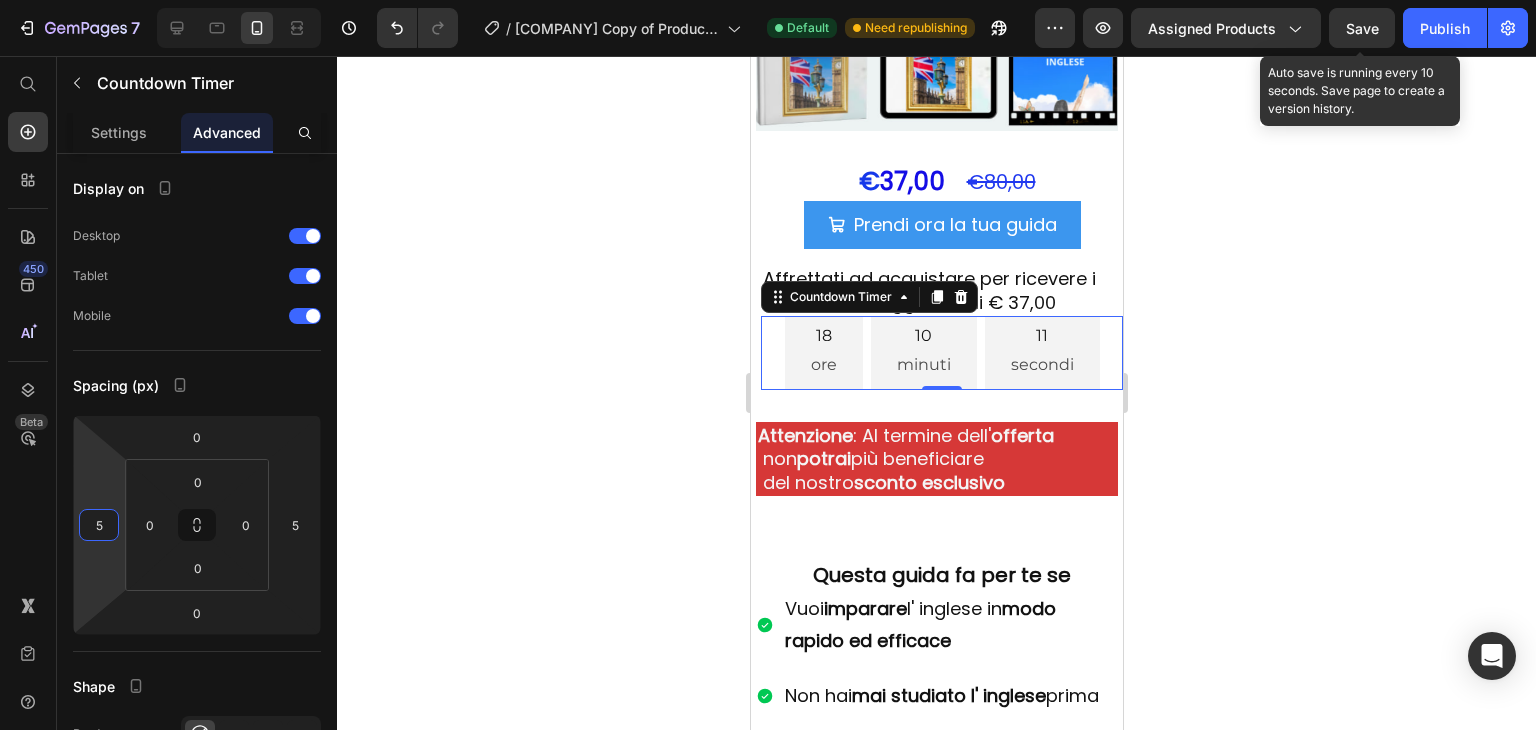 type on "5" 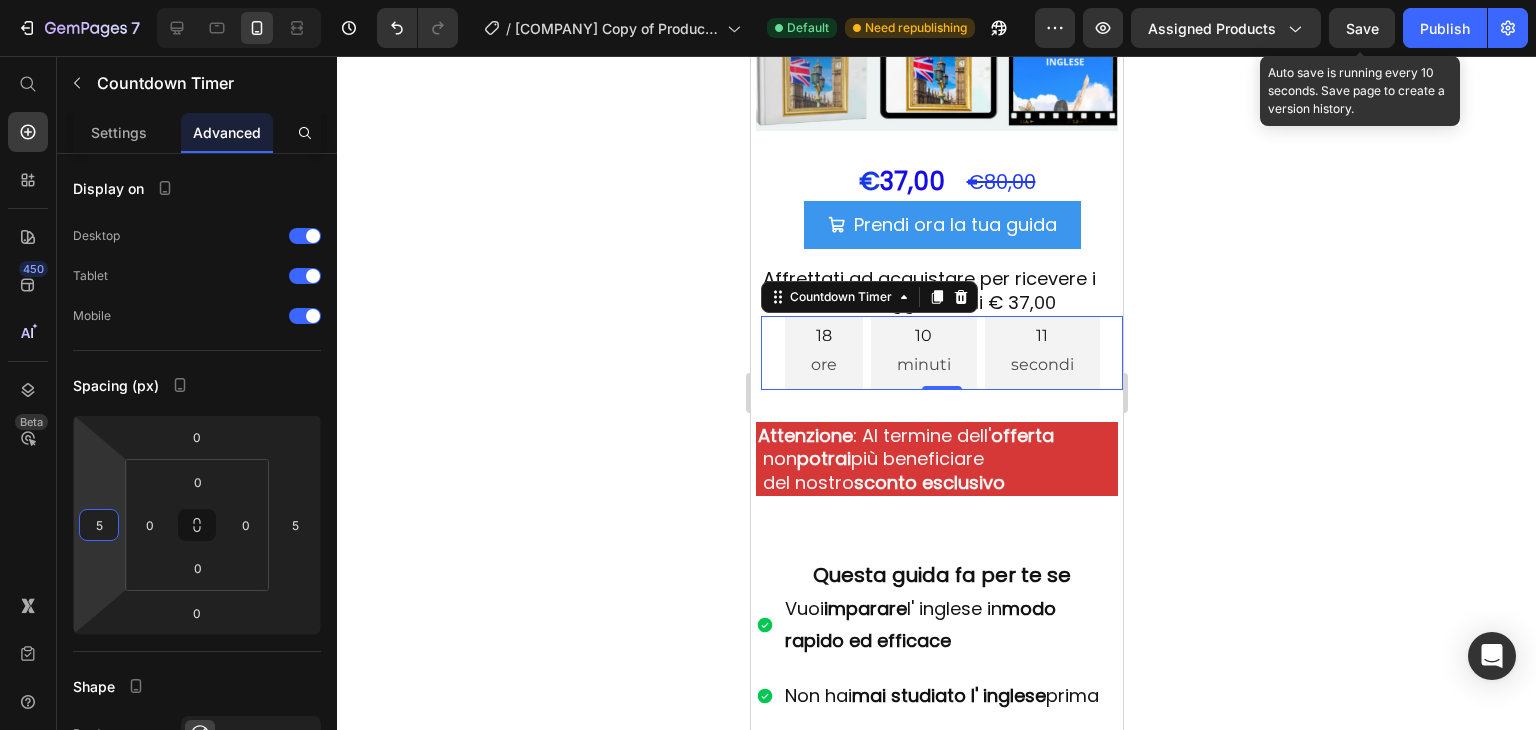 click on "Save" at bounding box center (1362, 28) 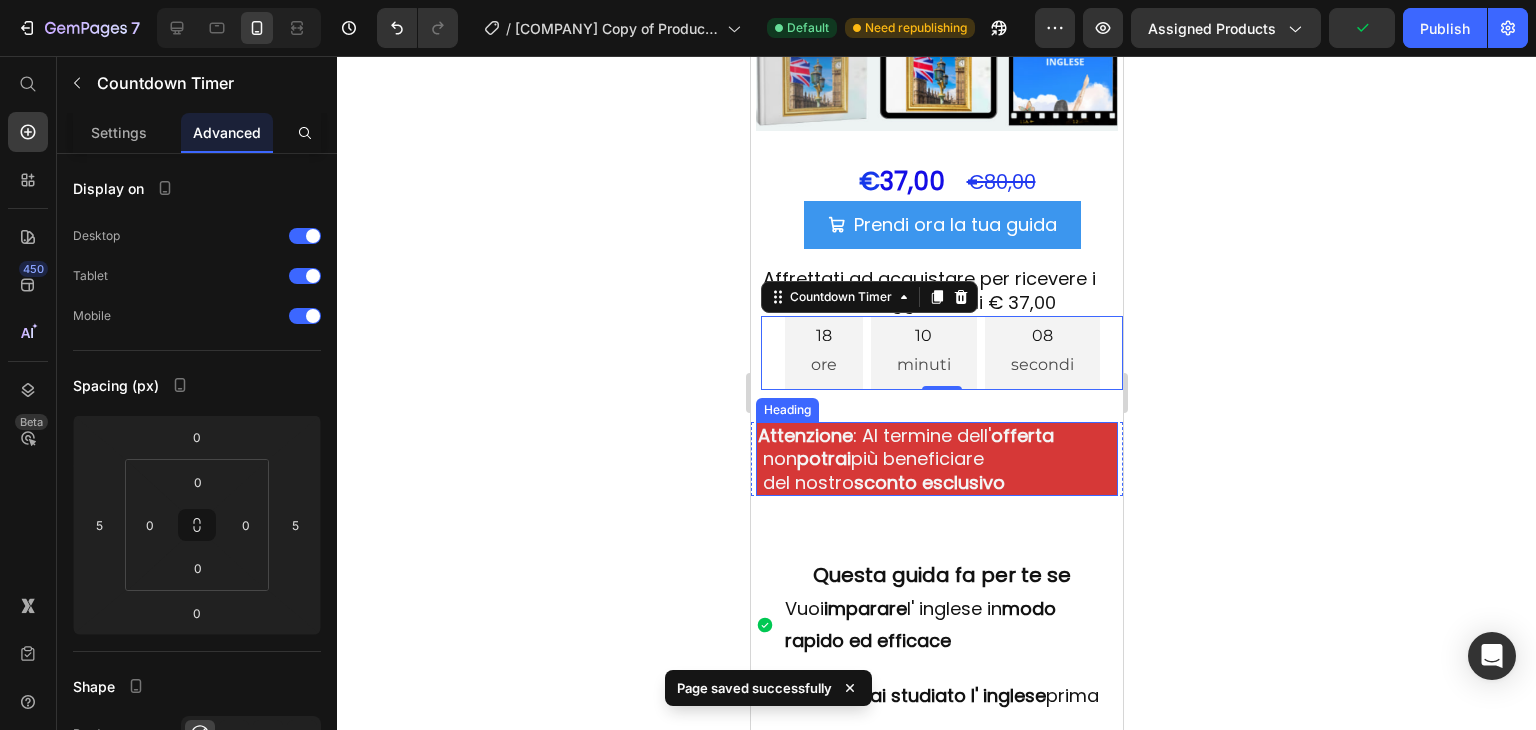 click on "Attenzione : Al termine dell'  offerta   non   potrai  più beneficiare  del nostro   sconto esclusivo" at bounding box center [936, 459] 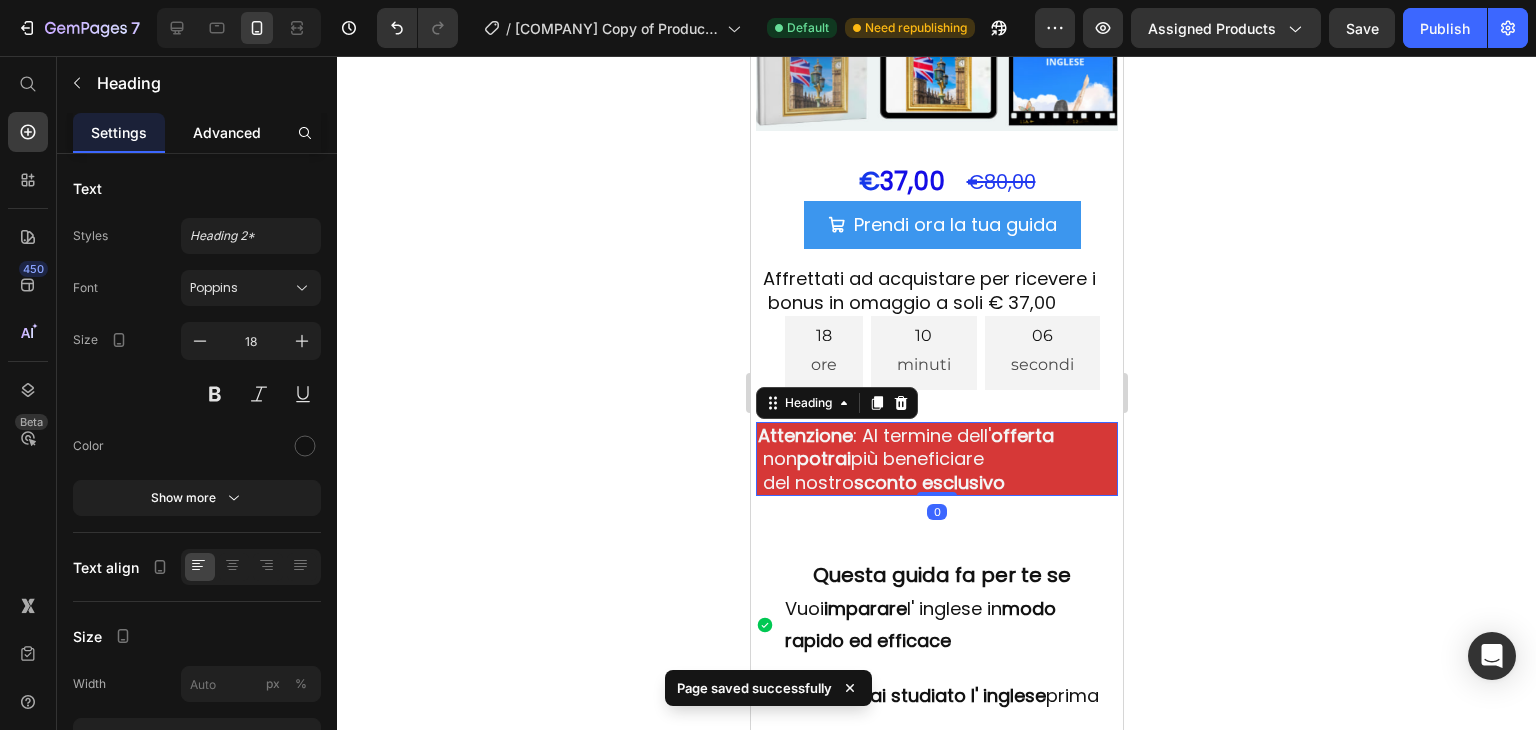 click on "Advanced" at bounding box center [227, 132] 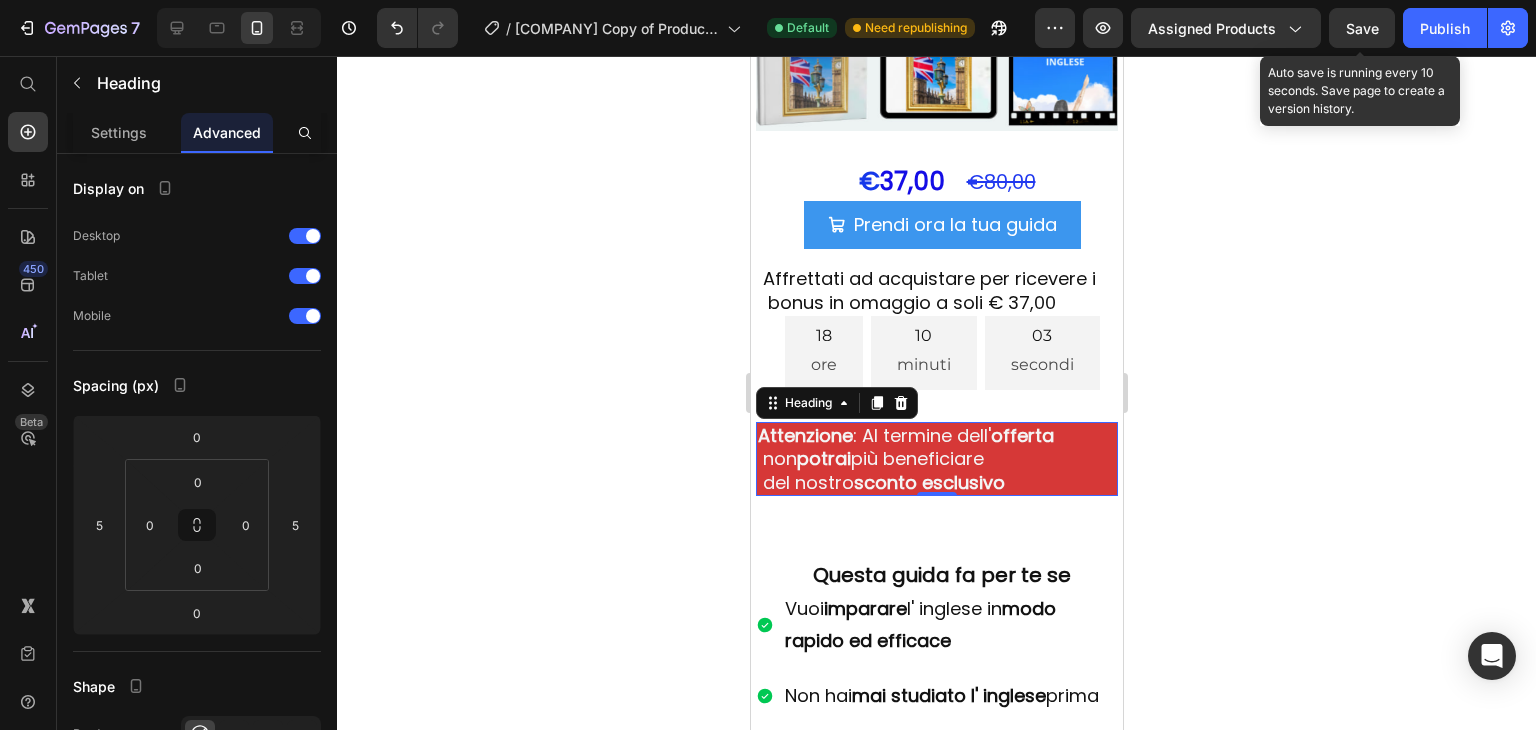 click on "Save" at bounding box center [1362, 28] 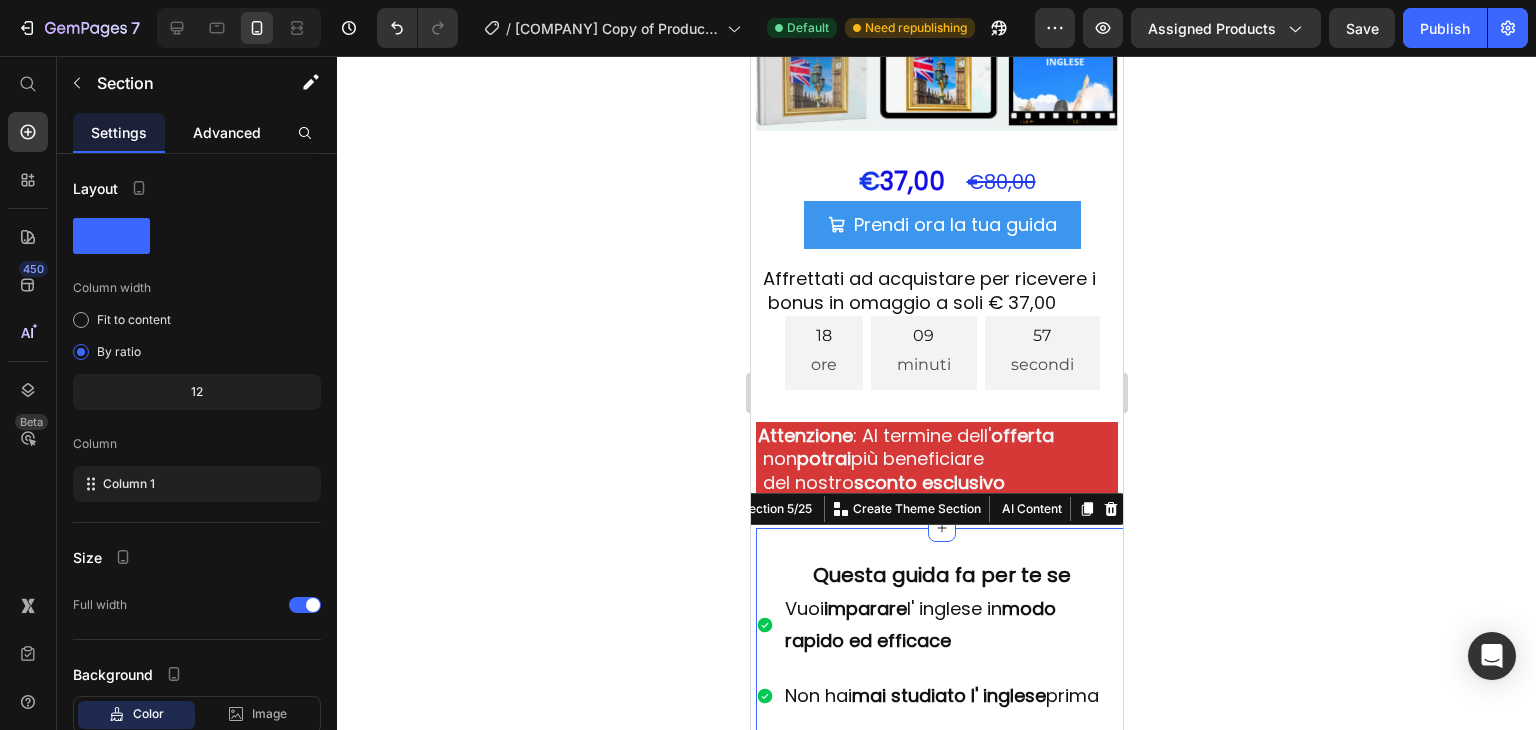 click on "Advanced" at bounding box center [227, 132] 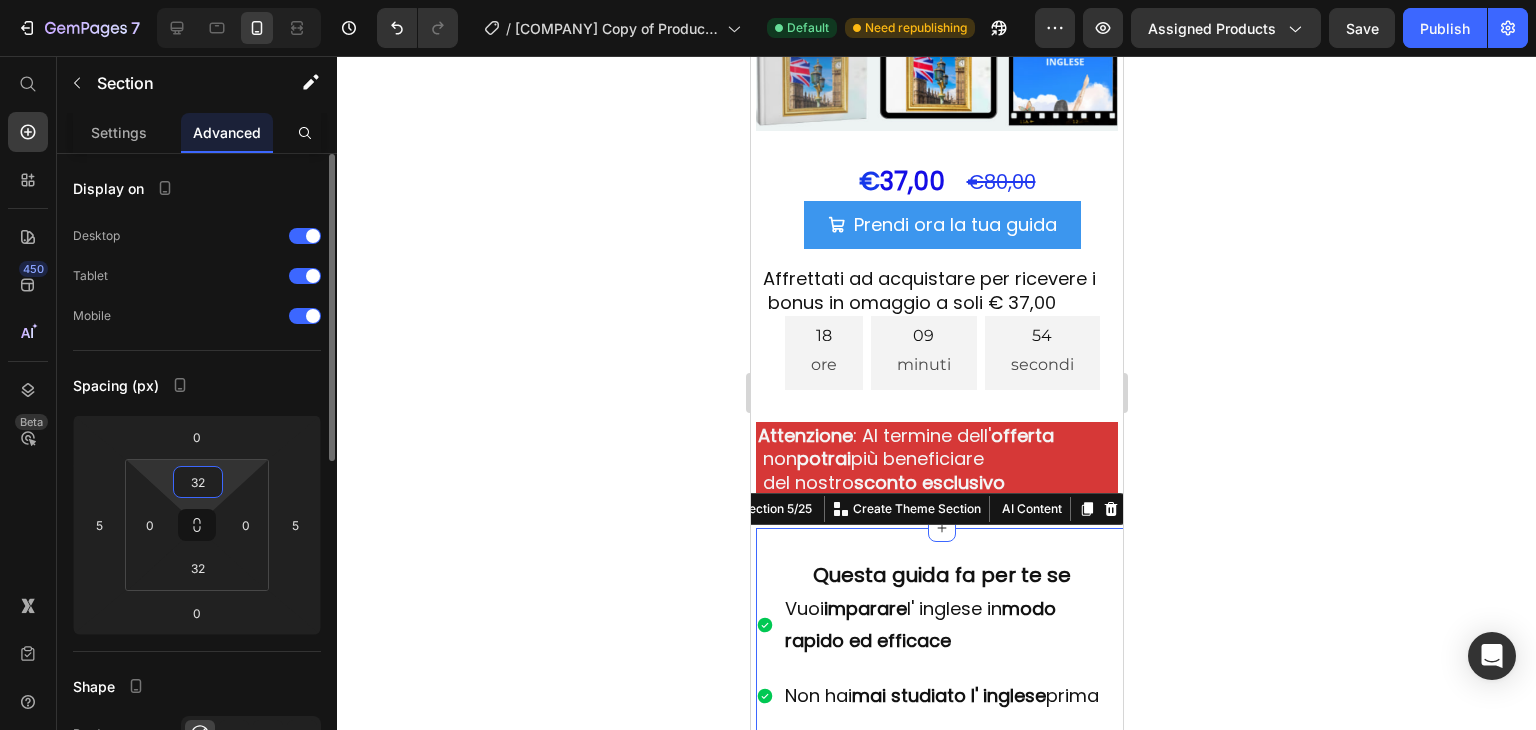 click on "32" at bounding box center [198, 482] 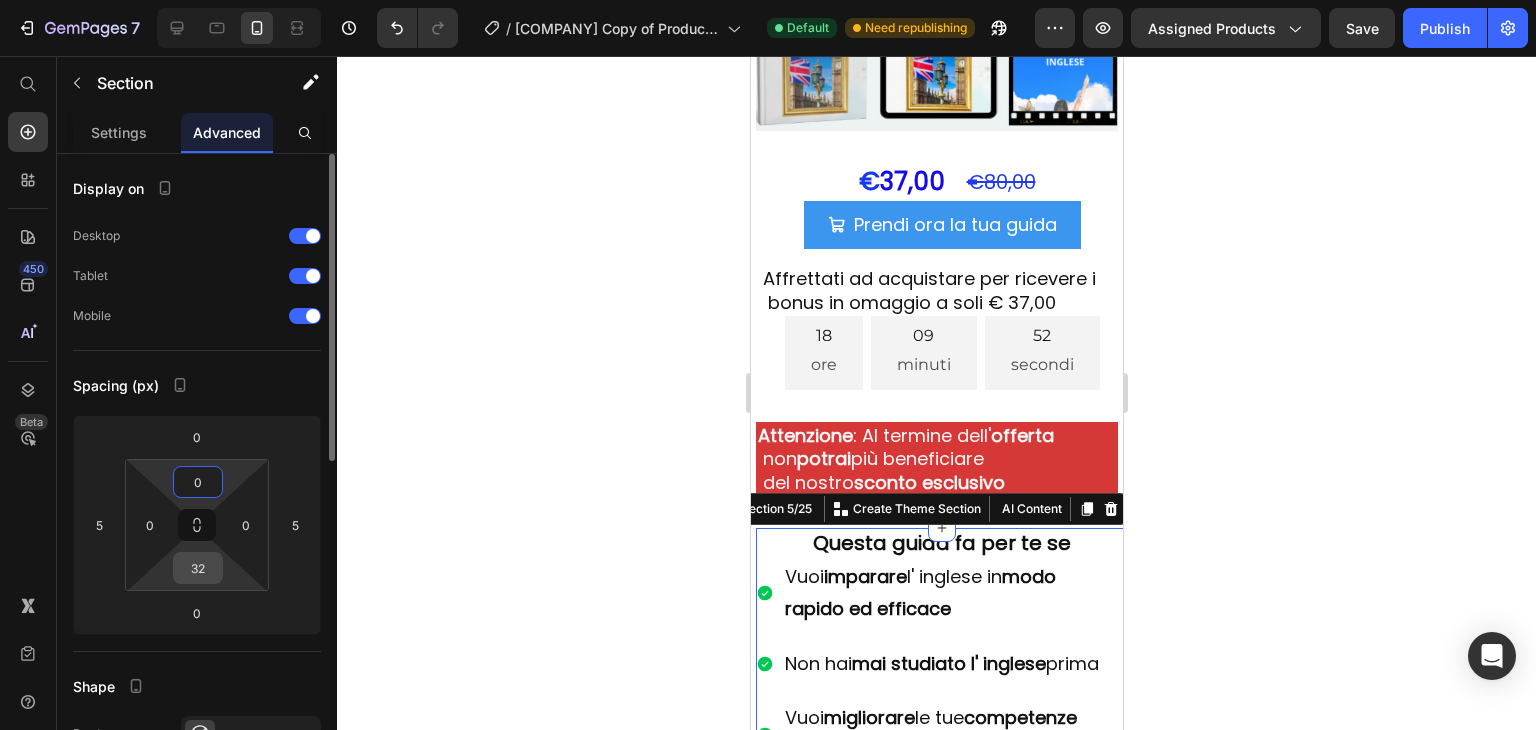 type on "0" 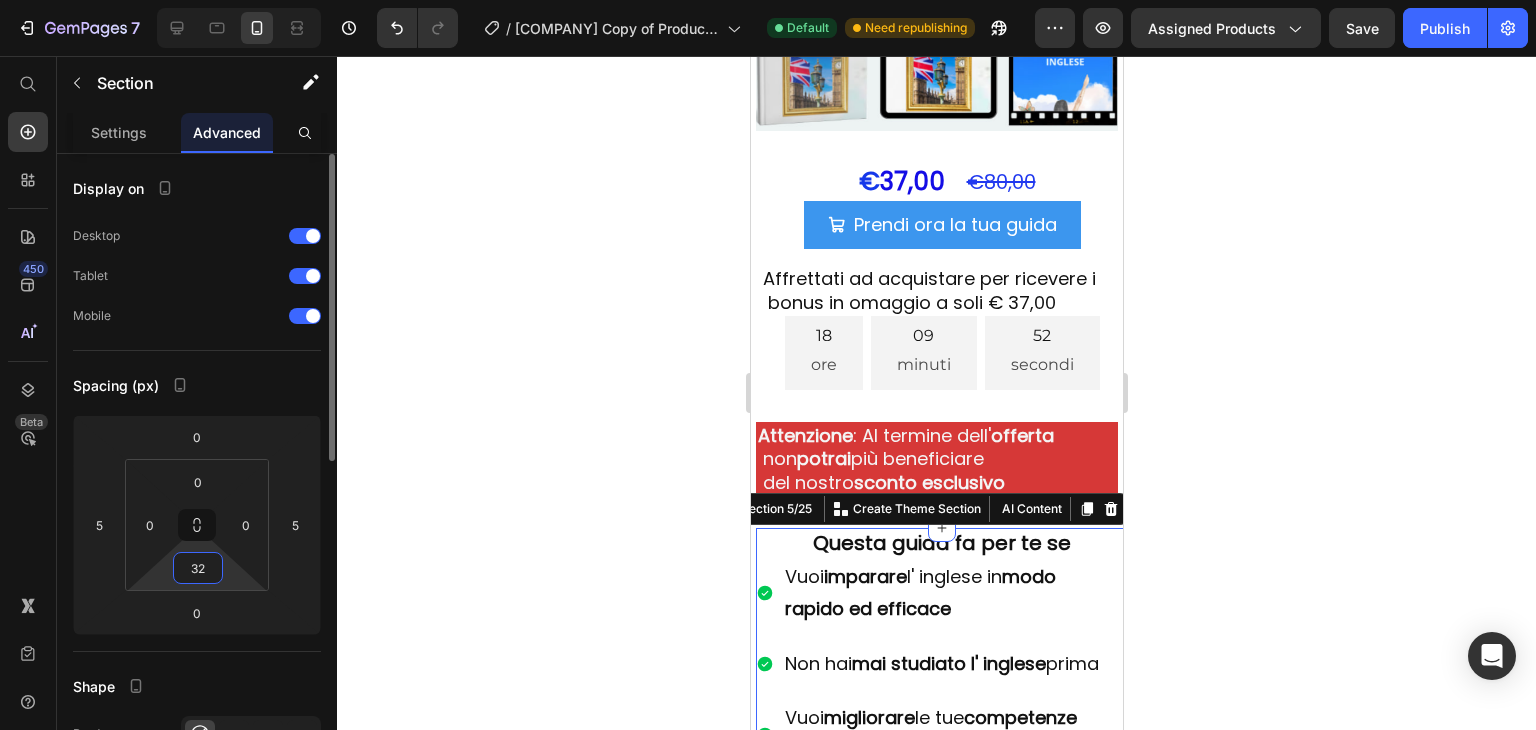 click on "32" at bounding box center (198, 568) 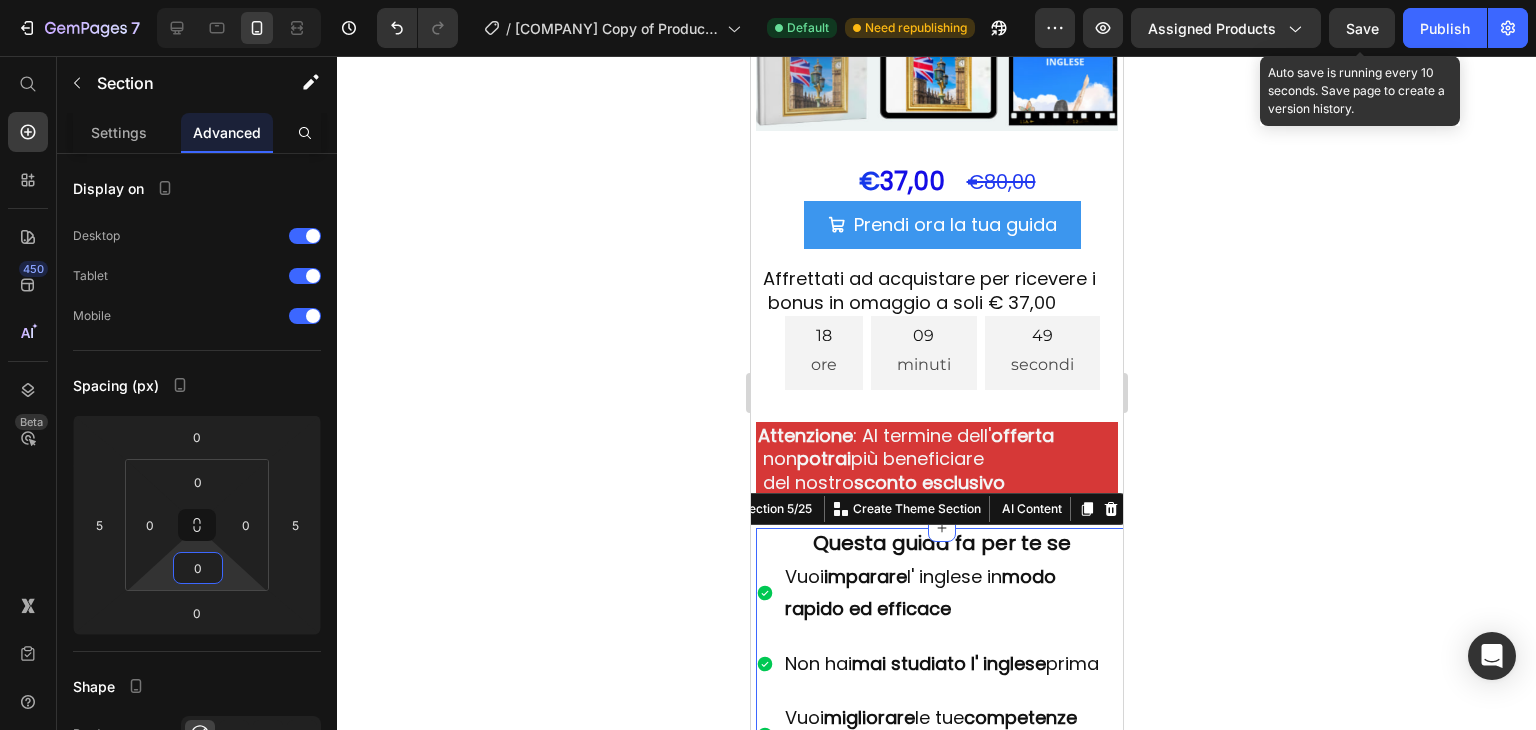 type on "0" 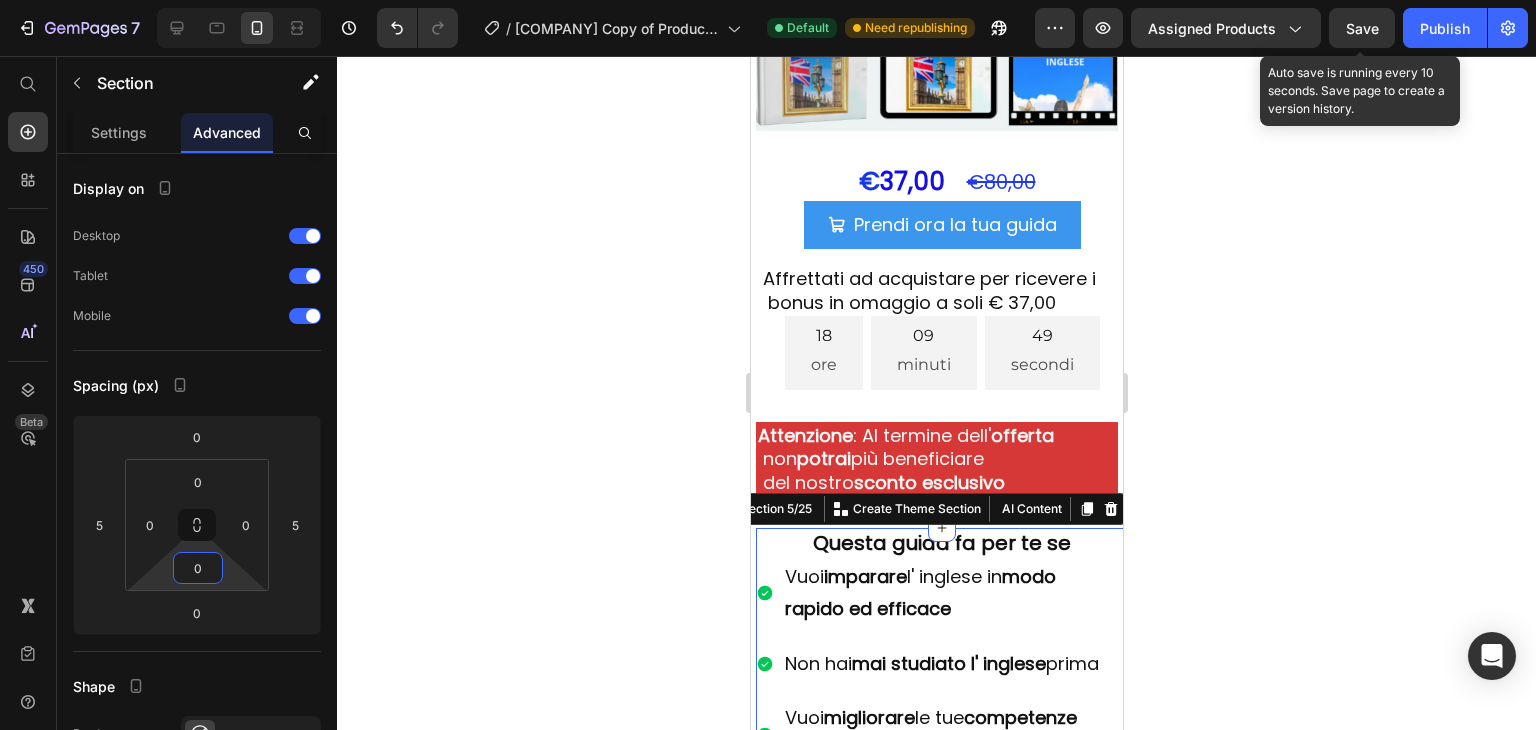 click on "Save" at bounding box center [1362, 28] 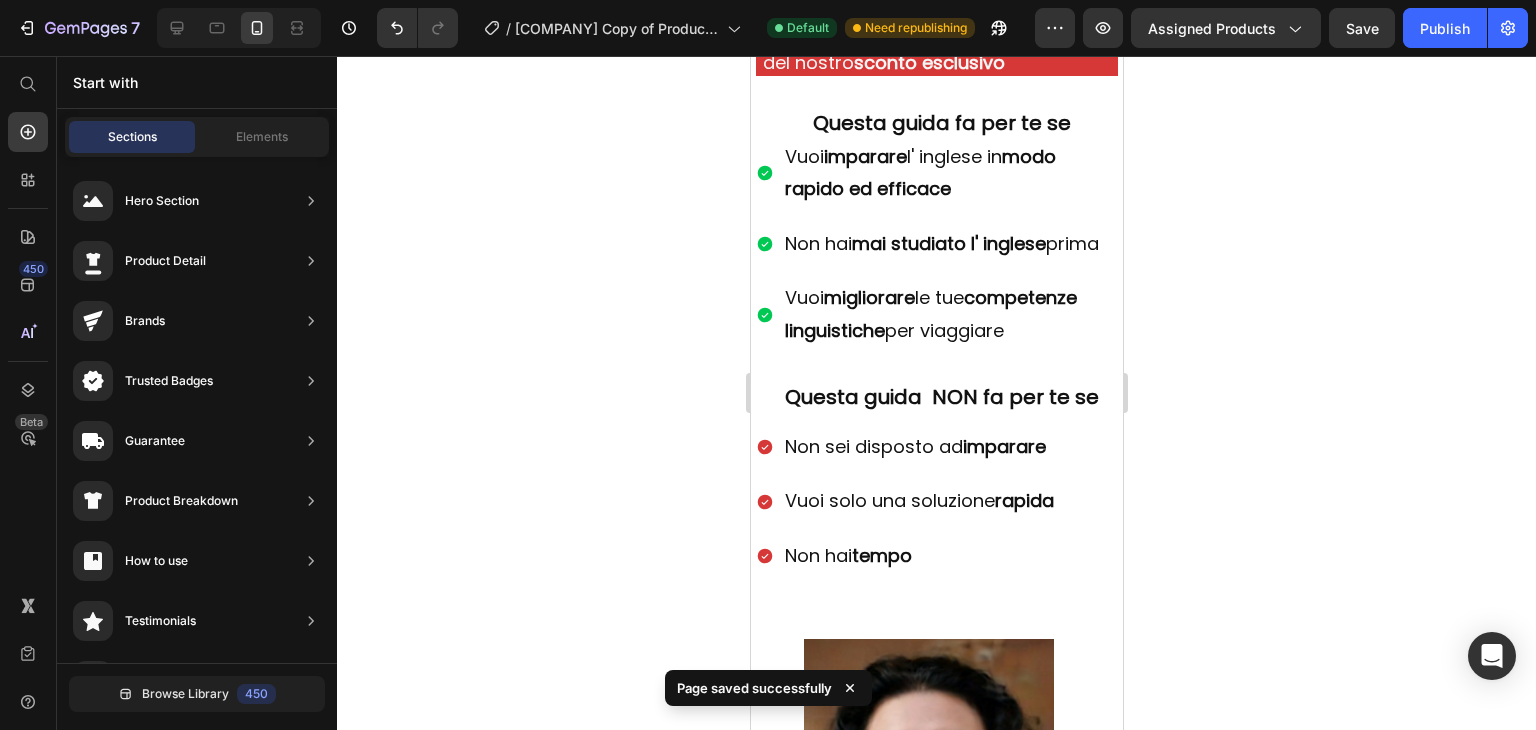 scroll, scrollTop: 911, scrollLeft: 0, axis: vertical 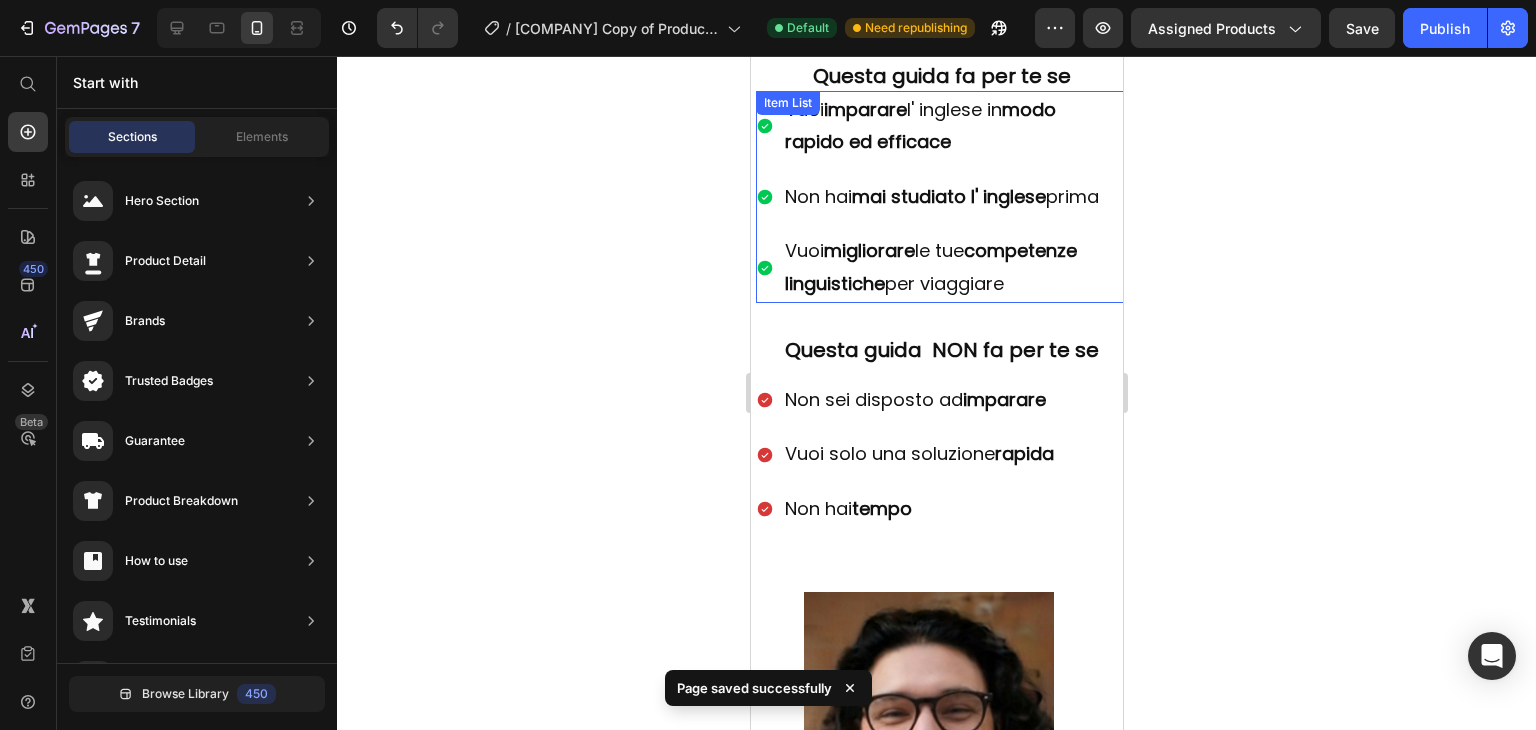 click on "Vuoi  imparare  l' inglese in  modo  rapido ed efficace Non hai  mai studiato l' inglese  prima Vuoi  migliorare  le tue  competenze linguistiche  per viaggiare" at bounding box center [928, 197] 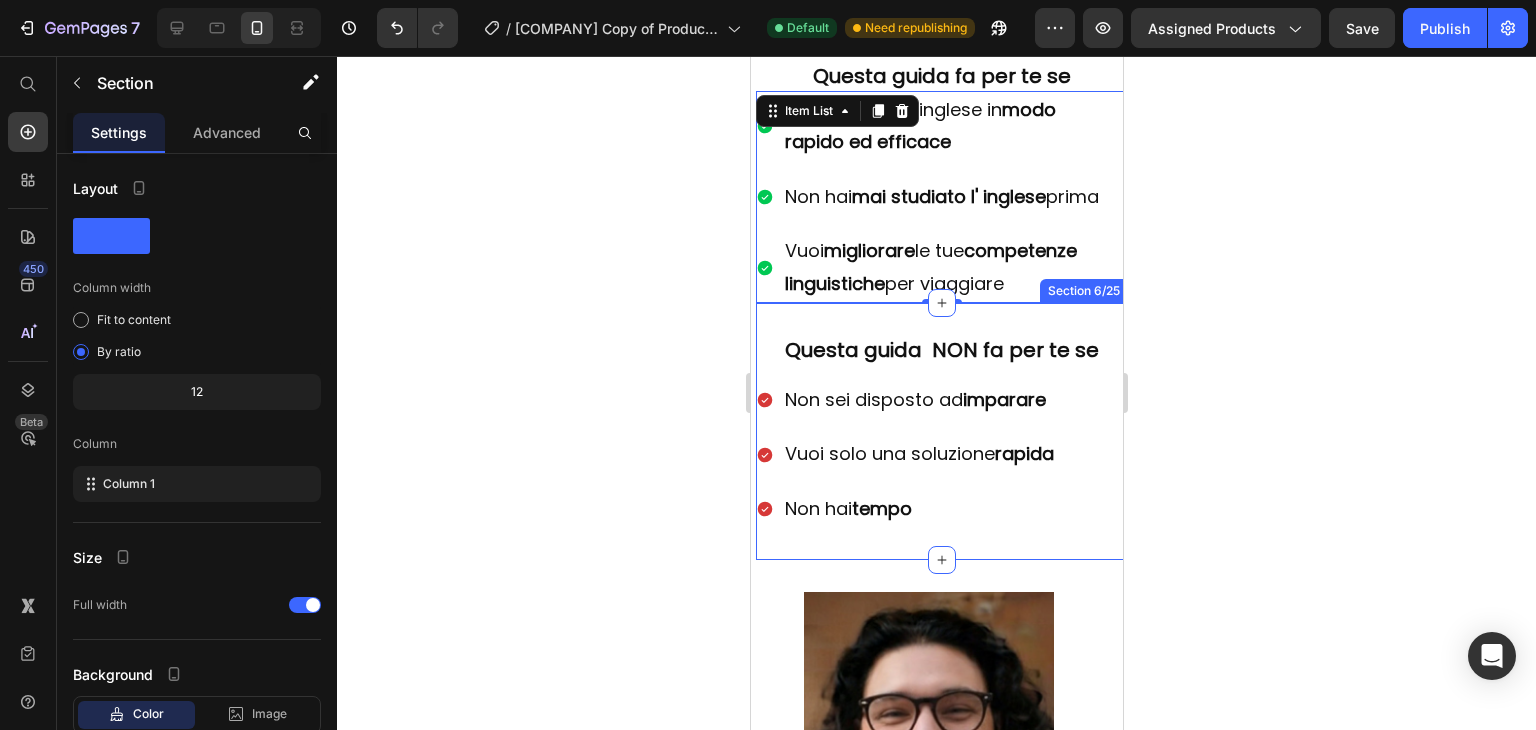 click on "Questa guida  NON fa per te se Heading Non sei disposto ad  imparare Vuoi solo una soluzione  rapida Non hai  tempo Item List Section 6/25" at bounding box center [941, 431] 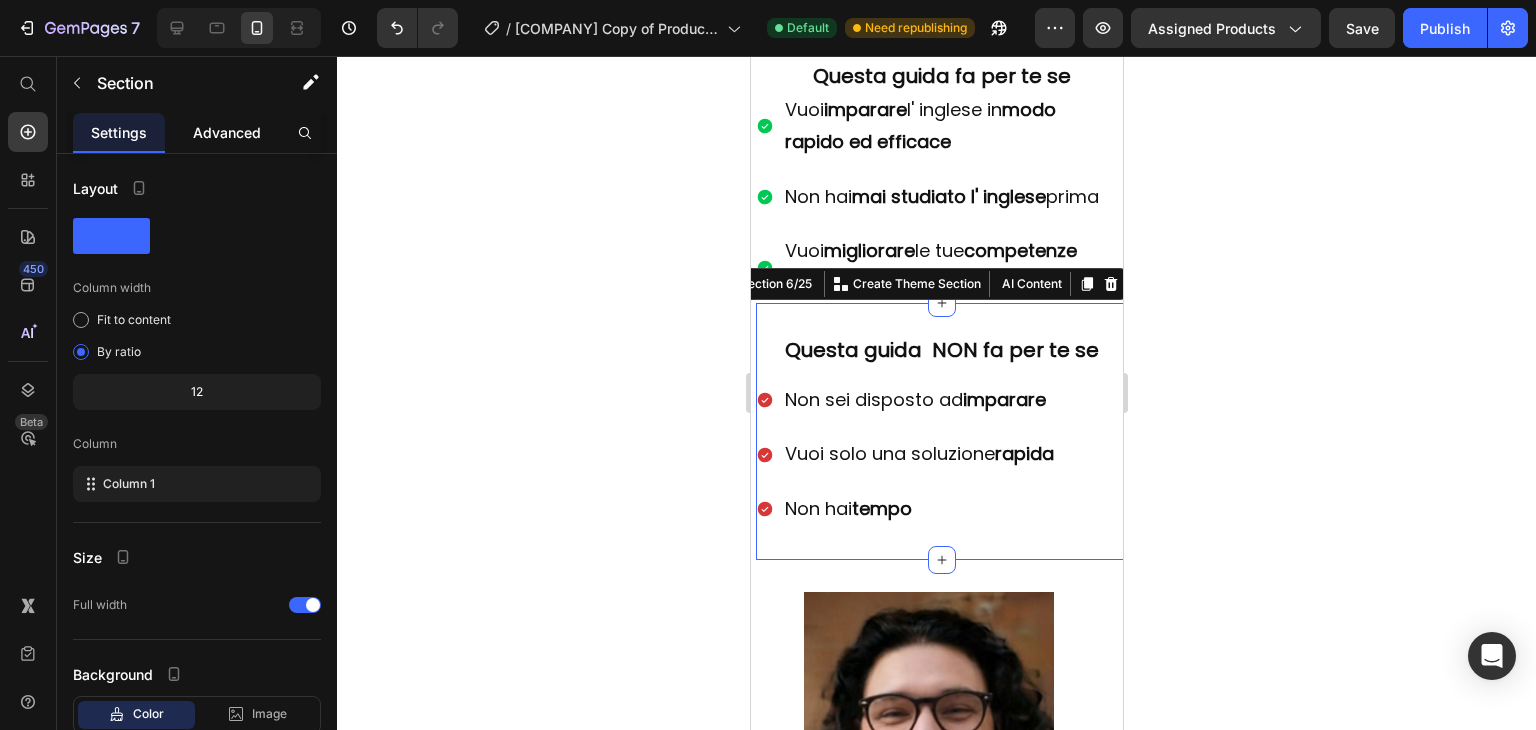 click on "Advanced" at bounding box center (227, 132) 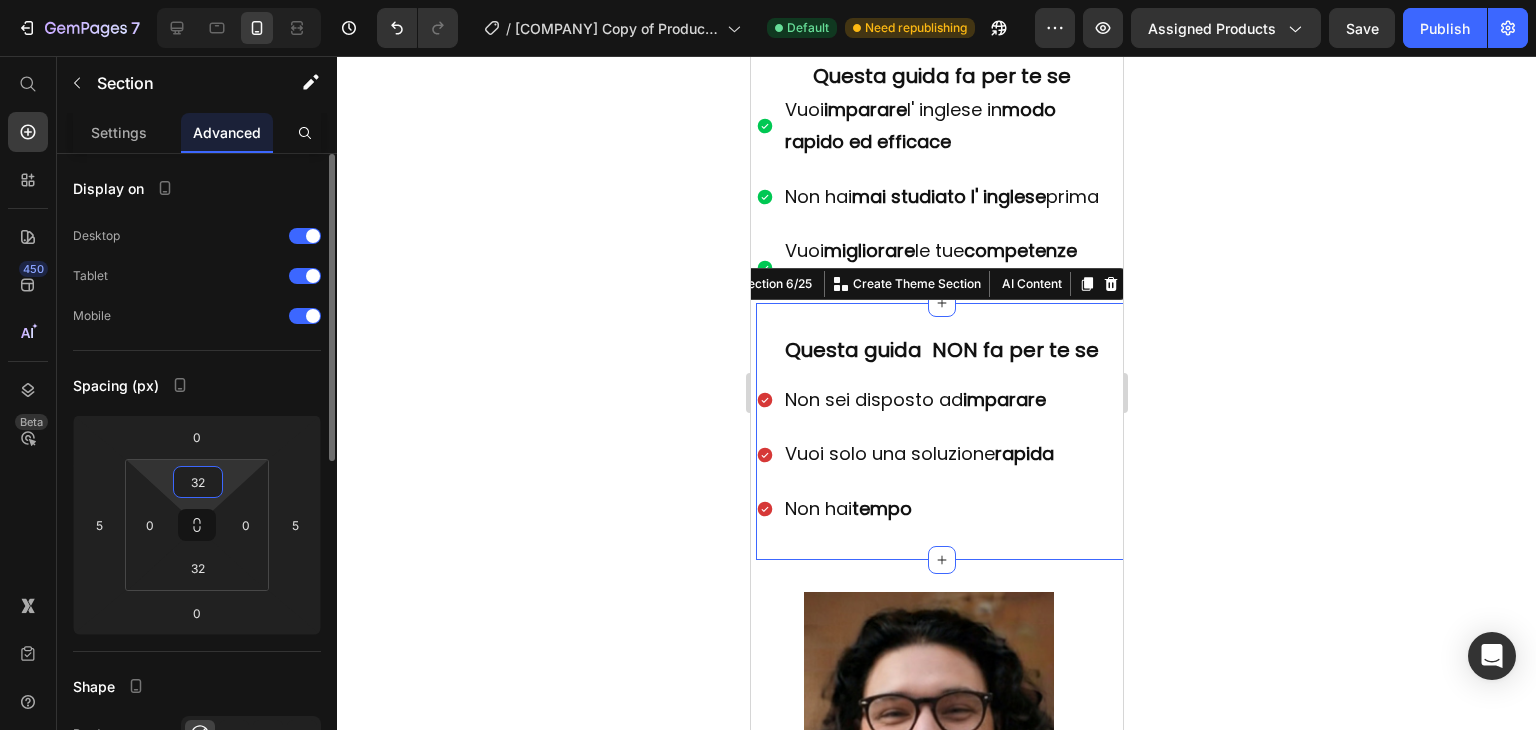 click on "32" at bounding box center (198, 482) 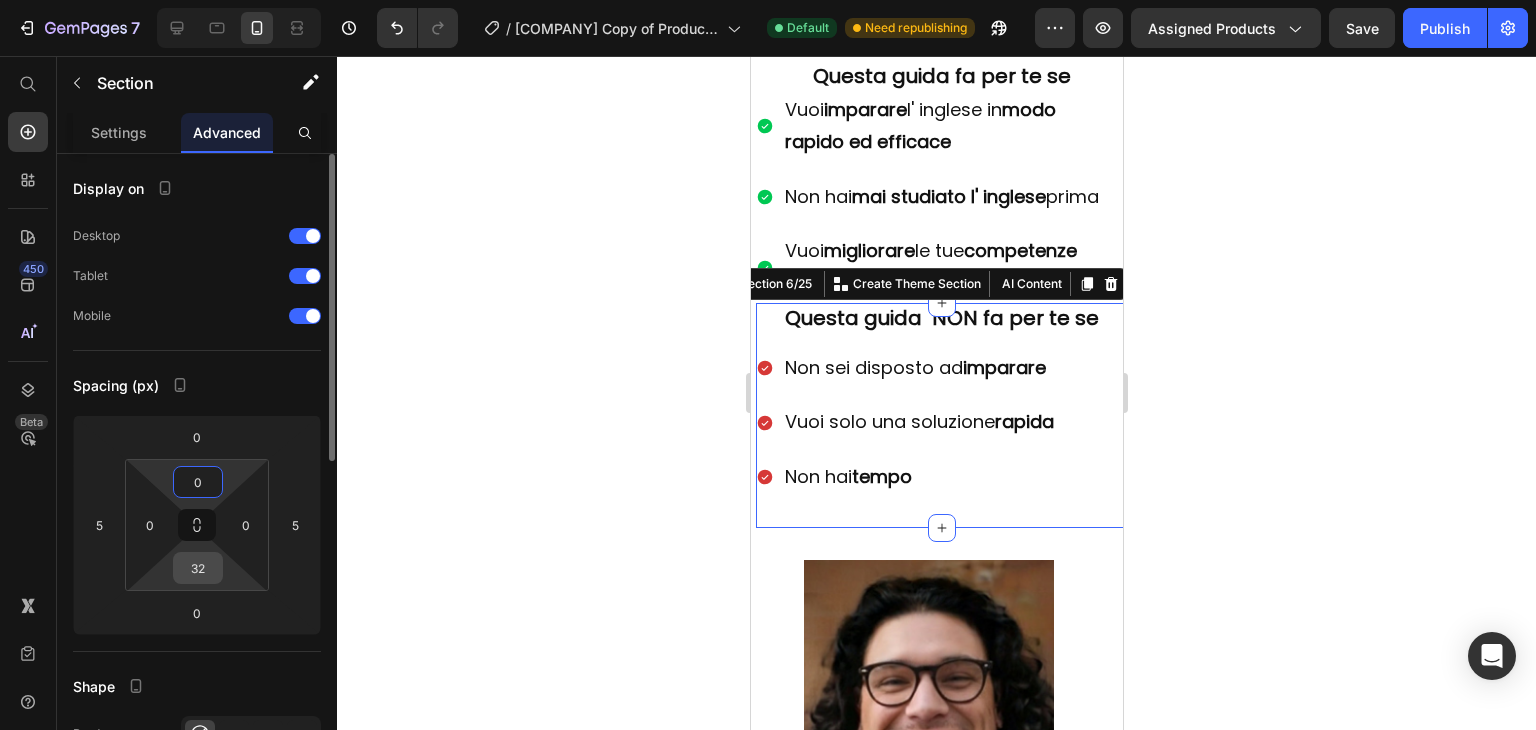 type on "0" 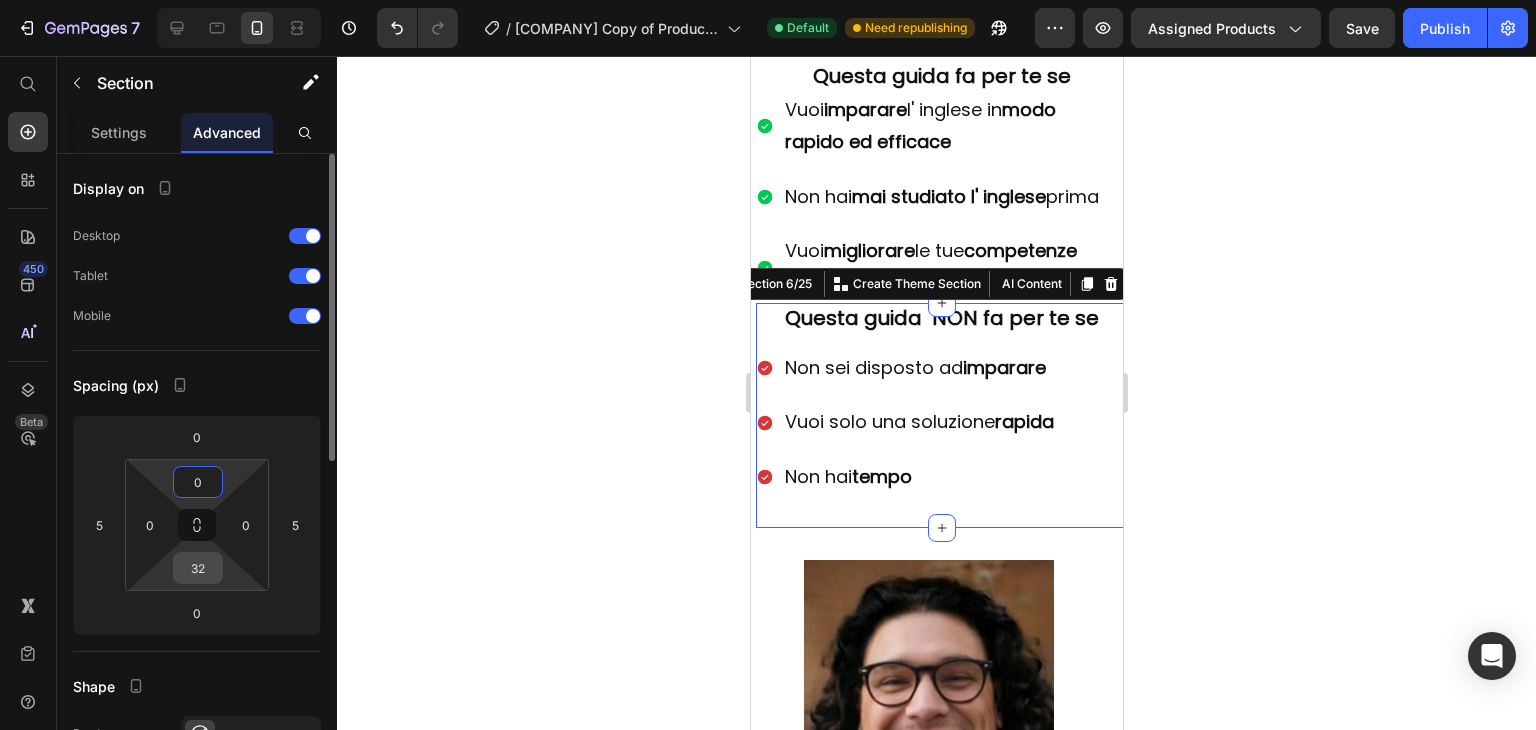 click on "32" at bounding box center [198, 568] 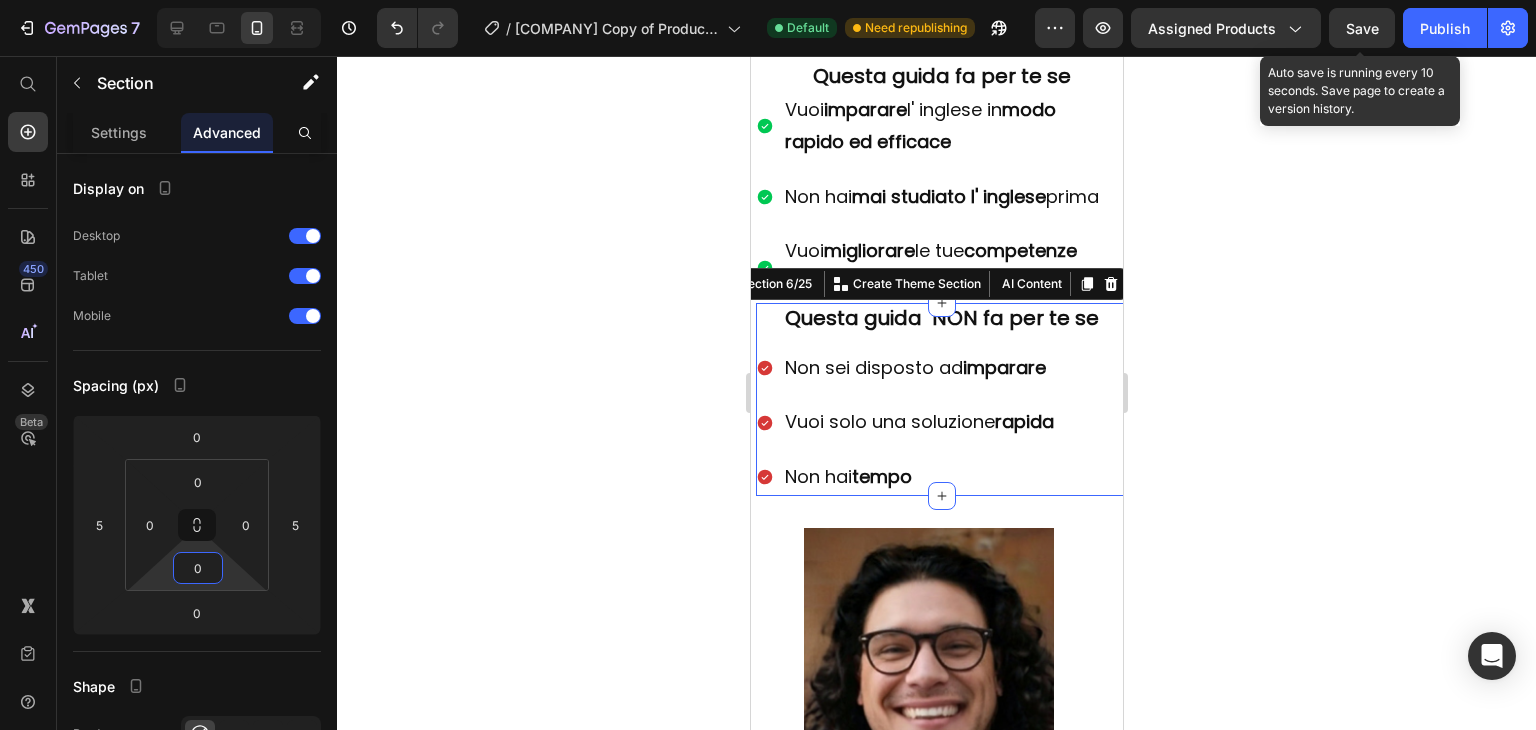 type on "0" 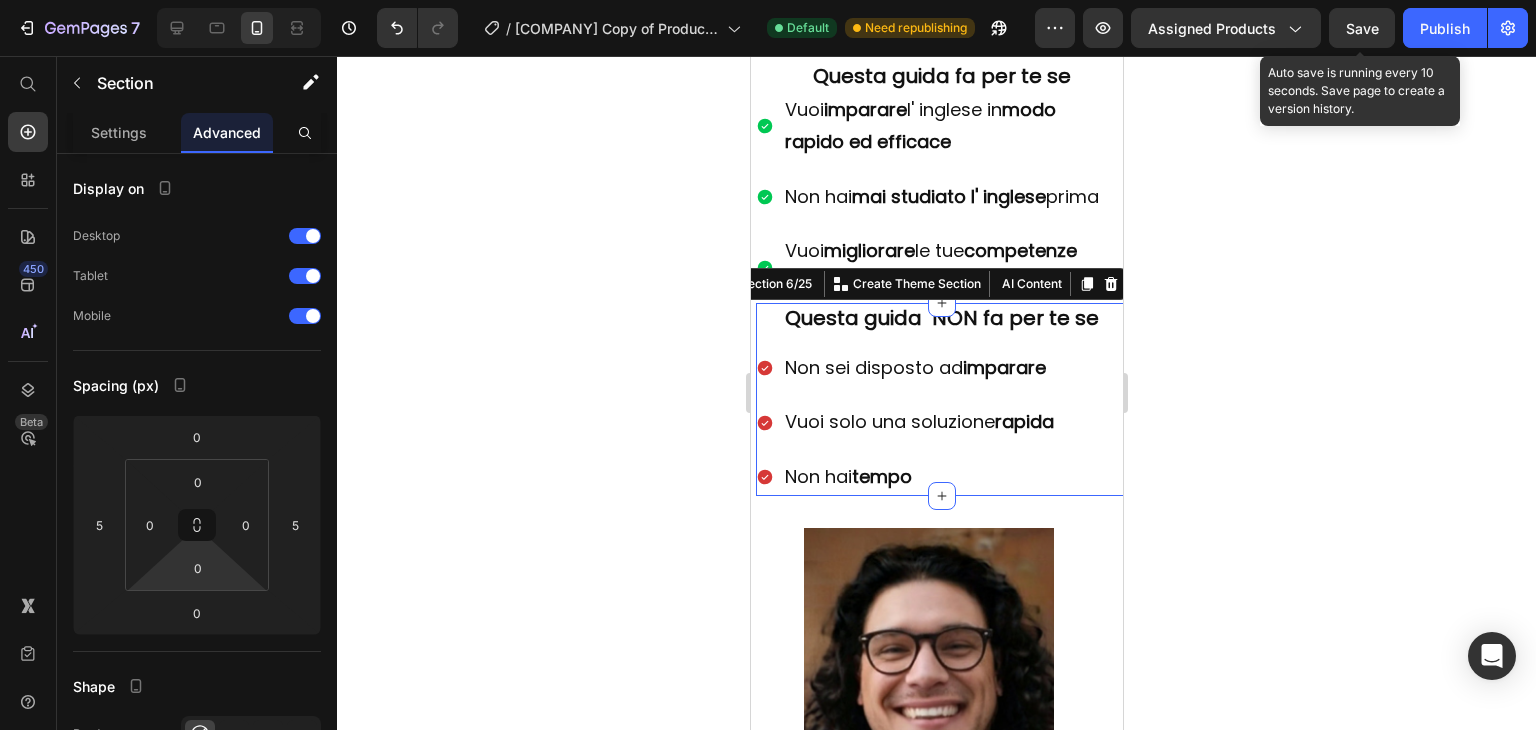 click on "Save" 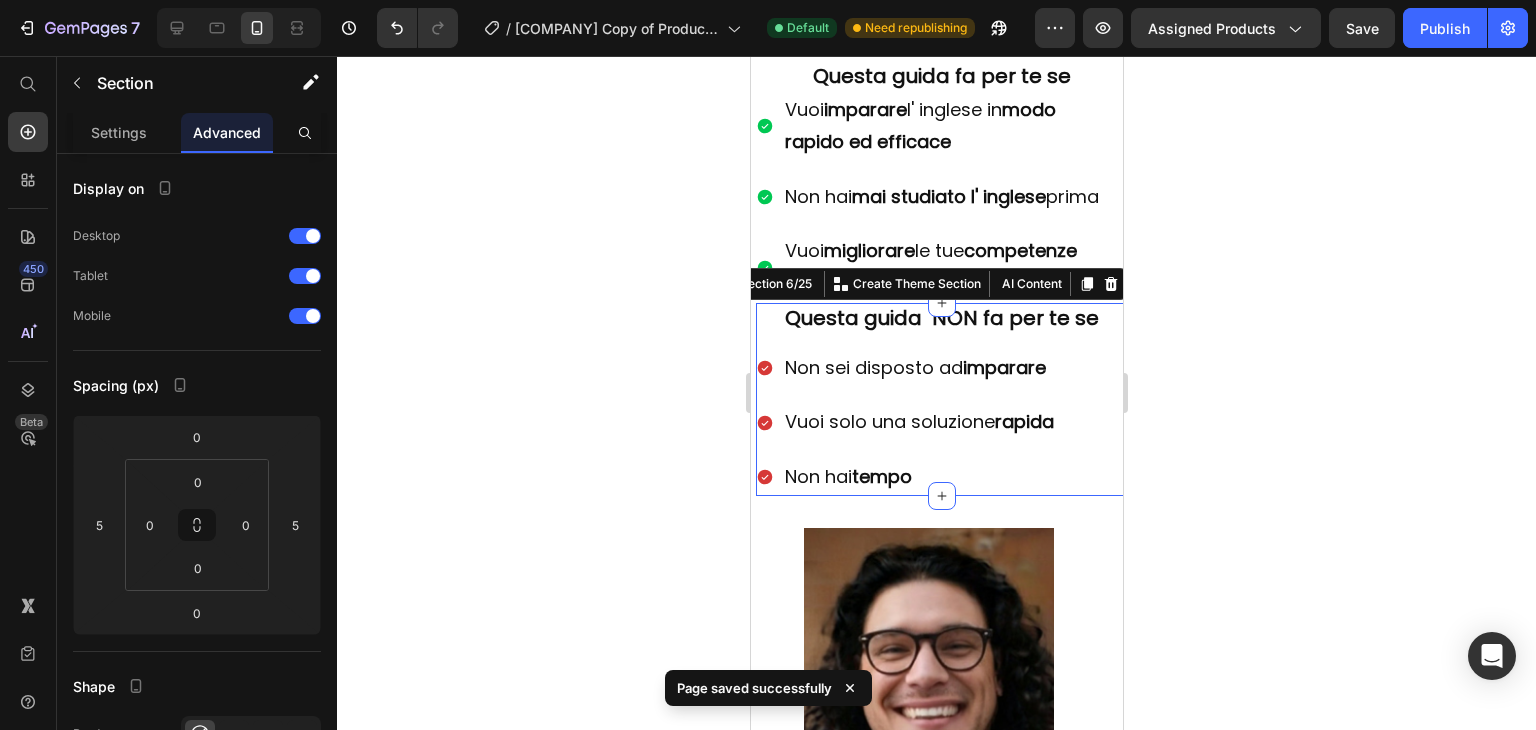 click 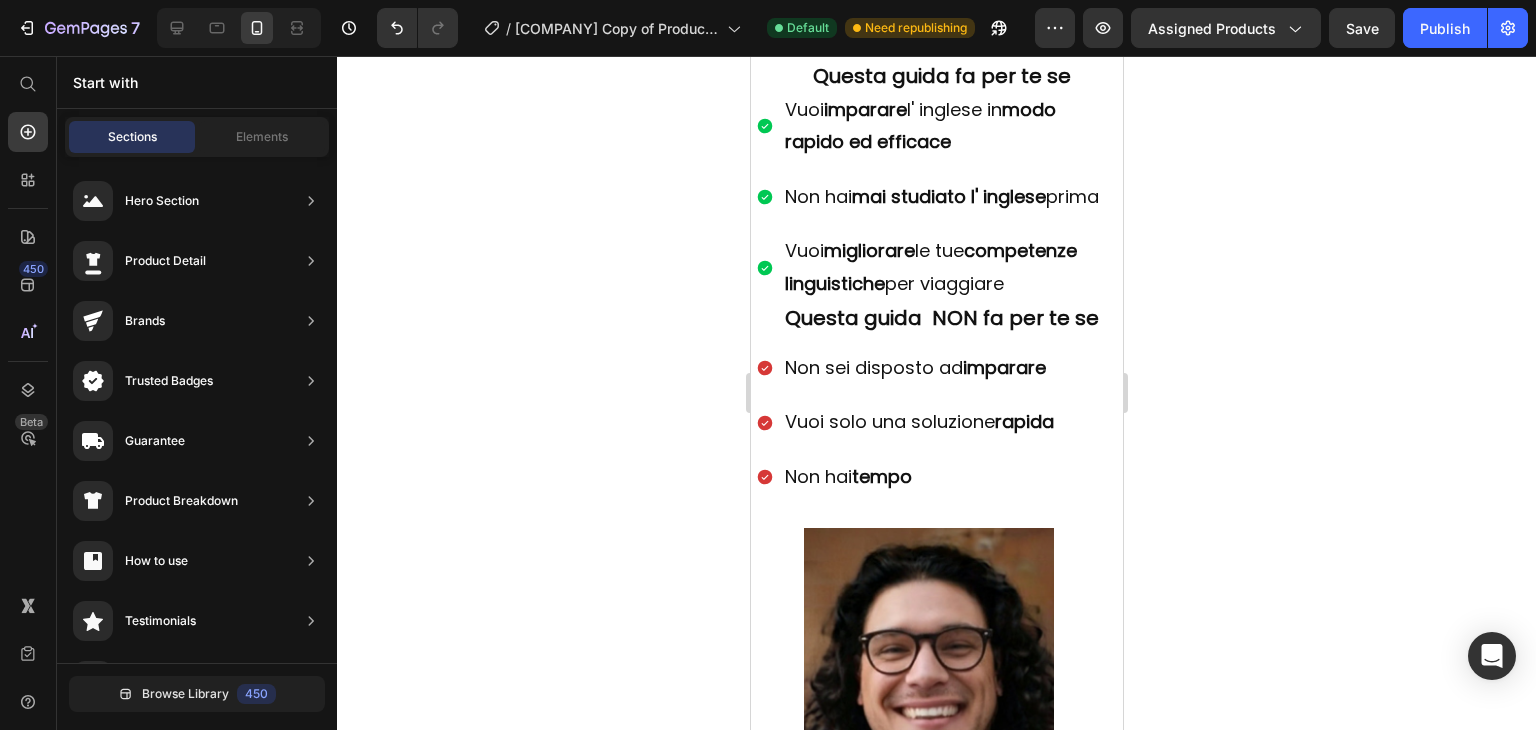 scroll, scrollTop: 723, scrollLeft: 0, axis: vertical 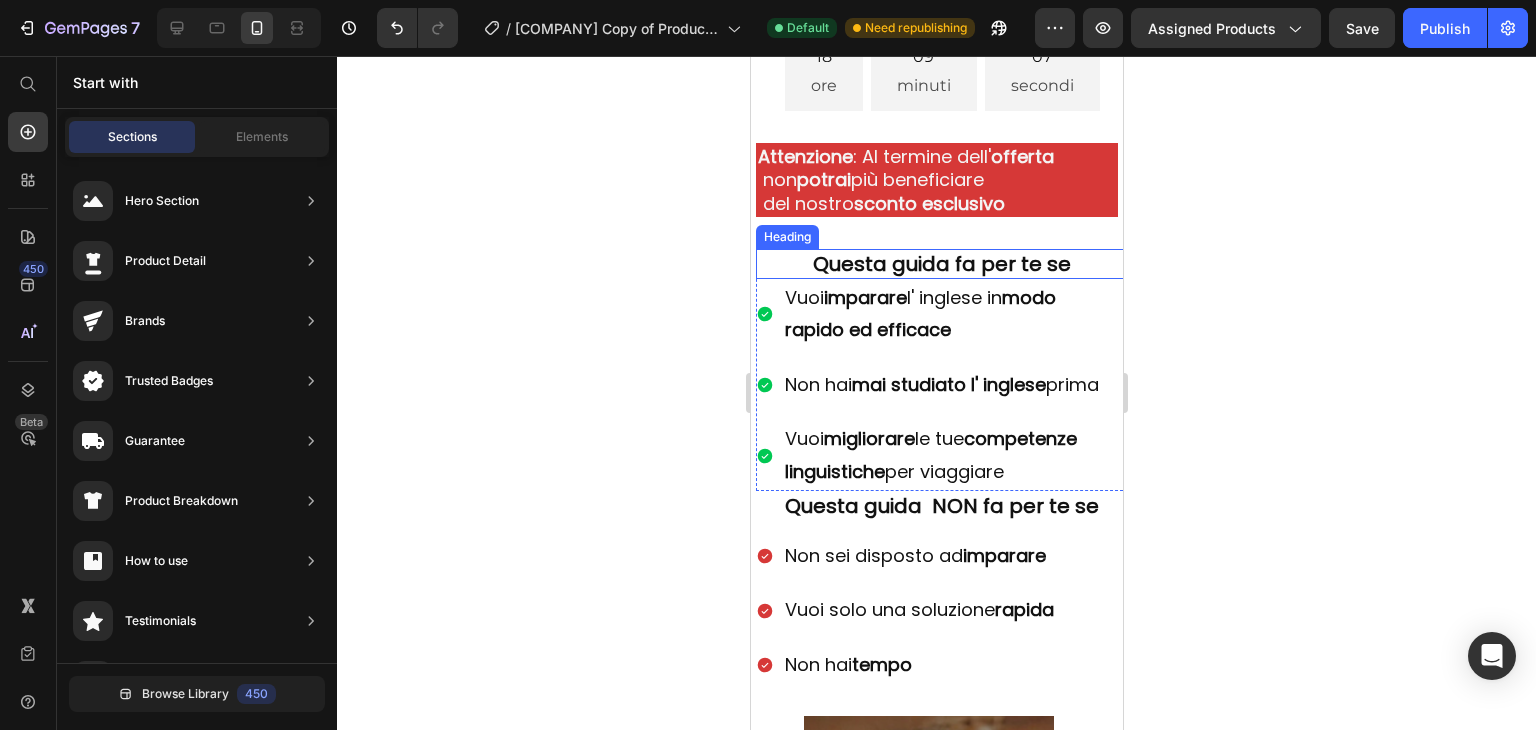 click on "Questa guida fa per te se" at bounding box center [941, 264] 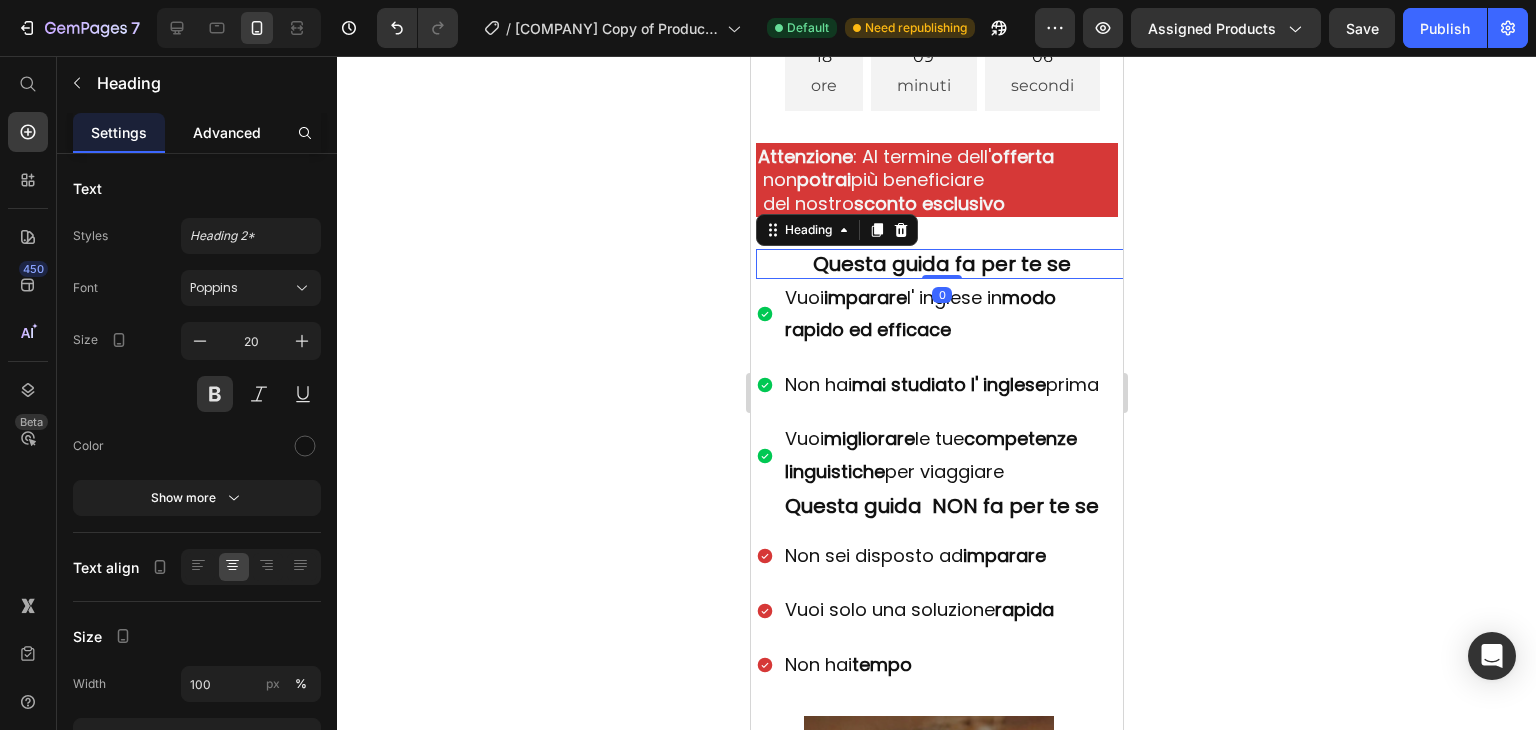 click on "Advanced" at bounding box center (227, 132) 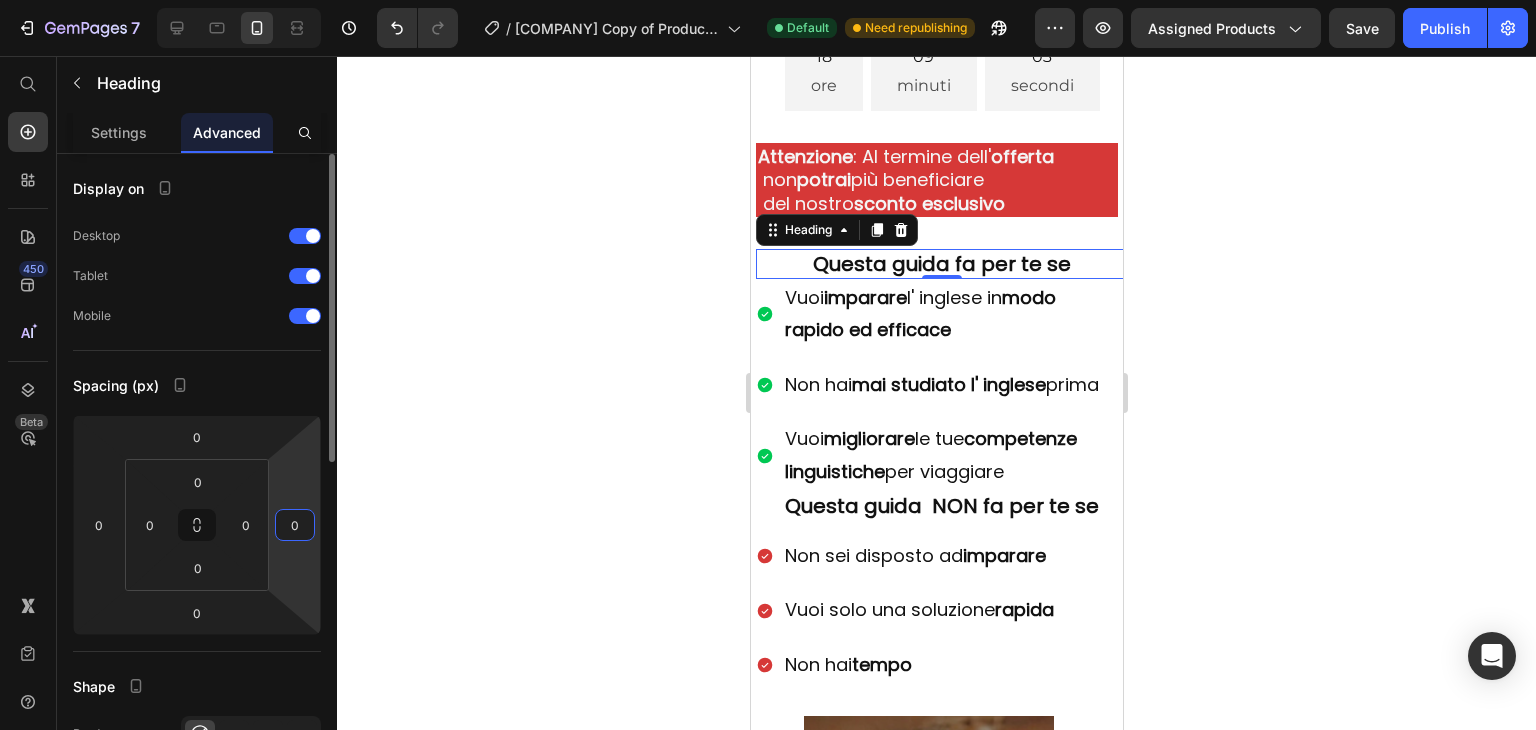 click on "0" at bounding box center [295, 525] 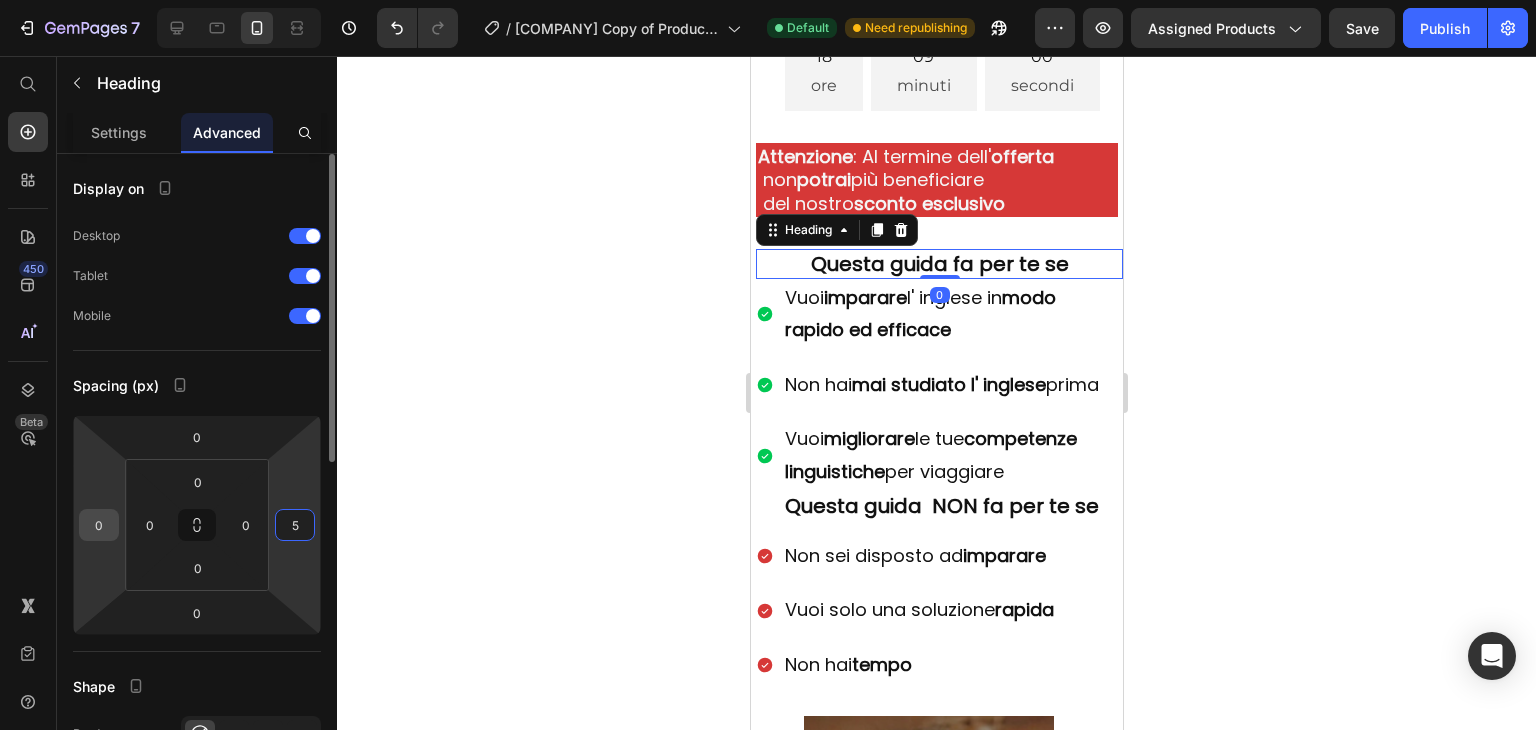 type on "5" 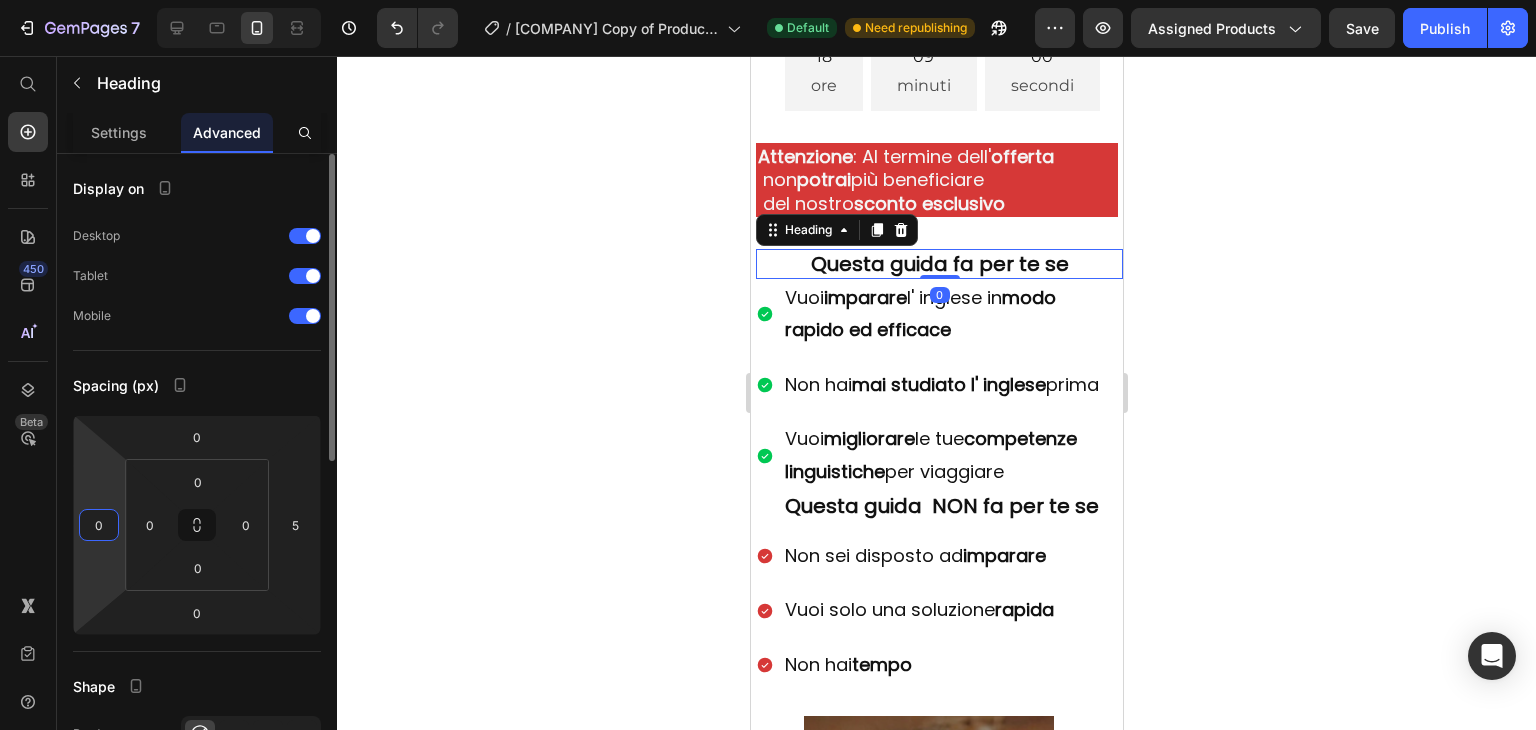 click on "0" at bounding box center (99, 525) 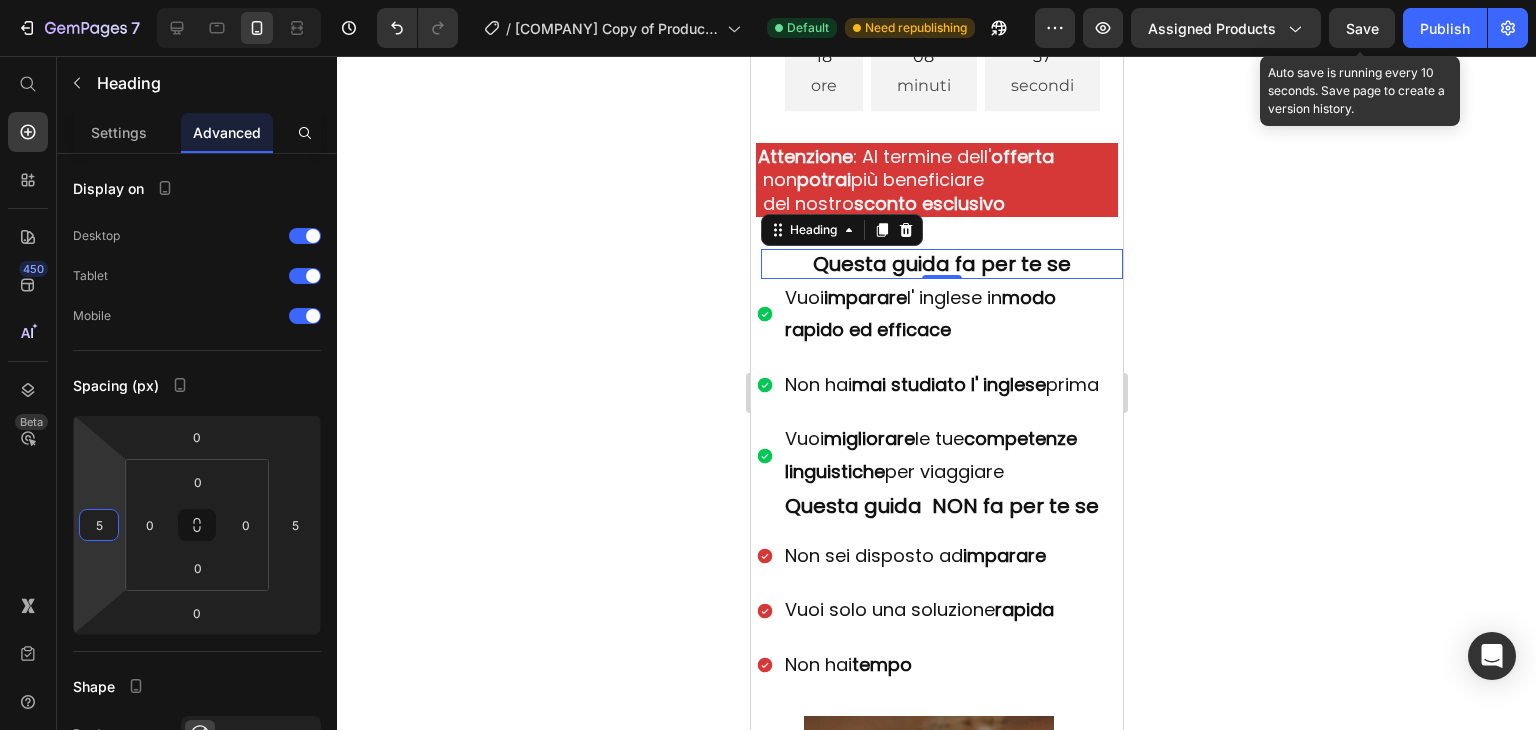 type on "5" 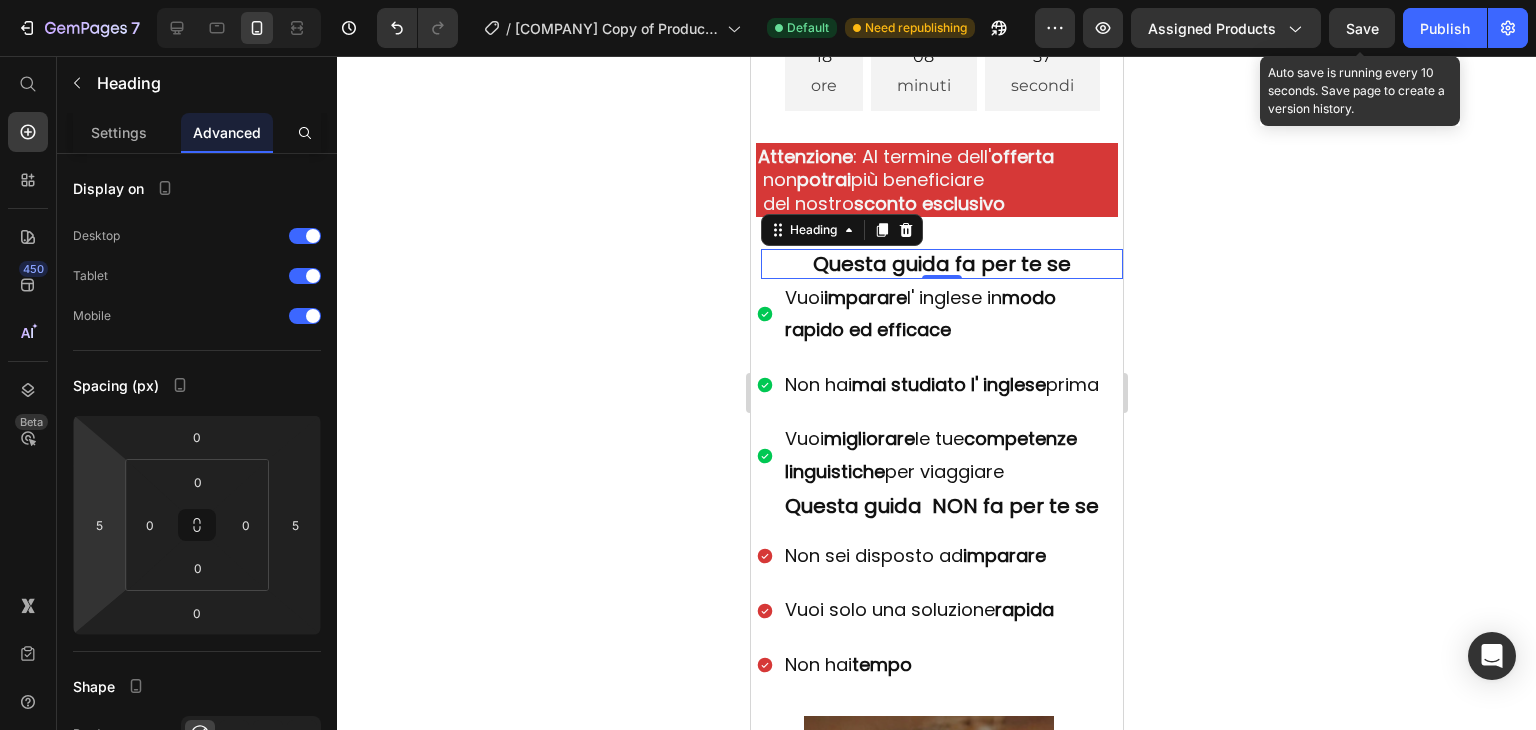 click on "Save" 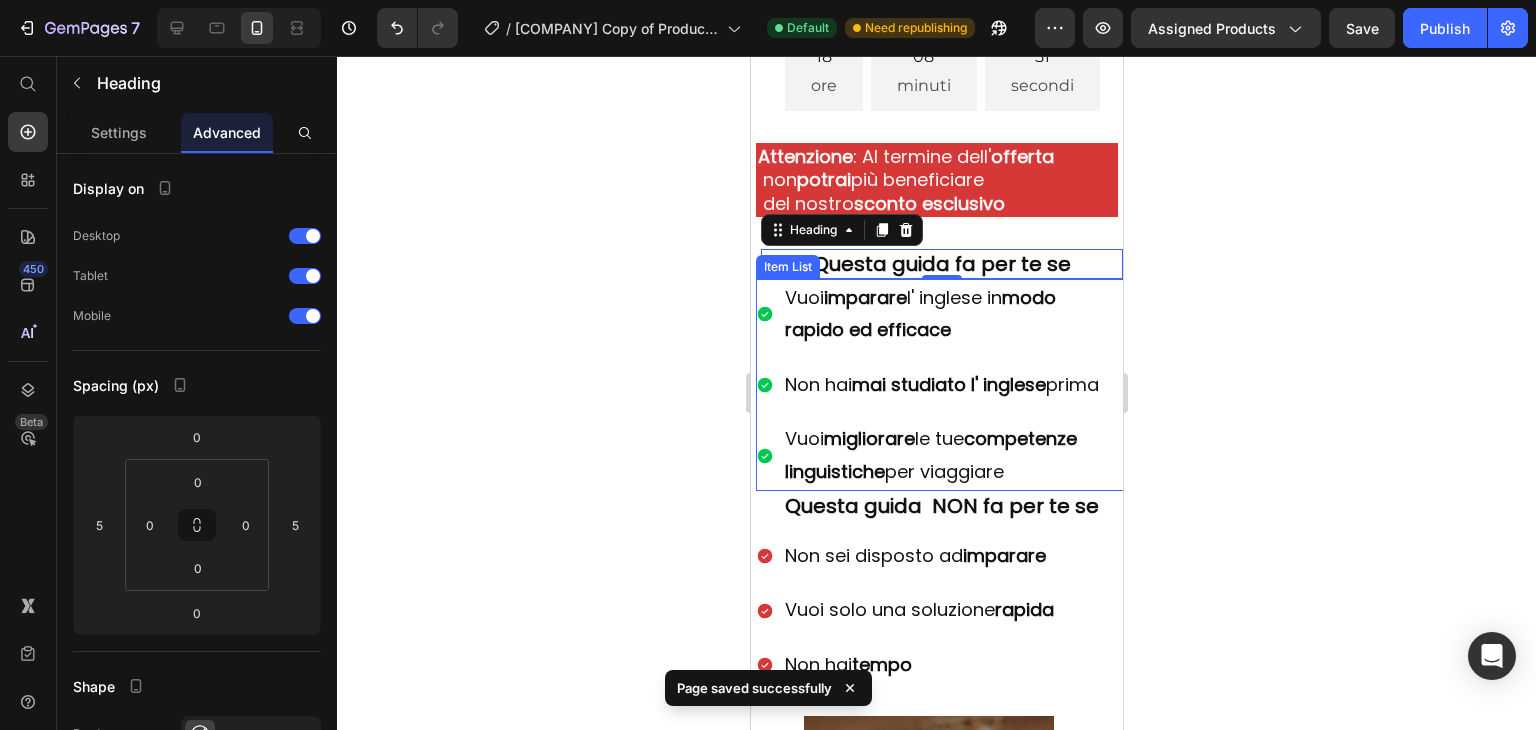 click on "Vuoi  imparare  l' inglese in  modo  rapido ed efficace" at bounding box center [928, 314] 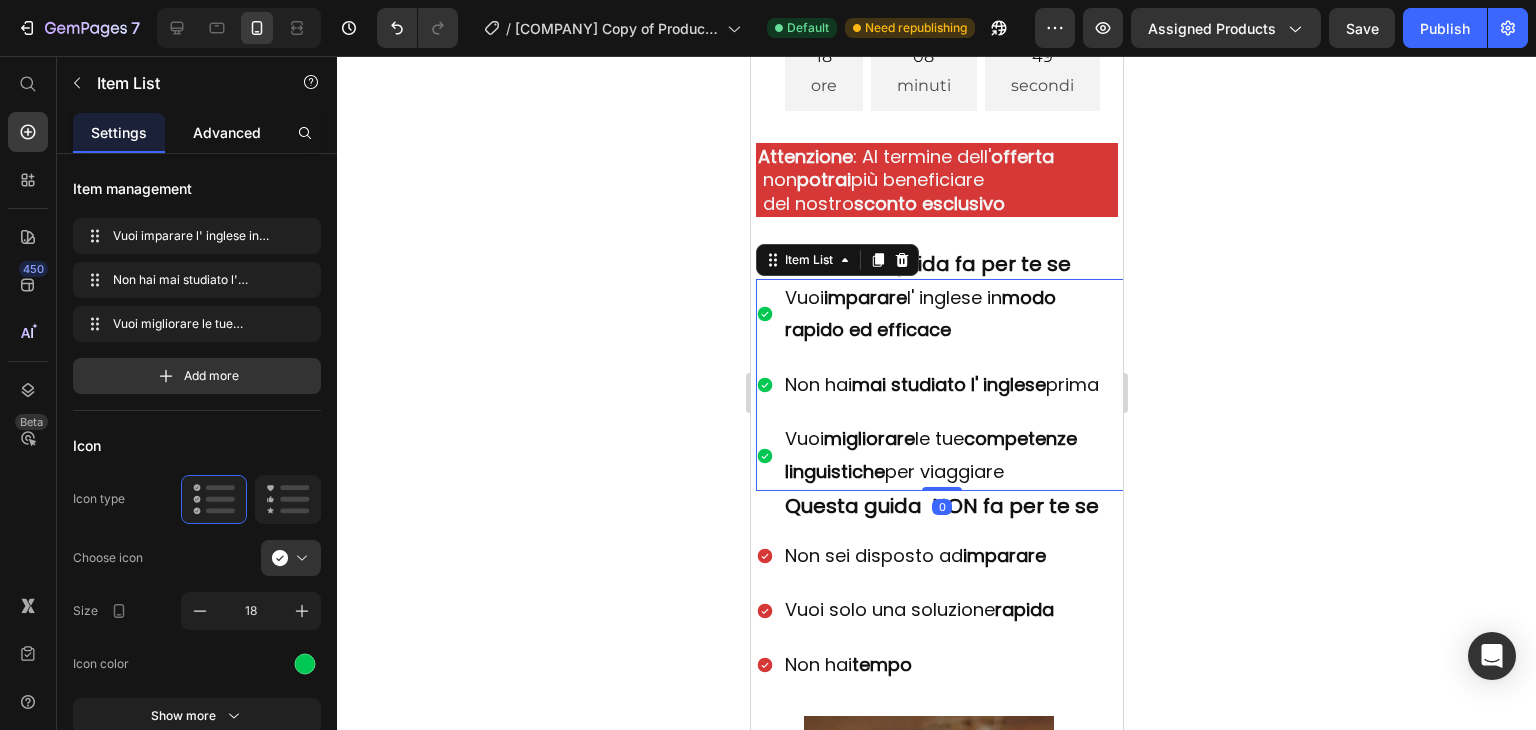 click on "Advanced" 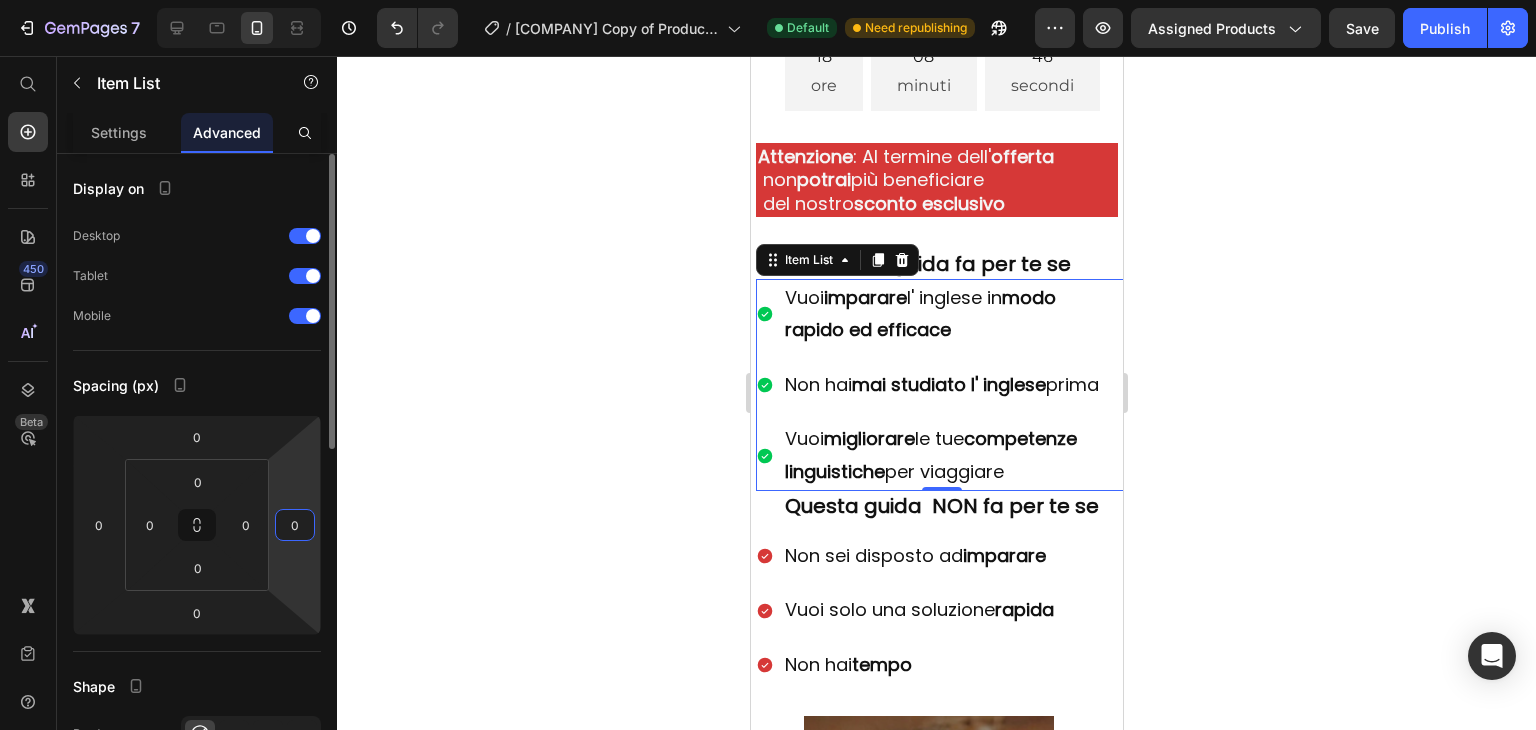 click on "0" at bounding box center [295, 525] 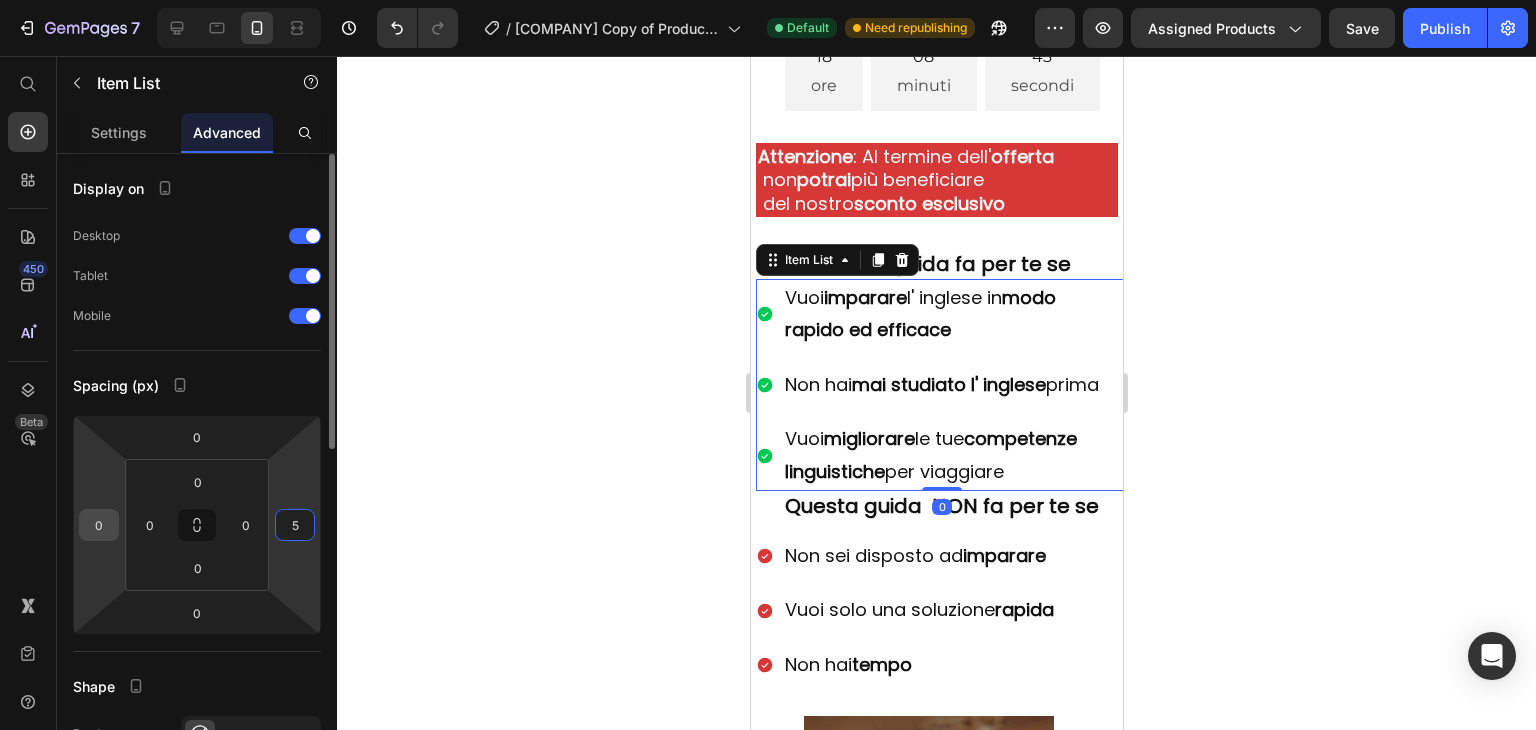 type on "5" 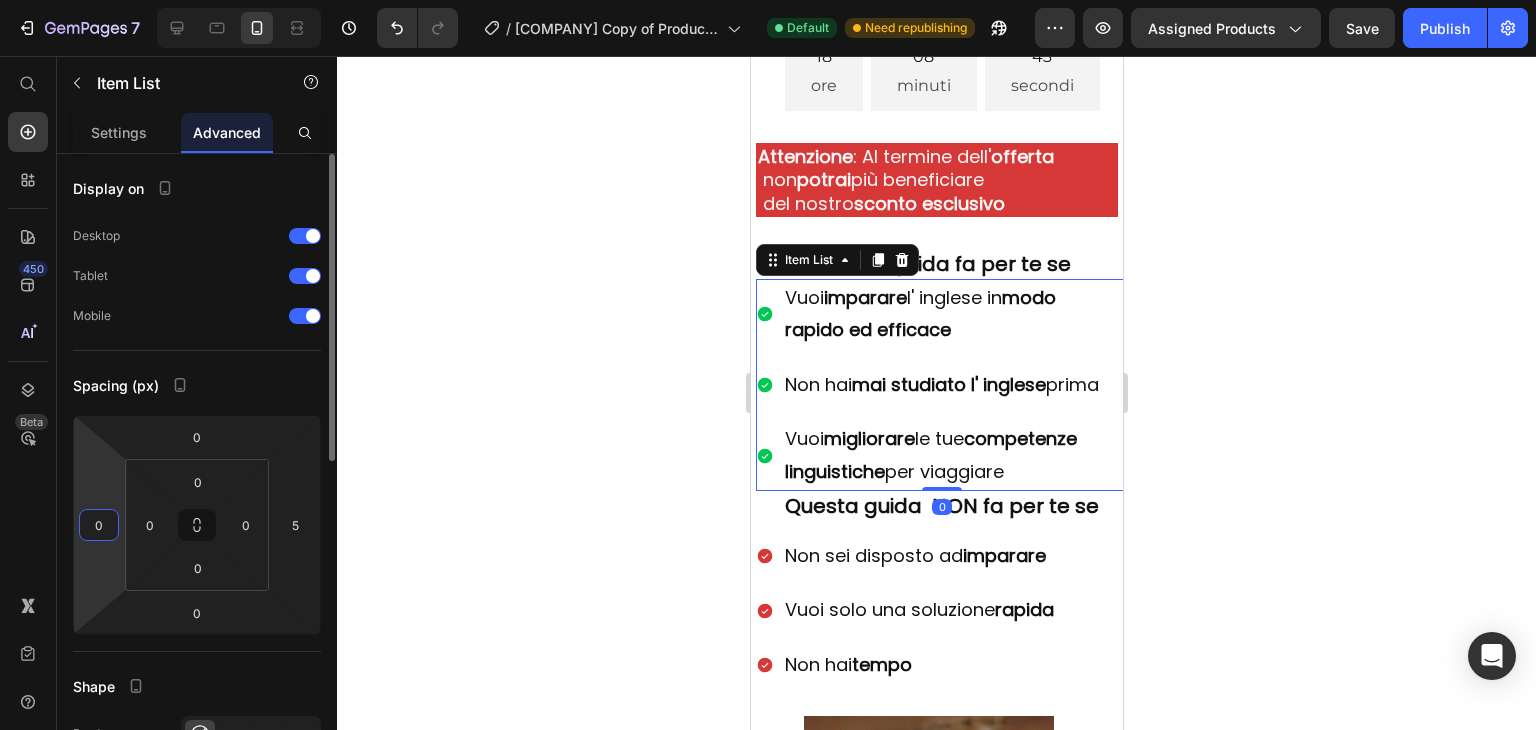 click on "0" at bounding box center (99, 525) 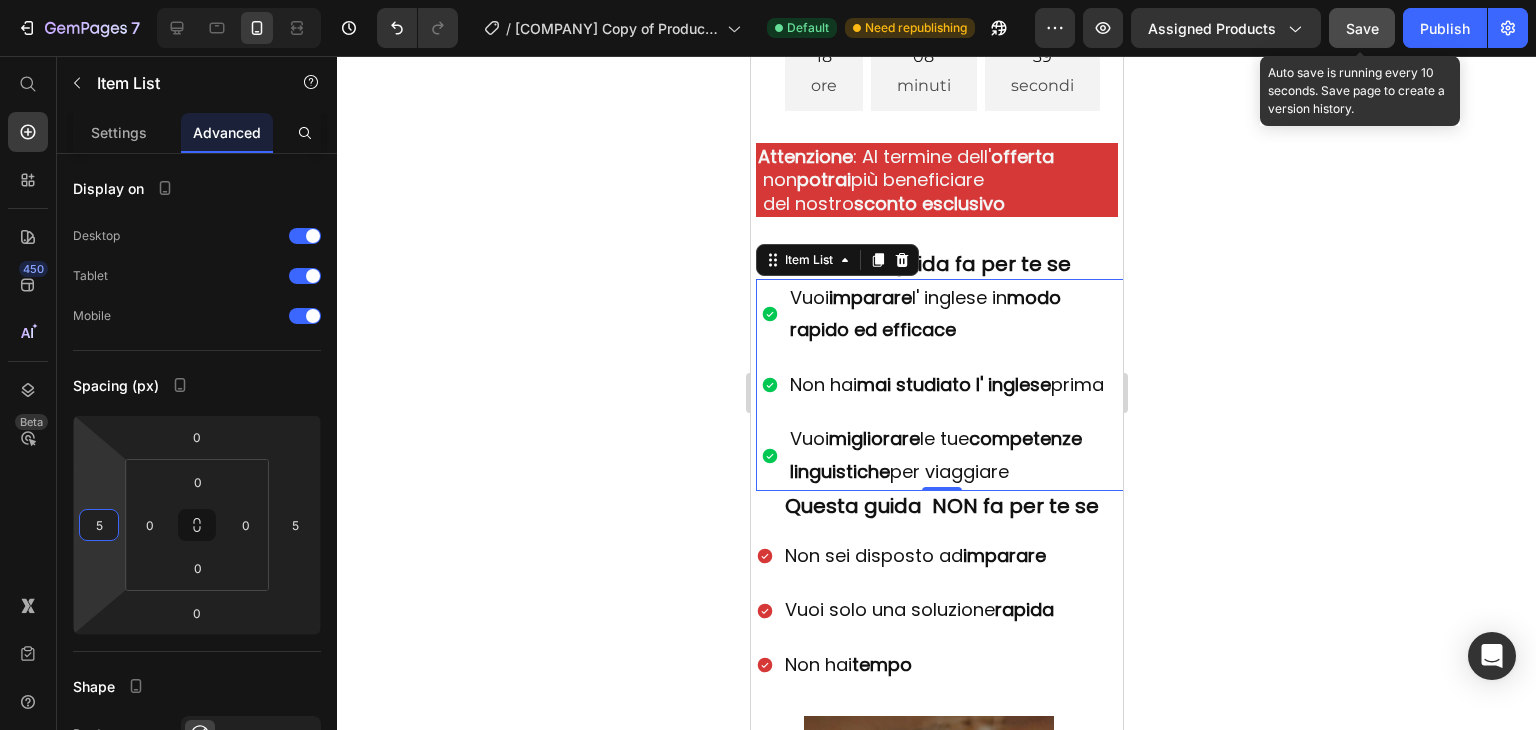 type on "5" 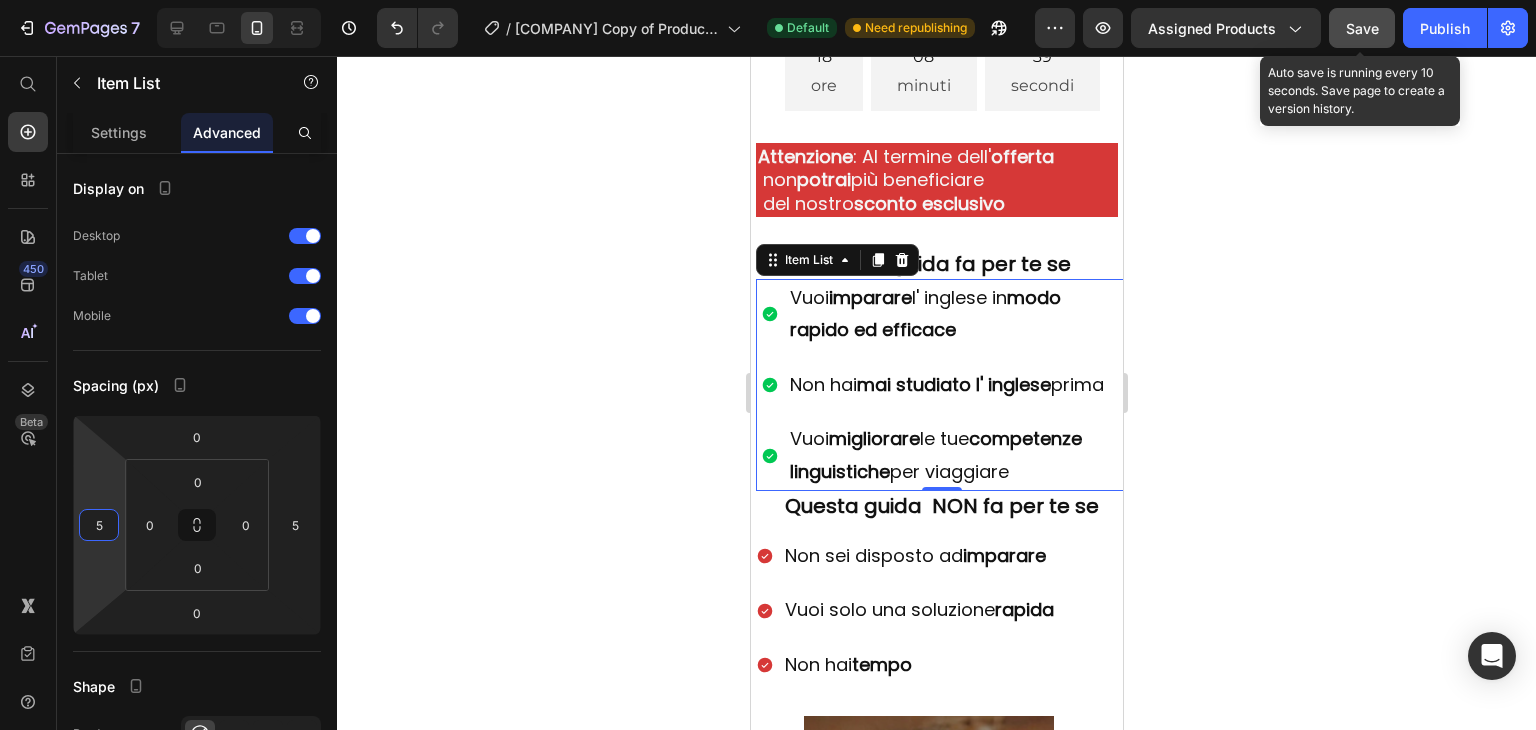 click on "Save" 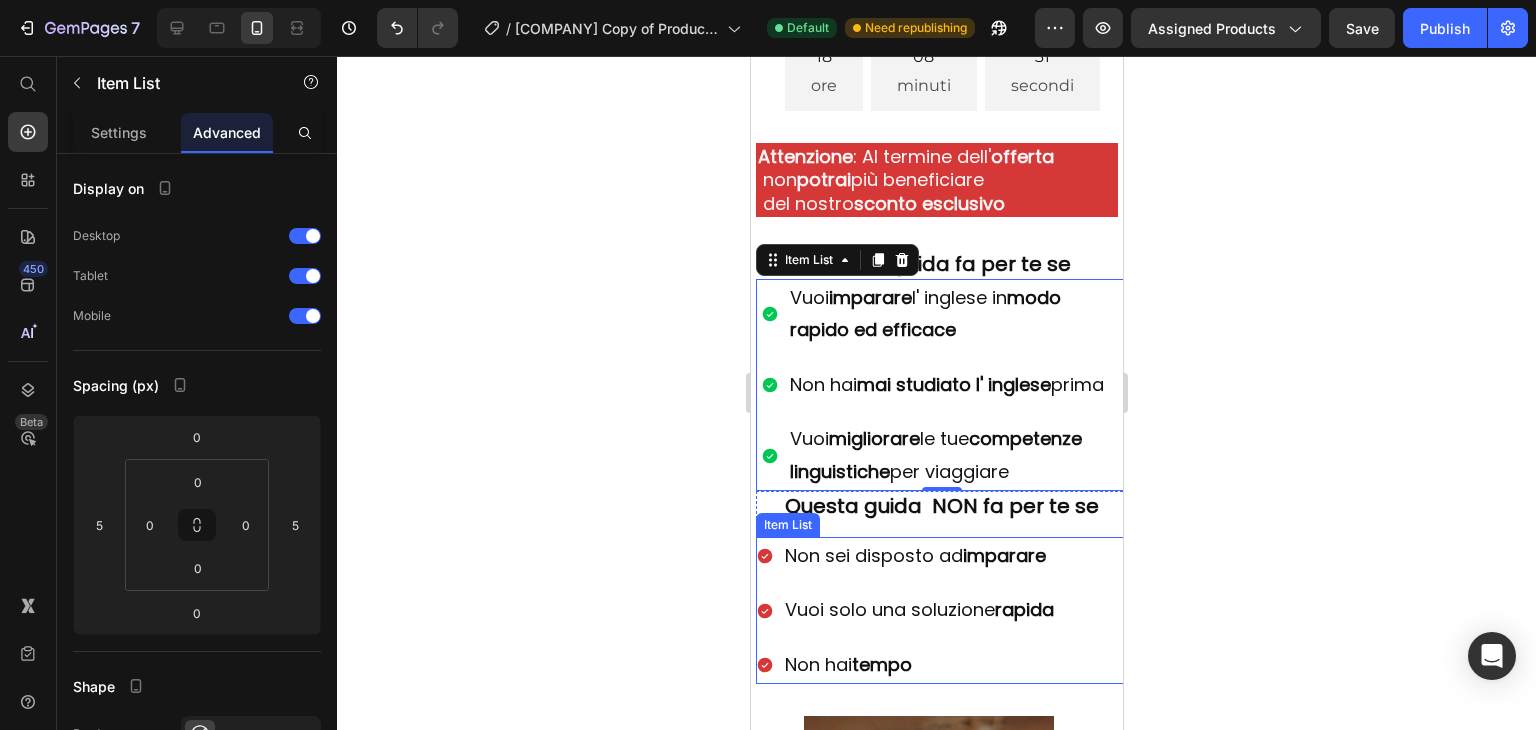 click on "Item List" at bounding box center (787, 525) 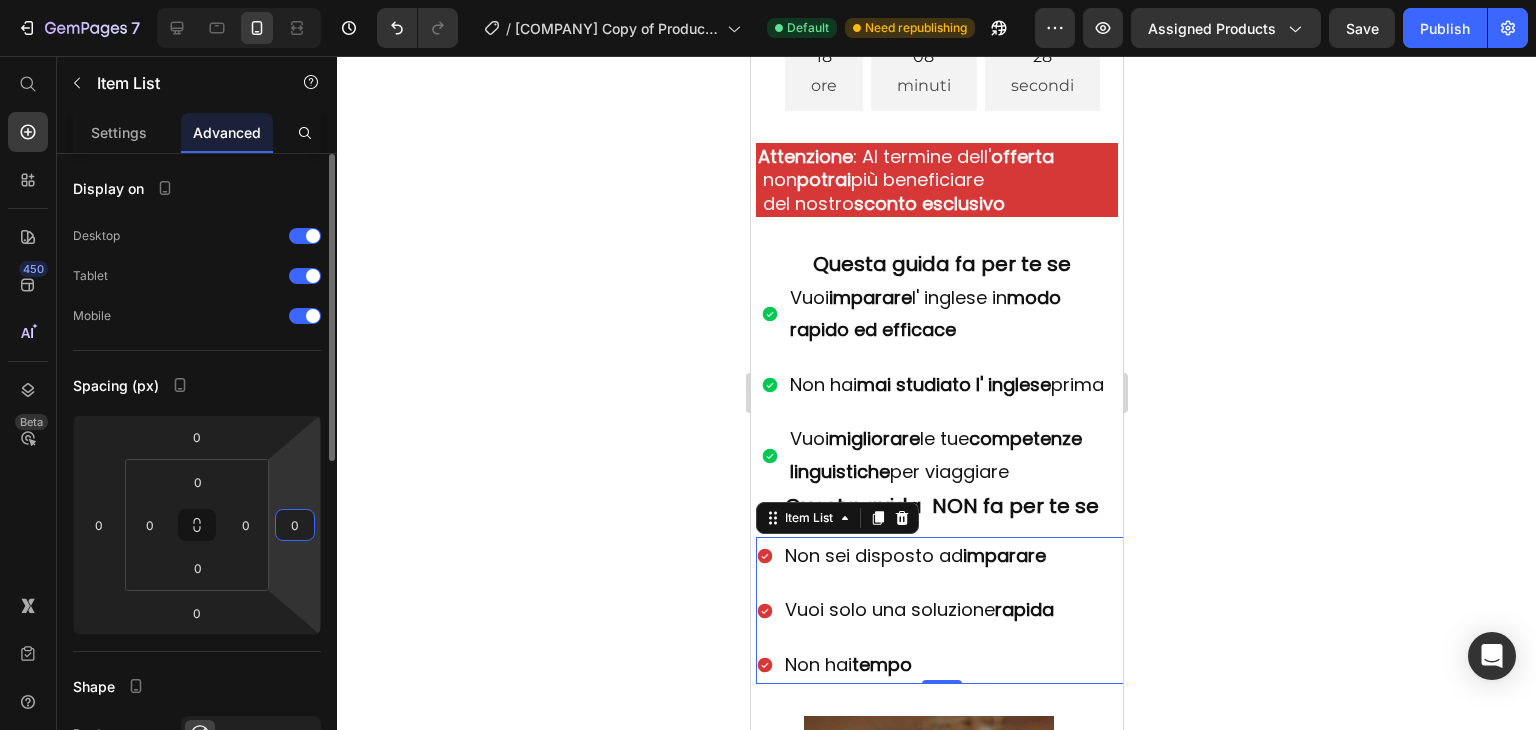 click on "0" at bounding box center (295, 525) 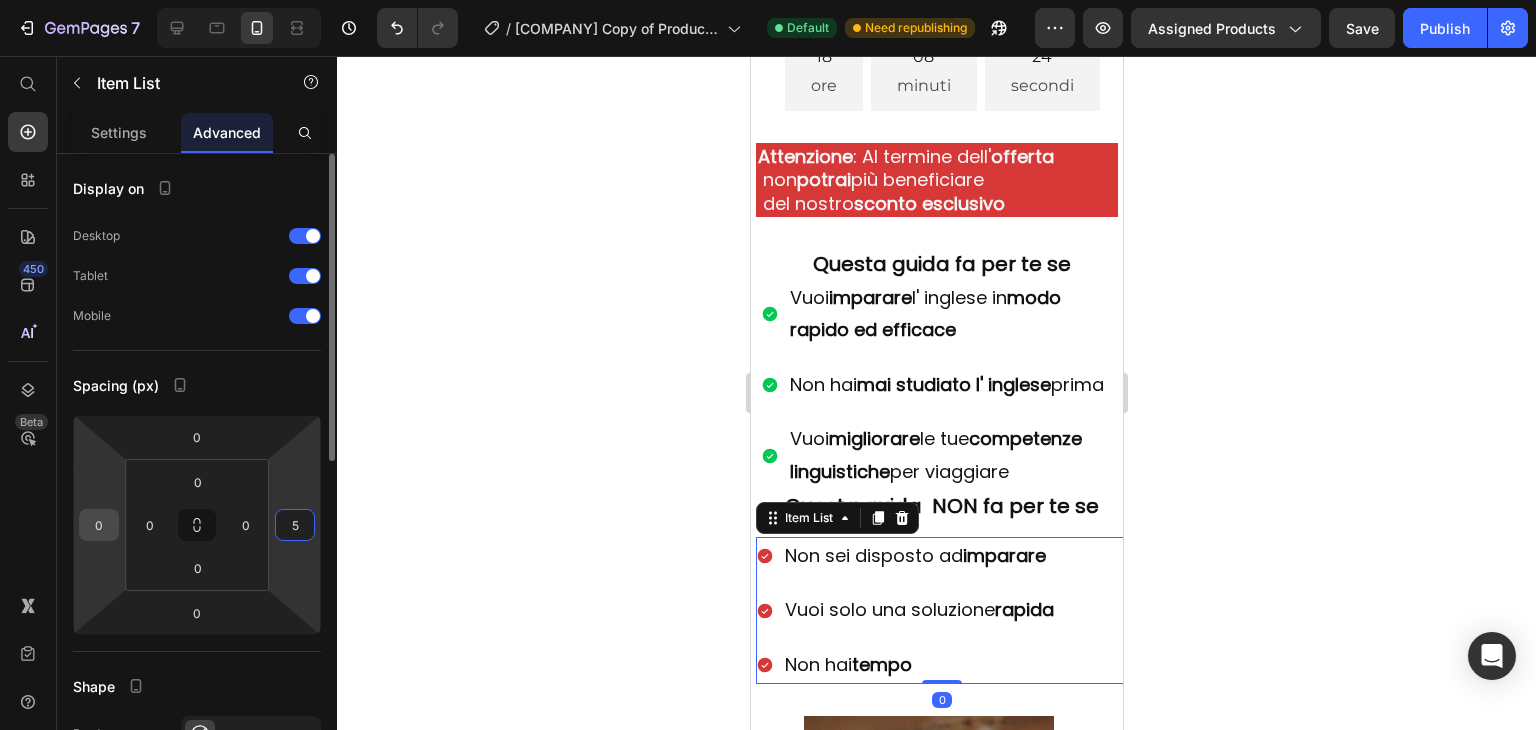 type on "5" 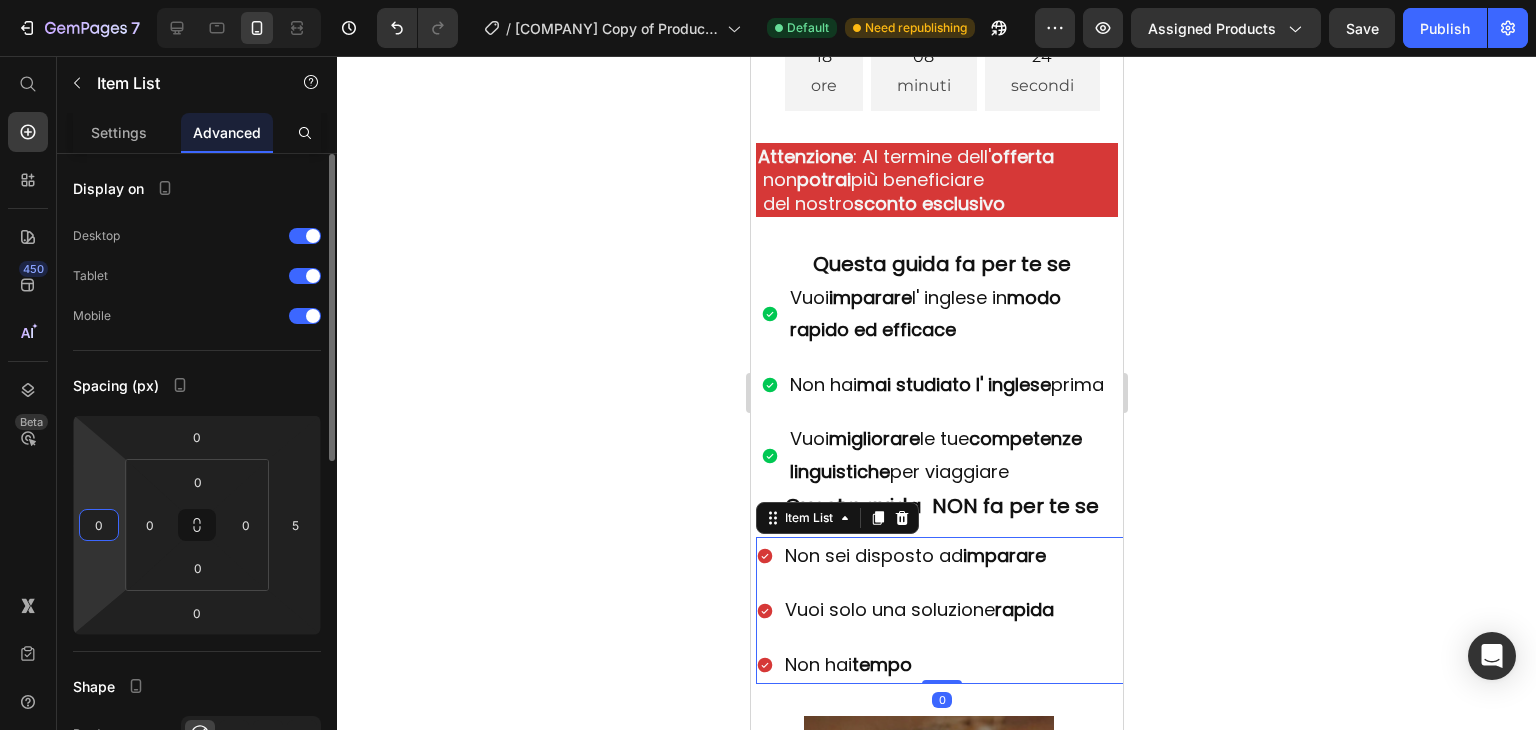 click on "0" at bounding box center [99, 525] 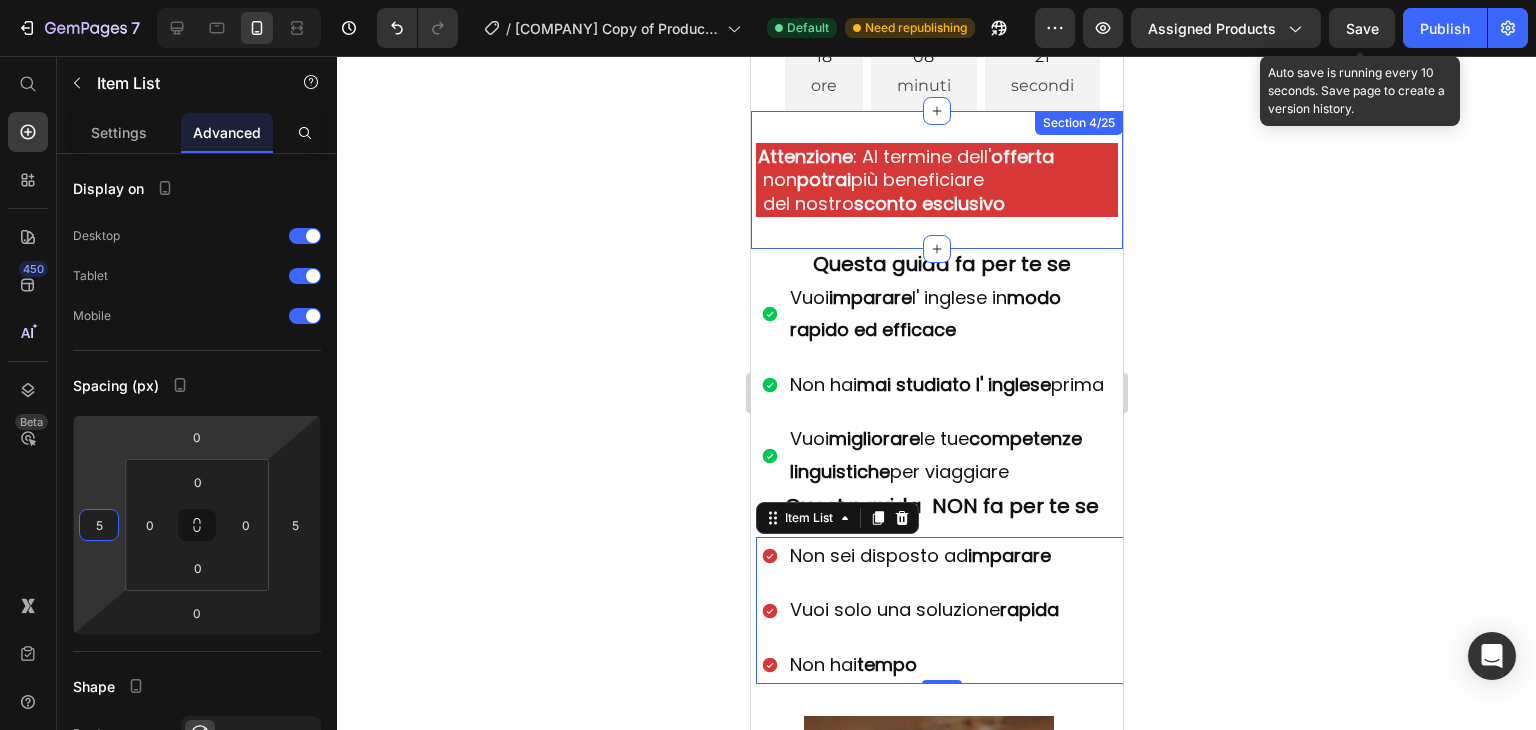 type on "5" 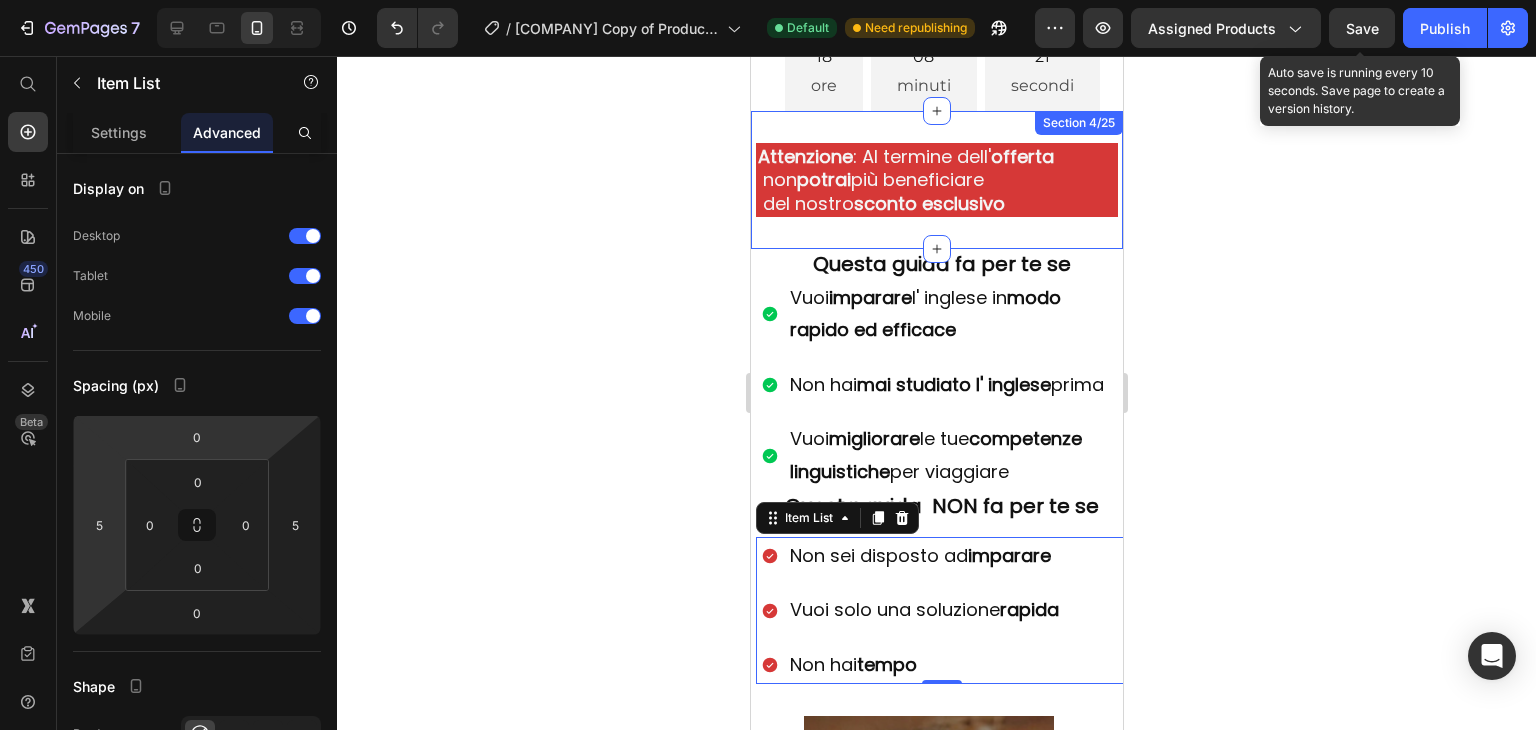click on "Save" at bounding box center (1362, 28) 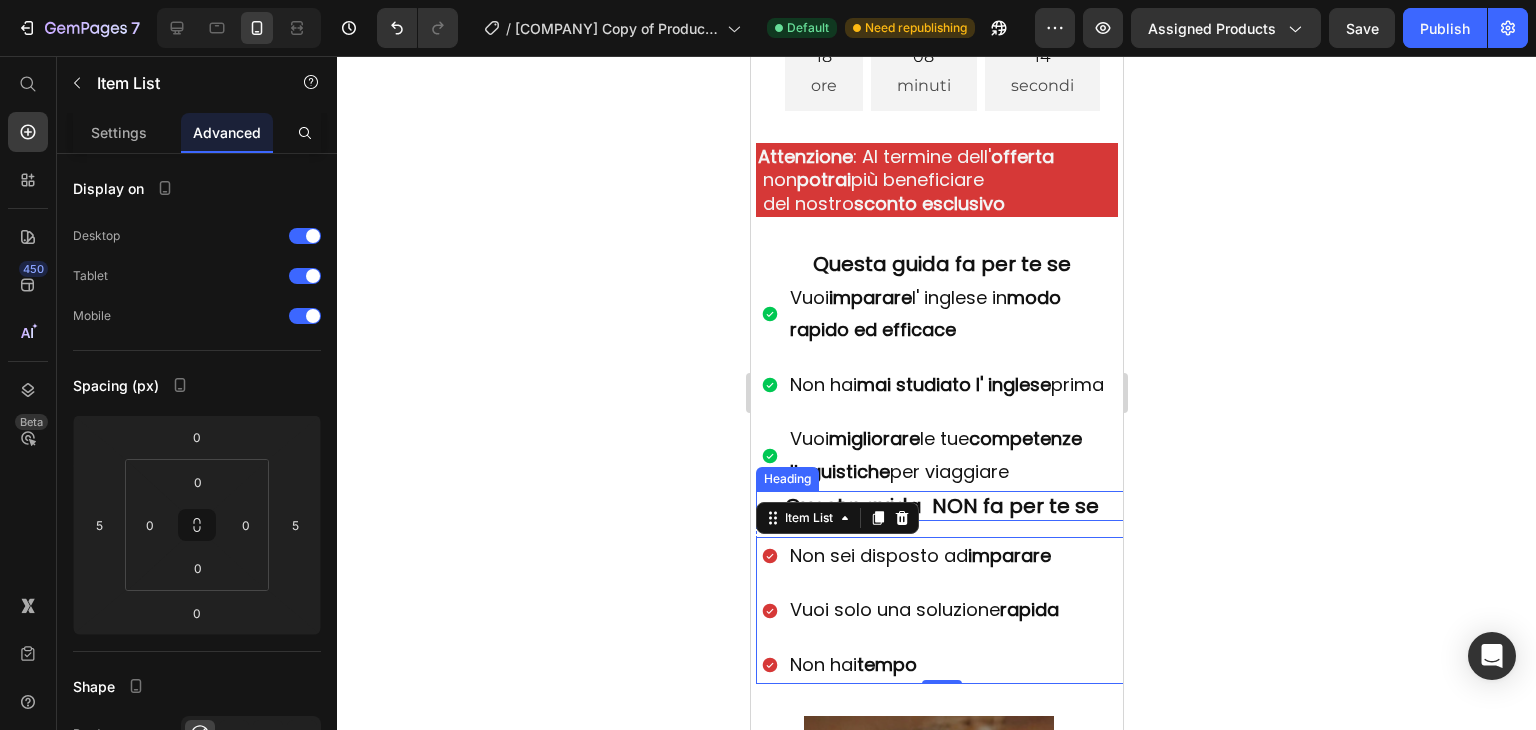 click on "Questa guida  NON fa per te se" at bounding box center [941, 506] 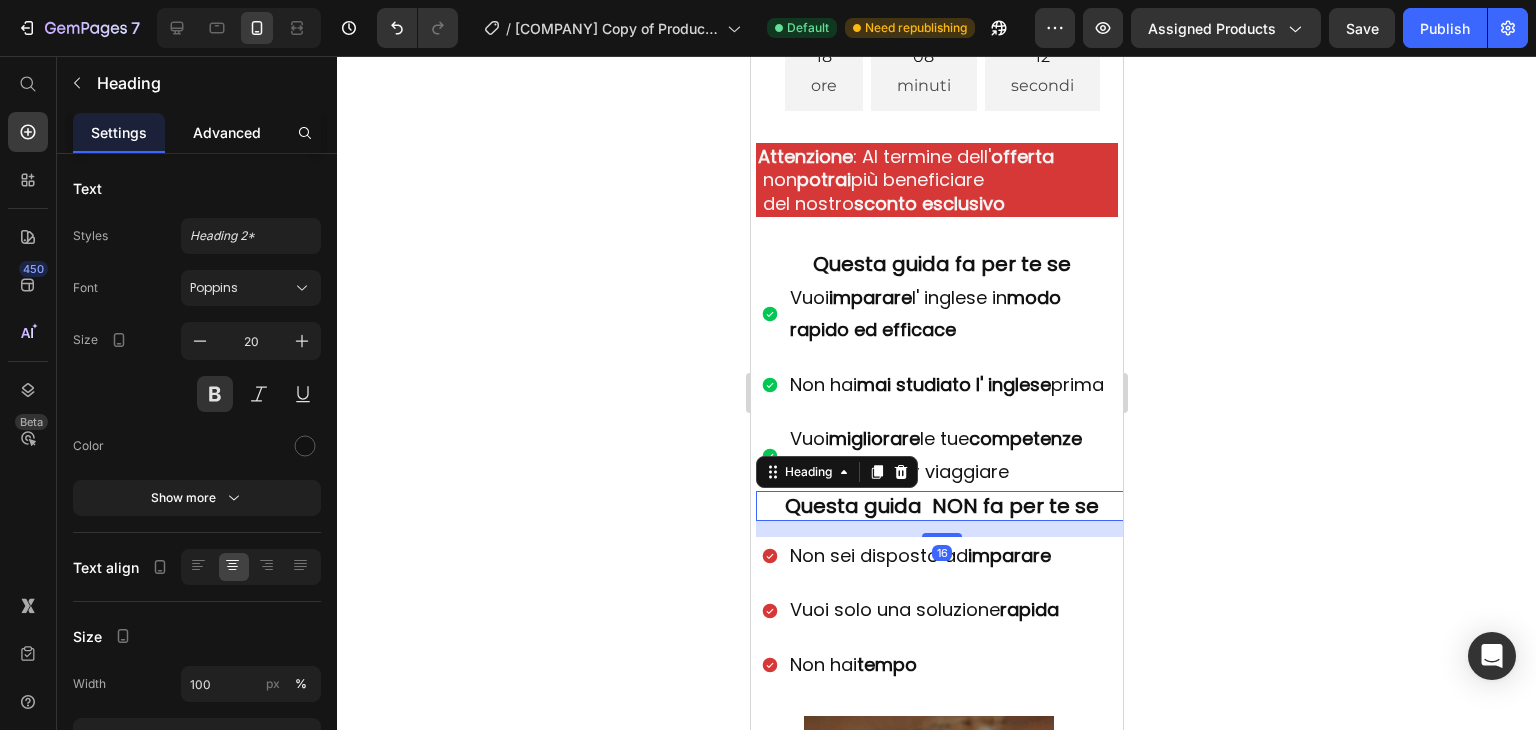 click on "Advanced" at bounding box center [227, 132] 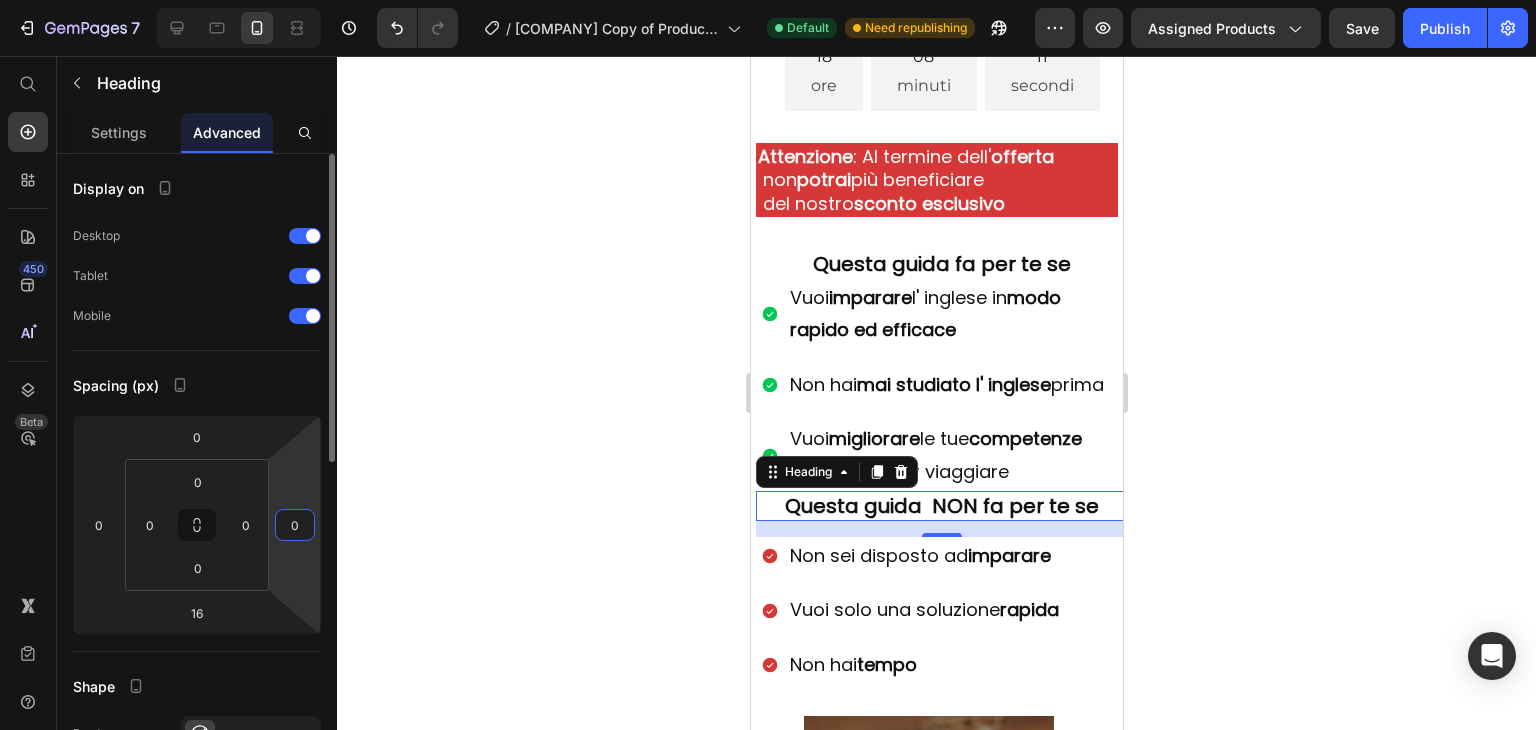click on "0" at bounding box center (295, 525) 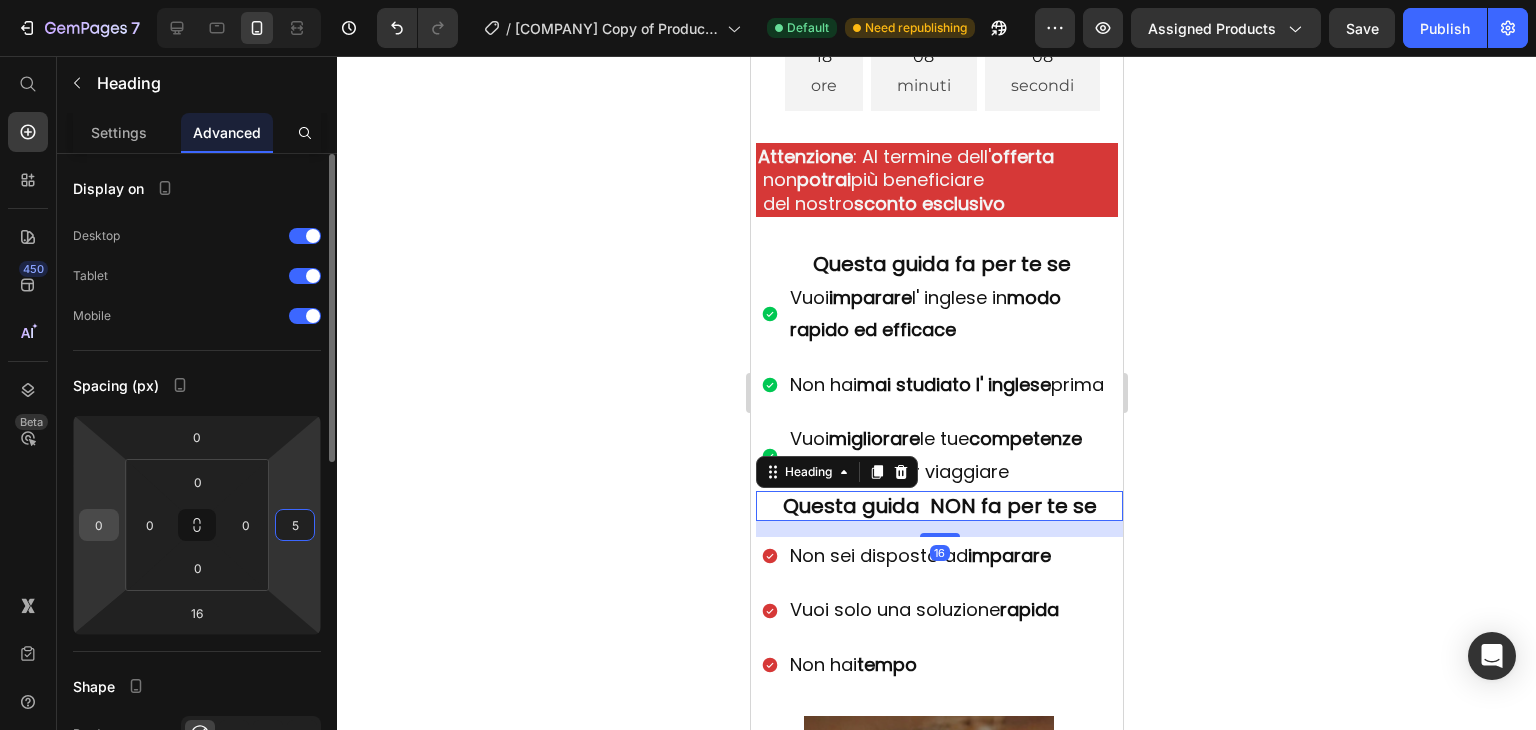 type on "5" 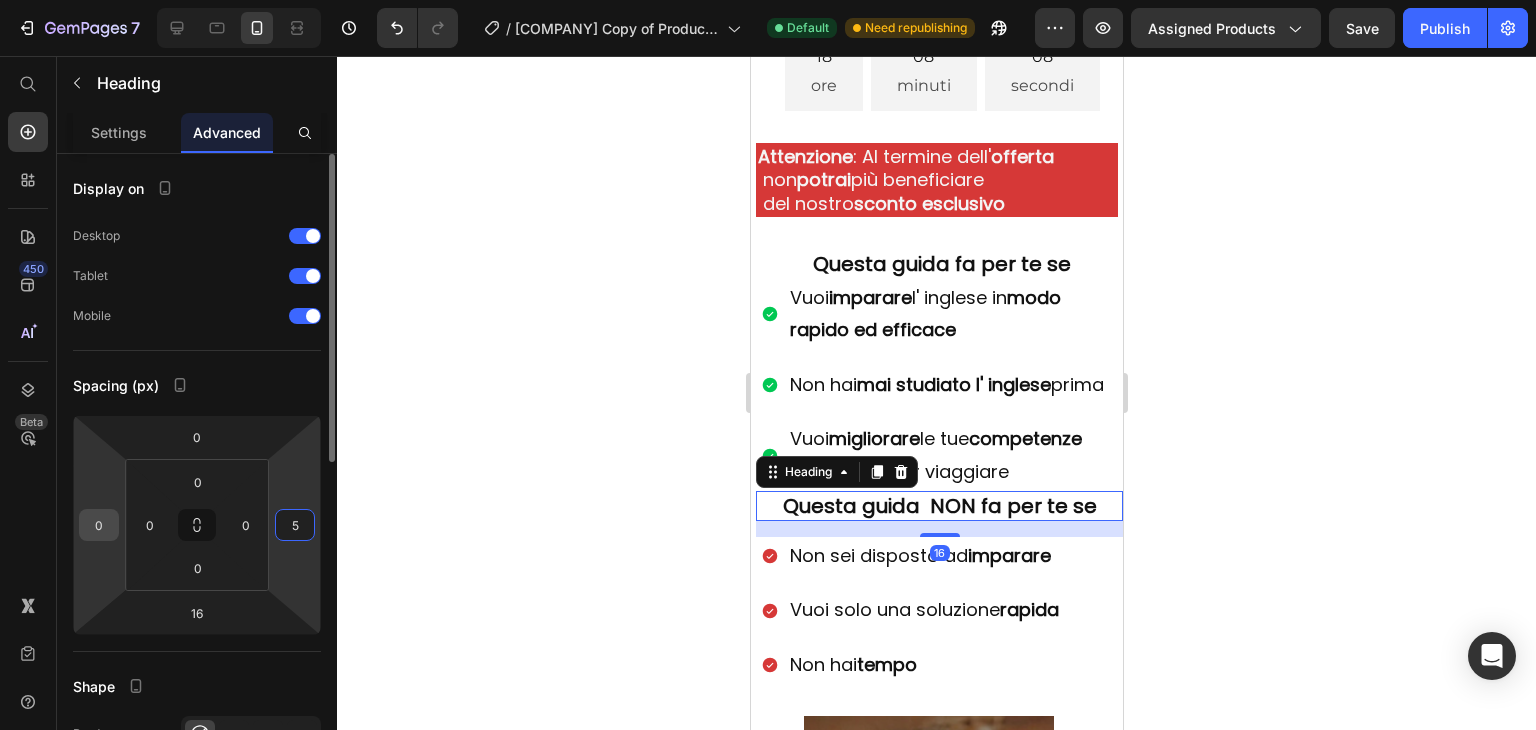 click on "0" at bounding box center (99, 525) 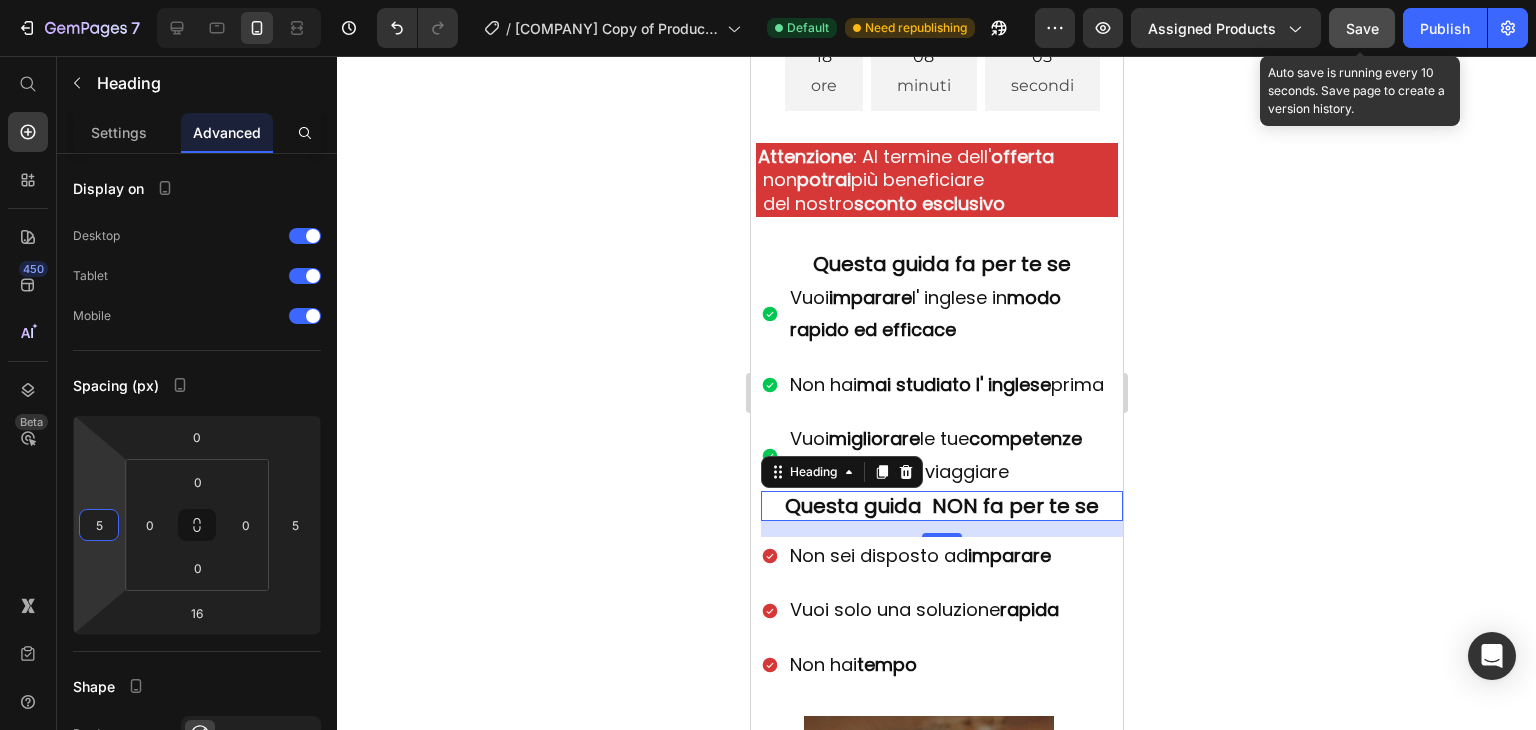 type on "5" 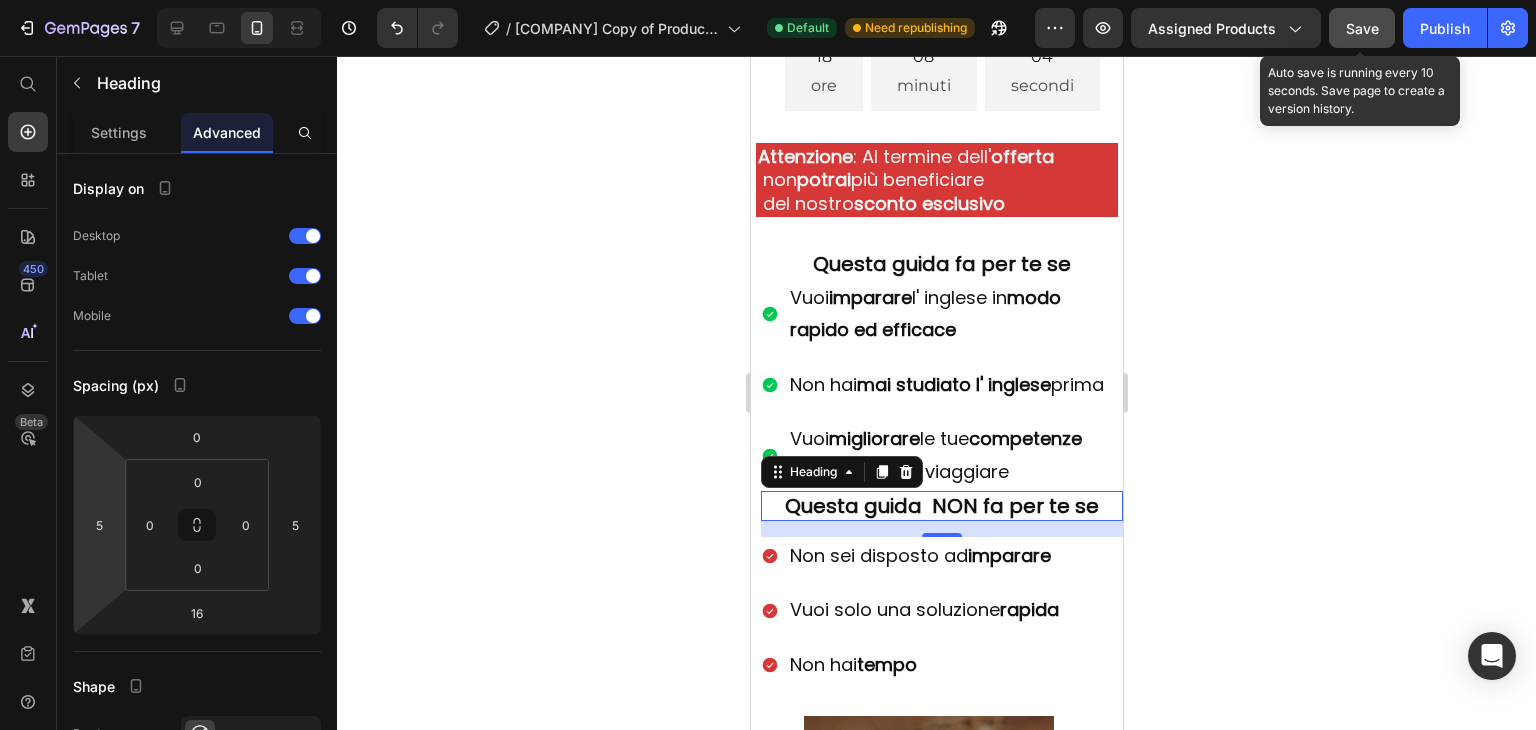 click on "Save" 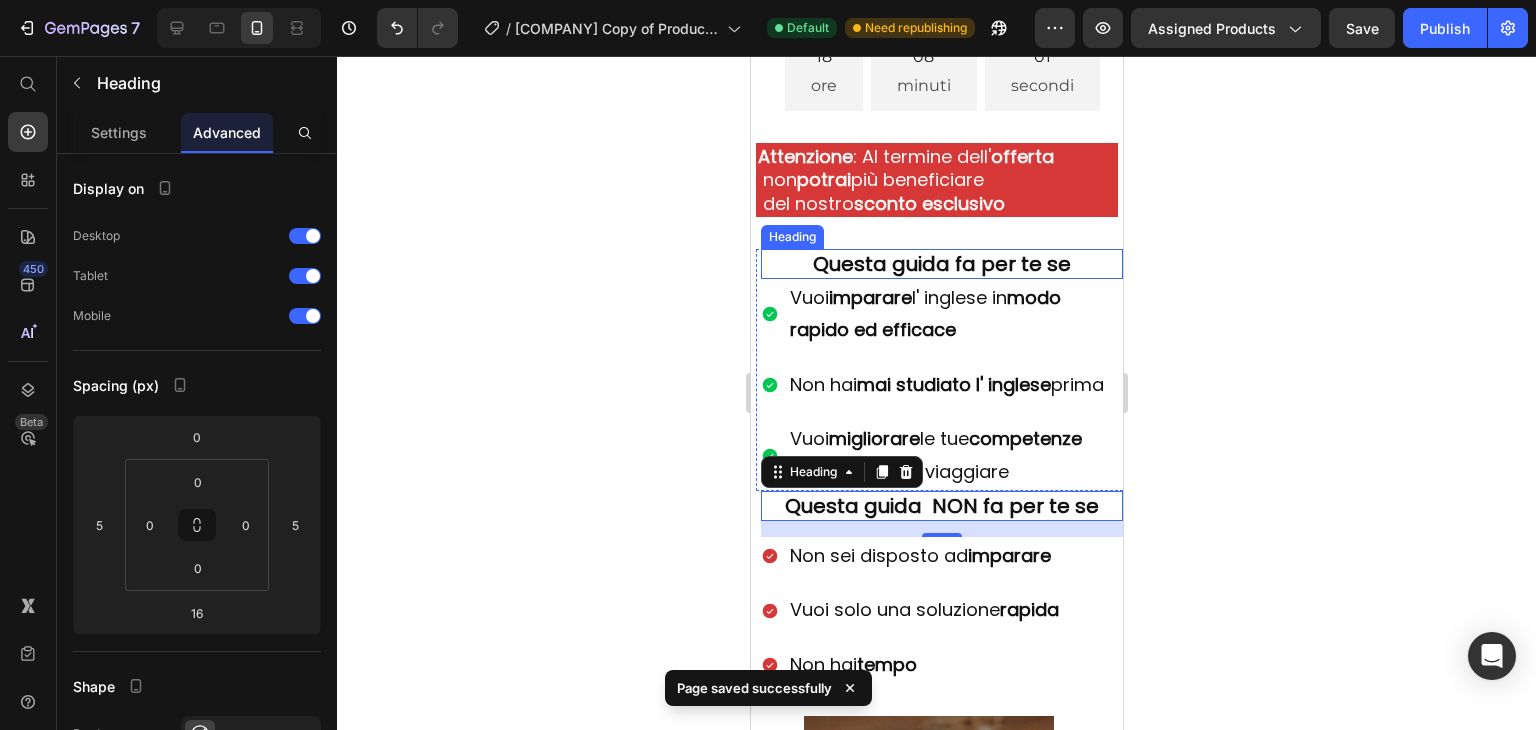 click on "Questa guida fa per te se" at bounding box center (941, 264) 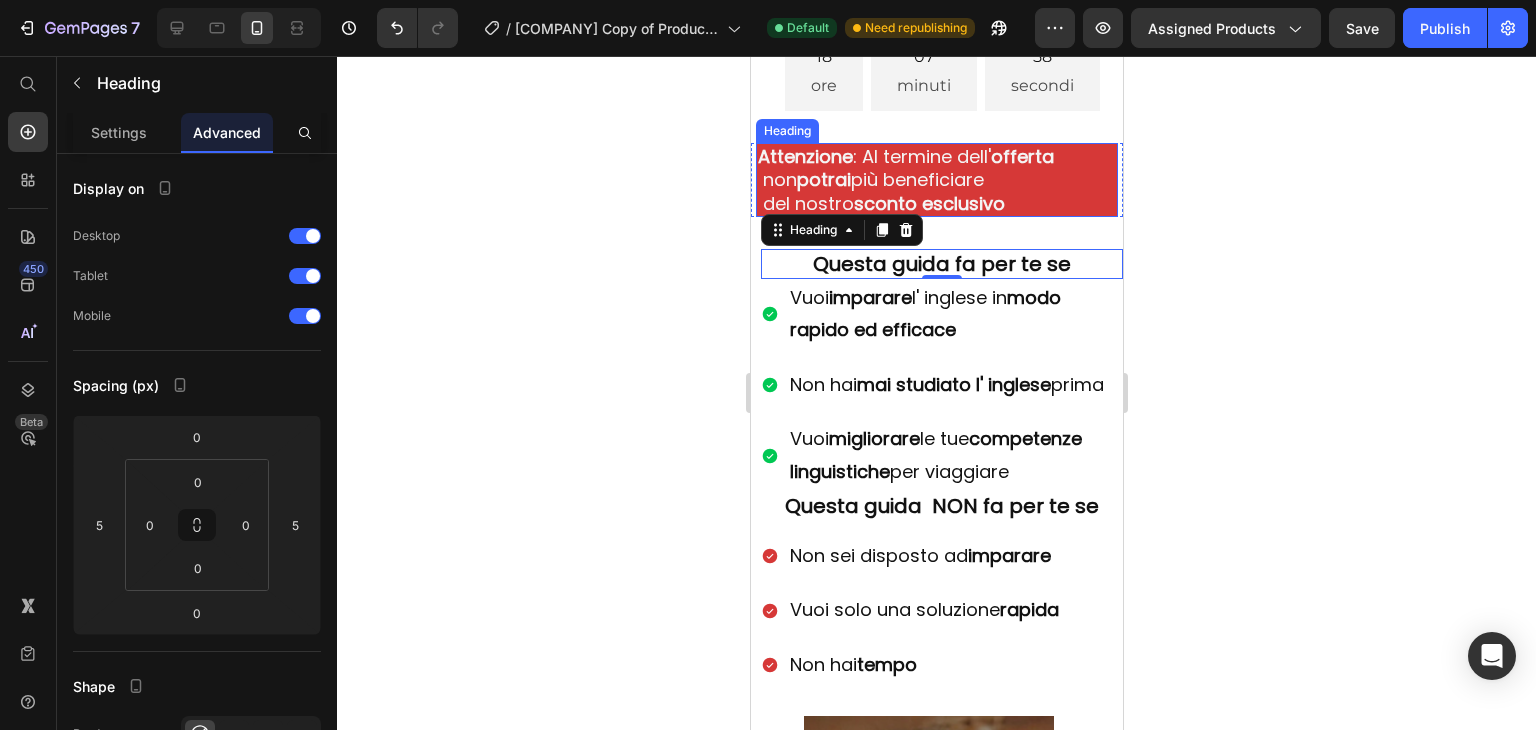 click on "potrai" at bounding box center [823, 179] 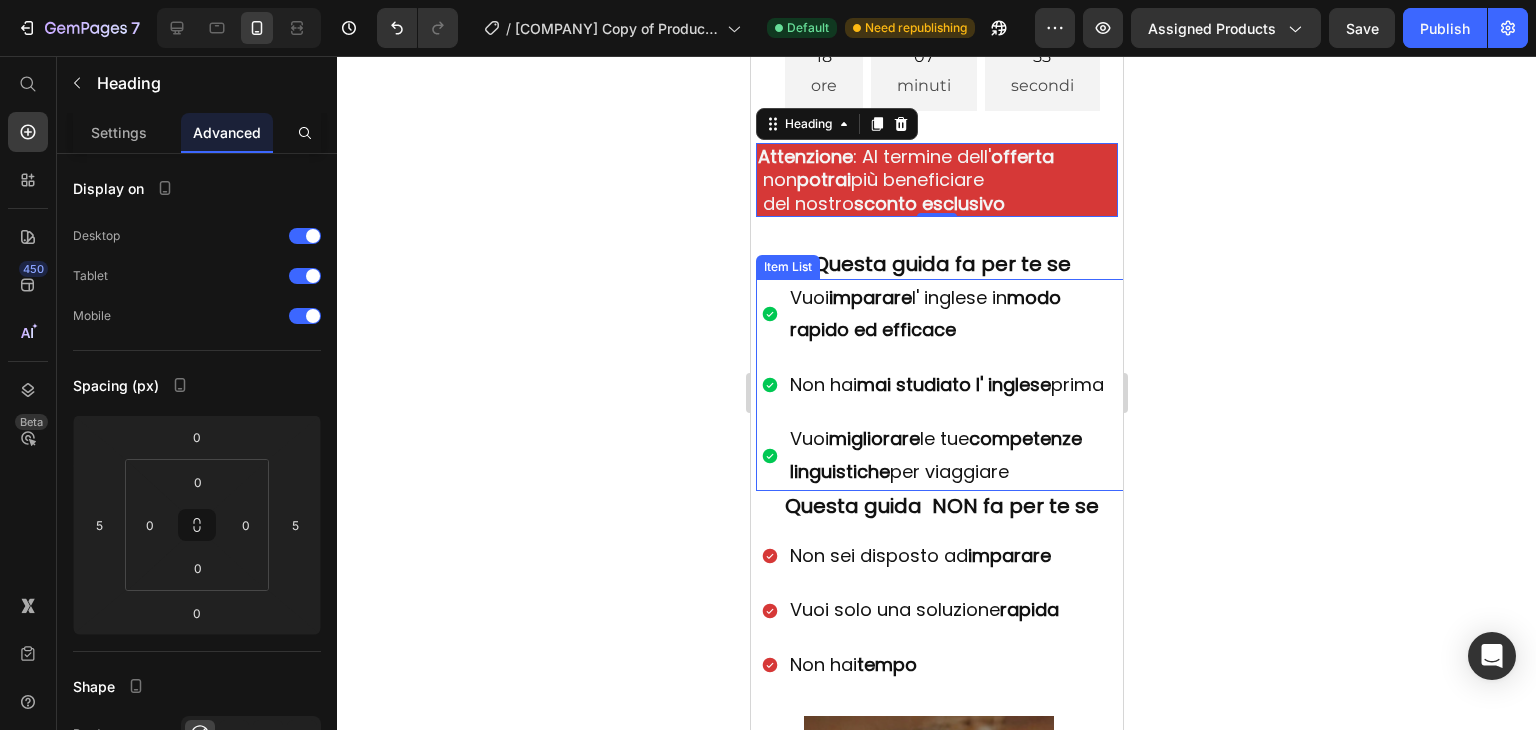click on "Vuoi  imparare  l' inglese in  modo  rapido ed efficace" at bounding box center [933, 314] 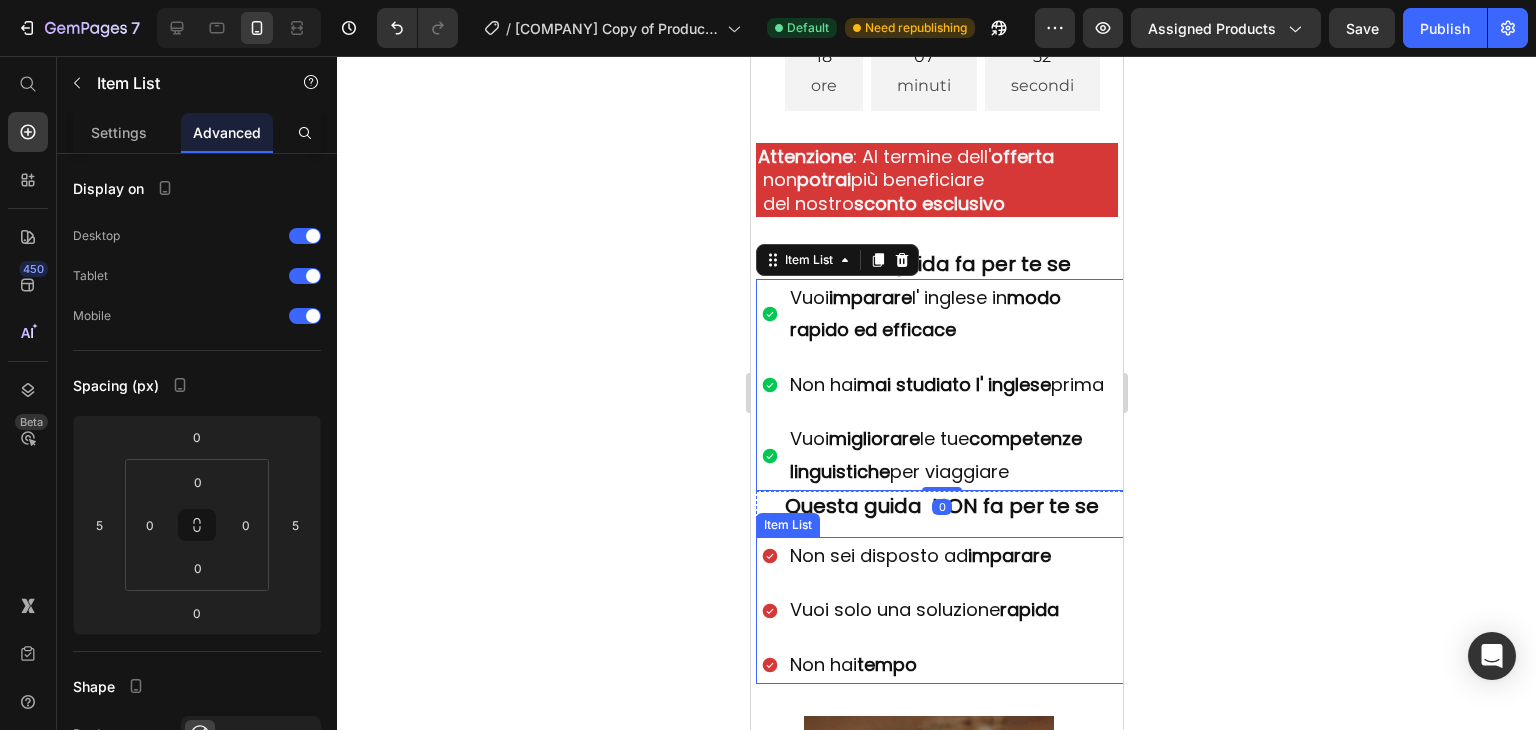 click on "Non sei disposto ad  imparare" at bounding box center (910, 556) 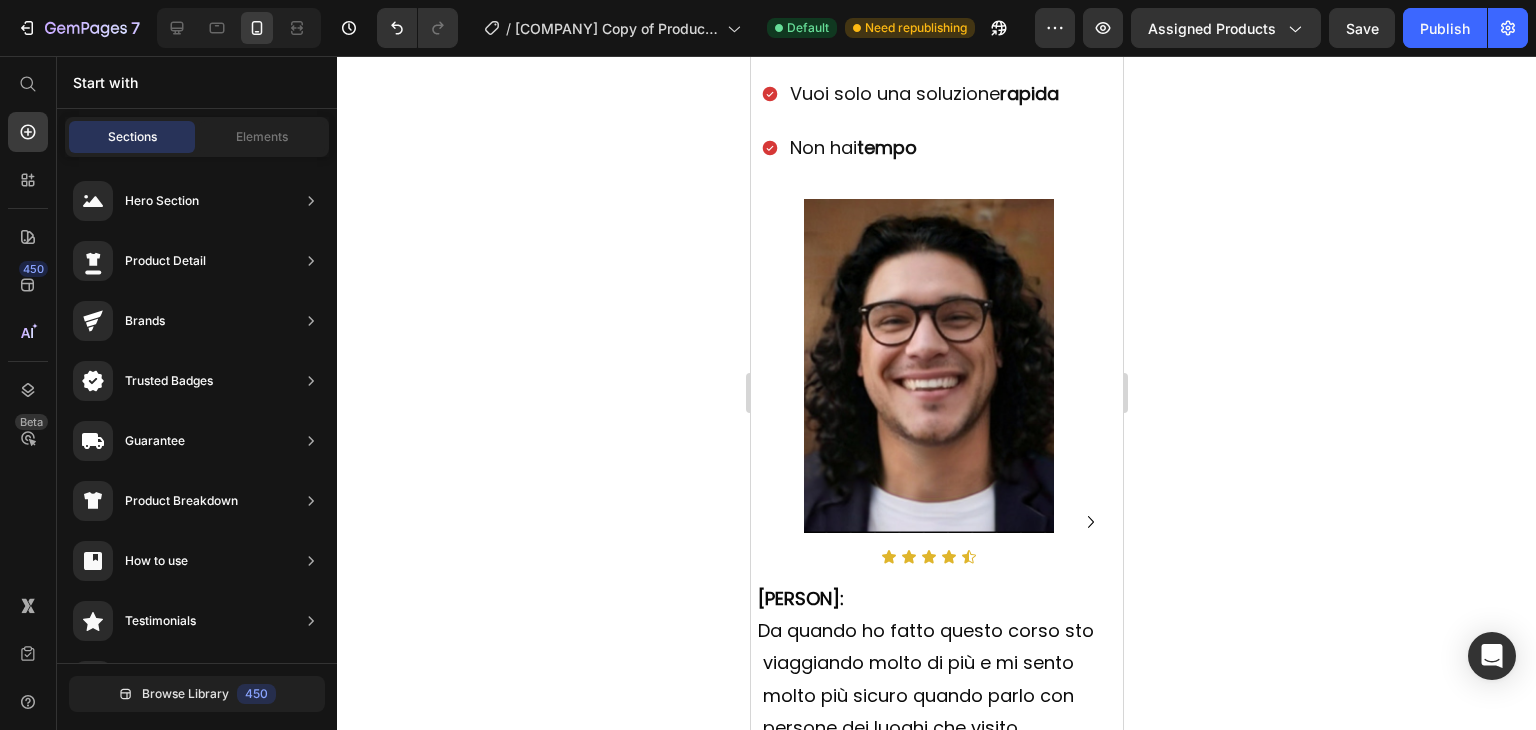 scroll, scrollTop: 1240, scrollLeft: 0, axis: vertical 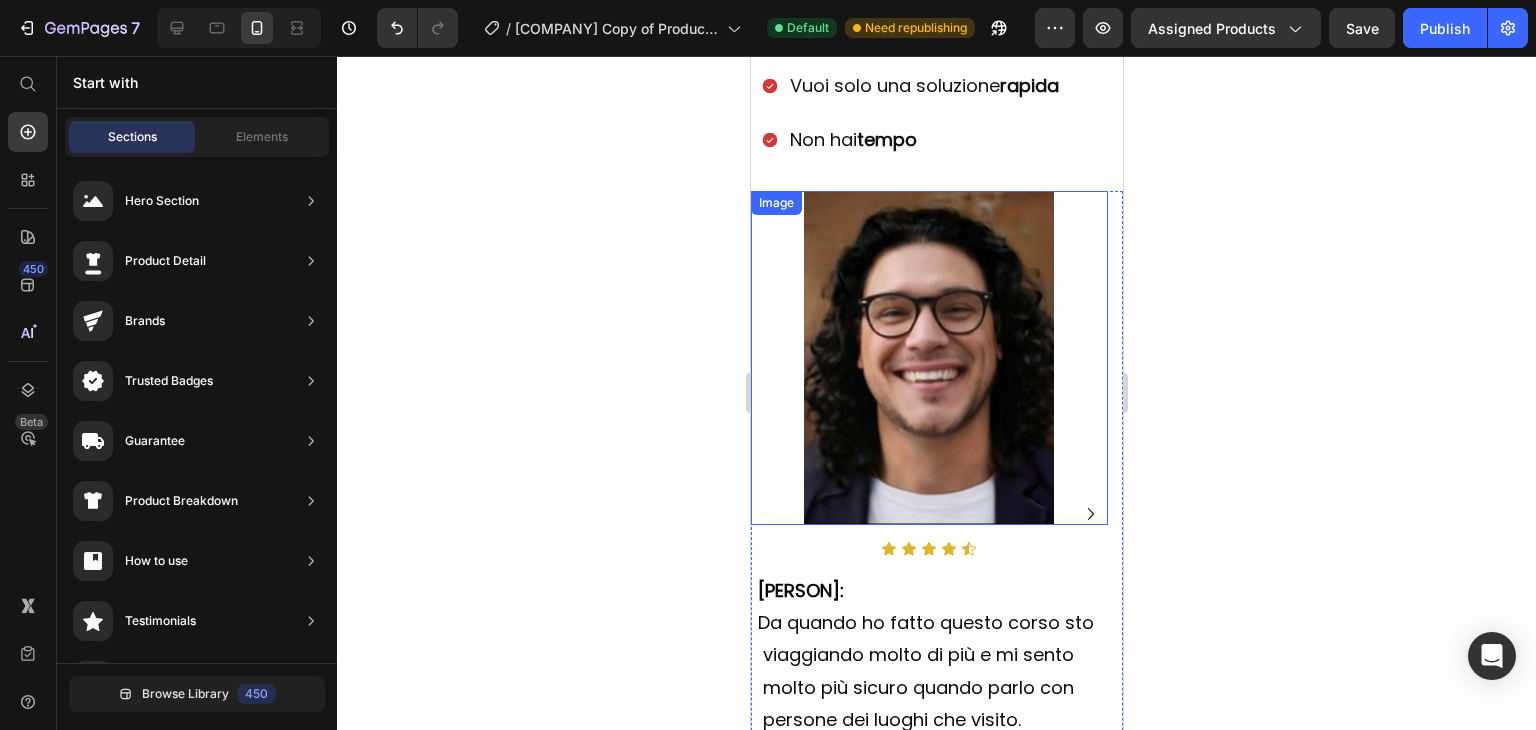 click at bounding box center (928, 357) 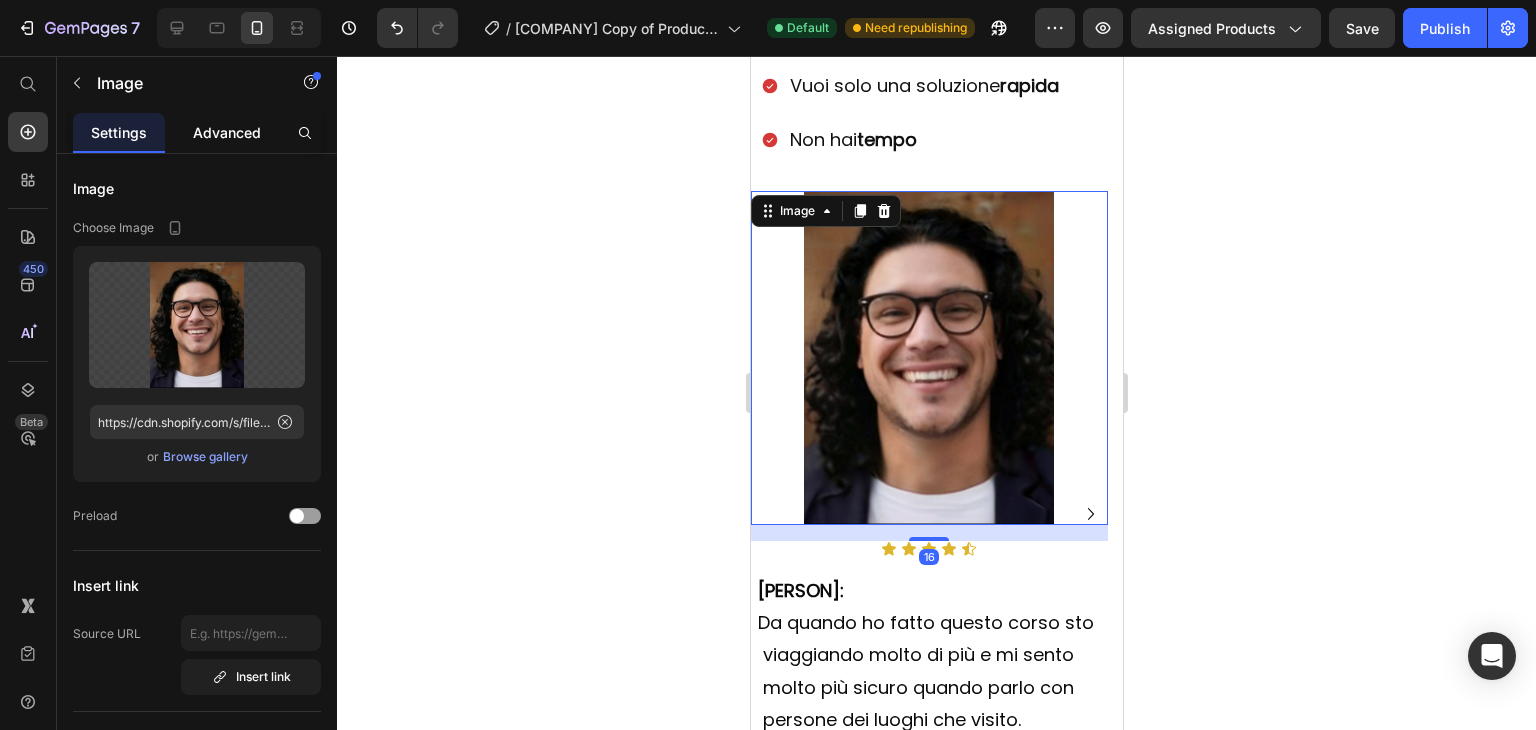 click on "Advanced" at bounding box center [227, 132] 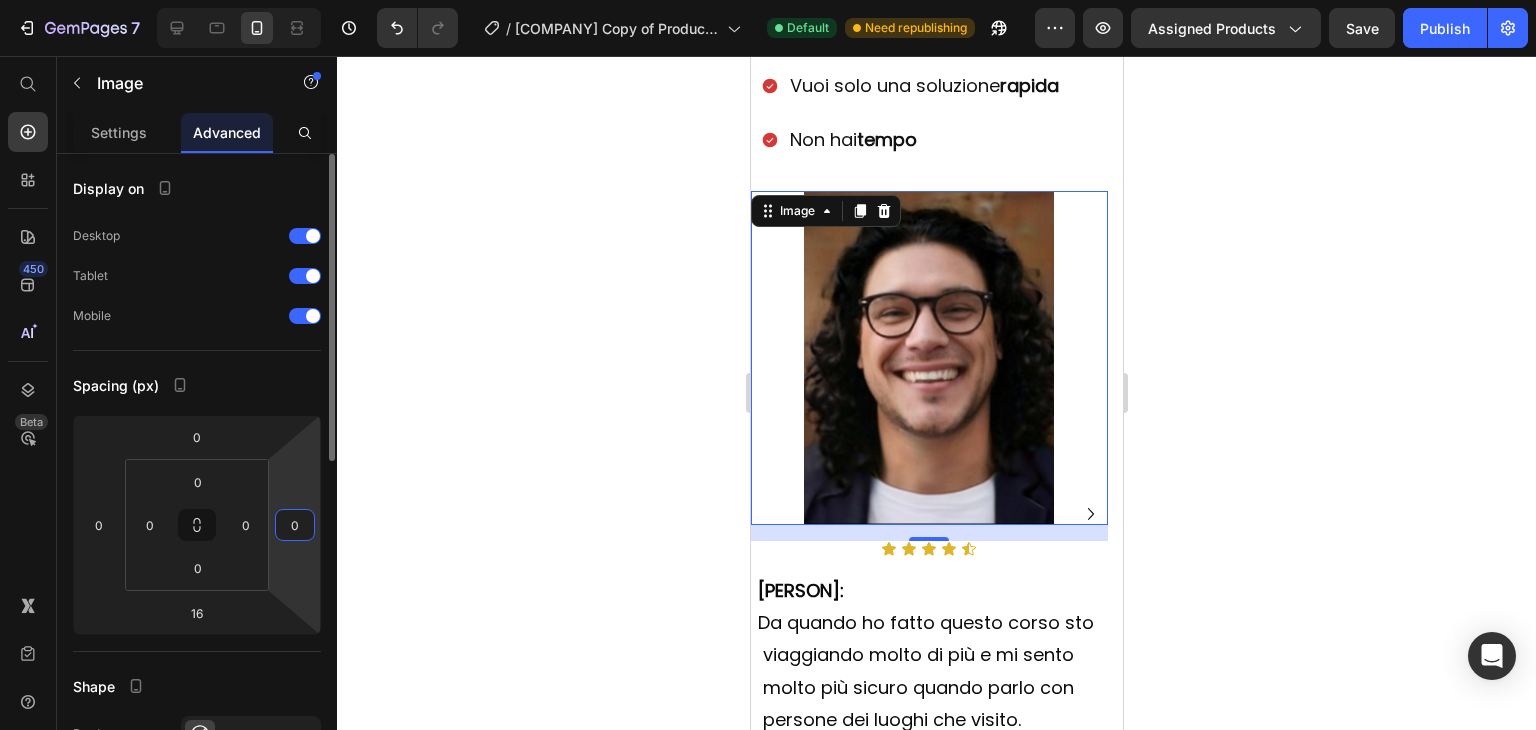 click on "0" at bounding box center [295, 525] 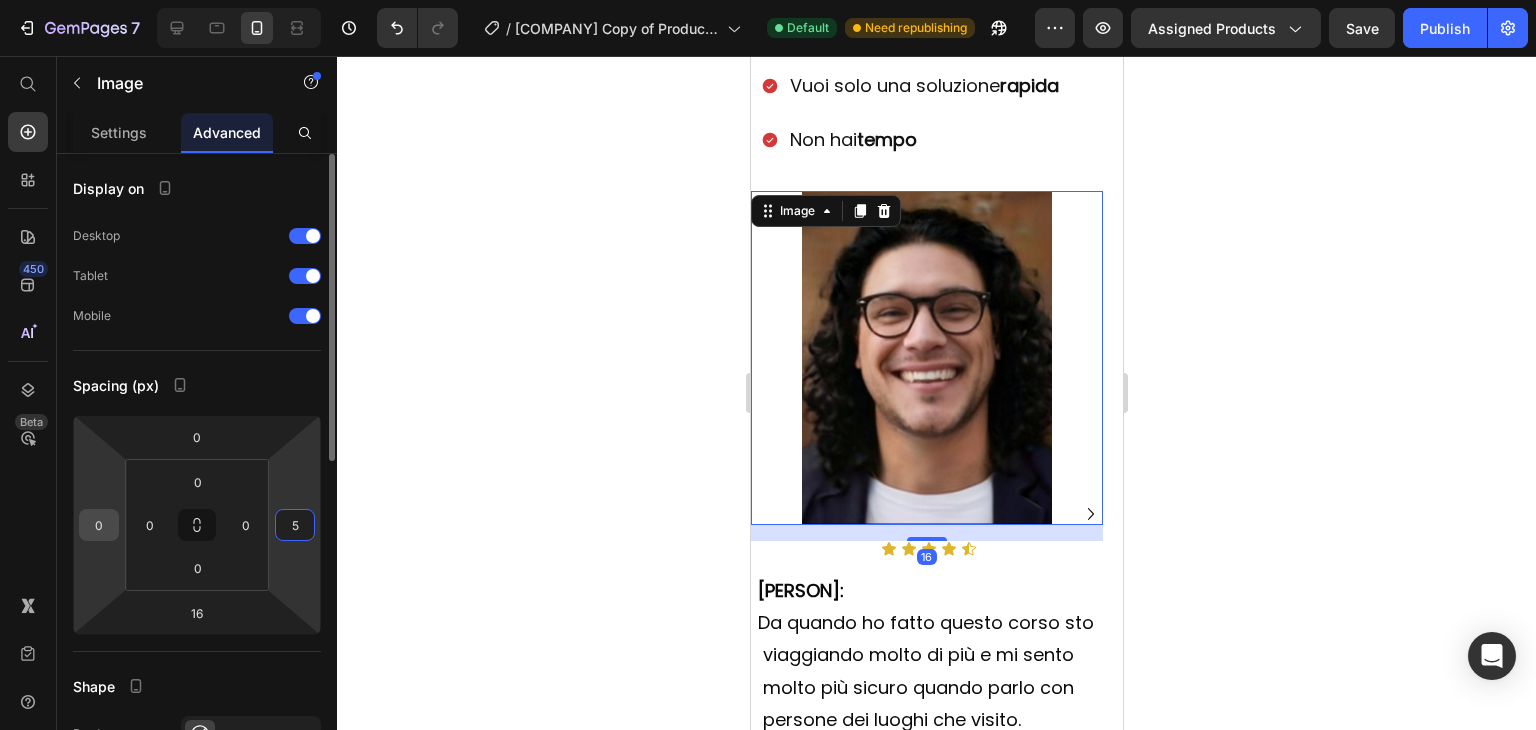 type on "5" 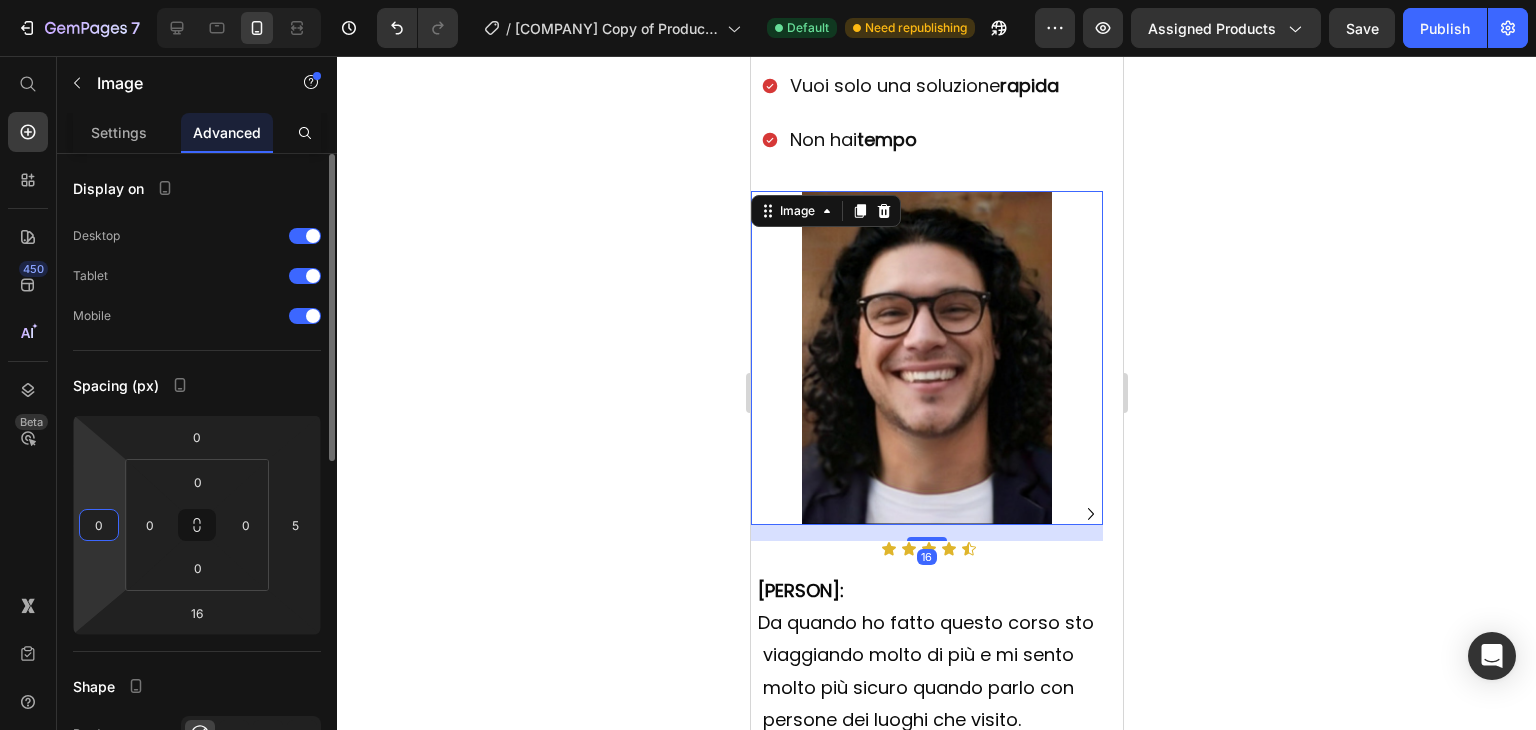 click on "0" at bounding box center (99, 525) 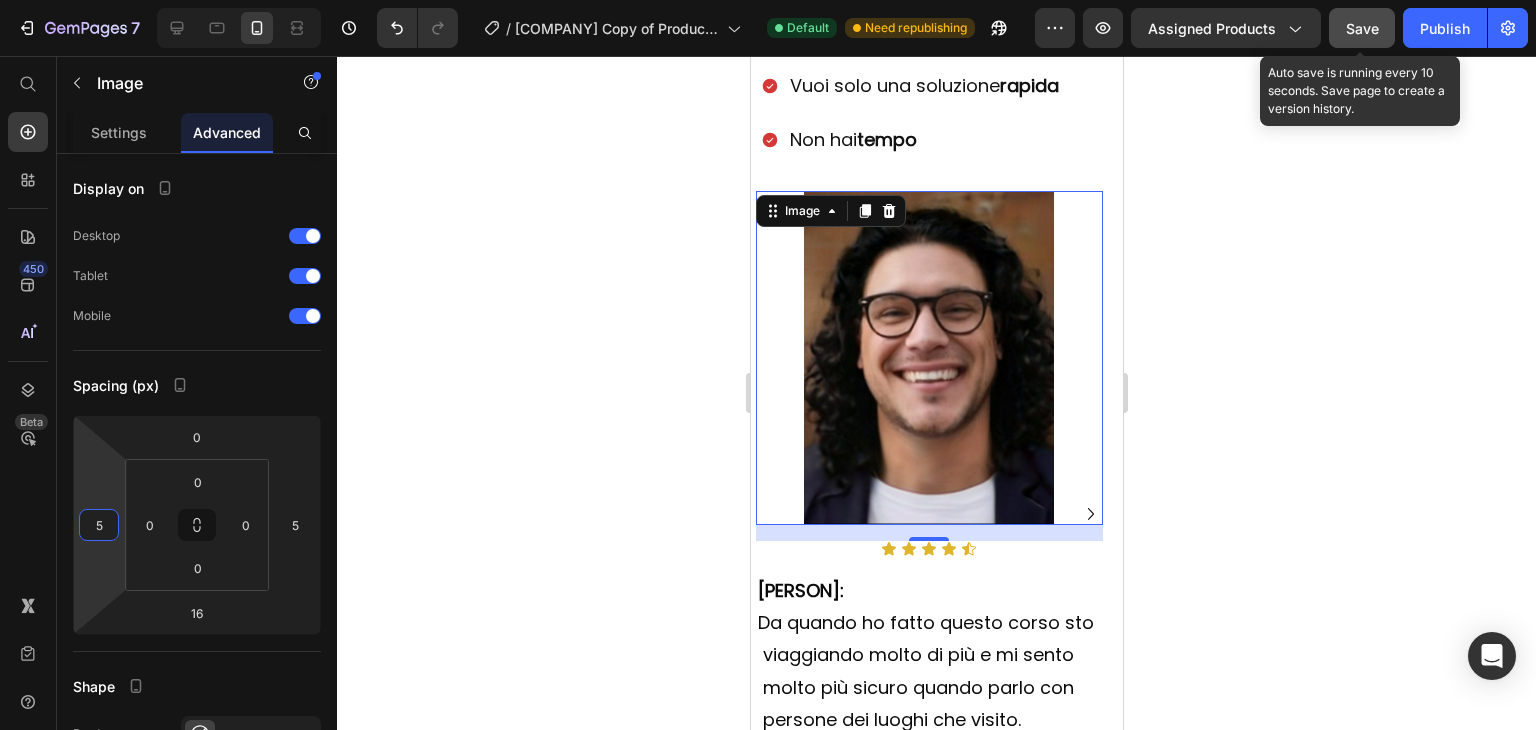 type on "5" 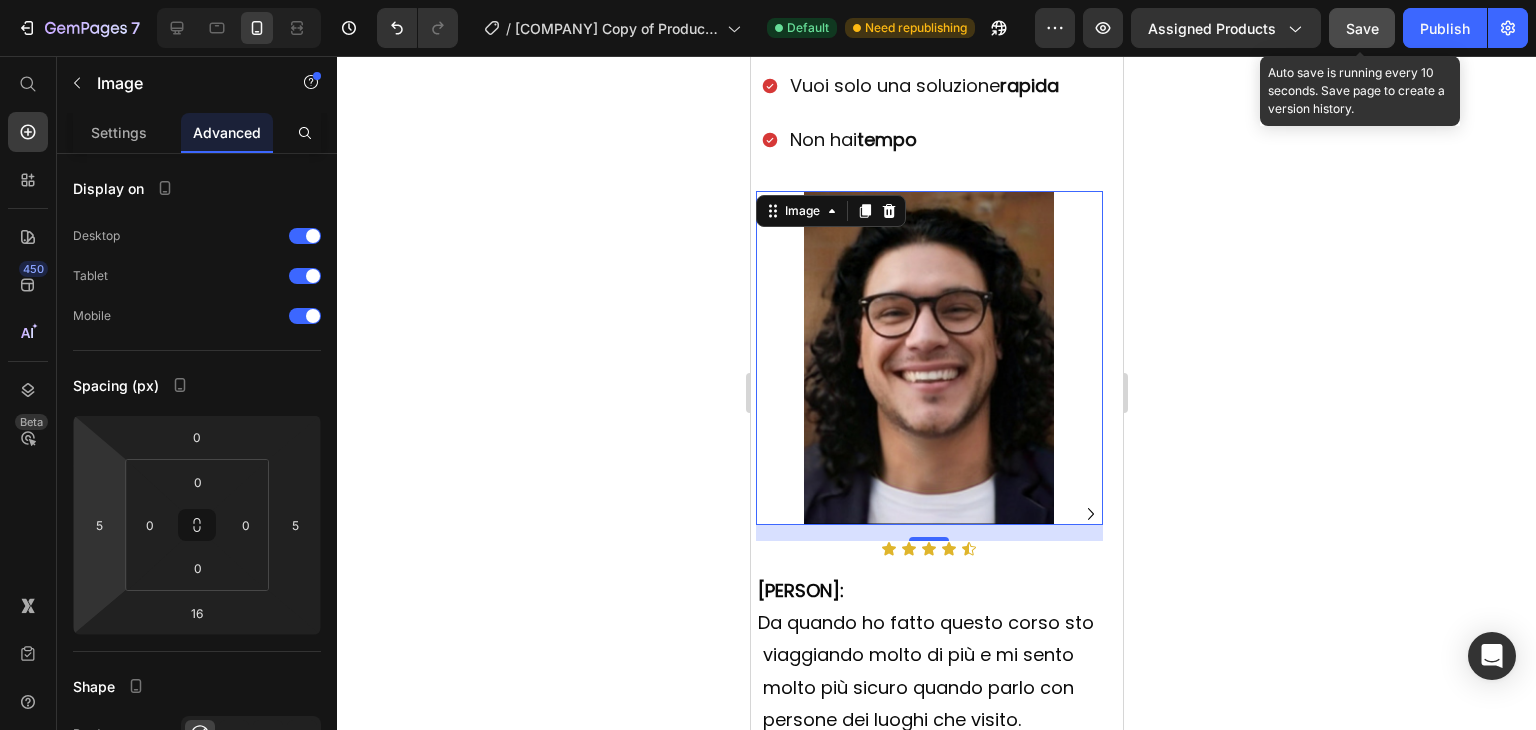 click on "Save" 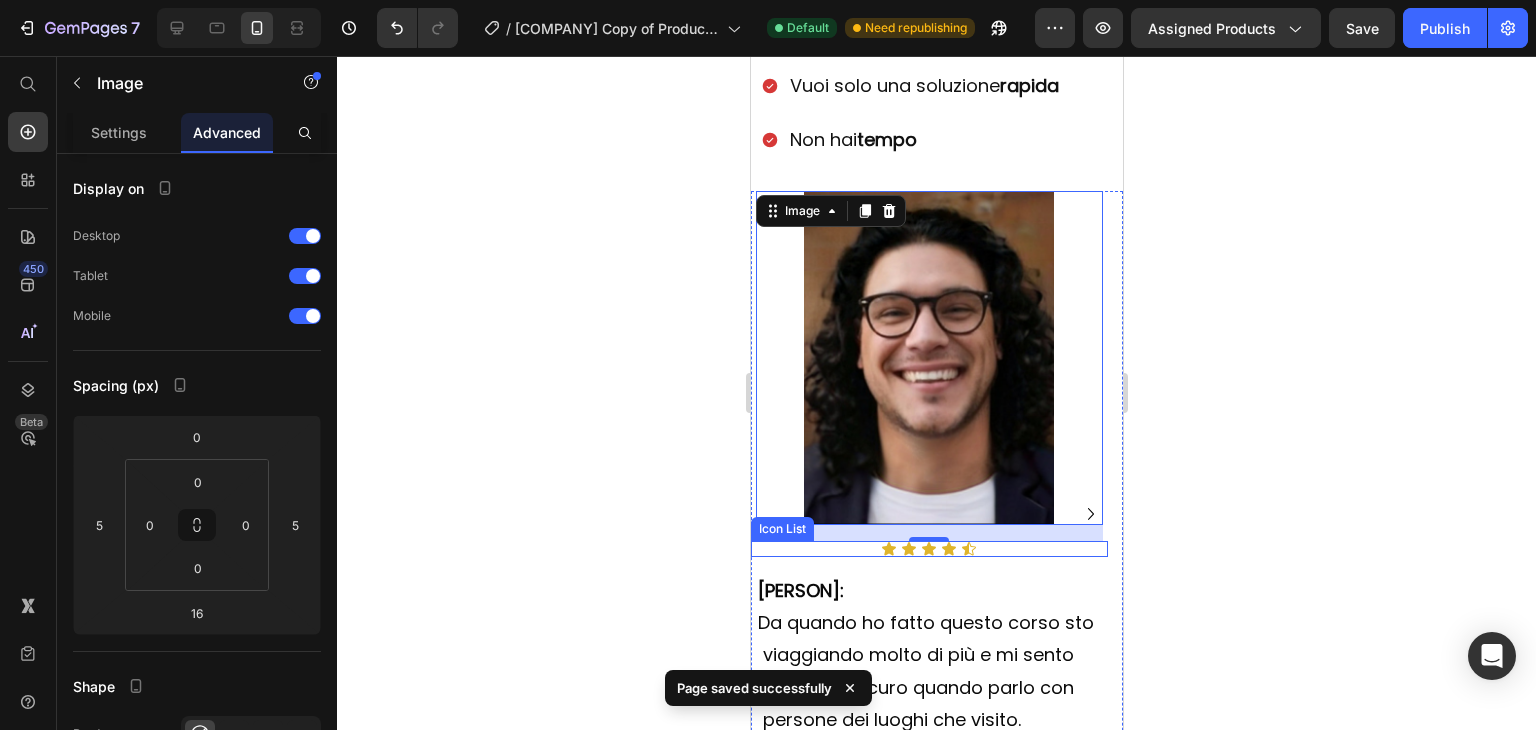 click on "Icon Icon Icon Icon Icon" at bounding box center [928, 549] 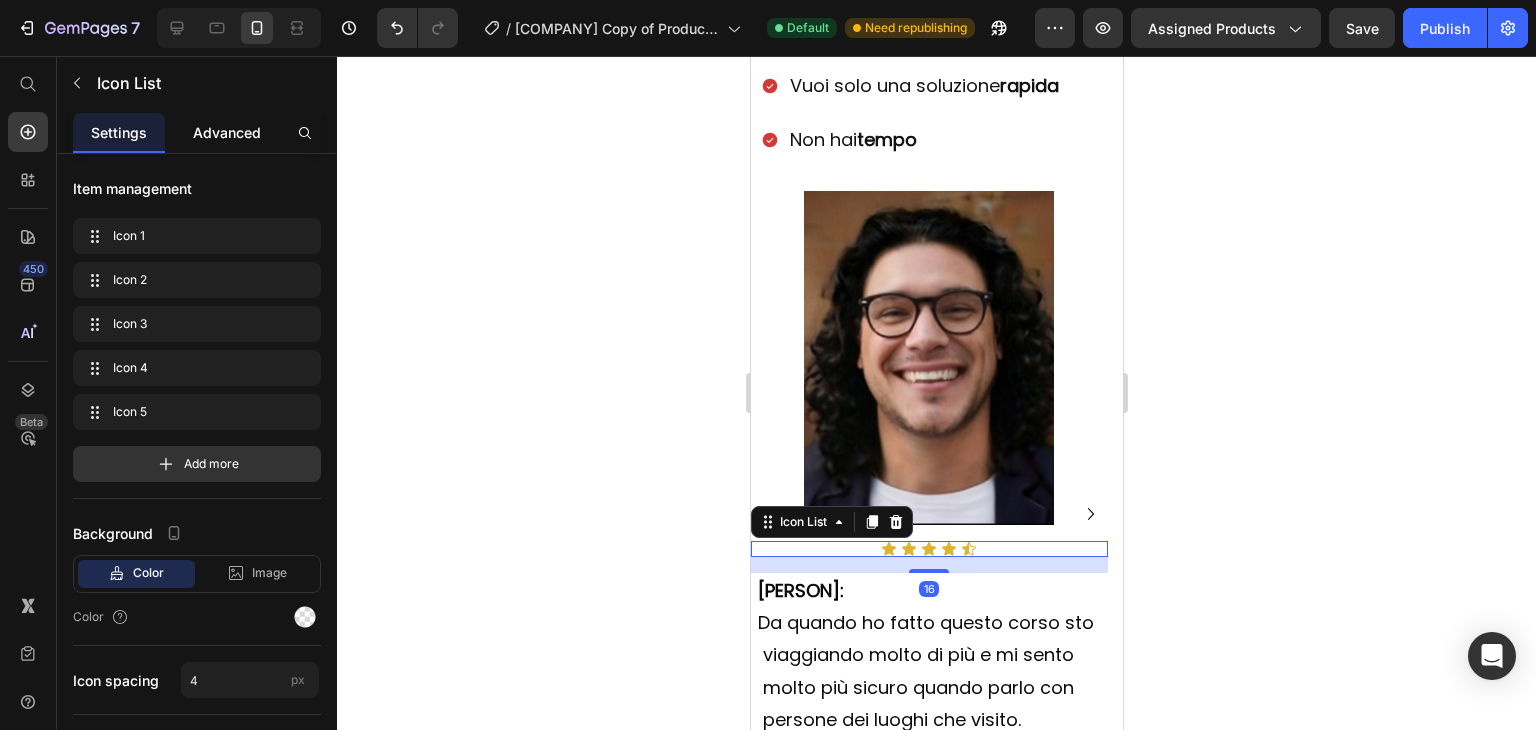 click on "Advanced" 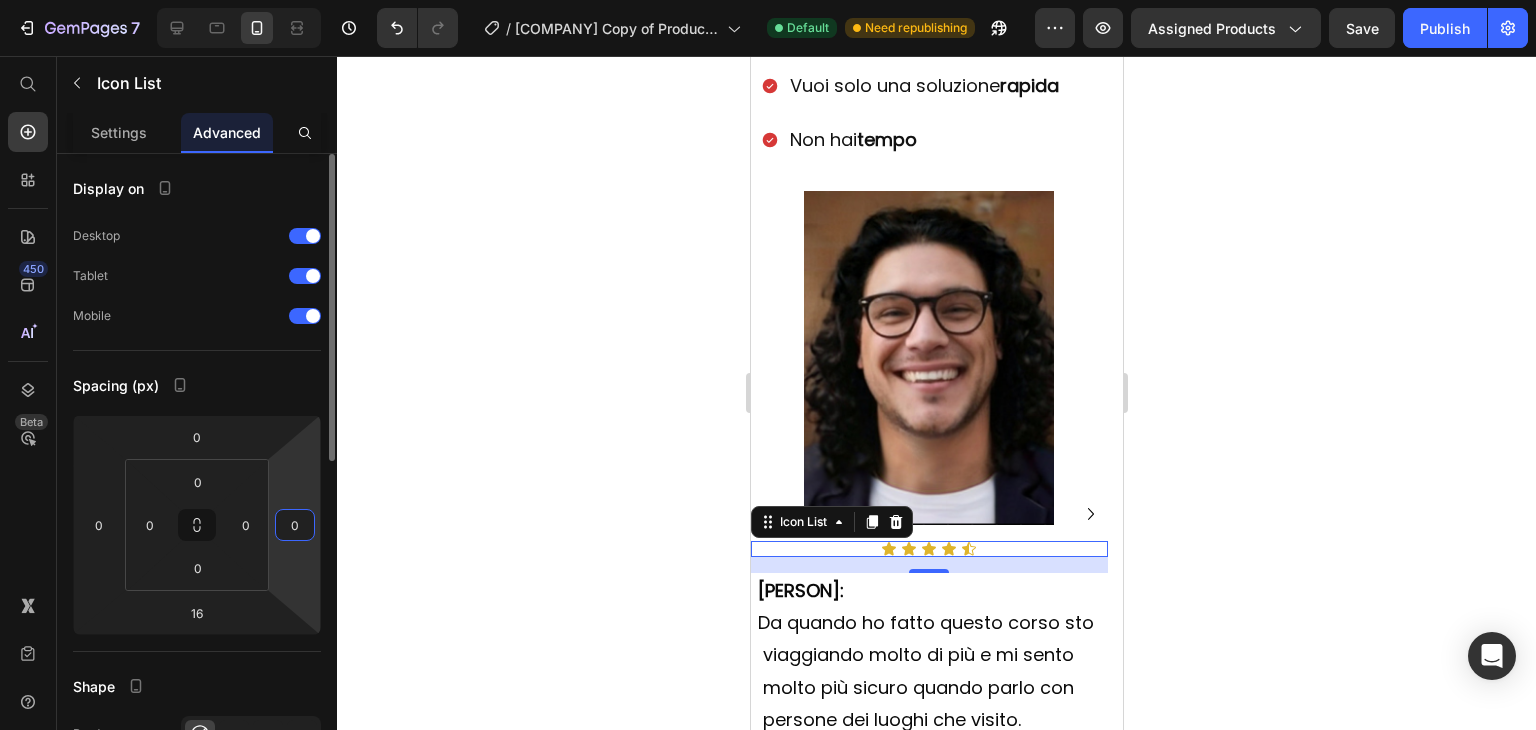 click on "0" at bounding box center (295, 525) 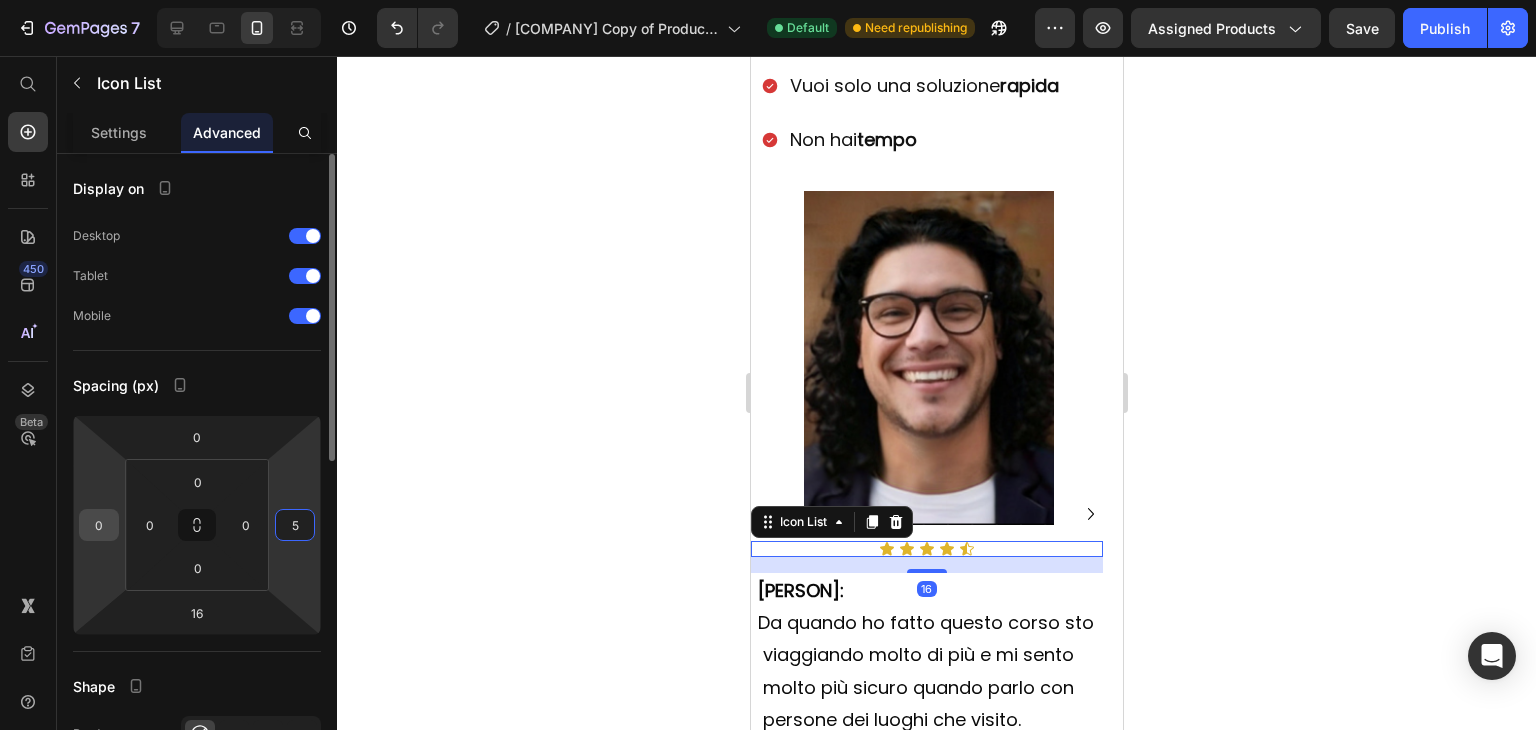 type on "5" 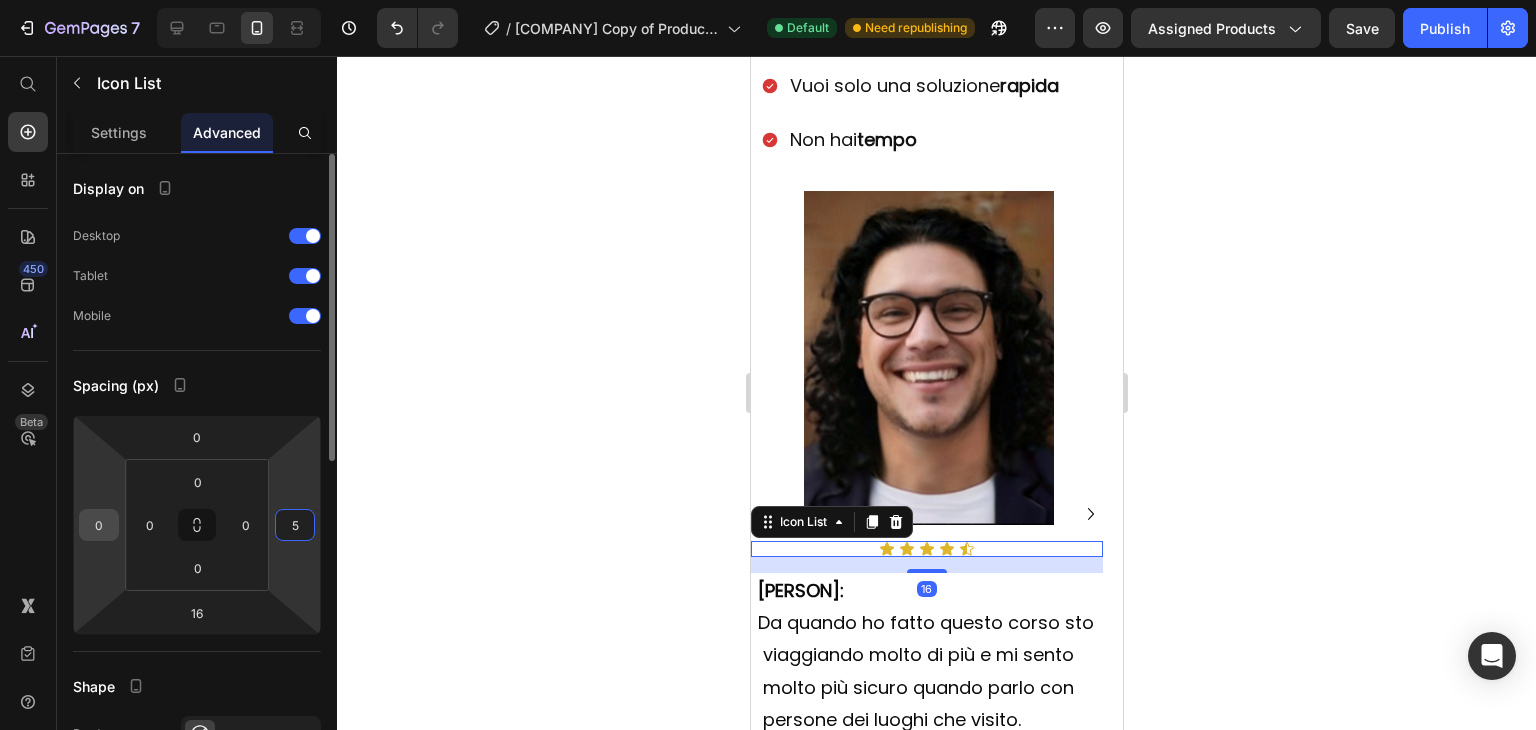 click on "0" at bounding box center (99, 525) 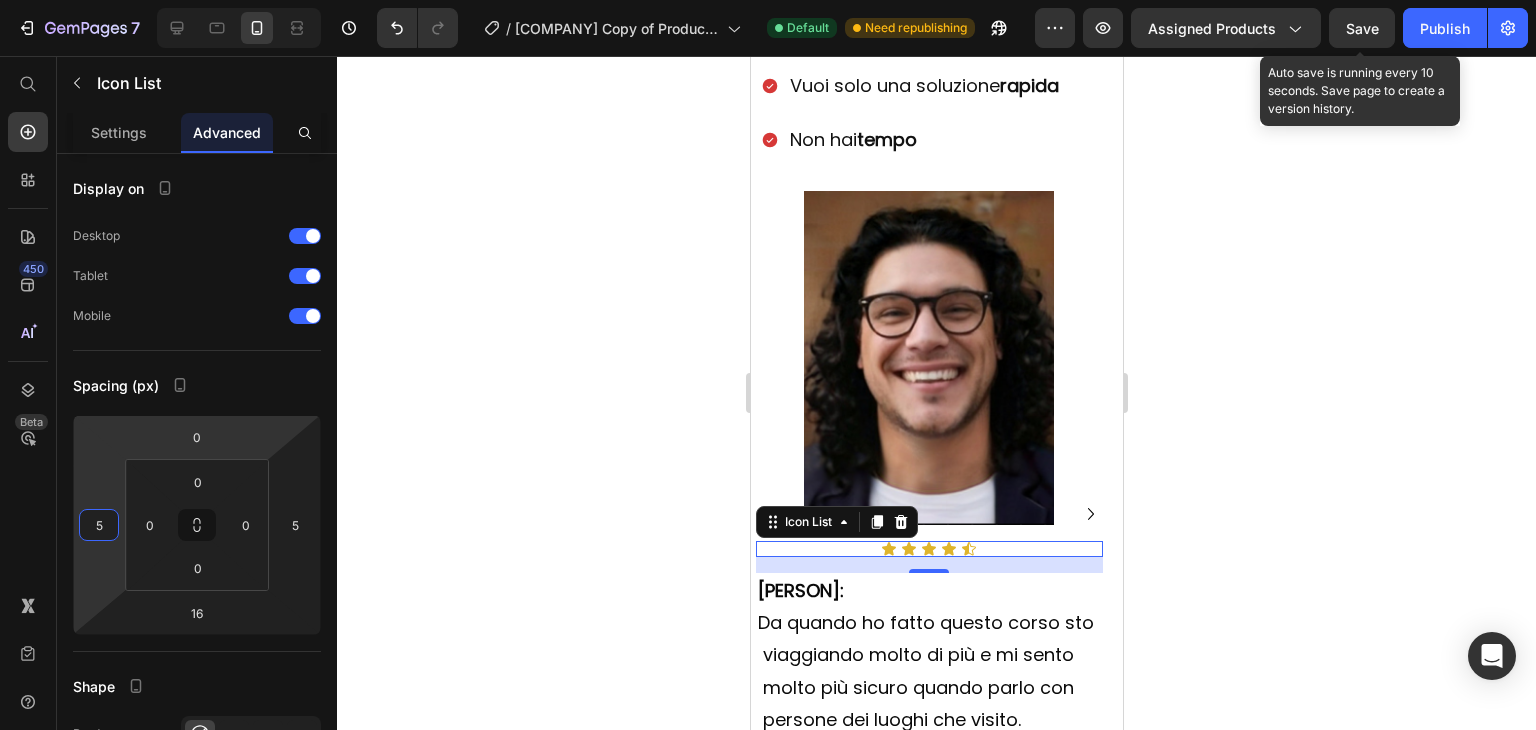 type on "5" 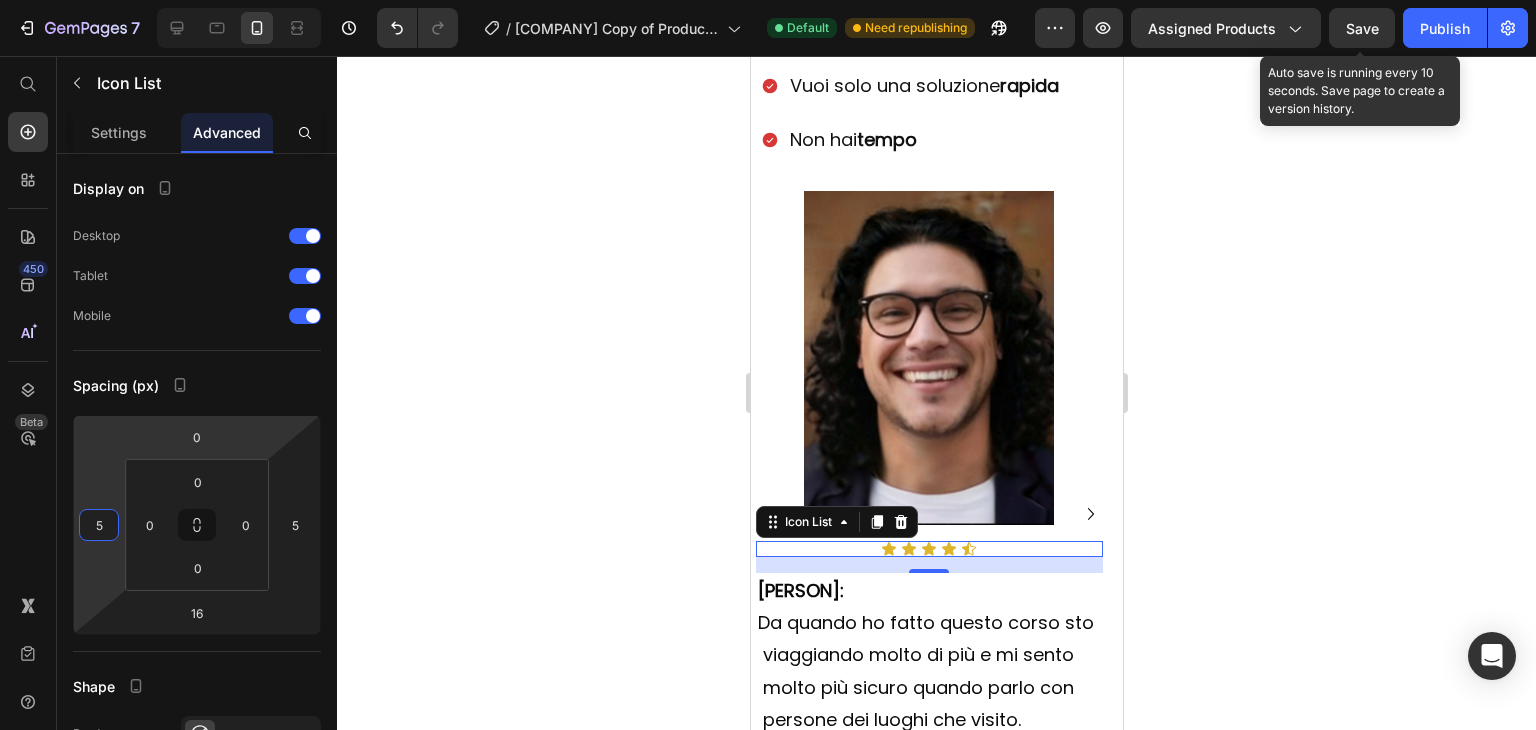 click on "Save" at bounding box center (1362, 28) 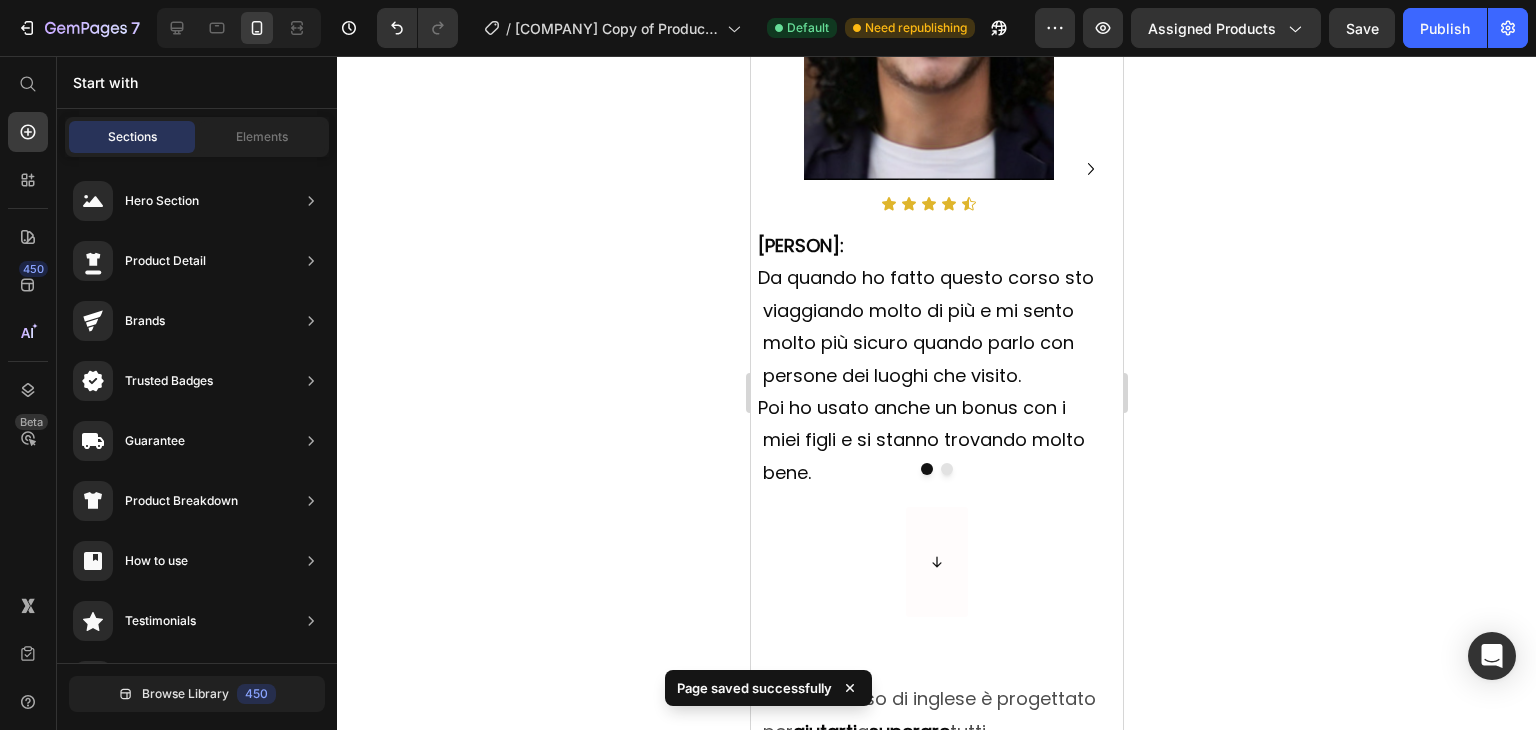 scroll, scrollTop: 1596, scrollLeft: 0, axis: vertical 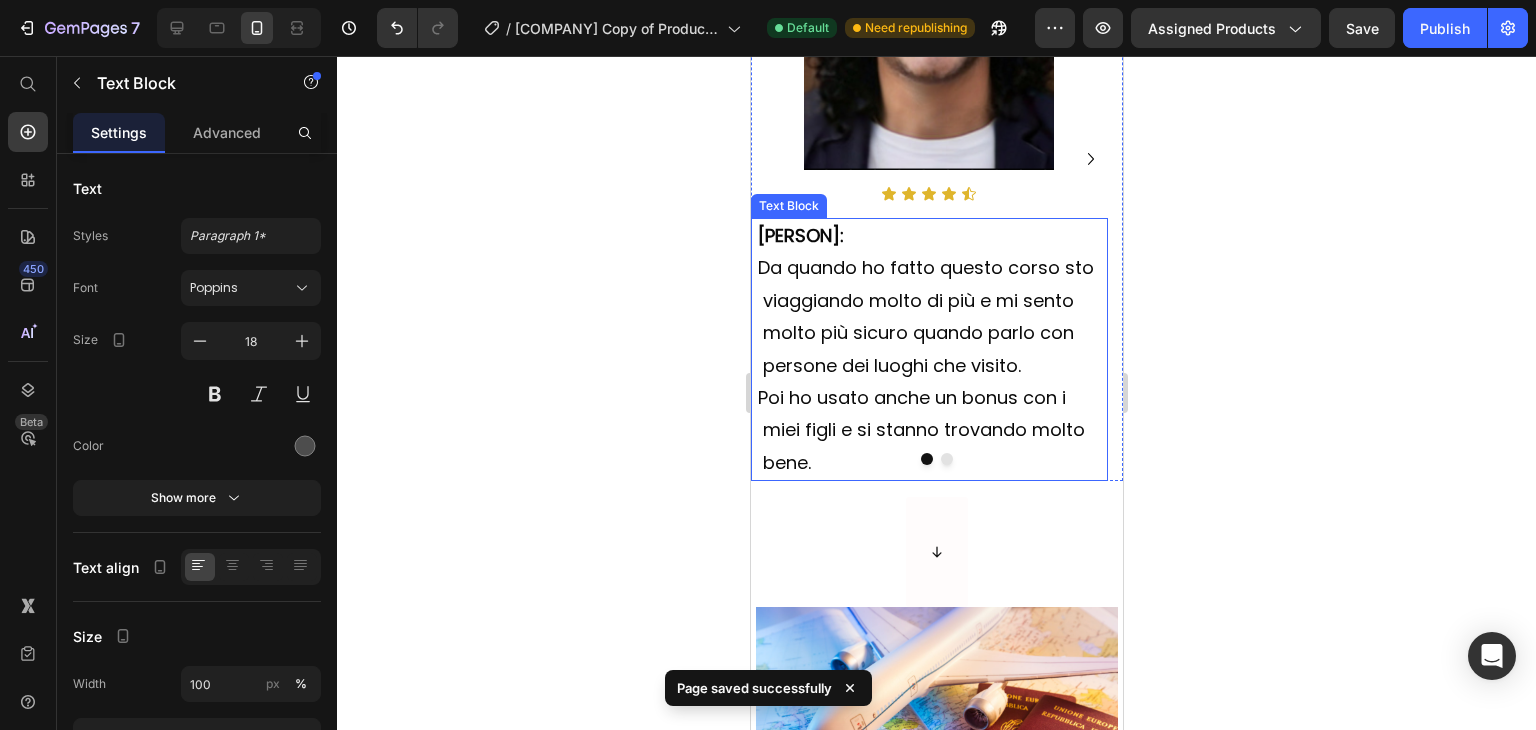 click on "Da quando ho fatto questo corso sto  viaggiando molto di più e mi sento  molto più sicuro quando parlo con  persone dei luoghi che visito." at bounding box center [925, 316] 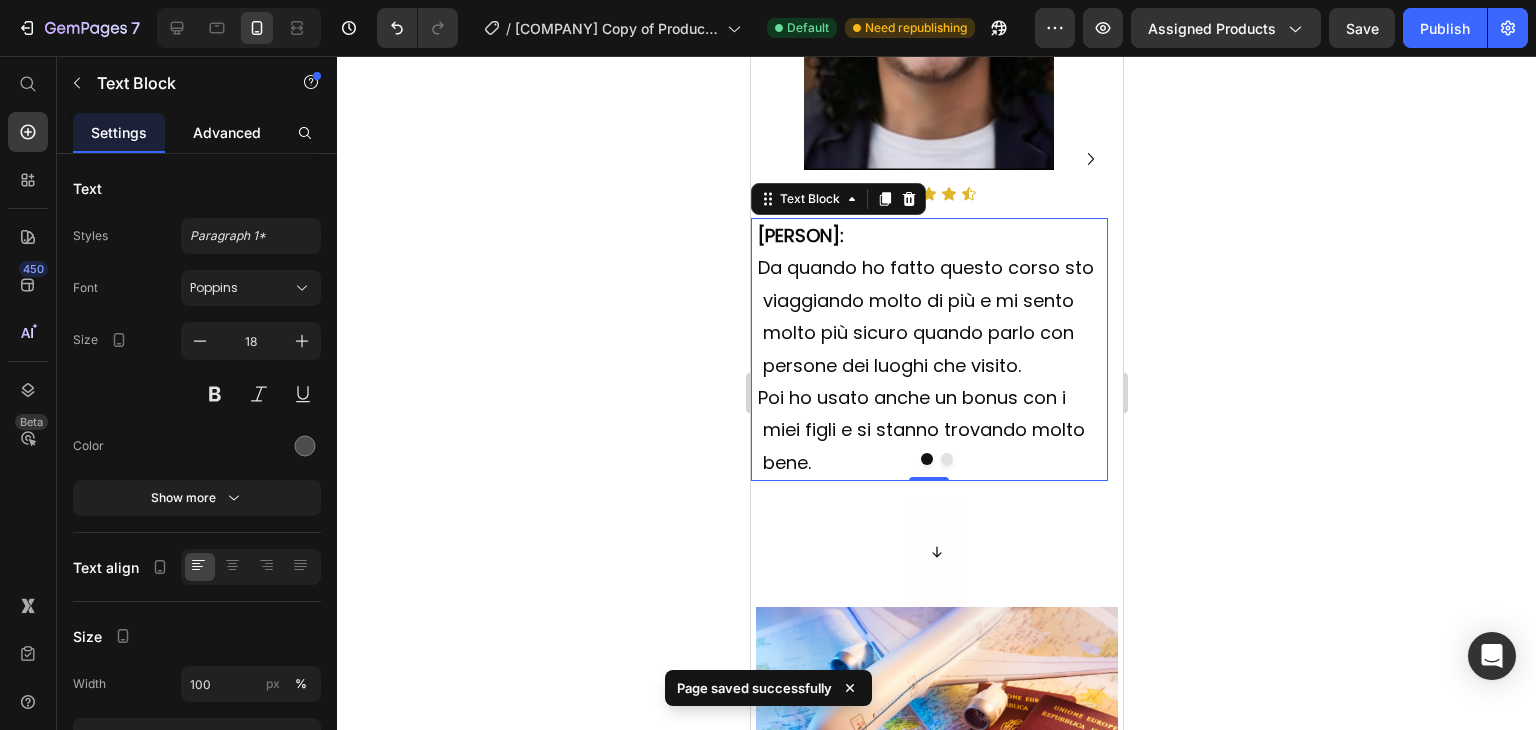 click on "Advanced" at bounding box center (227, 132) 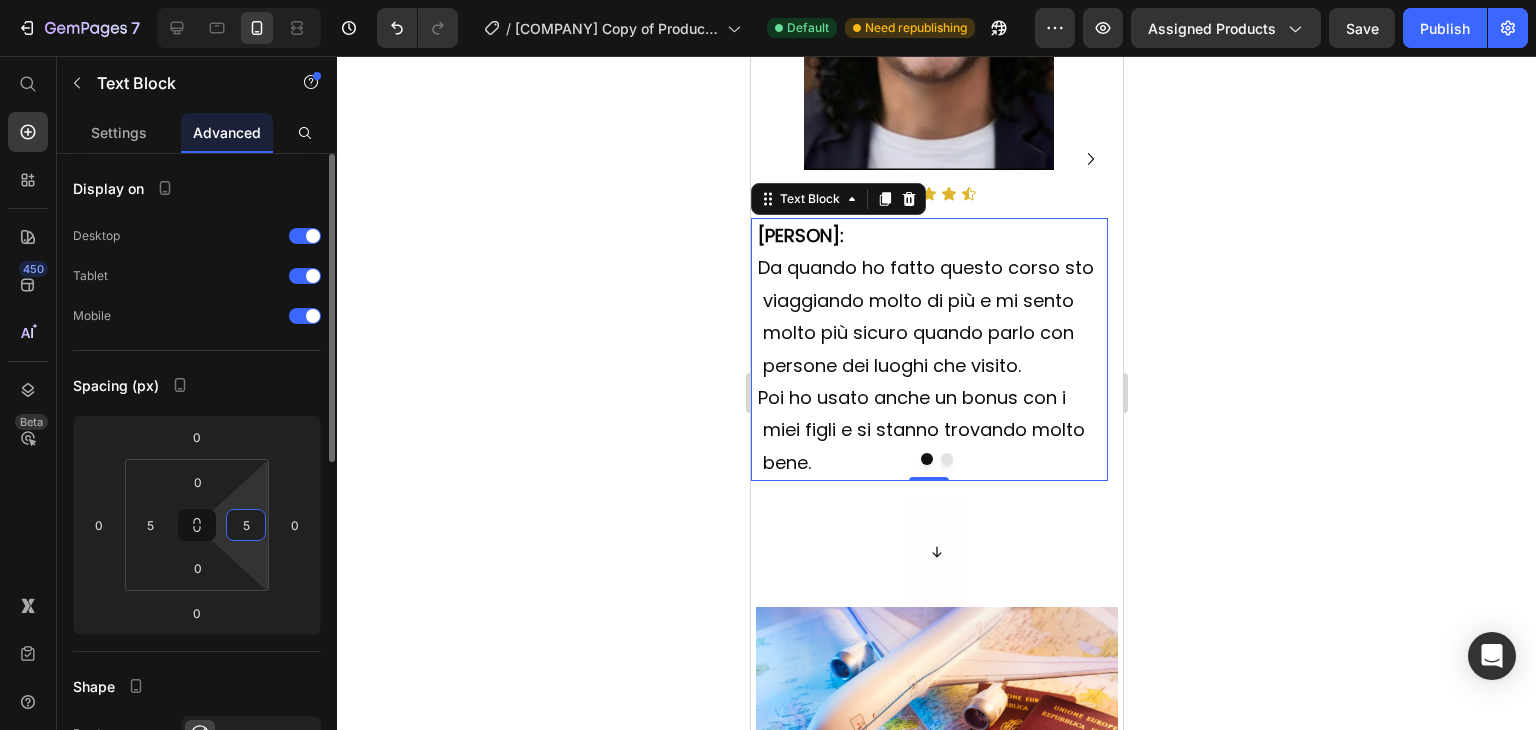 click on "5" at bounding box center [246, 525] 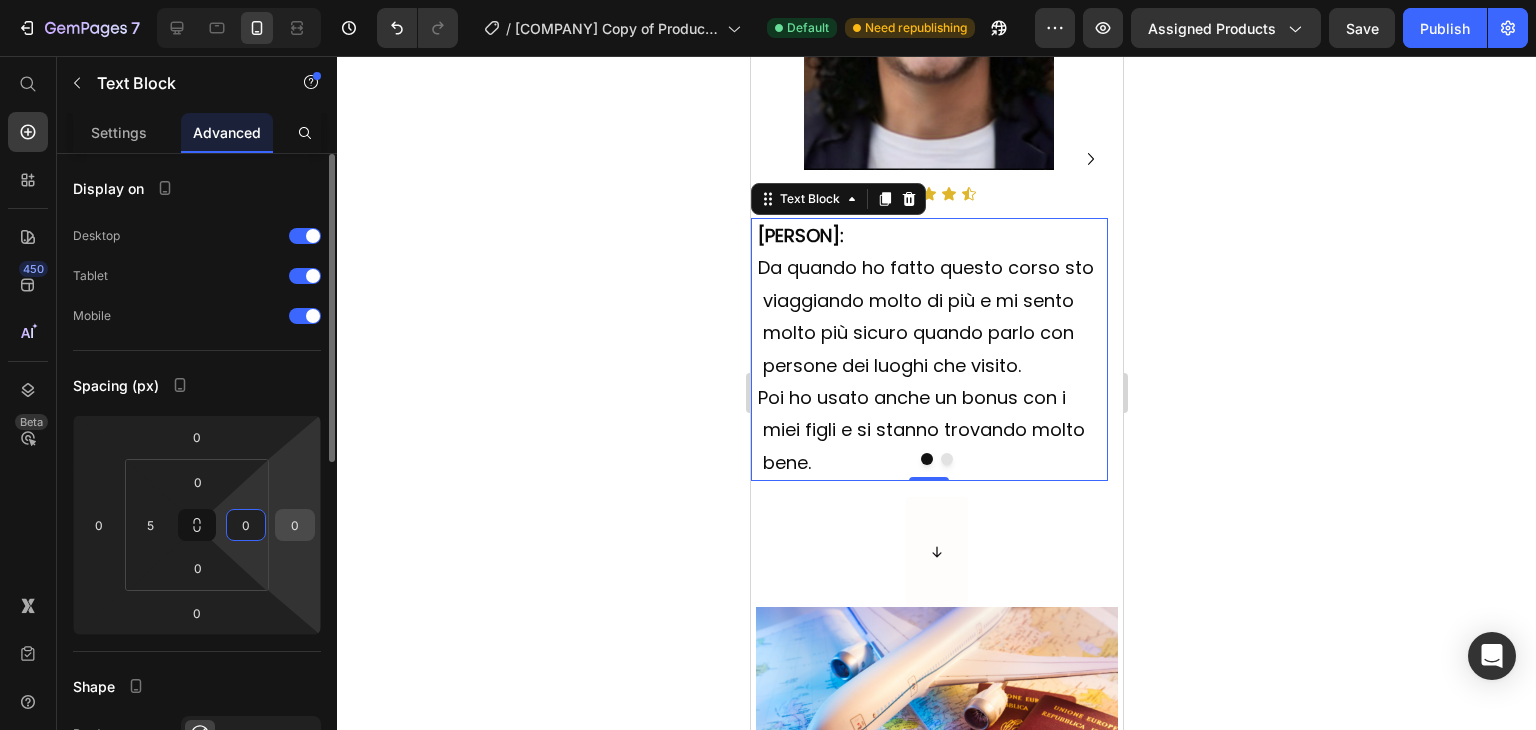 type on "0" 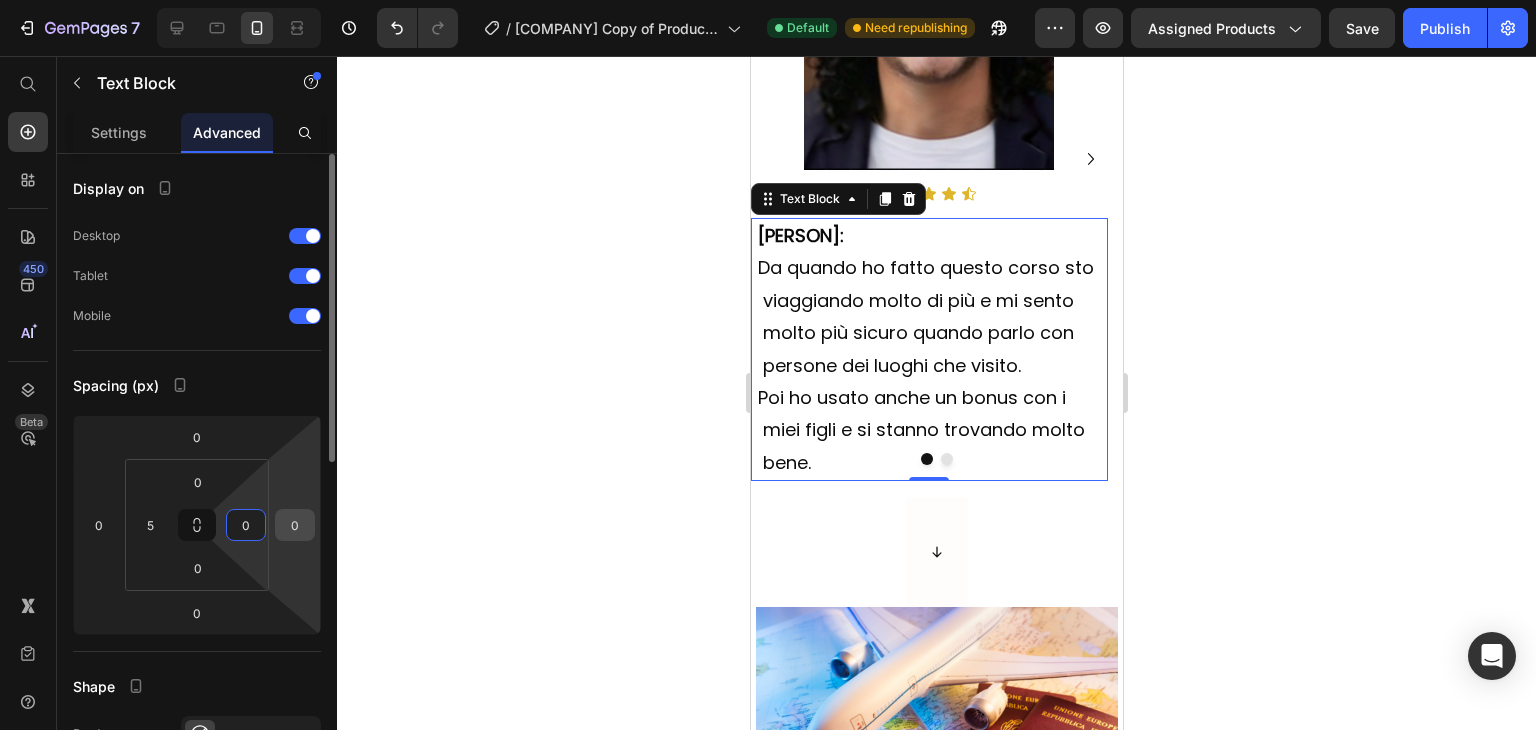 click on "0" at bounding box center (295, 525) 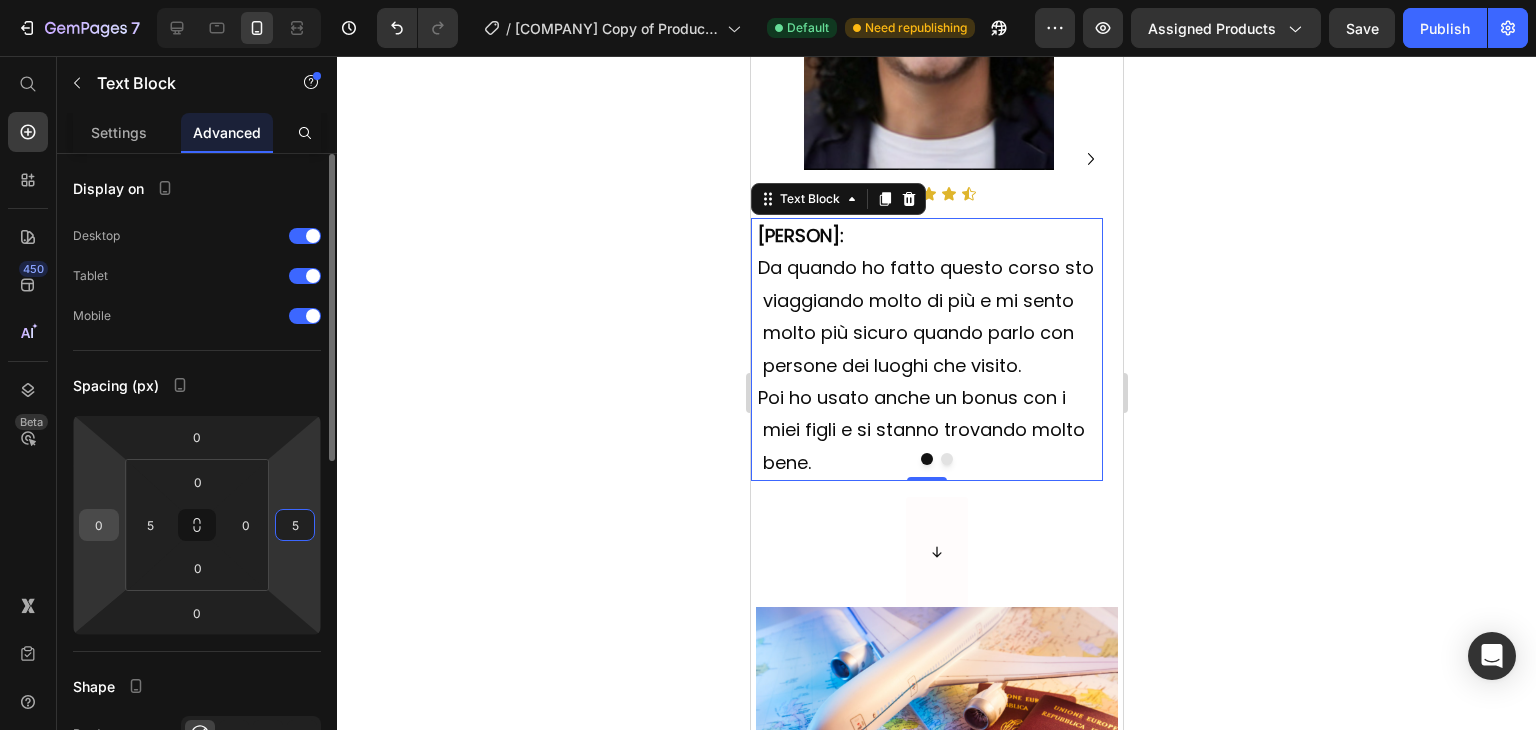 type on "5" 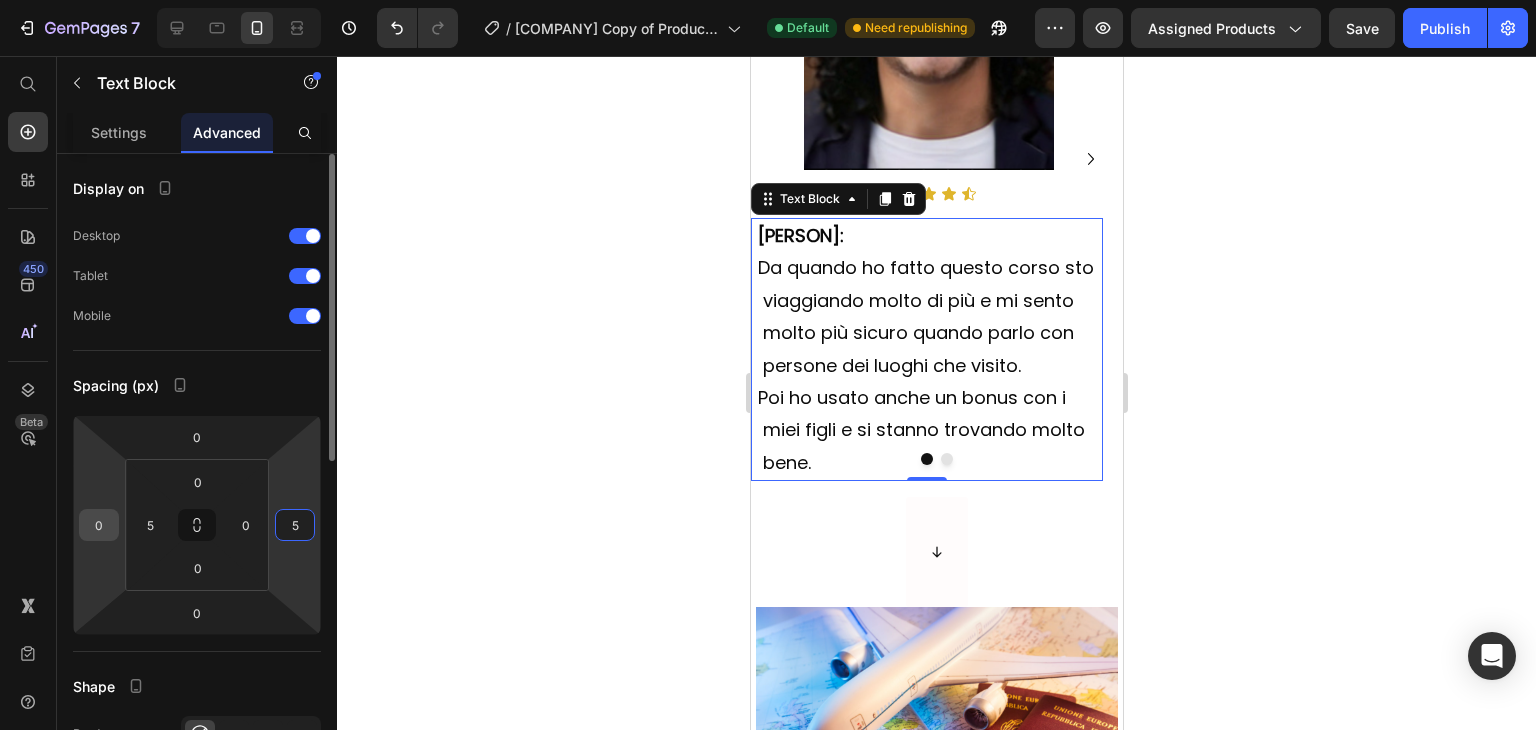 click on "0" at bounding box center (99, 525) 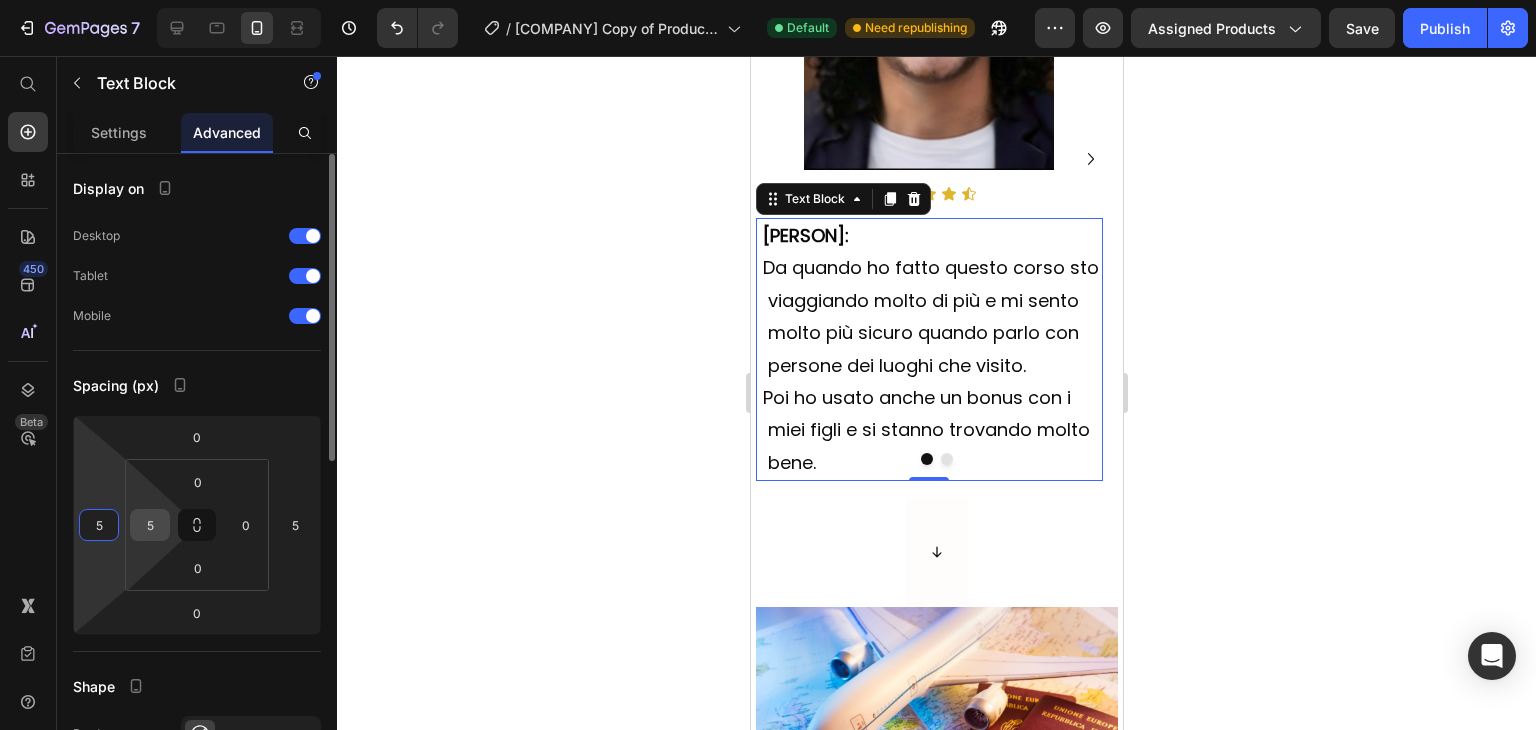 type on "5" 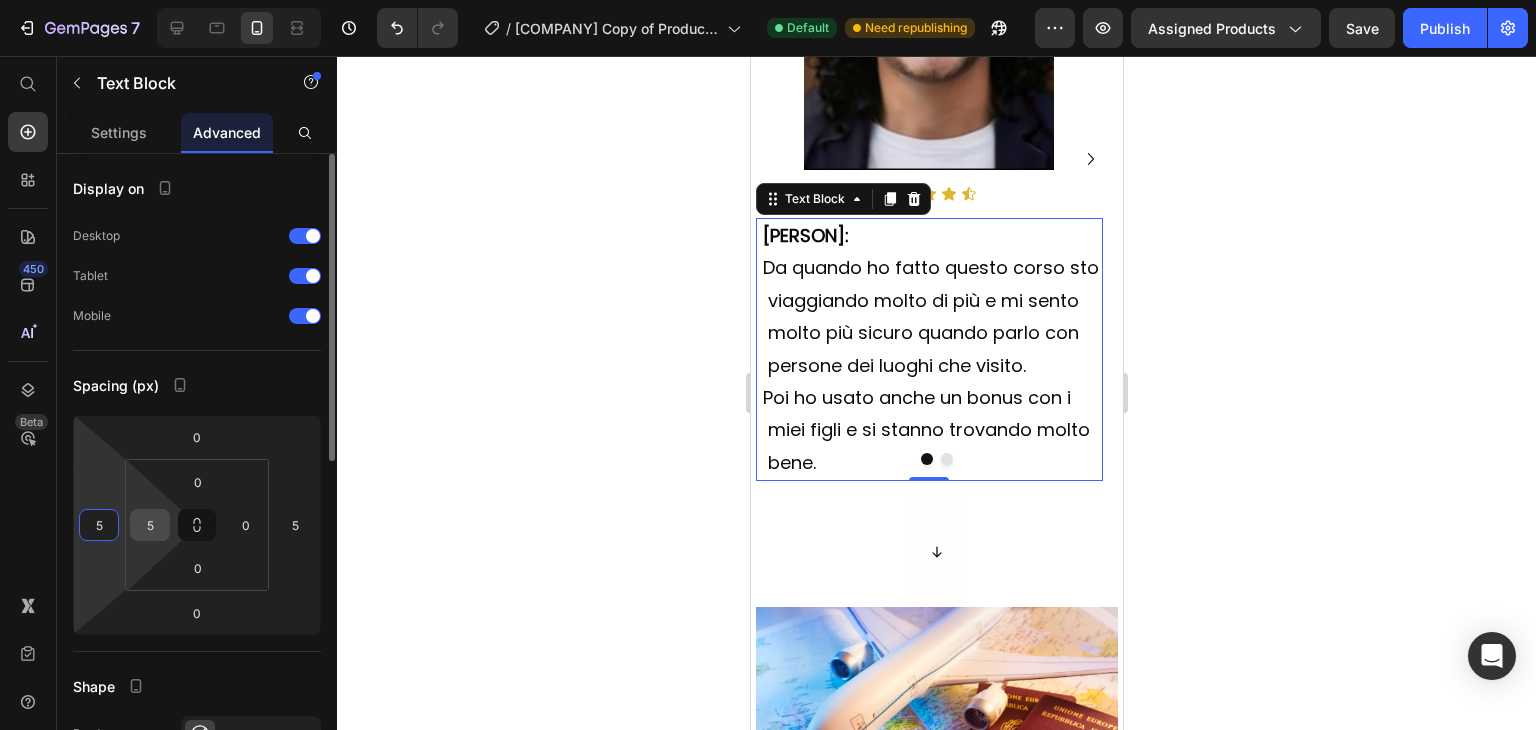 click on "5" at bounding box center [150, 525] 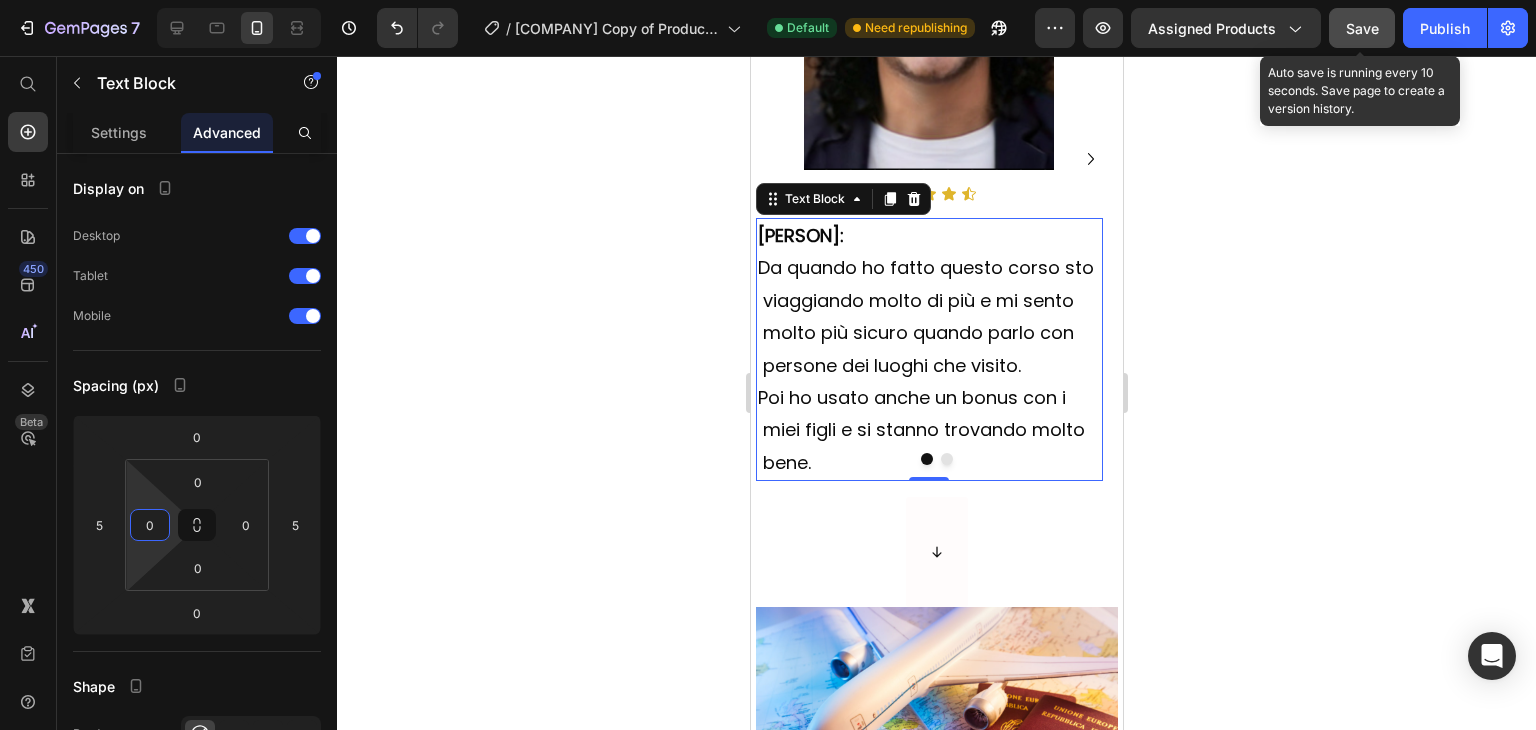 type on "0" 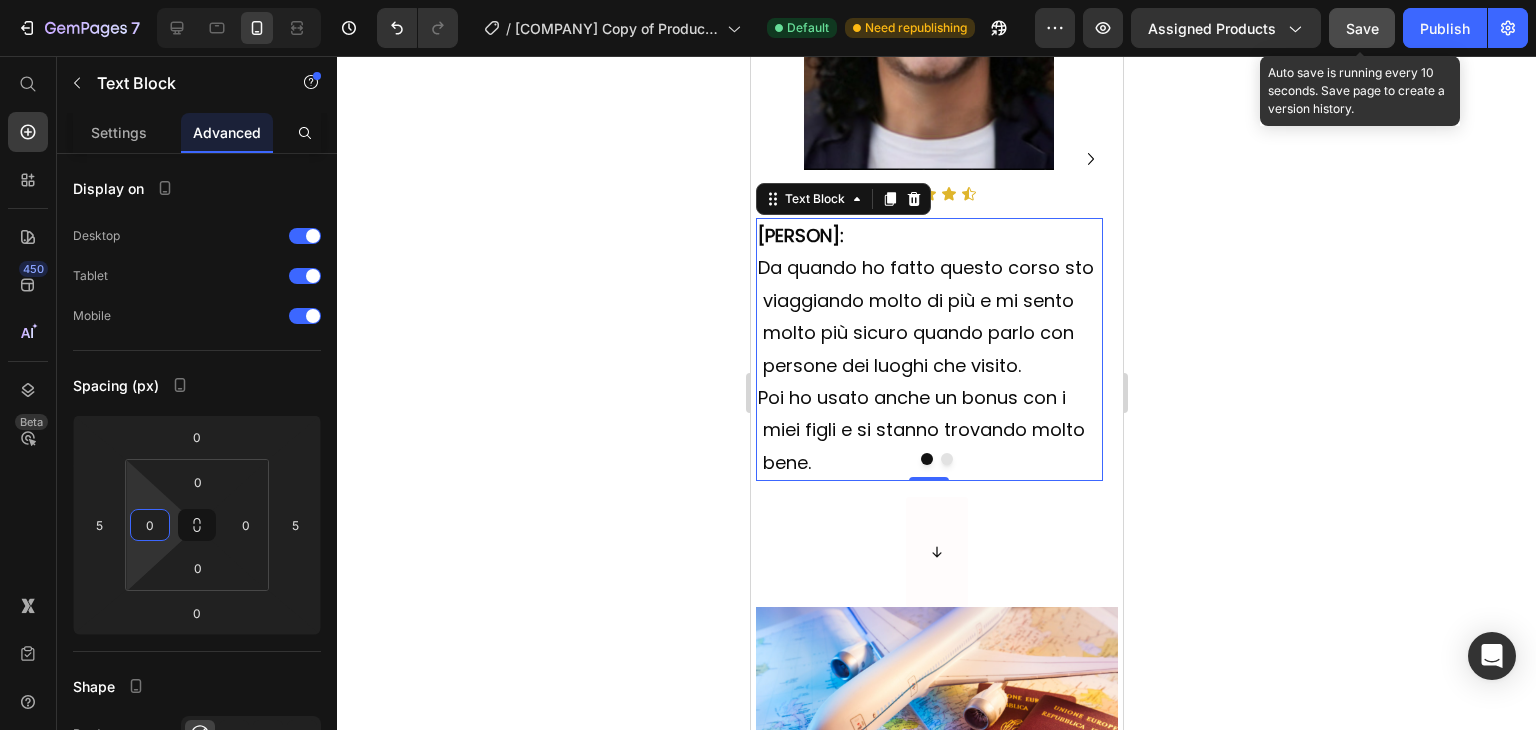 click on "Save" 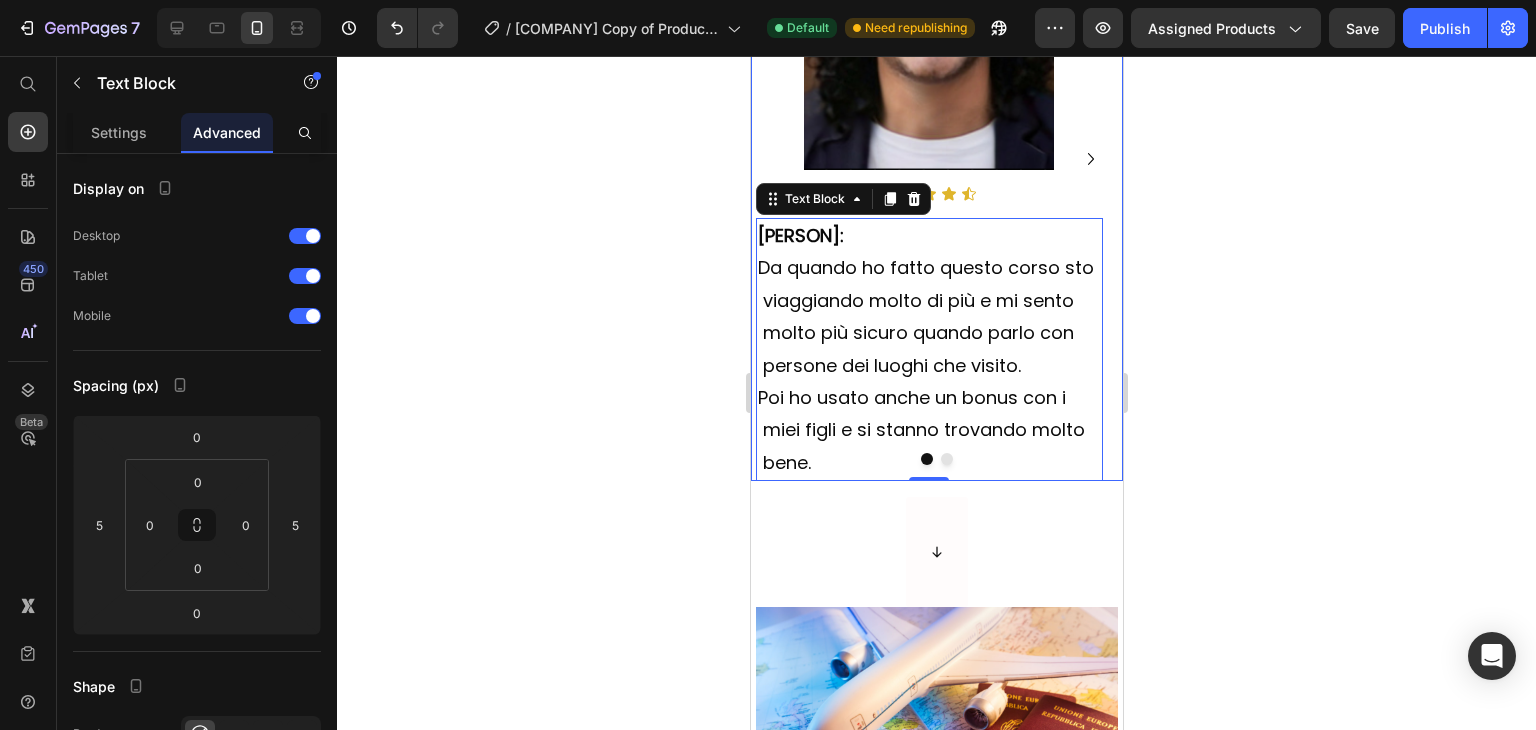 click 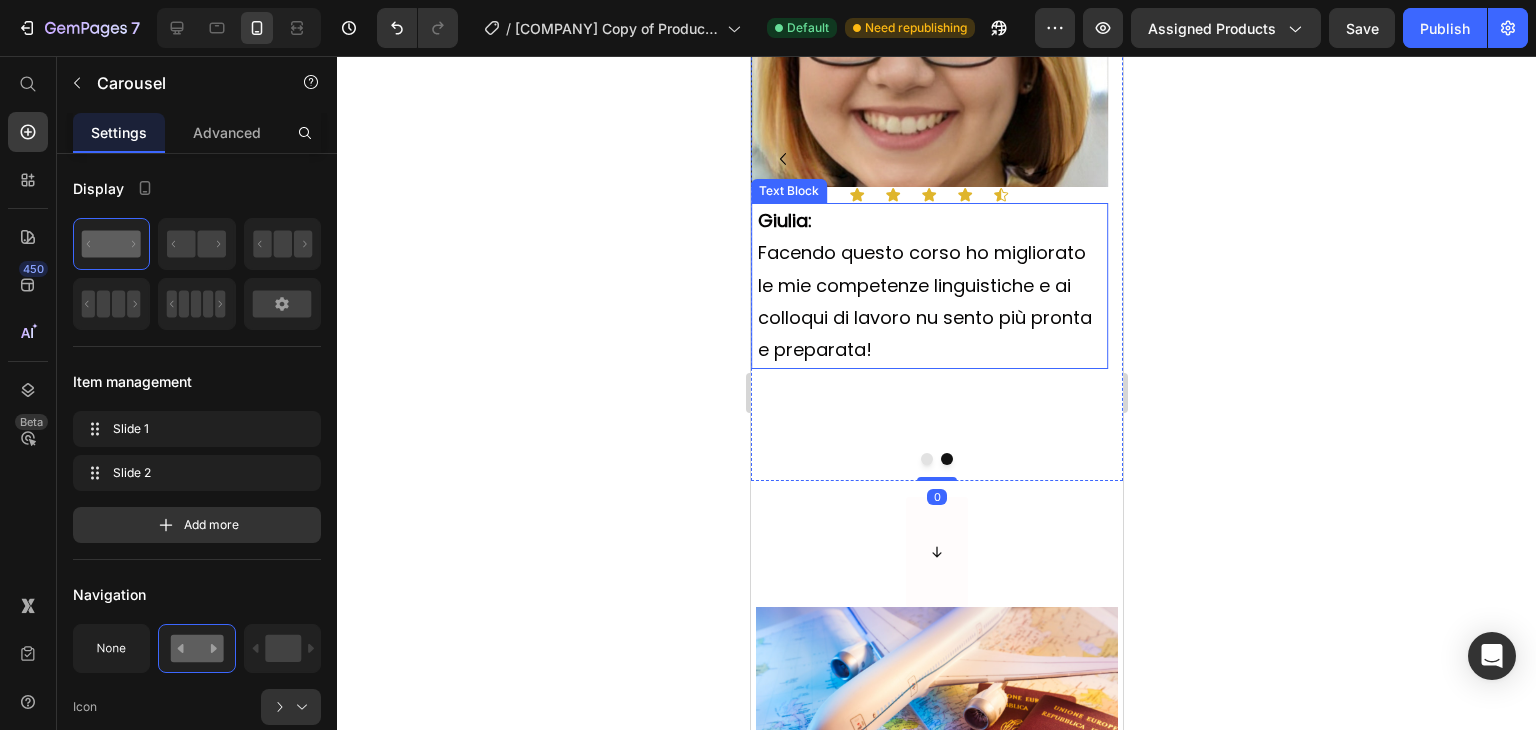 click on "Facendo questo corso ho migliorato le mie competenze linguistiche e ai colloqui di lavoro nu sento più pronta e preparata!" at bounding box center [924, 301] 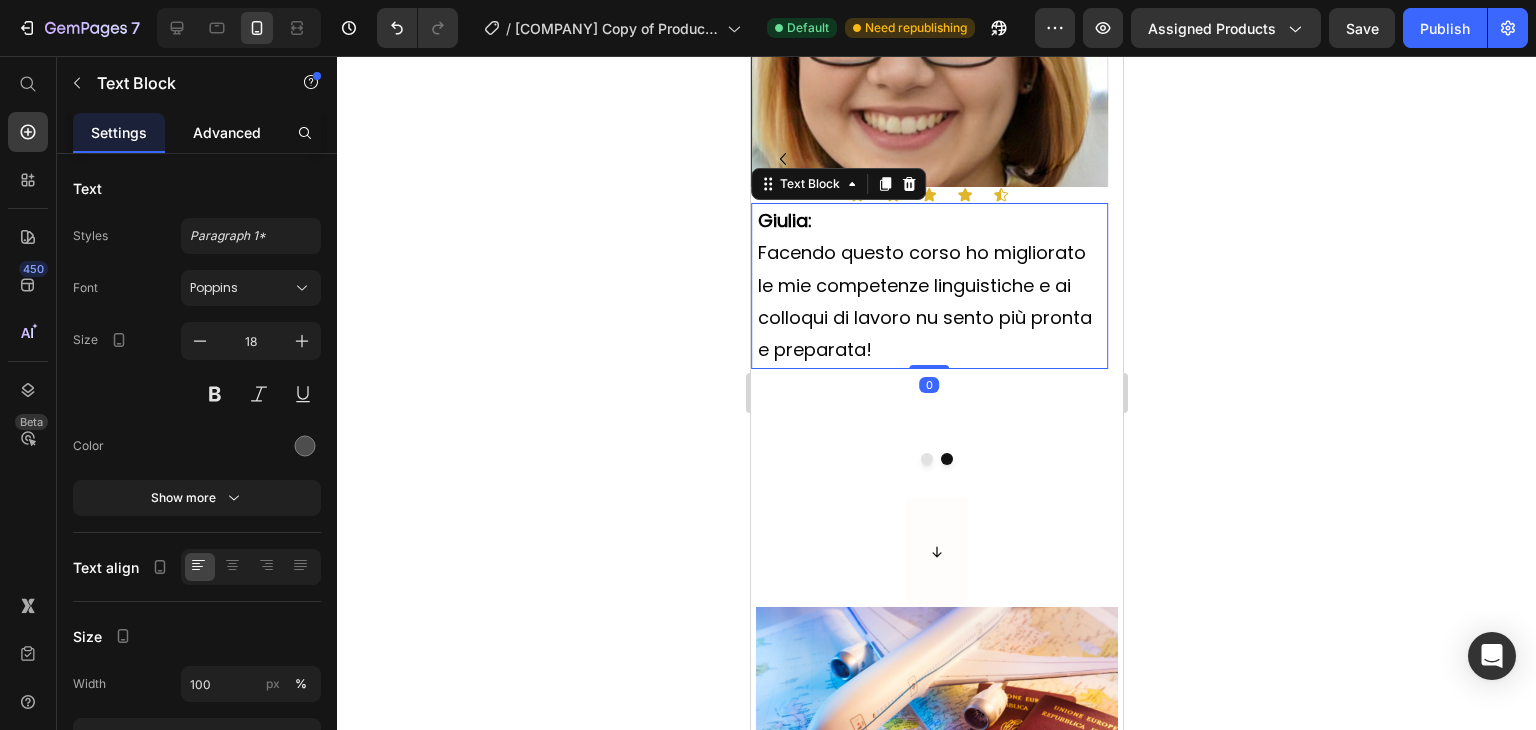 click on "Advanced" at bounding box center [227, 132] 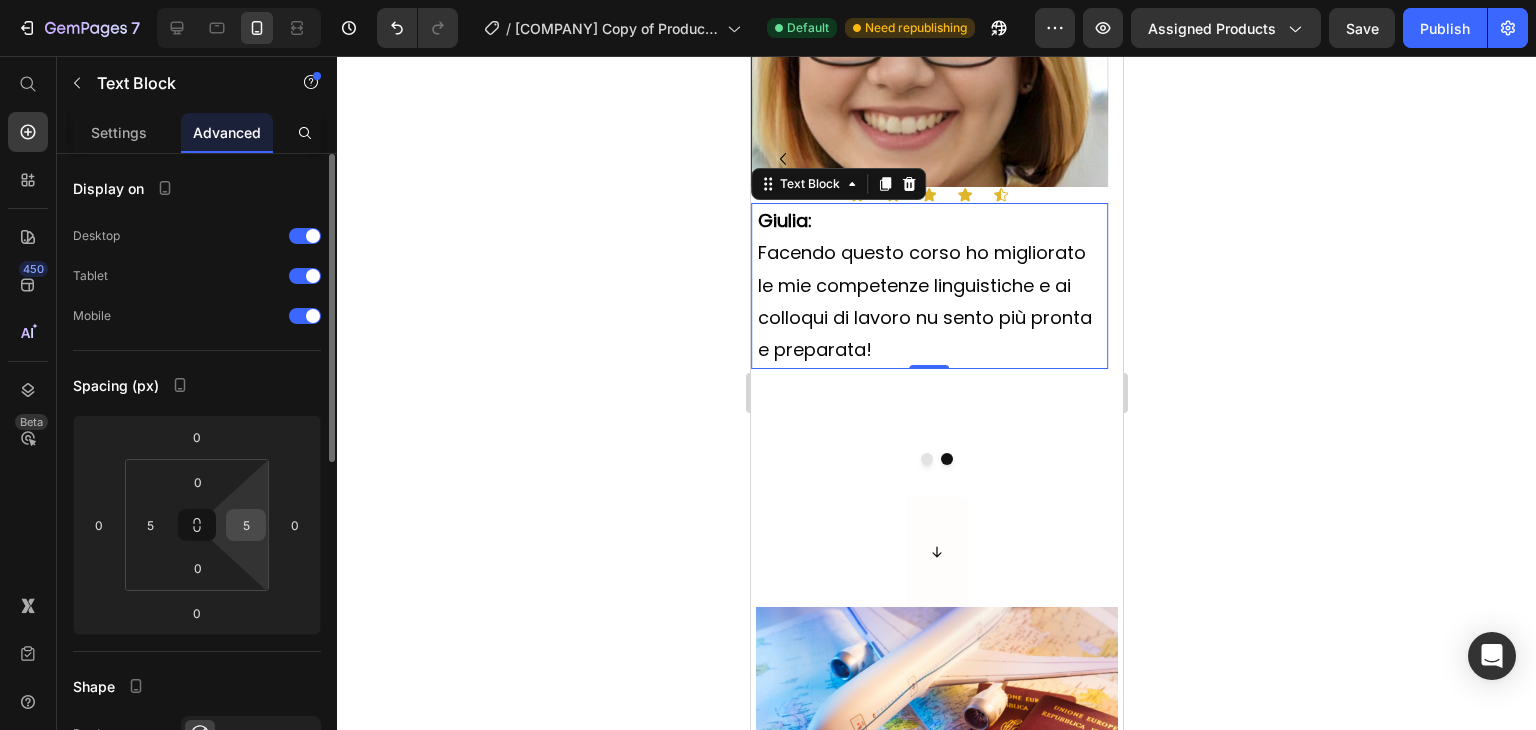 click on "5" at bounding box center (246, 525) 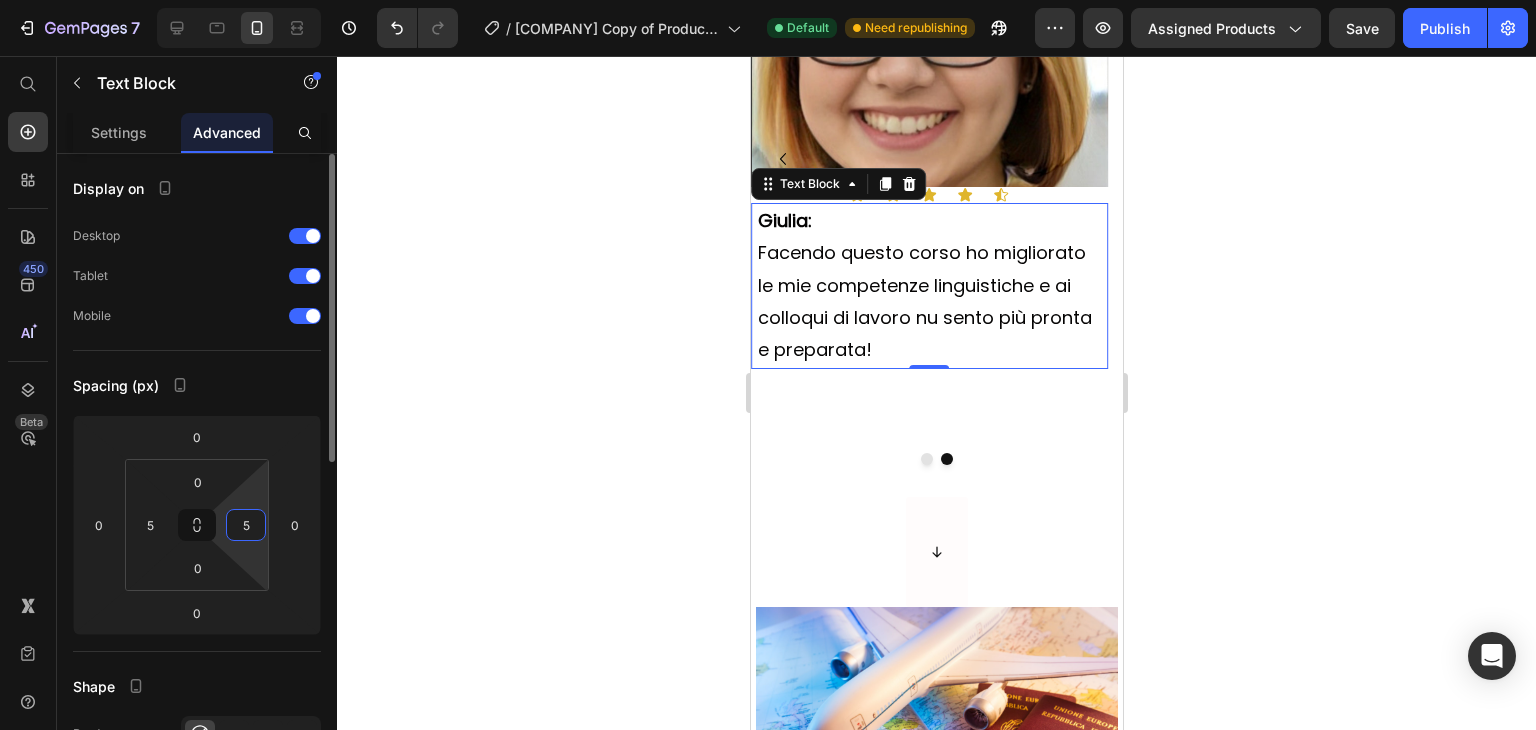 click on "5" at bounding box center [246, 525] 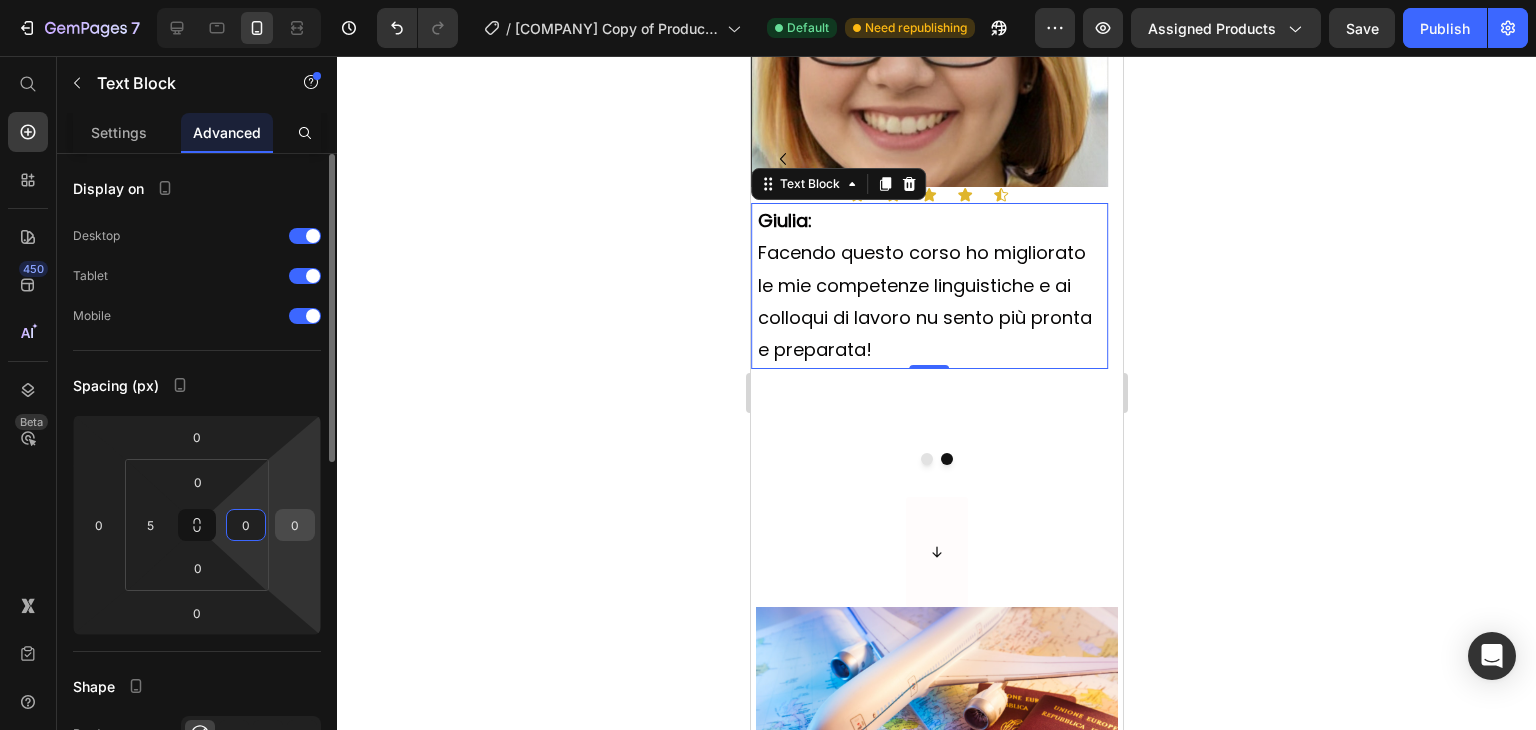 type on "0" 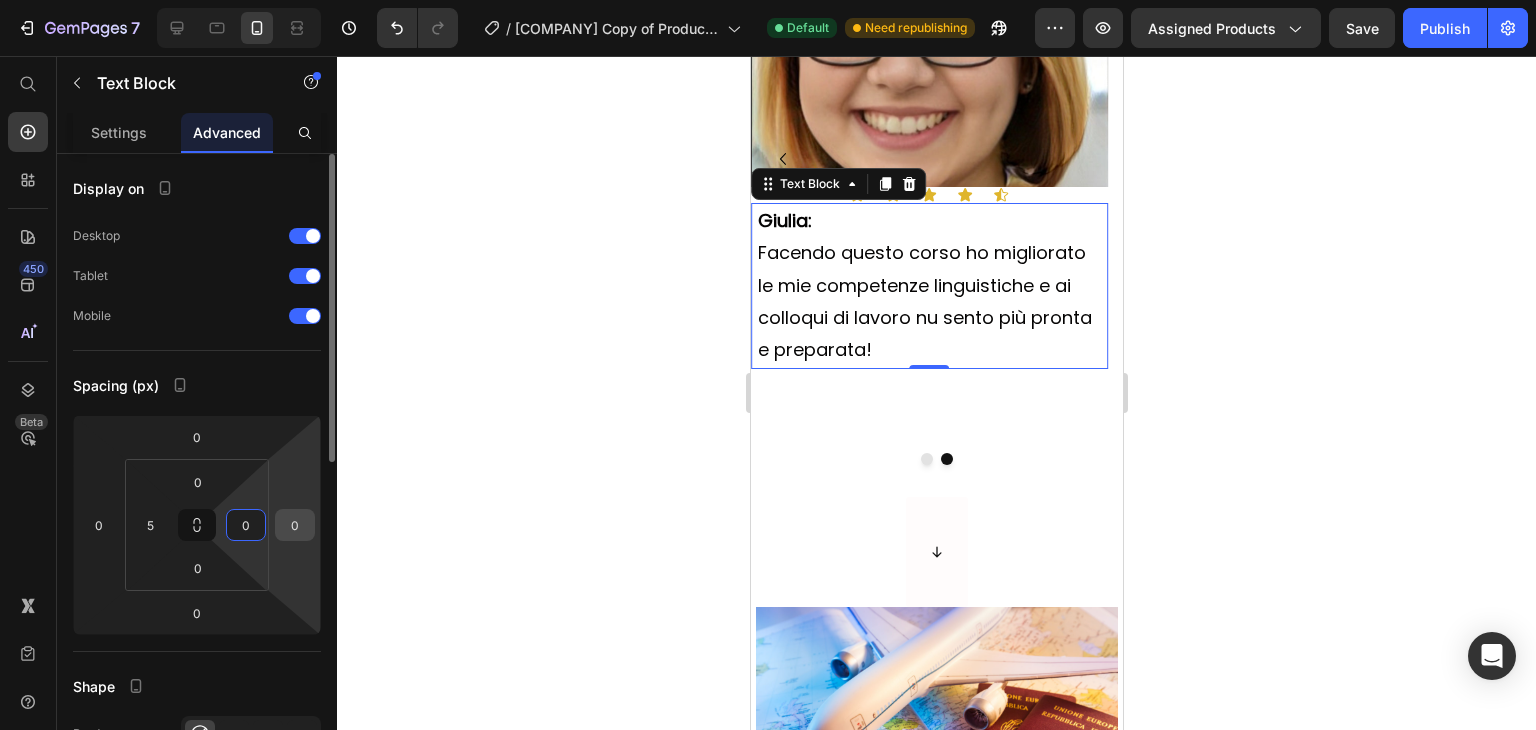 click on "0" at bounding box center (295, 525) 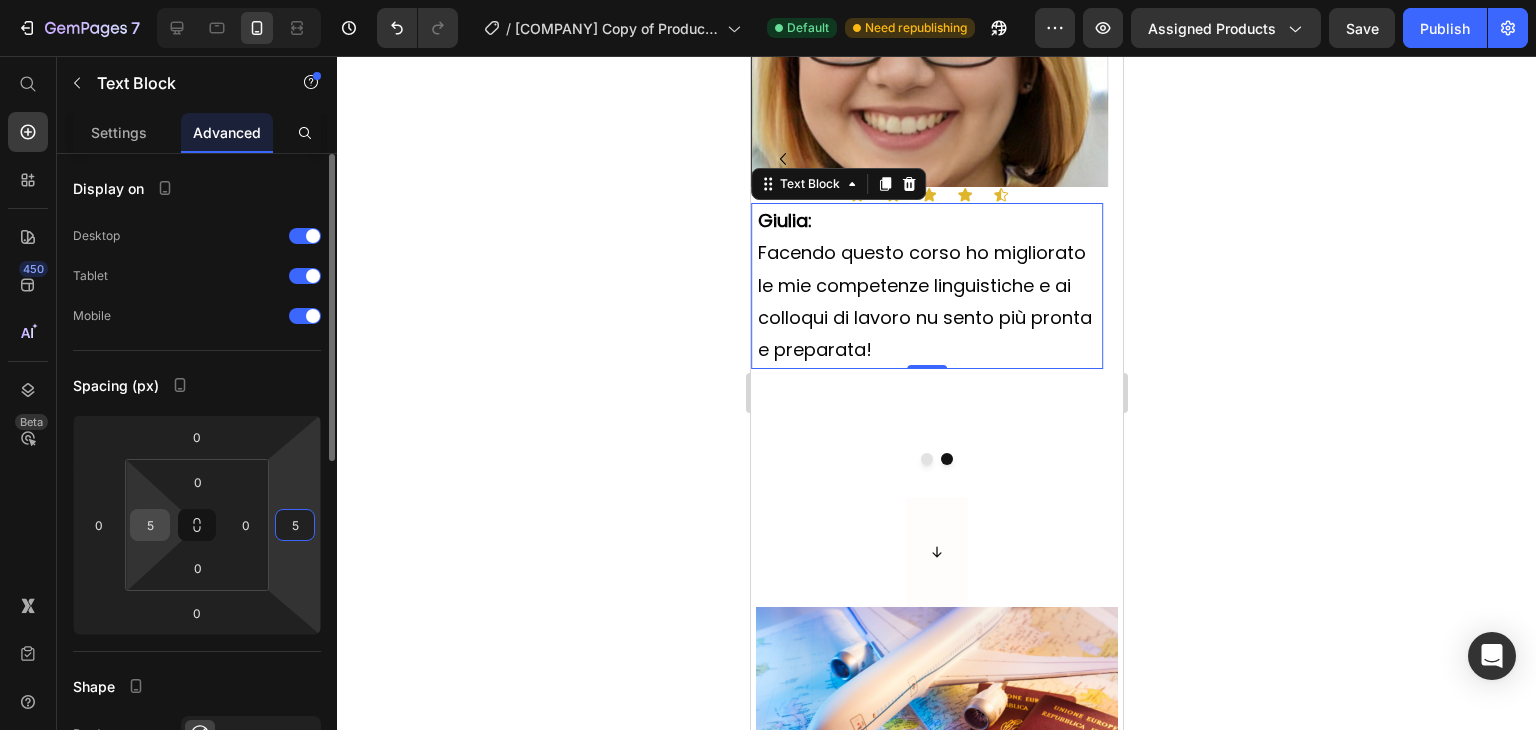 type on "5" 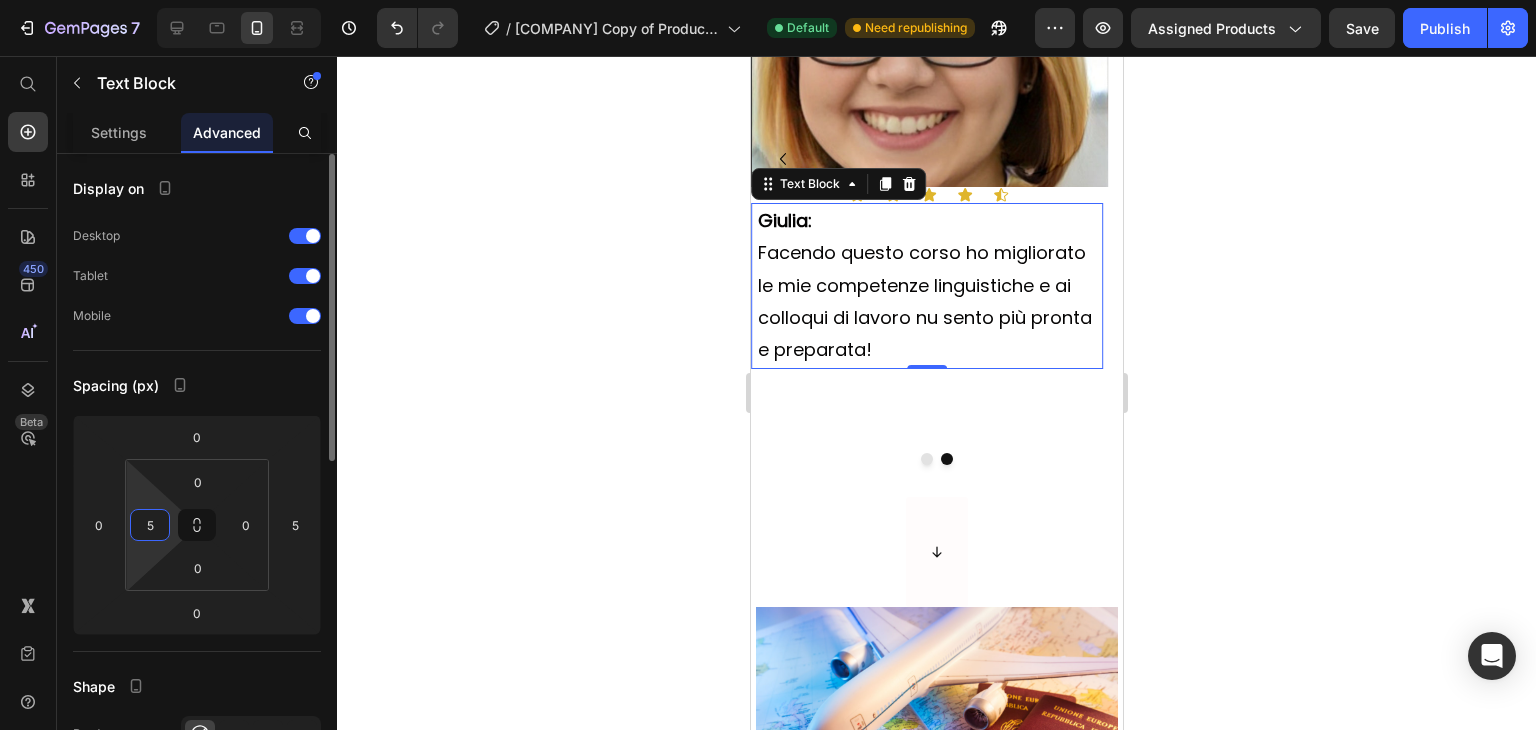 click on "5" at bounding box center [150, 525] 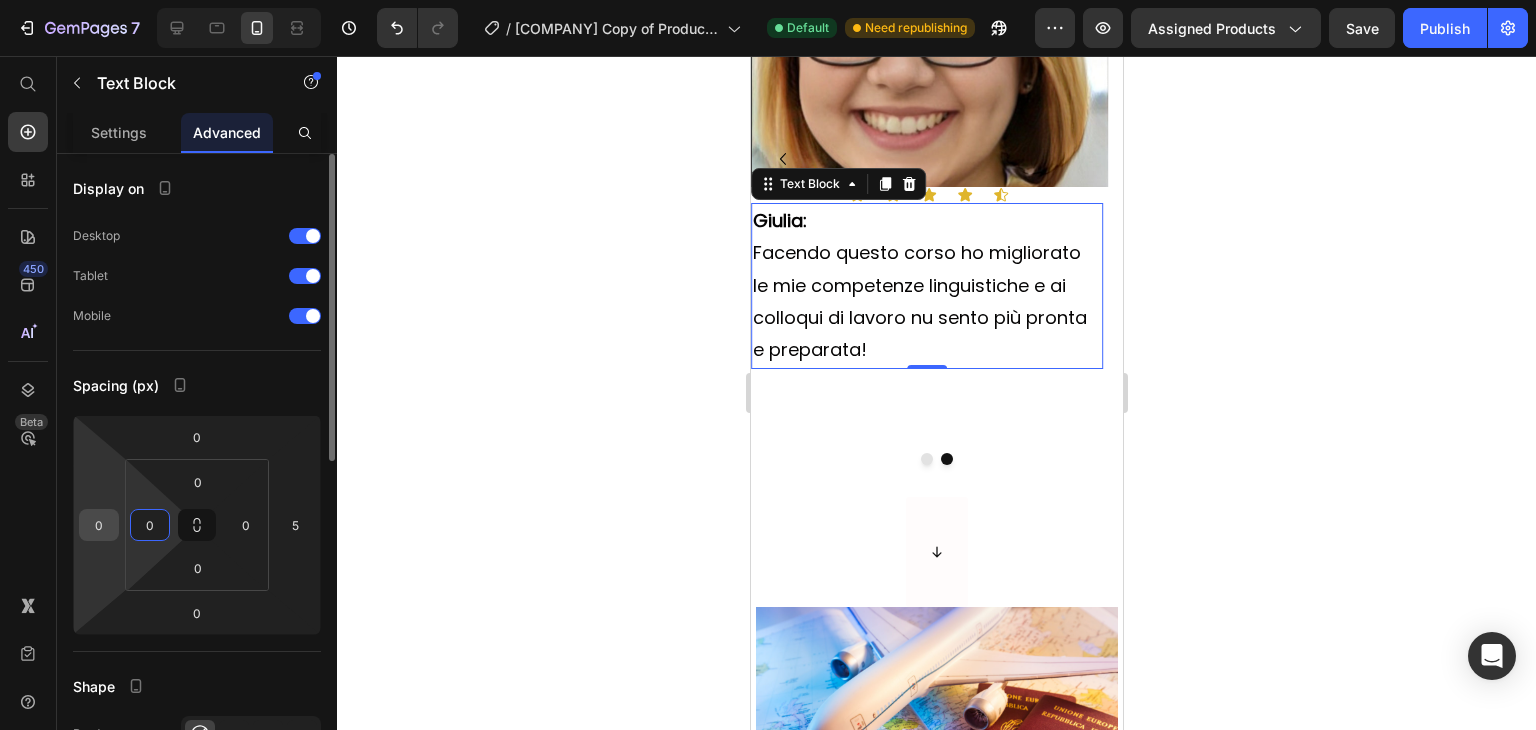 type on "0" 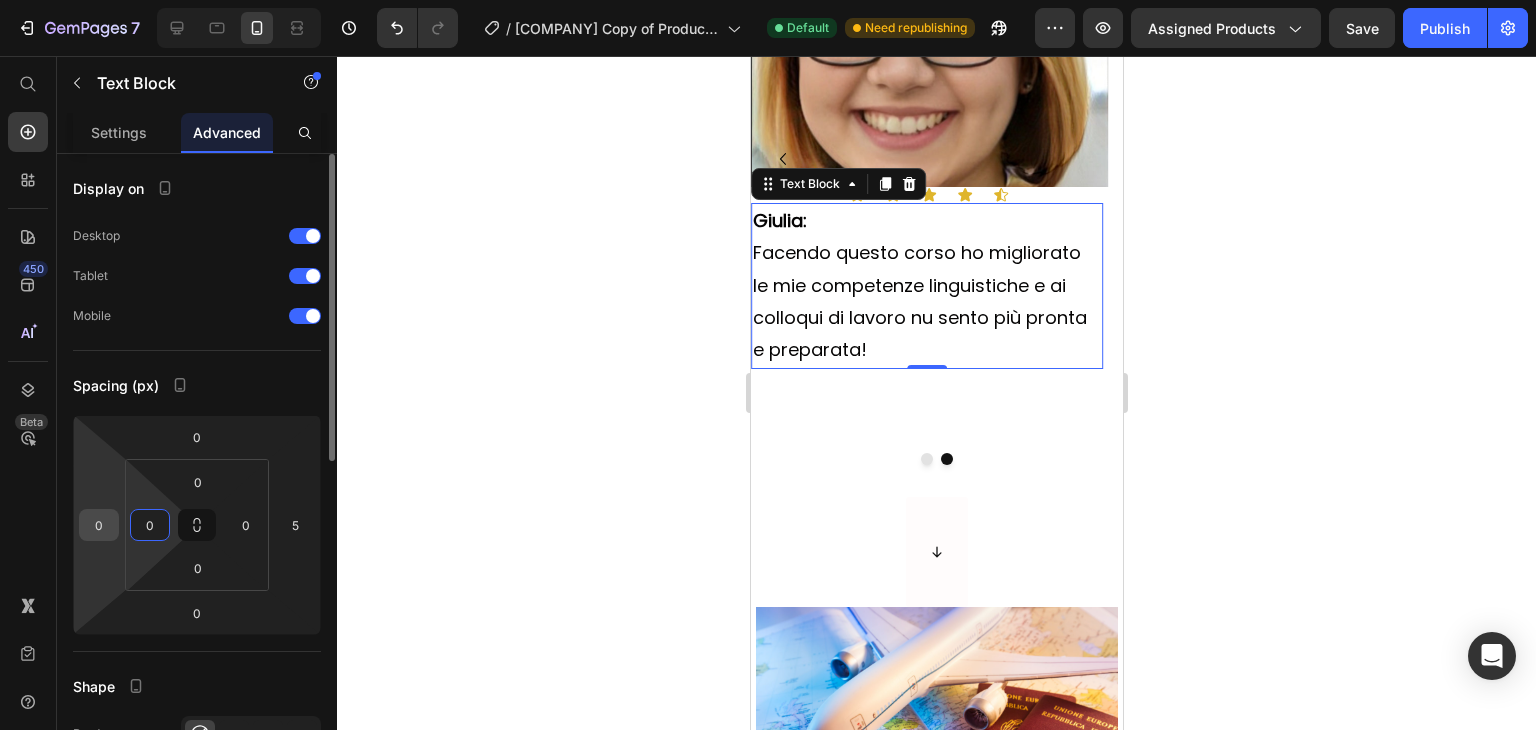 click on "0" at bounding box center (99, 525) 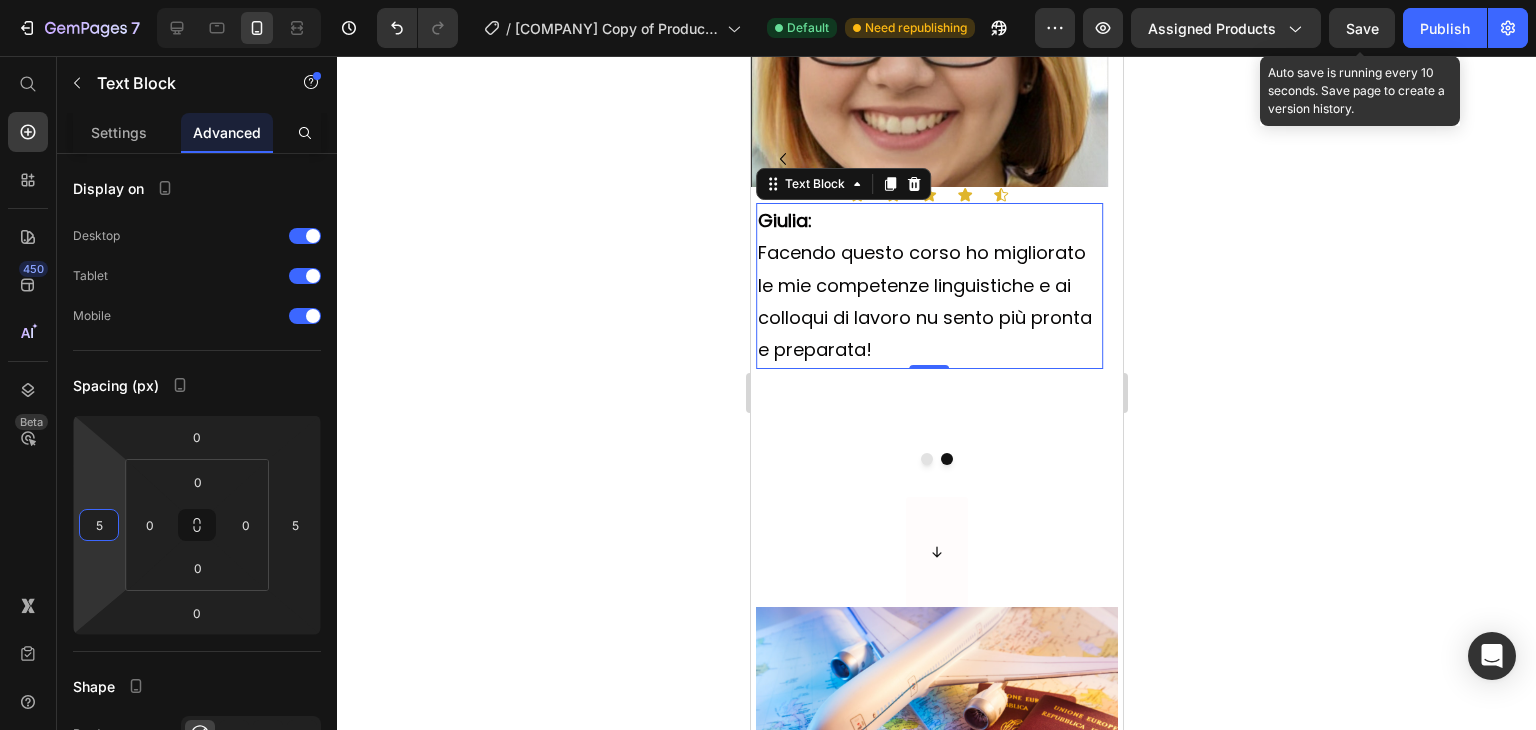 type on "5" 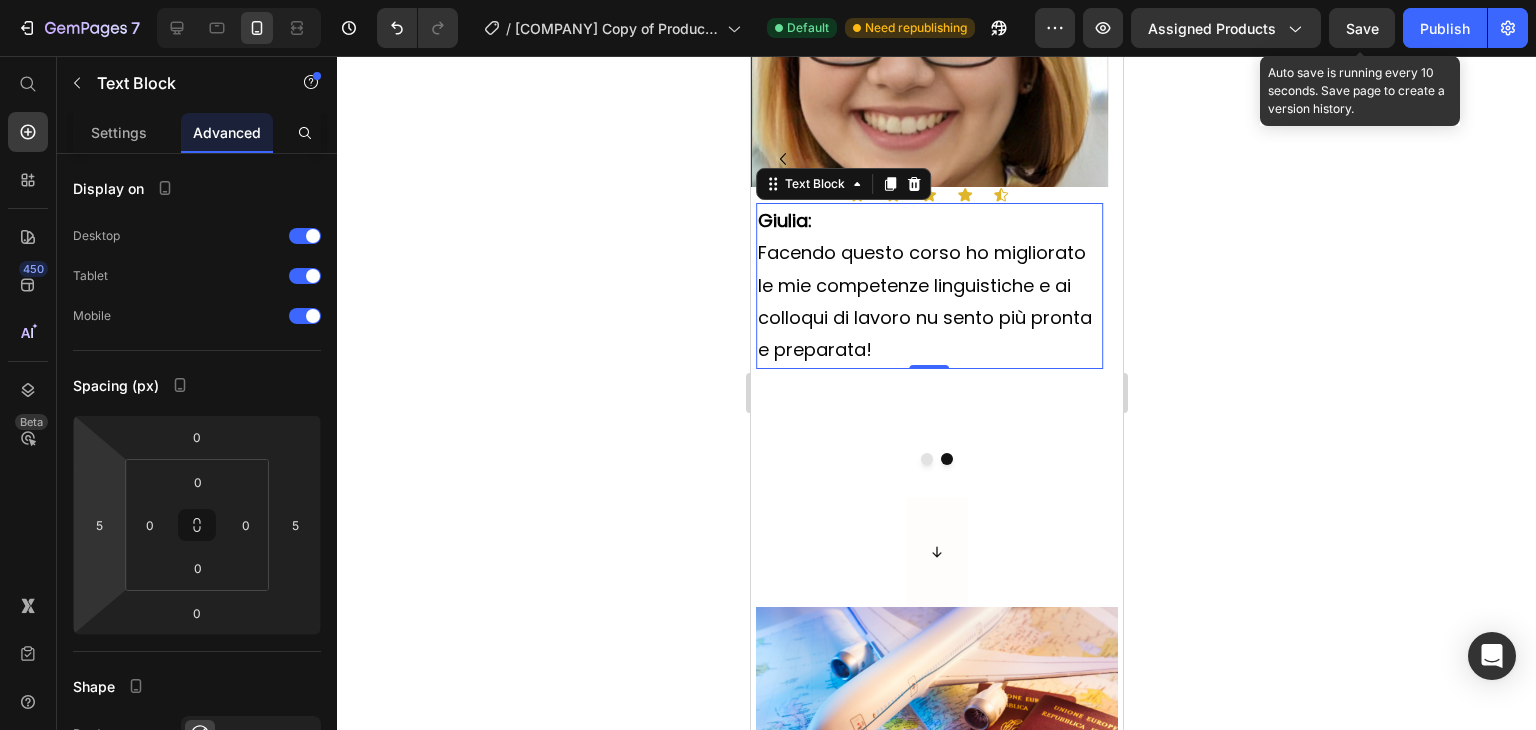 click on "Save" at bounding box center (1362, 28) 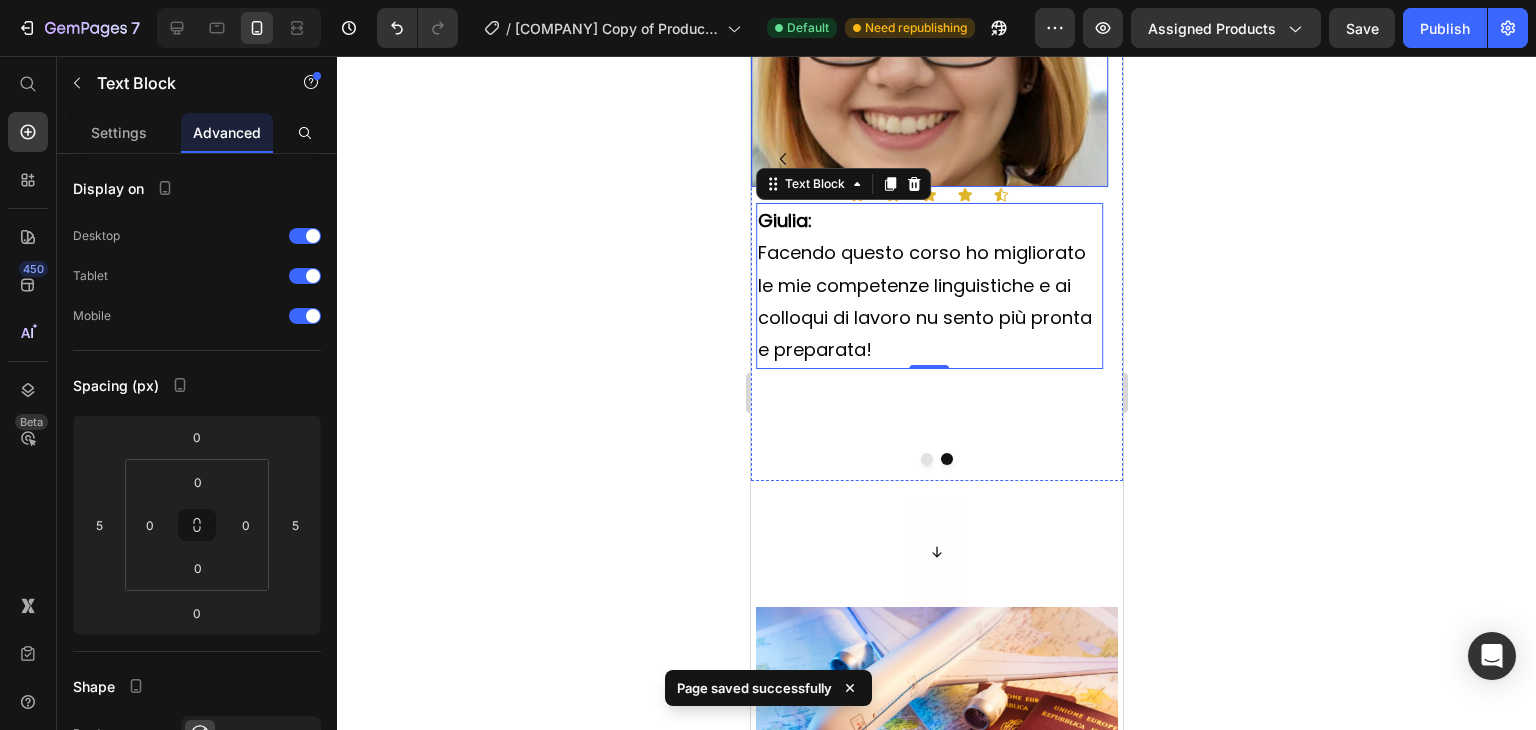 click at bounding box center [928, 12] 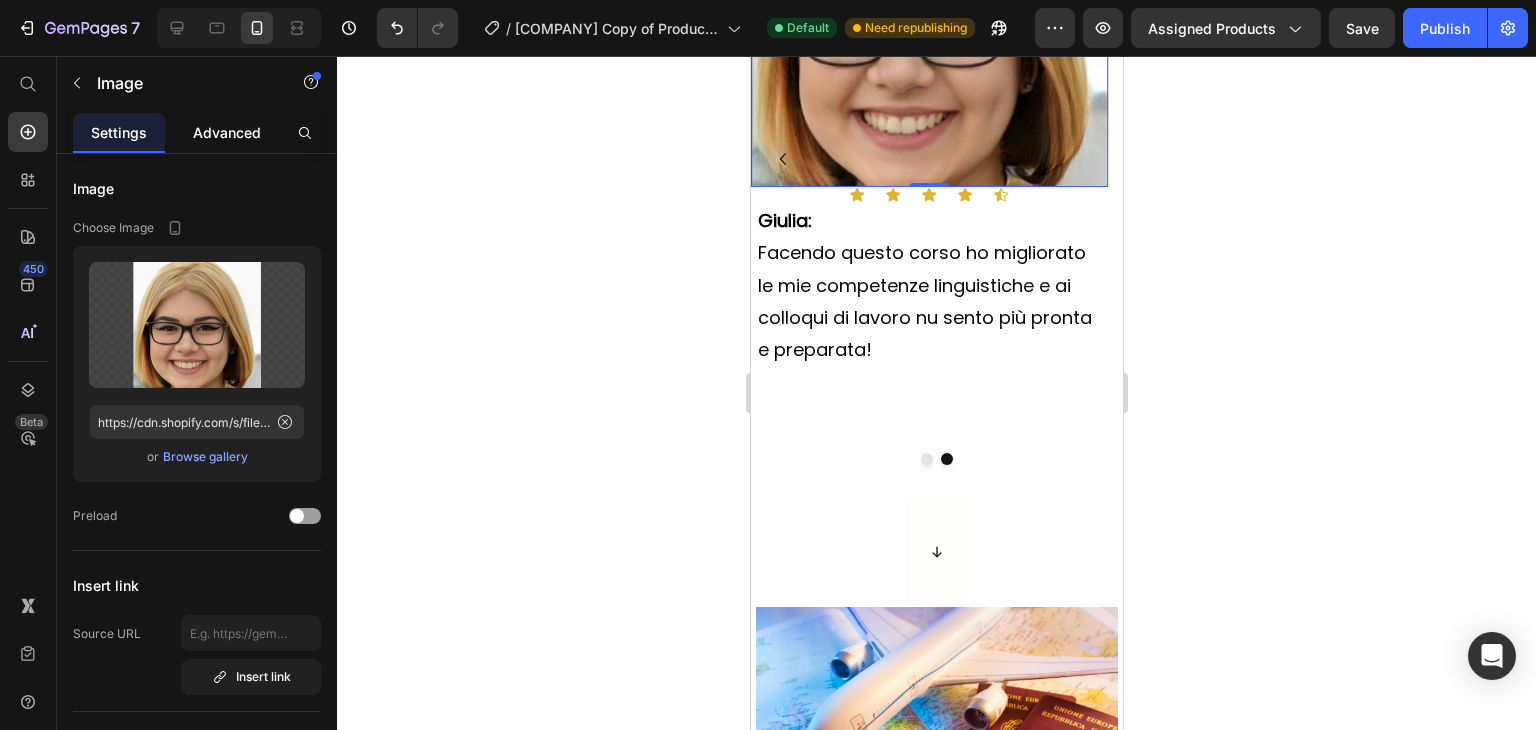 click on "Advanced" at bounding box center [227, 132] 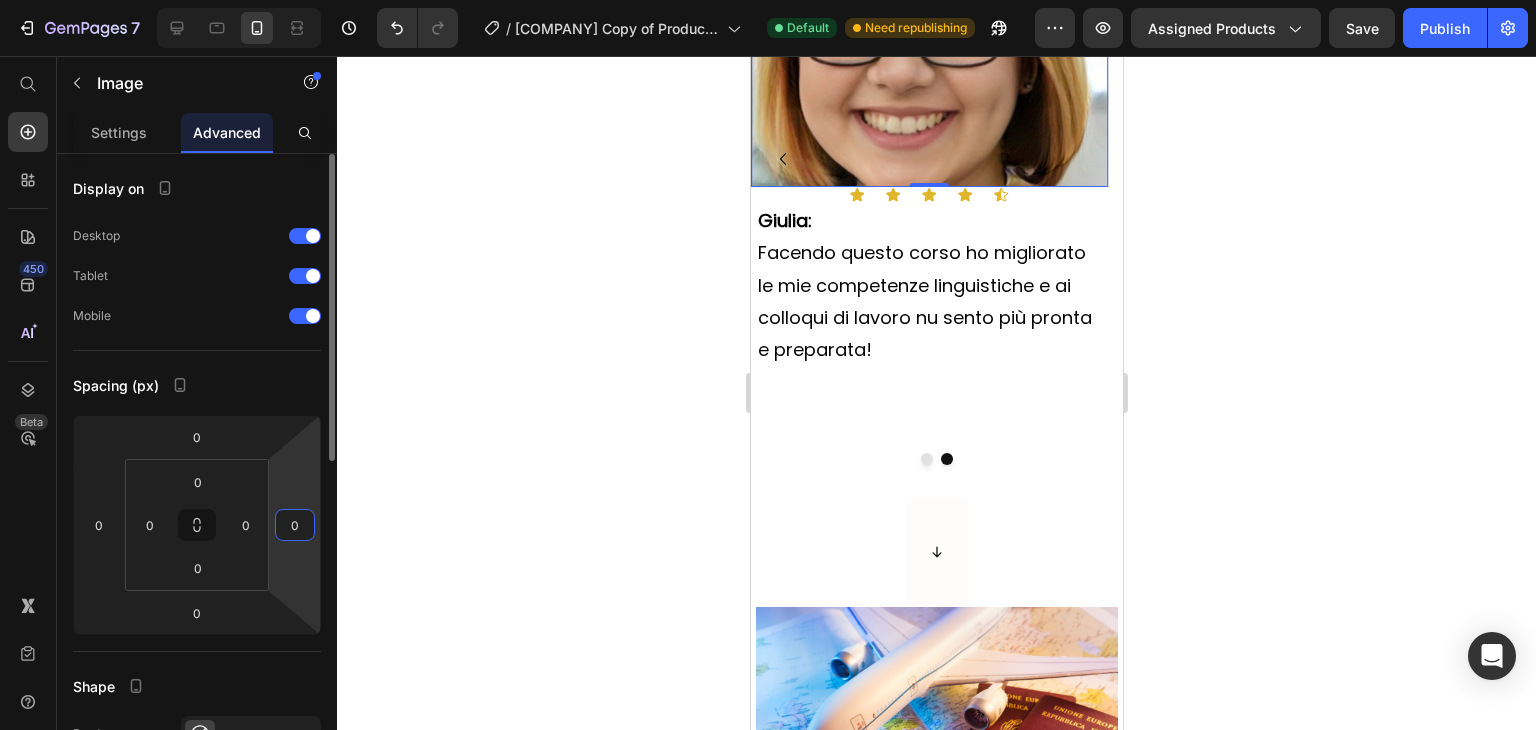 click on "0" at bounding box center (295, 525) 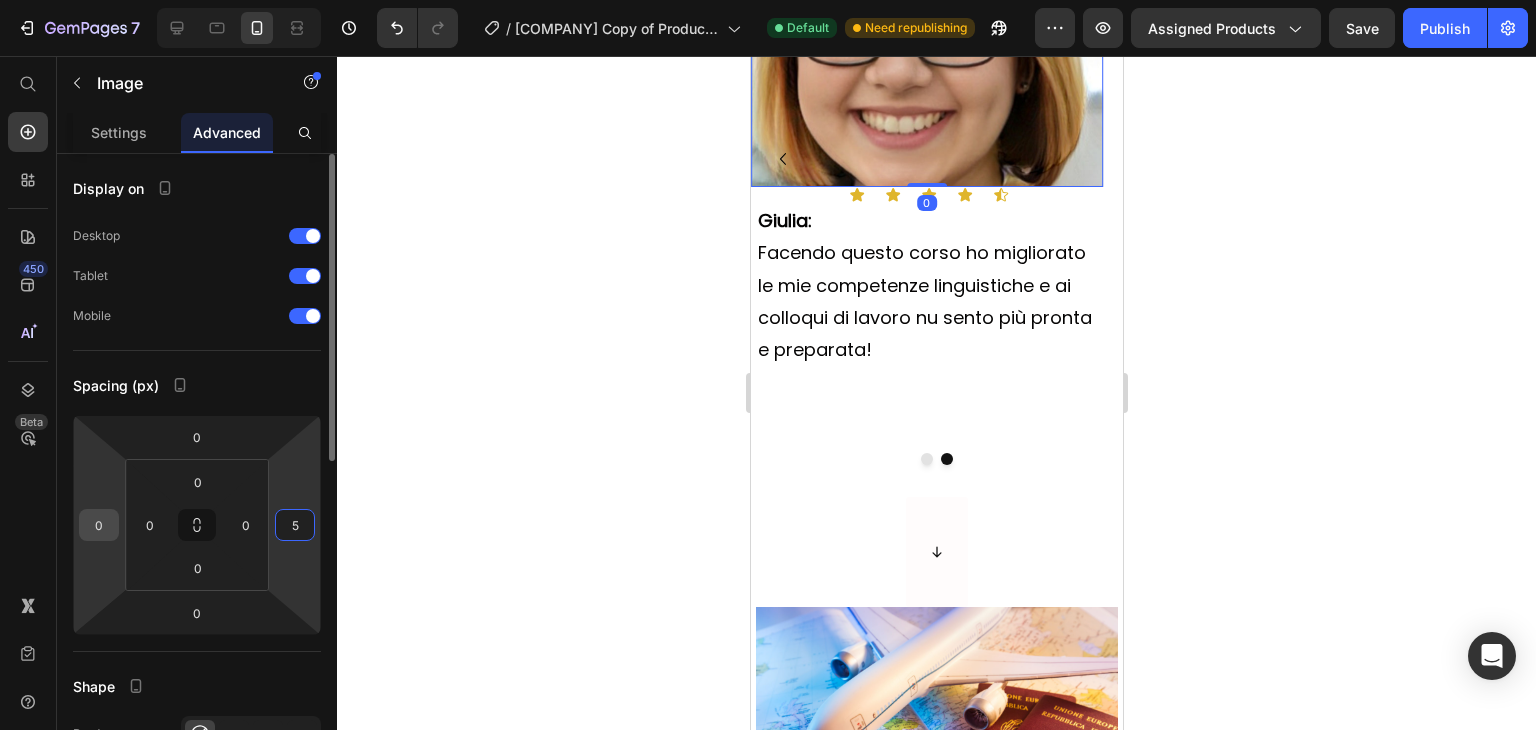 type on "5" 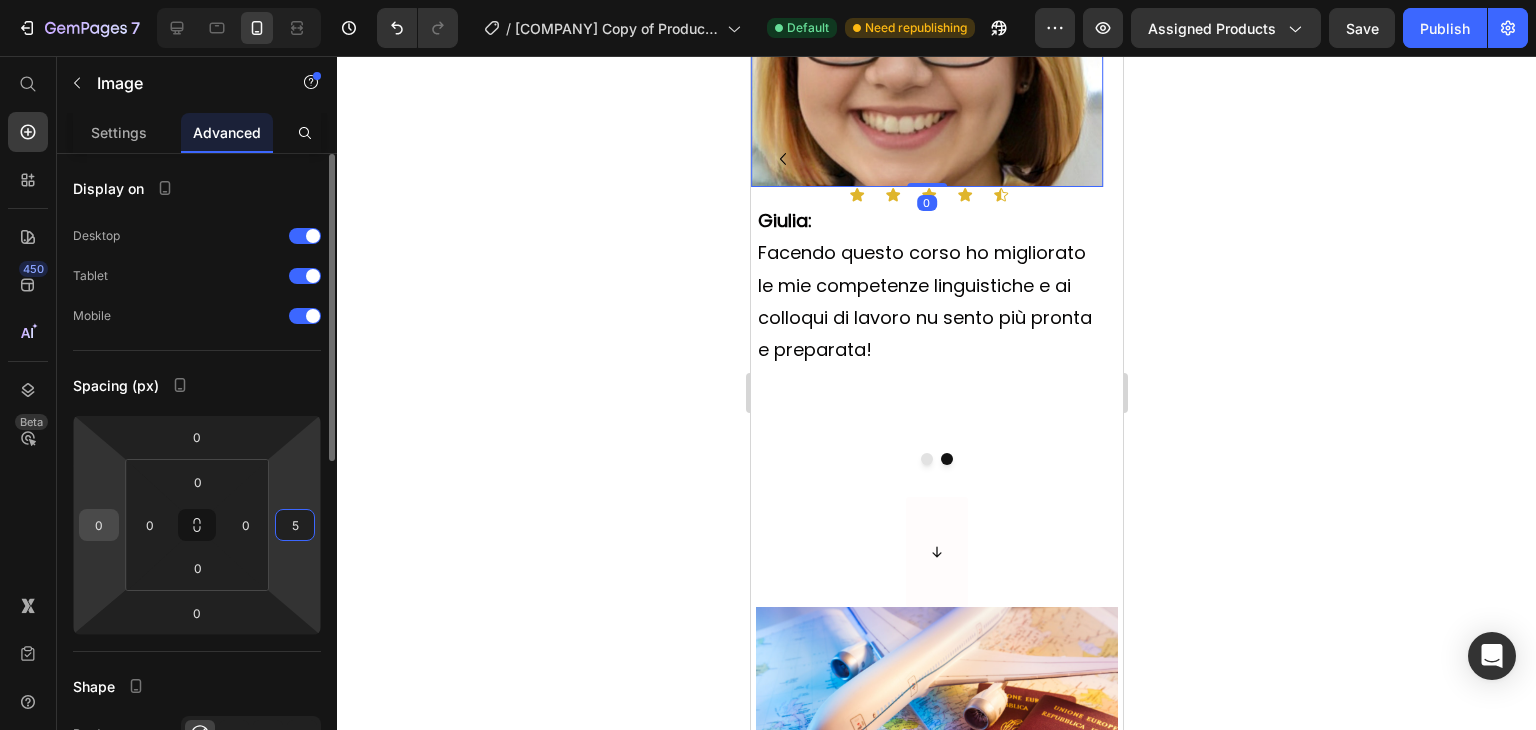 click on "0" at bounding box center (99, 525) 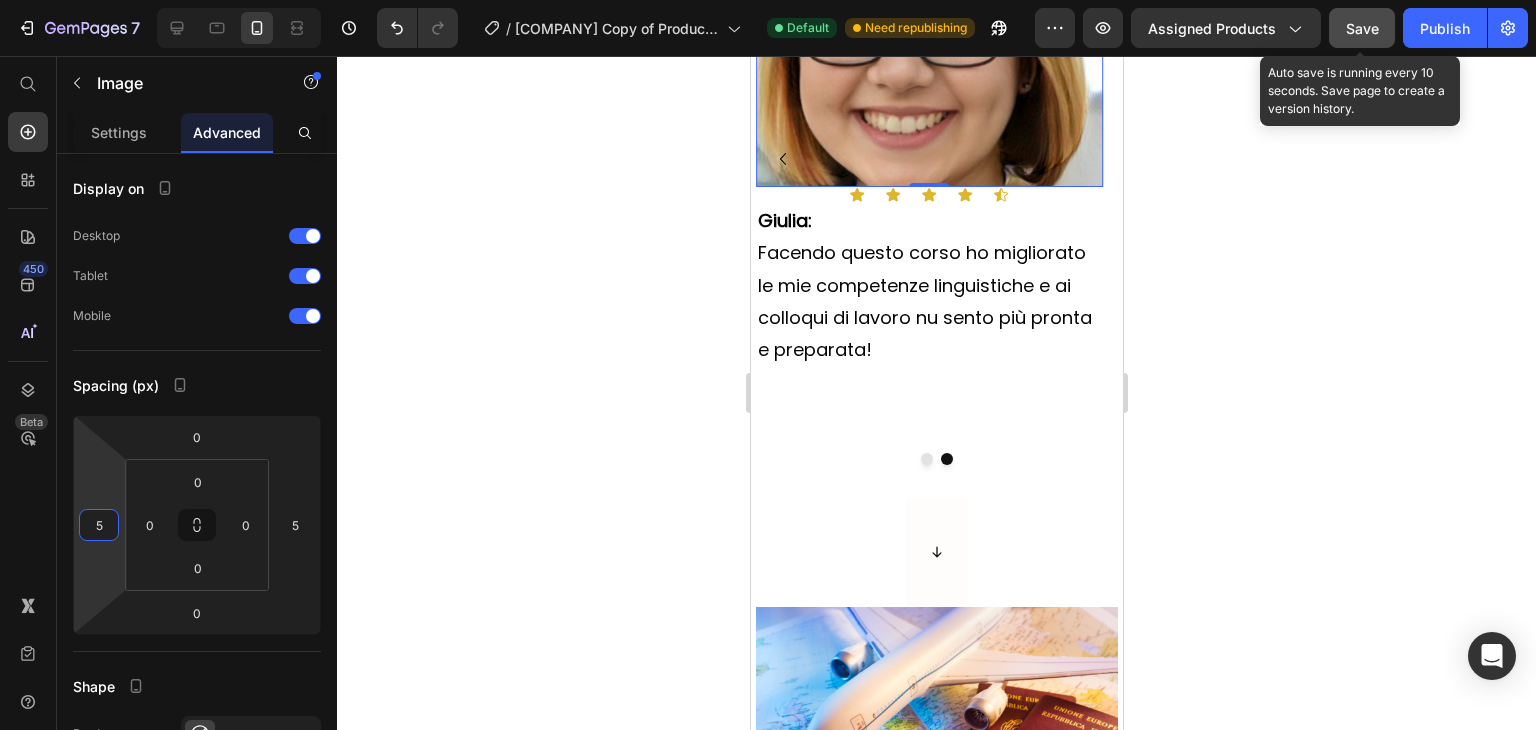 type on "5" 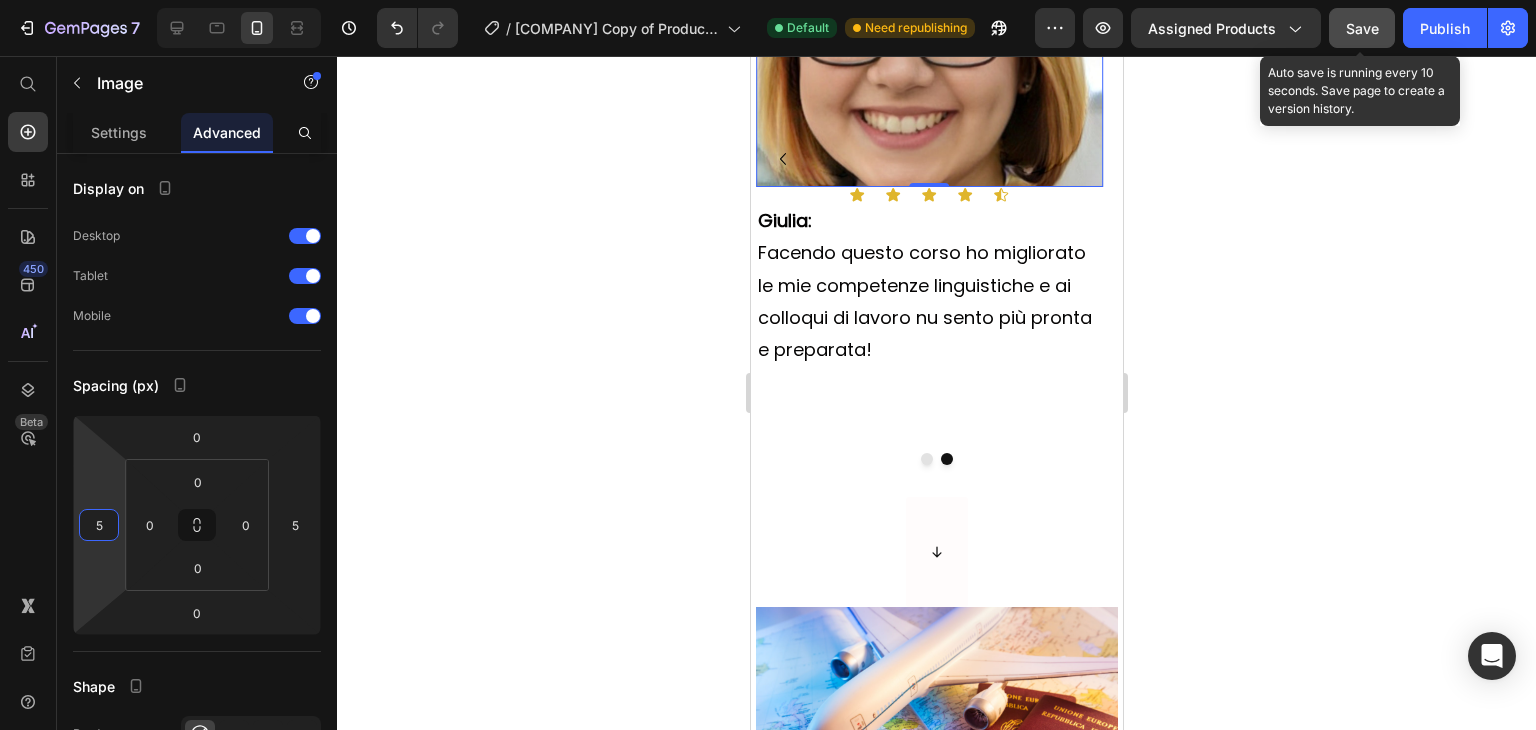 click on "Save" 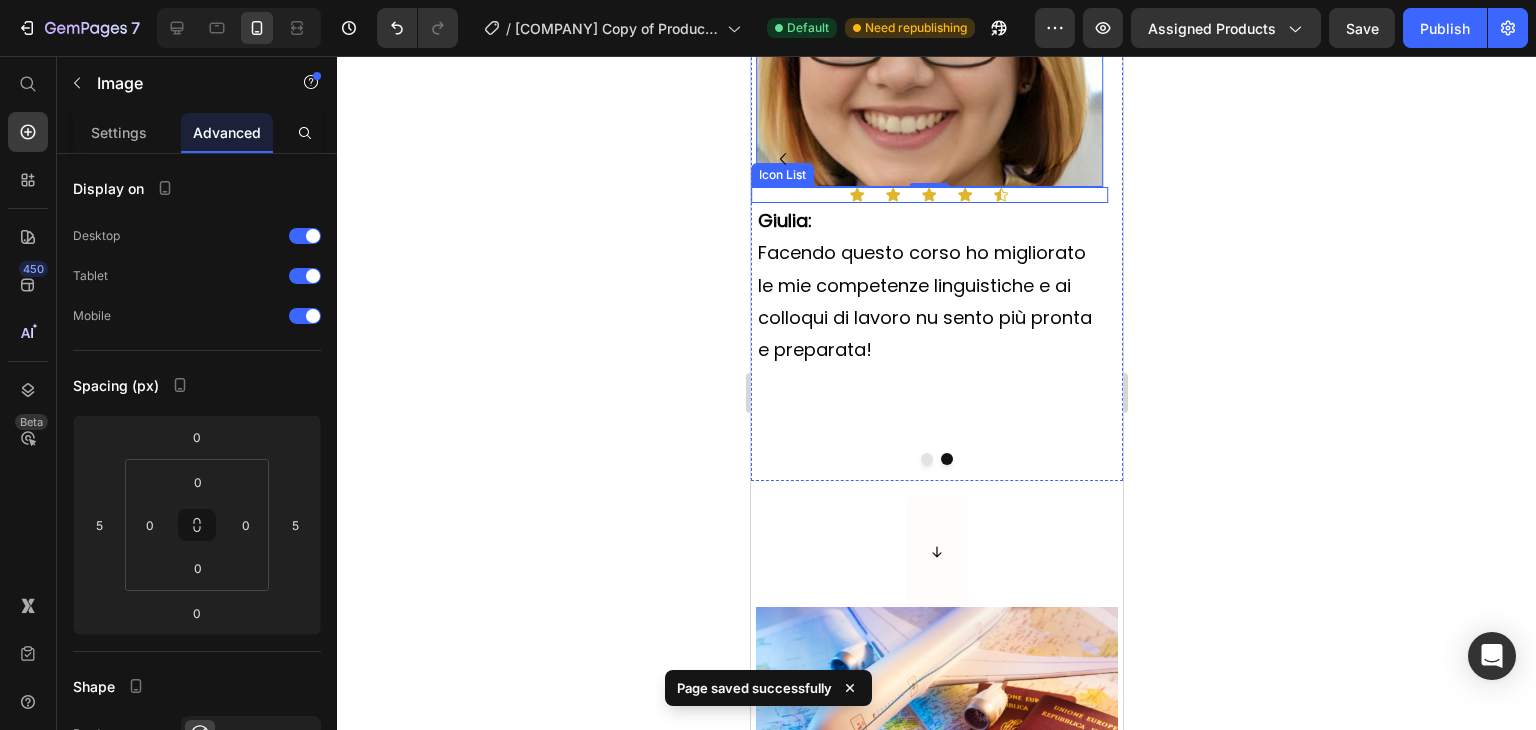 click on "Icon Icon Icon Icon Icon" at bounding box center [928, 195] 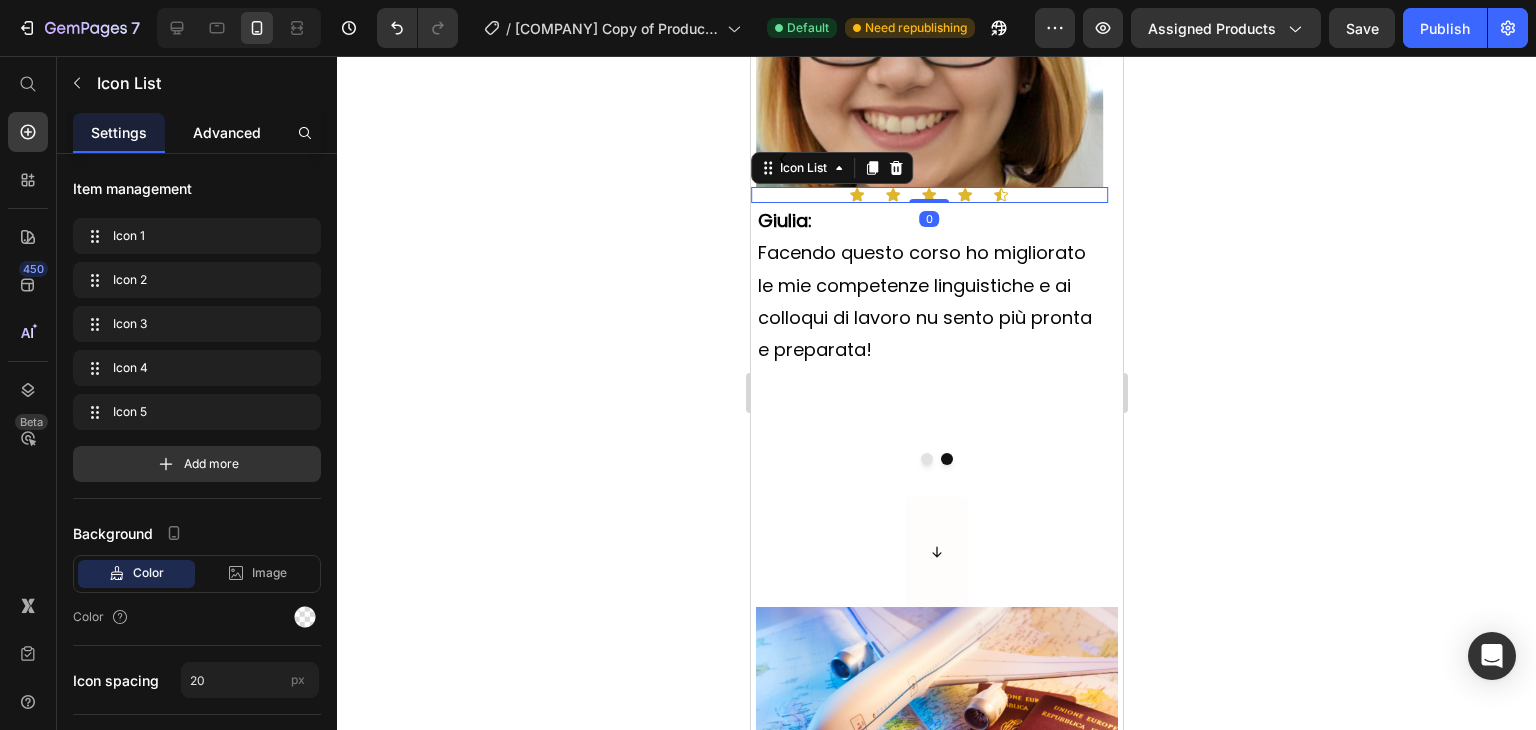 click on "Advanced" at bounding box center (227, 132) 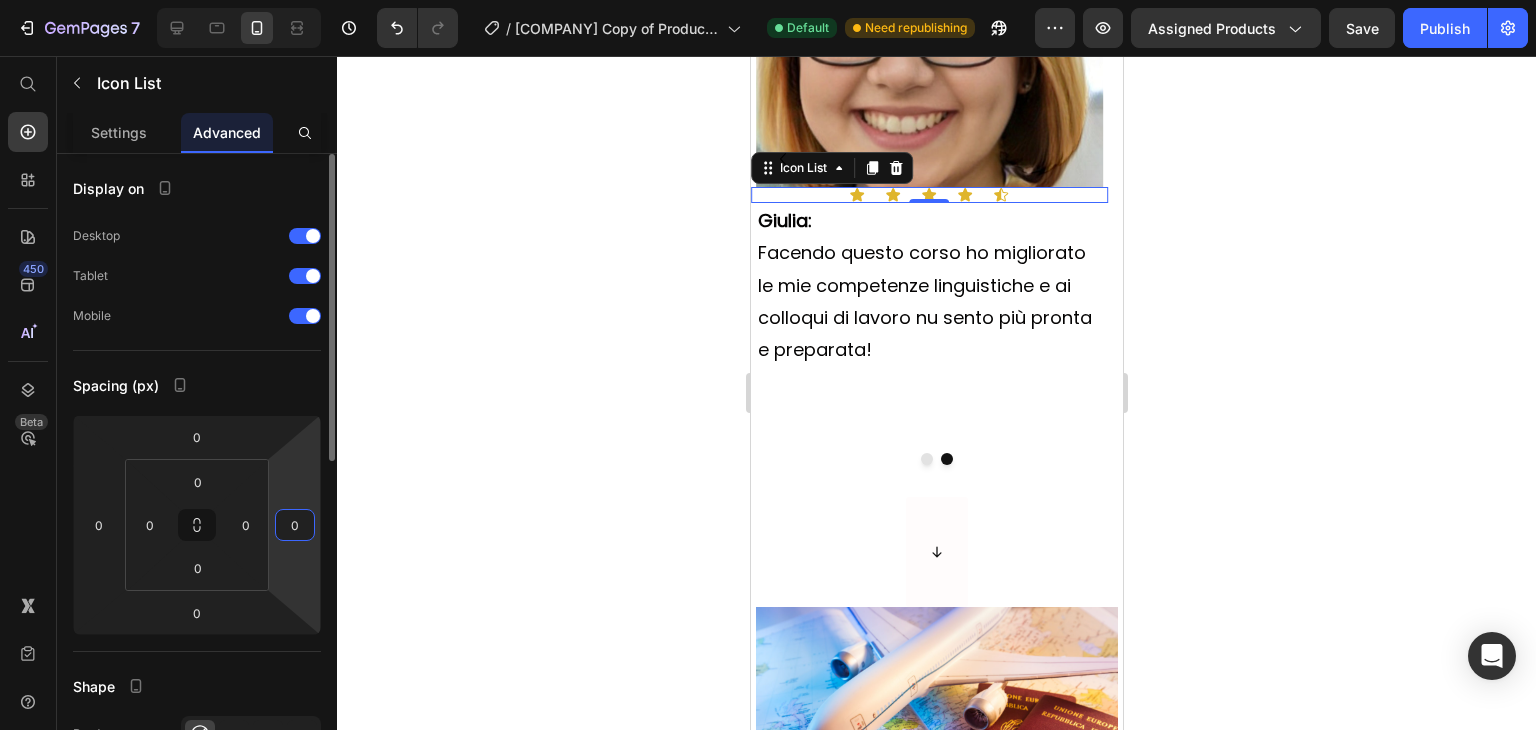 click on "0" at bounding box center [295, 525] 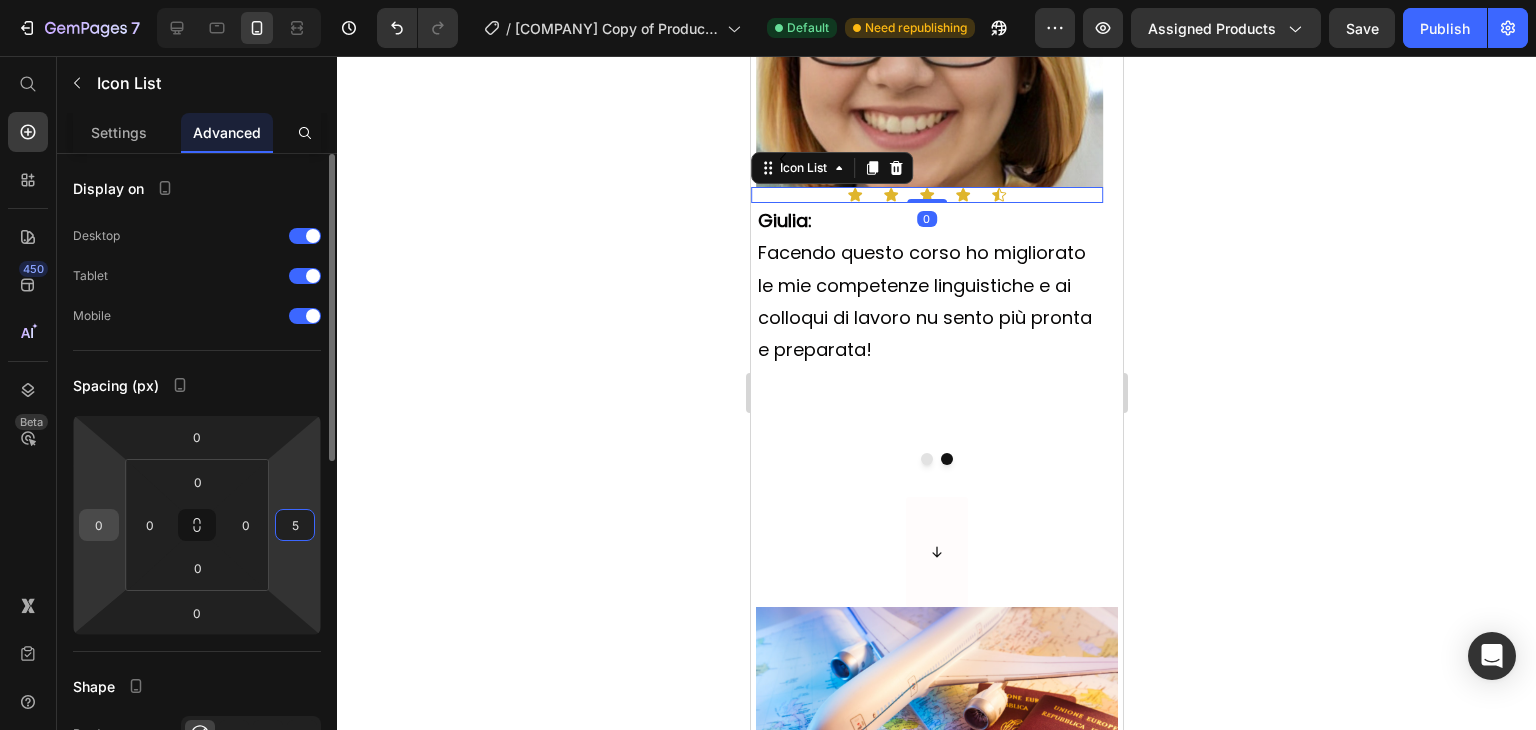 type on "5" 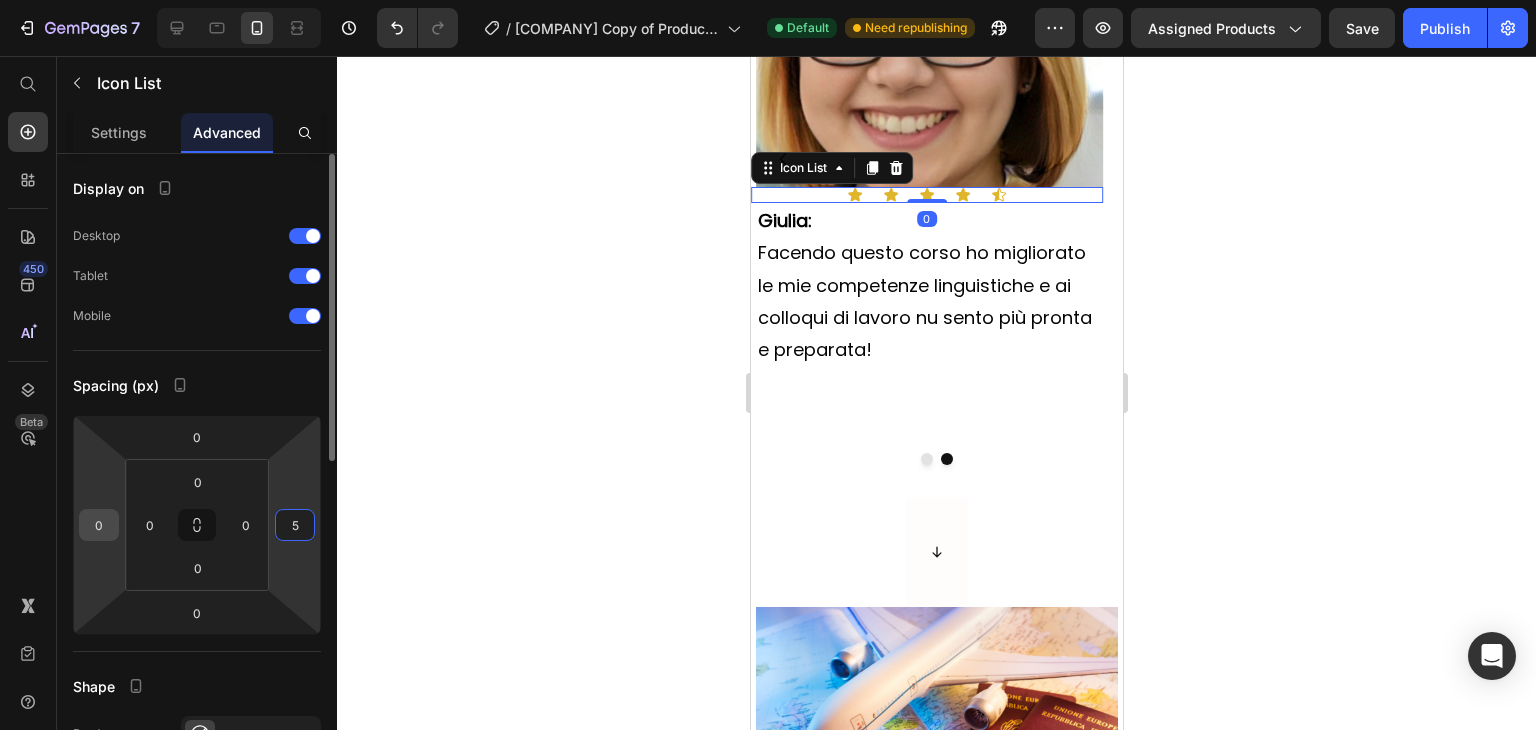 click on "0" at bounding box center (99, 525) 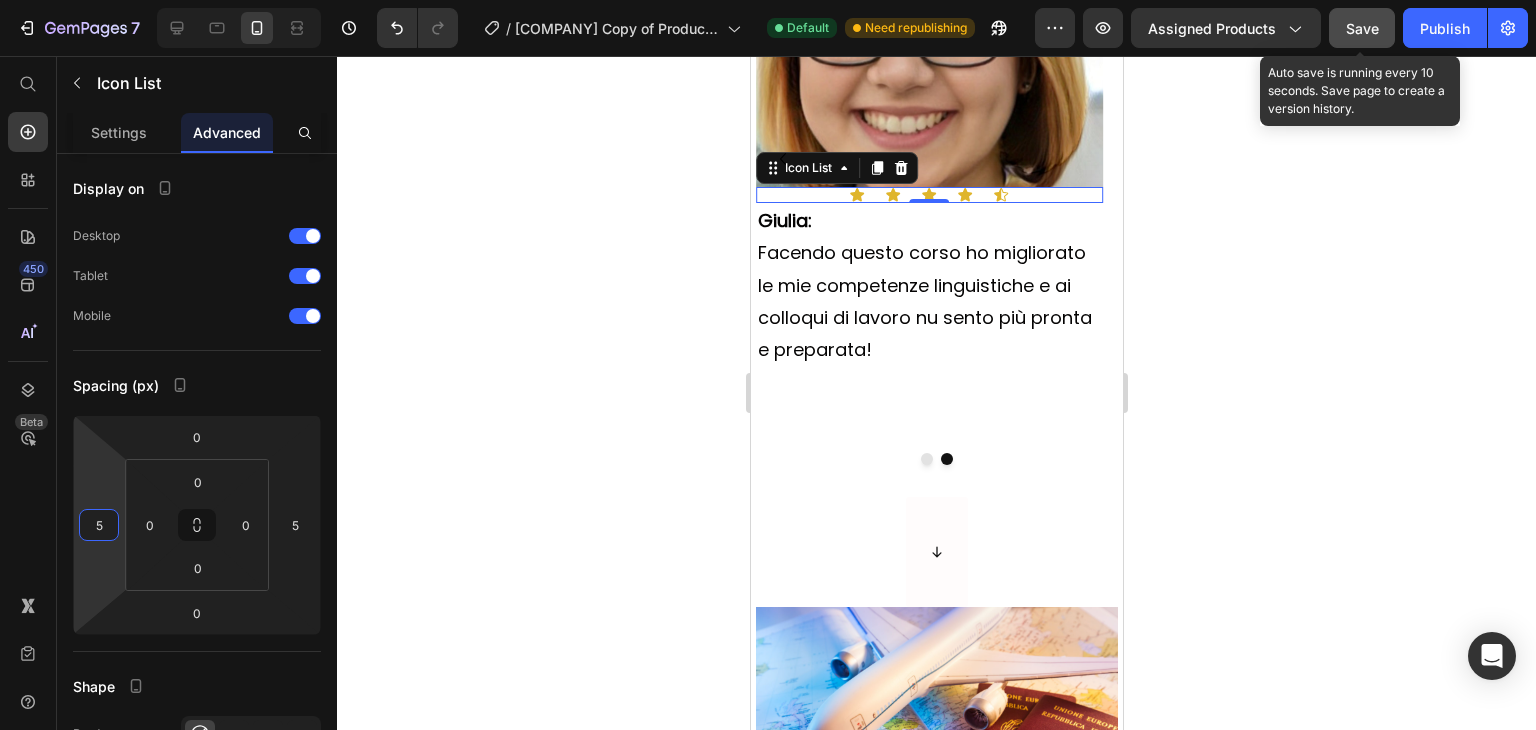 type on "5" 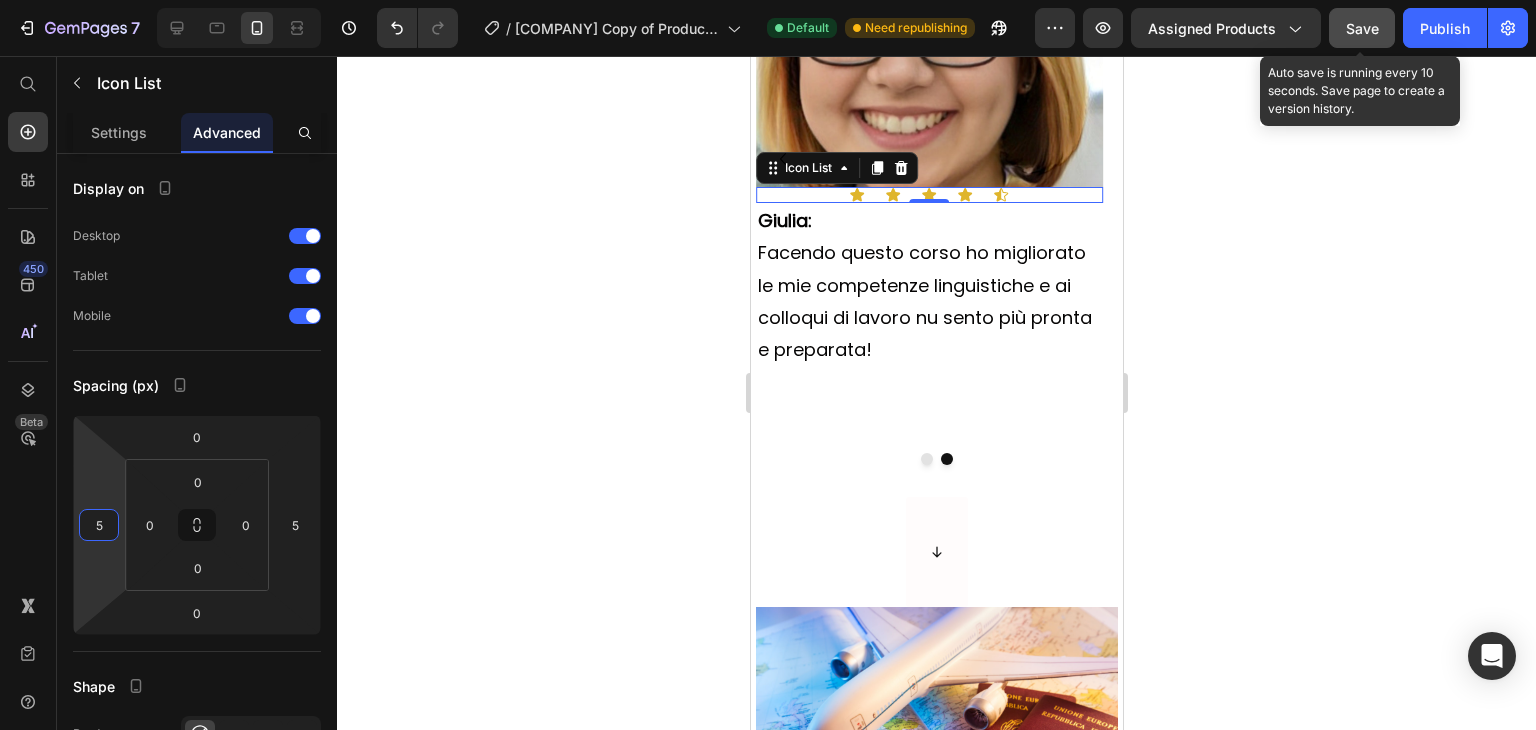 click on "Save" 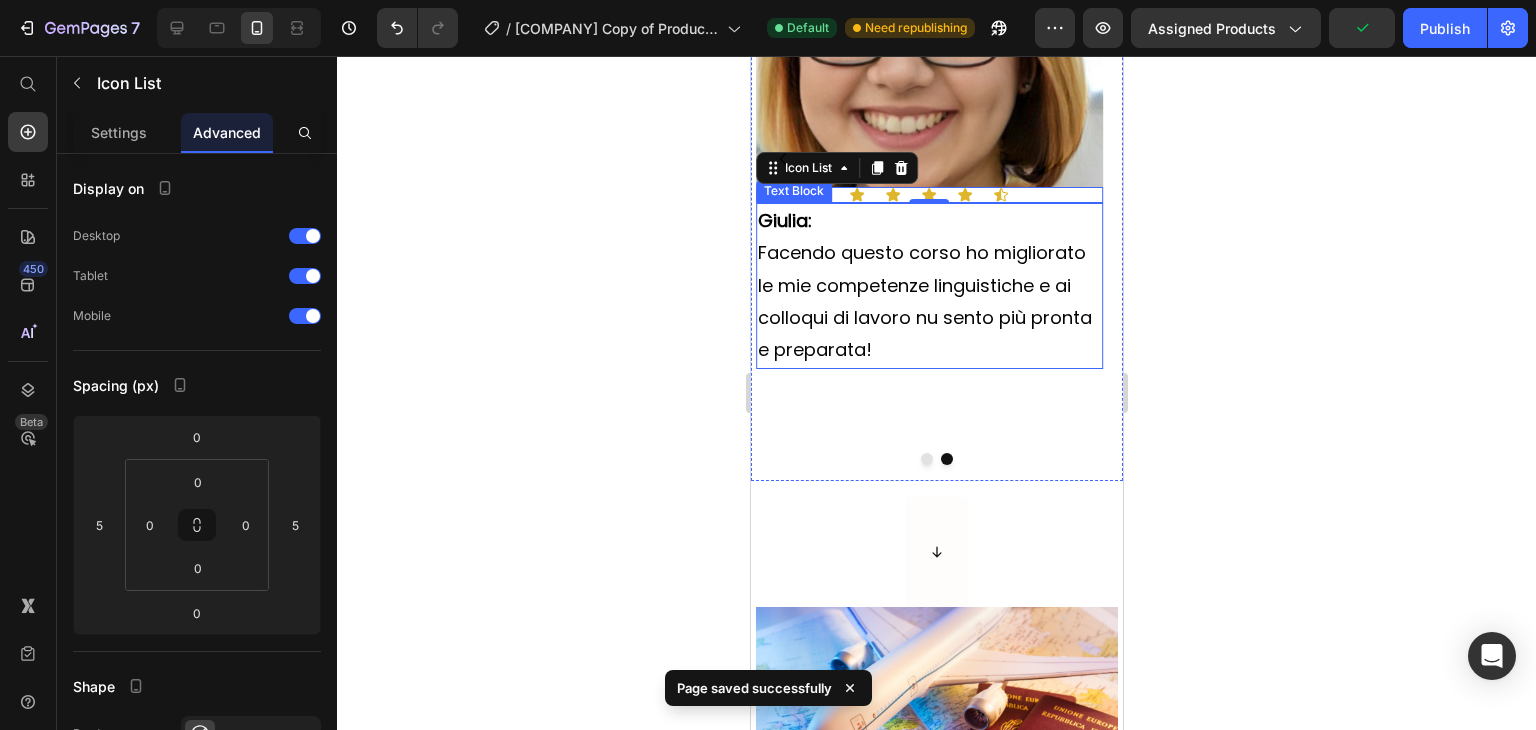 click on "Facendo questo corso ho migliorato le mie competenze linguistiche e ai colloqui di lavoro nu sento più pronta e preparata!" at bounding box center [924, 301] 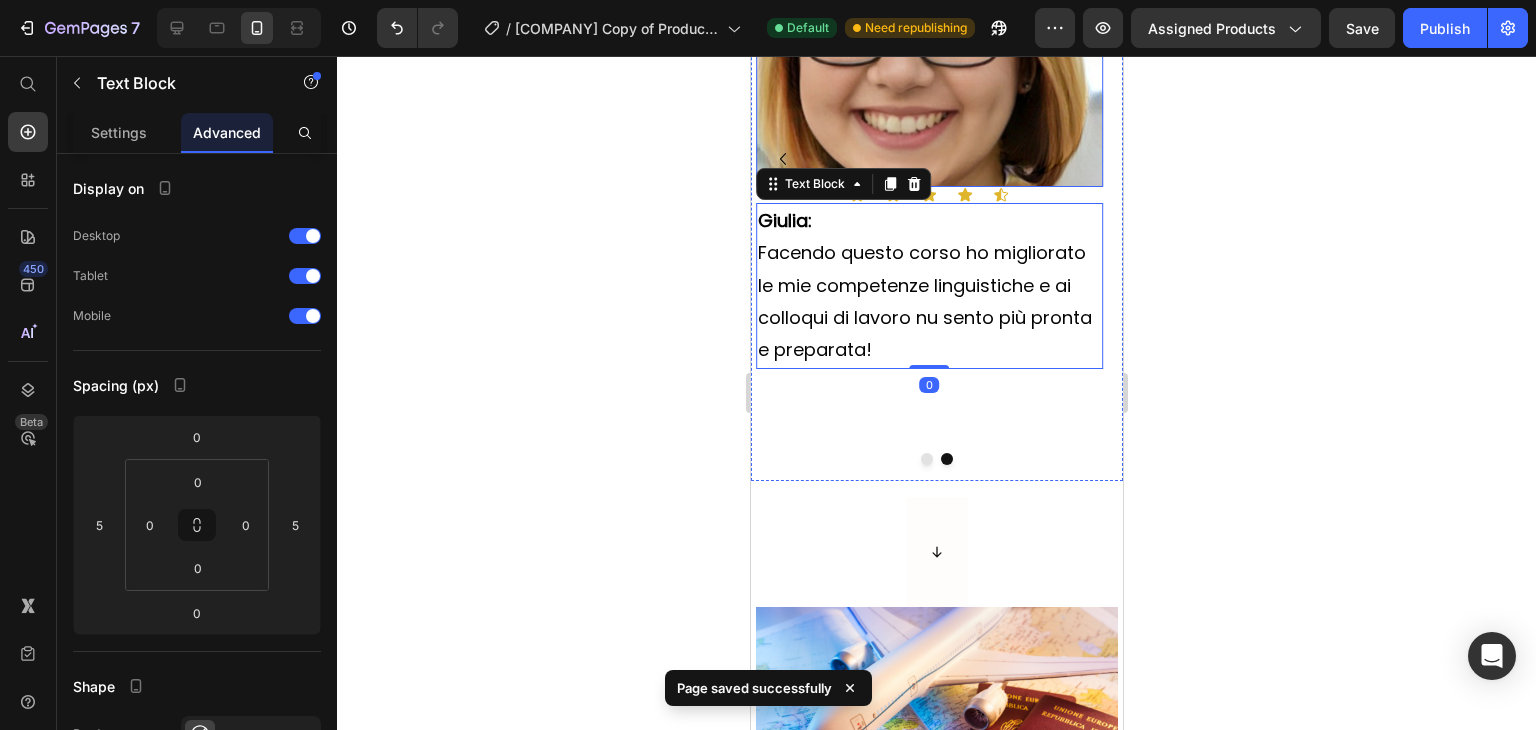 click at bounding box center [928, 12] 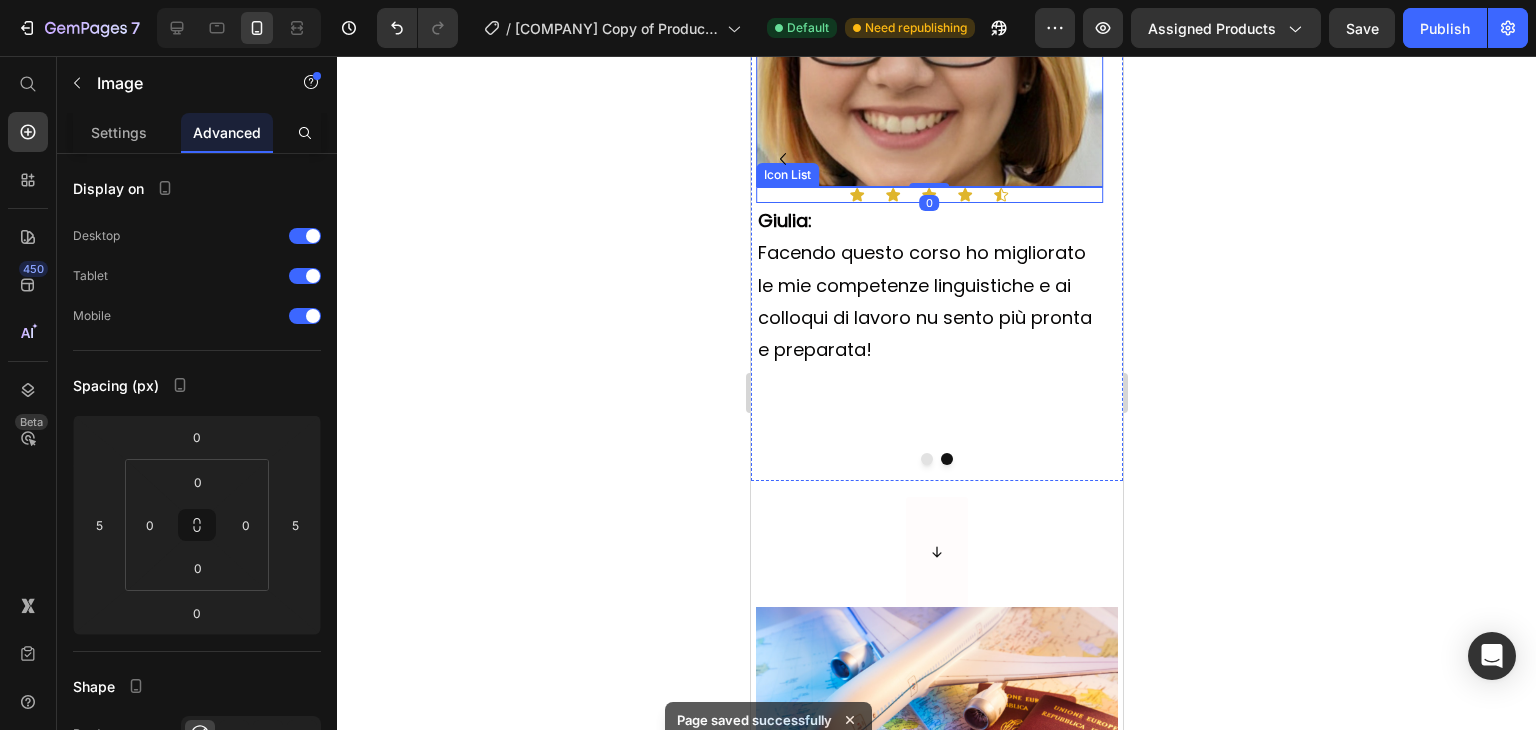 click on "Icon Icon Icon Icon Icon" at bounding box center [928, 195] 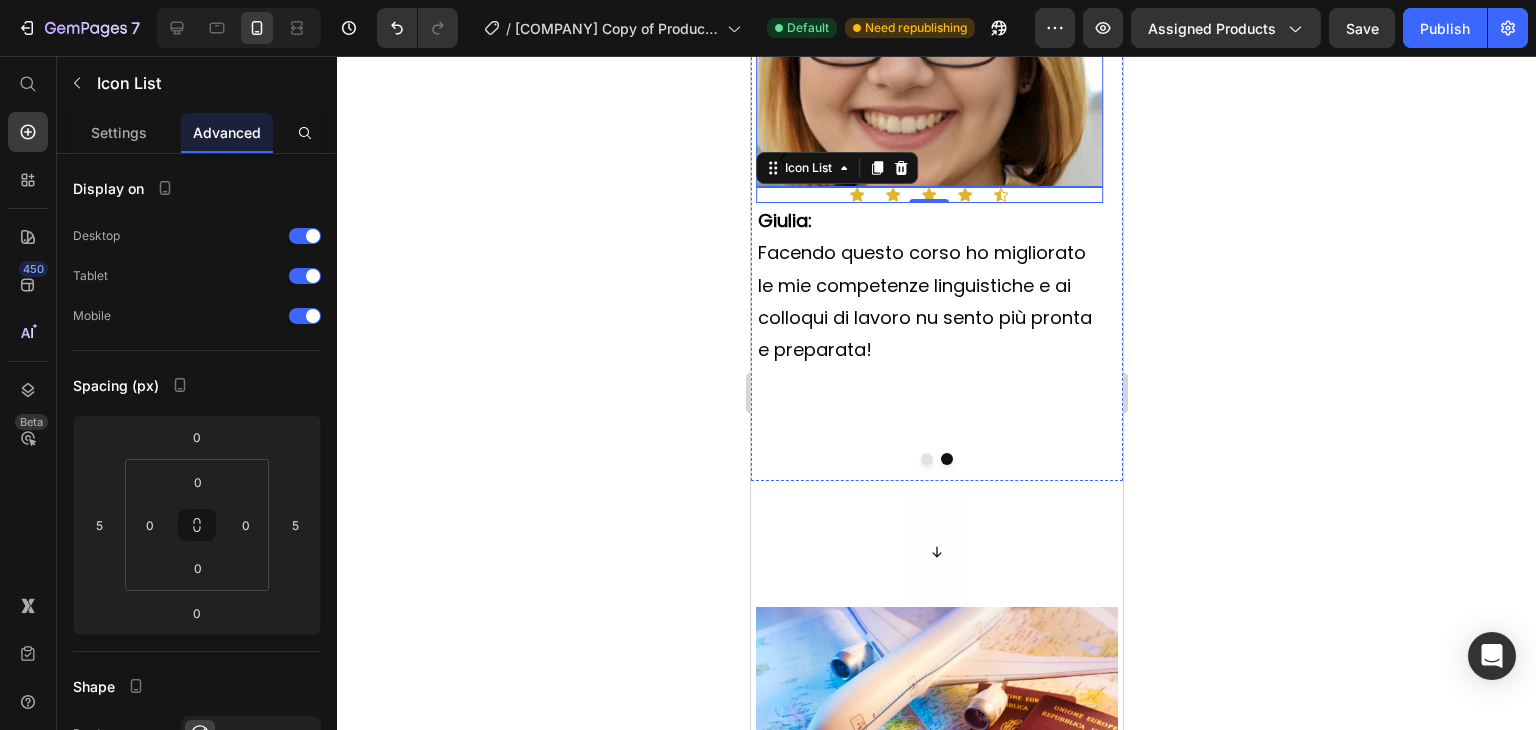 click 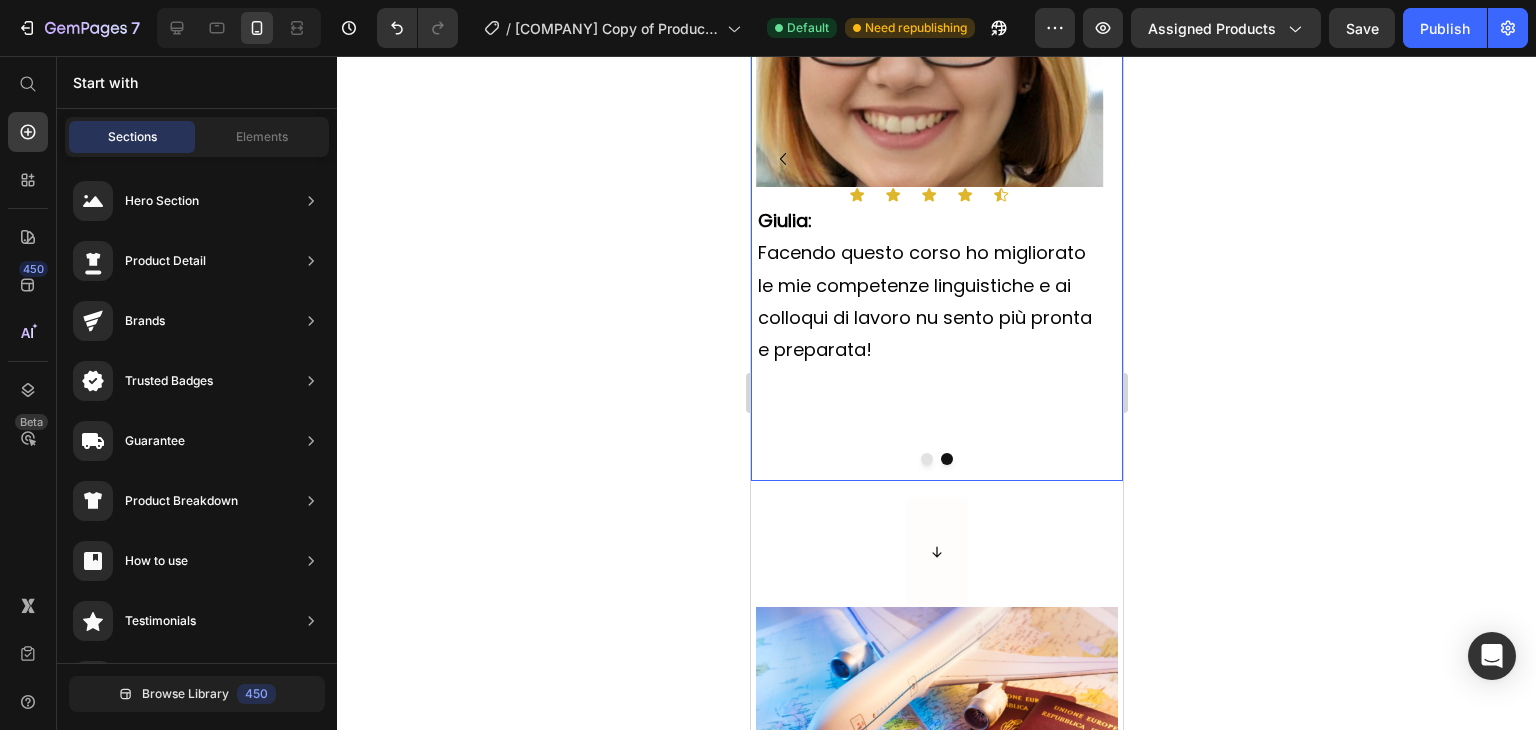 click 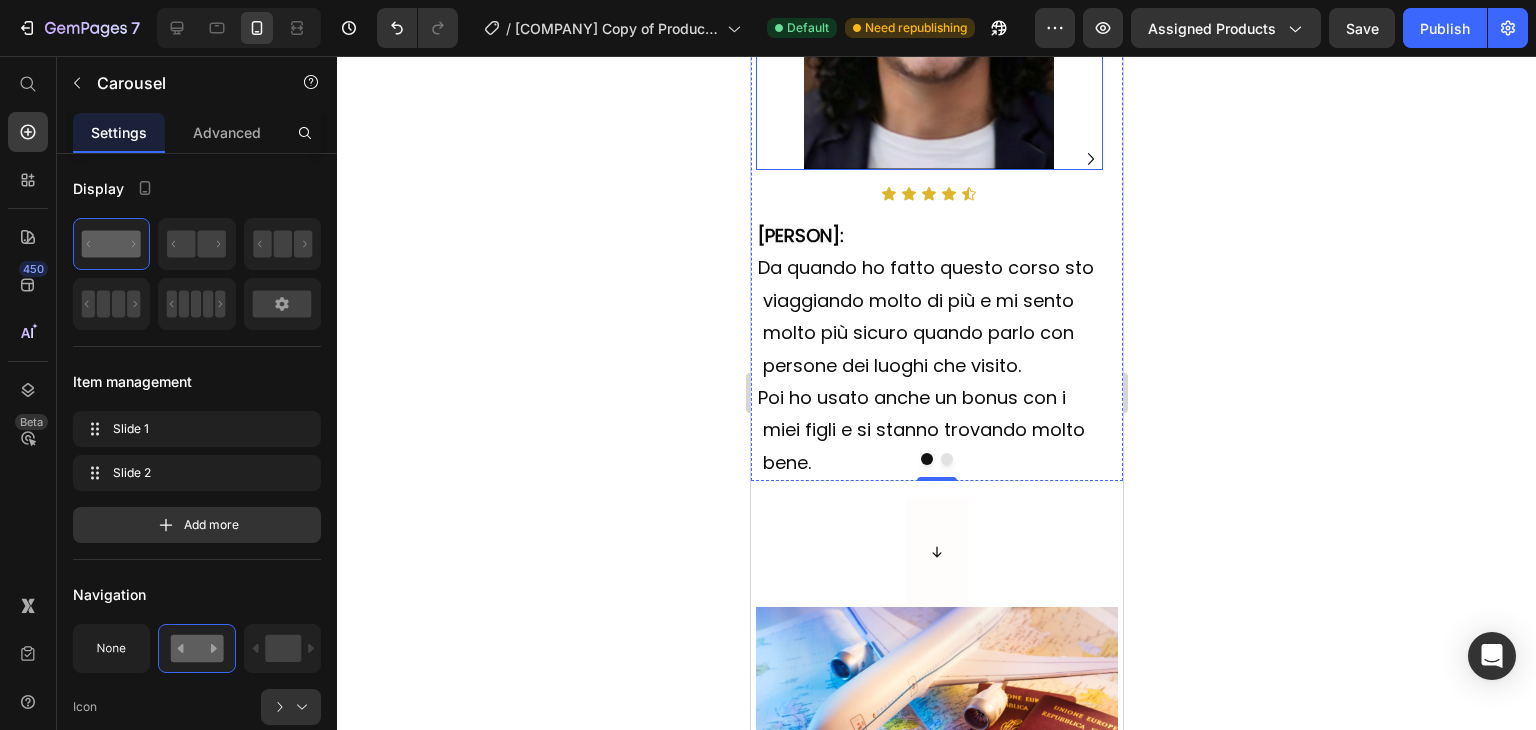 click at bounding box center [928, 3] 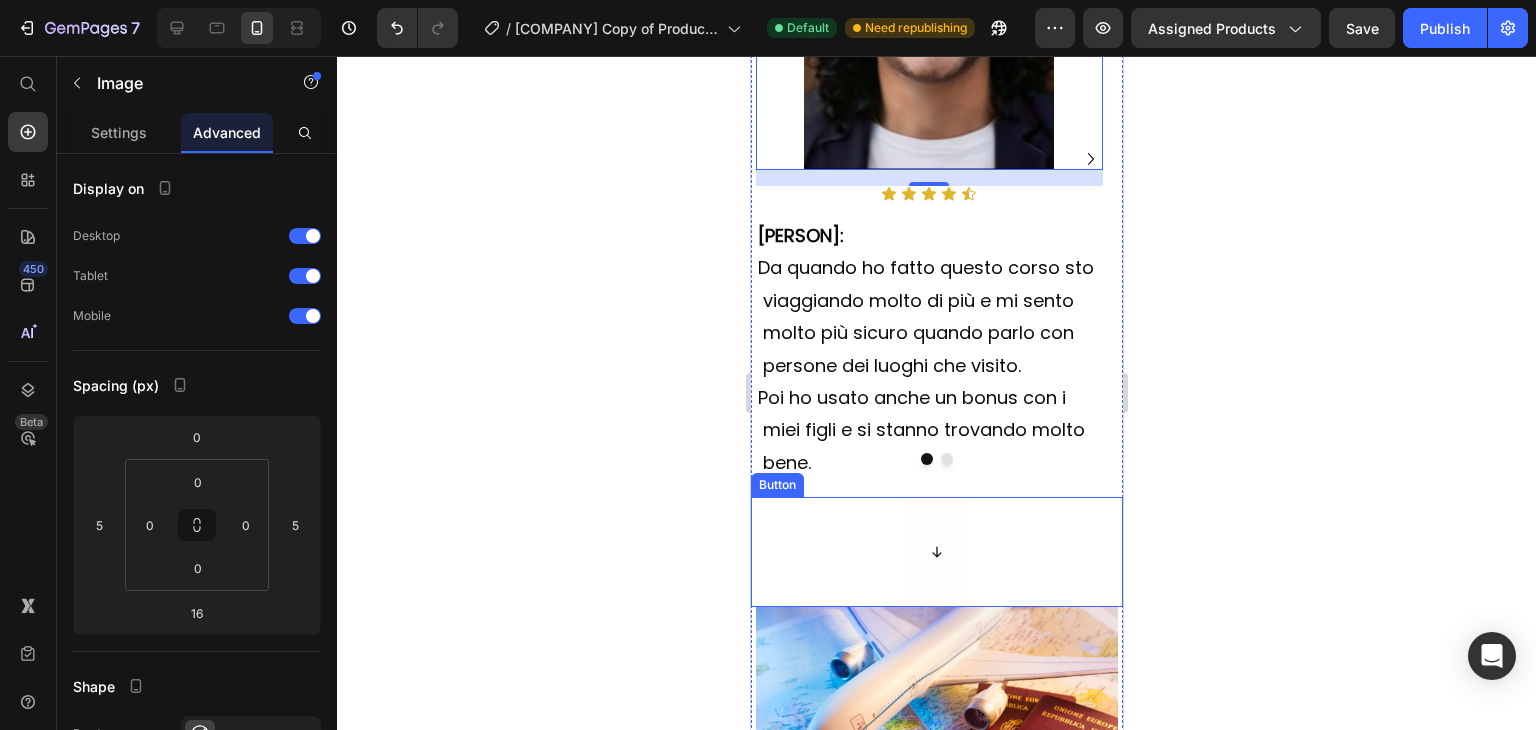 click on "Button" at bounding box center (936, 552) 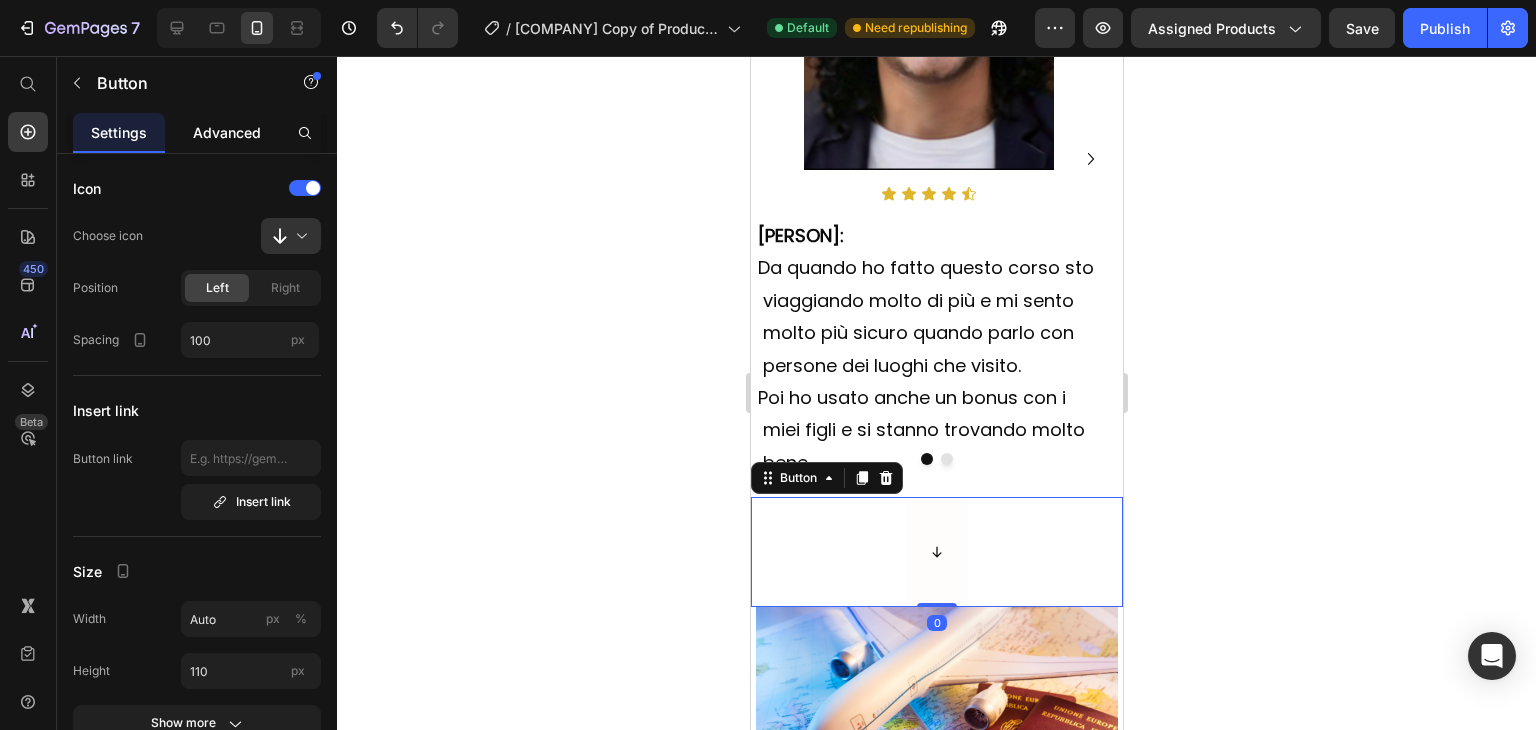 click on "Advanced" 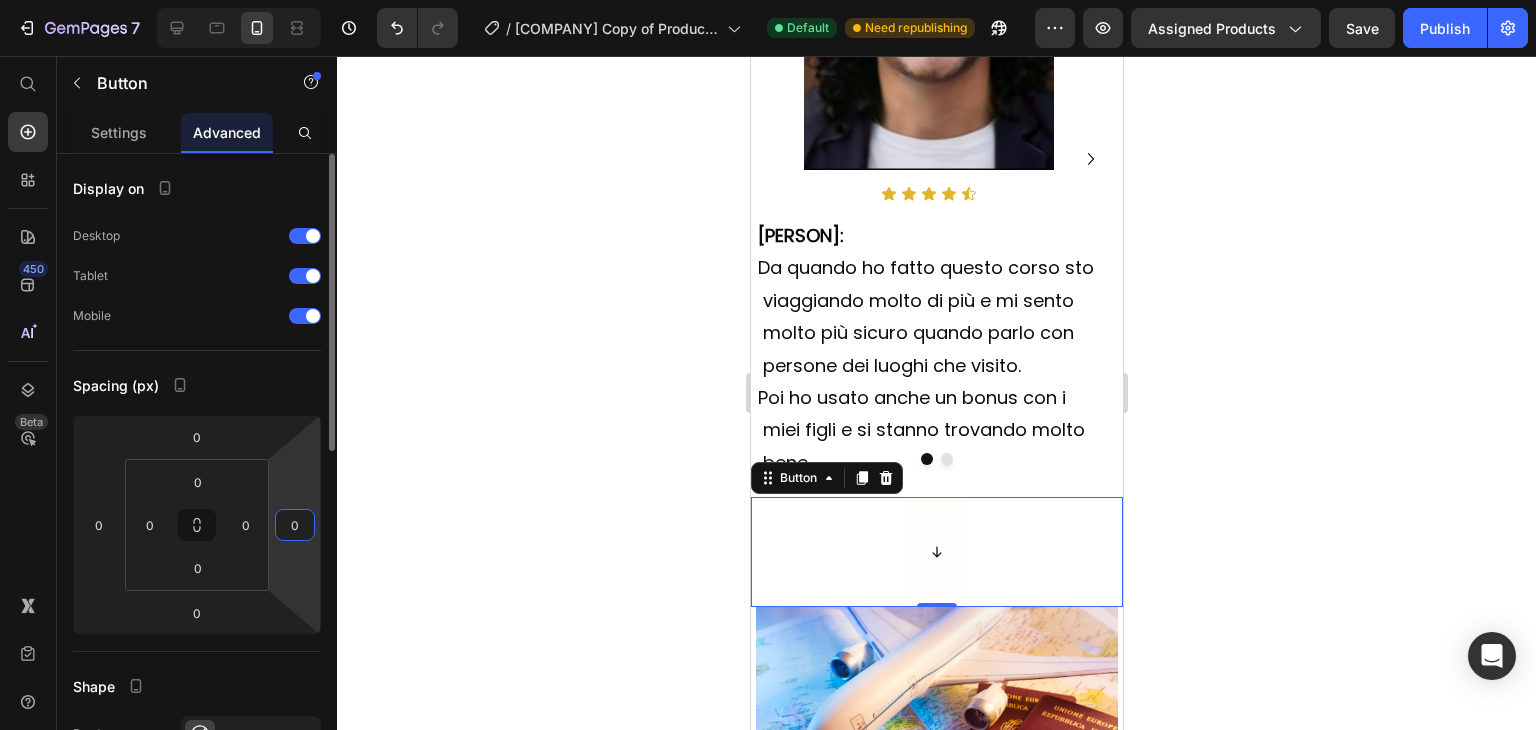 click on "0" at bounding box center (295, 525) 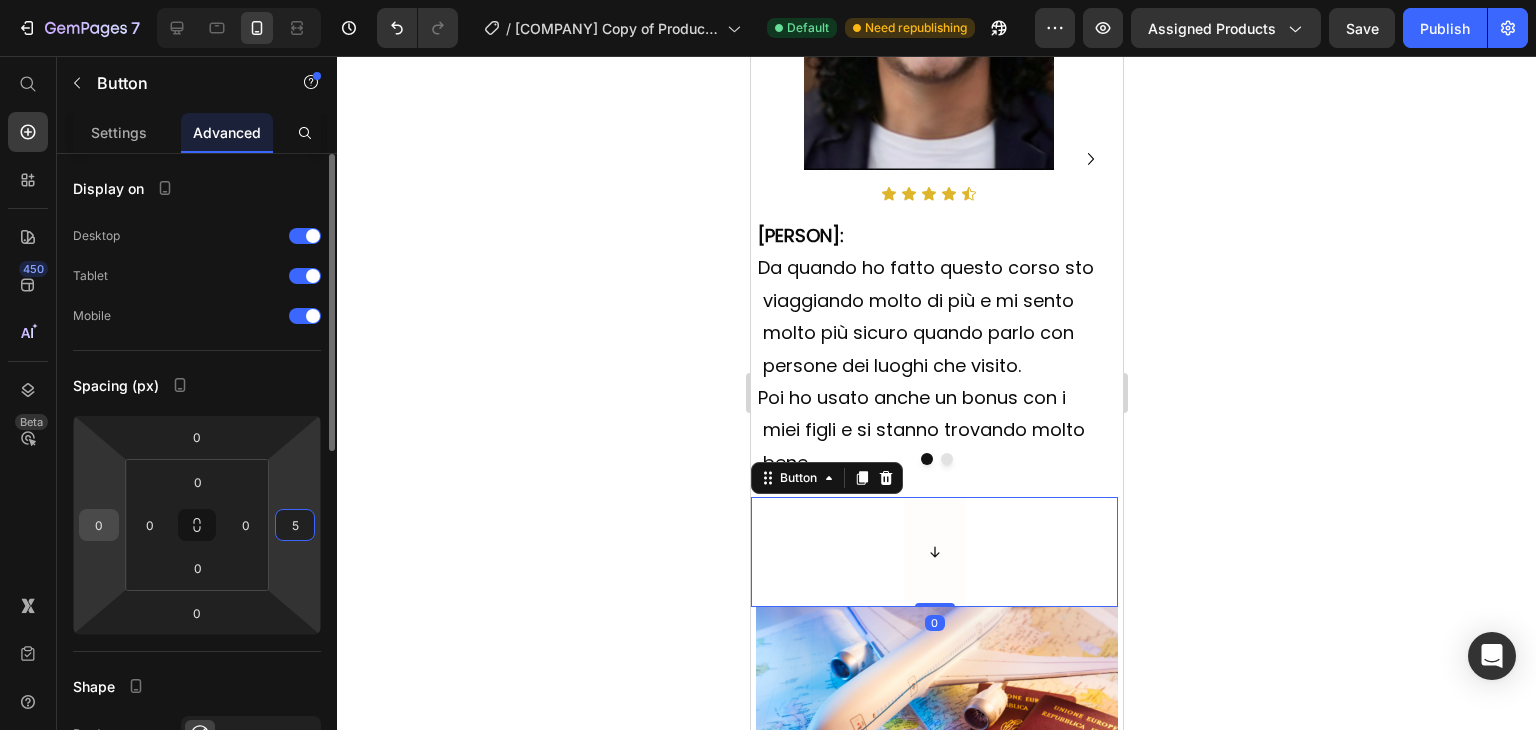 type on "5" 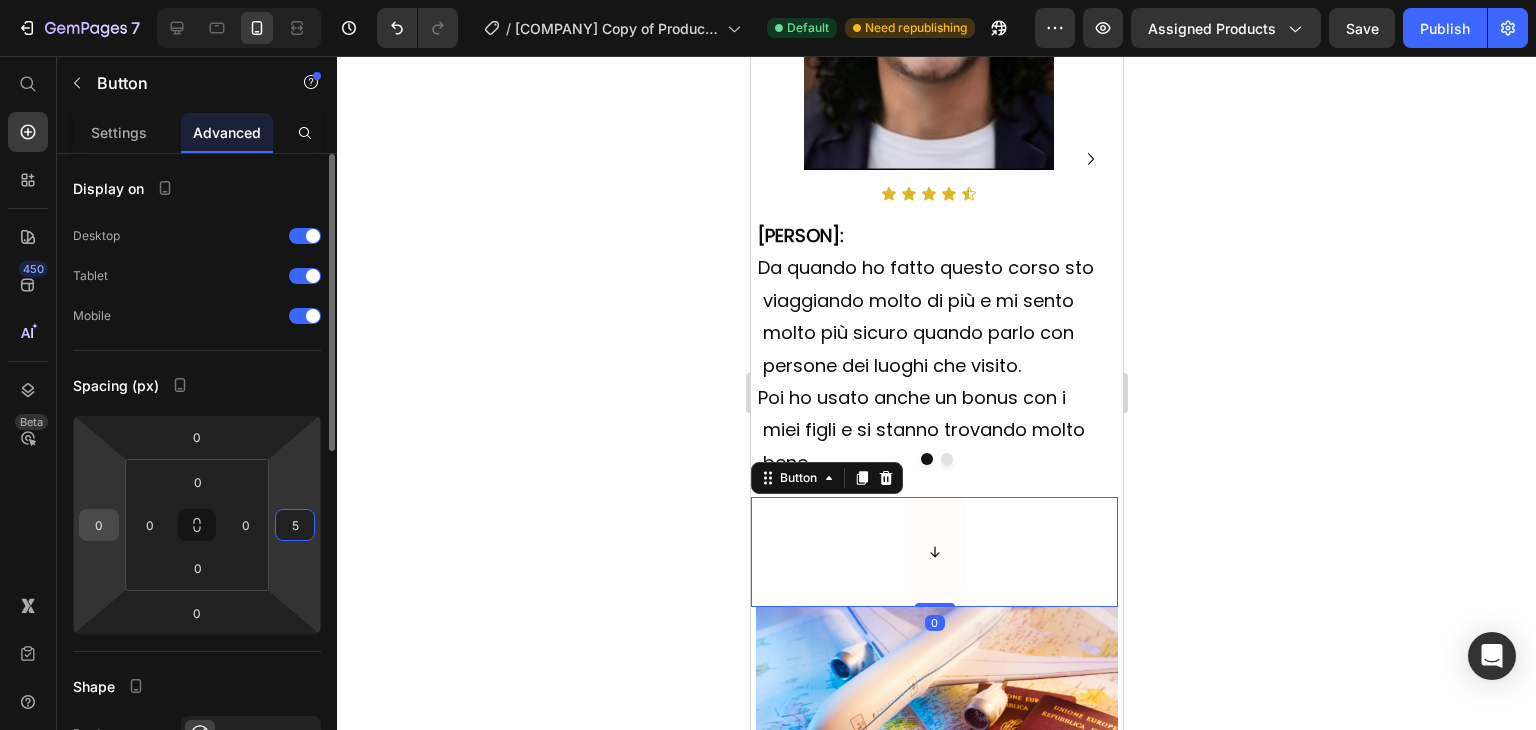 click on "0" at bounding box center [99, 525] 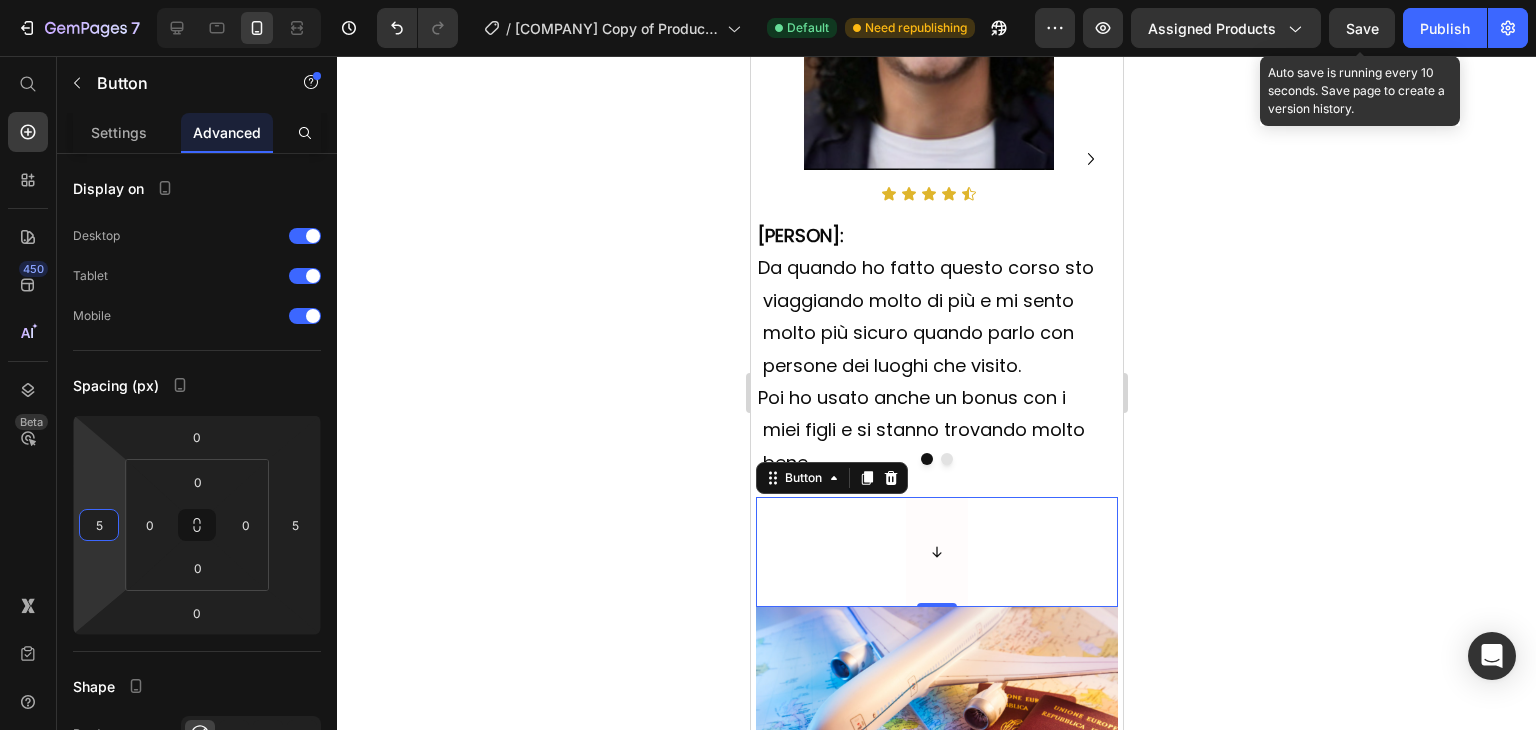 type on "5" 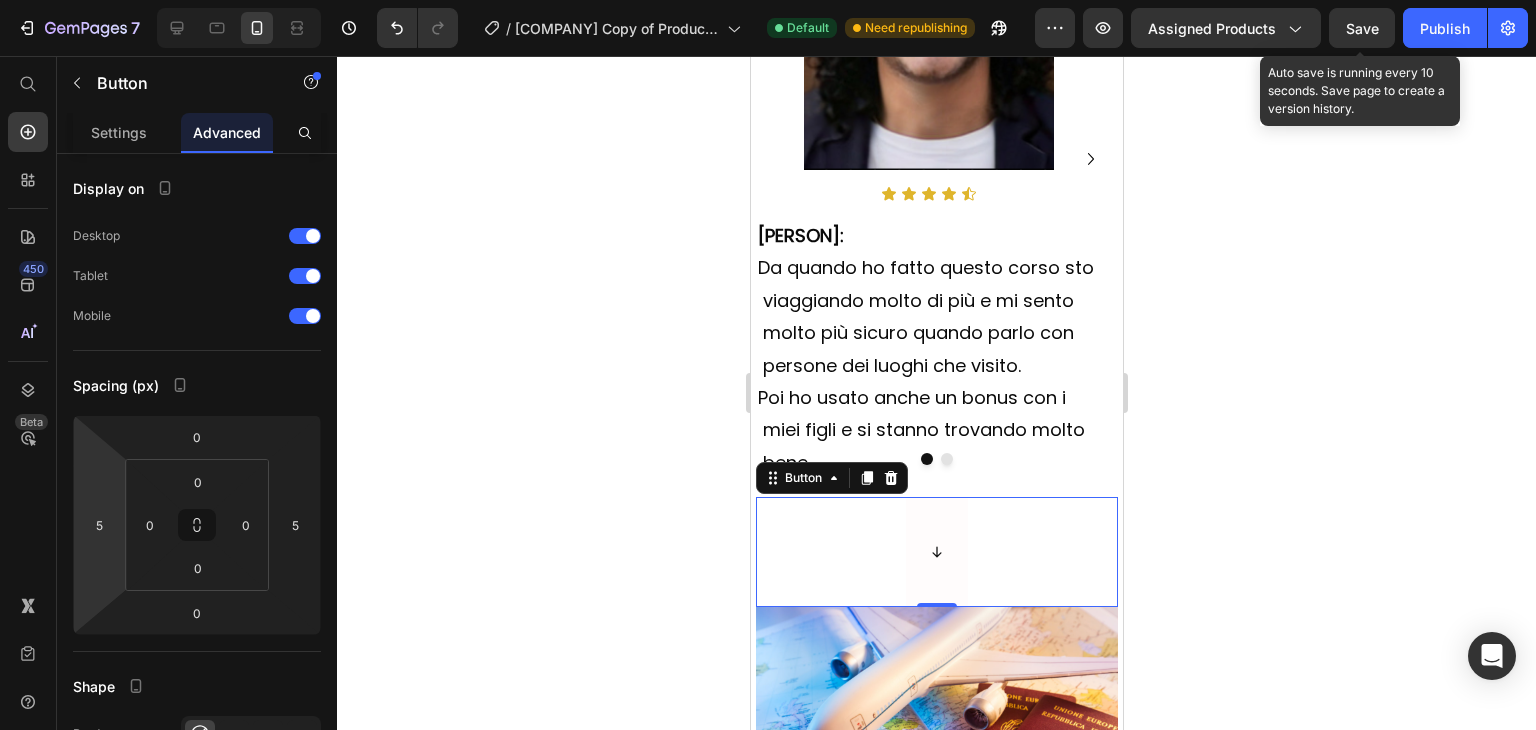 click on "Save" at bounding box center [1362, 28] 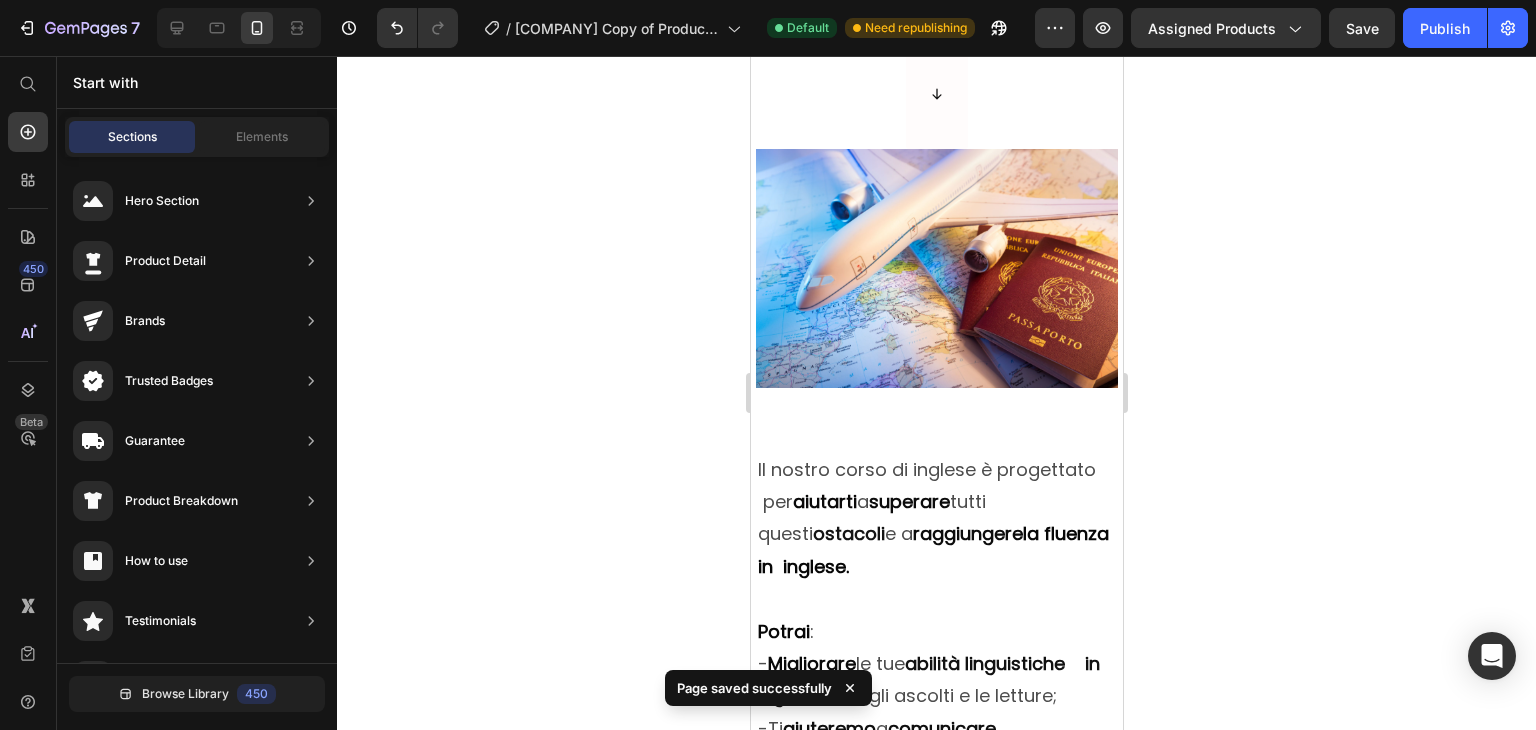 scroll, scrollTop: 2176, scrollLeft: 0, axis: vertical 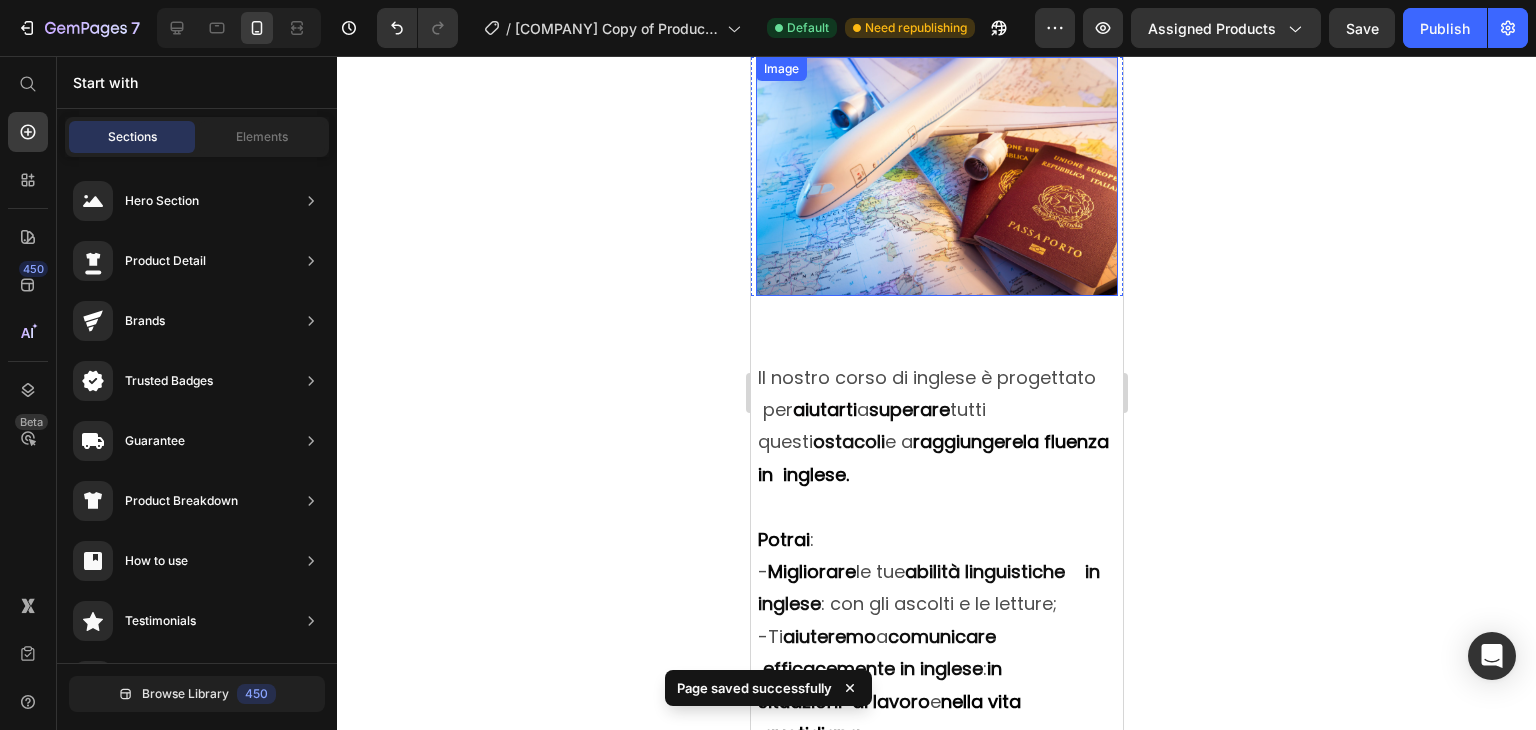 click at bounding box center (936, 176) 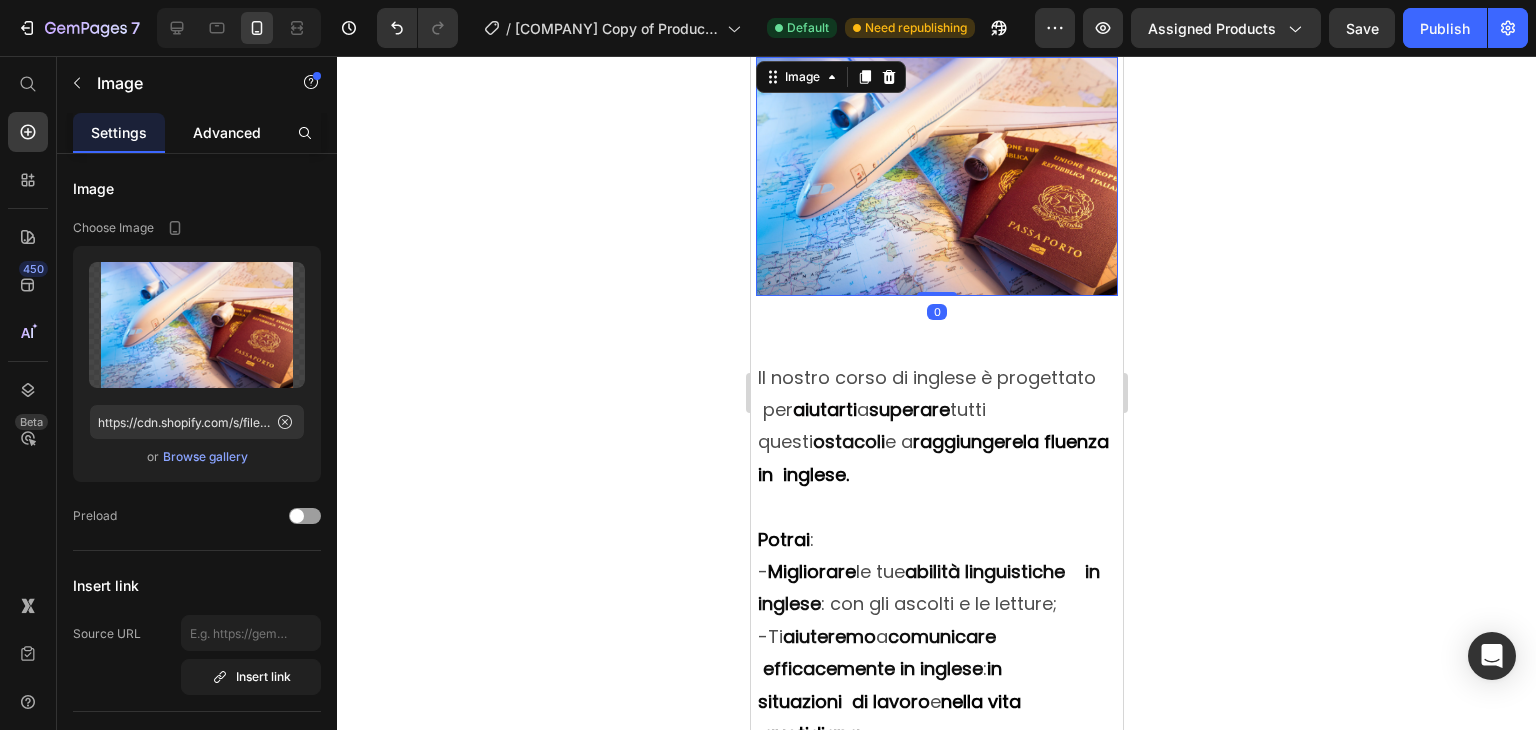 click on "Advanced" at bounding box center (227, 132) 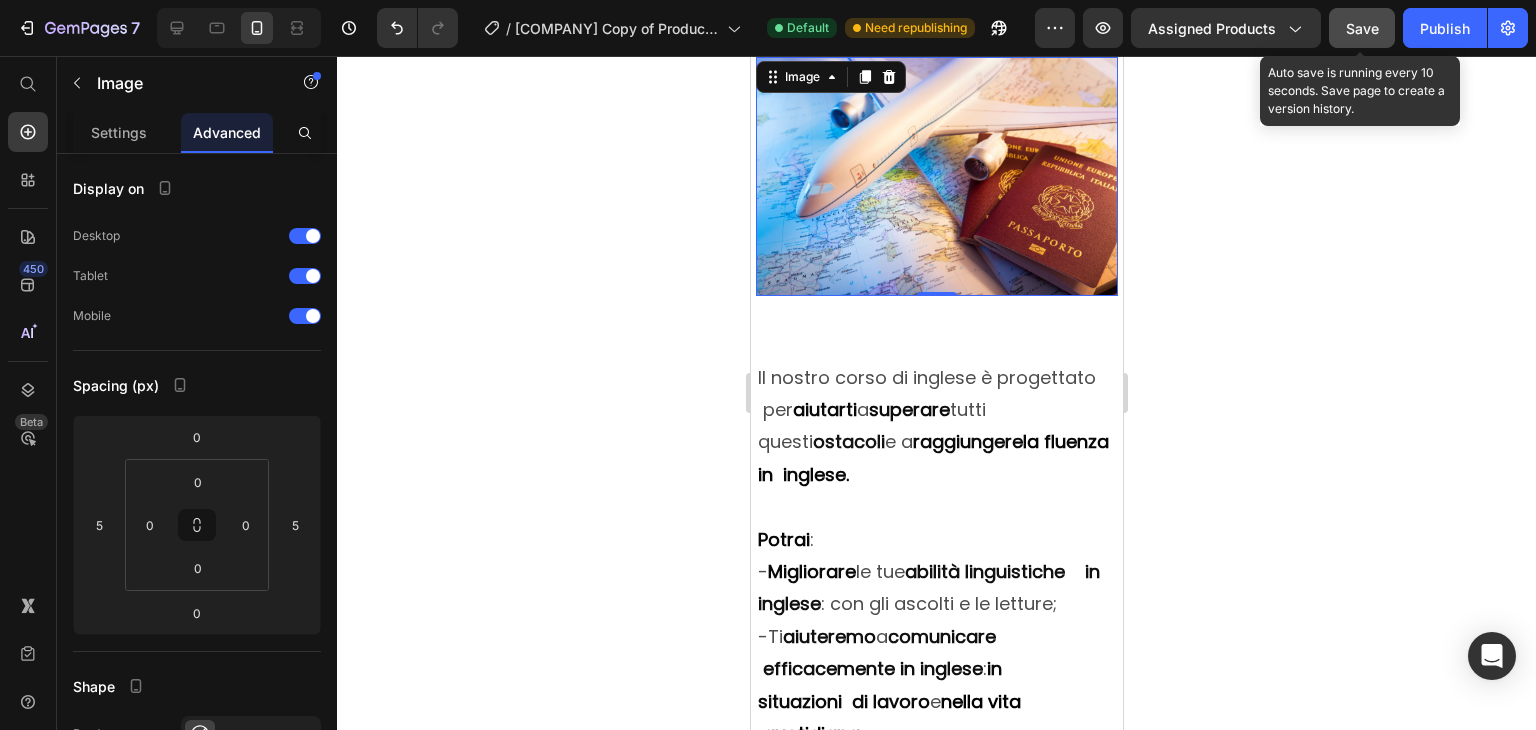 click on "Save" 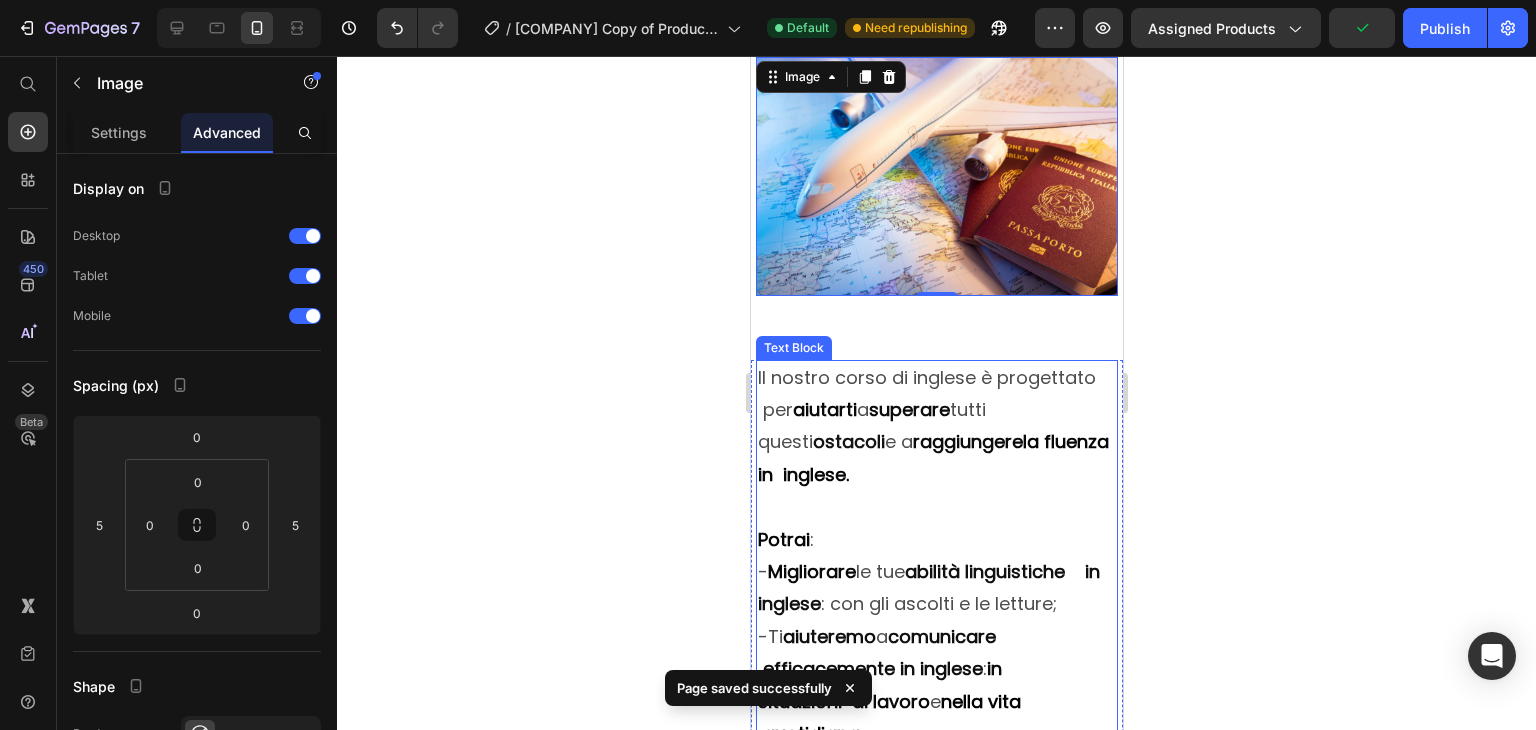 click on "superare" at bounding box center [908, 409] 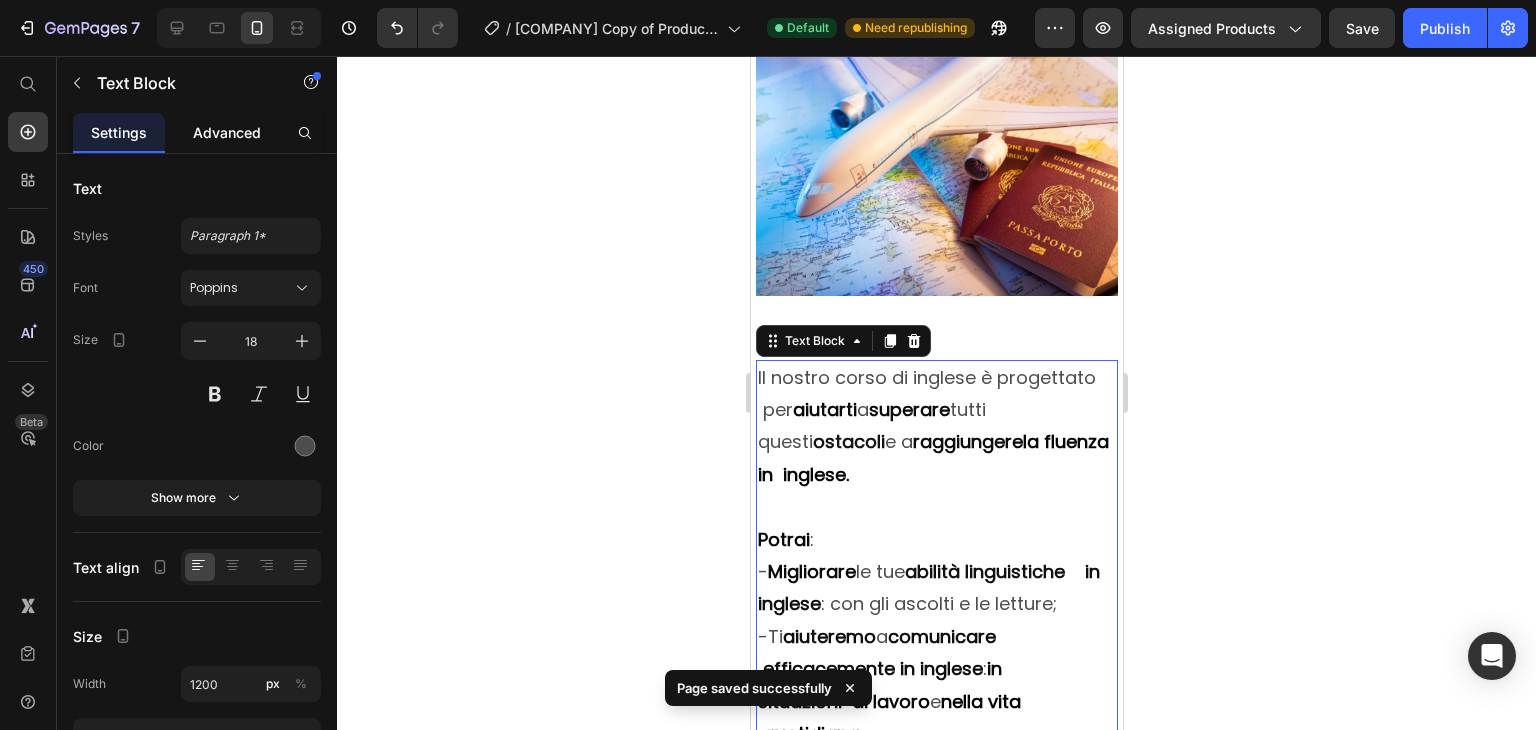 click on "Advanced" at bounding box center [227, 132] 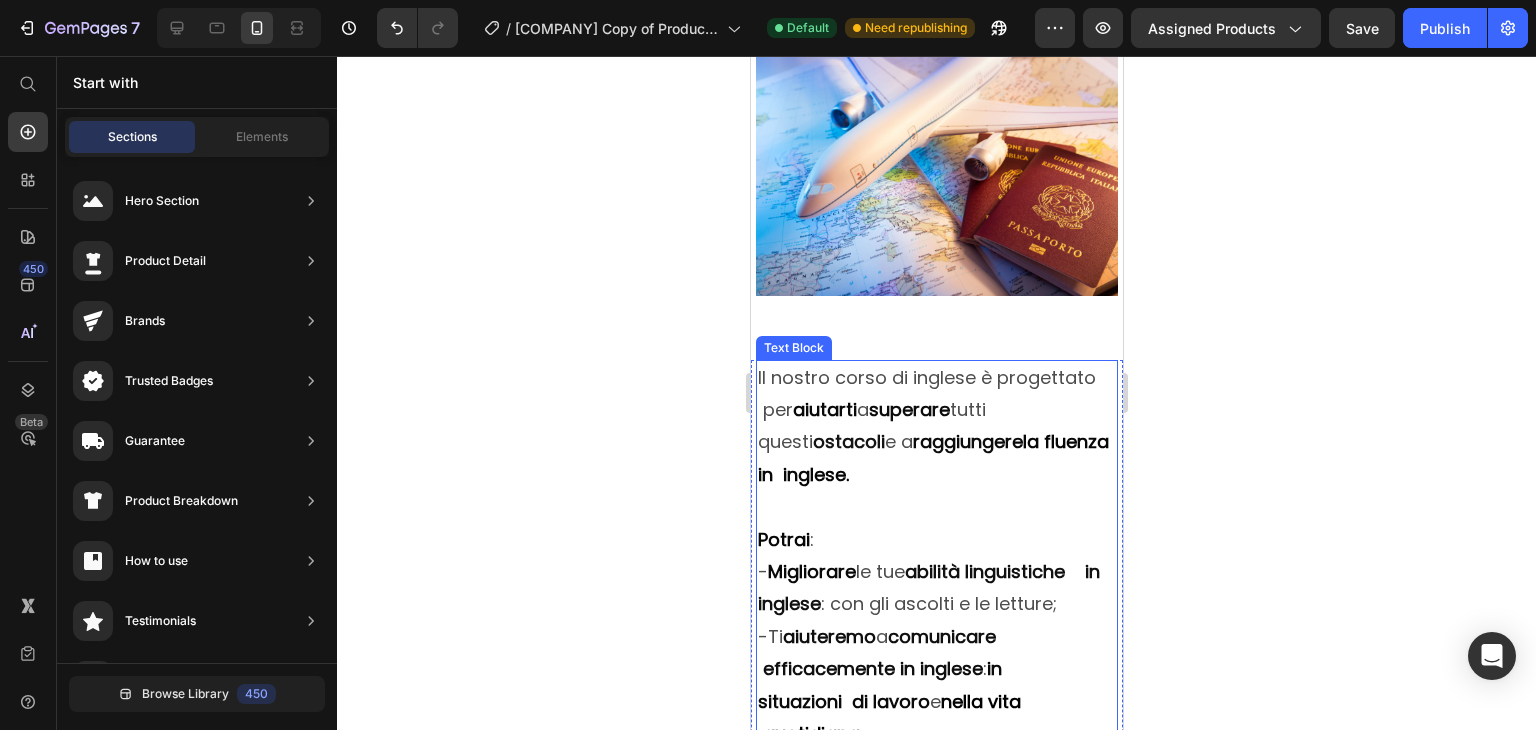 click on "raggiungere" at bounding box center (967, 441) 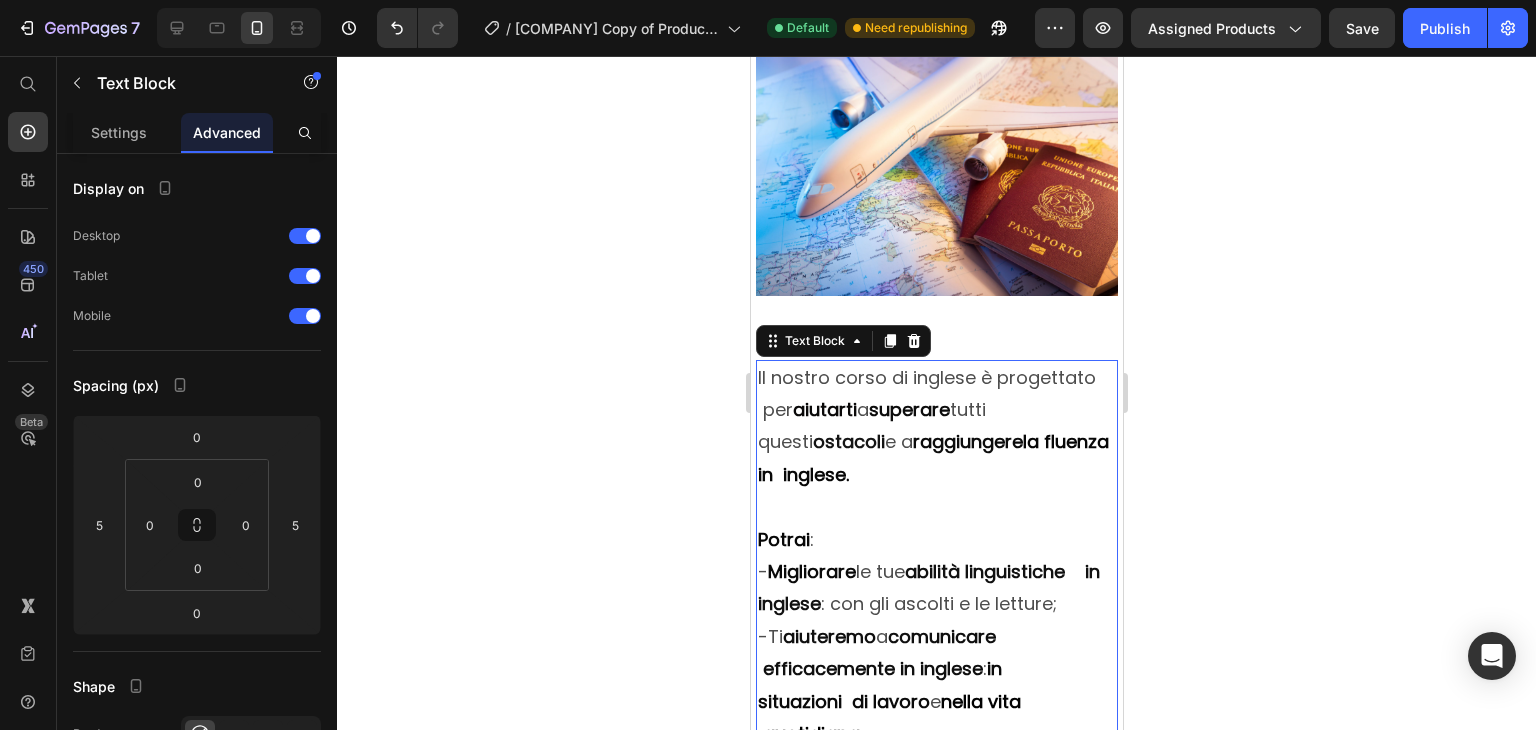 click 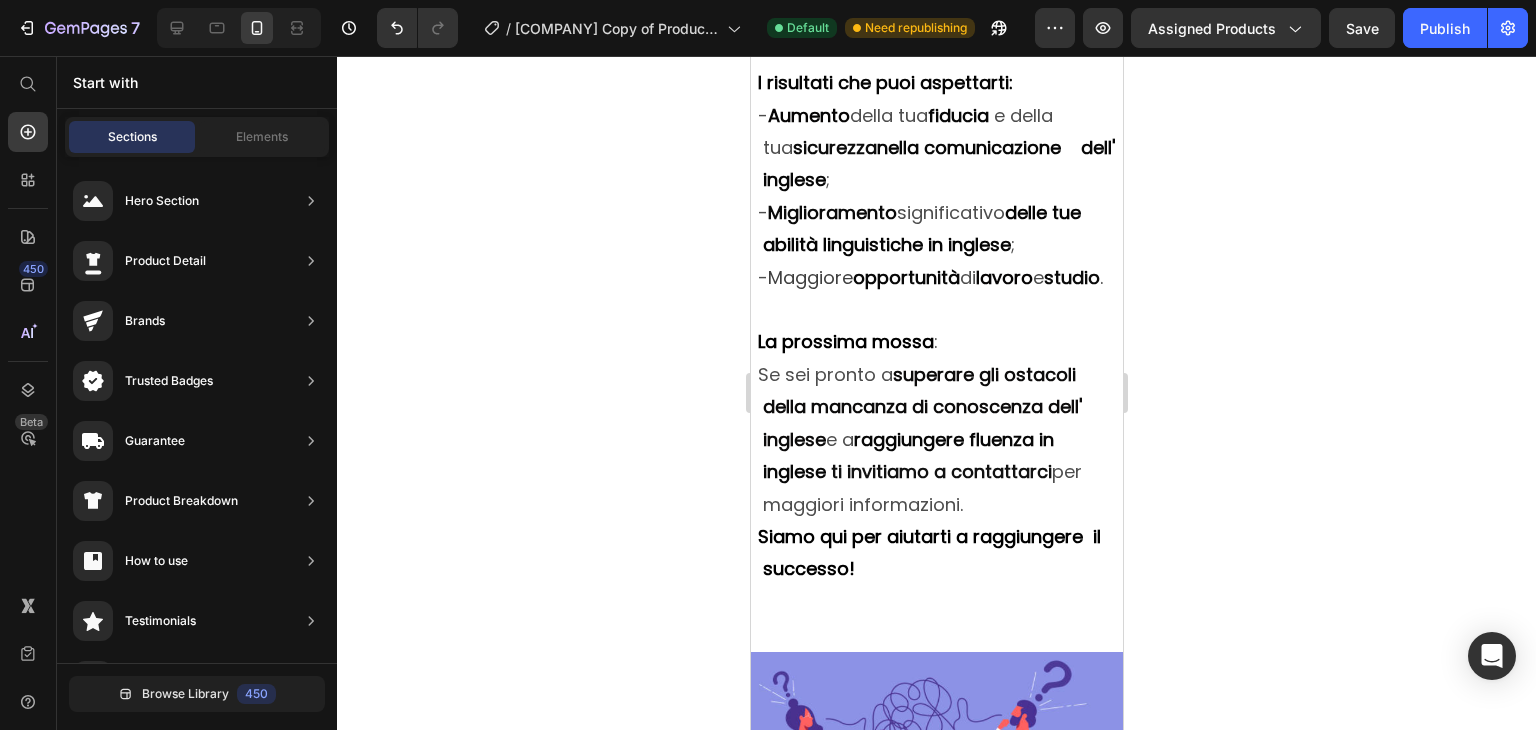 scroll, scrollTop: 3260, scrollLeft: 0, axis: vertical 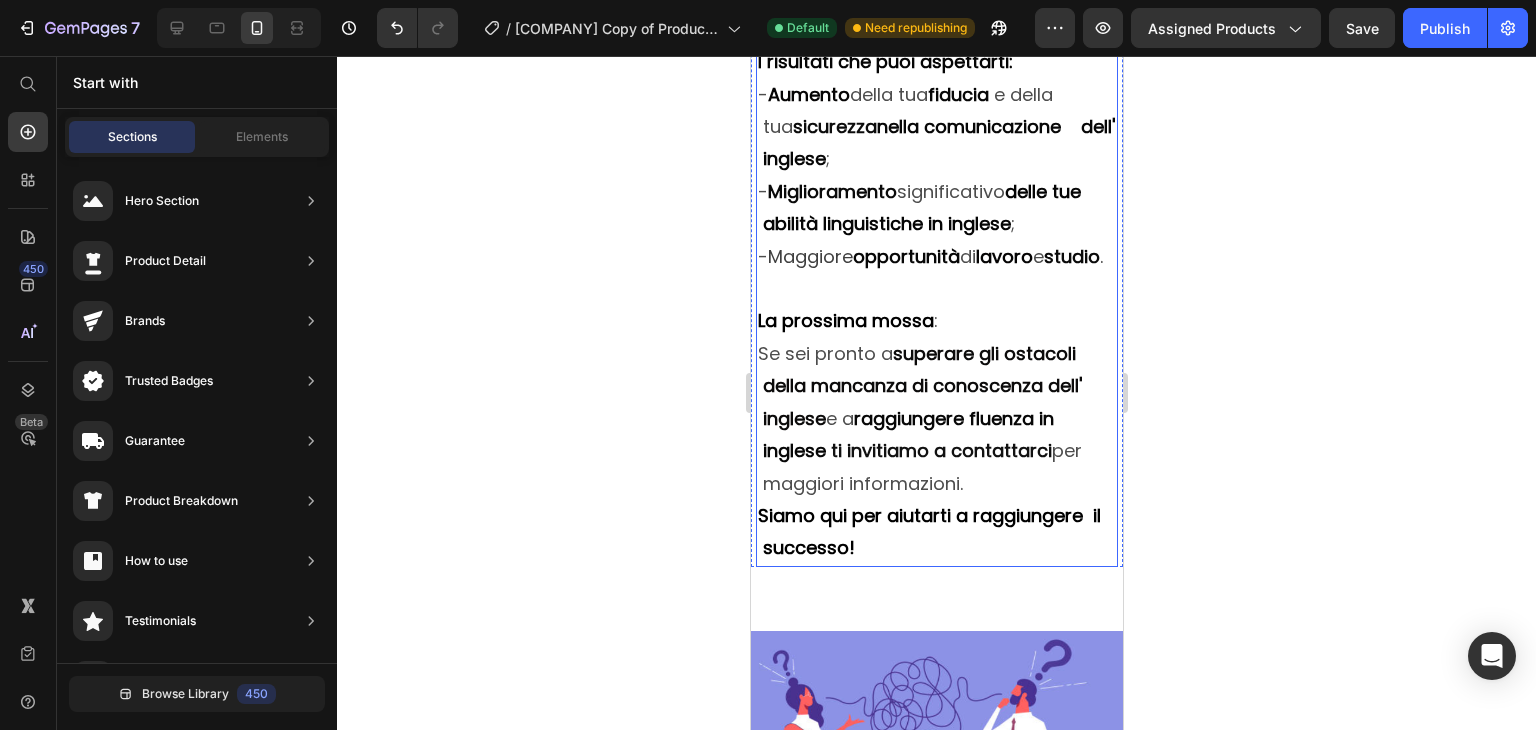 click on "- Maggiore  opportunità  di  lavoro  e   studio ." at bounding box center (936, 257) 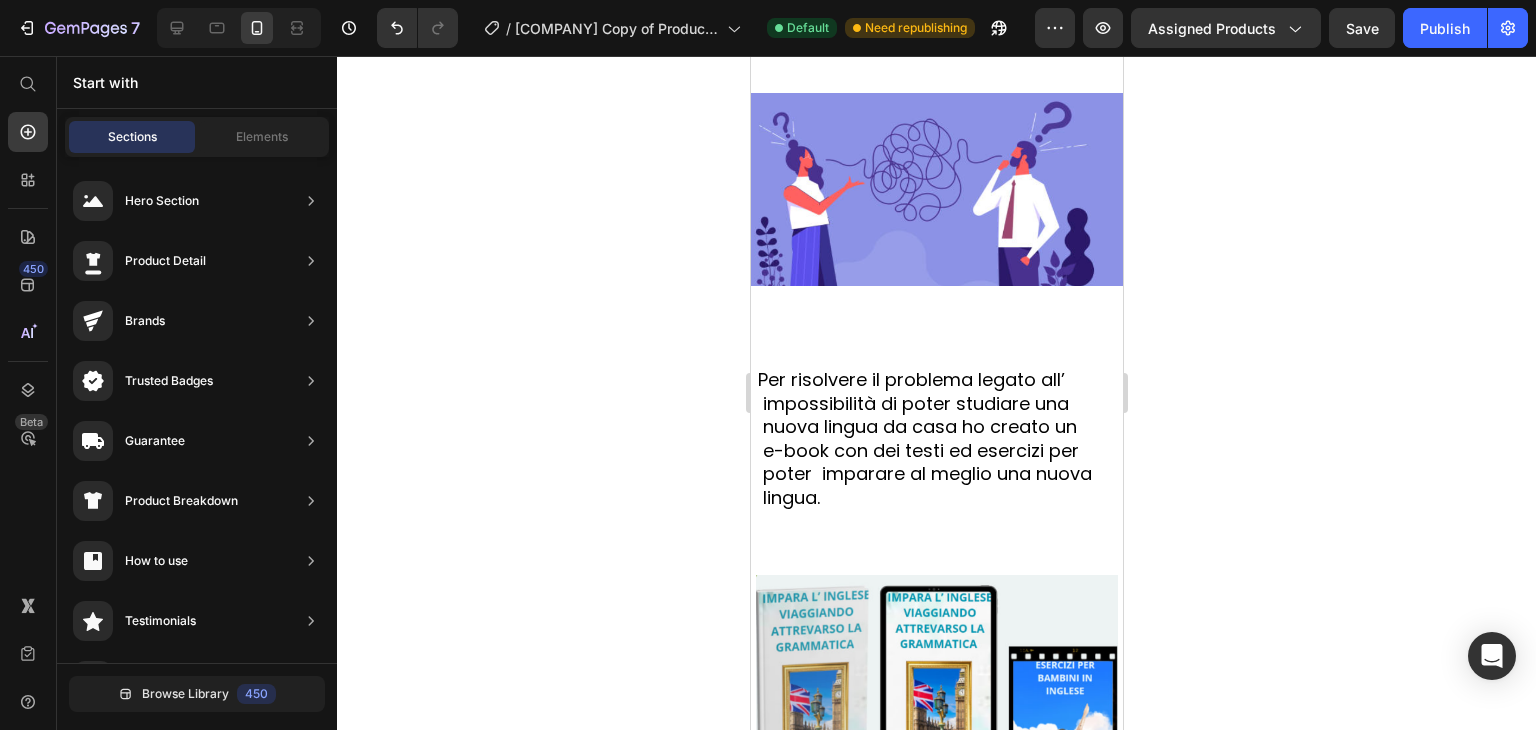 scroll, scrollTop: 3820, scrollLeft: 0, axis: vertical 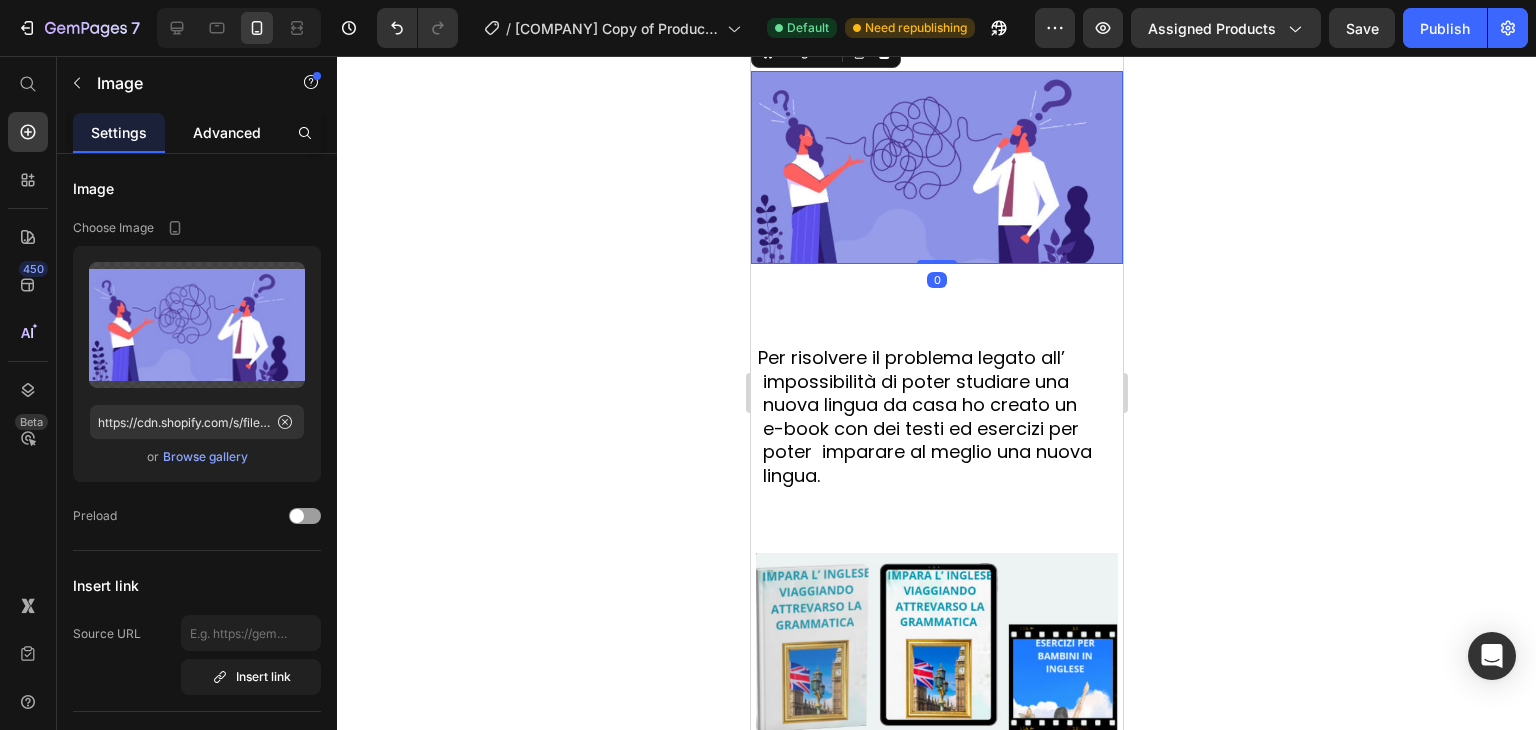 click on "Advanced" at bounding box center [227, 132] 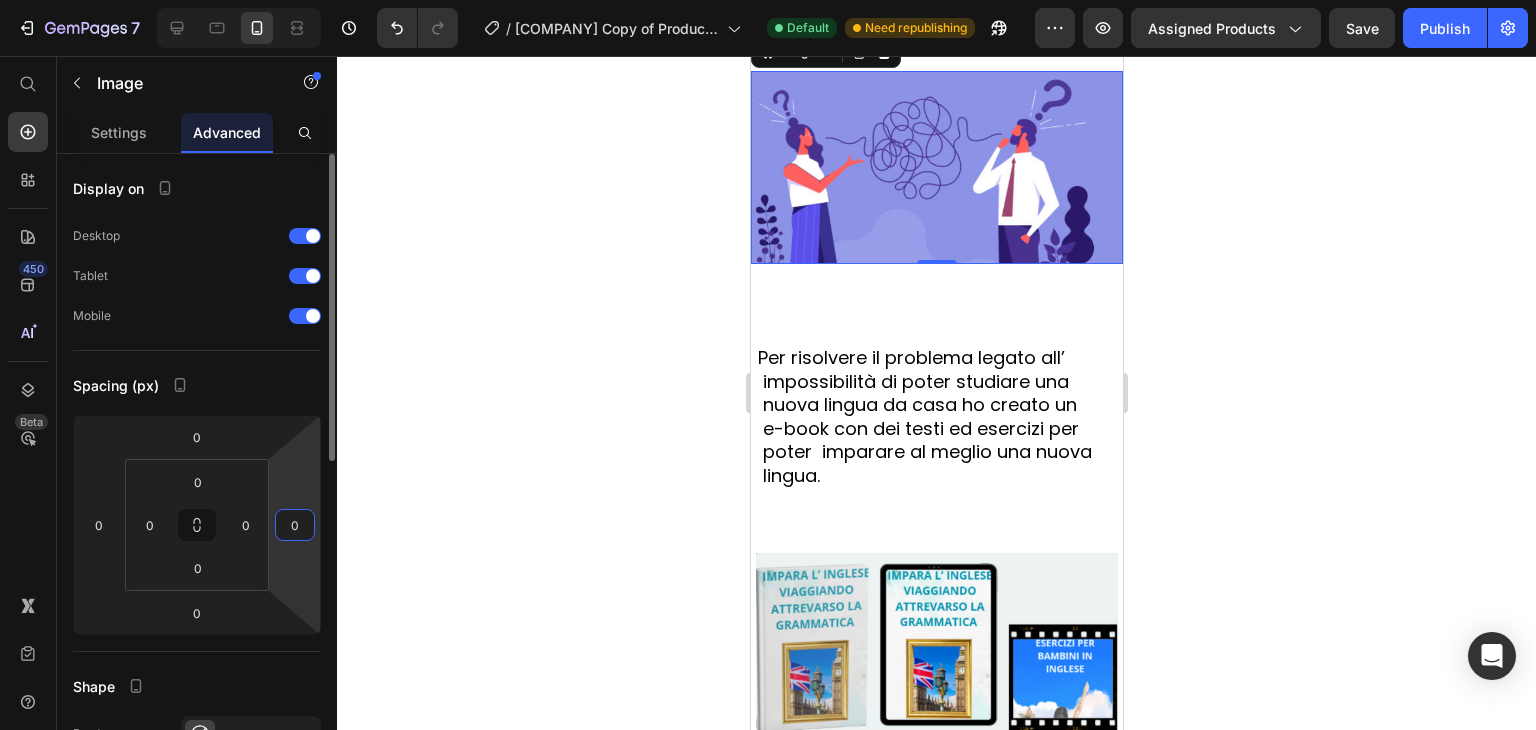 click on "0" at bounding box center (295, 525) 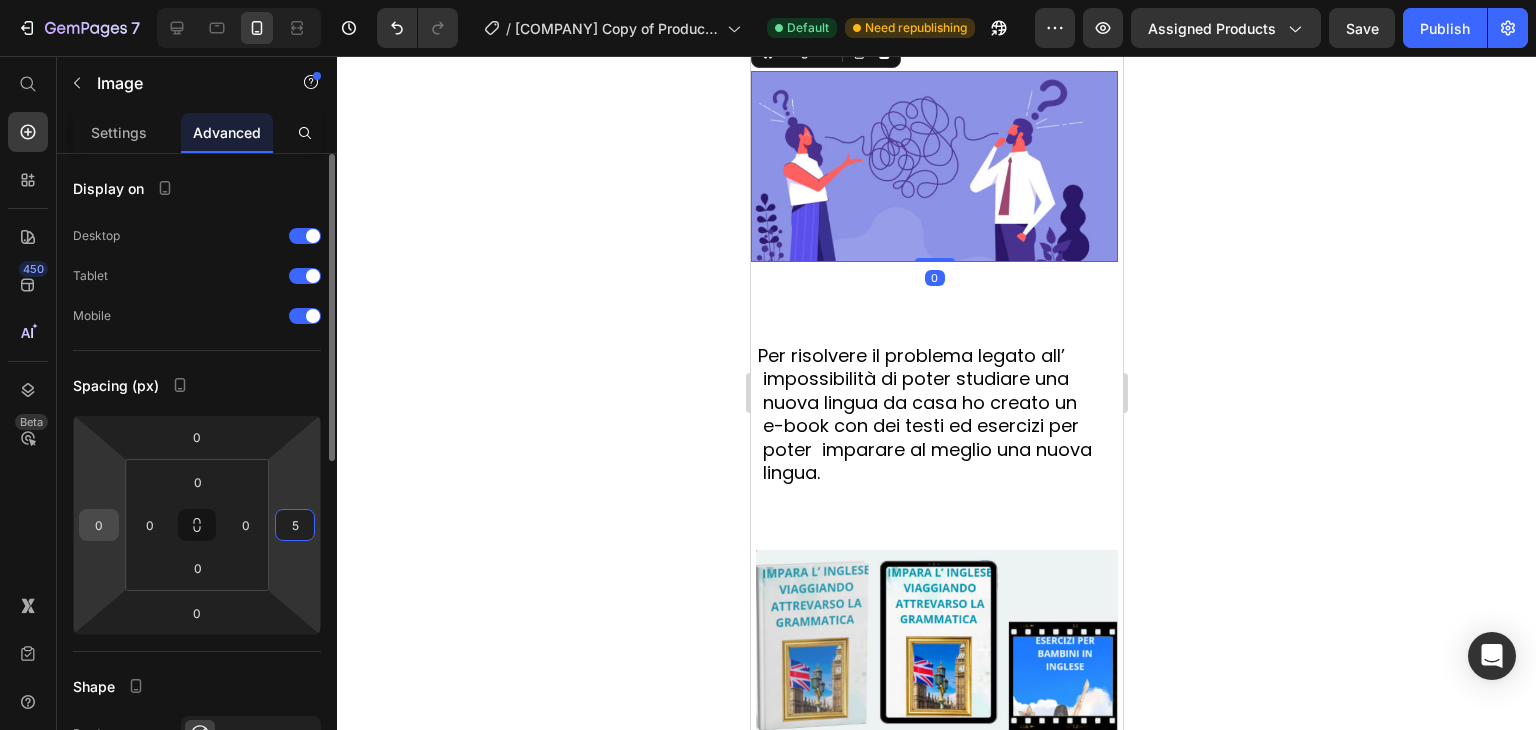 type on "5" 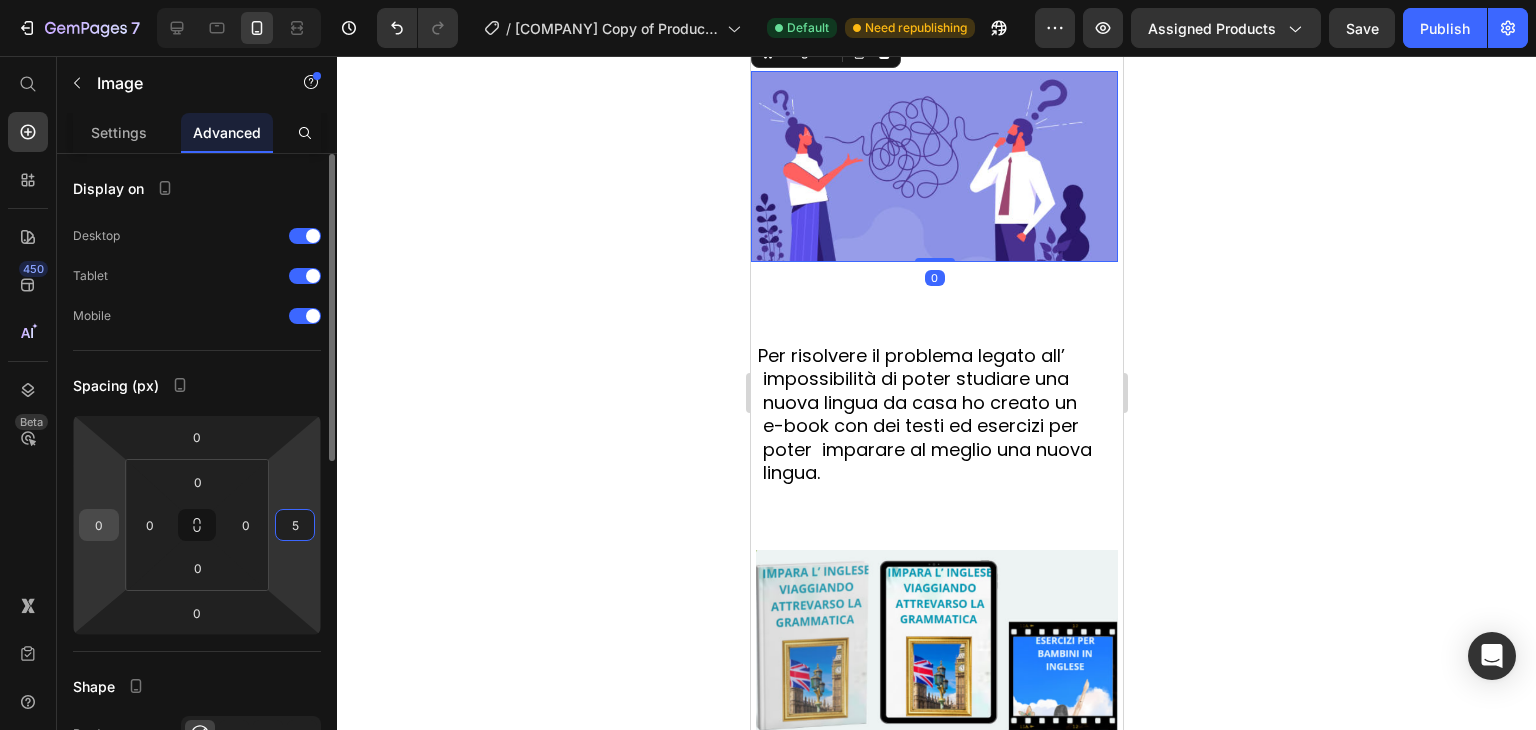 click on "0" at bounding box center [99, 525] 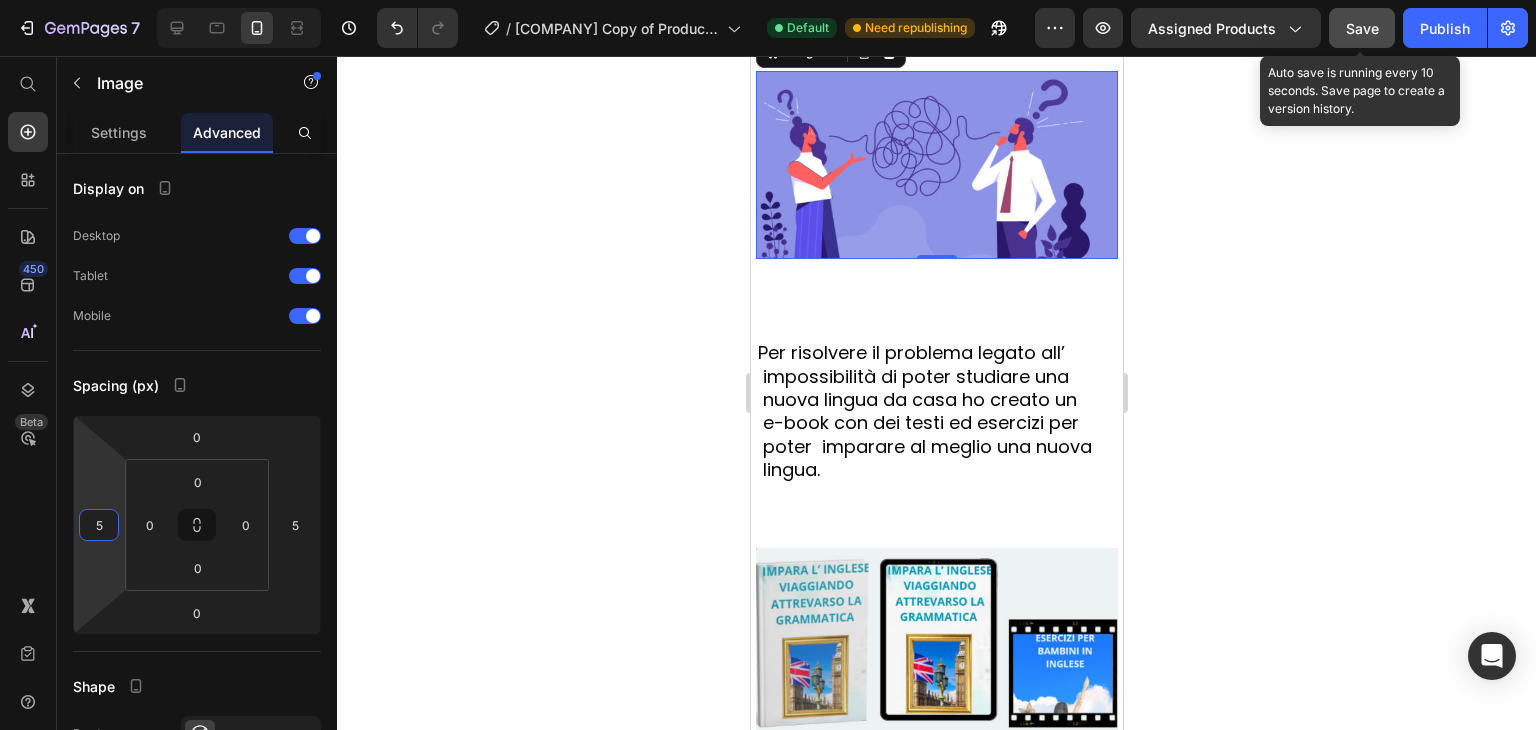 type on "5" 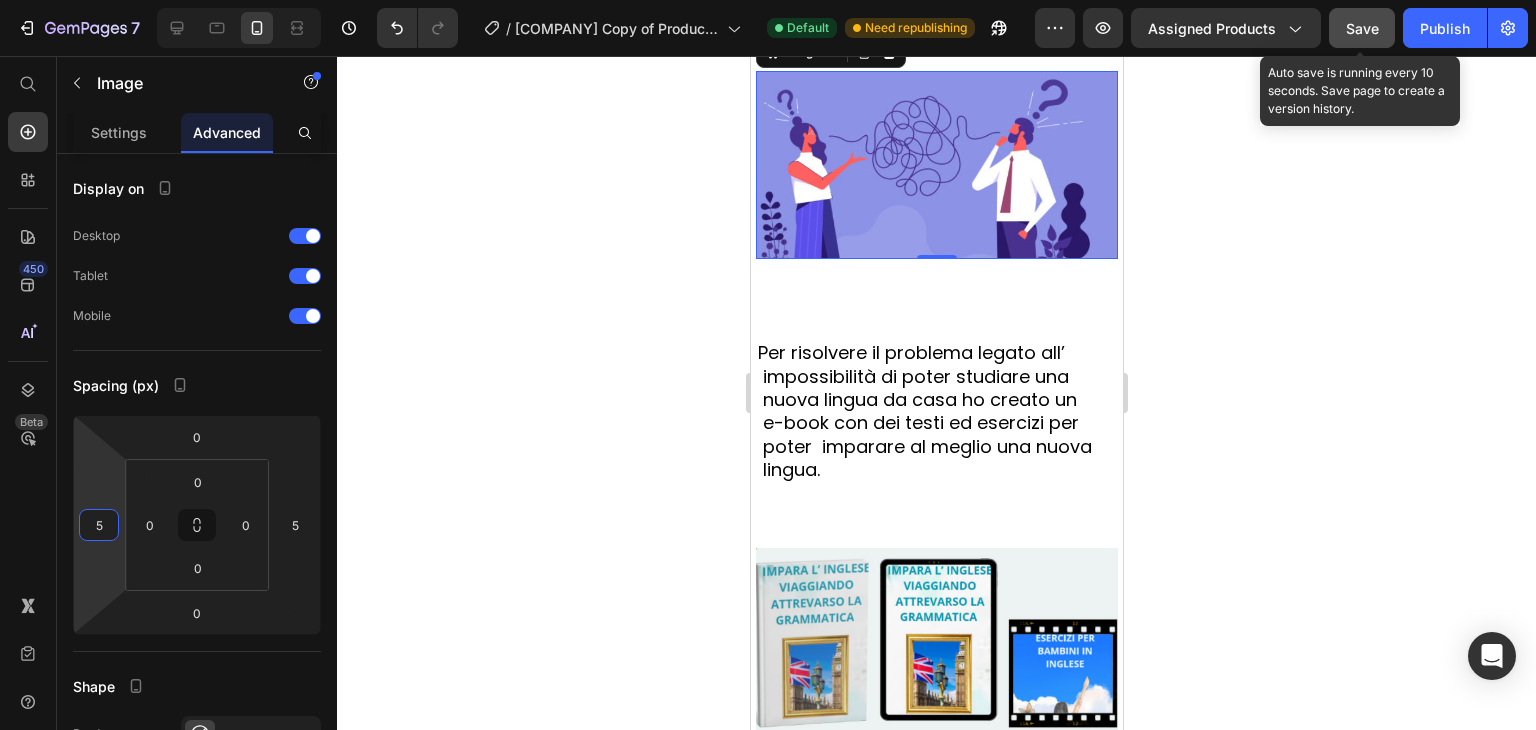 click on "Save" 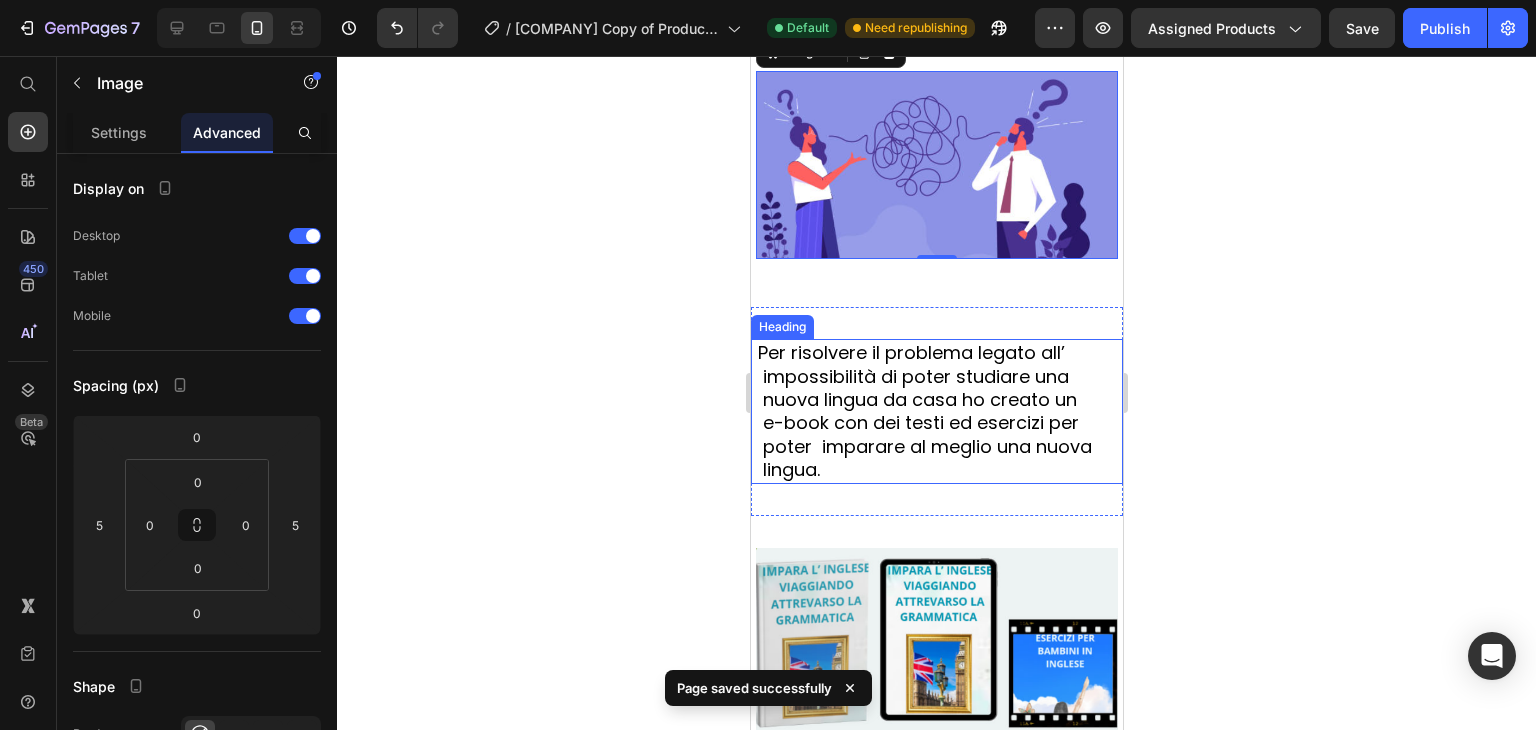 click on "Per risolvere il problema legato all’  impossibilità di poter studiare una  nuova lingua da casa ho creato un      e-book con dei testi ed esercizi per  poter  imparare al meglio una nuova  lingua." at bounding box center (926, 411) 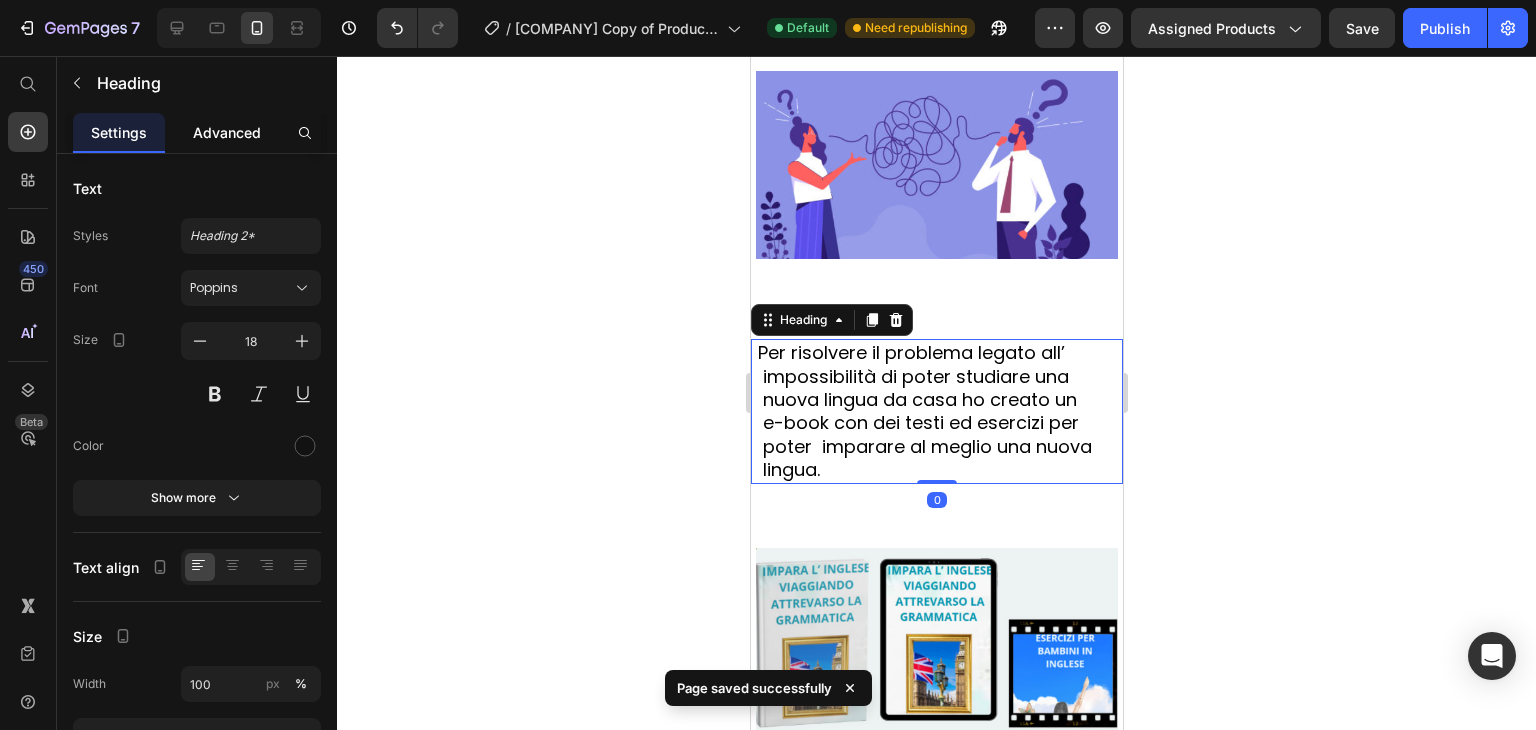 click on "Advanced" at bounding box center (227, 132) 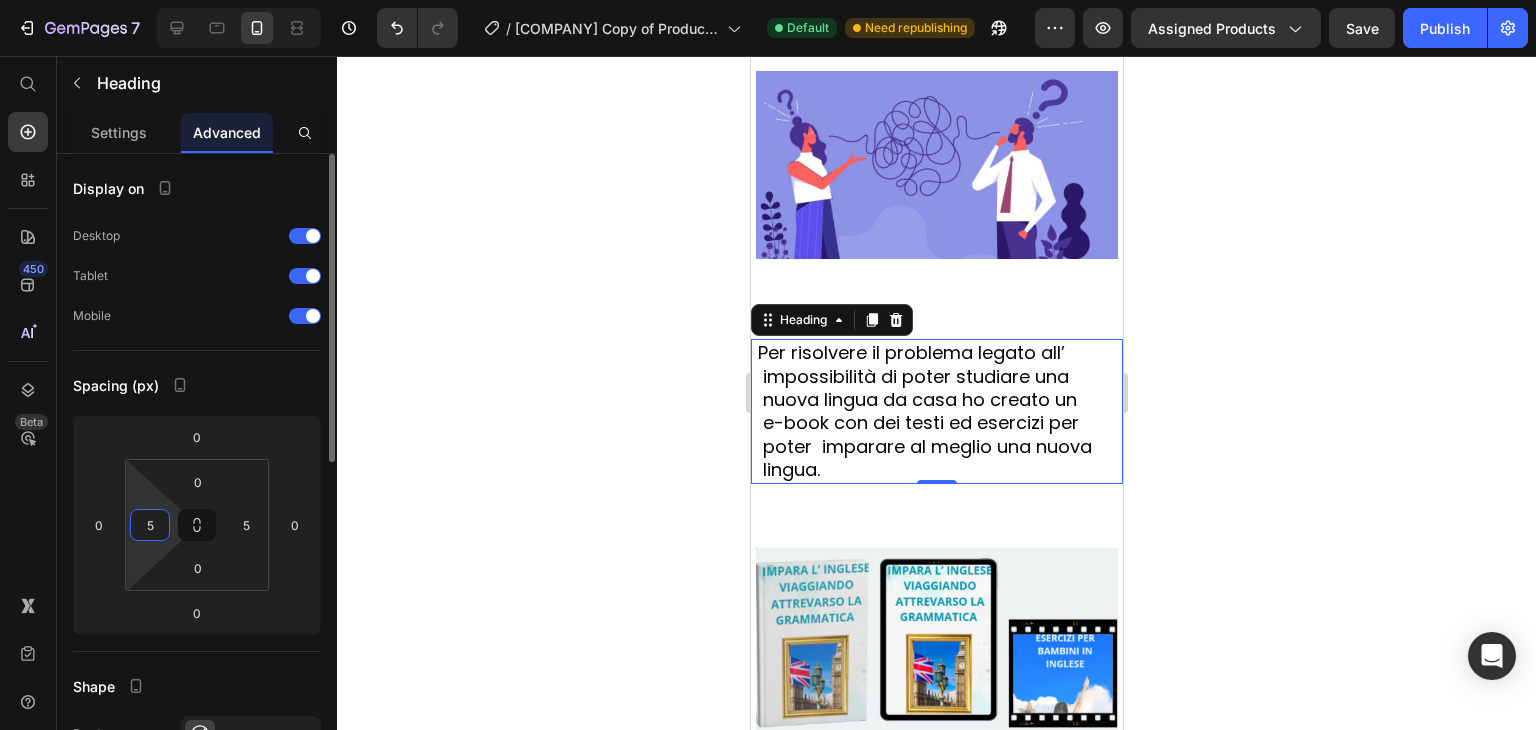 click on "5" at bounding box center (150, 525) 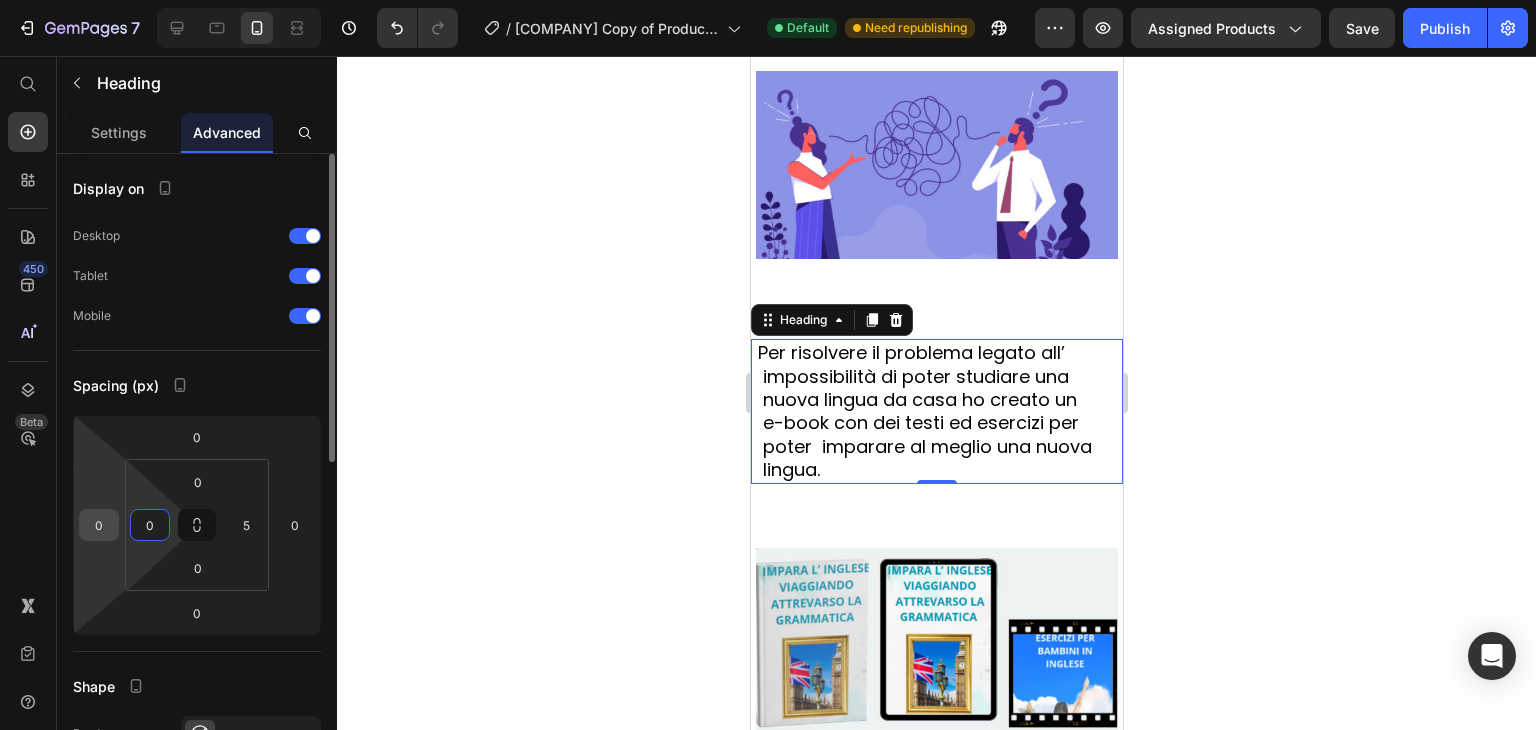 type on "0" 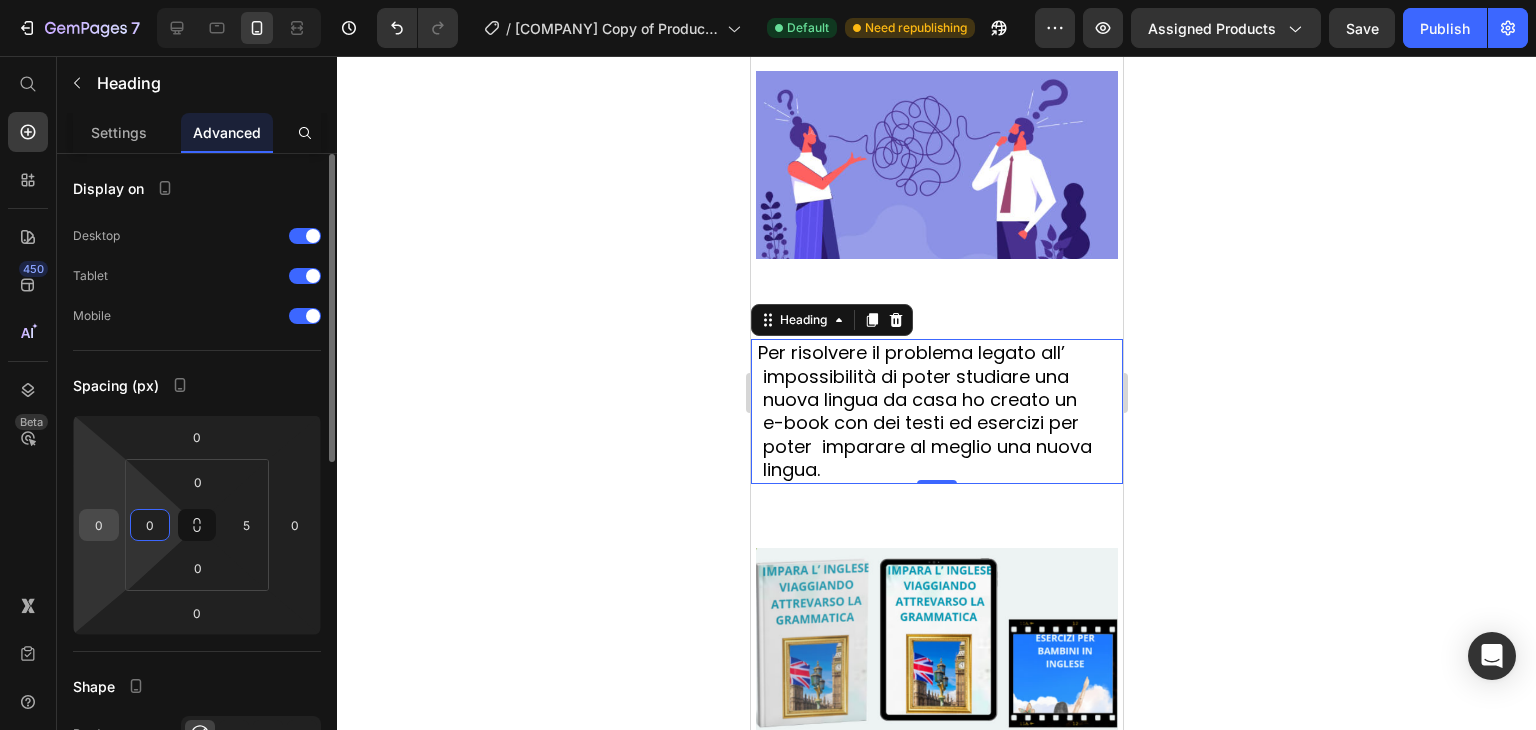 click on "0" at bounding box center (99, 525) 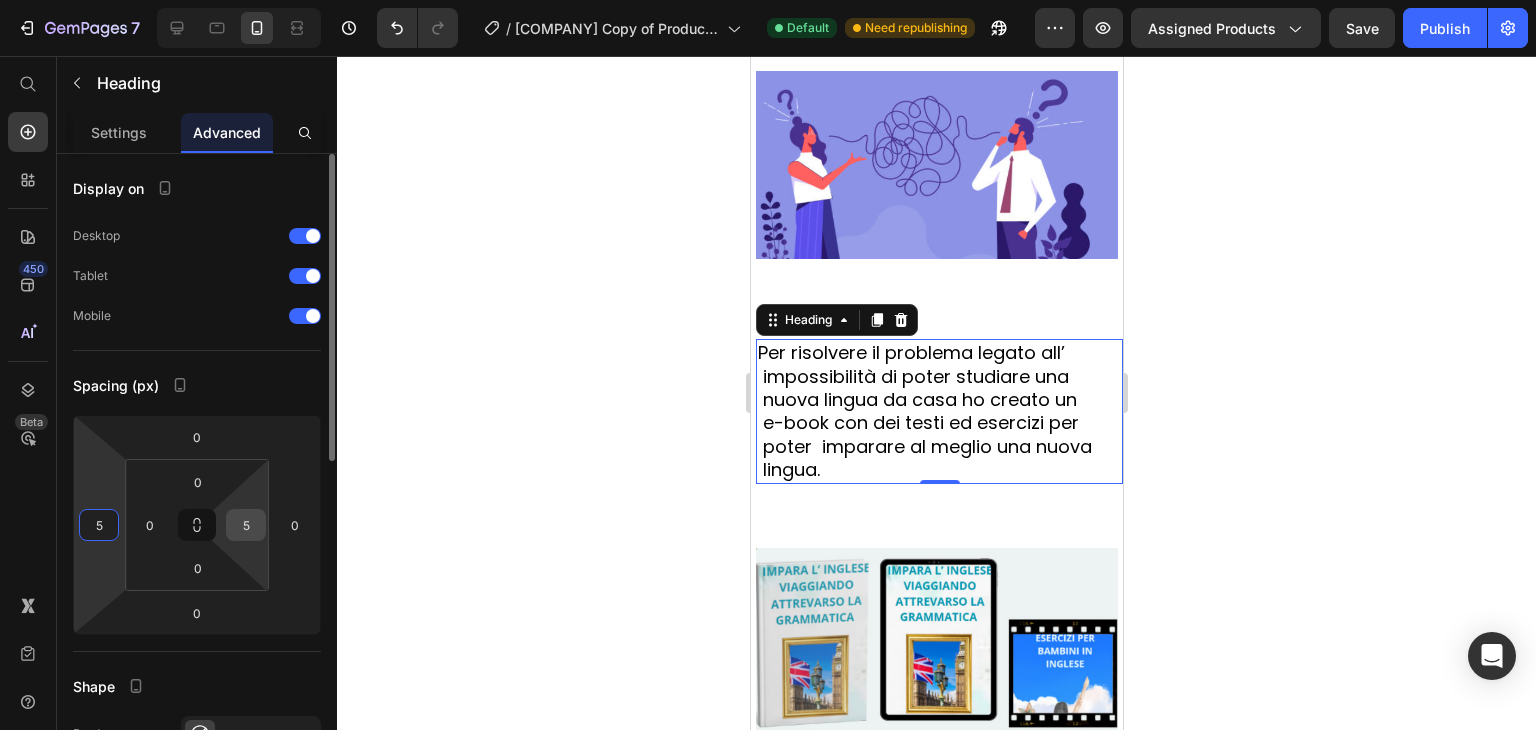 type on "5" 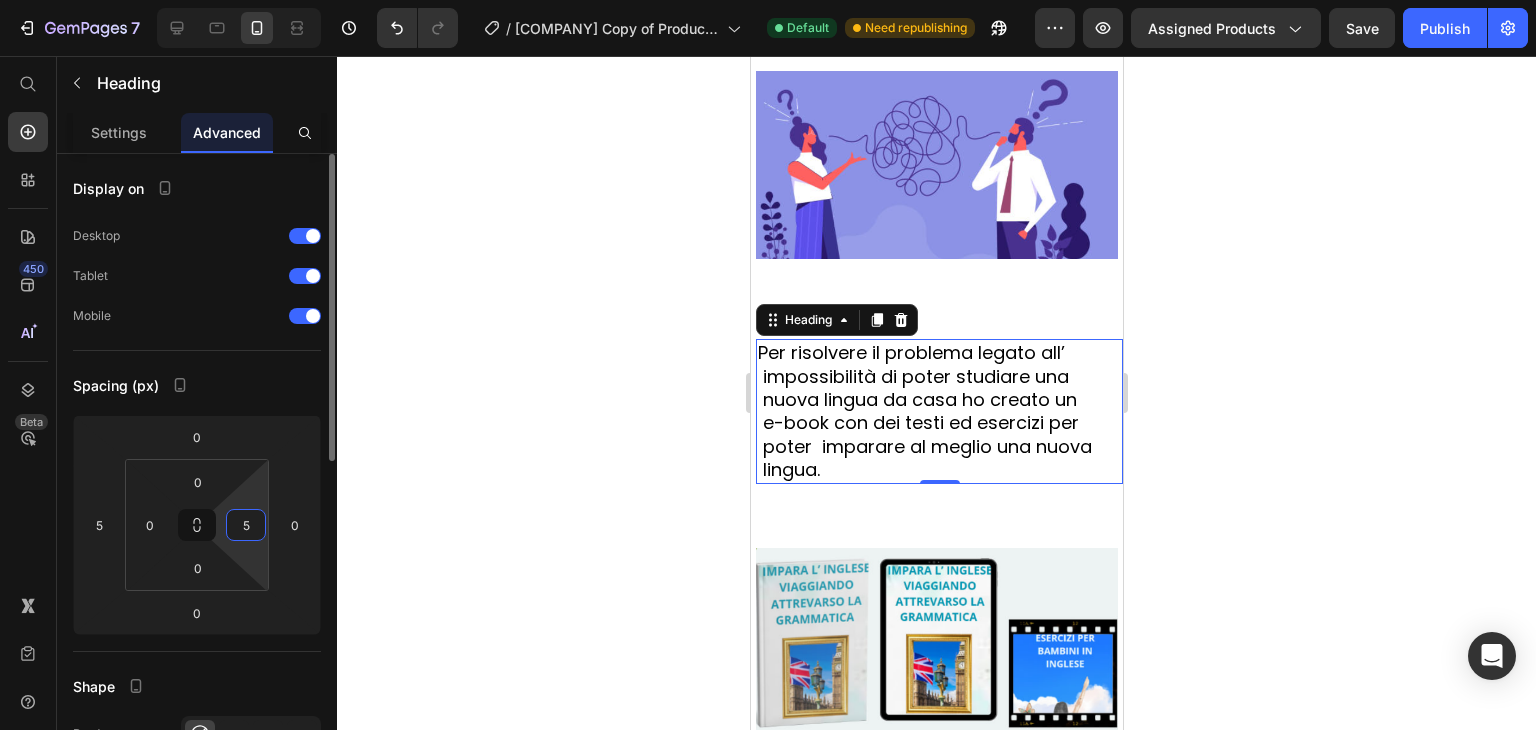 click on "5" at bounding box center (246, 525) 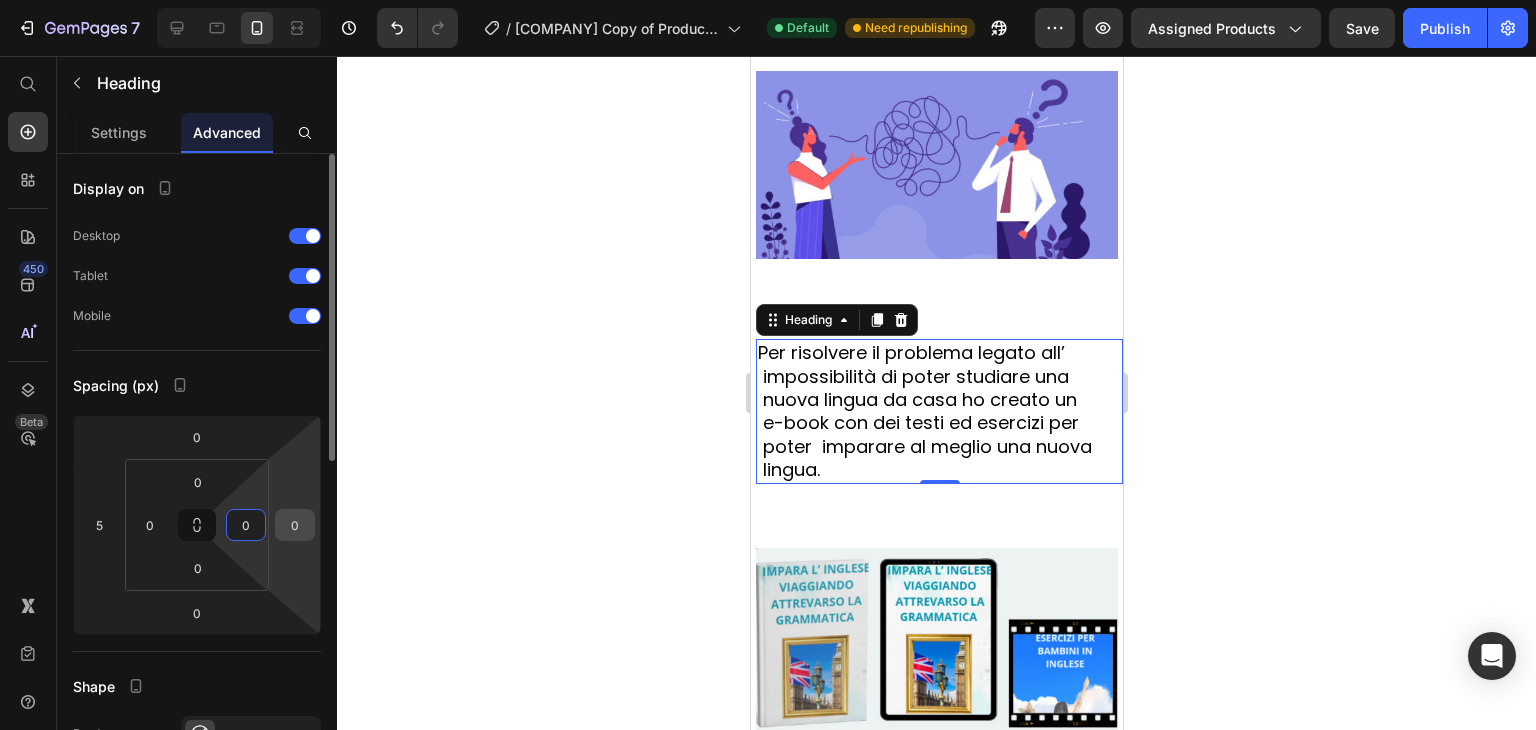 type on "0" 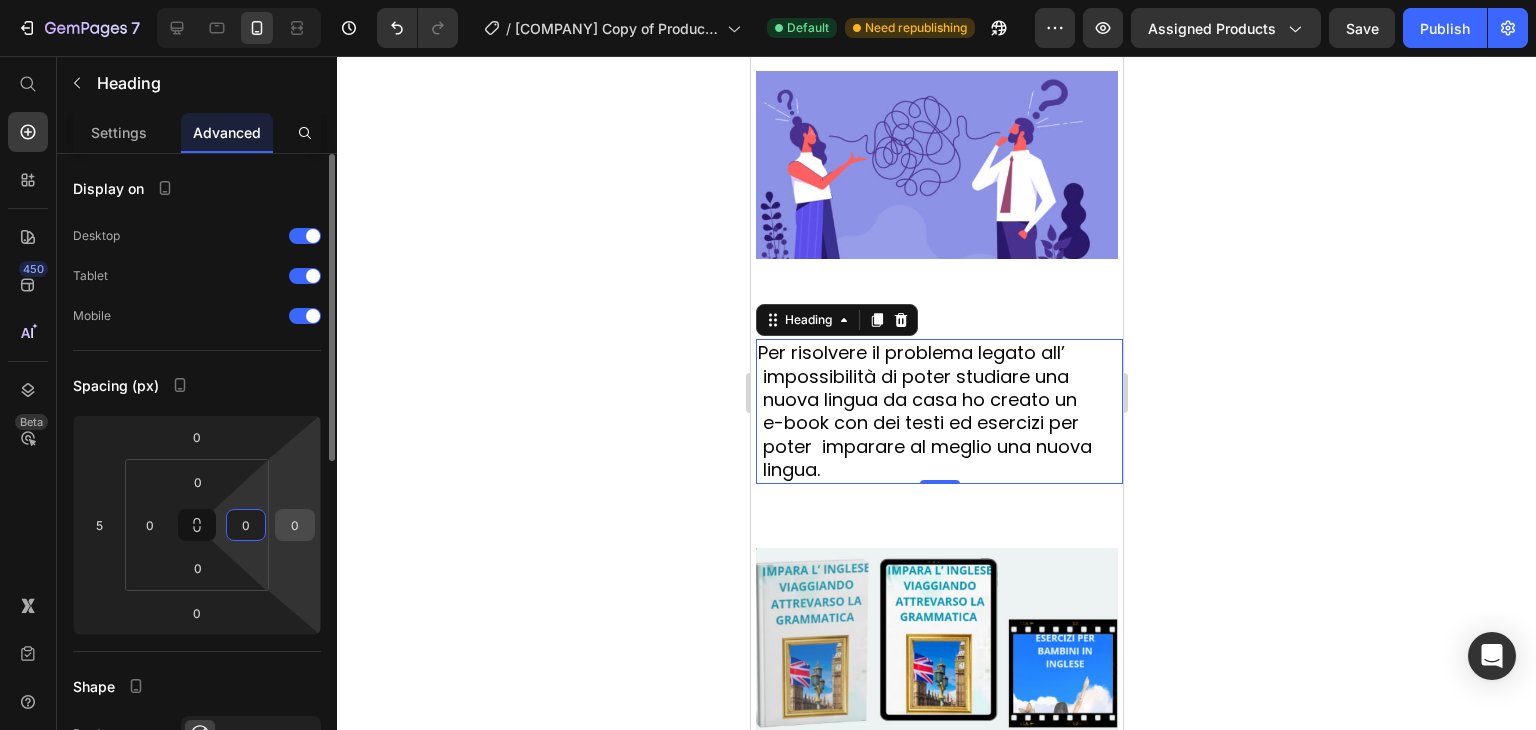 click on "0" at bounding box center [295, 525] 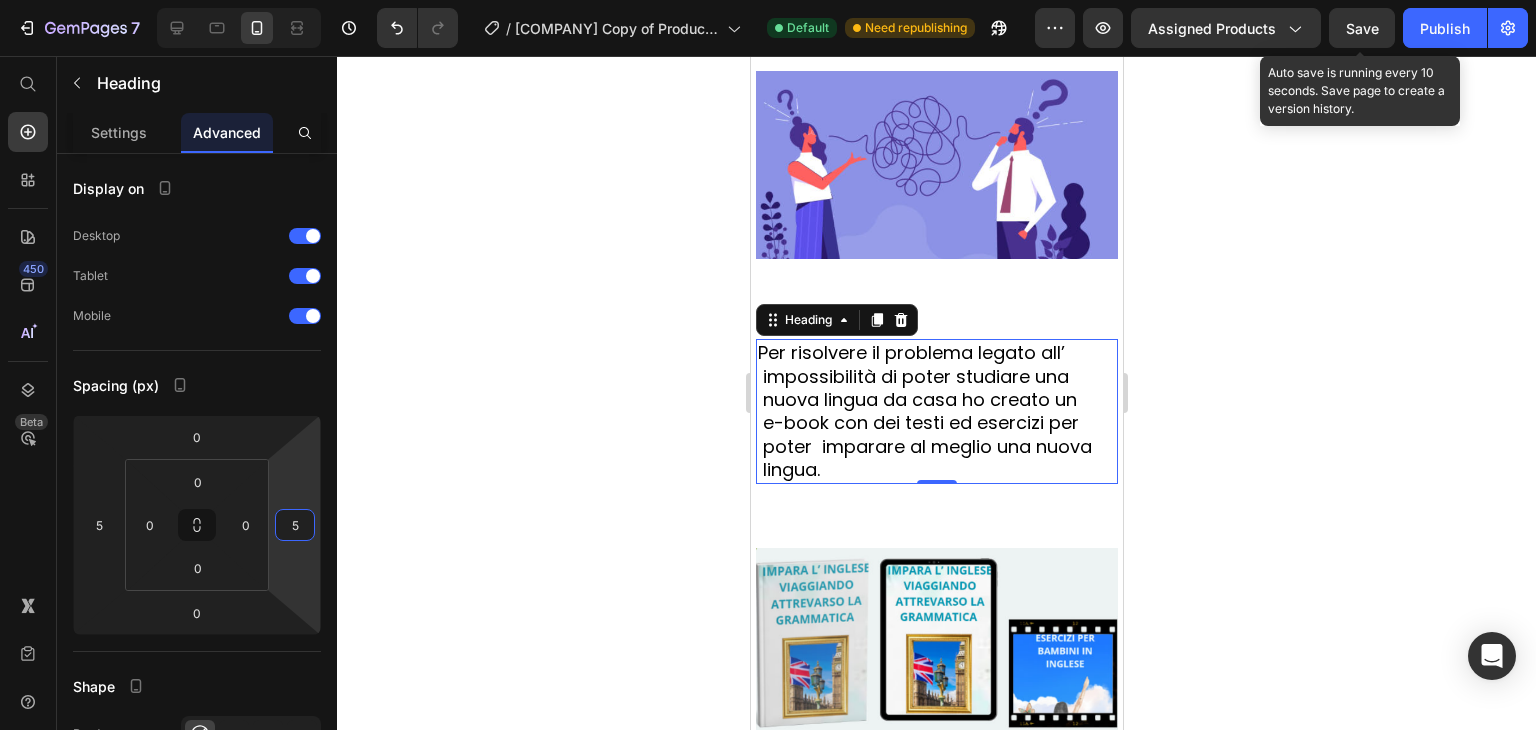 type on "5" 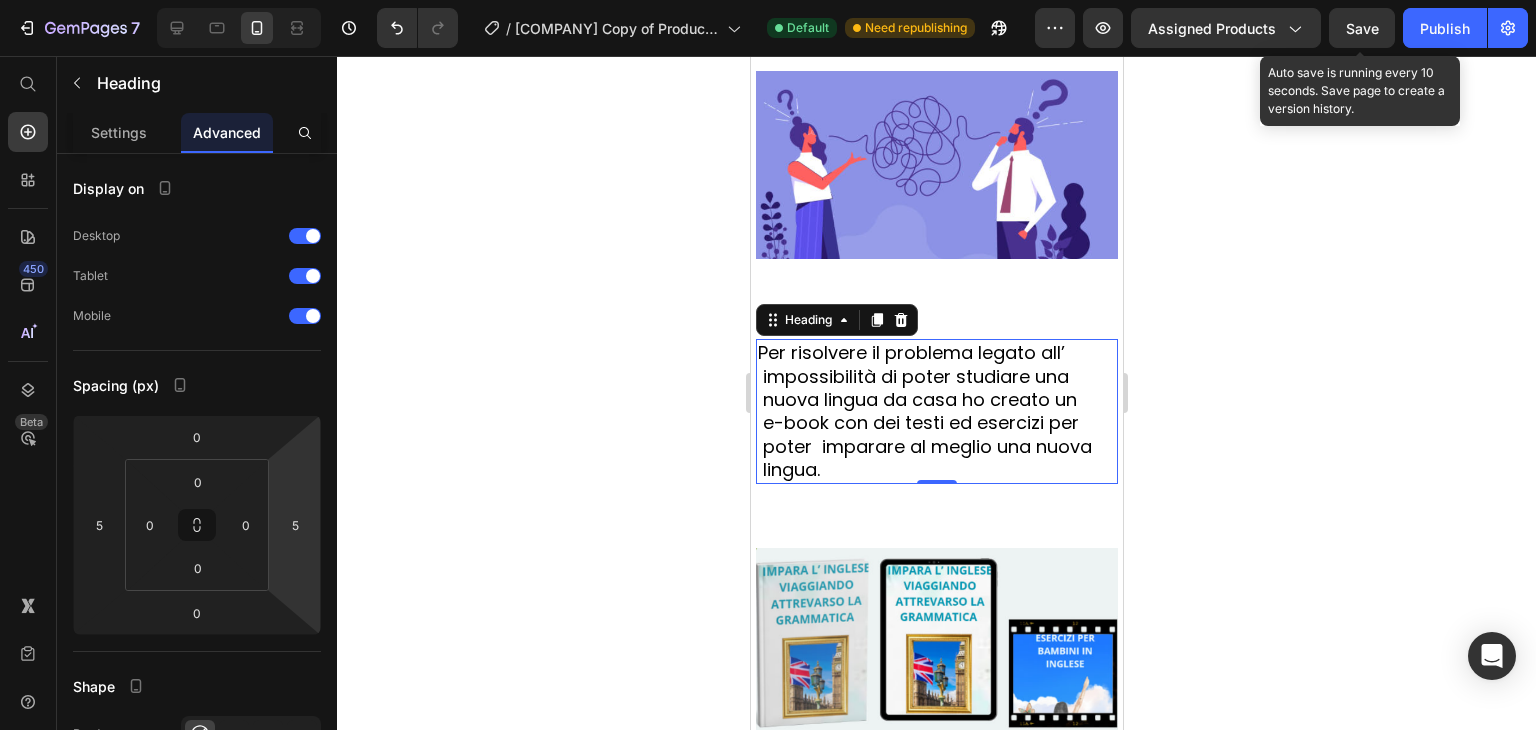 click on "Save" at bounding box center (1362, 28) 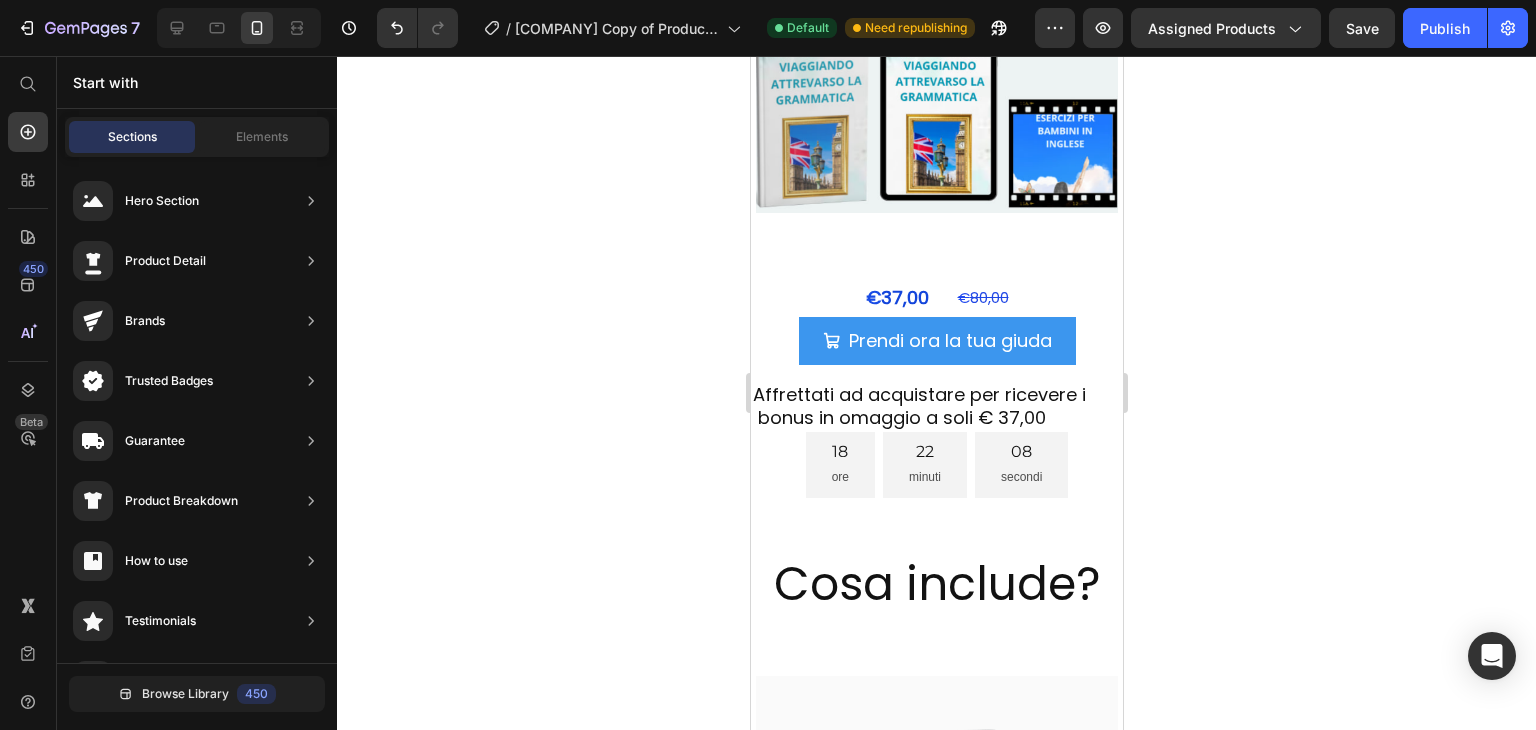 scroll, scrollTop: 4351, scrollLeft: 0, axis: vertical 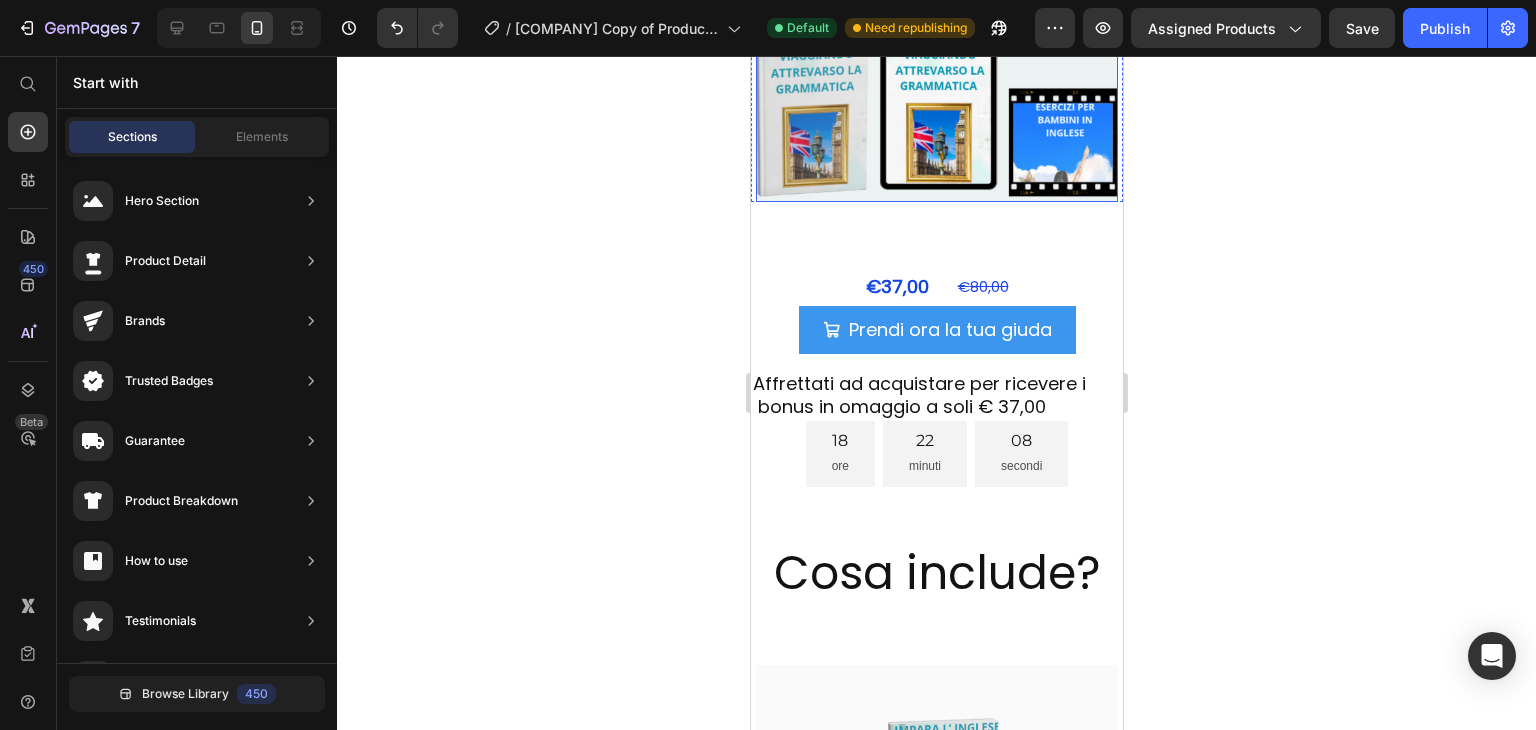 click at bounding box center [936, 109] 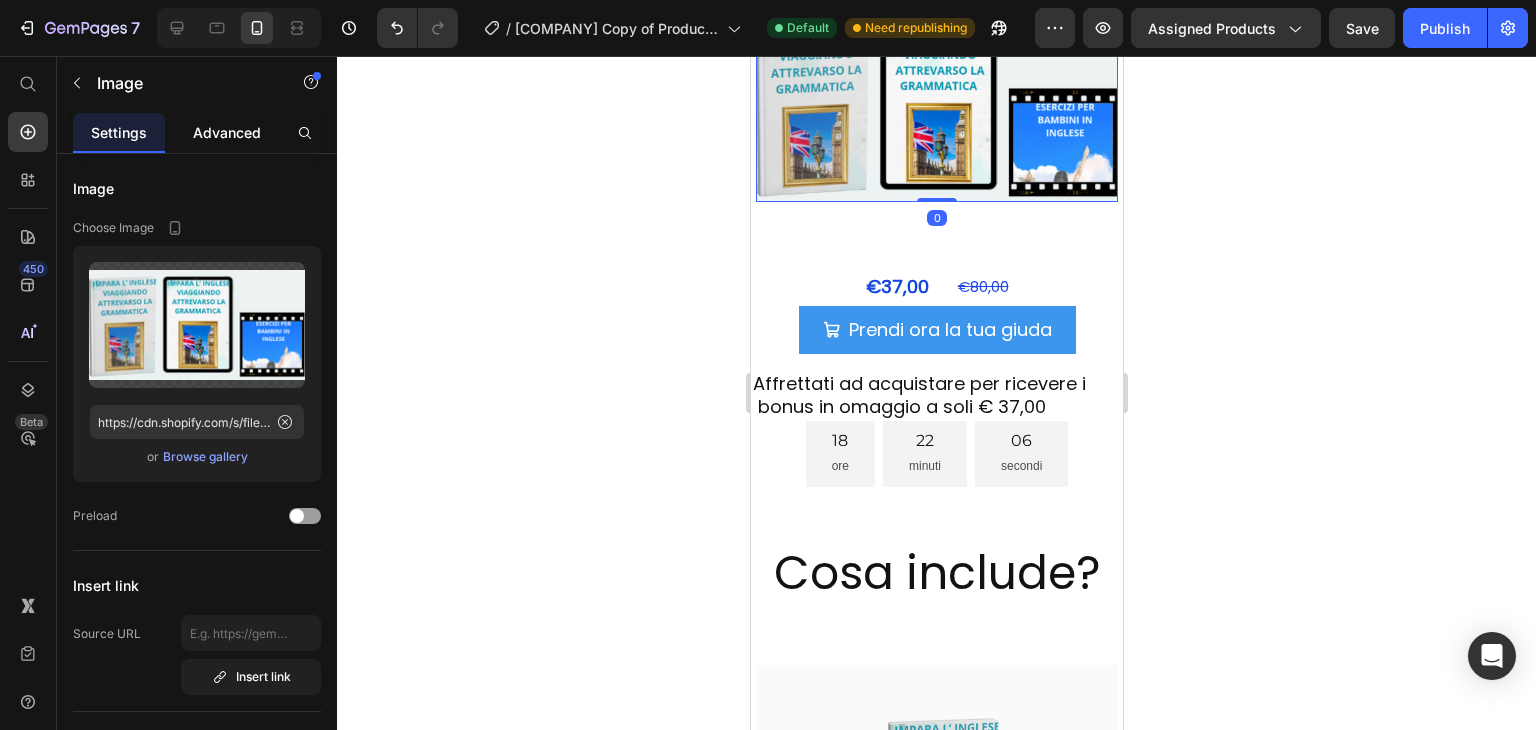 click on "Advanced" at bounding box center [227, 132] 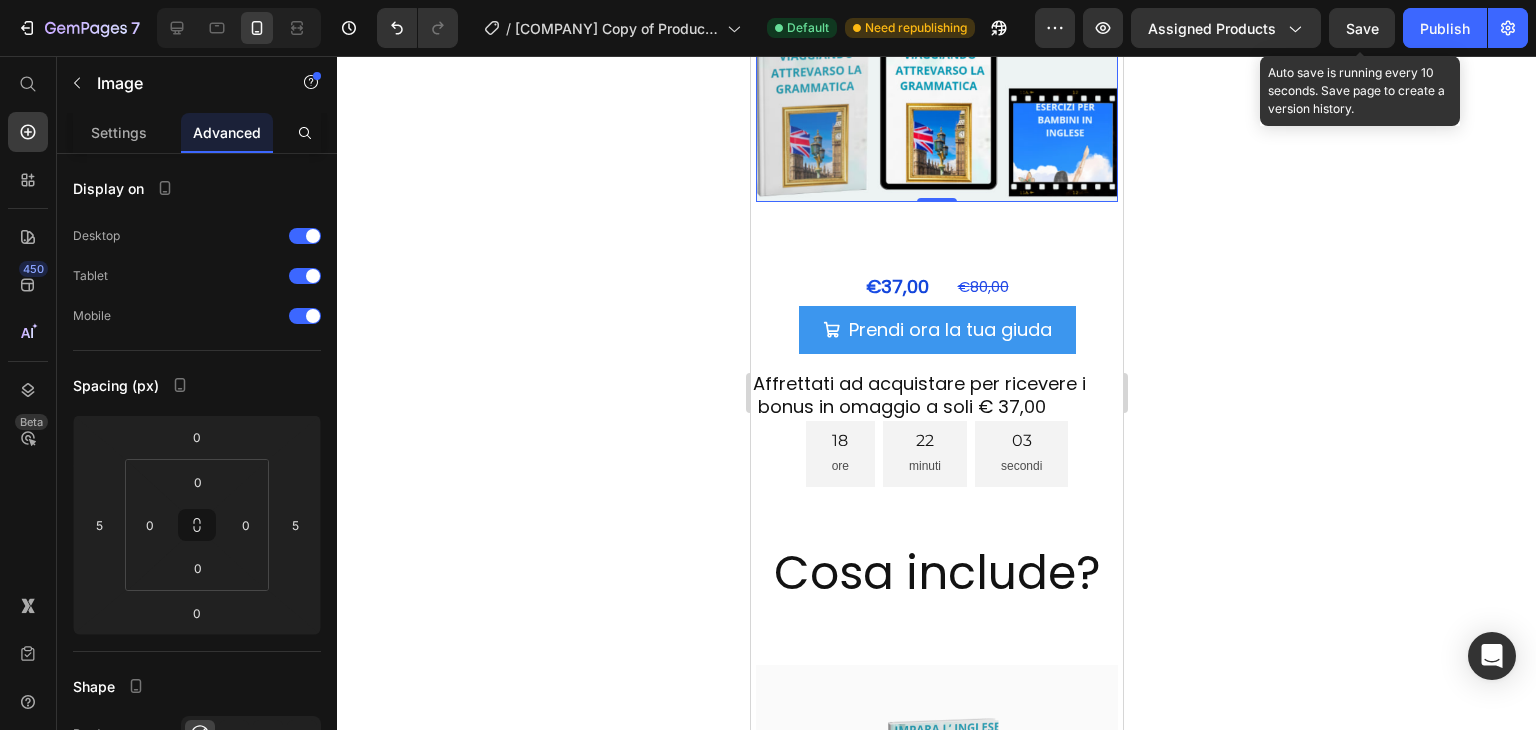 click on "Save" at bounding box center [1362, 28] 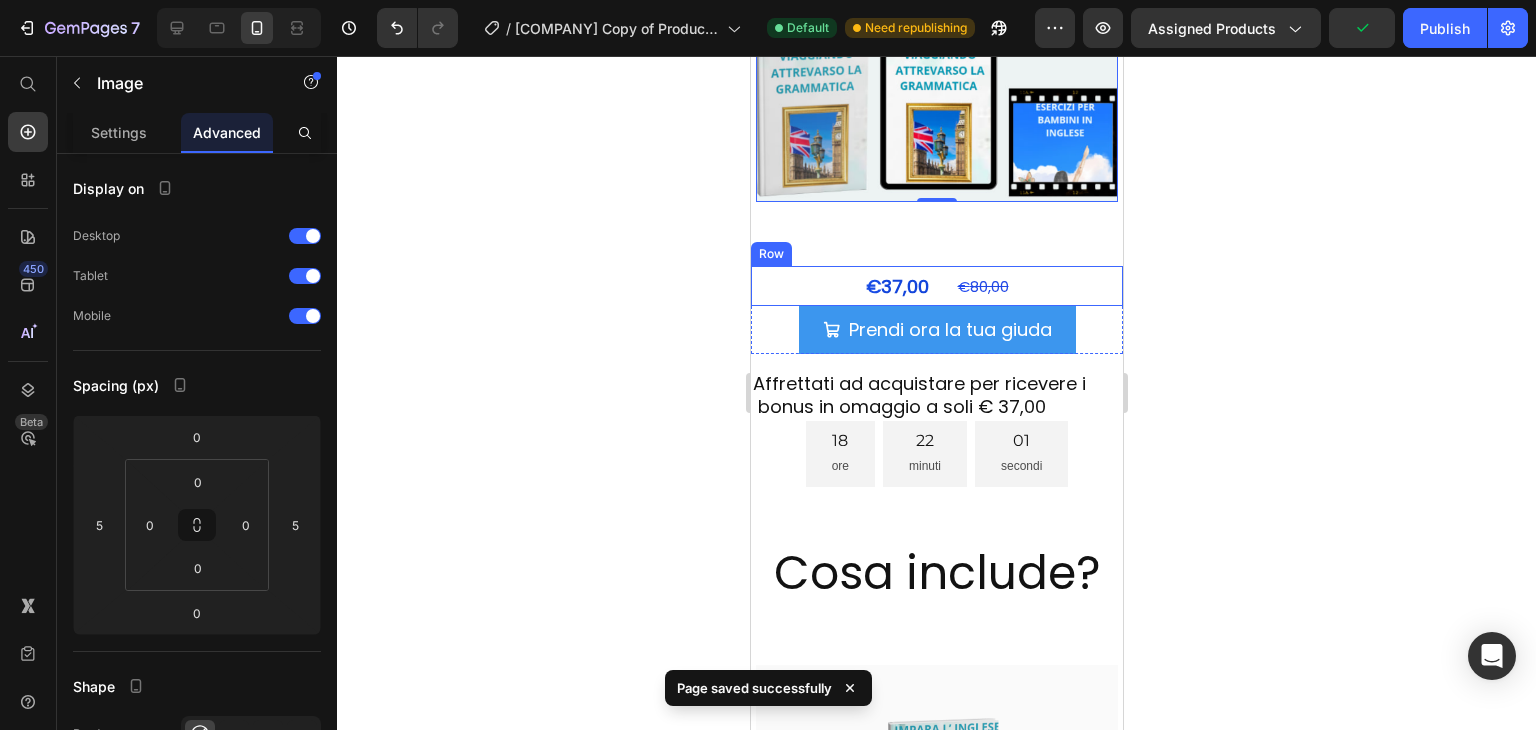 click on "€ 37,00   Heading €  80,00  Heading Row" at bounding box center (936, 286) 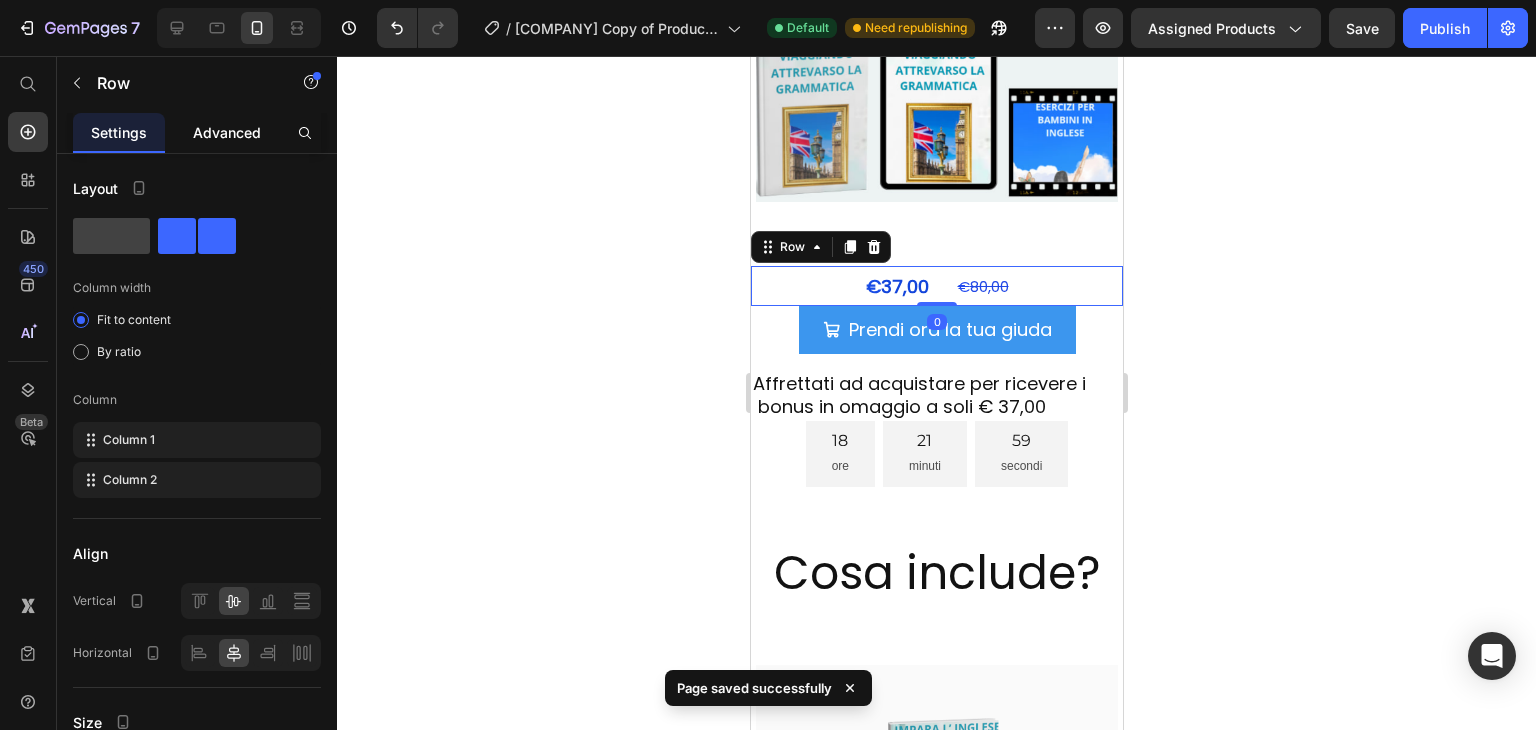 click on "Advanced" at bounding box center (227, 132) 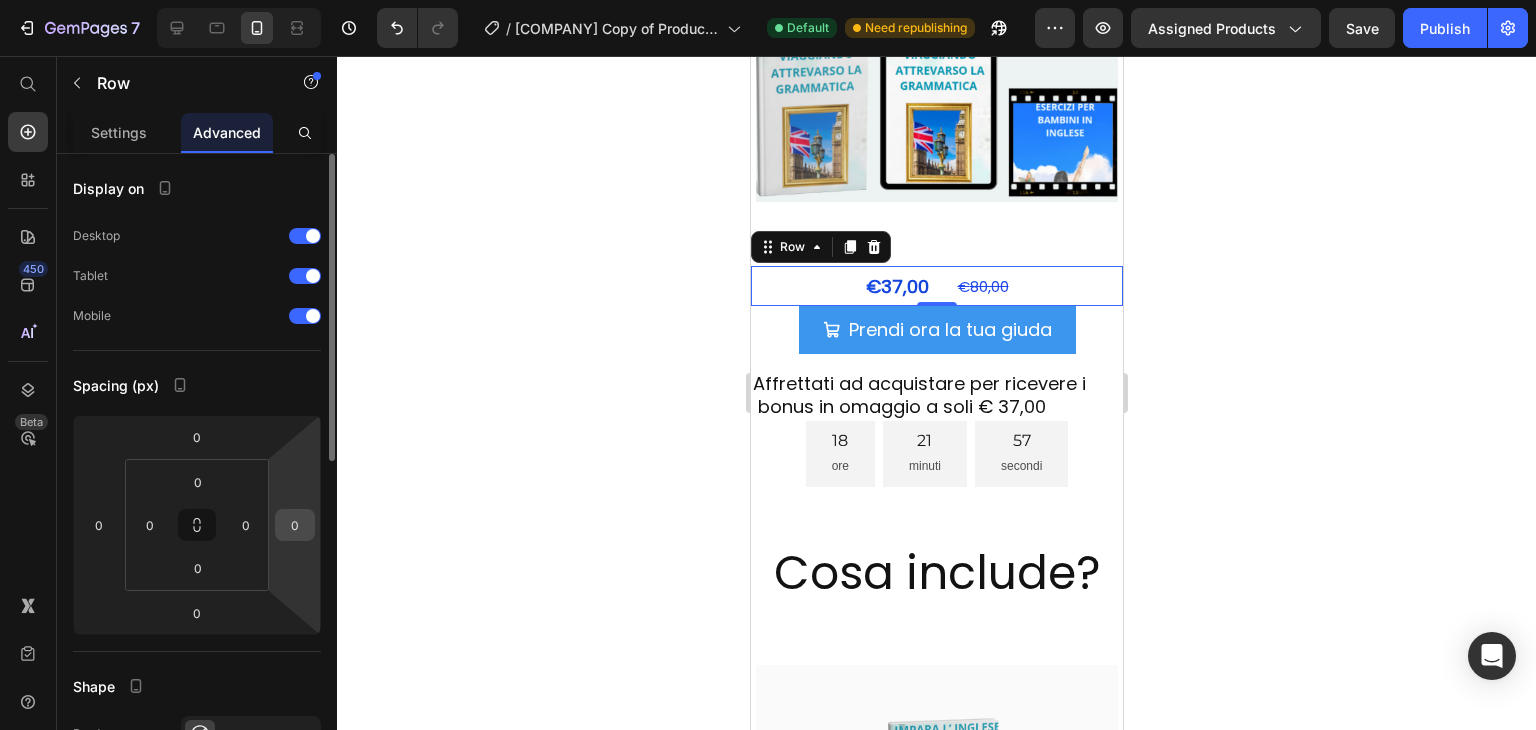 click on "0" at bounding box center (295, 525) 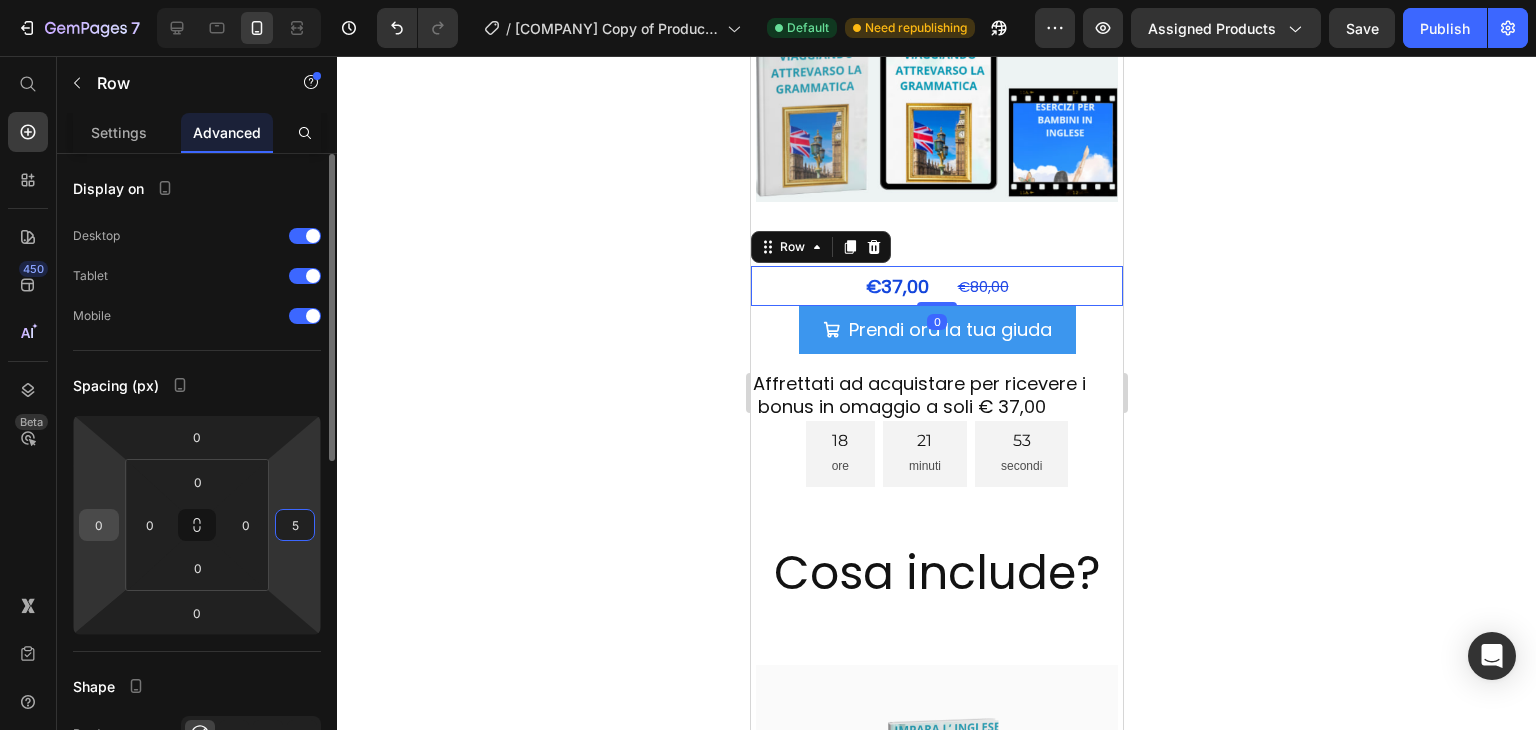 type on "5" 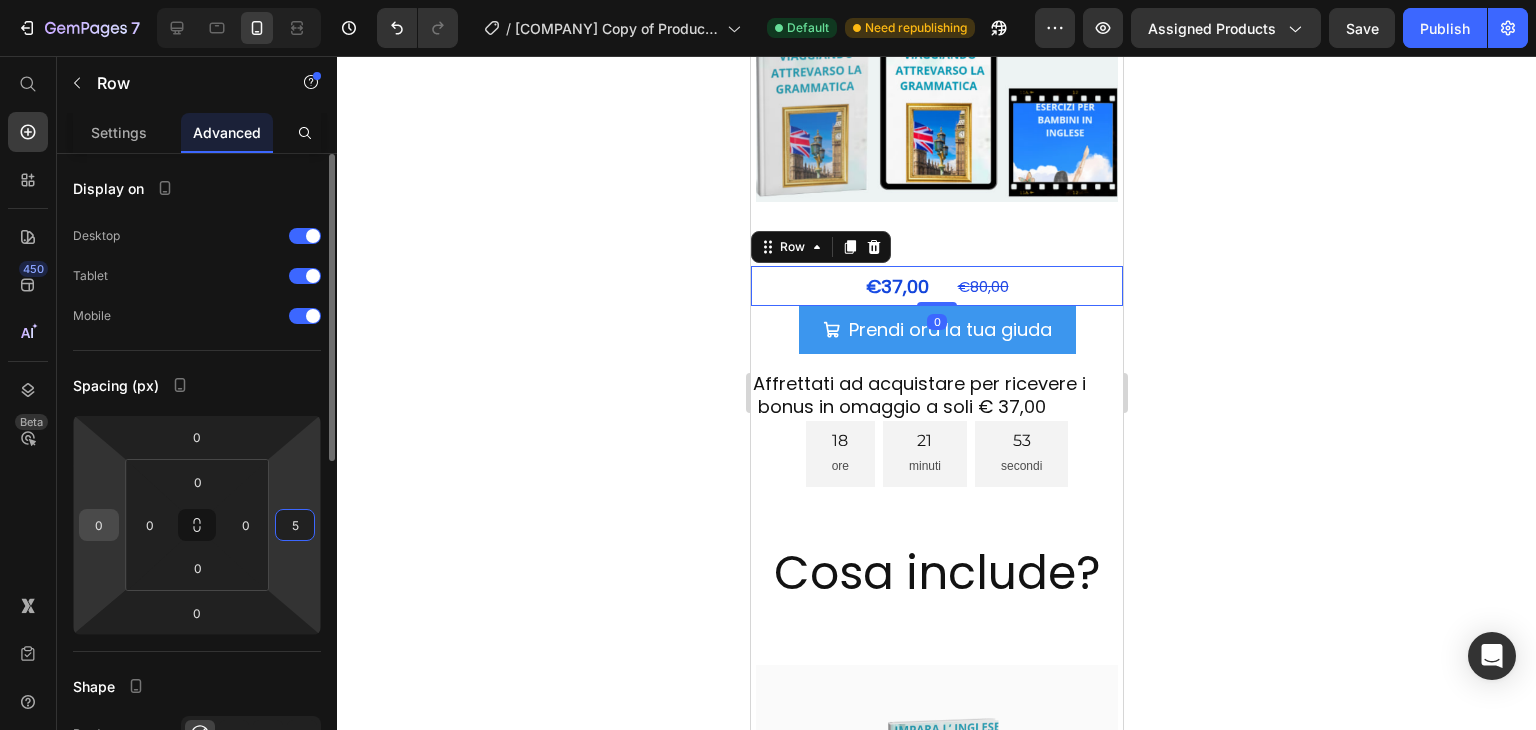 click on "0" at bounding box center (99, 525) 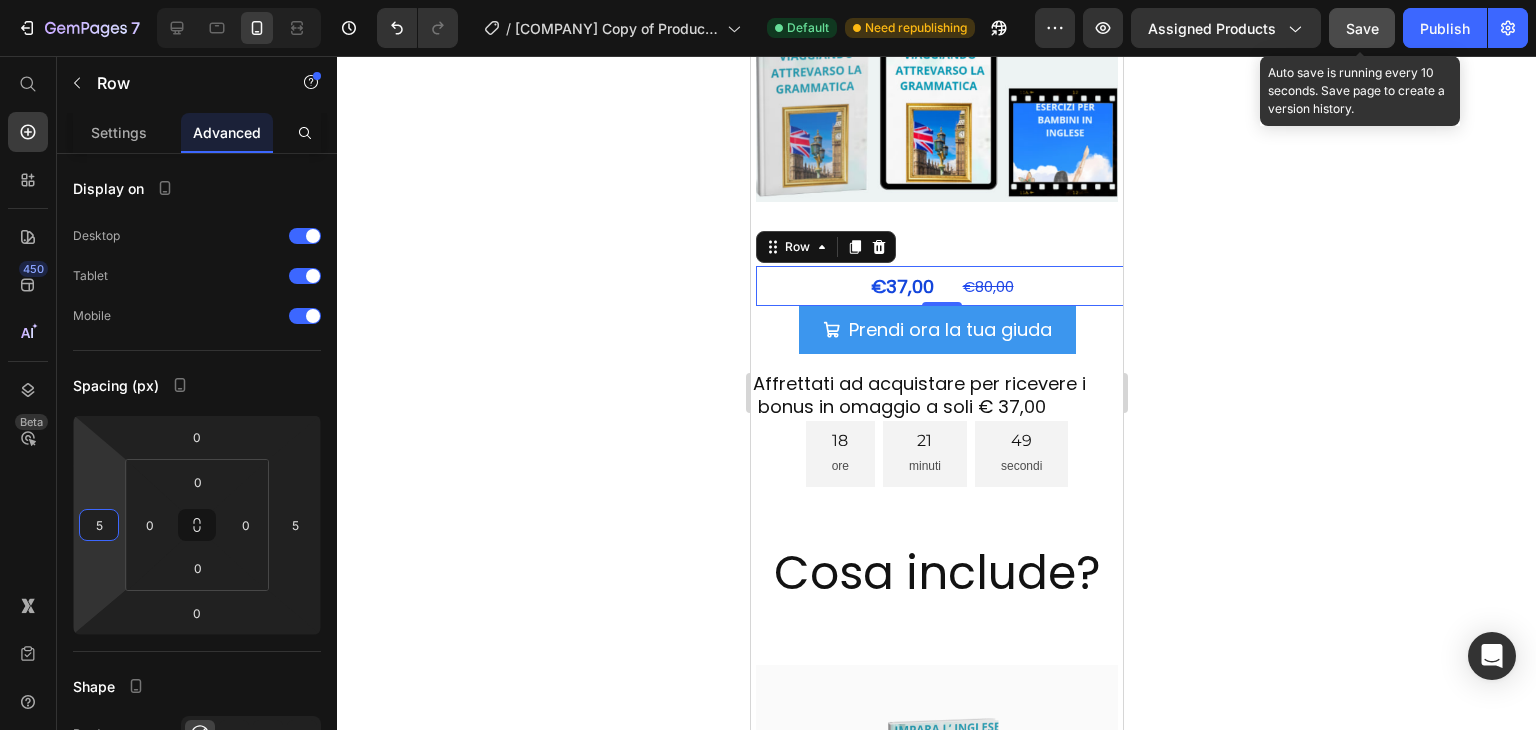 type on "5" 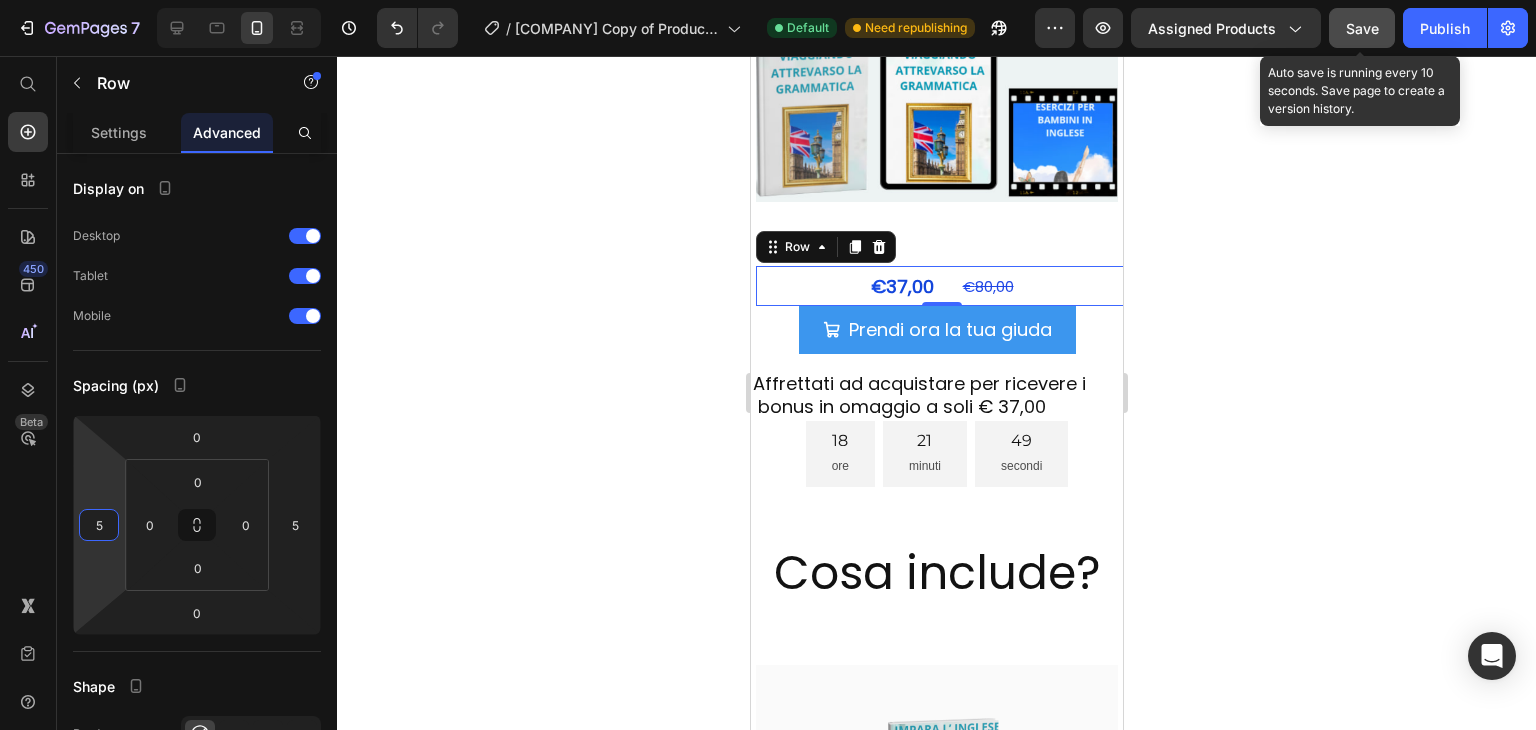 click on "Save" 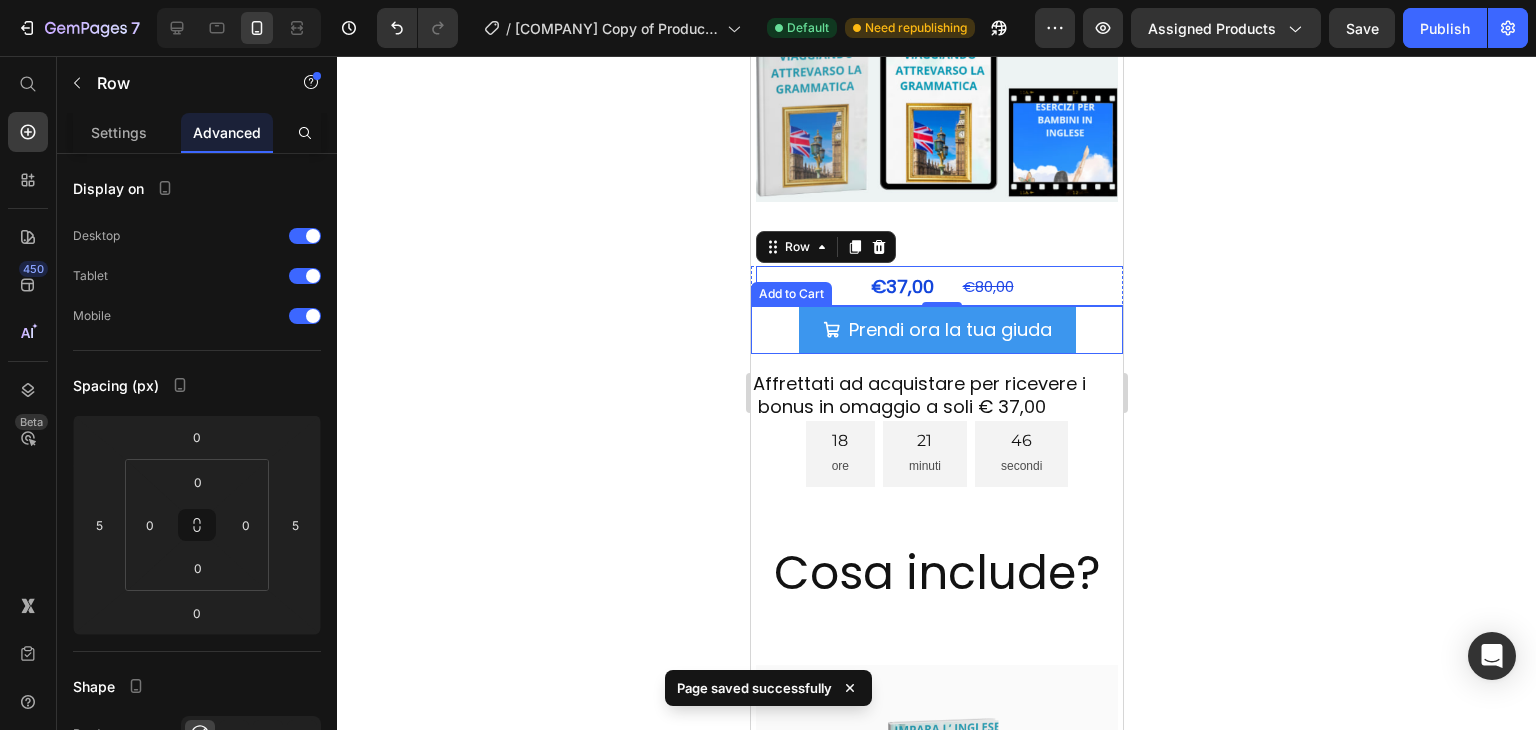 click on "Prendi ora la tua giuda Add to Cart" at bounding box center (936, 330) 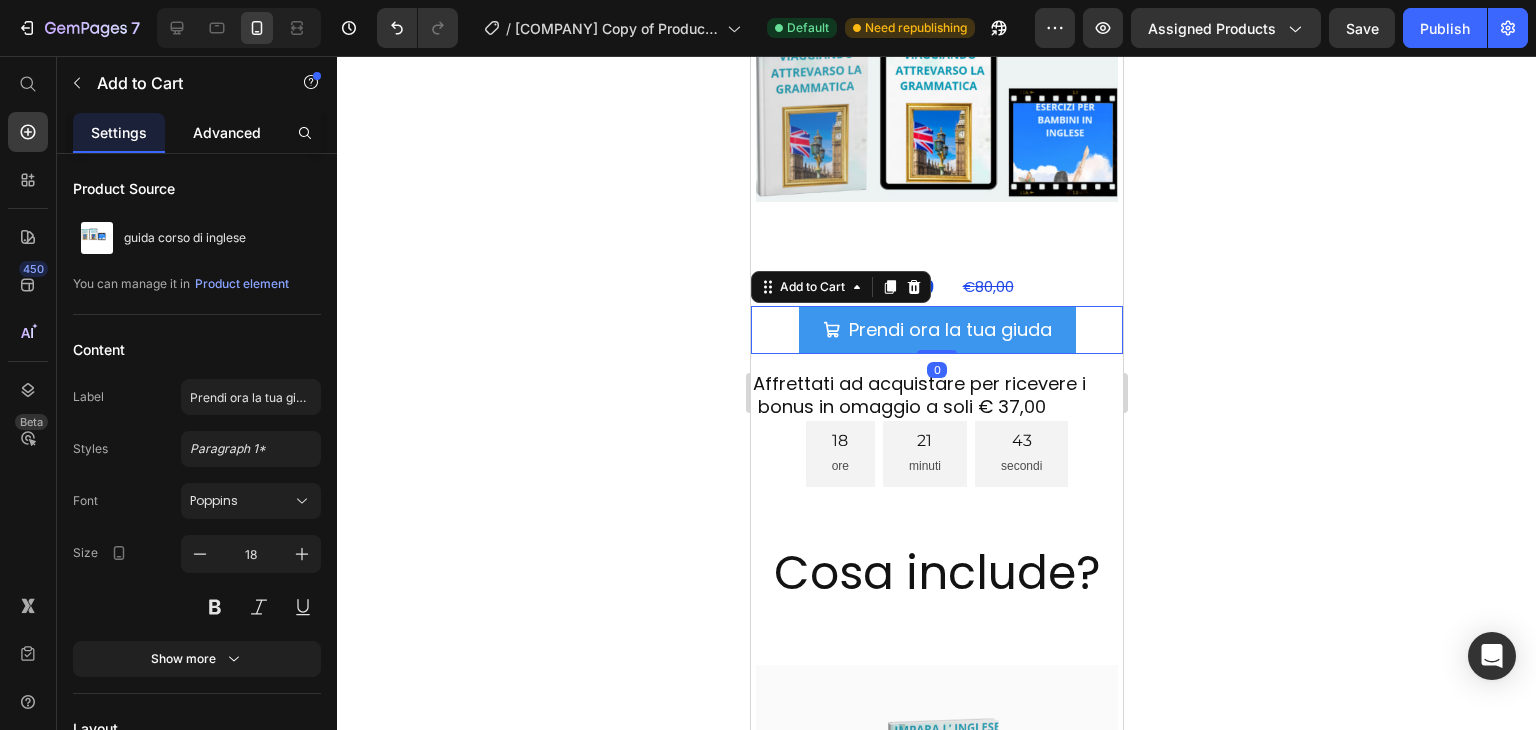click on "Advanced" at bounding box center (227, 132) 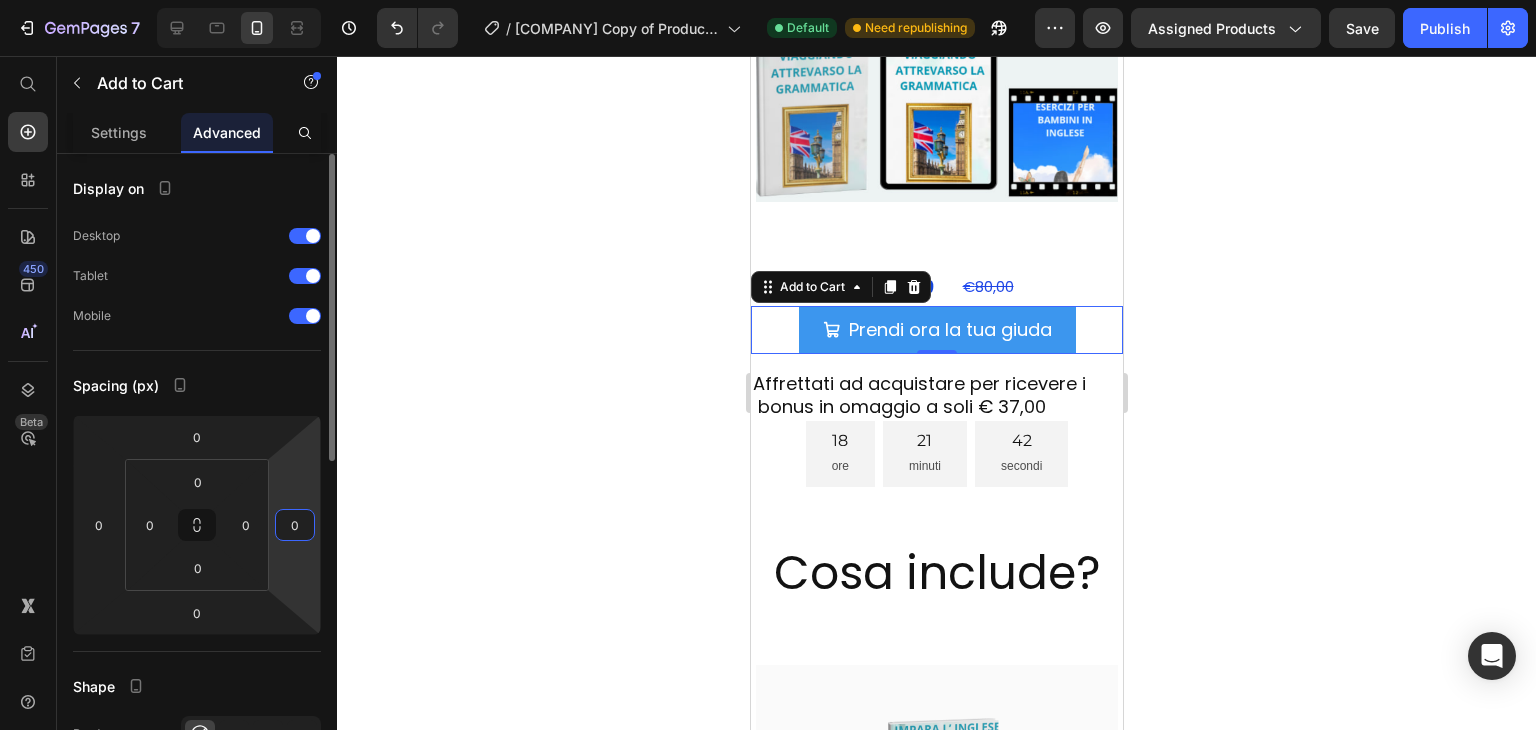 click on "0" at bounding box center [295, 525] 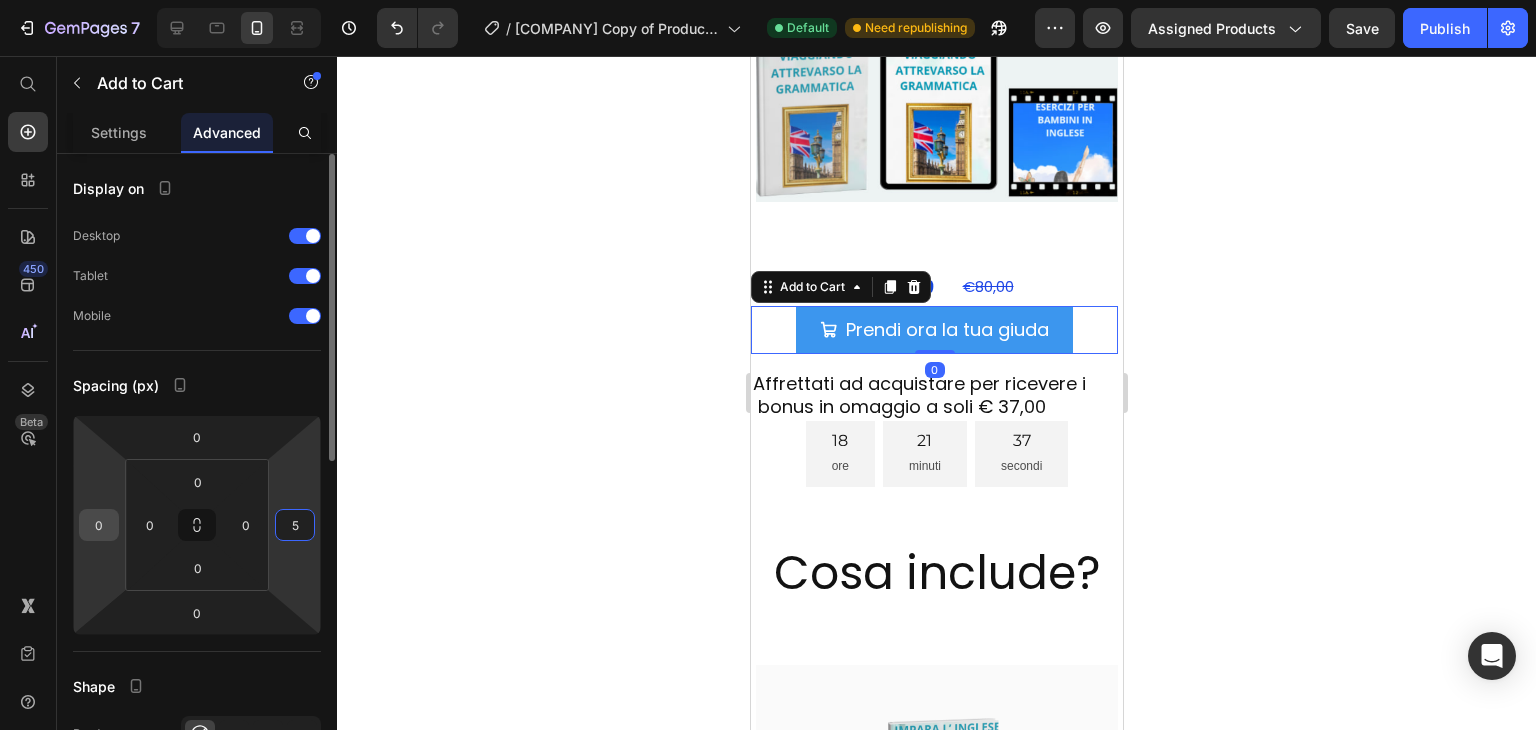 type on "5" 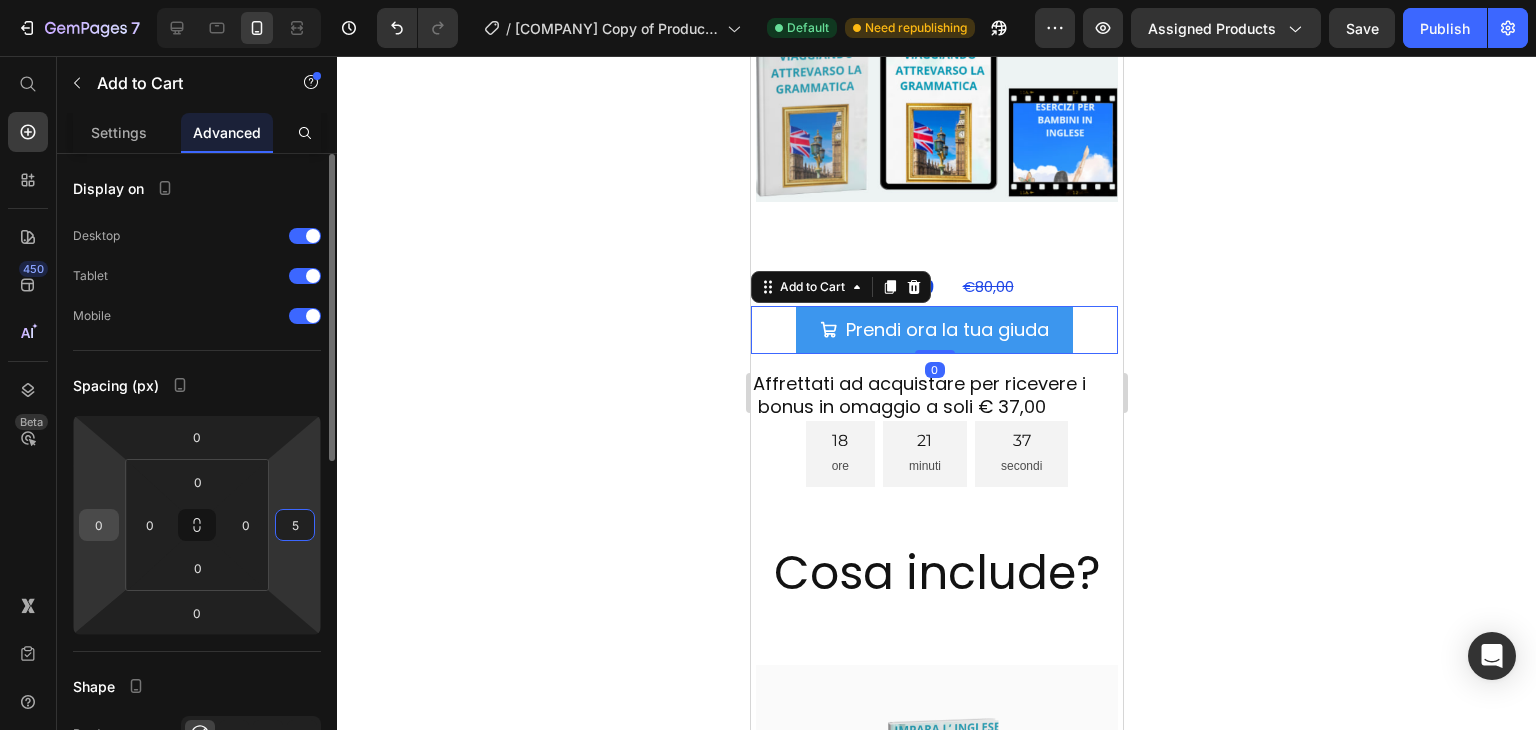 click on "0" at bounding box center (99, 525) 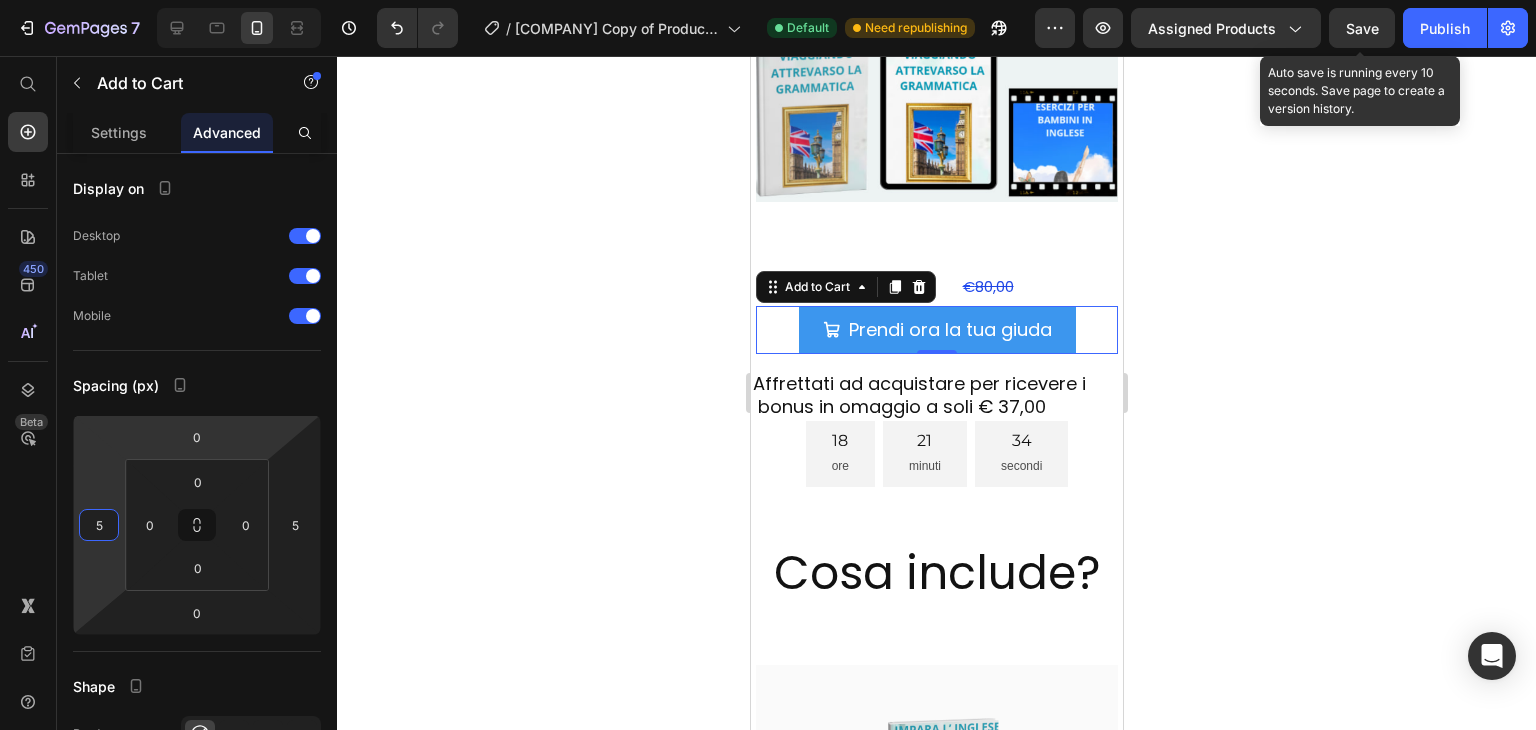 type on "5" 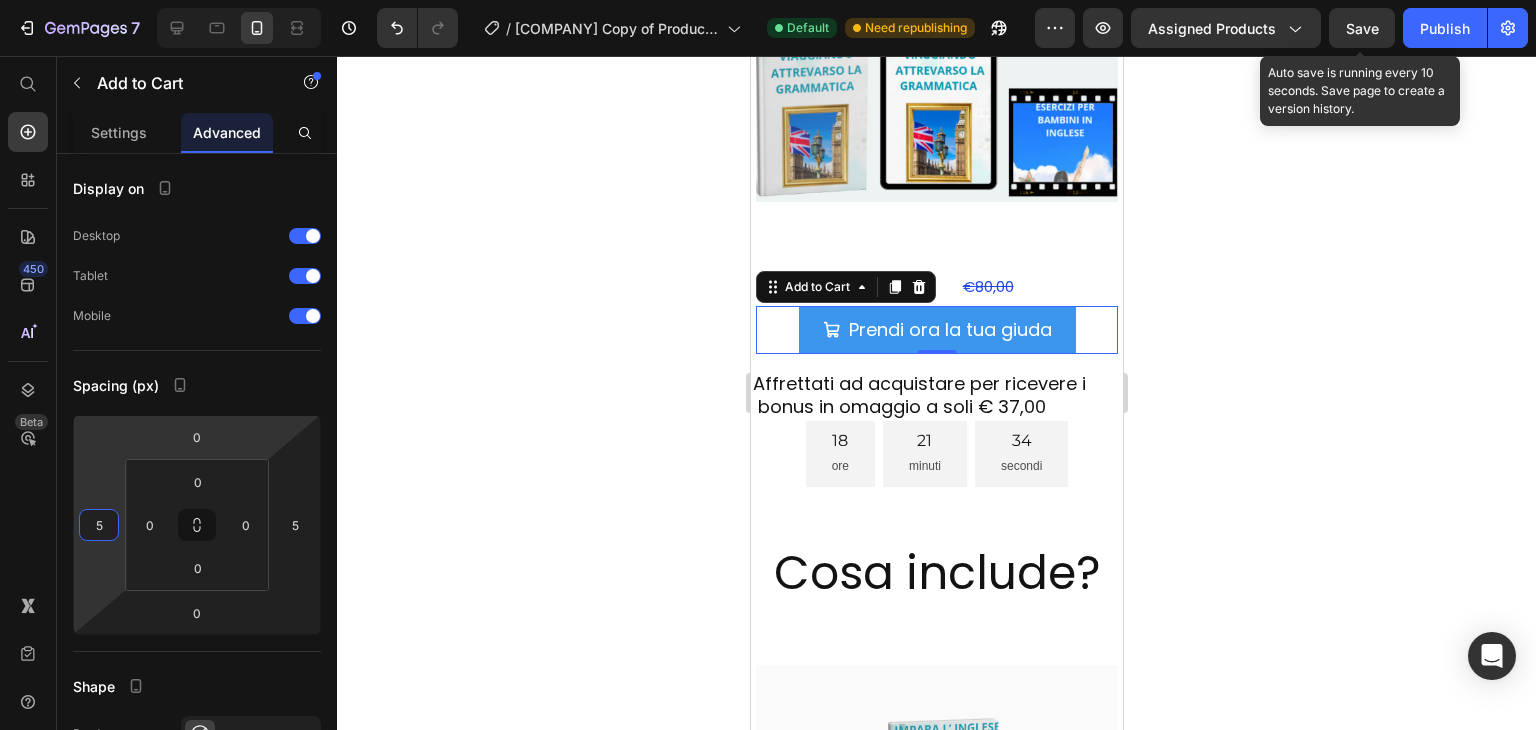 click on "Save" at bounding box center [1362, 28] 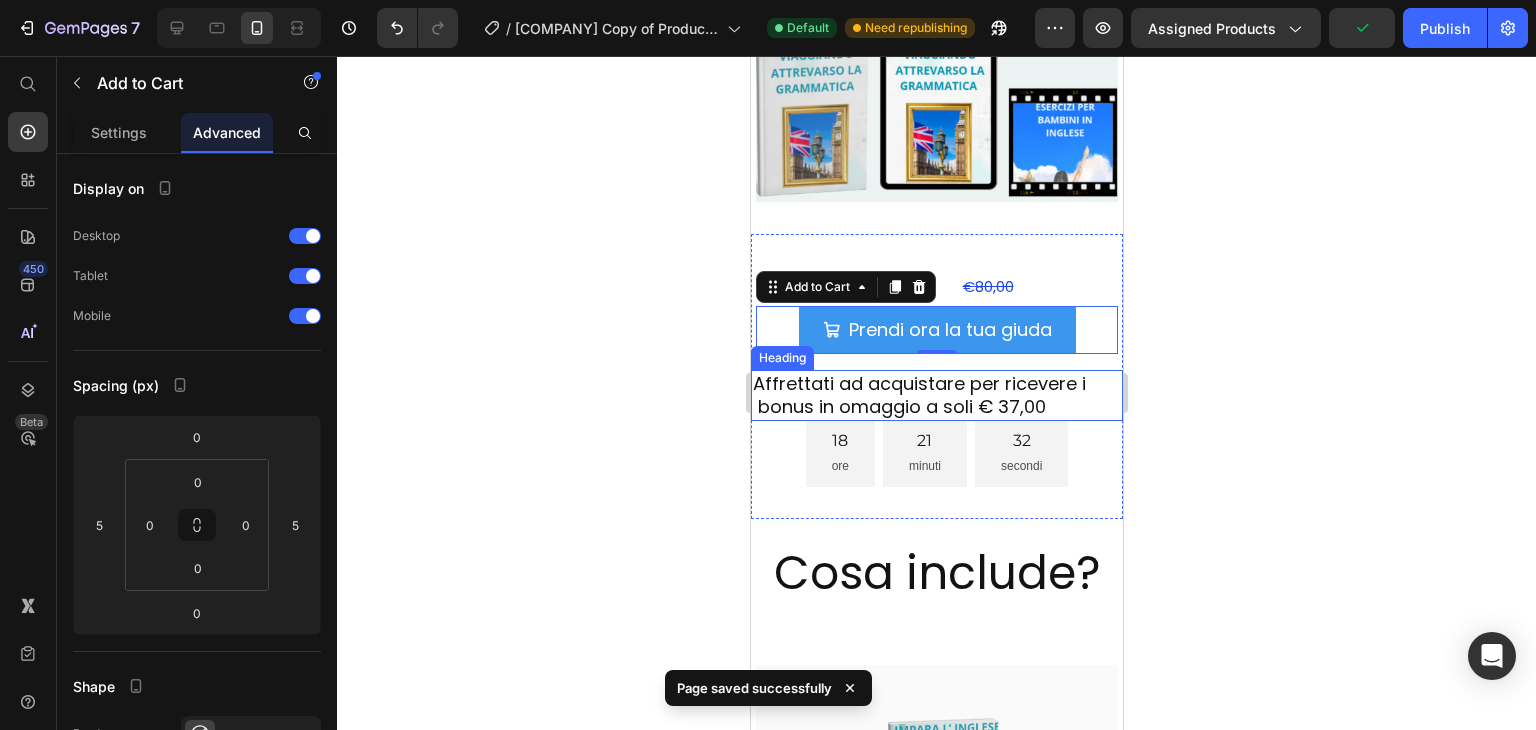 click on "Affrettati ad acquistare per ricevere i  bonus in omaggio a soli € 37,00" at bounding box center (936, 395) 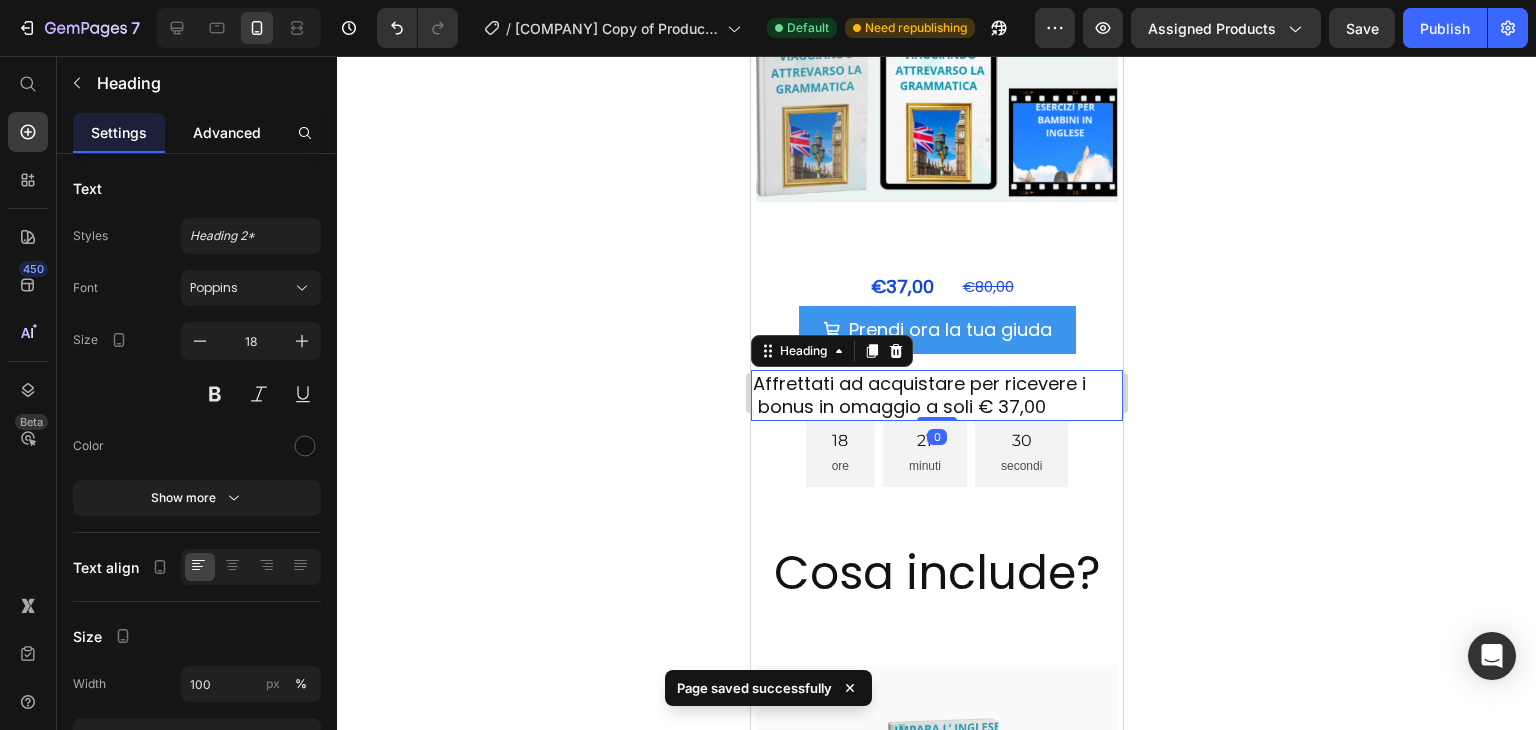 click on "Advanced" 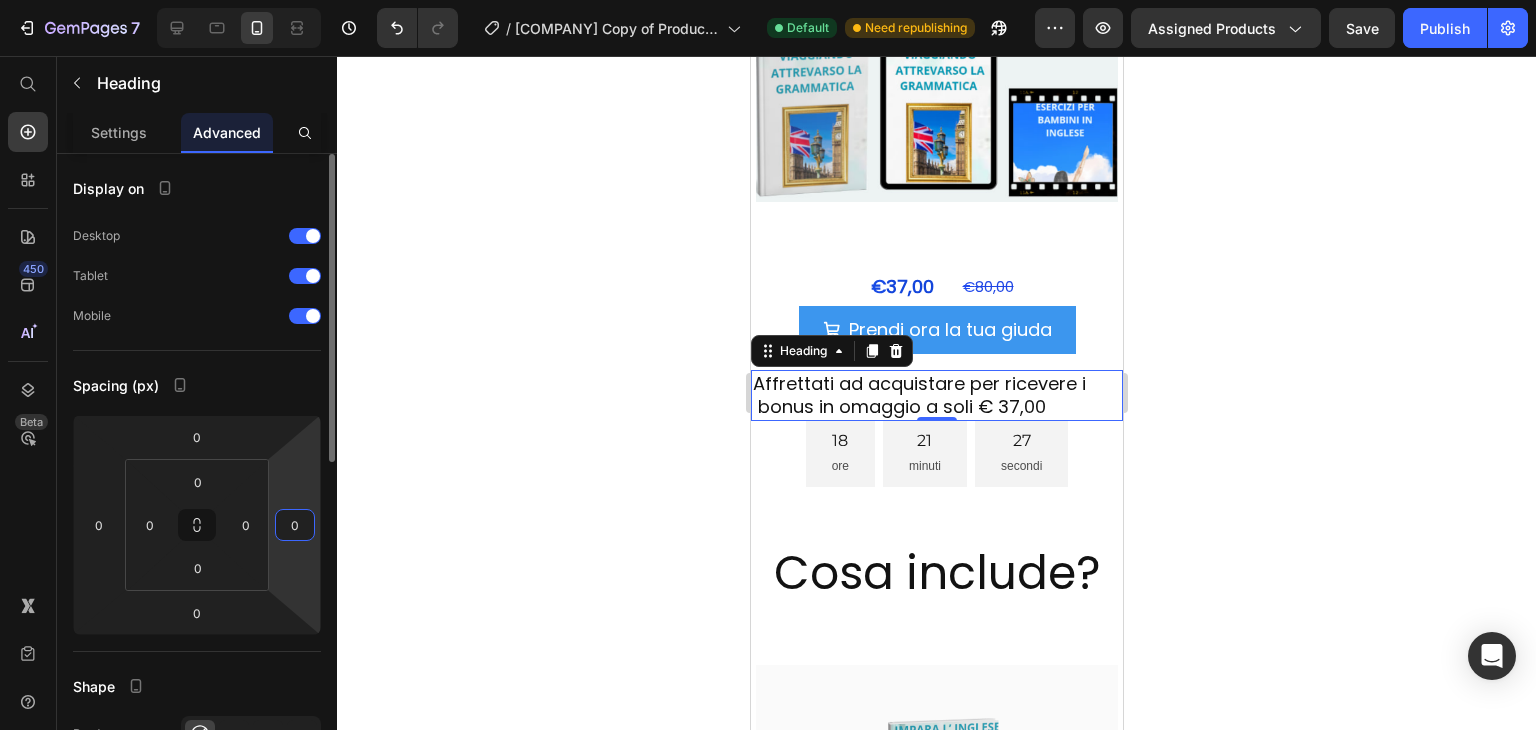 click on "0" at bounding box center [295, 525] 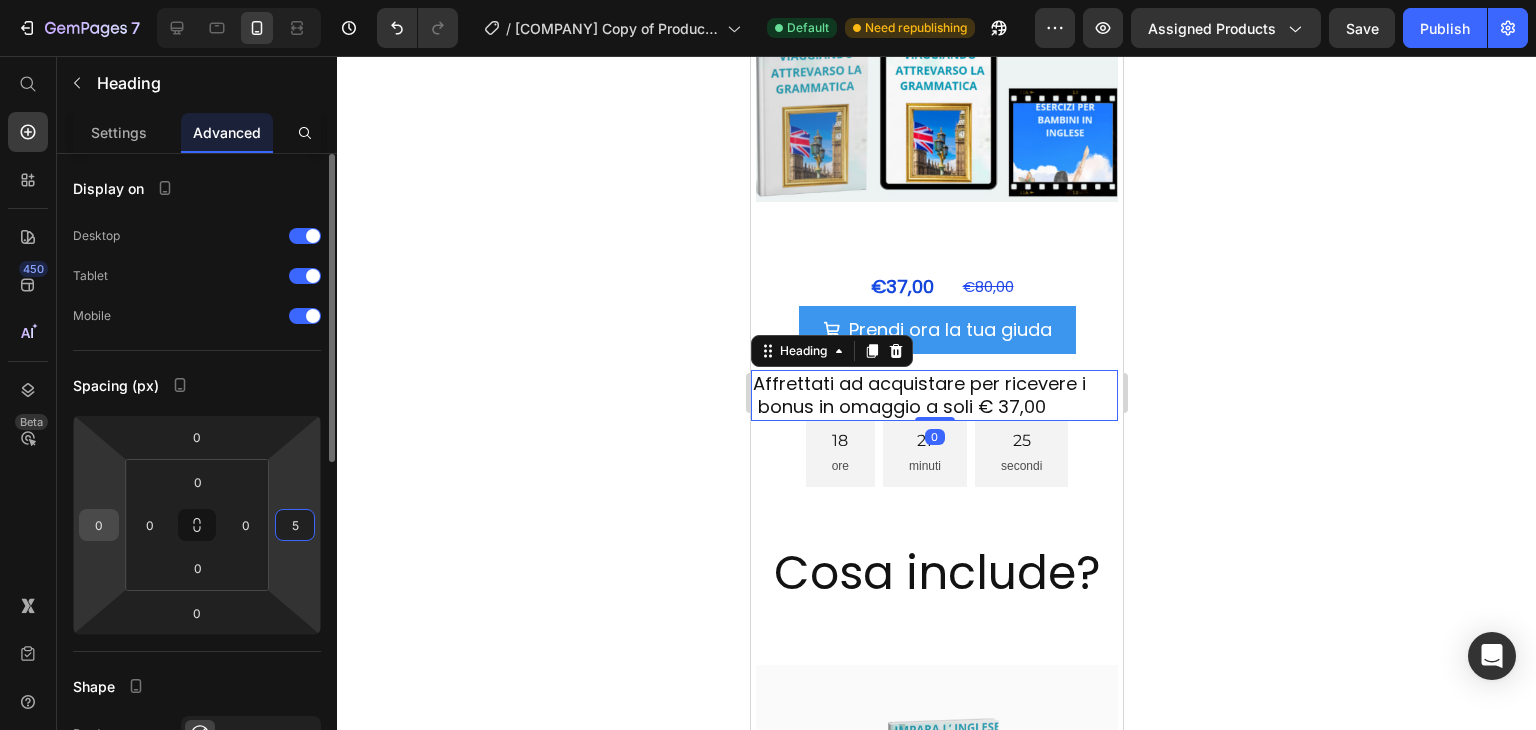 type on "5" 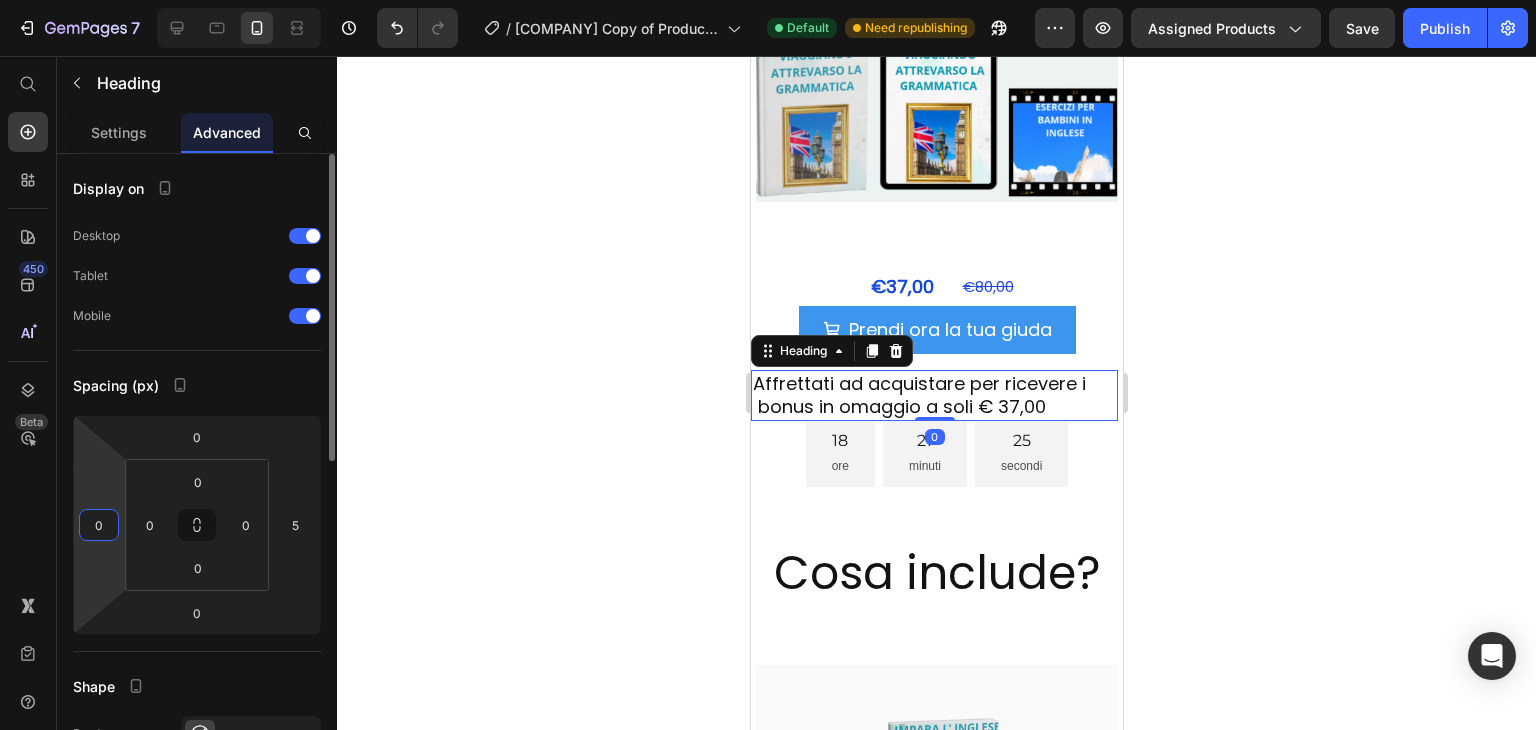 click on "0" at bounding box center [99, 525] 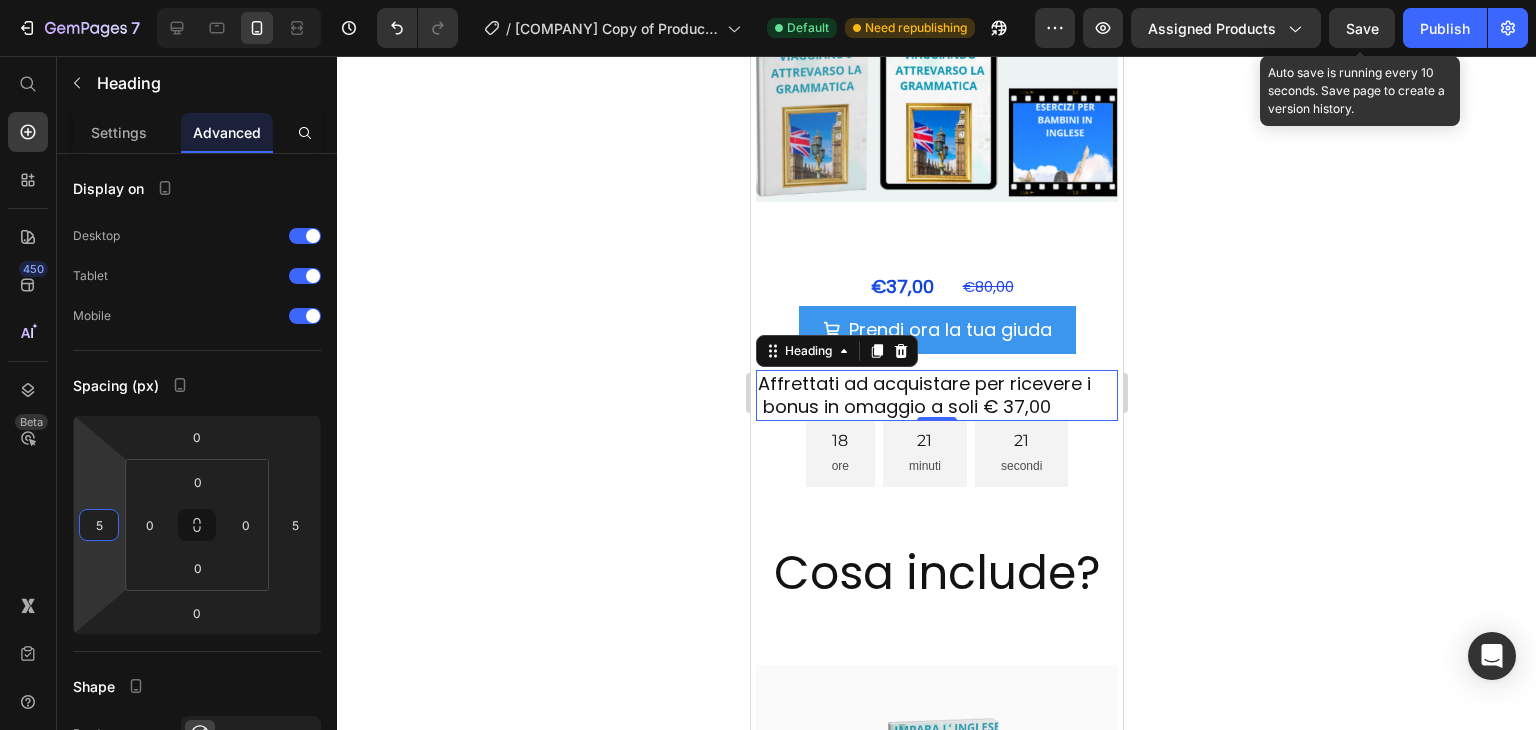 type on "5" 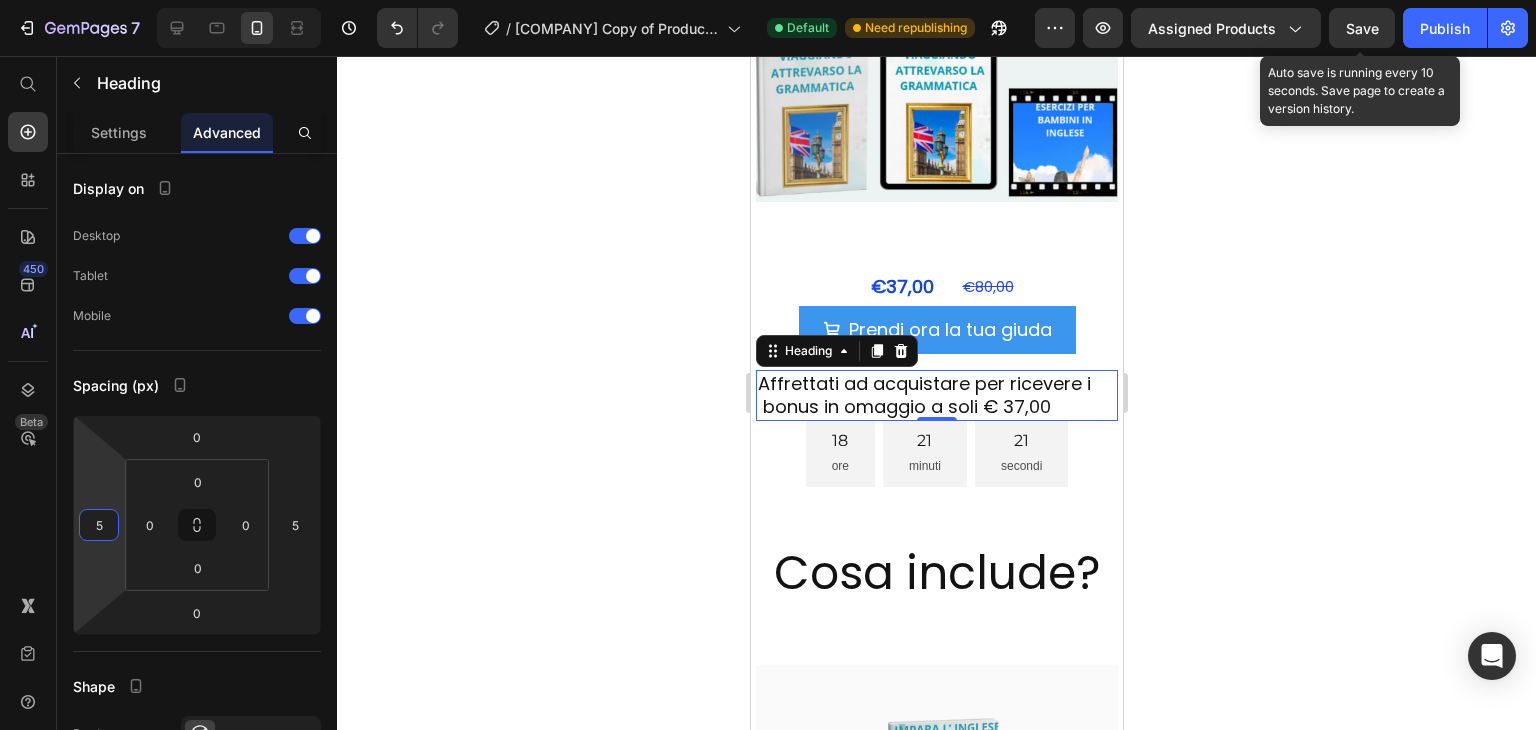 click on "Save" at bounding box center [1362, 28] 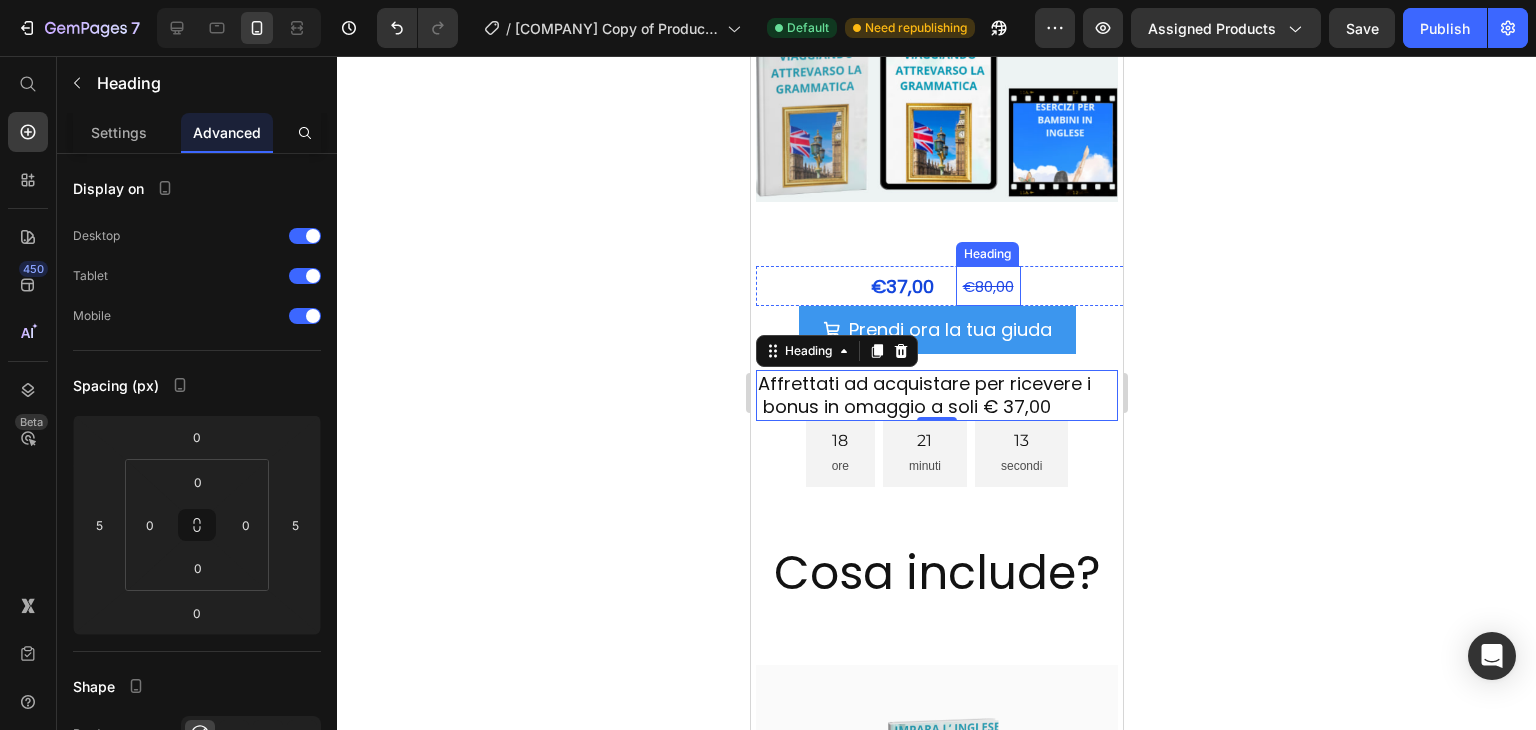 click on "€  80,00" at bounding box center (987, 286) 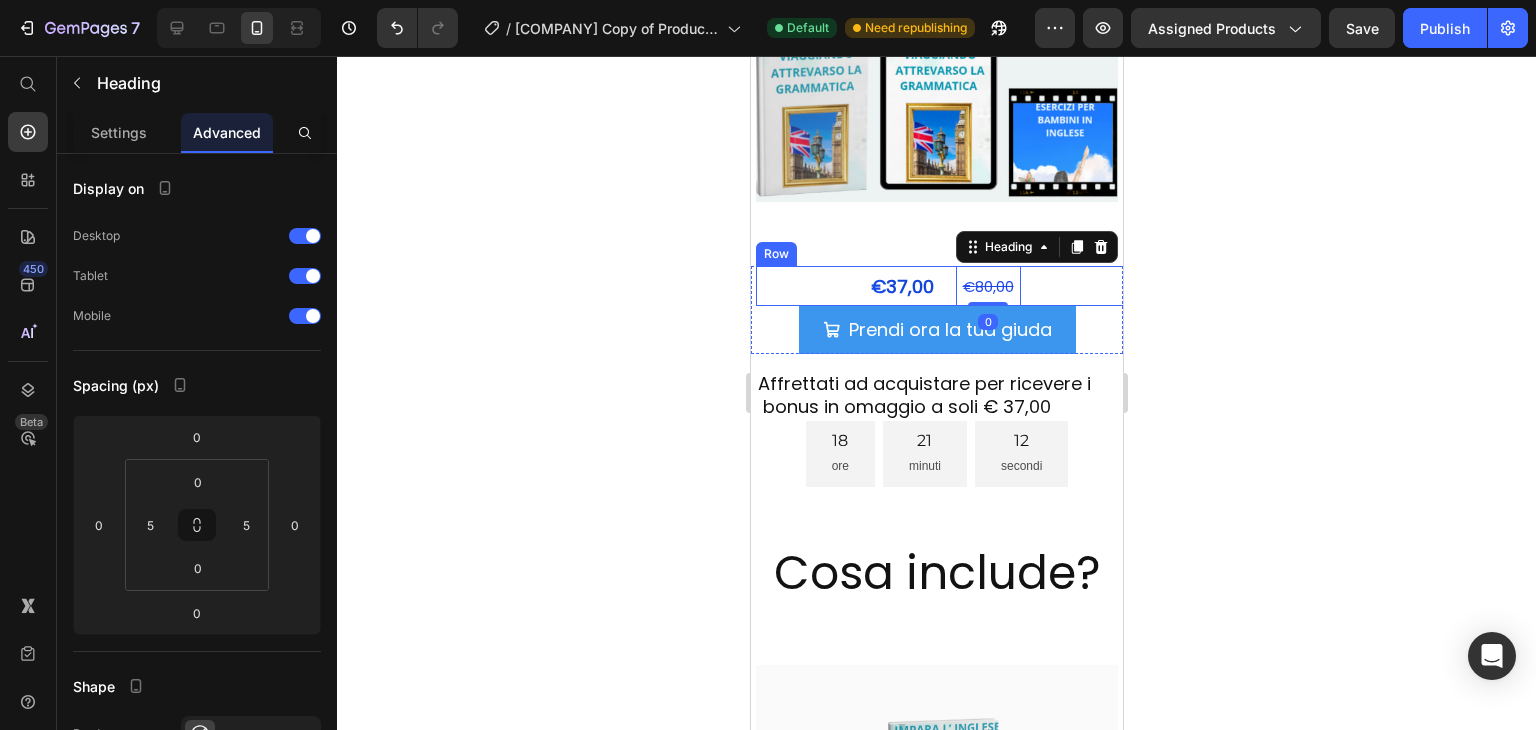click on "€ 37,00   Heading €  80,00  Heading   0 Row" at bounding box center [941, 286] 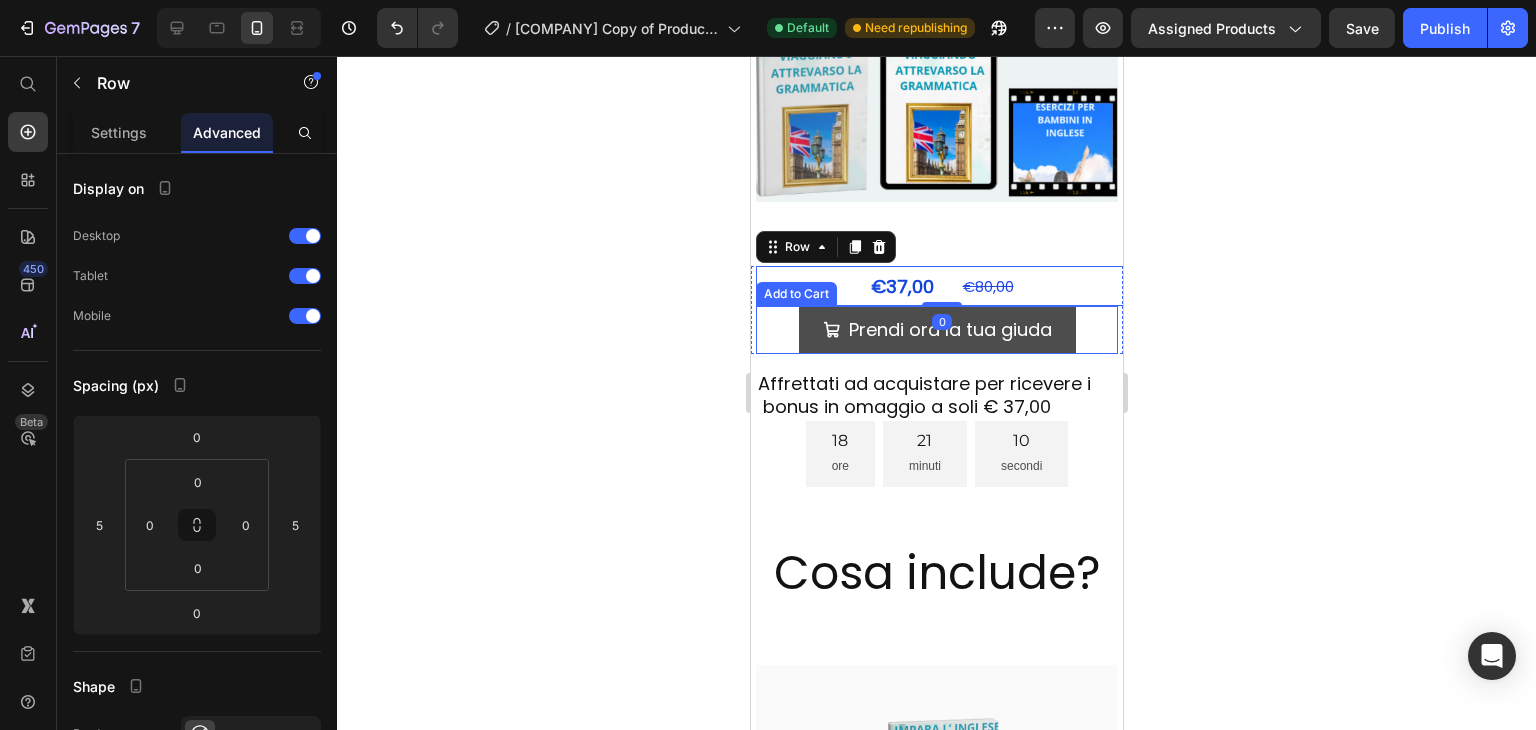 click on "Prendi ora la tua giuda" at bounding box center (936, 330) 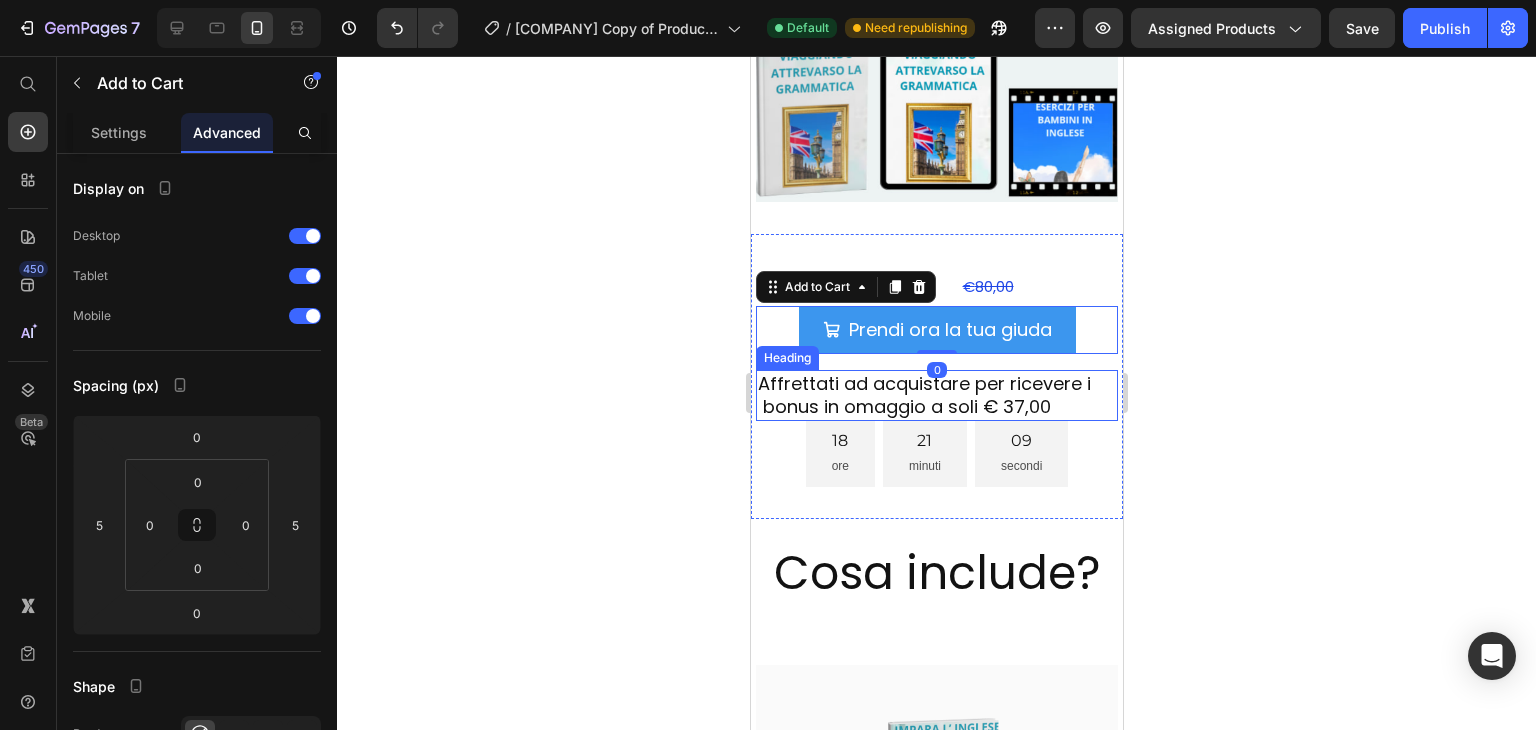 click on "Affrettati ad acquistare per ricevere i  bonus in omaggio a soli € 37,00" at bounding box center (936, 395) 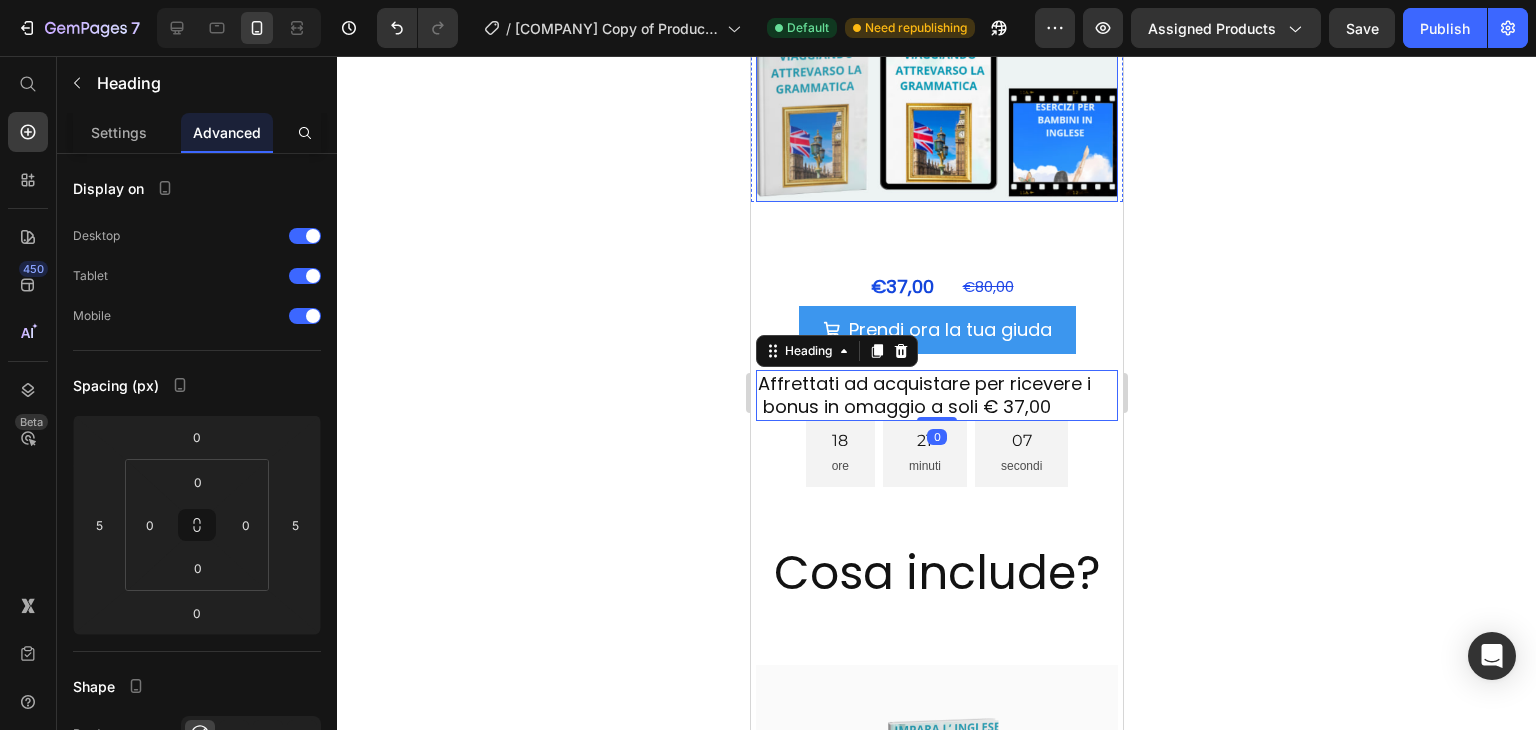 click at bounding box center (936, 109) 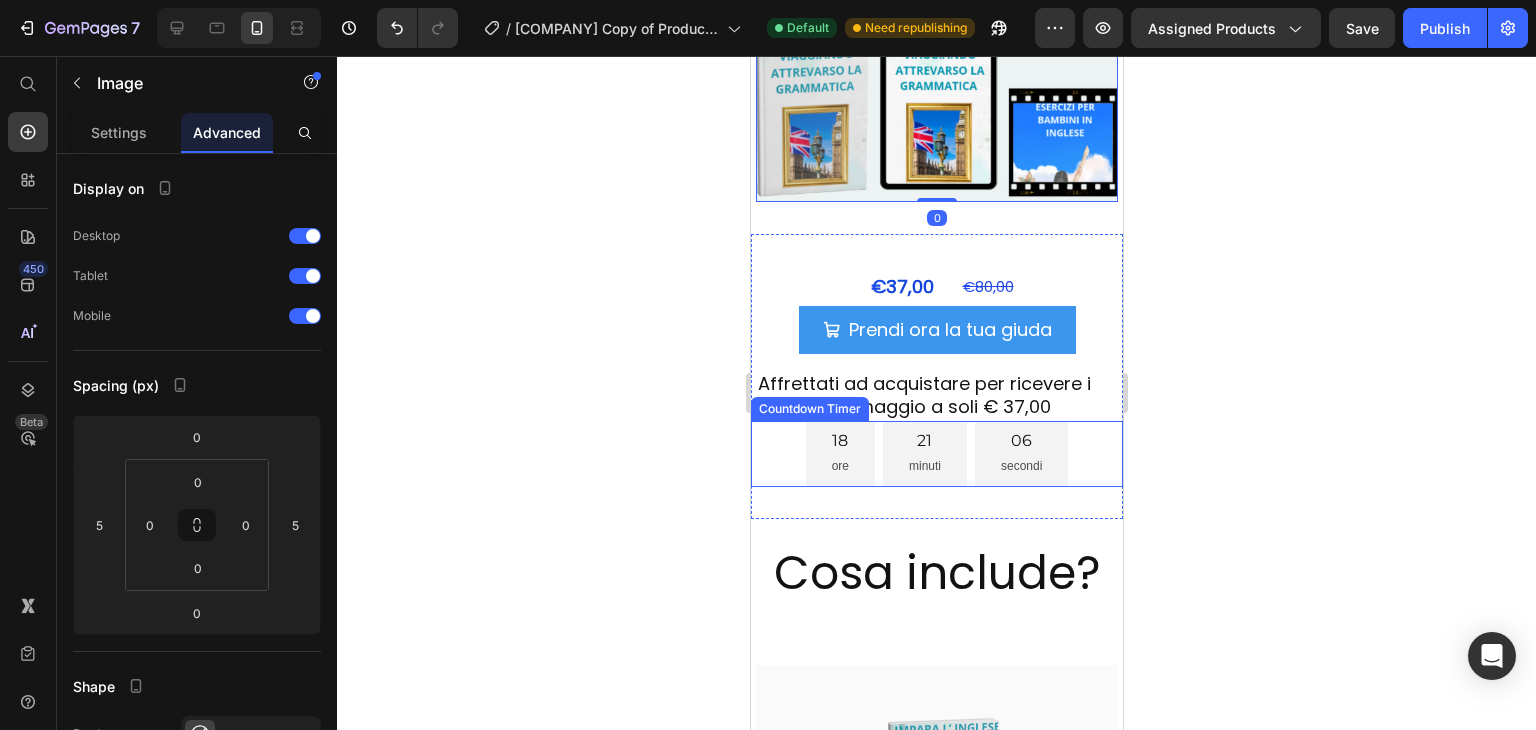 click on "21 minuti" at bounding box center (924, 454) 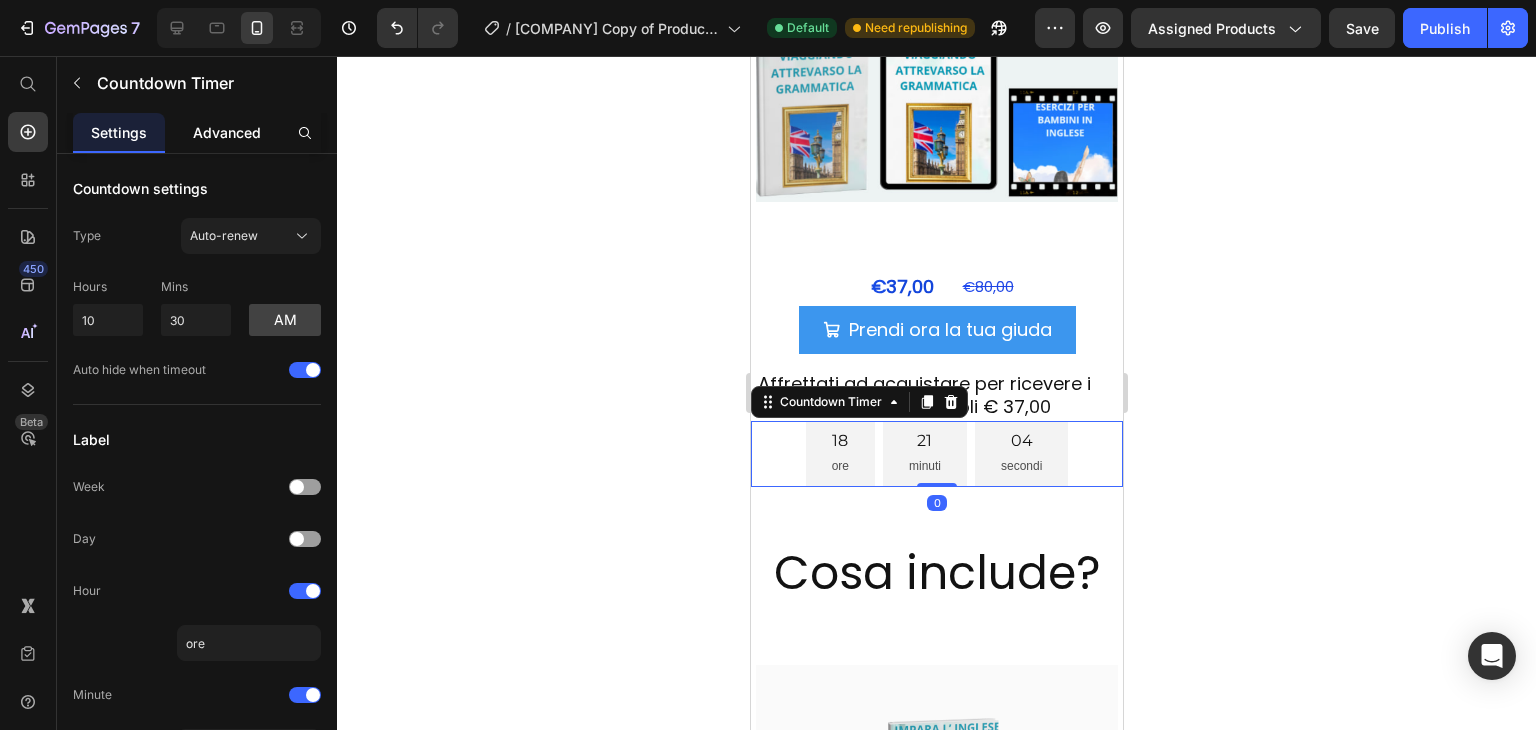 click on "Advanced" at bounding box center (227, 132) 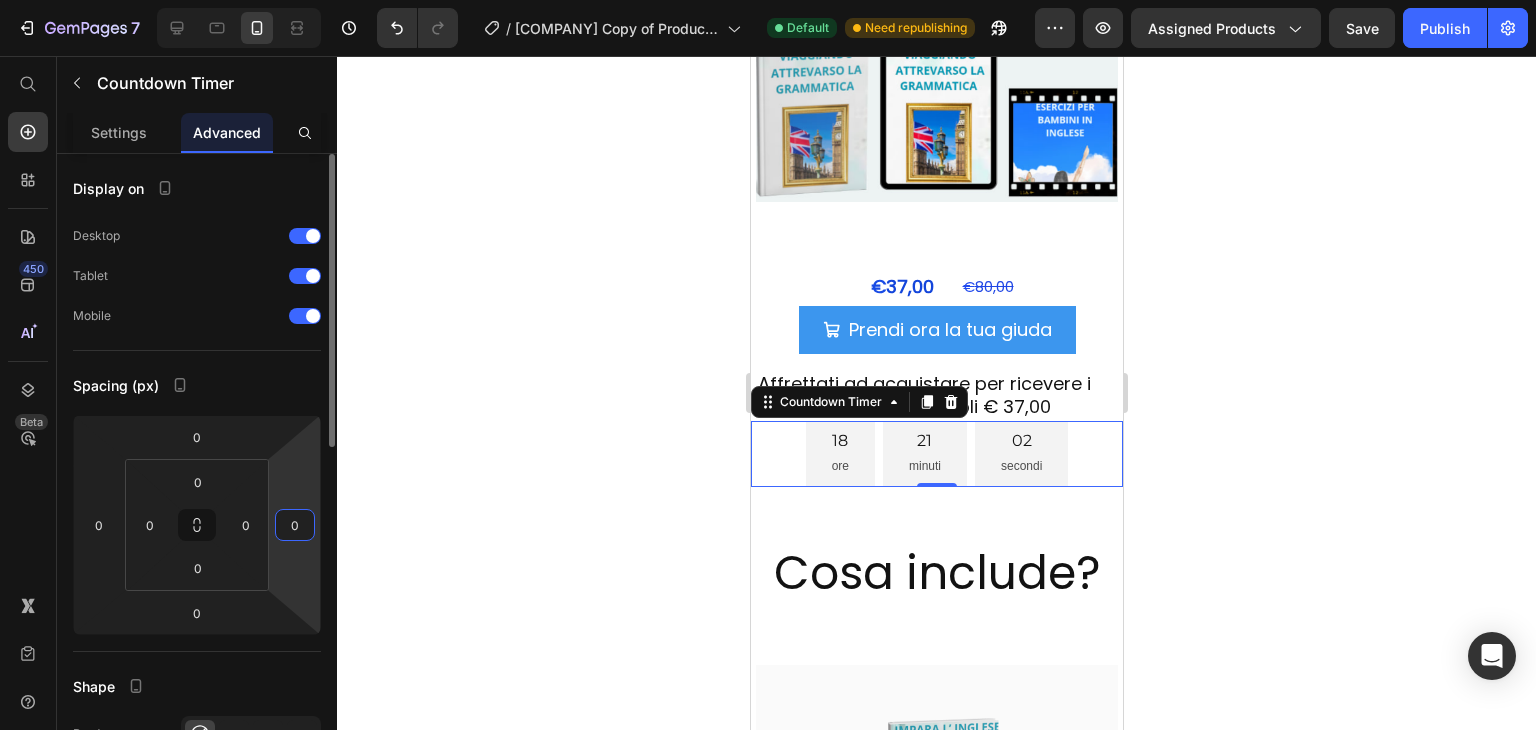 click on "0" at bounding box center (295, 525) 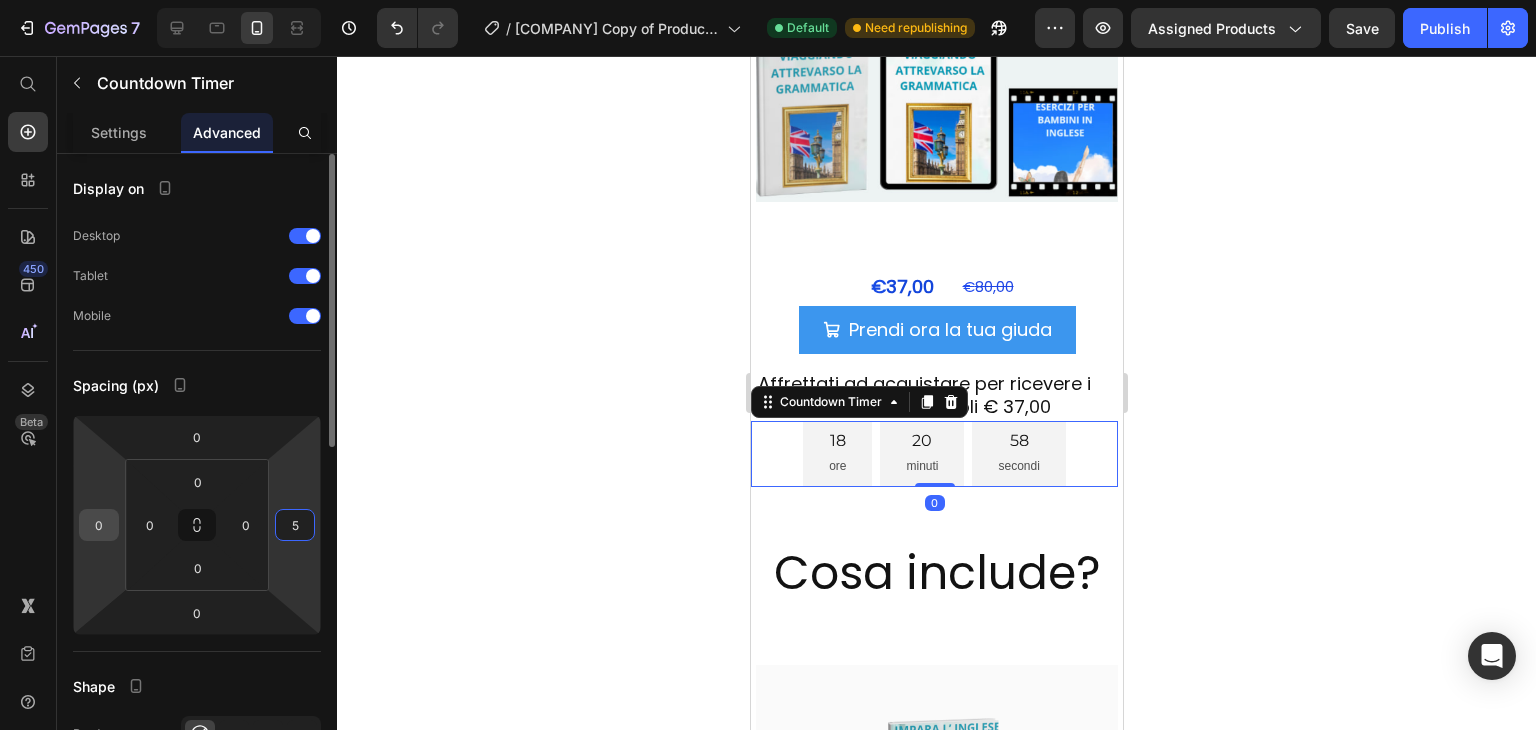 type on "5" 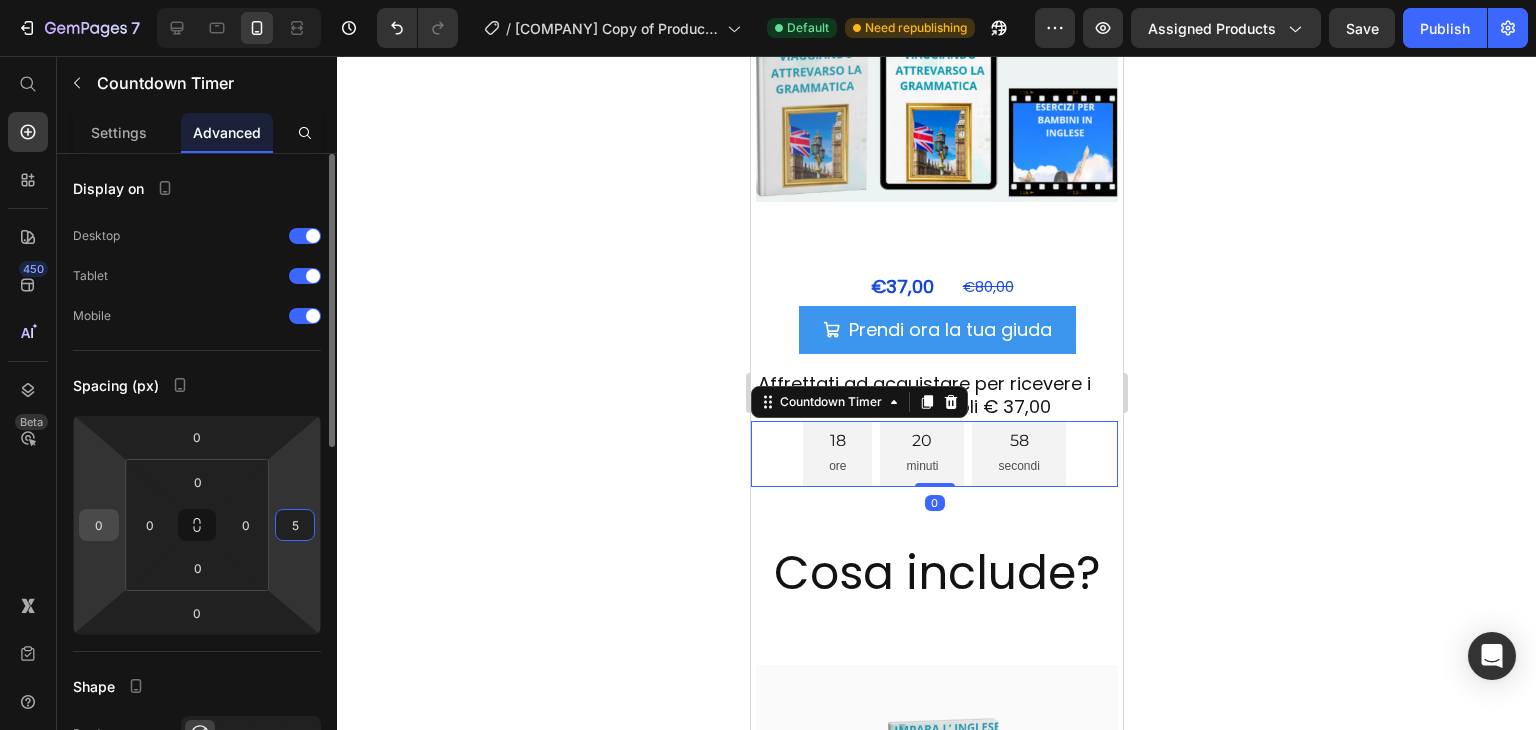 click on "0" at bounding box center [99, 525] 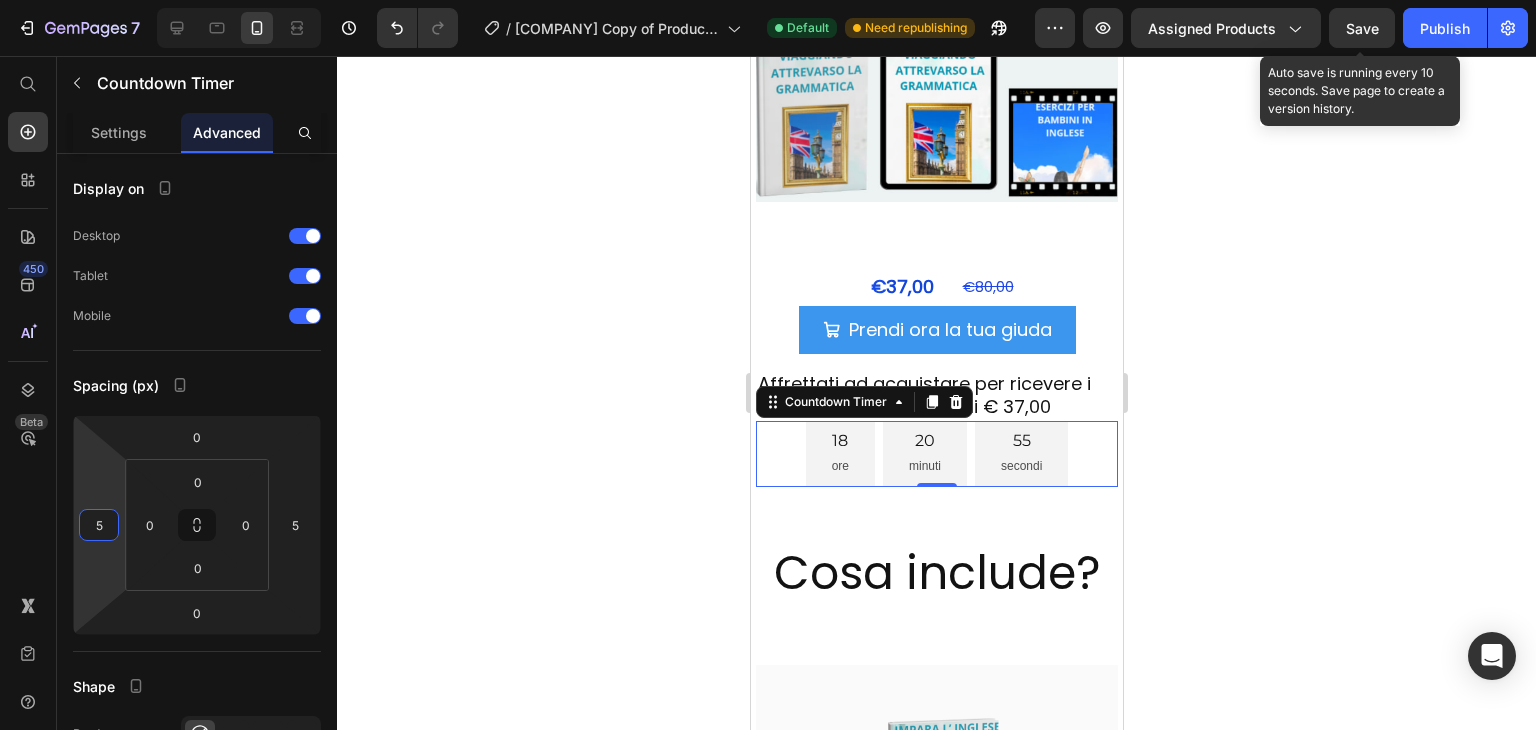 type on "5" 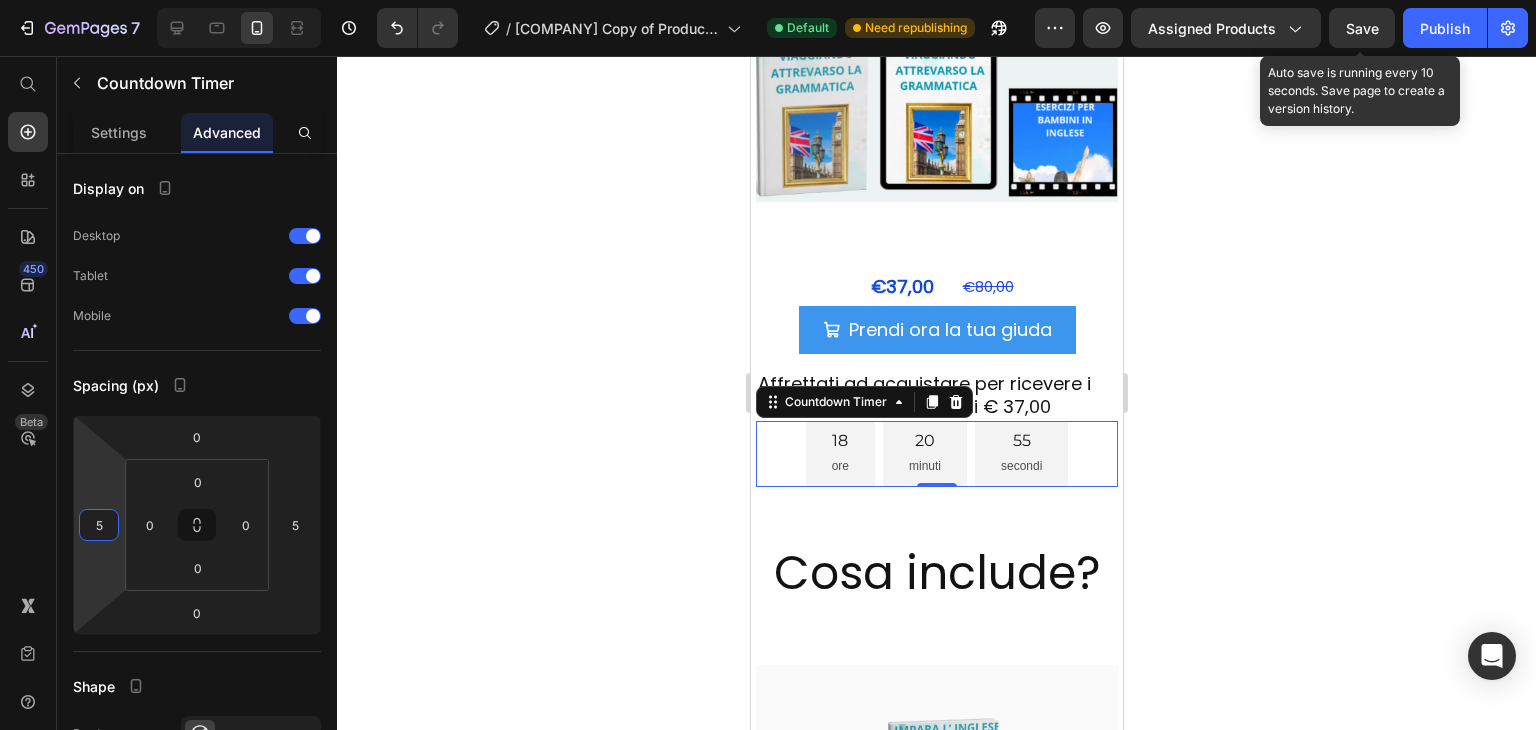 click on "Save" at bounding box center [1362, 28] 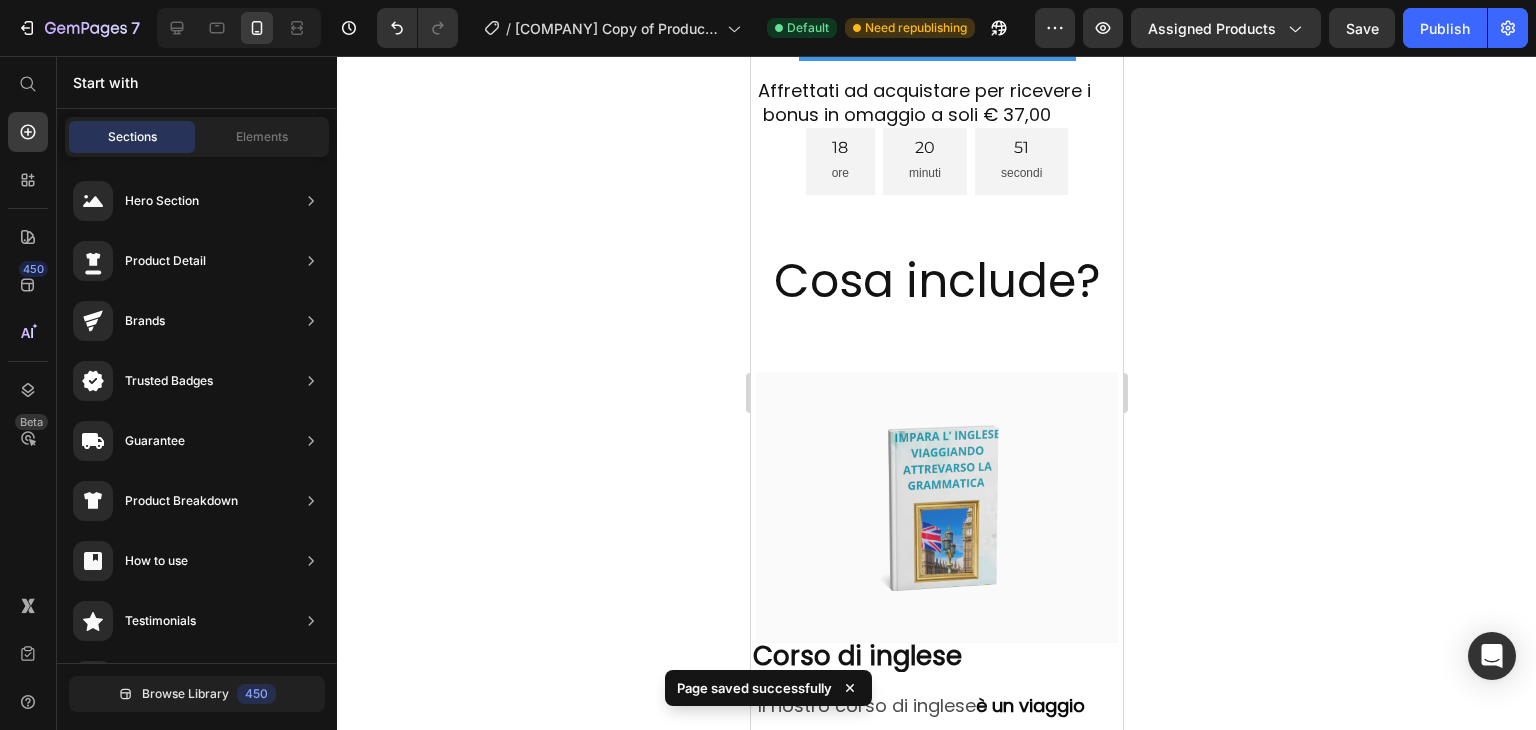 scroll, scrollTop: 4746, scrollLeft: 0, axis: vertical 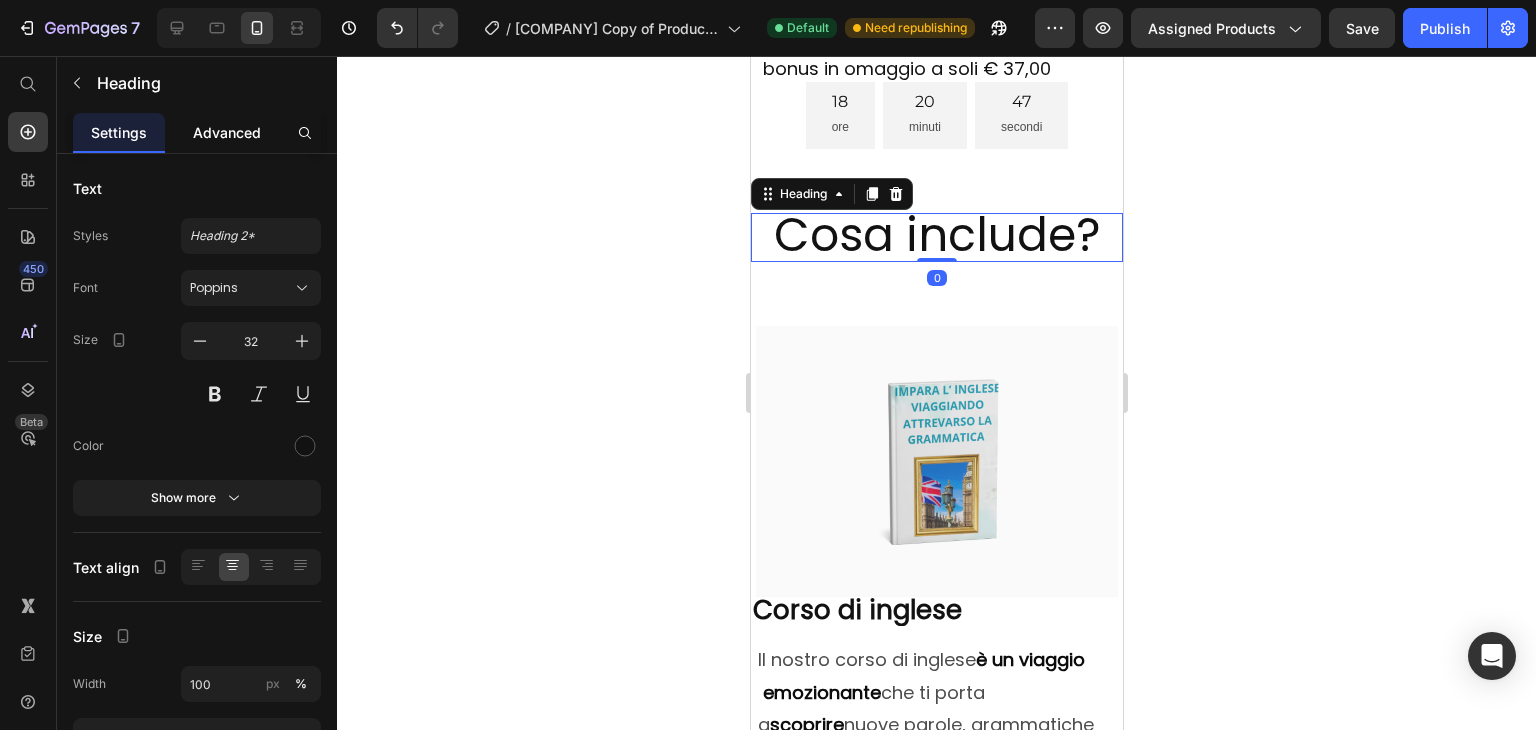 click on "Advanced" at bounding box center (227, 132) 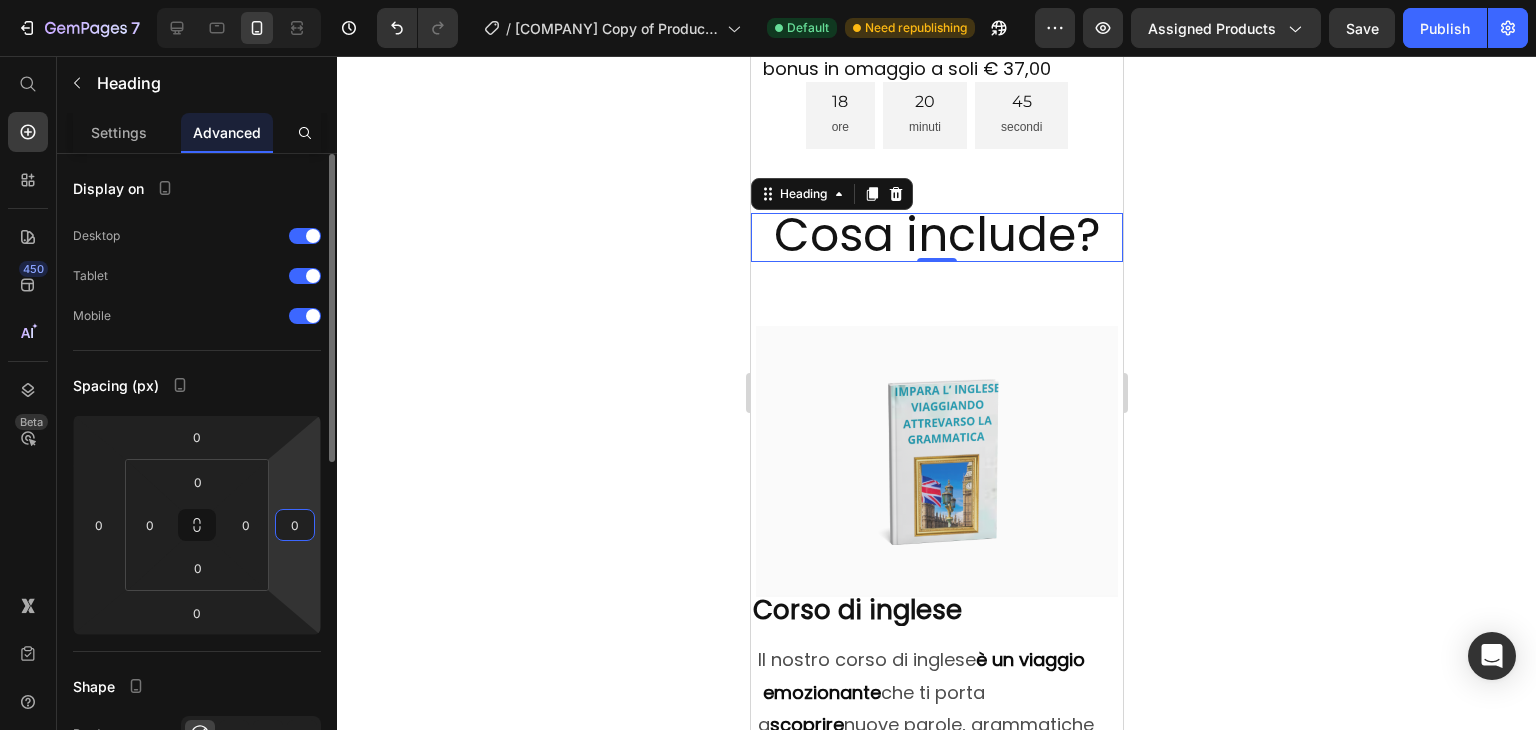 click on "0" at bounding box center (295, 525) 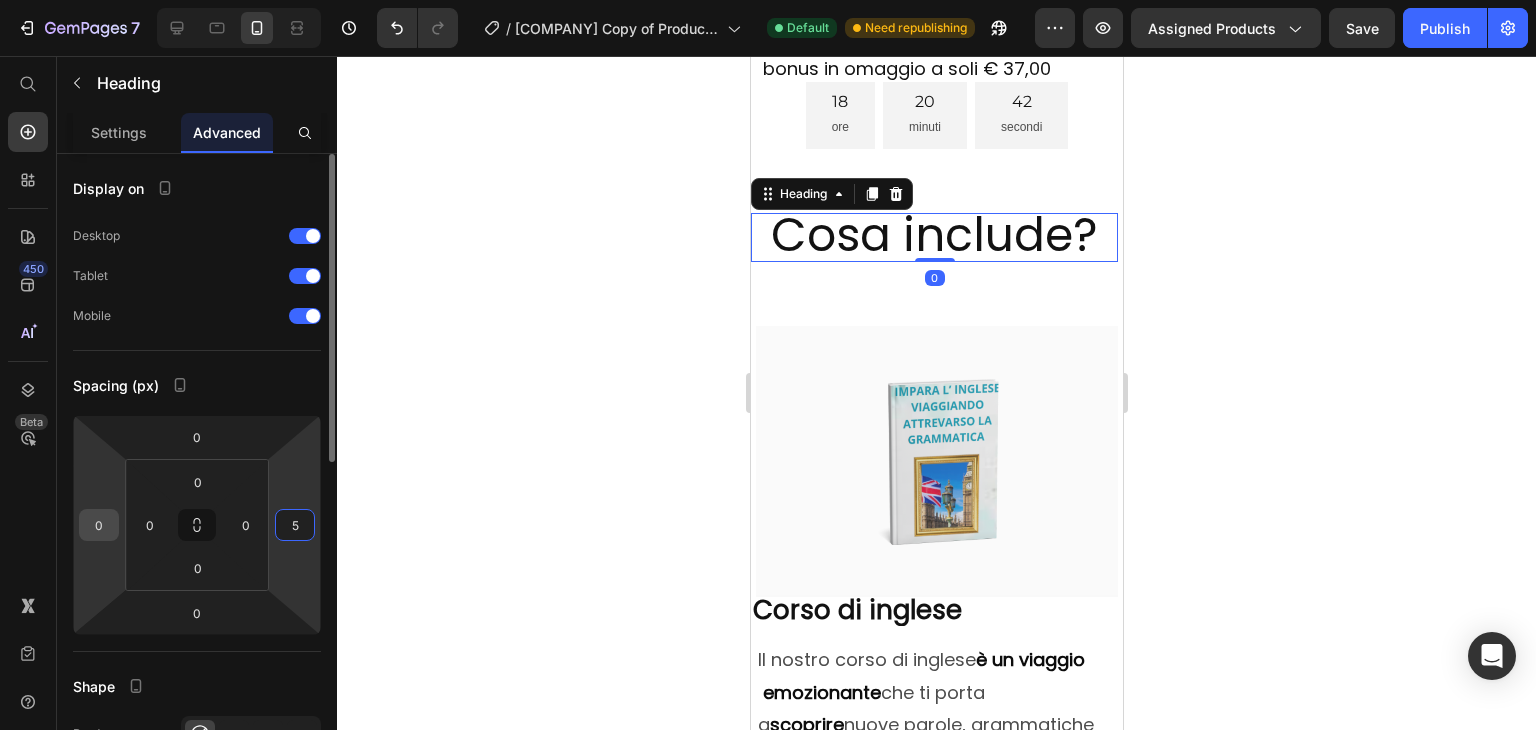 type on "5" 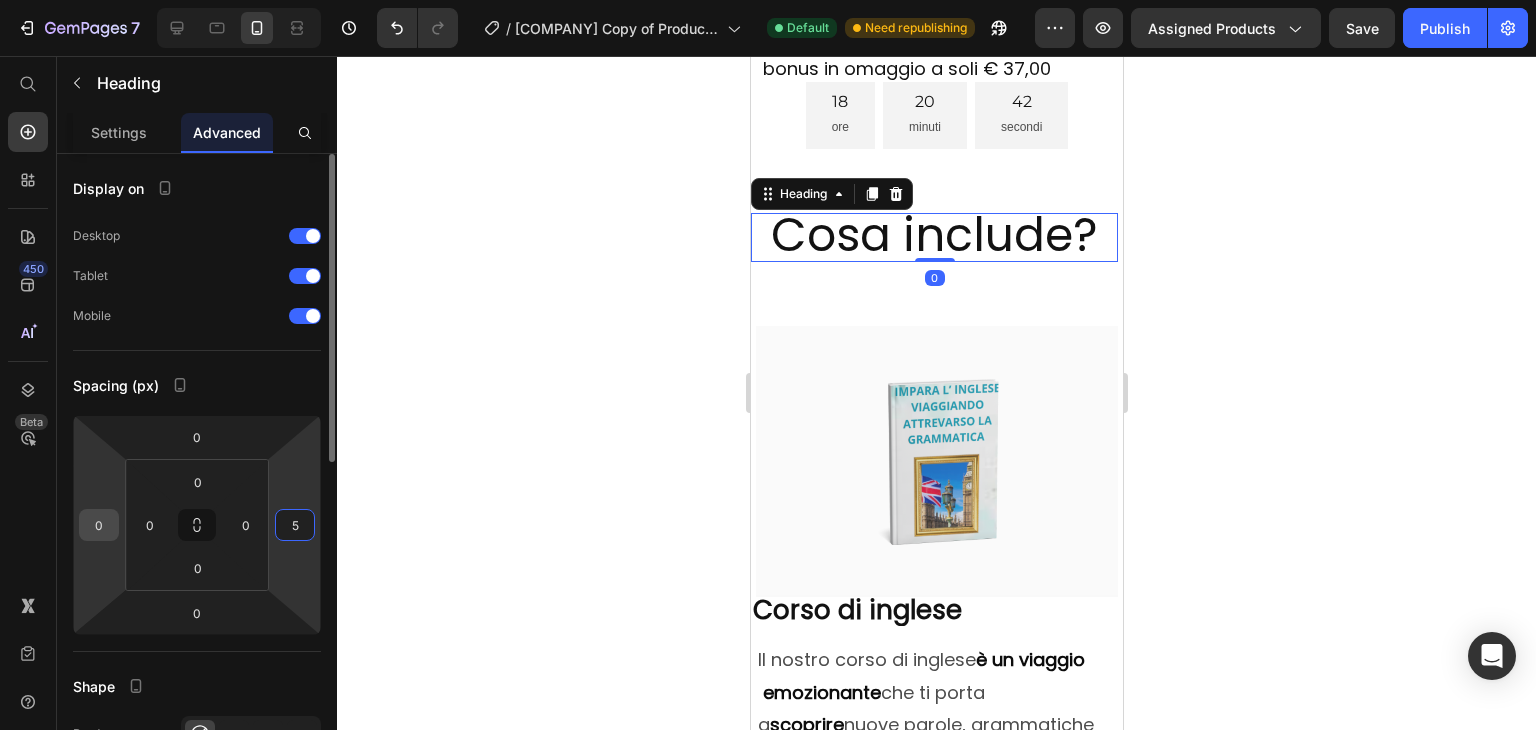 click on "0" at bounding box center (99, 525) 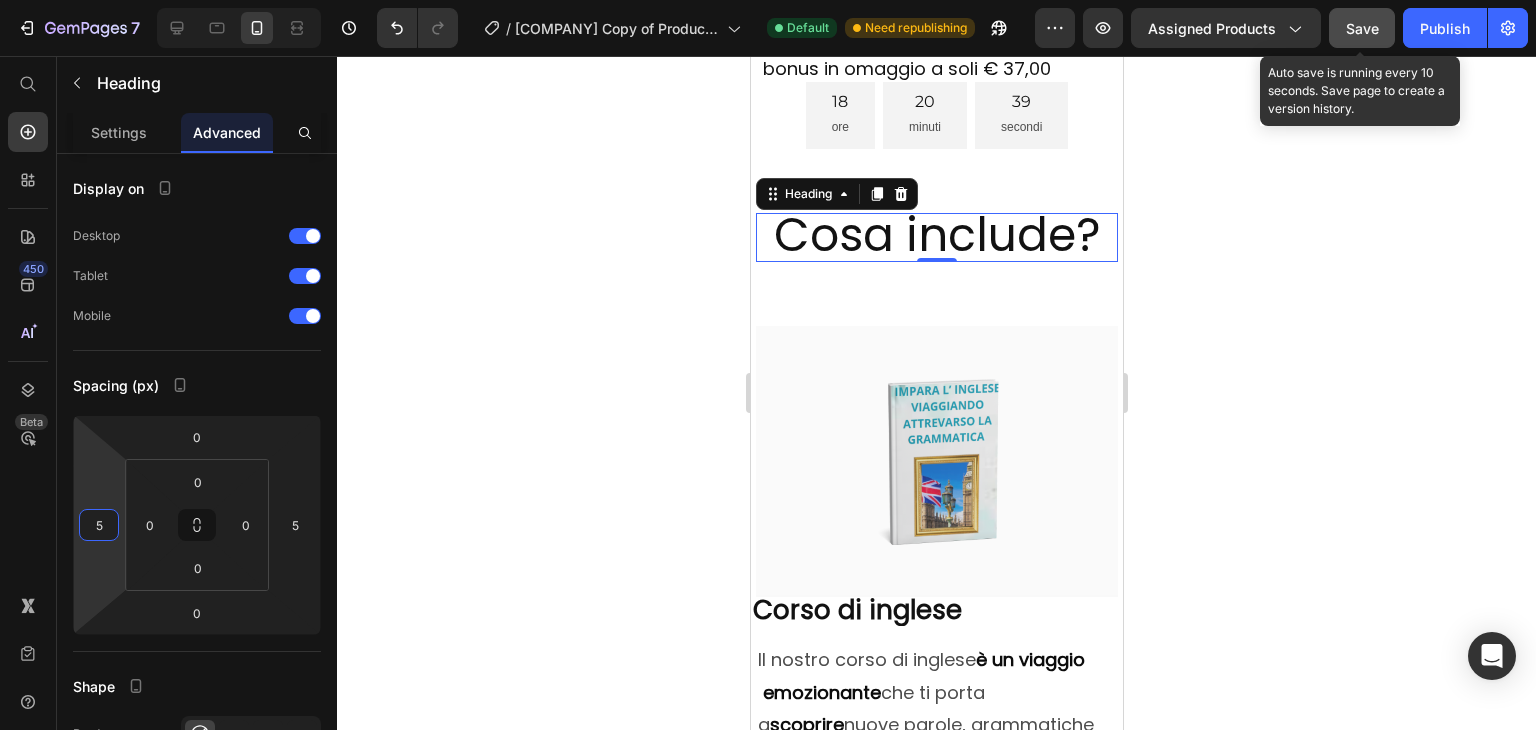 type on "5" 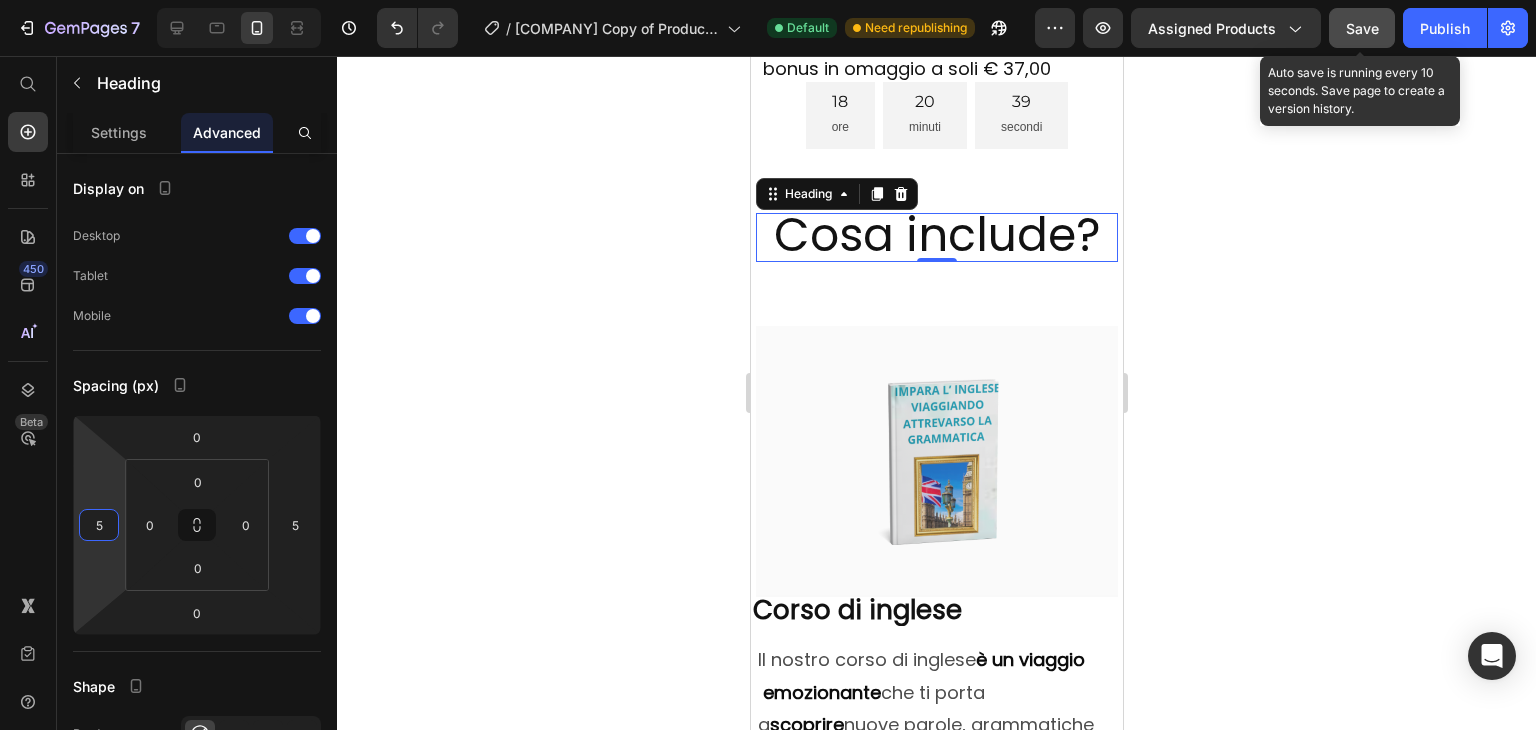 click on "Save" 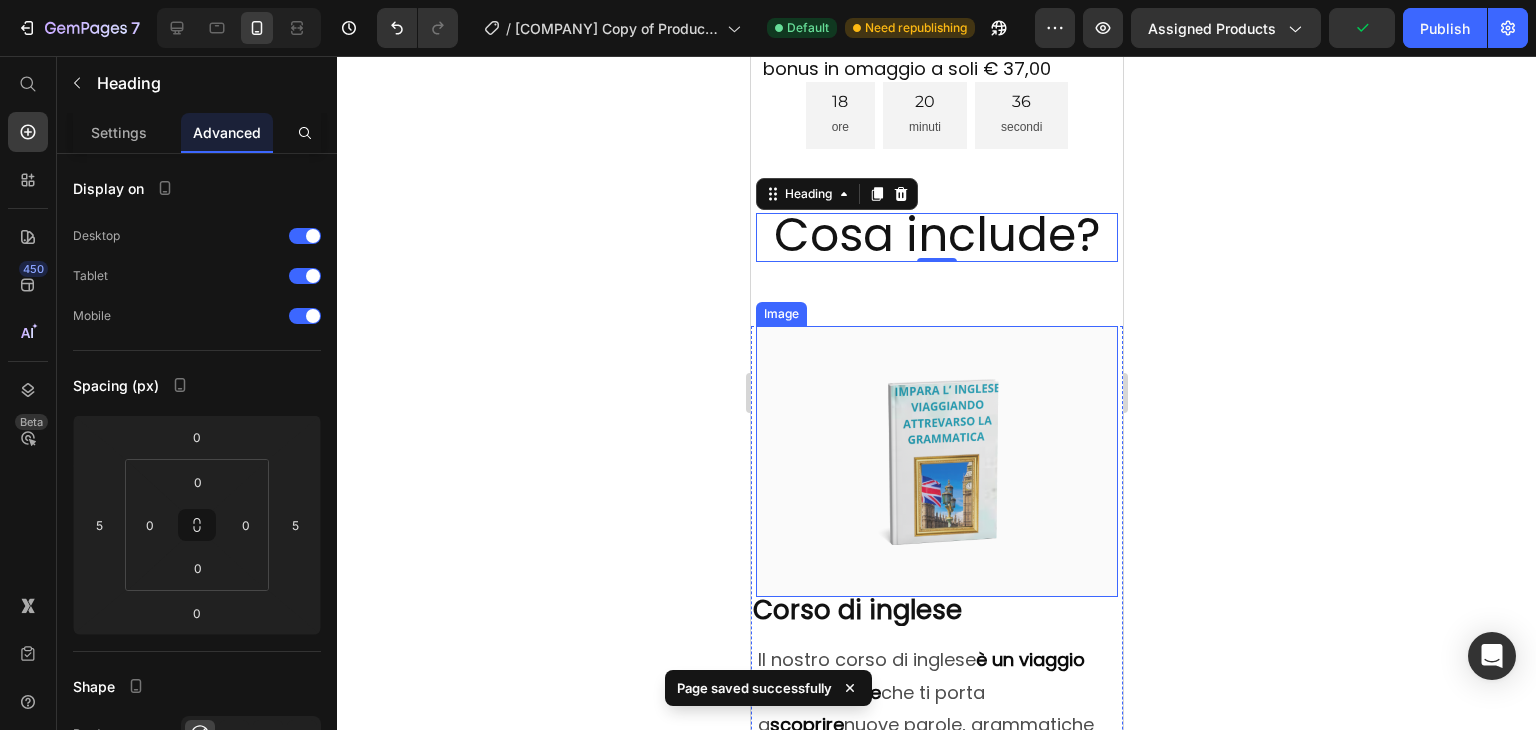 click at bounding box center [936, 461] 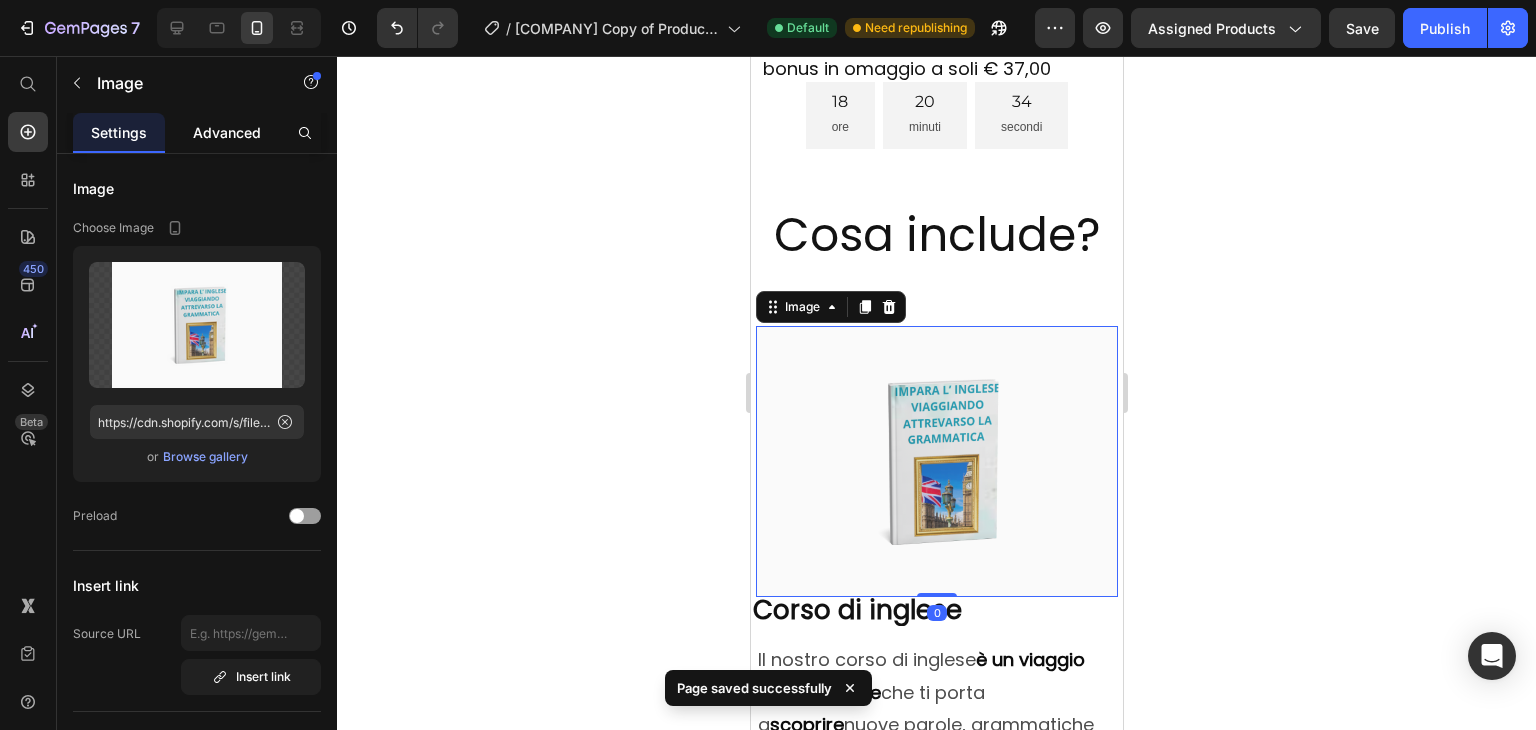 click on "Advanced" at bounding box center (227, 132) 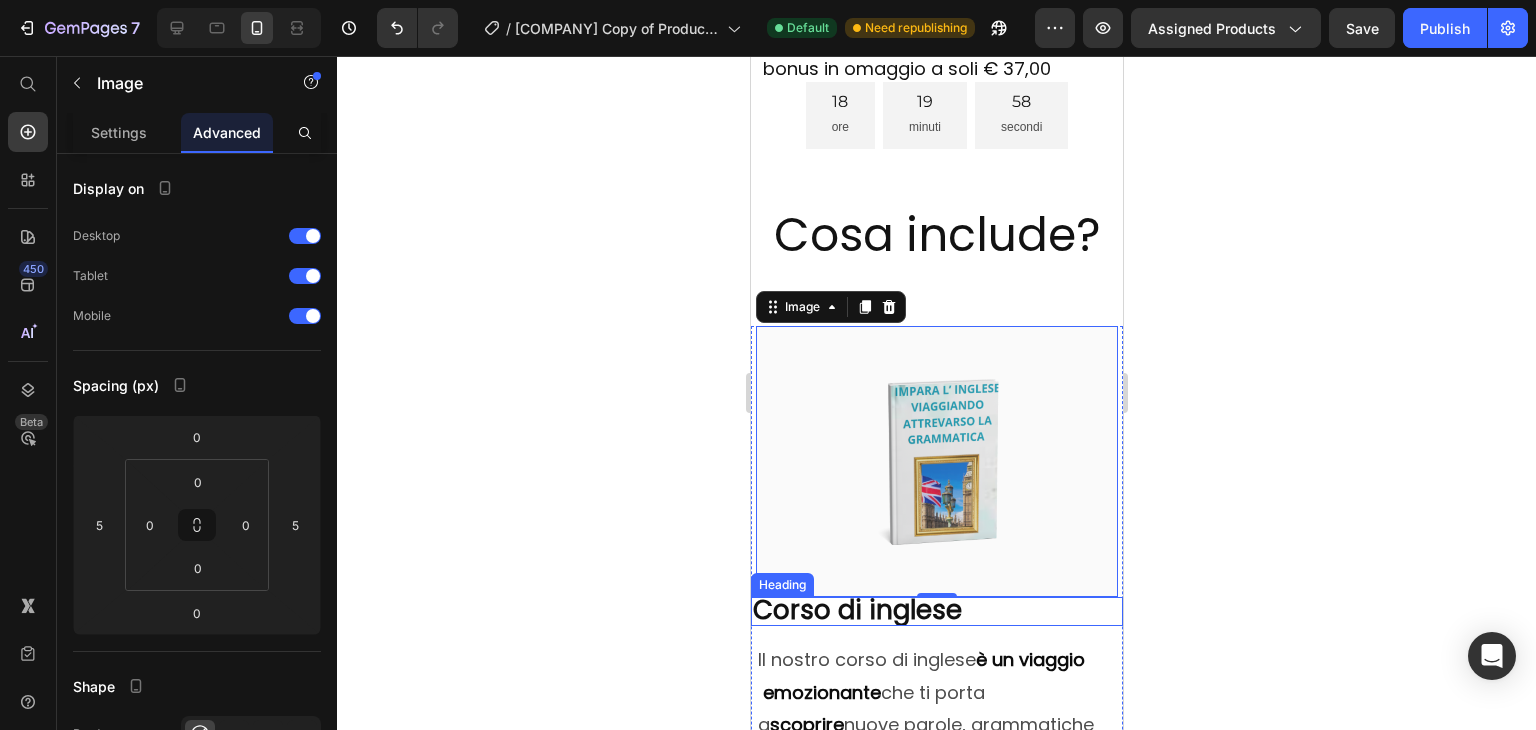 click on "Corso di inglese" at bounding box center (856, 610) 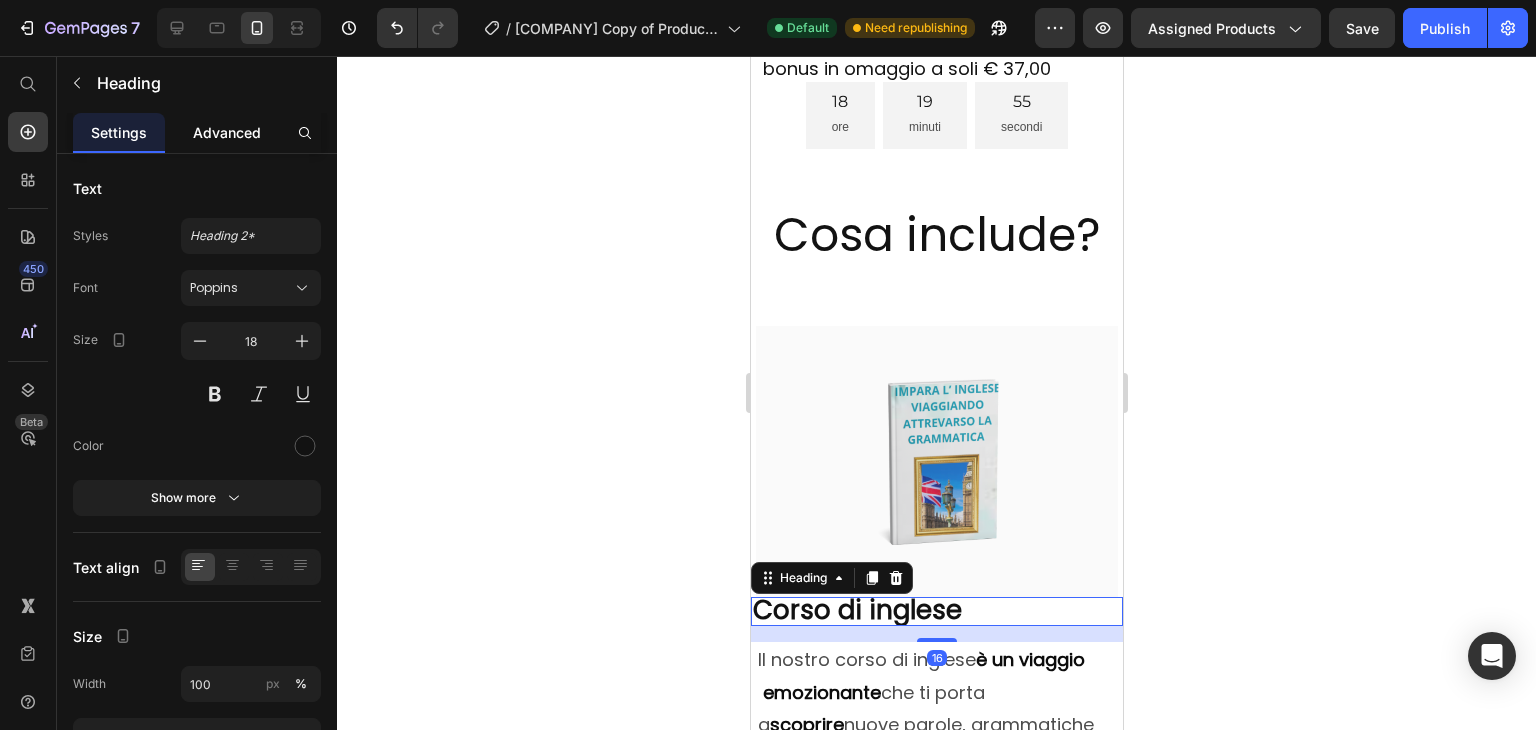 click on "Advanced" at bounding box center (227, 132) 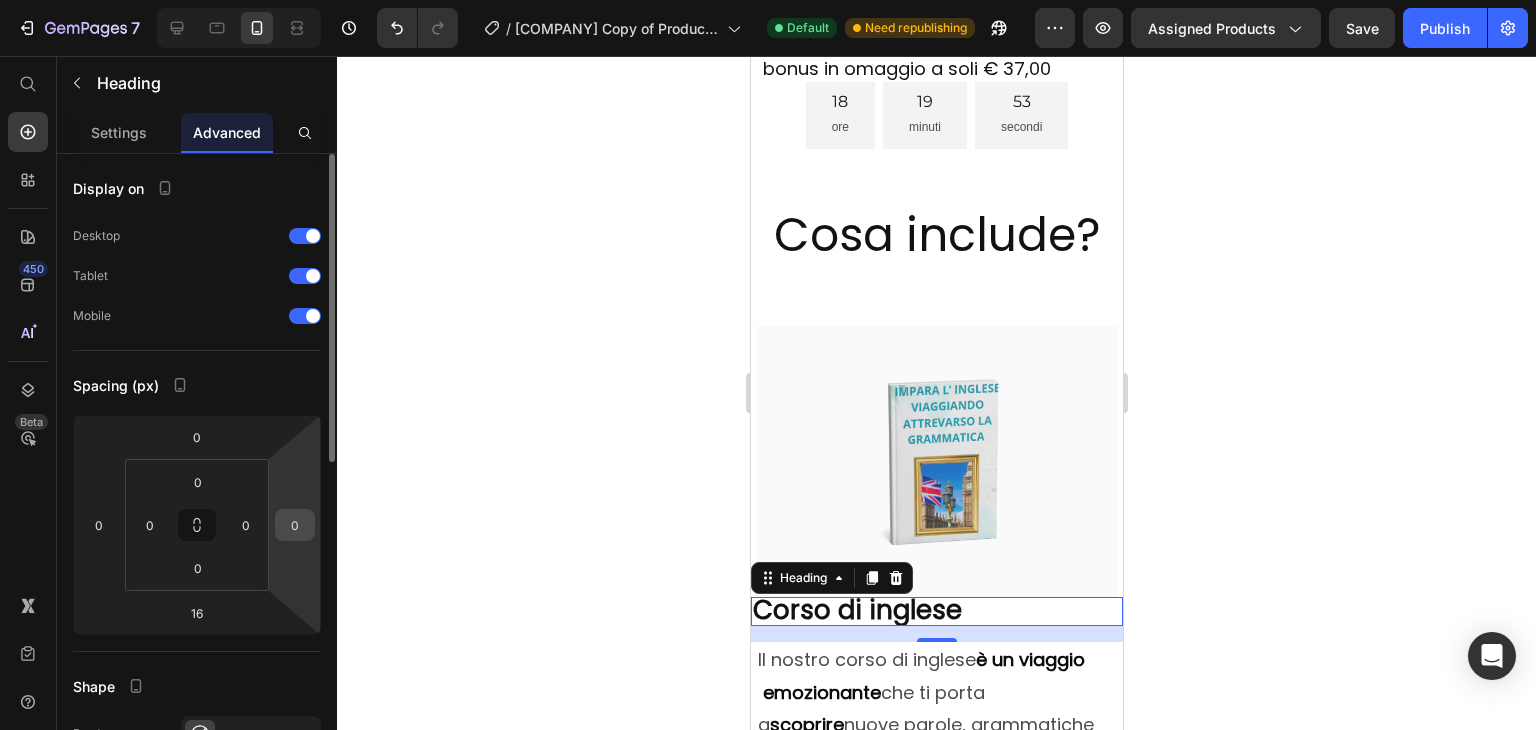 click on "0" at bounding box center (295, 525) 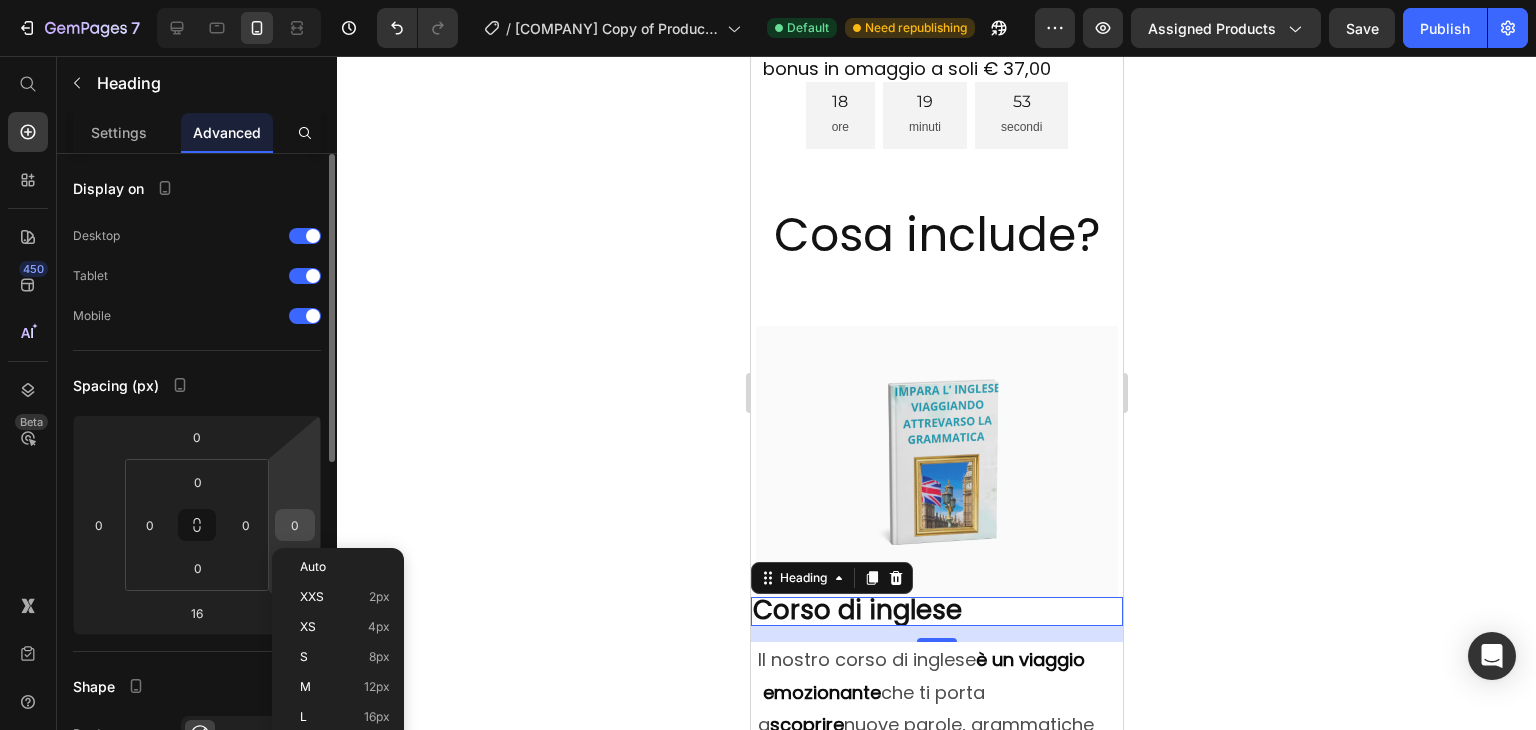 click on "0" at bounding box center [295, 525] 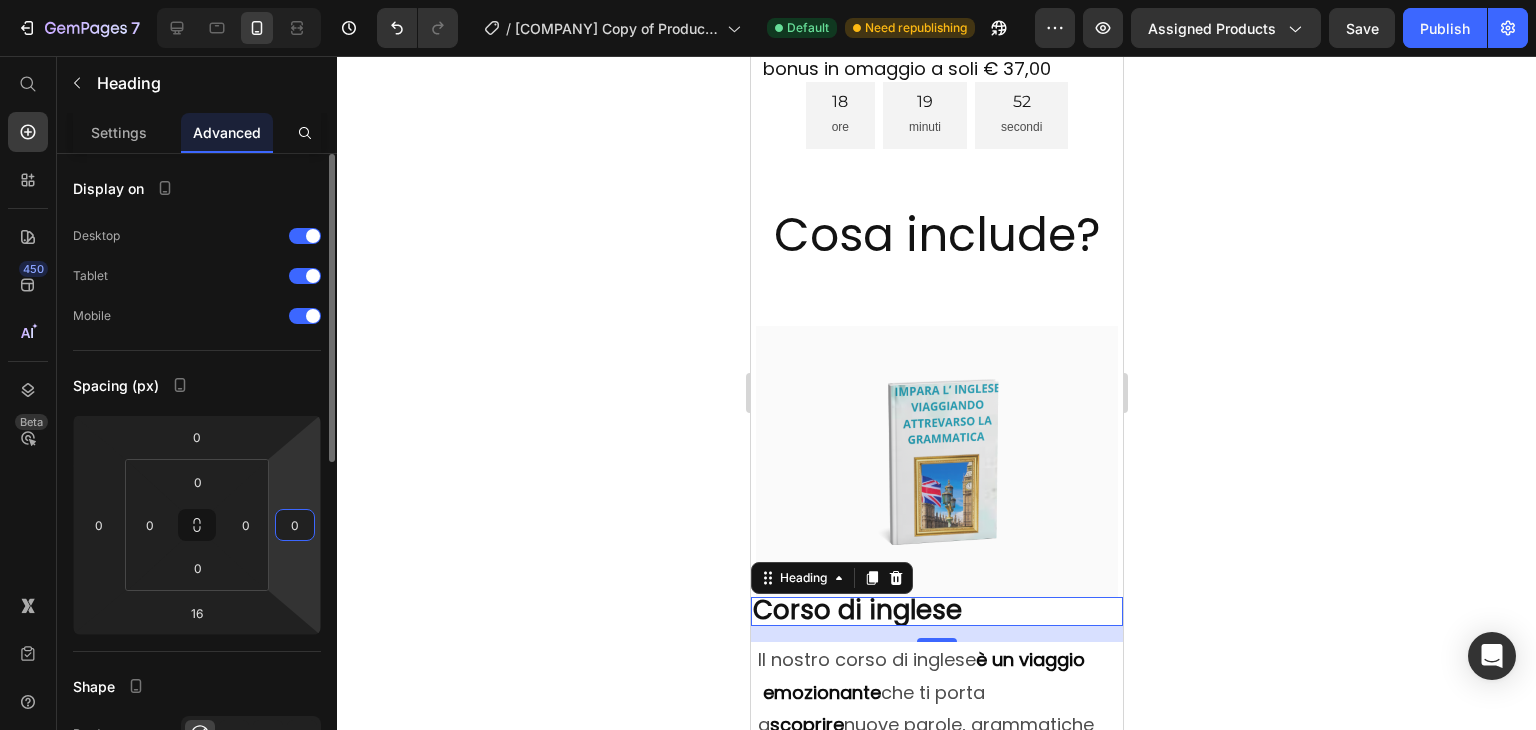 click on "0" at bounding box center [295, 525] 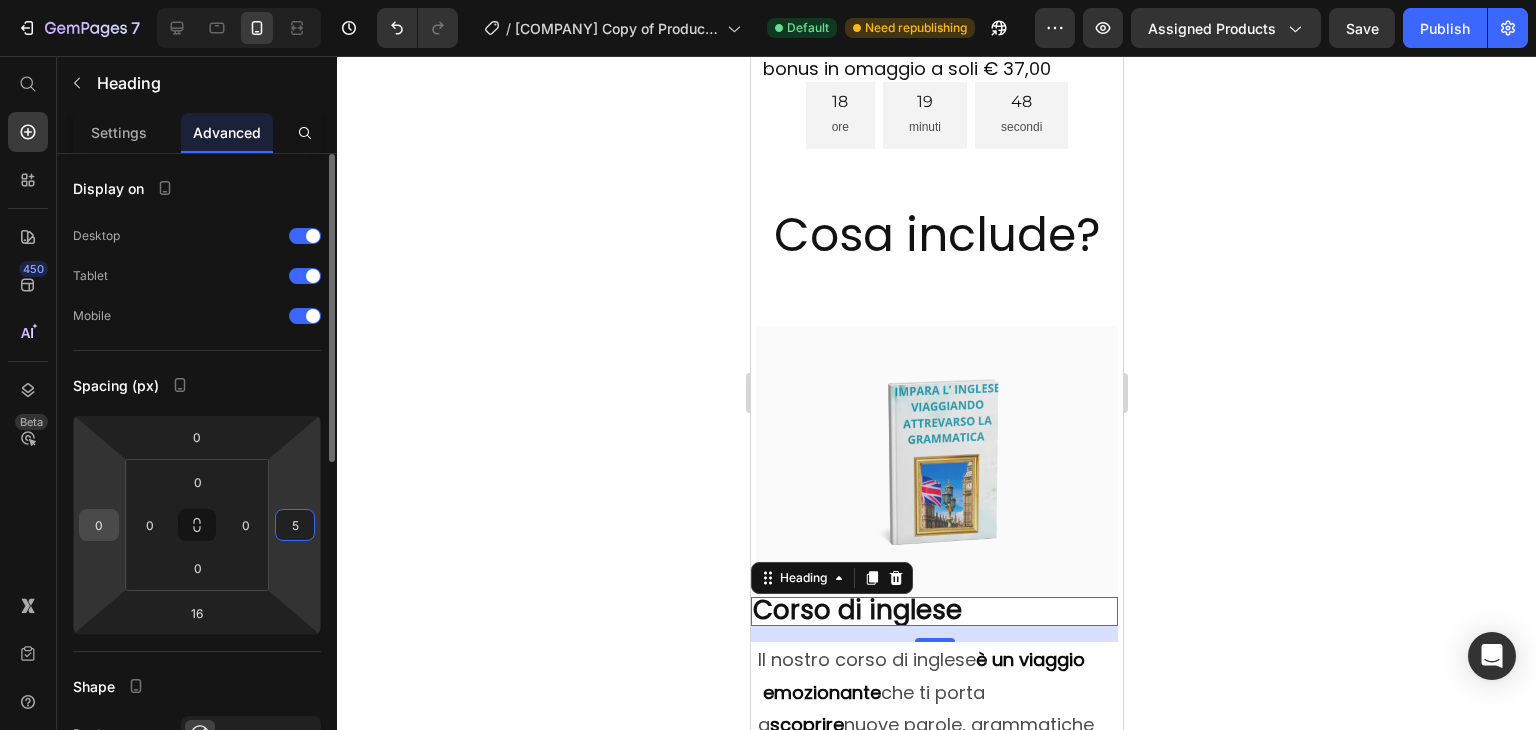 type on "5" 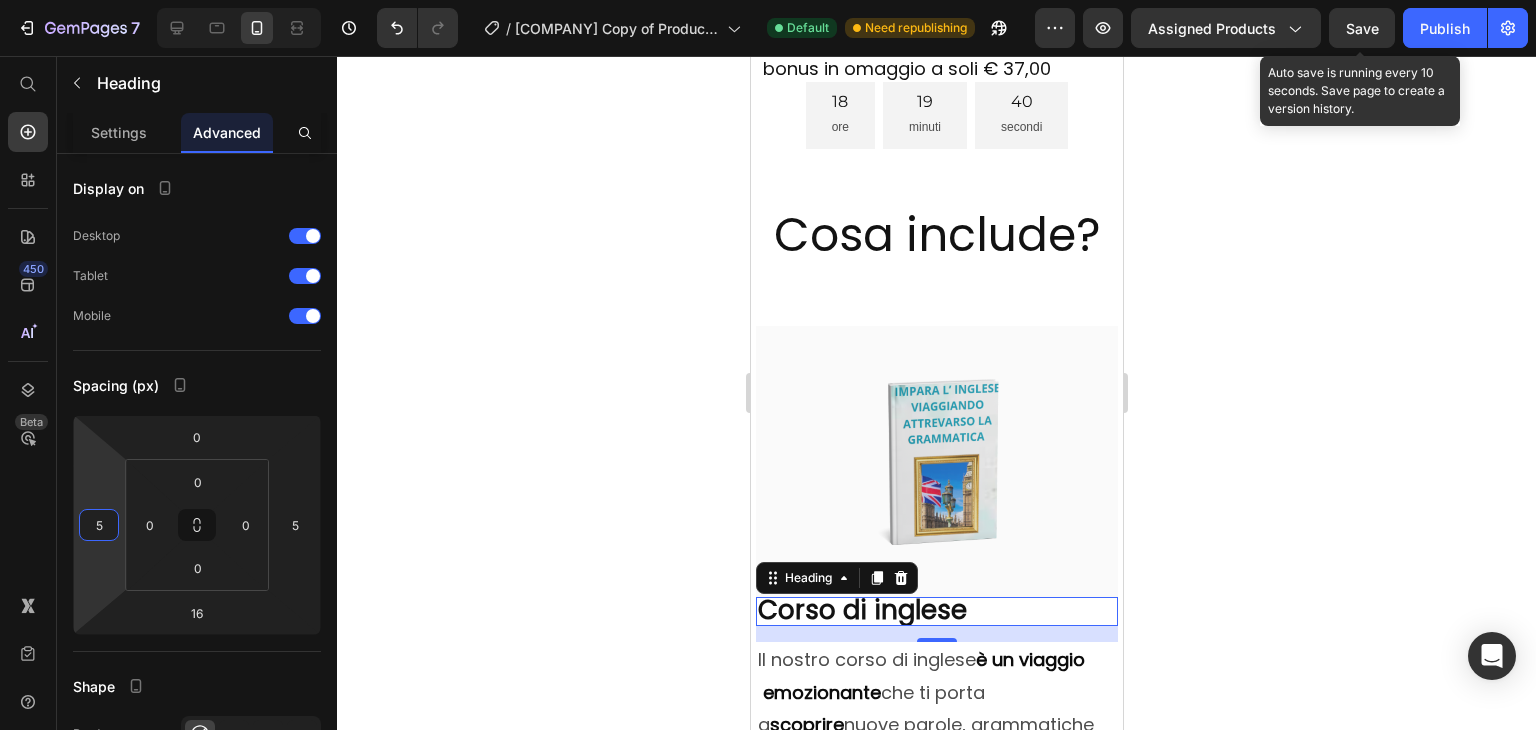 type on "5" 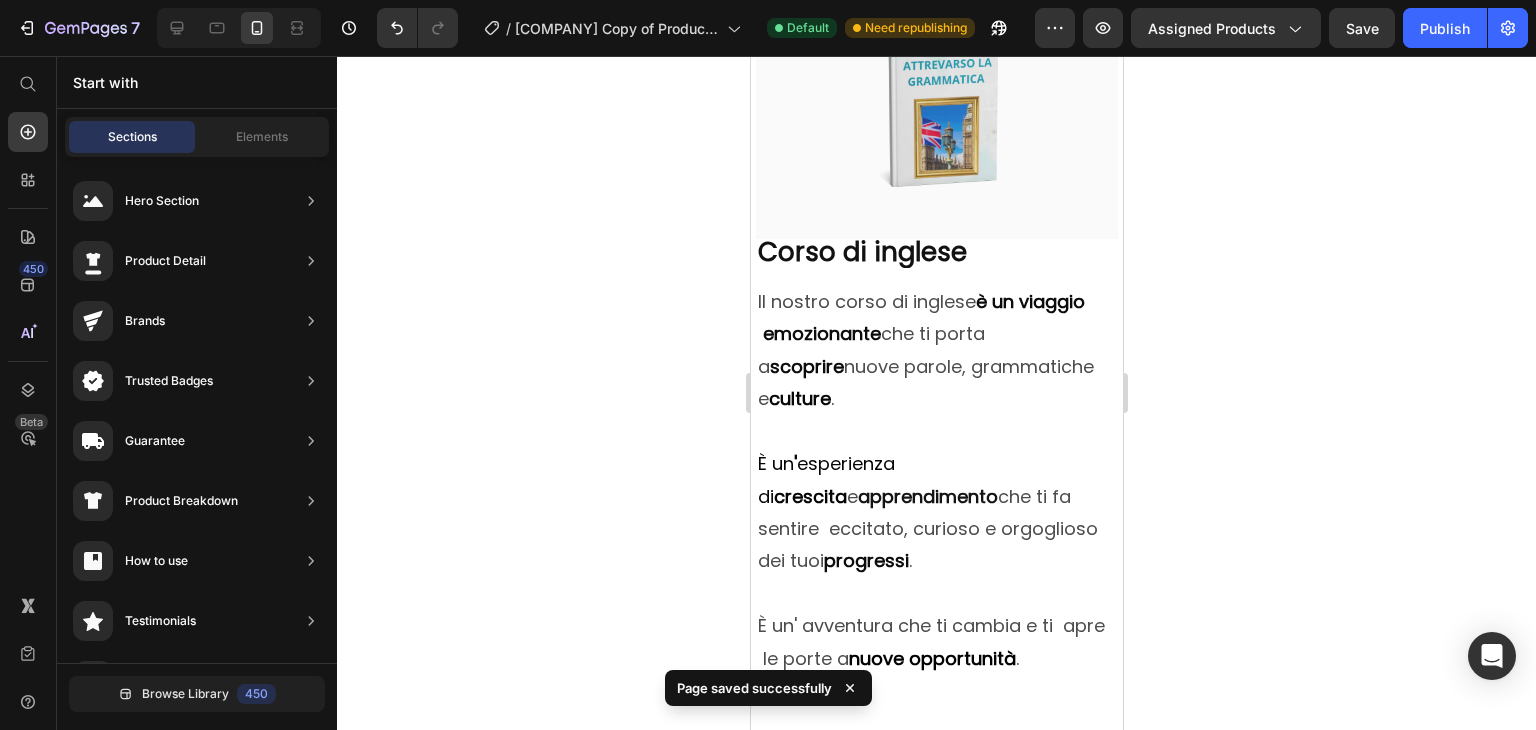 scroll, scrollTop: 5165, scrollLeft: 0, axis: vertical 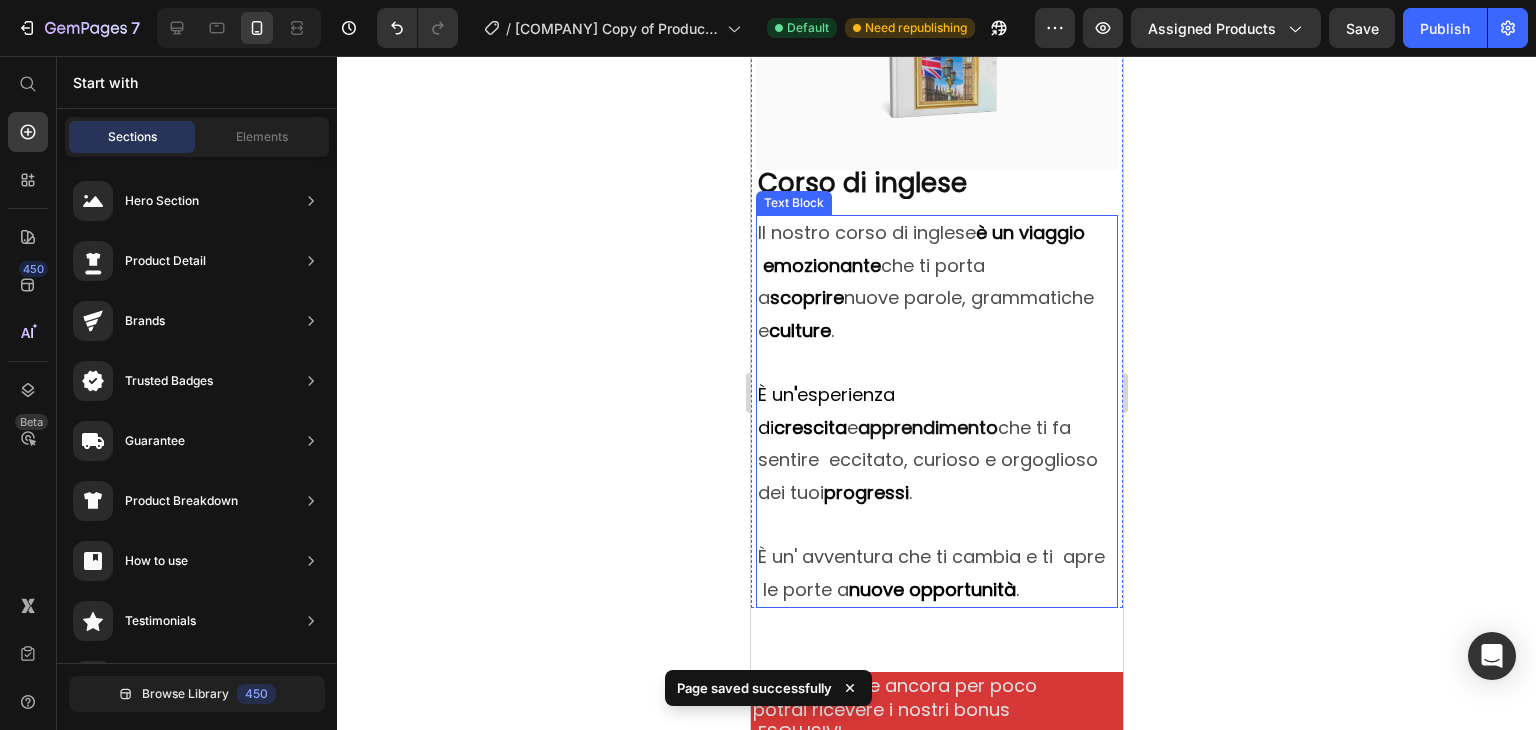 click on "Il nostro corso di inglese  è un viaggio  emozionante  che ti porta a  scoprire   nuove parole, grammatiche e   culture ." at bounding box center (936, 282) 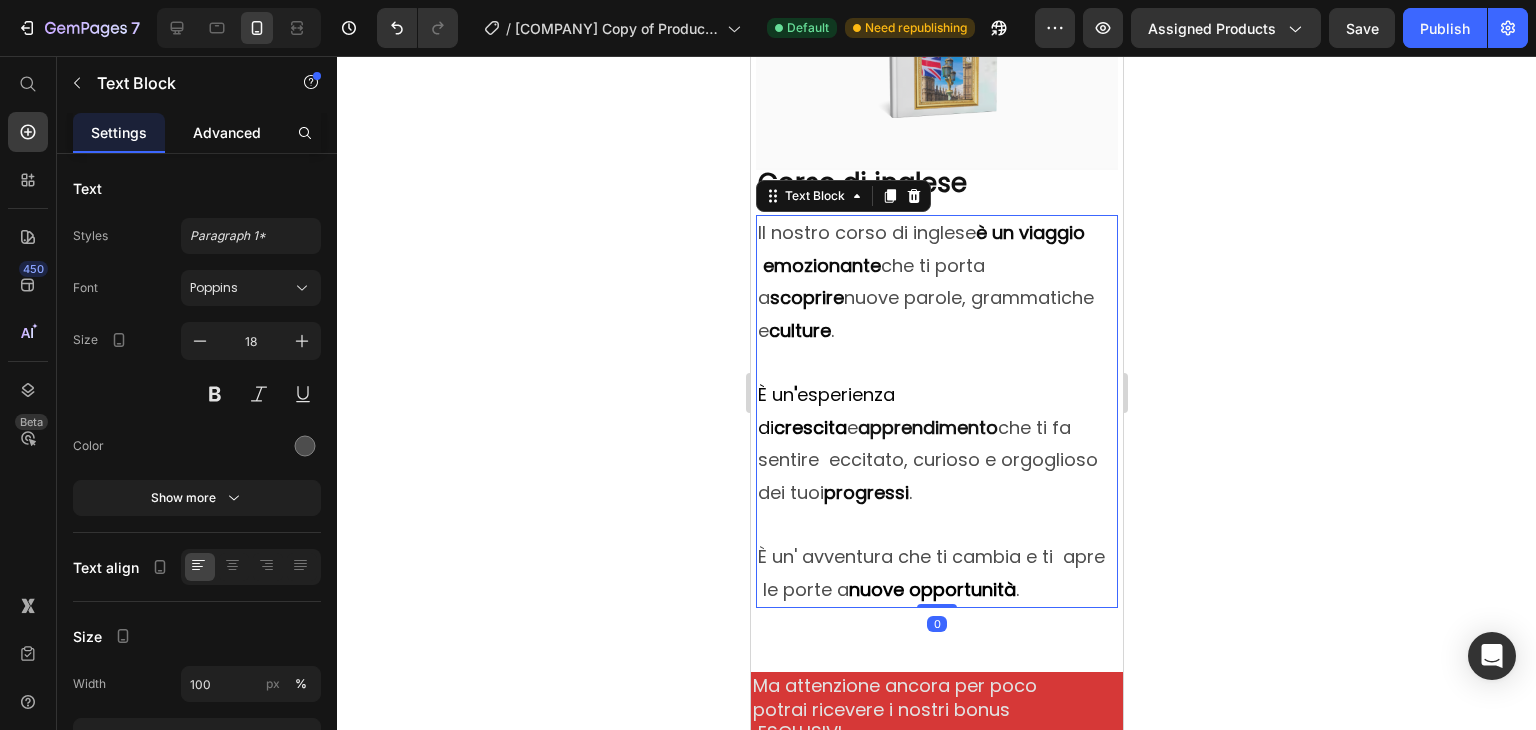 click on "Advanced" at bounding box center (227, 132) 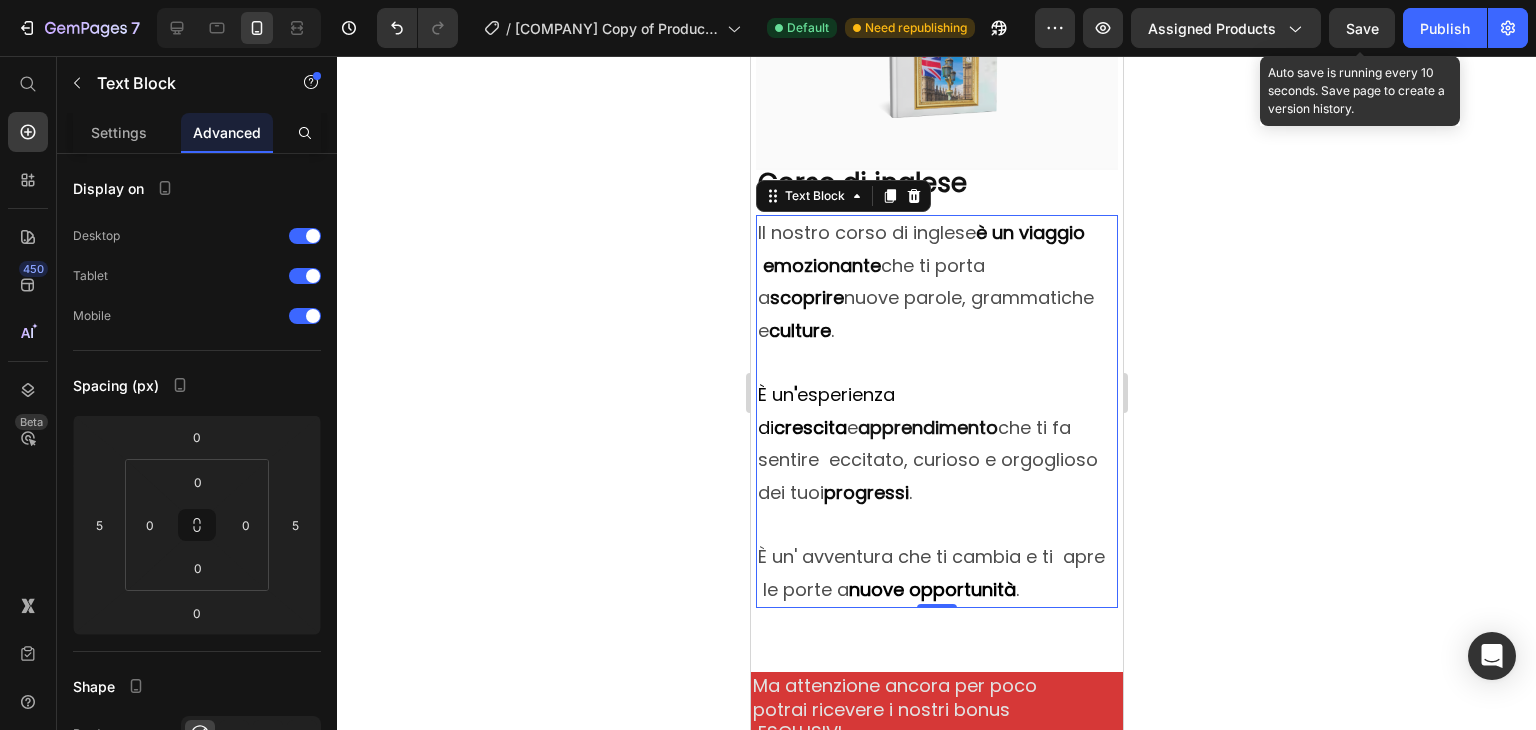 click on "Save" at bounding box center [1362, 28] 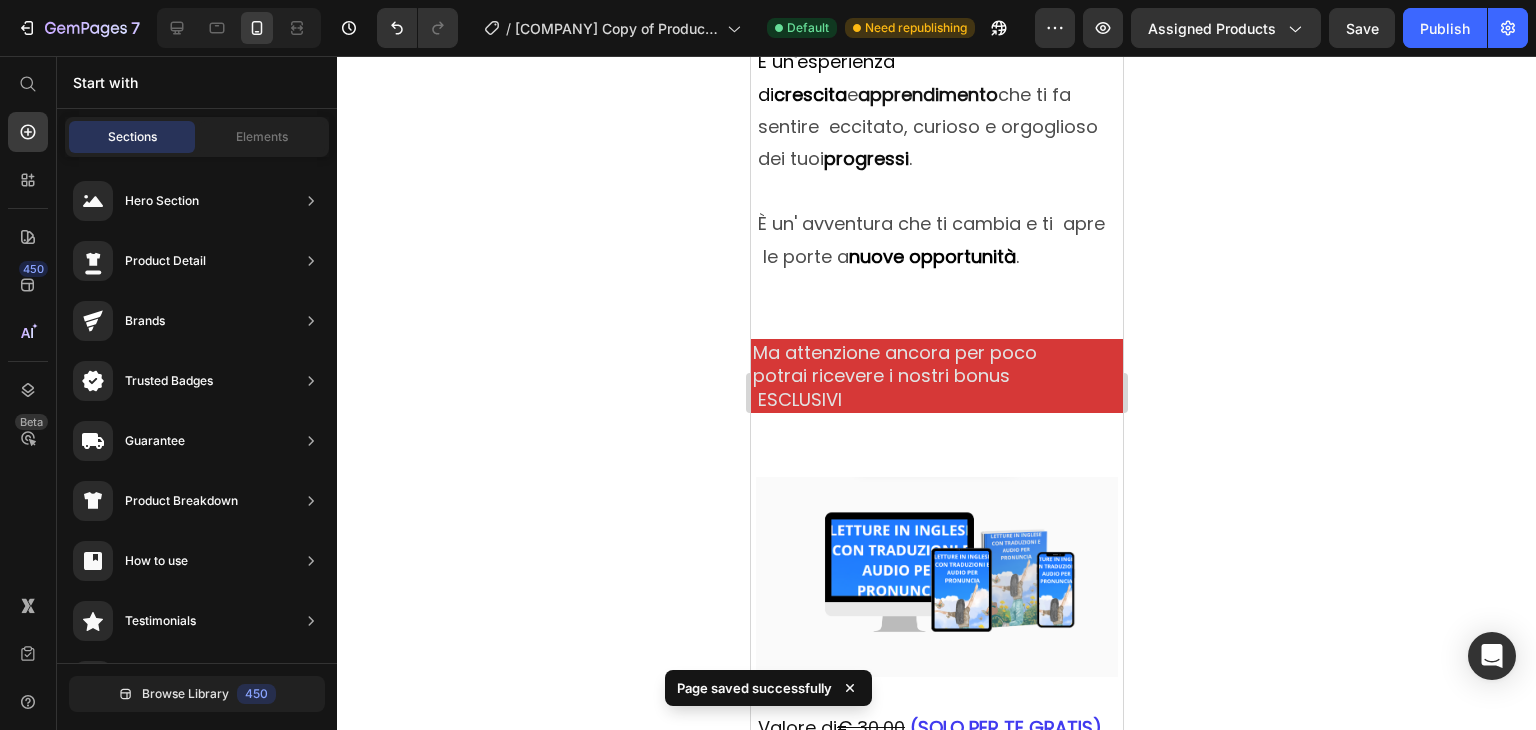 scroll, scrollTop: 5560, scrollLeft: 0, axis: vertical 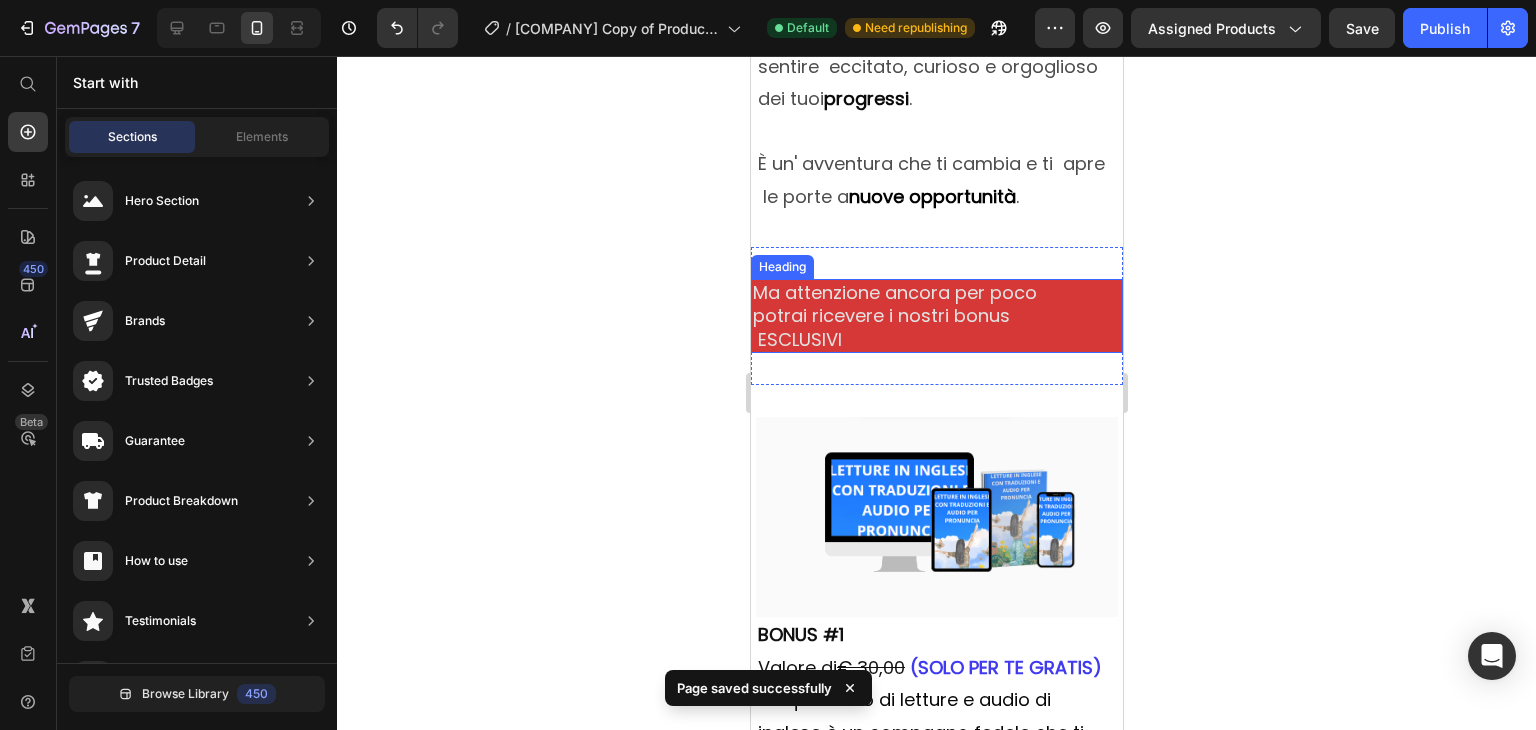 click on "Ma attenzione ancora per poco   potrai ricevere i nostri bonus      ESCLUSIVI" at bounding box center [936, 316] 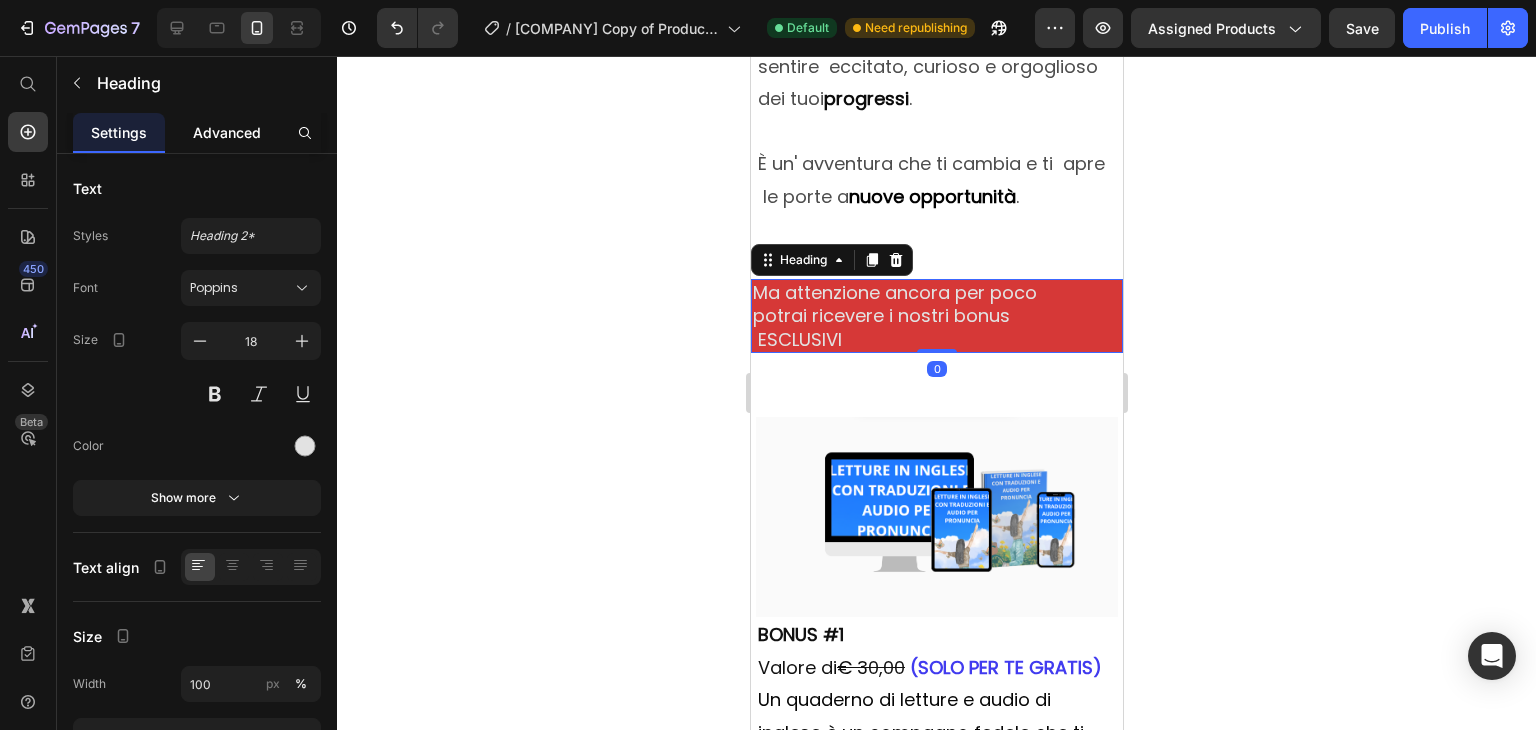 click on "Advanced" at bounding box center (227, 132) 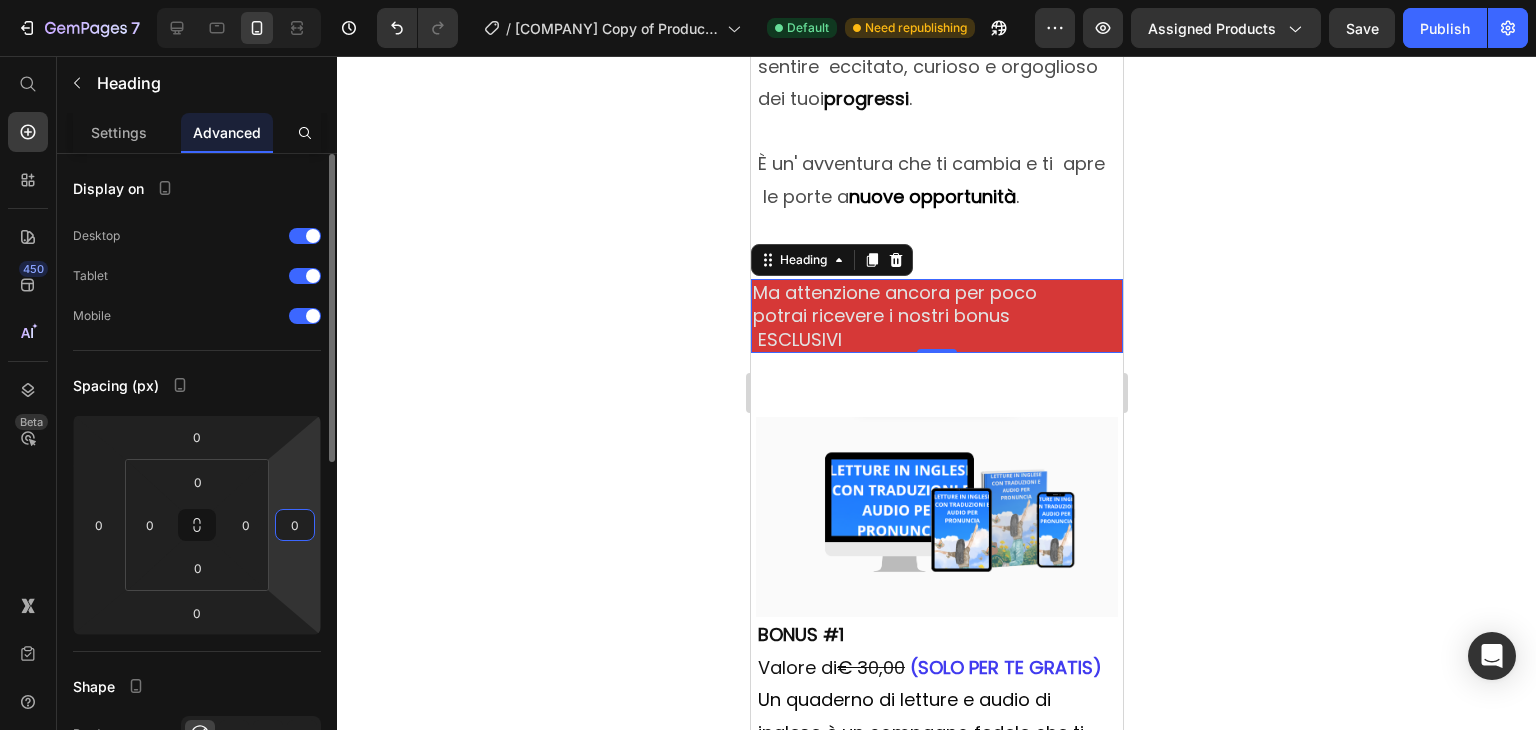 click on "0" at bounding box center (295, 525) 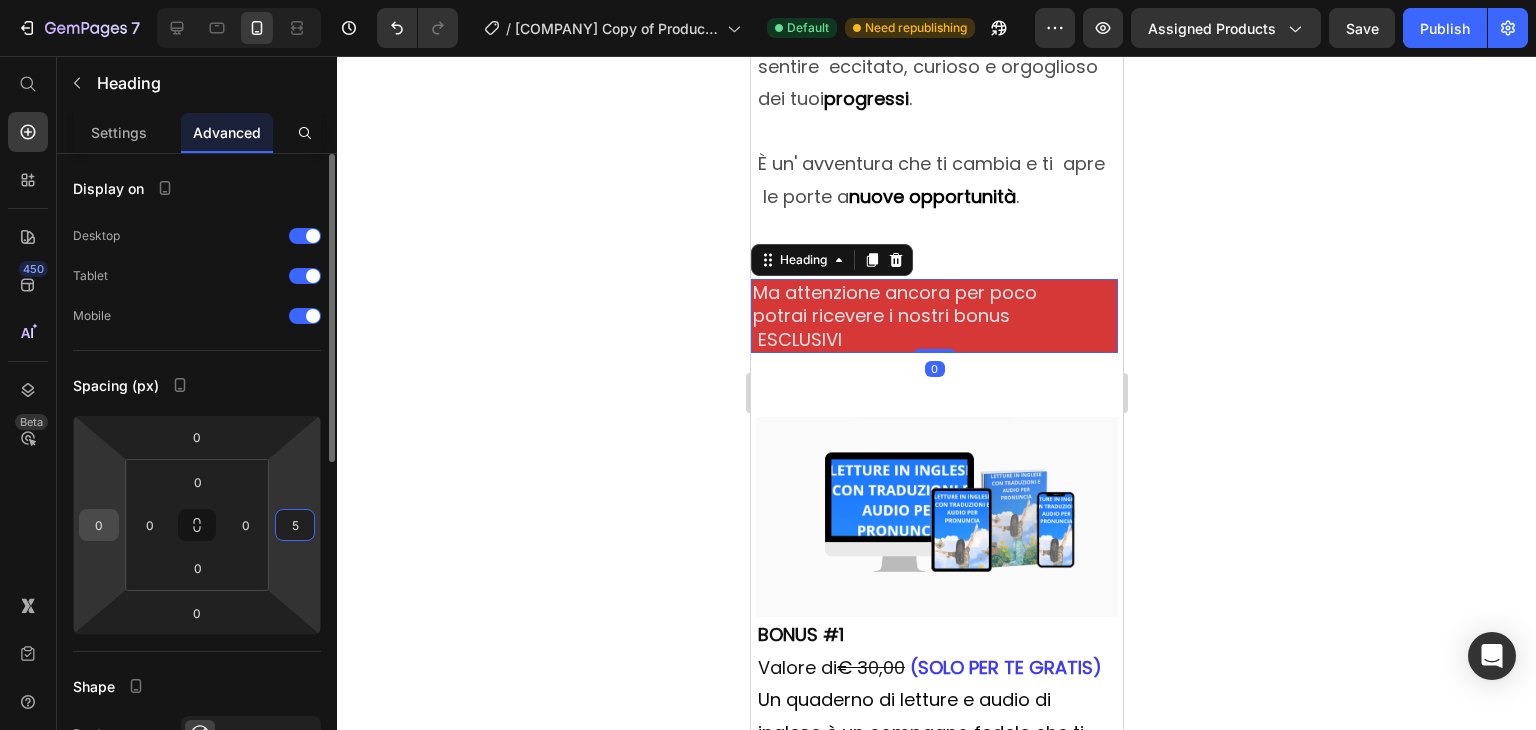type on "5" 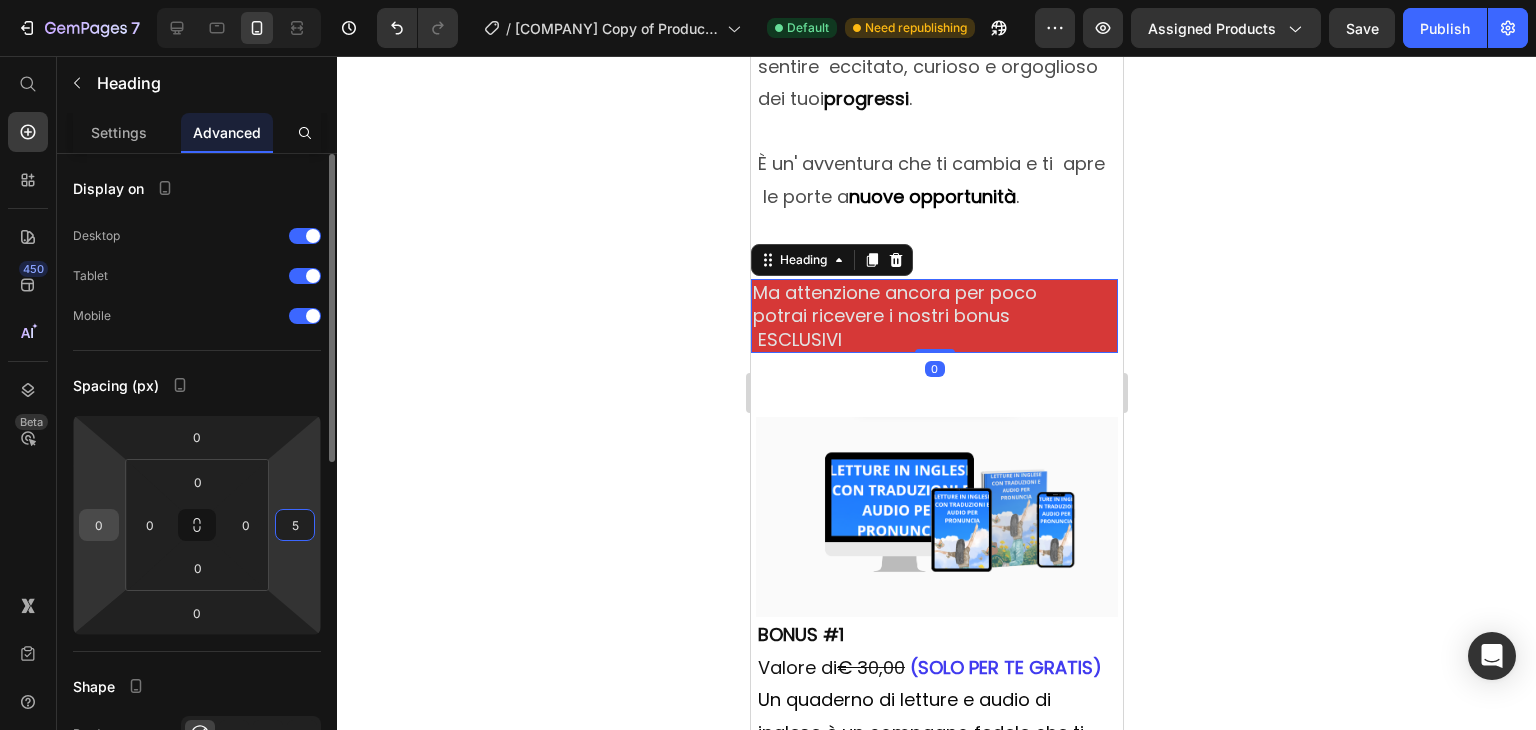 click on "0" at bounding box center [99, 525] 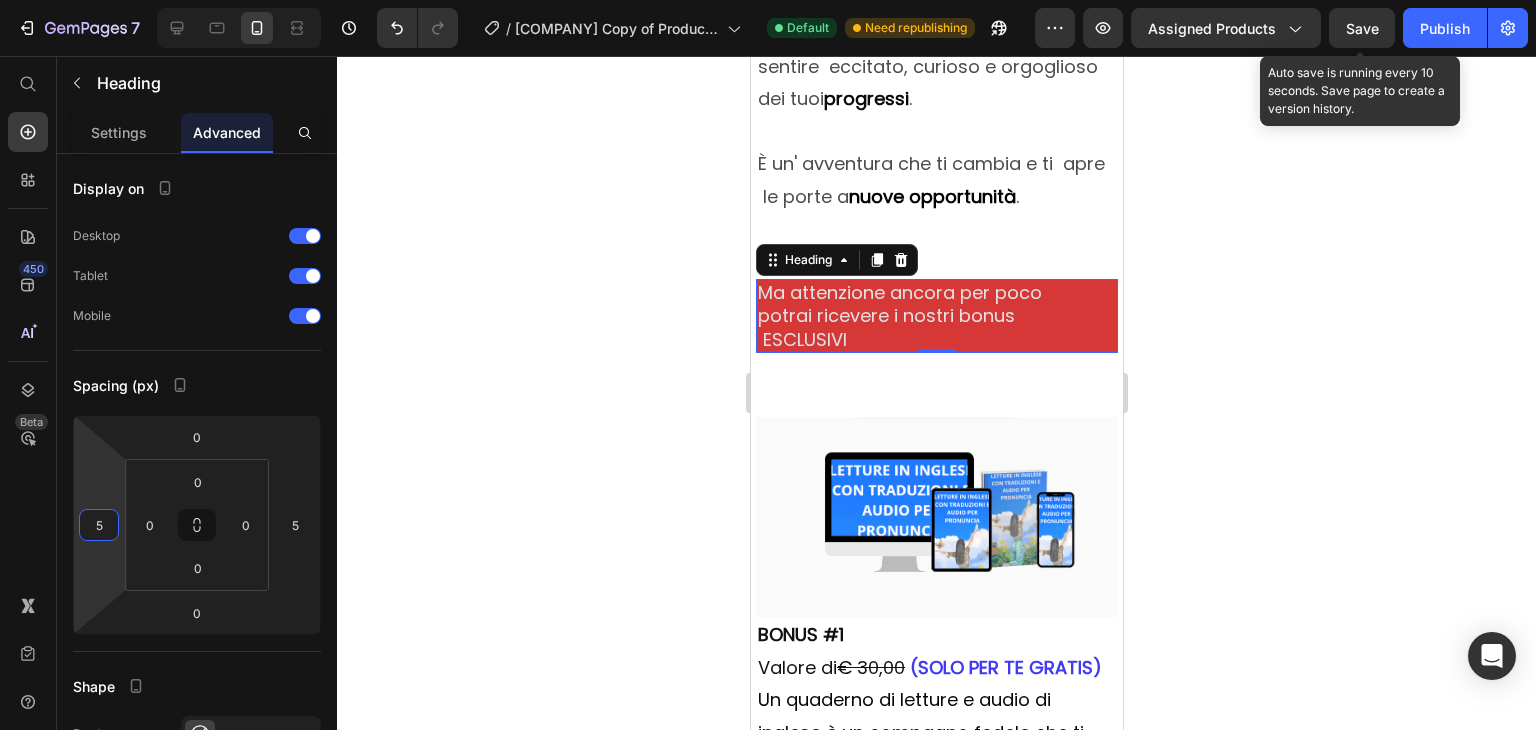 type on "5" 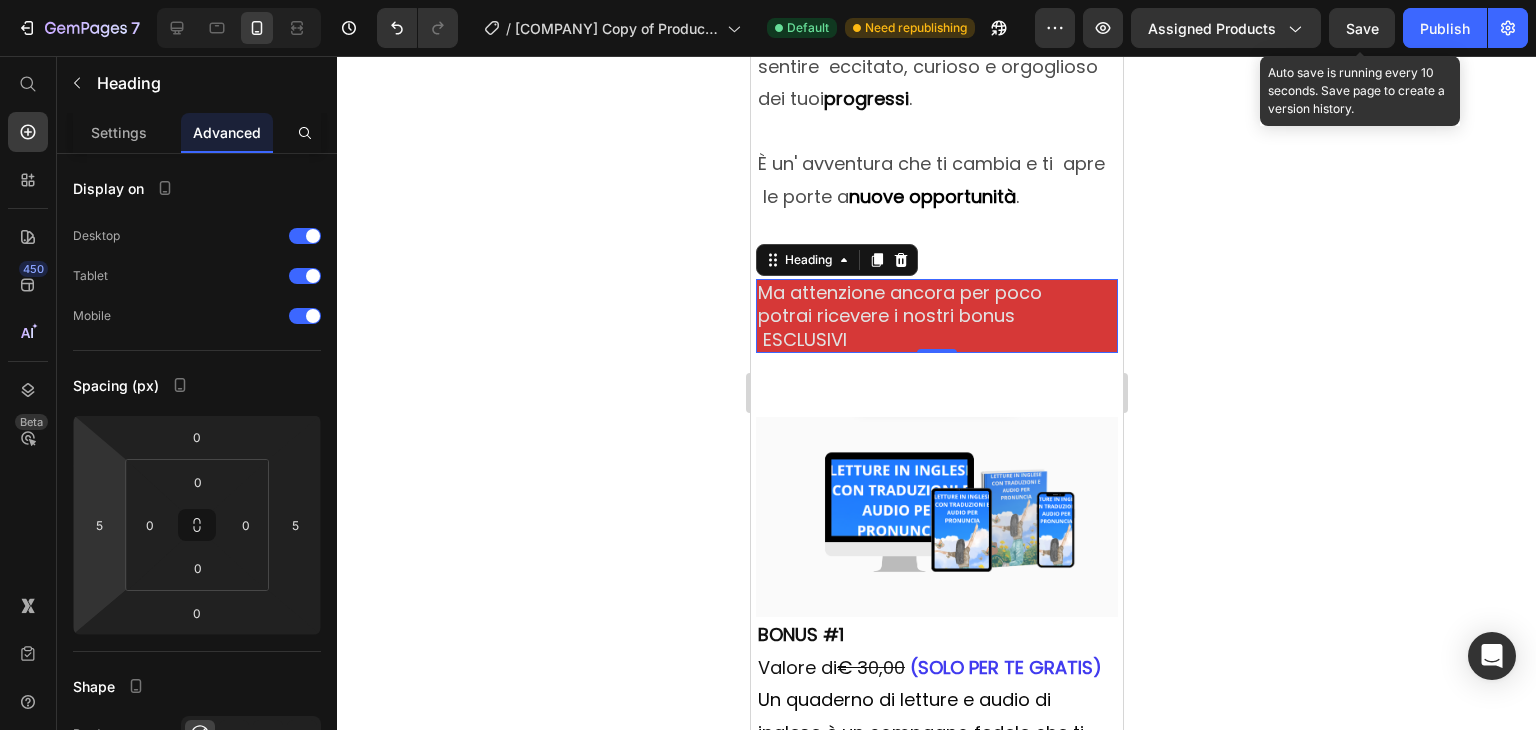 click on "Save" at bounding box center [1362, 28] 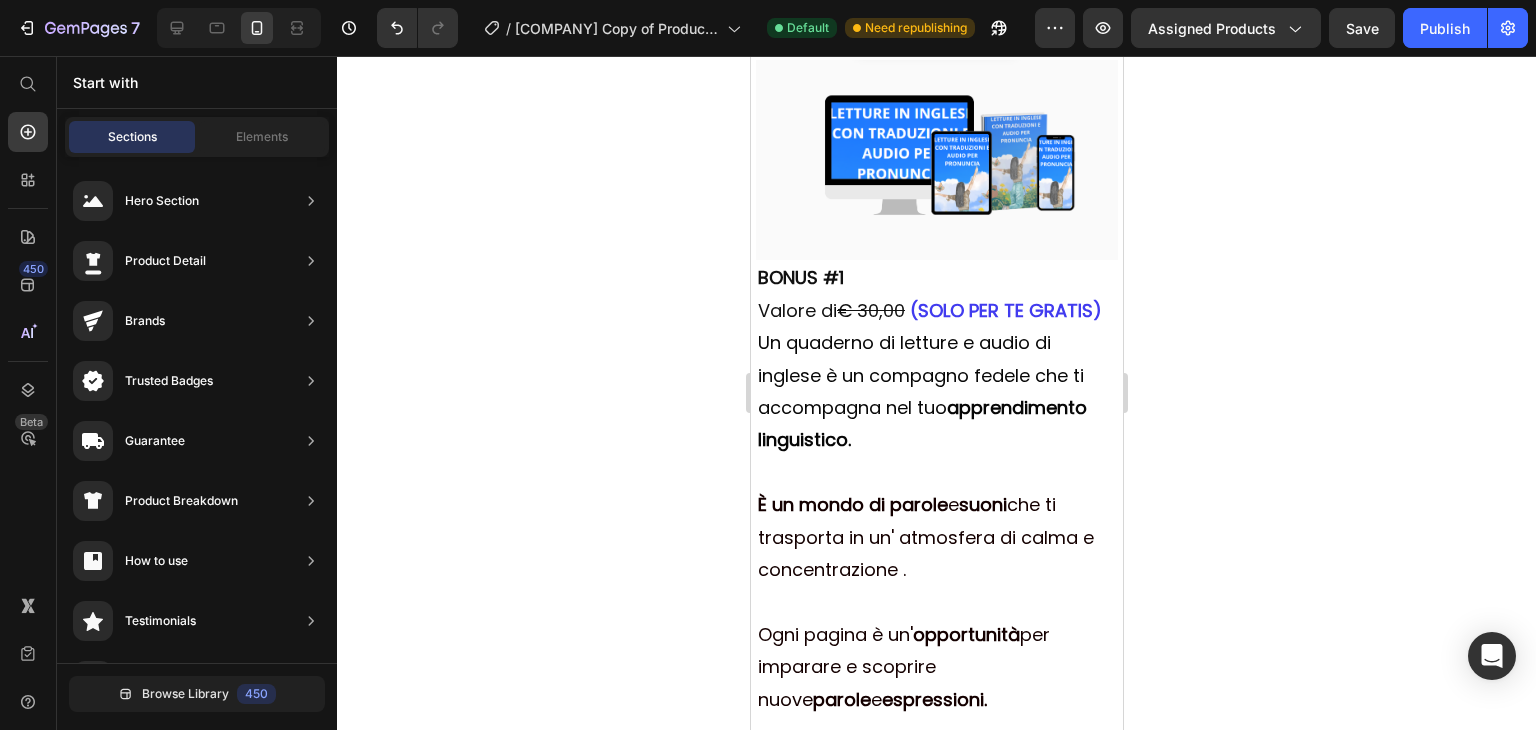 scroll, scrollTop: 5955, scrollLeft: 0, axis: vertical 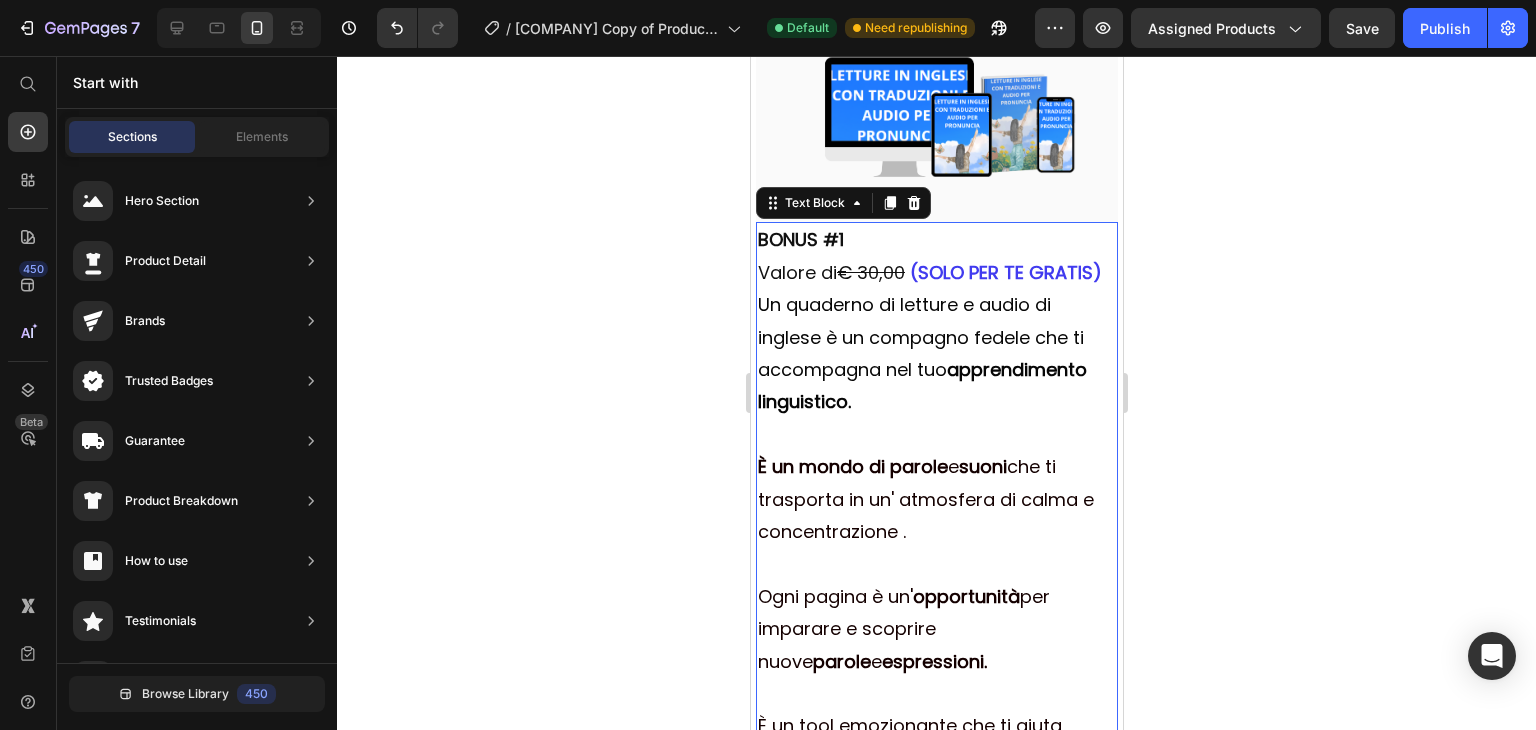 click at bounding box center [936, 435] 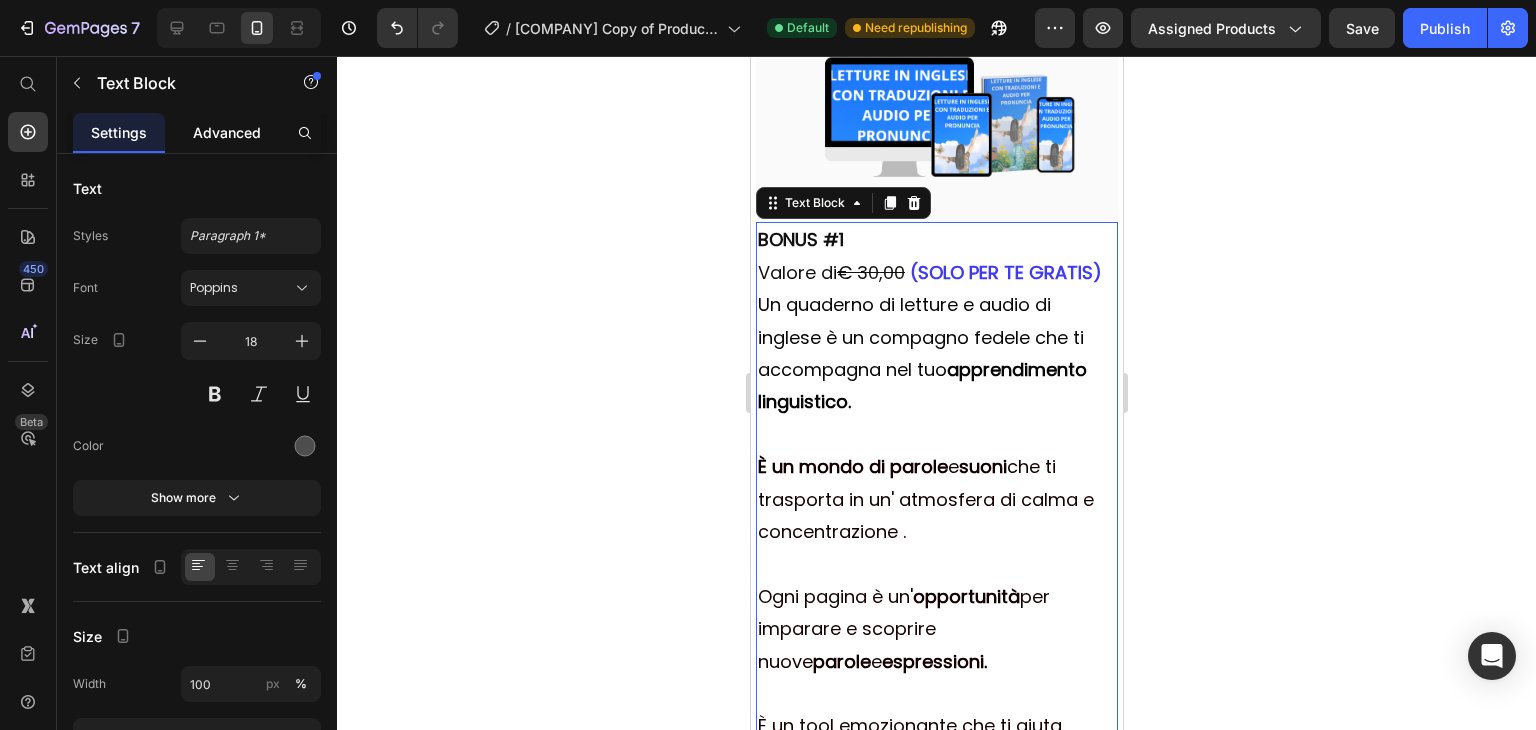 click on "Advanced" at bounding box center (227, 132) 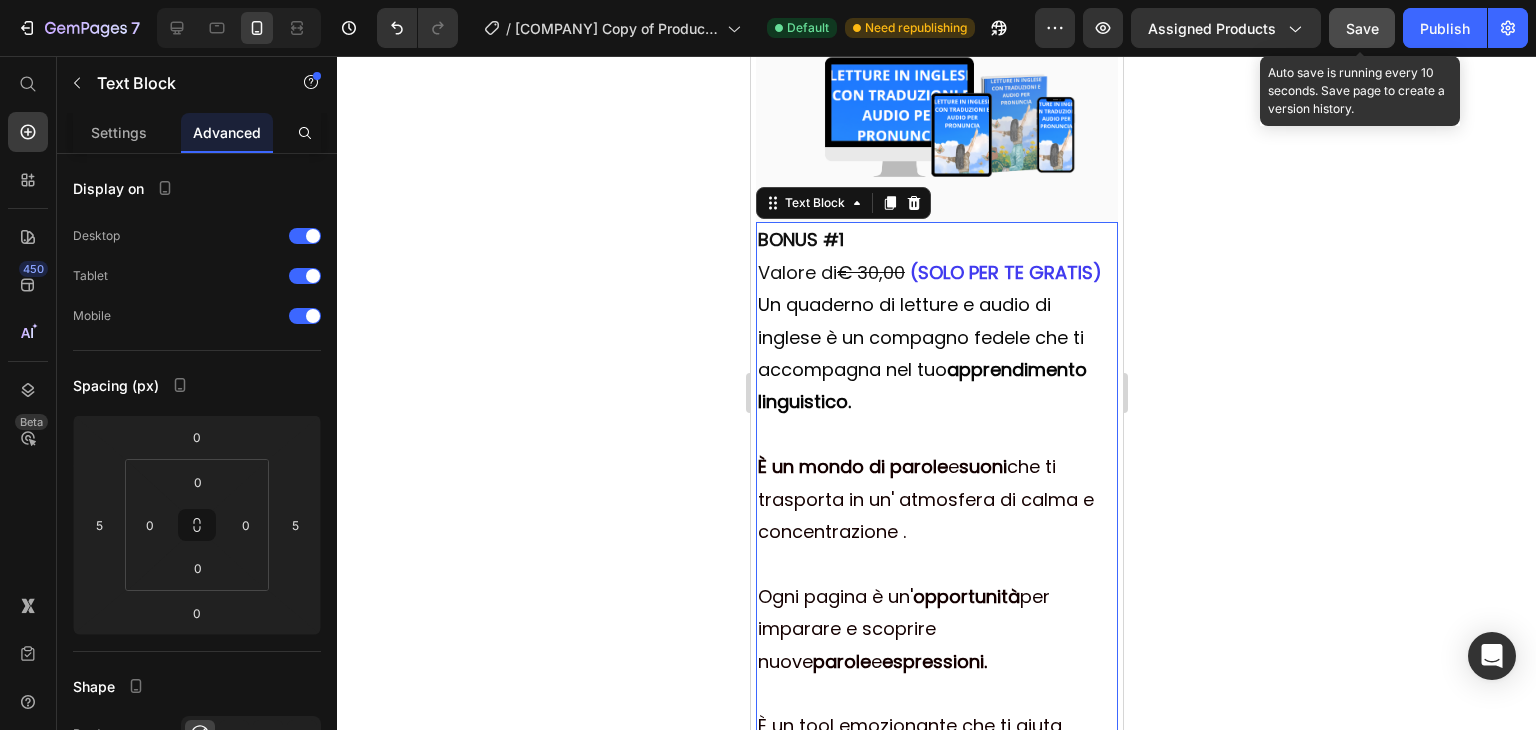 click on "Save" 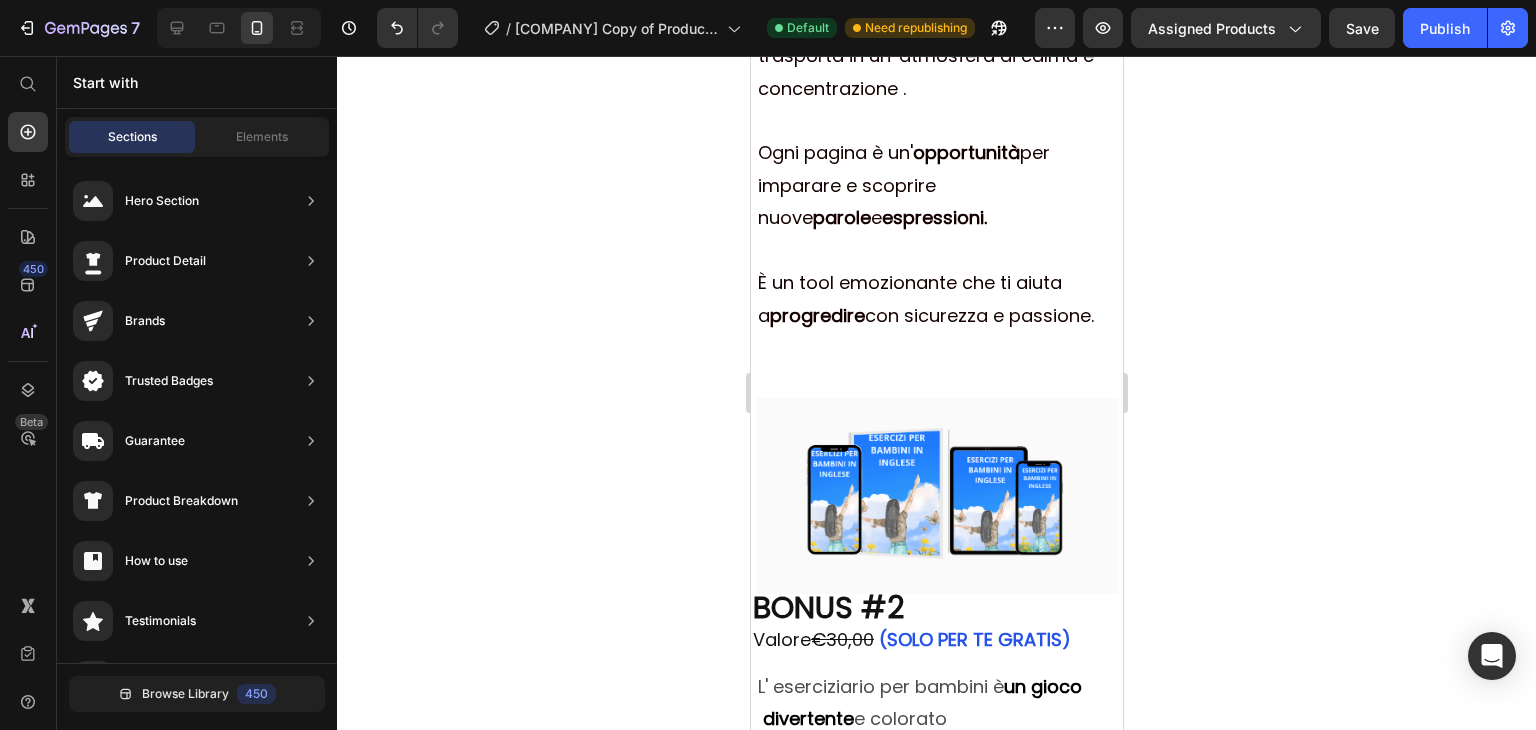scroll, scrollTop: 6400, scrollLeft: 0, axis: vertical 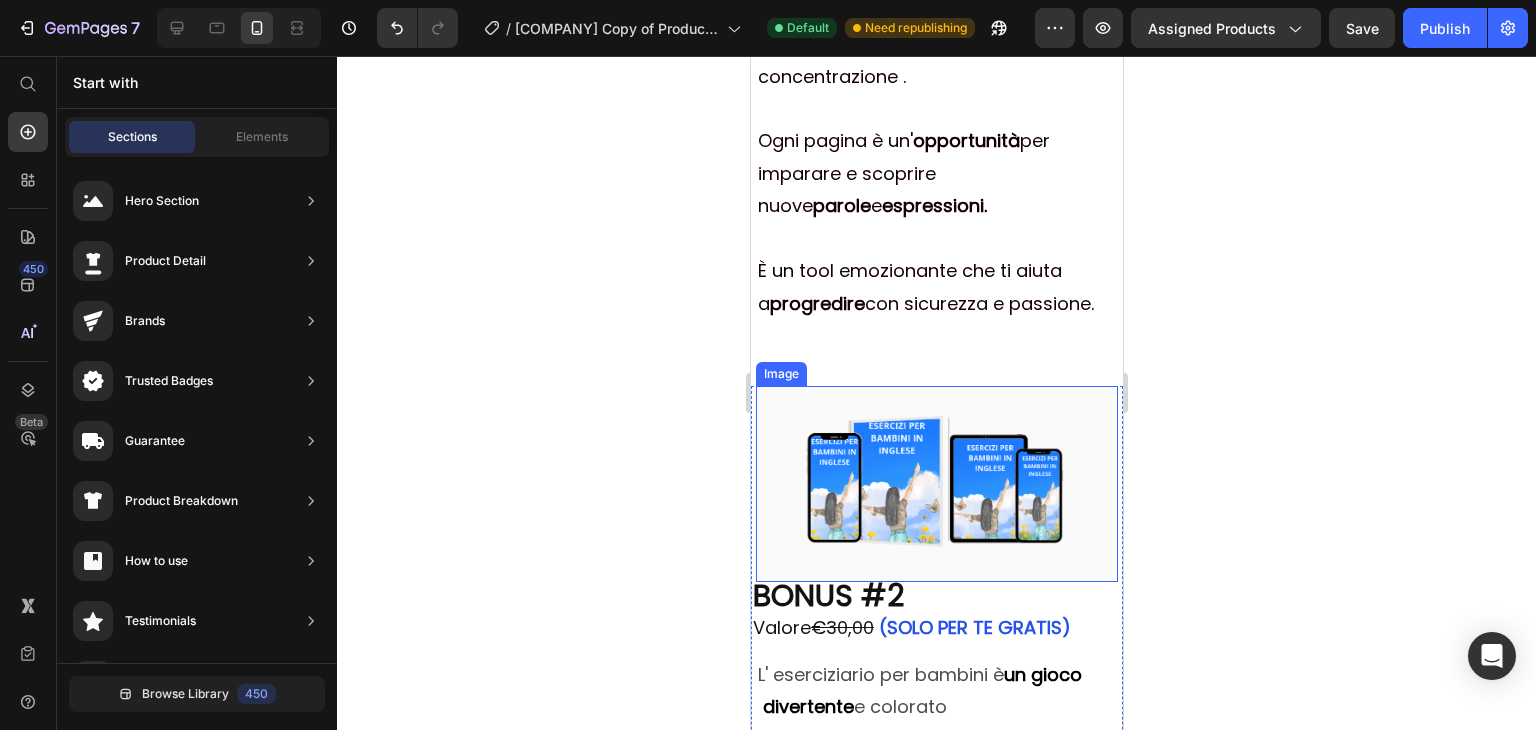 click at bounding box center [936, 484] 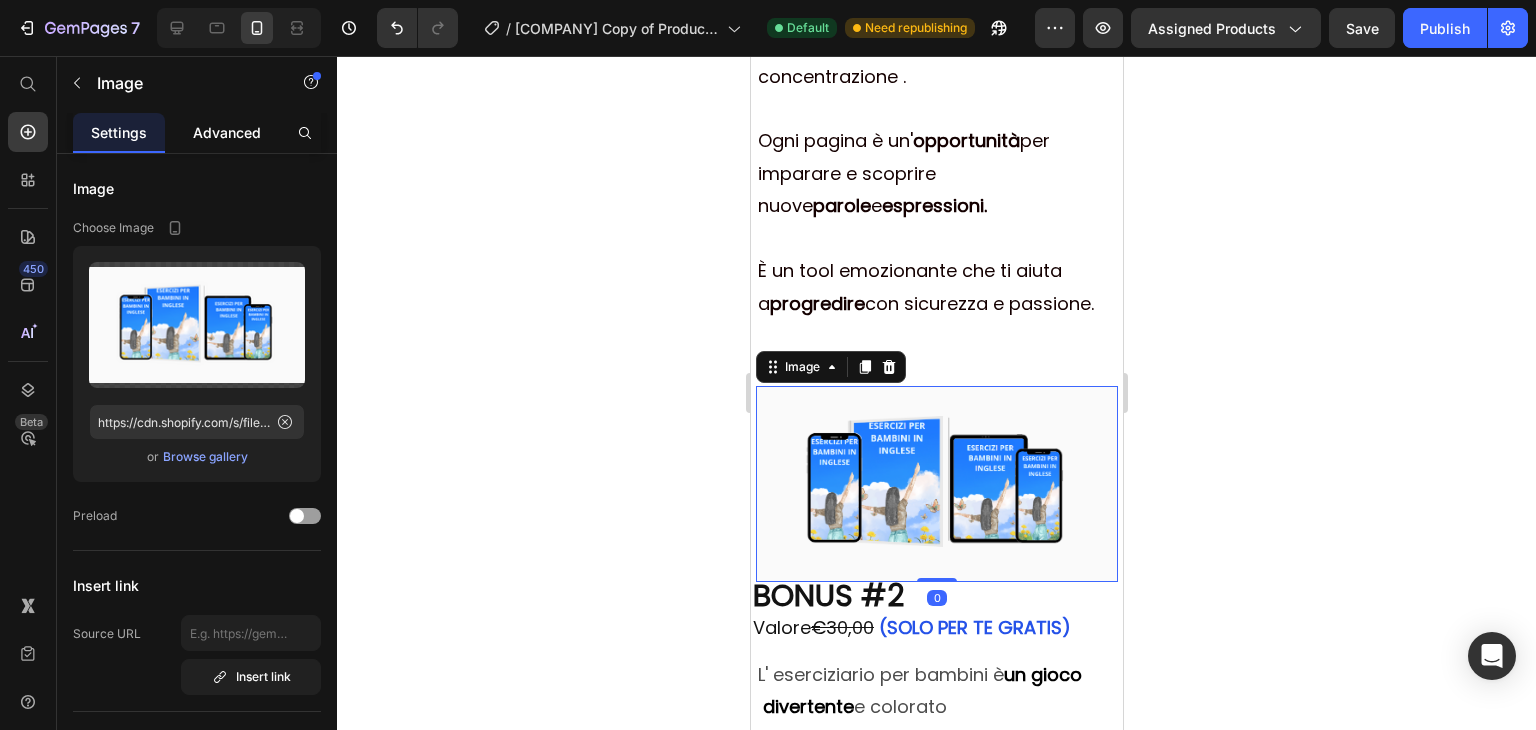 click on "Advanced" at bounding box center (227, 132) 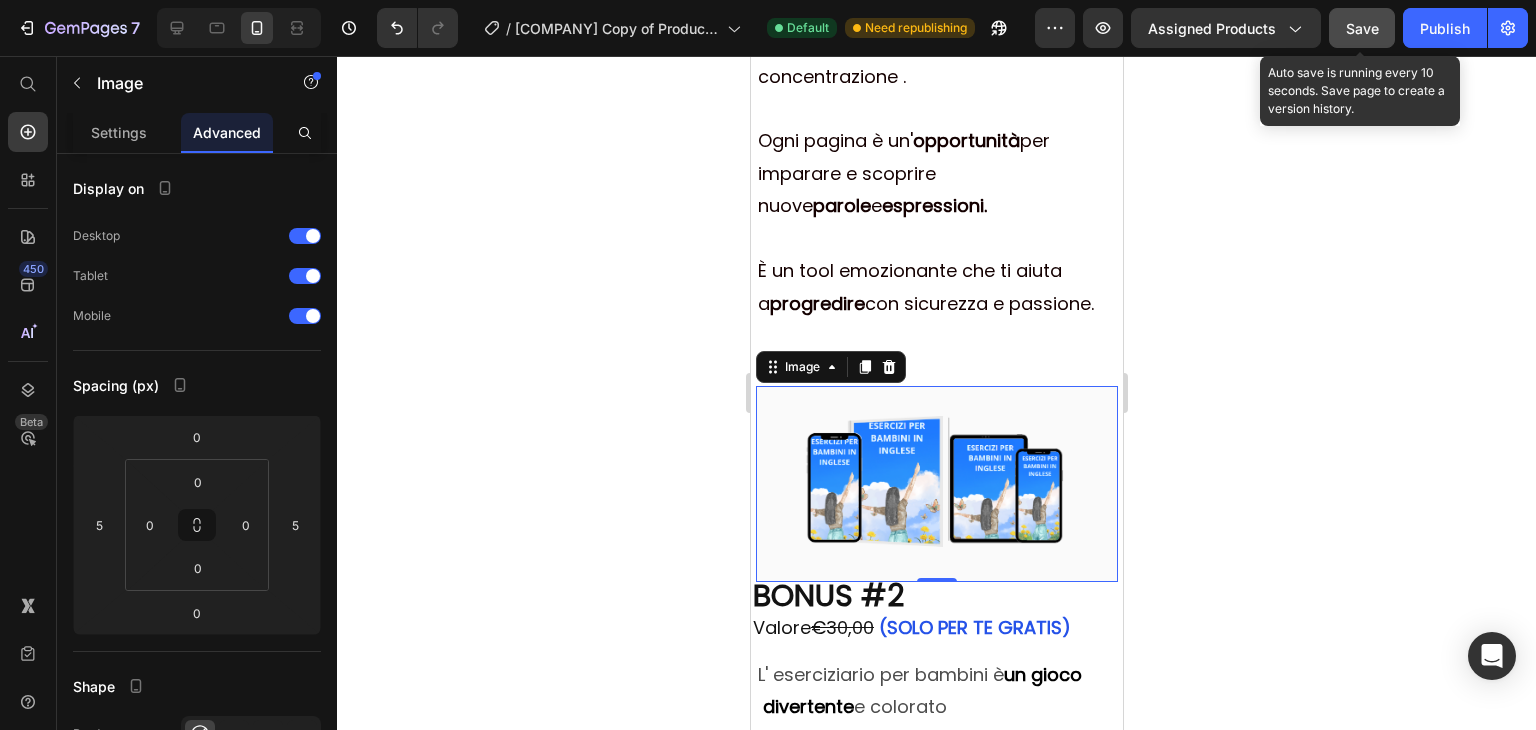 click on "Save" 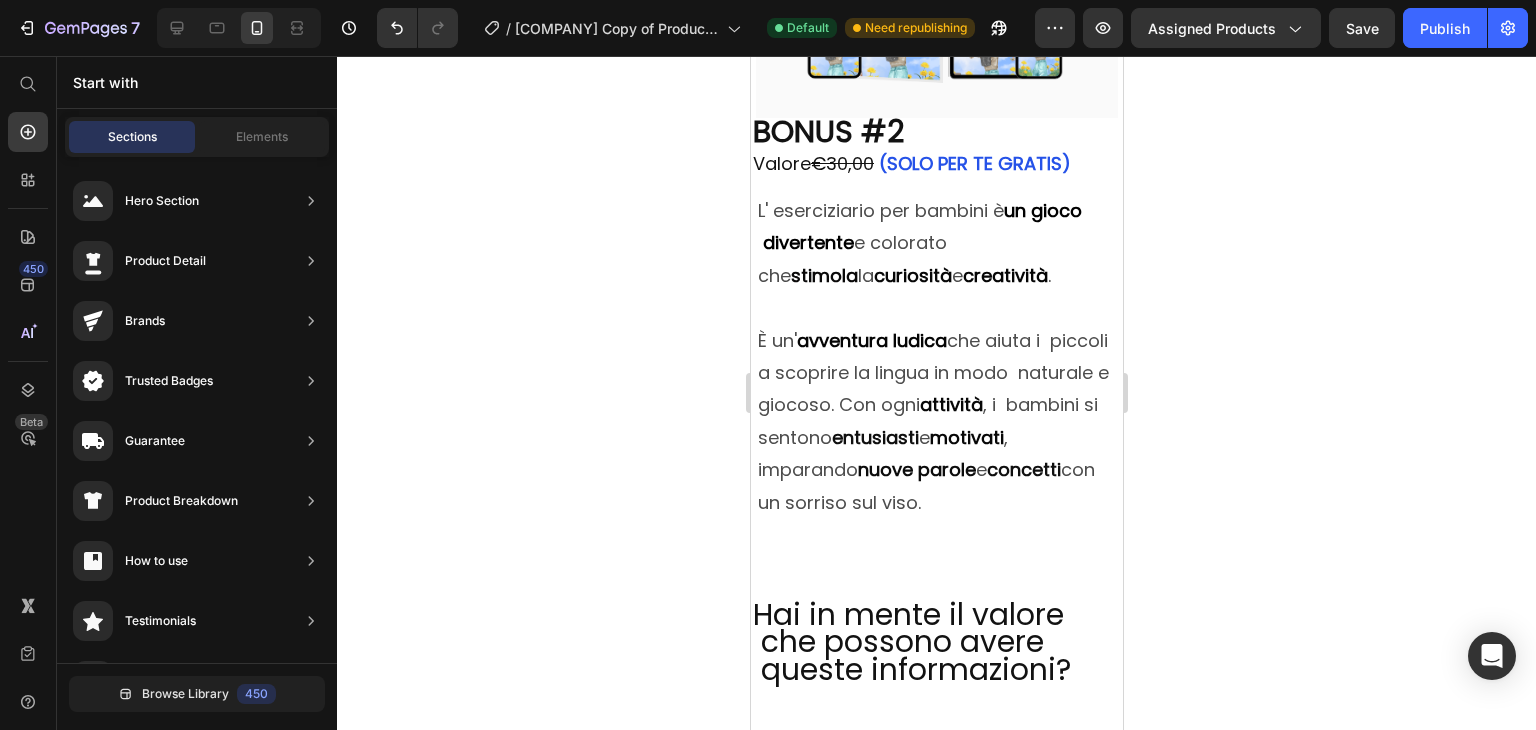 scroll, scrollTop: 6890, scrollLeft: 0, axis: vertical 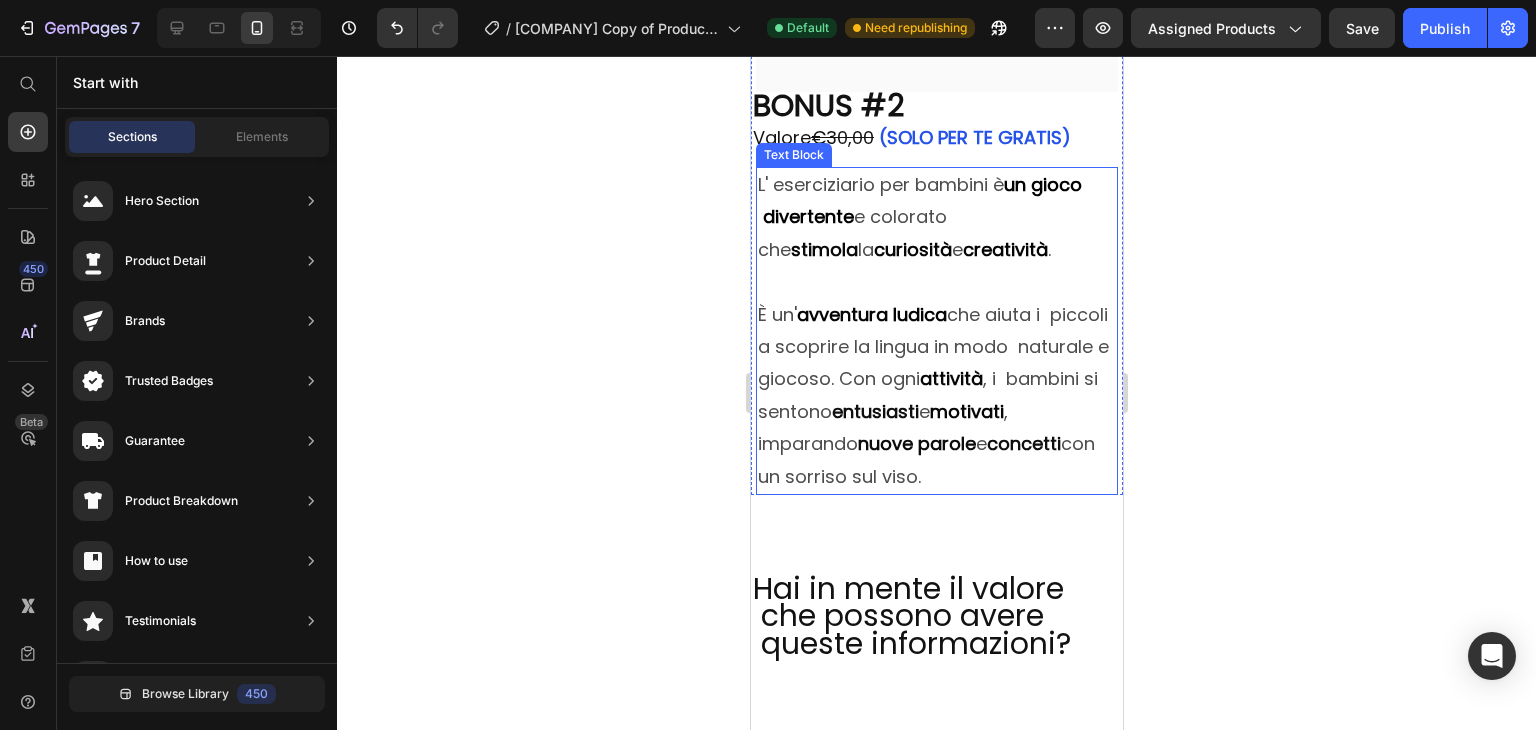 click on "È un'  avventura ludica  che aiuta i  piccoli a scoprire la lingua in modo  naturale e giocoso. Con ogni  attività , i  bambini si sentono  entusiasti  e   motivati , imparando  nuove parole  e   concetti  con un sorriso sul viso." at bounding box center [936, 396] 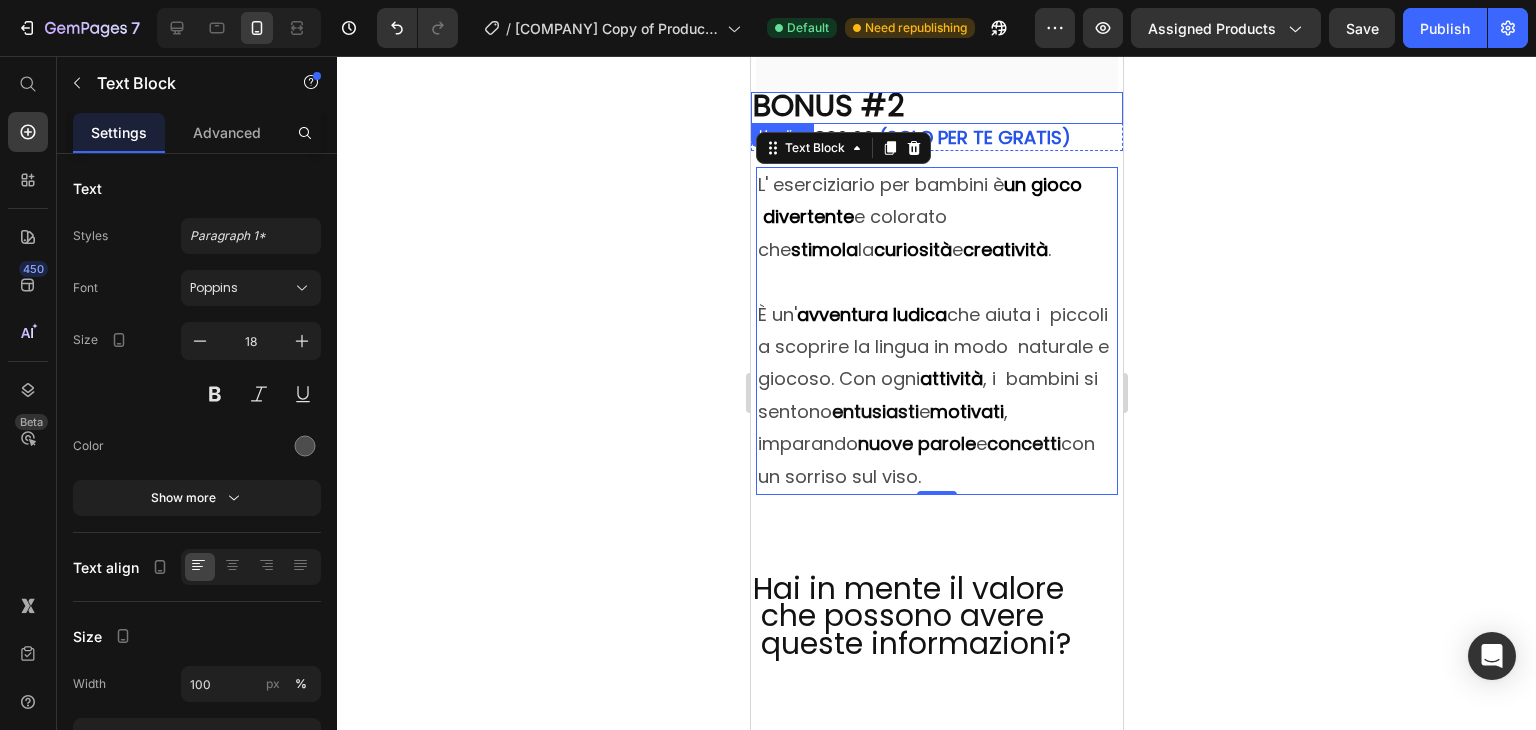 click on "BONUS #2" at bounding box center [936, 107] 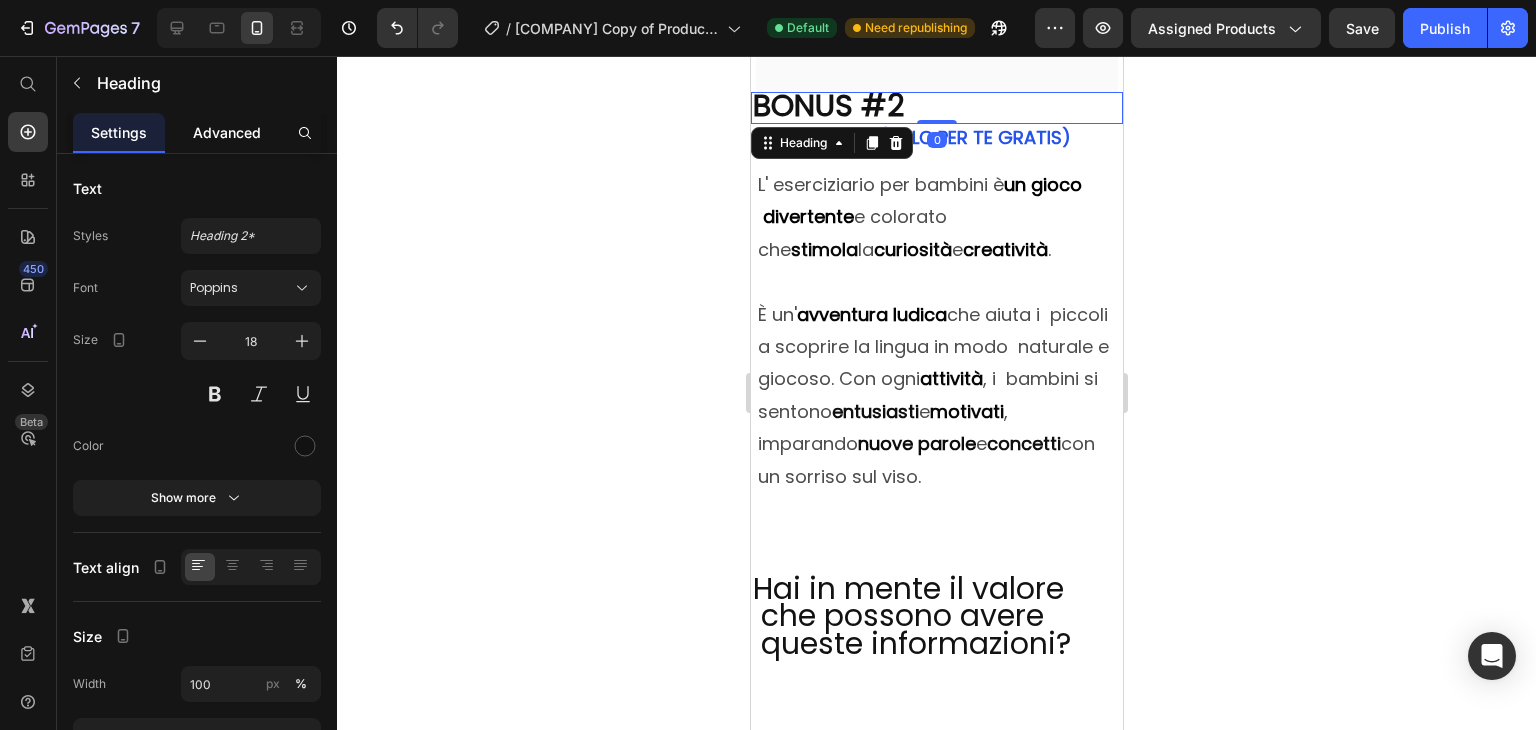click on "Advanced" 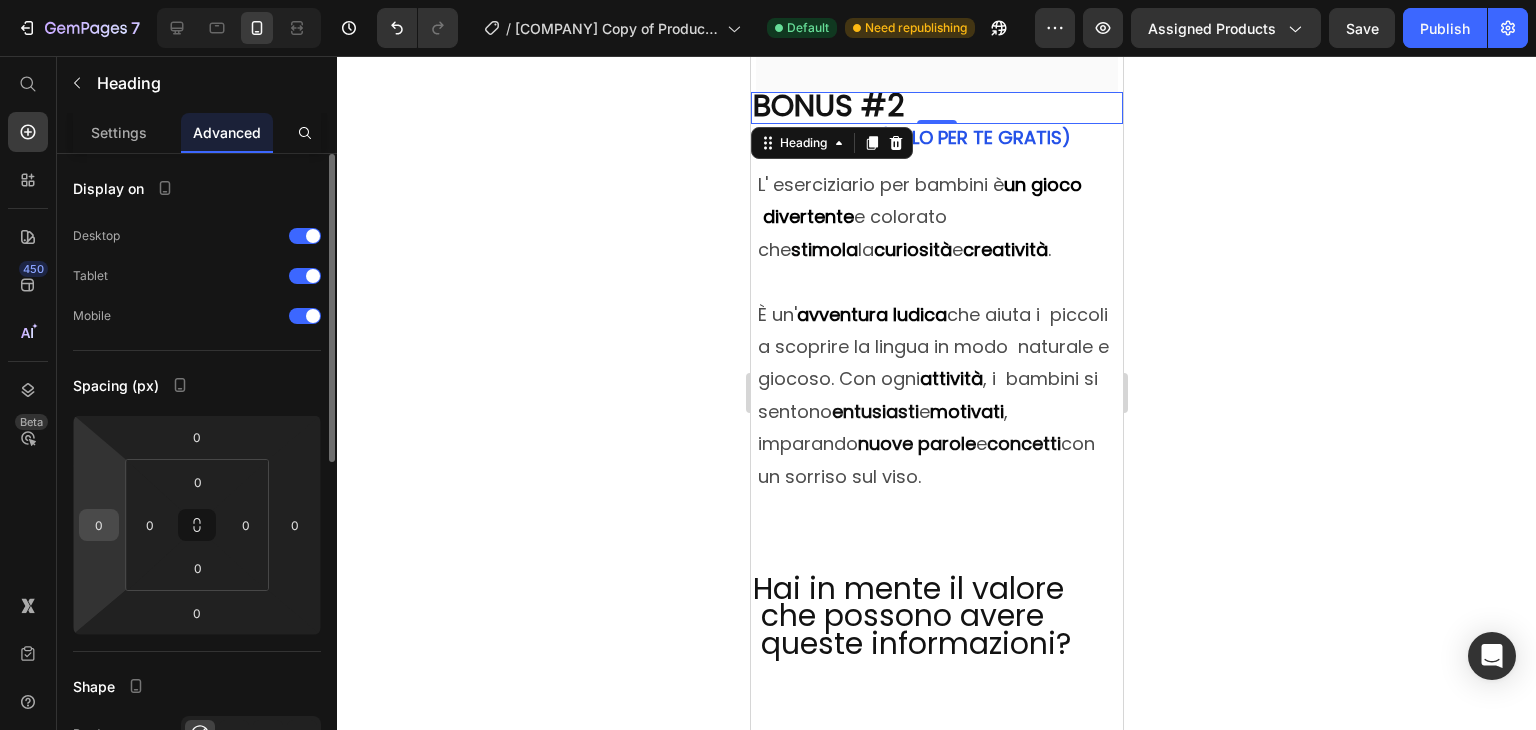 click on "0" at bounding box center [99, 525] 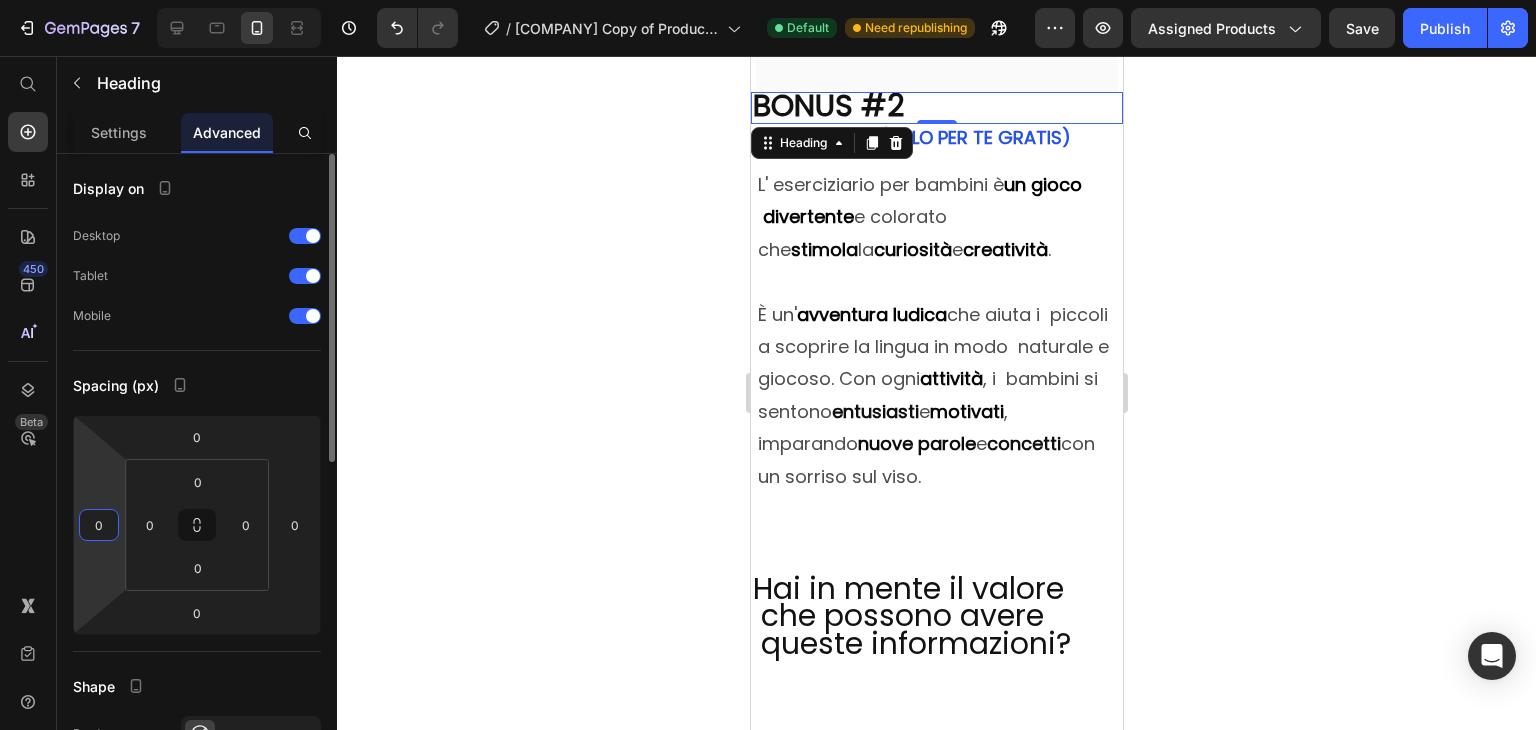 click on "0" at bounding box center (99, 525) 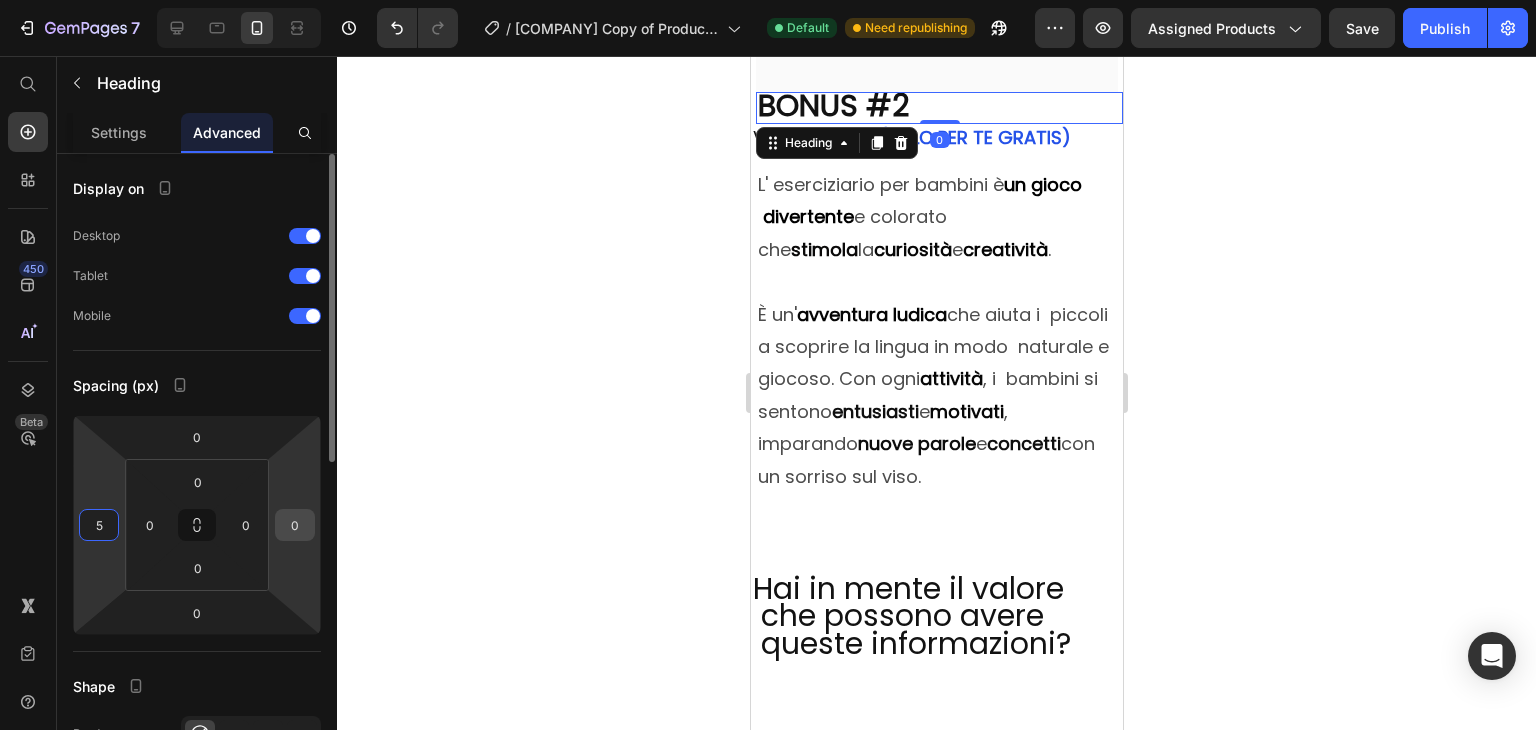 type on "5" 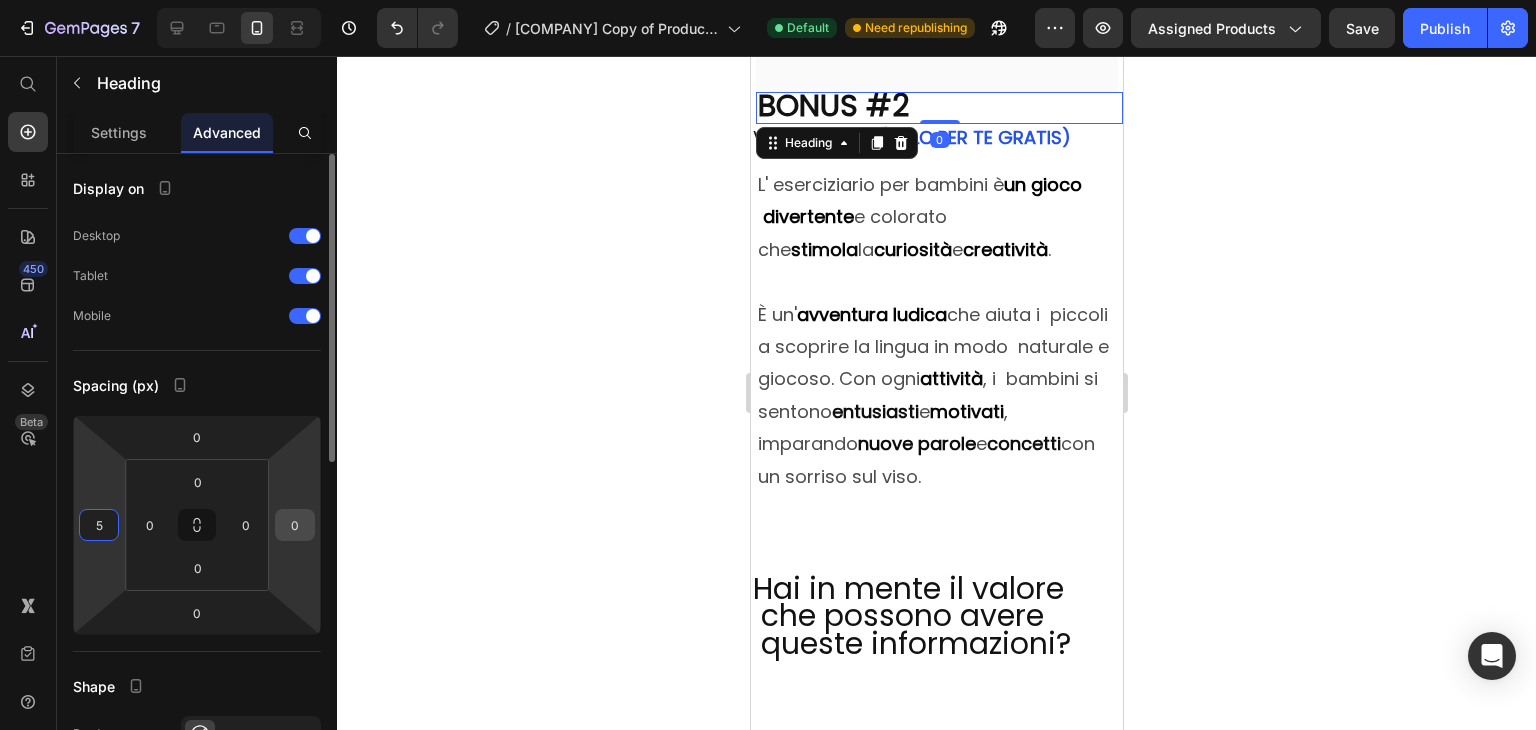 click on "0" at bounding box center [295, 525] 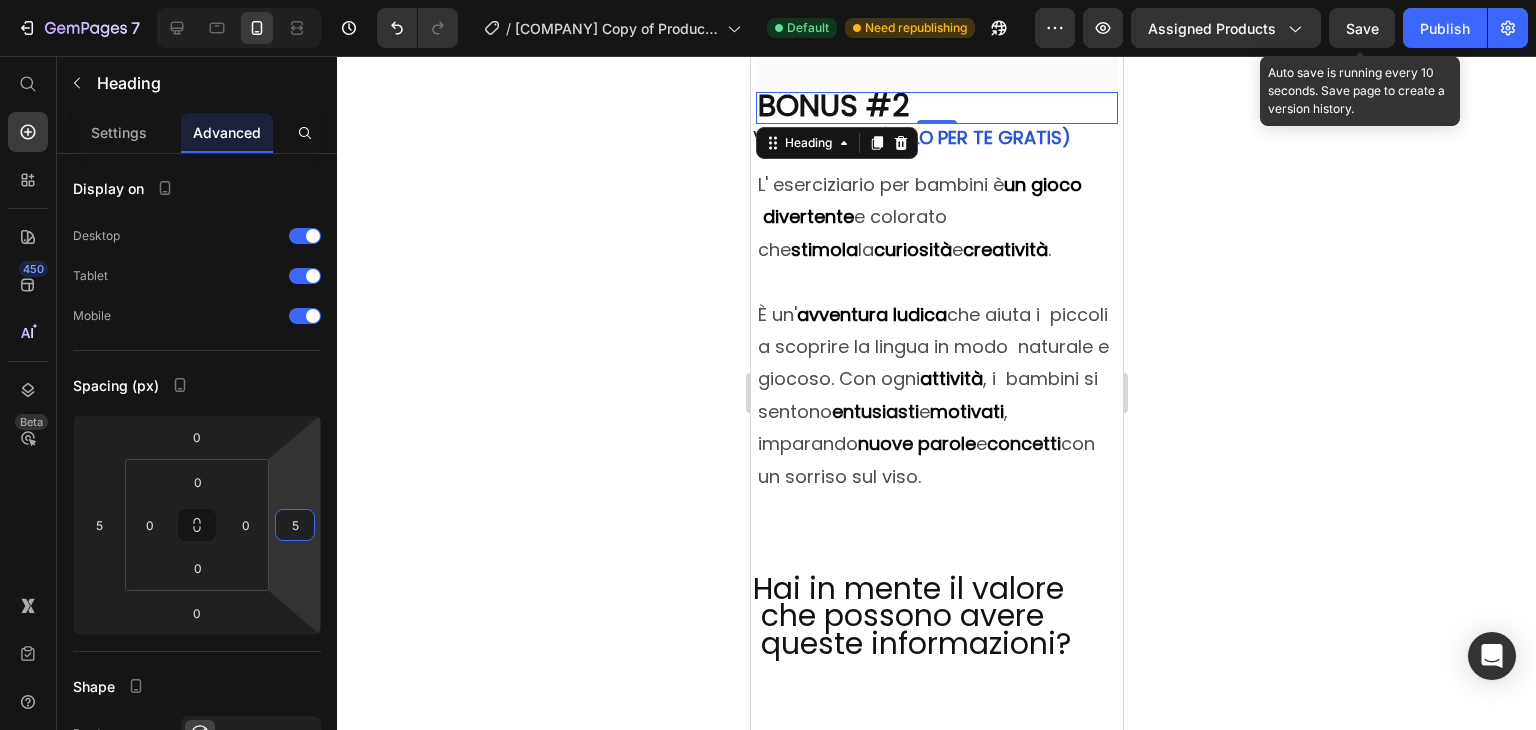 type on "5" 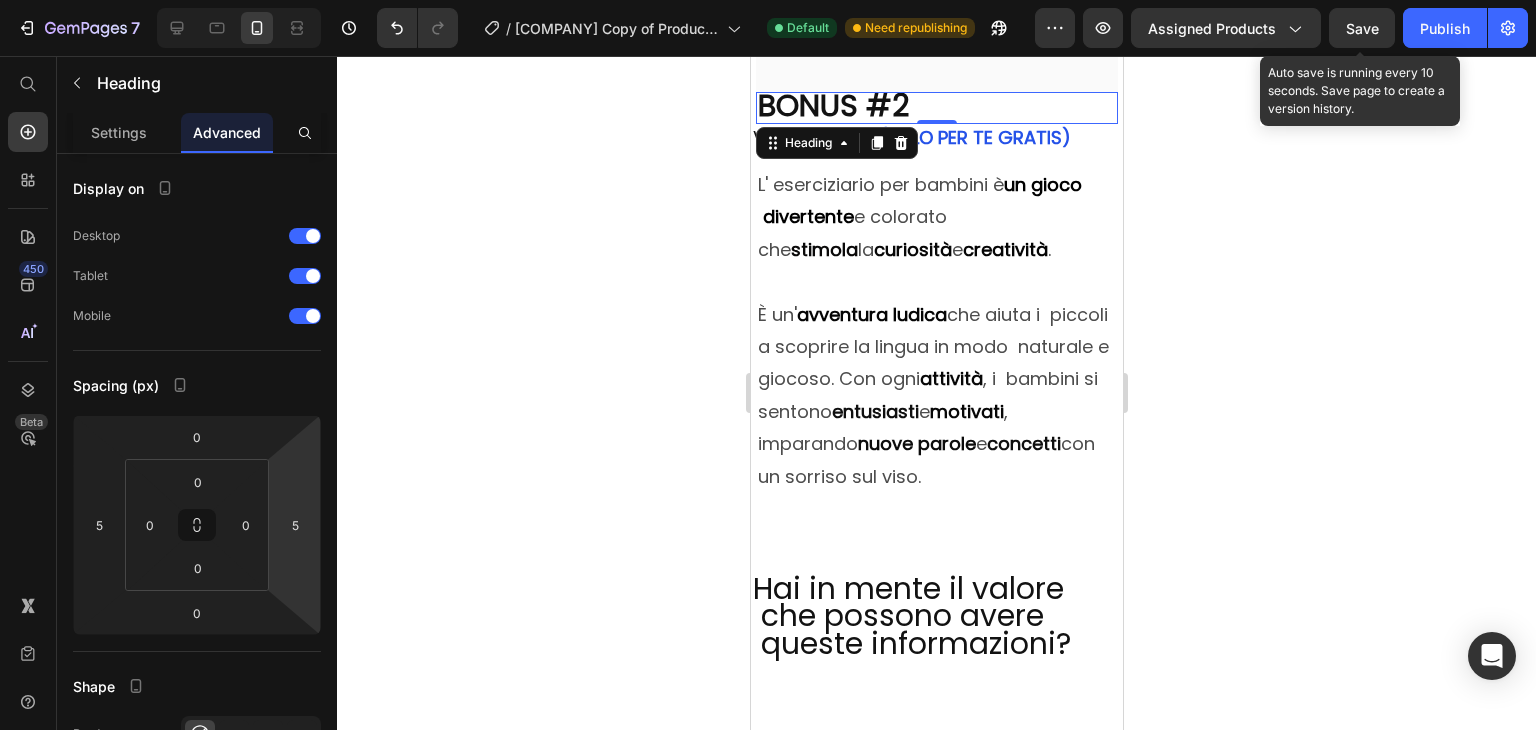 click on "Save" at bounding box center [1362, 28] 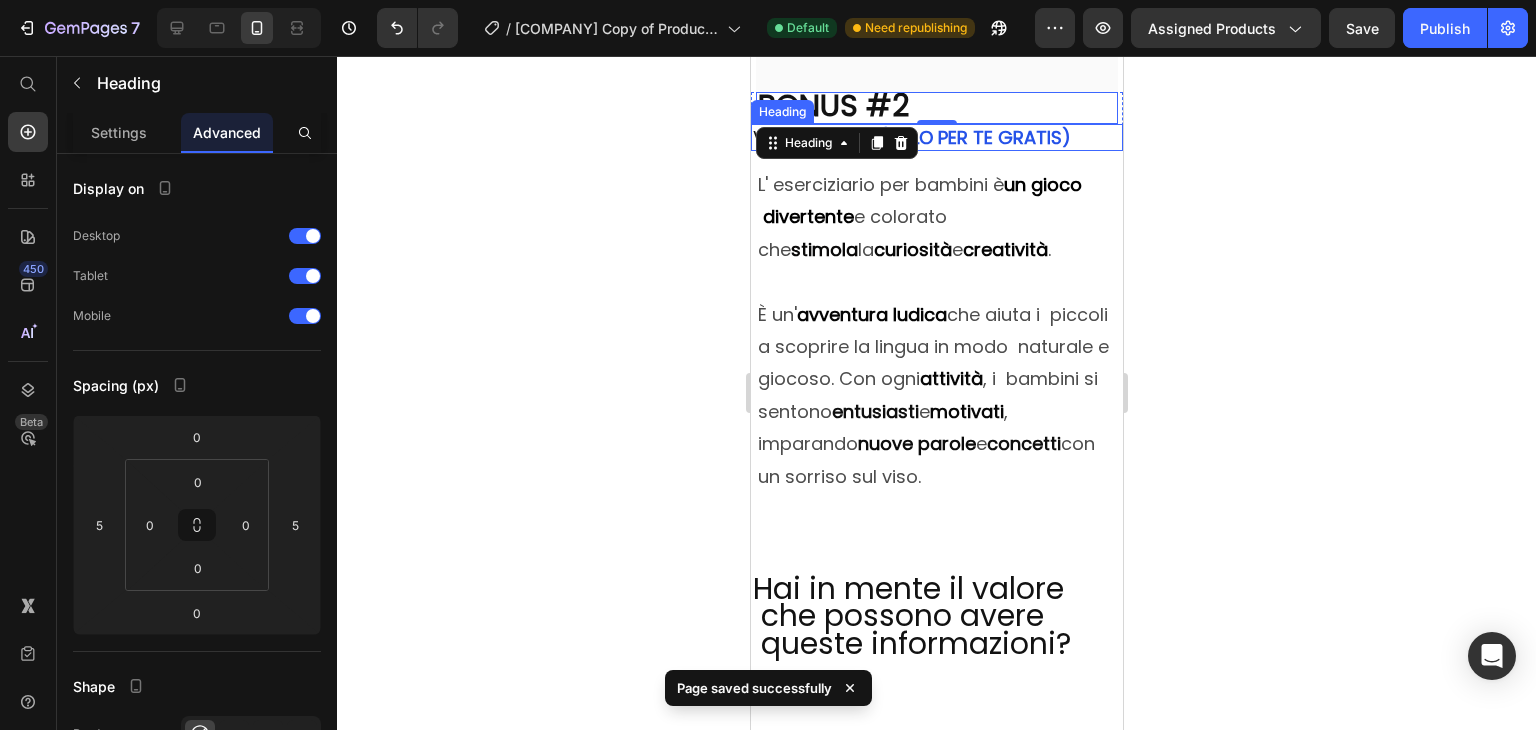 click on "Valore  €30,00   (SOLO PER TE GRATIS)" at bounding box center [936, 137] 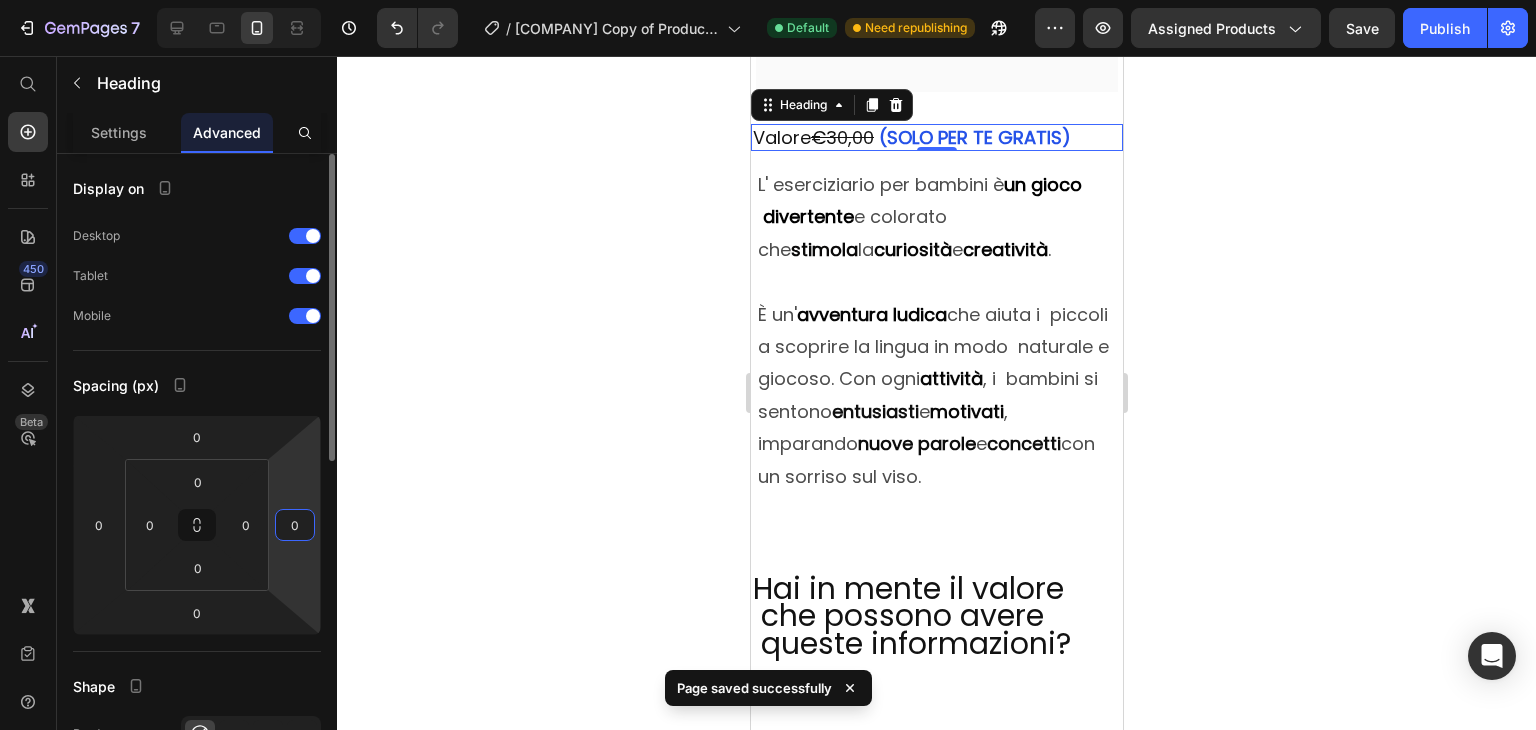 click on "0" at bounding box center [295, 525] 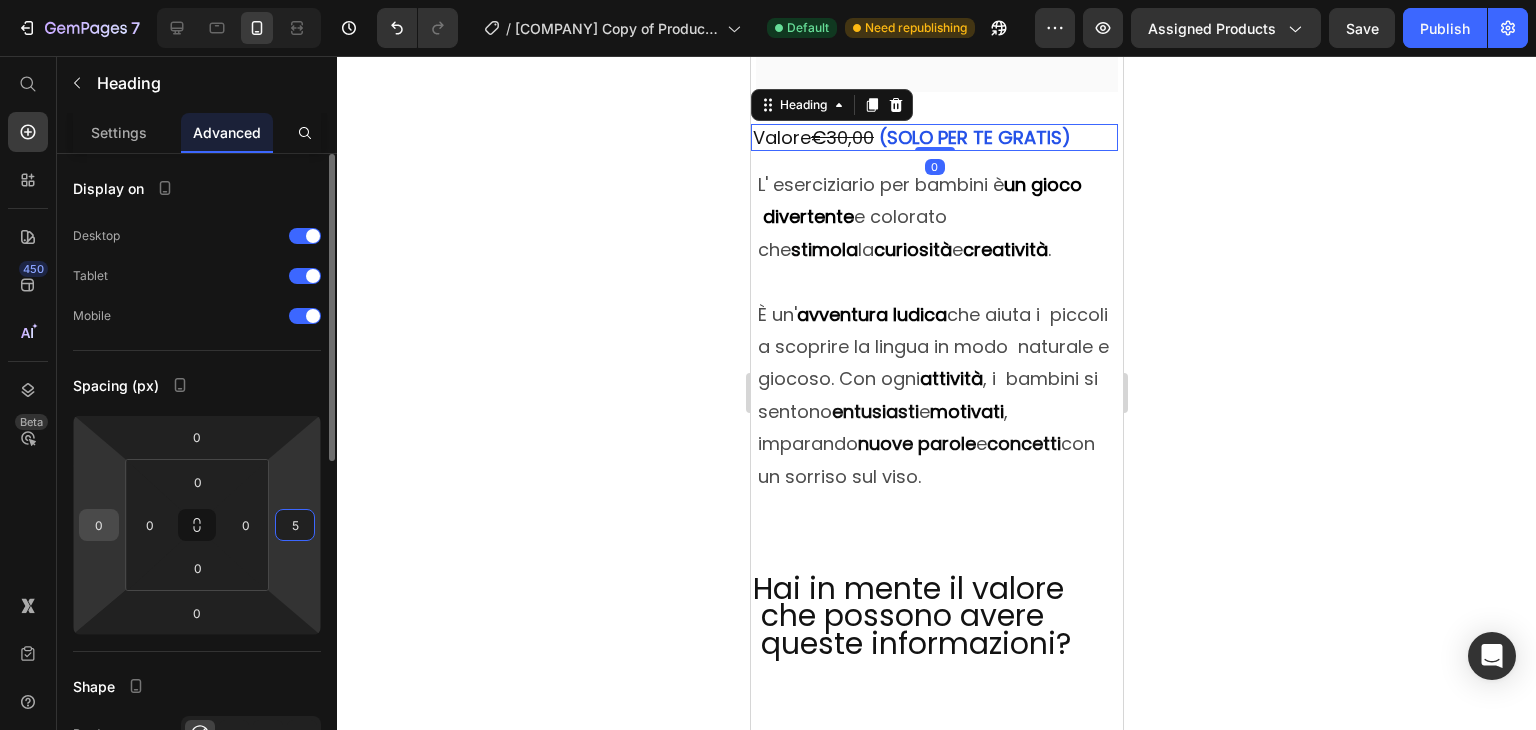 type on "5" 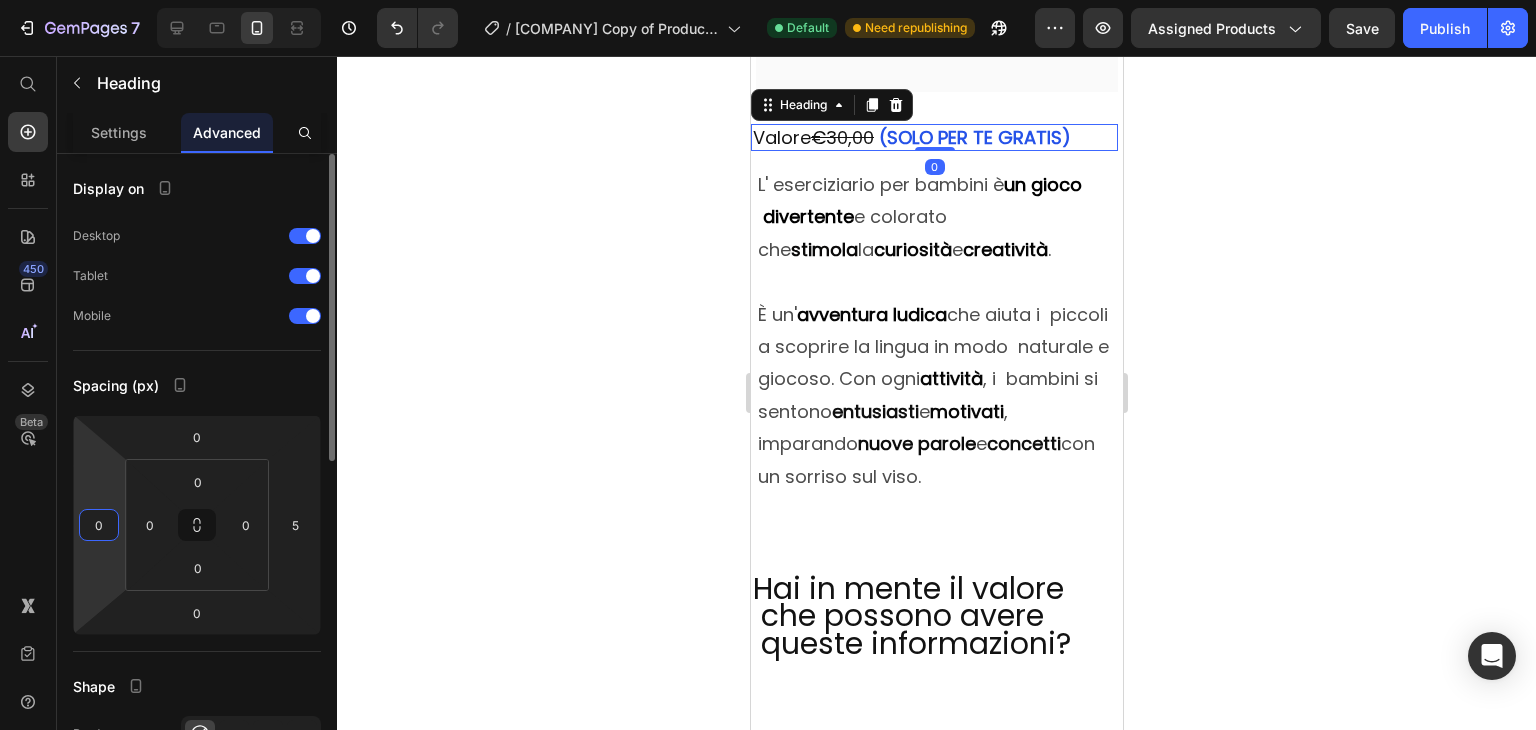 click on "0" at bounding box center (99, 525) 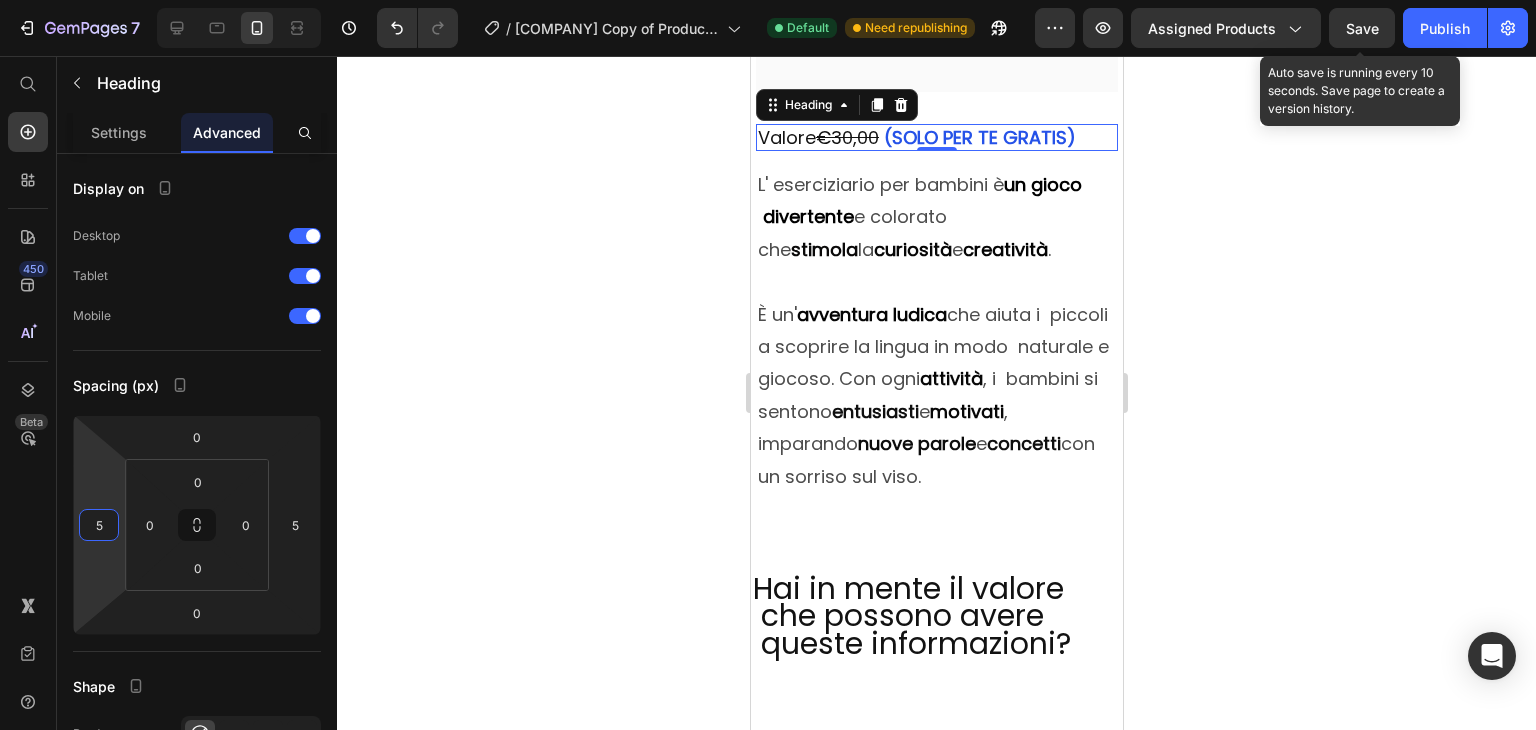 type on "5" 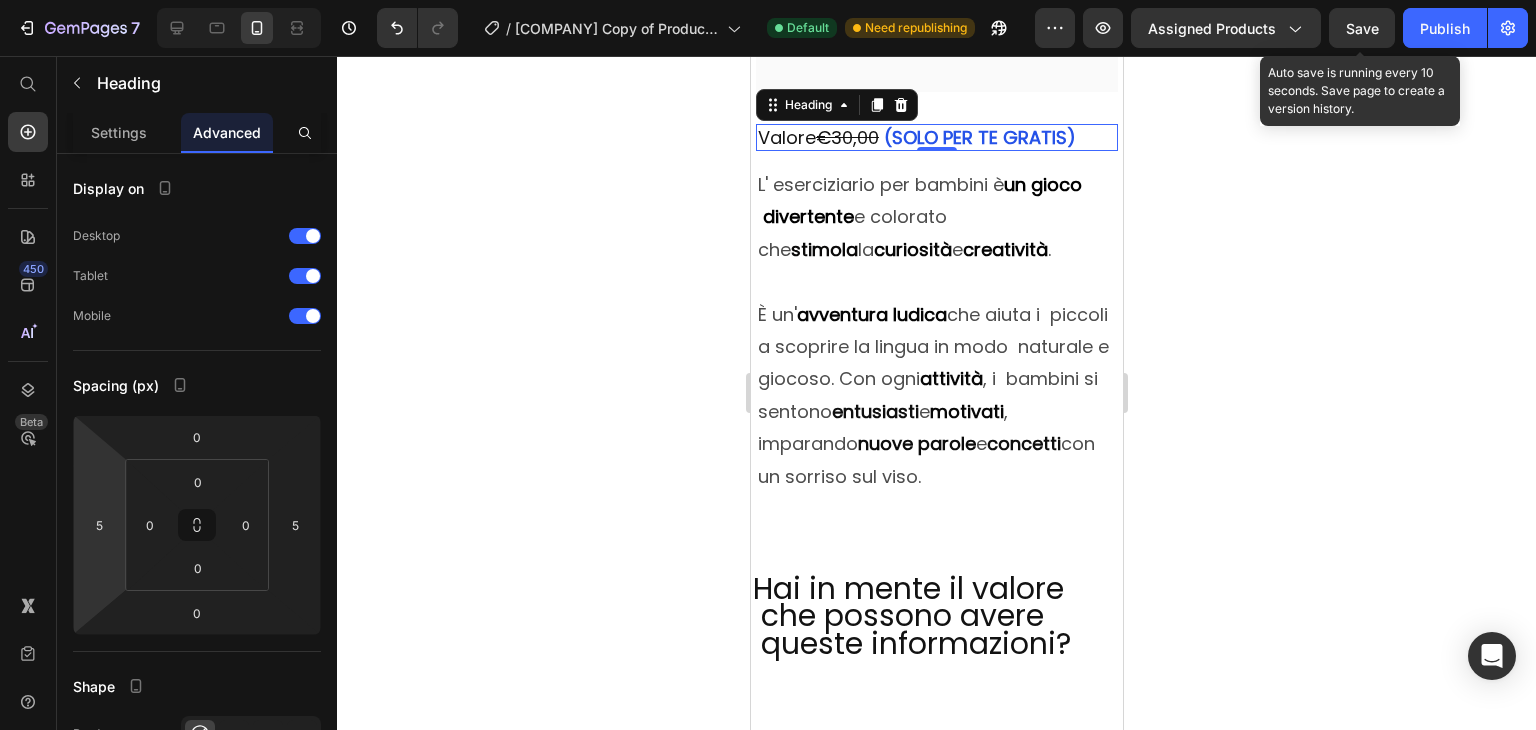 click on "Save" at bounding box center [1362, 28] 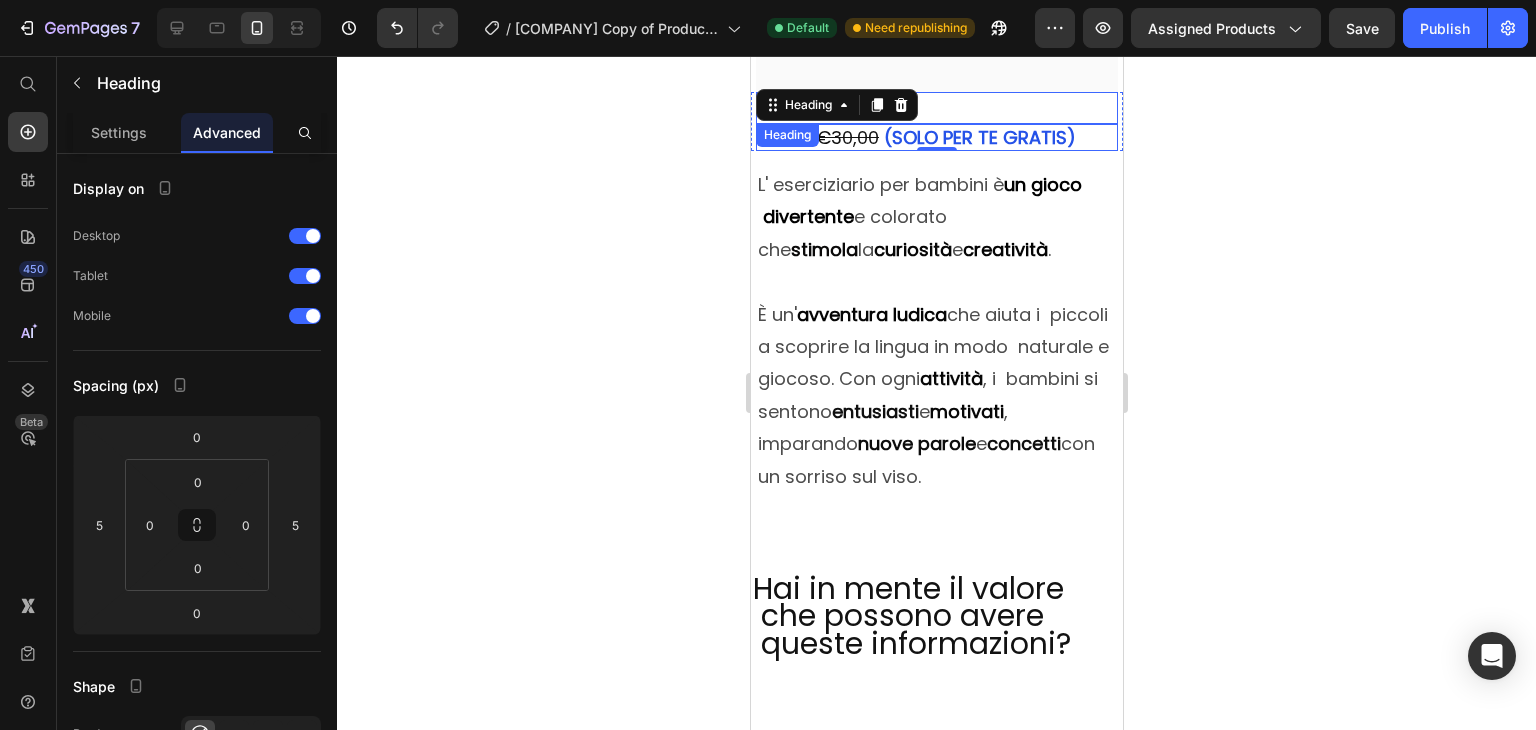 click on "BONUS #2" at bounding box center (936, 107) 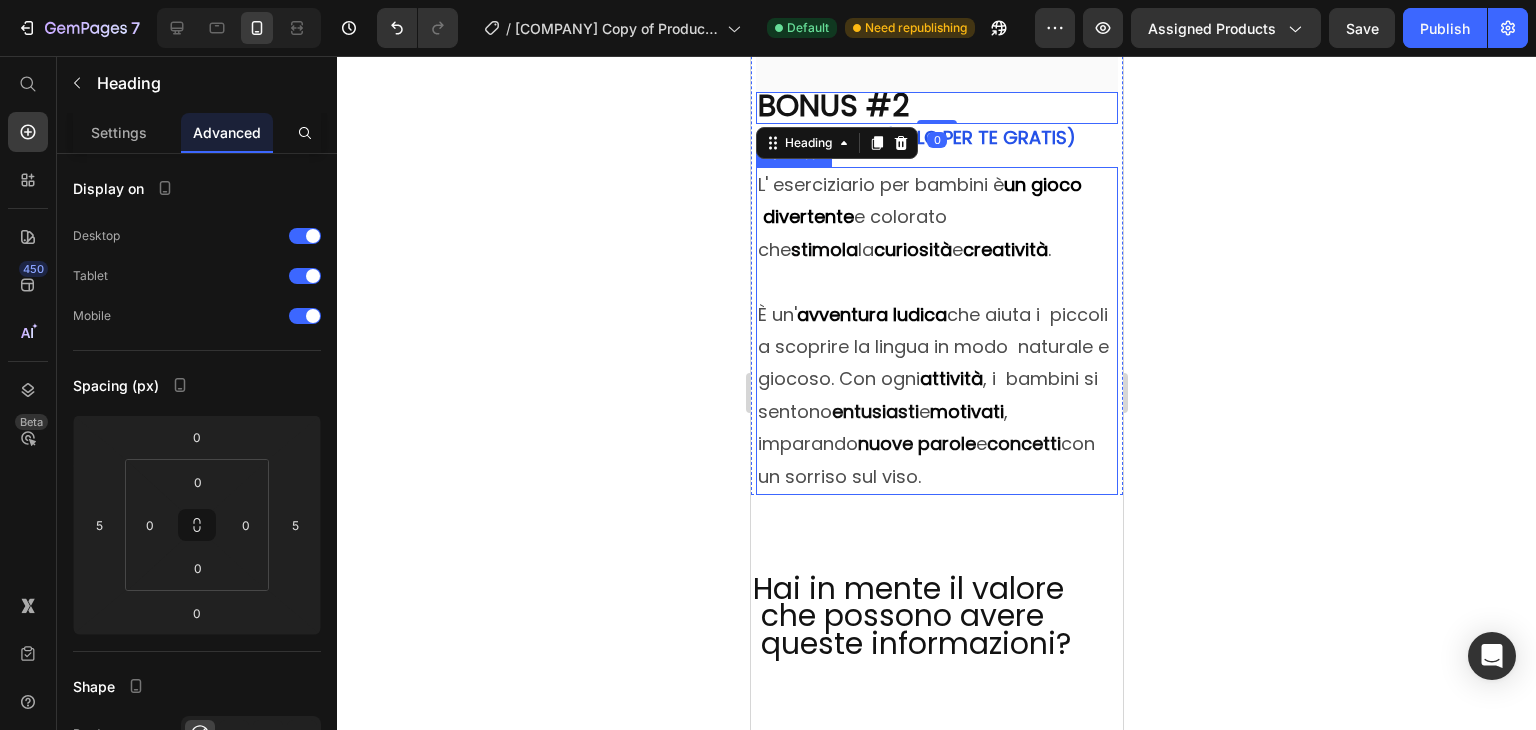 click on "L' eserciziario per bambini è  un gioco  divertente  e colorato che  stimola  la   curiosità  e  creatività ." at bounding box center (936, 217) 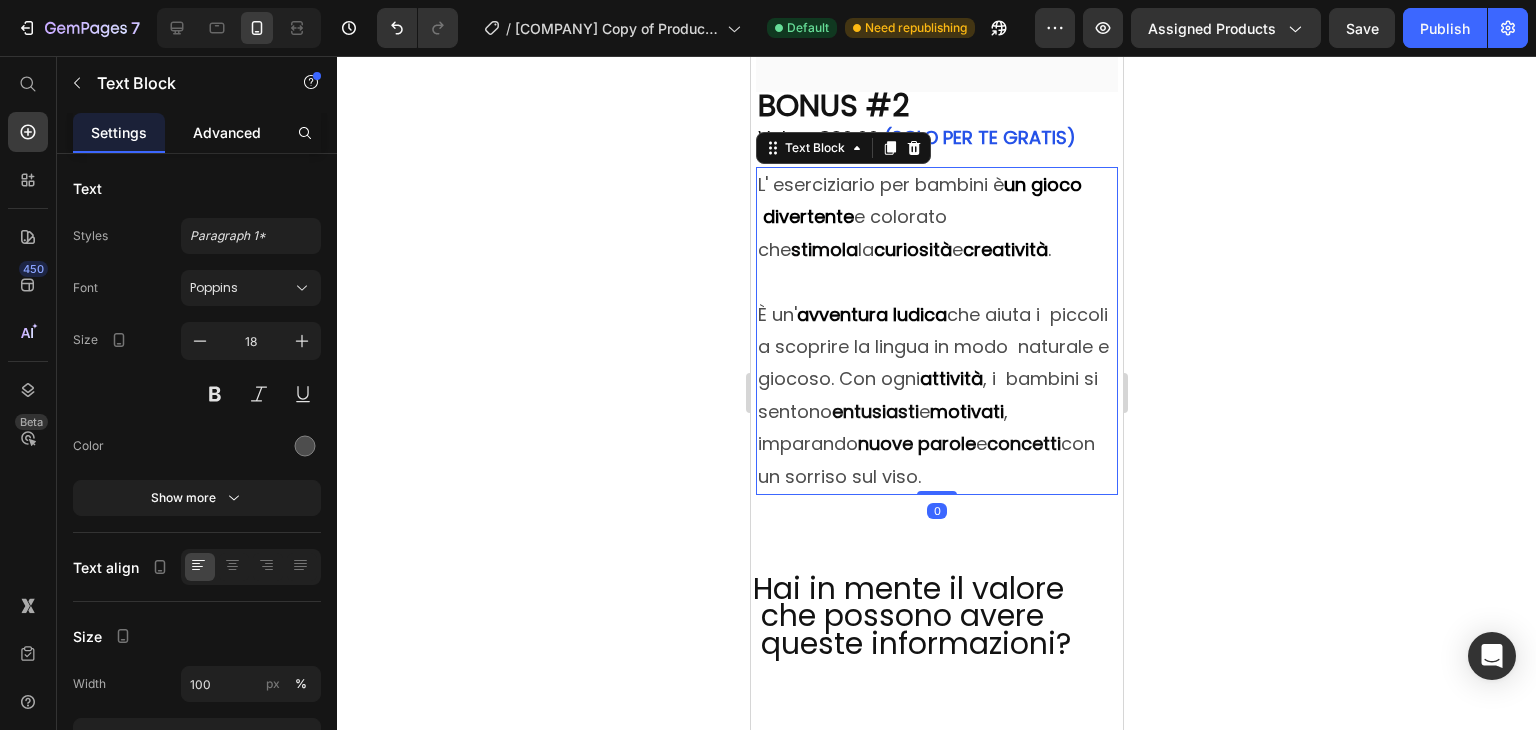 click on "Advanced" at bounding box center [227, 132] 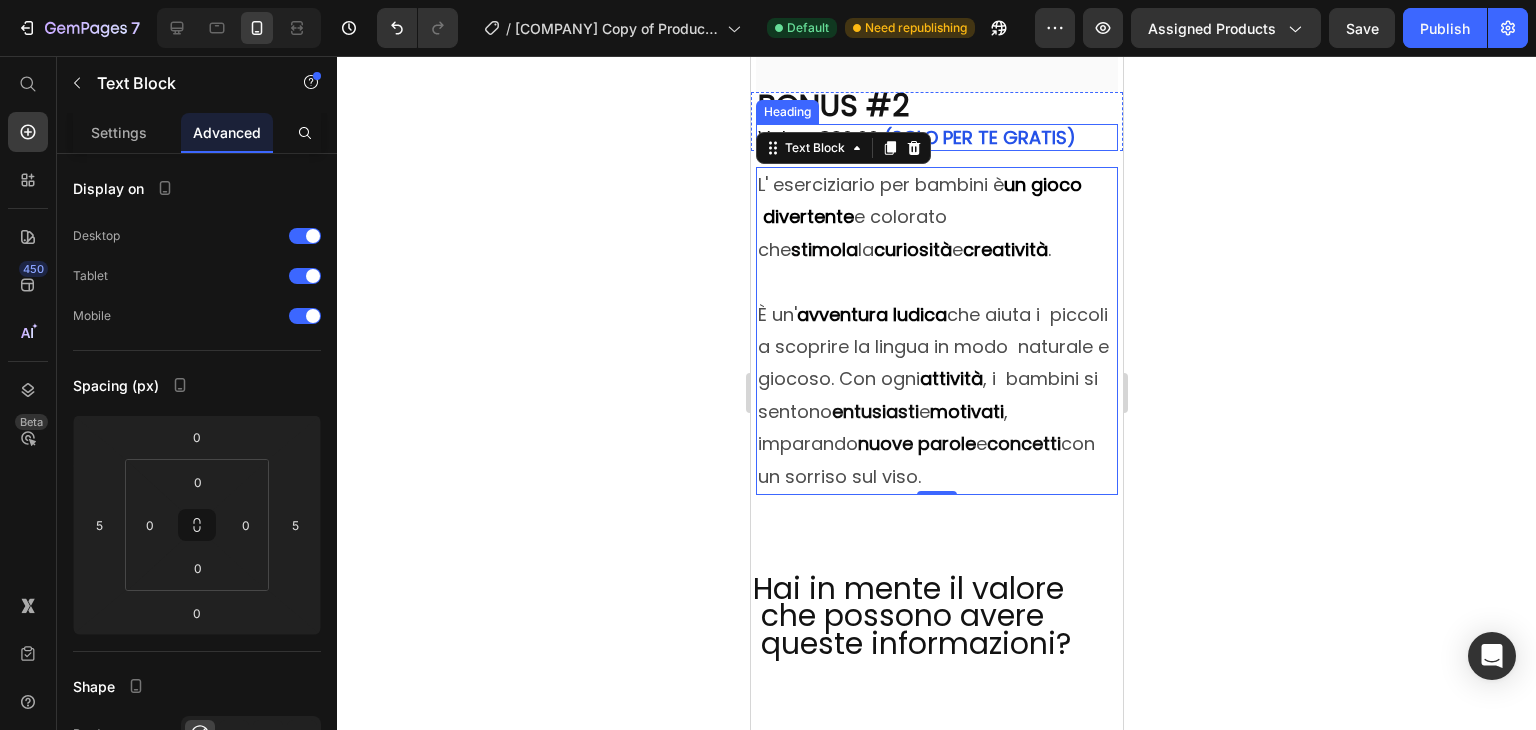 click on "(SOLO PER TE GRATIS)" at bounding box center (979, 137) 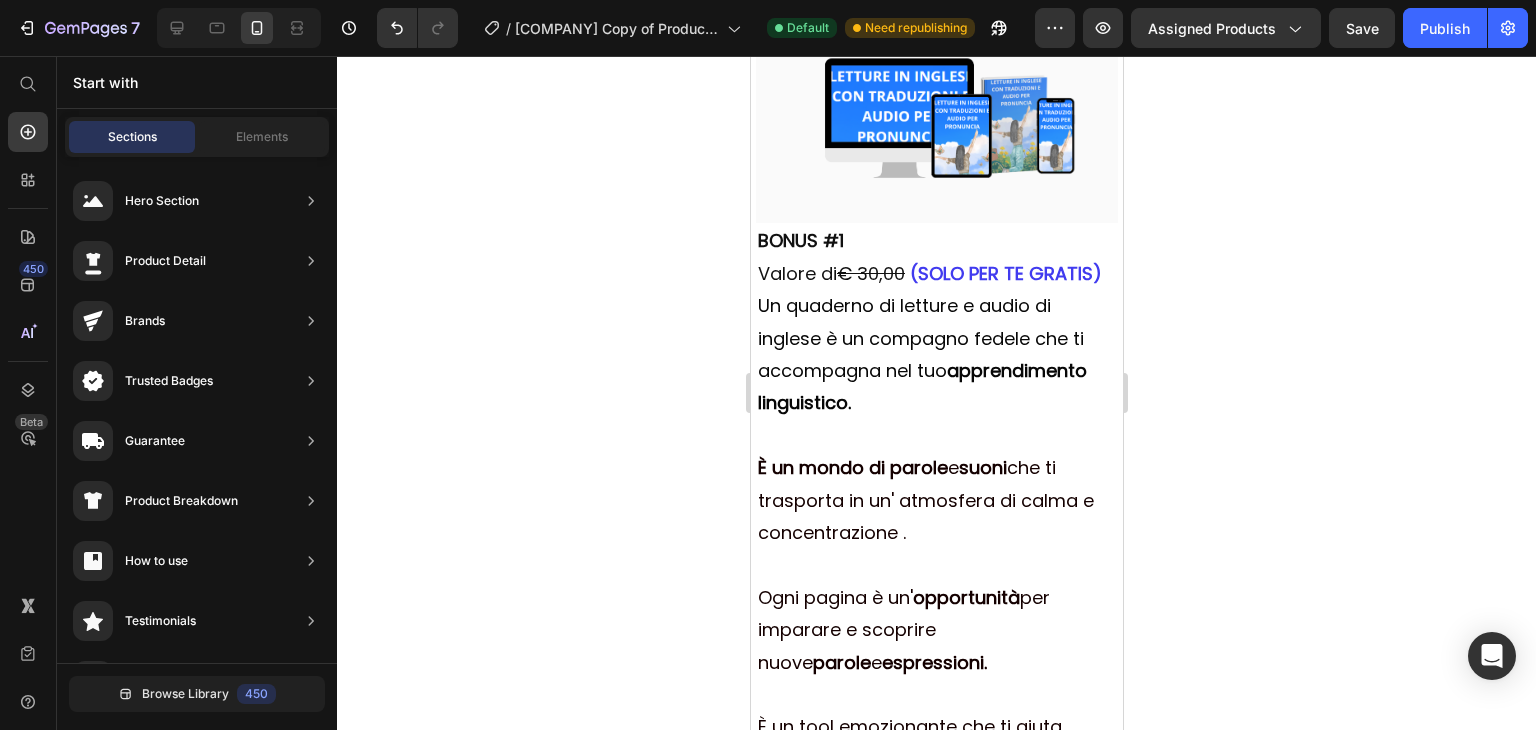 scroll, scrollTop: 5941, scrollLeft: 0, axis: vertical 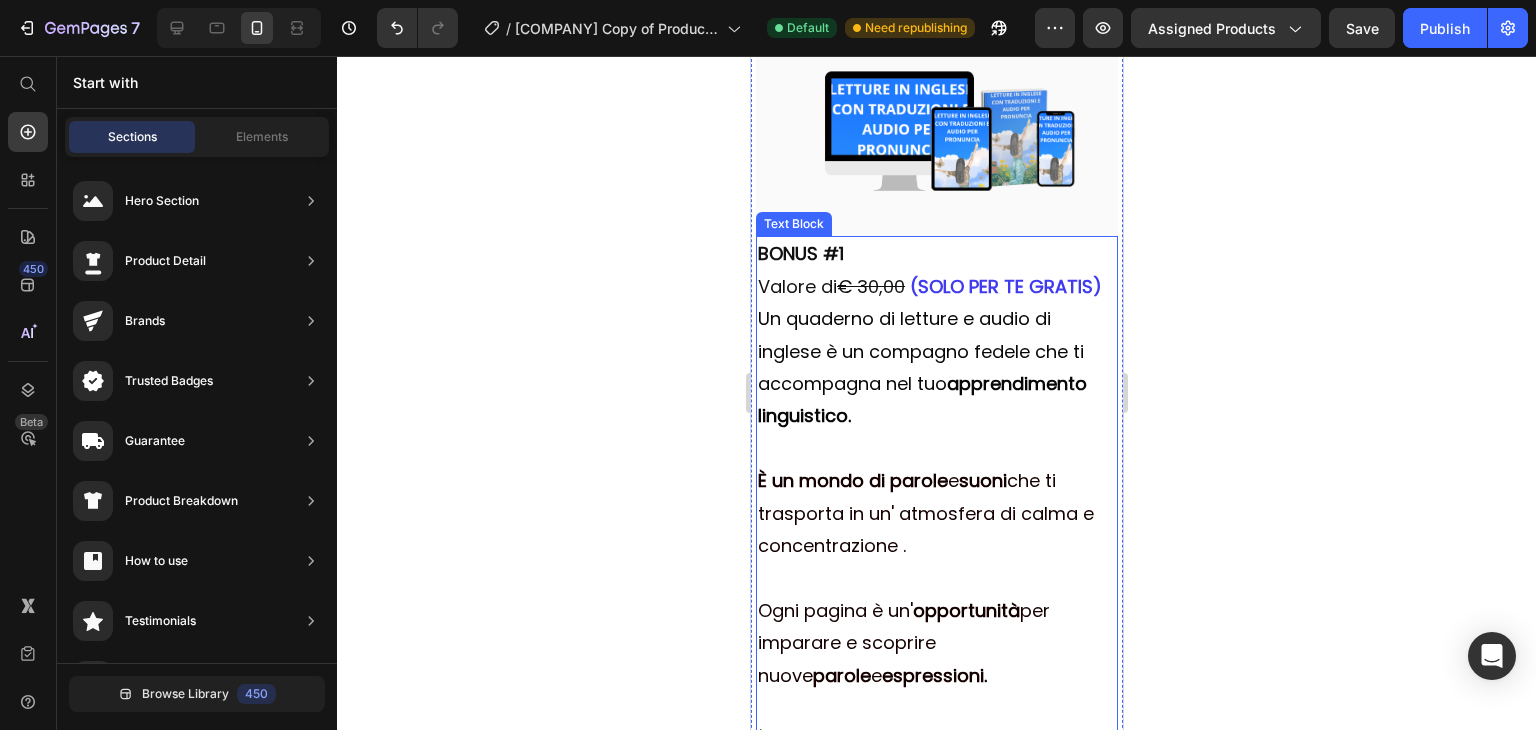click on "BONUS #1" at bounding box center [800, 253] 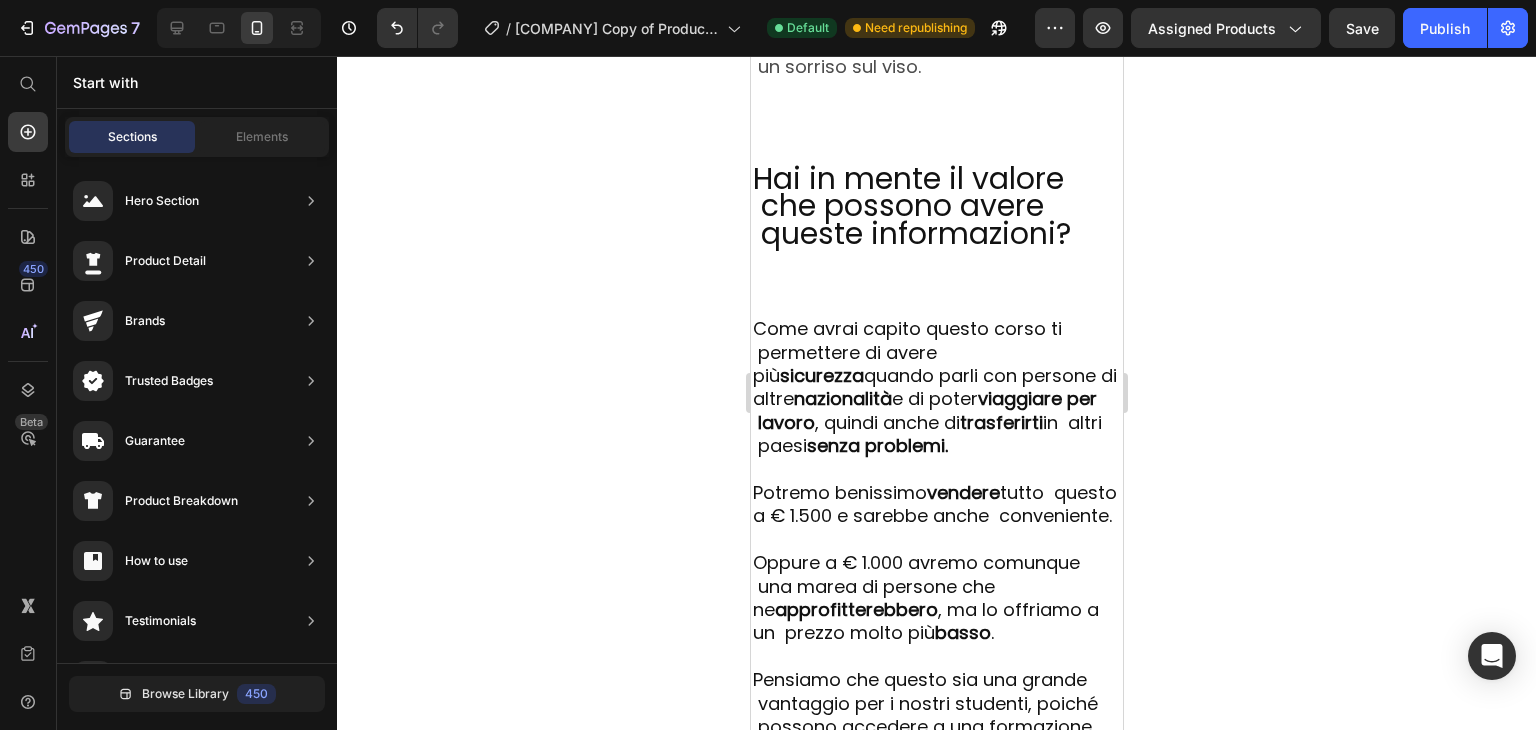 scroll, scrollTop: 7257, scrollLeft: 0, axis: vertical 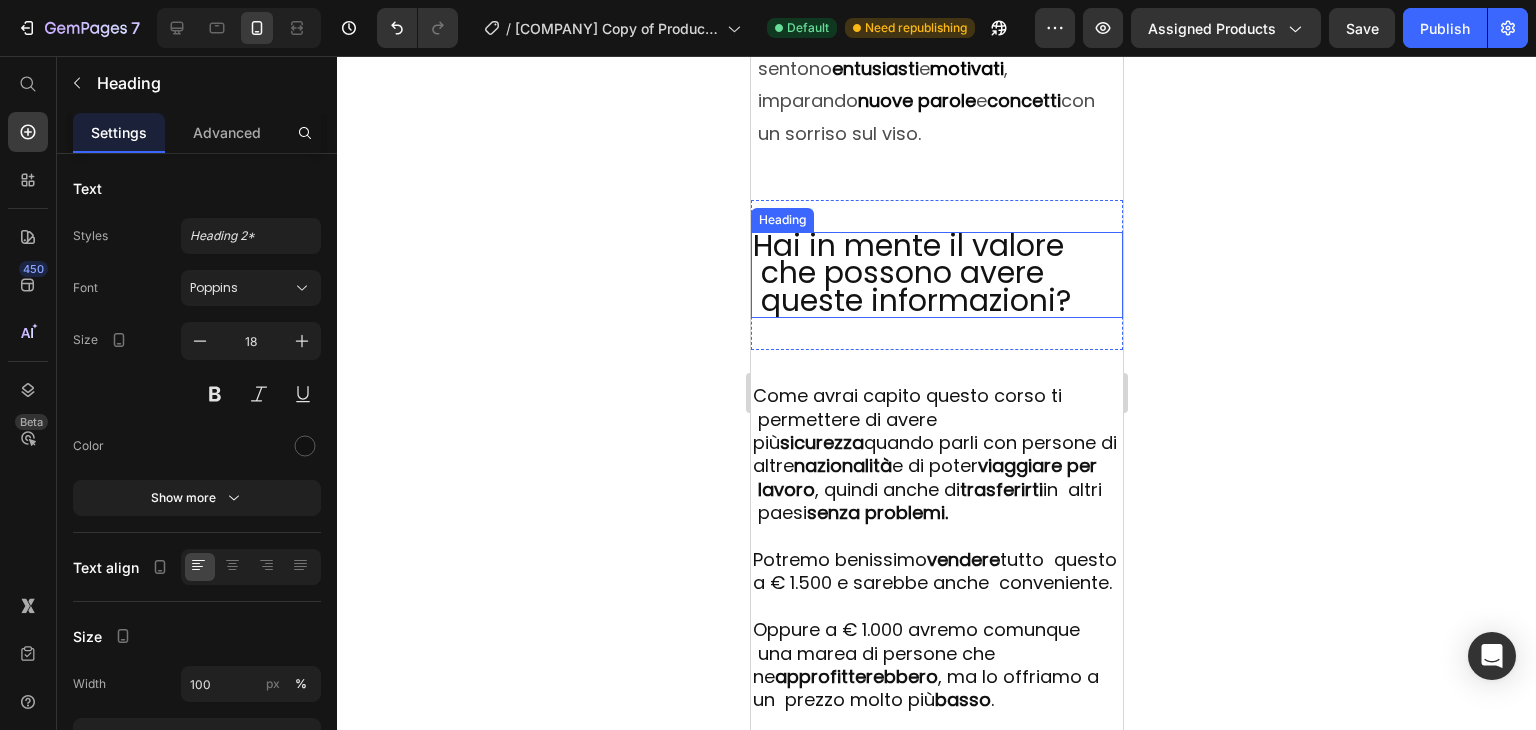 click on "Hai in mente il valore  che possono avere  queste informazioni?" at bounding box center (911, 273) 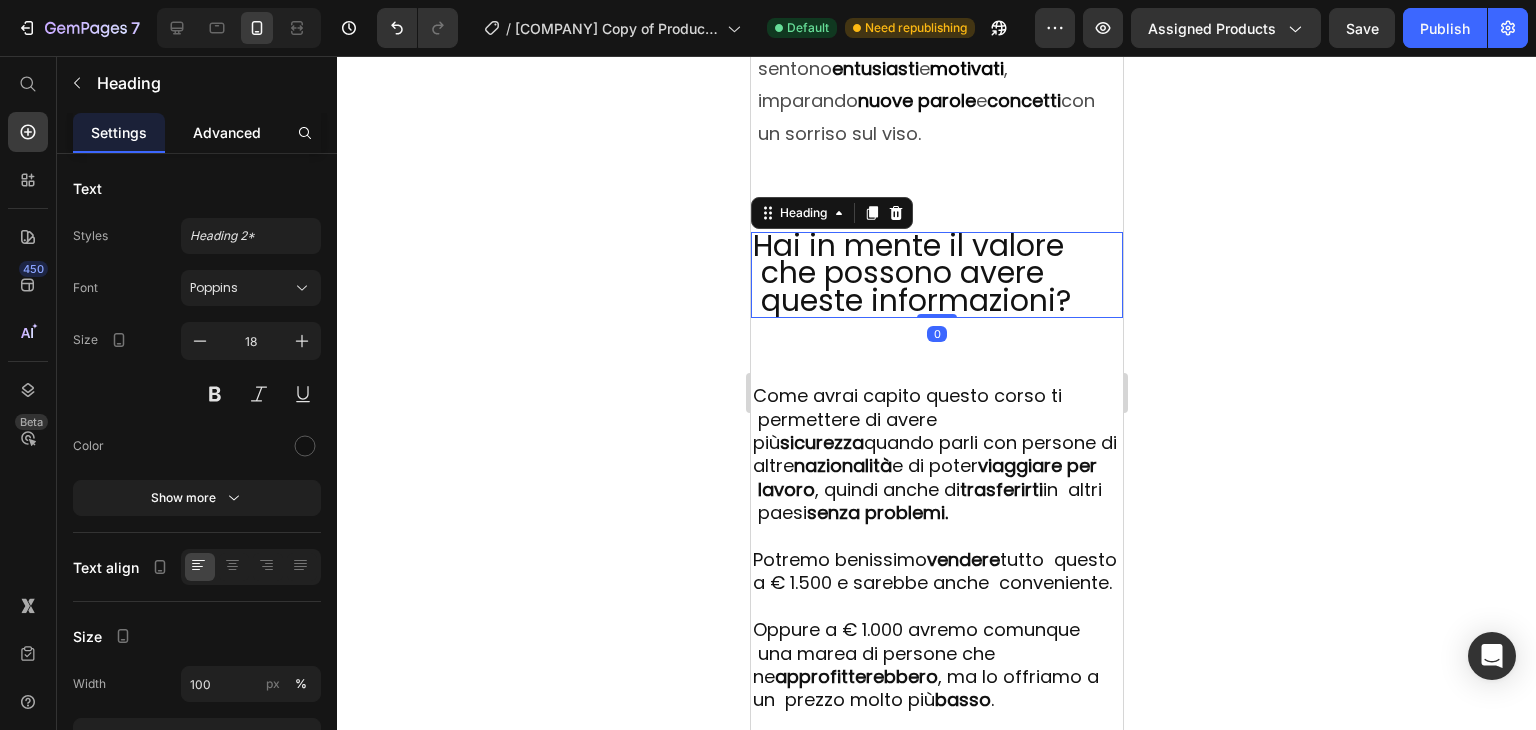 click on "Advanced" at bounding box center [227, 132] 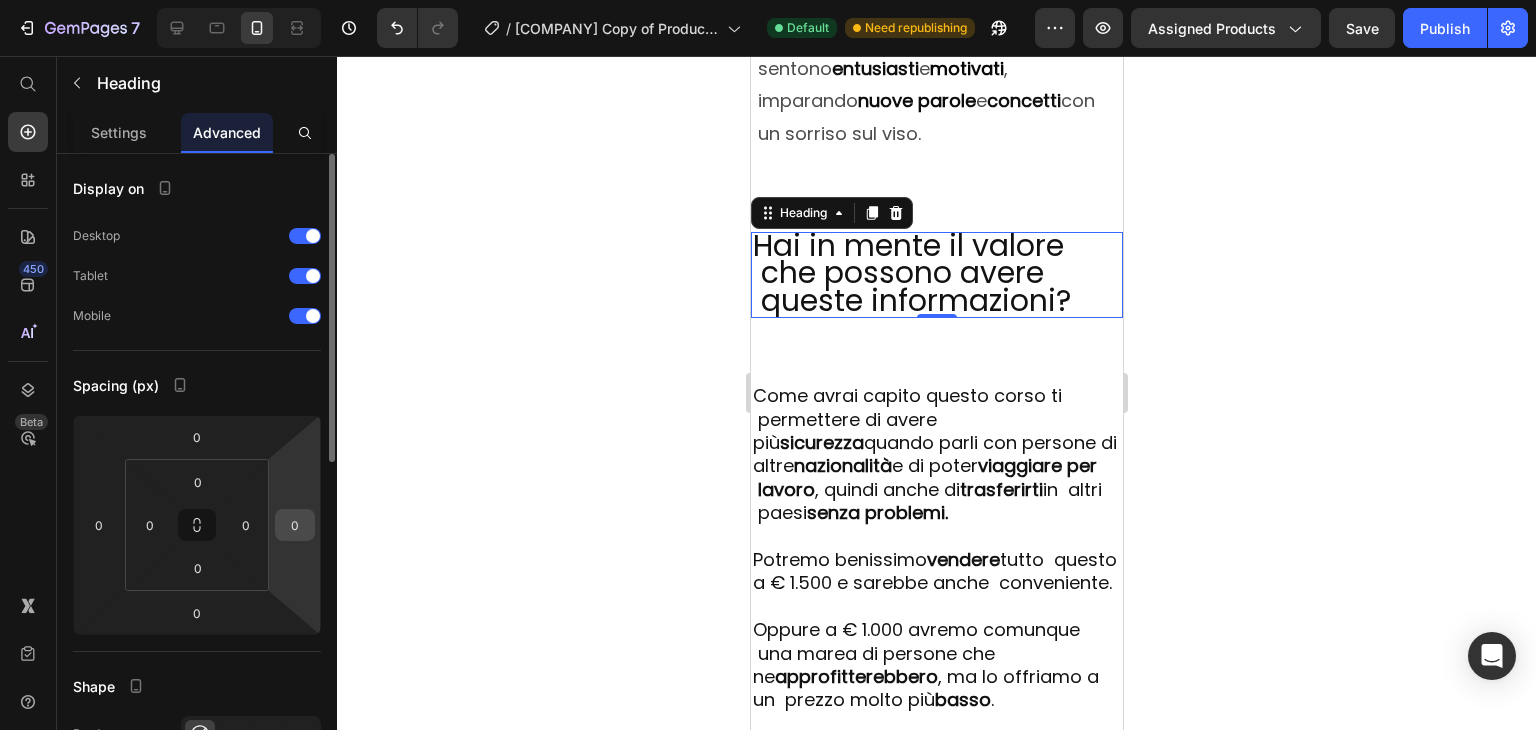 click on "0" at bounding box center (295, 525) 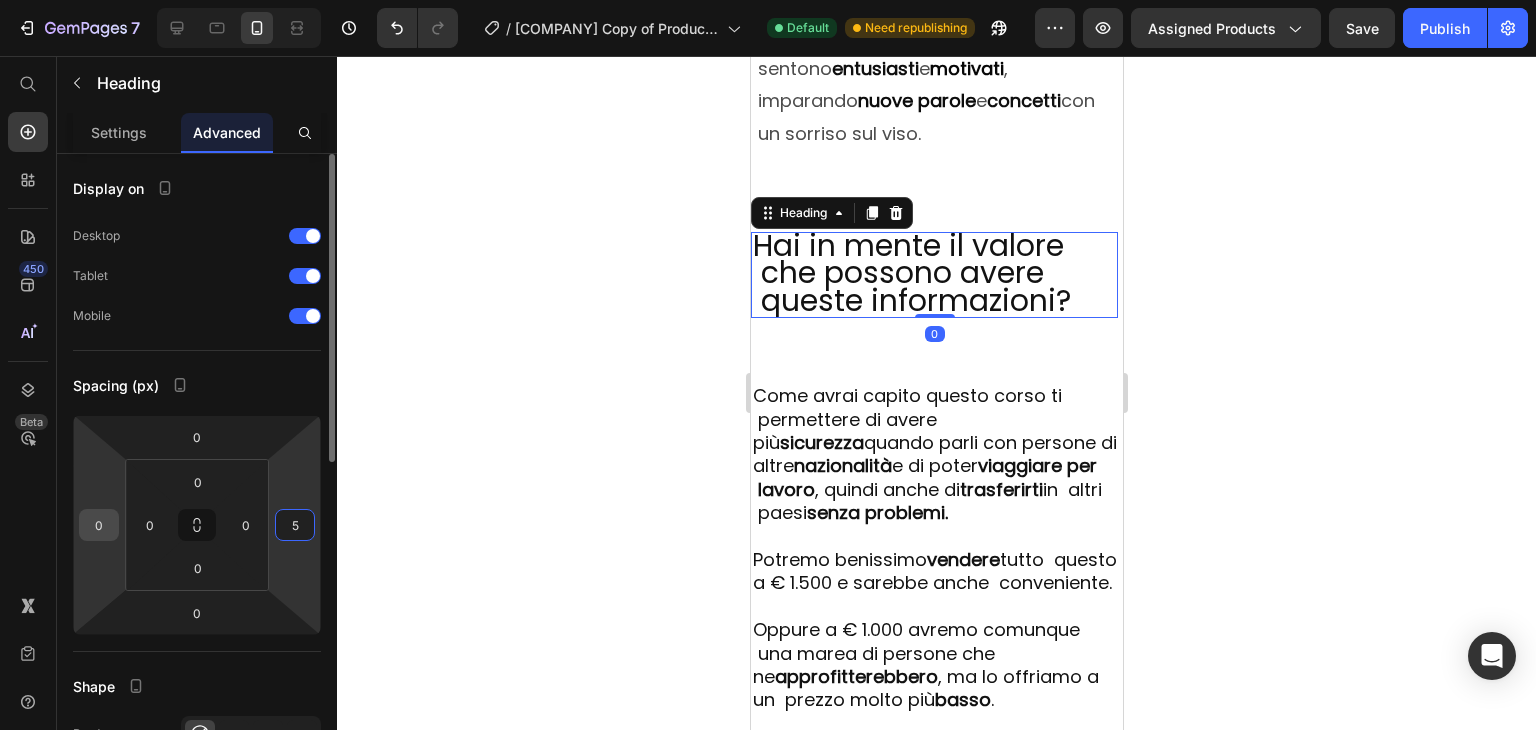 type on "5" 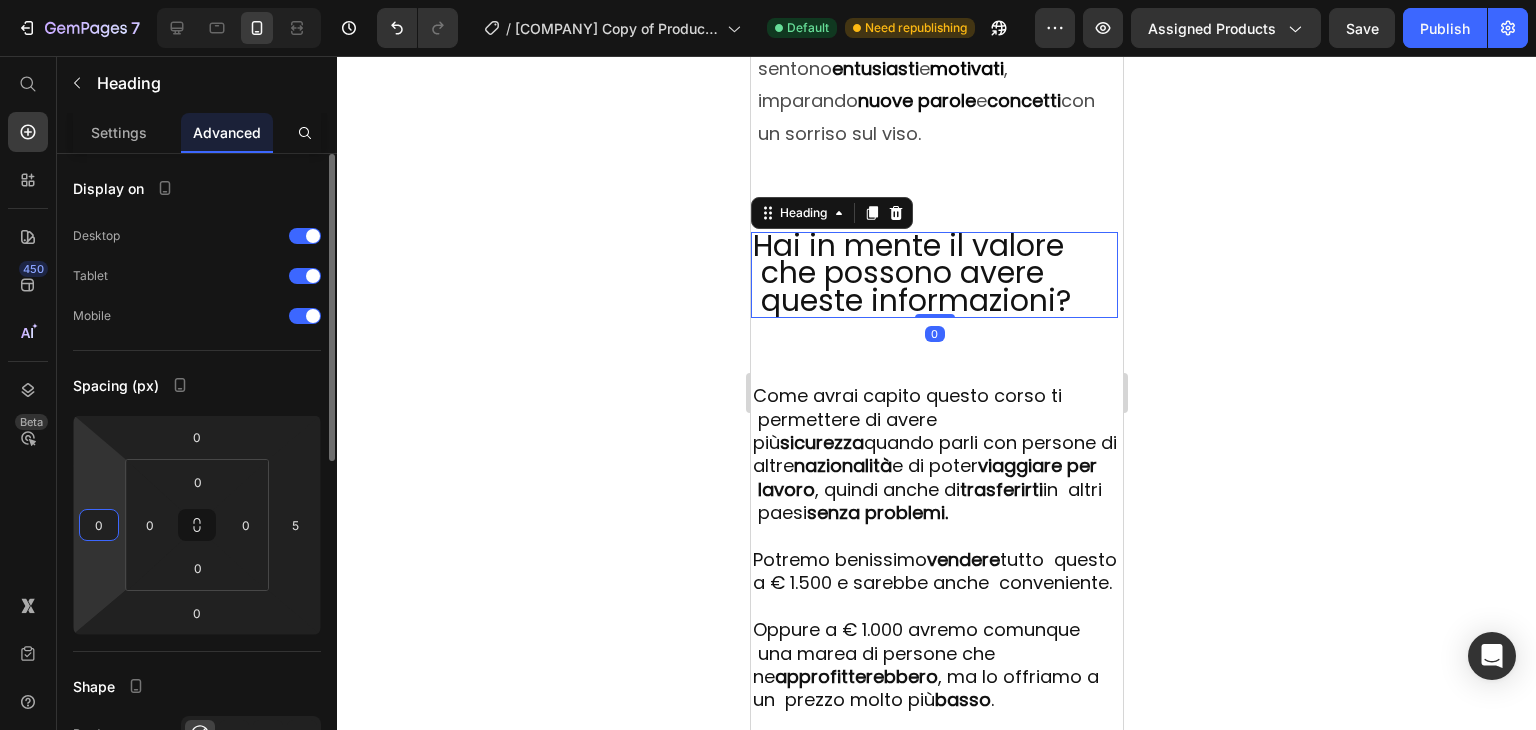 click on "0" at bounding box center [99, 525] 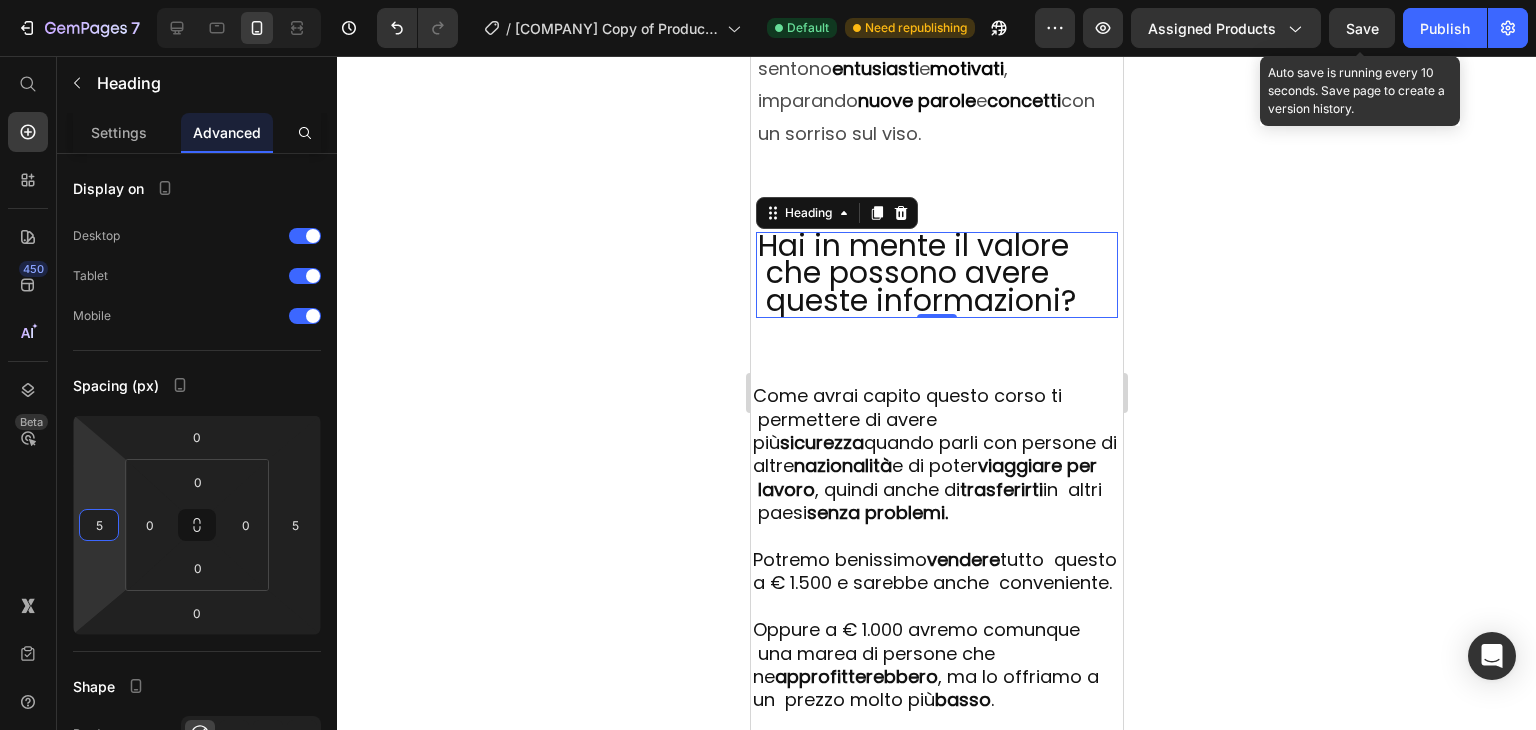 type on "5" 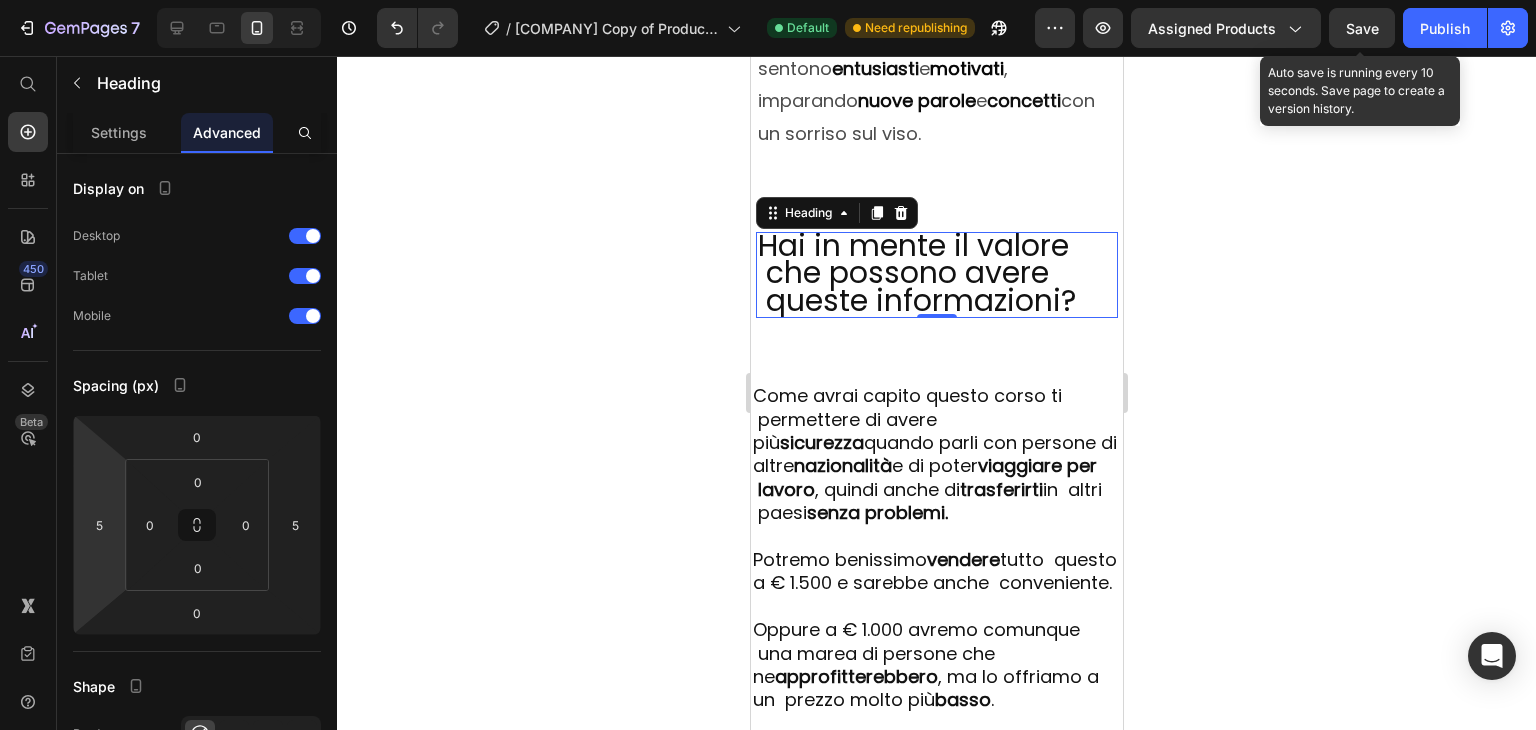 click on "Save" at bounding box center [1362, 28] 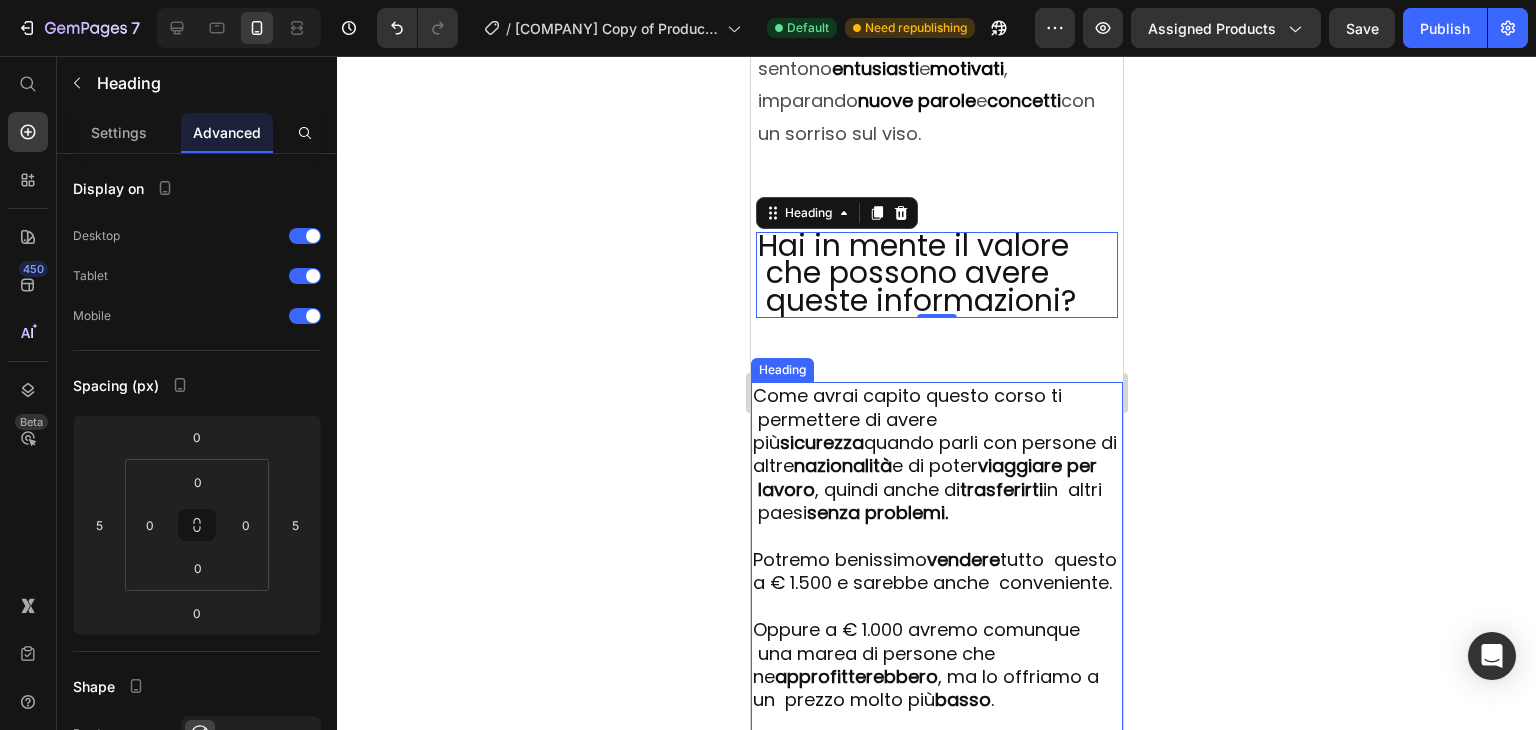 click on "Come avrai capito questo corso ti  permettere di avere più  sicurezza   quando parli con persone di altre   nazionalità  e di poter  viaggiare per  lavoro , quindi anche di  trasferirti  in  altri  paesi  senza problemi.  Potremo benissimo  vendere  tutto  questo a € 1.500 e sarebbe anche  conveniente.  Oppure a € 1.000 avremo comunque  una marea di persone che ne   approfitterebbero , ma lo offriamo a un  prezzo molto più  basso .  Pensiamo che questo sia una grande  vantaggio per i nostri studenti, poiché  possono accedere a una formazione  di   alta qualità  senza dover spendere  una   fortuna , sempre aggiungendo i   BONUS   in  omaggio .  A SOLI € 37  Tutto ancora per pochissimo  tempo !  In conclusione, pensiamo che il nostro  corso di inglese sia un ottimo valore  per il prezzo e offriamo una formazione  di alta qualità con un  grande              materiale didattico  e un  prezzo  competitivo .  Siamo  fiduciosi  che il nostro  corso   obiettivi  e" at bounding box center (936, 840) 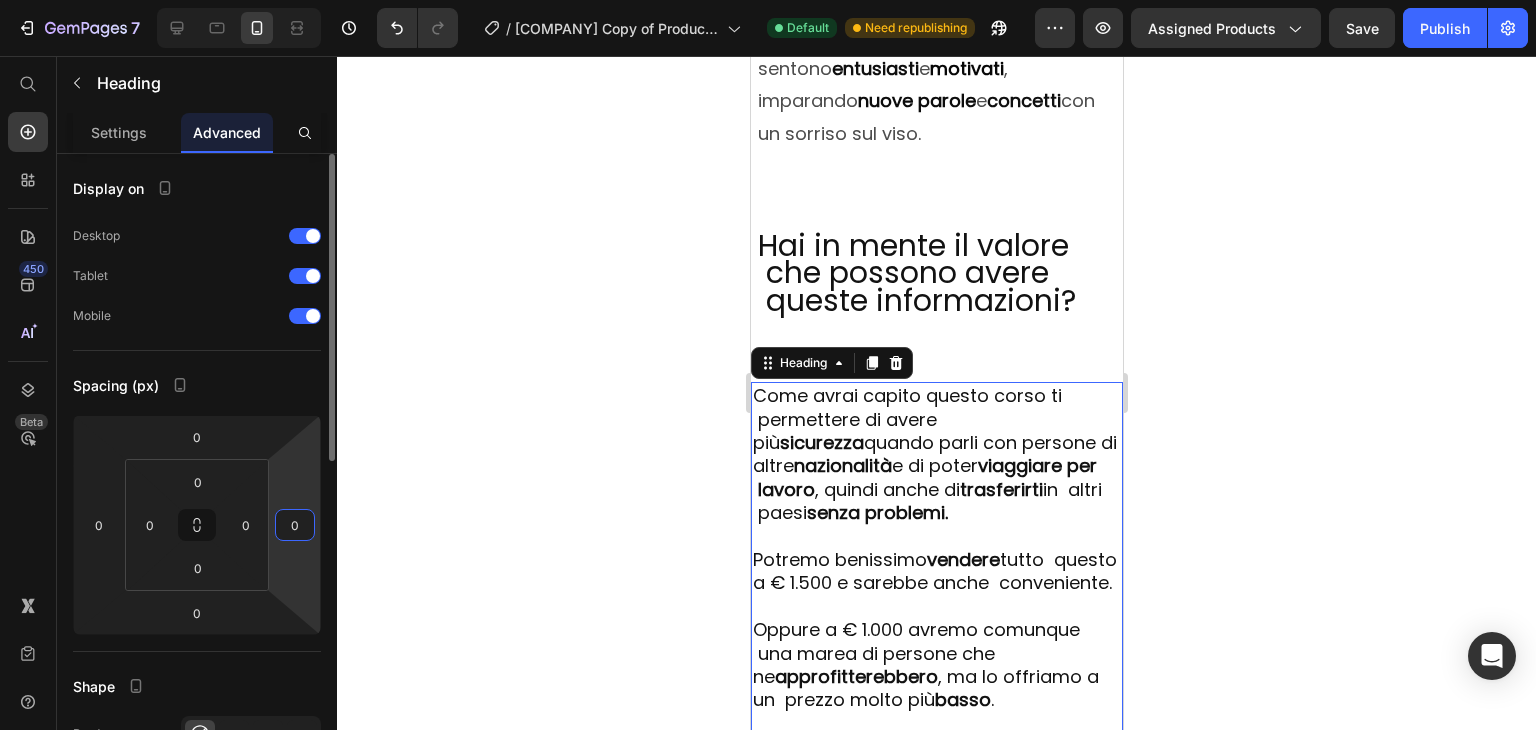 click on "0" at bounding box center (295, 525) 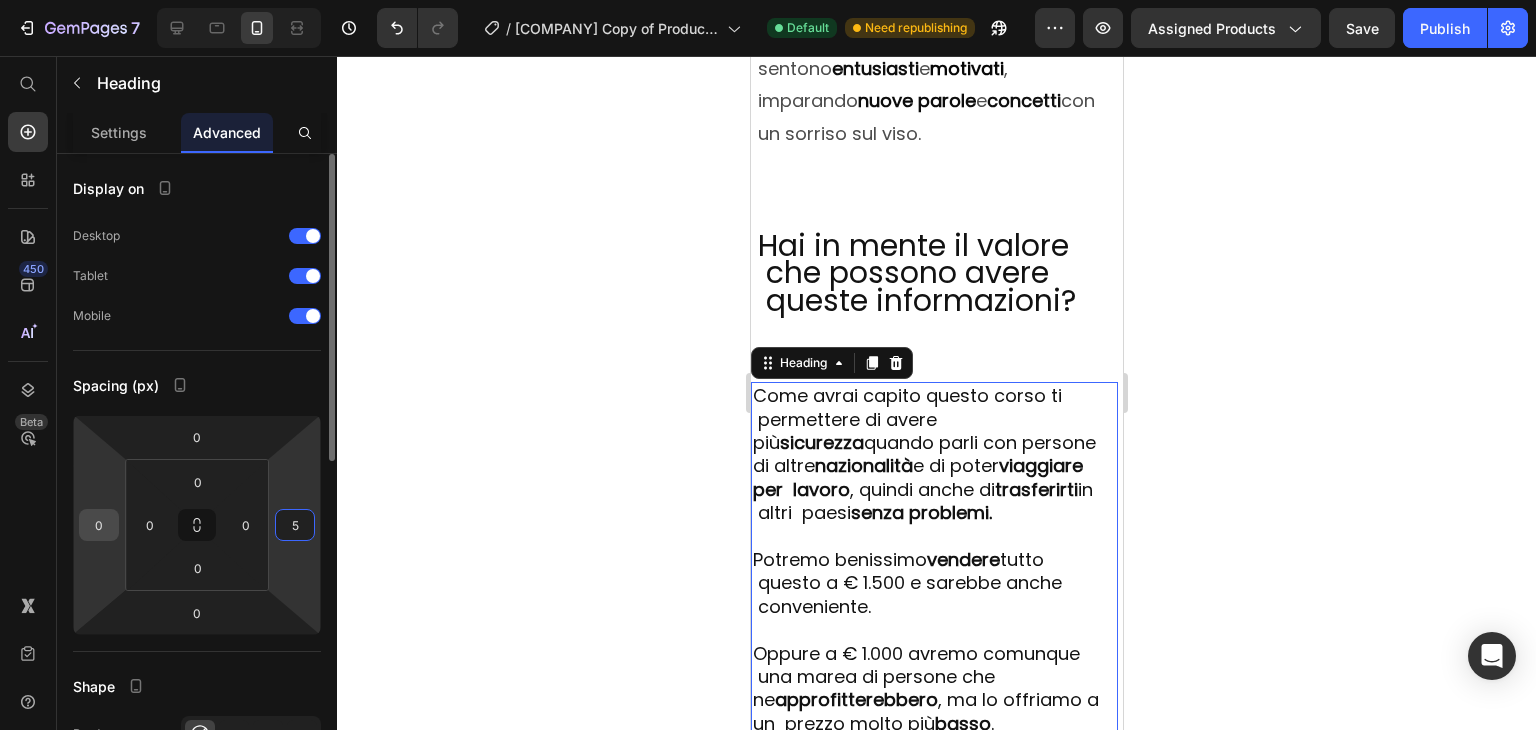 type on "5" 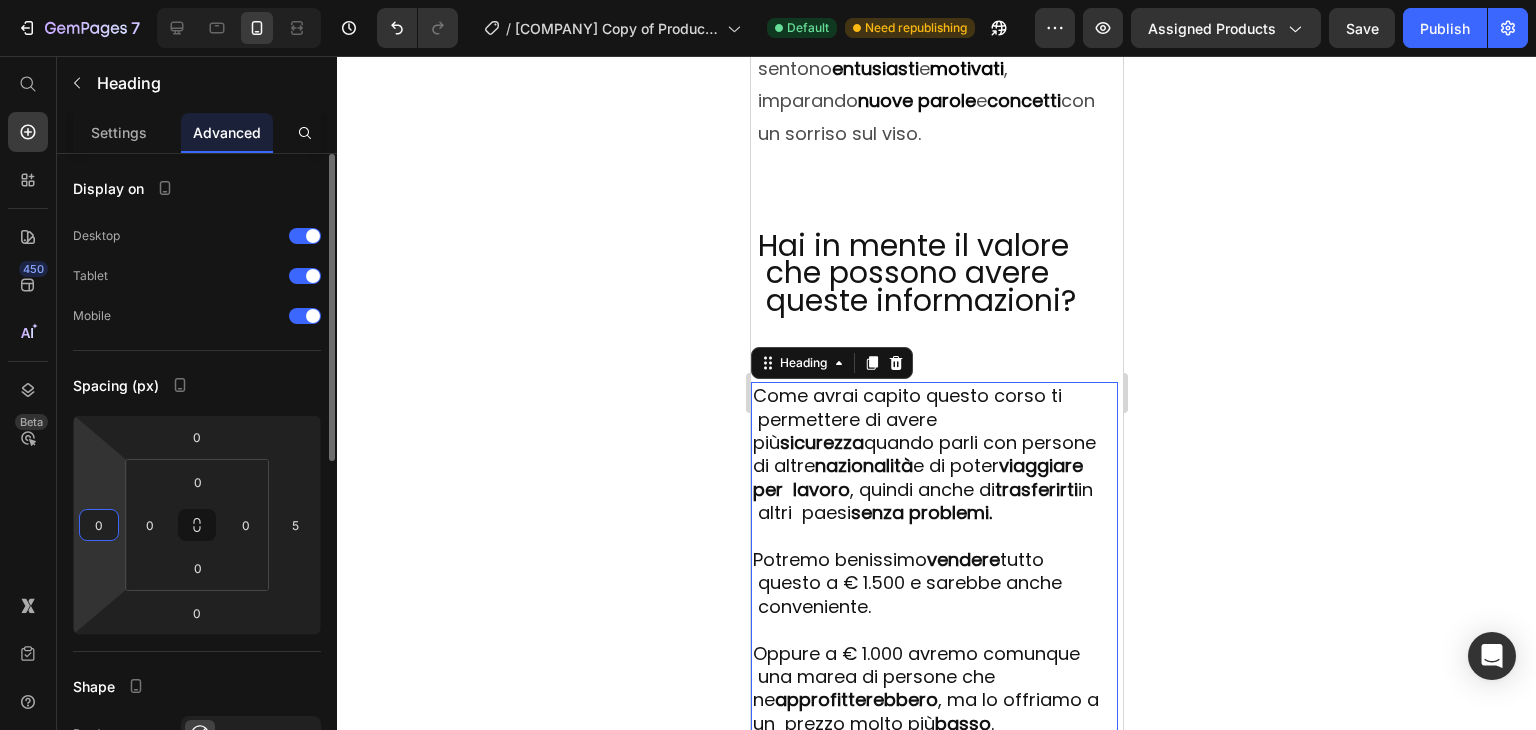 click on "0" at bounding box center [99, 525] 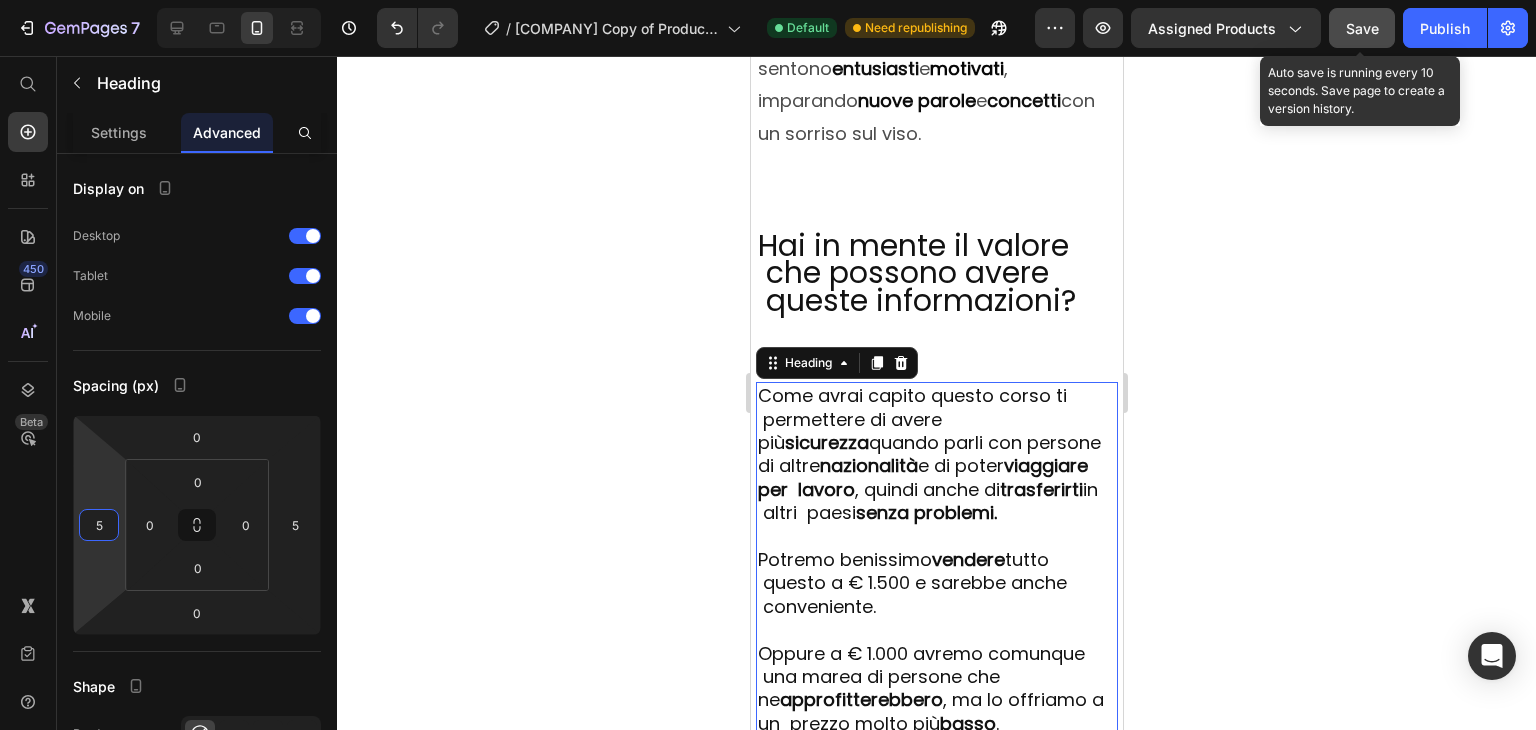 type on "5" 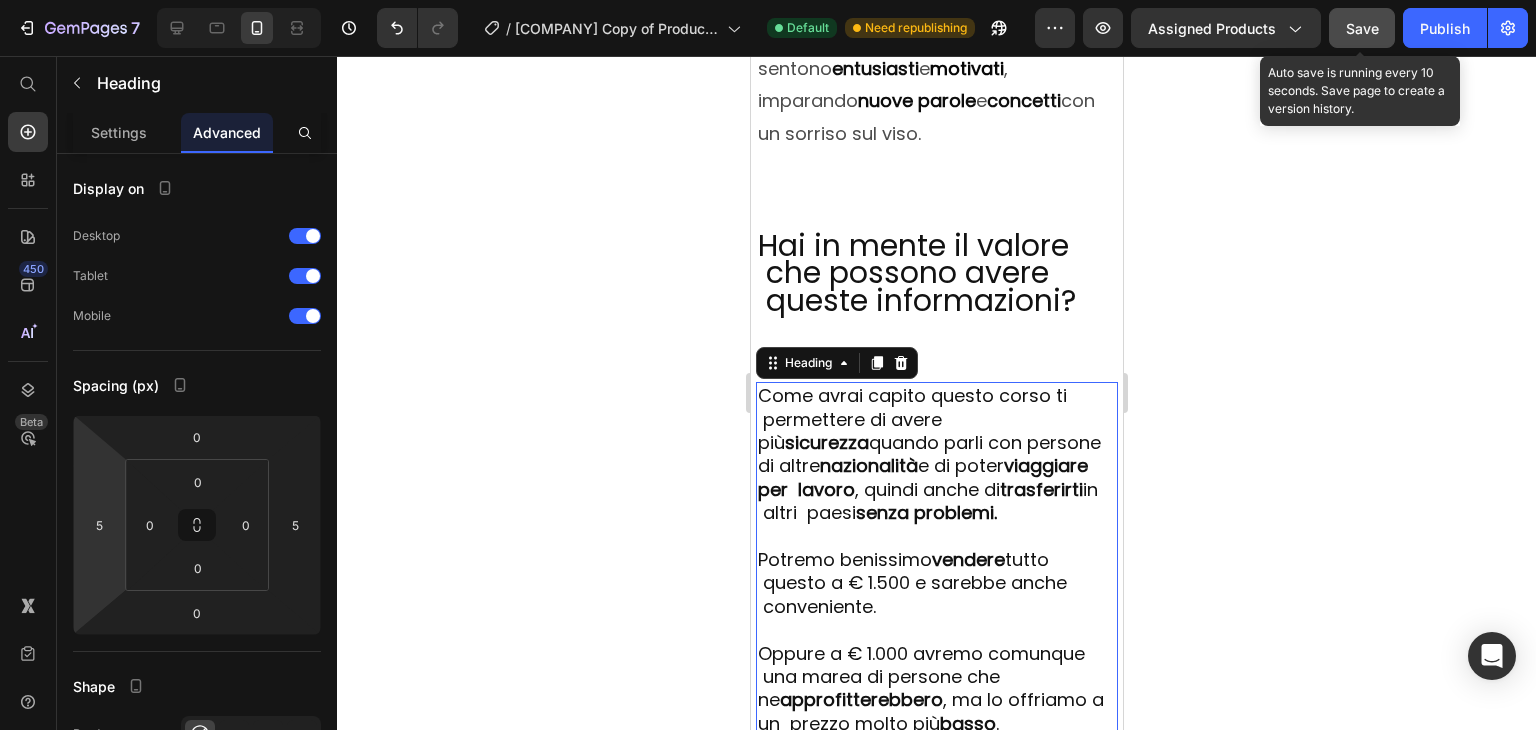 click on "Save" 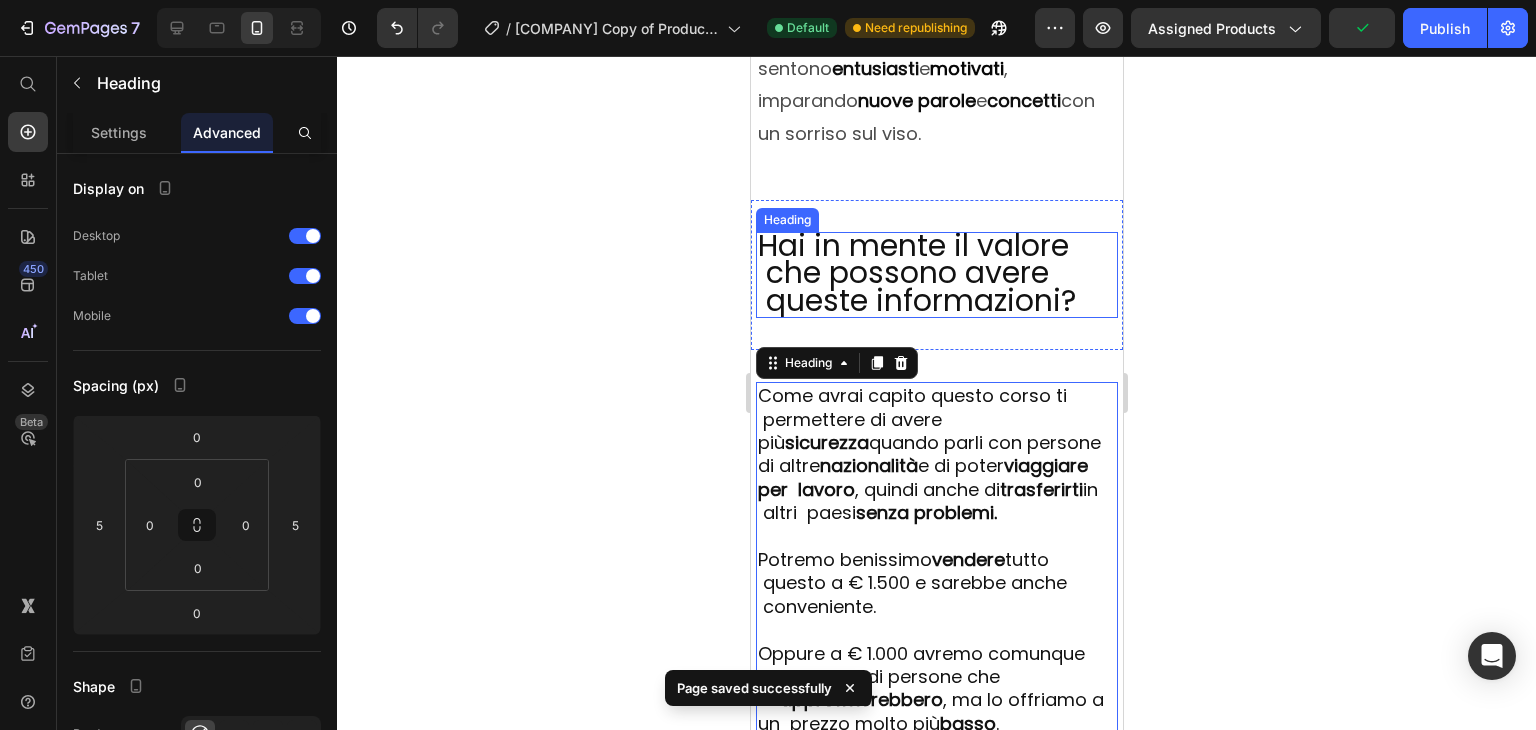 click on "Hai in mente il valore  che possono avere  queste informazioni?" at bounding box center [916, 273] 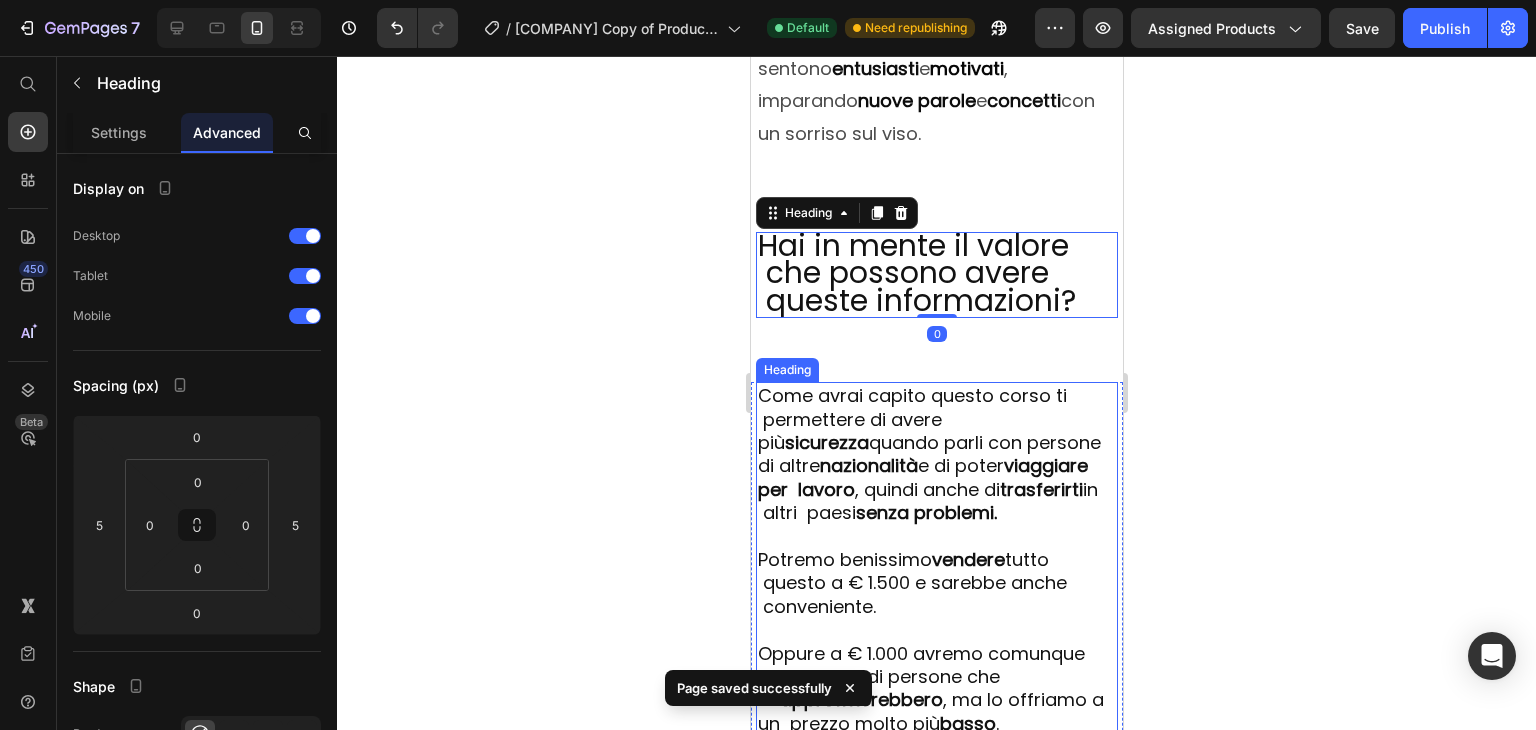 click on "Come avrai capito questo corso ti  permettere di avere più  sicurezza   quando parli con persone di altre   nazionalità  e di poter  viaggiare per  lavoro , quindi anche di  trasferirti  in  altri  paesi  senza problemi.  Potremo benissimo  vendere  tutto  questo a € 1.500 e sarebbe anche  conveniente.  Oppure a € 1.000 avremo comunque  una marea di persone che ne   approfitterebbero , ma lo offriamo a un  prezzo molto più  basso .  Pensiamo che questo sia una grande  vantaggio per i nostri studenti, poiché  possono accedere a una formazione  di   alta qualità  senza dover spendere  una   fortuna , sempre aggiungendo i   BONUS   in  omaggio .  A SOLI € 37  Tutto ancora per pochissimo  tempo !  In conclusione, pensiamo che il nostro  corso di inglese sia un ottimo valore  per il prezzo e offriamo una formazione  di alta qualità con un  grande              materiale didattico  e un  prezzo  competitivo .  Siamo  fiduciosi  che il nostro  corso   obiettivi  e" at bounding box center [936, 852] 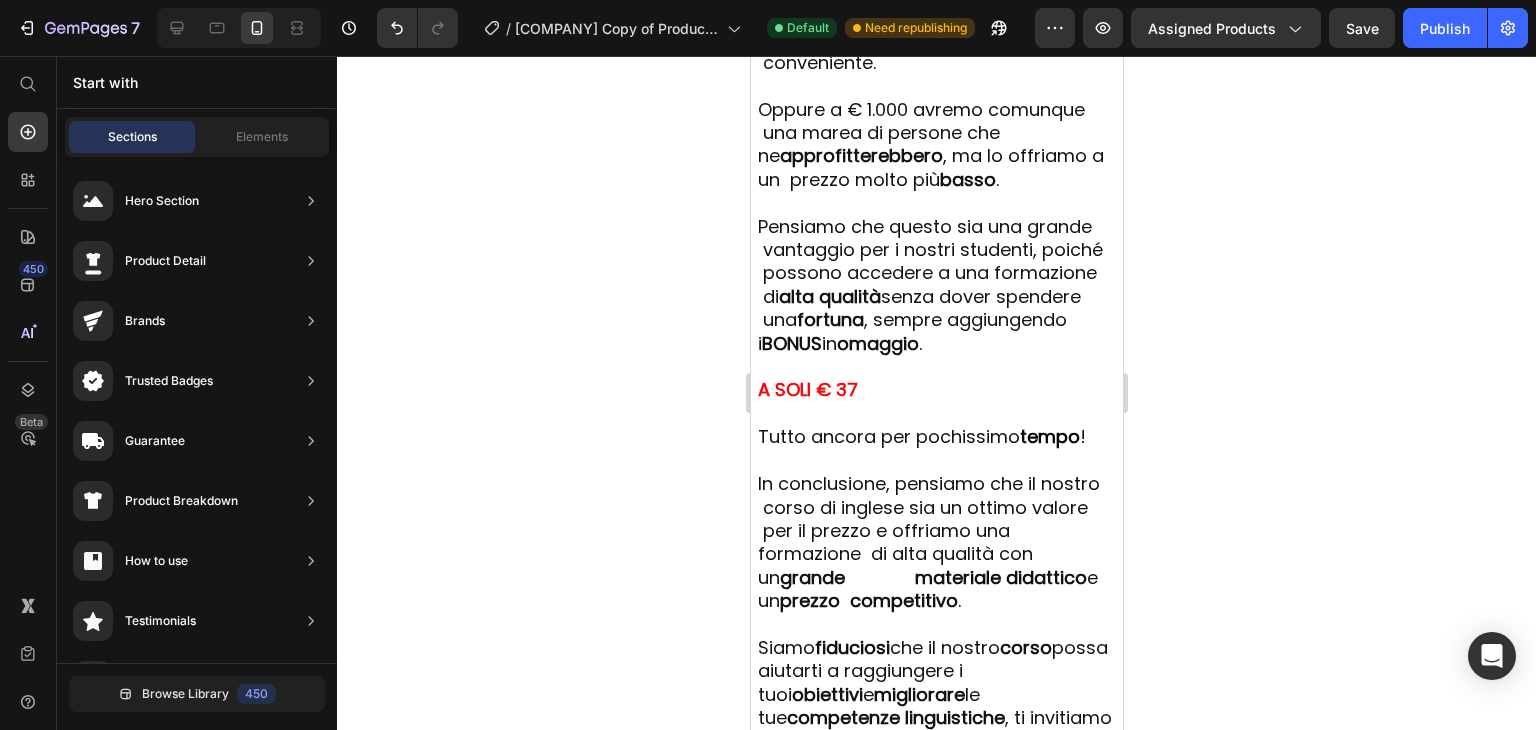 scroll, scrollTop: 7936, scrollLeft: 0, axis: vertical 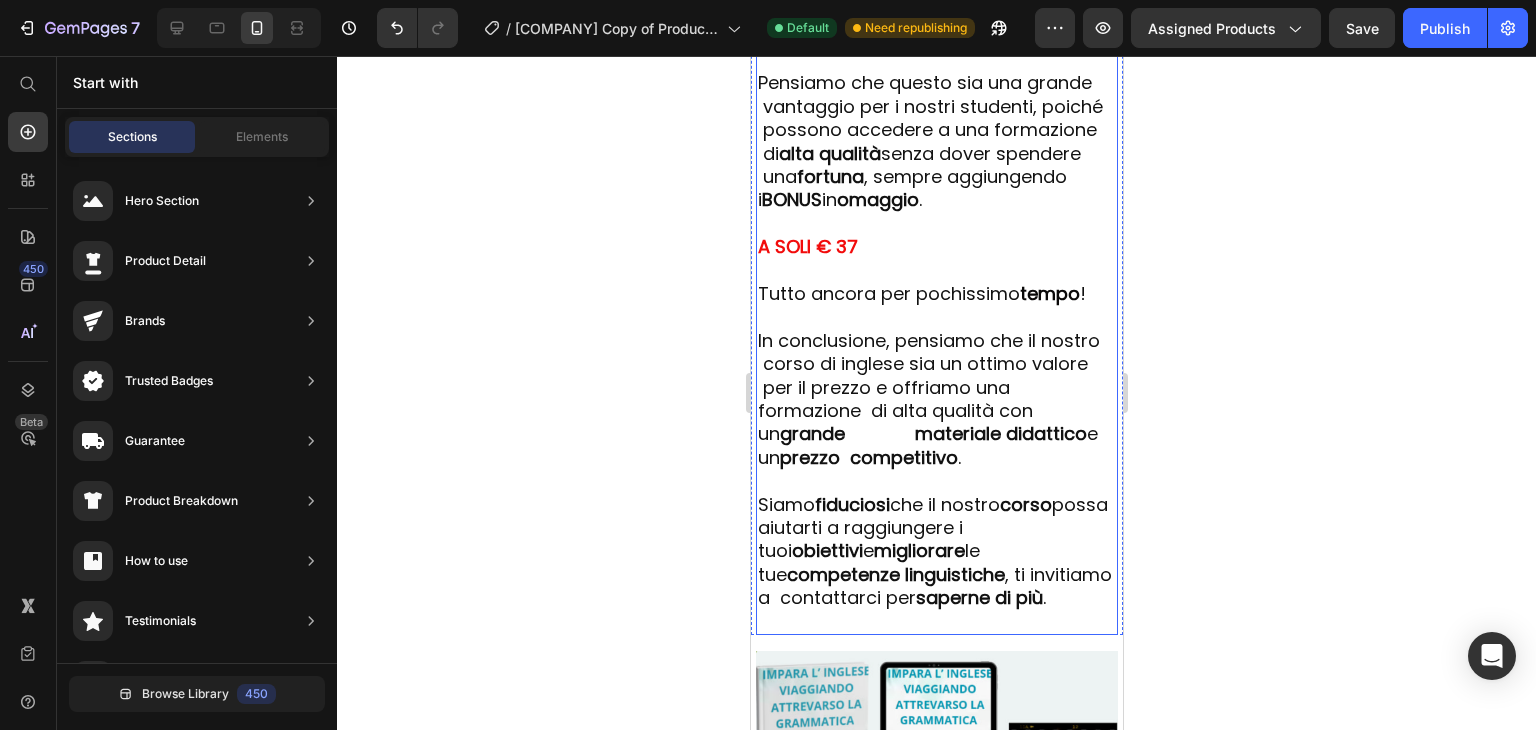 click on "Come avrai capito questo corso ti  permettere di avere più  sicurezza   quando parli con persone di altre   nazionalità  e di poter  viaggiare per  lavoro , quindi anche di  trasferirti  in  altri  paesi  senza problemi.  Potremo benissimo  vendere  tutto  questo a € 1.500 e sarebbe anche  conveniente.  Oppure a € 1.000 avremo comunque  una marea di persone che ne   approfitterebbero , ma lo offriamo a un  prezzo molto più  basso .  Pensiamo che questo sia una grande  vantaggio per i nostri studenti, poiché  possono accedere a una formazione  di   alta qualità  senza dover spendere  una   fortuna , sempre aggiungendo i   BONUS   in  omaggio .  A SOLI € 37  Tutto ancora per pochissimo  tempo !  In conclusione, pensiamo che il nostro  corso di inglese sia un ottimo valore  per il prezzo e offriamo una formazione  di alta qualità con un  grande              materiale didattico  e un  prezzo  competitivo .  Siamo  fiduciosi  che il nostro  corso   obiettivi  e" at bounding box center [936, 165] 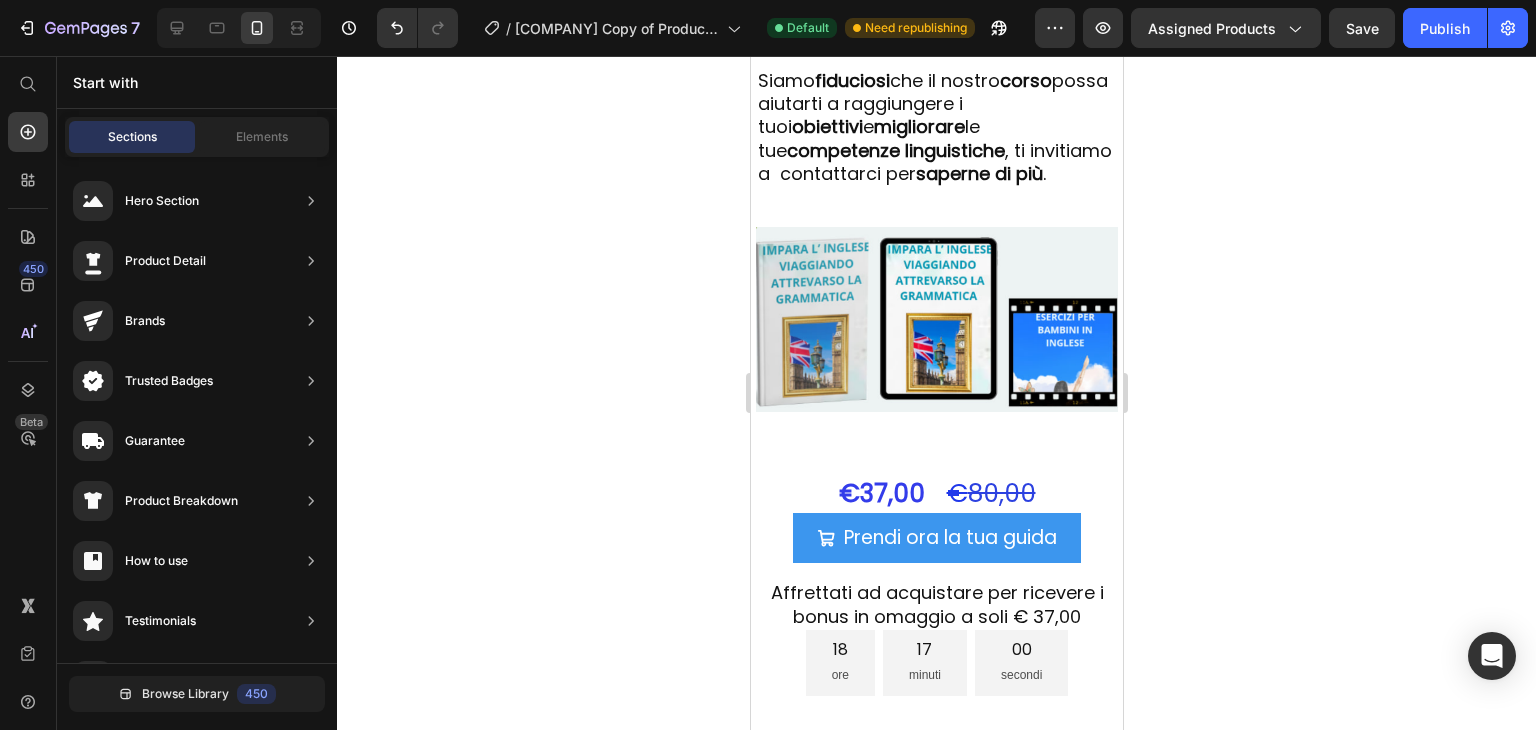 scroll, scrollTop: 8401, scrollLeft: 0, axis: vertical 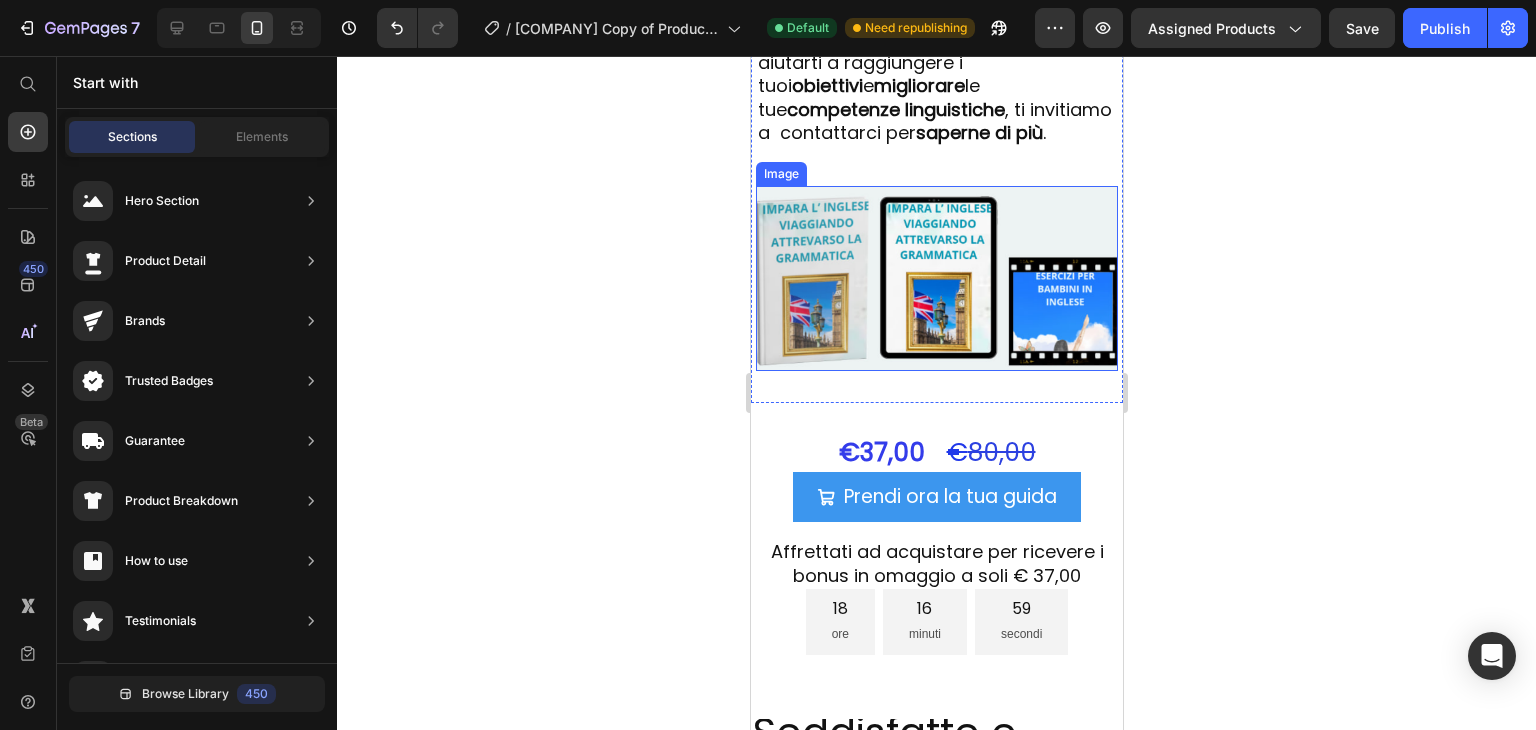 click at bounding box center [936, 278] 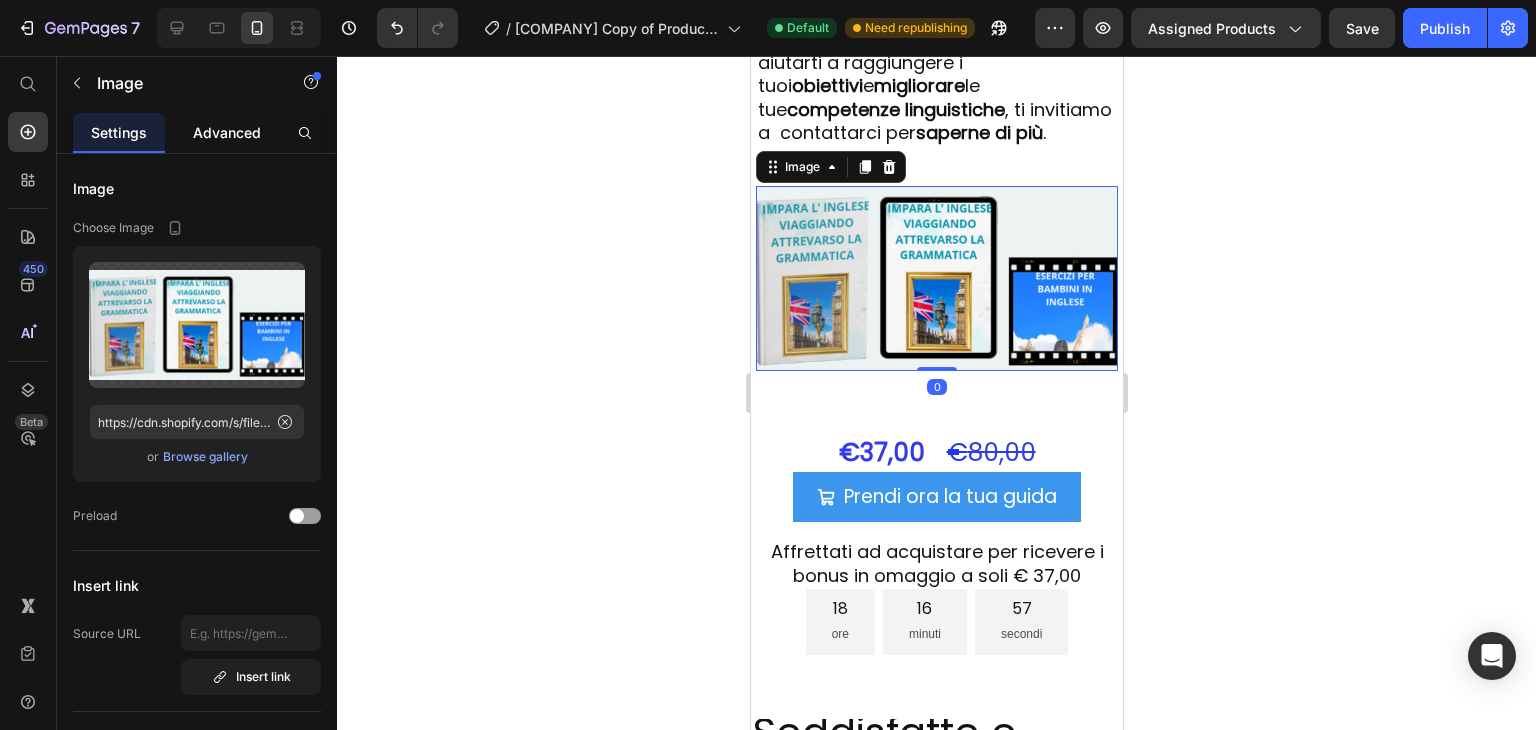 click on "Advanced" 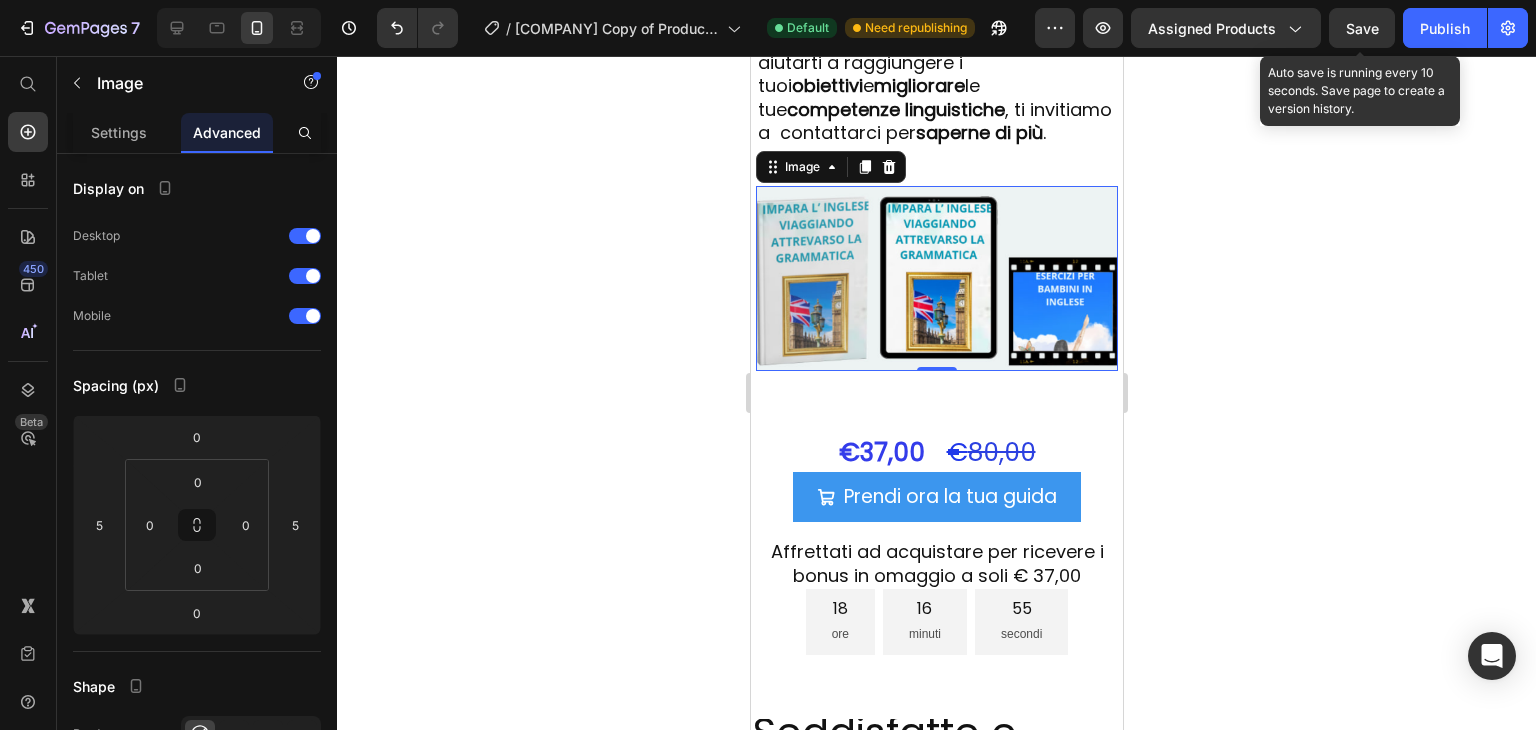 click on "Save" at bounding box center (1362, 28) 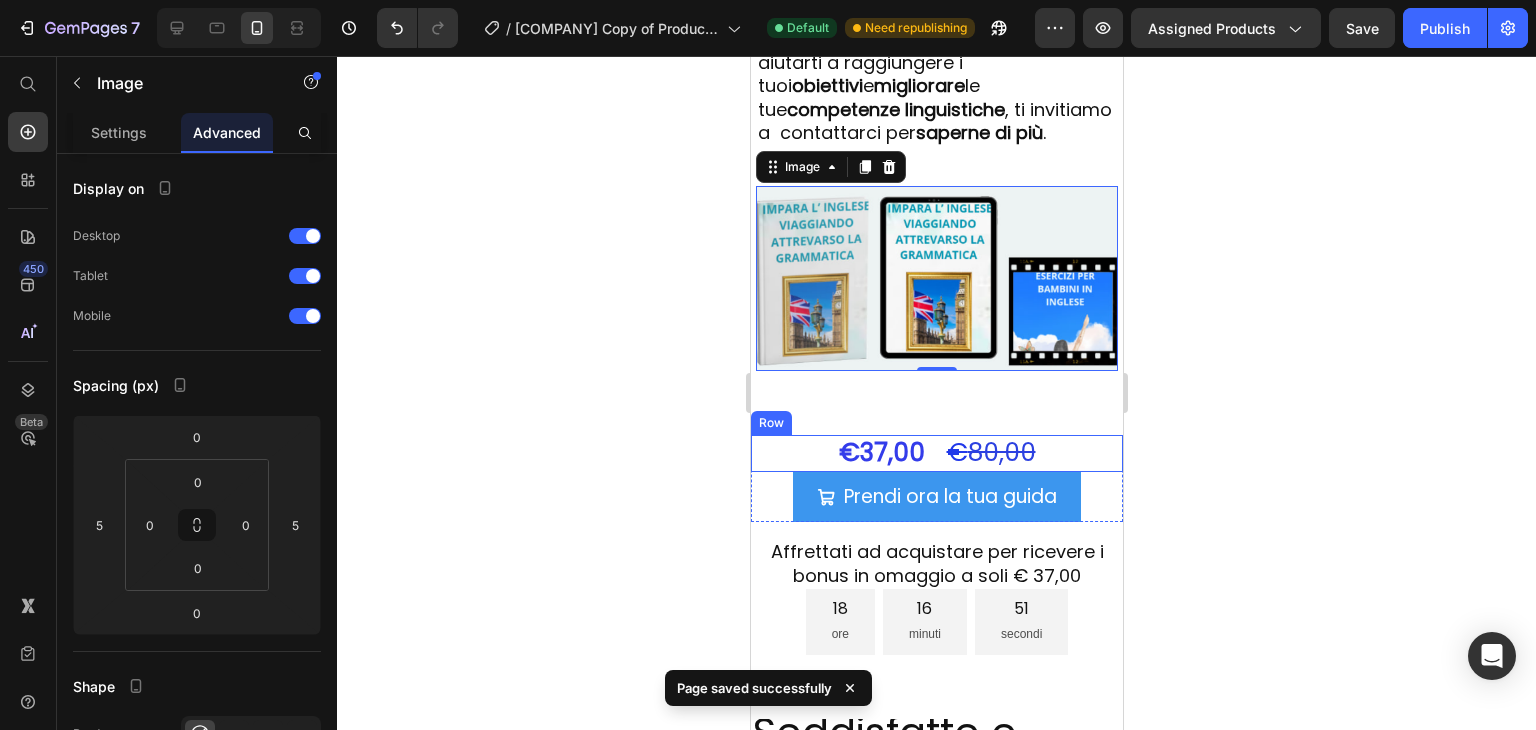 click on "€37,00 Heading € 80,00 Heading Row" at bounding box center (936, 453) 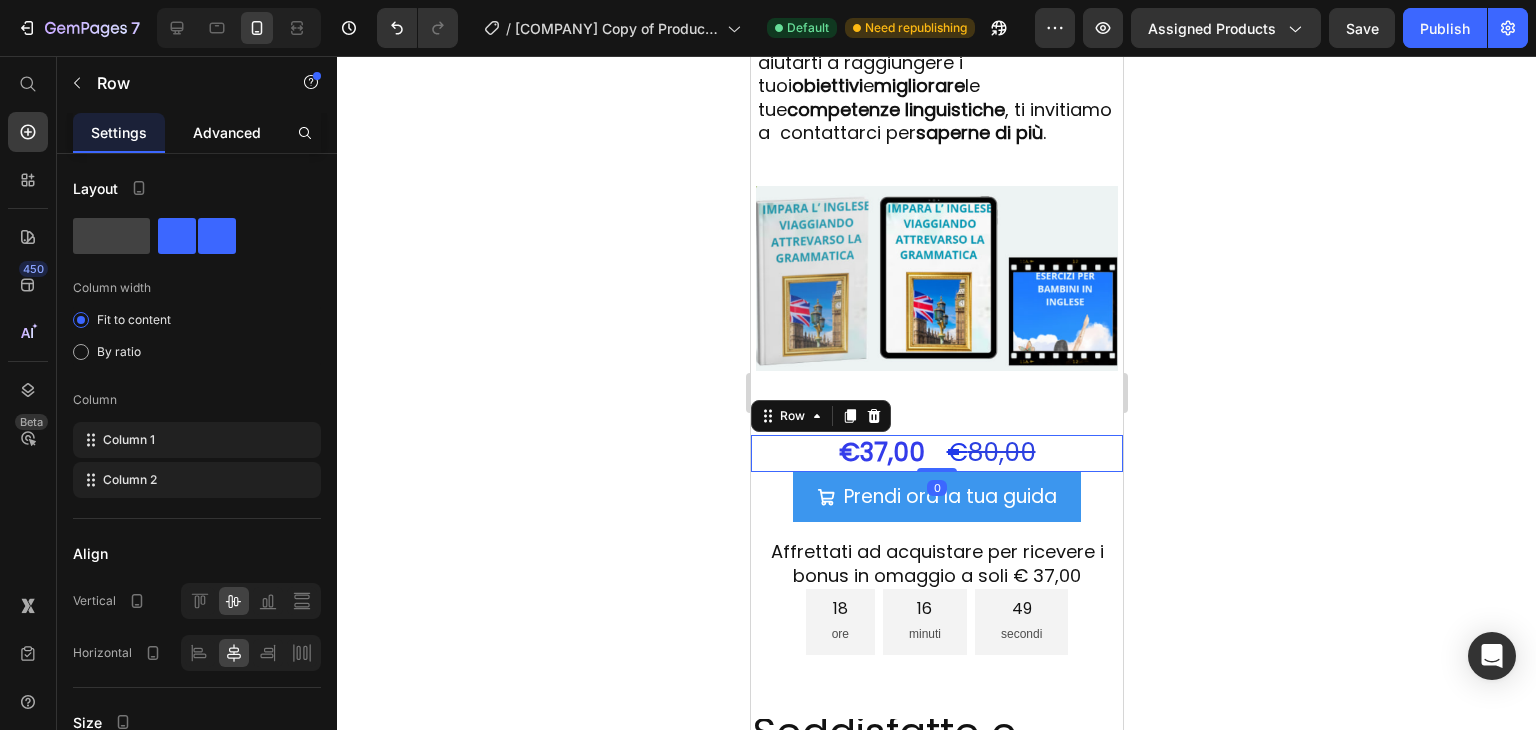 click on "Advanced" at bounding box center [227, 132] 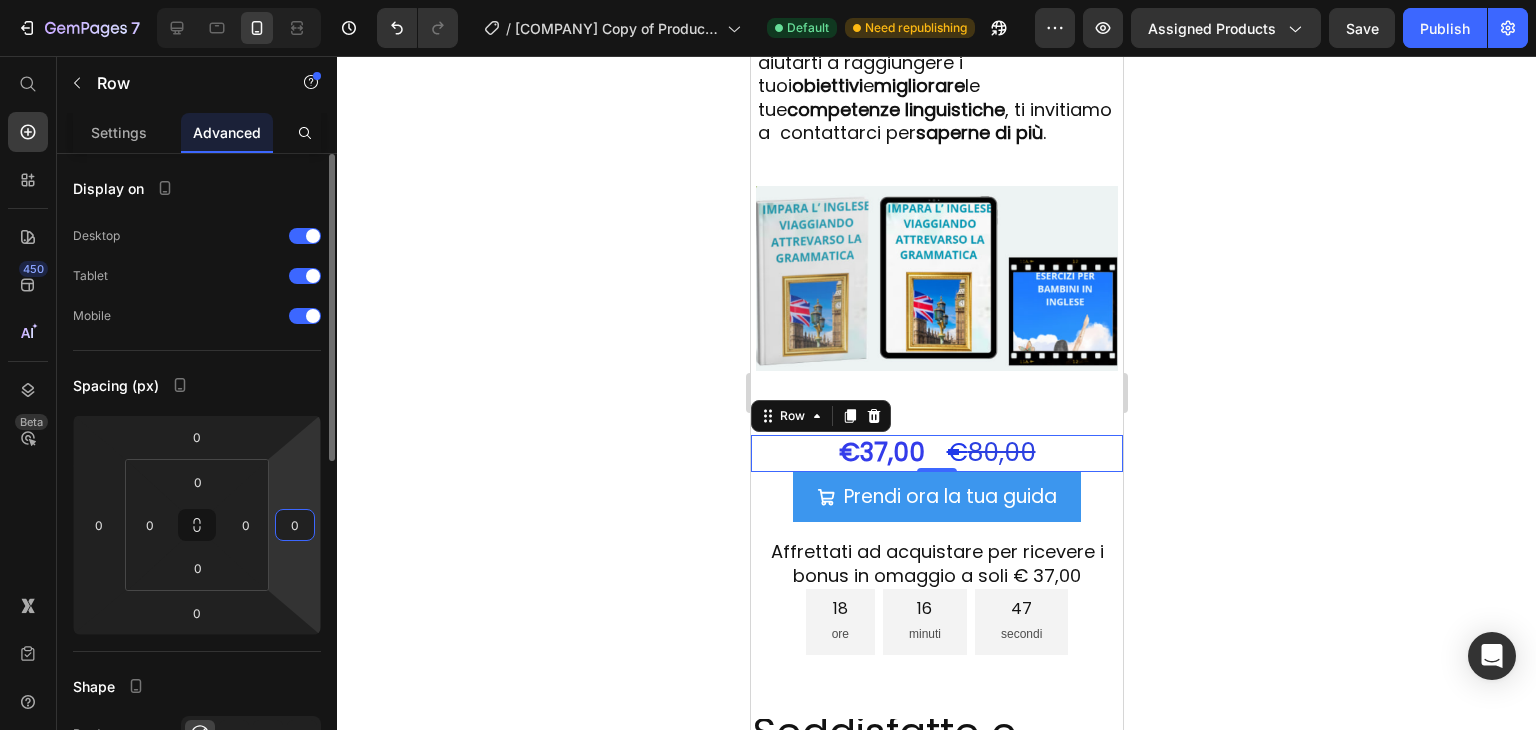 click on "0" at bounding box center [295, 525] 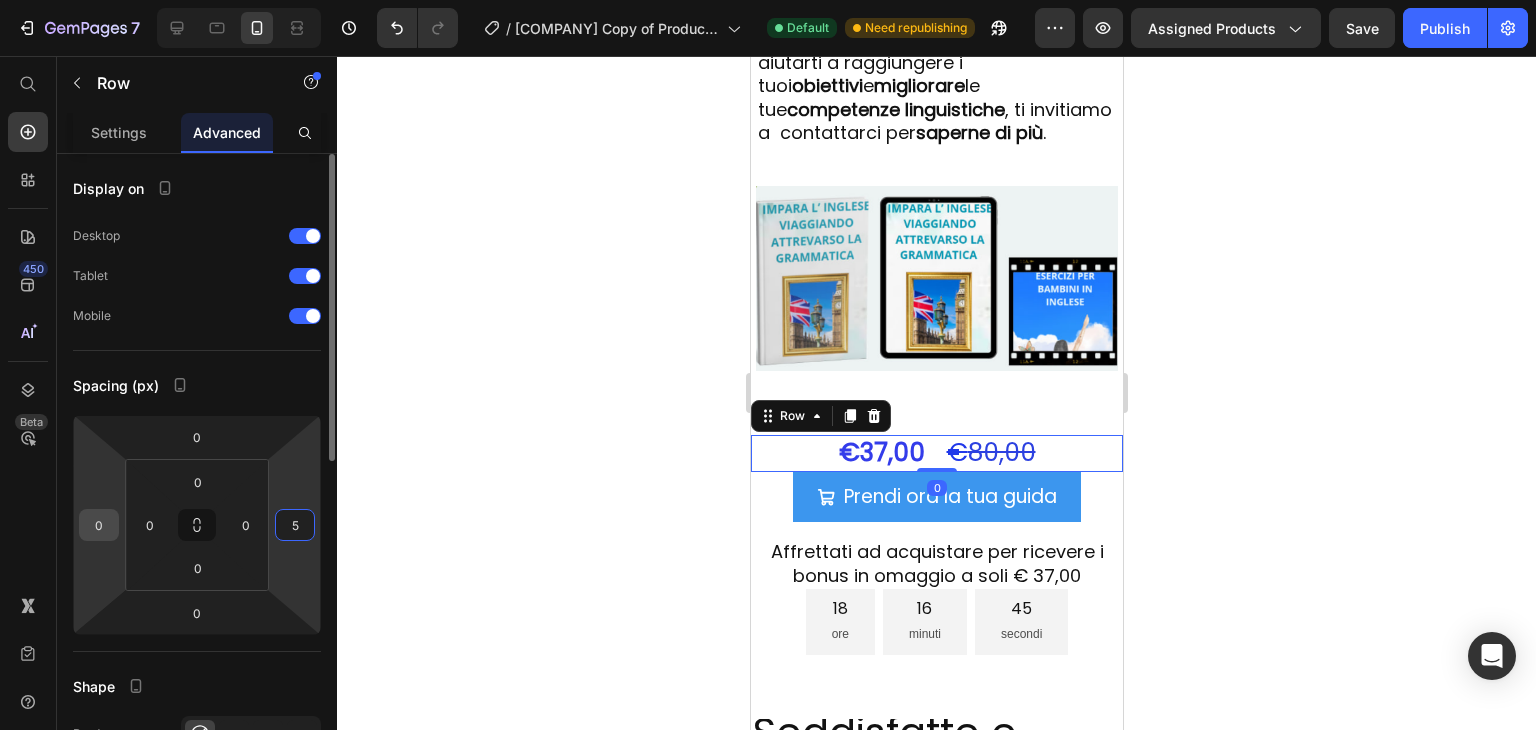 type on "5" 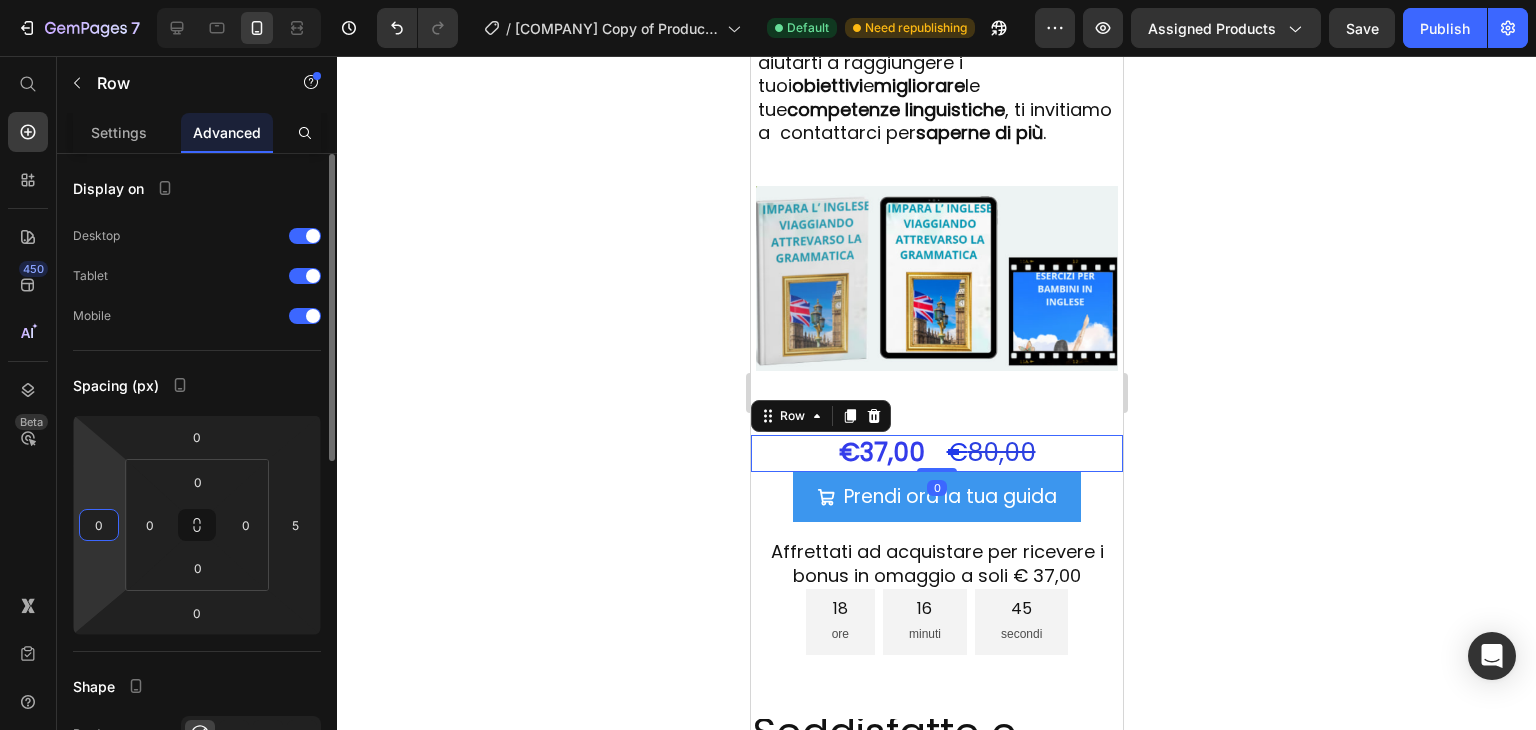 click on "0" at bounding box center (99, 525) 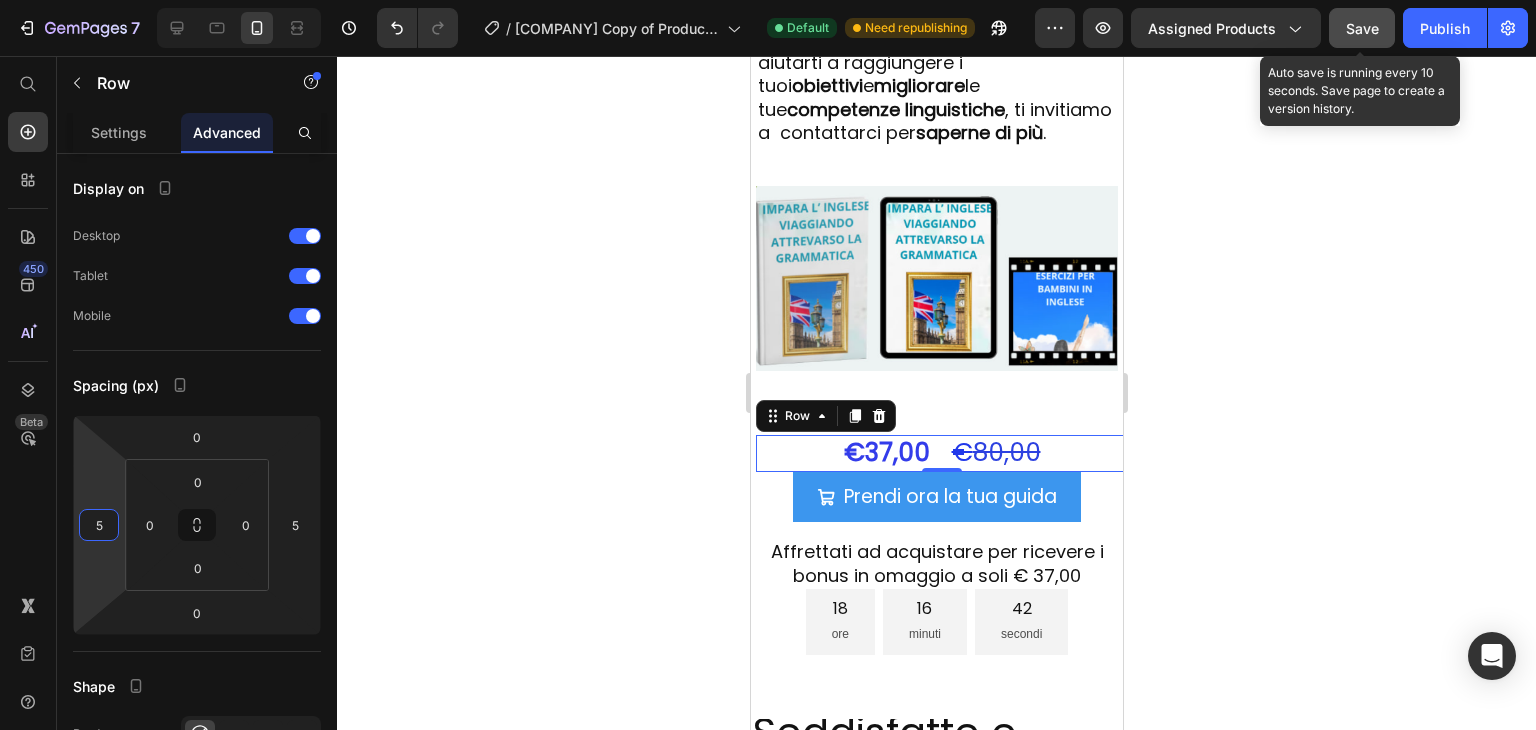 type on "5" 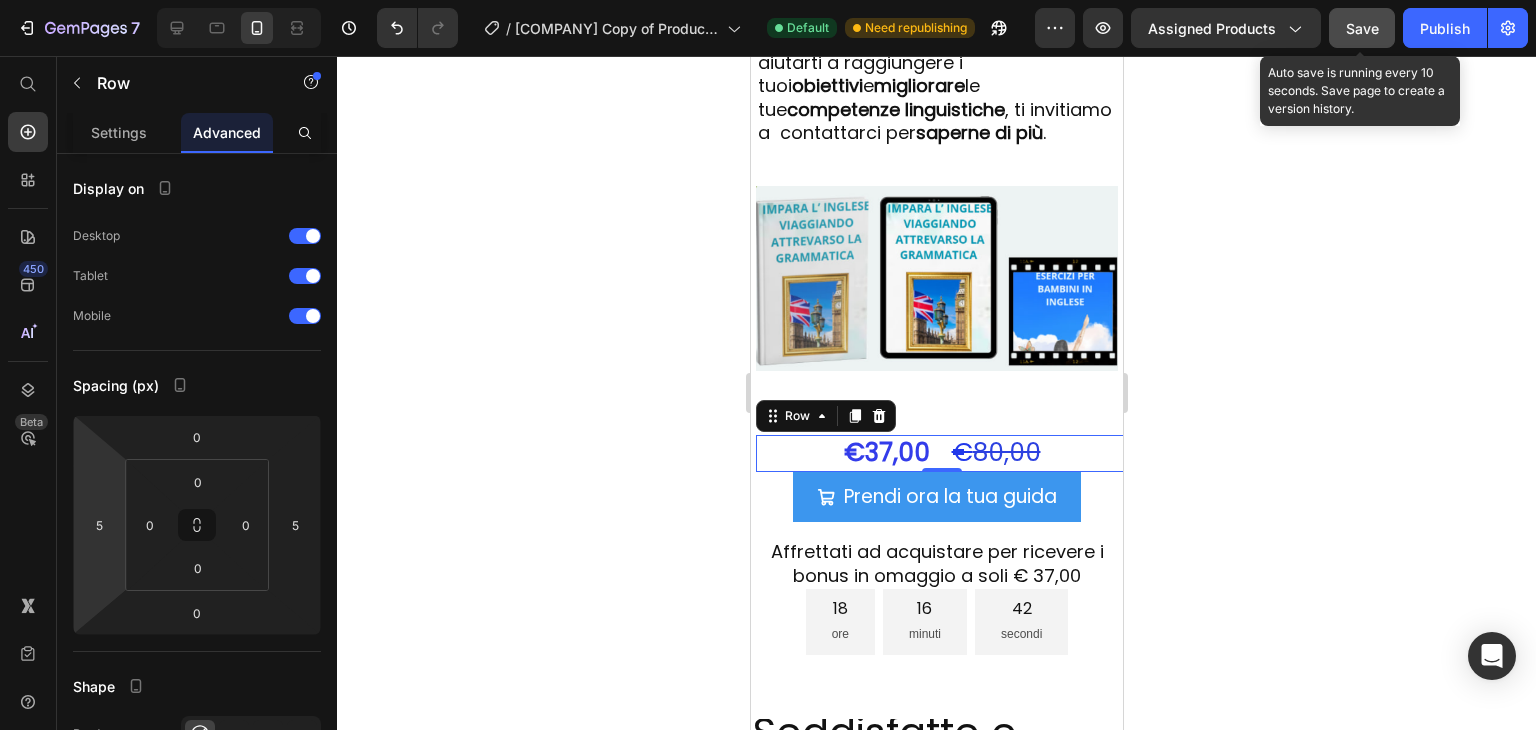 click on "Save" 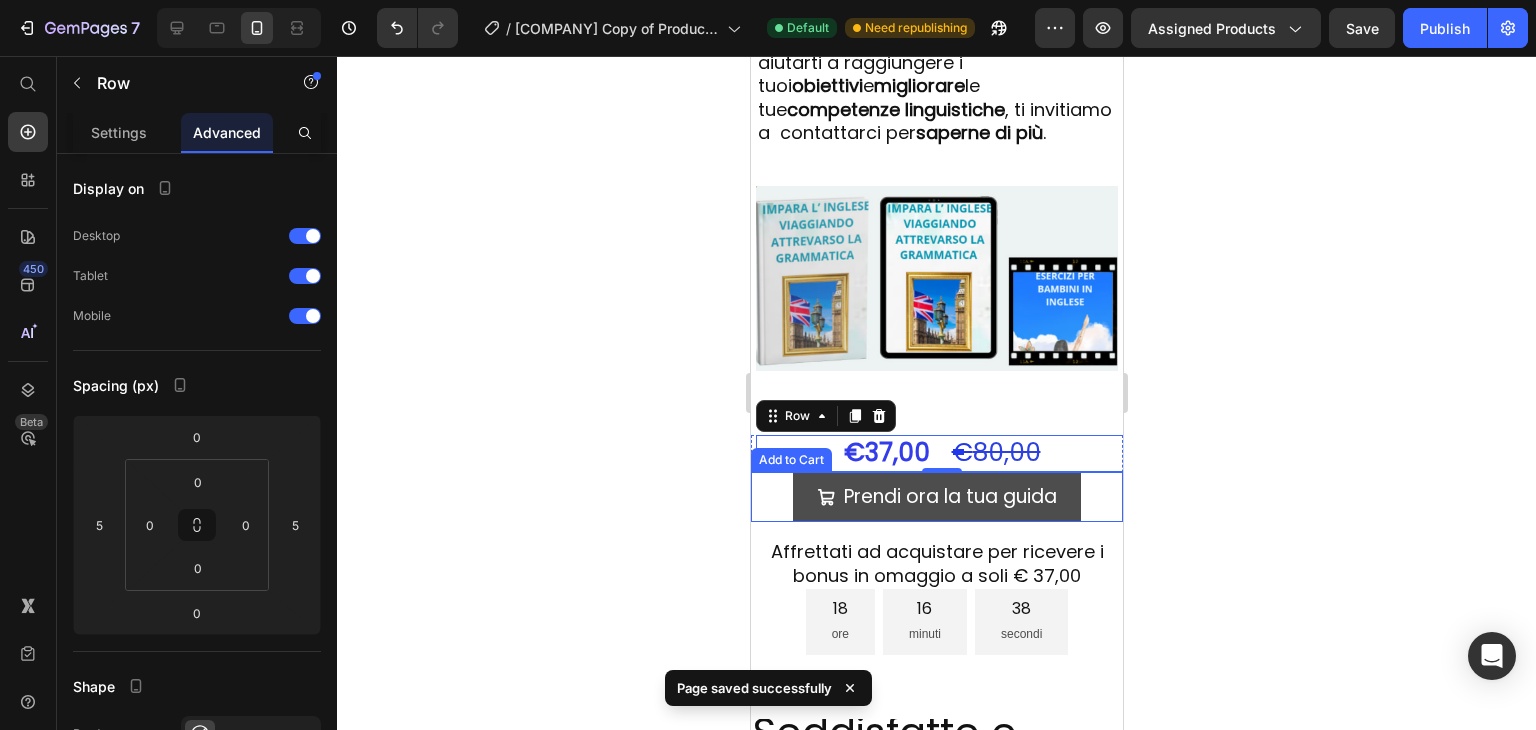 click on "Prendi ora la tua guida" at bounding box center (936, 497) 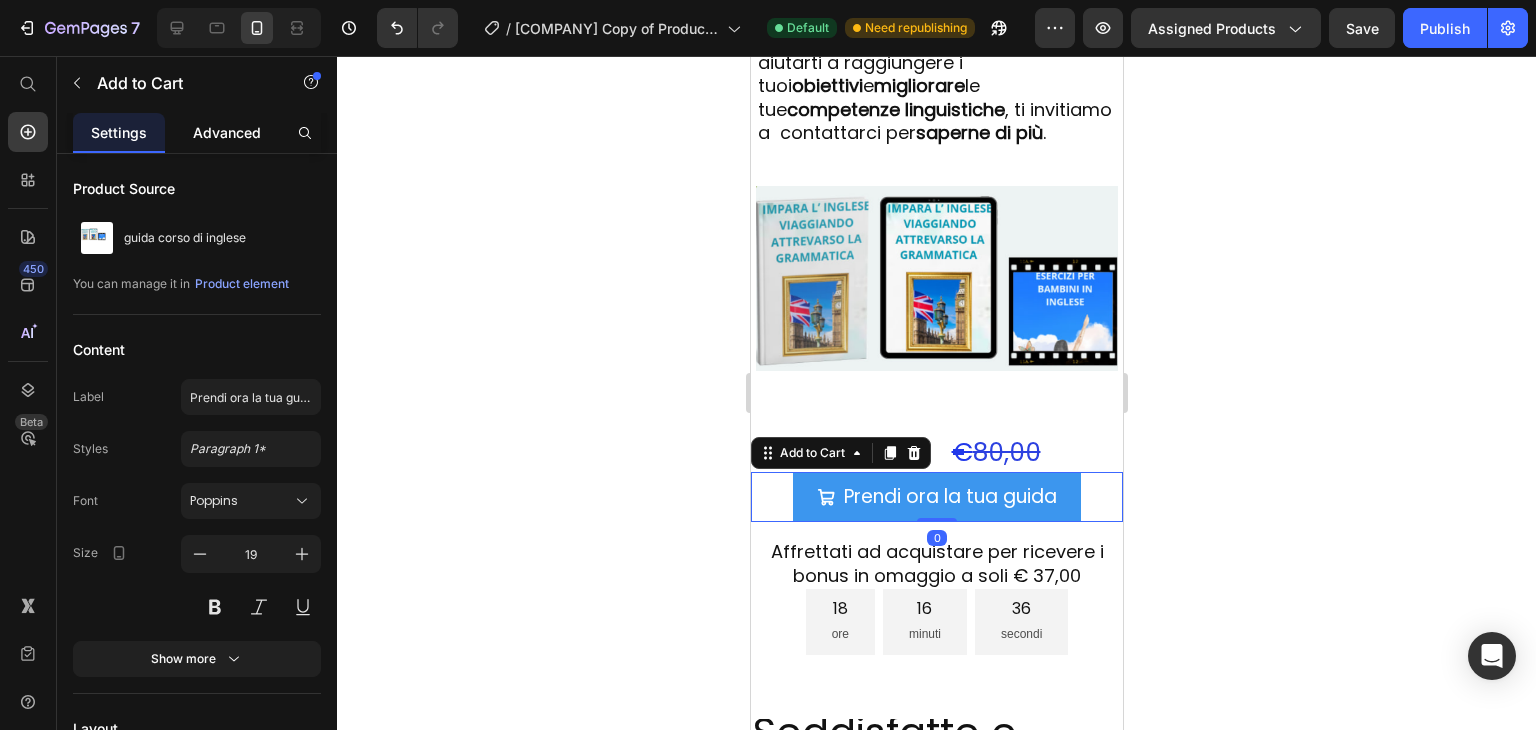 click on "Advanced" at bounding box center (227, 132) 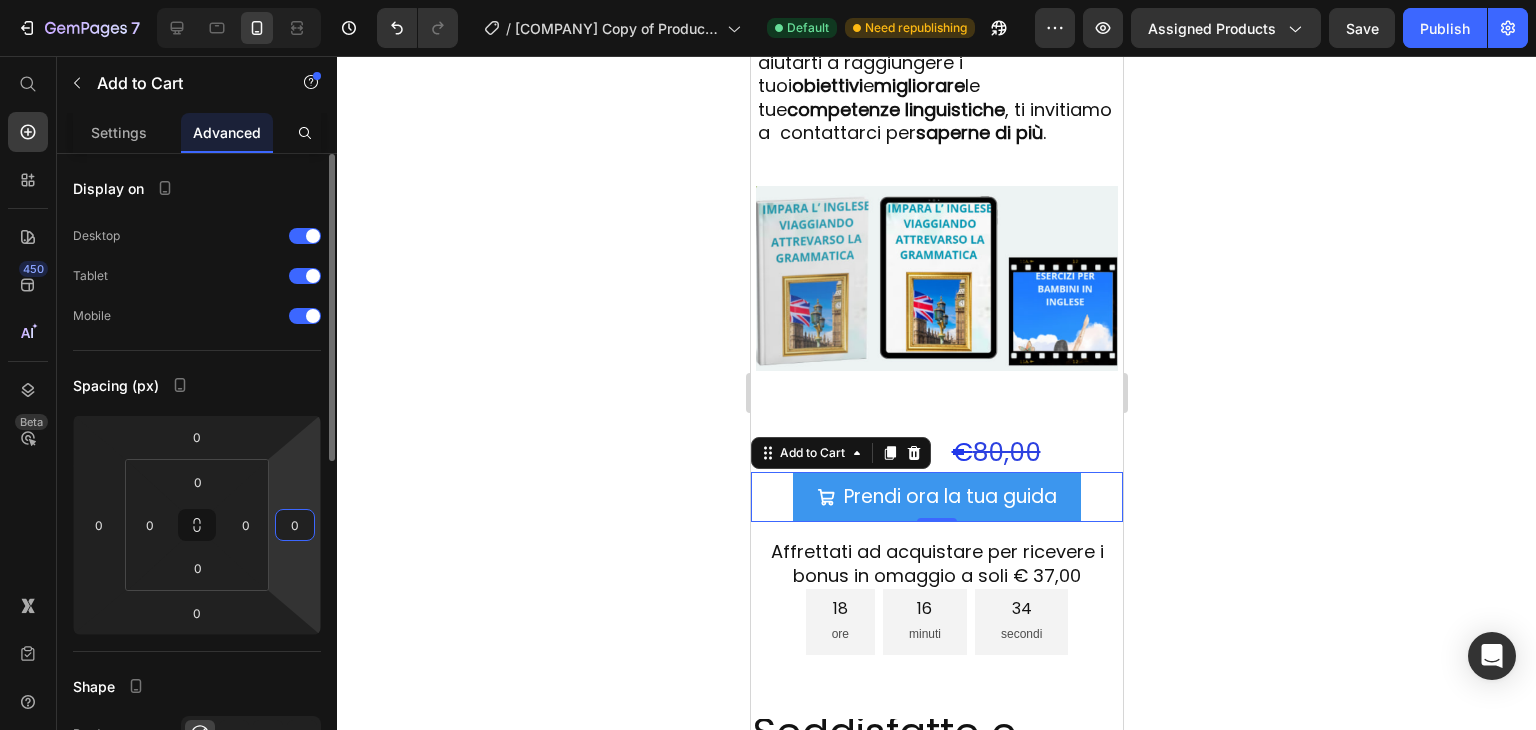 click on "0" at bounding box center [295, 525] 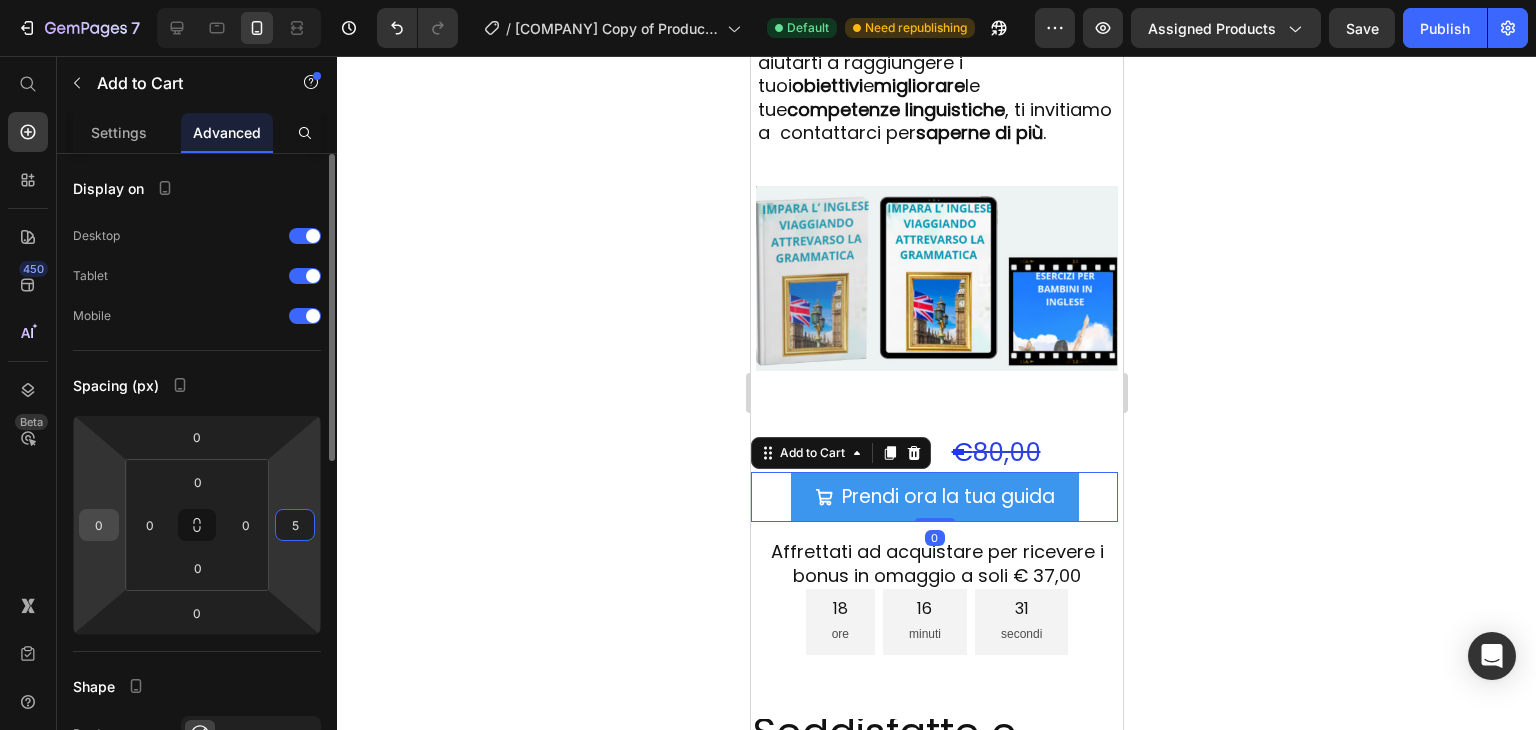 type on "5" 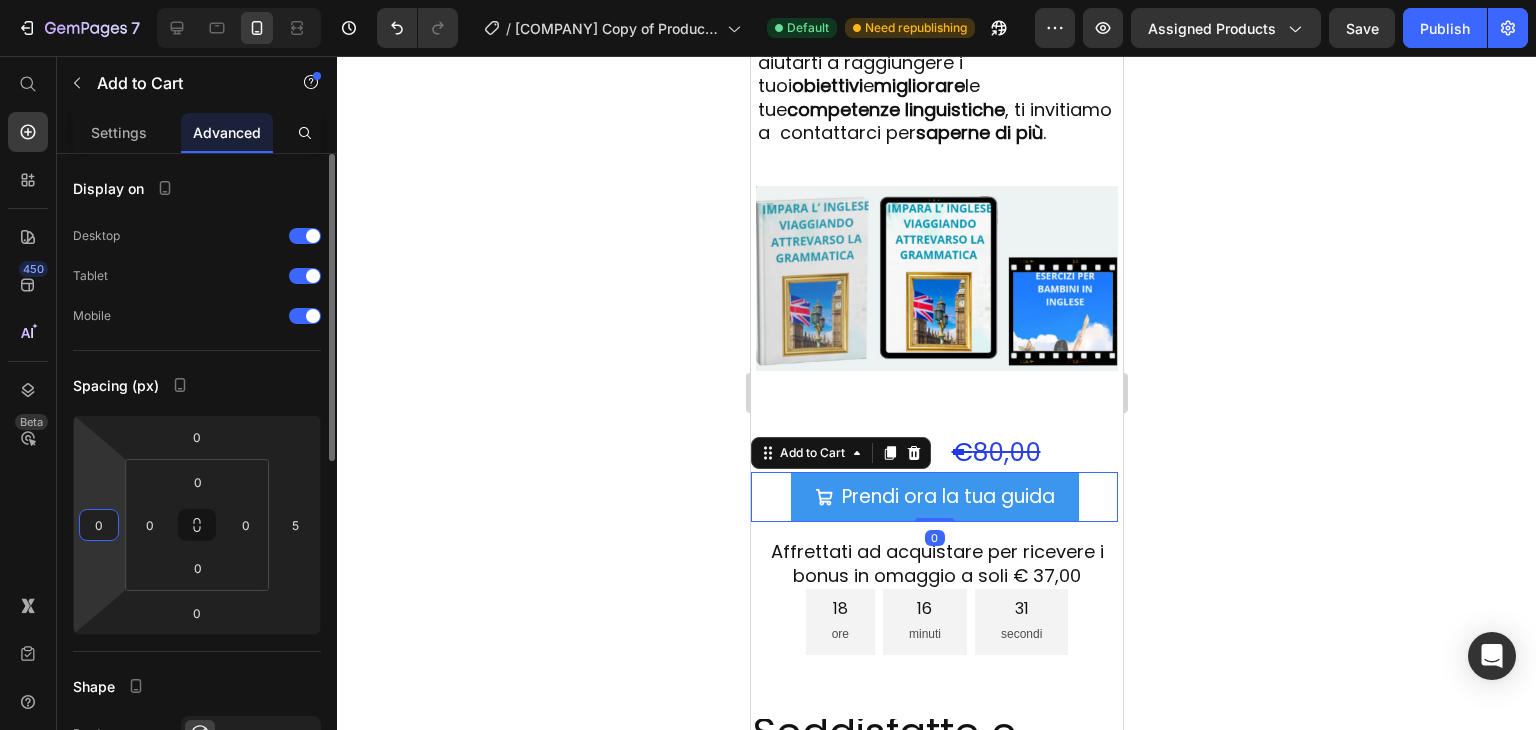 click on "0" at bounding box center [99, 525] 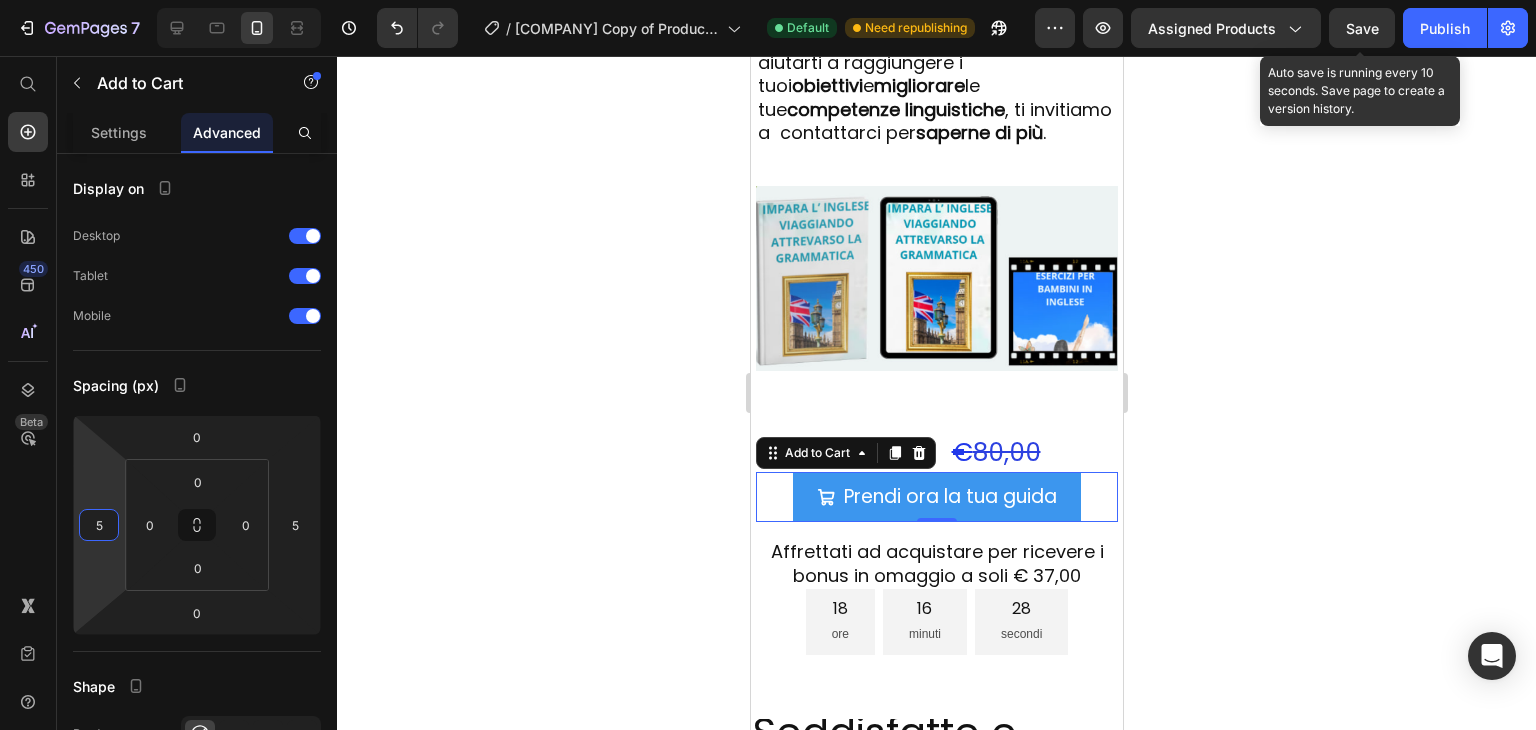 type on "5" 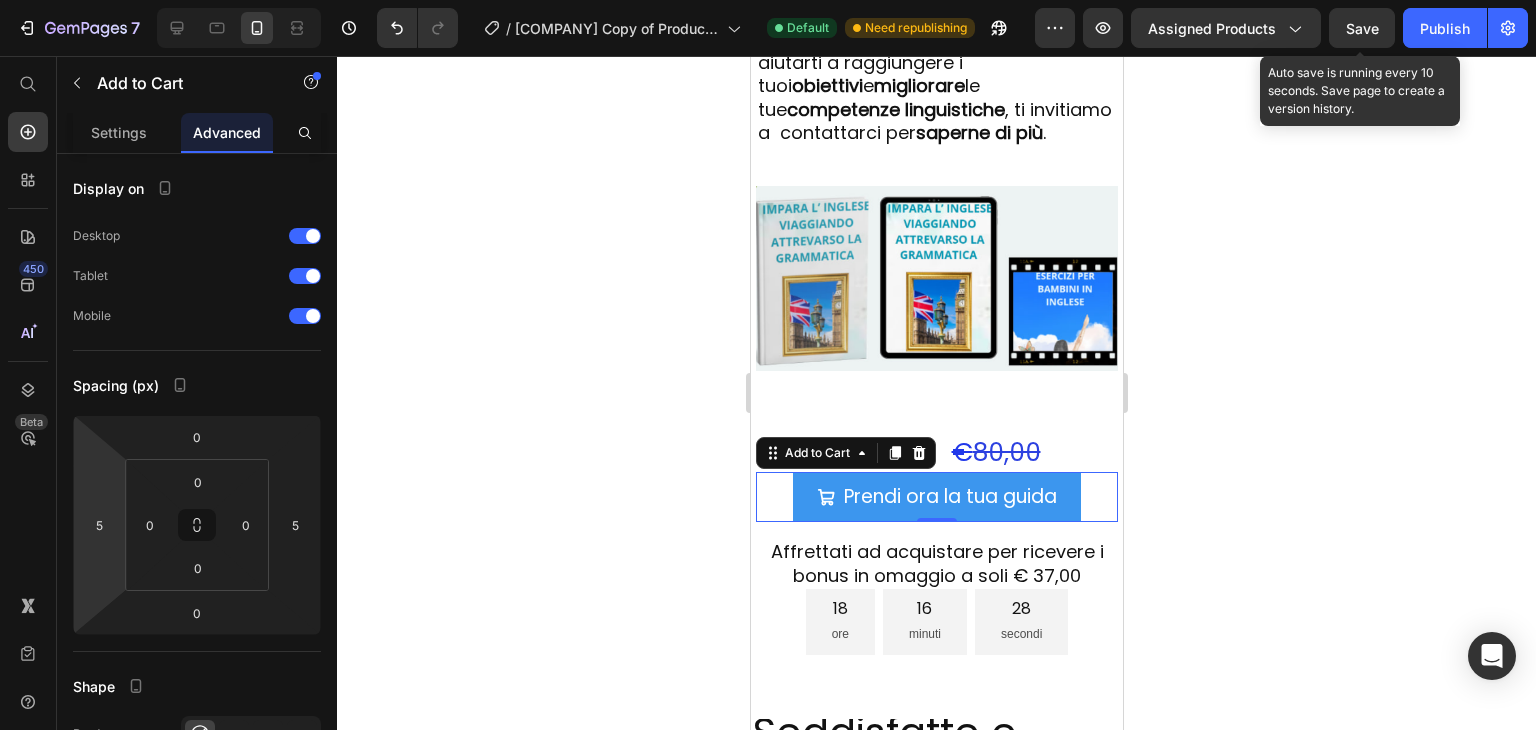click on "Save" at bounding box center (1362, 28) 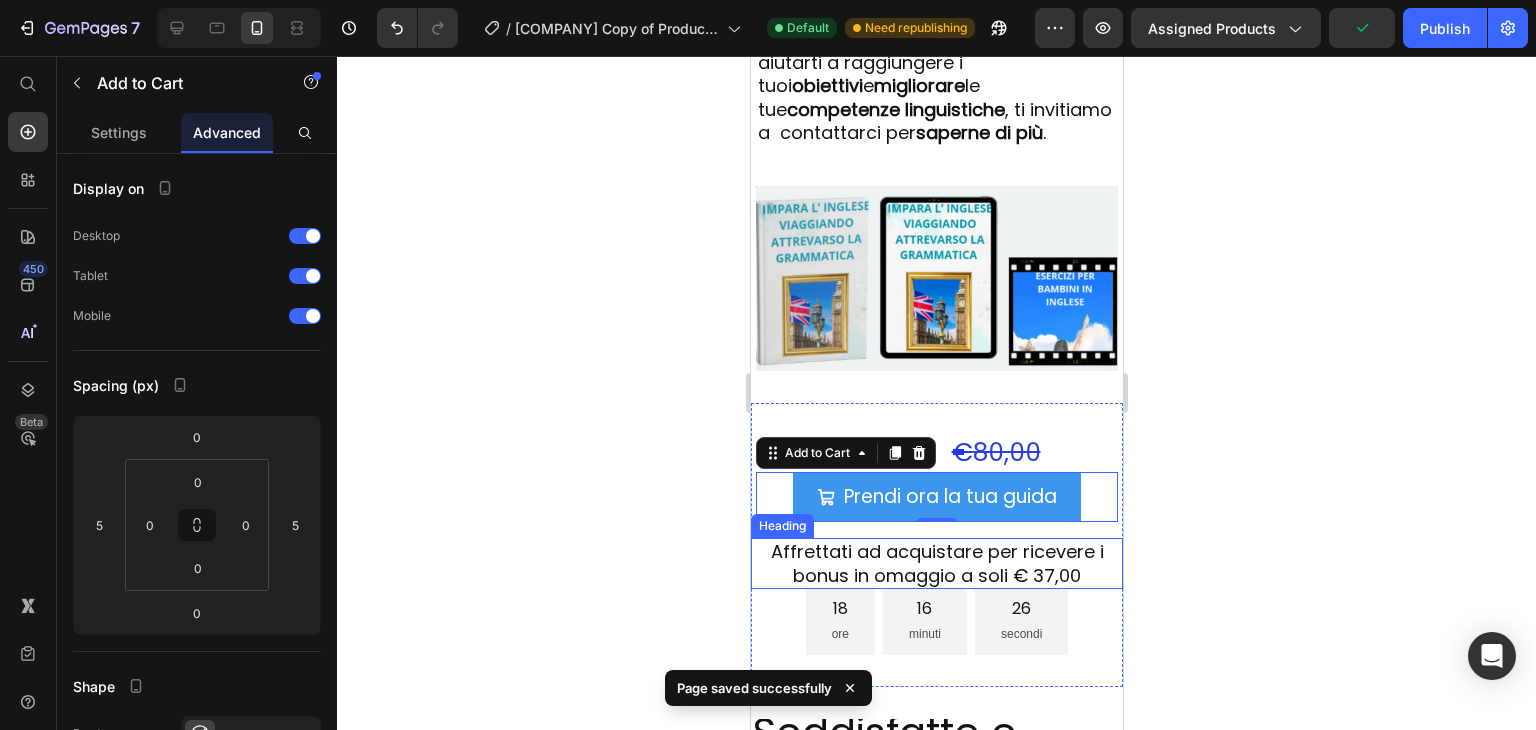 click on "Affrettati ad acquistare per ricevere i bonus in omaggio a soli € 37,00" at bounding box center [936, 563] 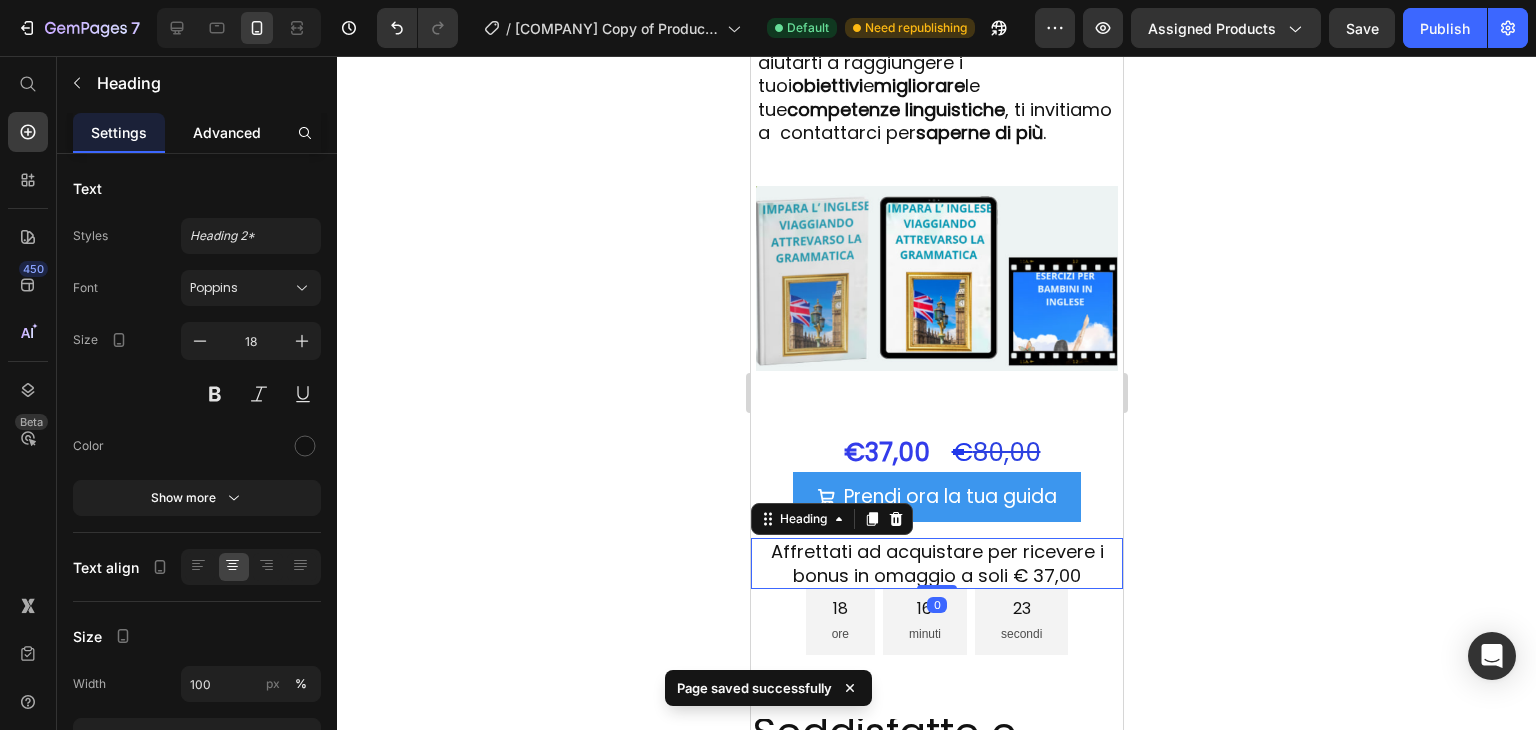 click on "Advanced" at bounding box center (227, 132) 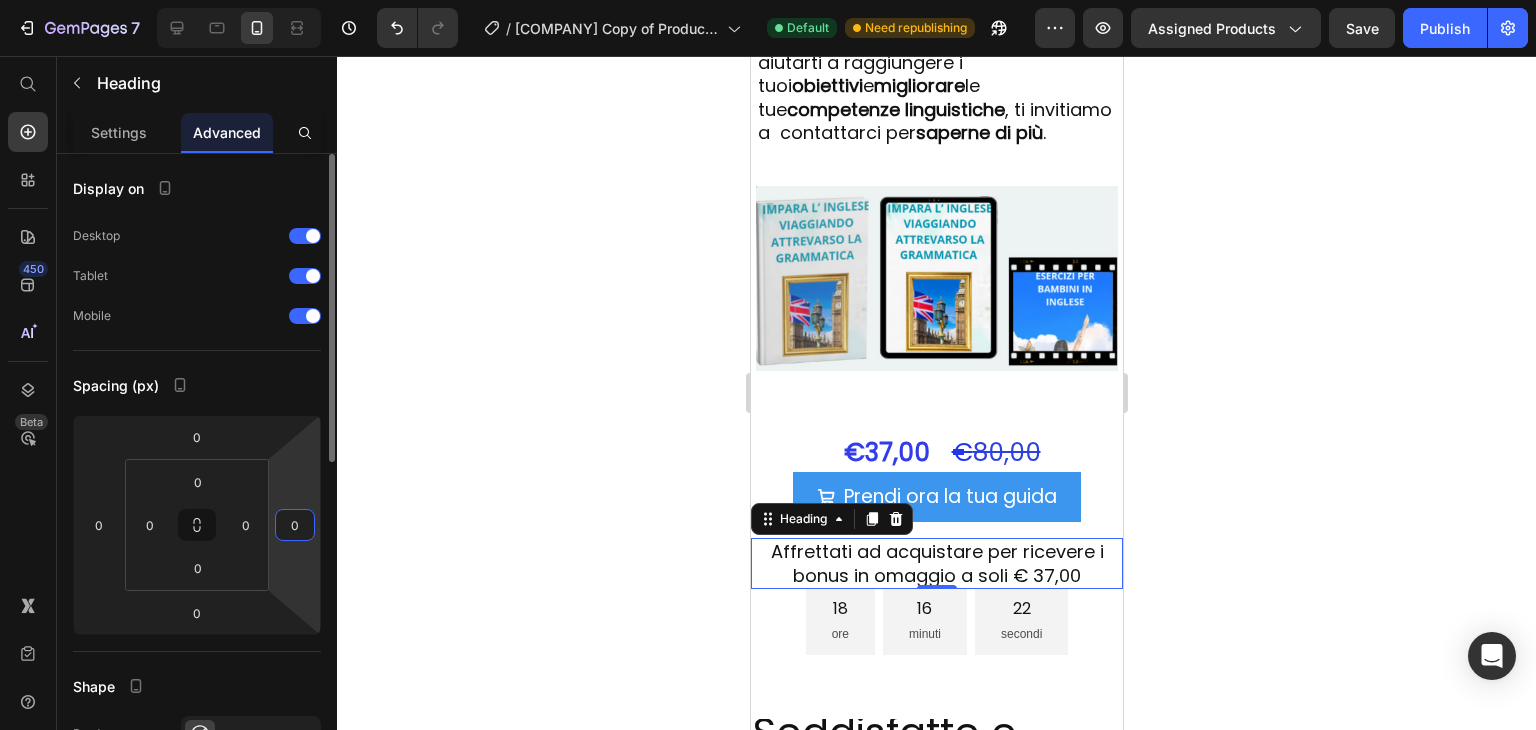 click on "0" at bounding box center [295, 525] 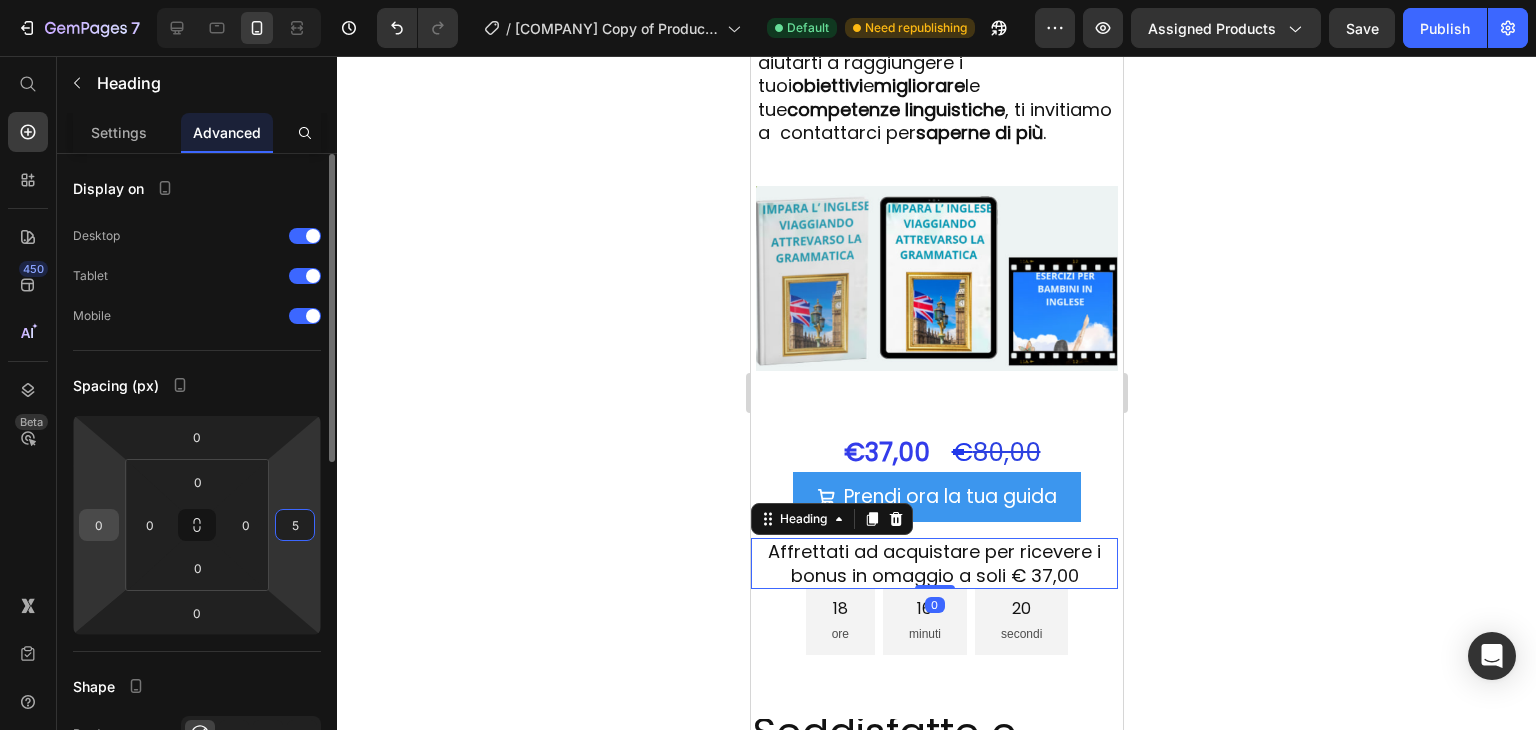 type on "5" 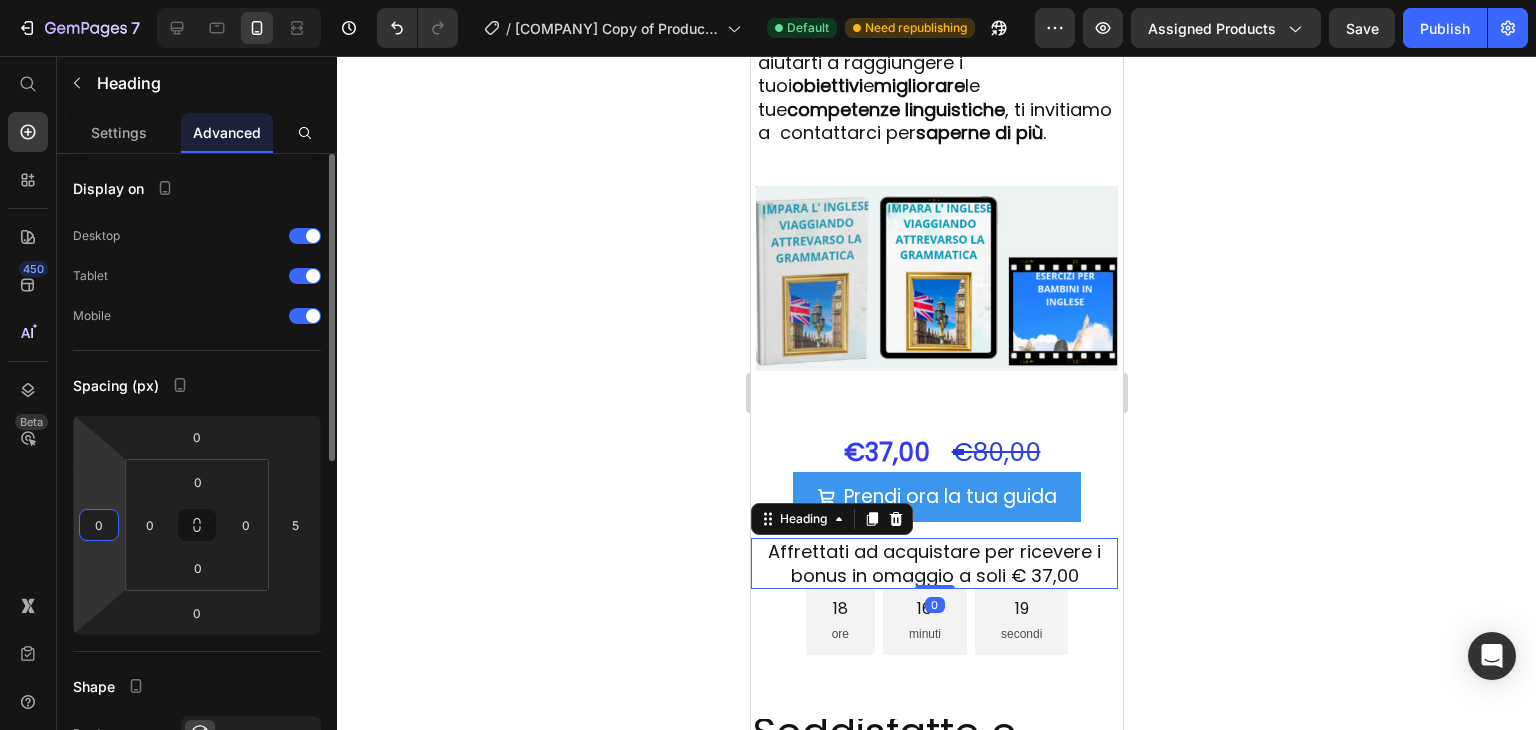 click on "0" at bounding box center (99, 525) 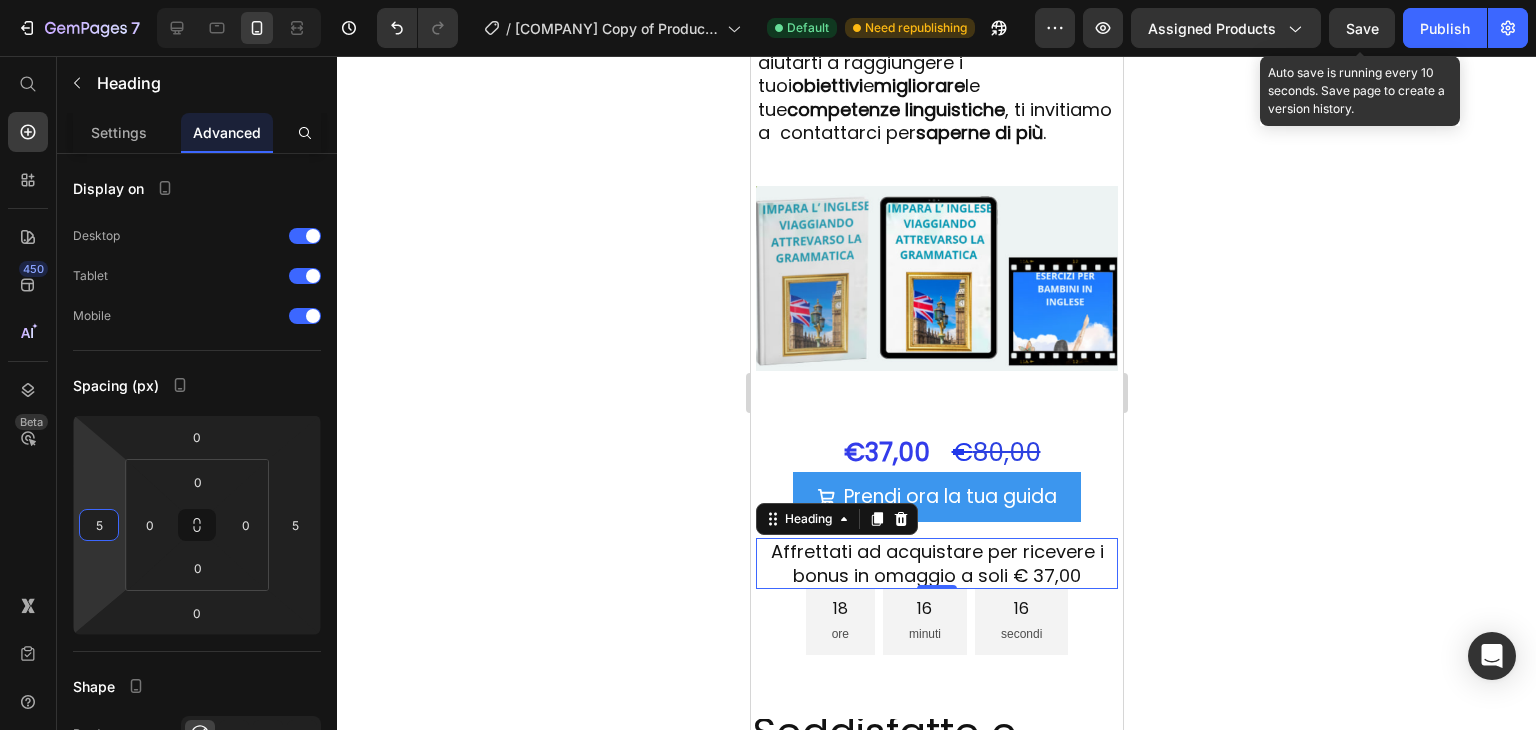 type on "5" 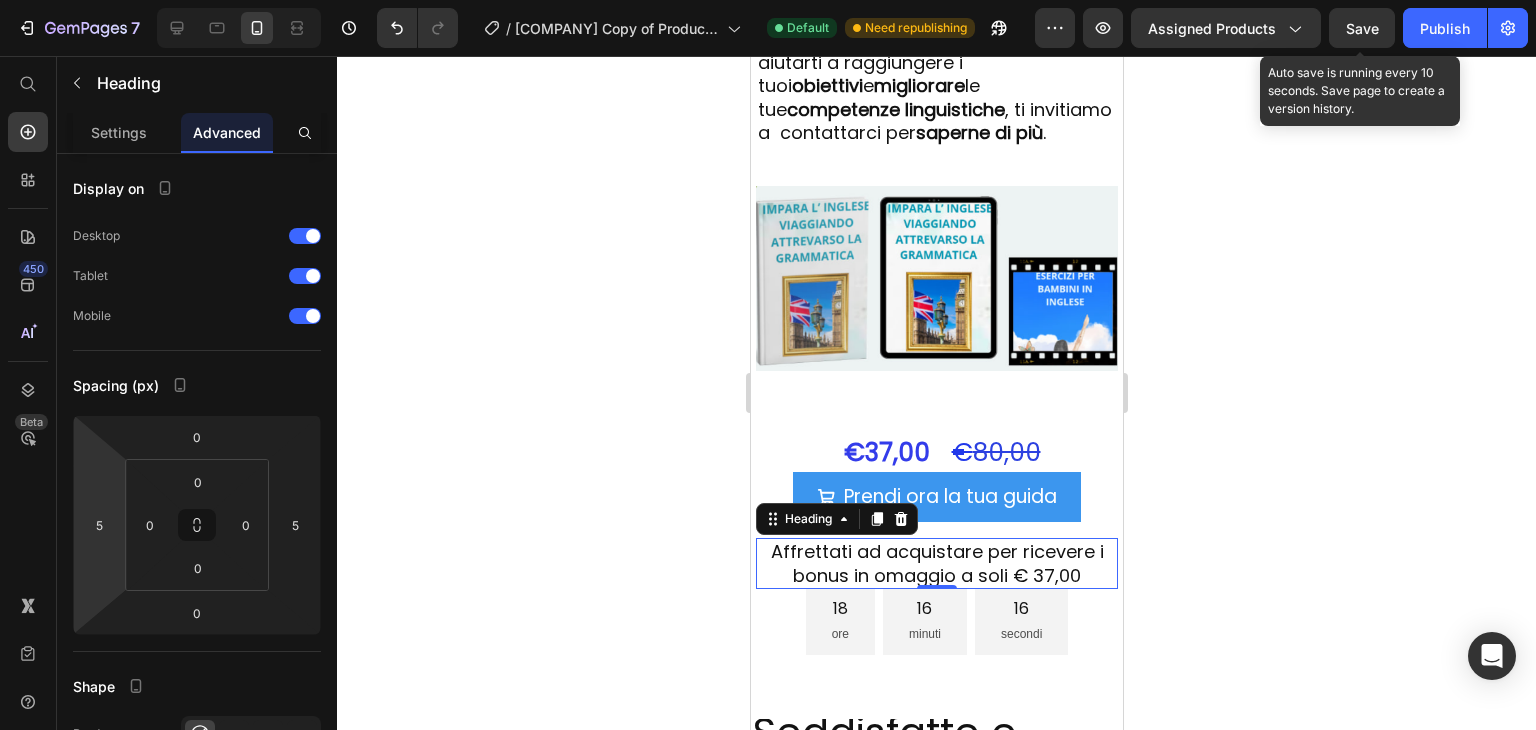 click on "Save" 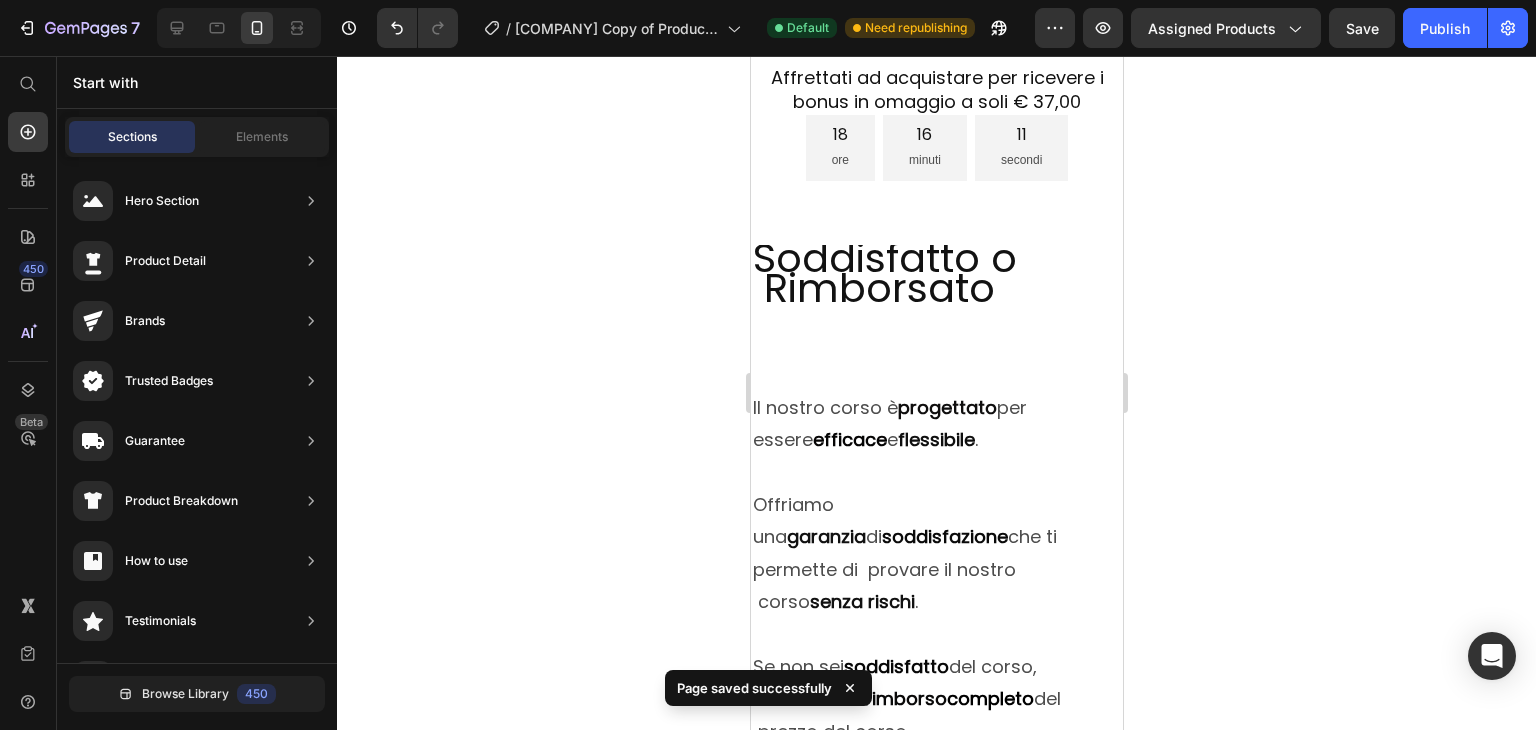 scroll, scrollTop: 8889, scrollLeft: 0, axis: vertical 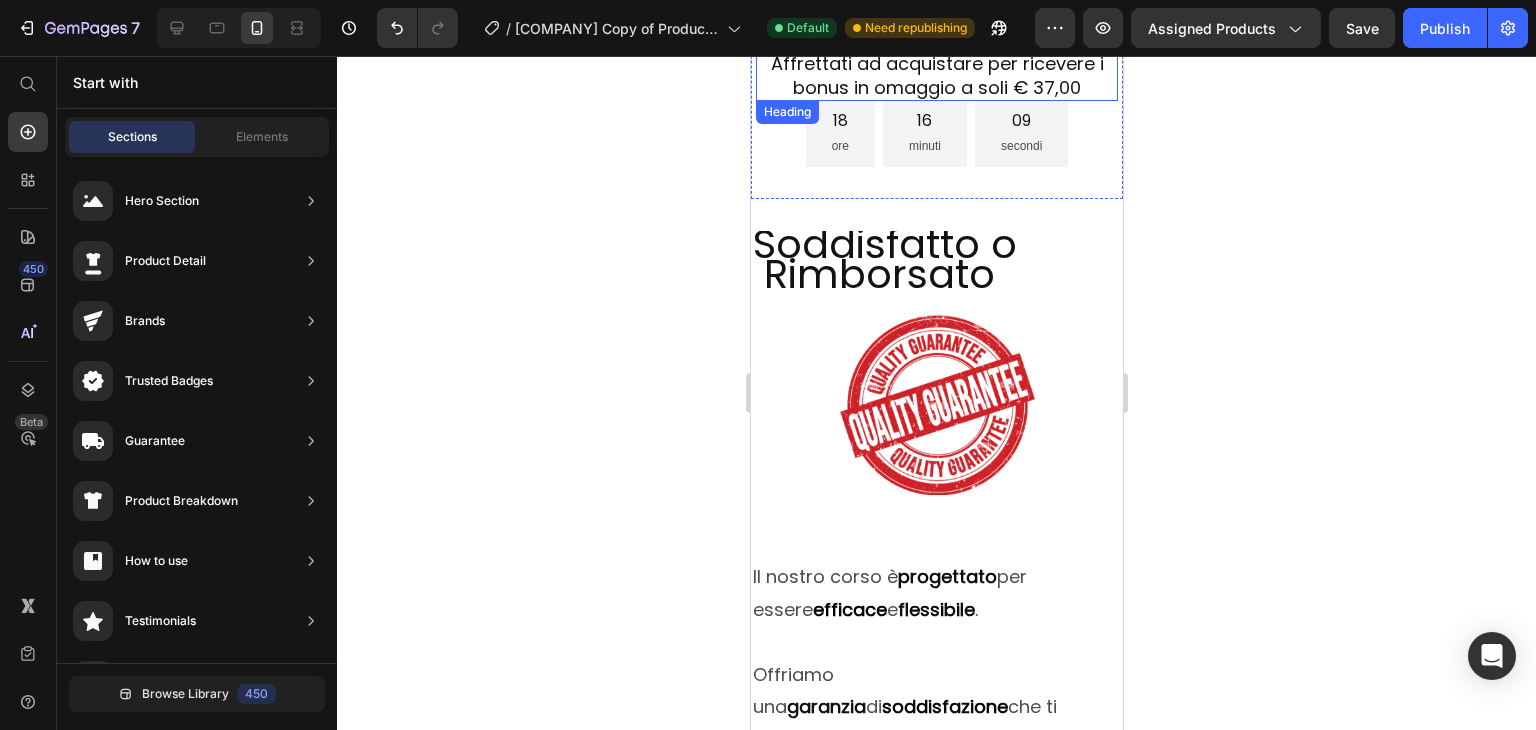 click on "Affrettati ad acquistare per ricevere i bonus in omaggio a soli € 37,00" at bounding box center (936, 75) 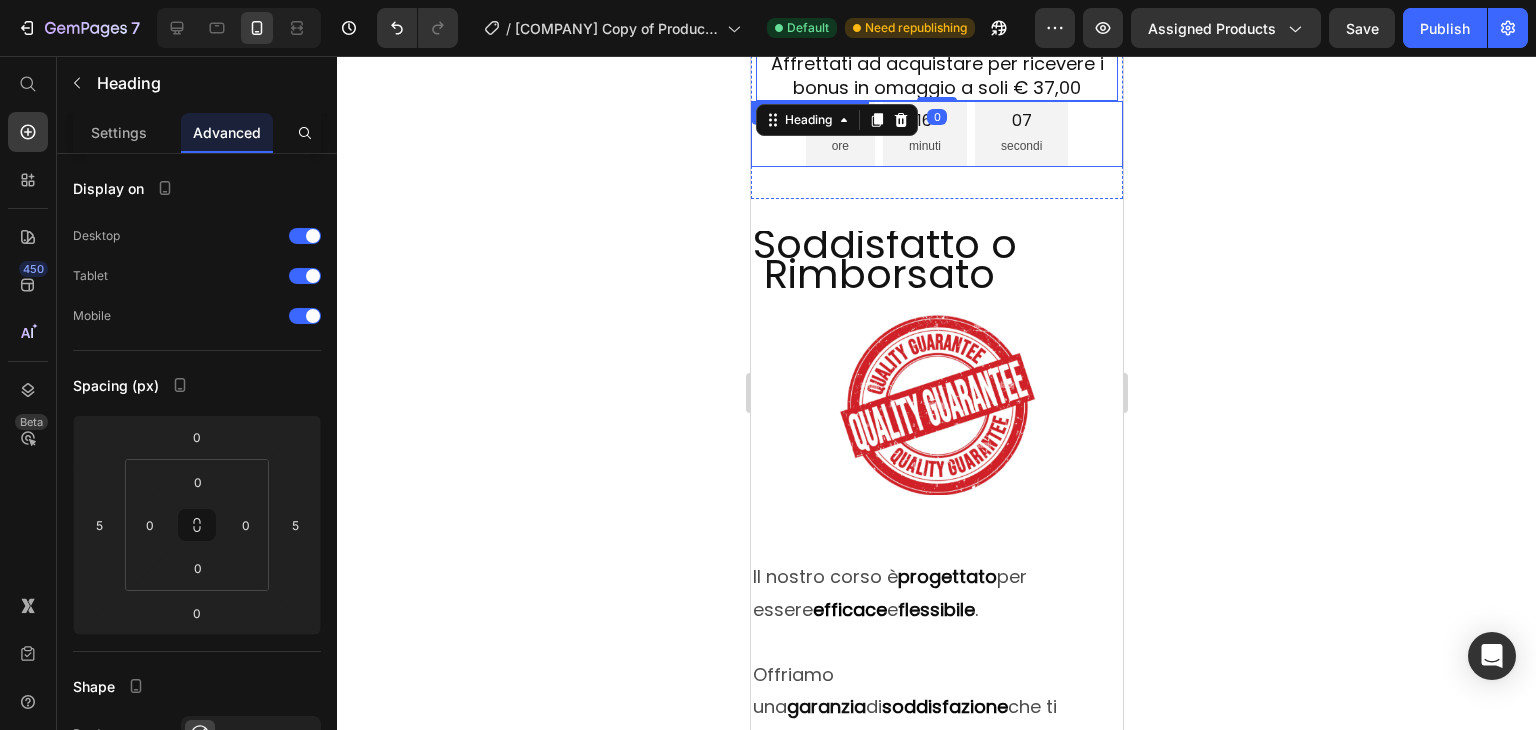 click on "18 ore 16 minuti 07 secondi" at bounding box center [936, 134] 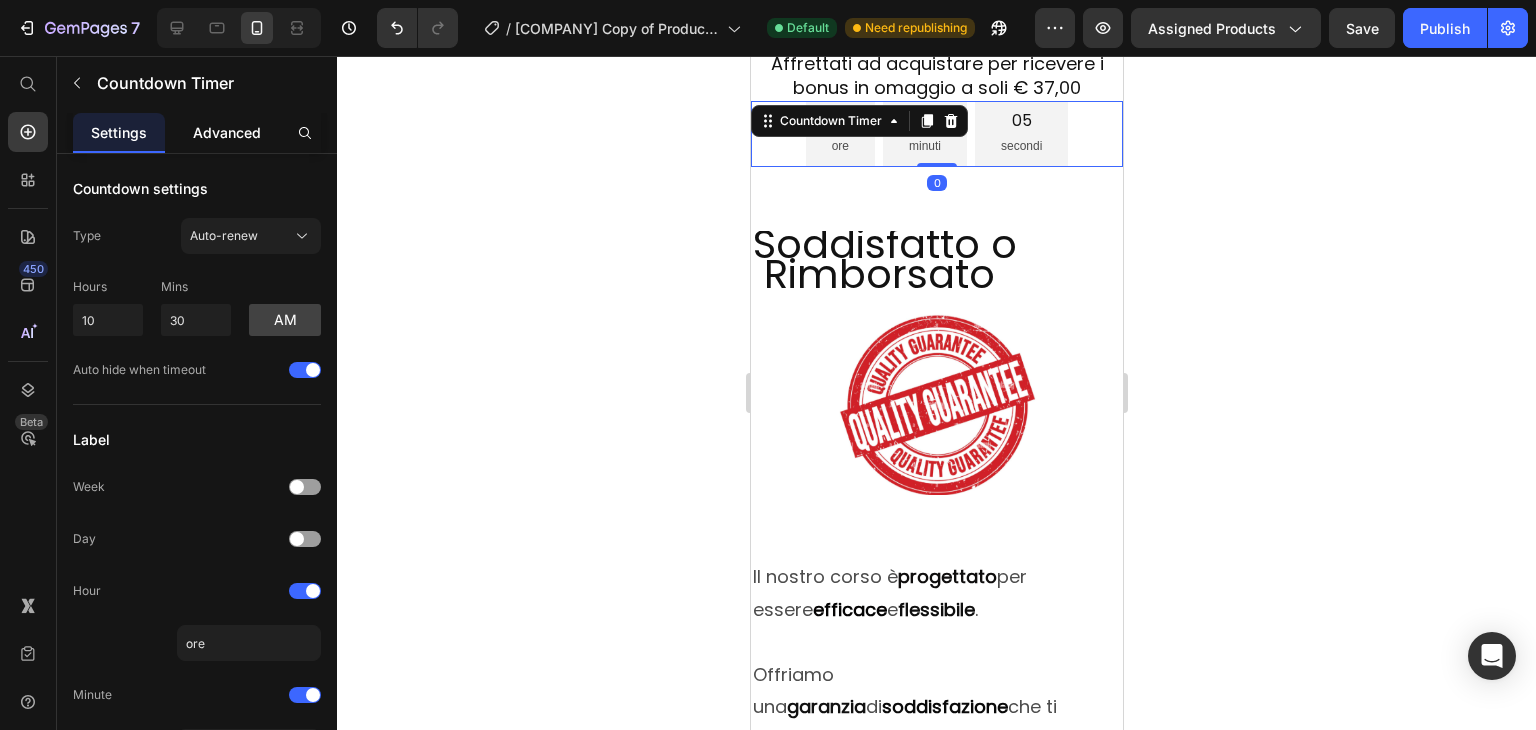 click on "Advanced" at bounding box center [227, 132] 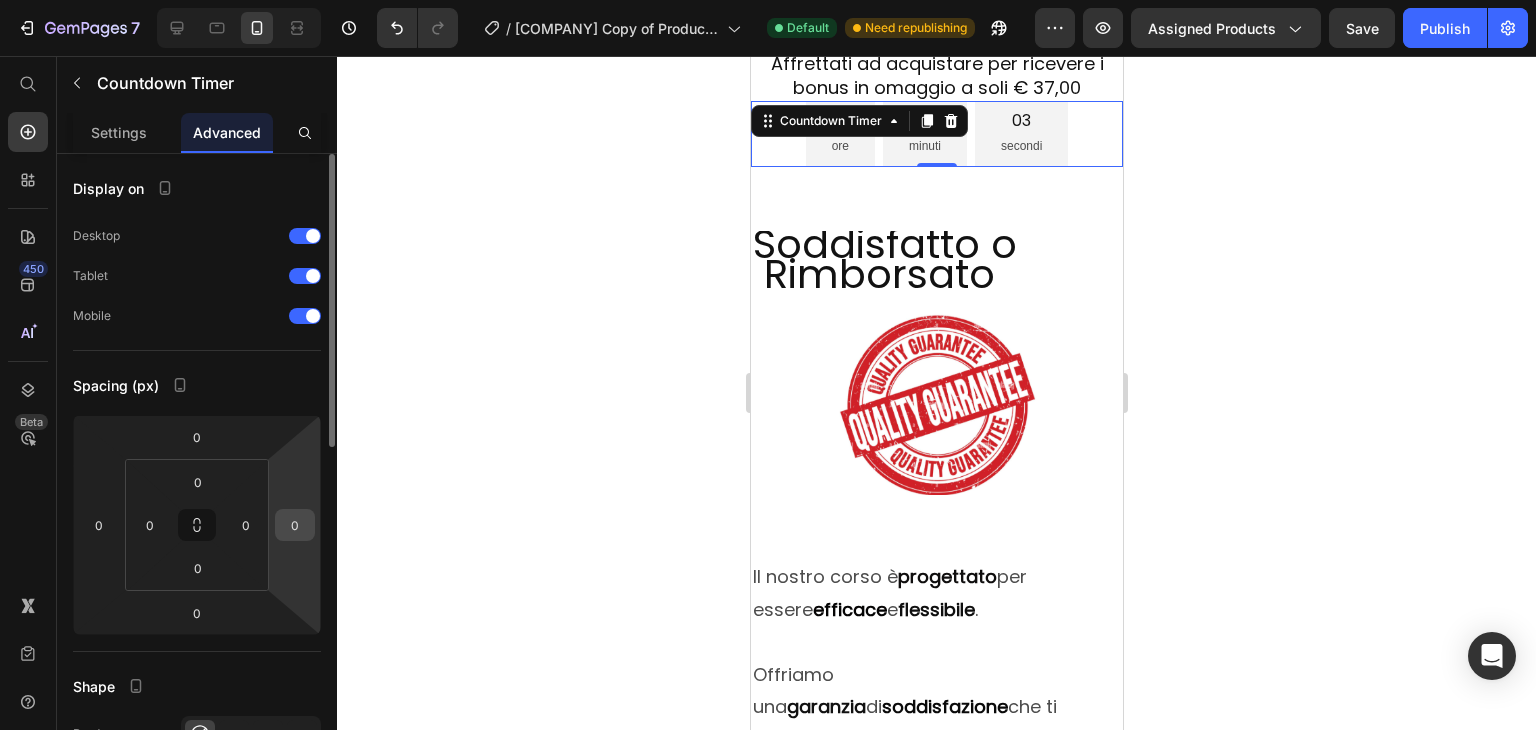 click on "0" at bounding box center (295, 525) 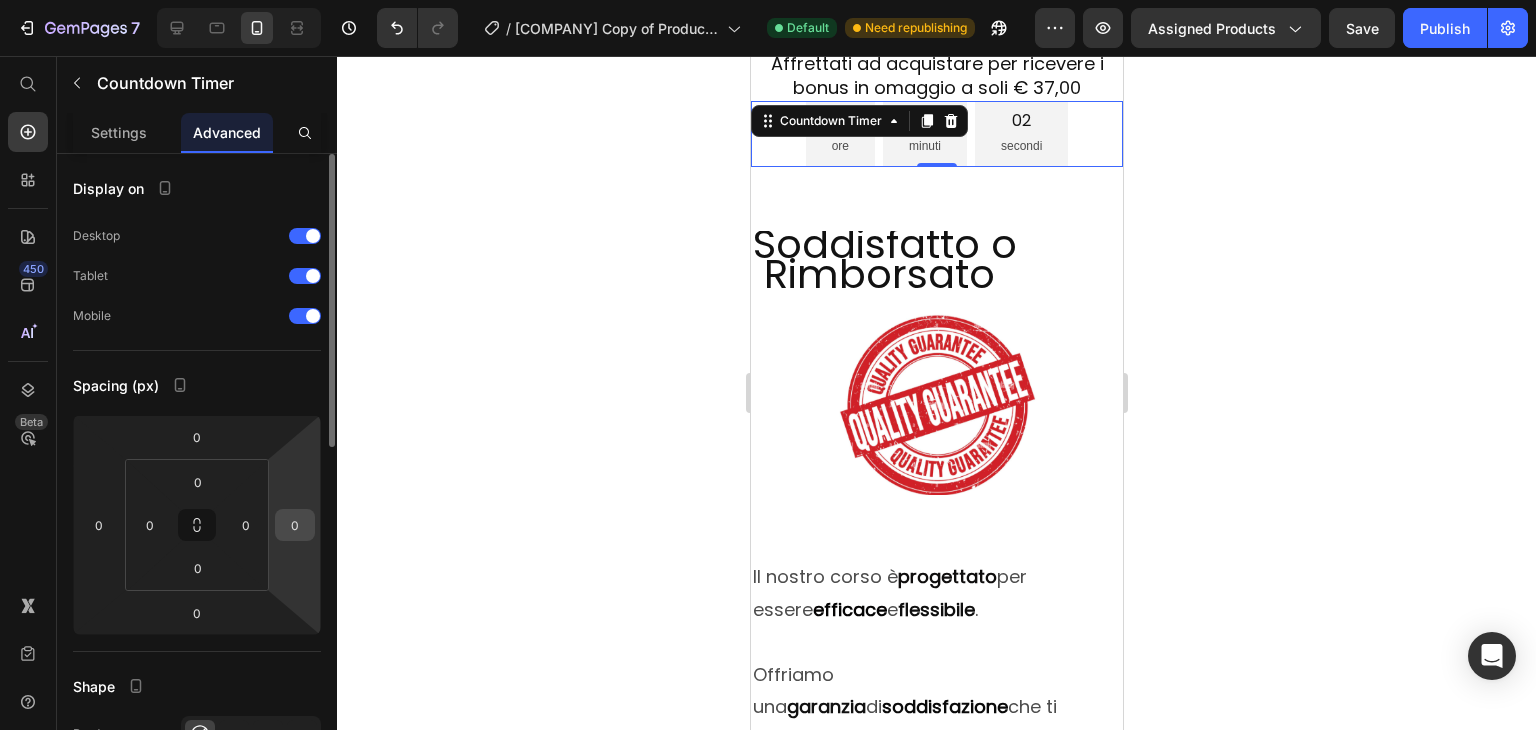 click on "0" at bounding box center [295, 525] 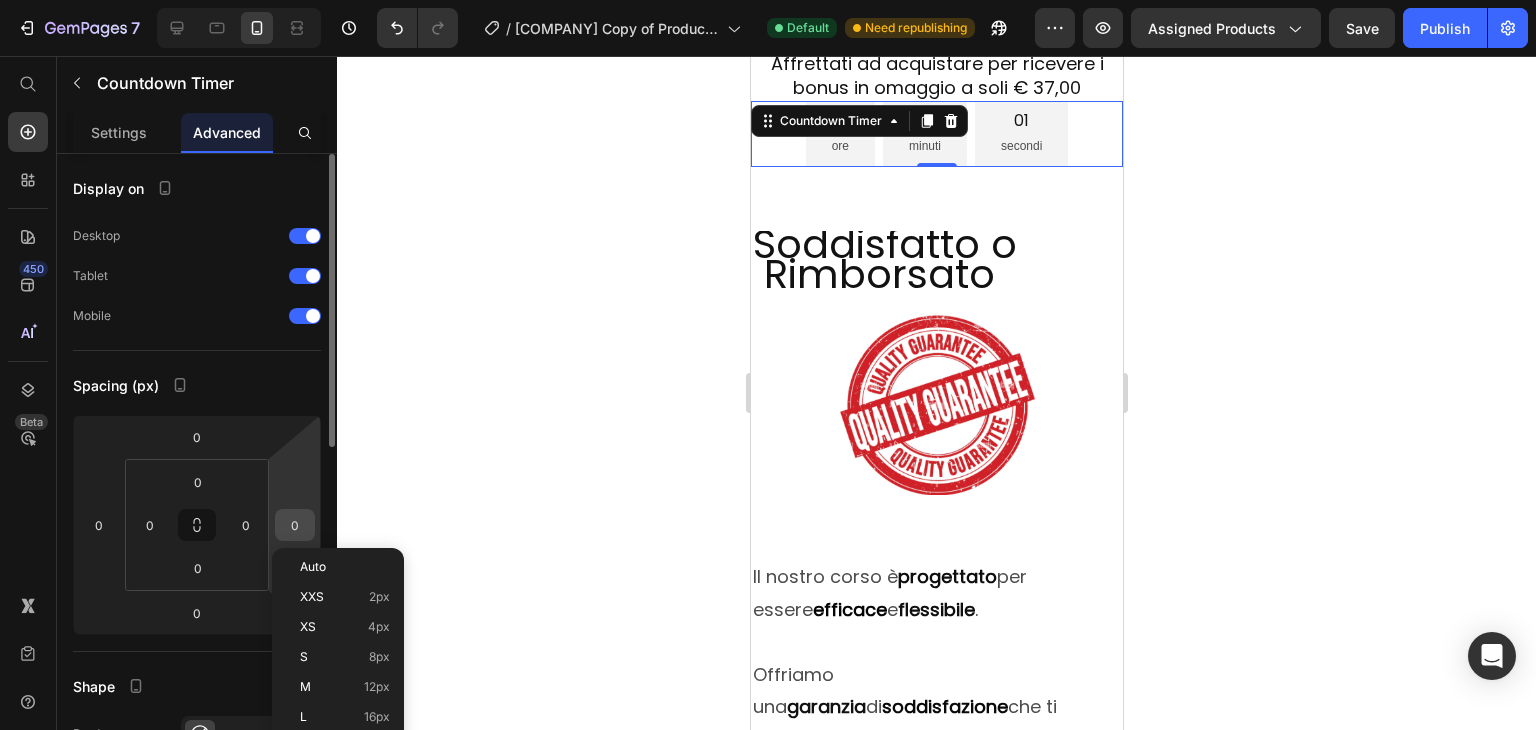 click on "0" at bounding box center [295, 525] 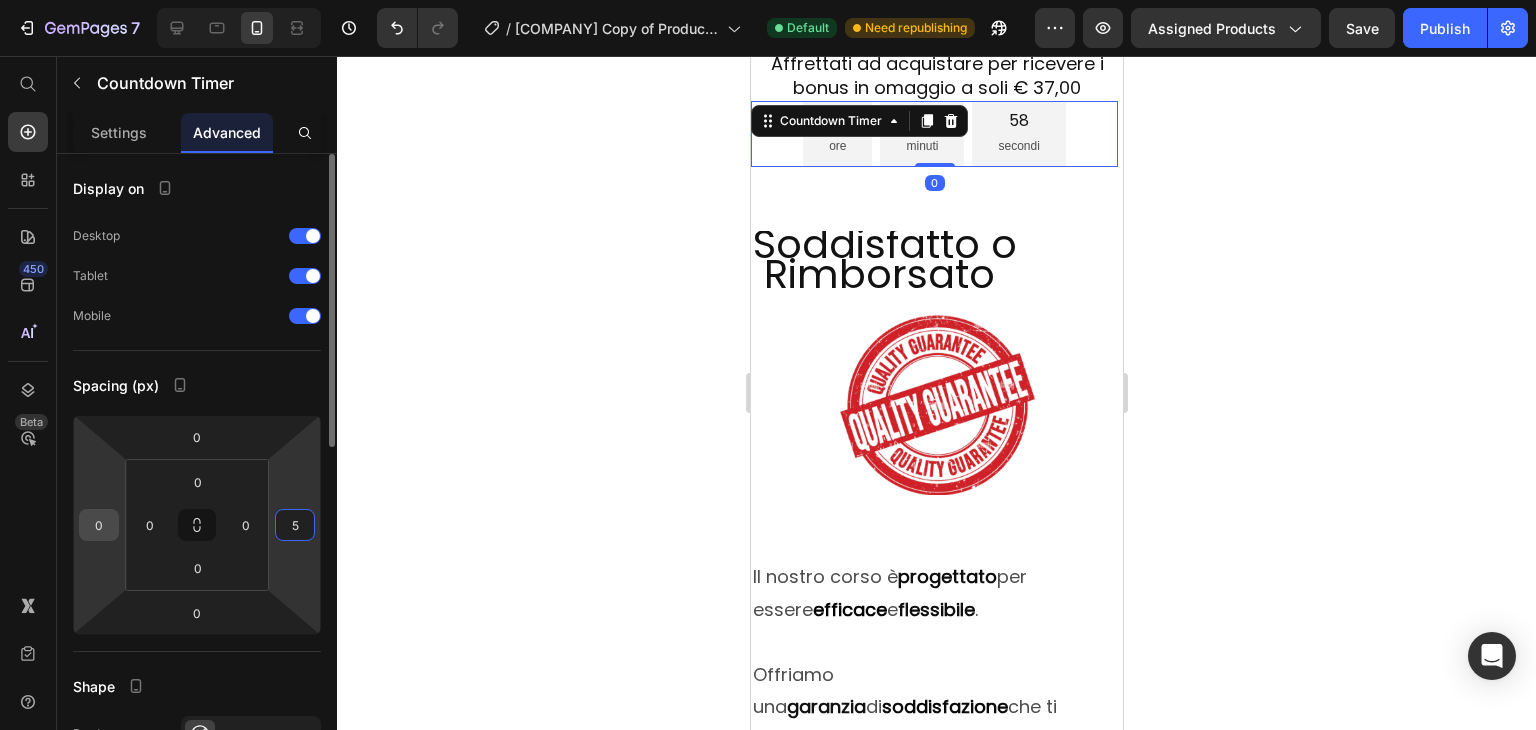type on "5" 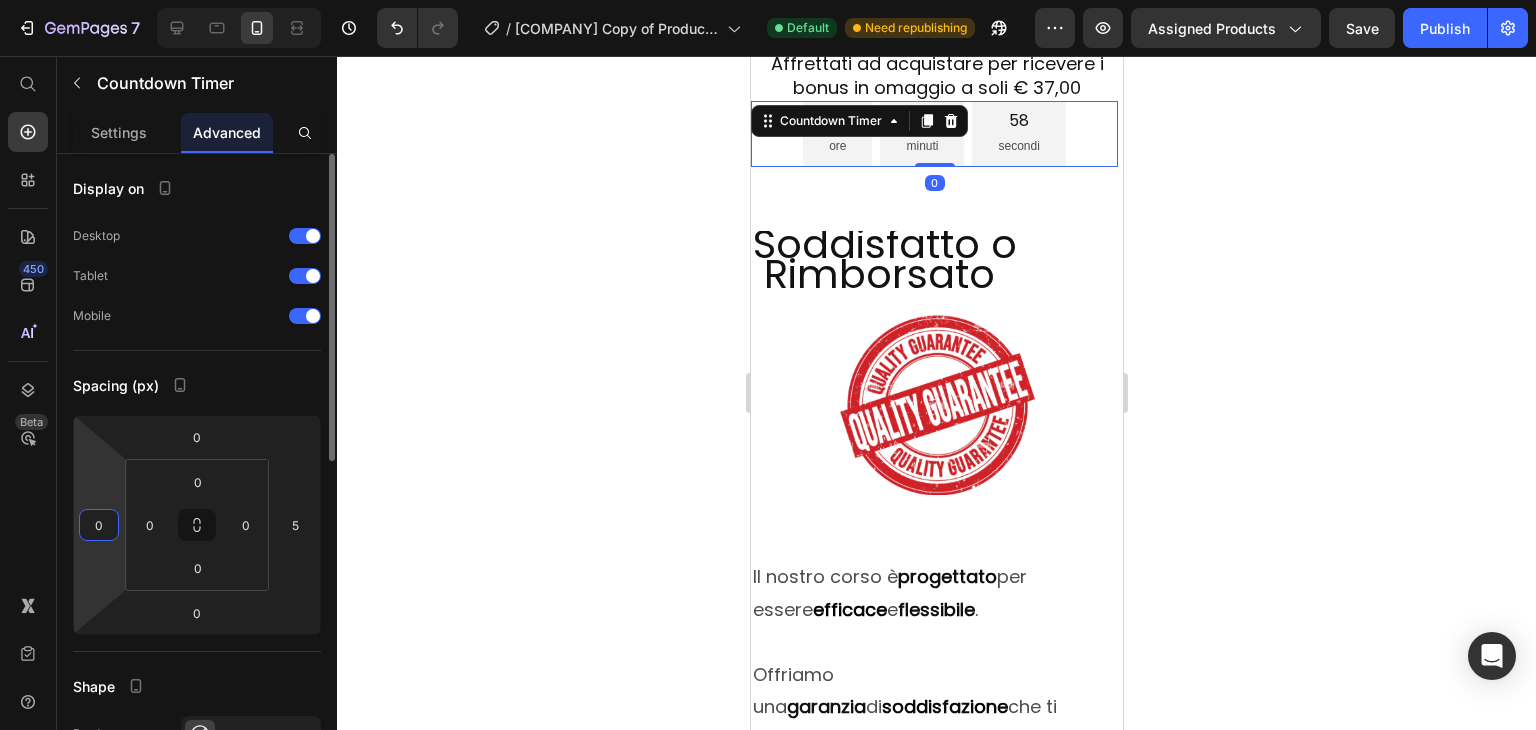 click on "0" at bounding box center (99, 525) 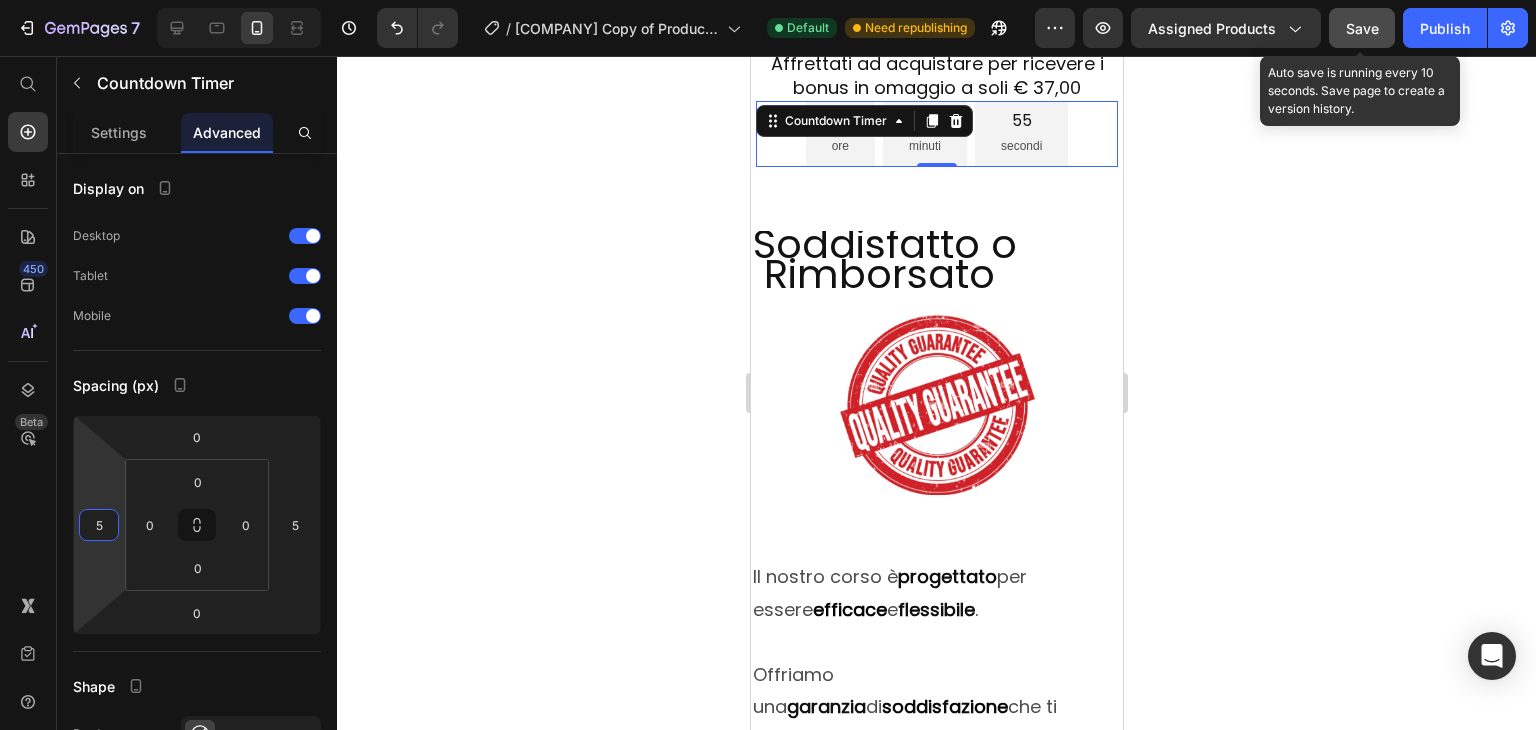 type on "5" 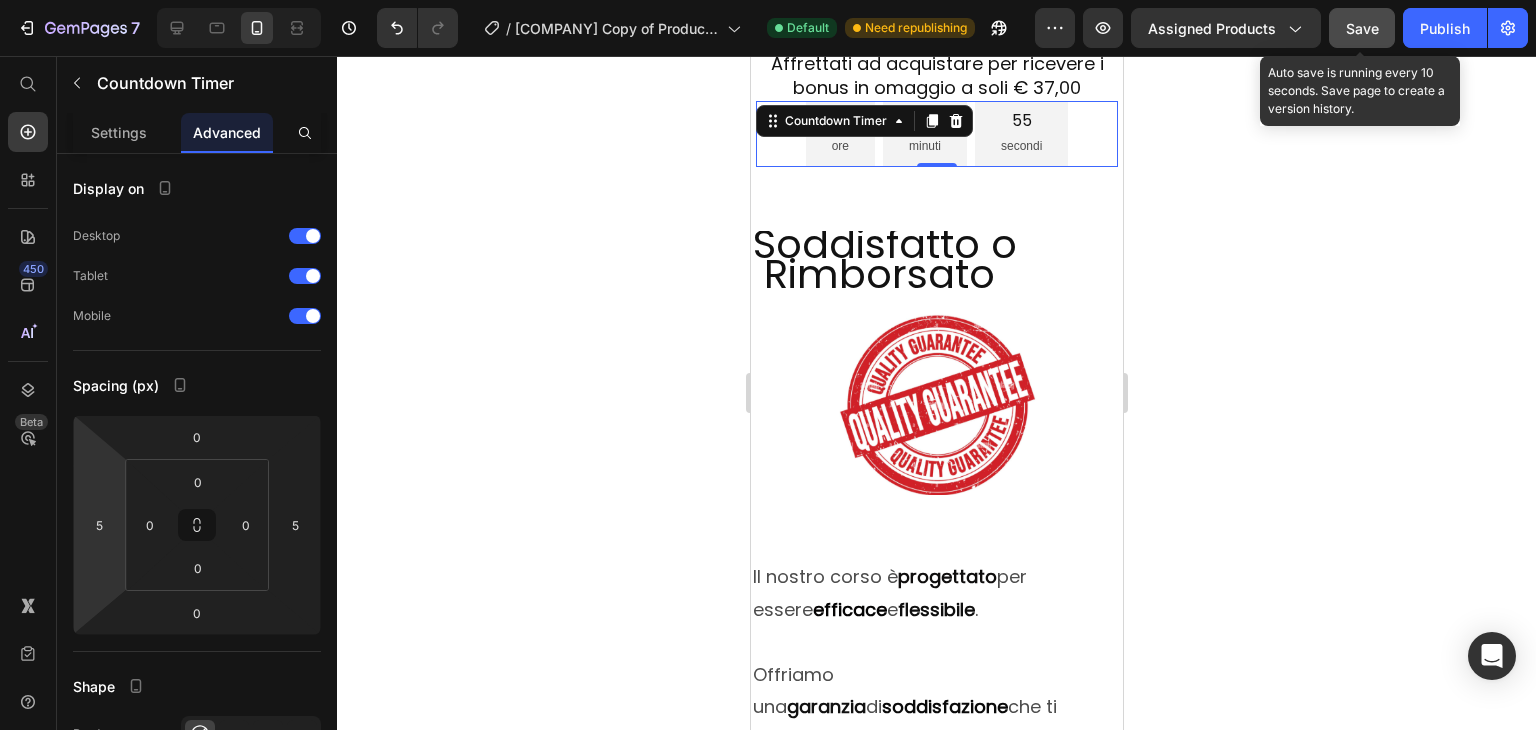 click on "Save" 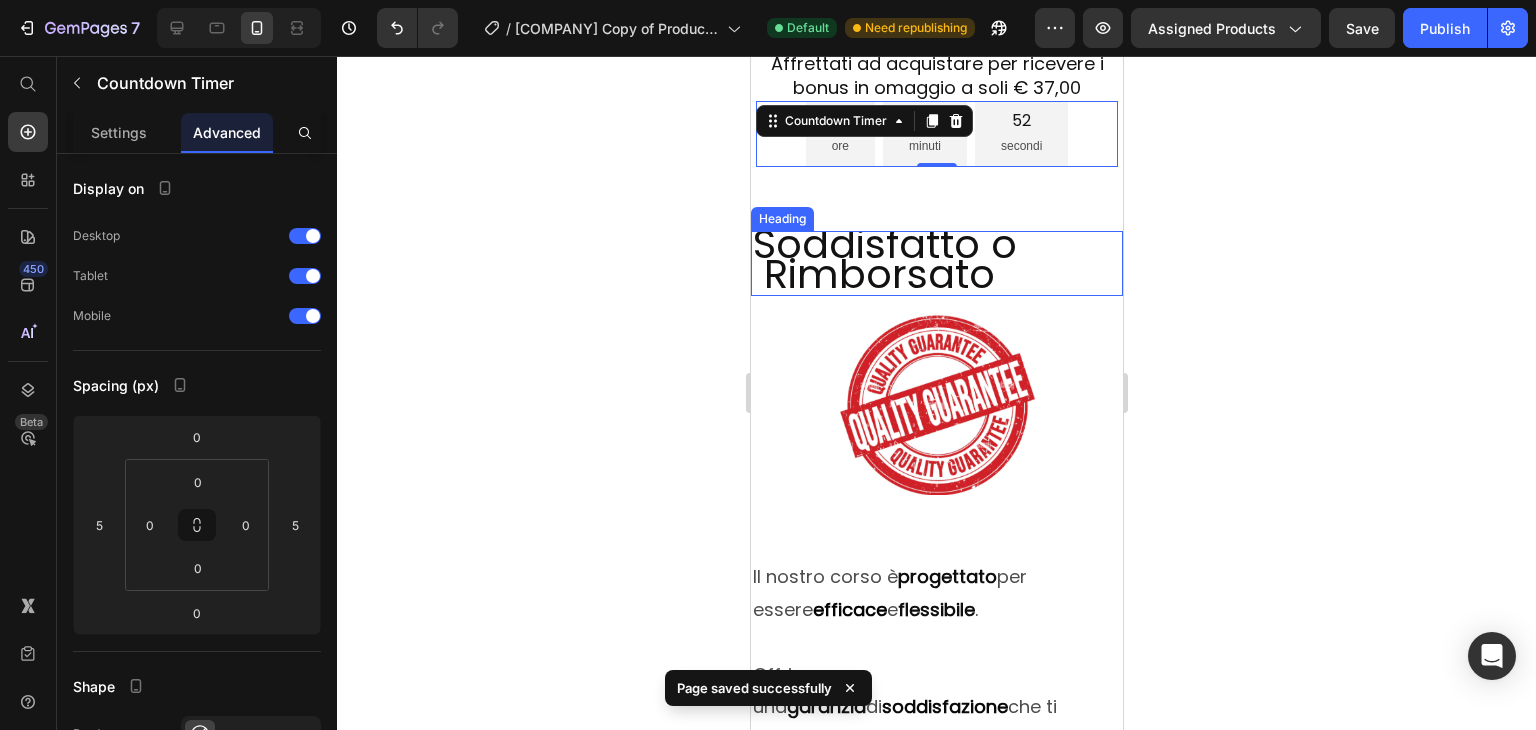 click on "Soddisfatto o        Rimborsato" at bounding box center (917, 259) 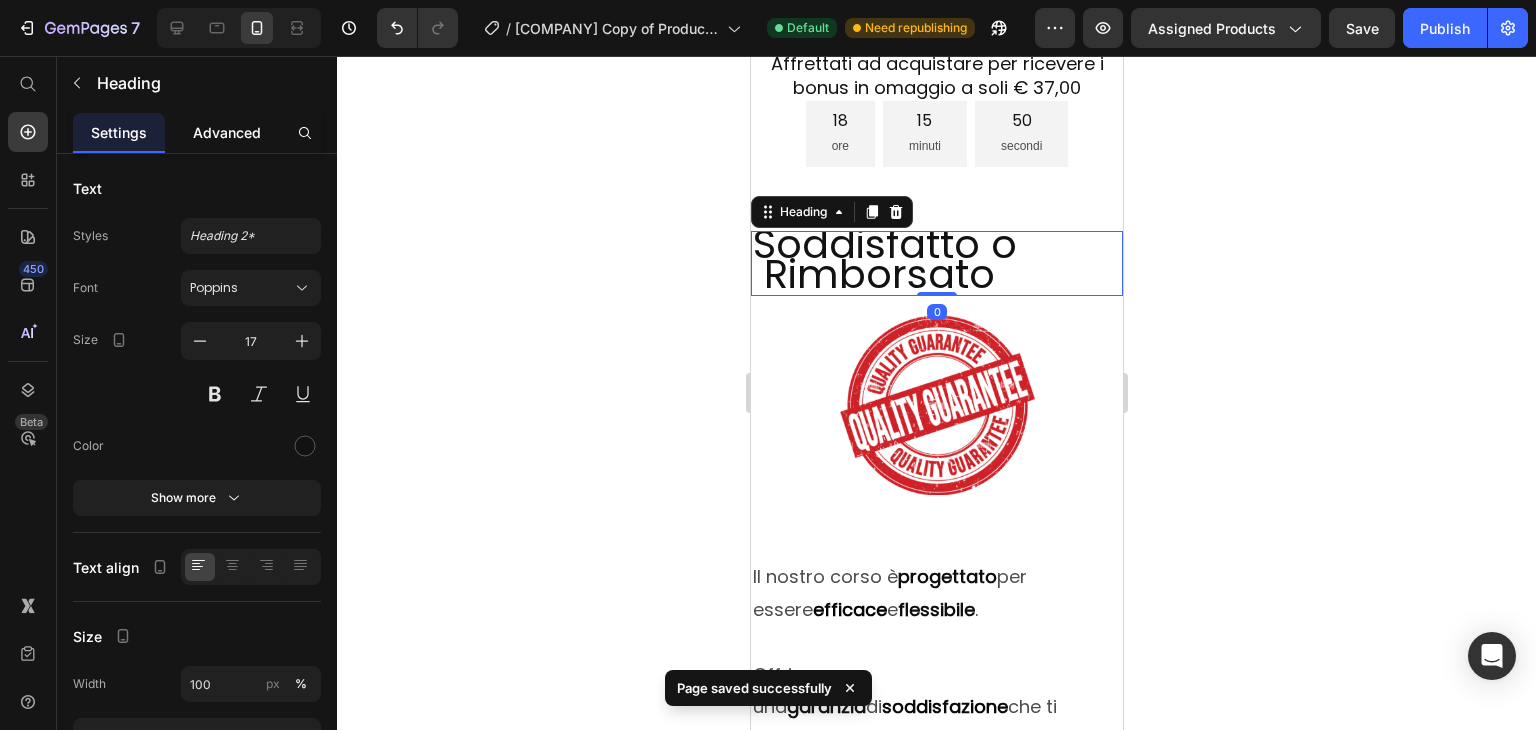 click on "Advanced" 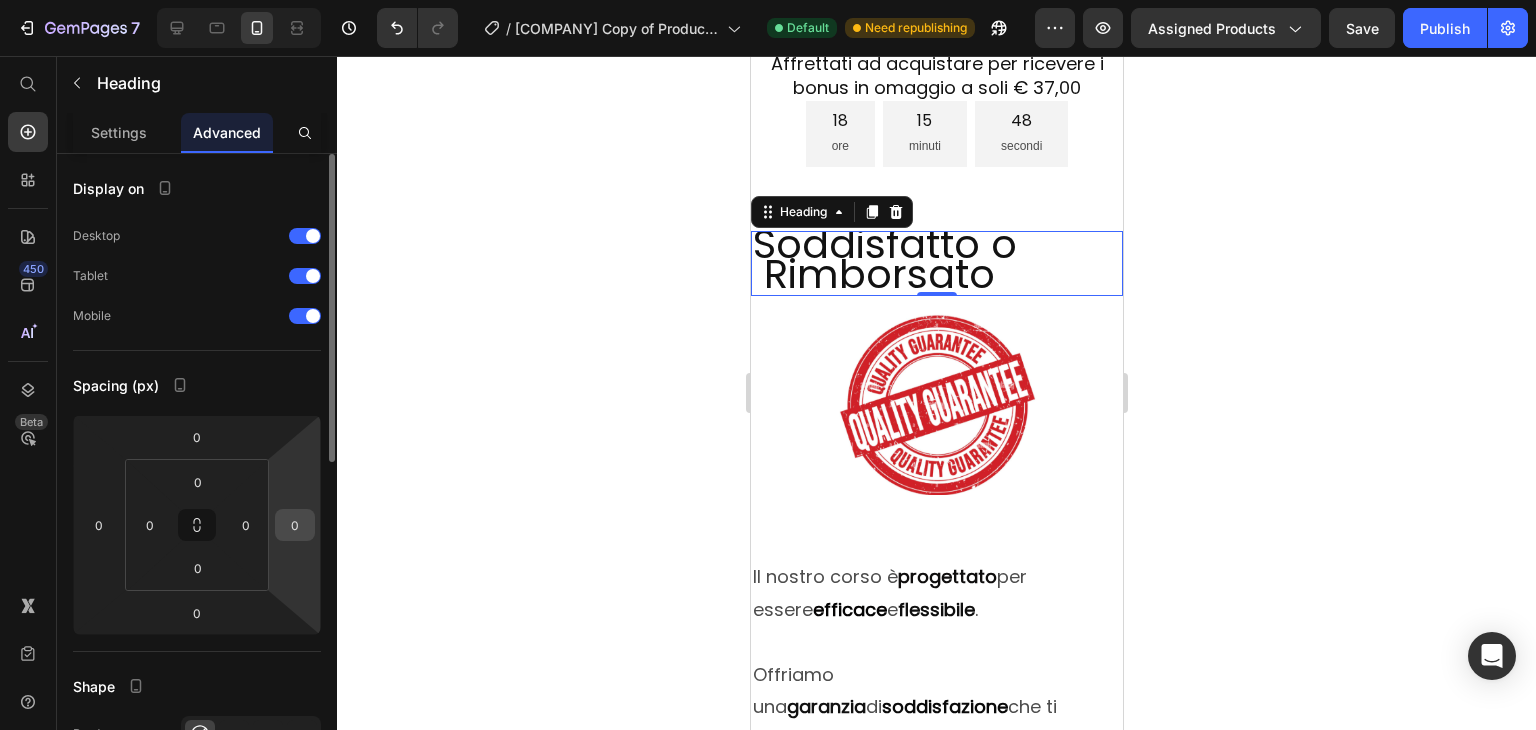 click on "0" at bounding box center [295, 525] 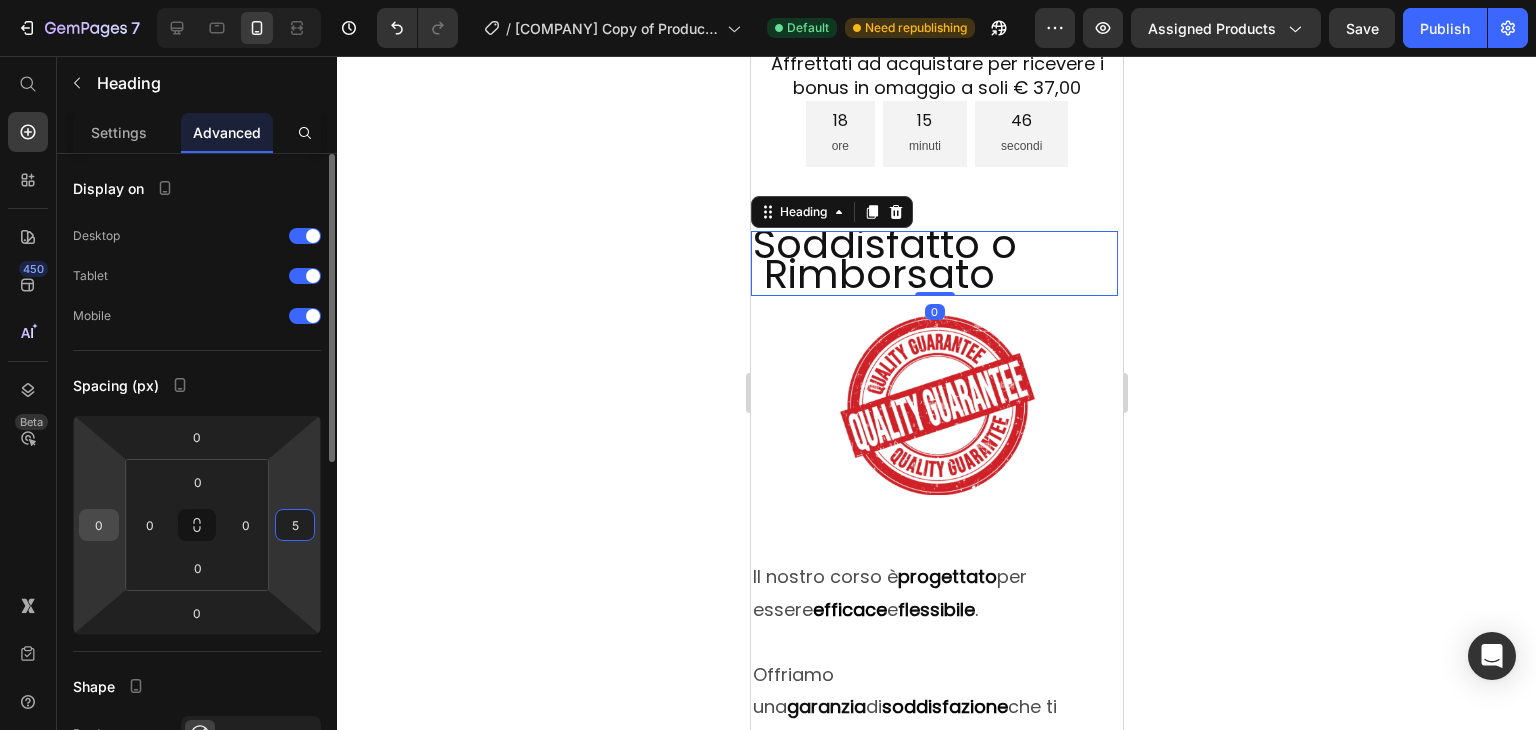 type on "5" 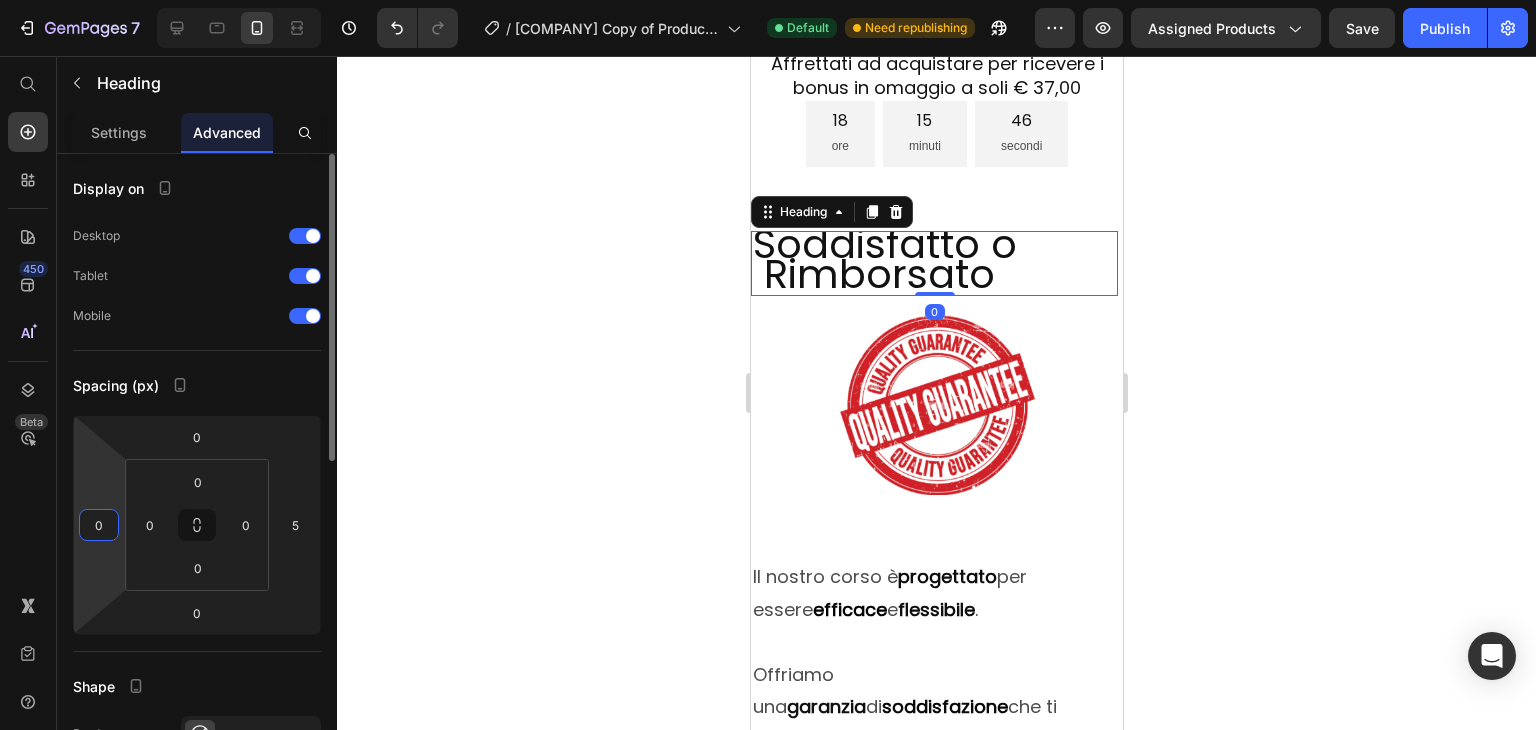 click on "0" at bounding box center (99, 525) 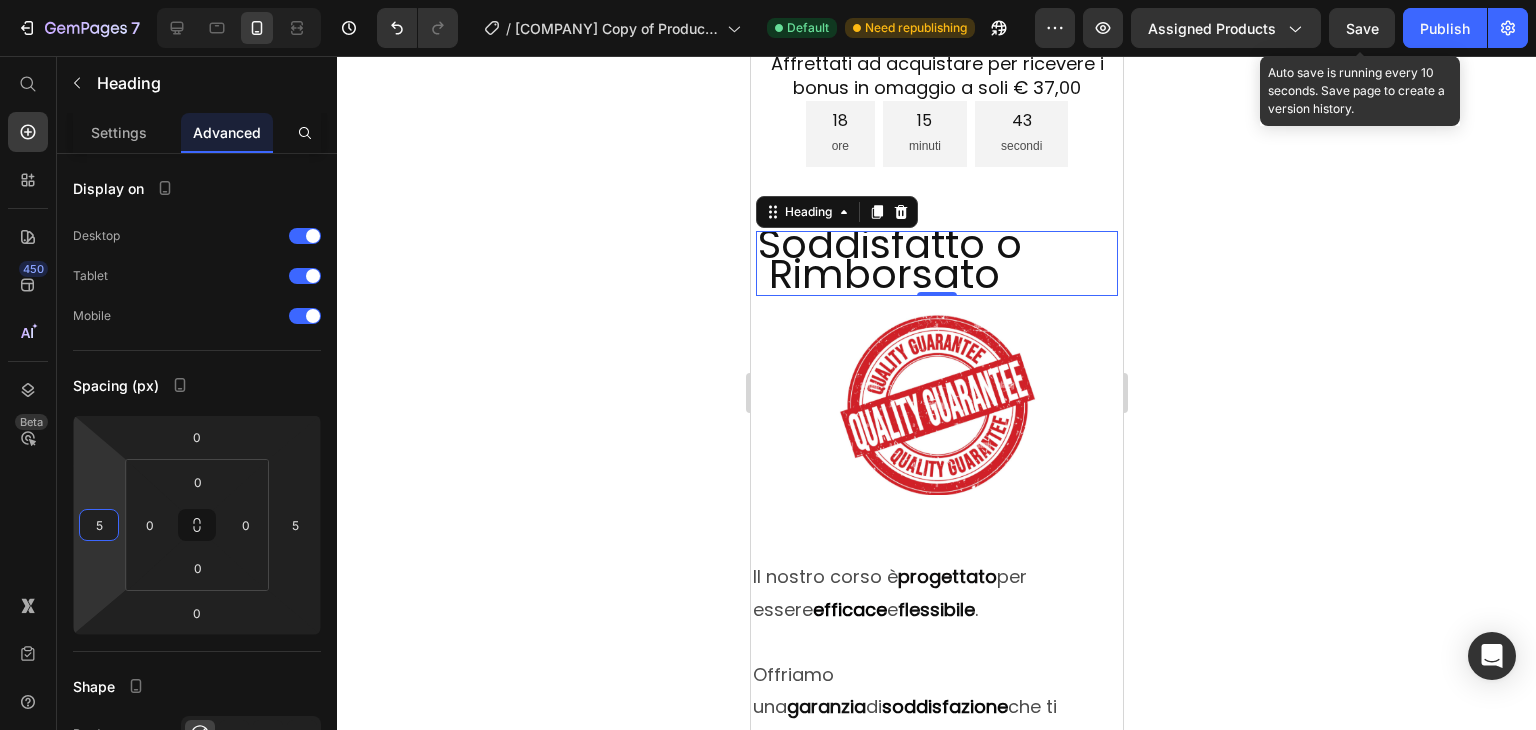 type on "5" 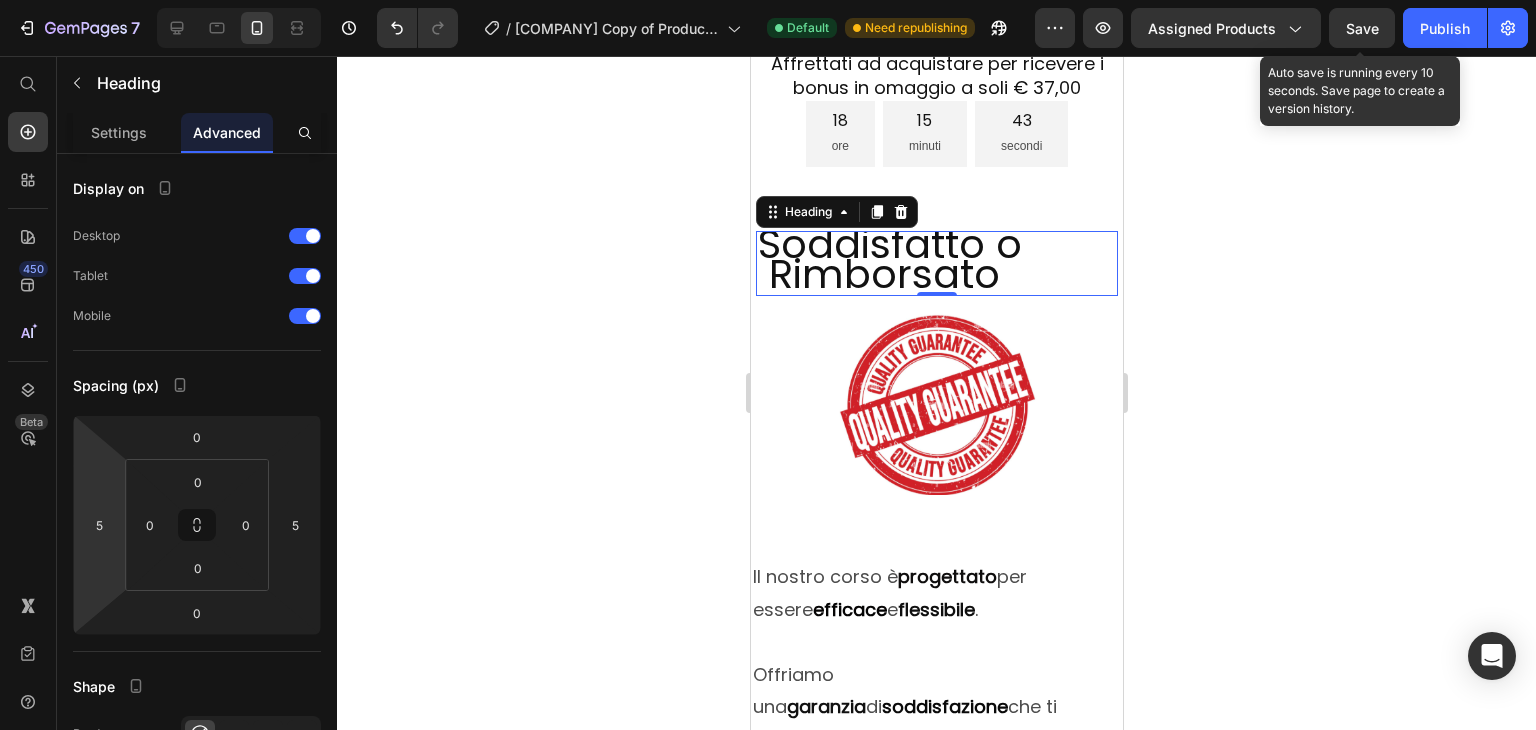 click on "Save" at bounding box center (1362, 28) 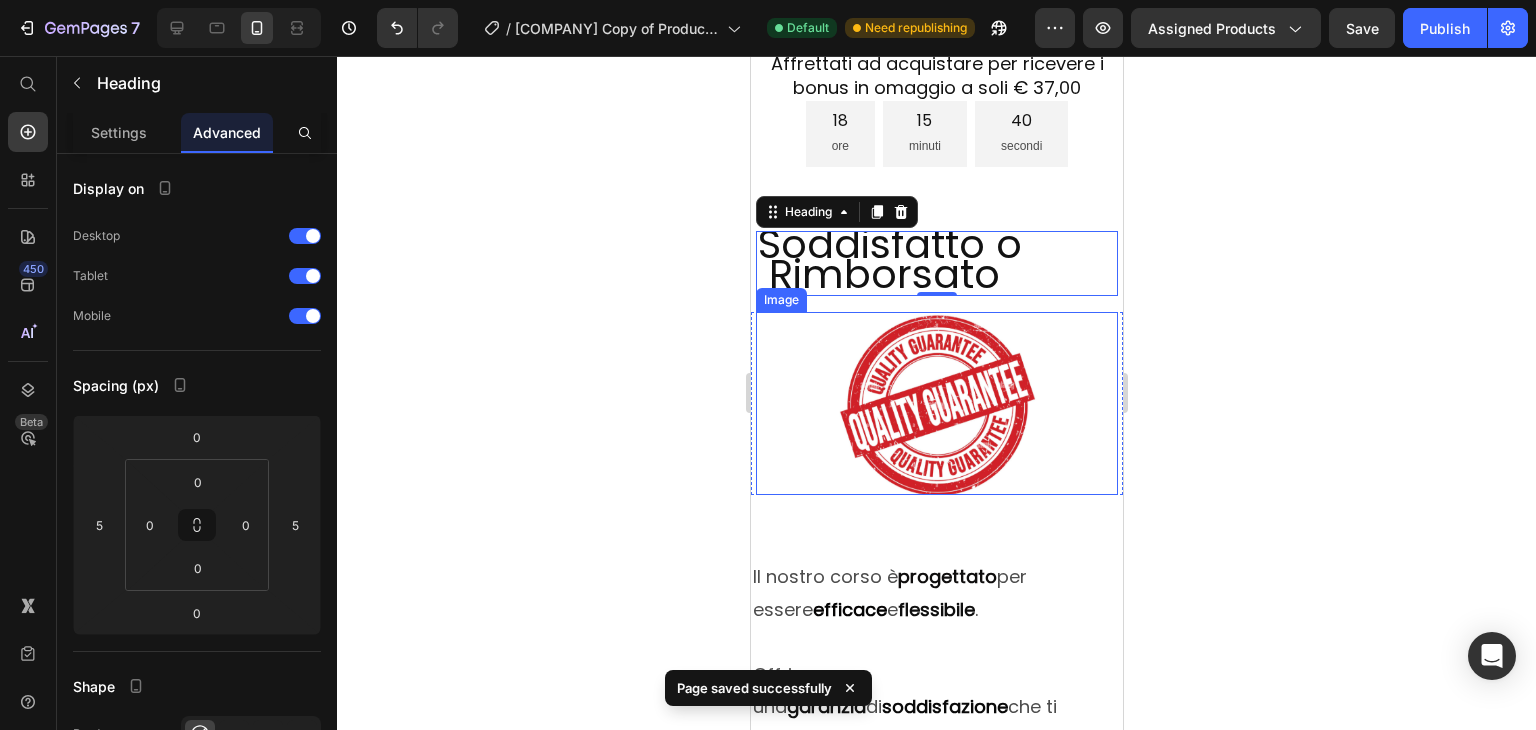 click at bounding box center [936, 404] 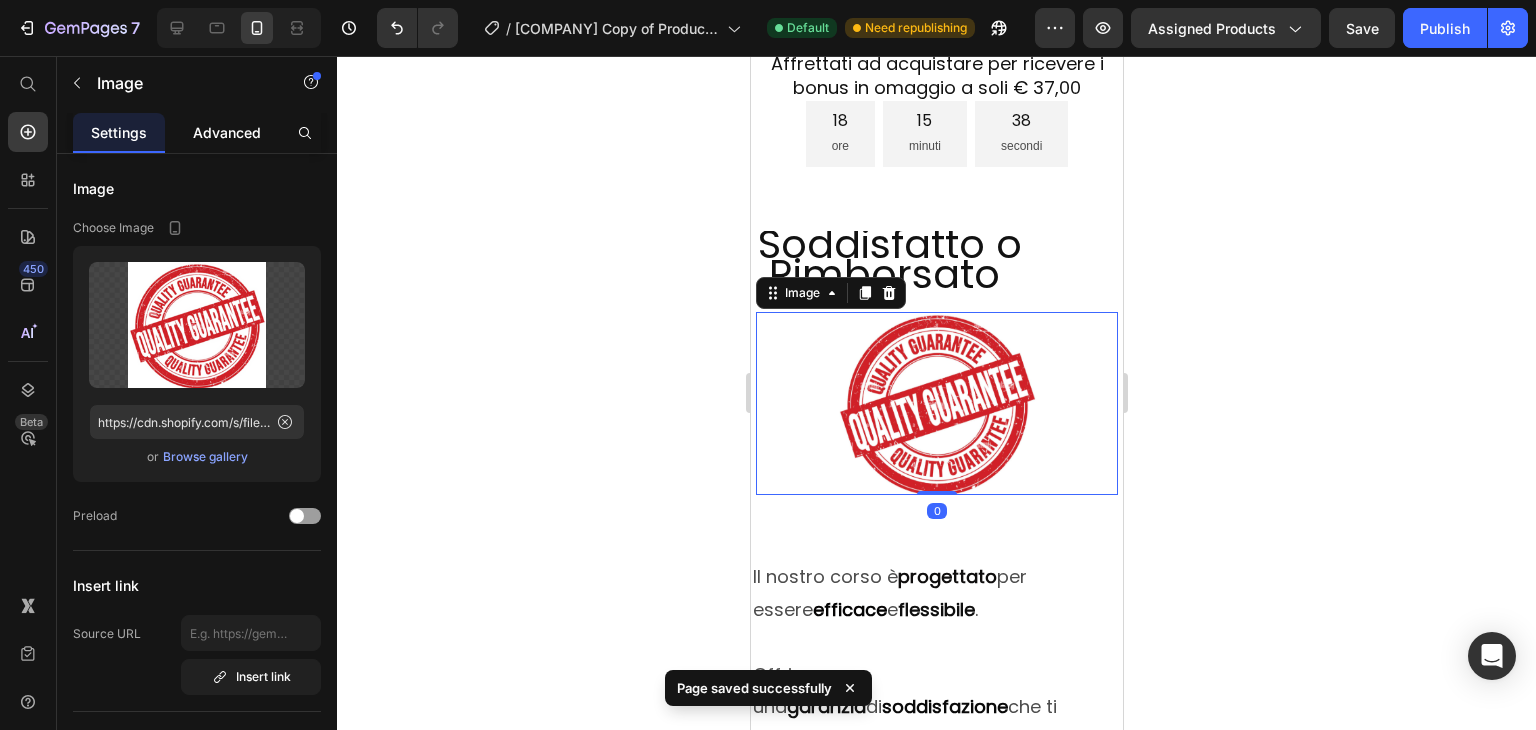 click on "Advanced" at bounding box center [227, 132] 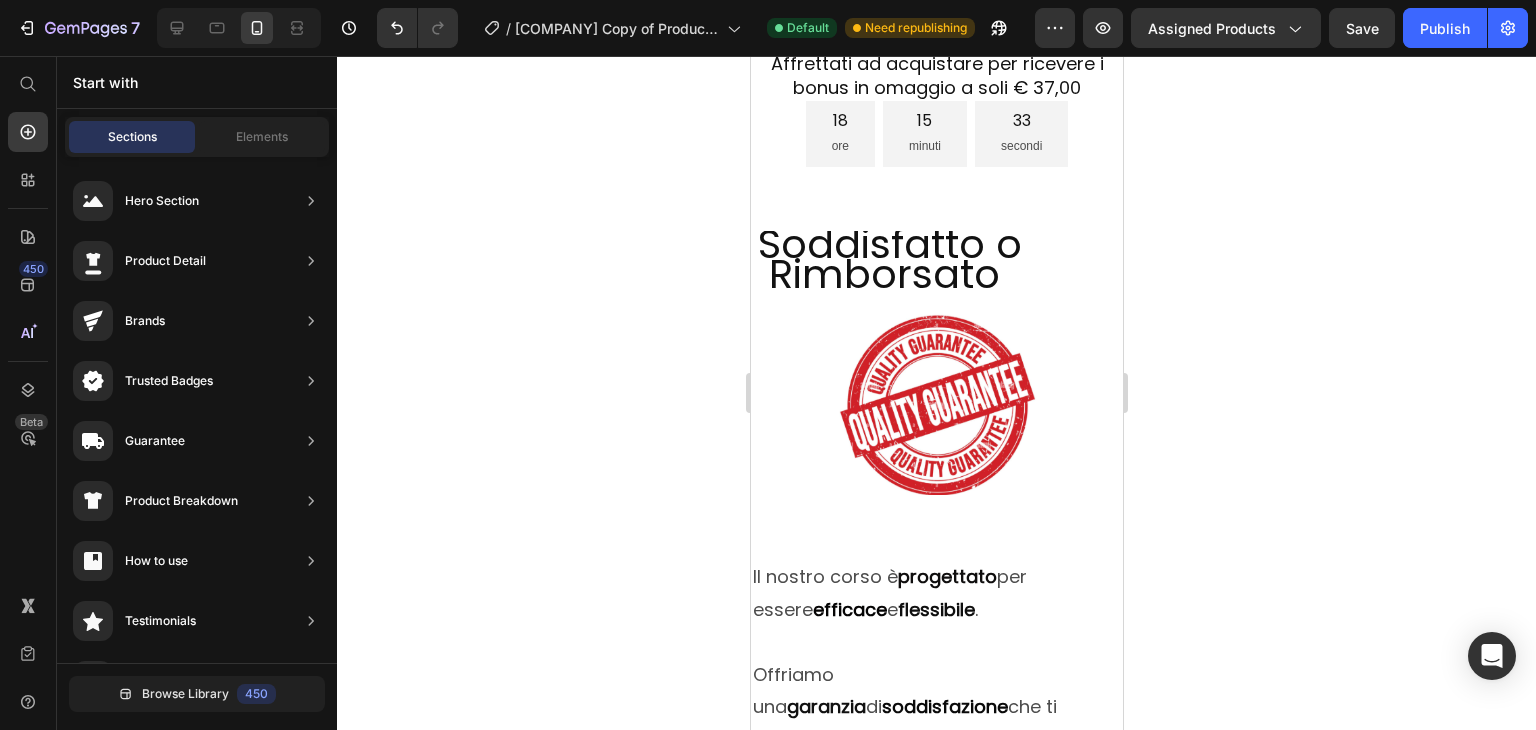 drag, startPoint x: 362, startPoint y: 565, endPoint x: 682, endPoint y: 356, distance: 382.20544 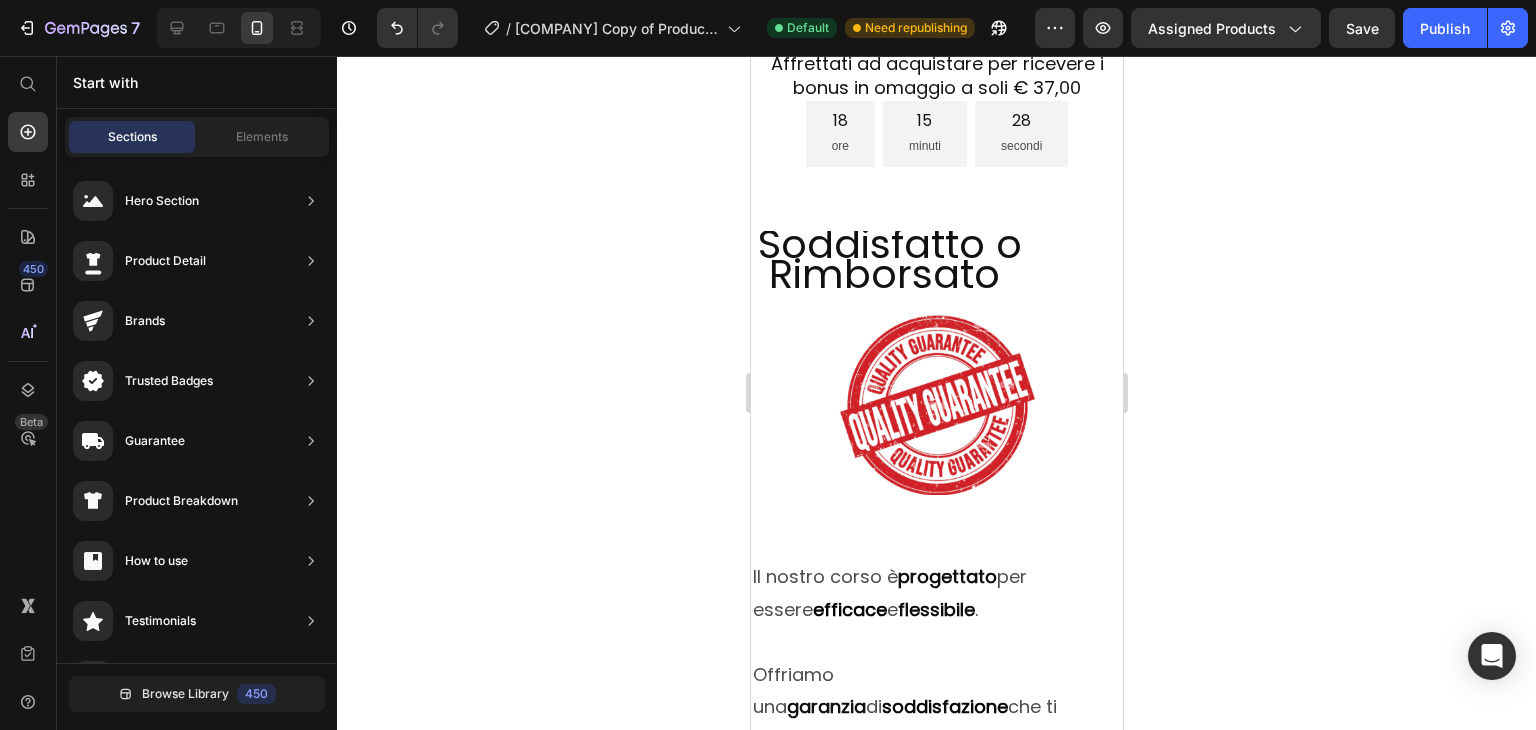 drag, startPoint x: 361, startPoint y: 543, endPoint x: 663, endPoint y: 409, distance: 330.3937 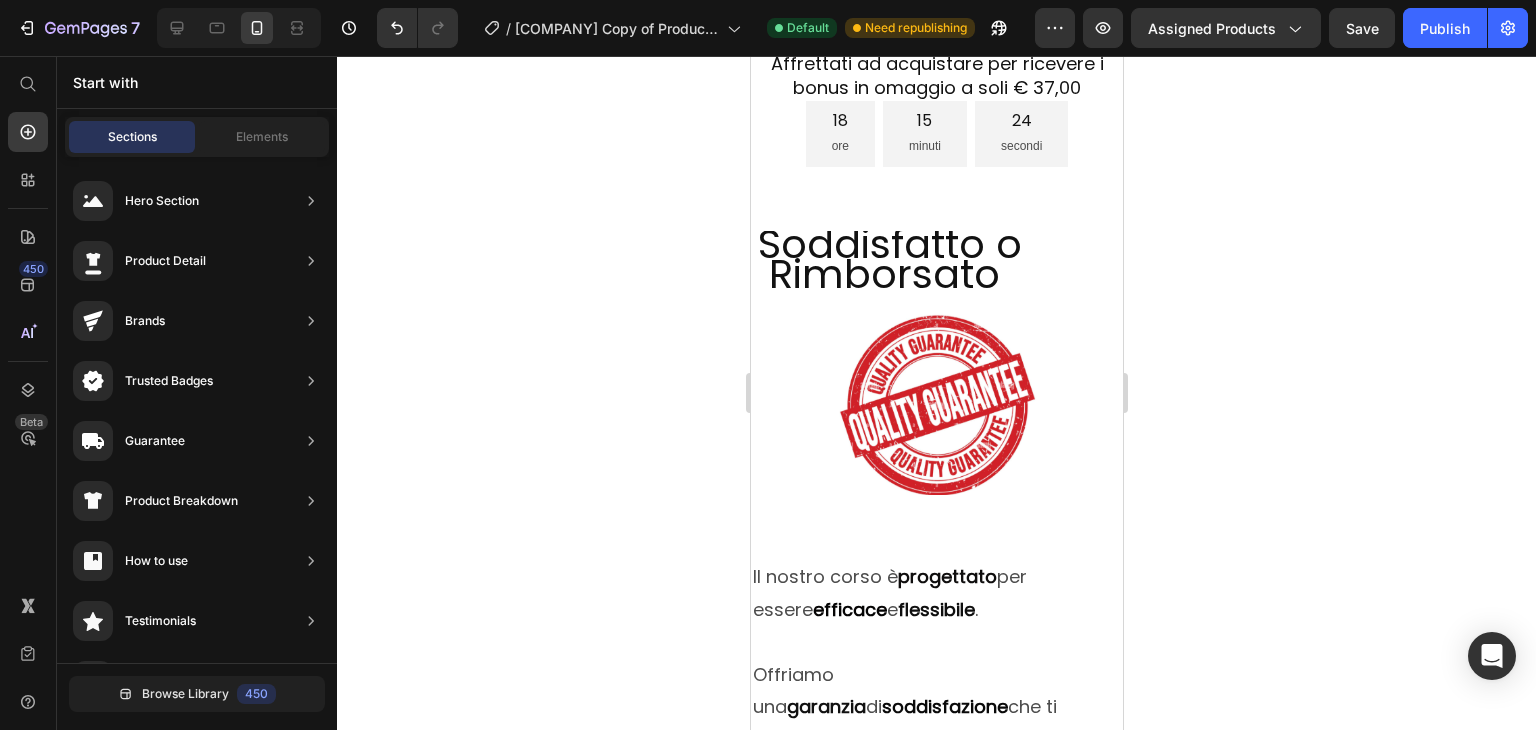 drag, startPoint x: 366, startPoint y: 547, endPoint x: 1176, endPoint y: 700, distance: 824.32336 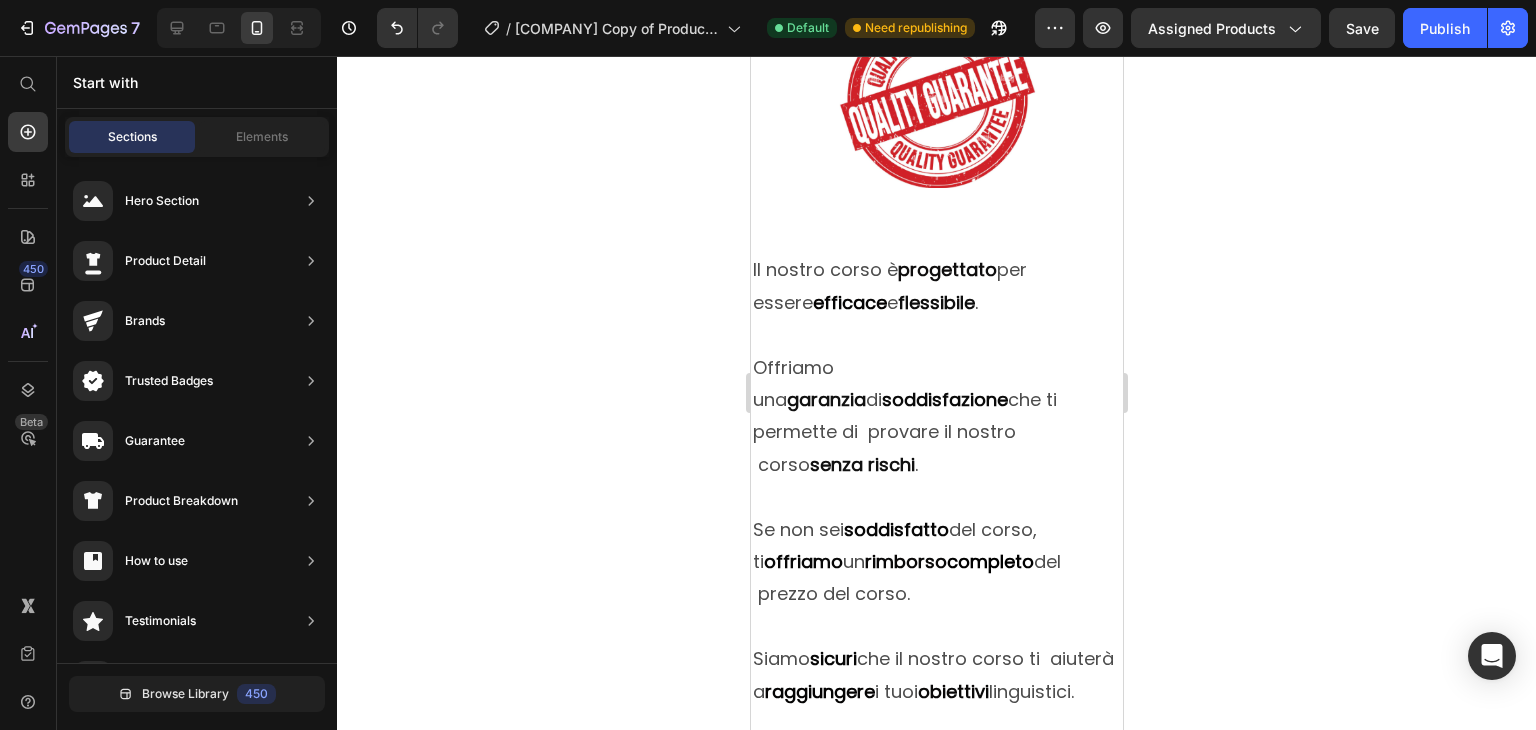 scroll, scrollTop: 9252, scrollLeft: 0, axis: vertical 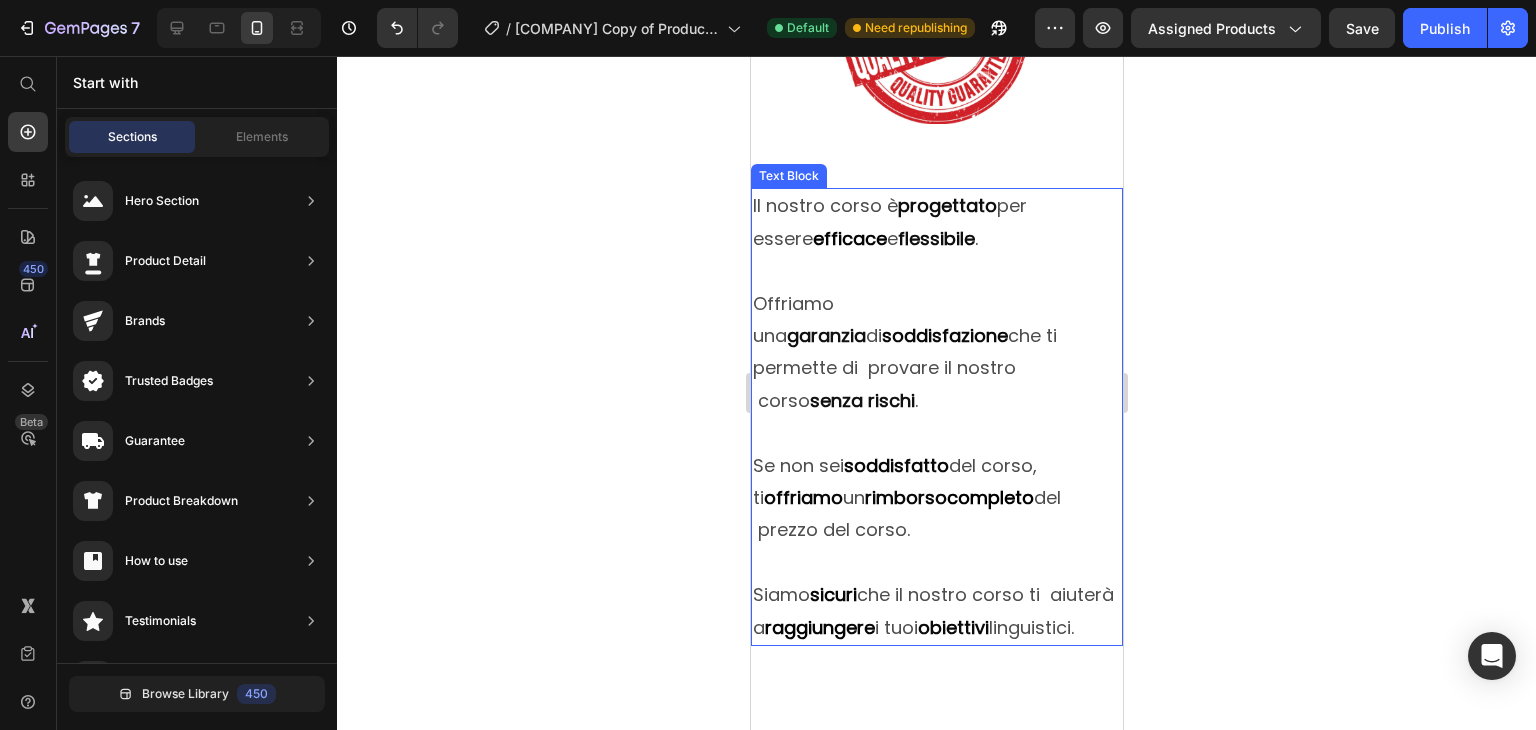 click at bounding box center [936, 433] 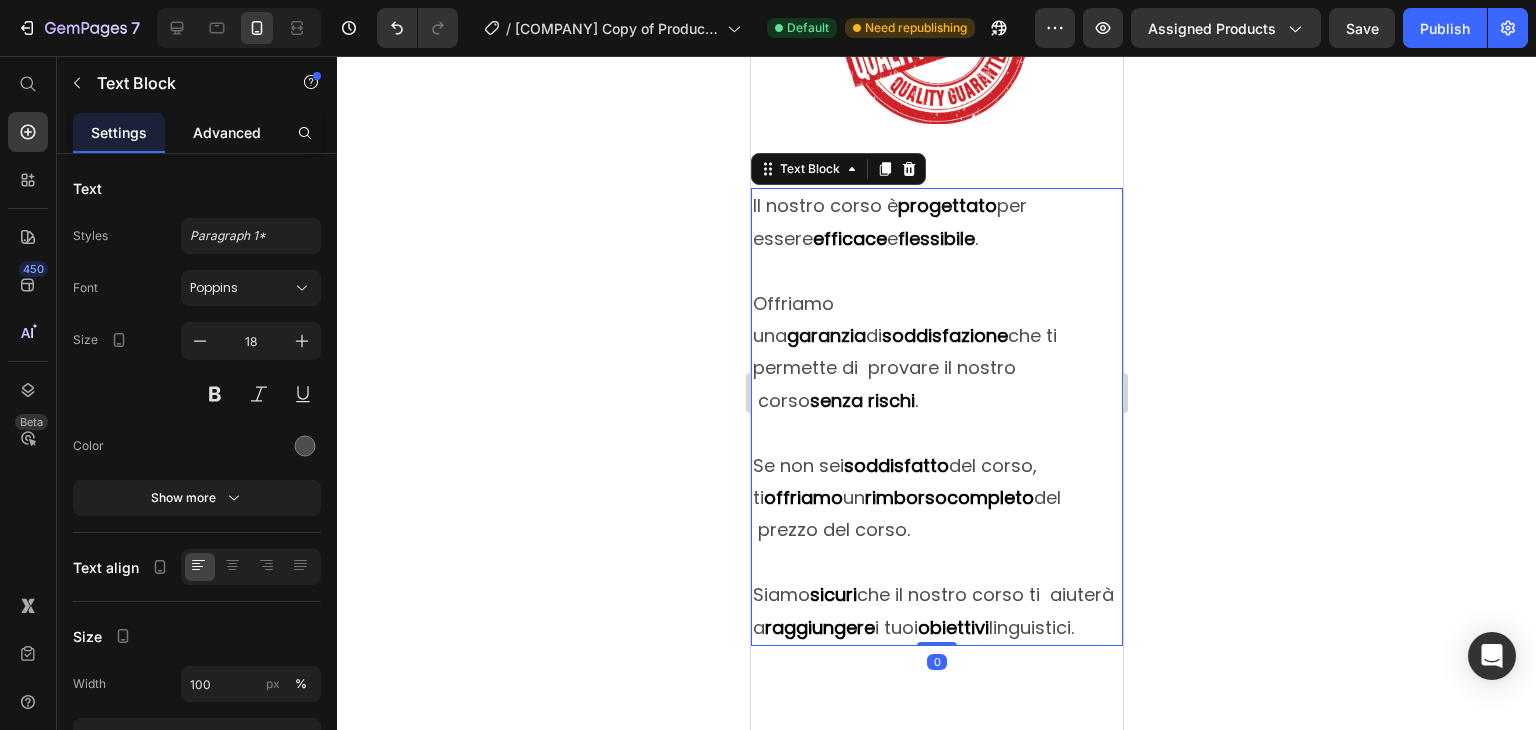 click on "Advanced" 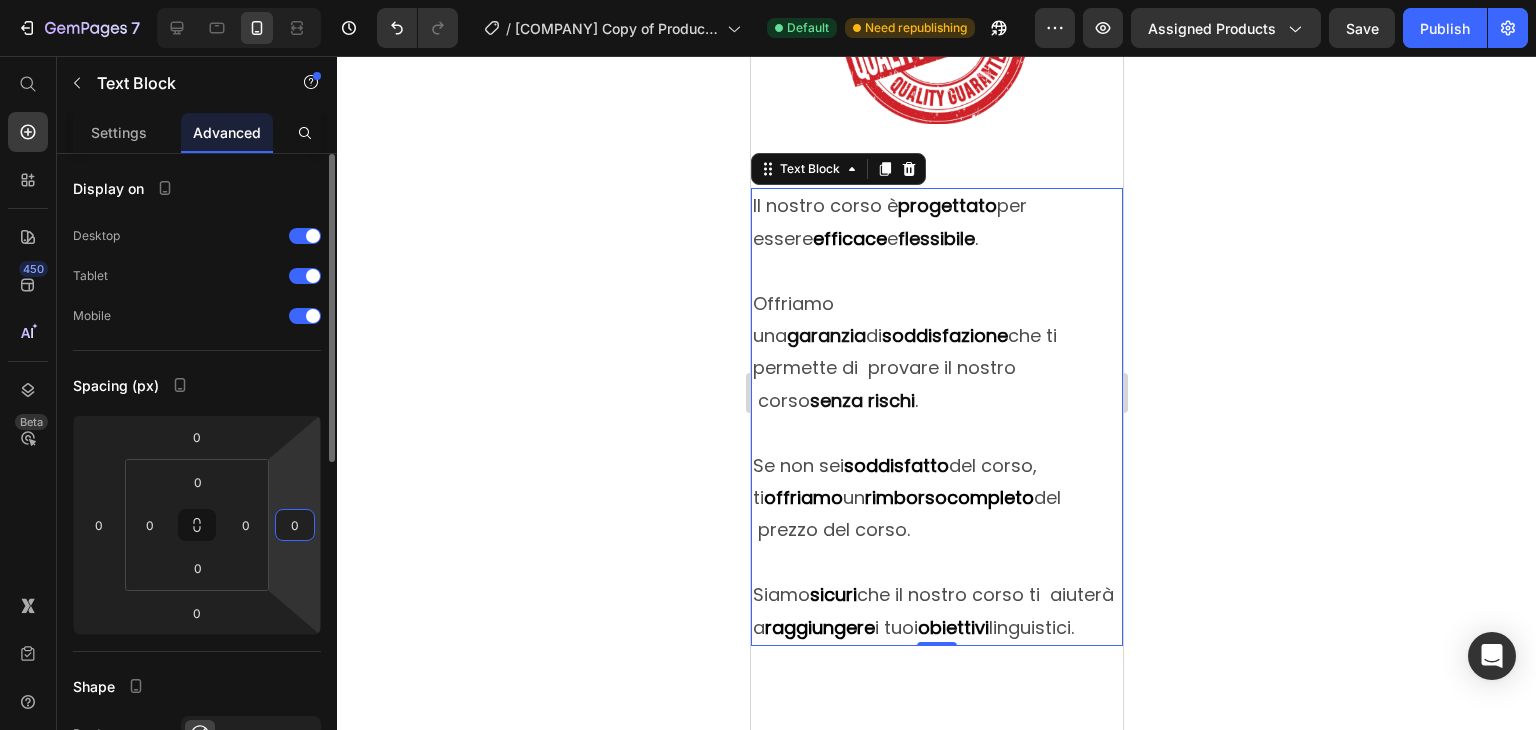 click on "0" at bounding box center (295, 525) 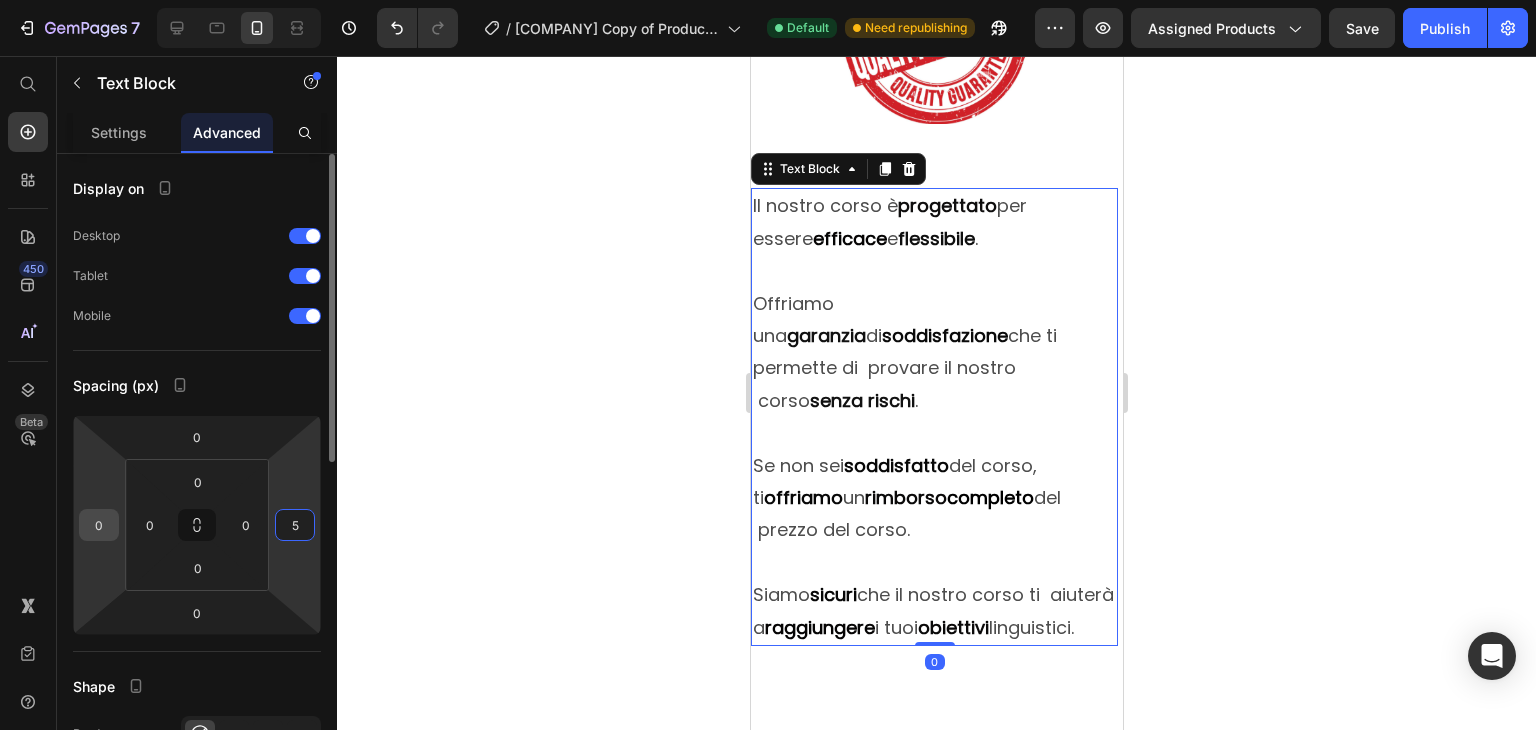 type on "5" 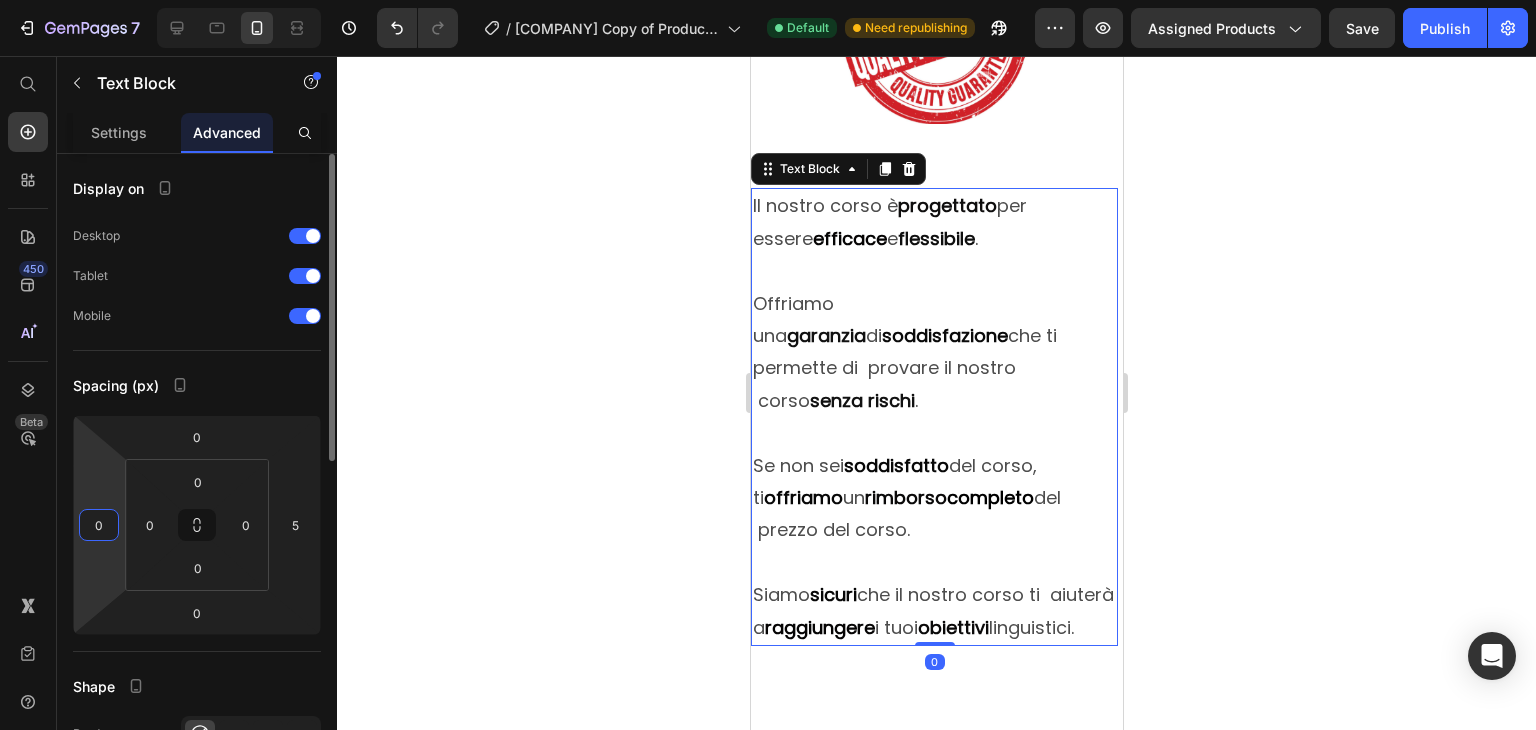click on "0" at bounding box center (99, 525) 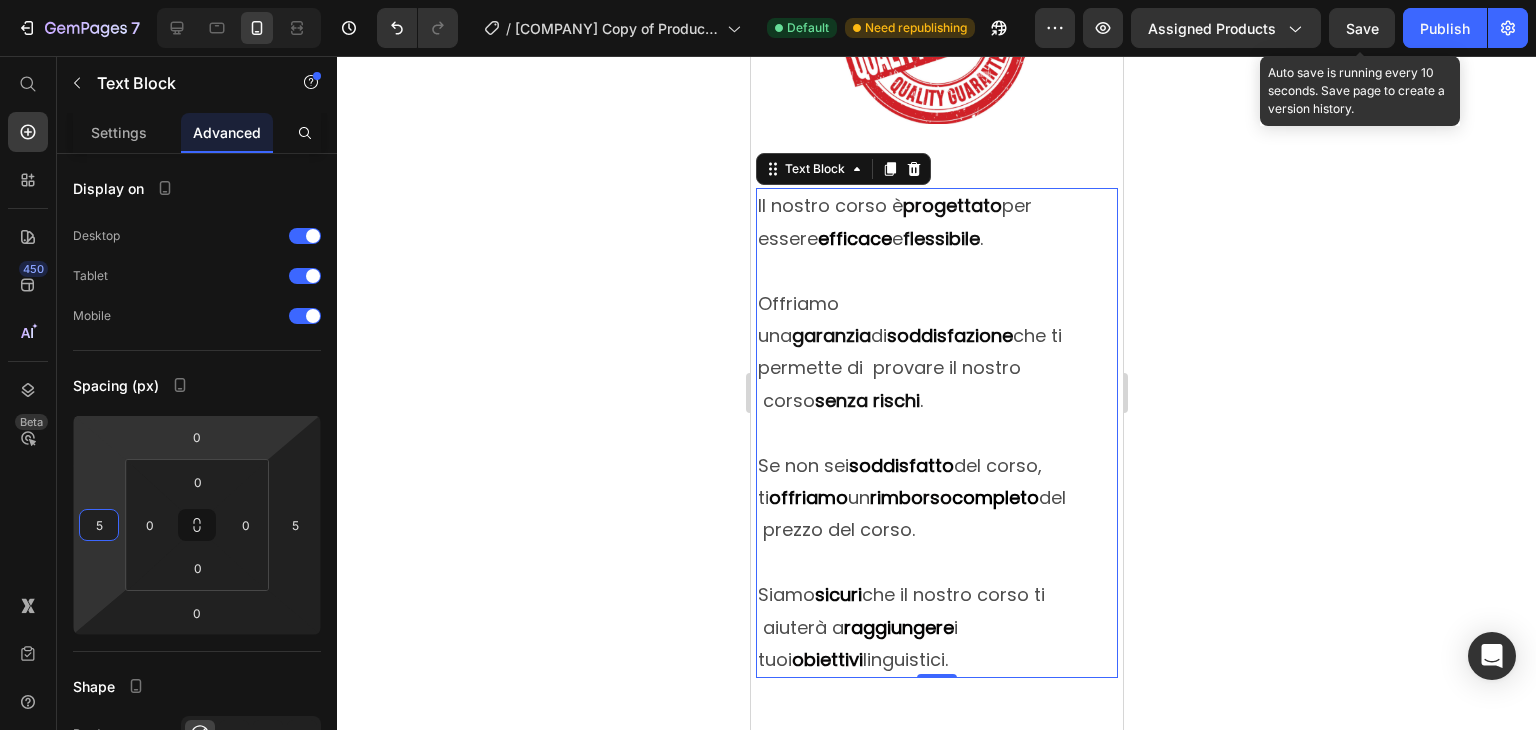 type on "5" 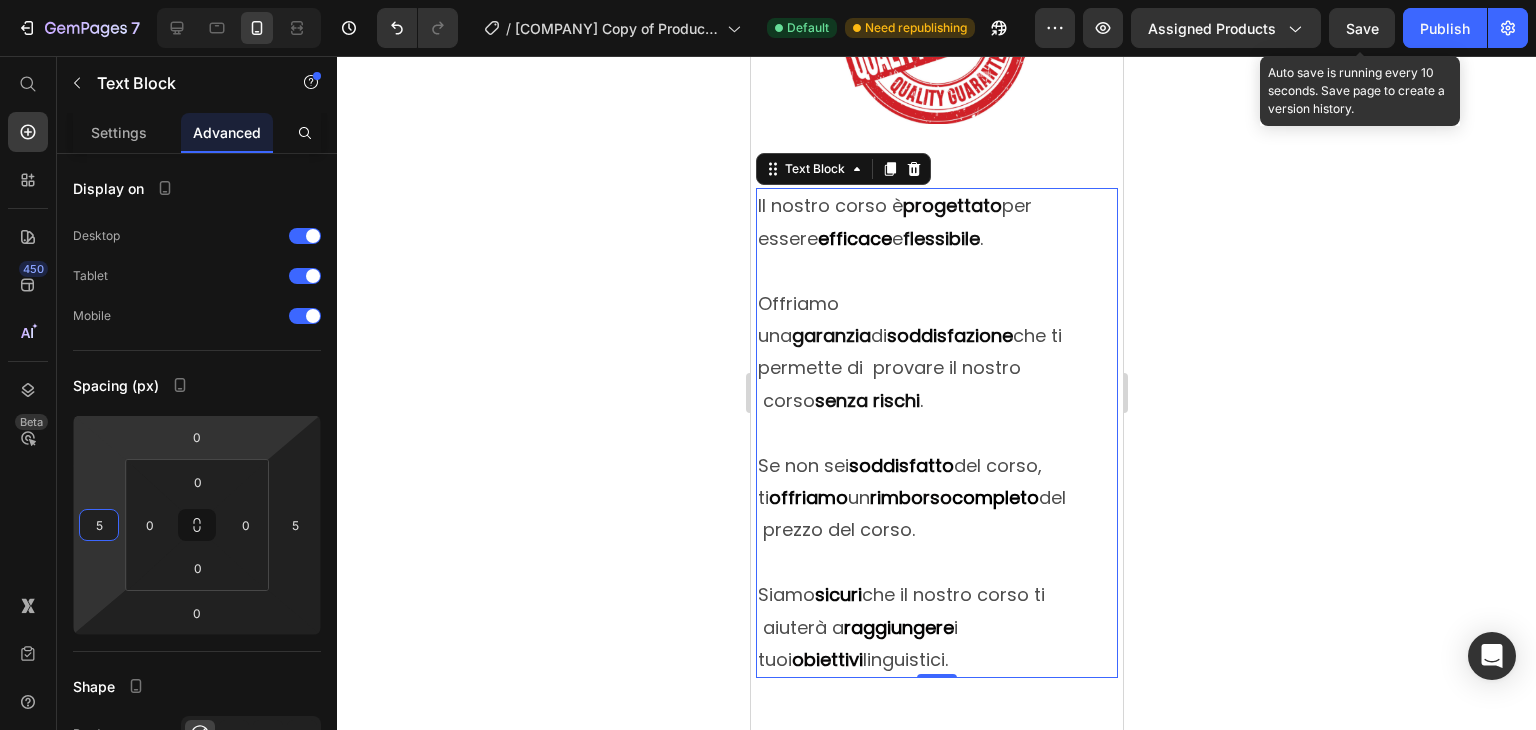 click on "Save" at bounding box center (1362, 28) 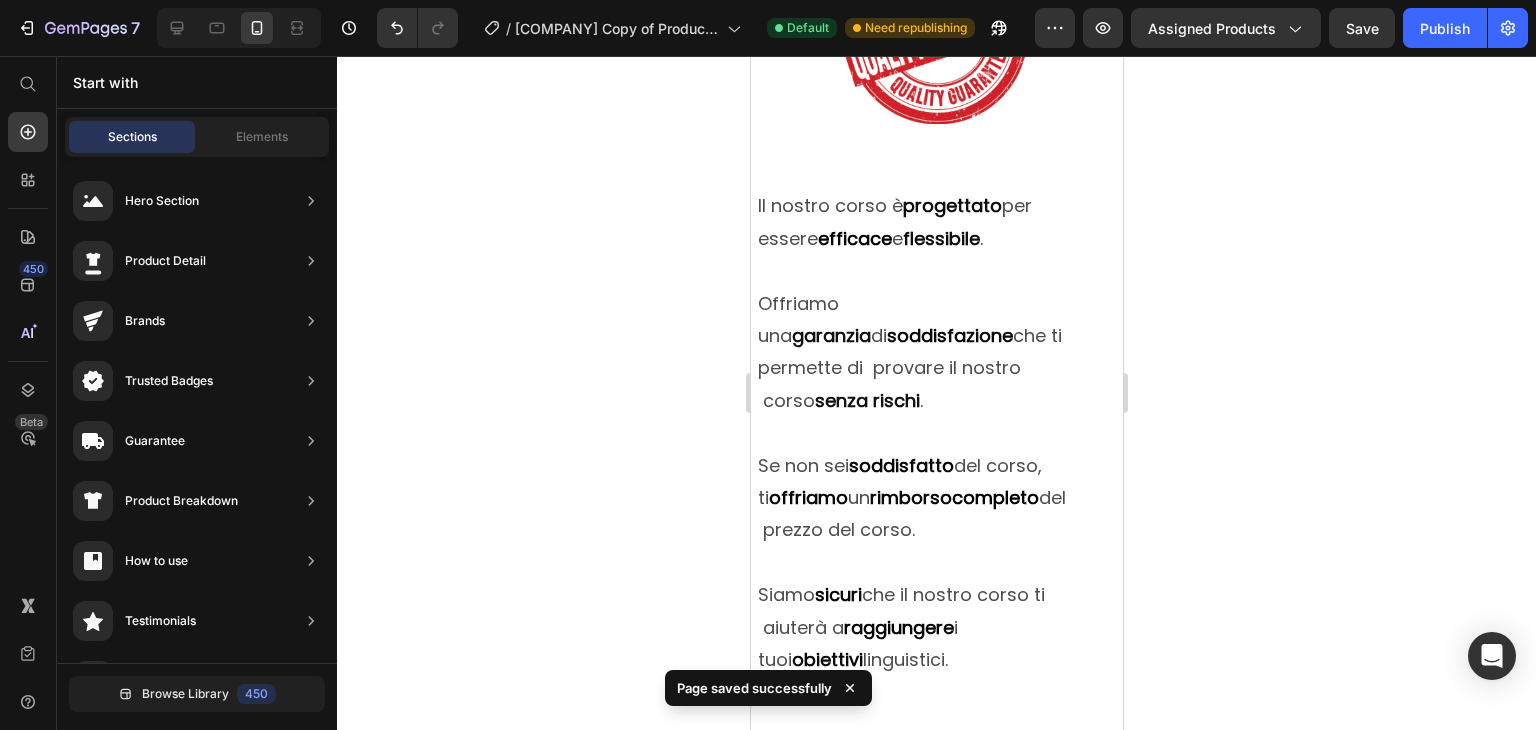 scroll, scrollTop: 9769, scrollLeft: 0, axis: vertical 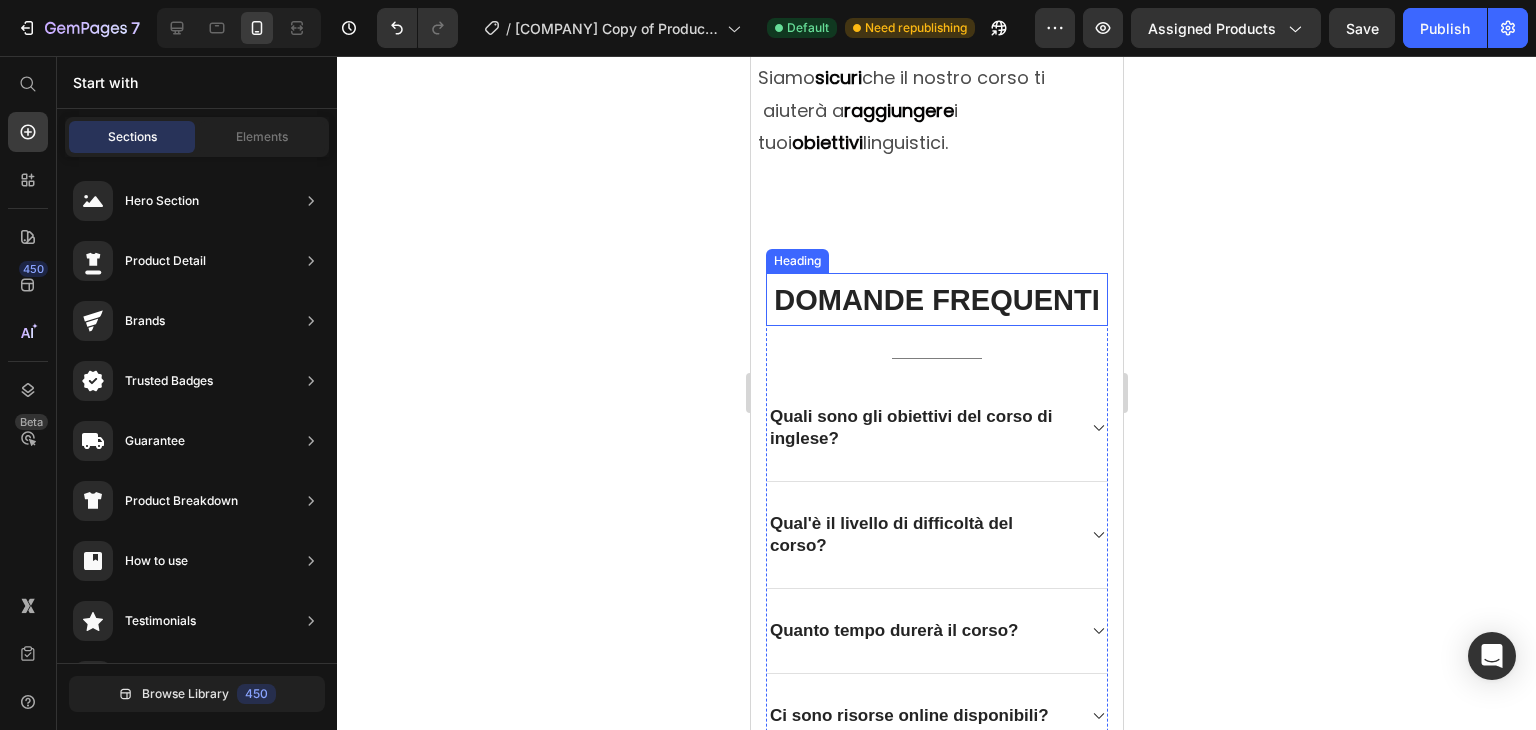 click on "DOMANDE FREQUENTI" at bounding box center [936, 299] 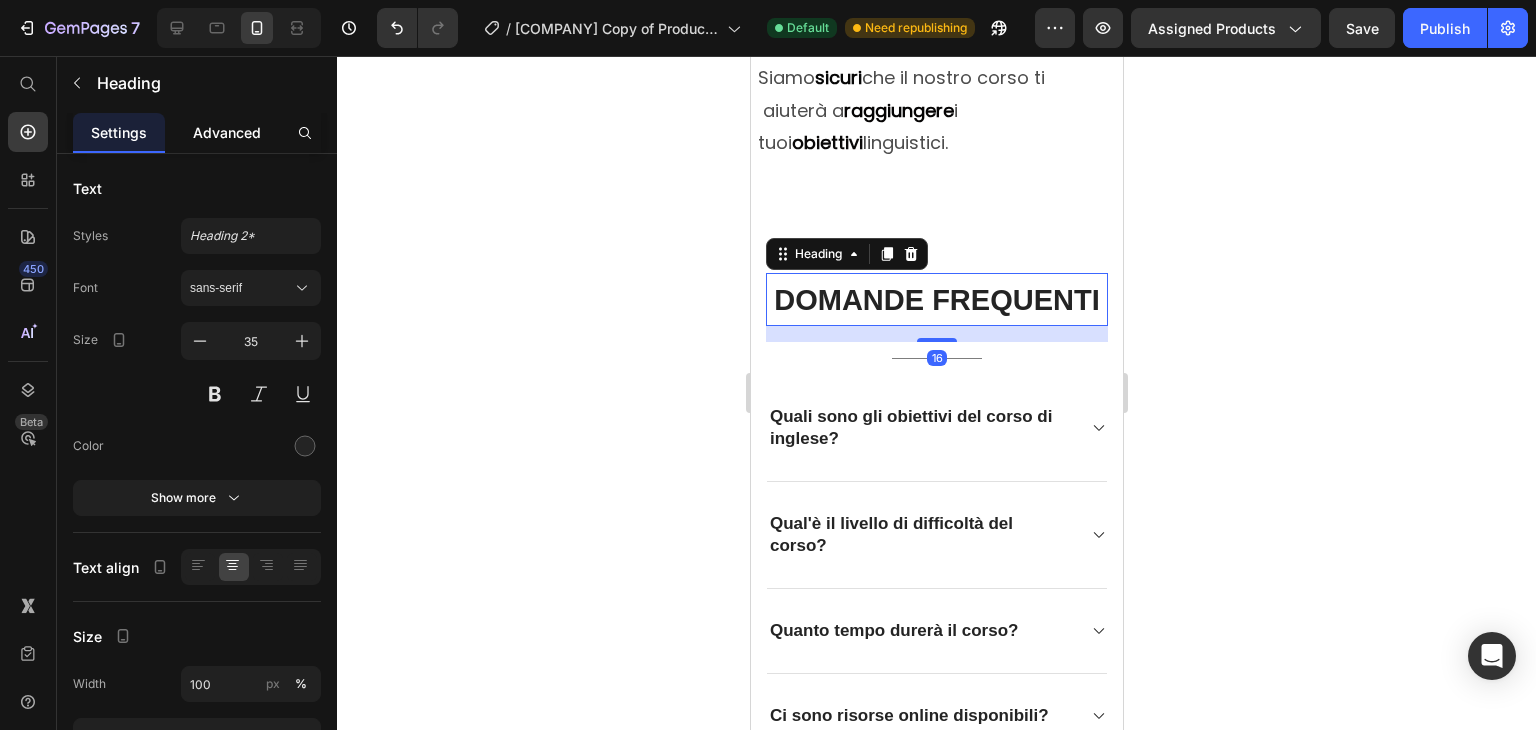 click on "Advanced" at bounding box center [227, 132] 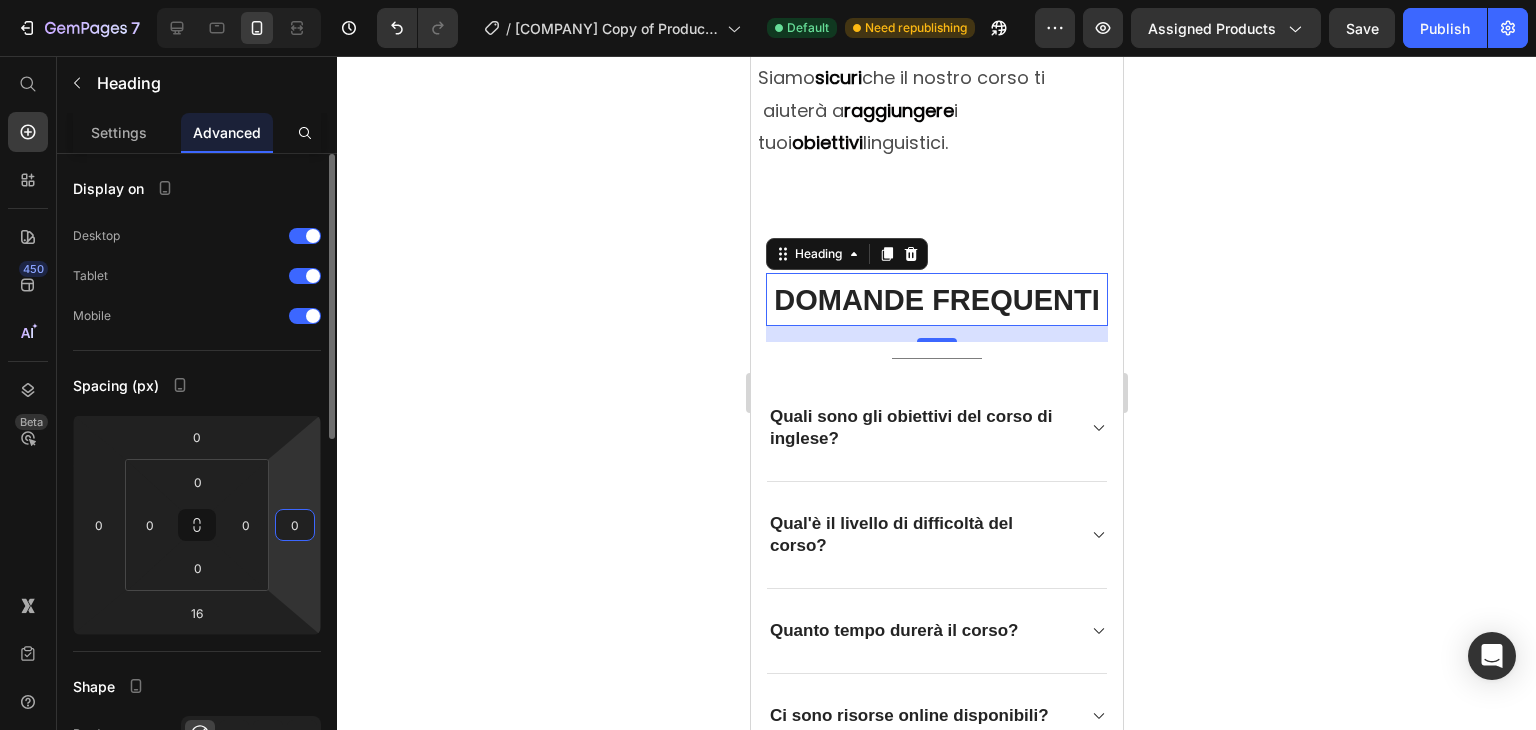 click on "0" at bounding box center (295, 525) 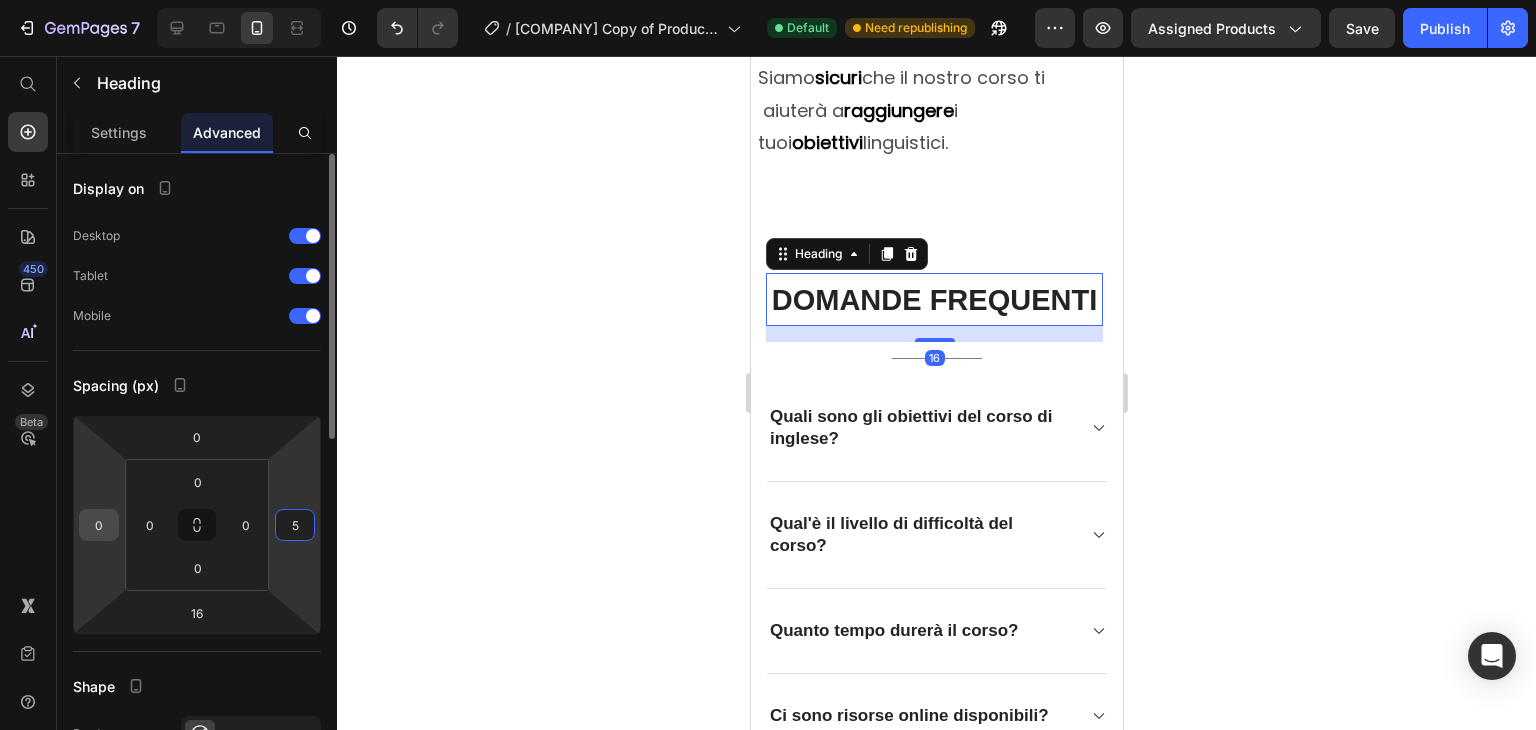 type on "5" 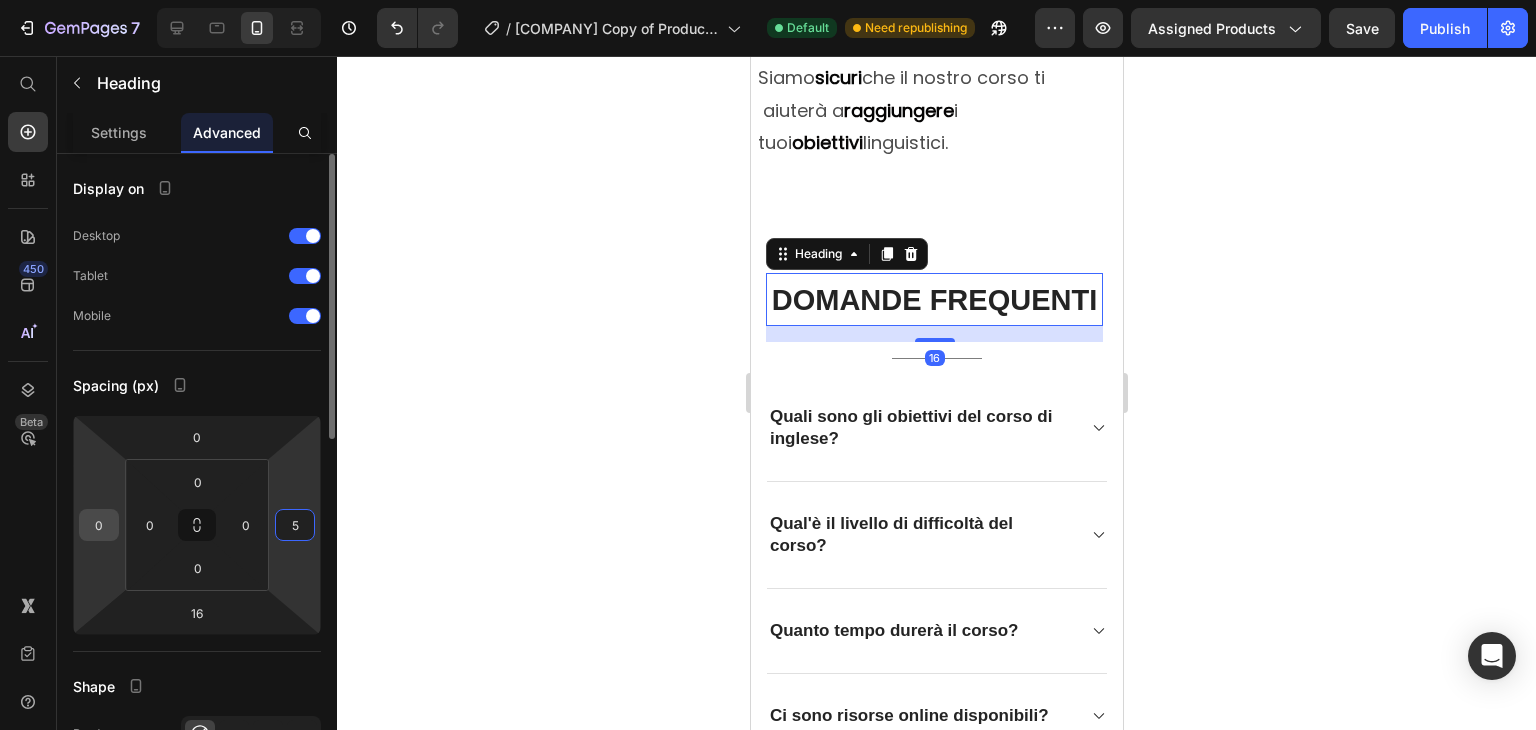 click on "0" at bounding box center (99, 525) 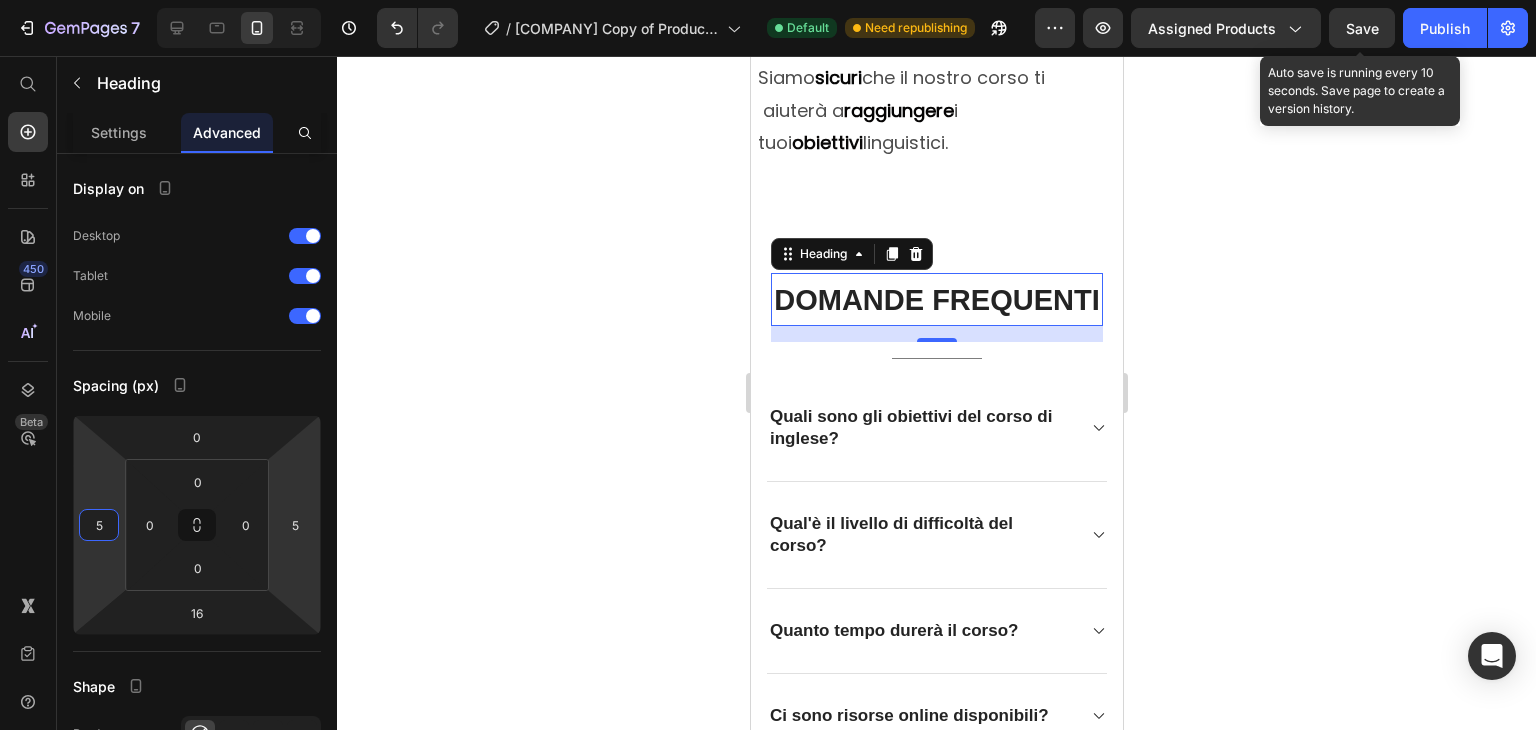 type on "5" 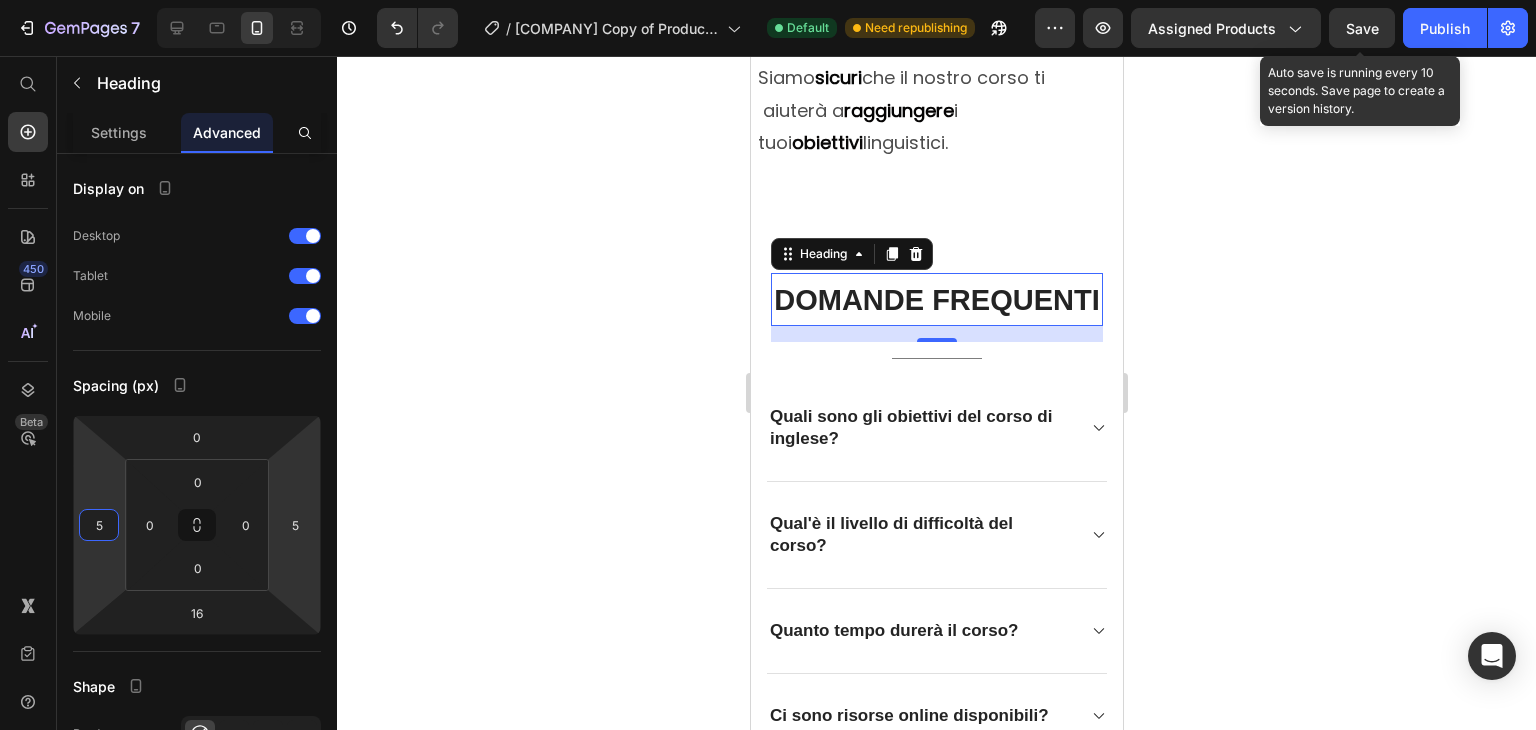 click on "Save" at bounding box center (1362, 28) 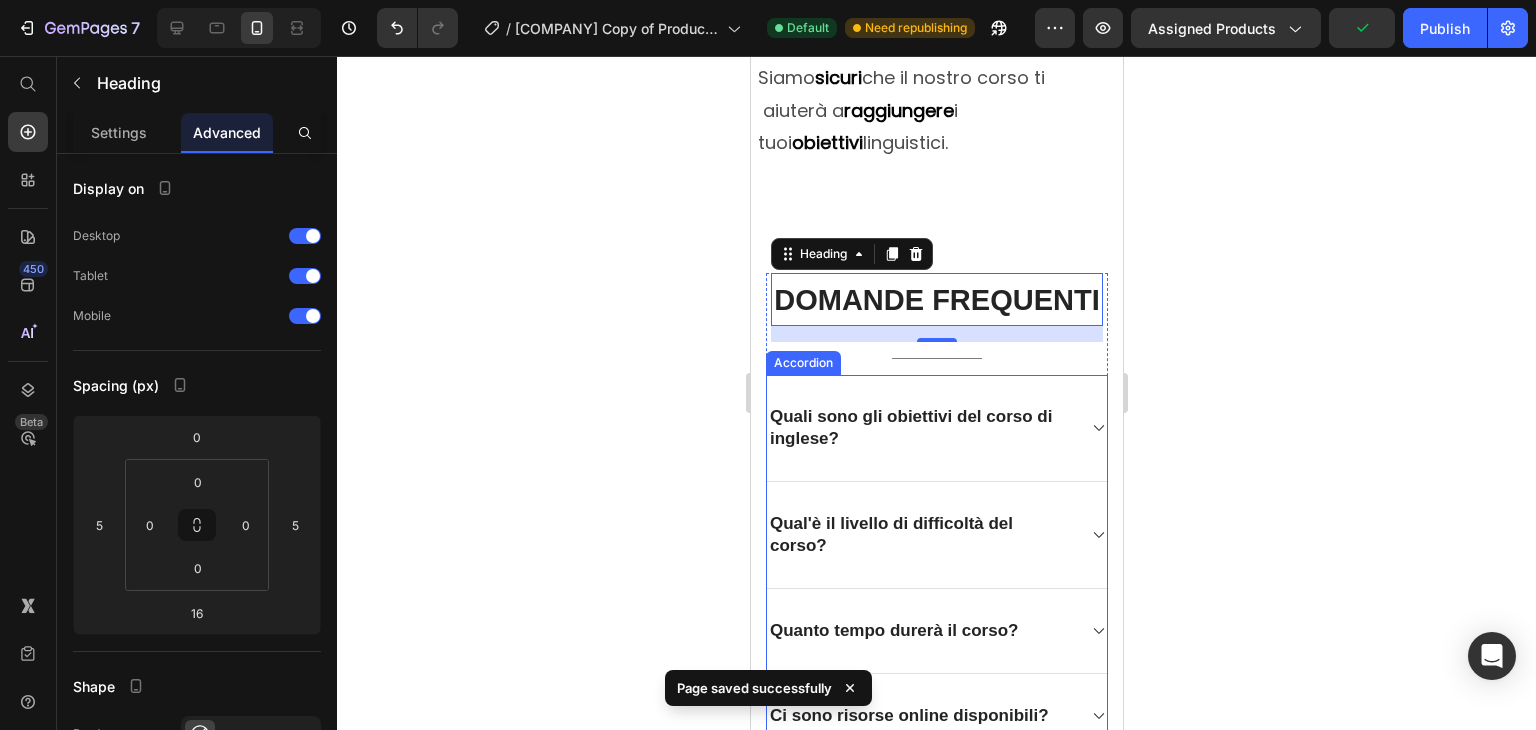 click on "Quali sono gli obiettivi del corso di inglese?" at bounding box center (936, 428) 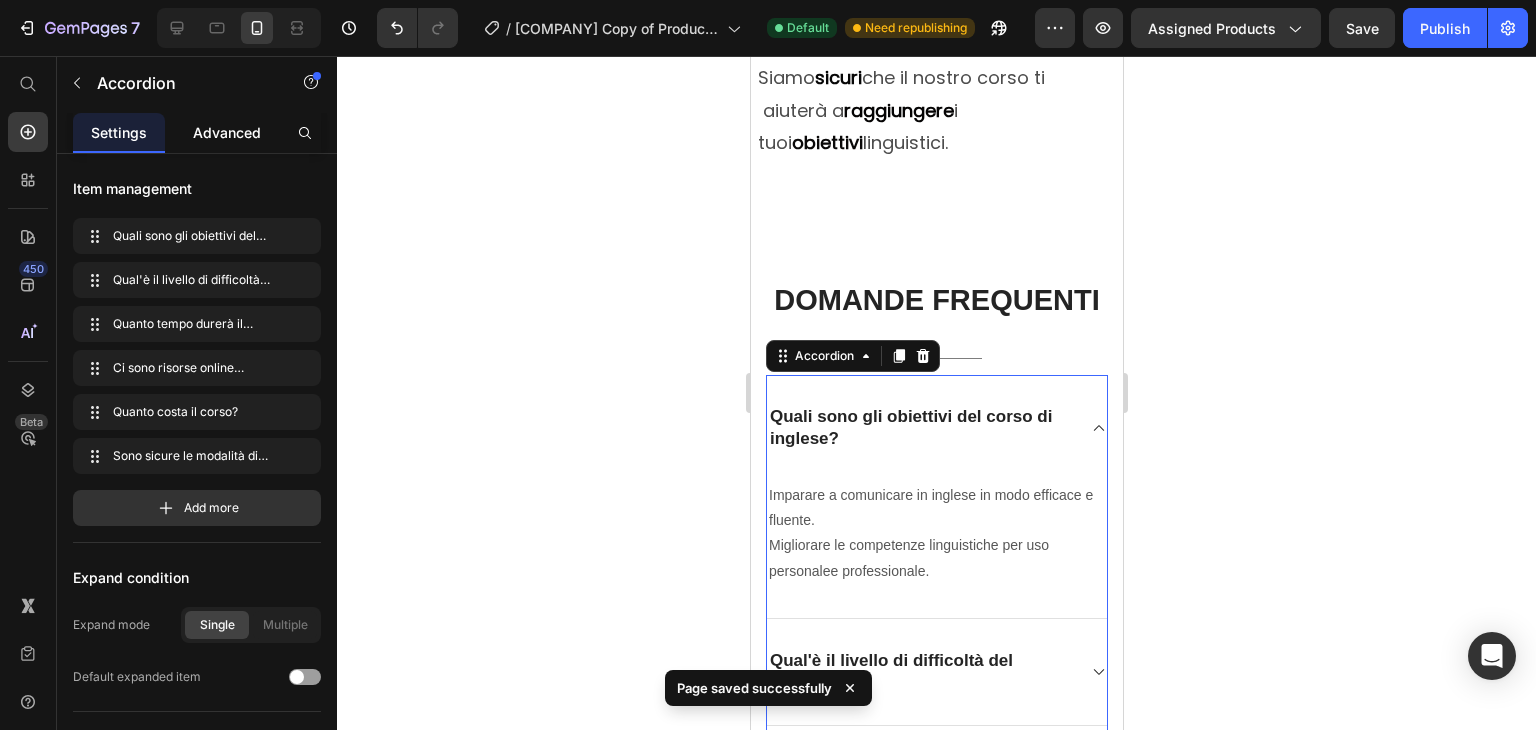 click on "Advanced" at bounding box center (227, 132) 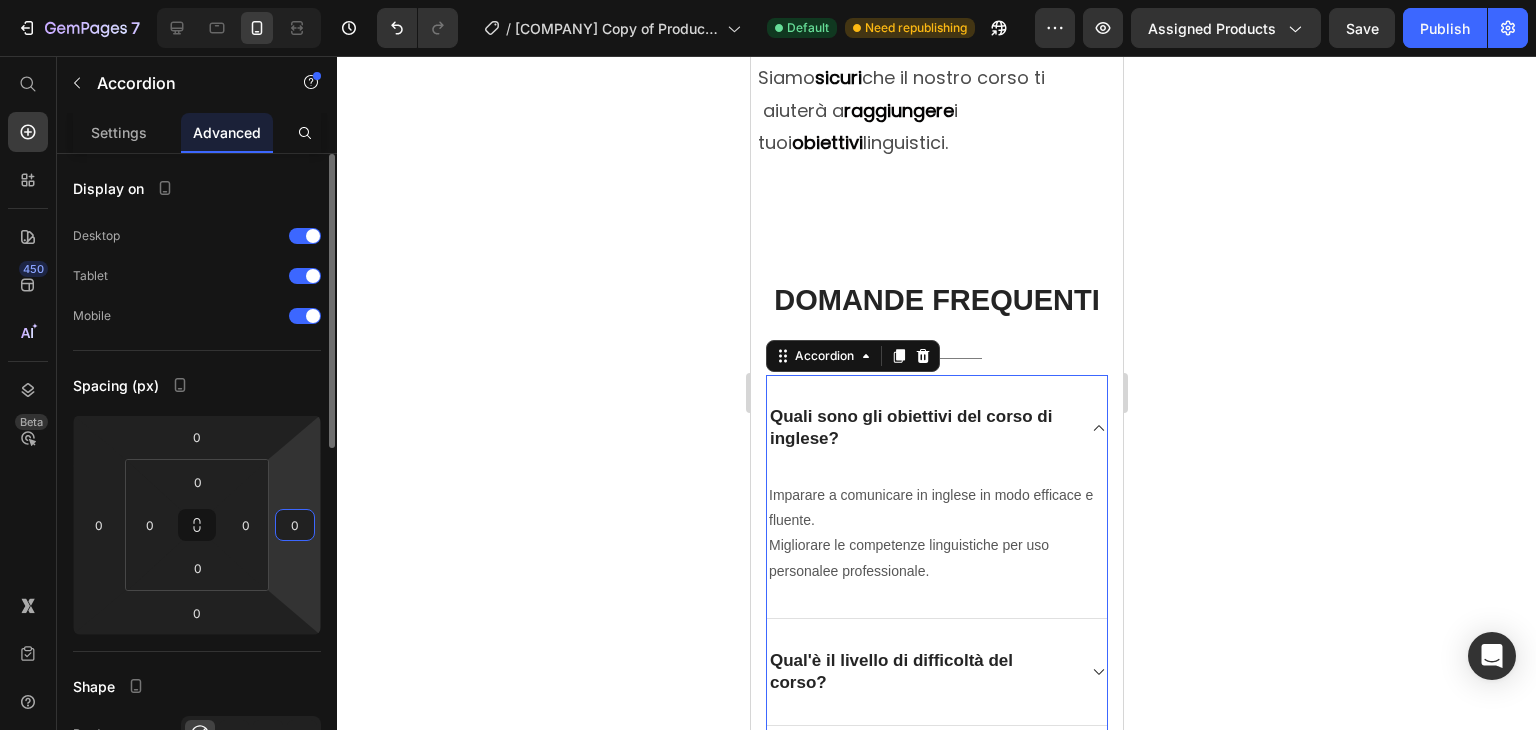 click on "0" at bounding box center (295, 525) 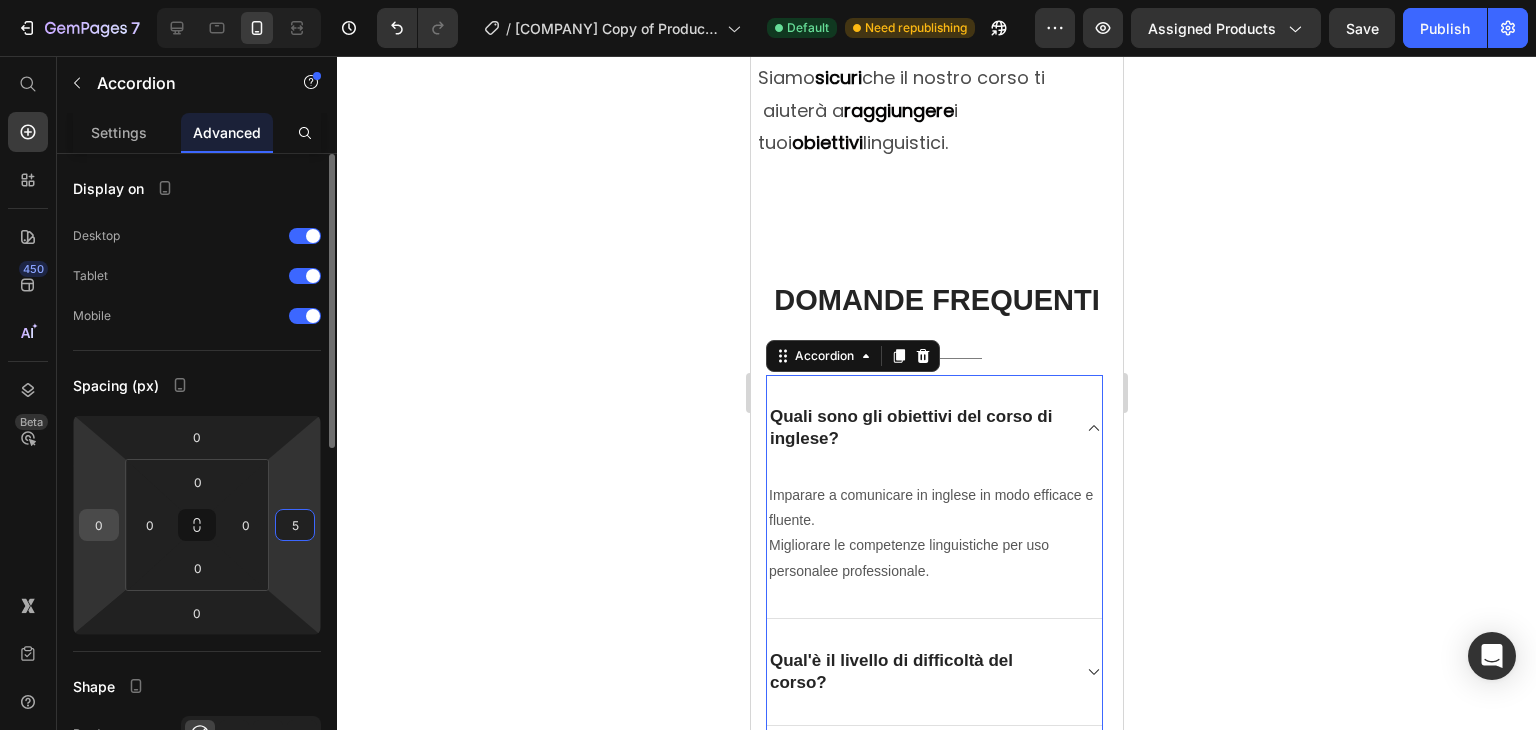 type on "5" 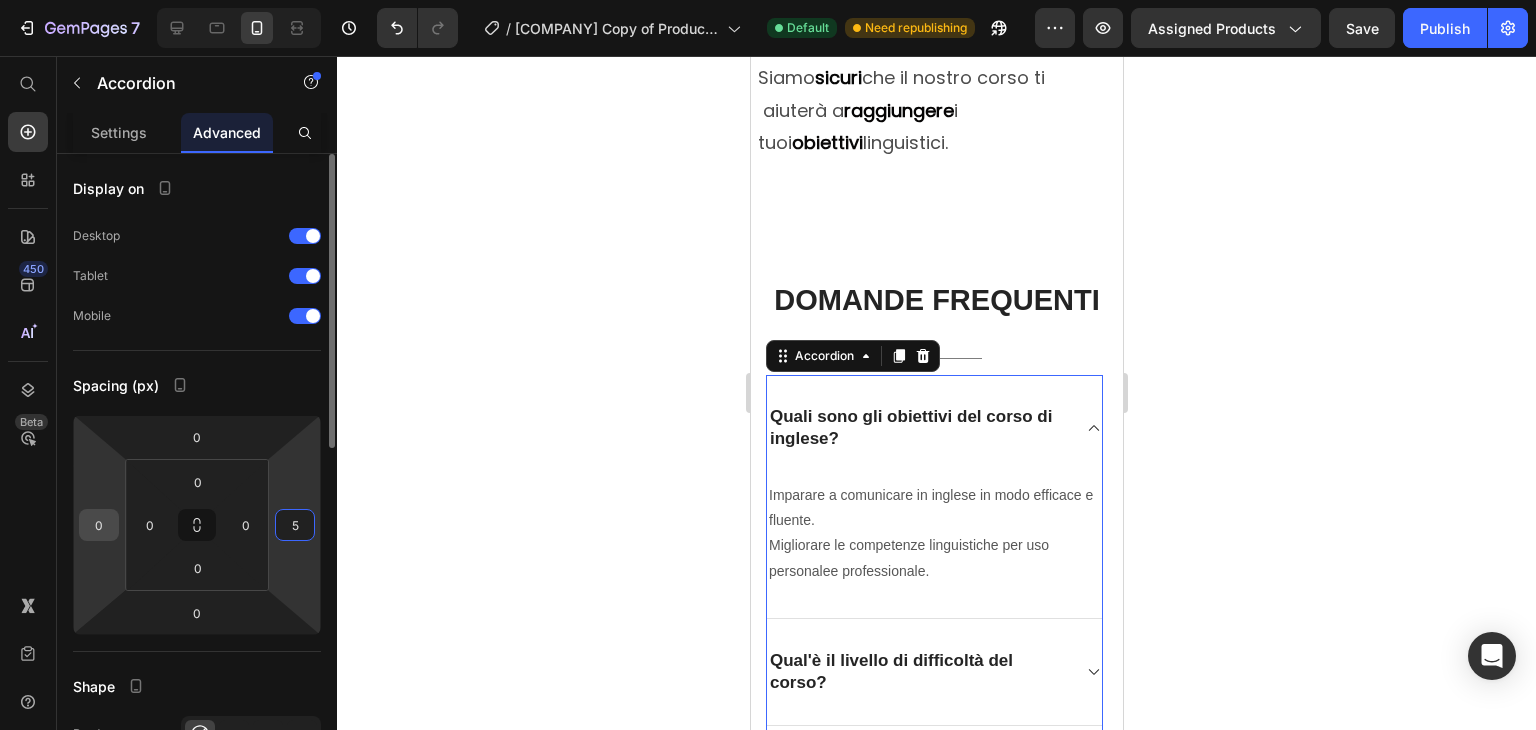 click on "0" at bounding box center (99, 525) 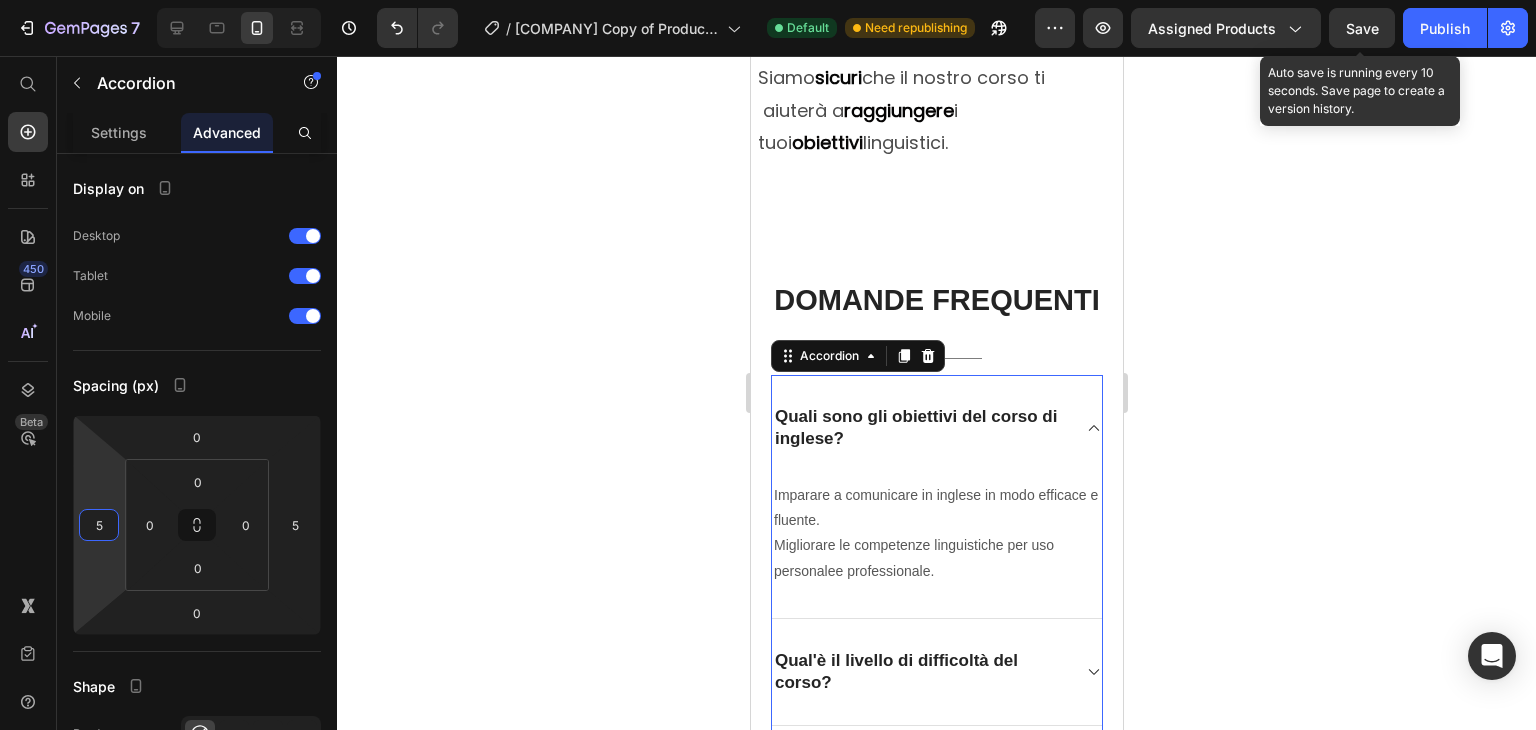 type on "5" 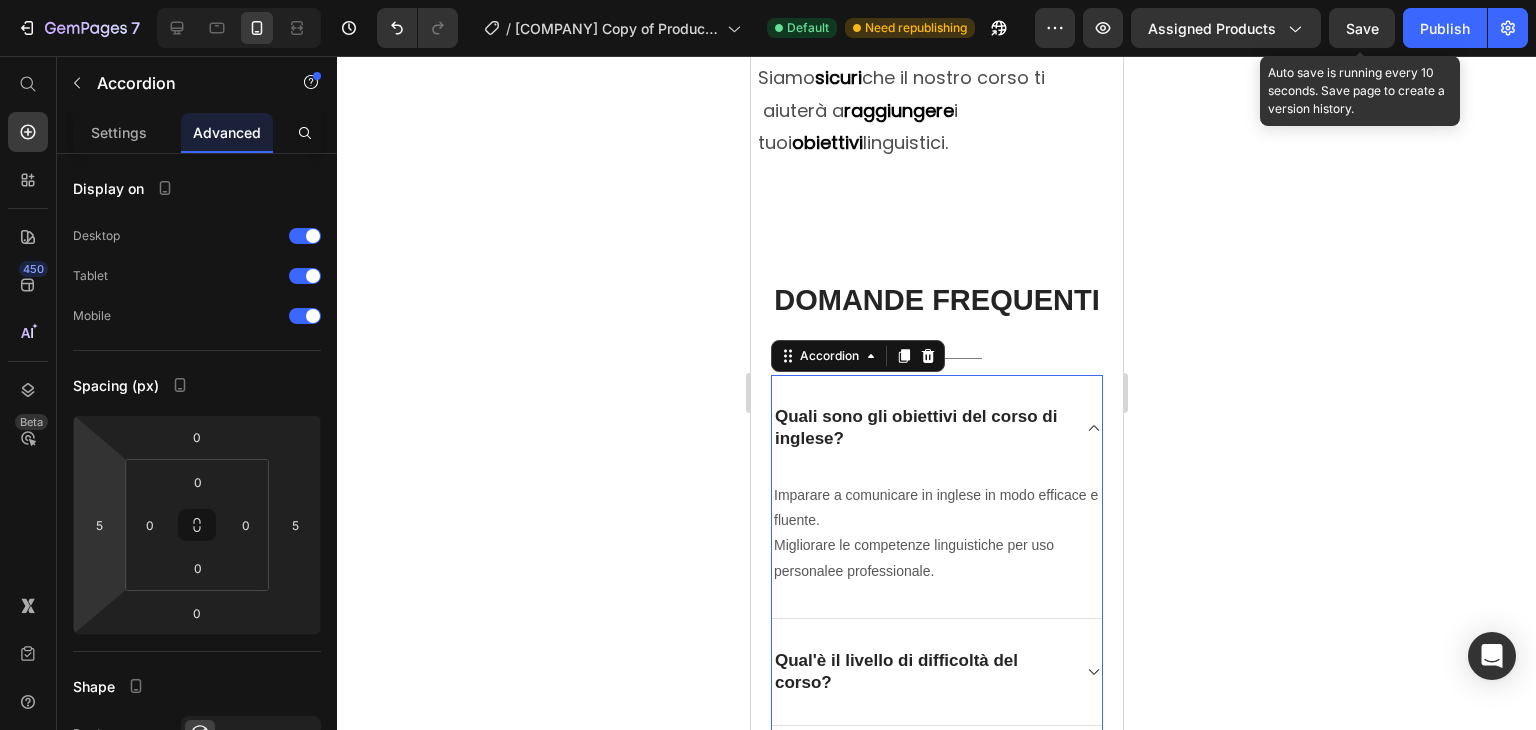 click on "Save" 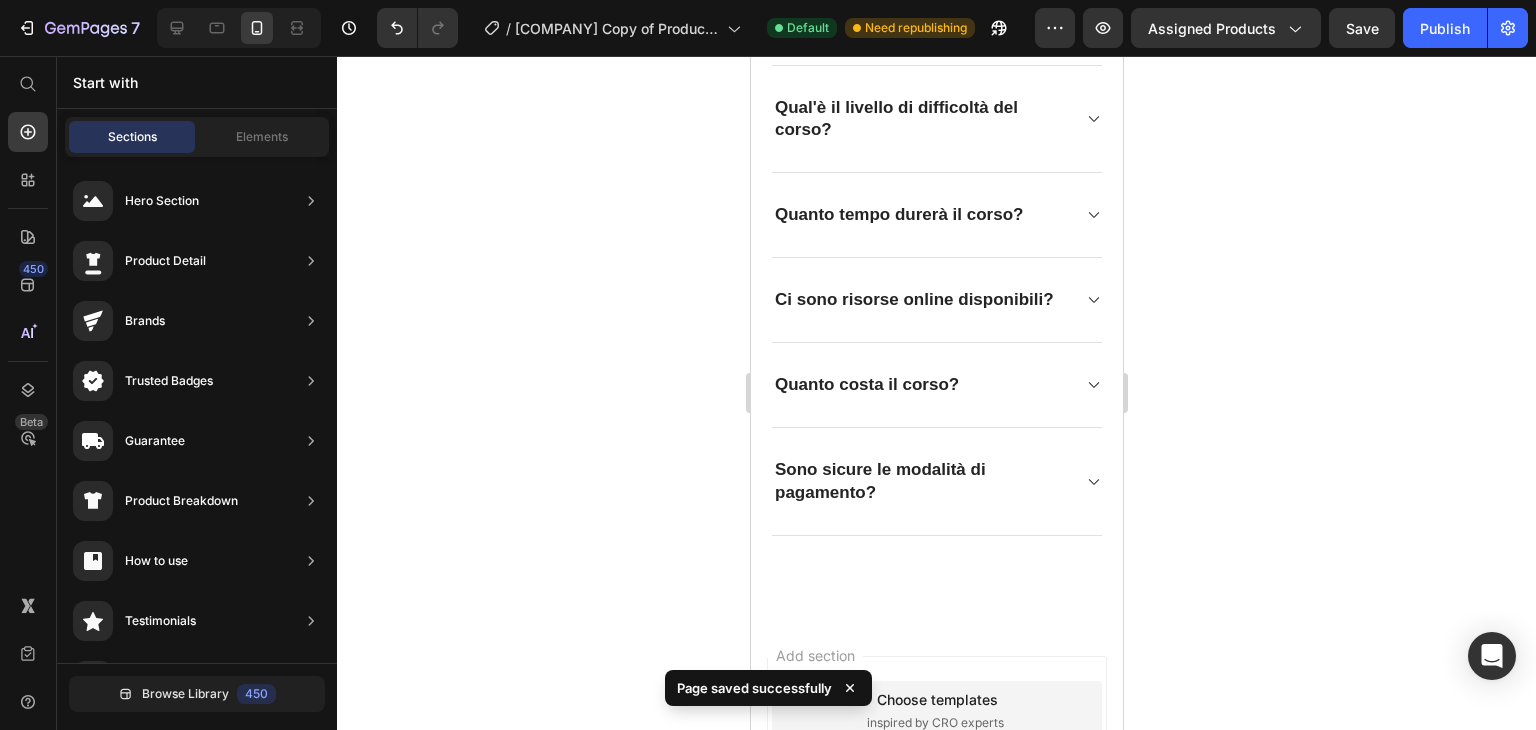 scroll, scrollTop: 10365, scrollLeft: 0, axis: vertical 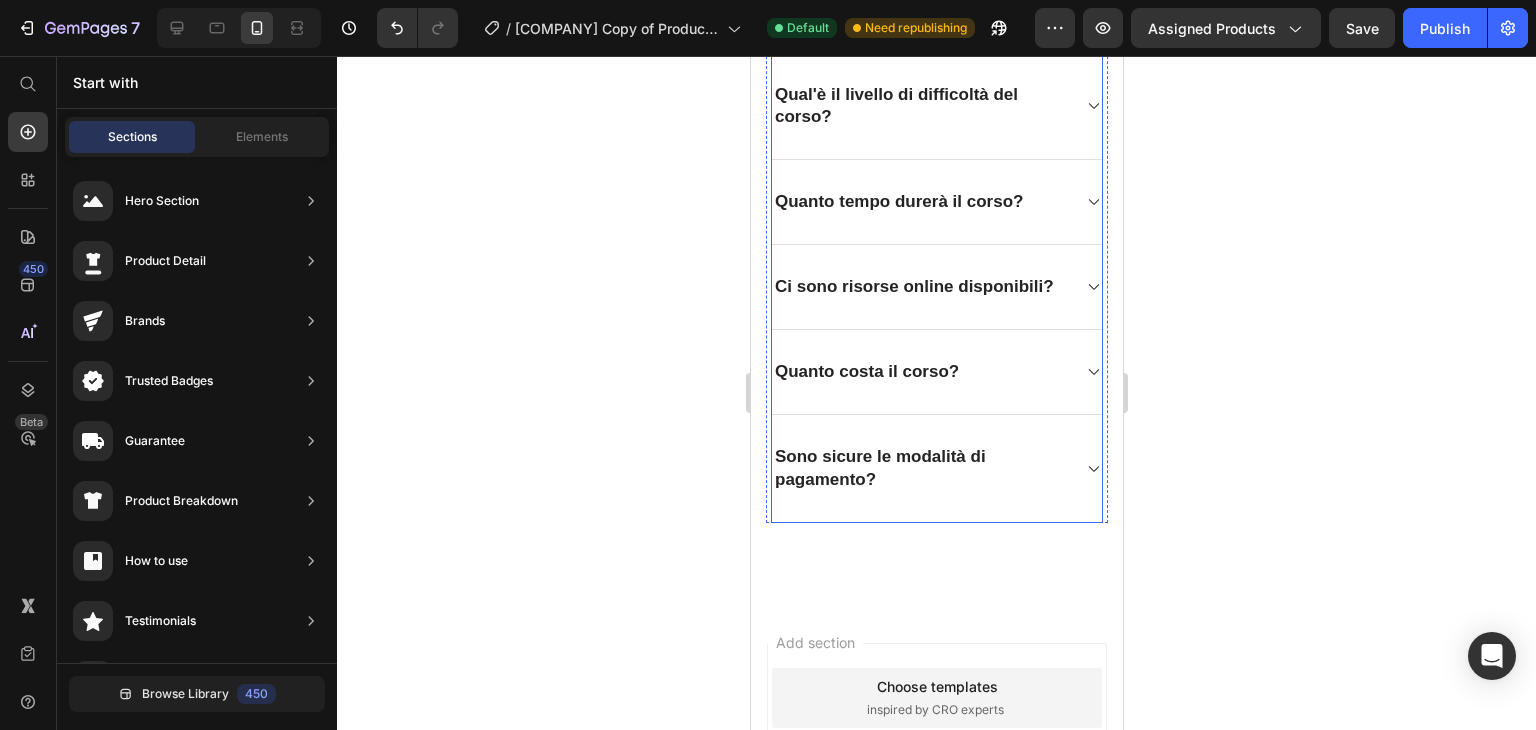 click on "Sono sicure le modalità di pagamento?" at bounding box center [936, 468] 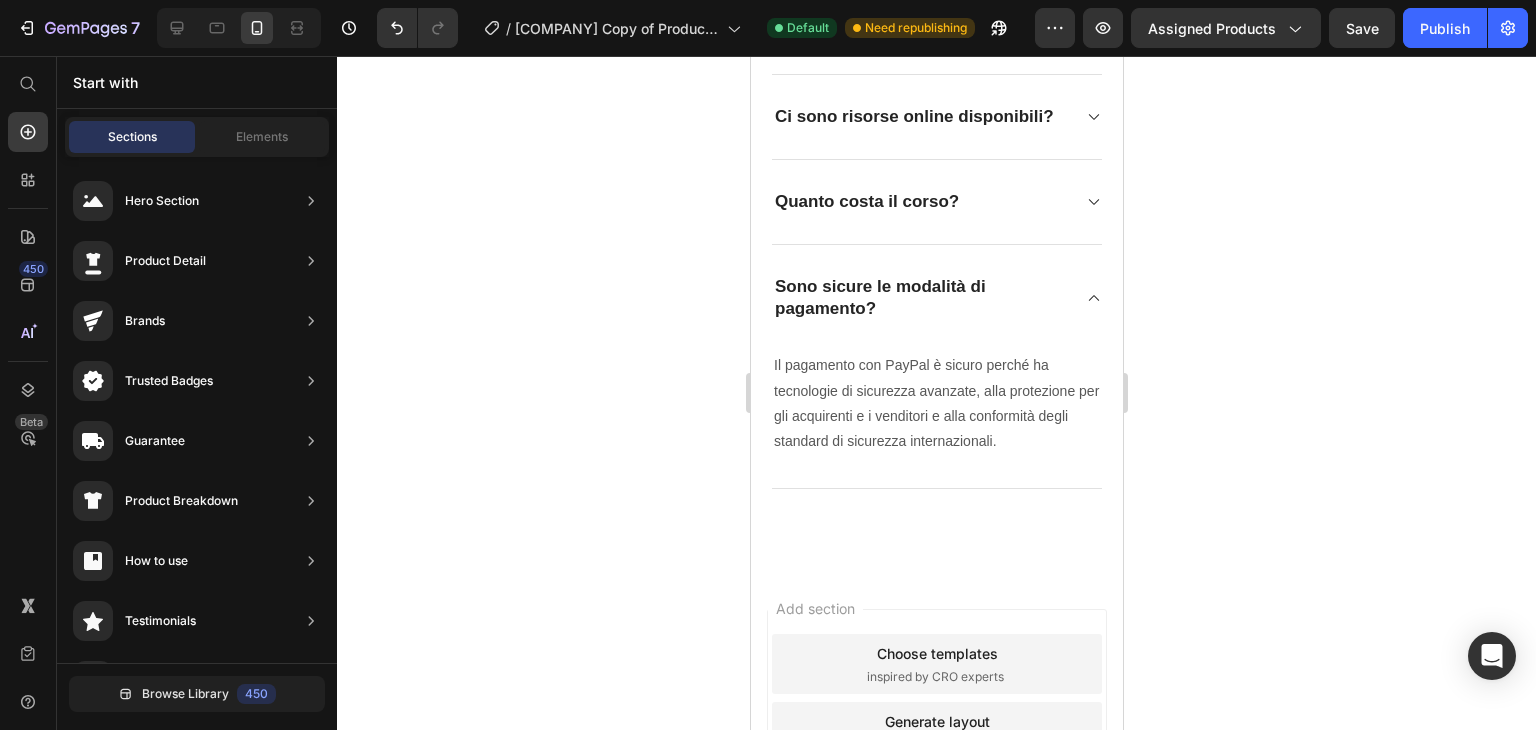 scroll, scrollTop: 10694, scrollLeft: 0, axis: vertical 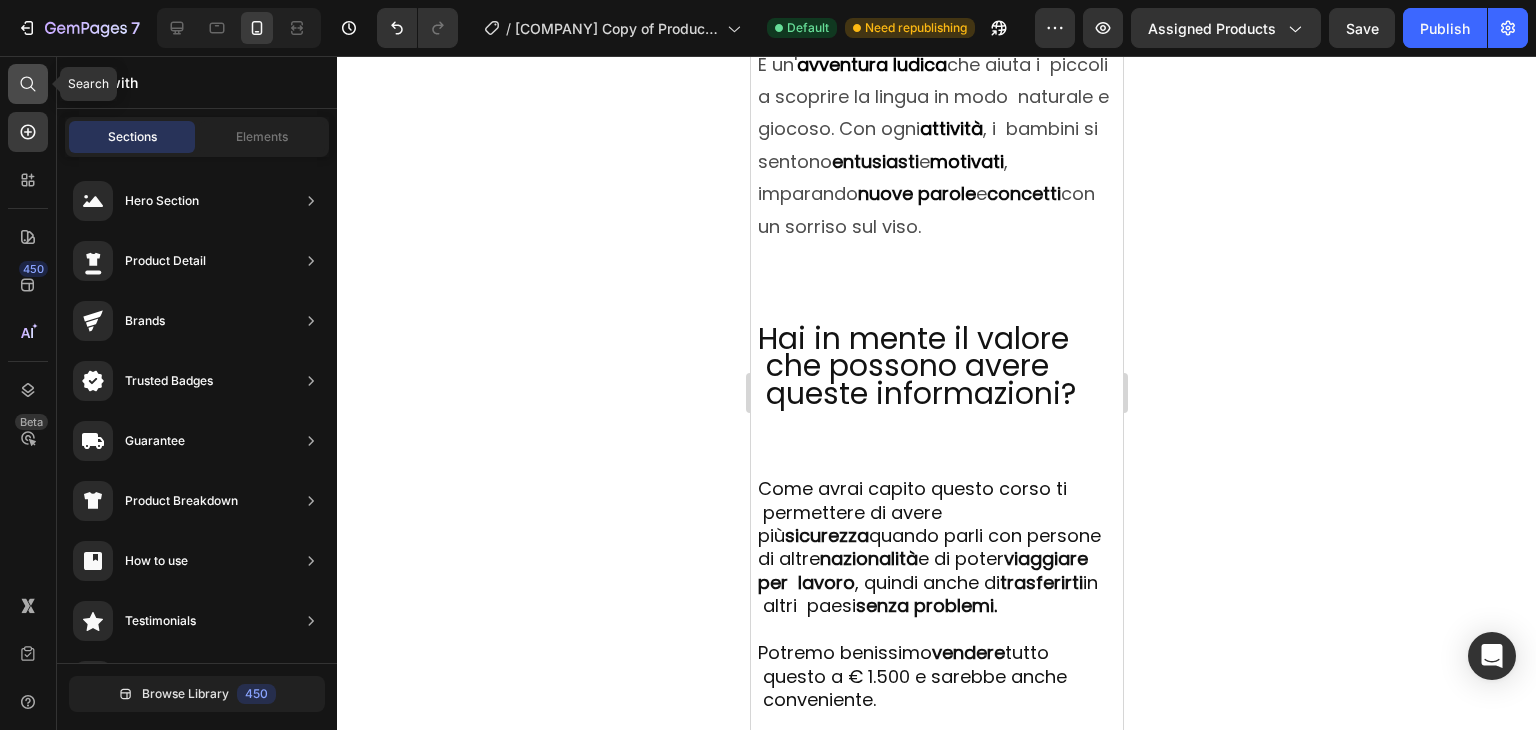click 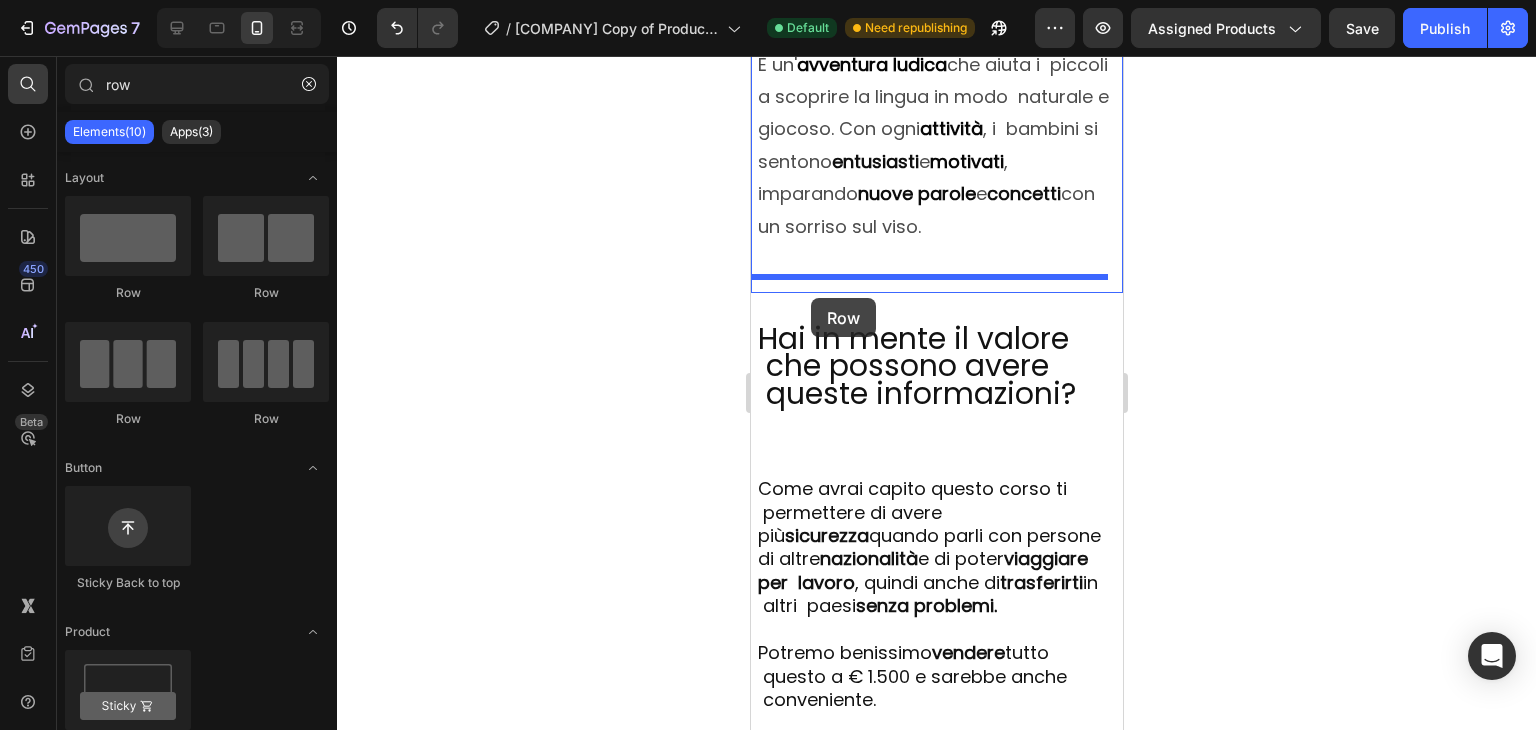 drag, startPoint x: 872, startPoint y: 283, endPoint x: 810, endPoint y: 298, distance: 63.788715 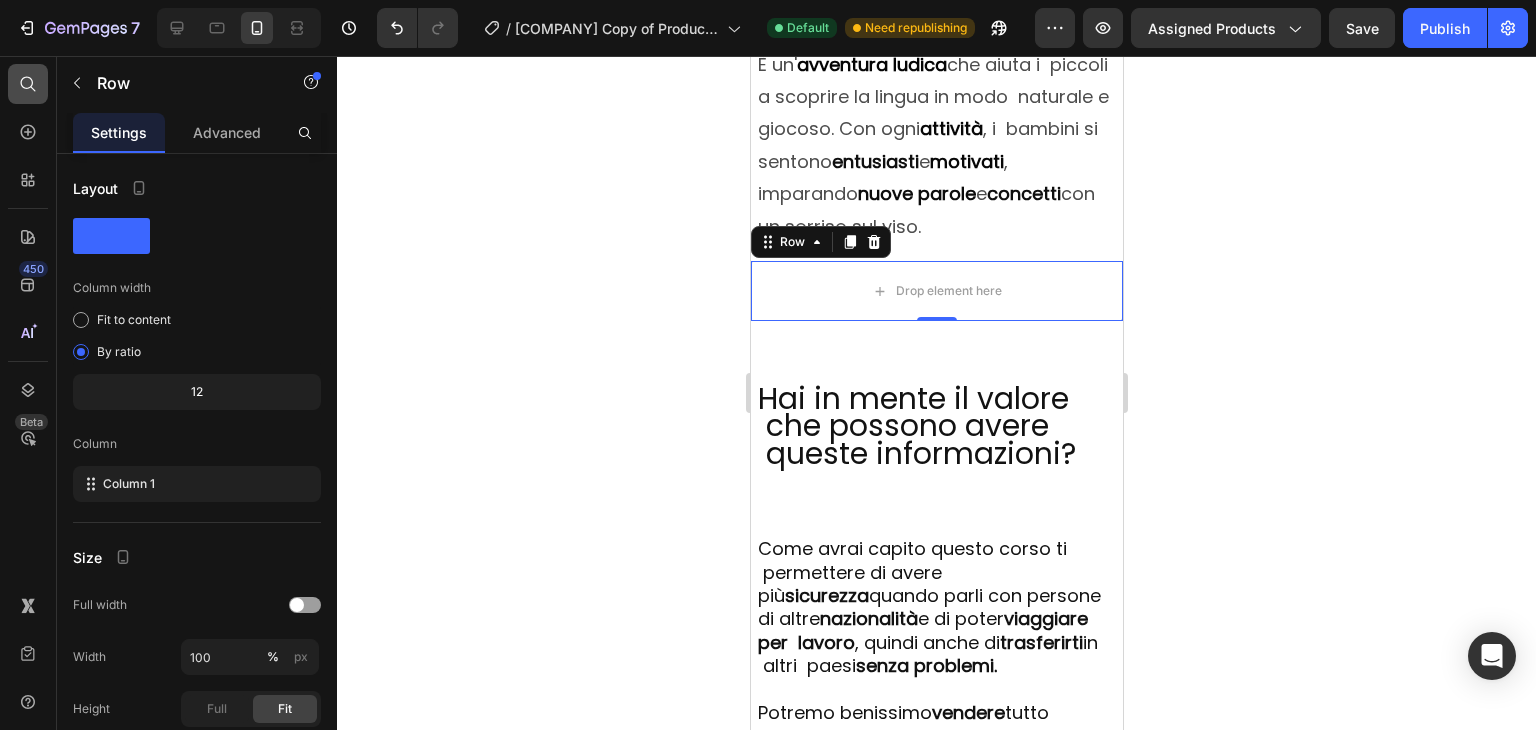 click 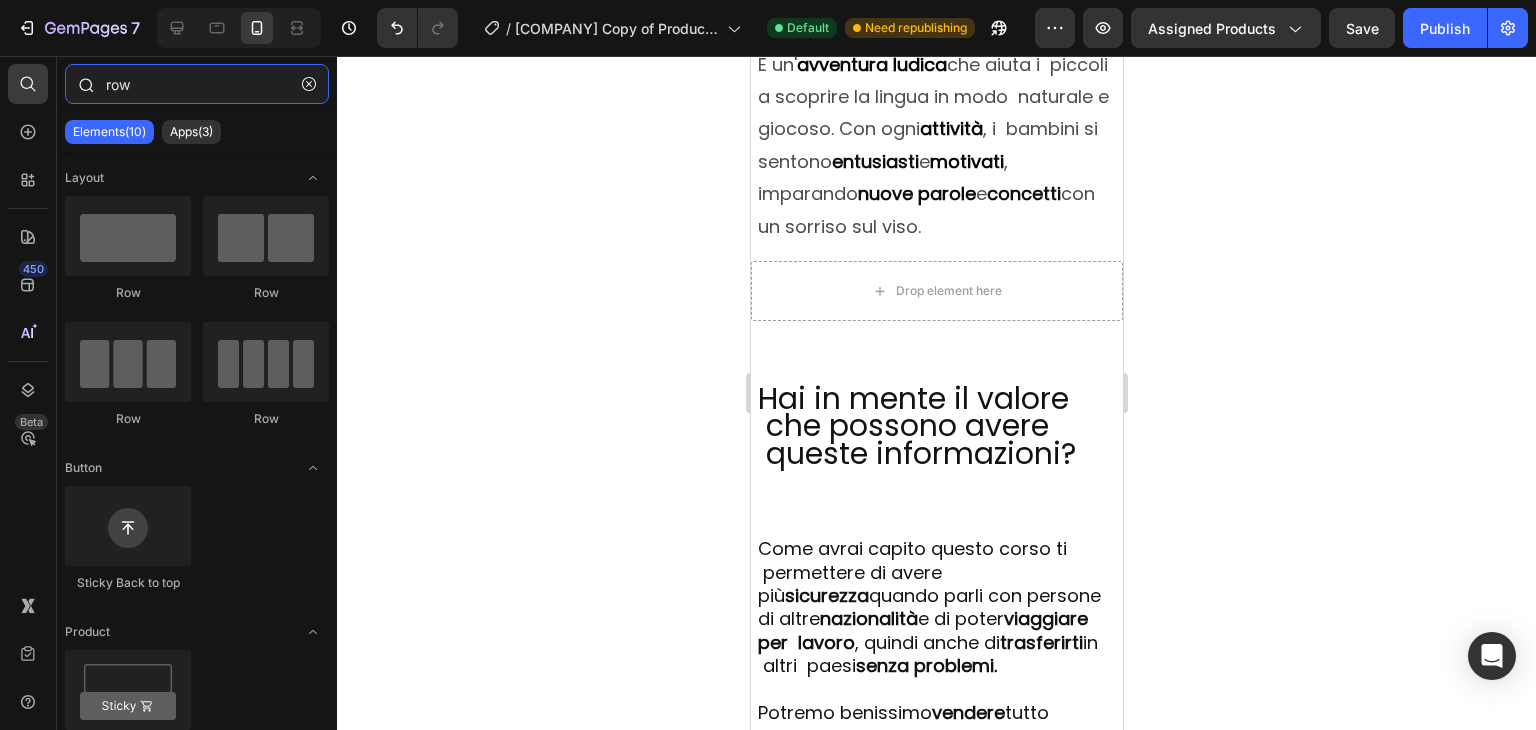 click on "row" at bounding box center (197, 84) 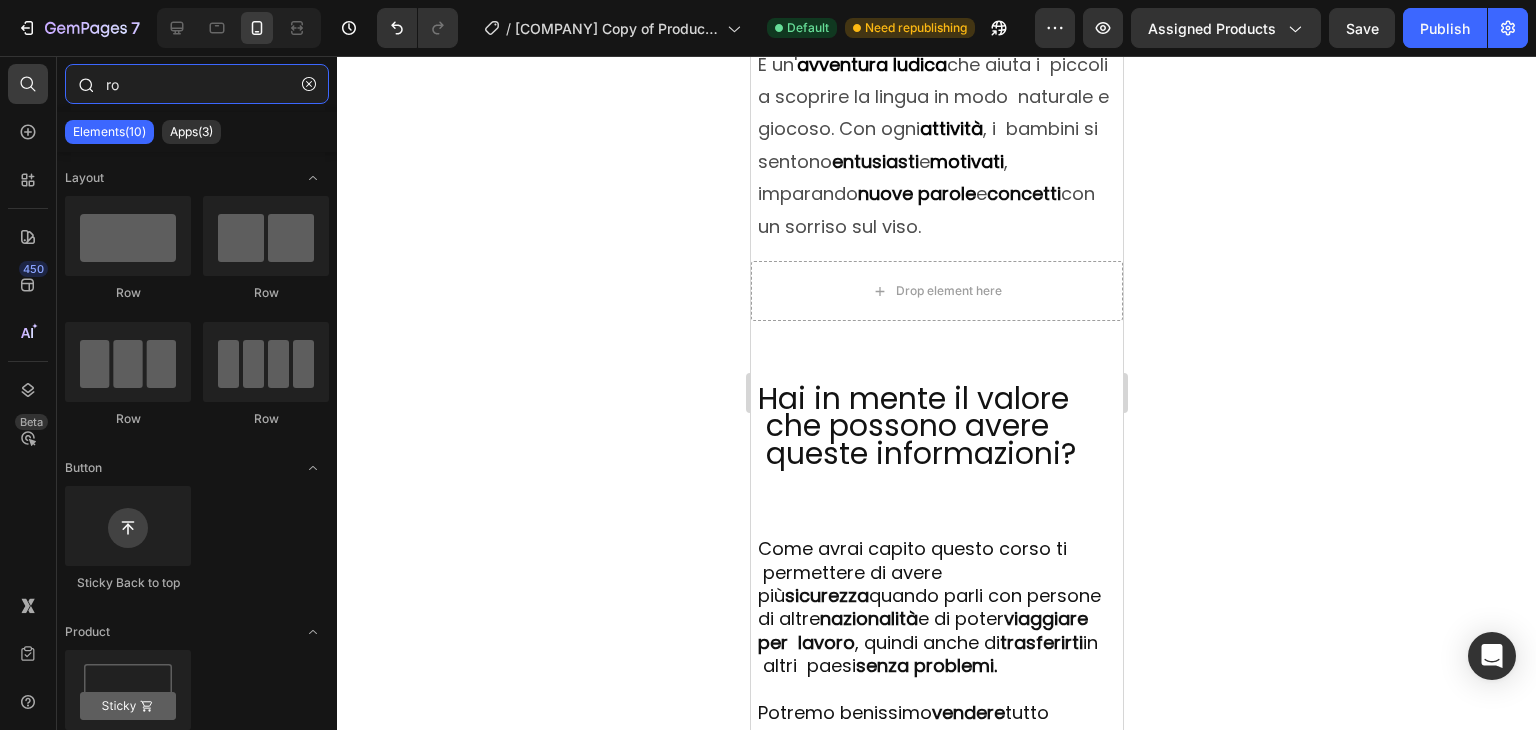 type on "r" 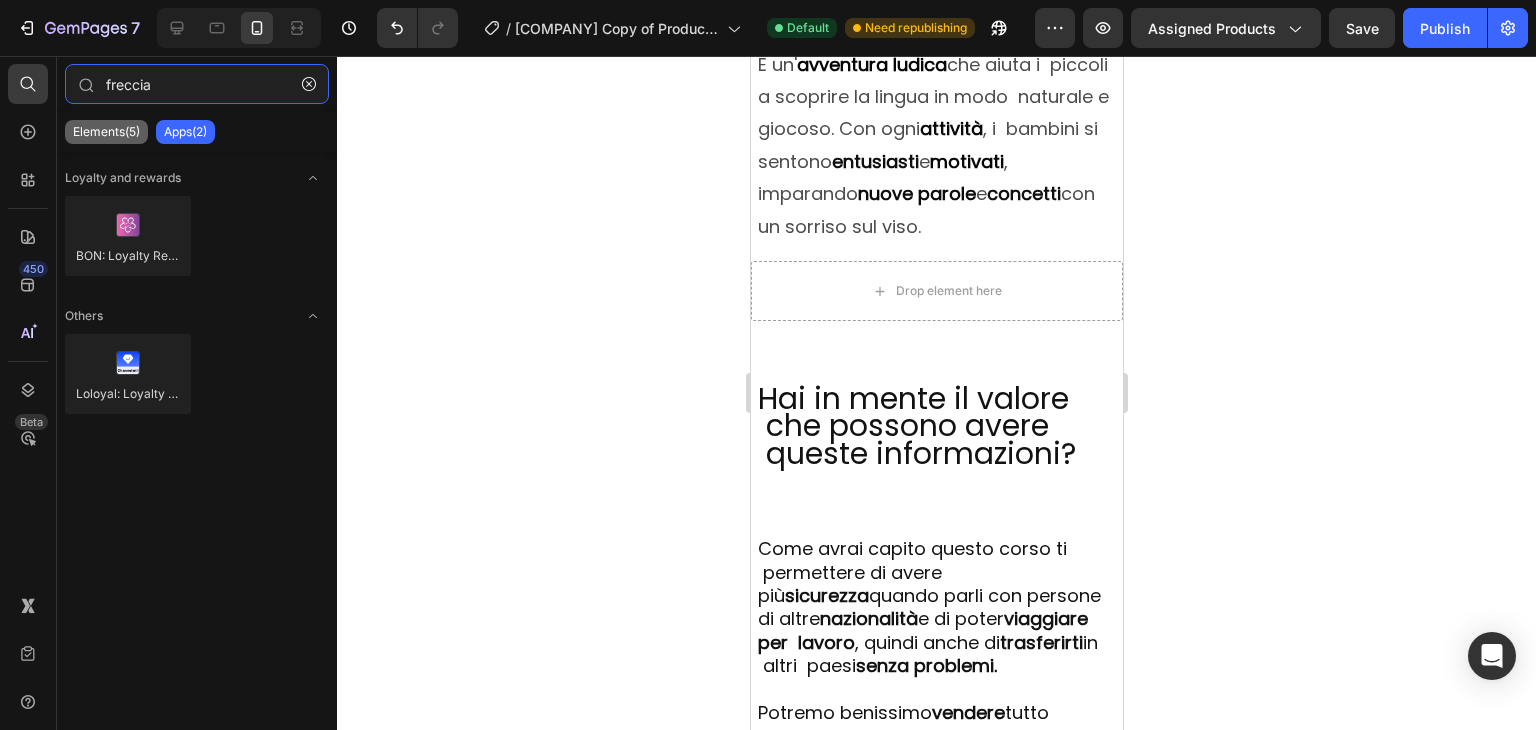 type on "freccia" 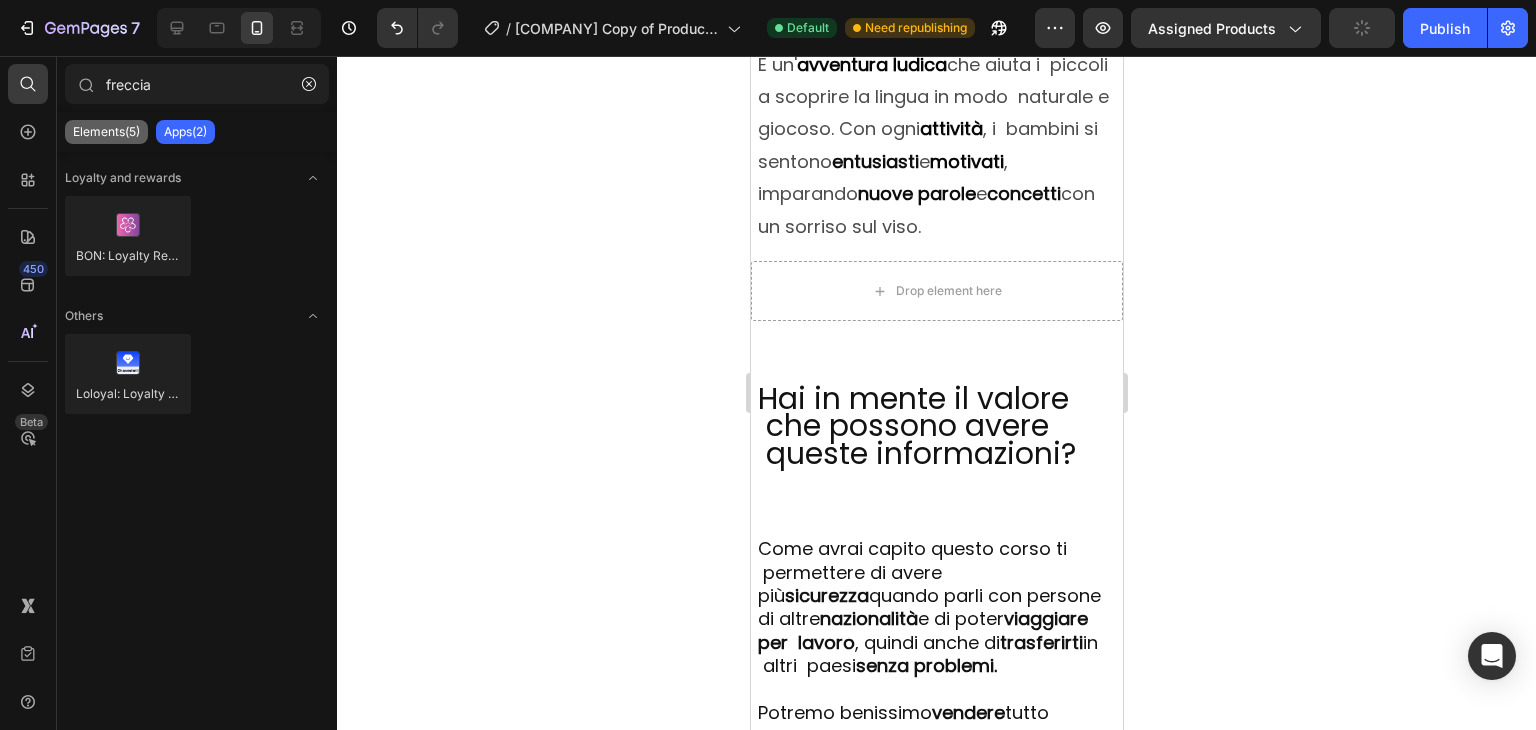 click on "Elements(5)" at bounding box center [106, 132] 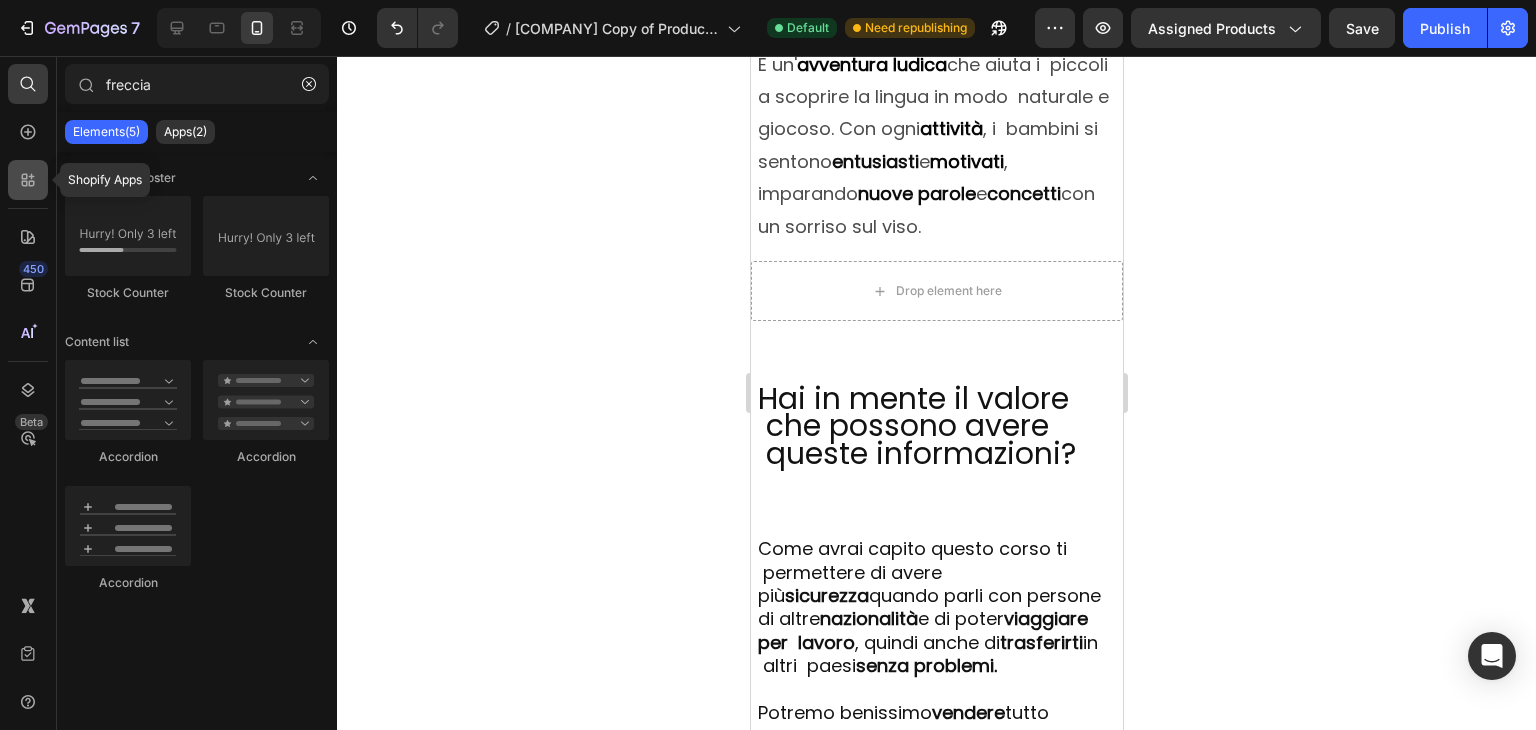 click 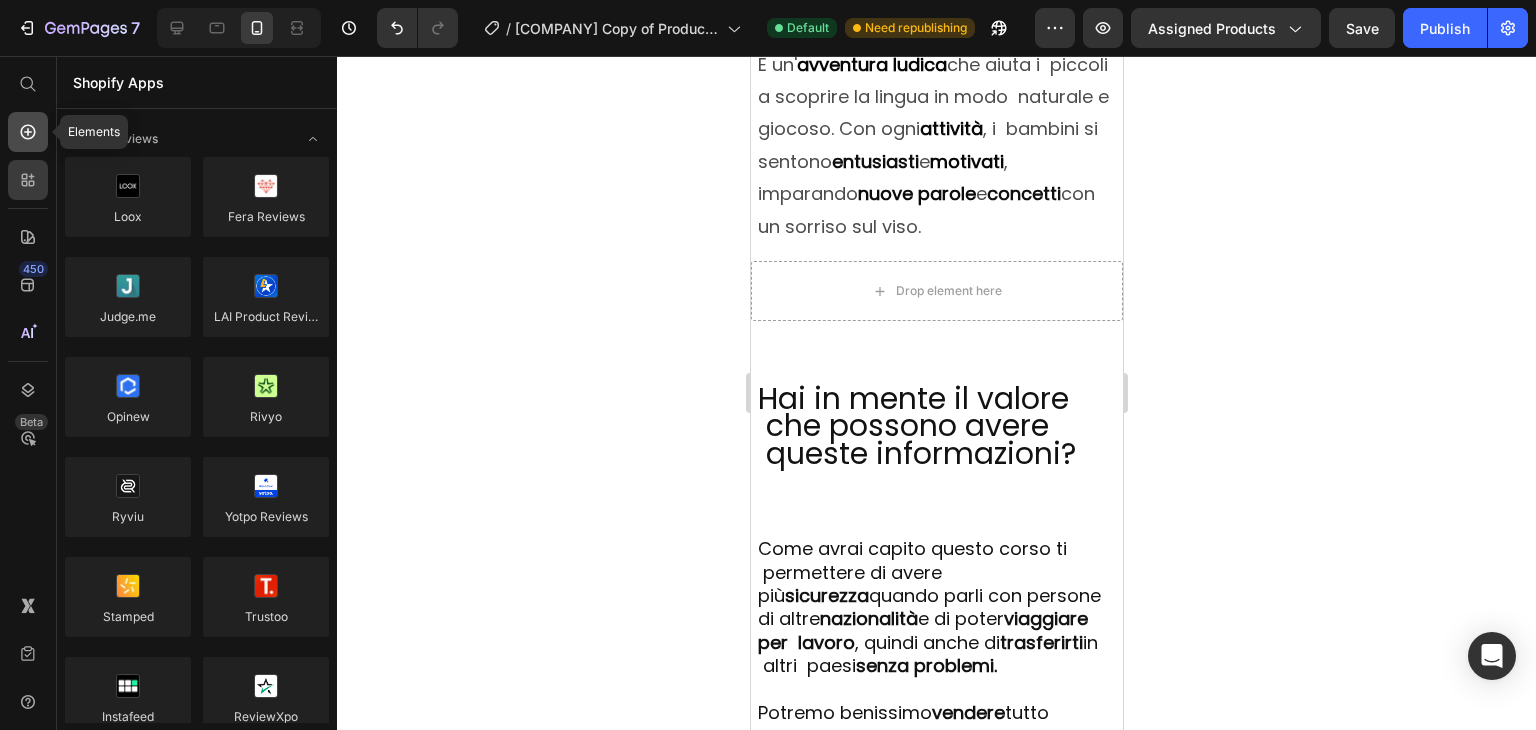 click 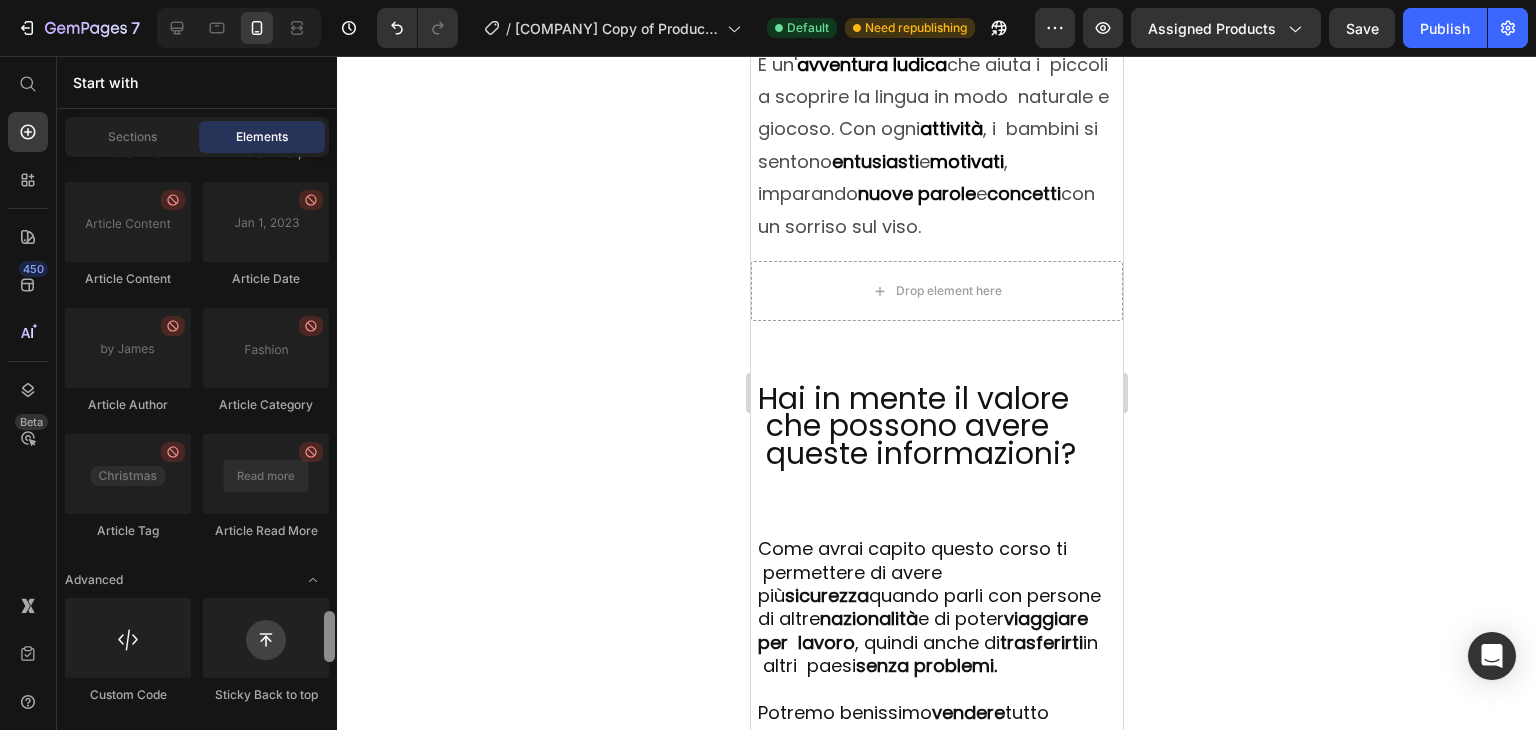 scroll, scrollTop: 5620, scrollLeft: 0, axis: vertical 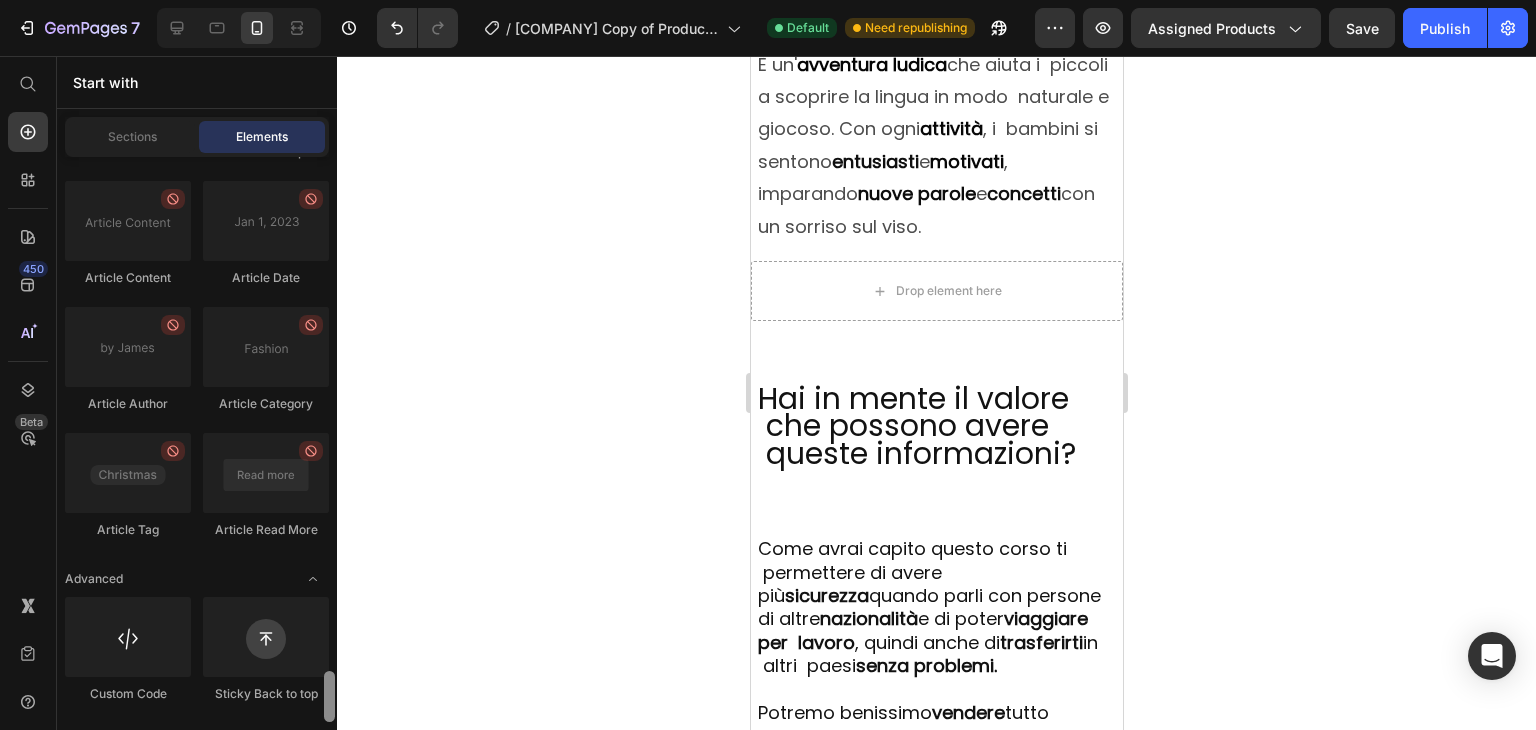 drag, startPoint x: 333, startPoint y: 200, endPoint x: 353, endPoint y: 734, distance: 534.3744 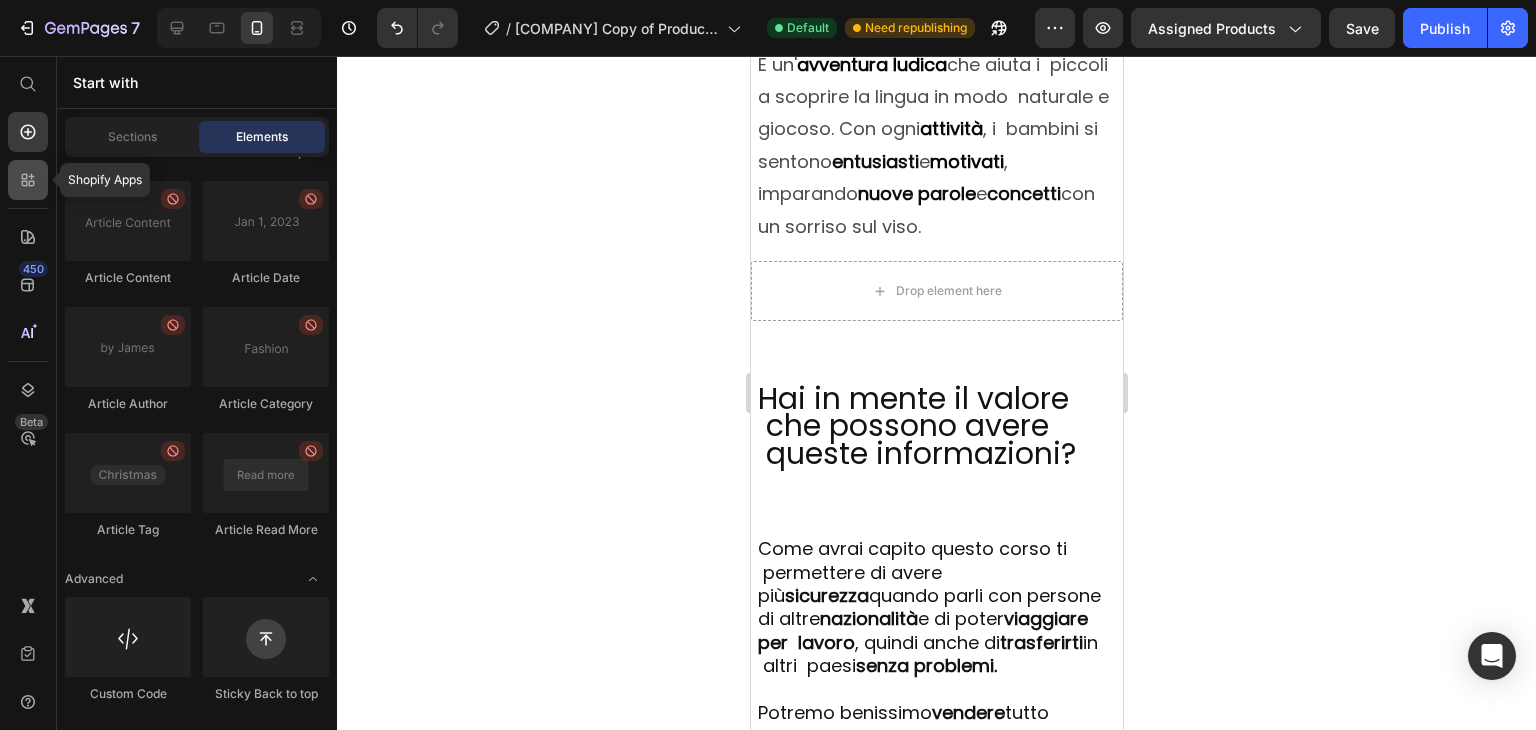 click 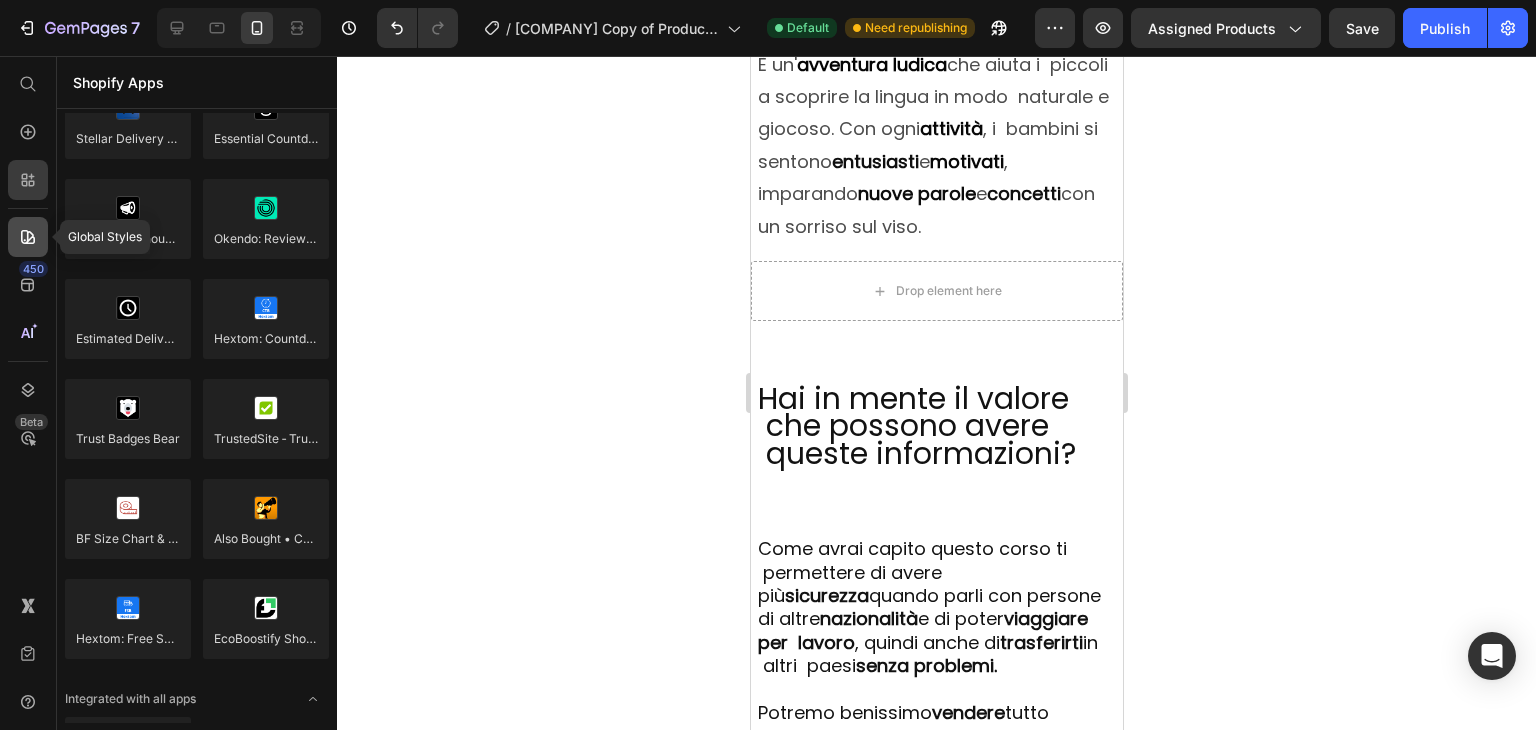 click 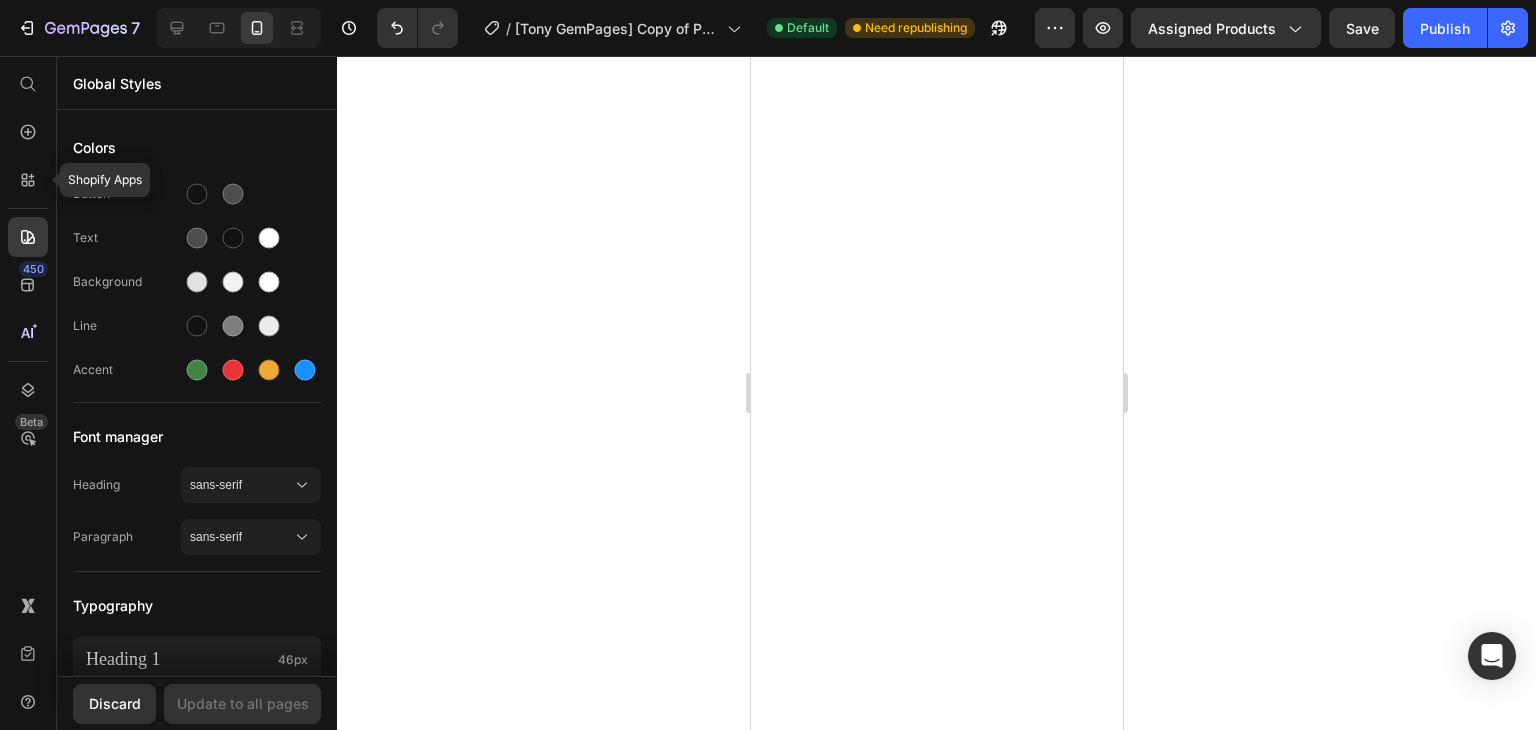 scroll, scrollTop: 0, scrollLeft: 0, axis: both 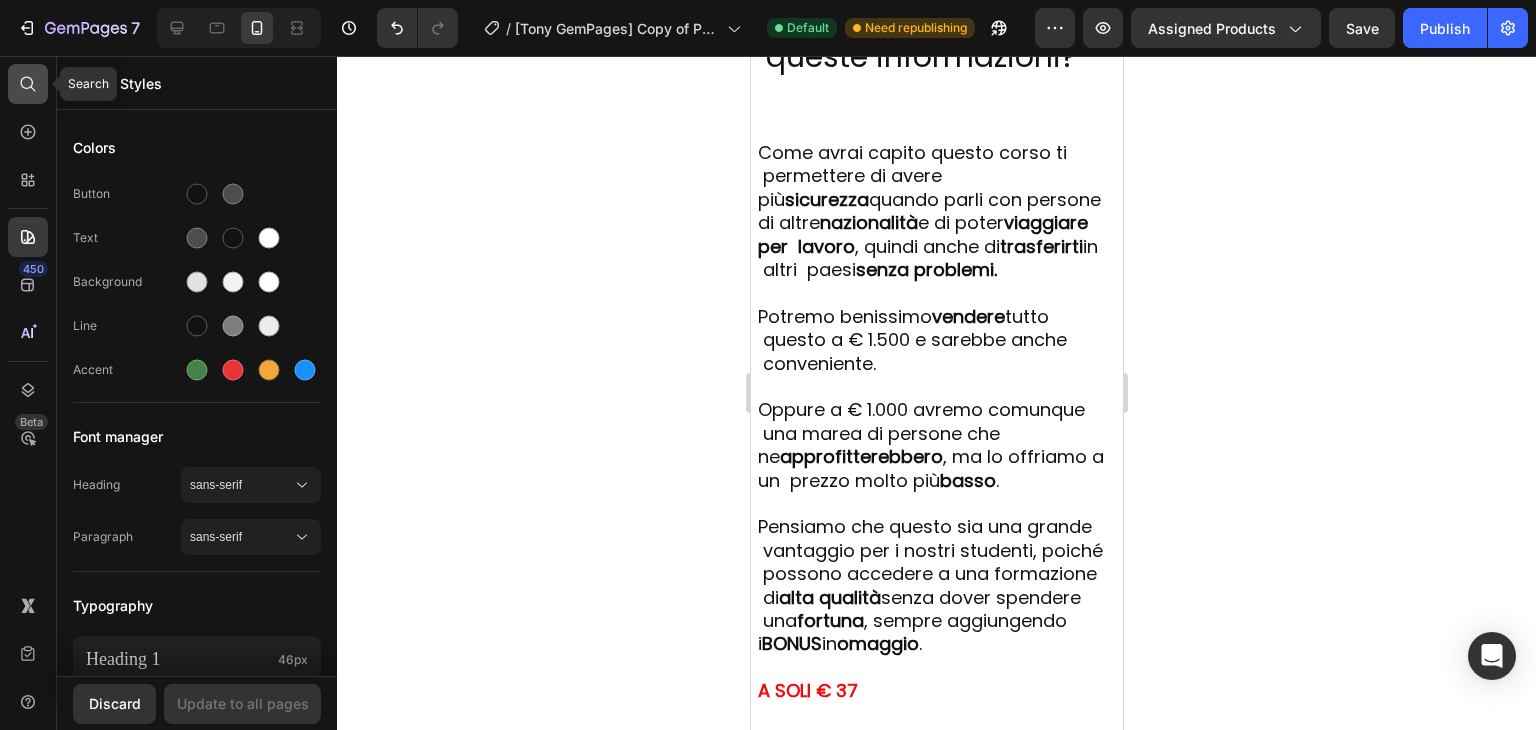 click 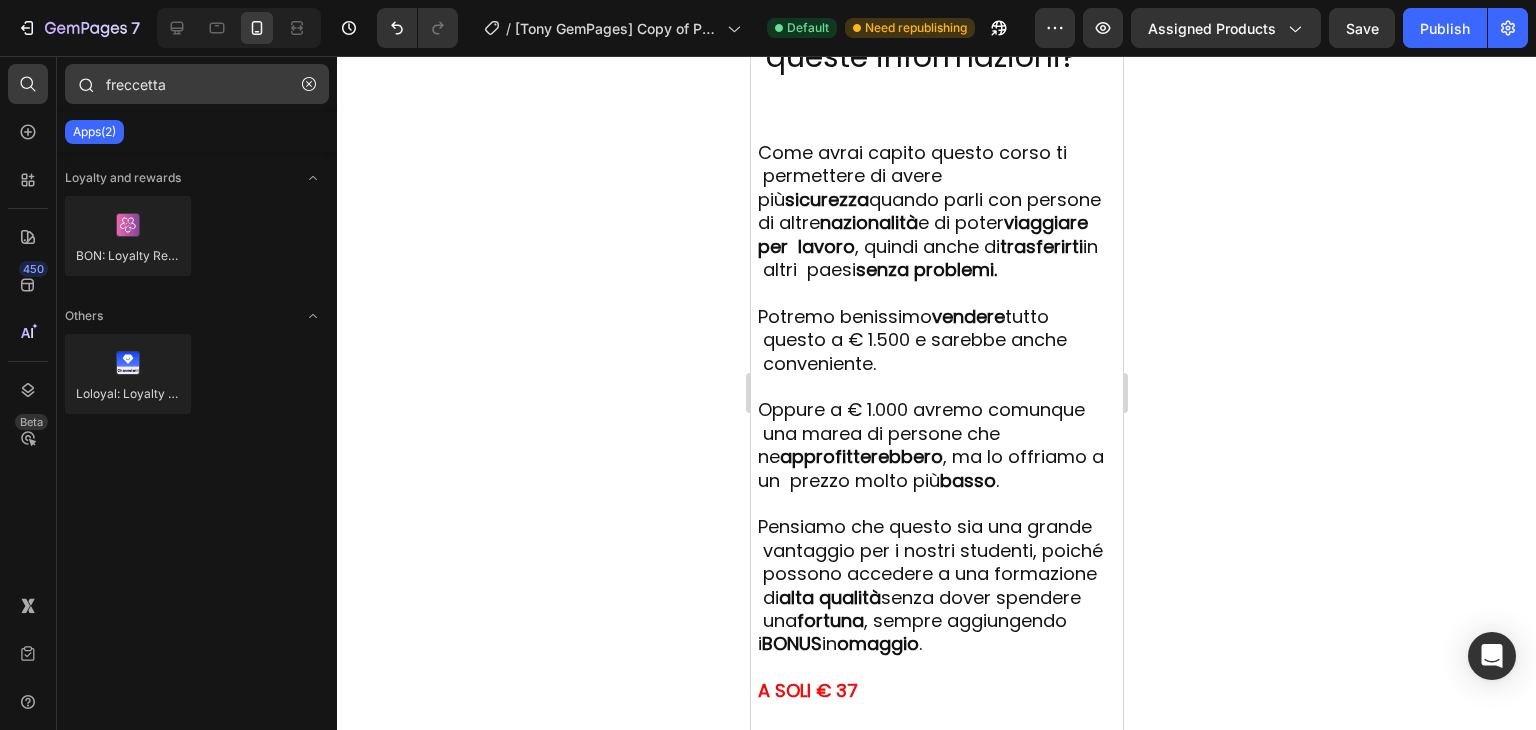 type on "freccetta" 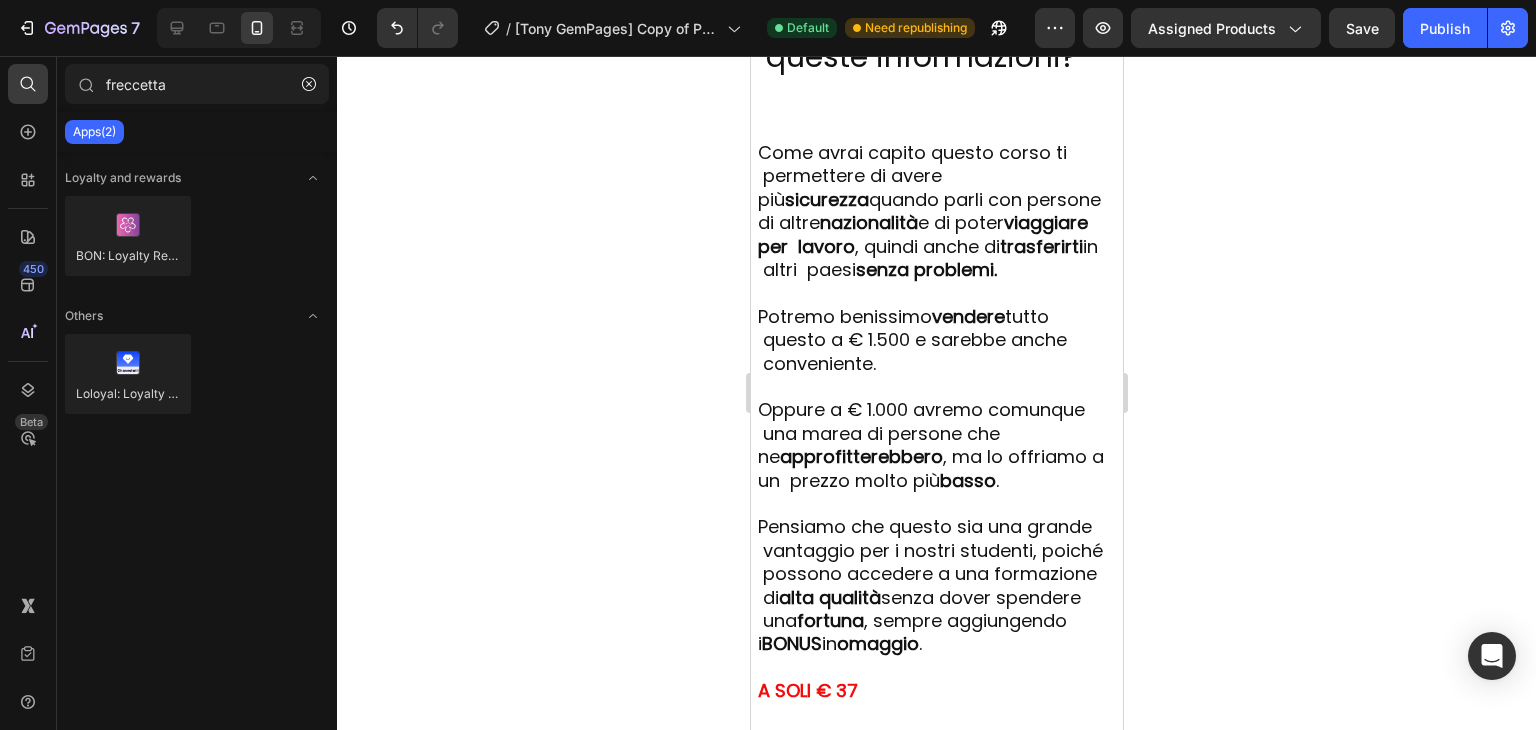 click on "Apps(2)" at bounding box center [94, 132] 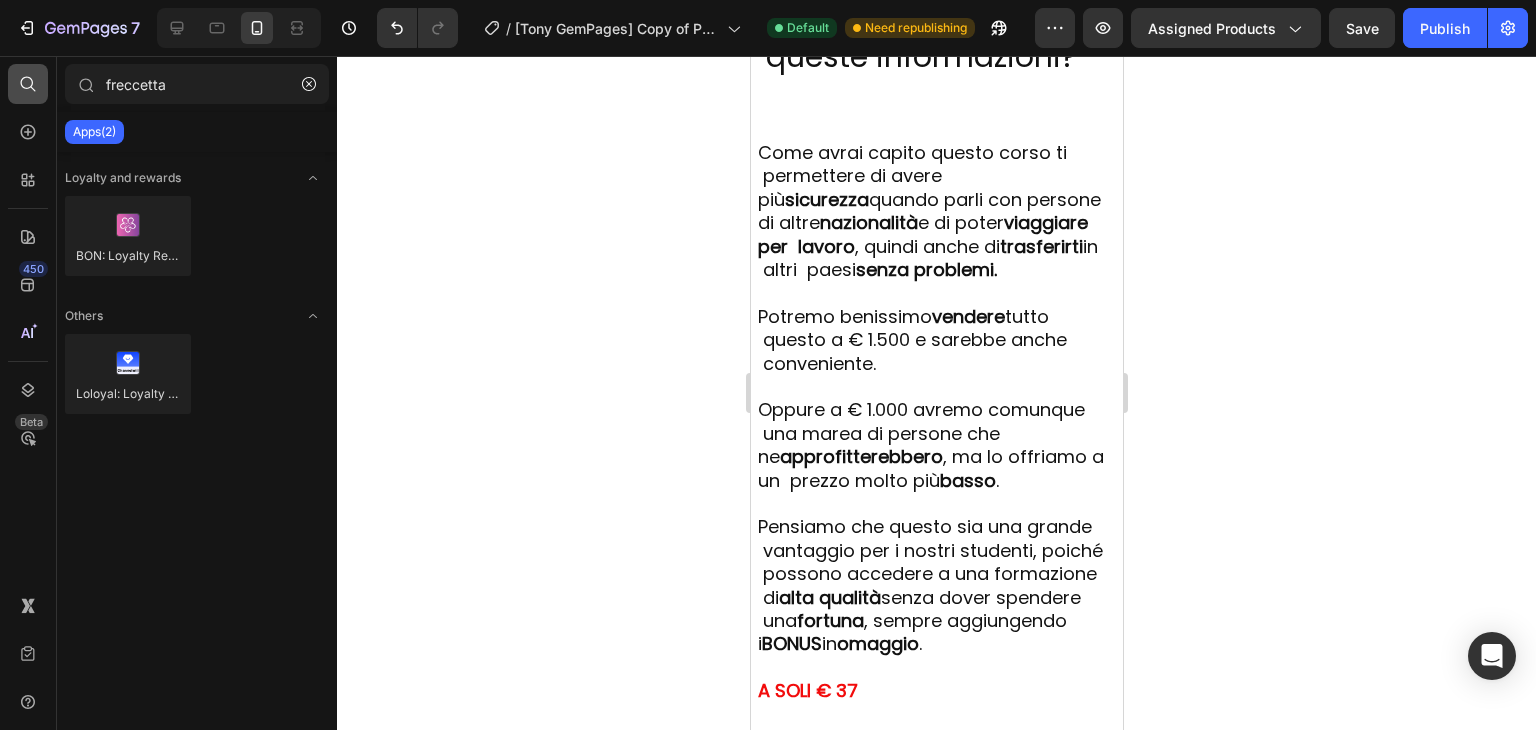 click 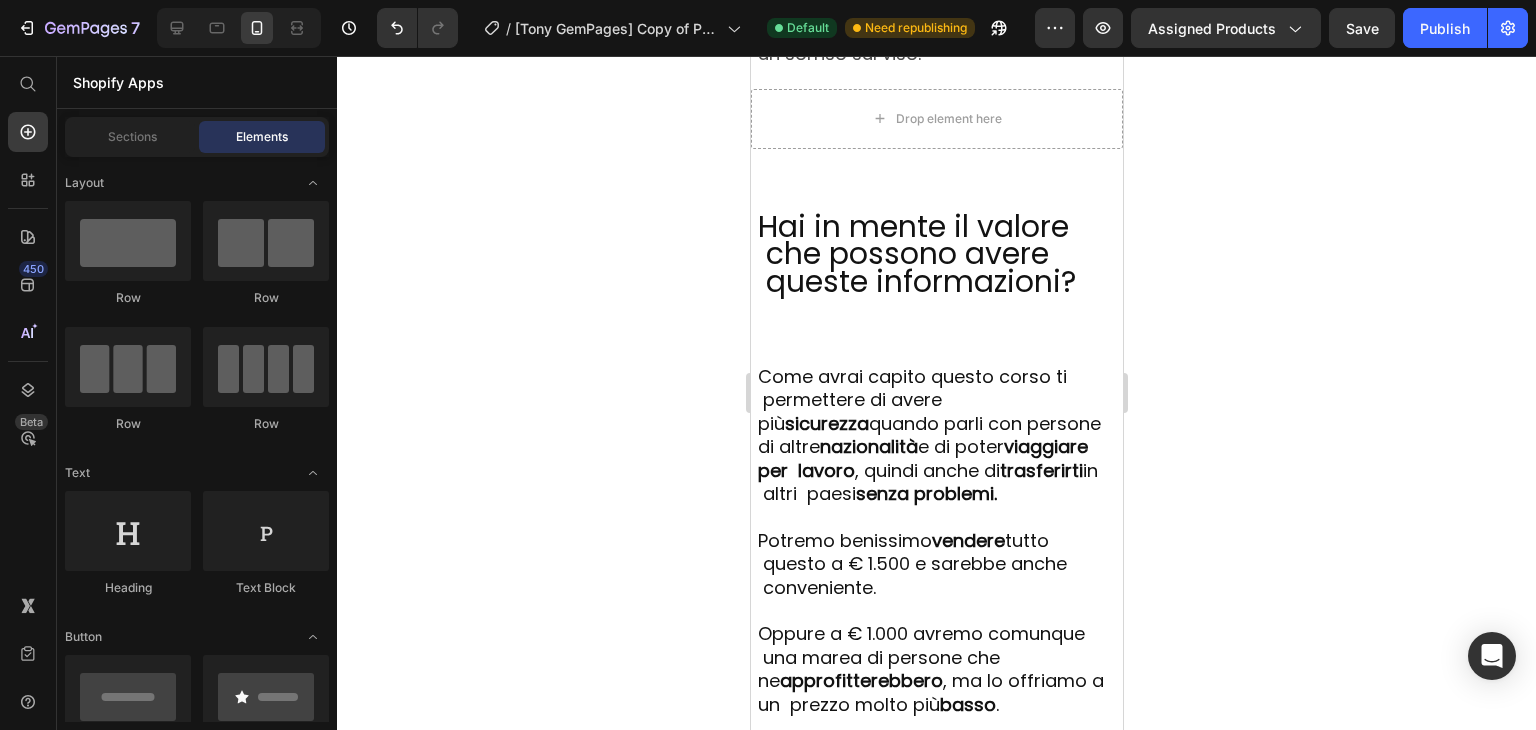 scroll, scrollTop: 7639, scrollLeft: 0, axis: vertical 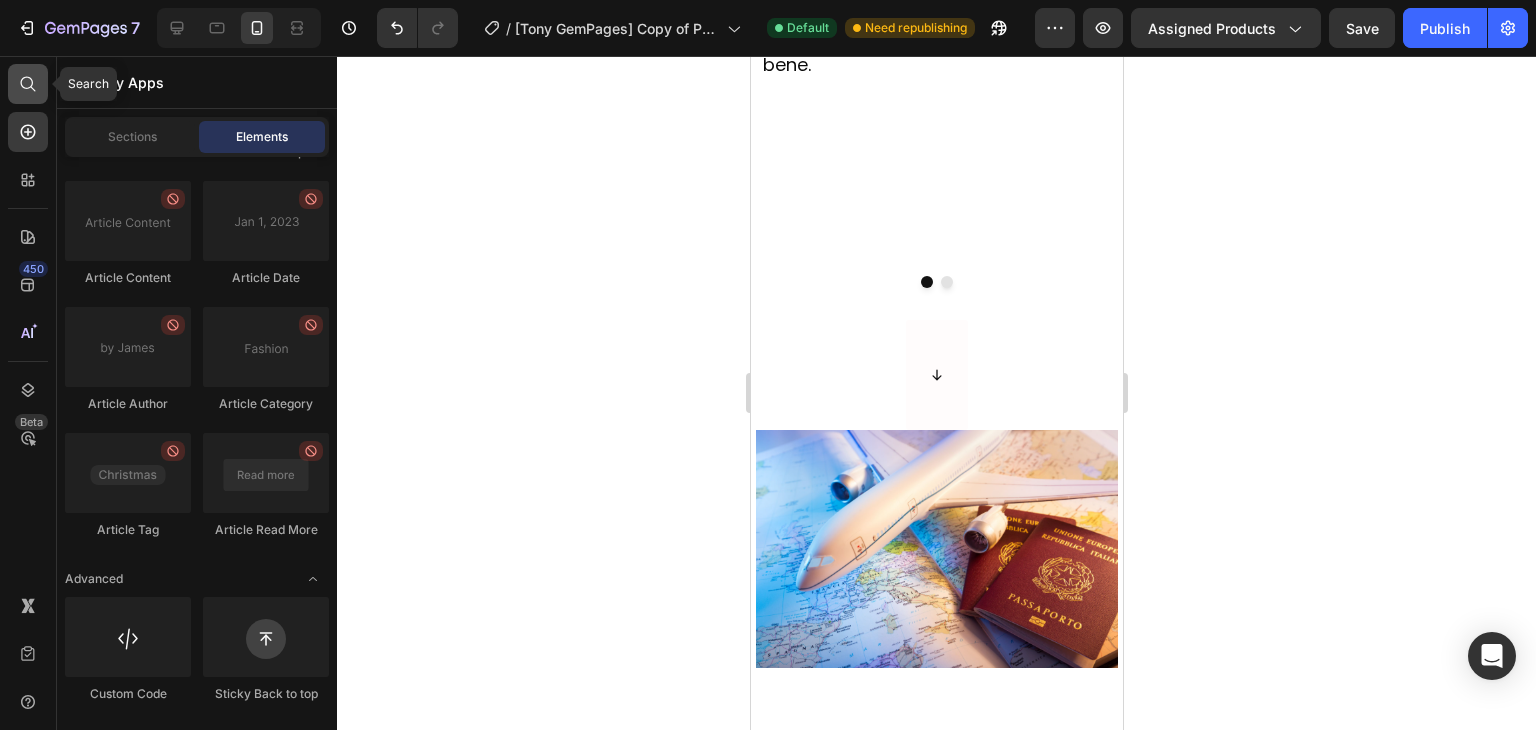 click 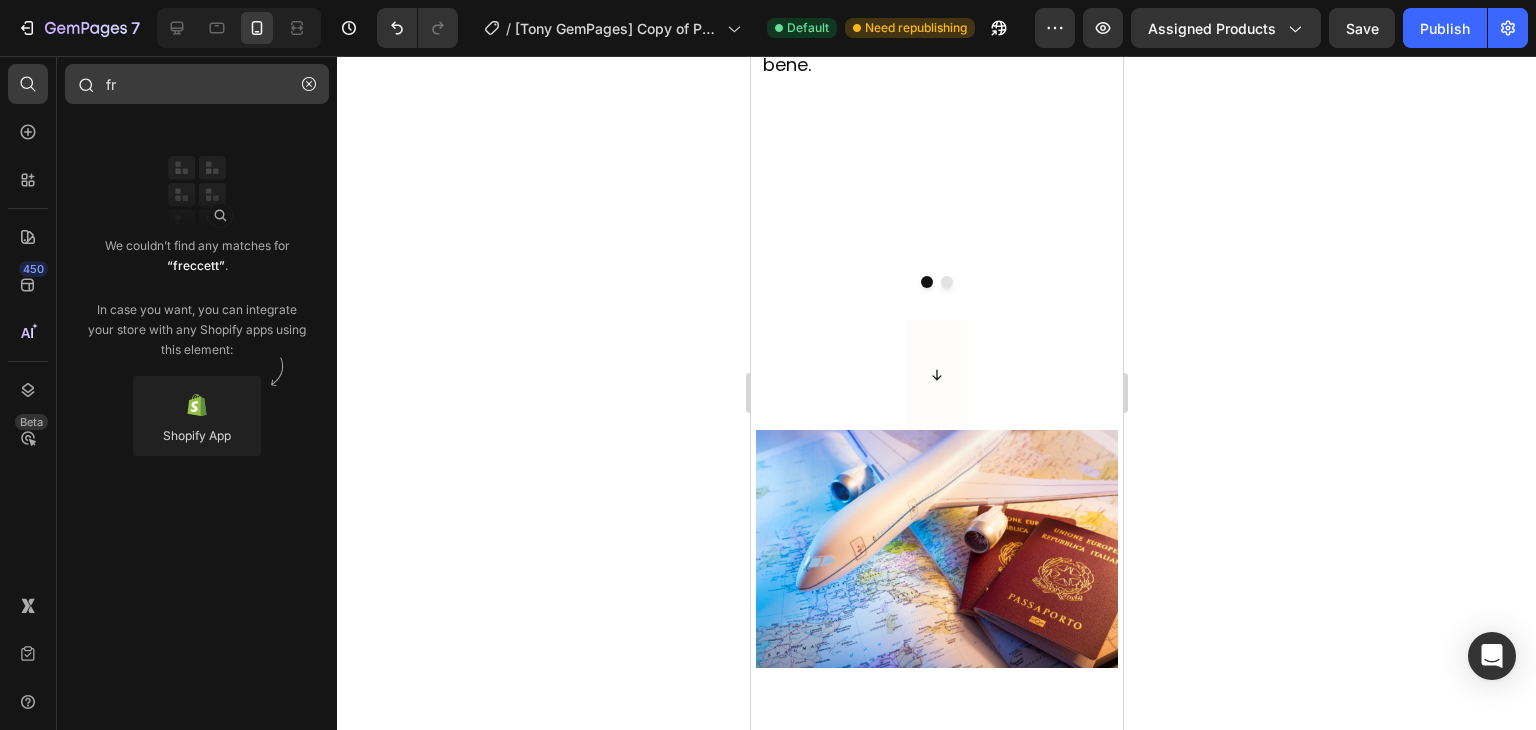 type on "f" 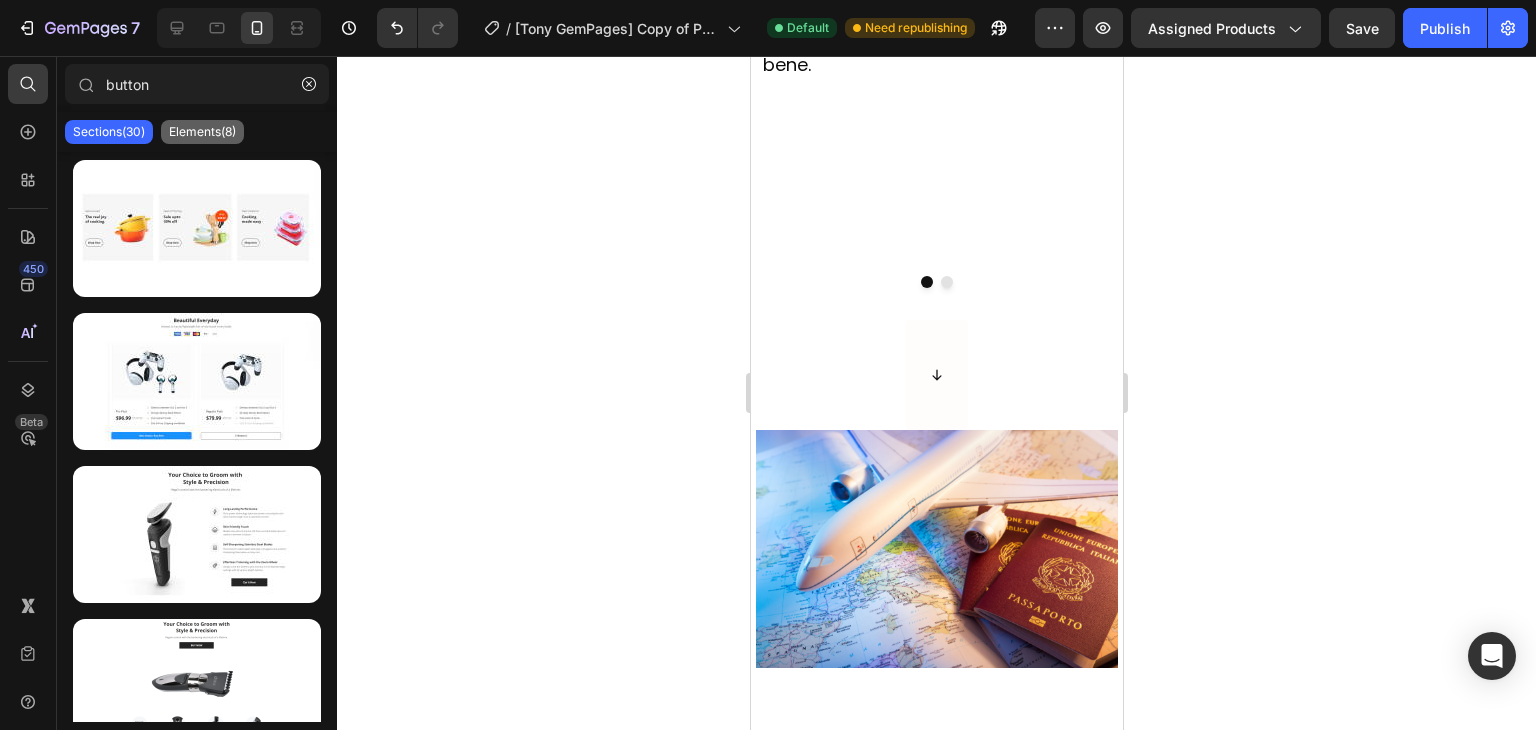 type on "button" 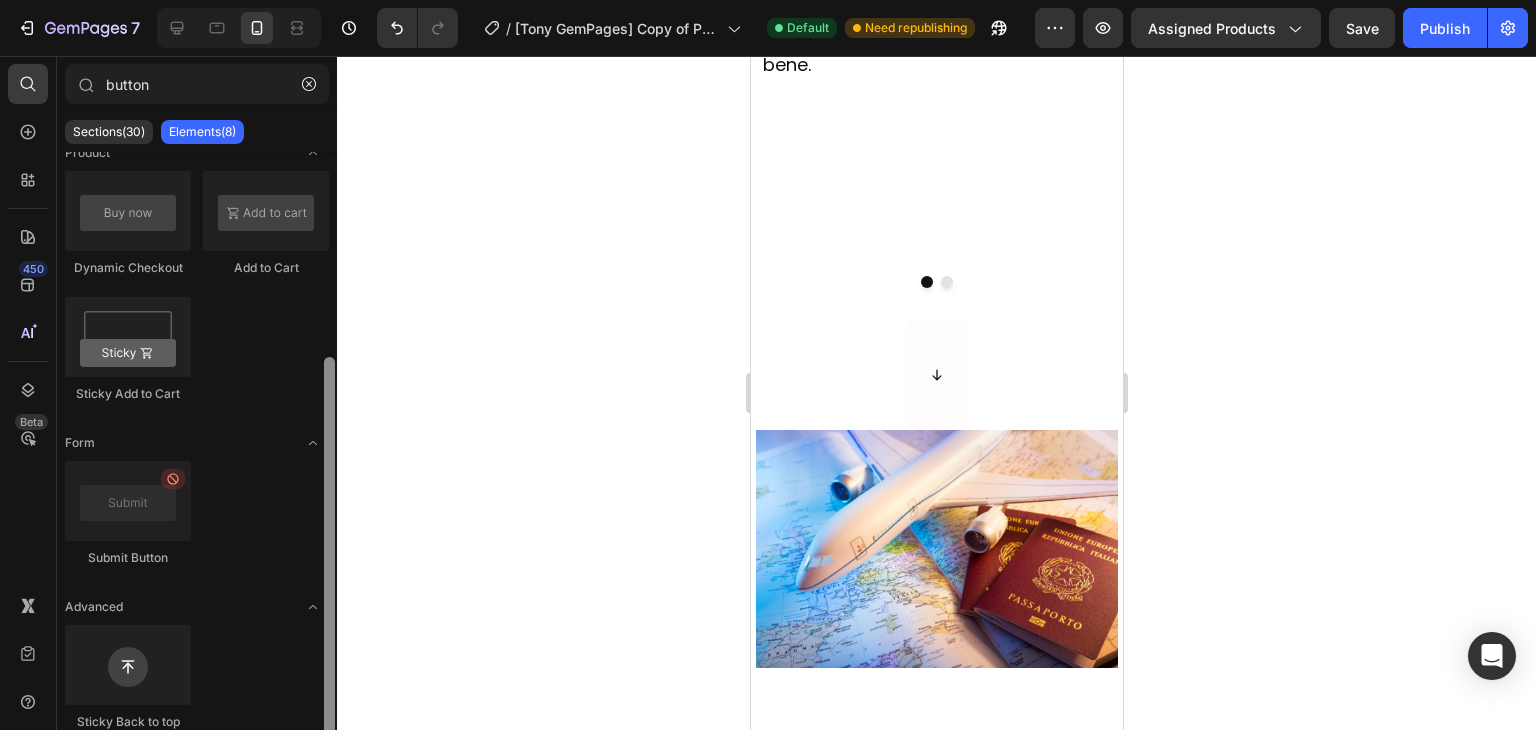 scroll, scrollTop: 326, scrollLeft: 0, axis: vertical 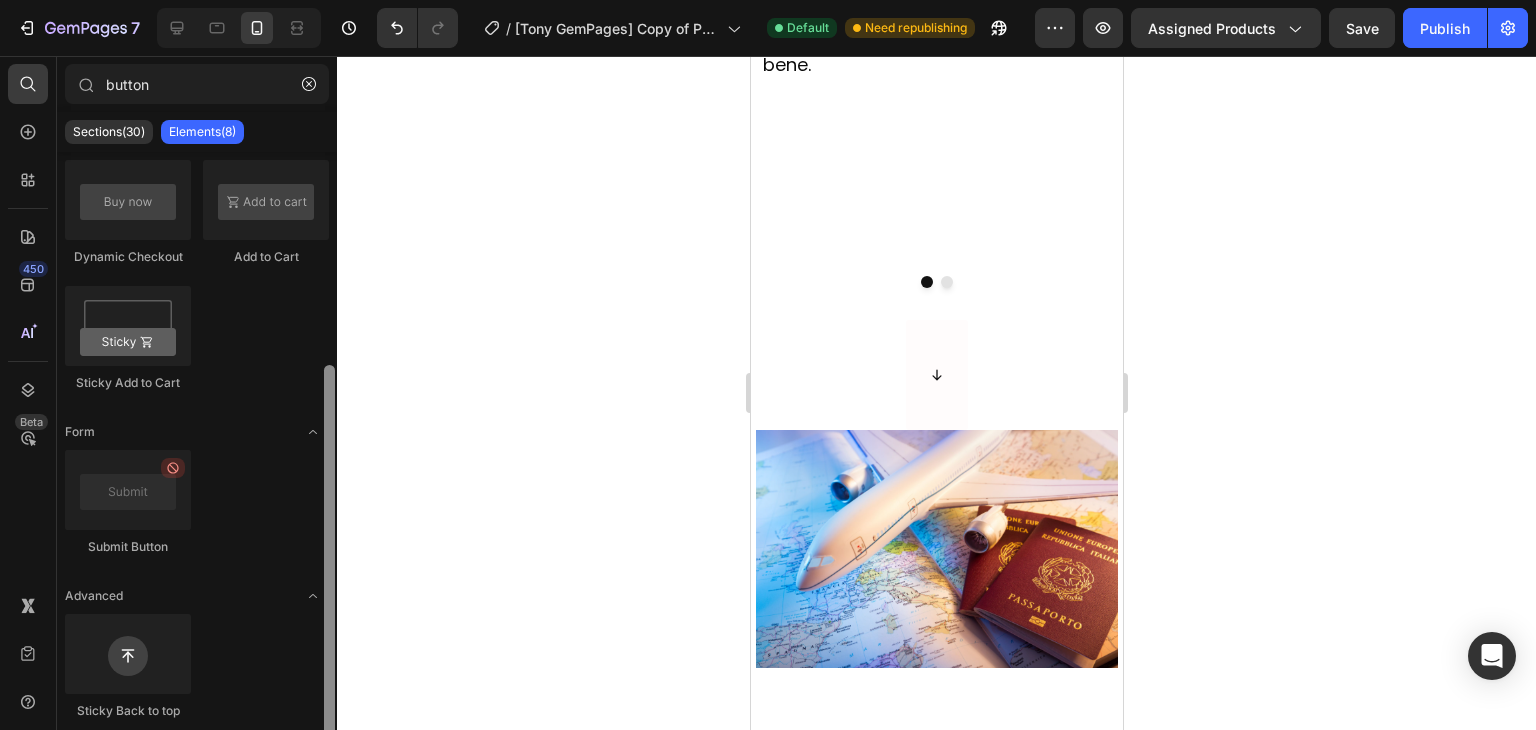 drag, startPoint x: 330, startPoint y: 471, endPoint x: 331, endPoint y: 721, distance: 250.002 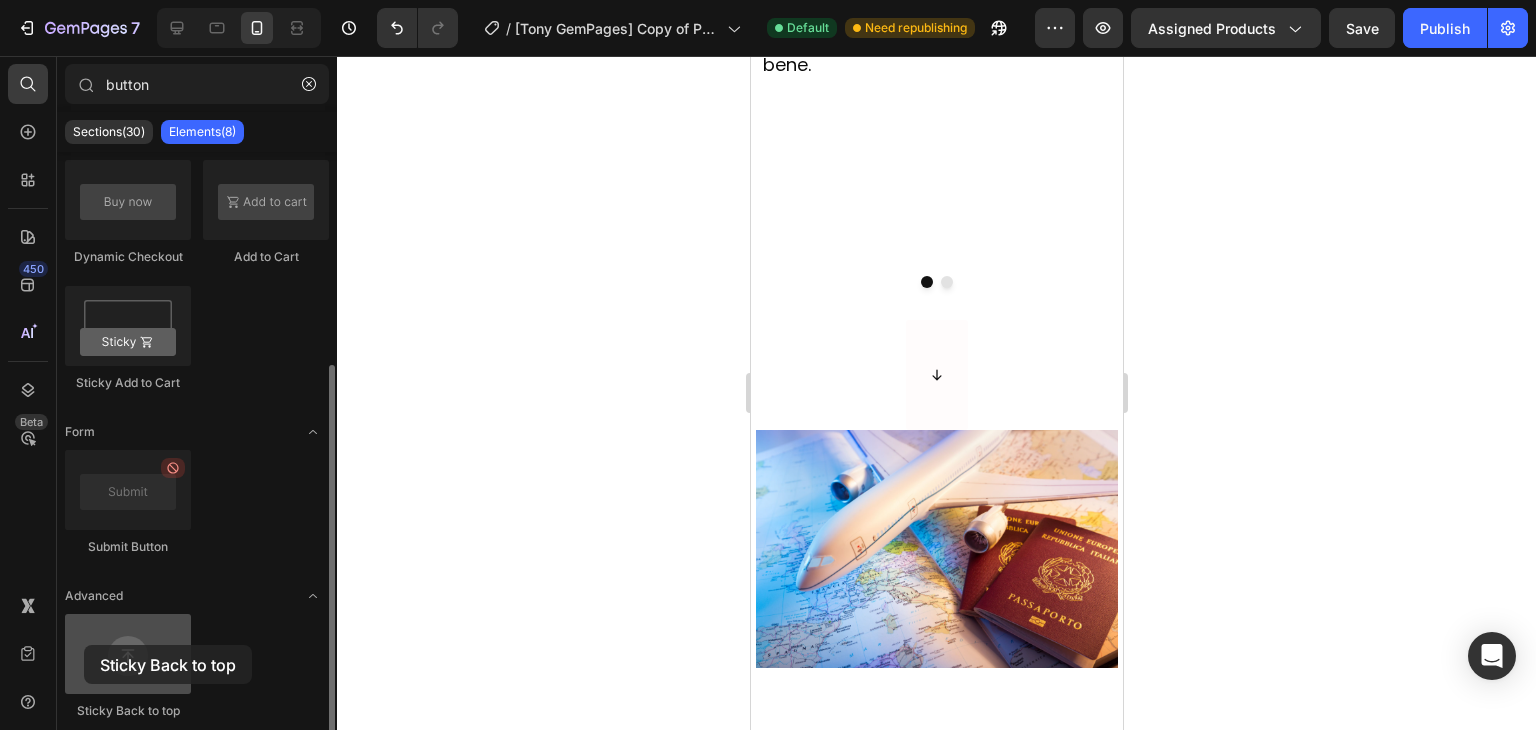 click at bounding box center [128, 654] 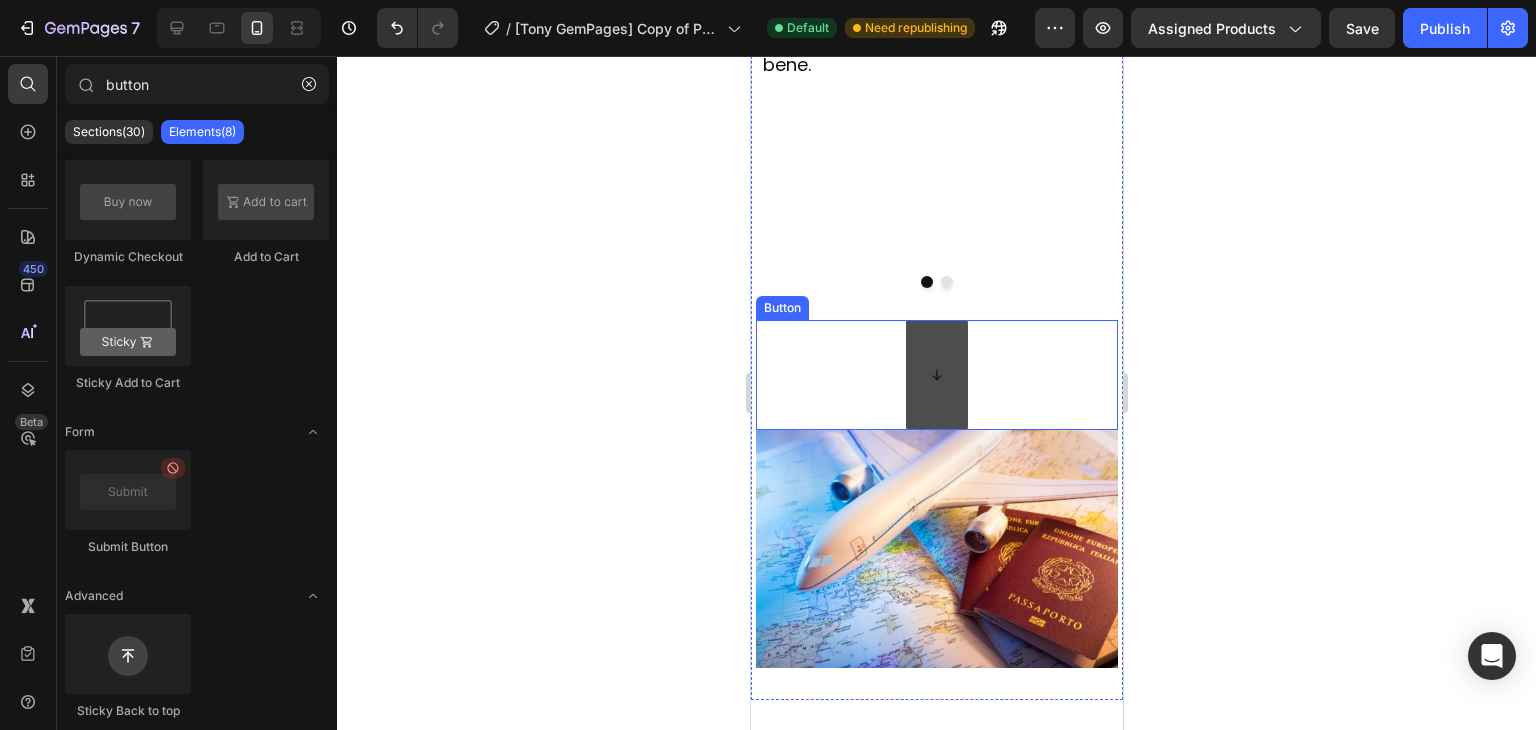 click at bounding box center [936, 375] 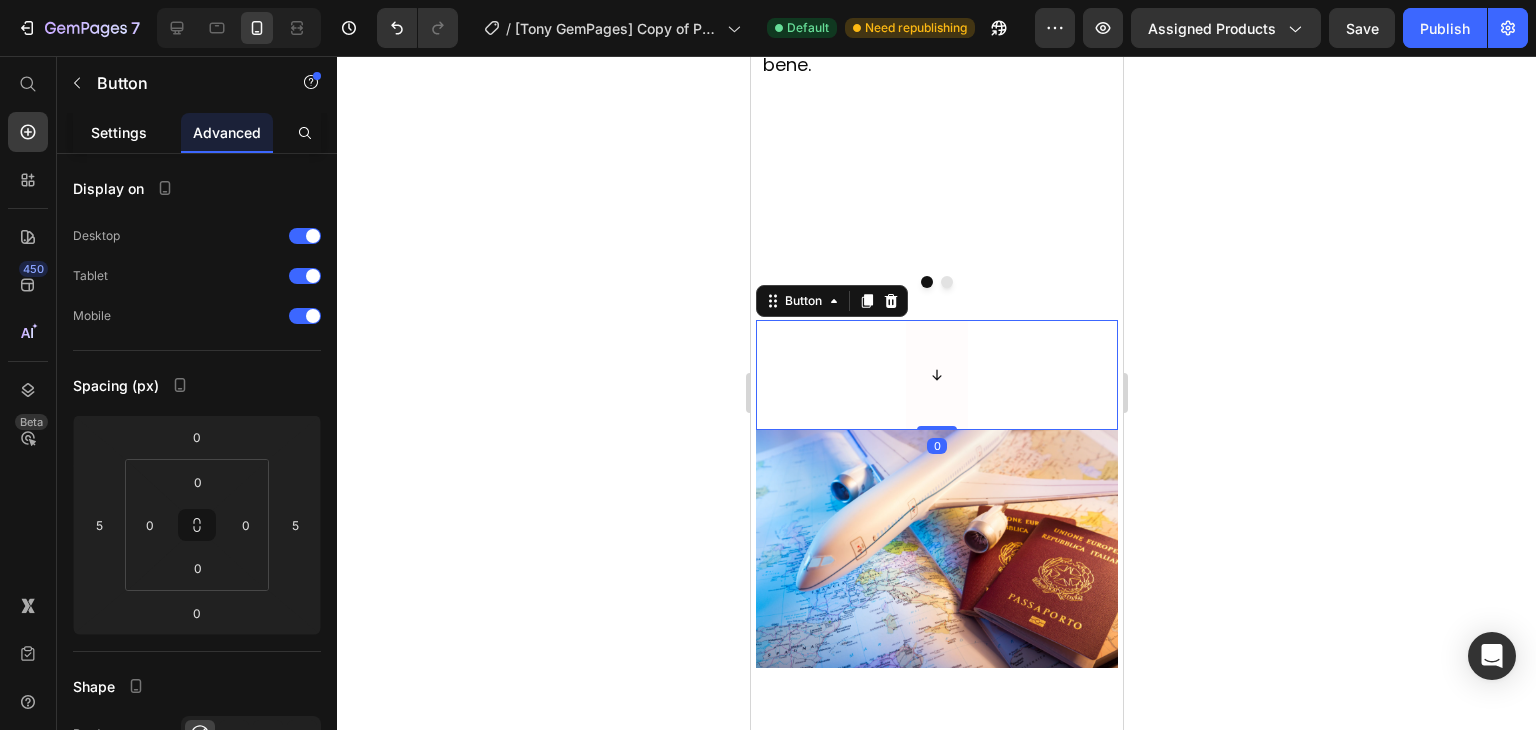 click on "Settings" at bounding box center [119, 132] 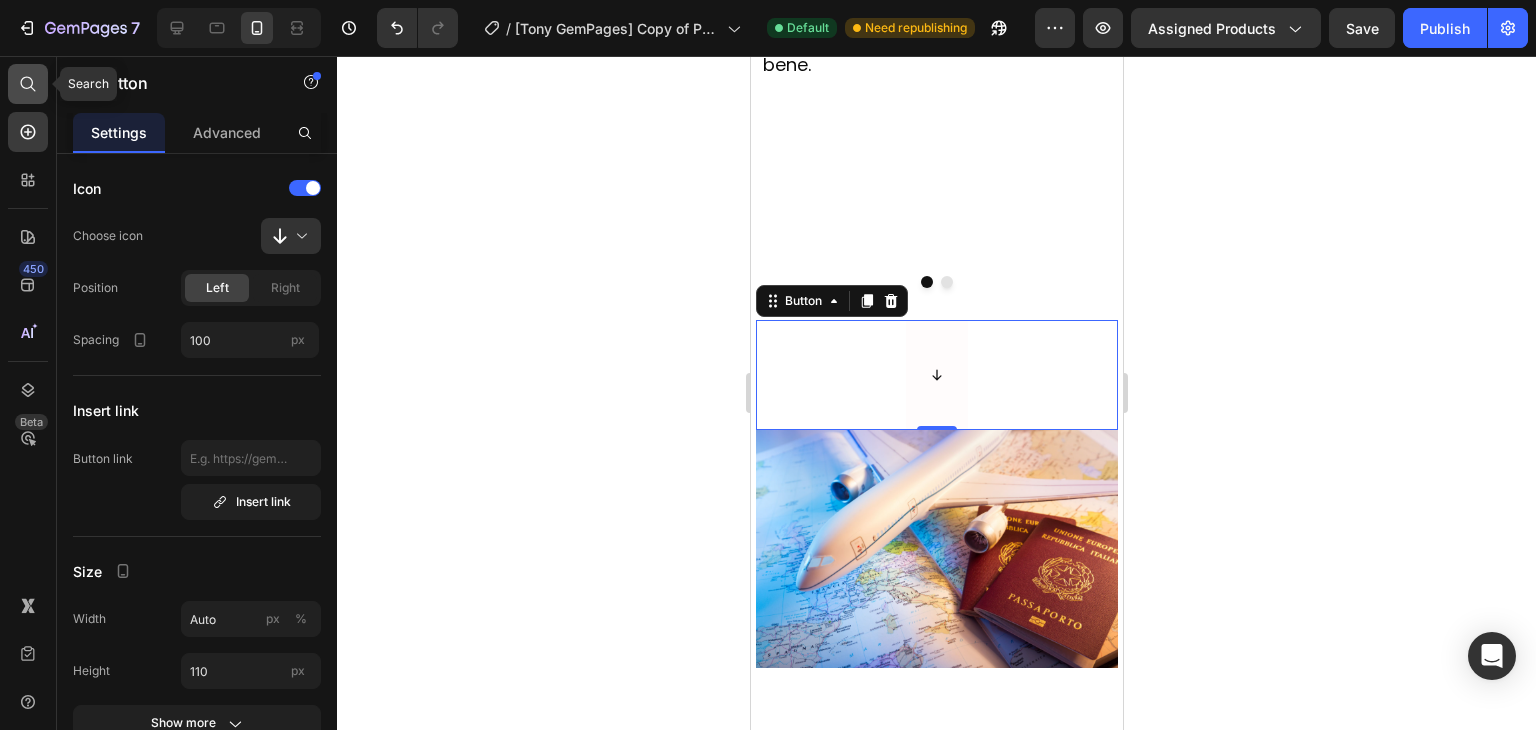 click 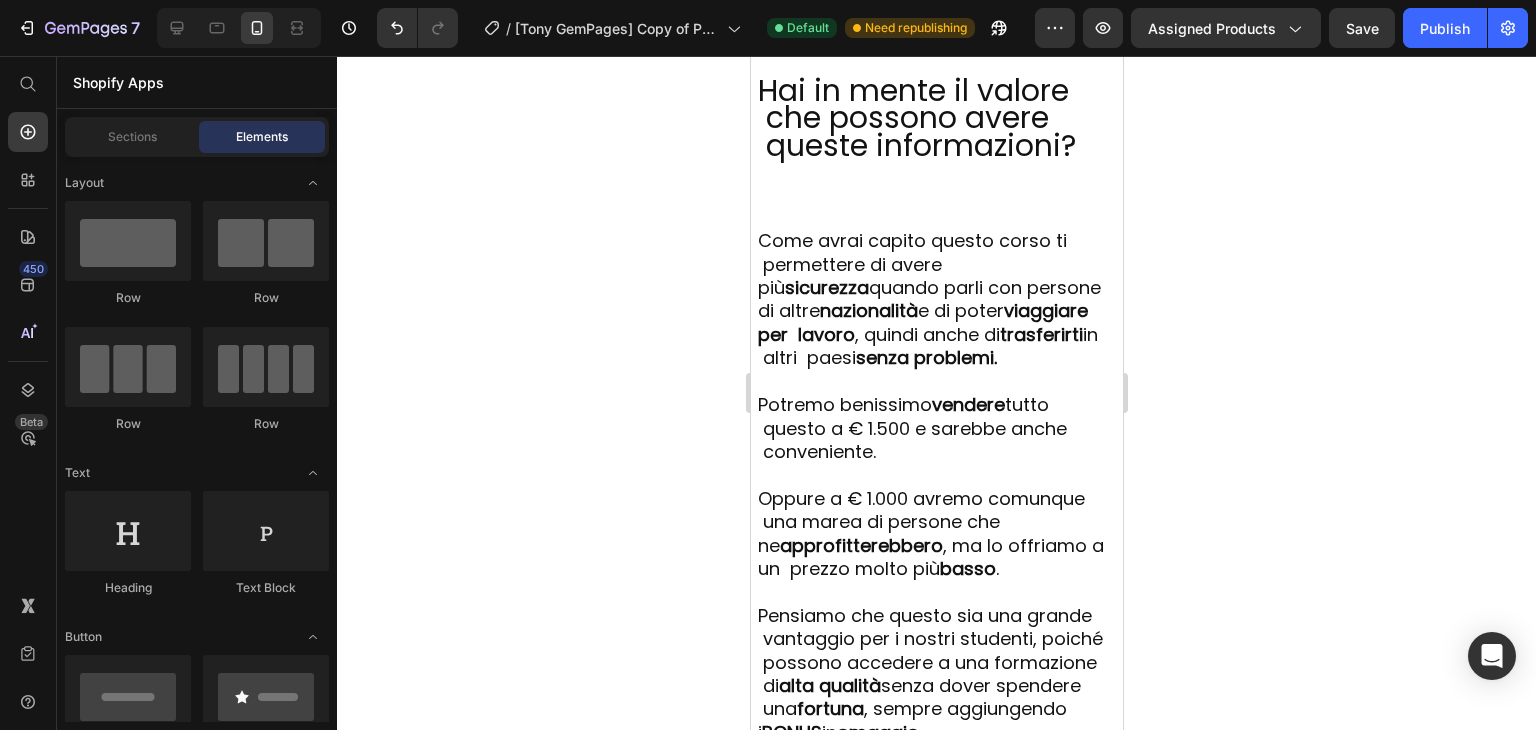 scroll, scrollTop: 7060, scrollLeft: 0, axis: vertical 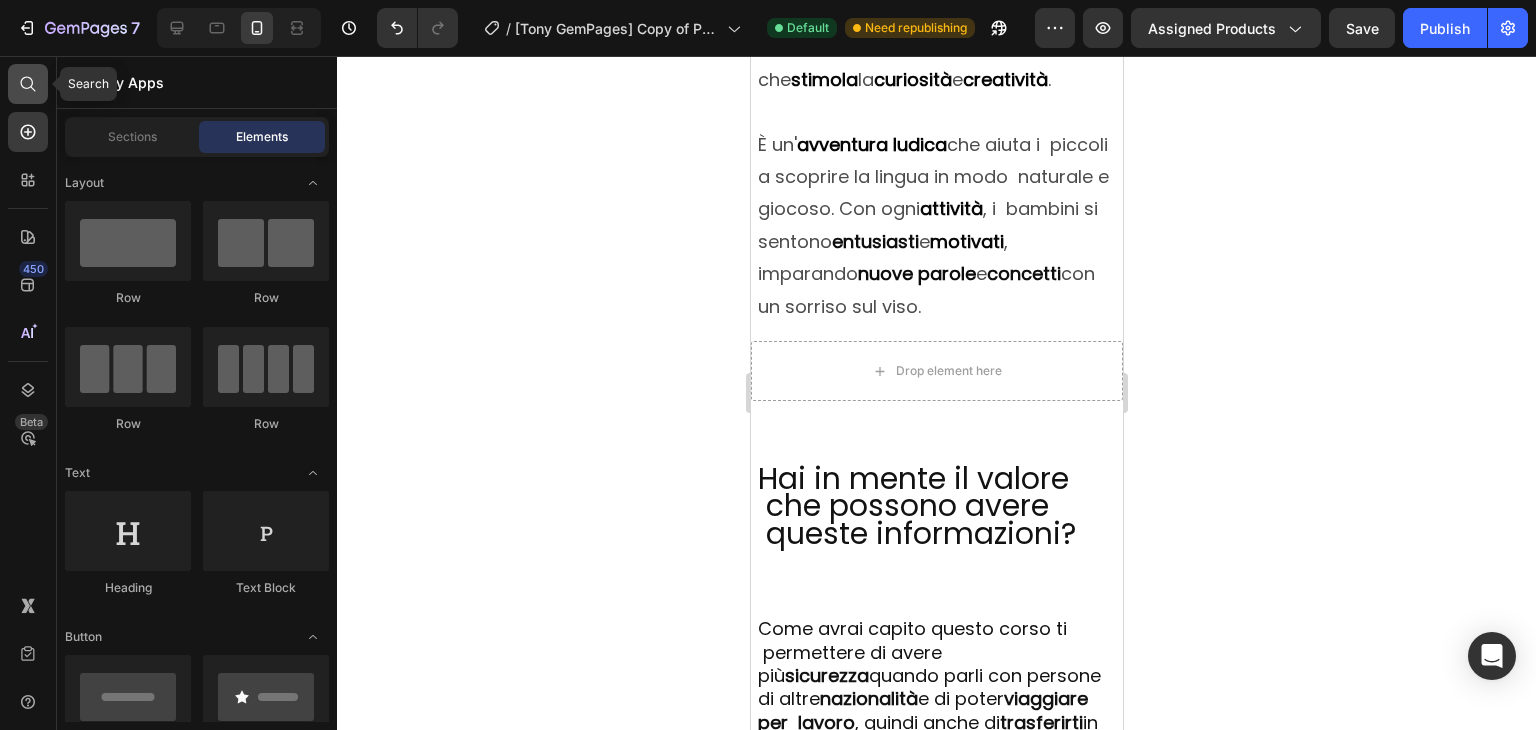 click 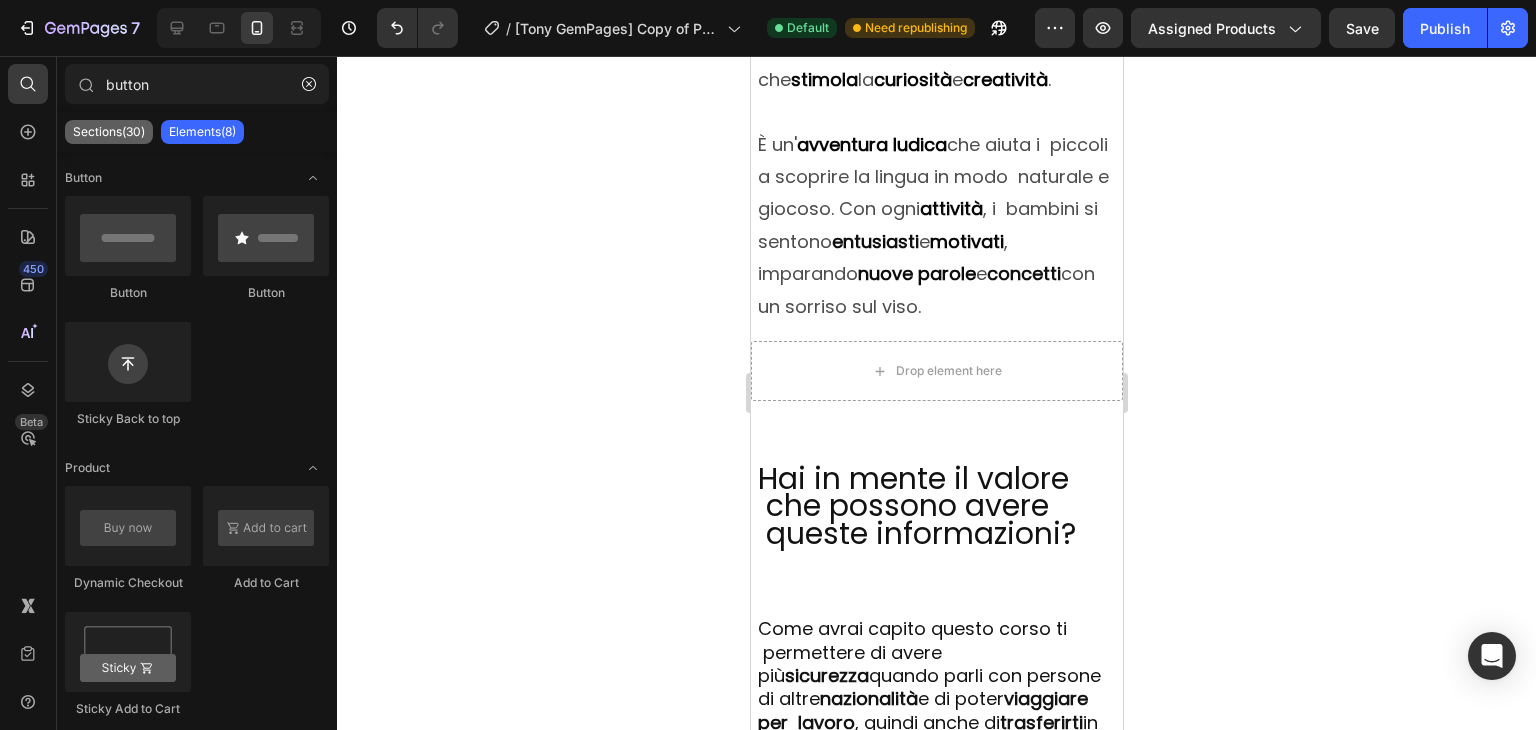 click on "Sections(30)" at bounding box center [109, 132] 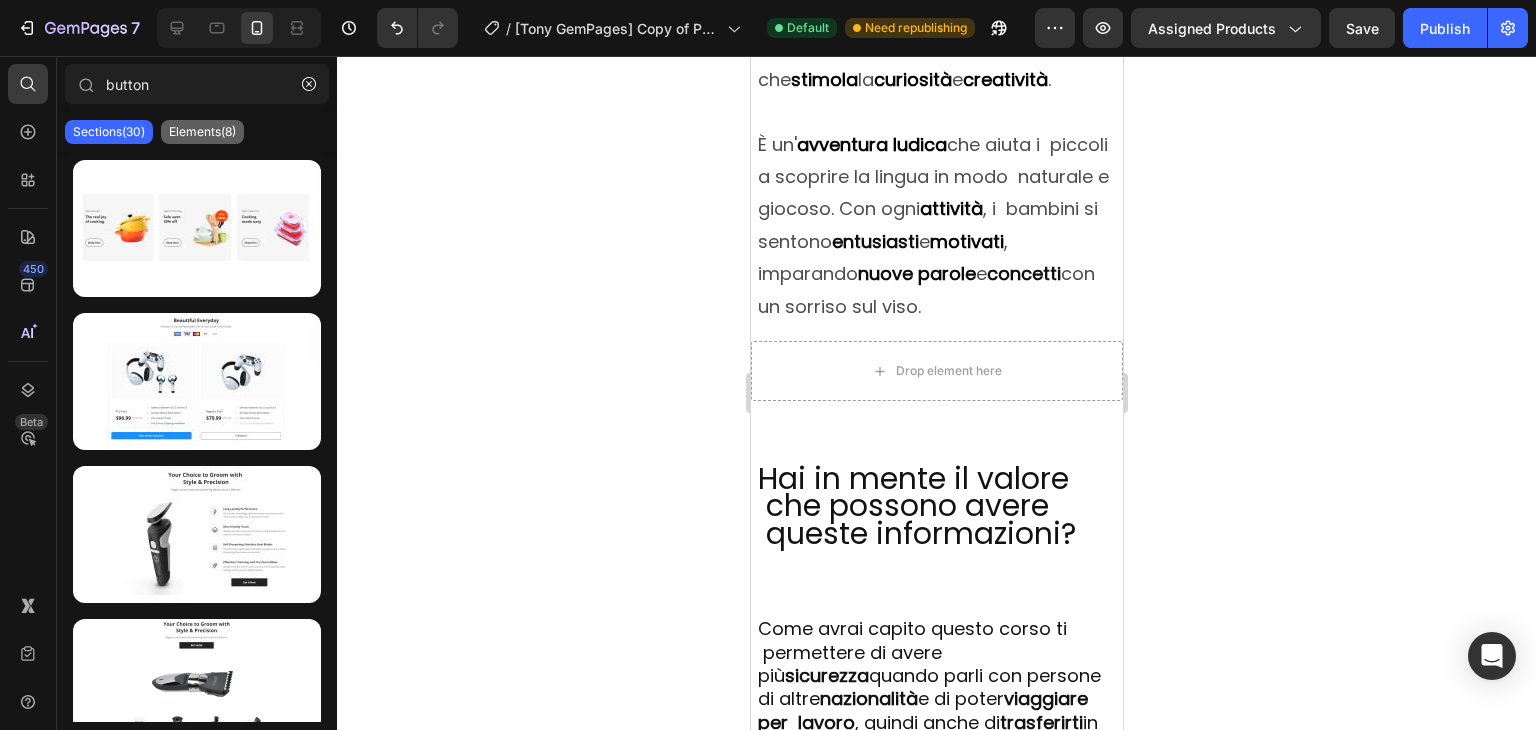click on "Elements(8)" 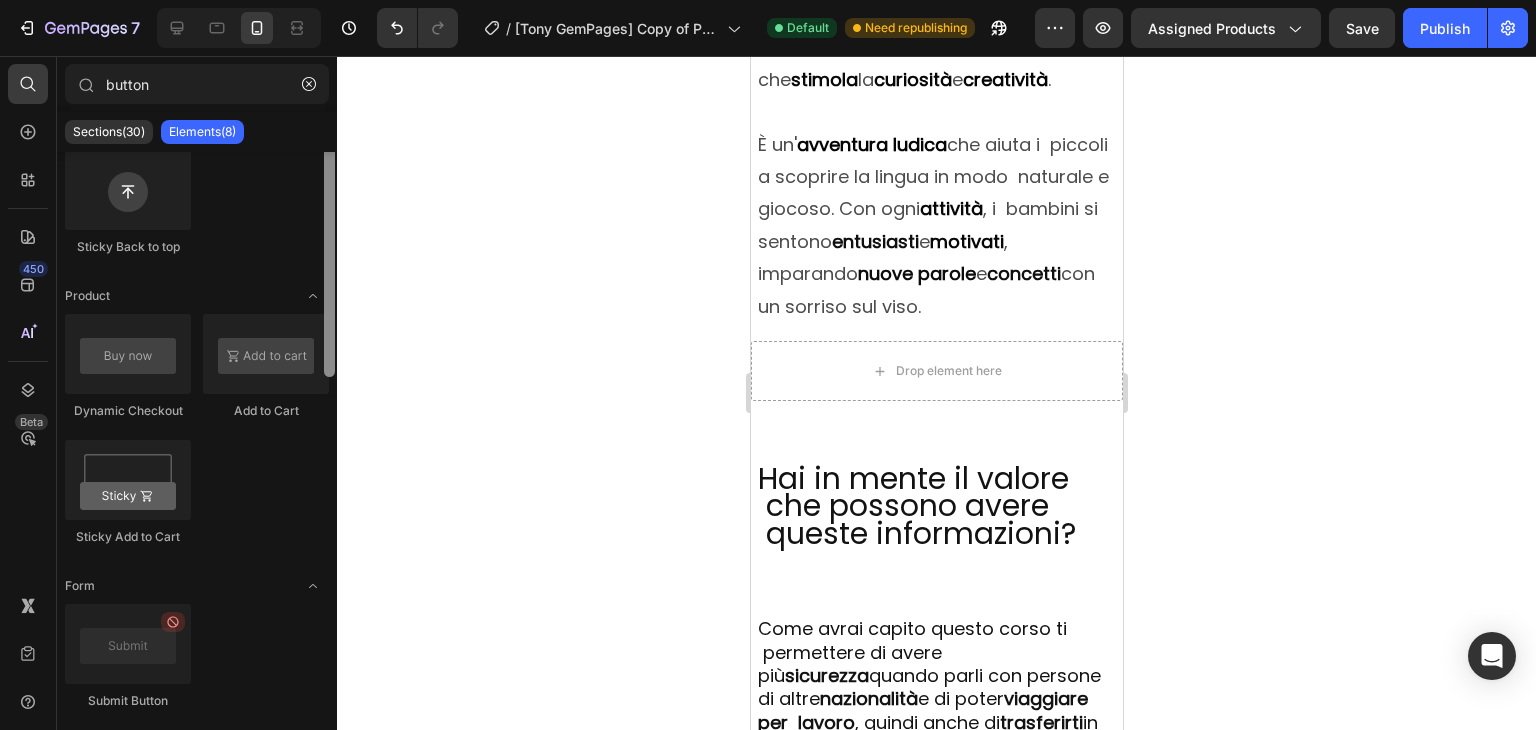 scroll, scrollTop: 0, scrollLeft: 0, axis: both 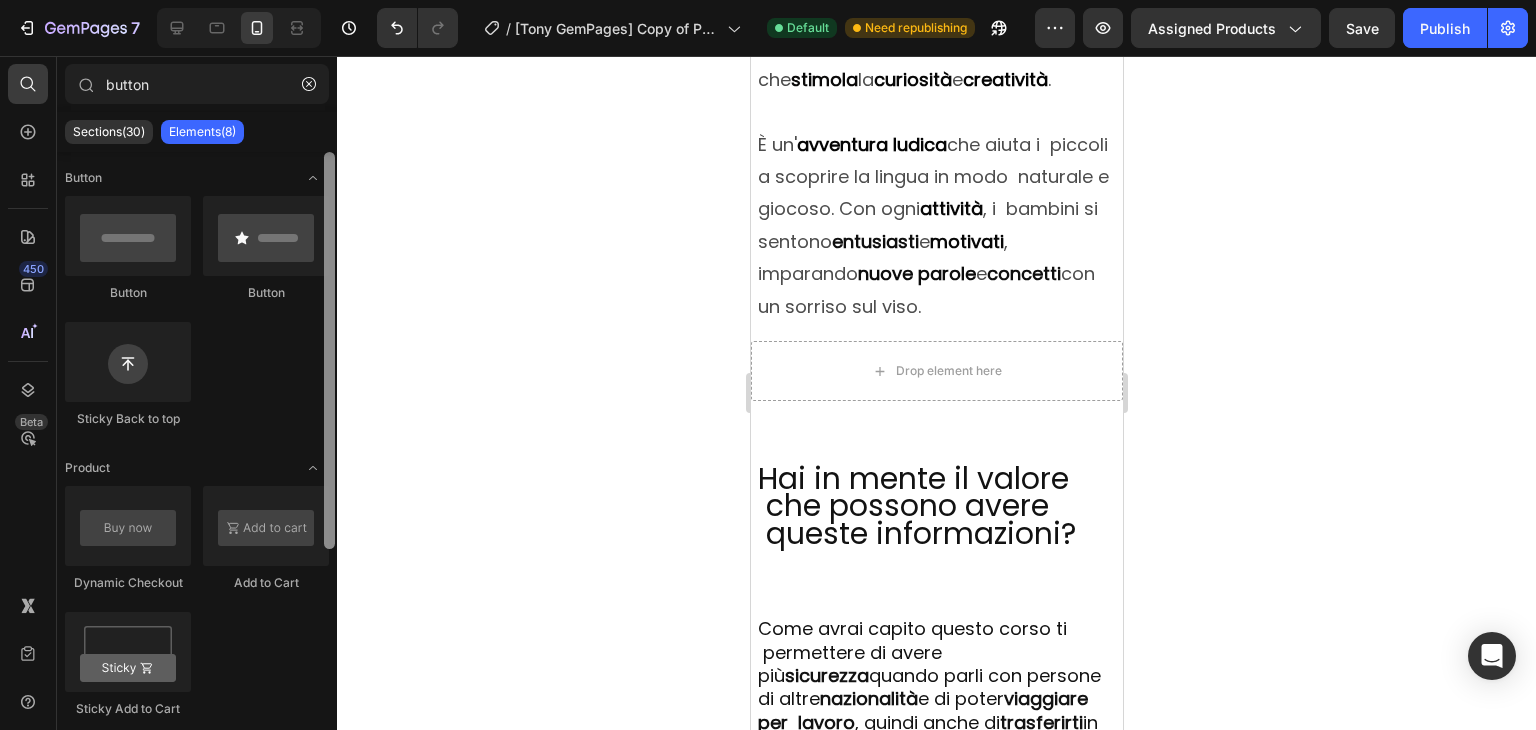 drag, startPoint x: 328, startPoint y: 440, endPoint x: 340, endPoint y: 263, distance: 177.40631 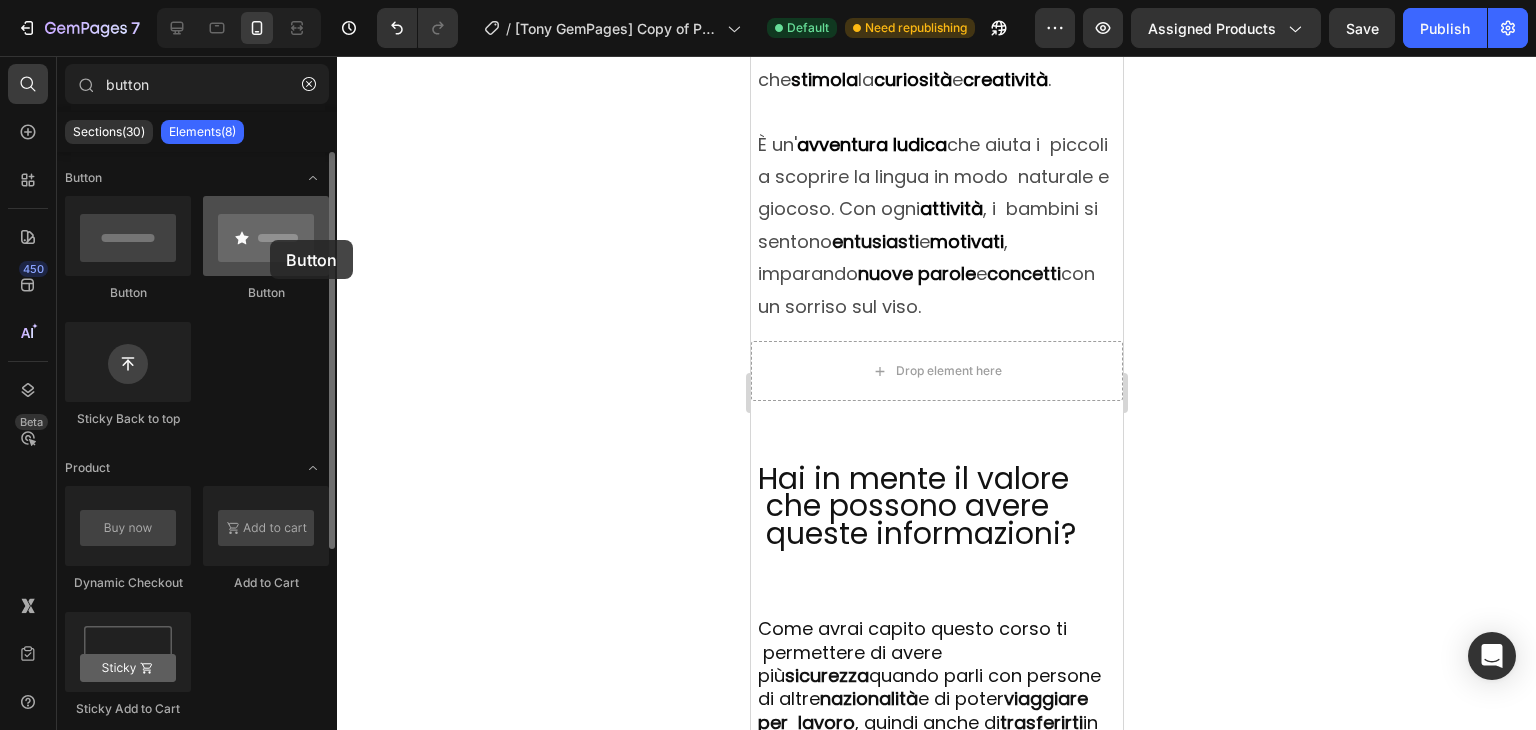 click at bounding box center (266, 236) 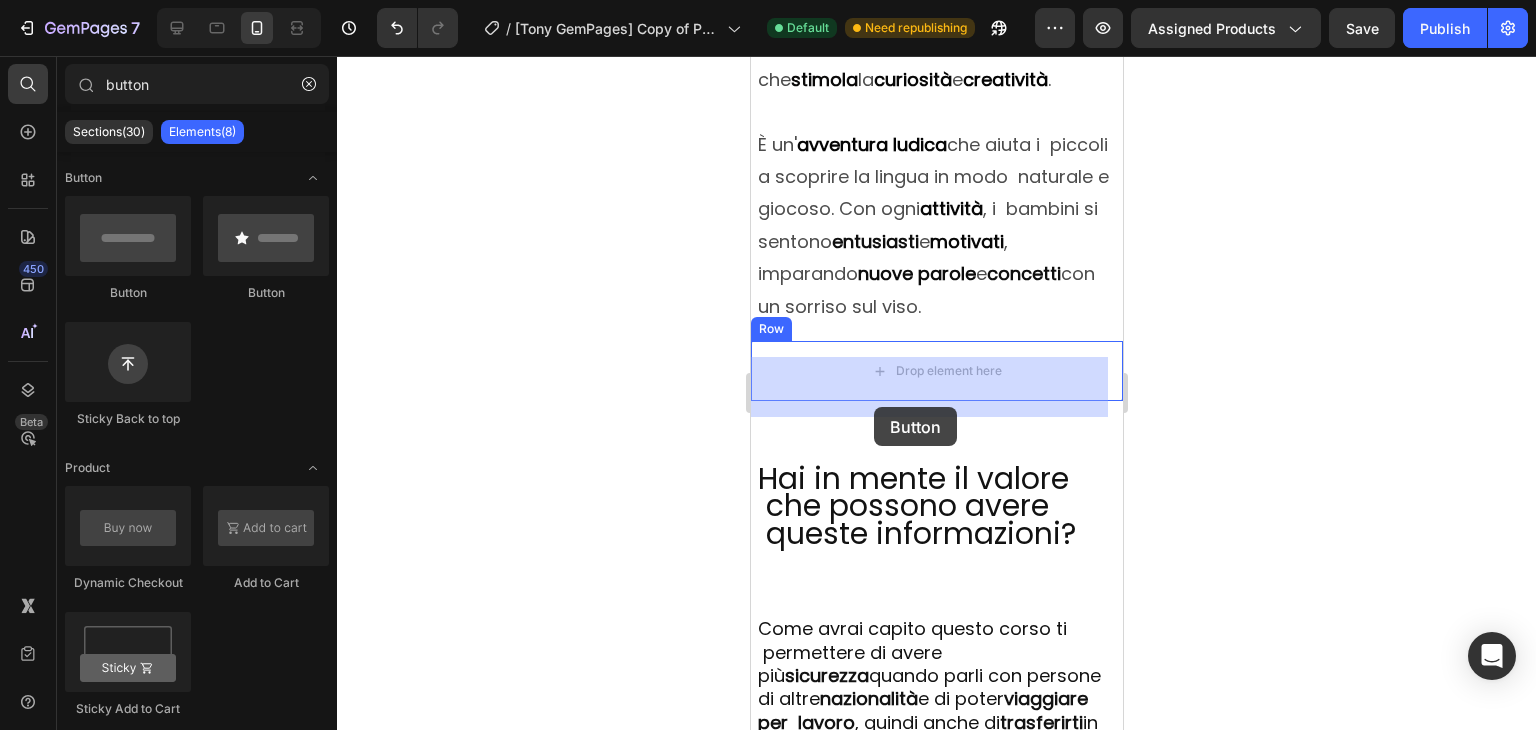 drag, startPoint x: 878, startPoint y: 308, endPoint x: 877, endPoint y: 403, distance: 95.005264 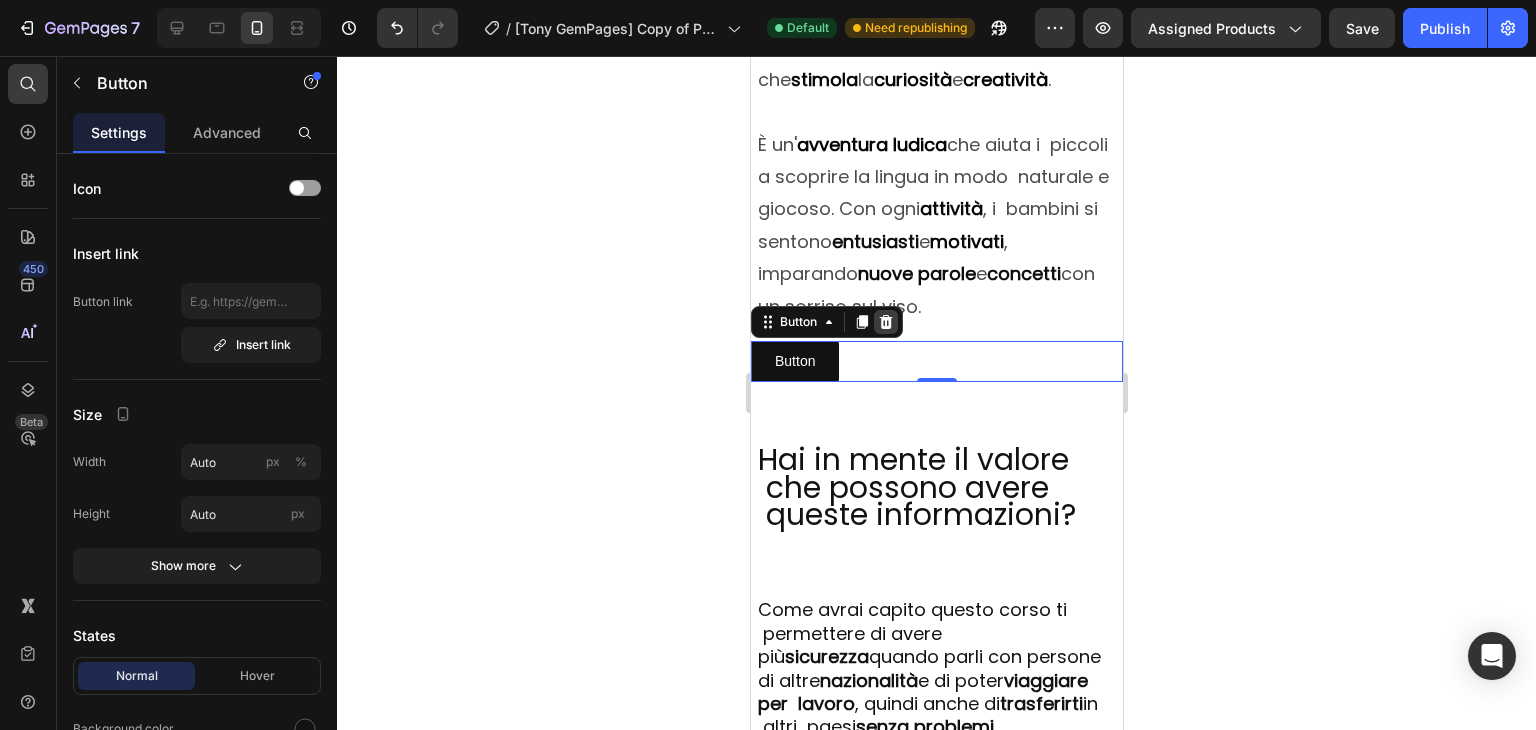 click at bounding box center (885, 322) 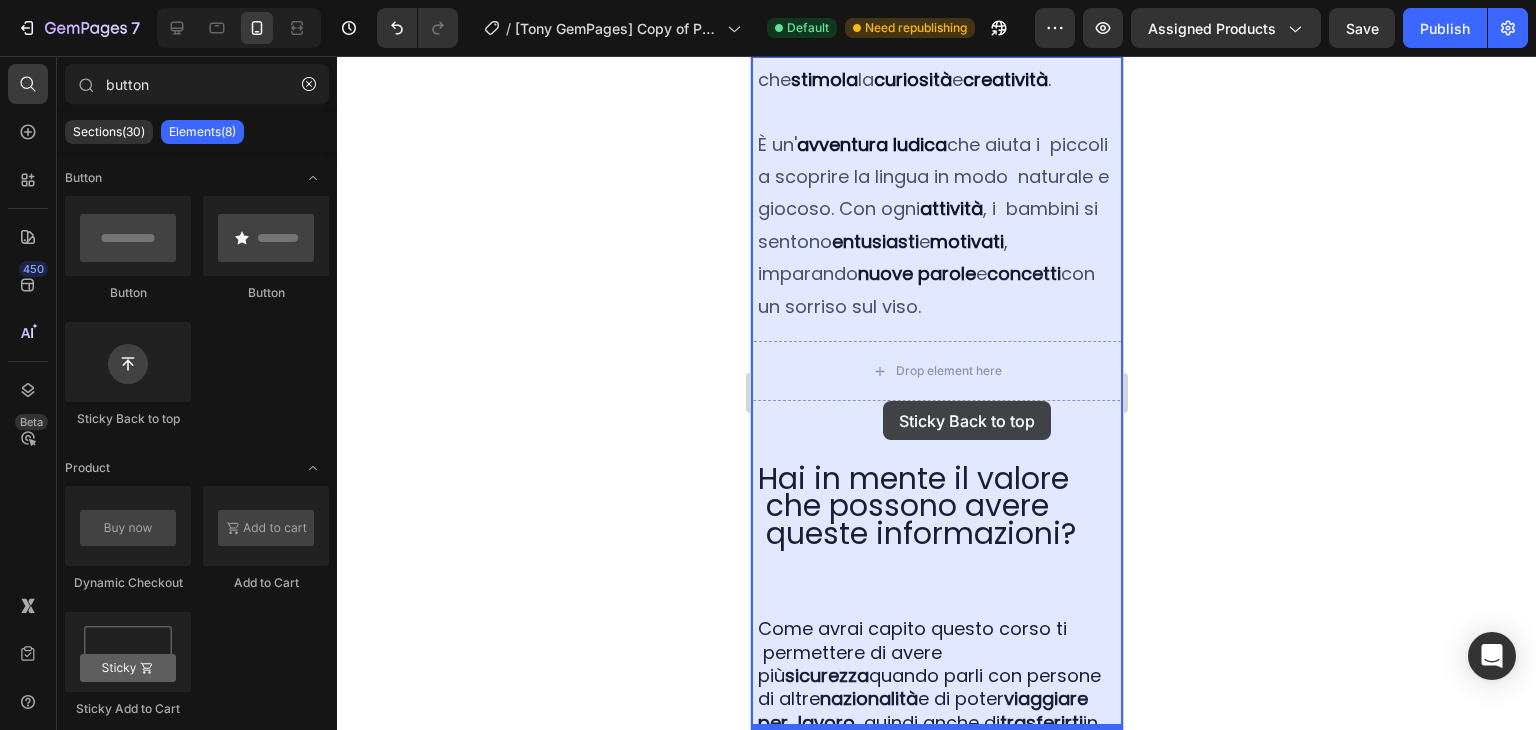 drag, startPoint x: 844, startPoint y: 453, endPoint x: 882, endPoint y: 401, distance: 64.40497 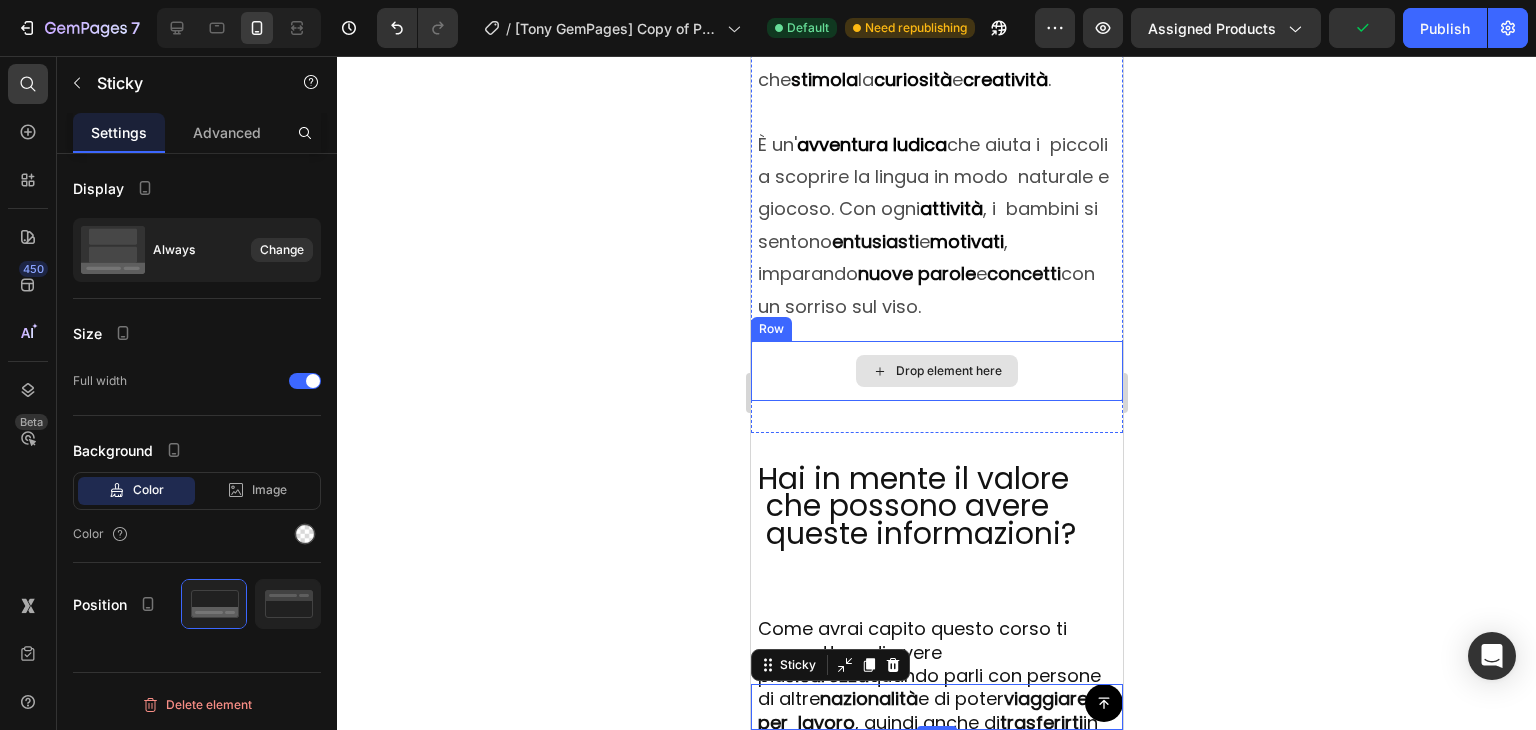 click on "Drop element here" at bounding box center (936, 371) 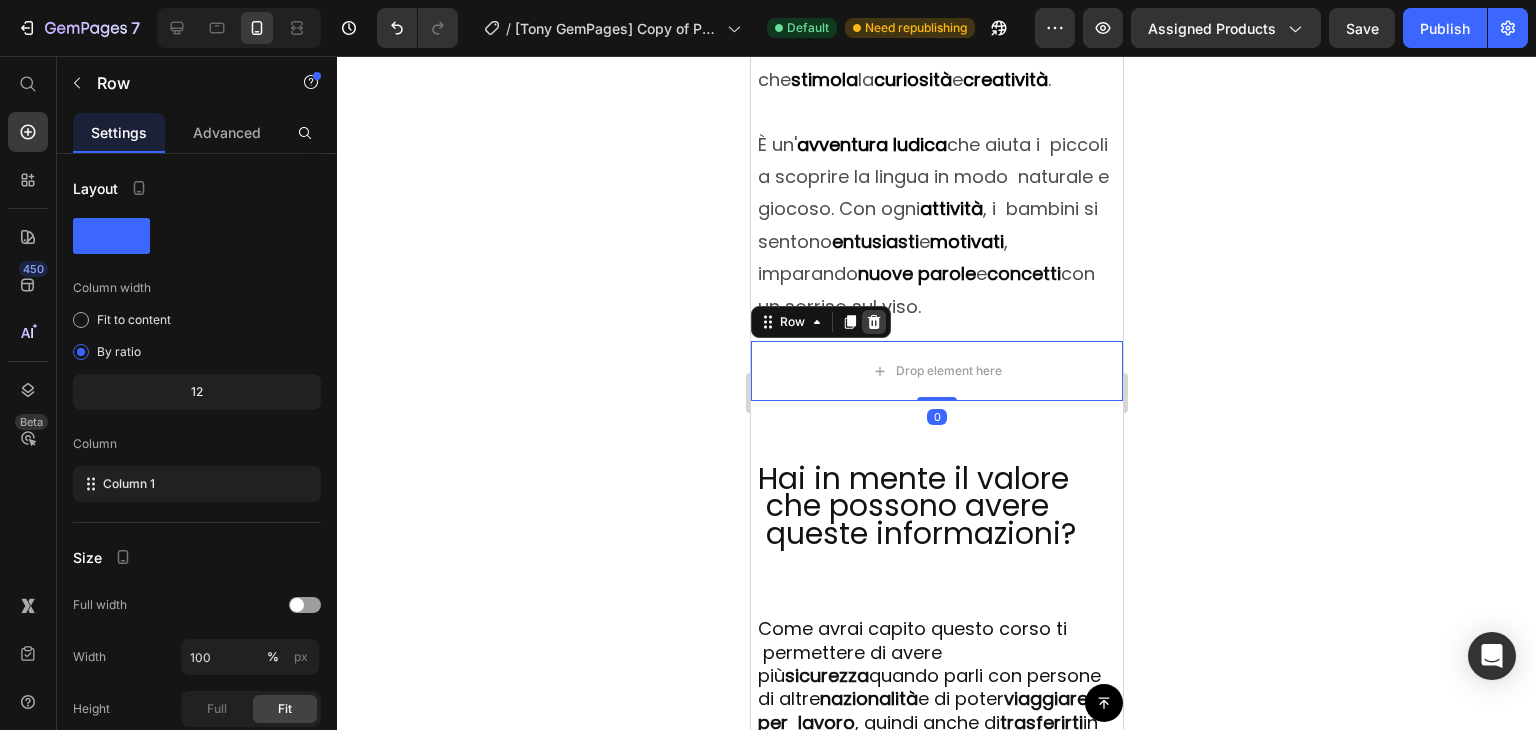 click at bounding box center (873, 322) 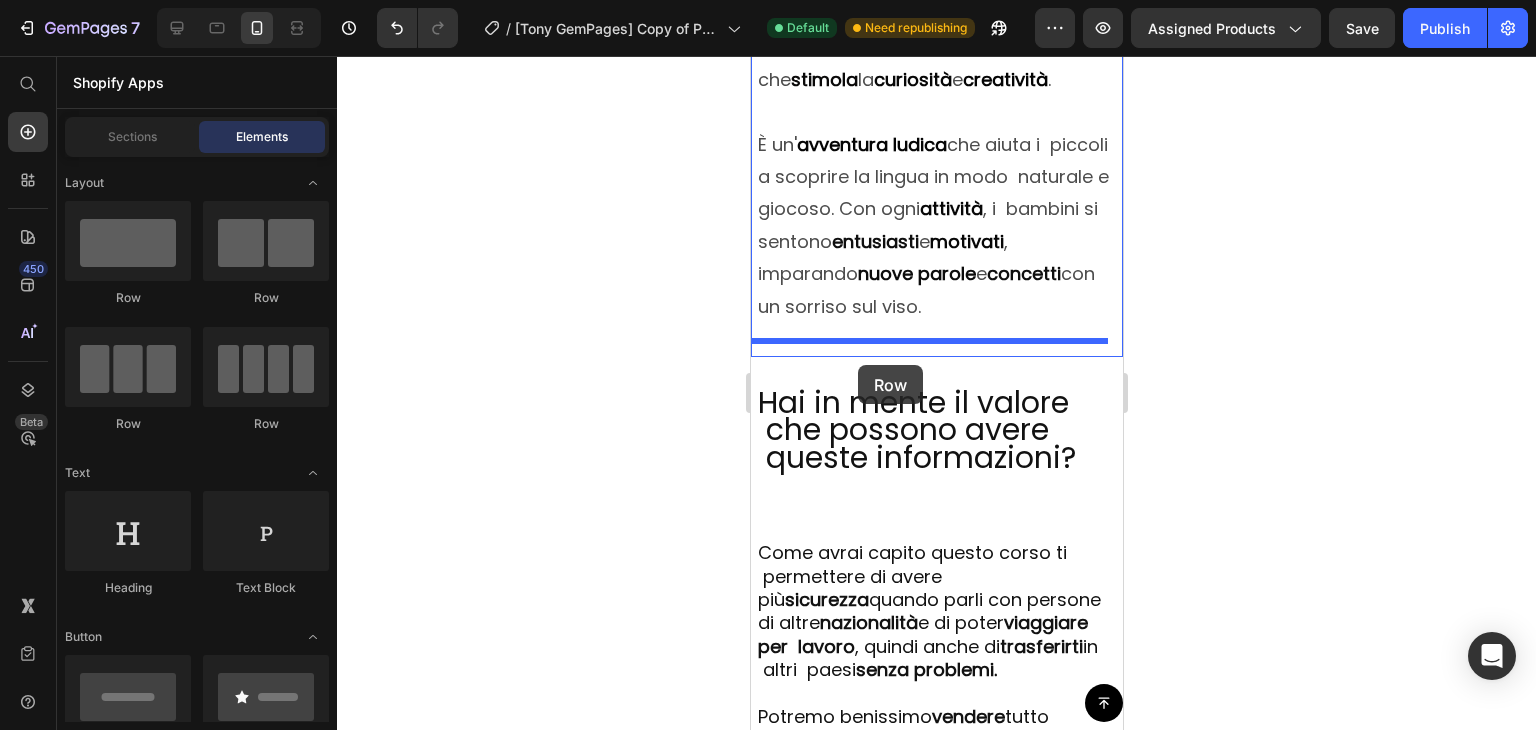 drag, startPoint x: 878, startPoint y: 308, endPoint x: 857, endPoint y: 365, distance: 60.74537 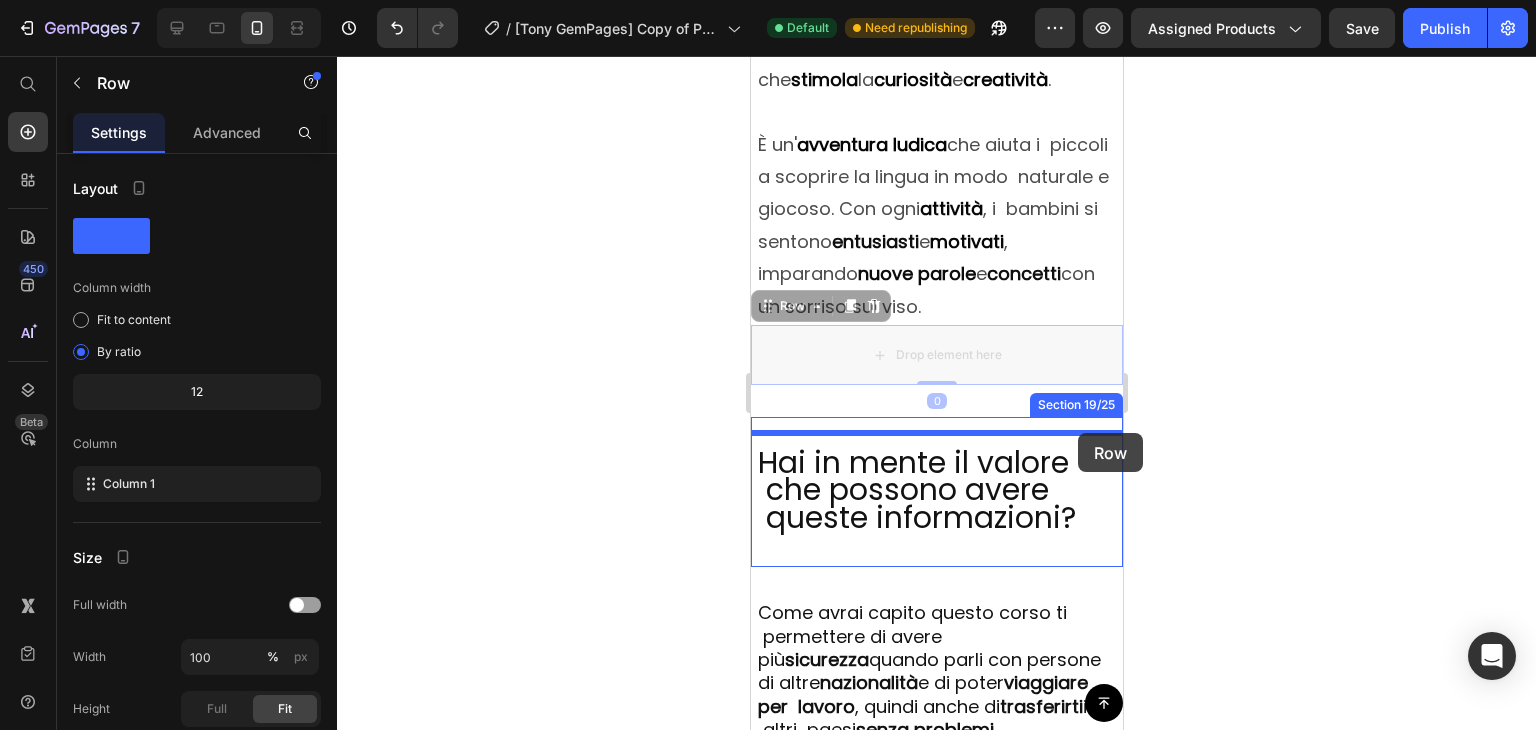 drag, startPoint x: 1074, startPoint y: 357, endPoint x: 1077, endPoint y: 433, distance: 76.05919 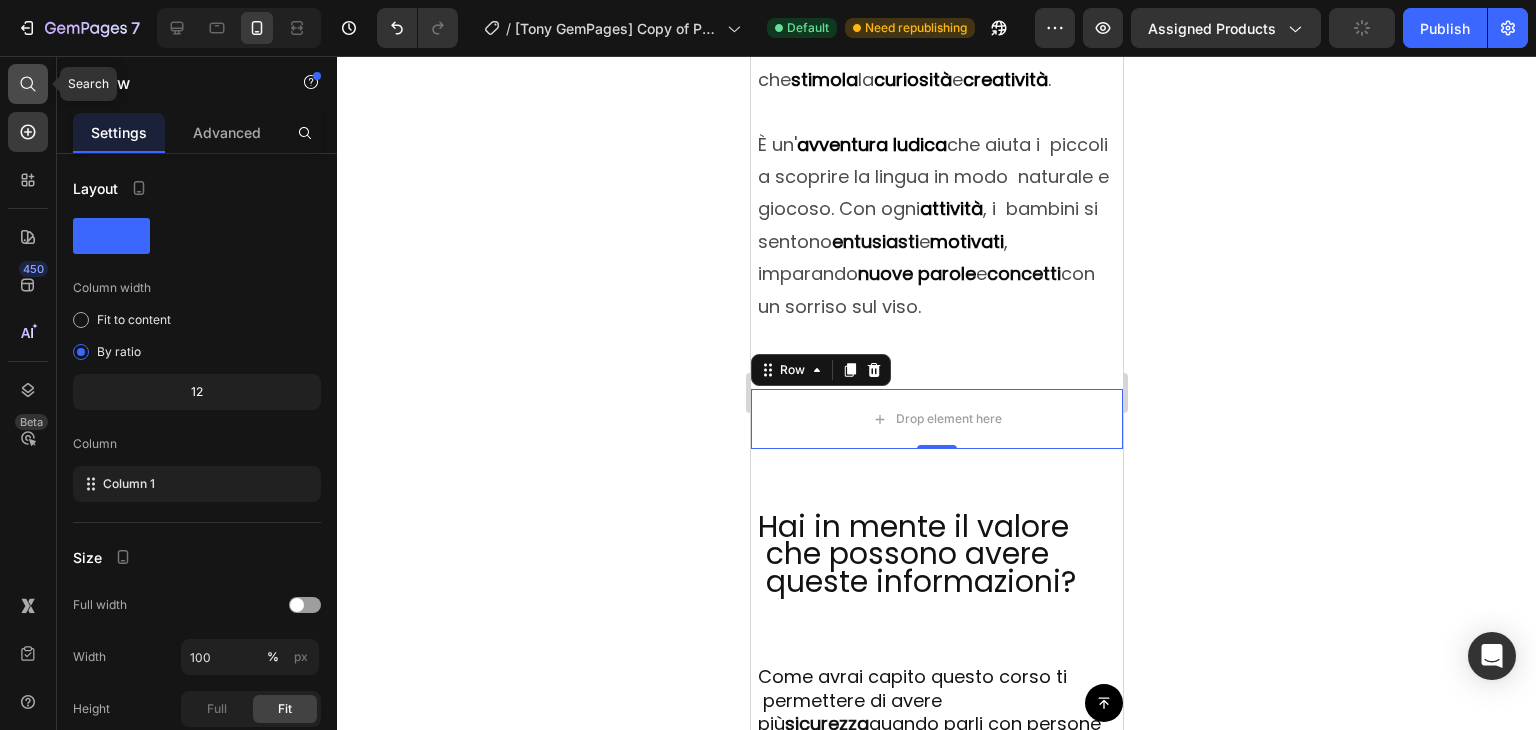 click 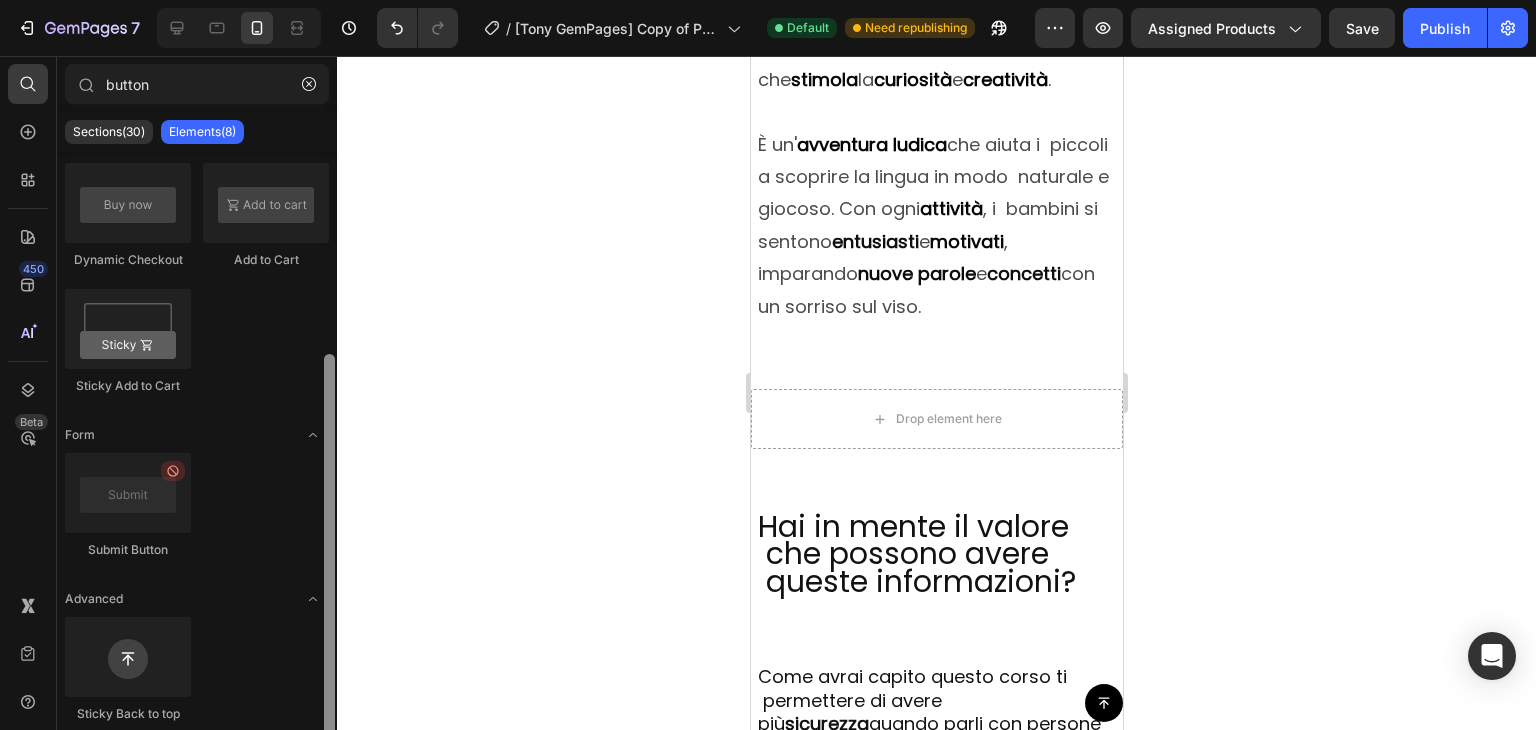 scroll, scrollTop: 326, scrollLeft: 0, axis: vertical 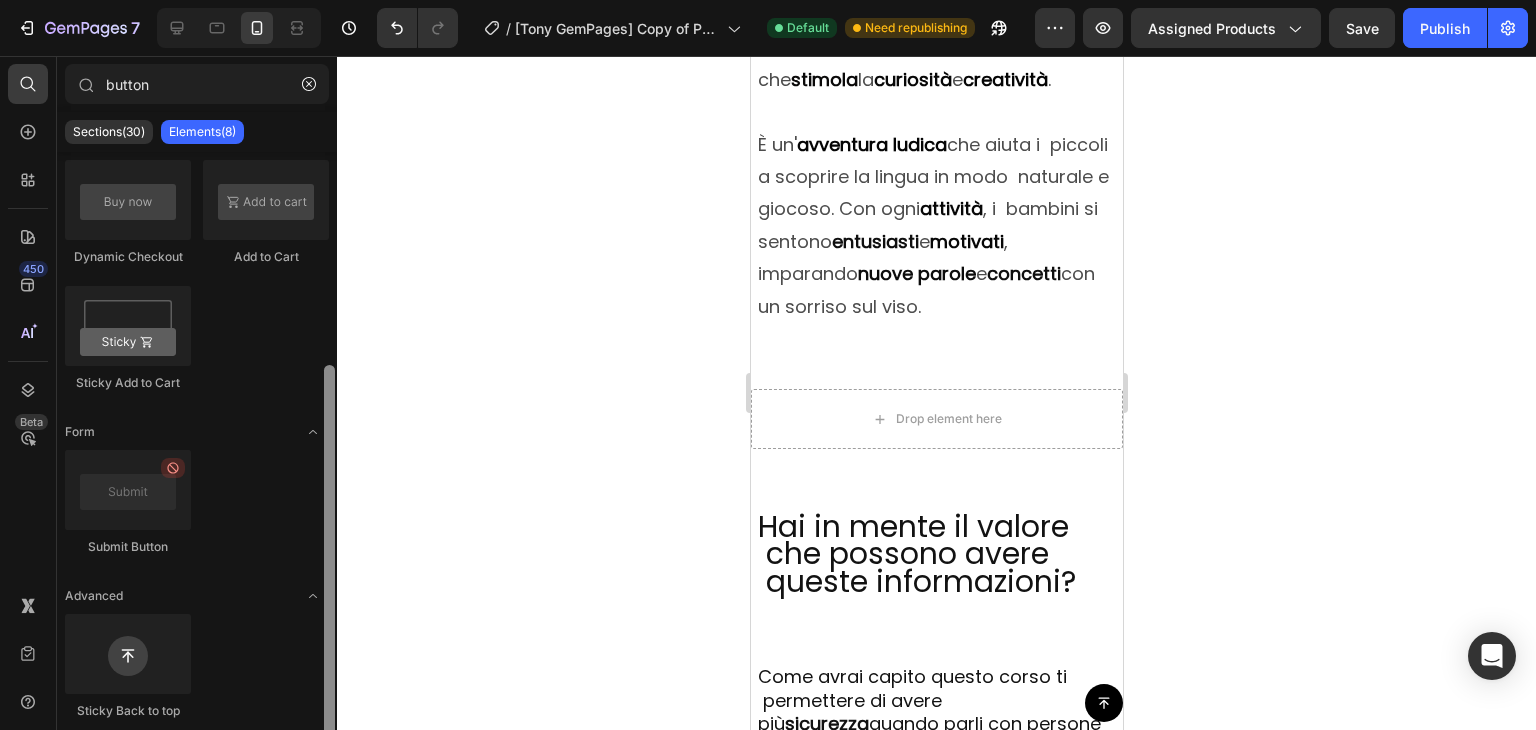 drag, startPoint x: 334, startPoint y: 491, endPoint x: 324, endPoint y: 761, distance: 270.18512 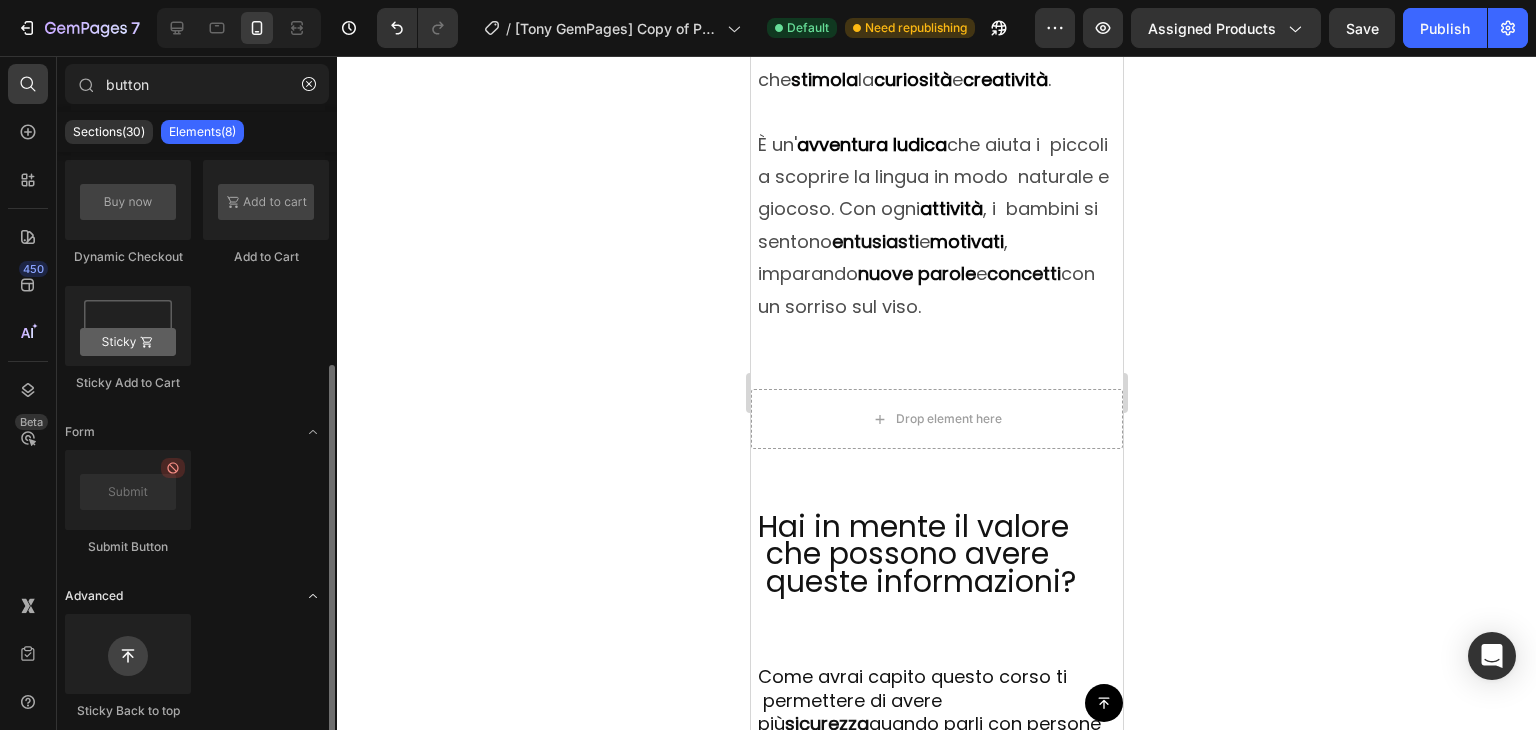 click 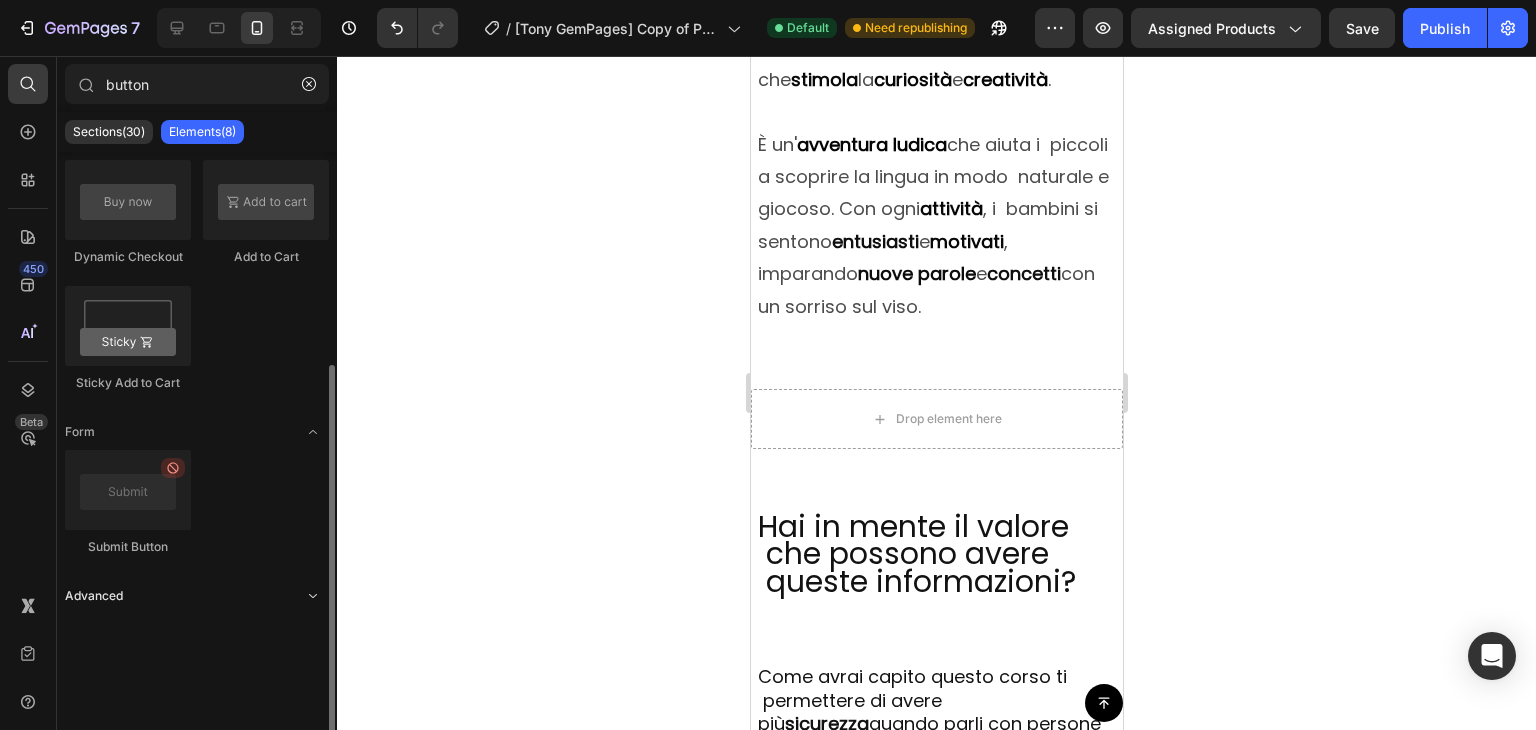 click 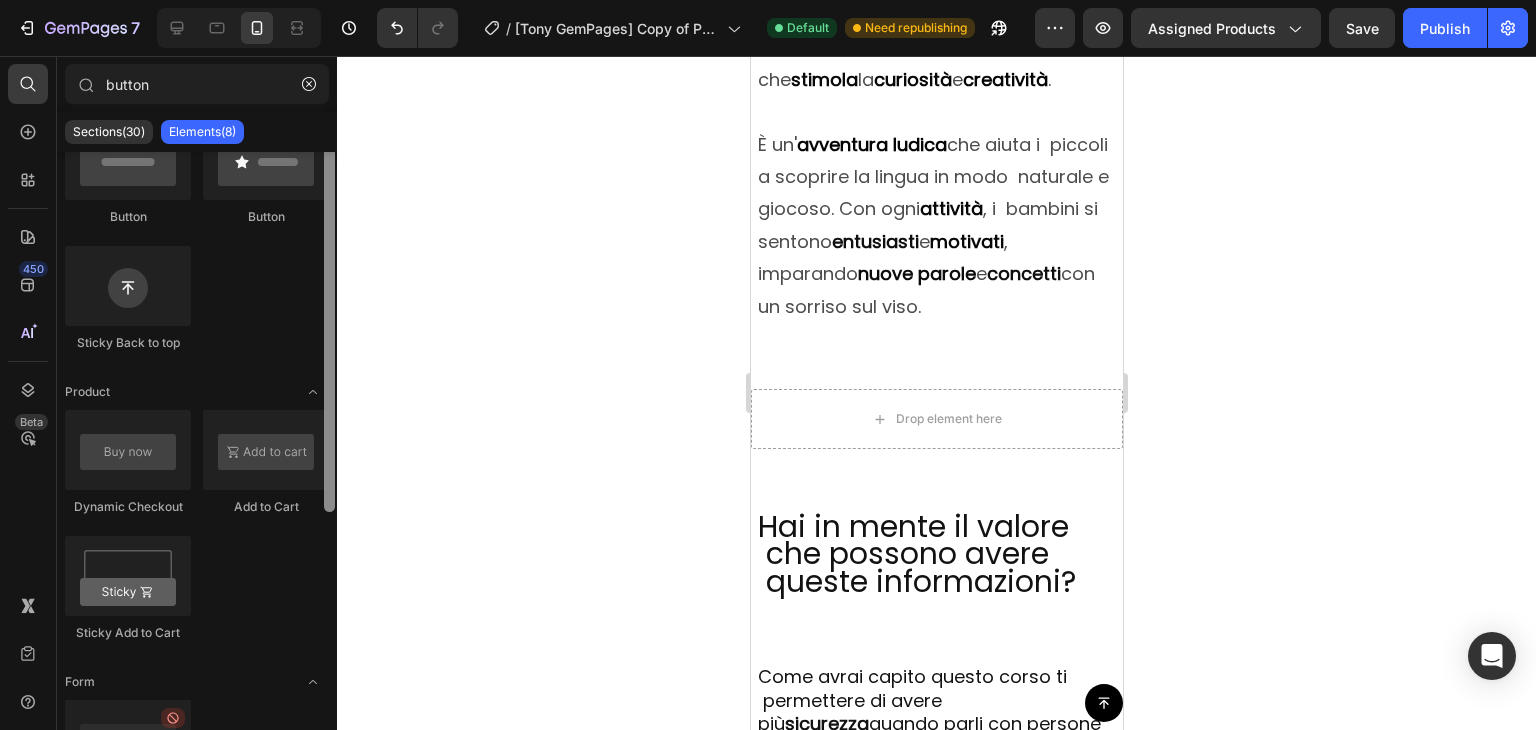 scroll, scrollTop: 0, scrollLeft: 0, axis: both 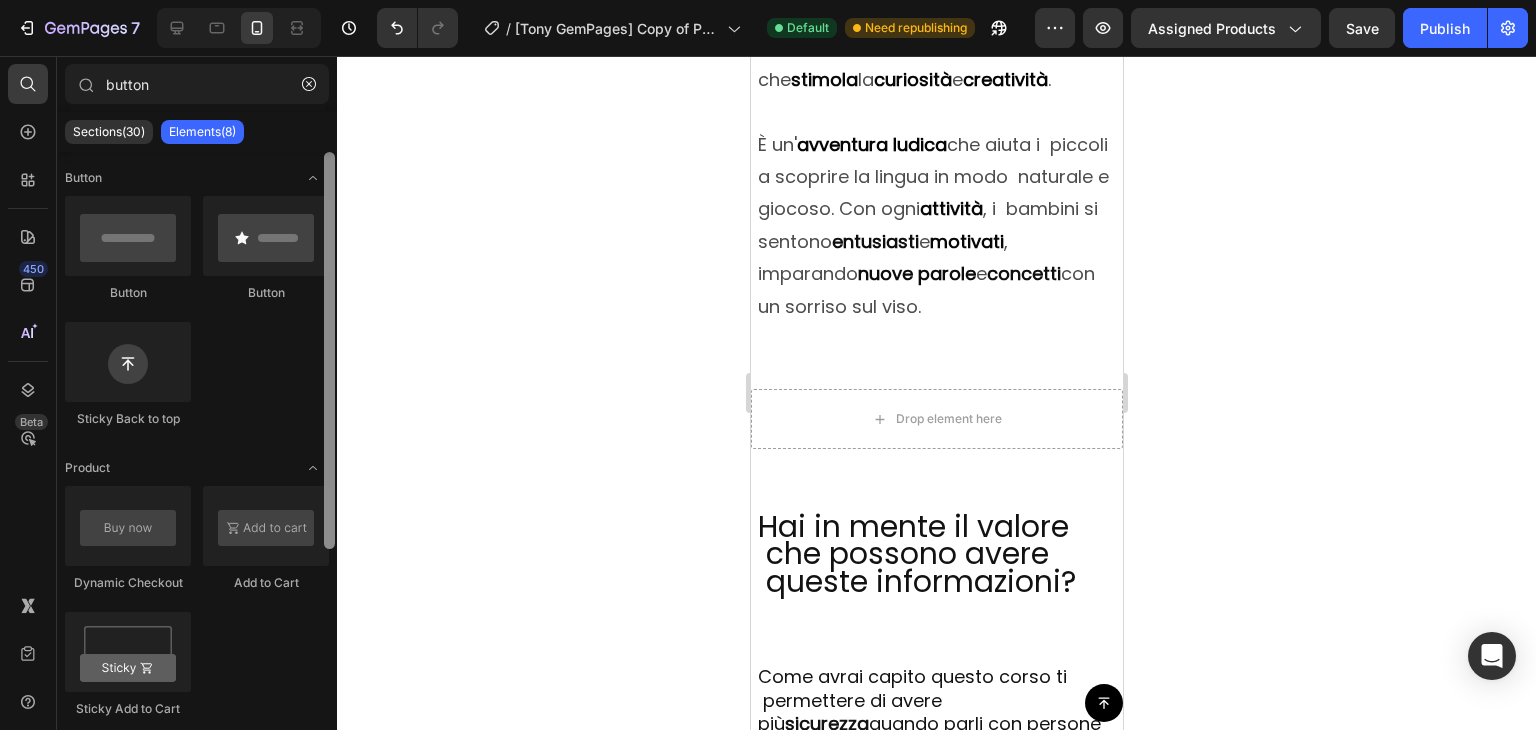 drag, startPoint x: 329, startPoint y: 545, endPoint x: 275, endPoint y: 56, distance: 491.97256 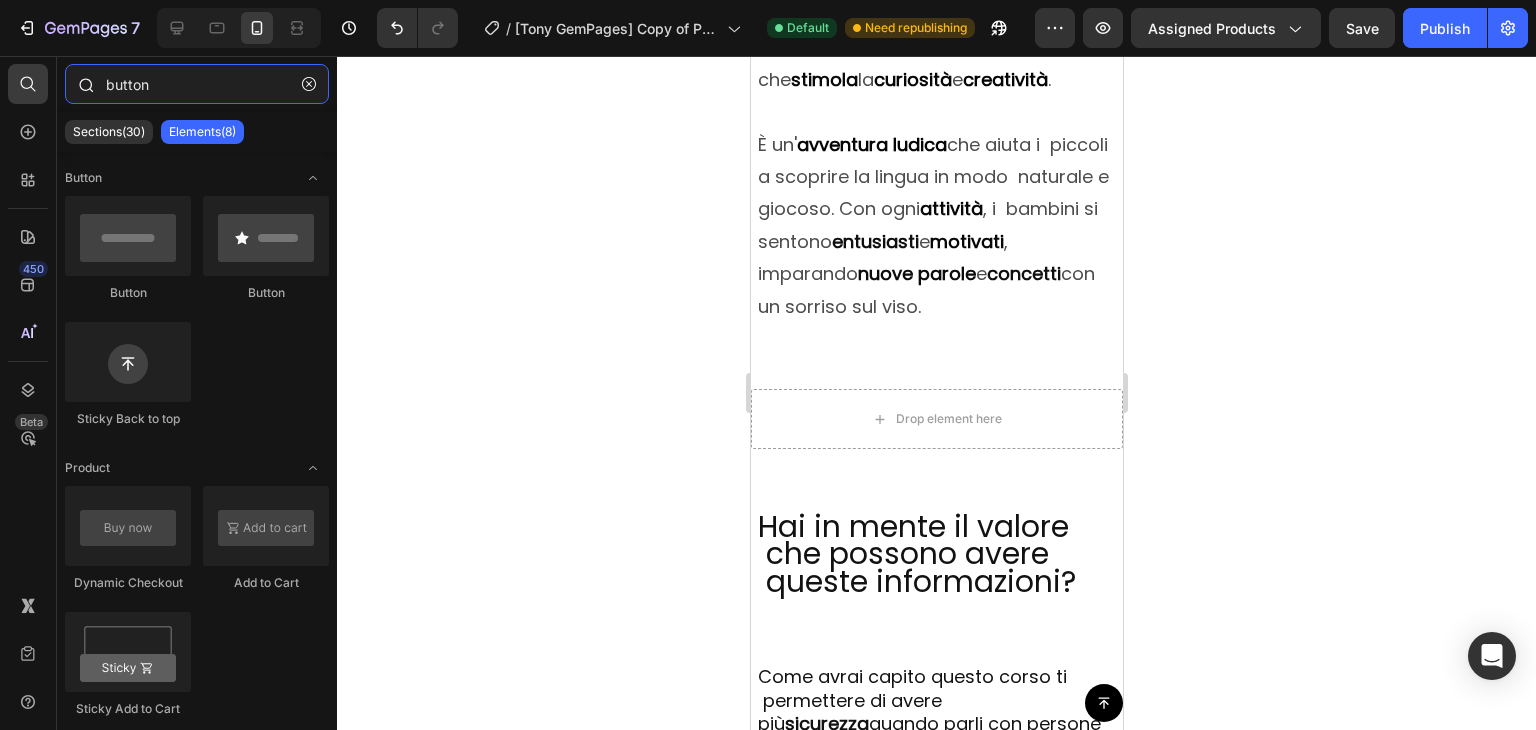 click on "button" at bounding box center (197, 84) 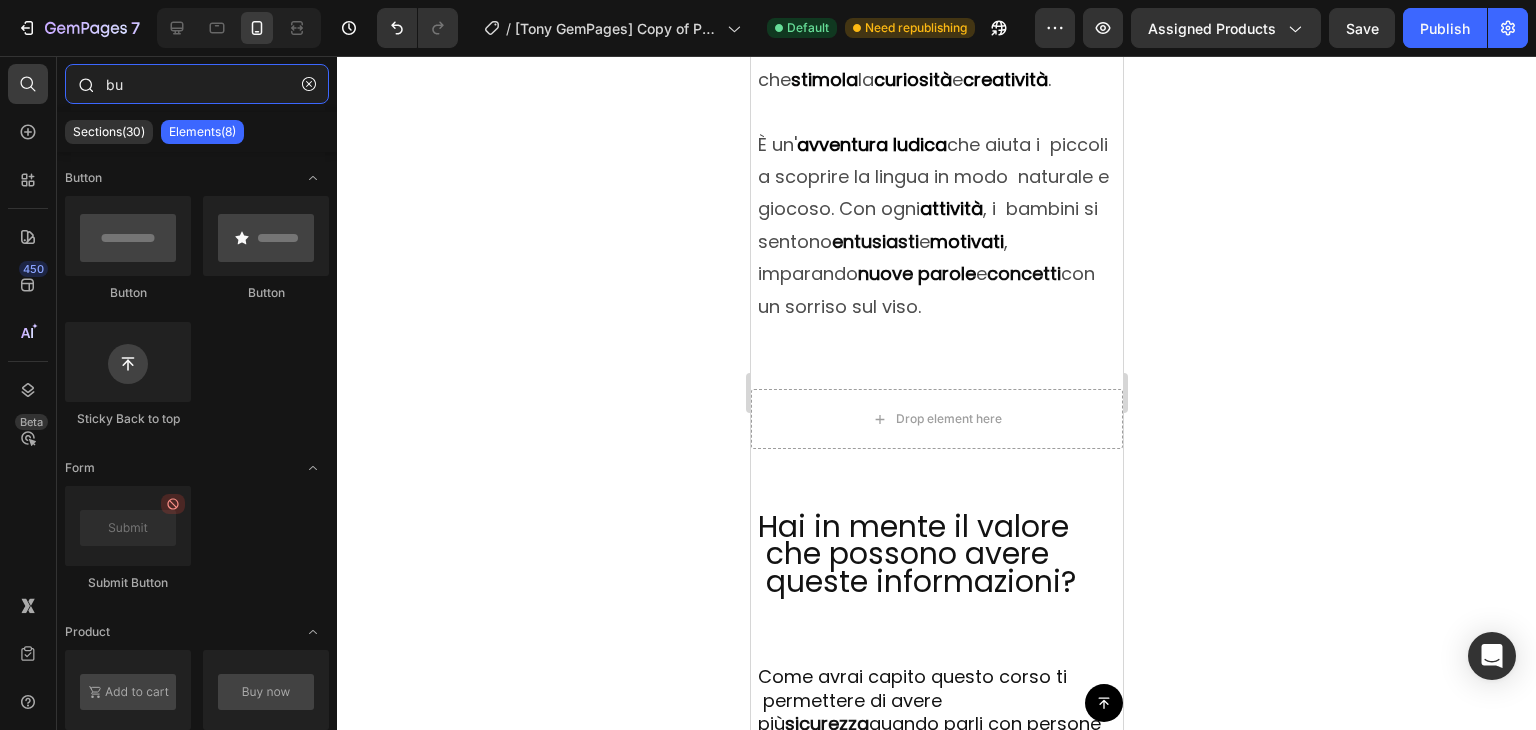 type on "b" 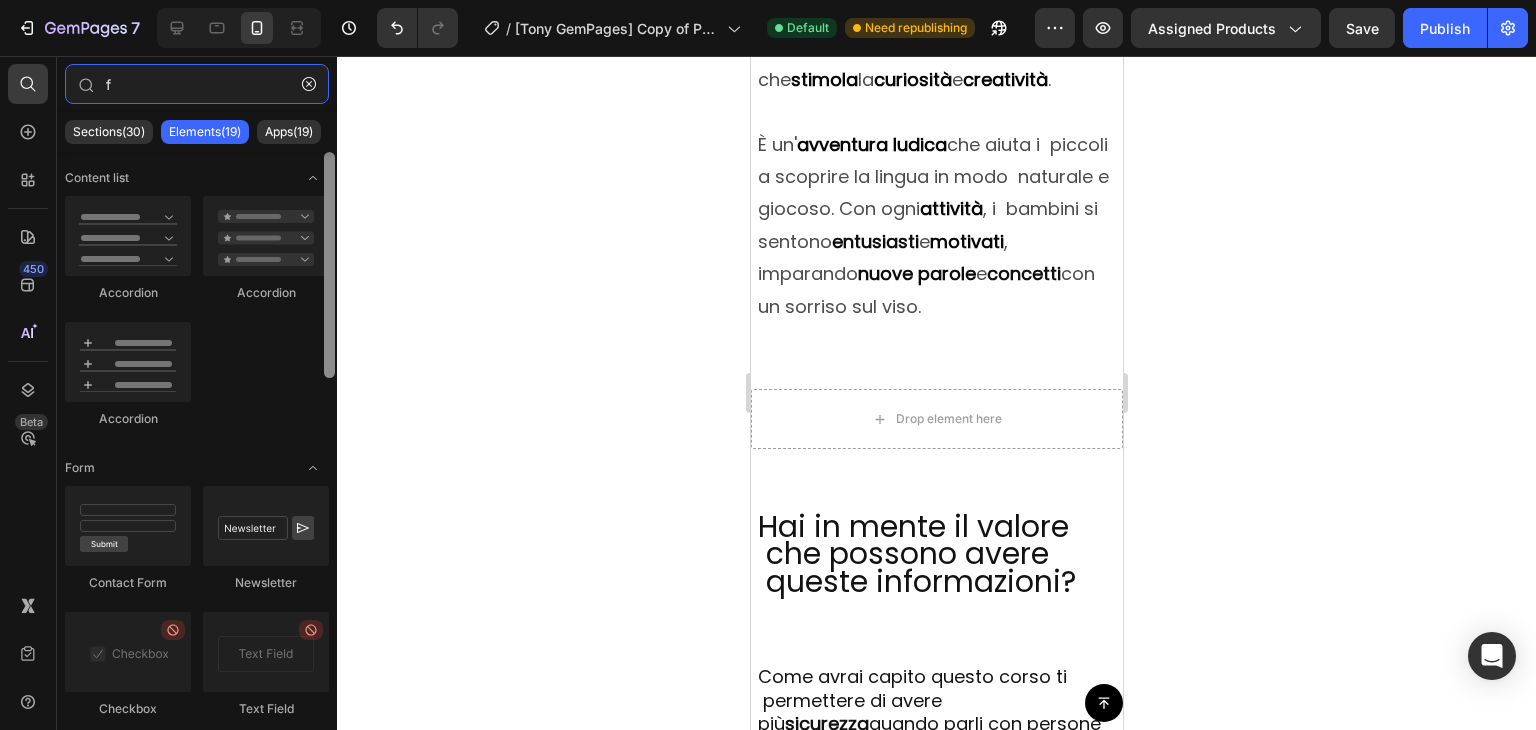 type on "f" 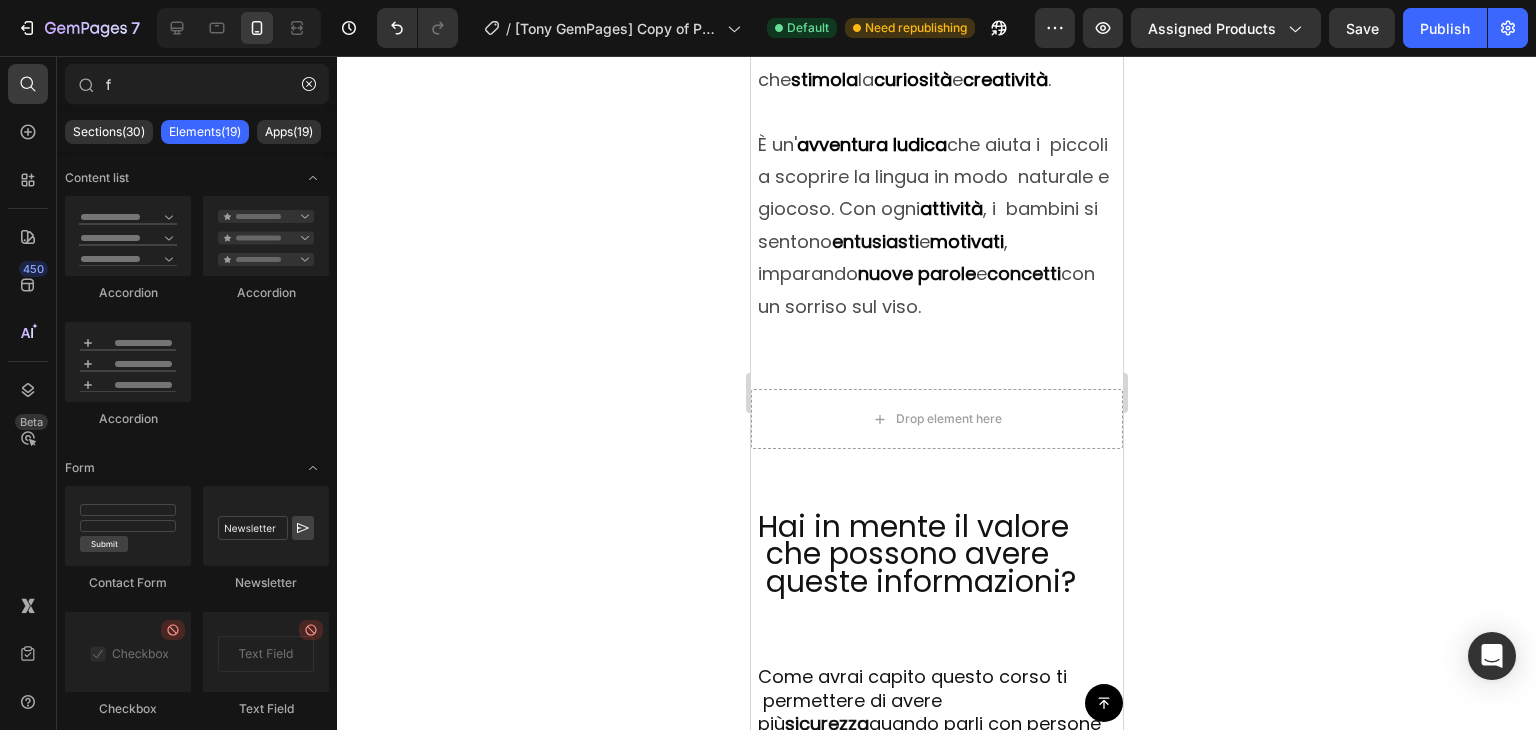 scroll, scrollTop: 610, scrollLeft: 0, axis: vertical 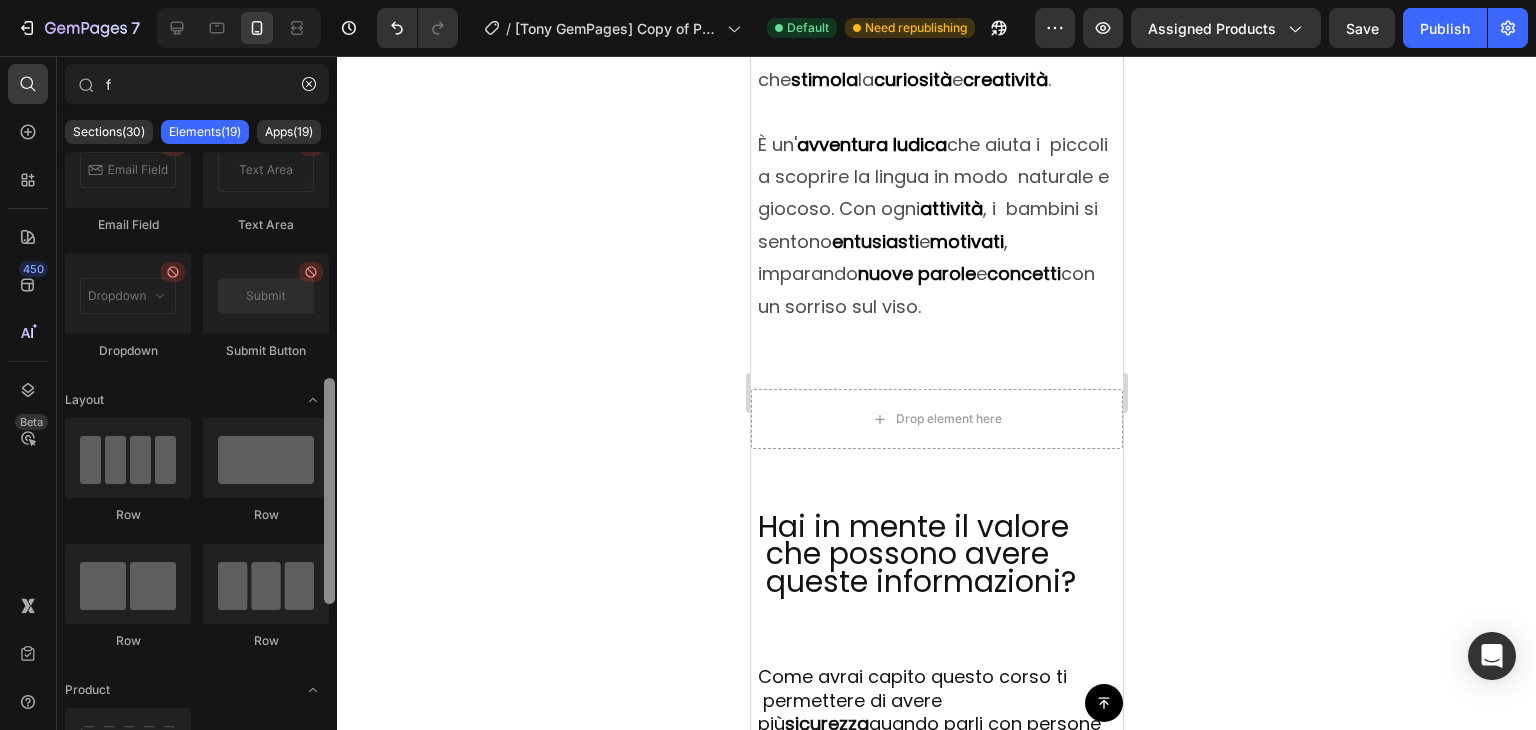 drag, startPoint x: 321, startPoint y: 191, endPoint x: 321, endPoint y: 219, distance: 28 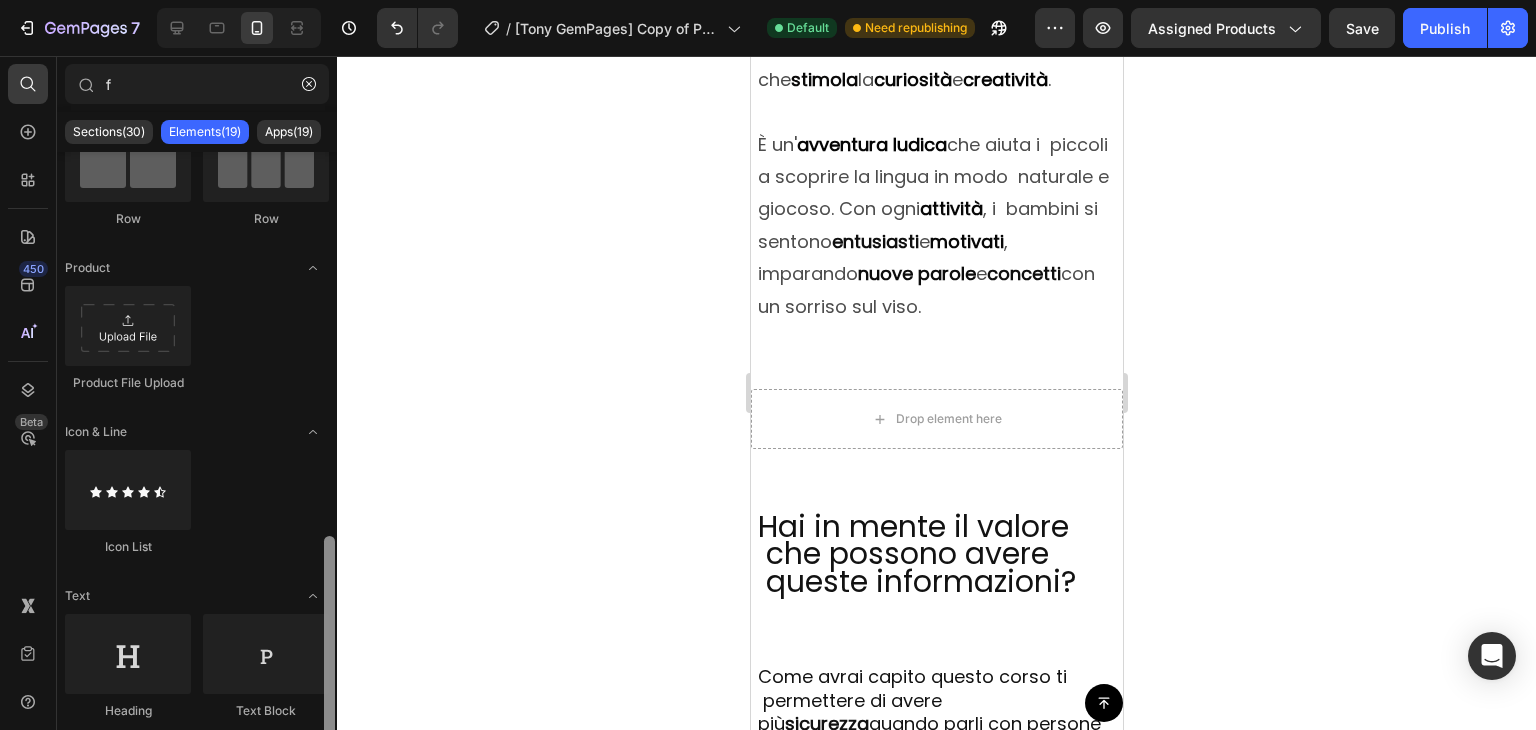 drag, startPoint x: 322, startPoint y: 418, endPoint x: 329, endPoint y: 462, distance: 44.553337 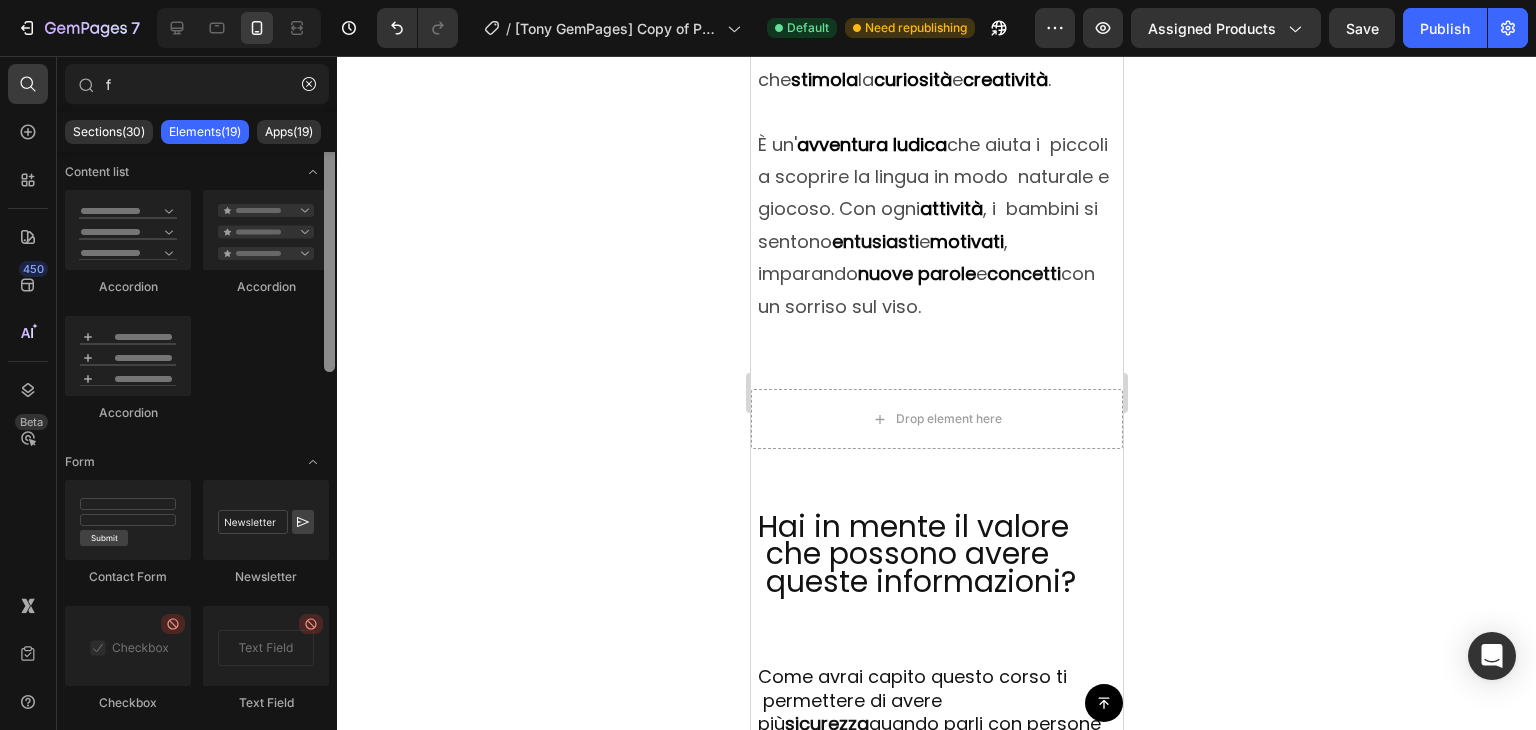 scroll, scrollTop: 0, scrollLeft: 0, axis: both 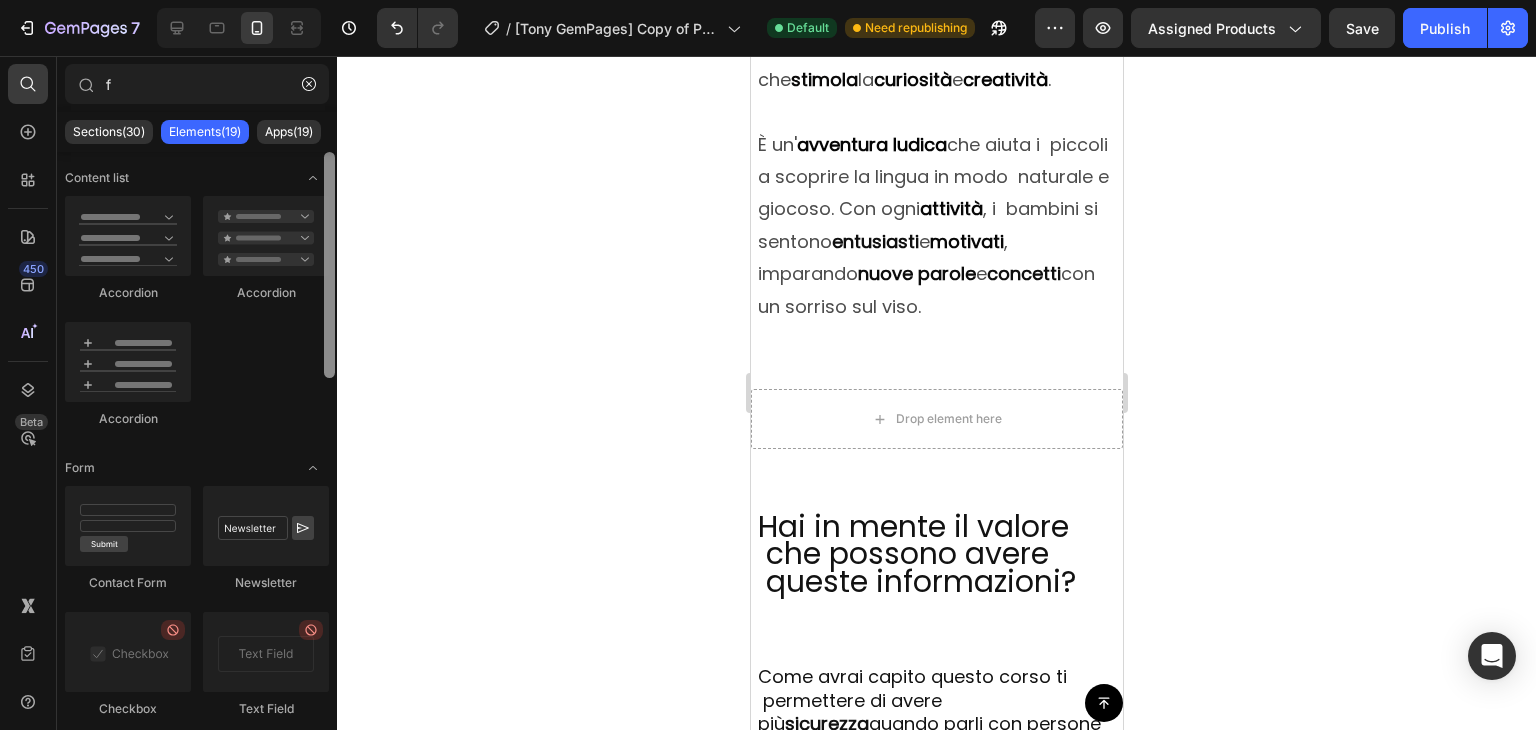 drag, startPoint x: 328, startPoint y: 649, endPoint x: 367, endPoint y: 213, distance: 437.74078 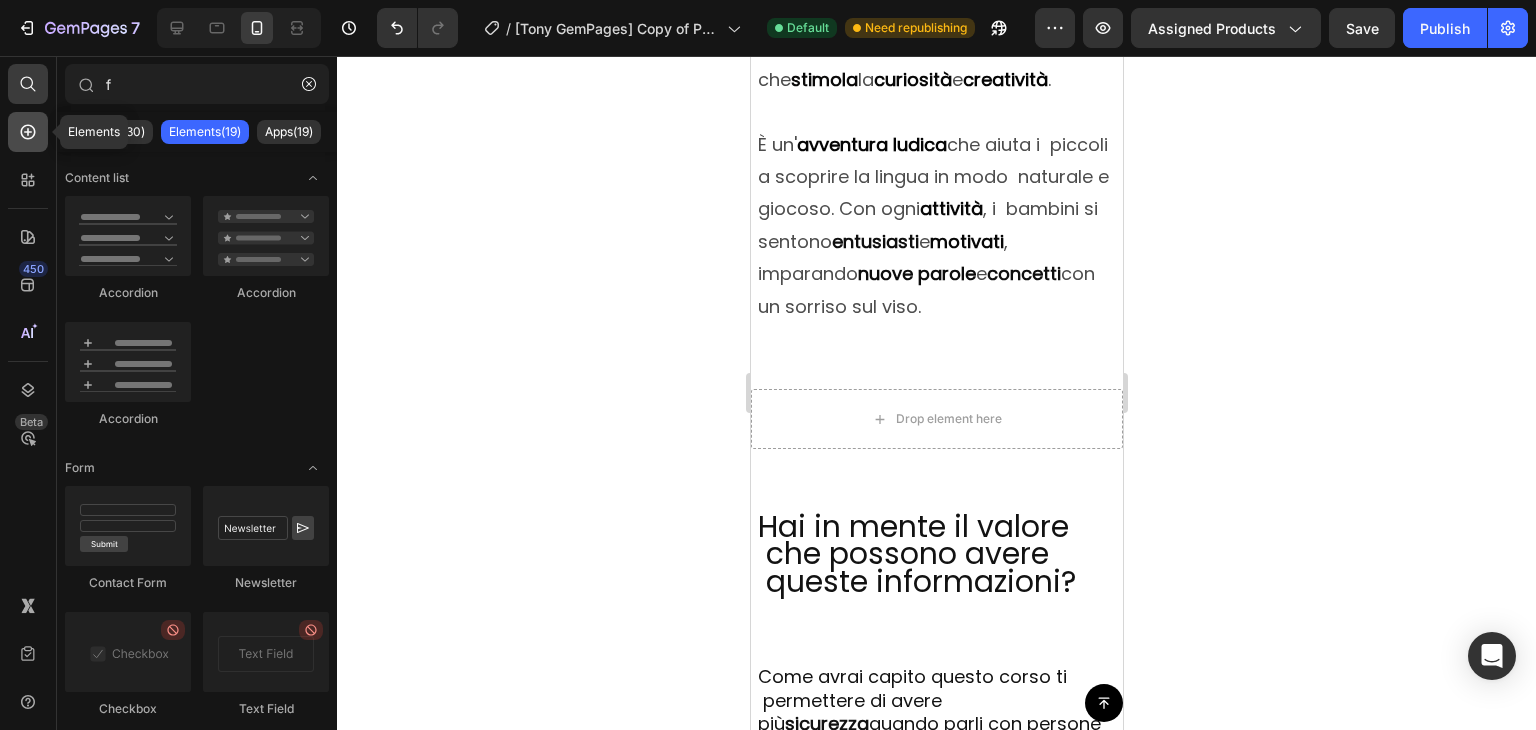 click 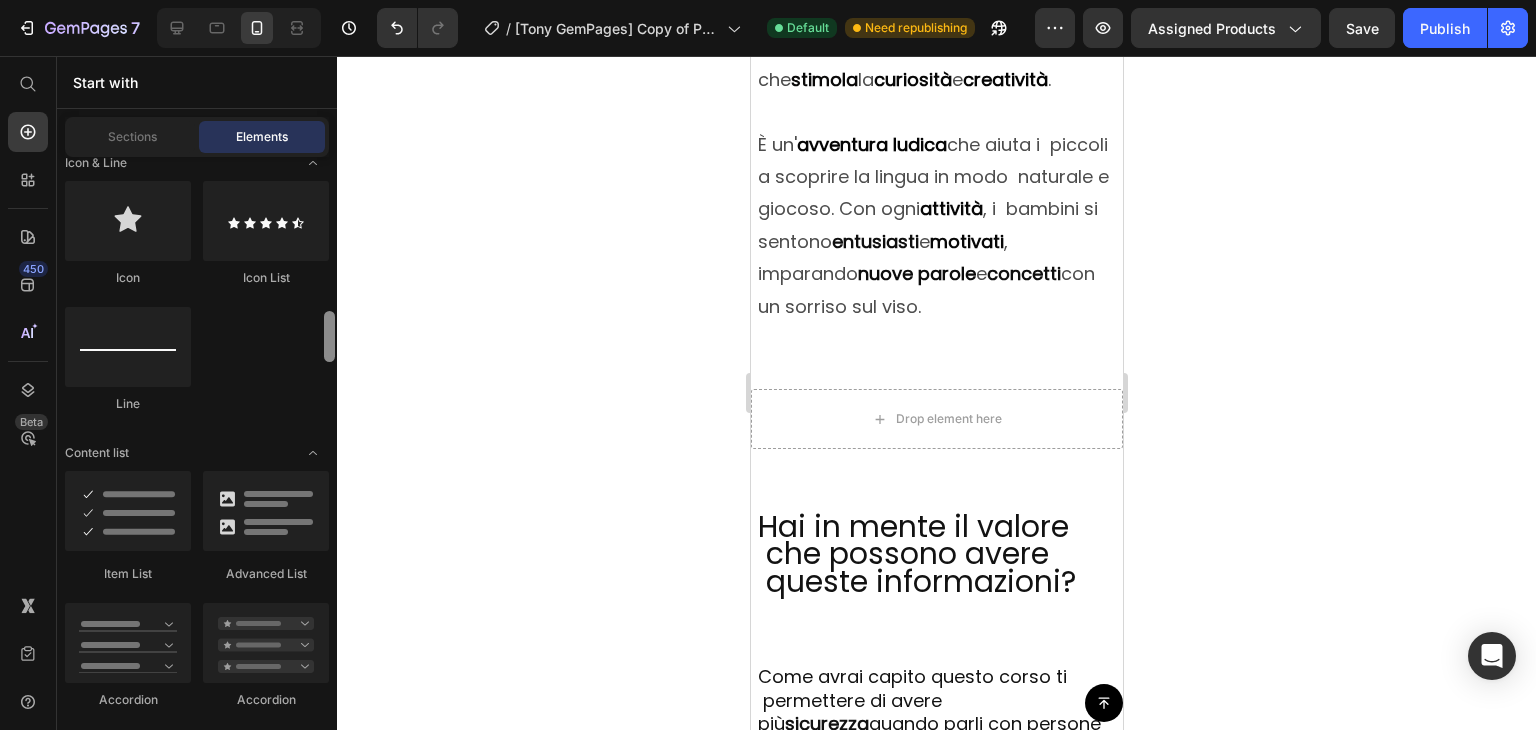 scroll, scrollTop: 1454, scrollLeft: 0, axis: vertical 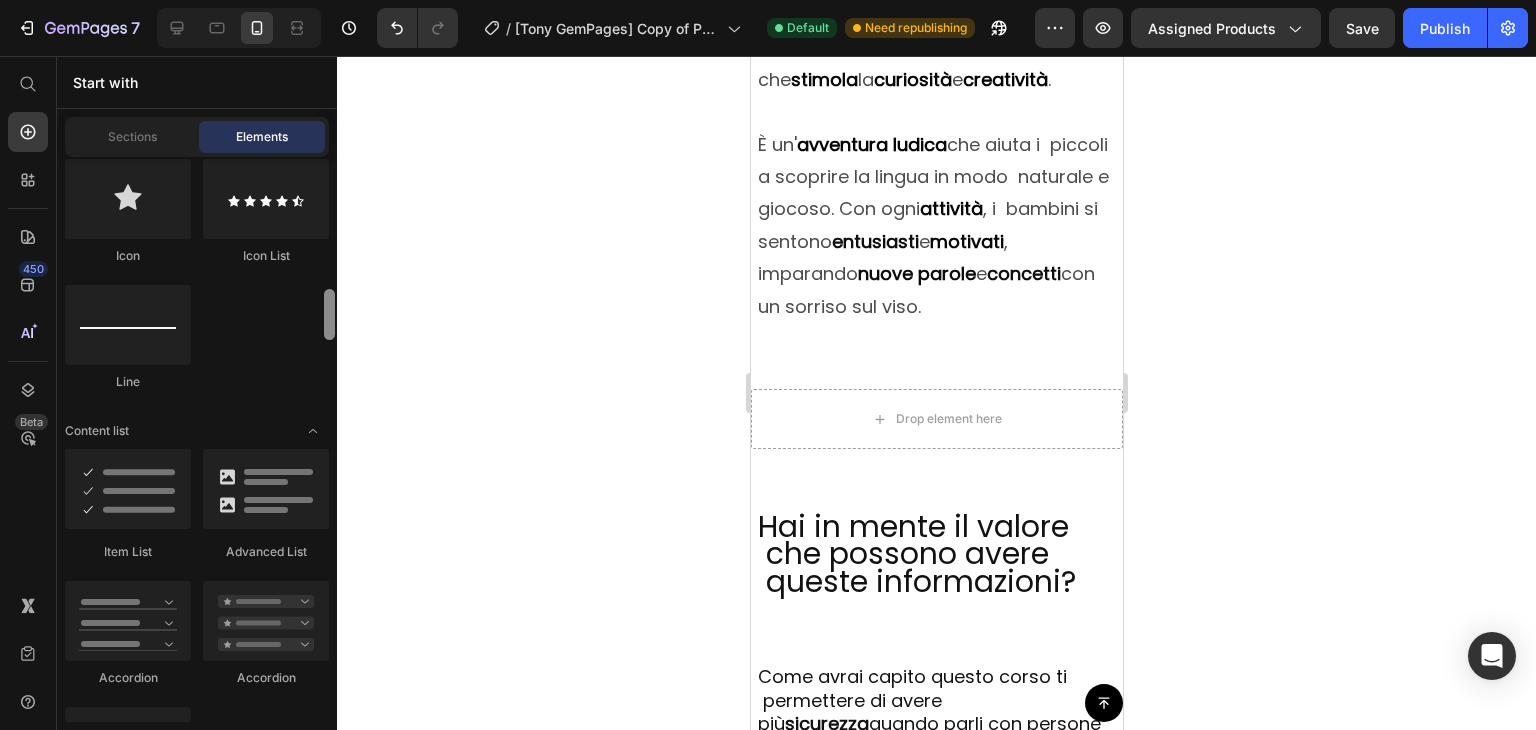 drag, startPoint x: 328, startPoint y: 194, endPoint x: 329, endPoint y: 327, distance: 133.00375 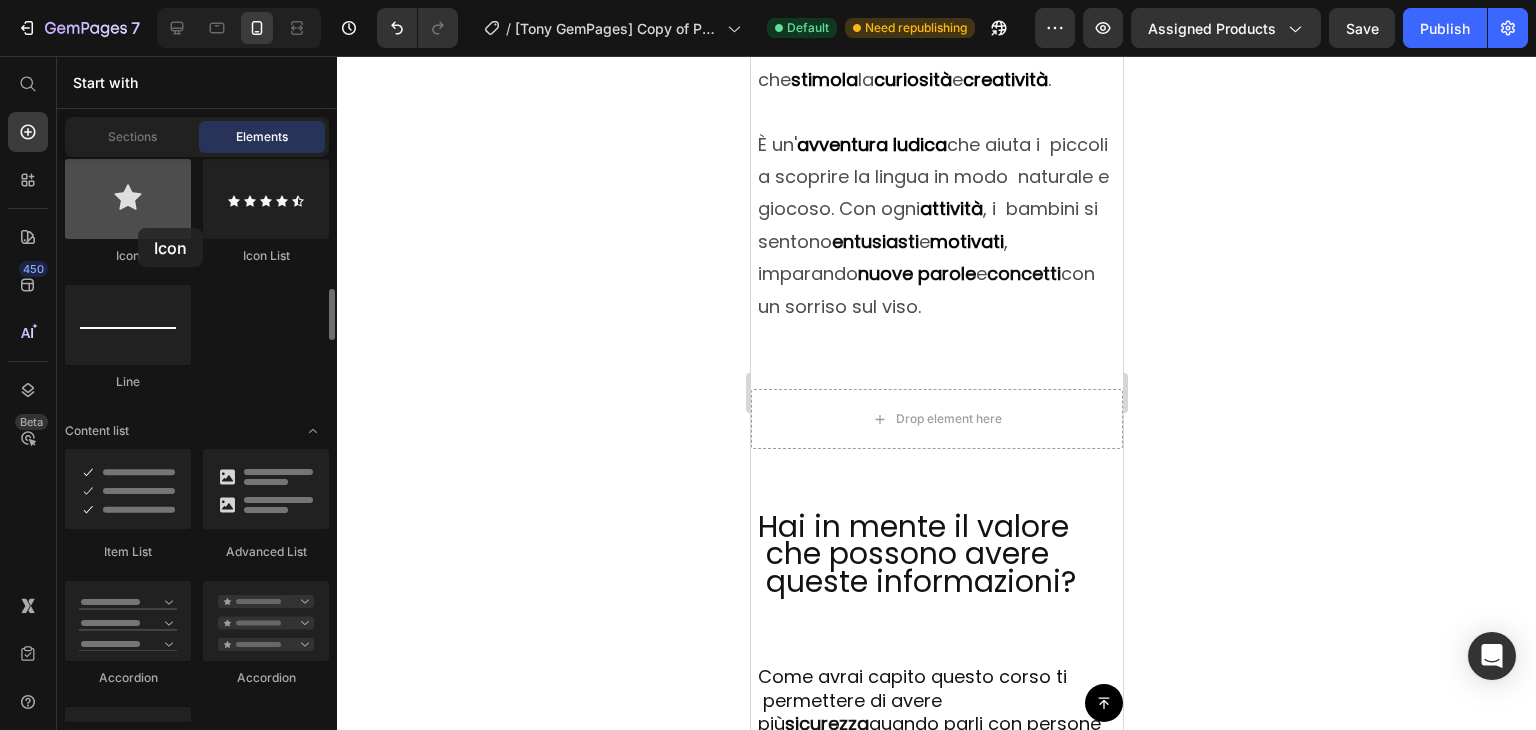 click at bounding box center (128, 199) 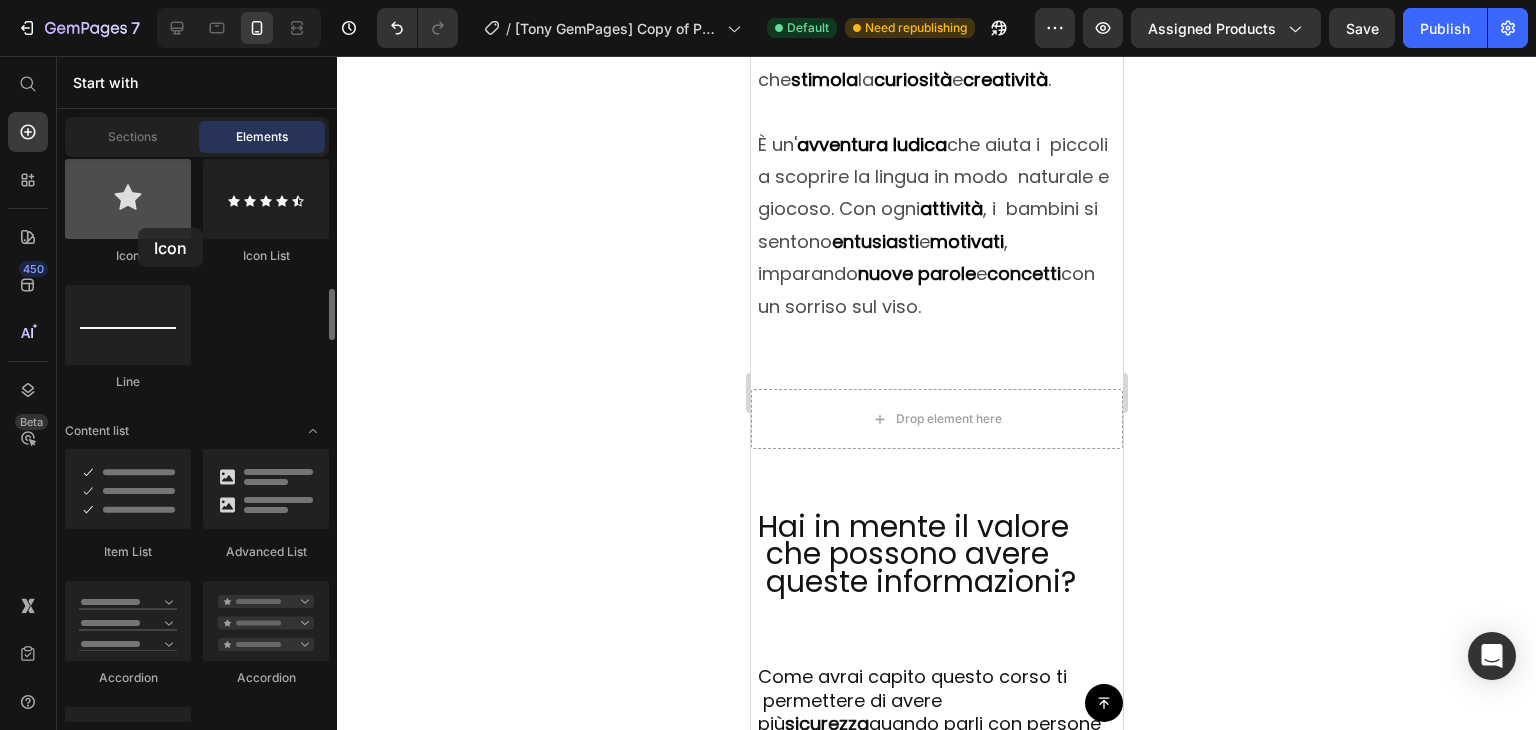 click at bounding box center (128, 199) 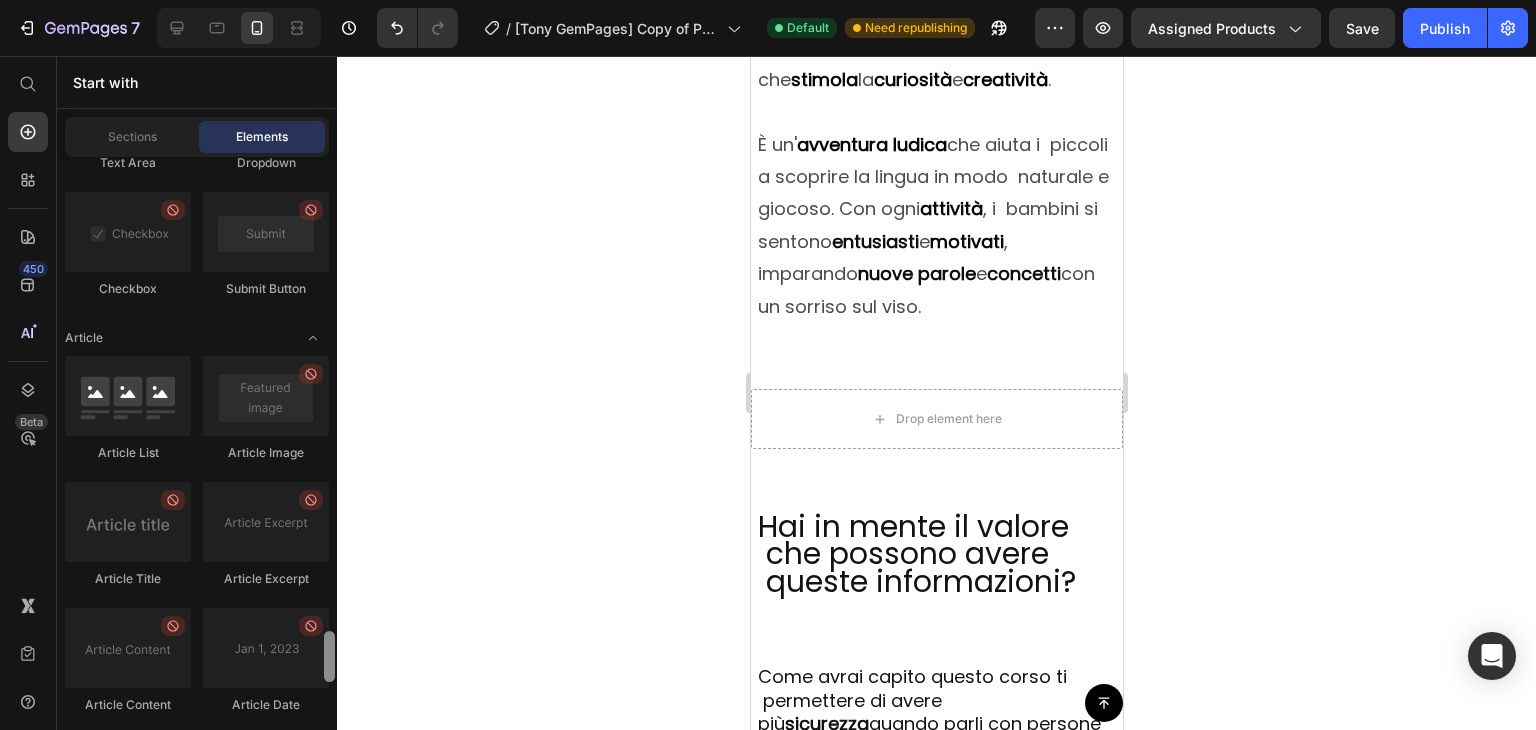 scroll, scrollTop: 5183, scrollLeft: 0, axis: vertical 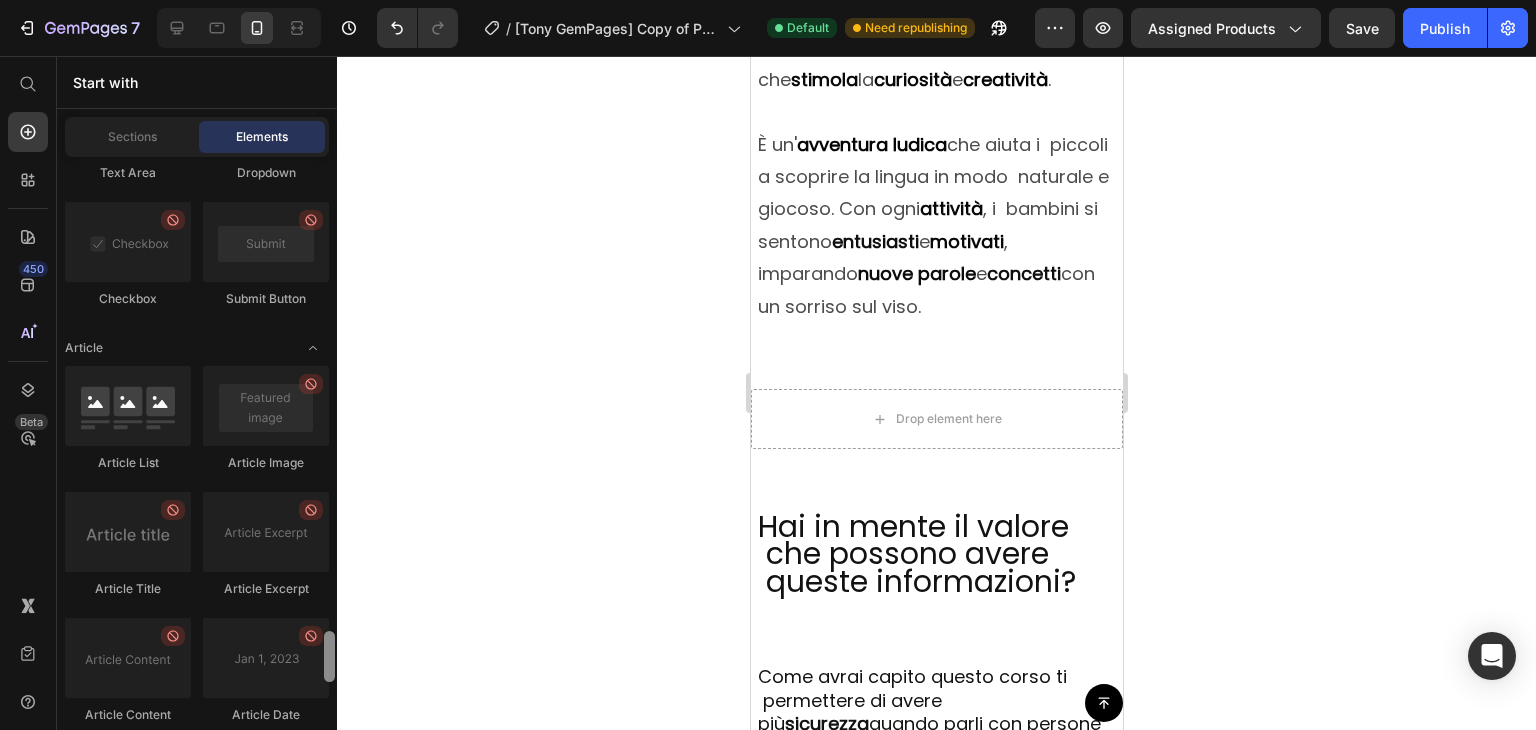 drag, startPoint x: 328, startPoint y: 325, endPoint x: 334, endPoint y: 666, distance: 341.0528 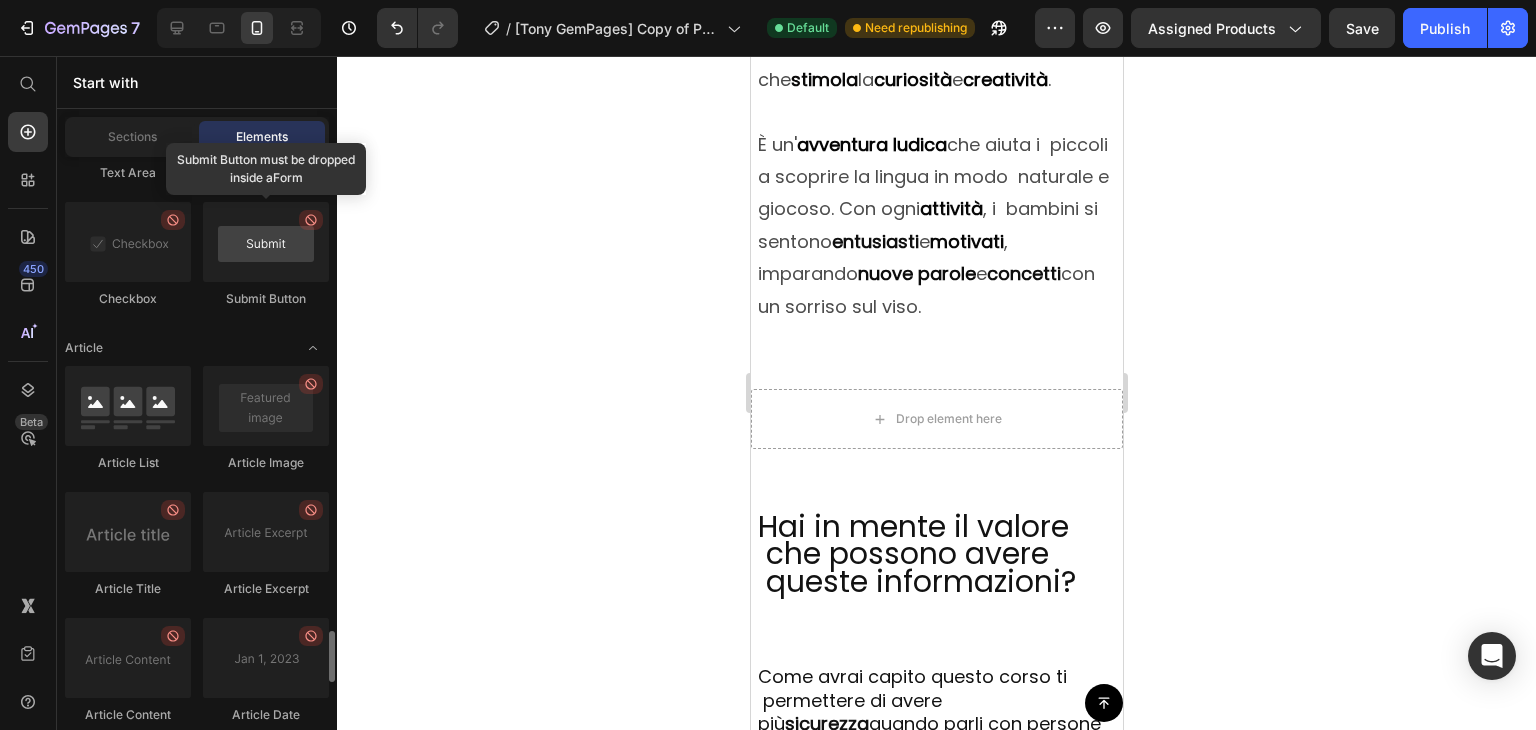 click at bounding box center (266, 242) 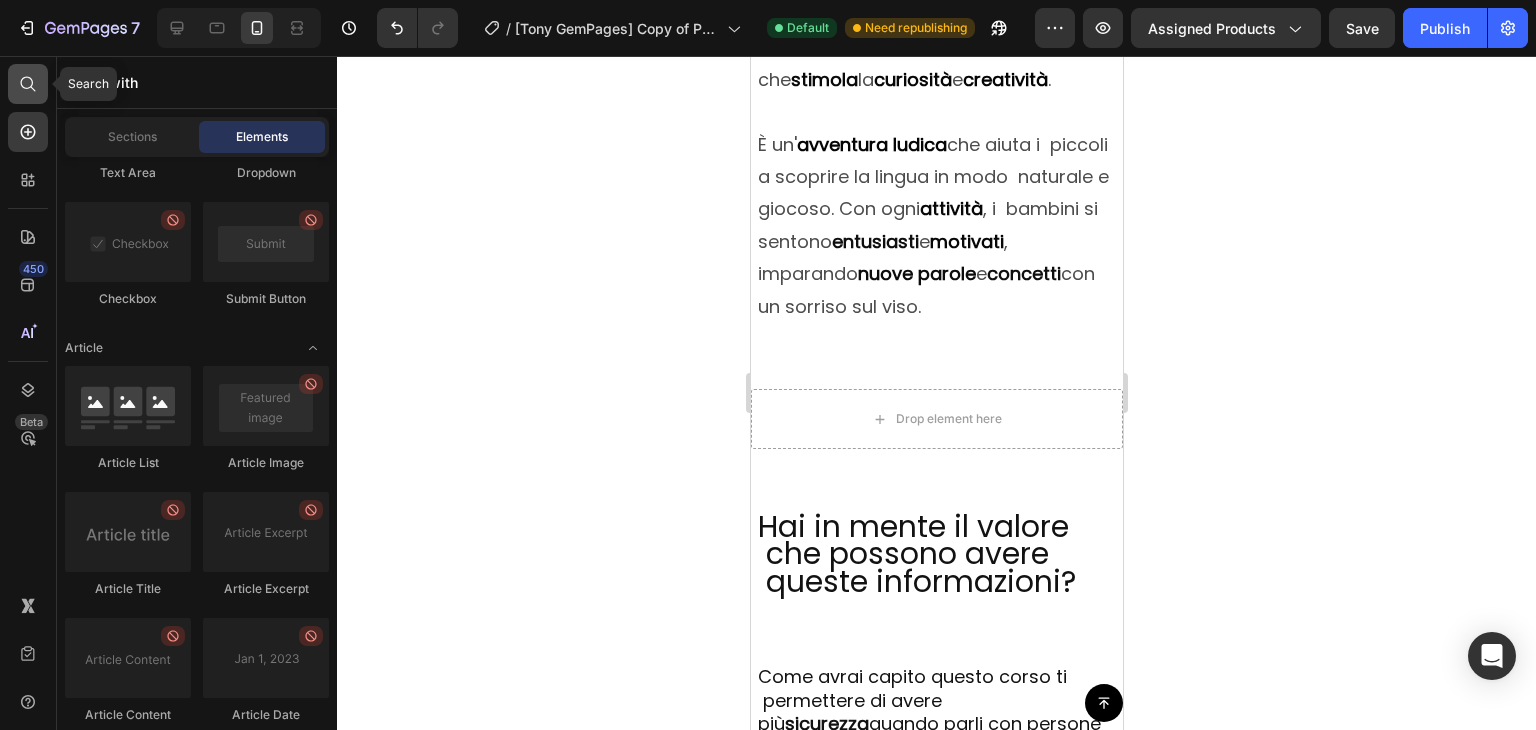 click 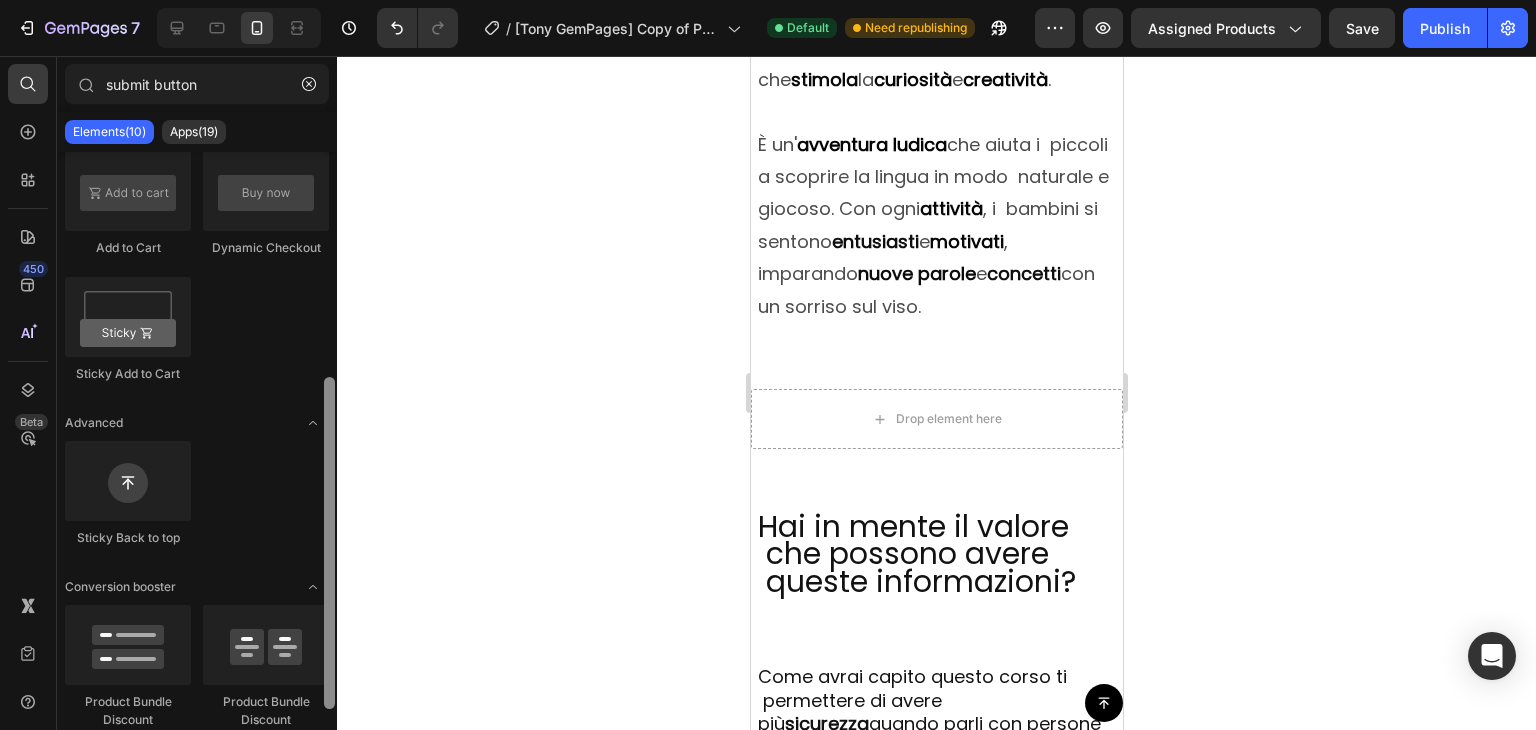 scroll, scrollTop: 508, scrollLeft: 0, axis: vertical 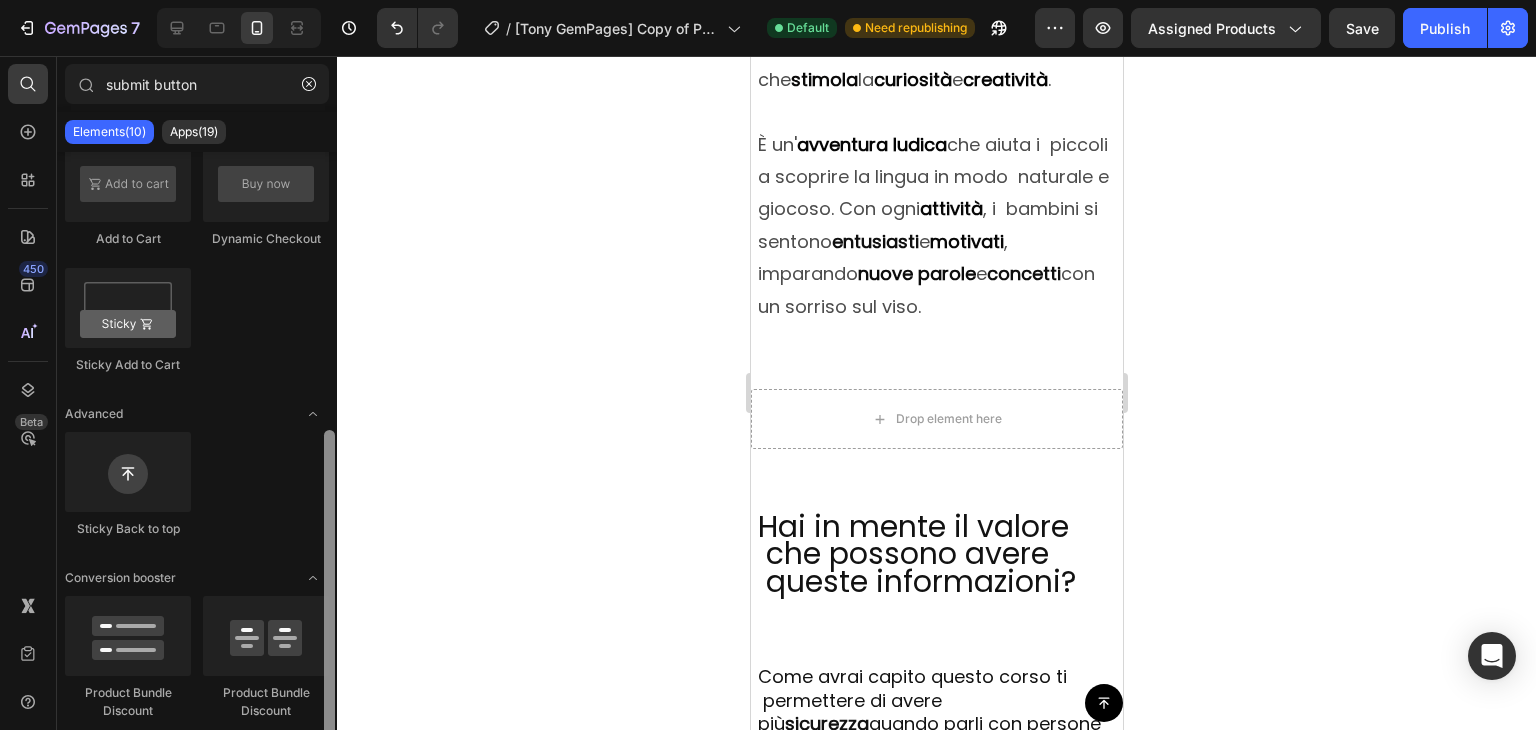 drag, startPoint x: 329, startPoint y: 360, endPoint x: 332, endPoint y: 673, distance: 313.01437 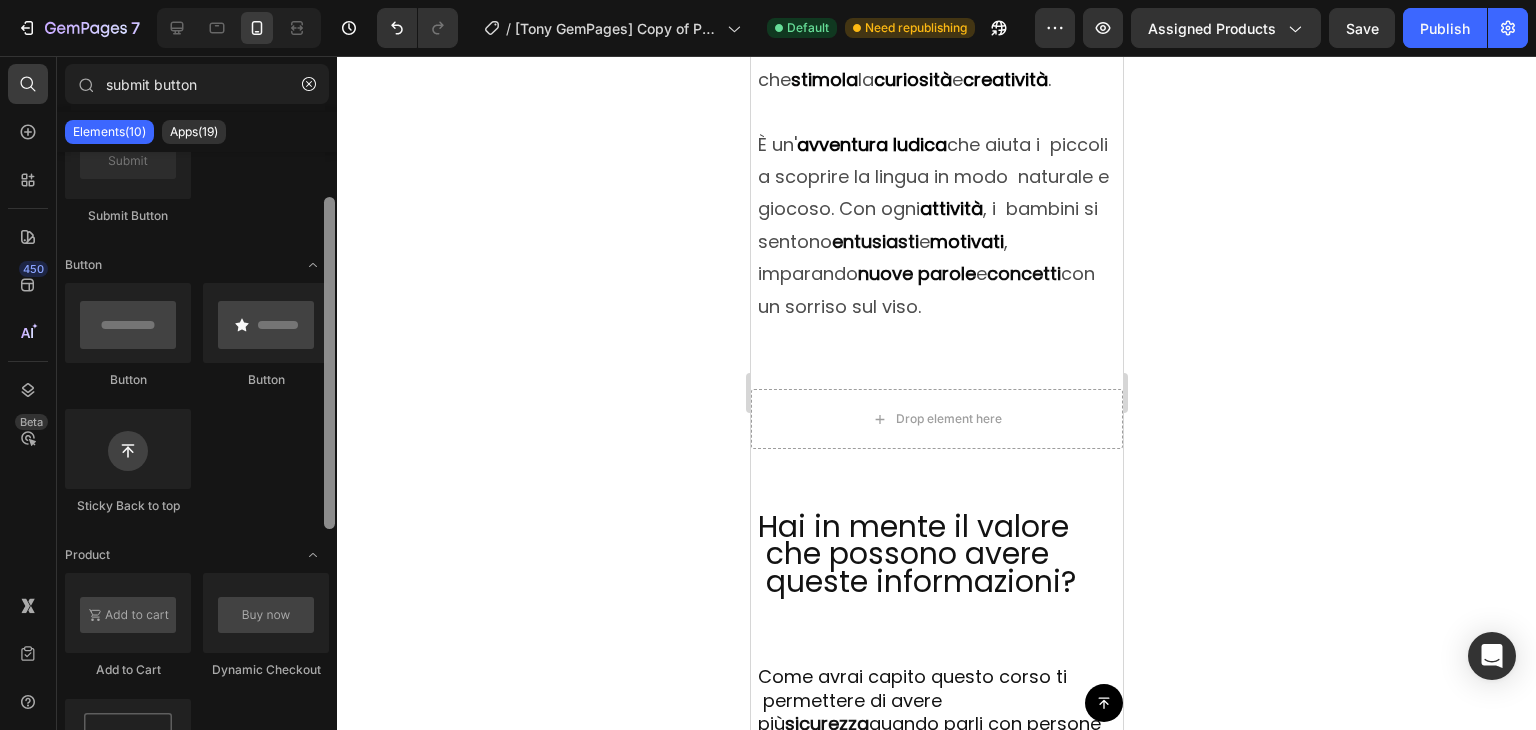scroll, scrollTop: 0, scrollLeft: 0, axis: both 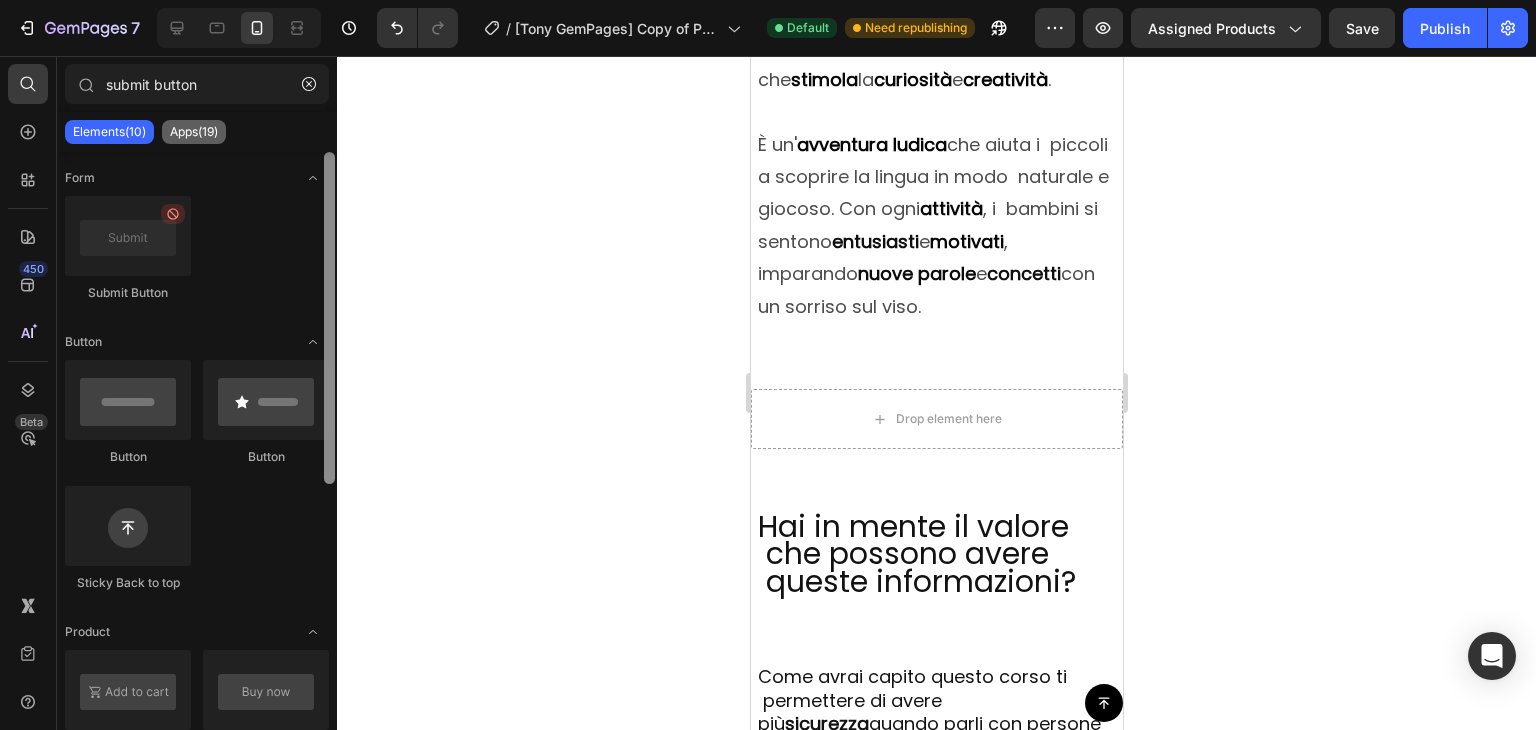 drag, startPoint x: 332, startPoint y: 673, endPoint x: 204, endPoint y: 141, distance: 547.1819 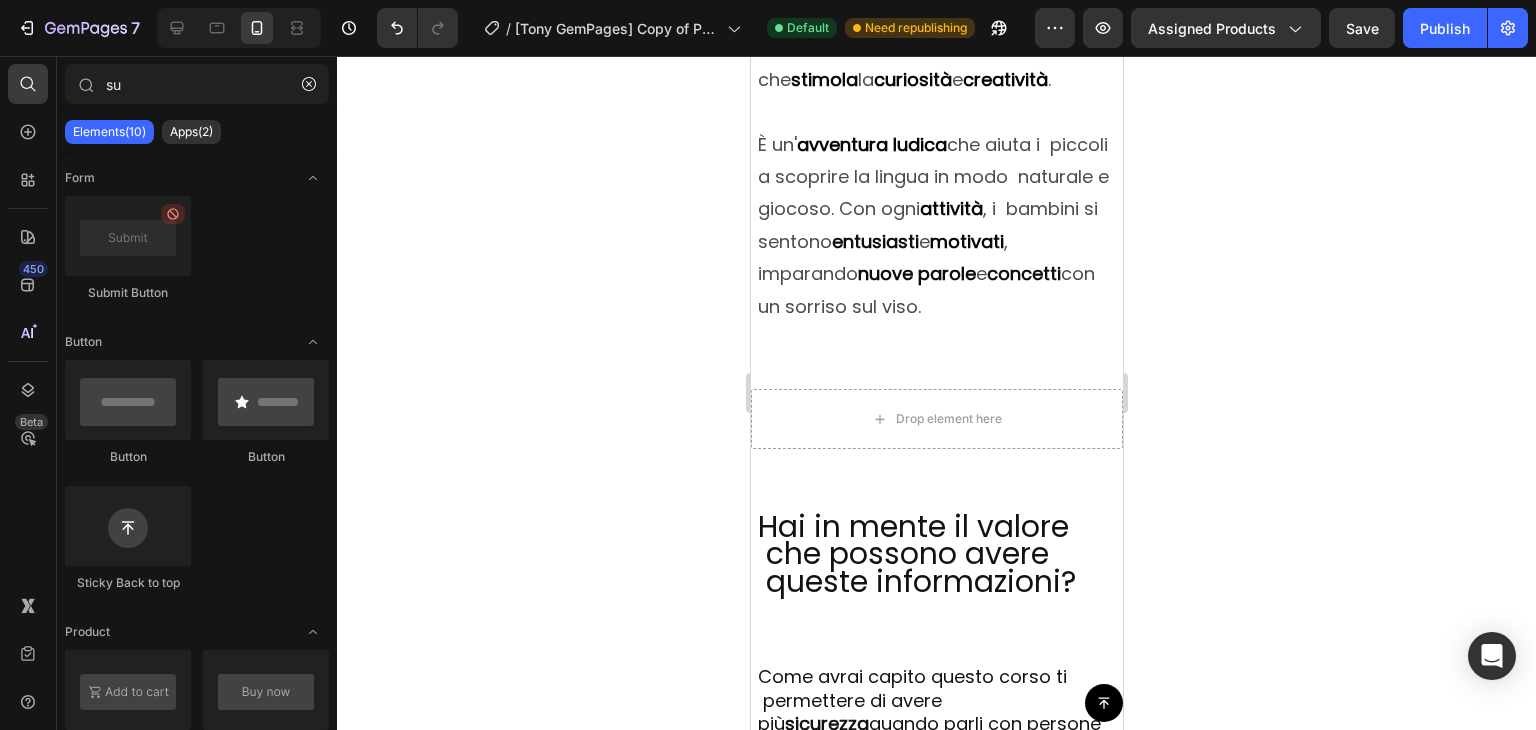 type on "s" 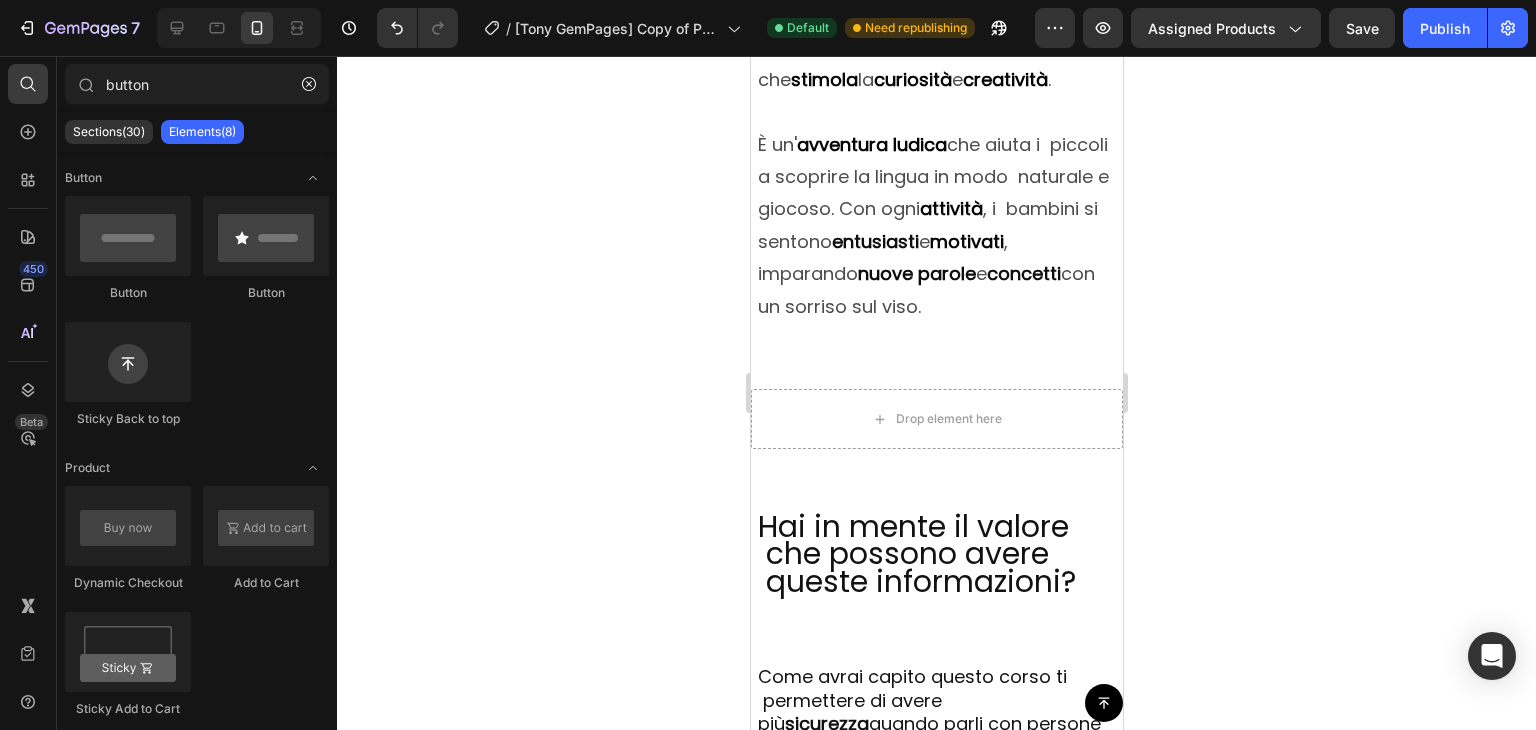 type on "button" 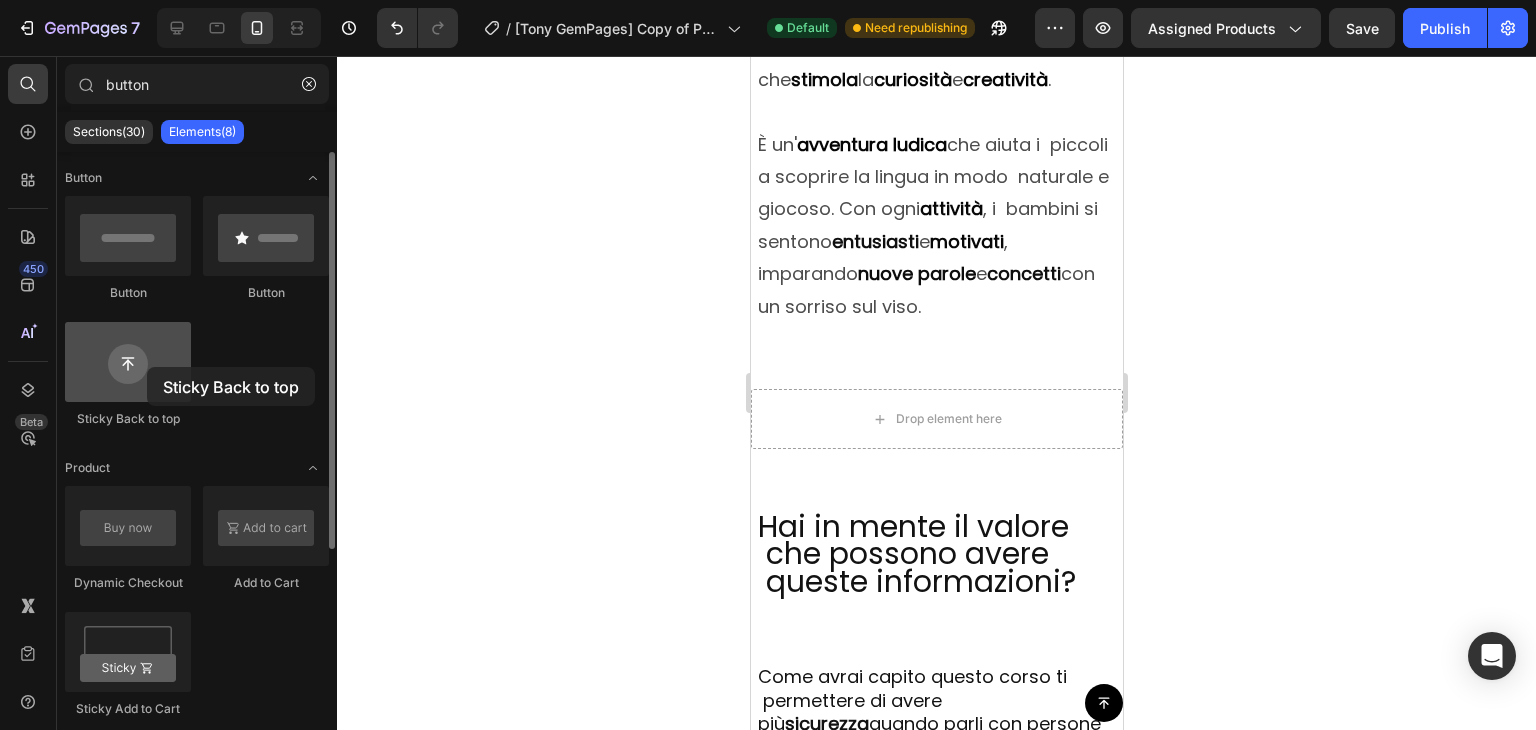 drag, startPoint x: 136, startPoint y: 357, endPoint x: 147, endPoint y: 367, distance: 14.866069 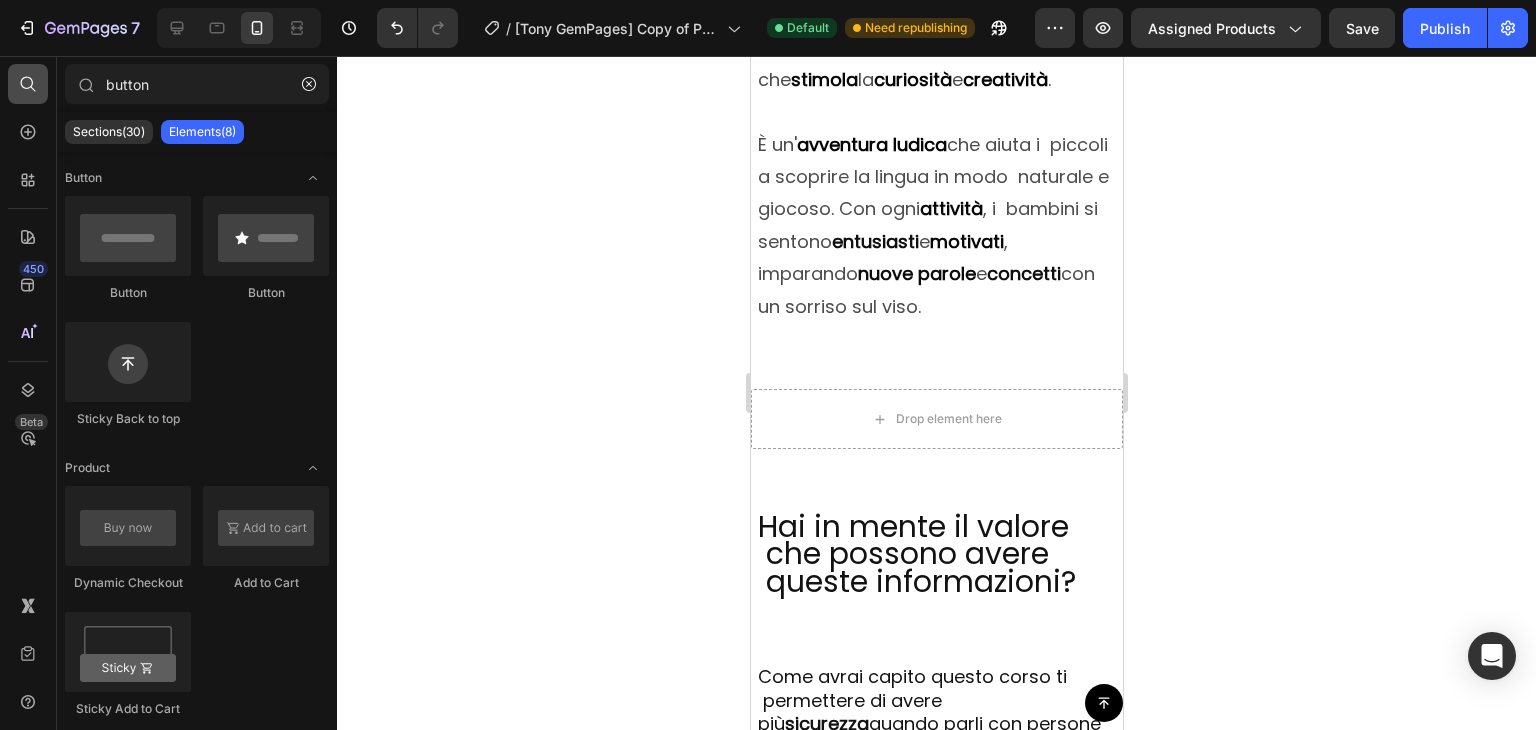 click 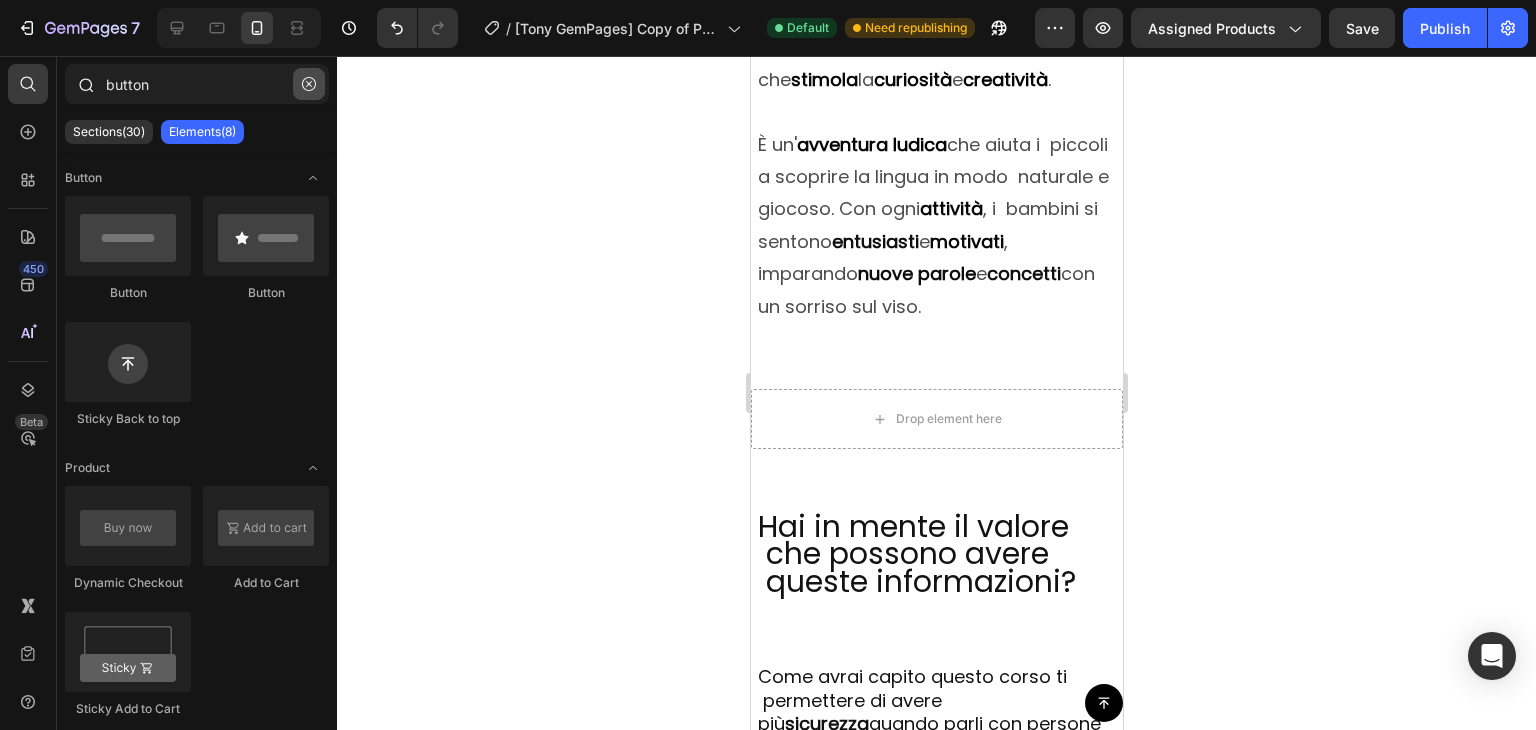 click 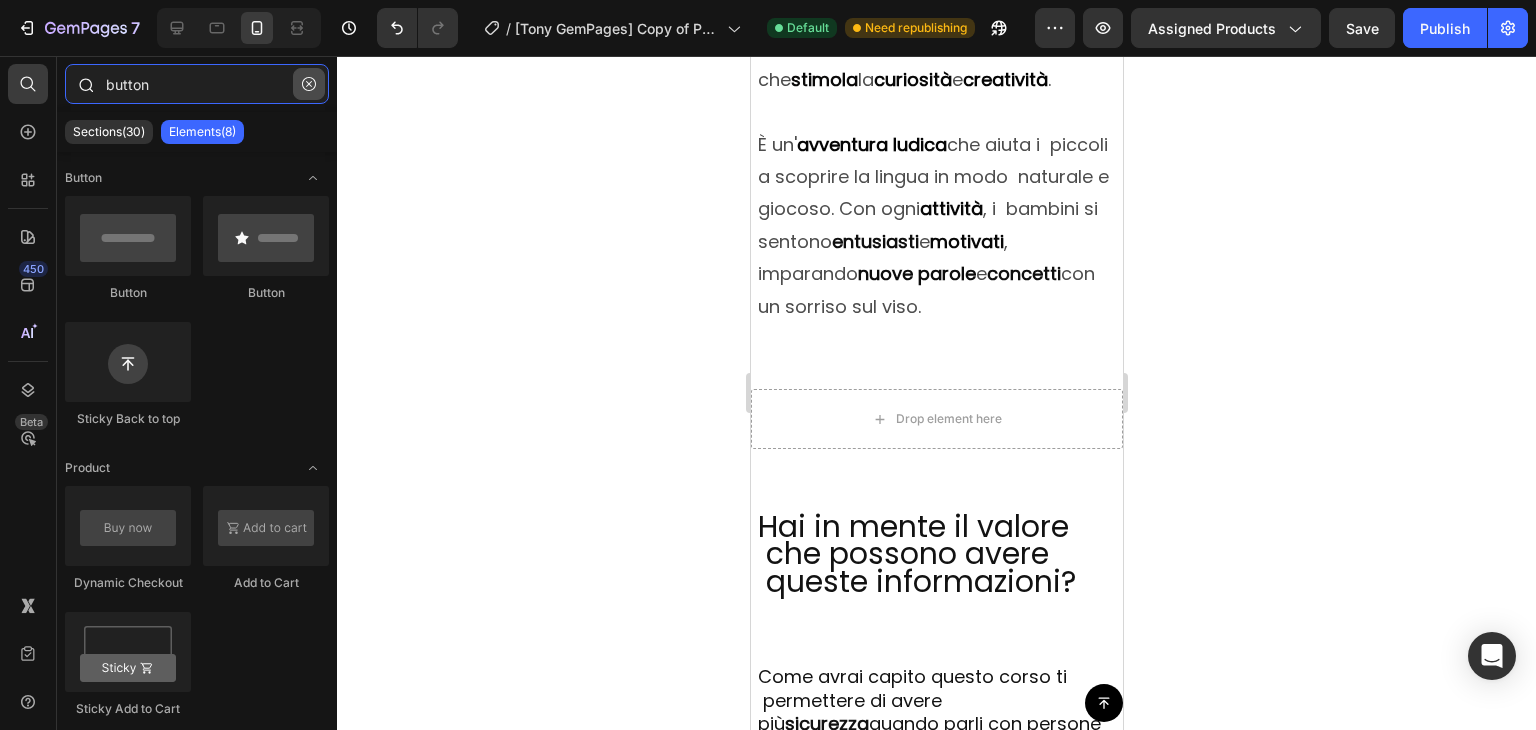 type 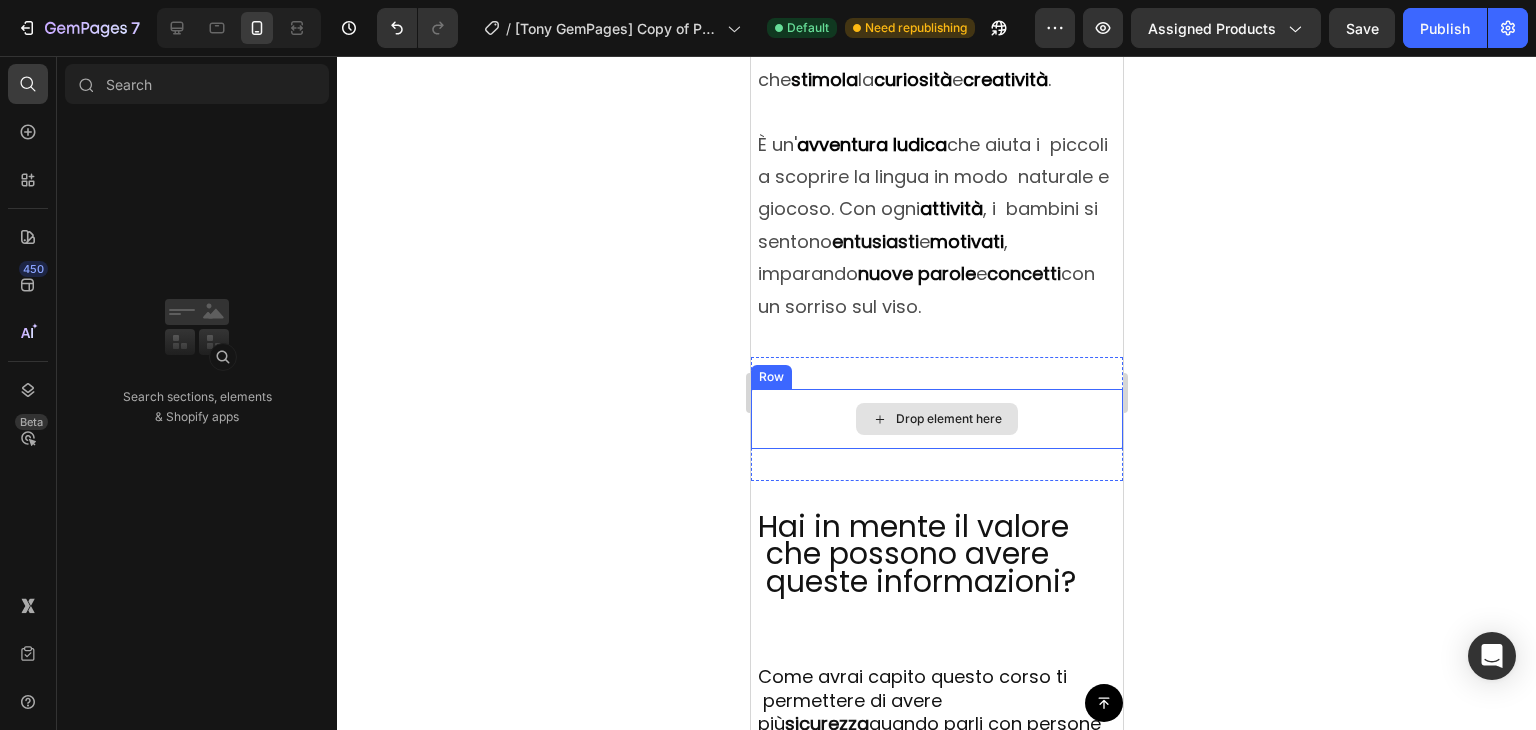 click on "Drop element here" at bounding box center (936, 419) 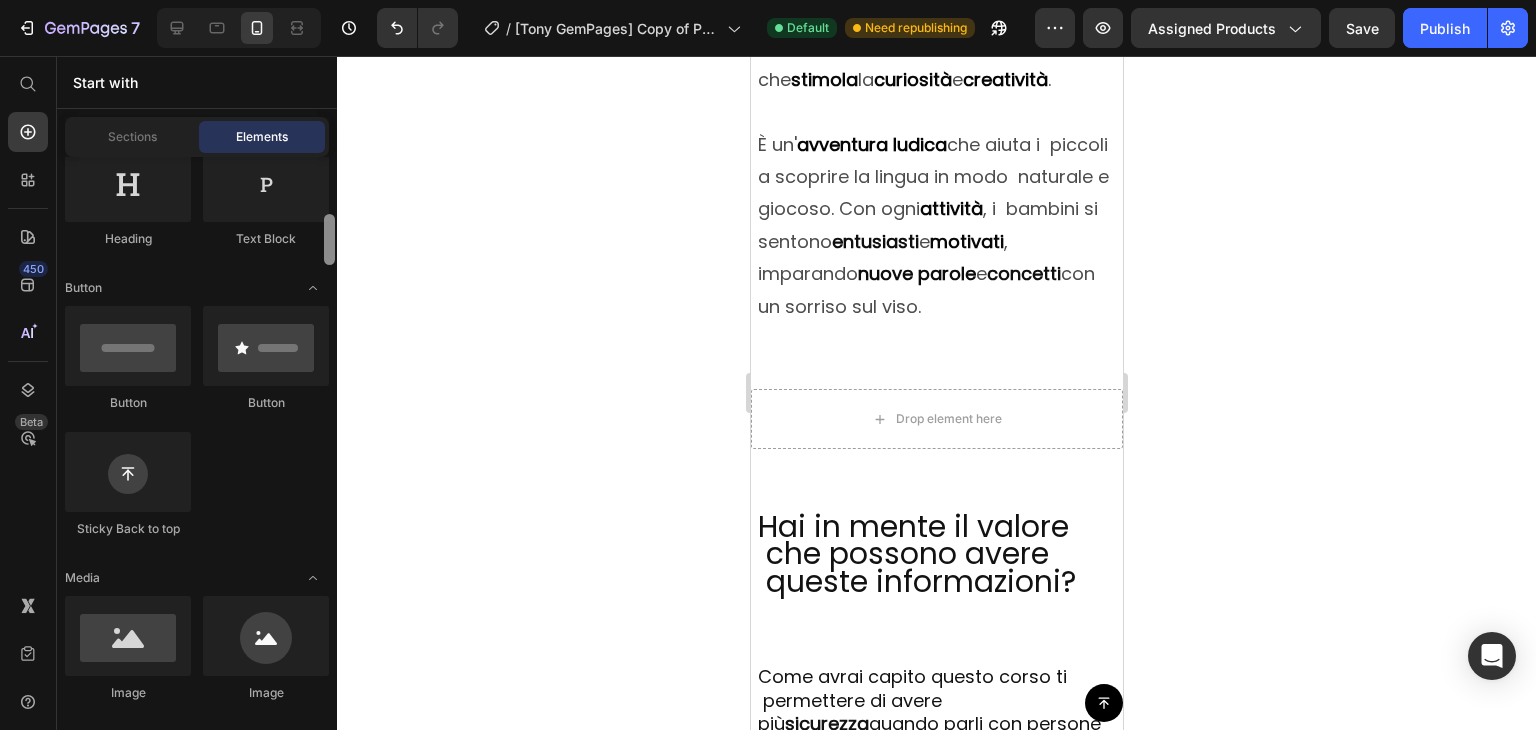 scroll, scrollTop: 372, scrollLeft: 0, axis: vertical 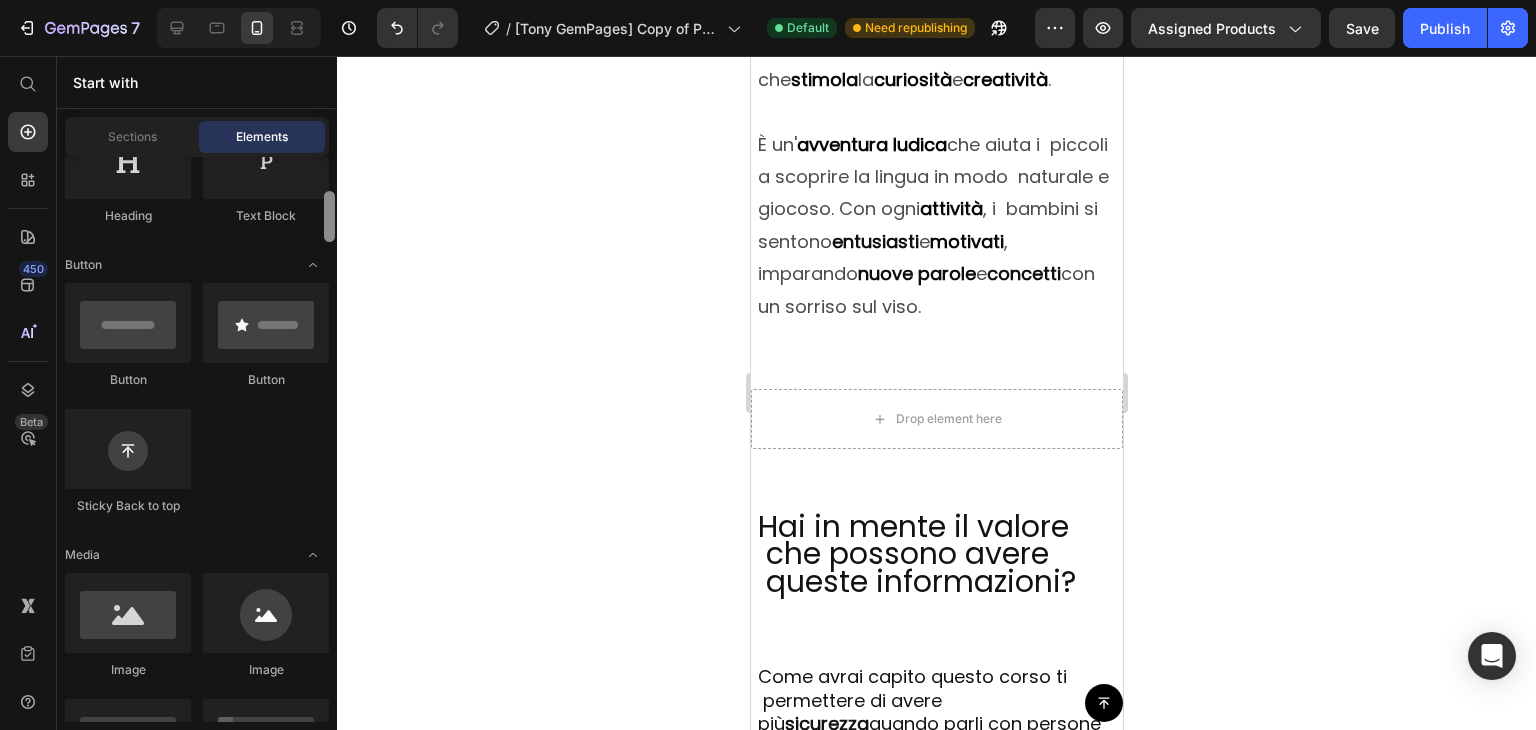 drag, startPoint x: 327, startPoint y: 187, endPoint x: 327, endPoint y: 221, distance: 34 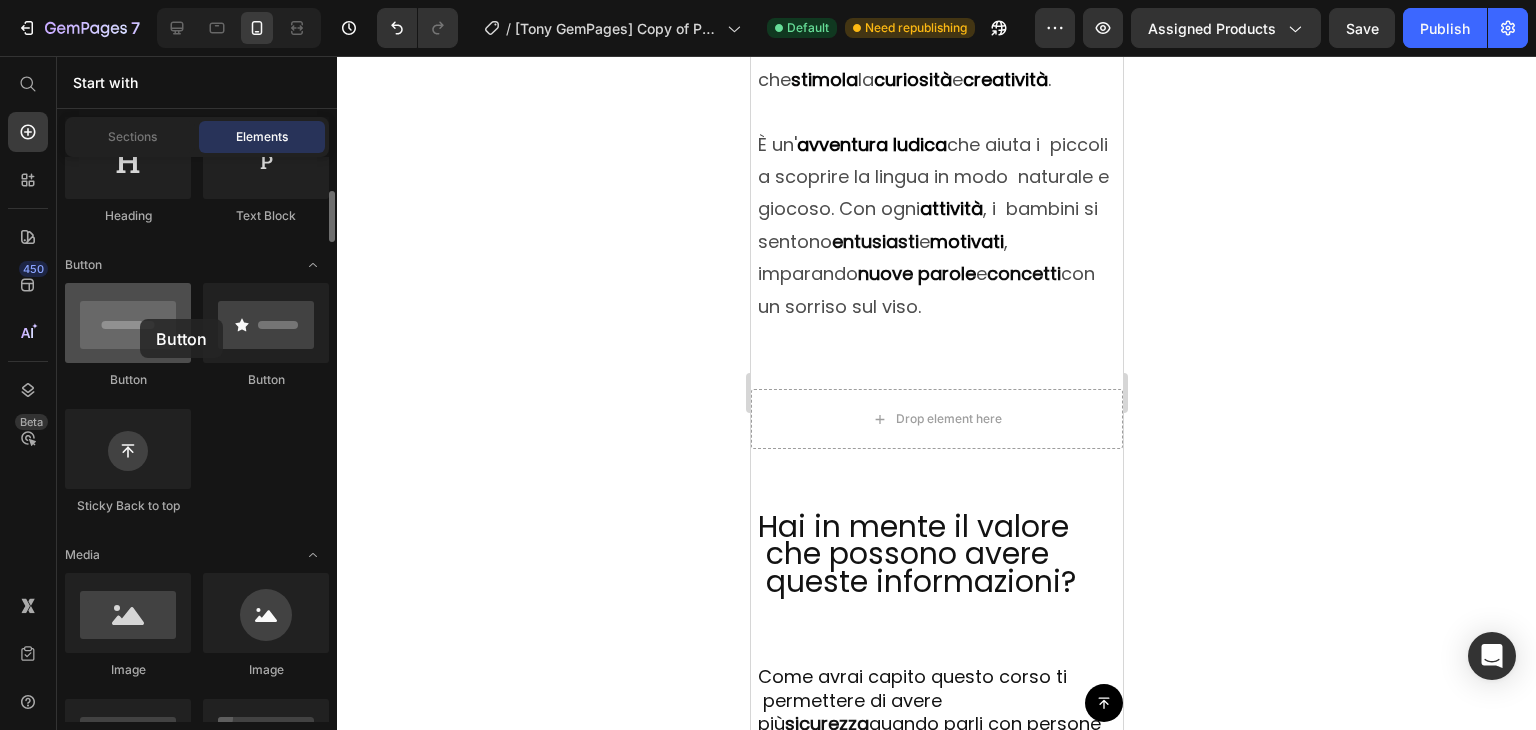 click at bounding box center [128, 323] 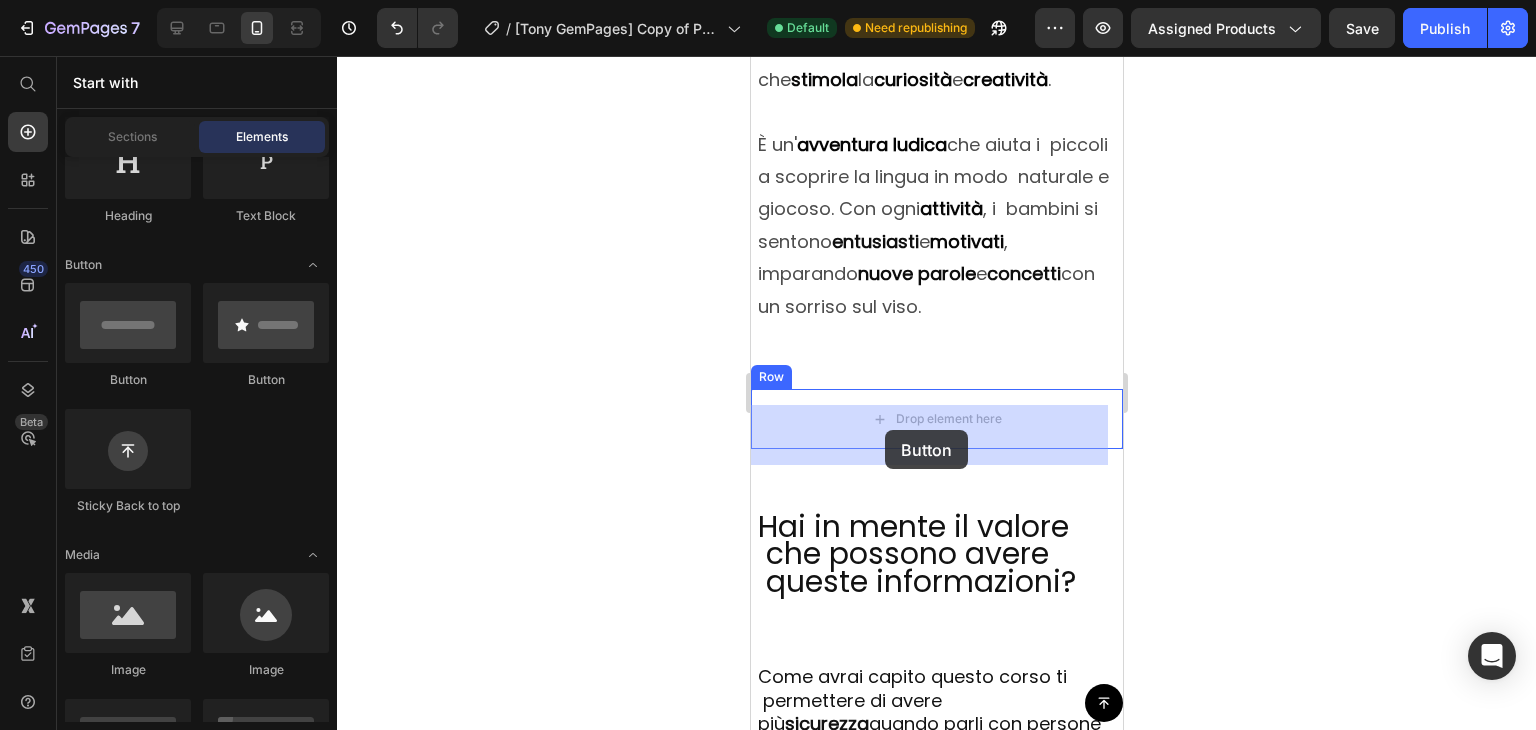 drag, startPoint x: 890, startPoint y: 375, endPoint x: 884, endPoint y: 430, distance: 55.326305 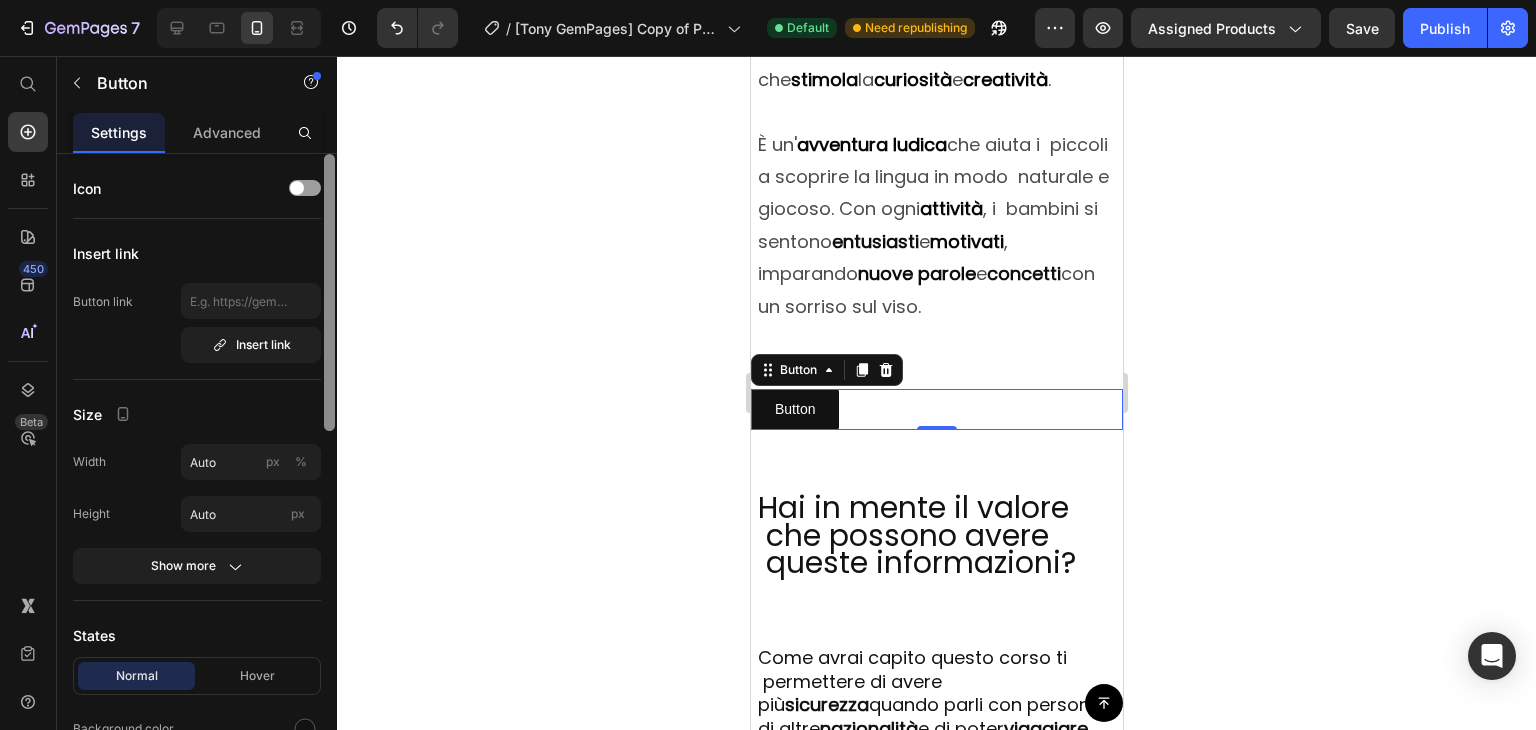 scroll, scrollTop: 632, scrollLeft: 0, axis: vertical 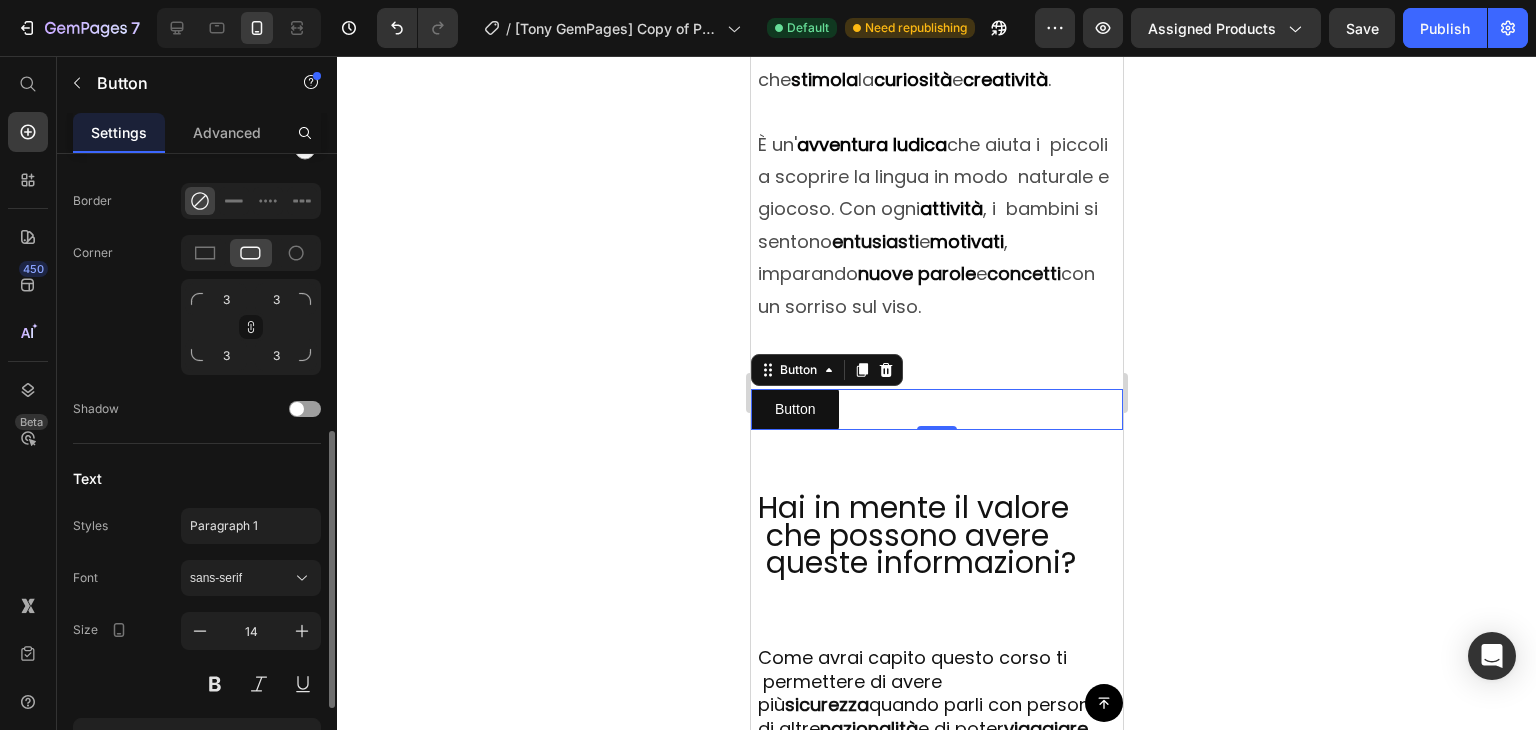 drag, startPoint x: 336, startPoint y: 357, endPoint x: 340, endPoint y: 451, distance: 94.08507 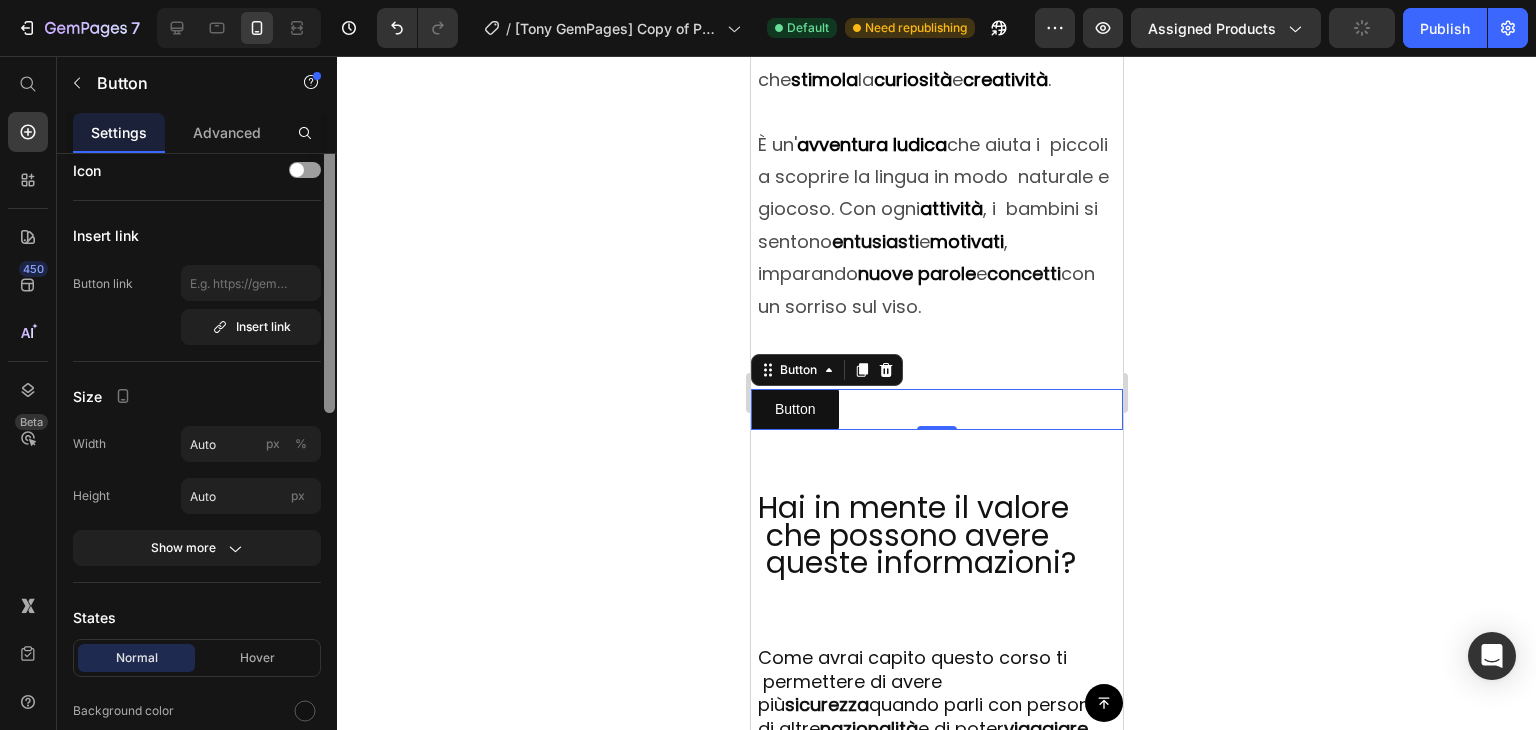 scroll, scrollTop: 0, scrollLeft: 0, axis: both 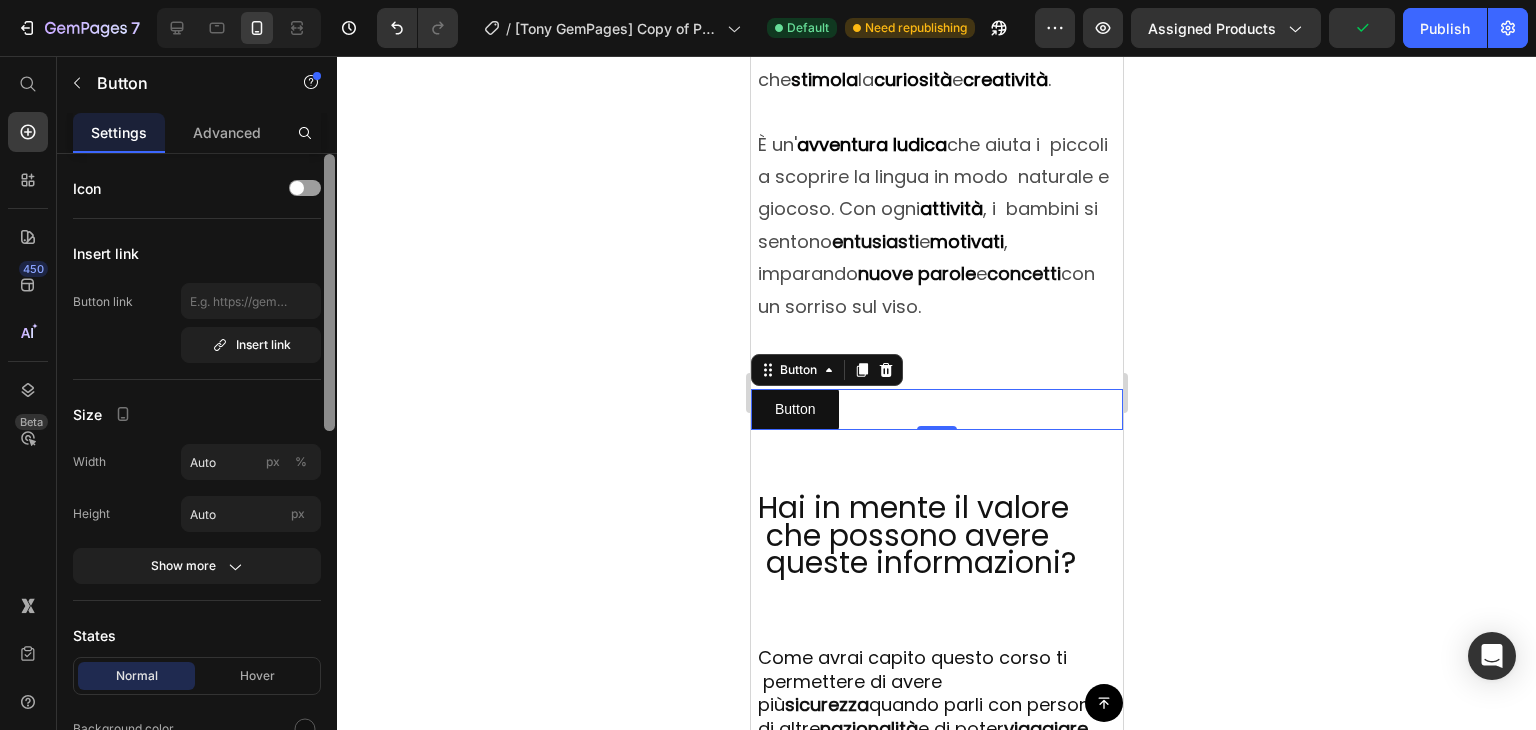 drag, startPoint x: 326, startPoint y: 462, endPoint x: 308, endPoint y: 163, distance: 299.54132 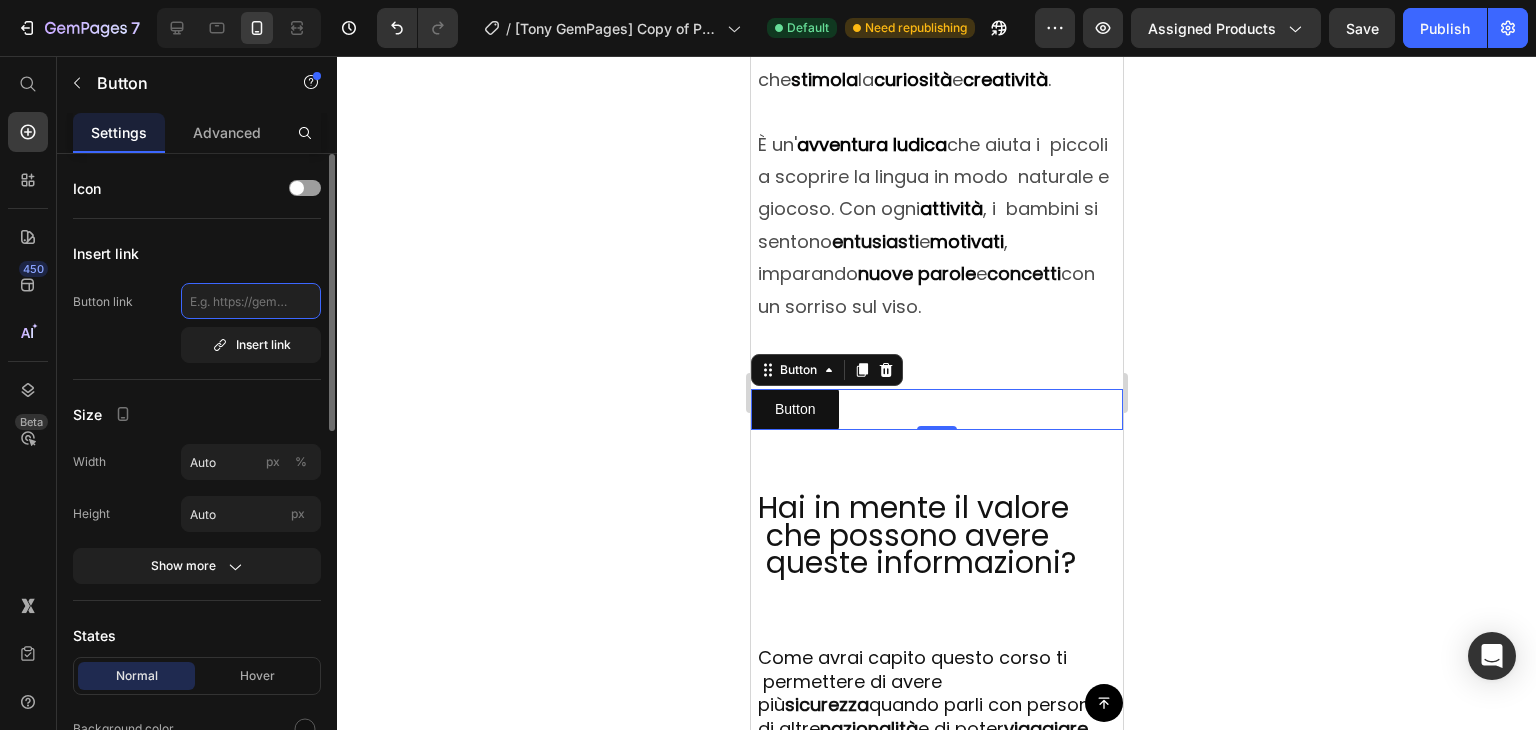 click 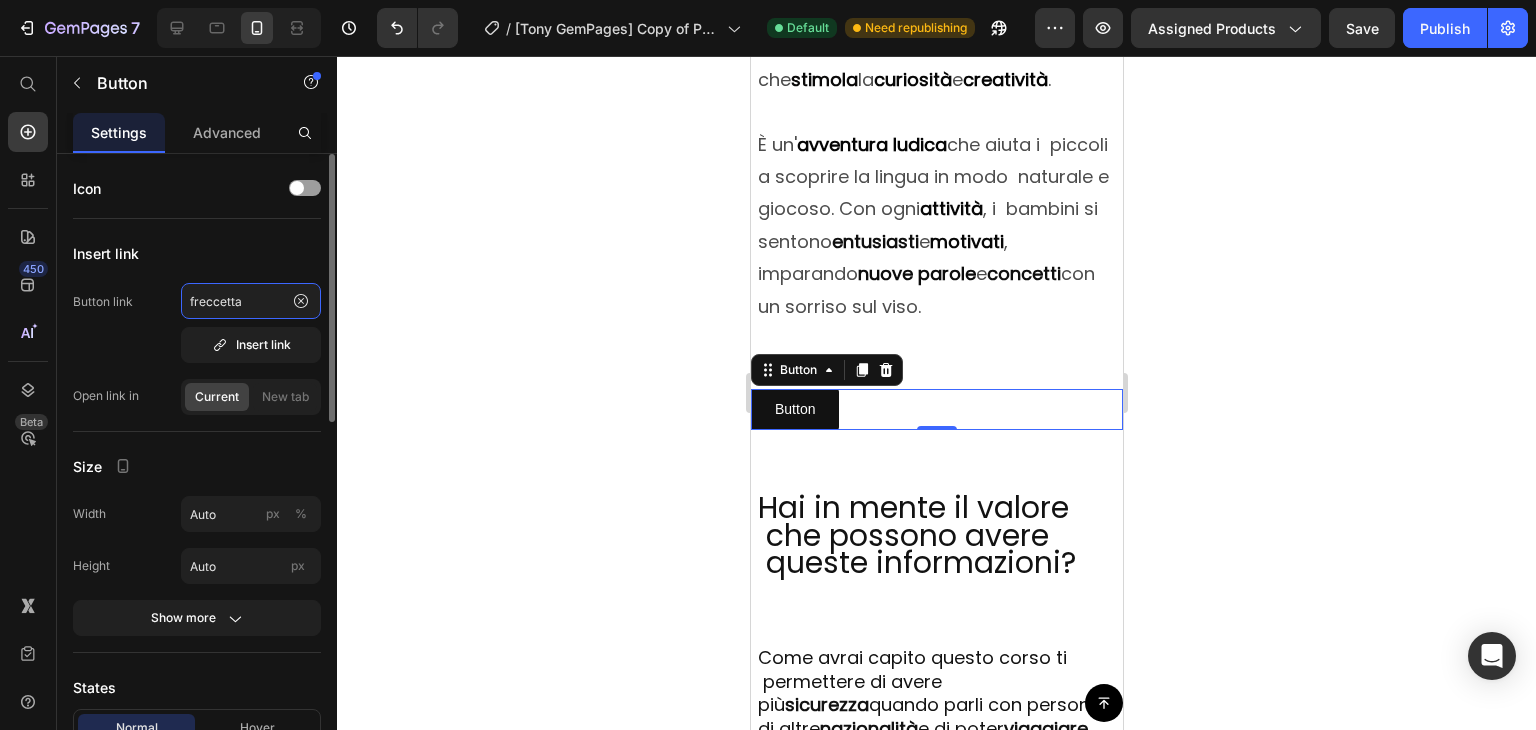 type on "freccetta" 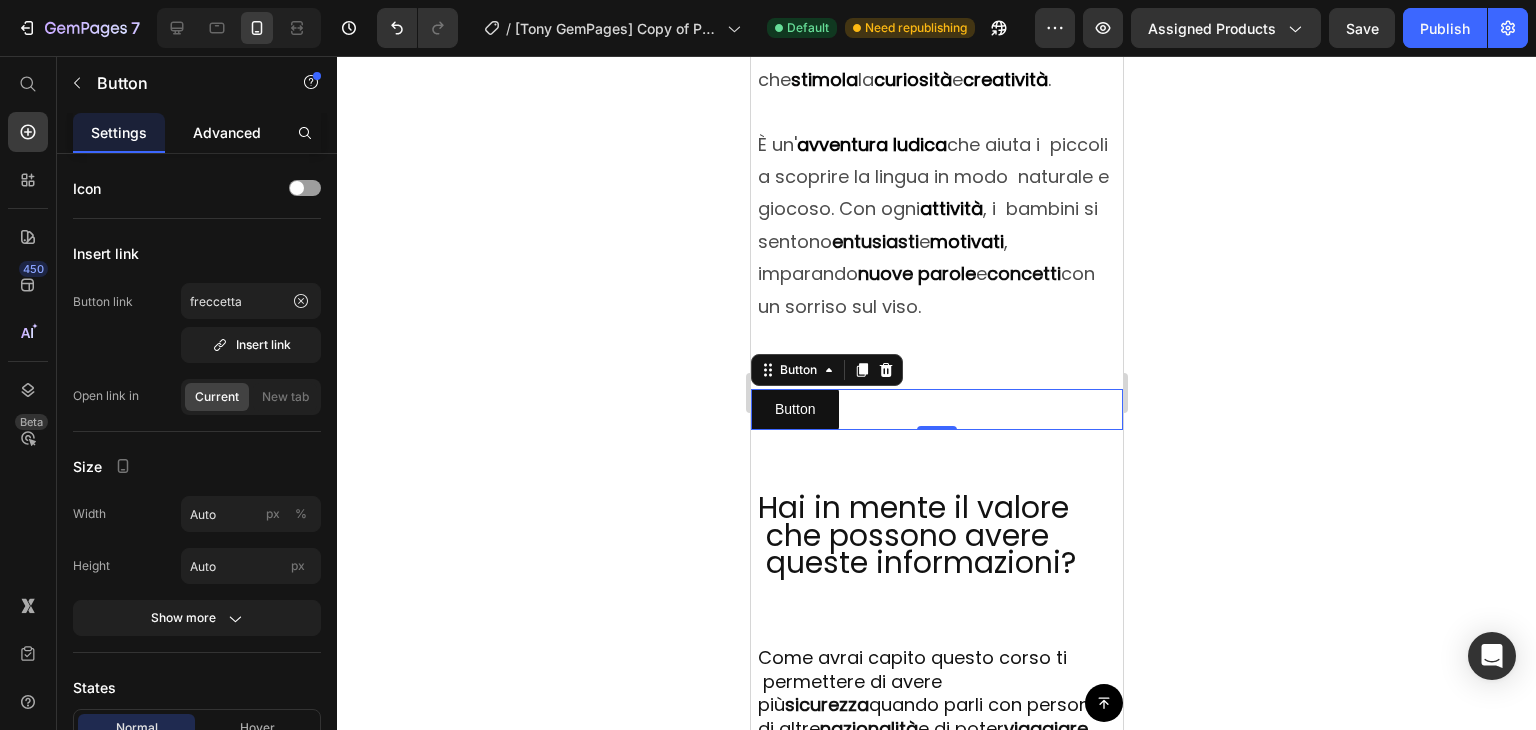 click on "Advanced" 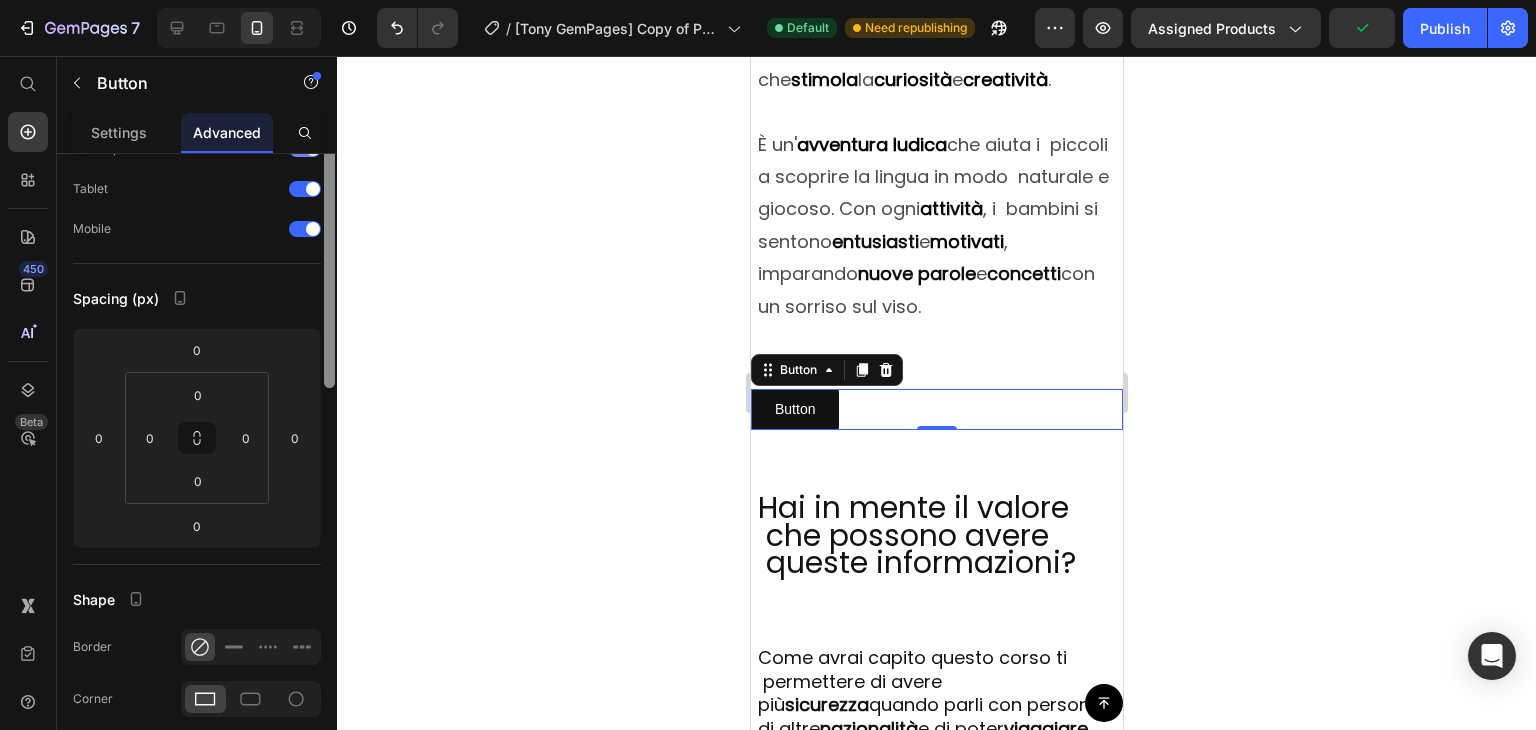 scroll, scrollTop: 0, scrollLeft: 0, axis: both 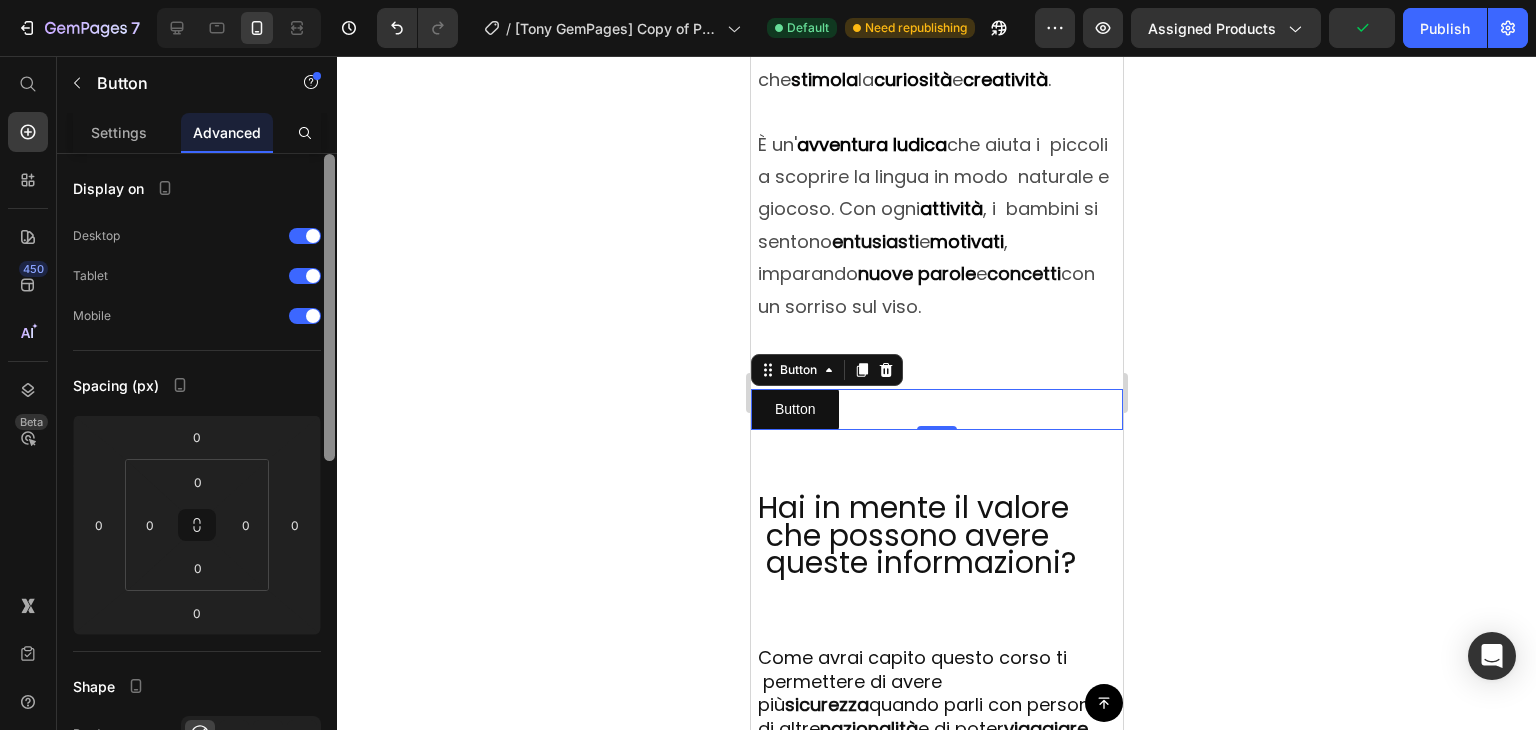 drag, startPoint x: 328, startPoint y: 245, endPoint x: 304, endPoint y: 174, distance: 74.94665 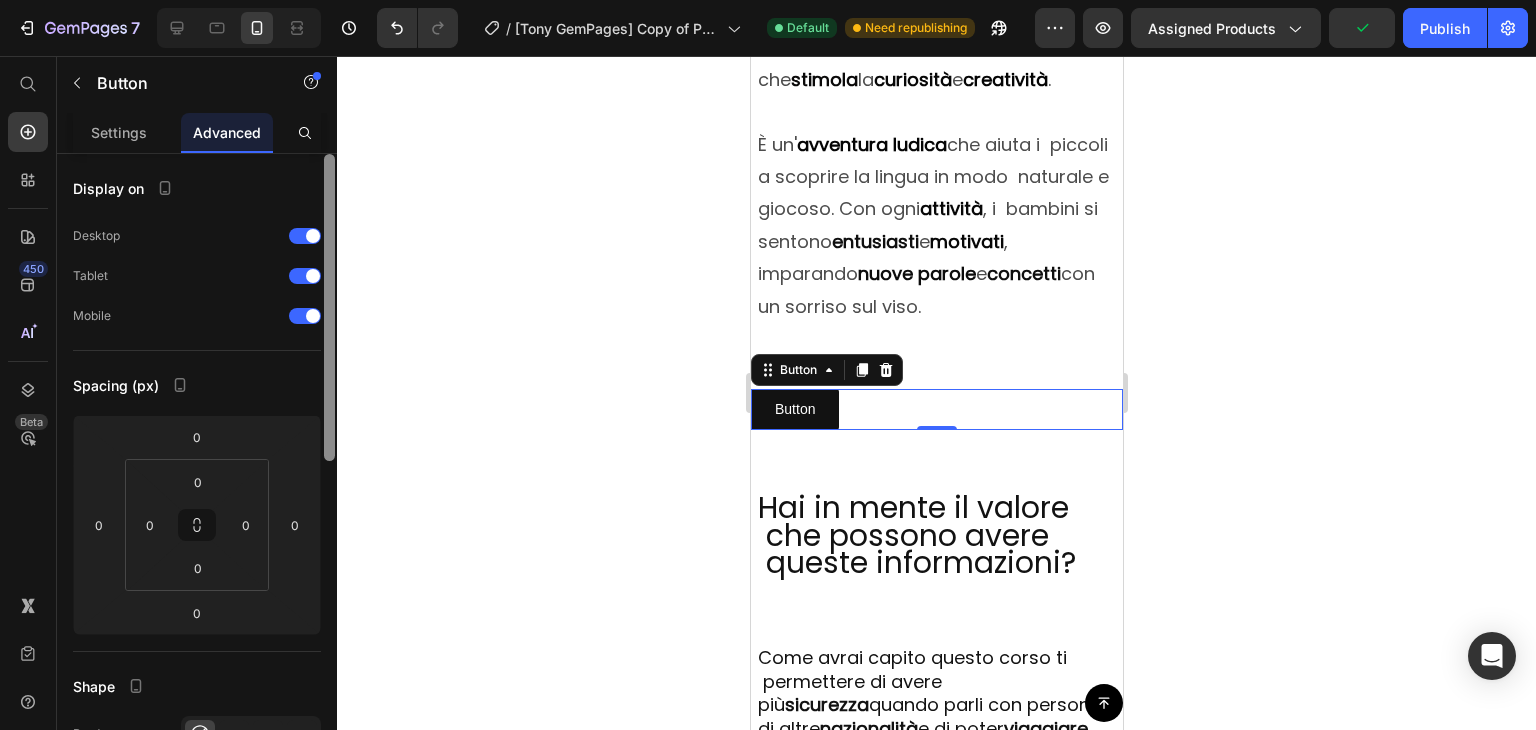 click on "Display on Desktop Tablet Mobile Spacing (px) 0 0 0 0 0 0 0 0 Shape Border Corner Shadow Position Opacity 100 % Animation Upgrade to Build plan  to unlock Animation & other premium features. Interaction Upgrade to Optimize plan  to unlock Interaction & other premium features. CSS class  Delete element" at bounding box center [197, 470] 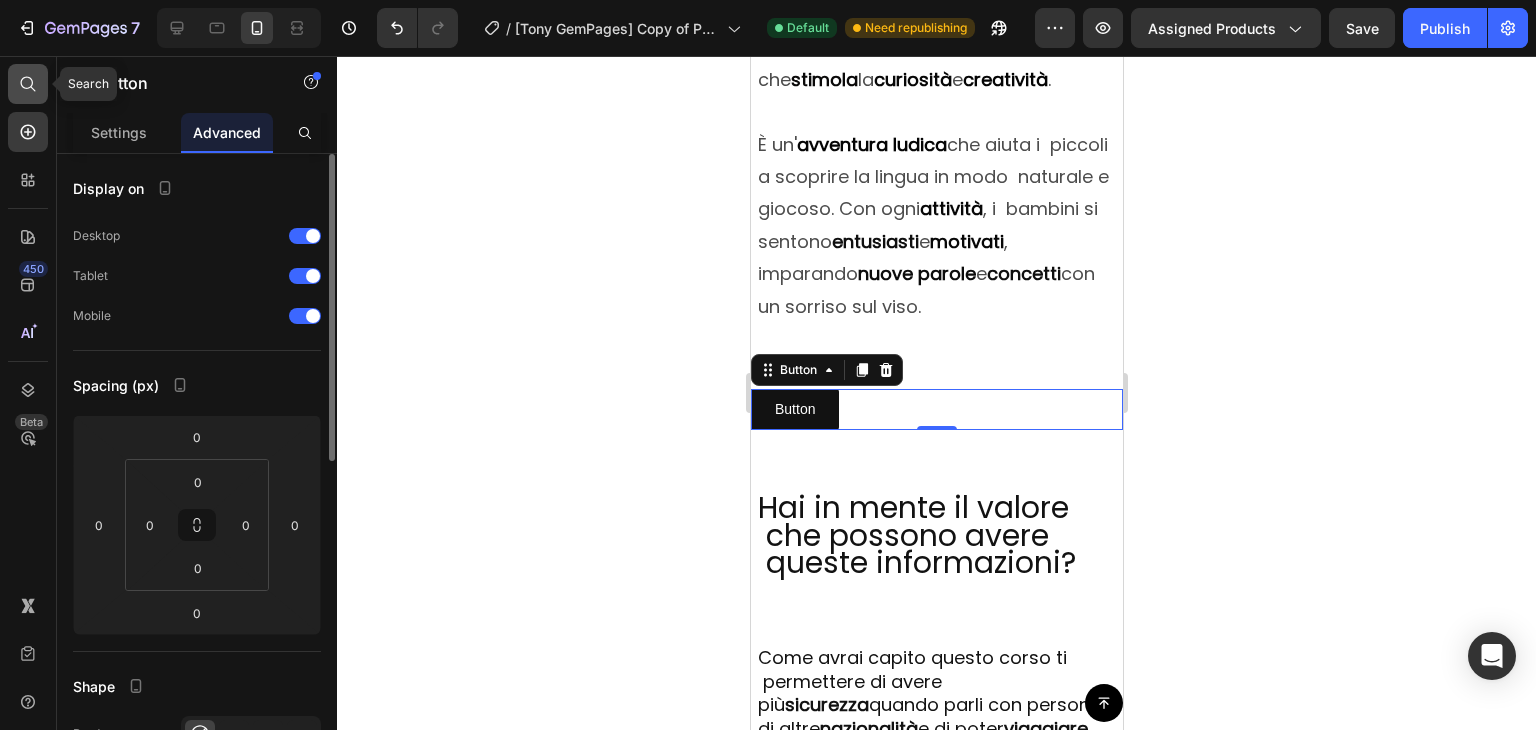 click 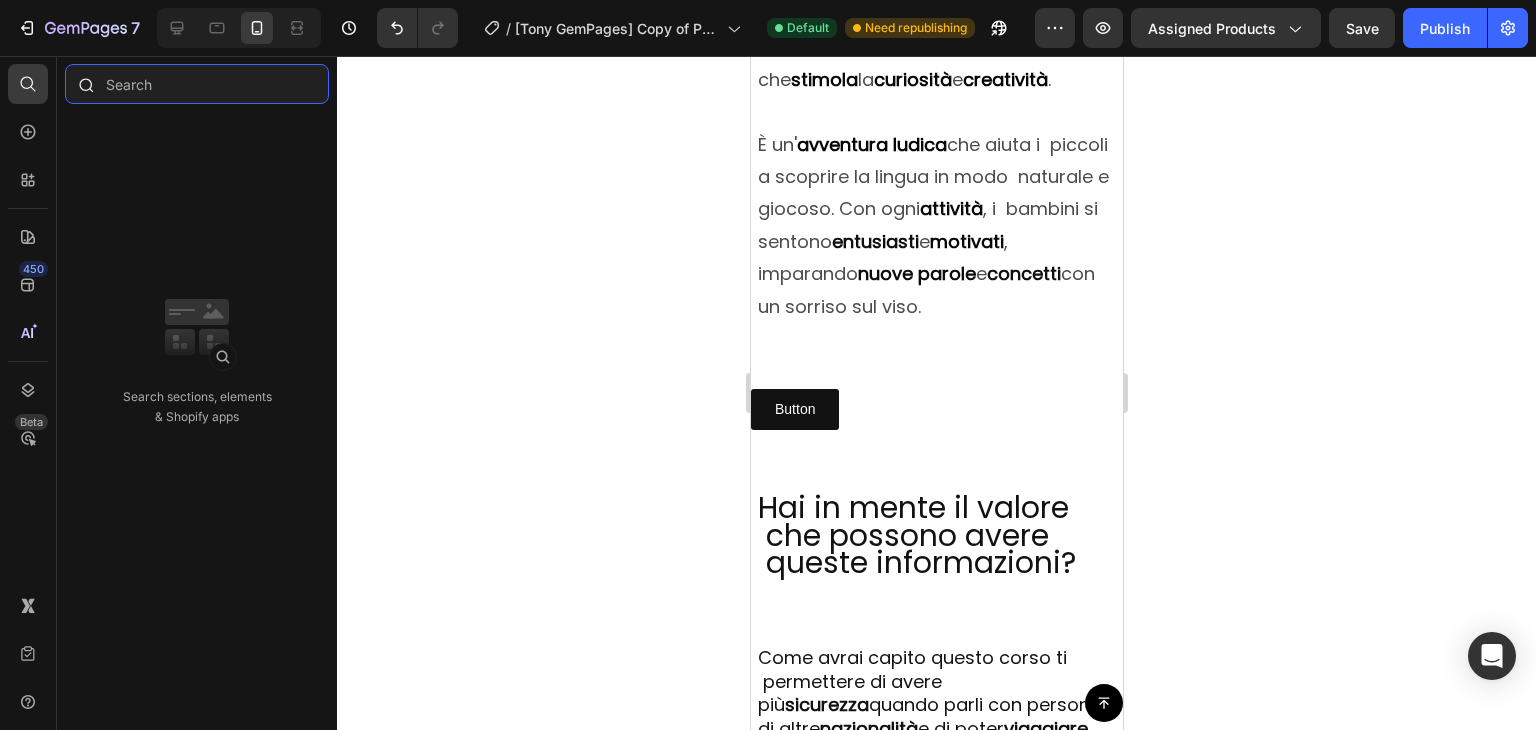 click at bounding box center [197, 84] 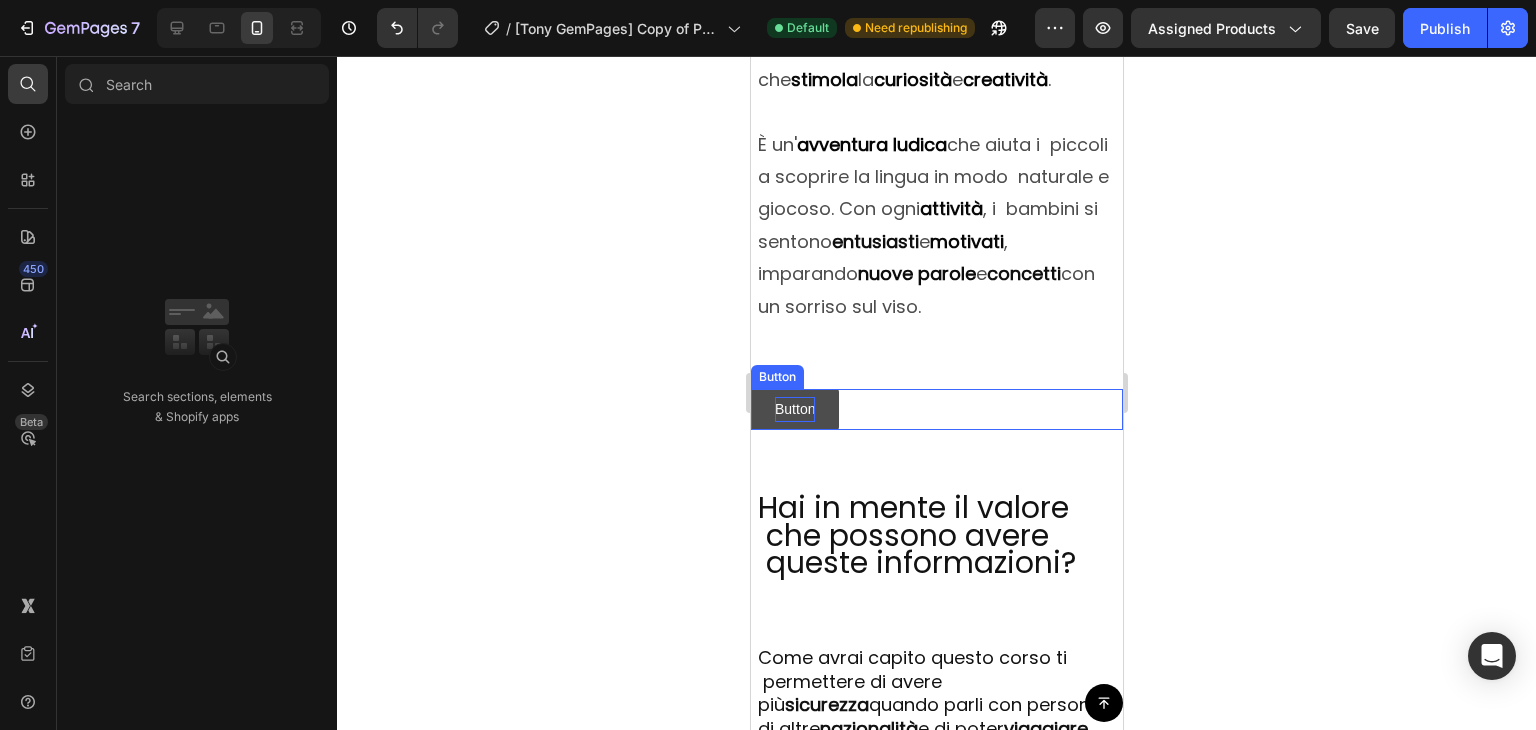 click on "Button" at bounding box center (794, 409) 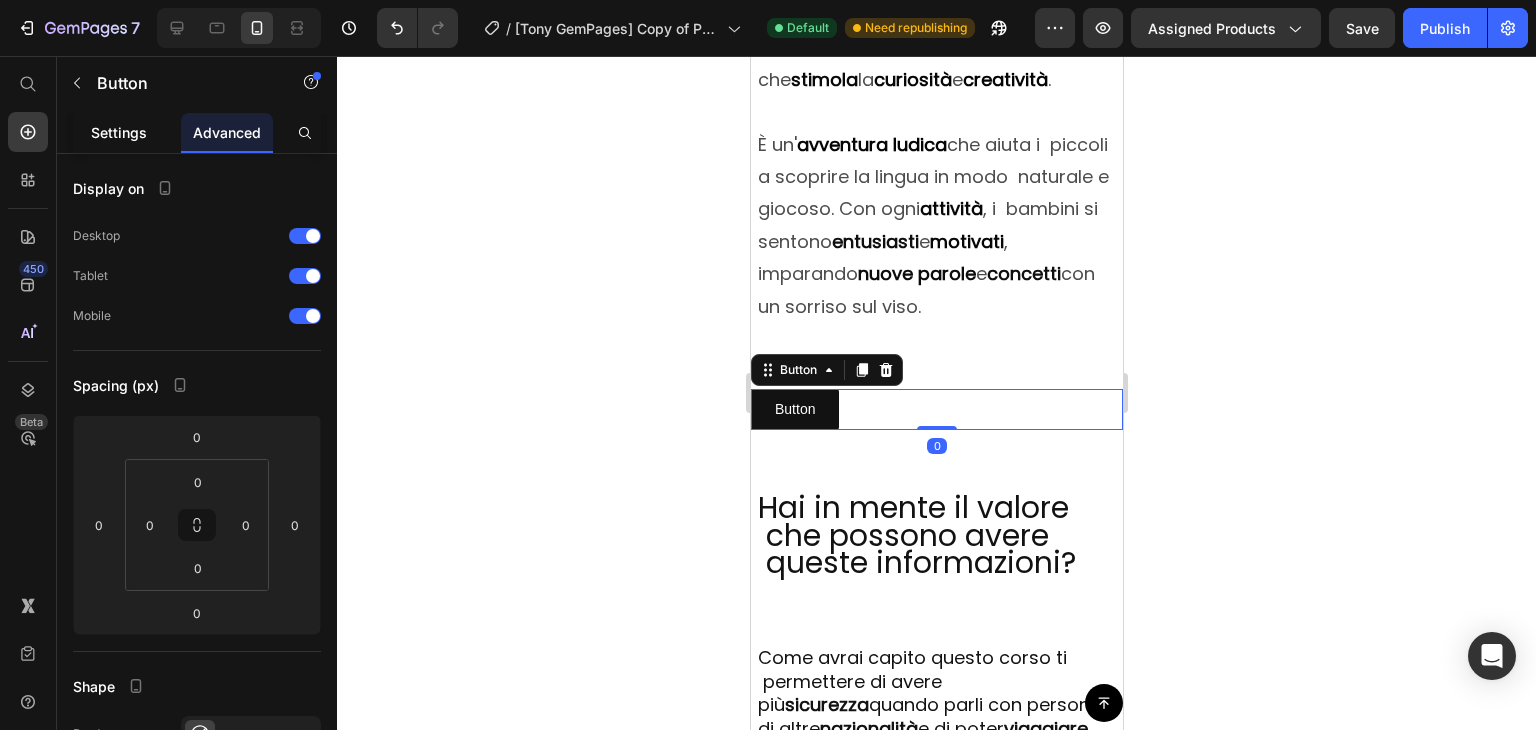 click on "Settings" at bounding box center (119, 132) 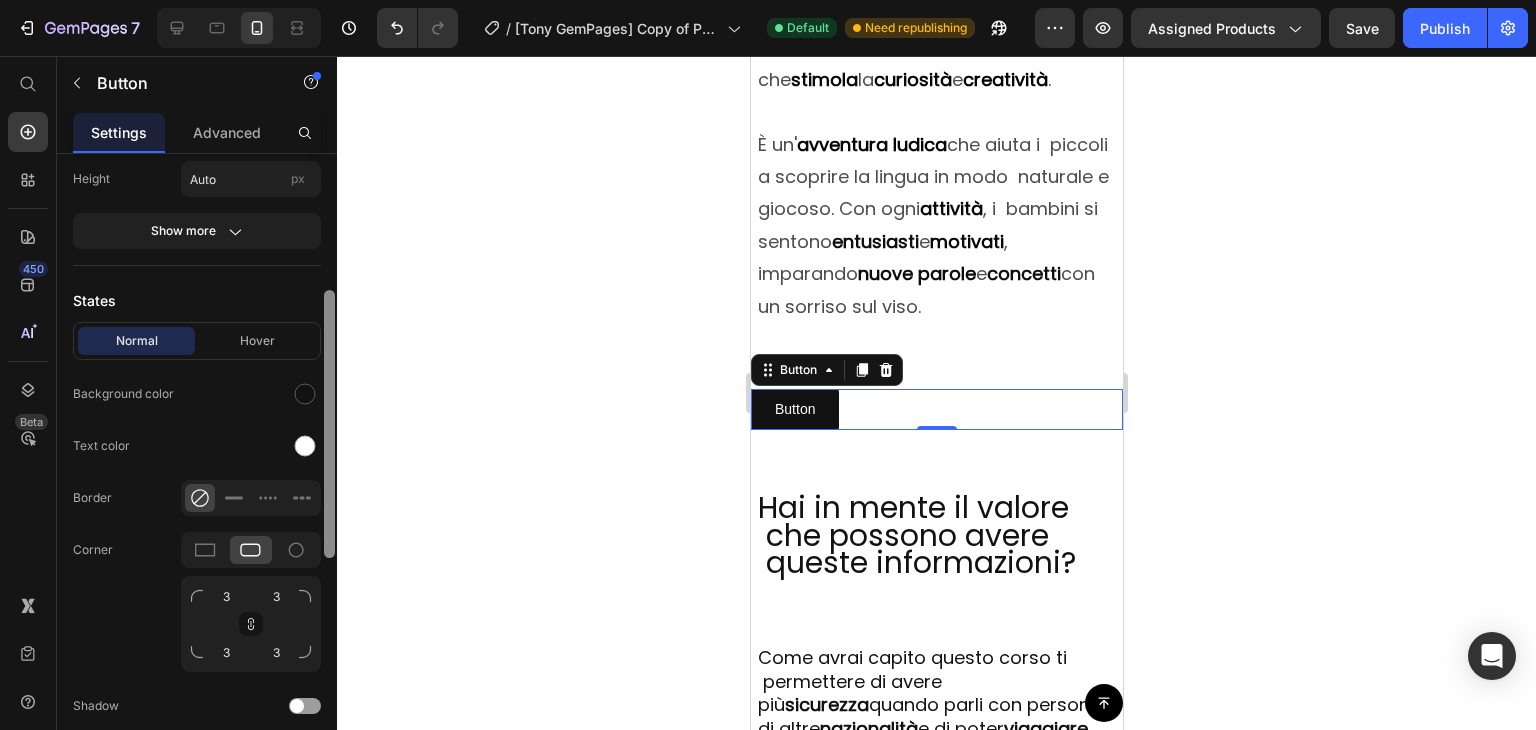 scroll, scrollTop: 392, scrollLeft: 0, axis: vertical 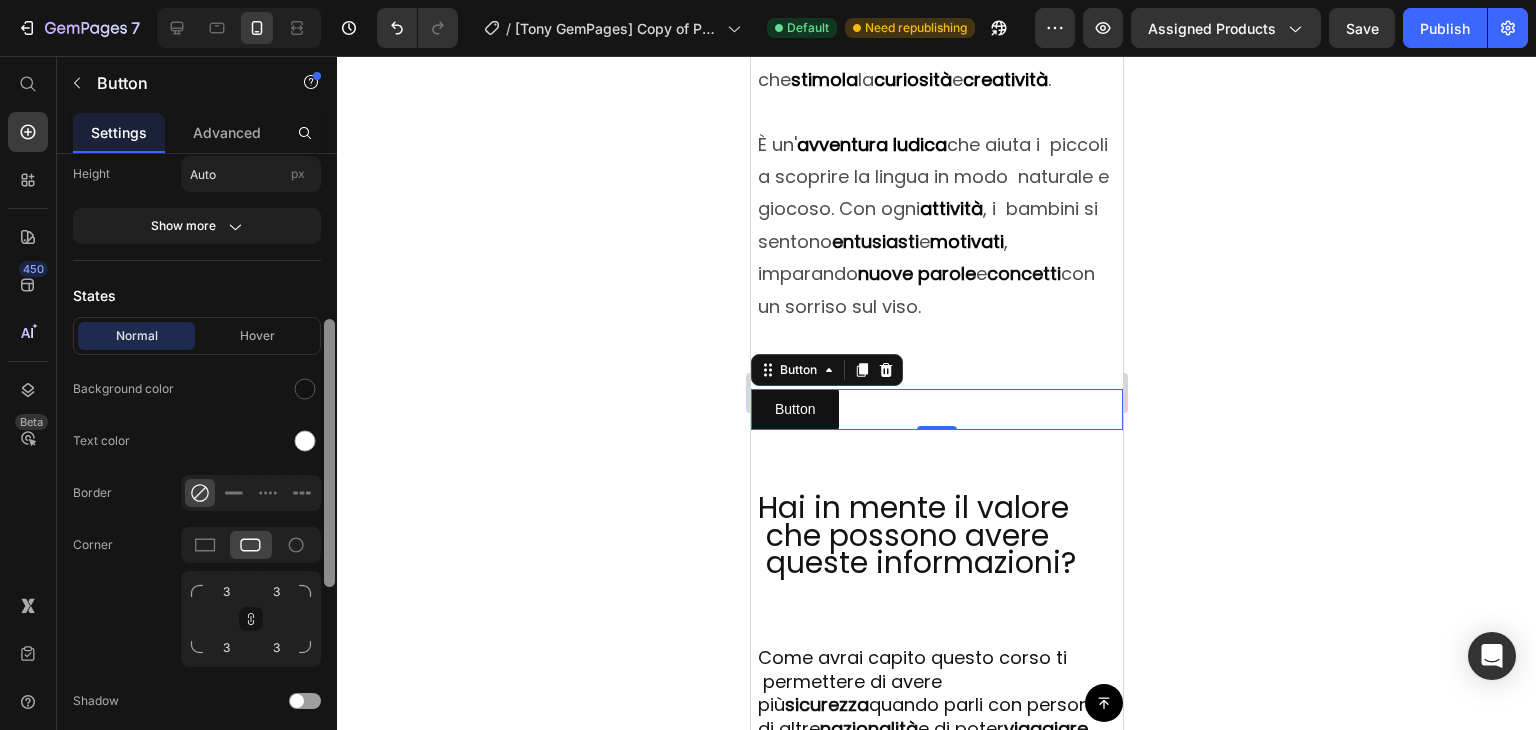 drag, startPoint x: 330, startPoint y: 244, endPoint x: 332, endPoint y: 413, distance: 169.01184 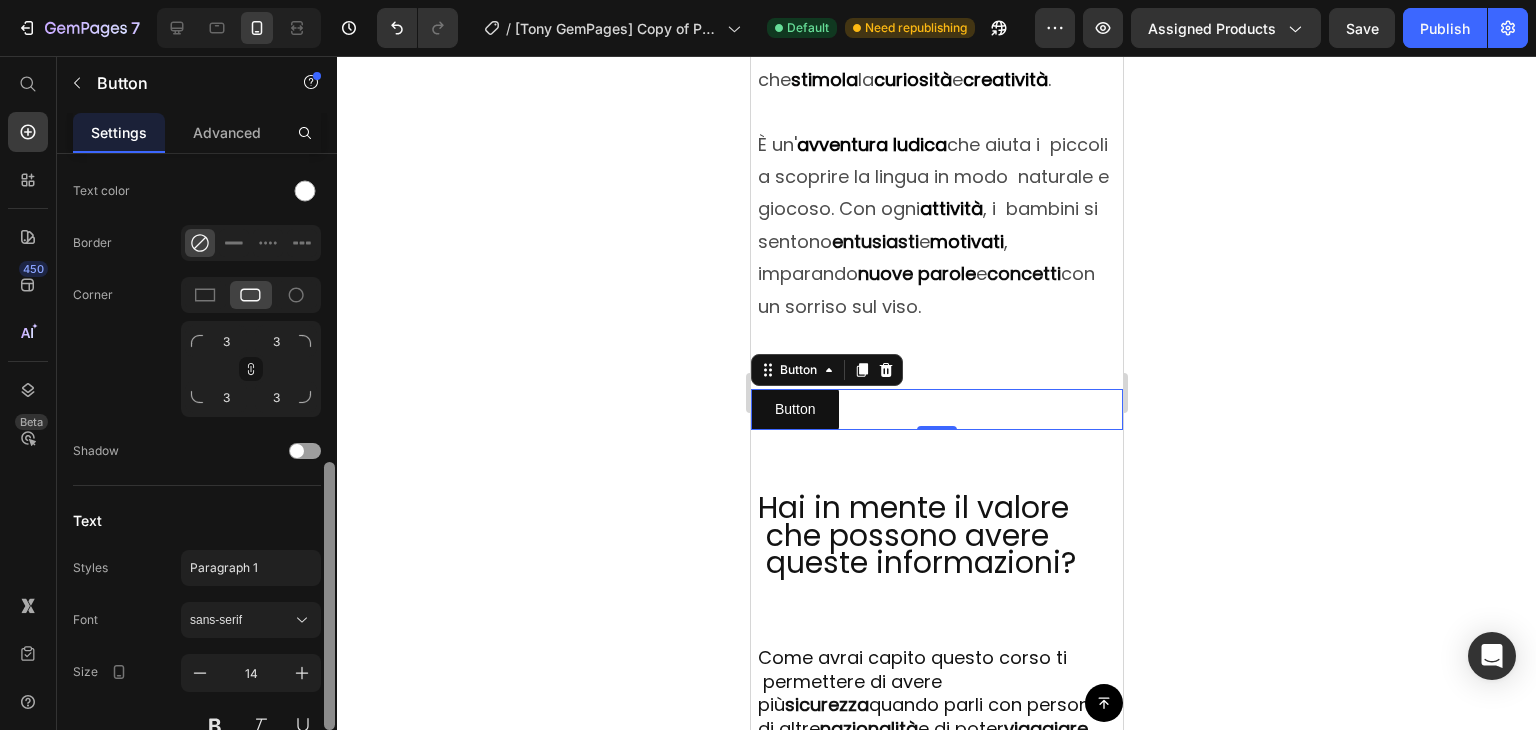 scroll, scrollTop: 668, scrollLeft: 0, axis: vertical 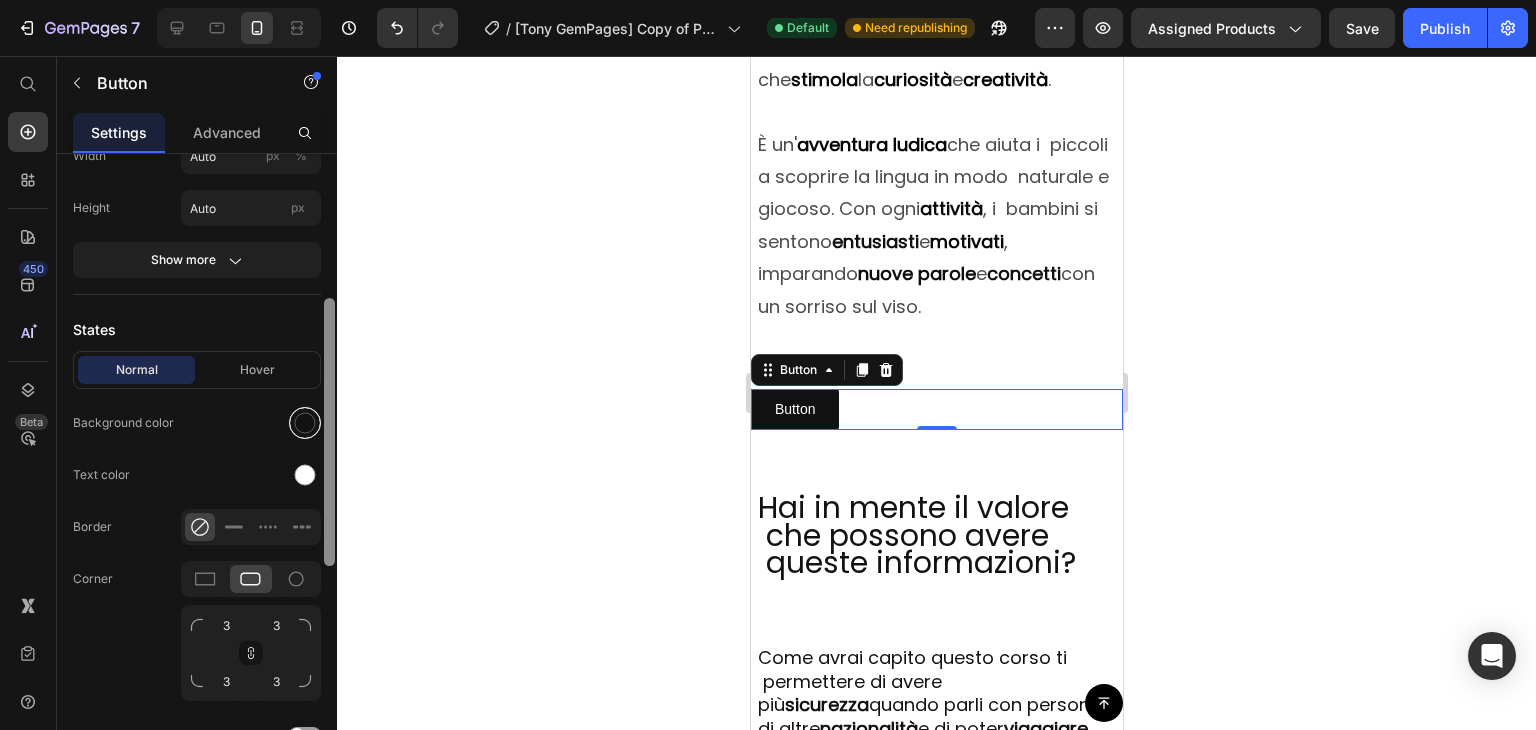 drag, startPoint x: 332, startPoint y: 440, endPoint x: 315, endPoint y: 409, distance: 35.35534 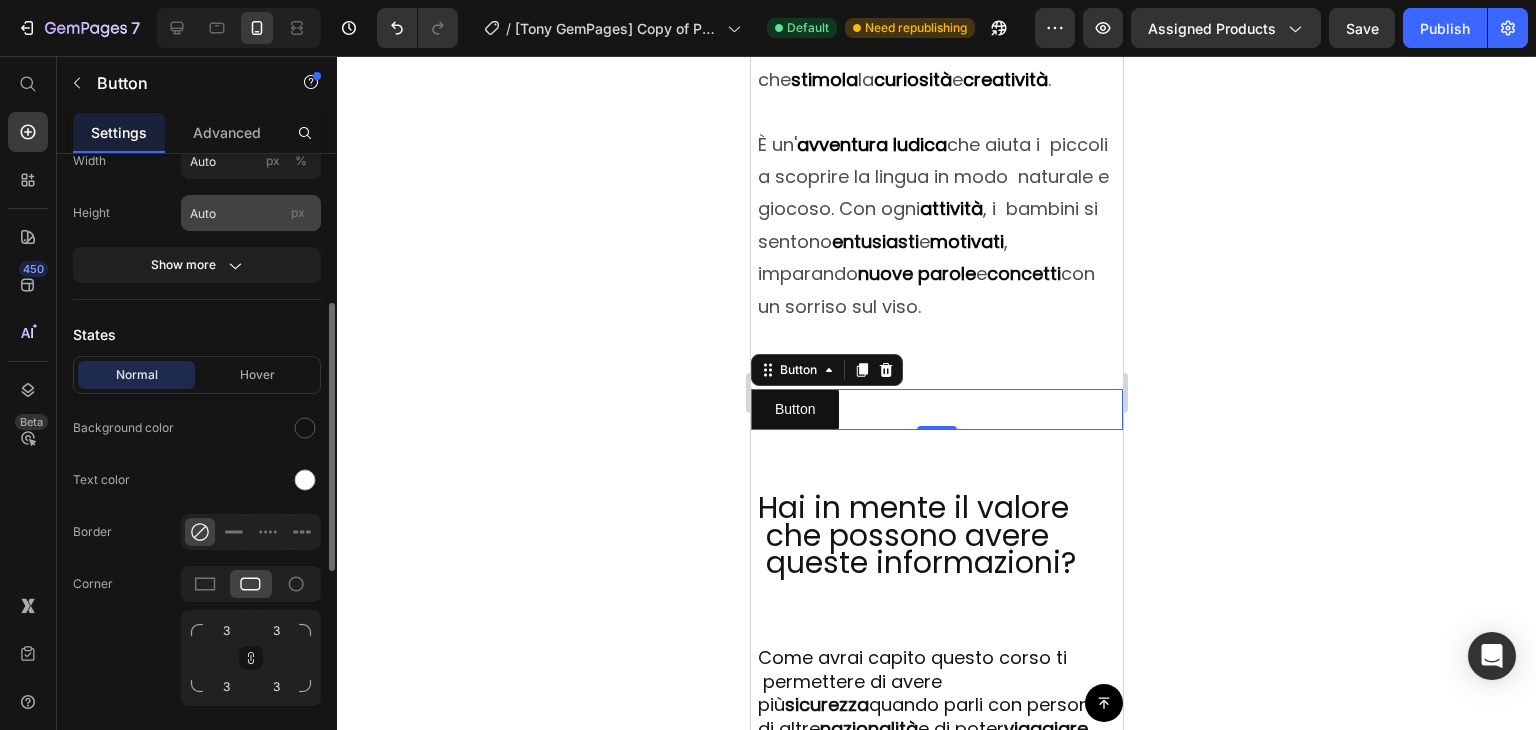 drag, startPoint x: 315, startPoint y: 409, endPoint x: 286, endPoint y: 203, distance: 208.03125 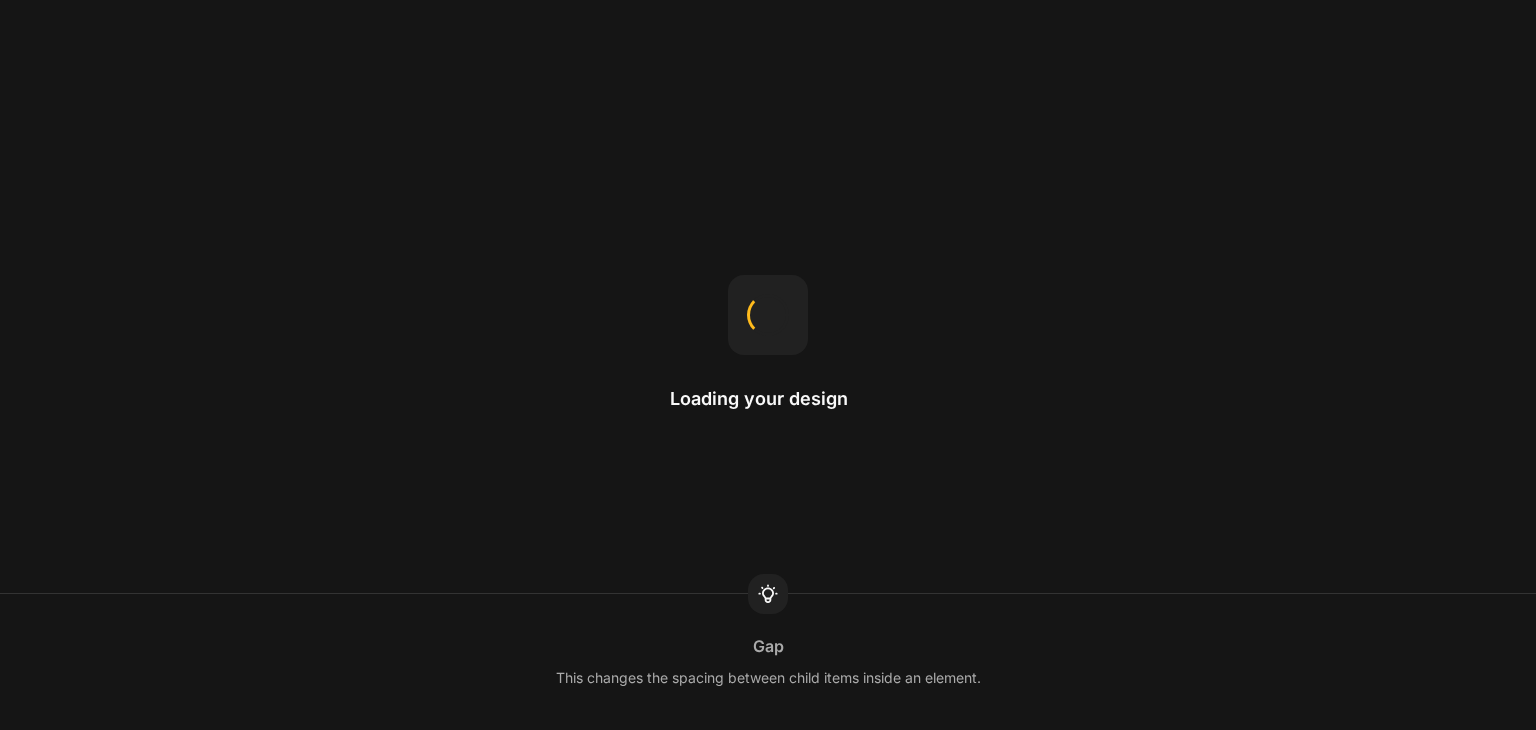 scroll, scrollTop: 0, scrollLeft: 0, axis: both 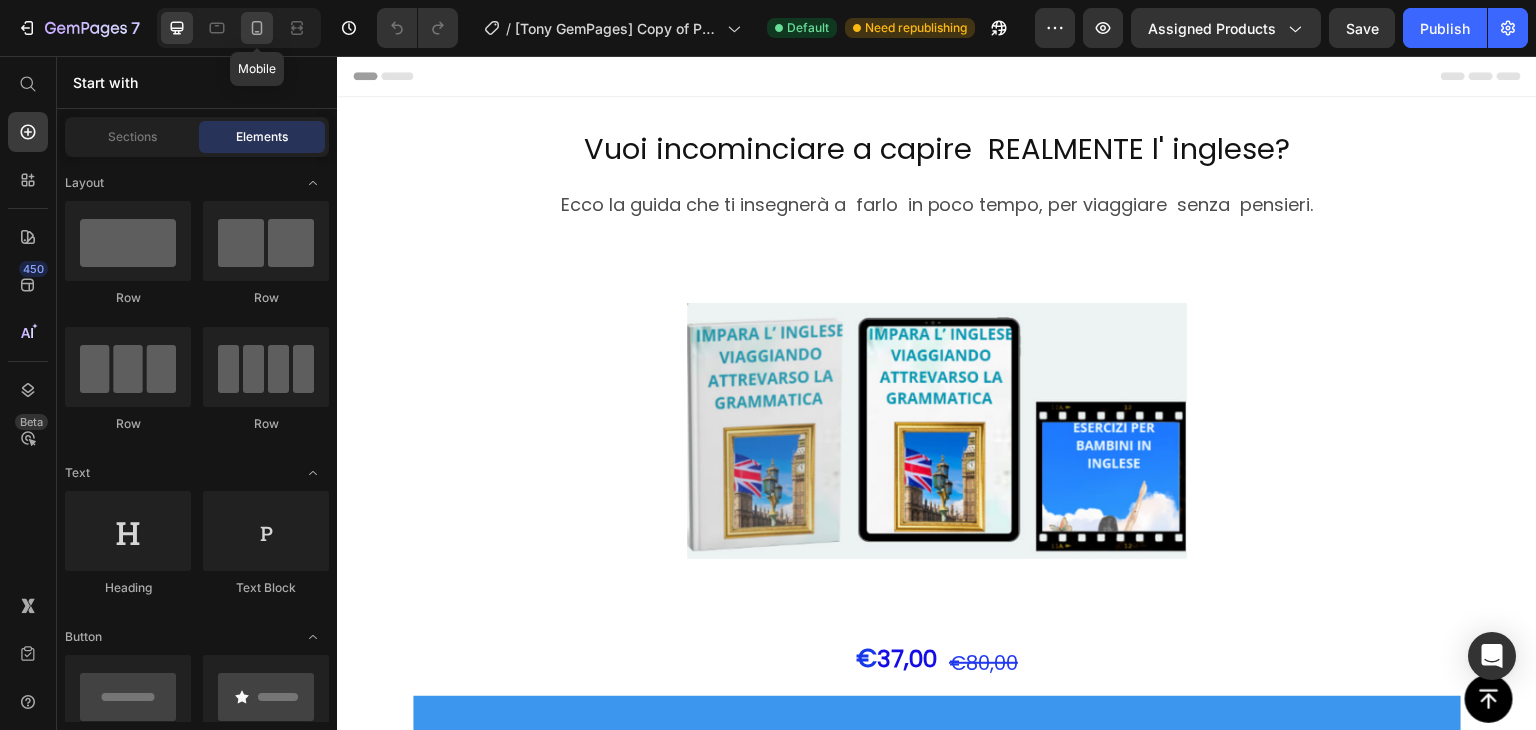 click 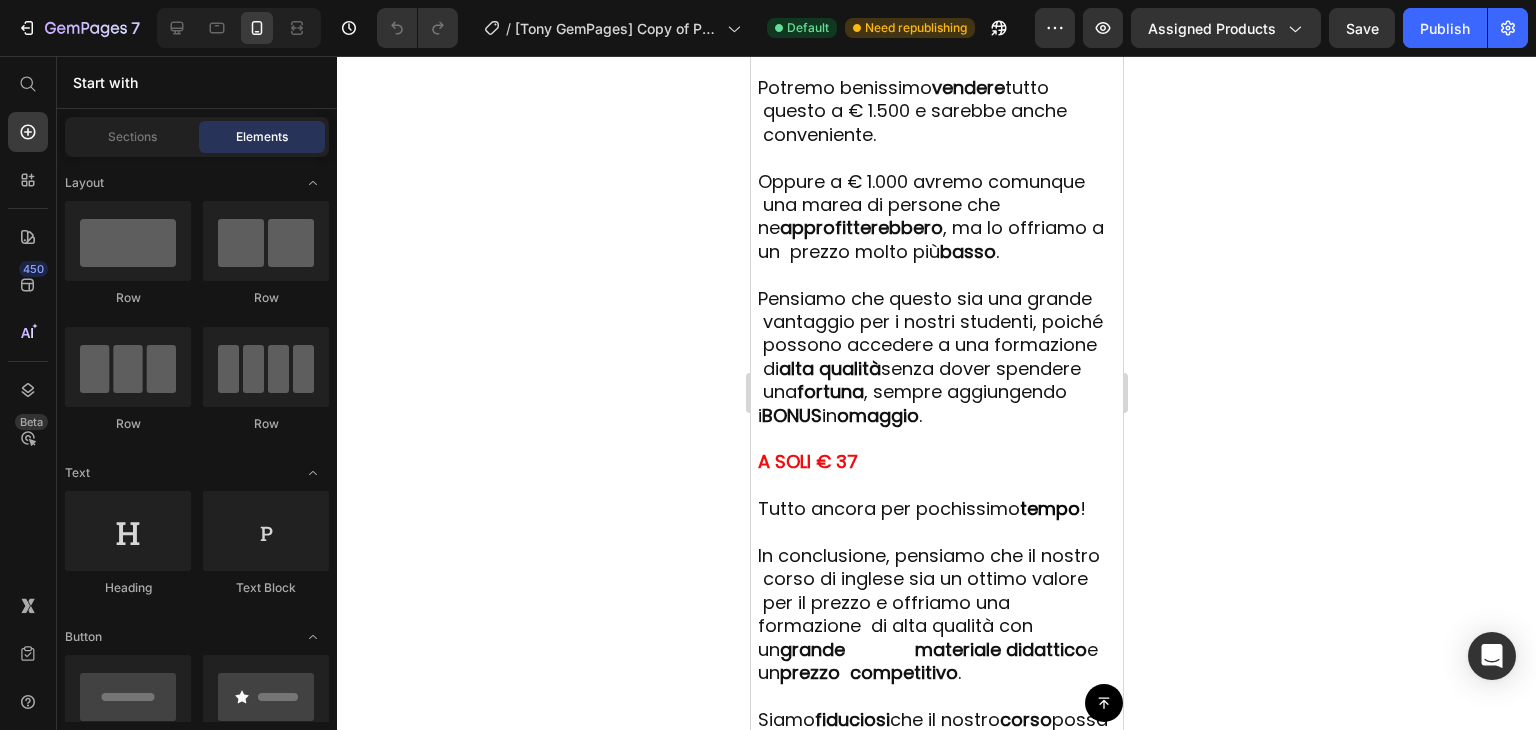 scroll, scrollTop: 6968, scrollLeft: 0, axis: vertical 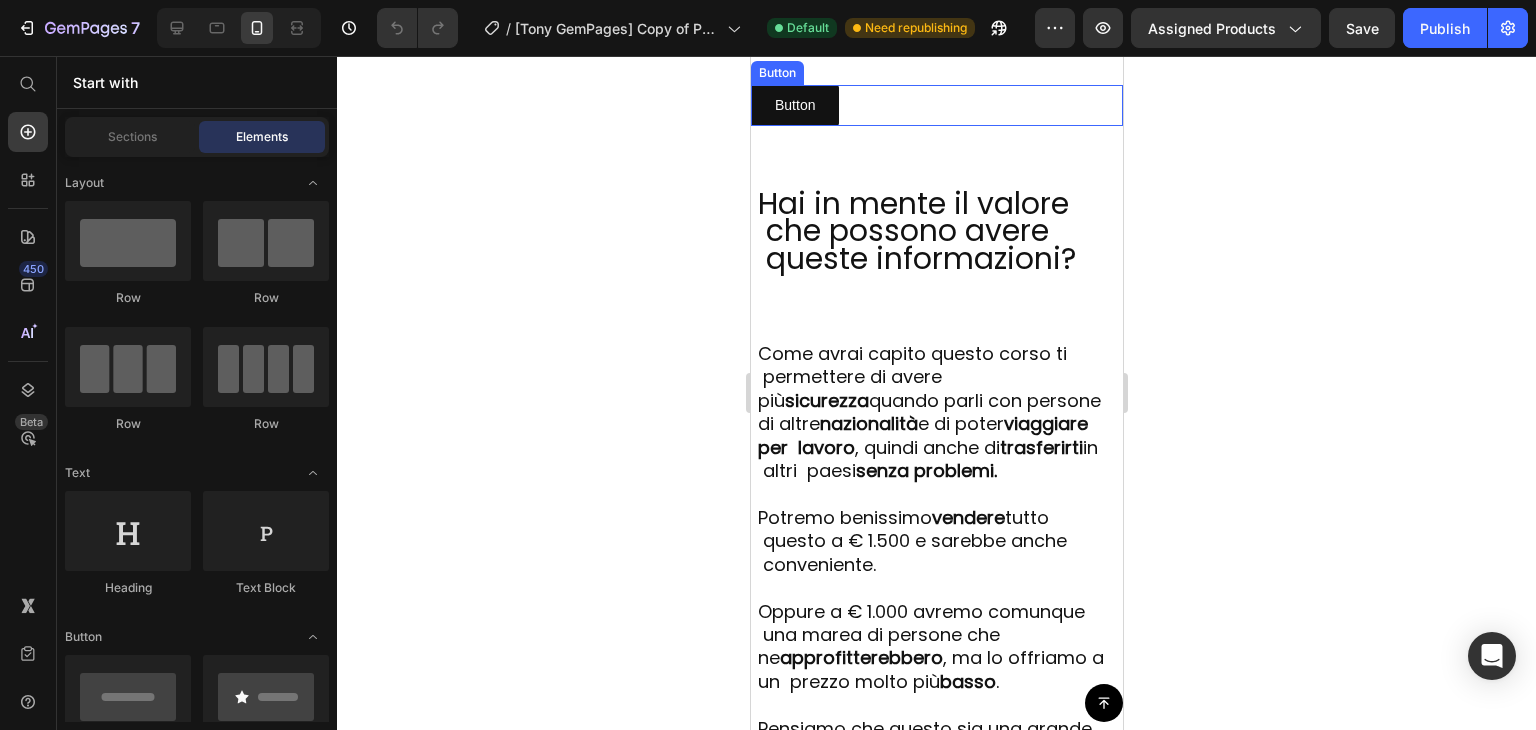 click on "Button Button" at bounding box center [936, 105] 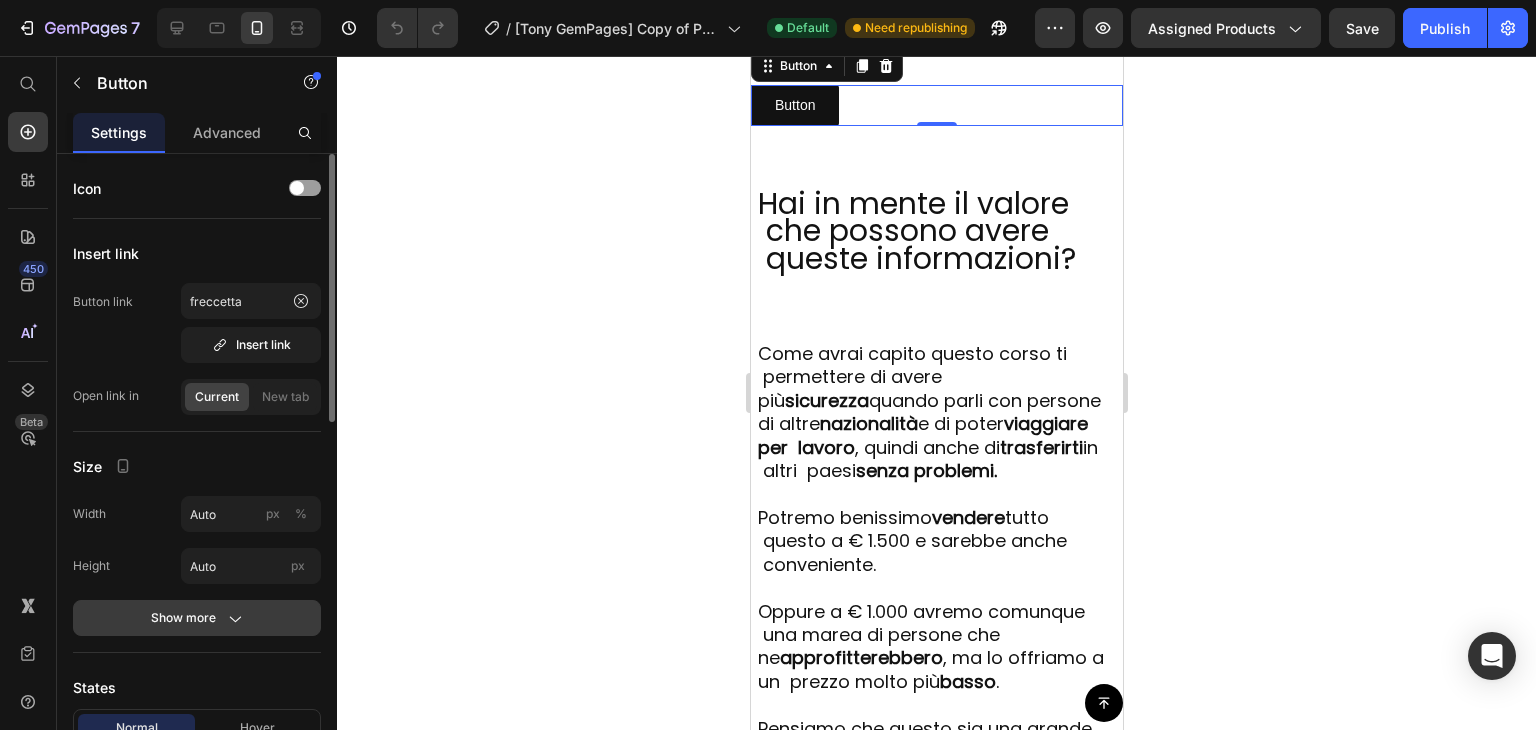 click on "Show more" 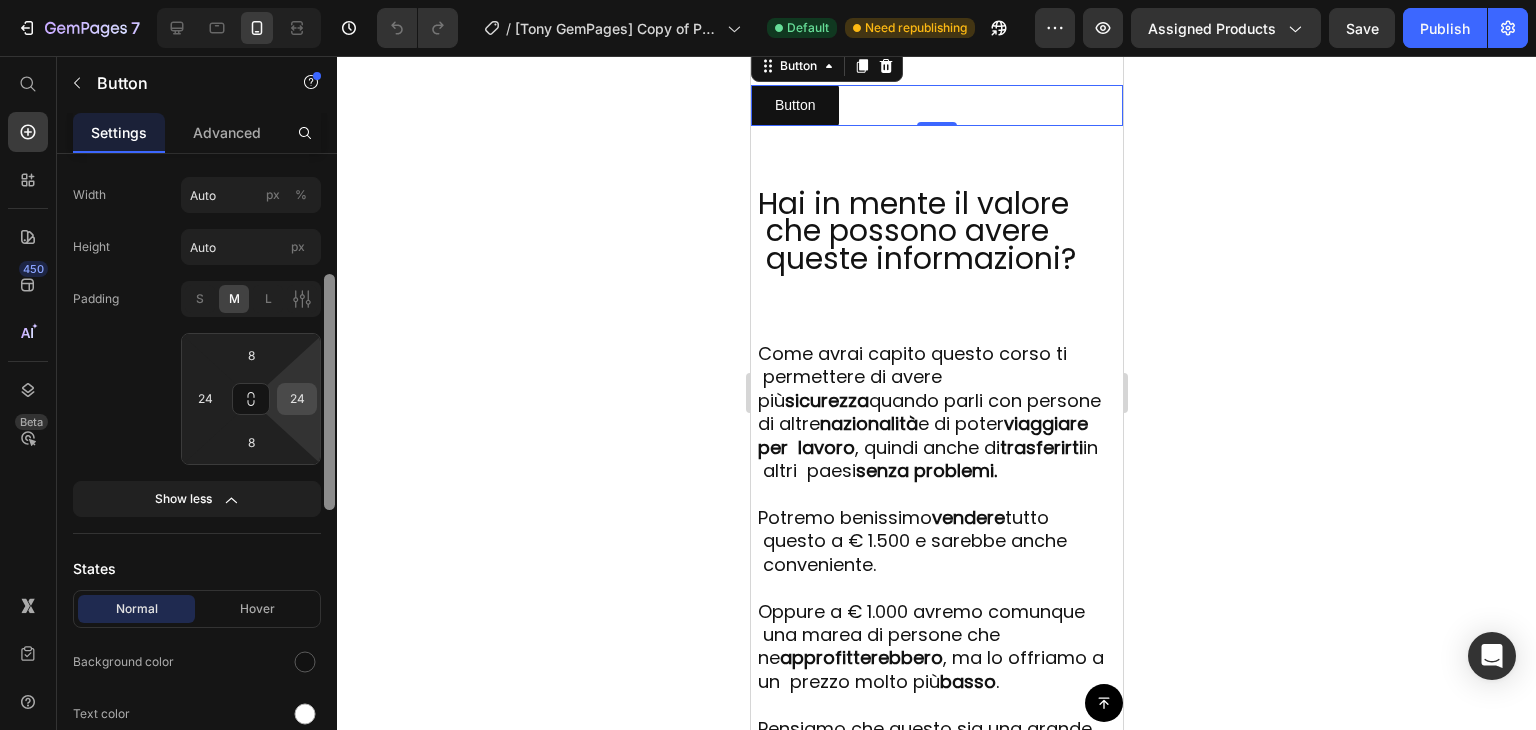 scroll, scrollTop: 320, scrollLeft: 0, axis: vertical 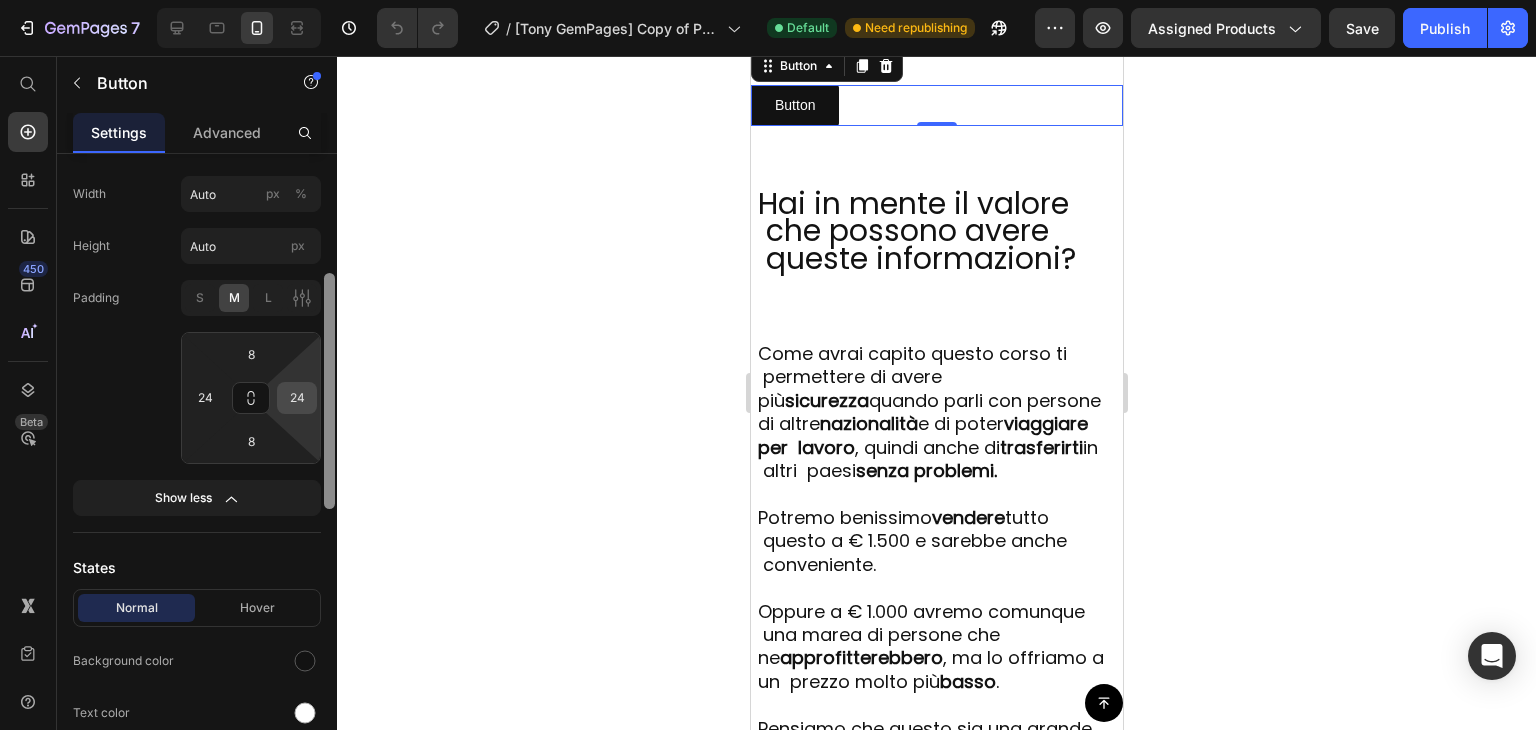 drag, startPoint x: 329, startPoint y: 260, endPoint x: 312, endPoint y: 396, distance: 137.05838 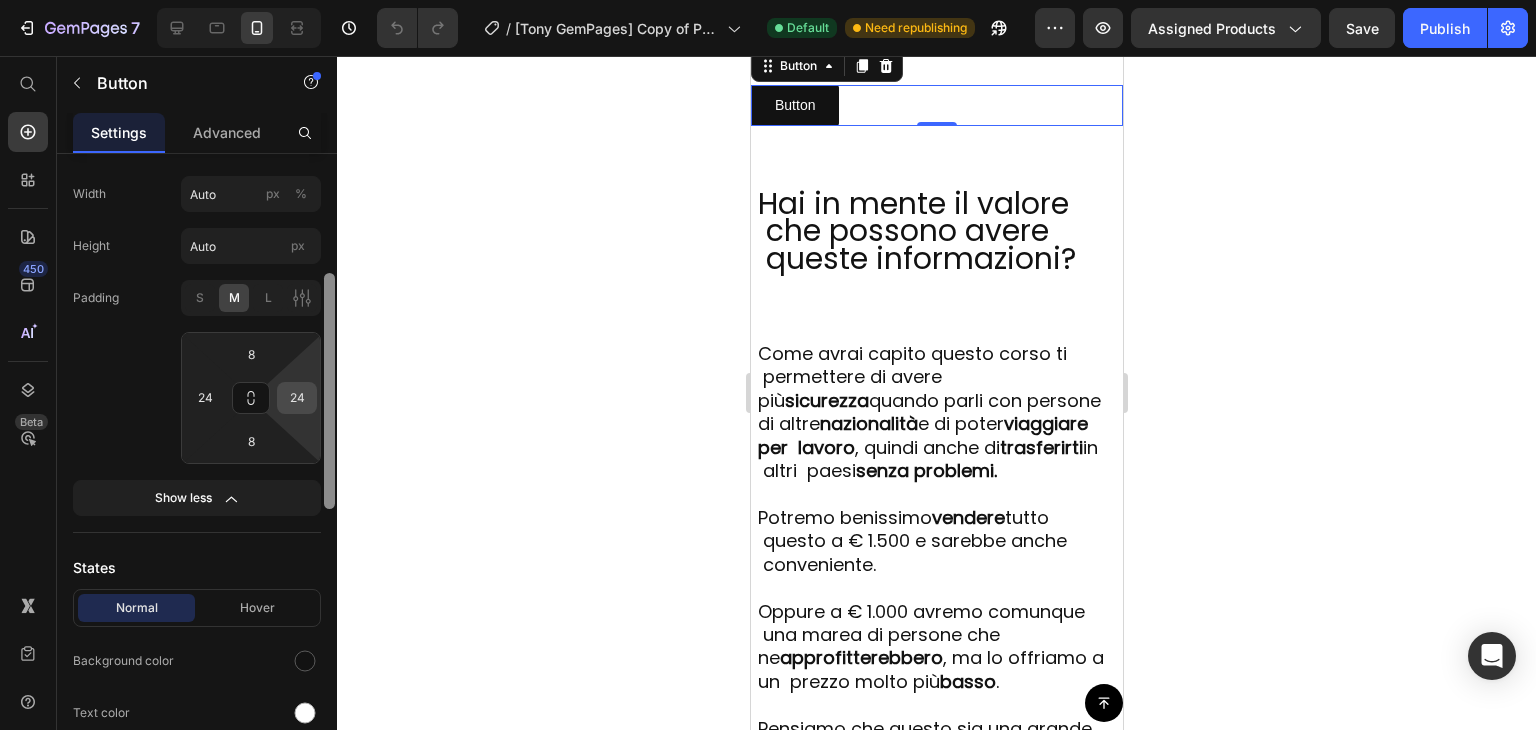 click on "Icon Insert link Button link freccetta  Insert link   Open link in  Current New tab Size Width Auto px % Height Auto px Padding S M L 8 24 8 24 Show less States Normal Hover Background color Text color Border Corner 3 3 3 3 Shadow Text Styles Paragraph 1 Font sans-serif Size 14 Show more Align  Delete element" at bounding box center (197, 470) 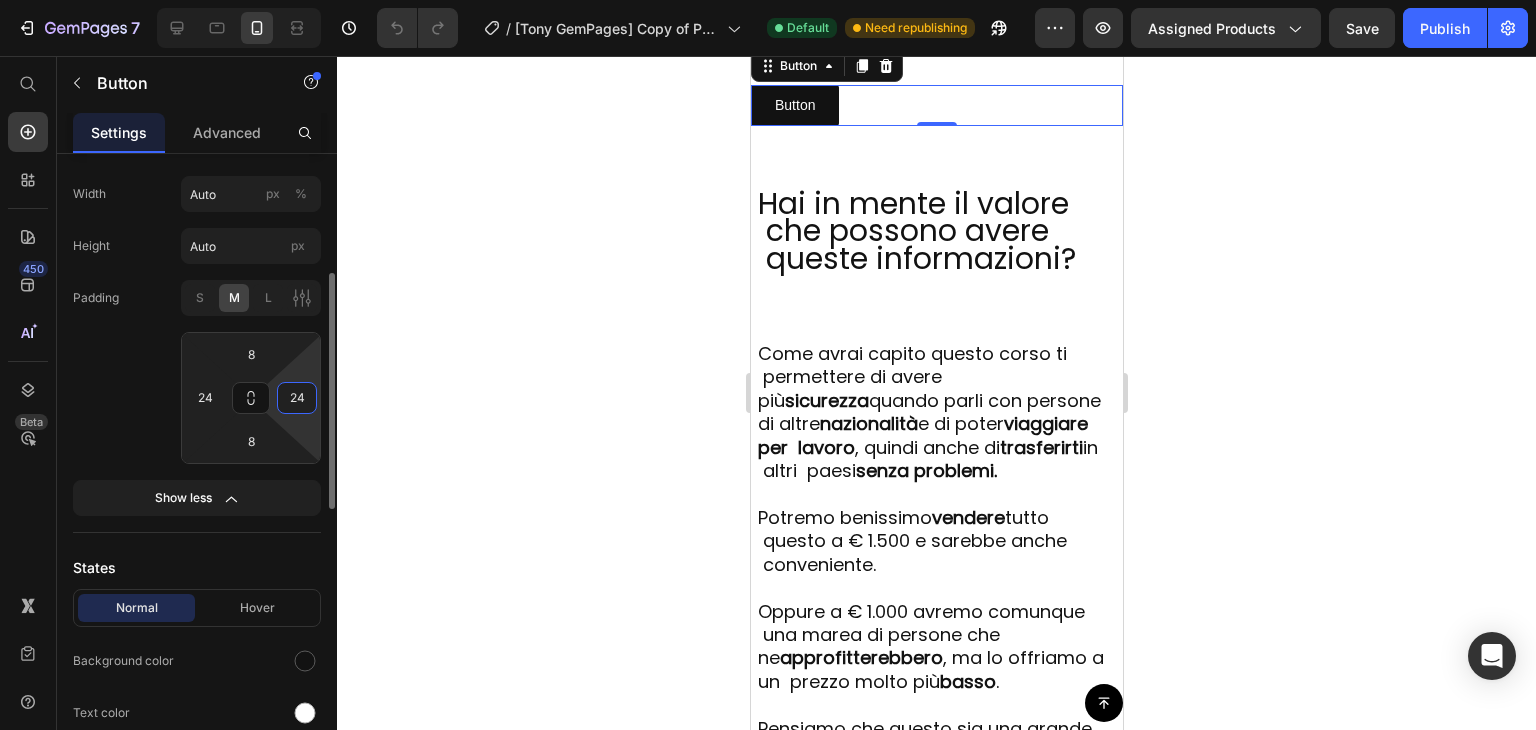 click on "24" at bounding box center [297, 398] 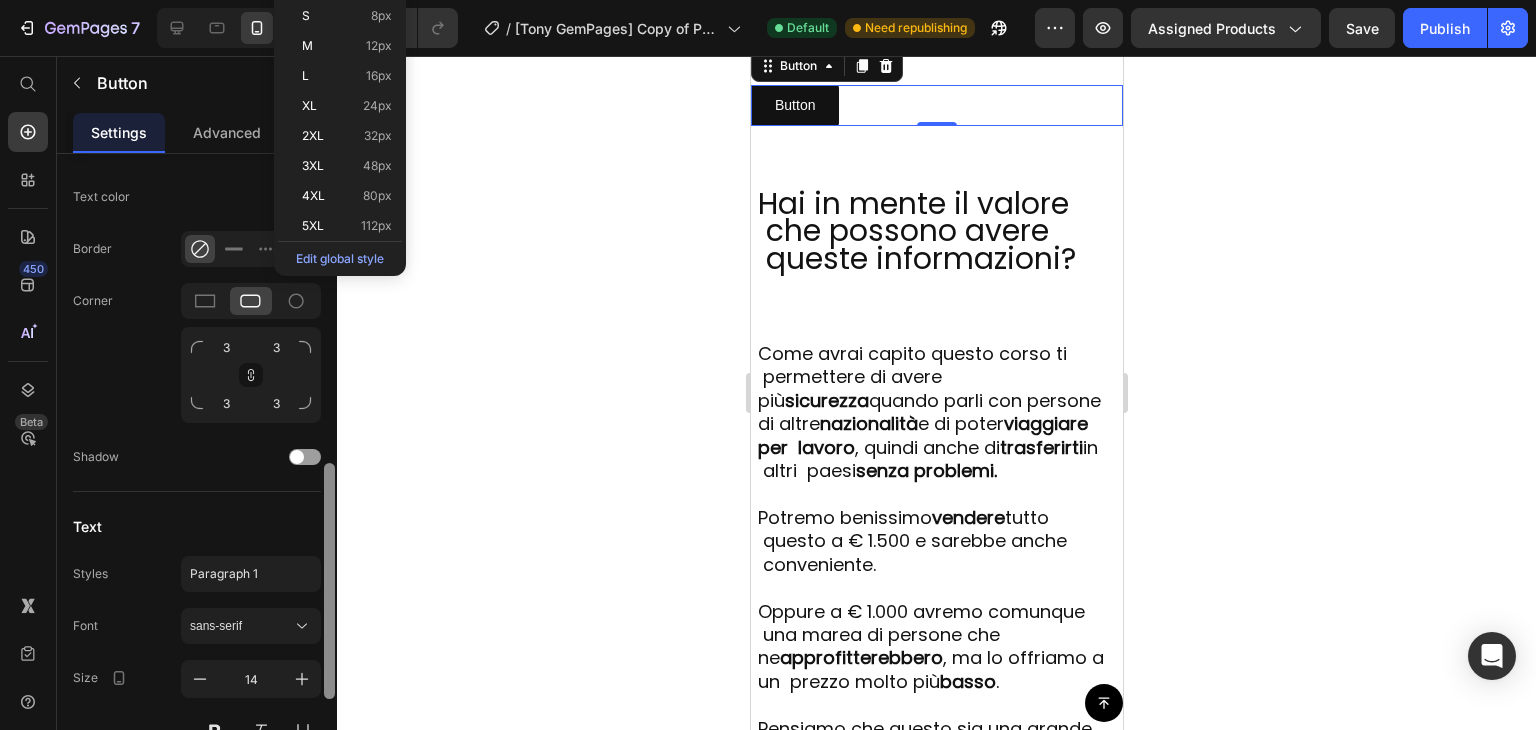 scroll, scrollTop: 936, scrollLeft: 0, axis: vertical 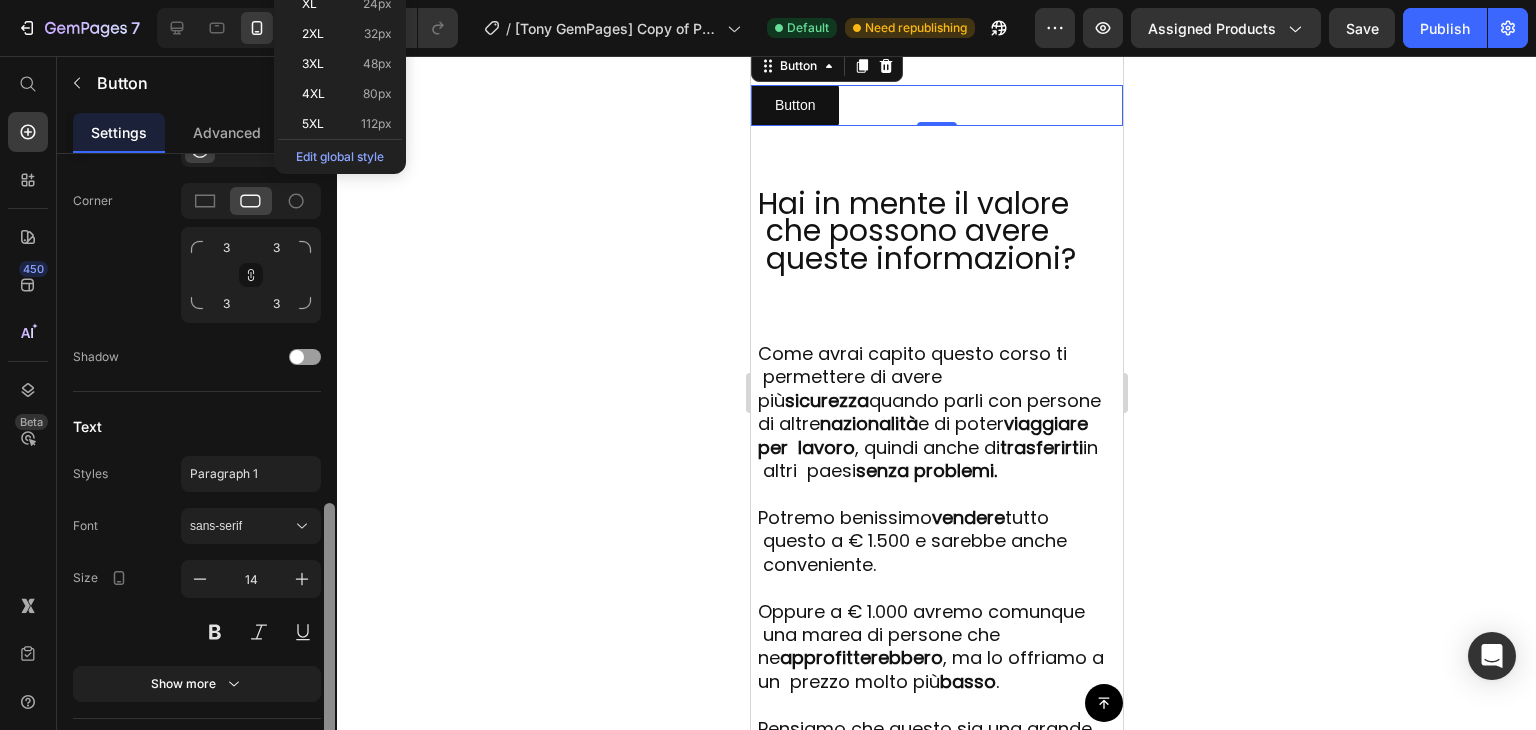 drag, startPoint x: 334, startPoint y: 385, endPoint x: 324, endPoint y: 615, distance: 230.21729 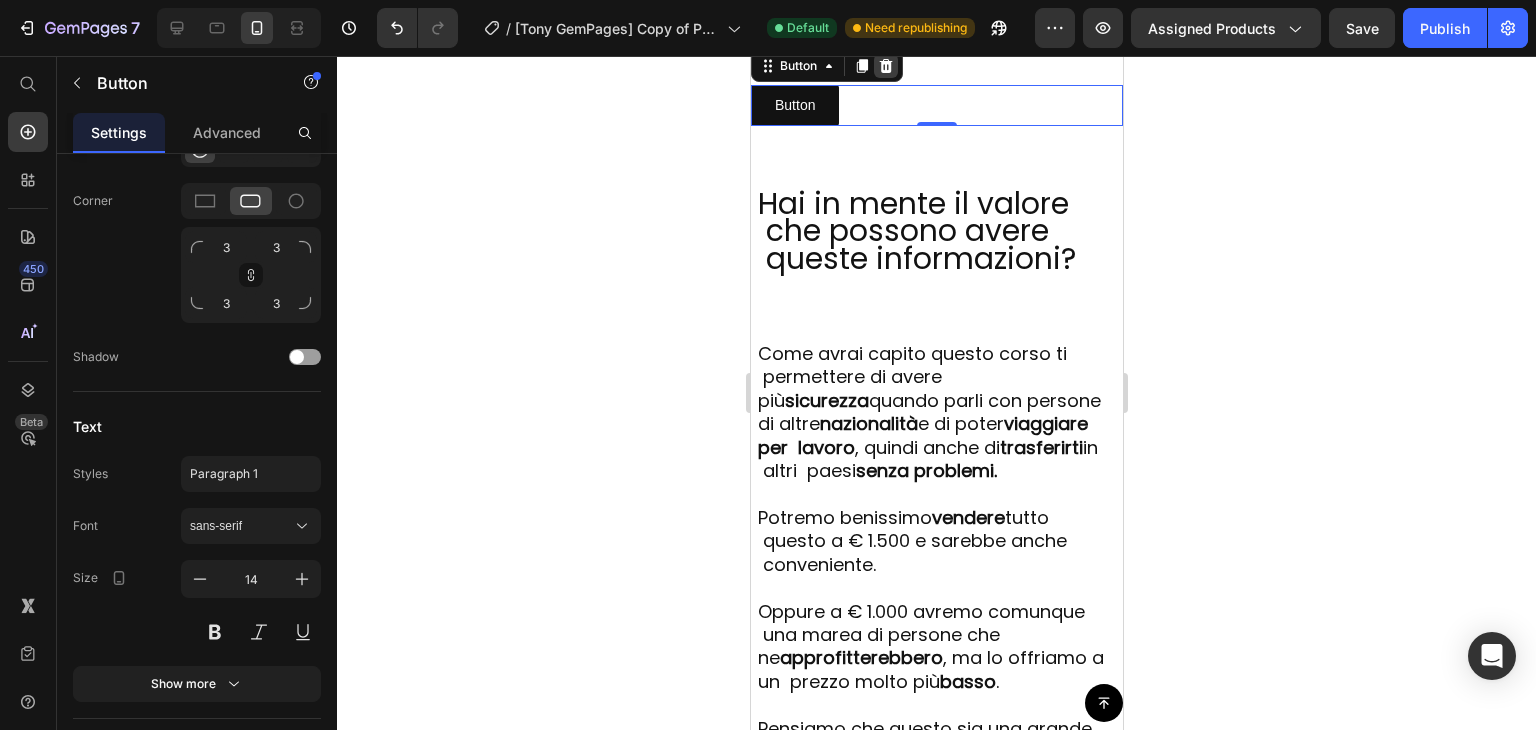 click 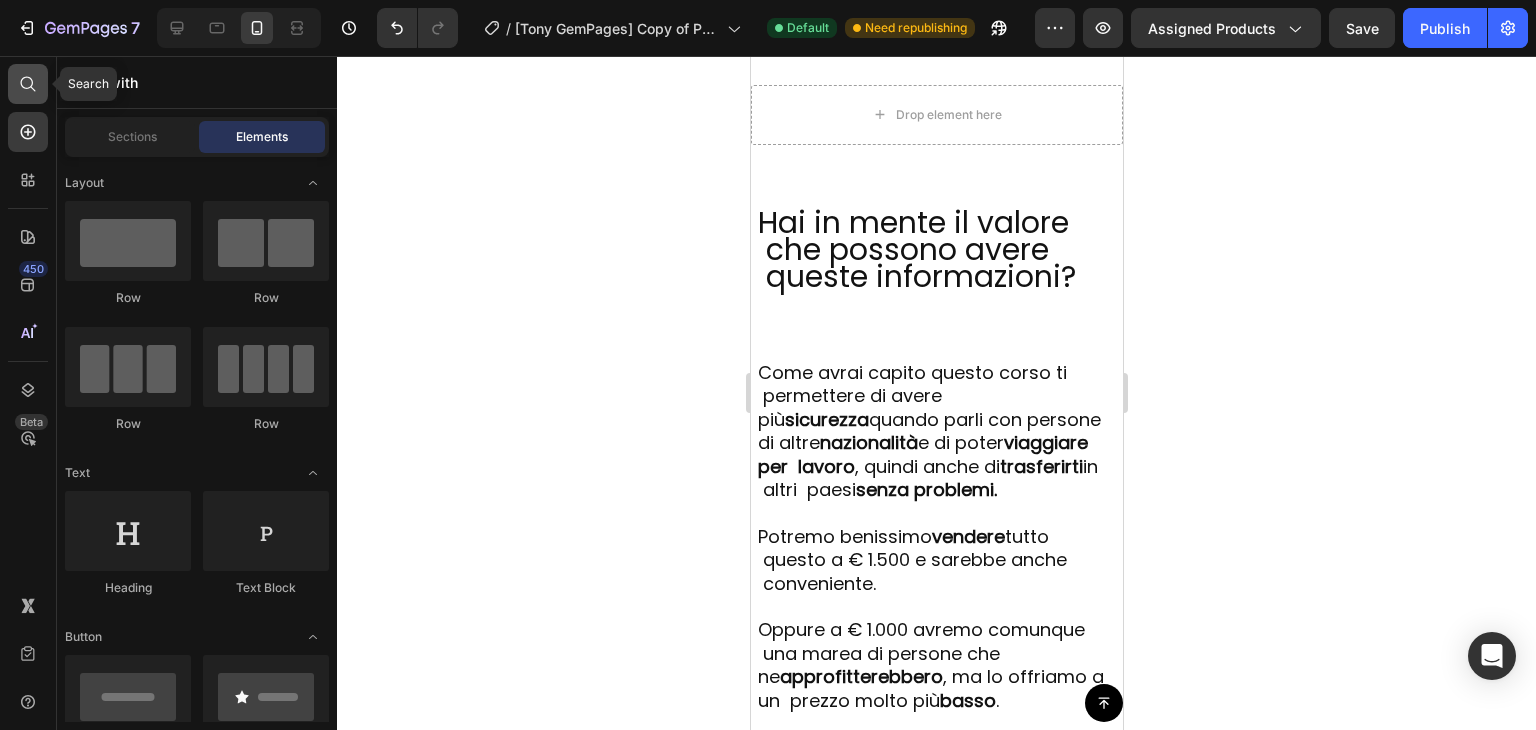 click 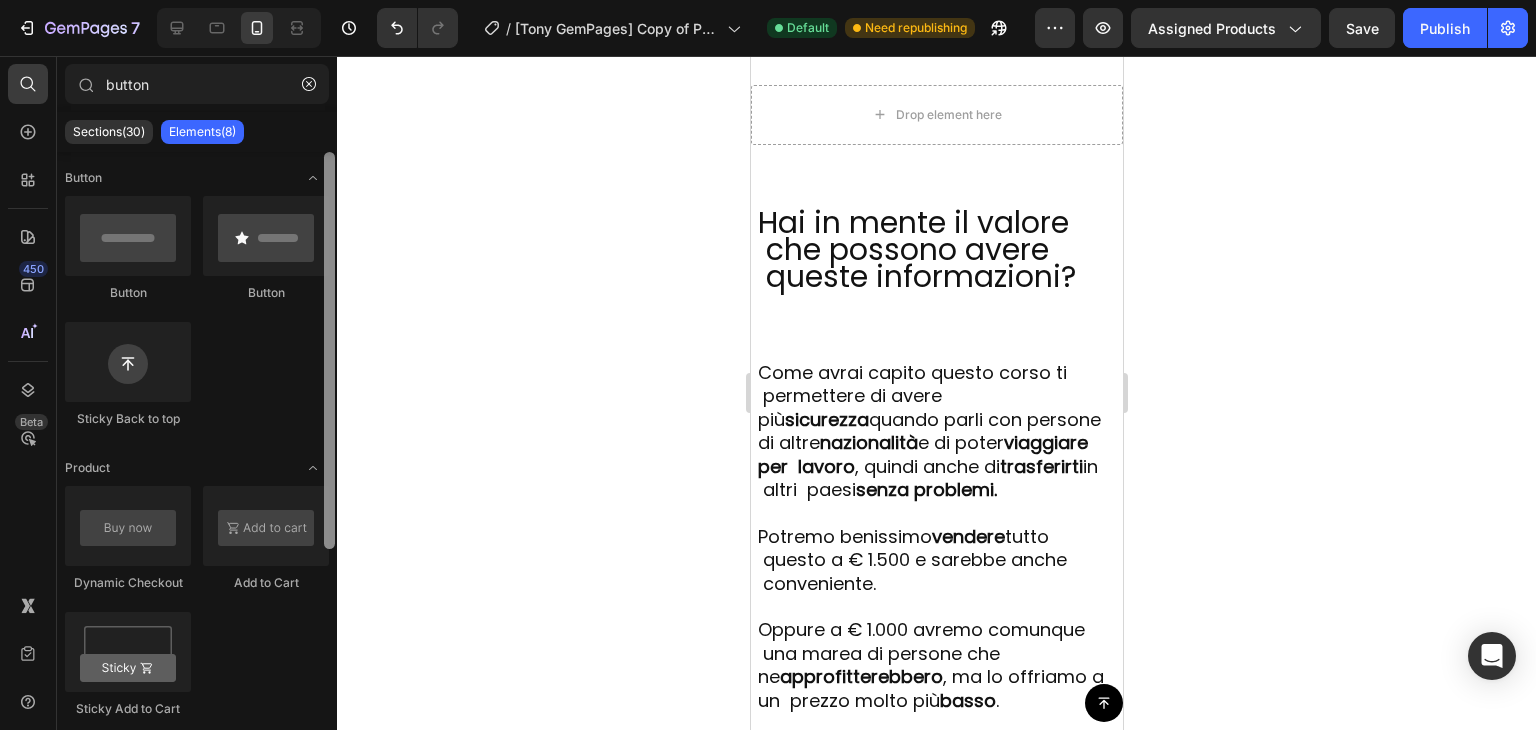 type on "button" 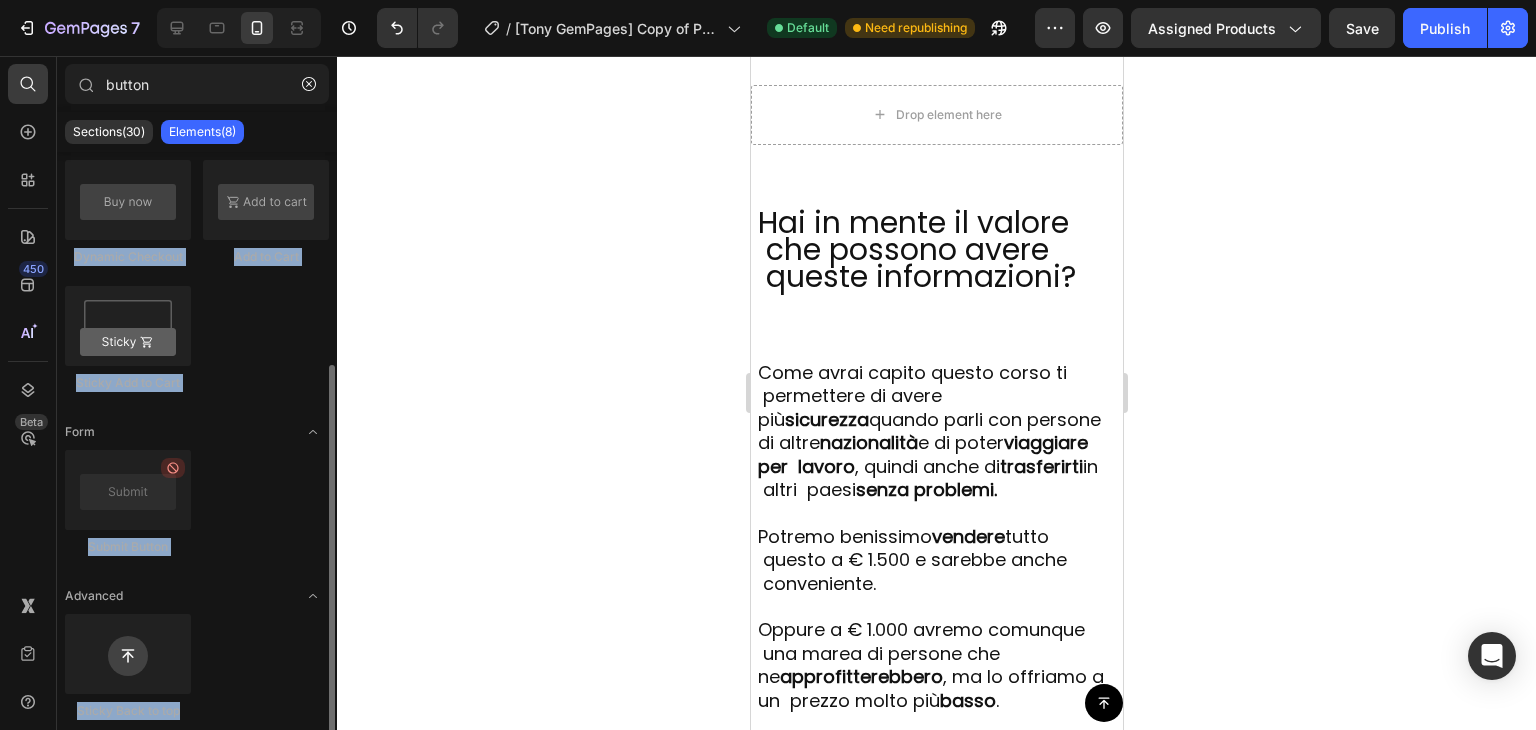 drag, startPoint x: 323, startPoint y: 187, endPoint x: 334, endPoint y: 126, distance: 61.983868 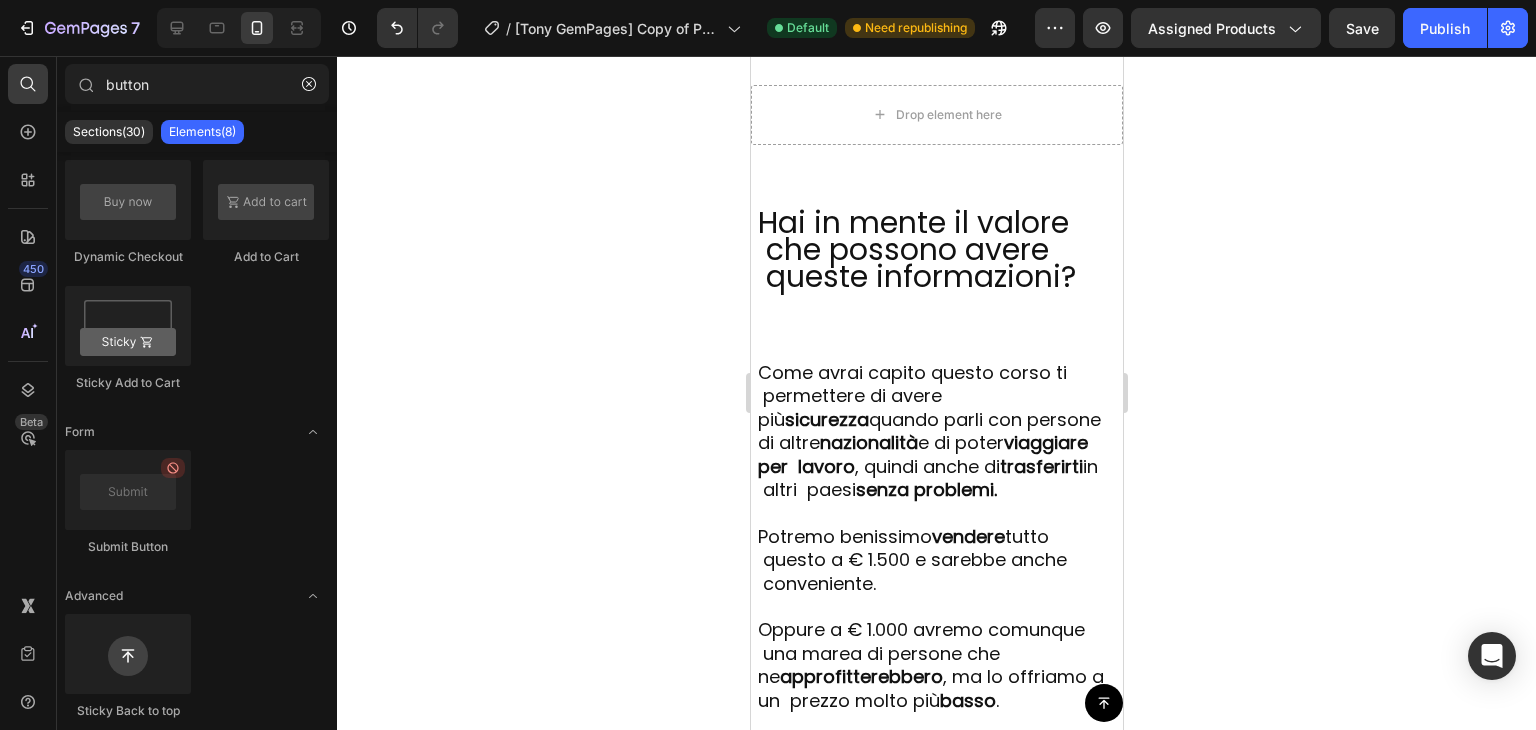 click 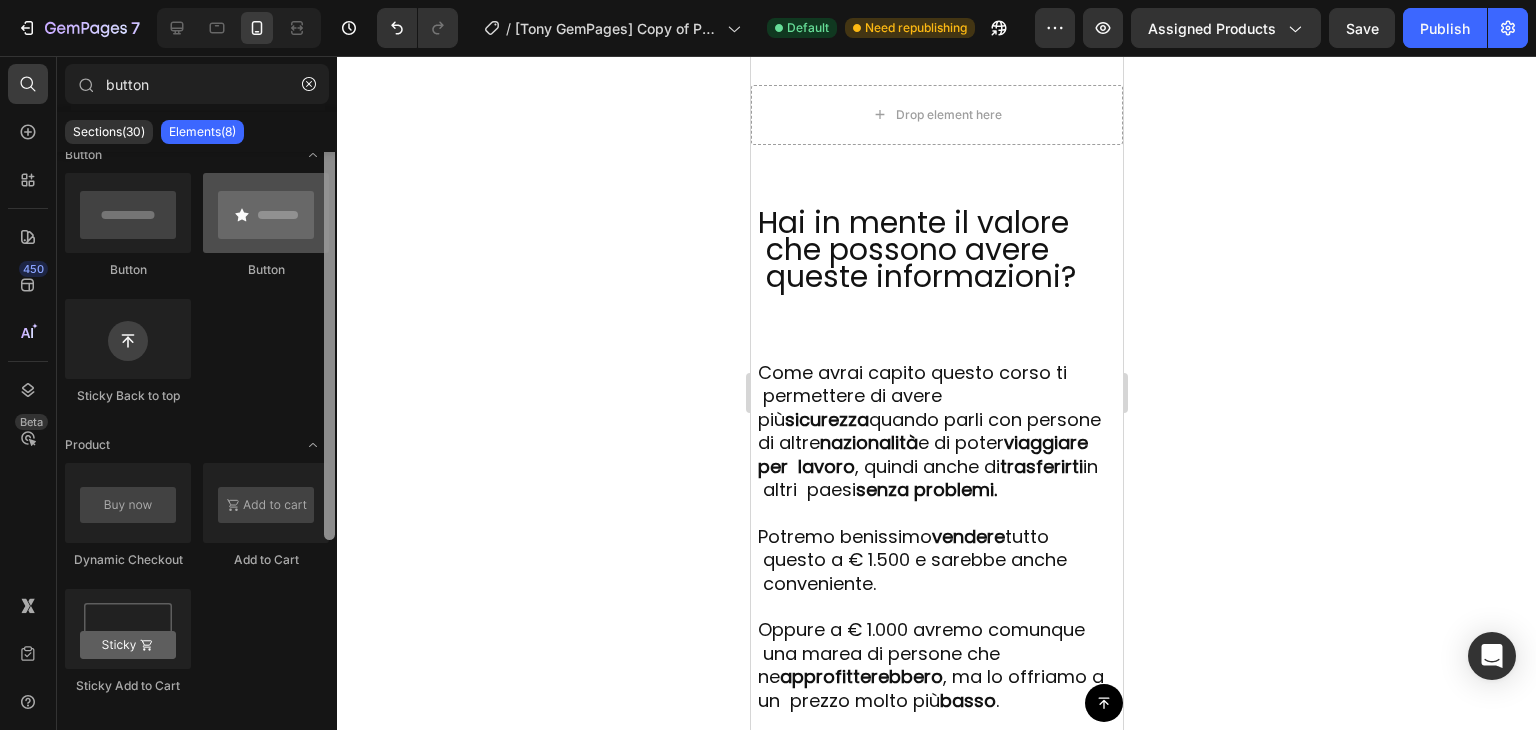 scroll, scrollTop: 0, scrollLeft: 0, axis: both 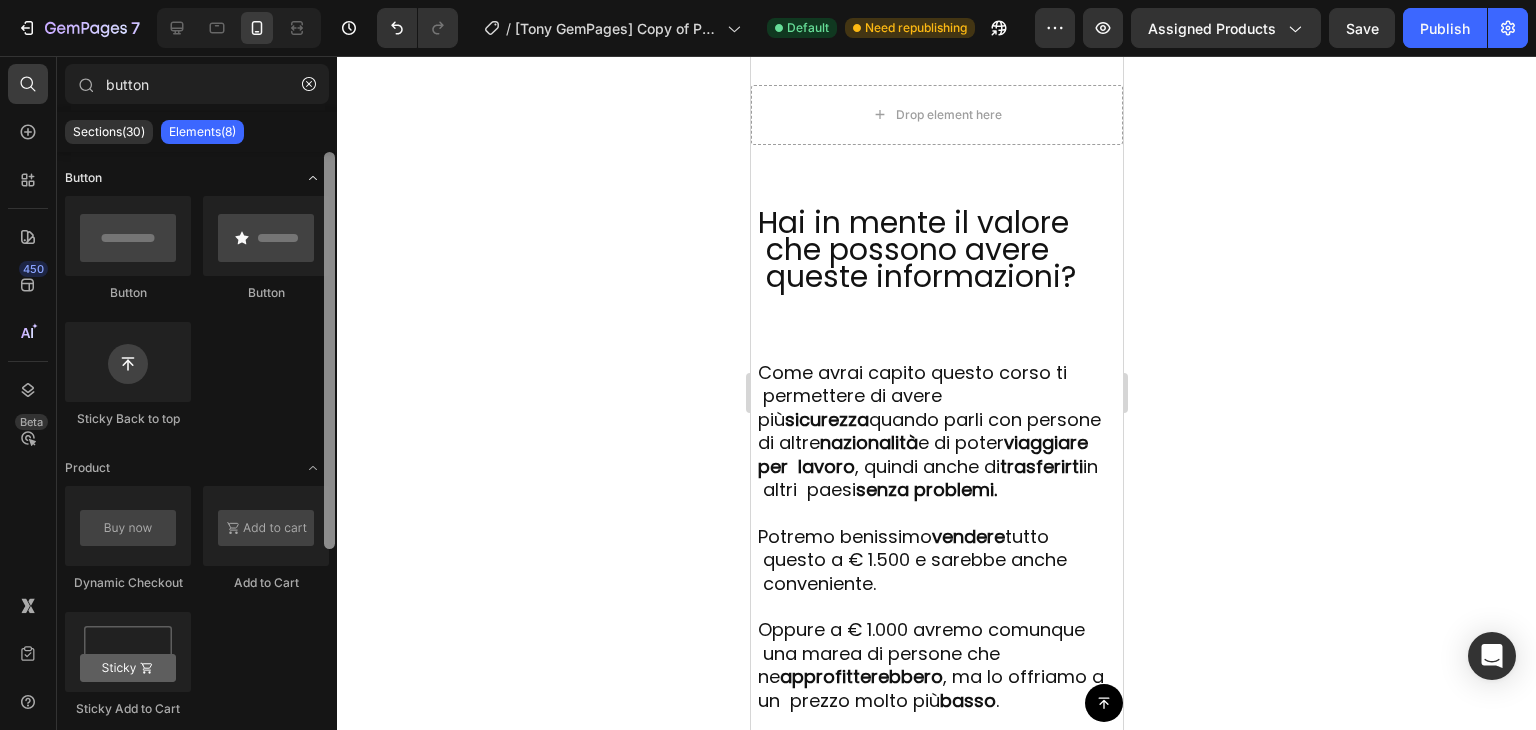 drag, startPoint x: 332, startPoint y: 502, endPoint x: 309, endPoint y: 173, distance: 329.80298 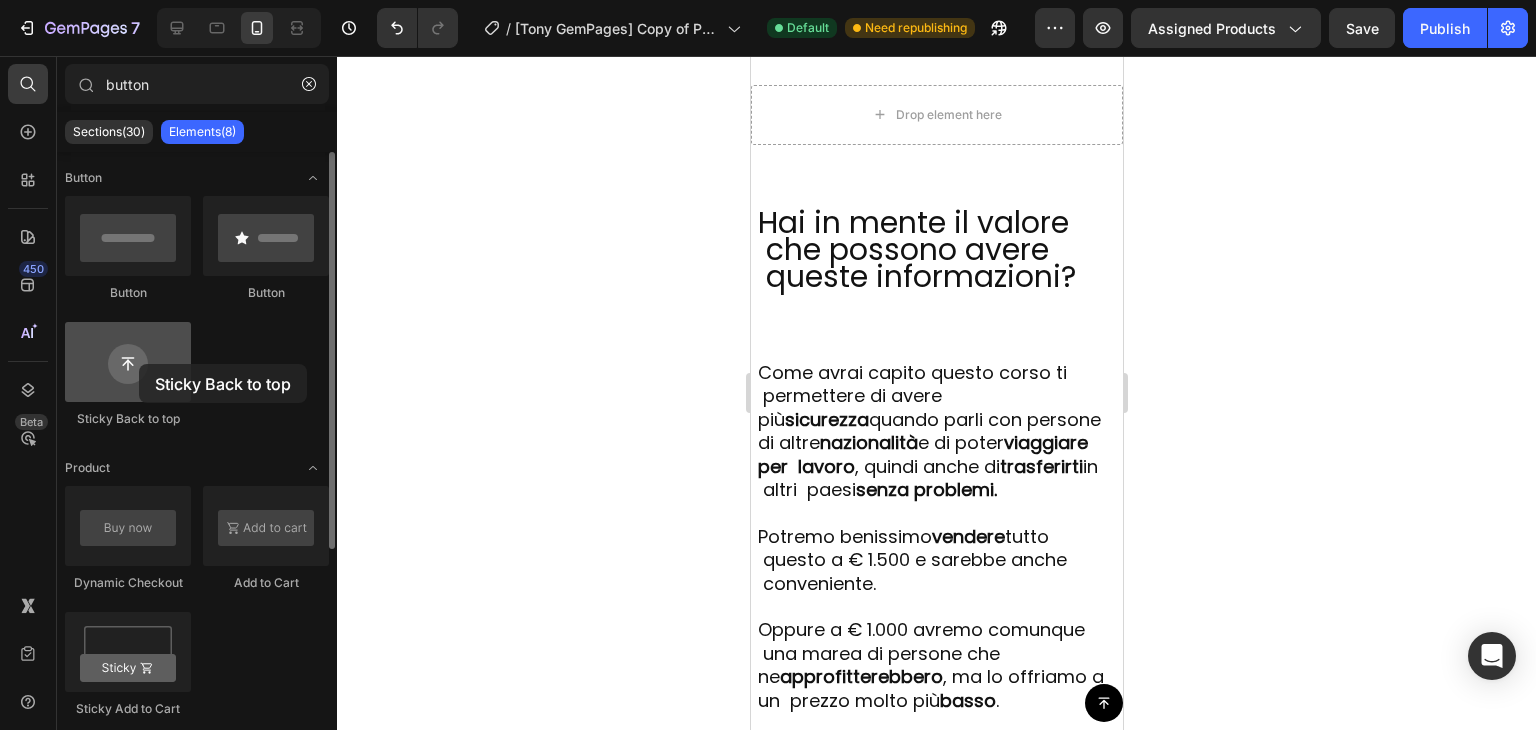 drag, startPoint x: 143, startPoint y: 391, endPoint x: 139, endPoint y: 364, distance: 27.294687 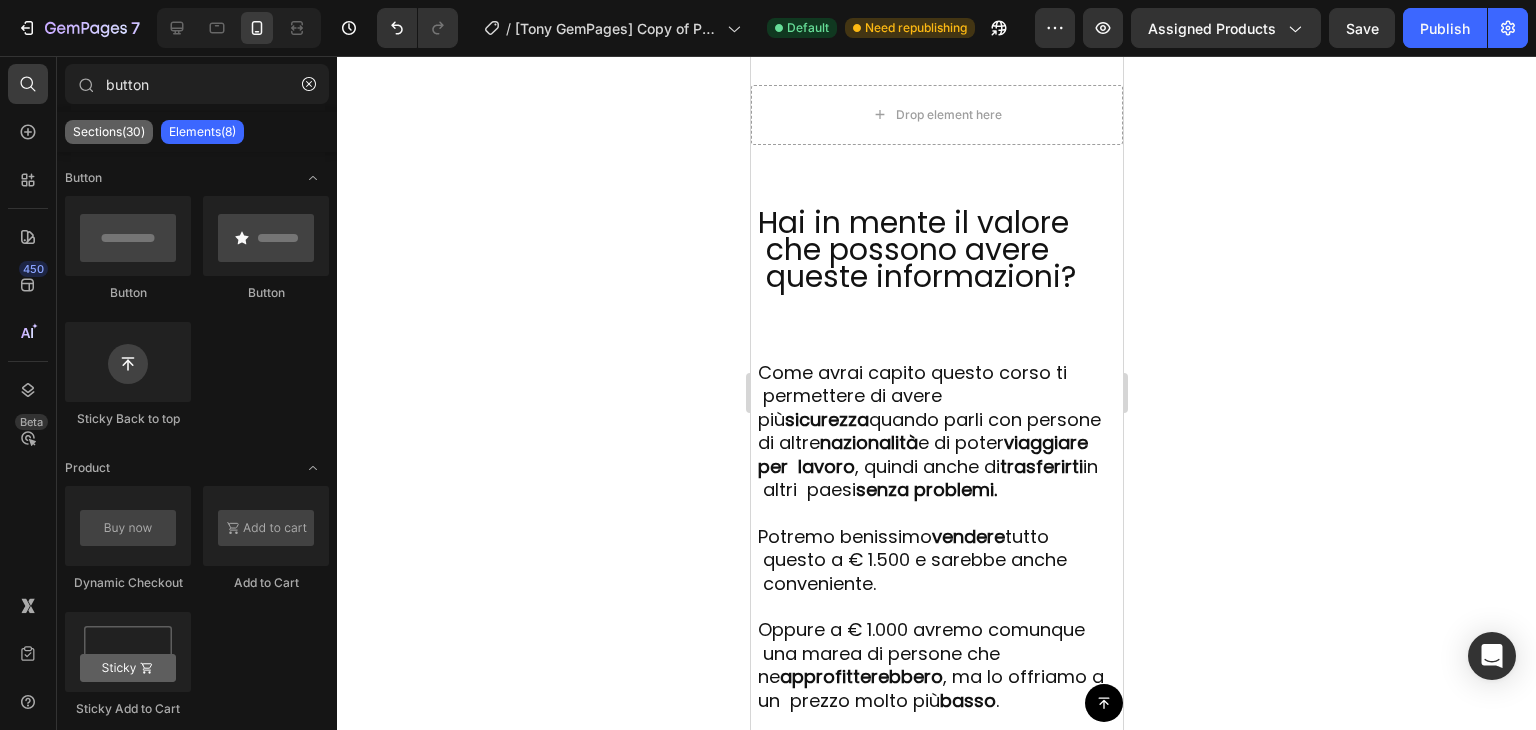 click on "Sections(30)" at bounding box center (109, 132) 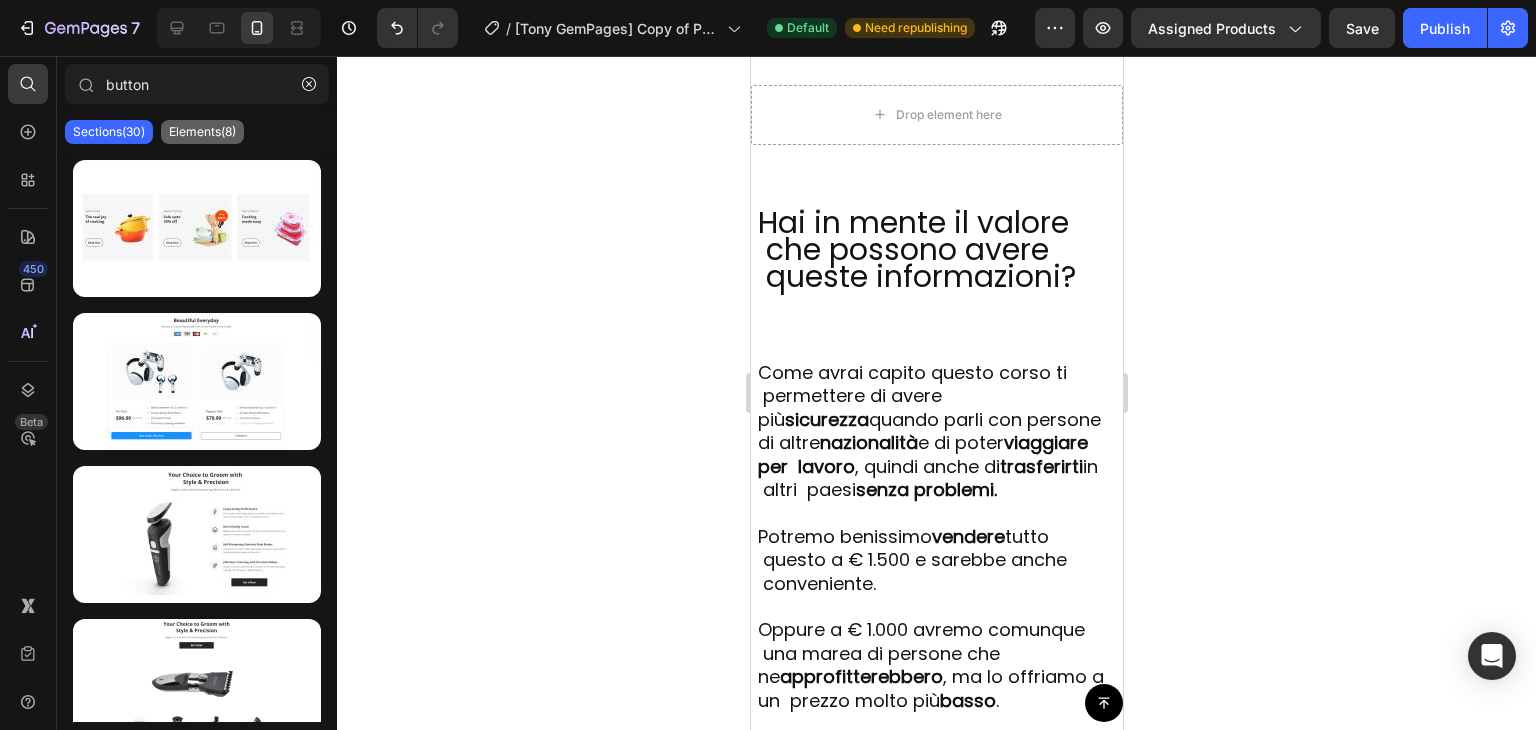 click on "Elements(8)" at bounding box center [202, 132] 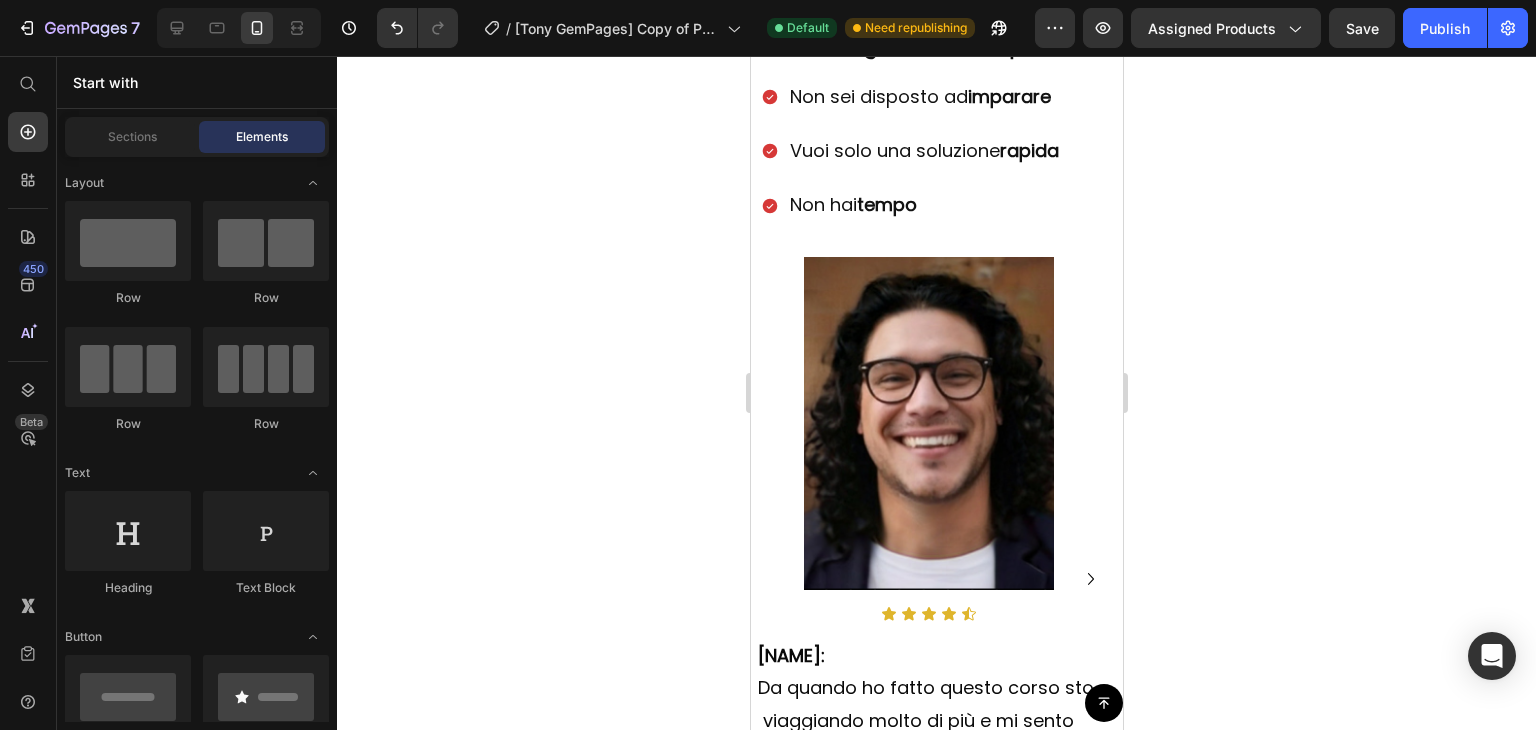 scroll, scrollTop: 1728, scrollLeft: 0, axis: vertical 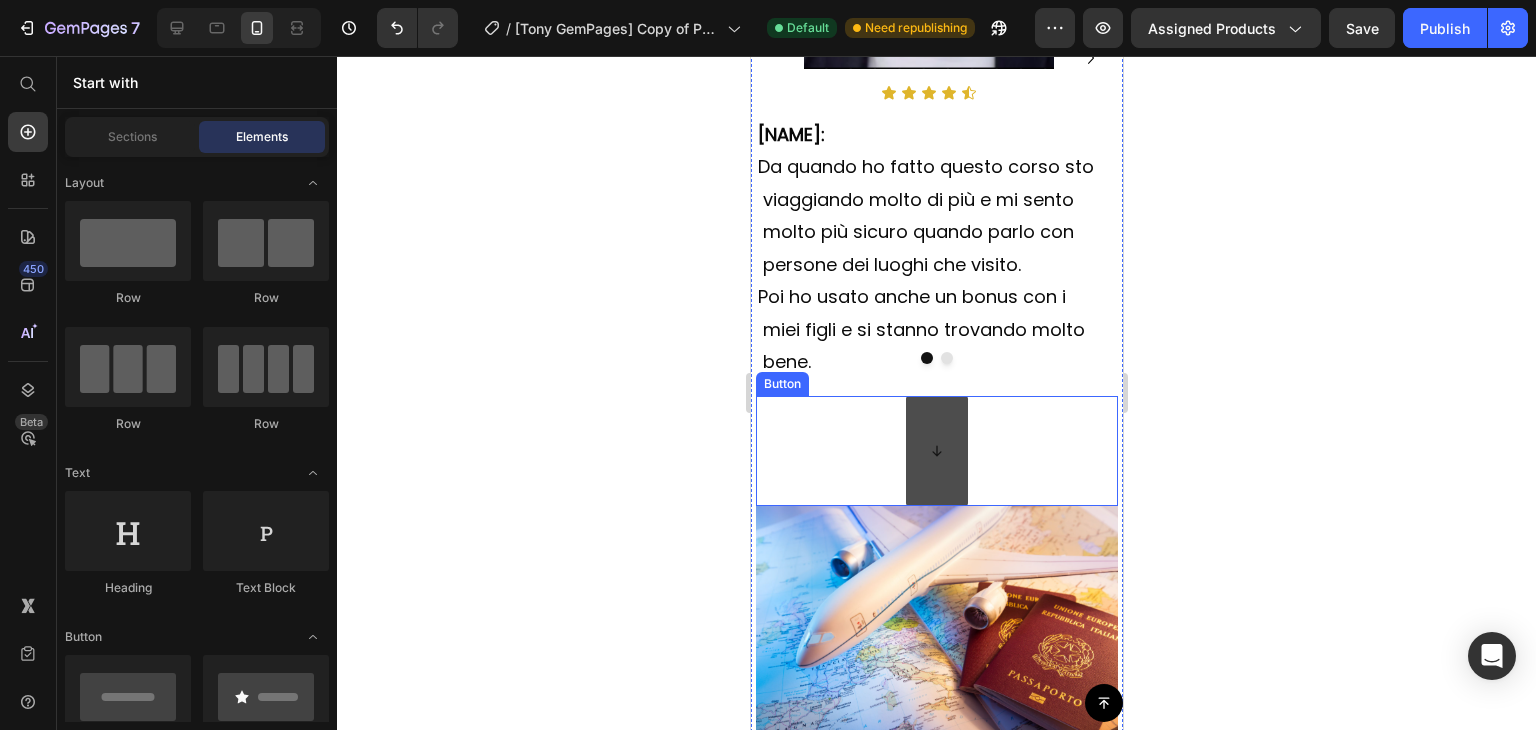 click at bounding box center (936, 451) 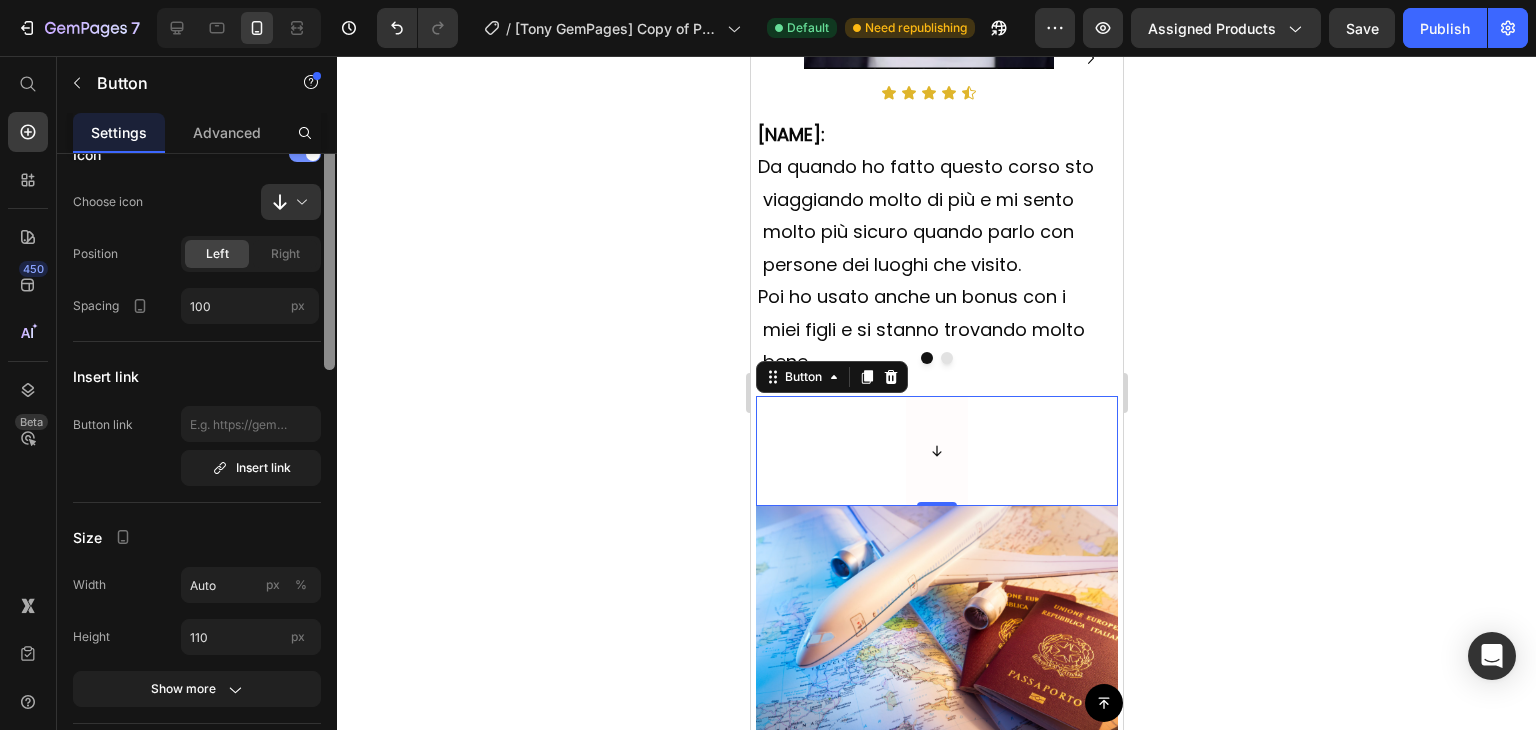 scroll, scrollTop: 0, scrollLeft: 0, axis: both 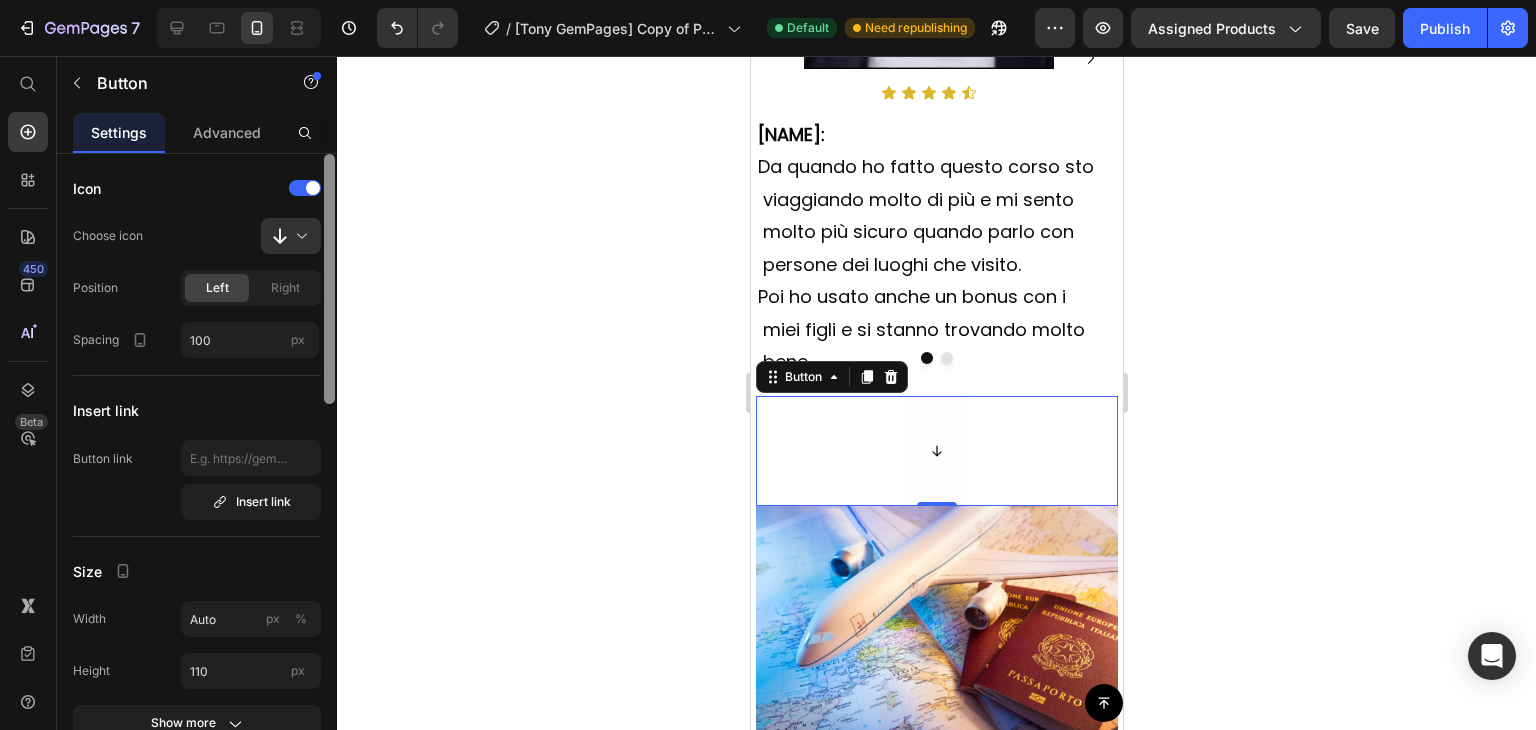 drag, startPoint x: 329, startPoint y: 560, endPoint x: 311, endPoint y: 157, distance: 403.4018 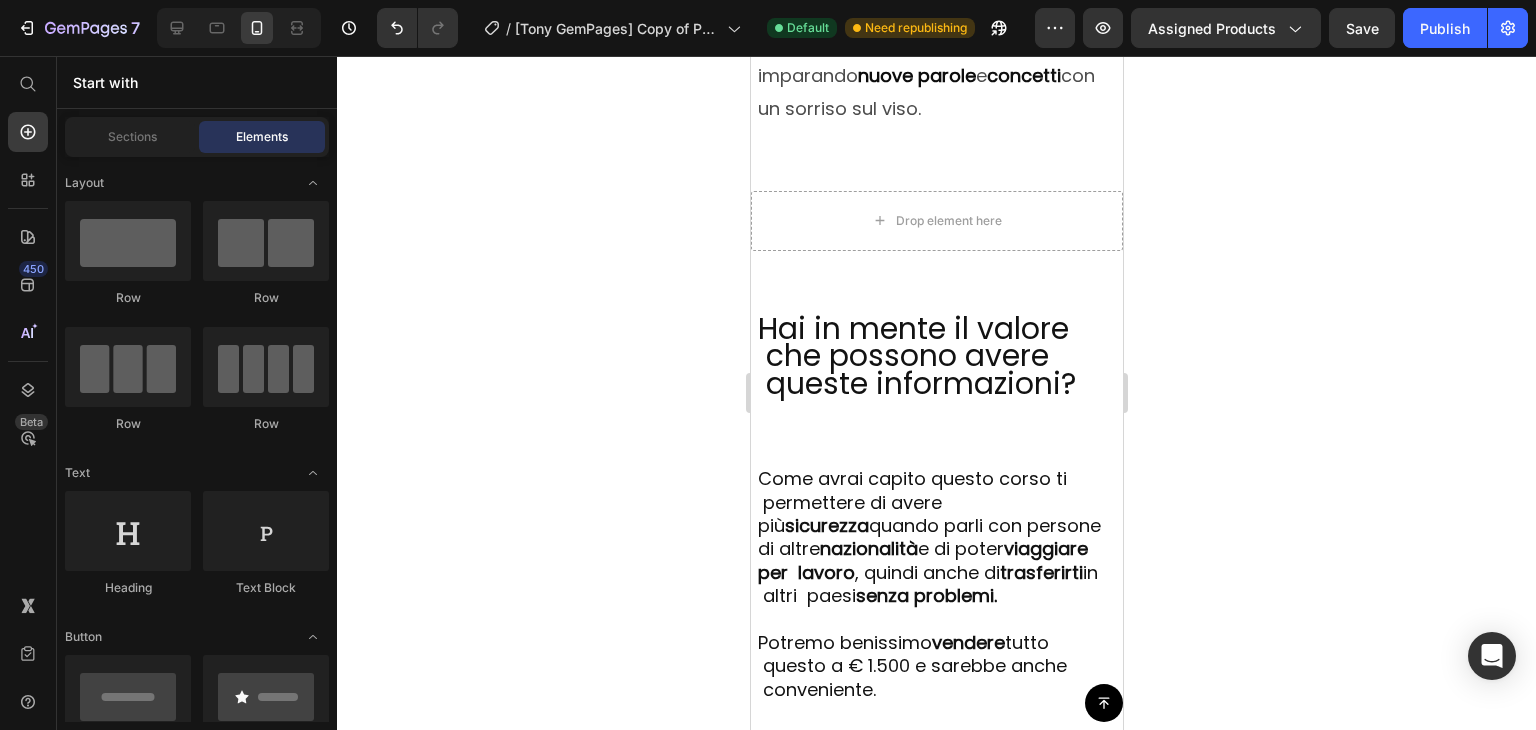 scroll, scrollTop: 7296, scrollLeft: 0, axis: vertical 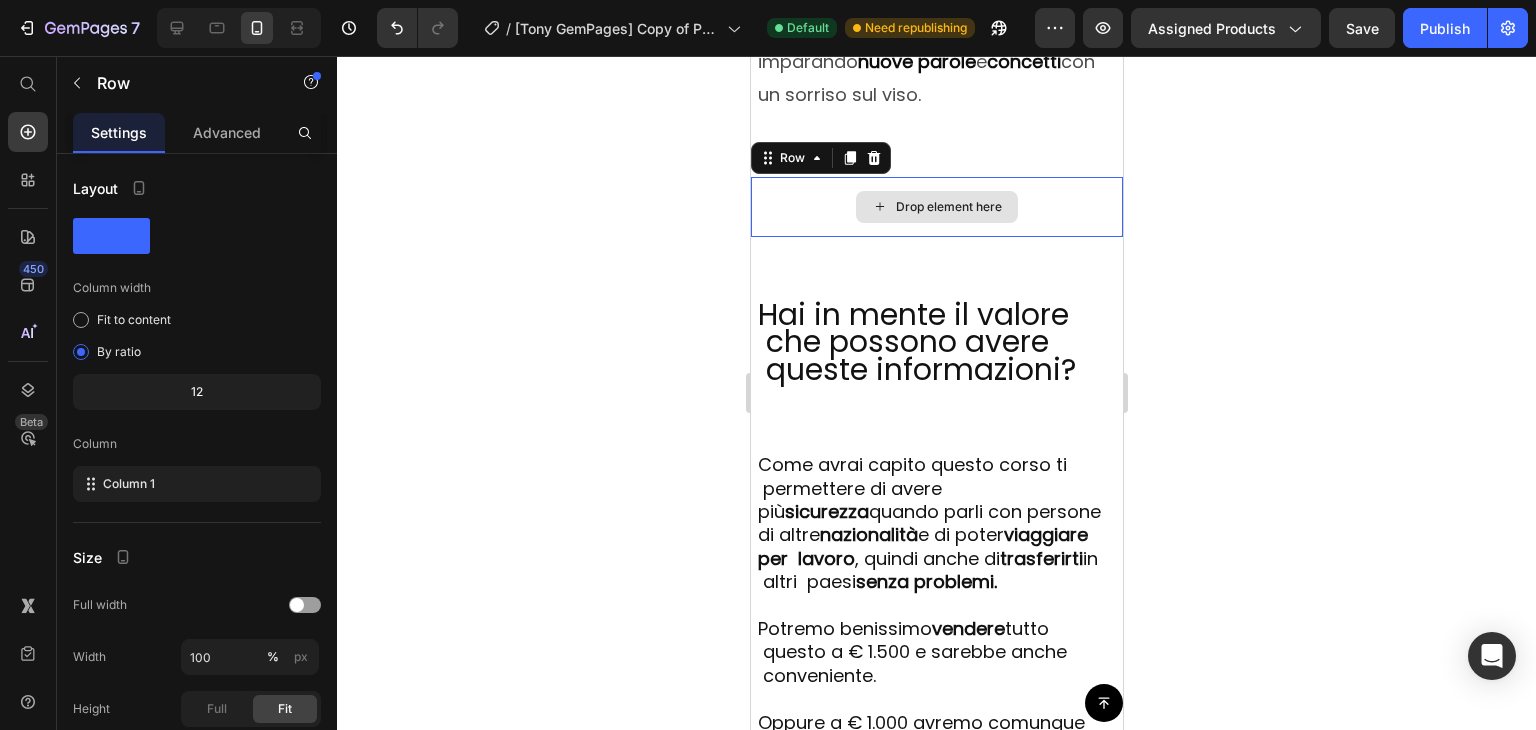 click on "Drop element here" at bounding box center [936, 207] 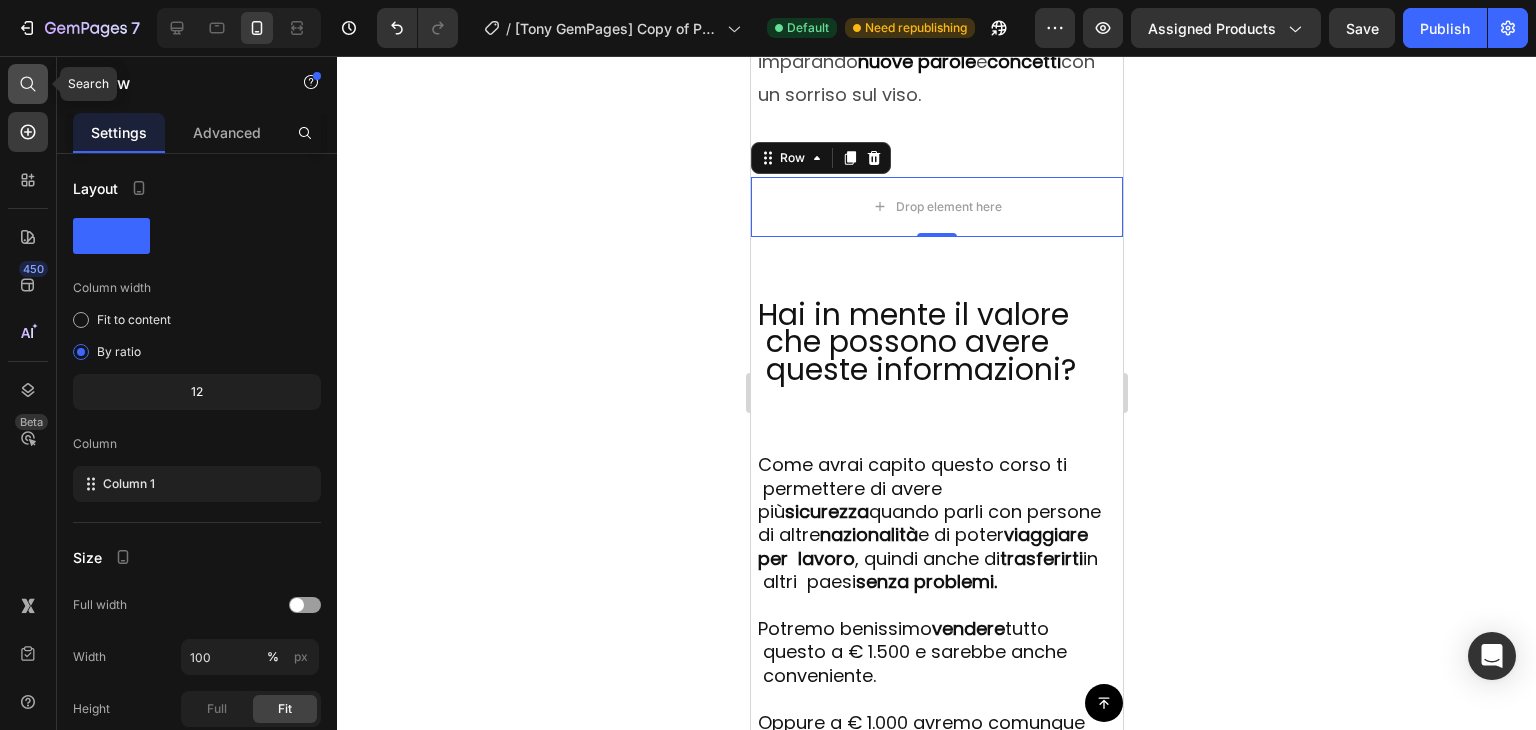 click 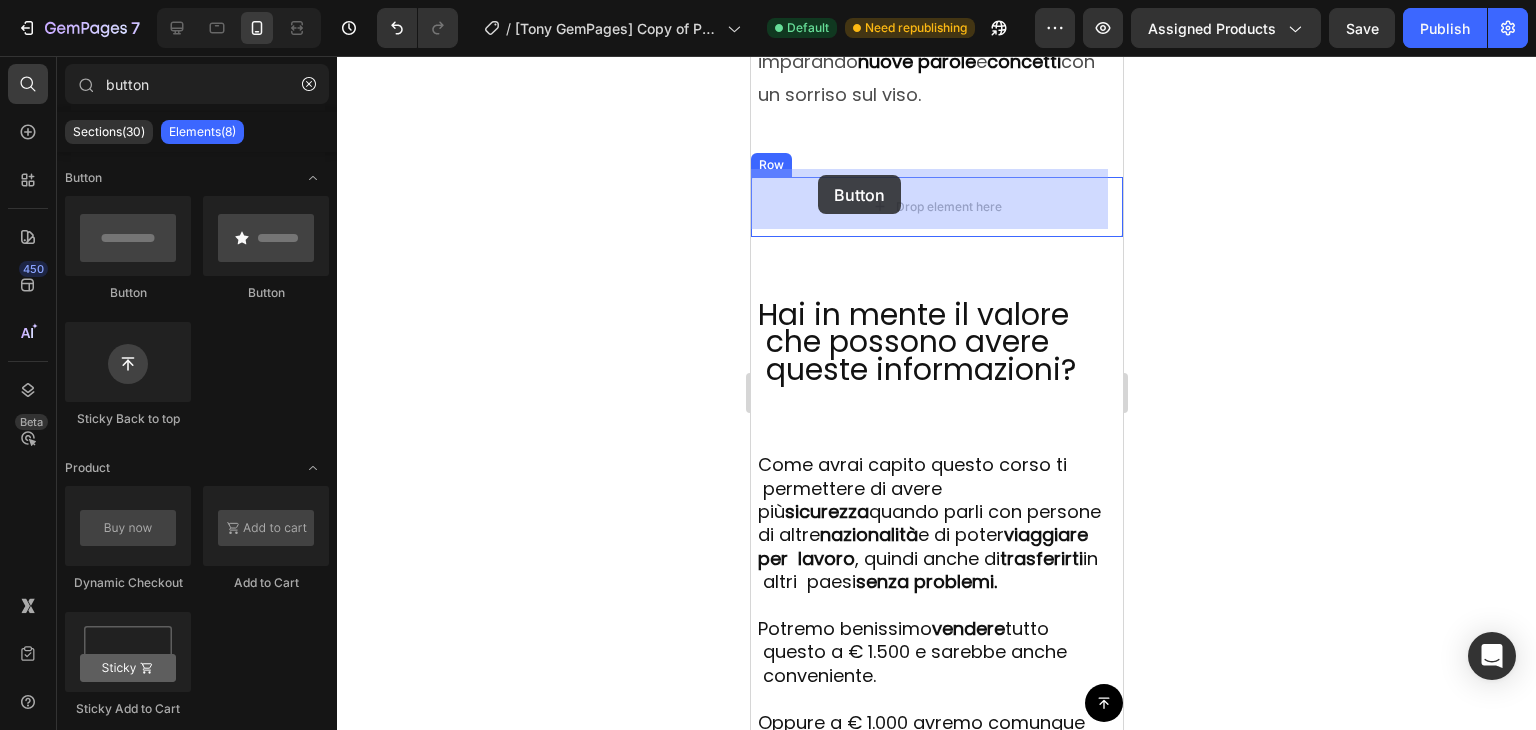 drag, startPoint x: 905, startPoint y: 305, endPoint x: 817, endPoint y: 175, distance: 156.98407 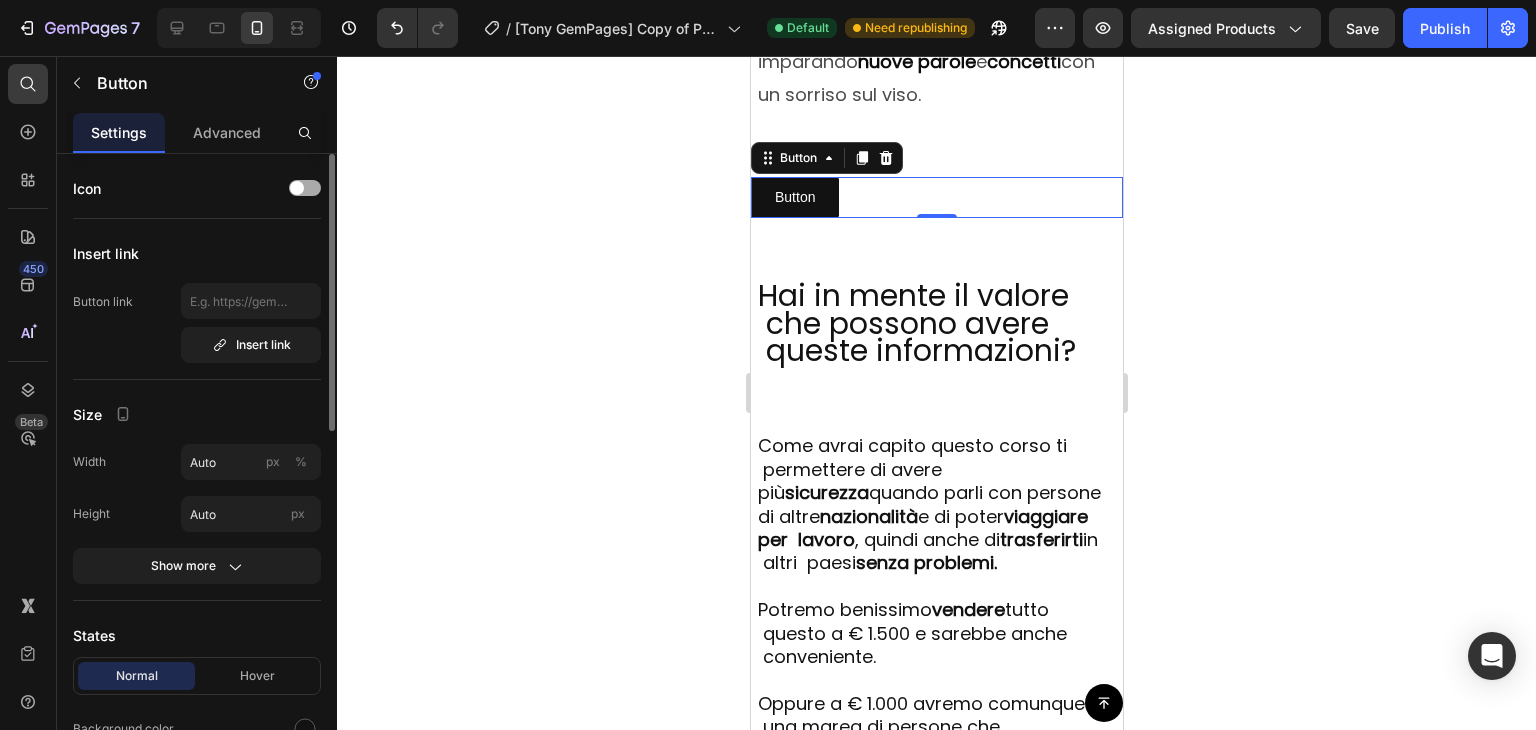 drag, startPoint x: 308, startPoint y: 175, endPoint x: 311, endPoint y: 189, distance: 14.3178215 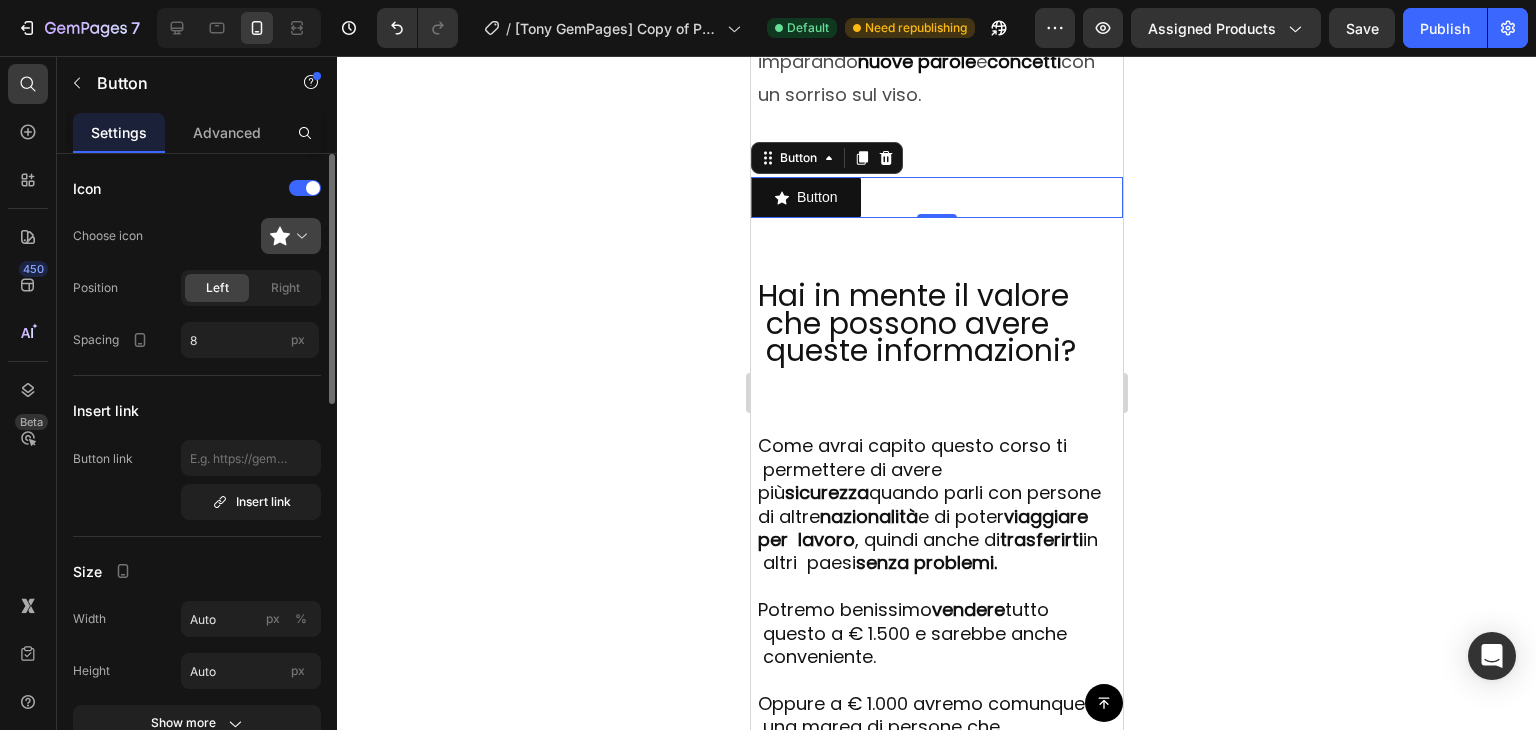 click at bounding box center [299, 236] 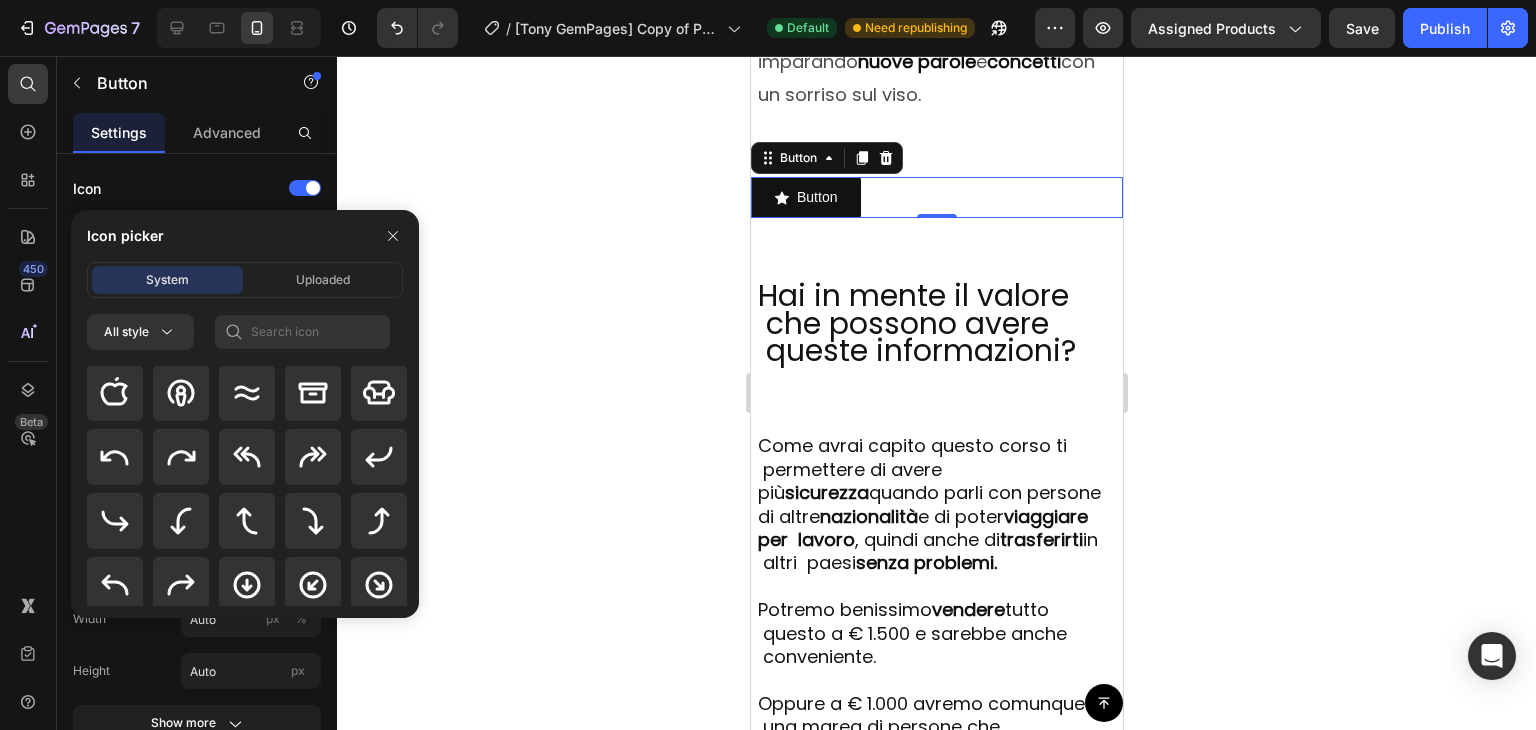 scroll, scrollTop: 440, scrollLeft: 0, axis: vertical 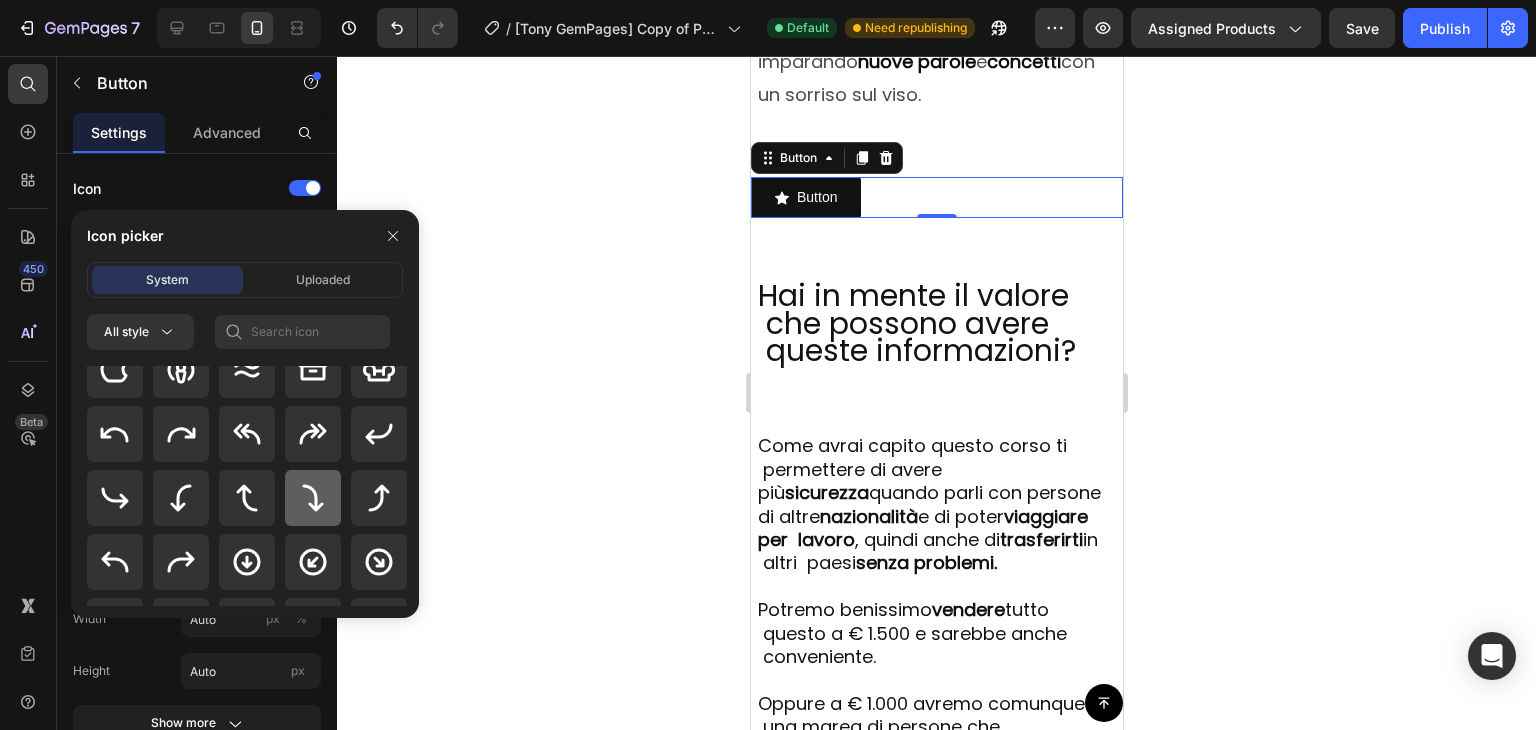click 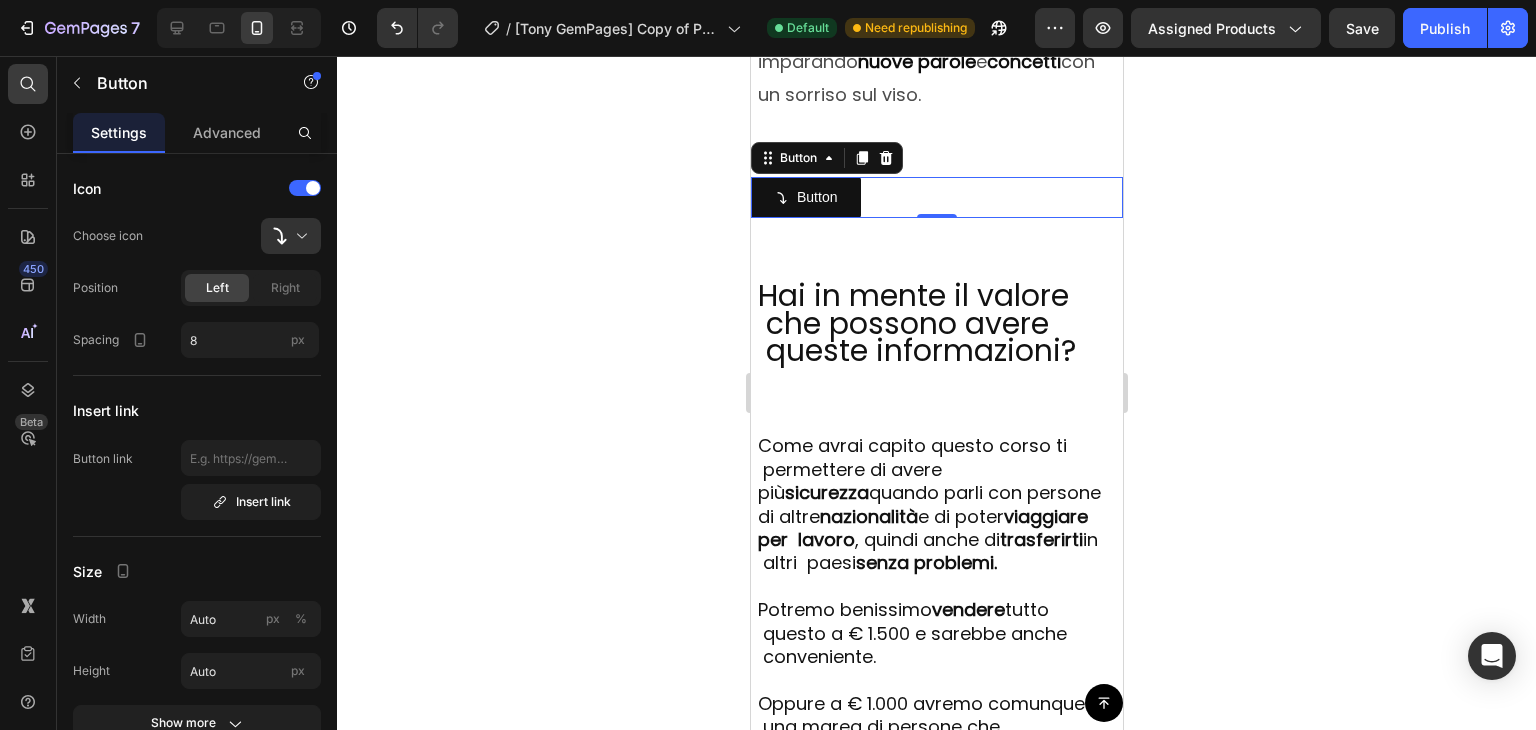 click on "Button Button   0" at bounding box center [936, 197] 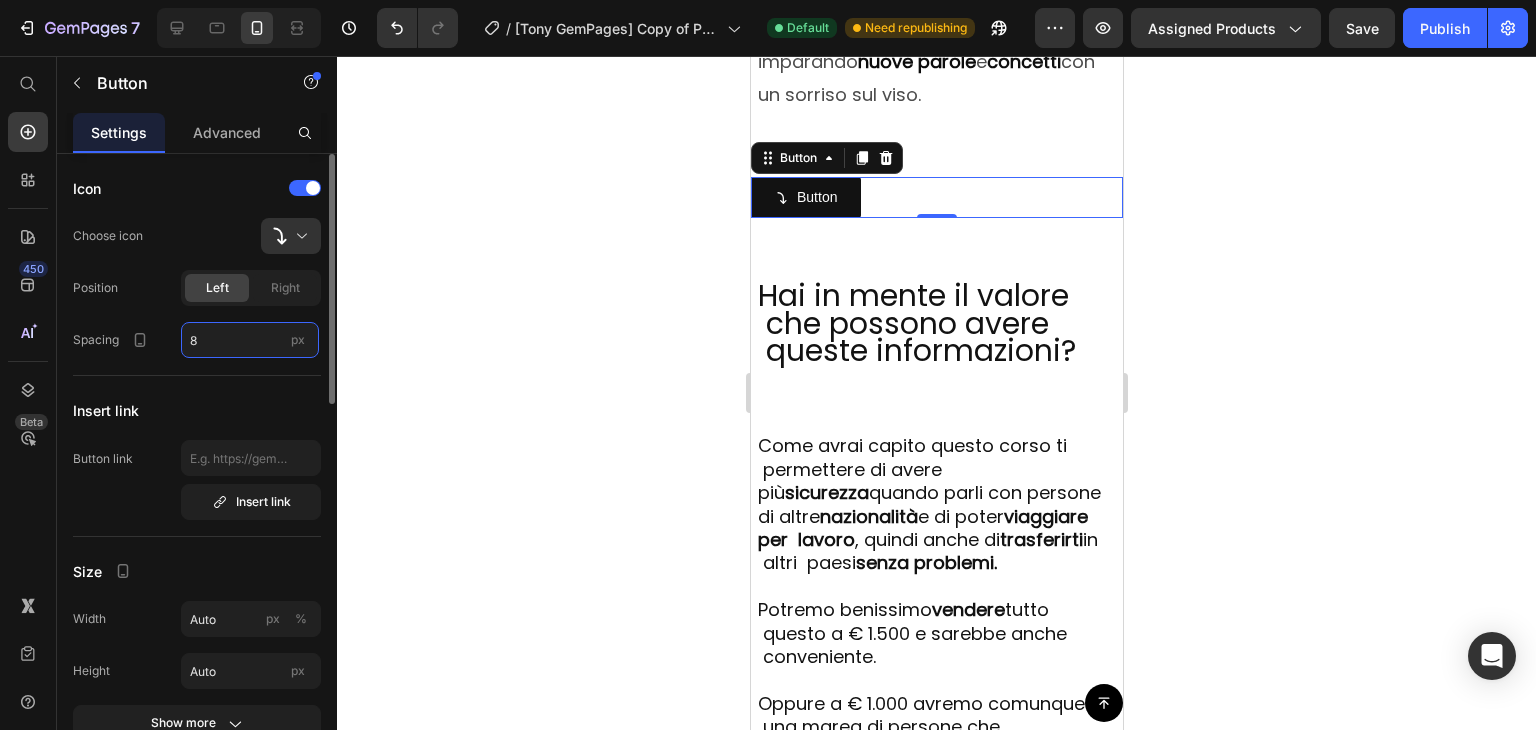 click on "8" at bounding box center (250, 340) 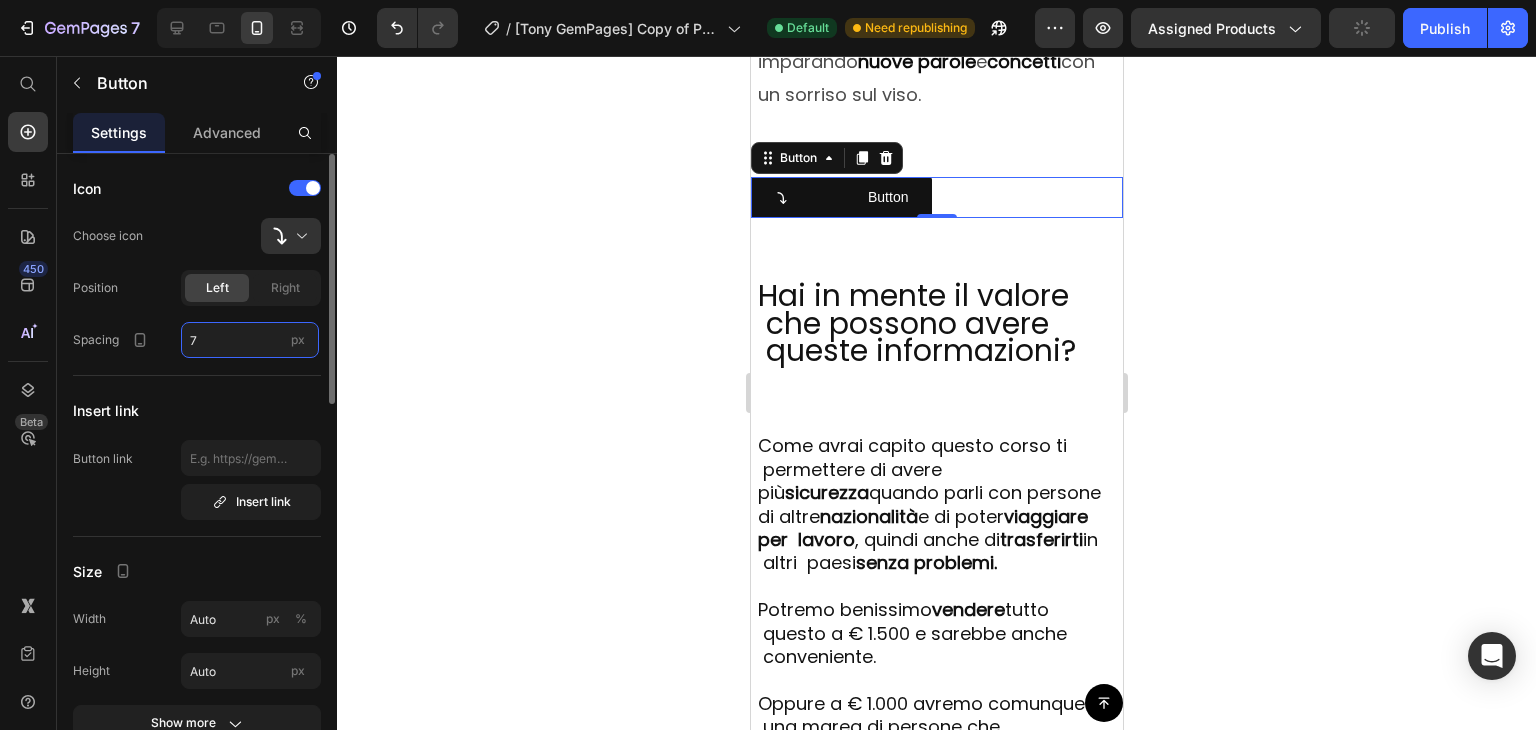 type on "8" 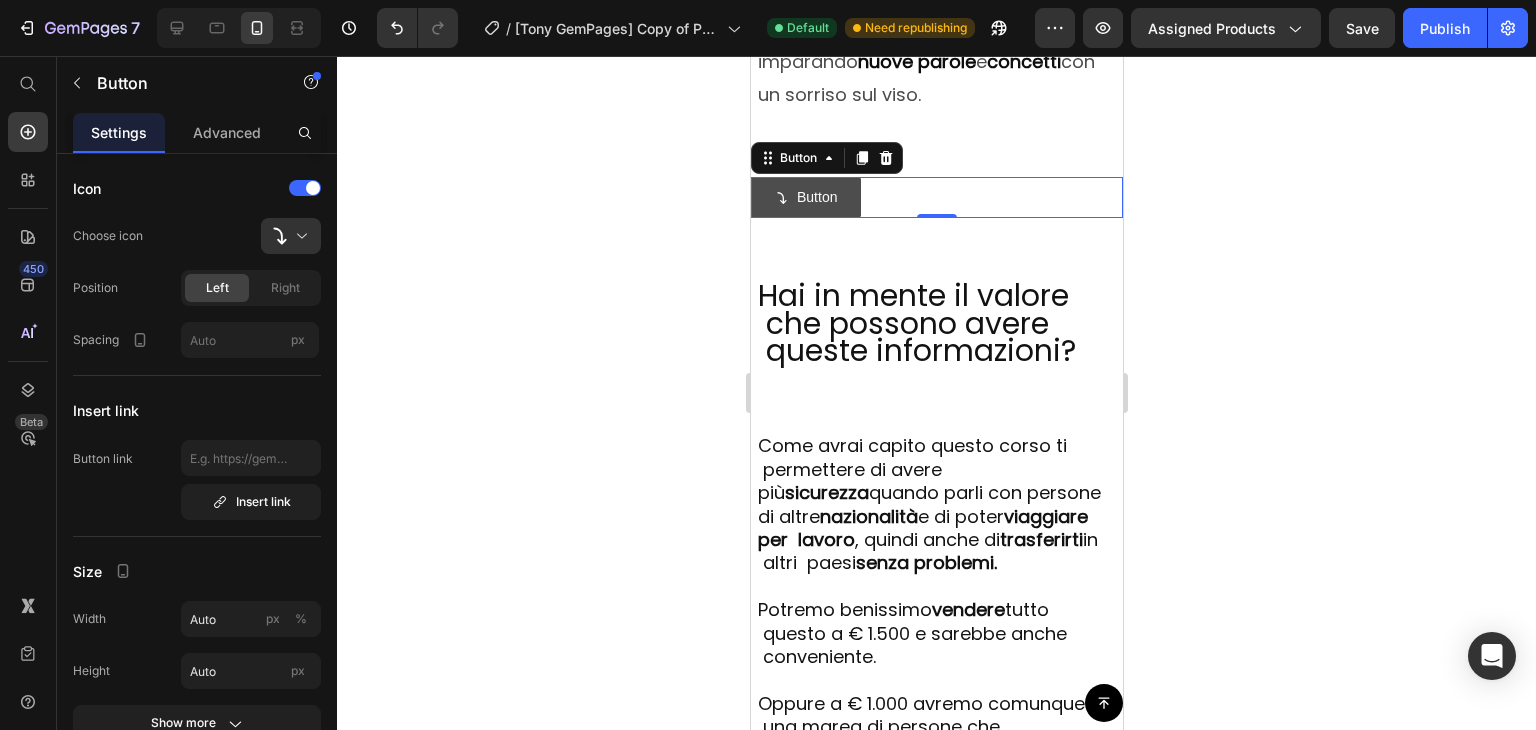 type on "8" 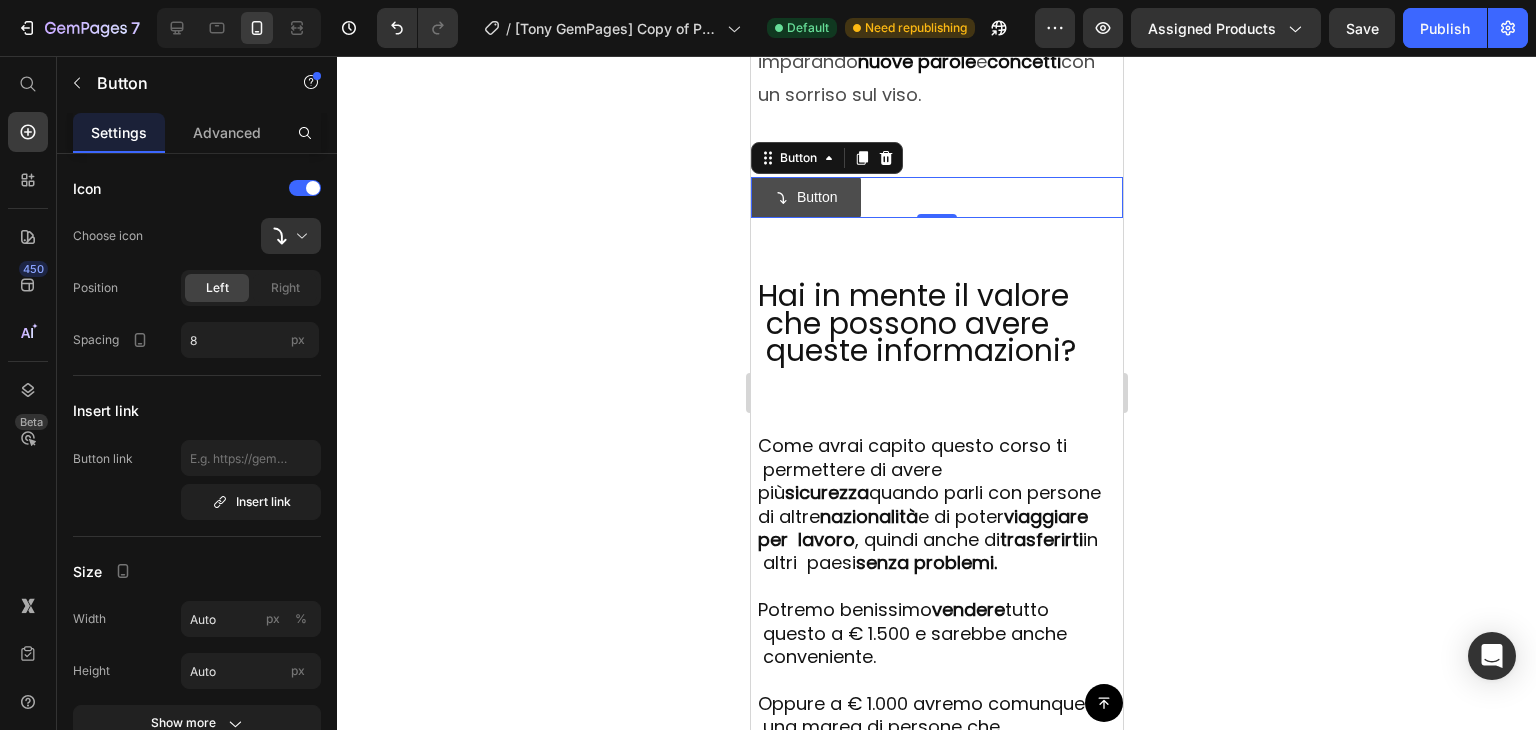 click on "Button" at bounding box center [805, 197] 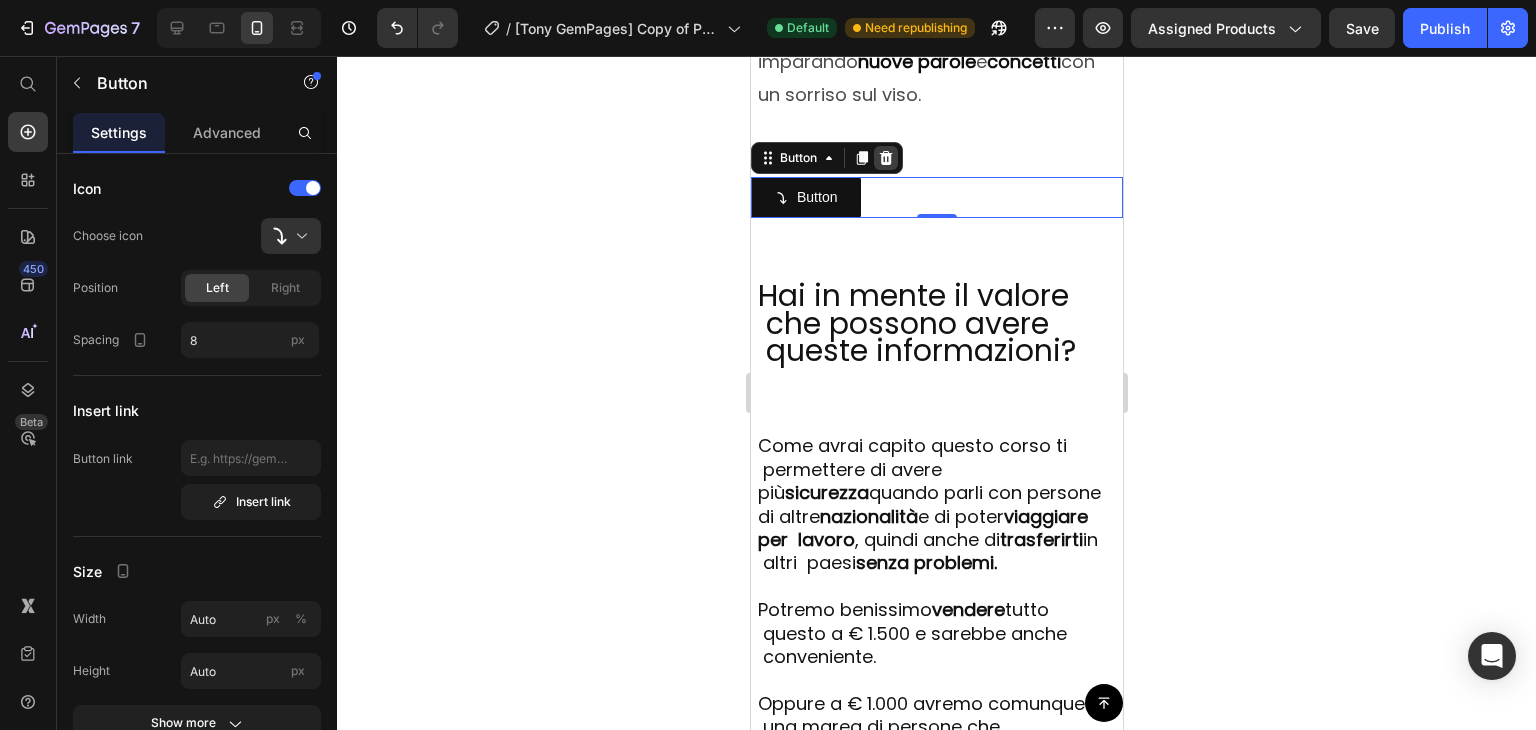 click at bounding box center (885, 158) 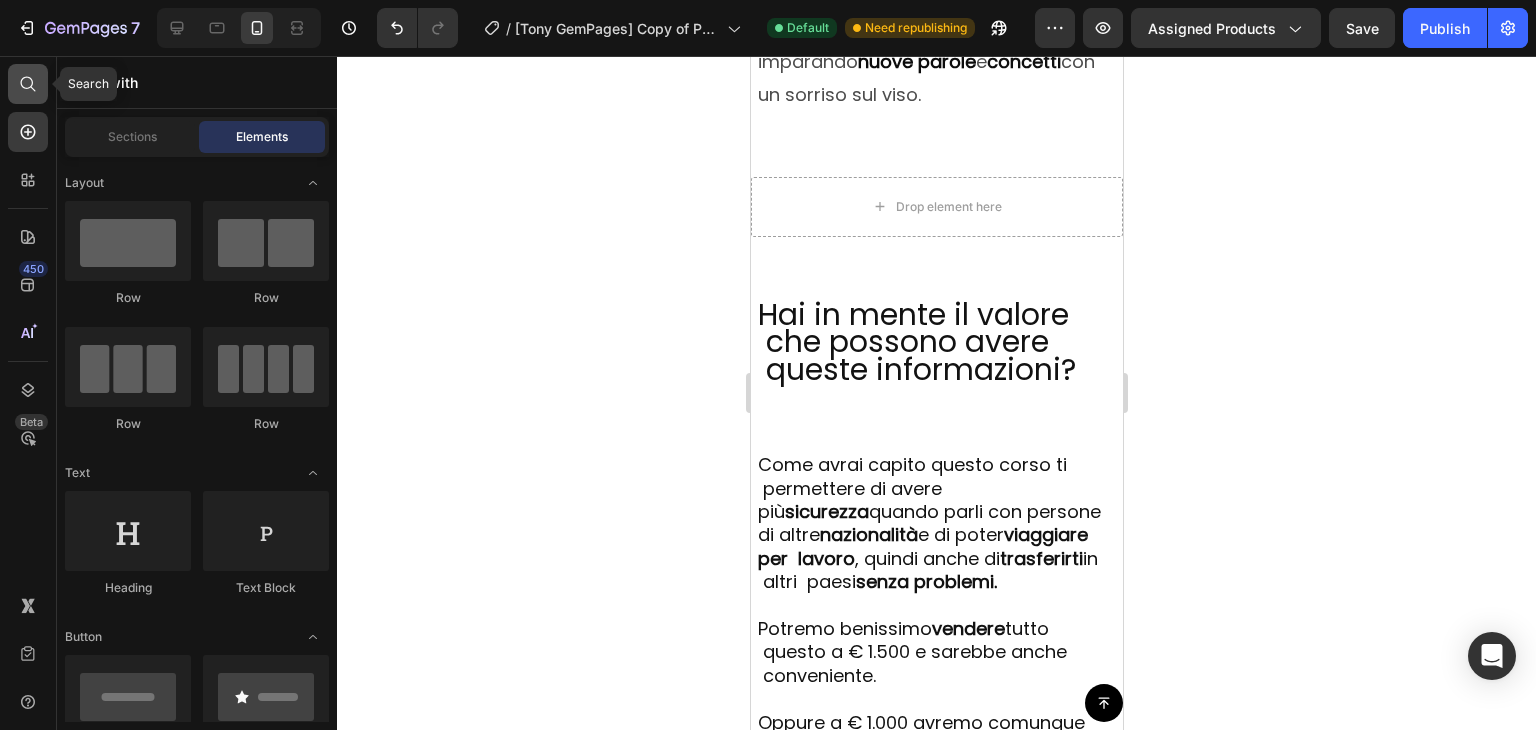 click 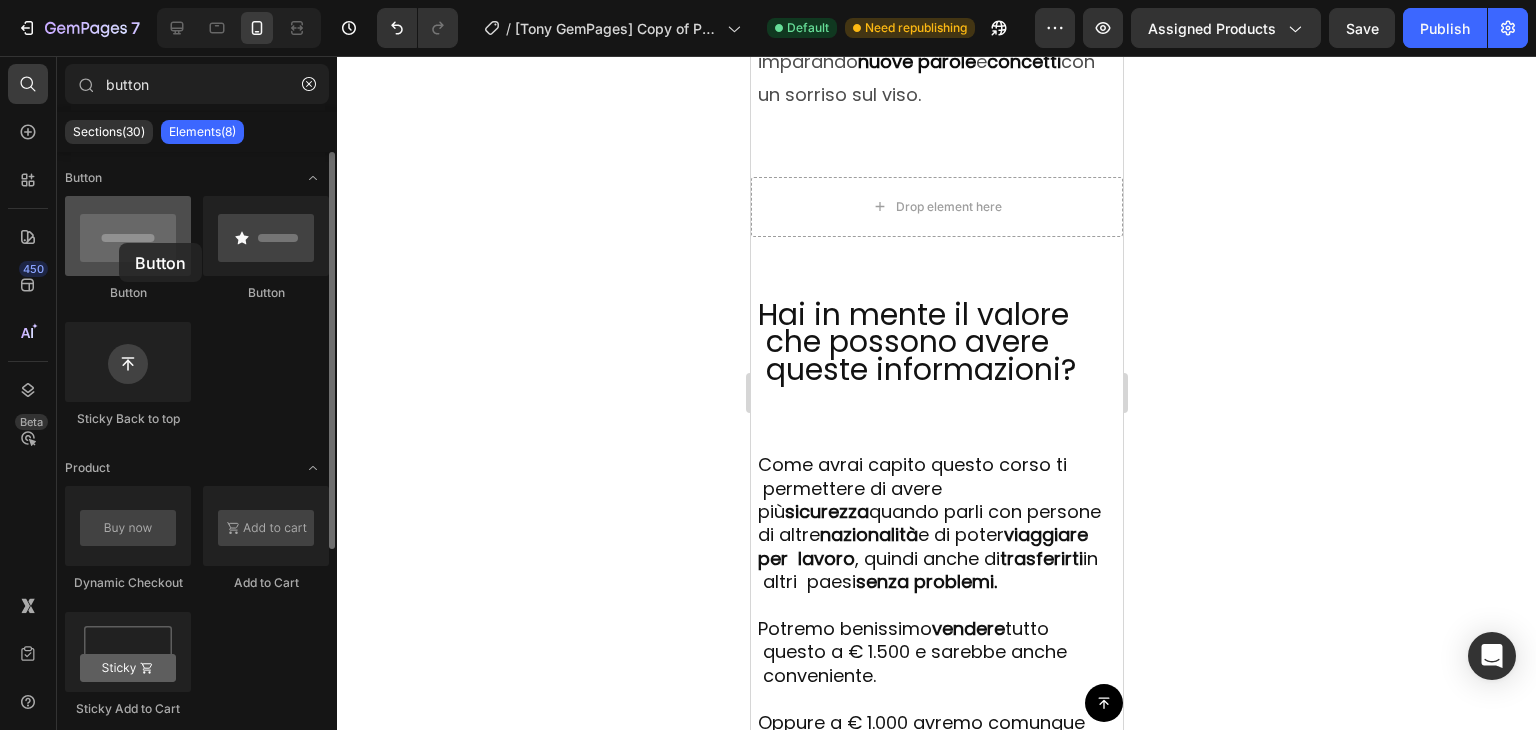 drag, startPoint x: 142, startPoint y: 249, endPoint x: 119, endPoint y: 243, distance: 23.769728 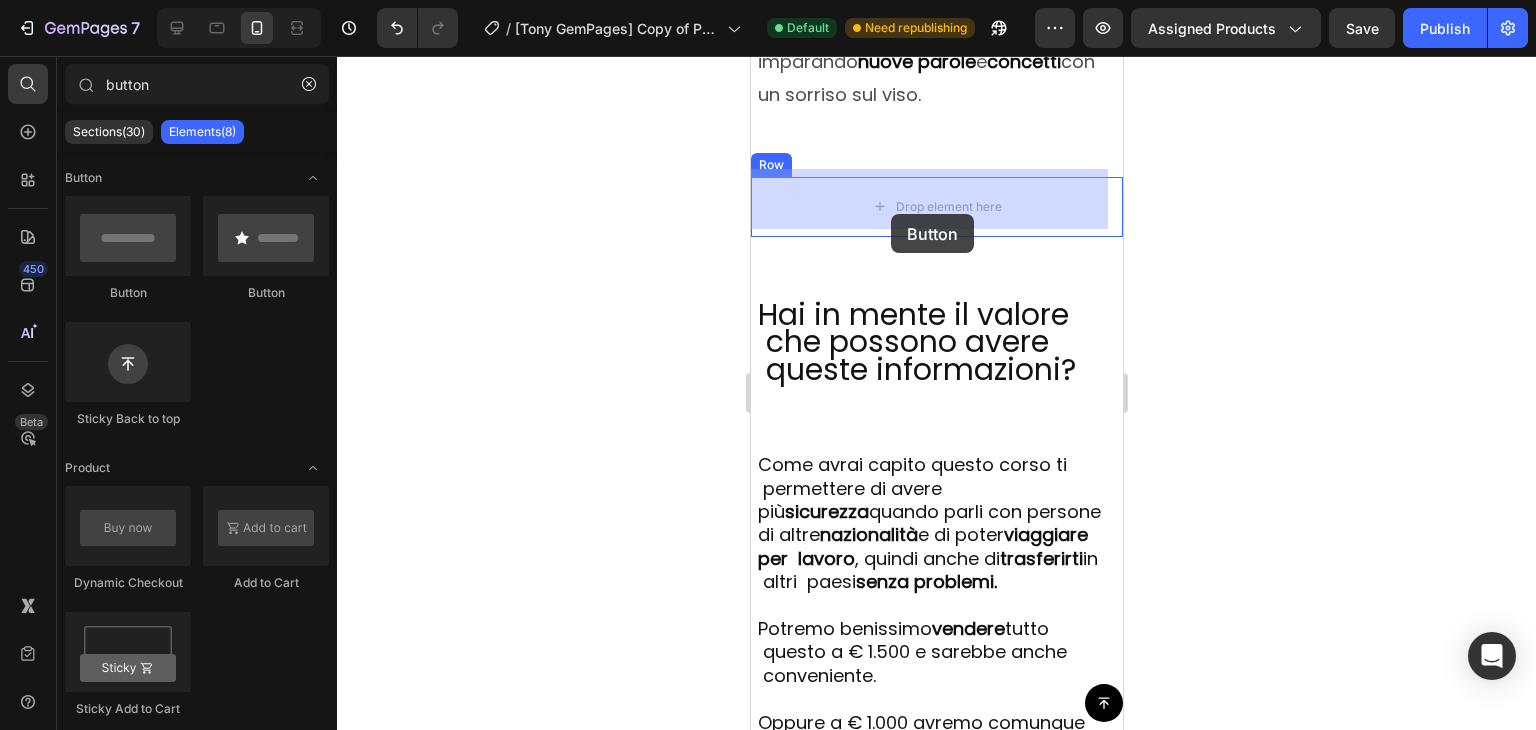 drag, startPoint x: 1008, startPoint y: 293, endPoint x: 890, endPoint y: 212, distance: 143.12582 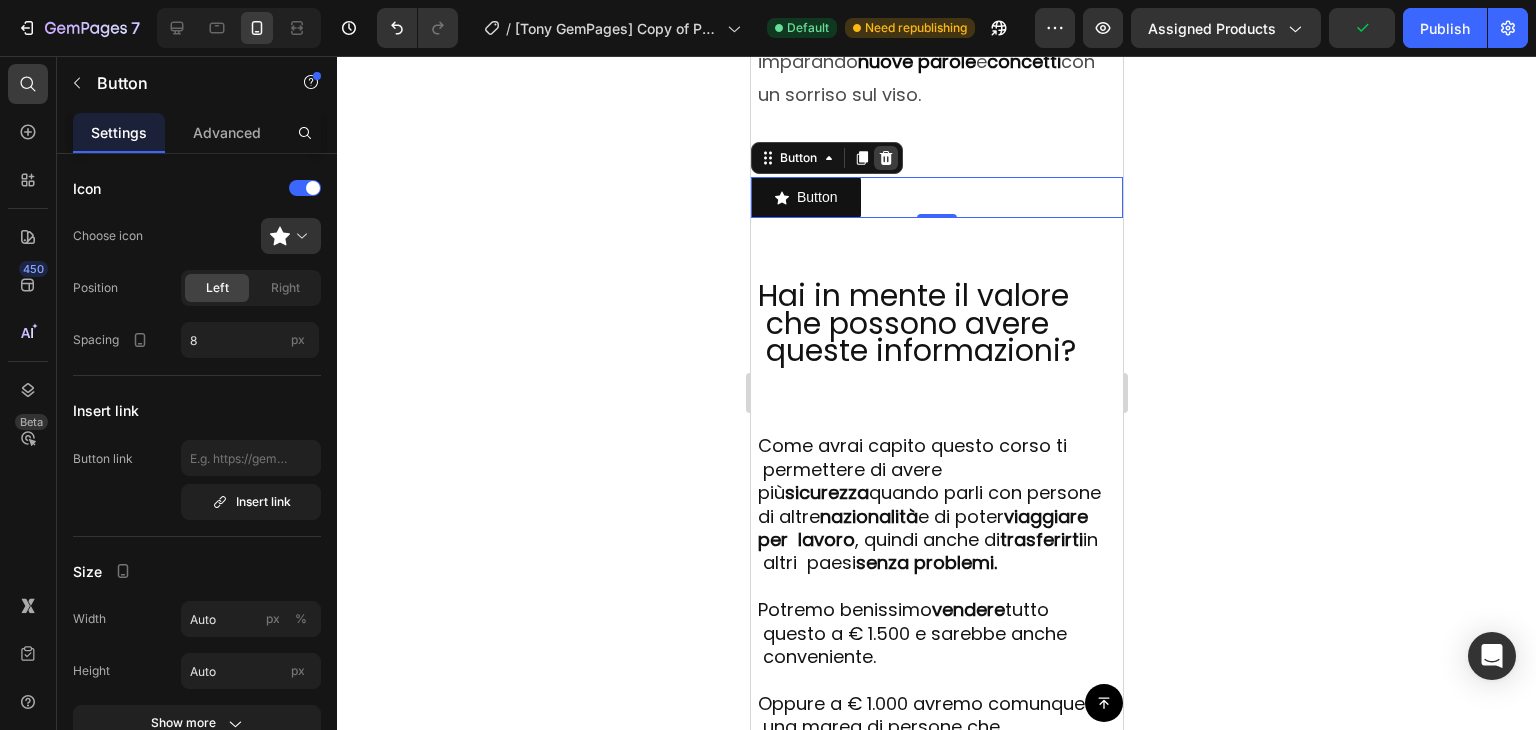 click 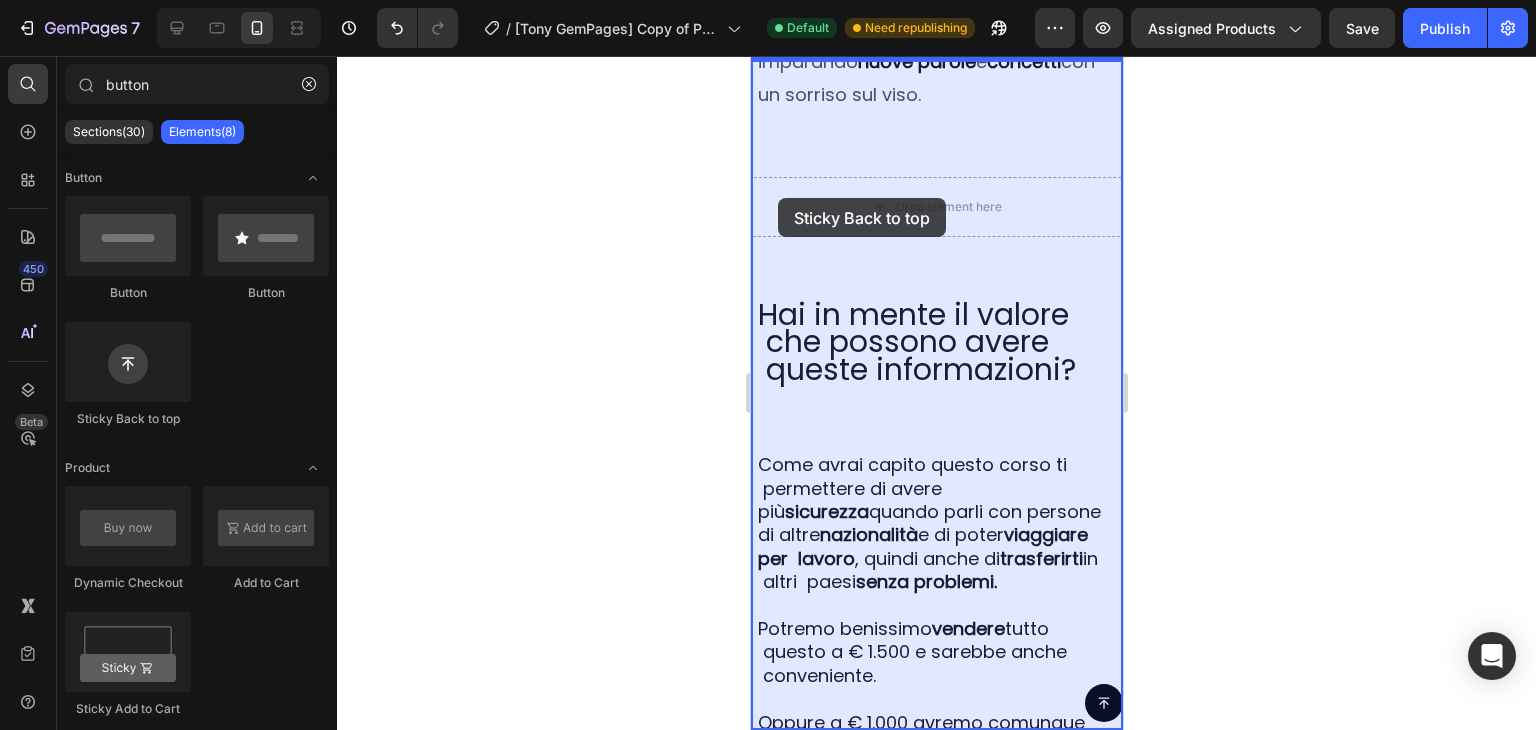 drag, startPoint x: 929, startPoint y: 434, endPoint x: 777, endPoint y: 198, distance: 280.71338 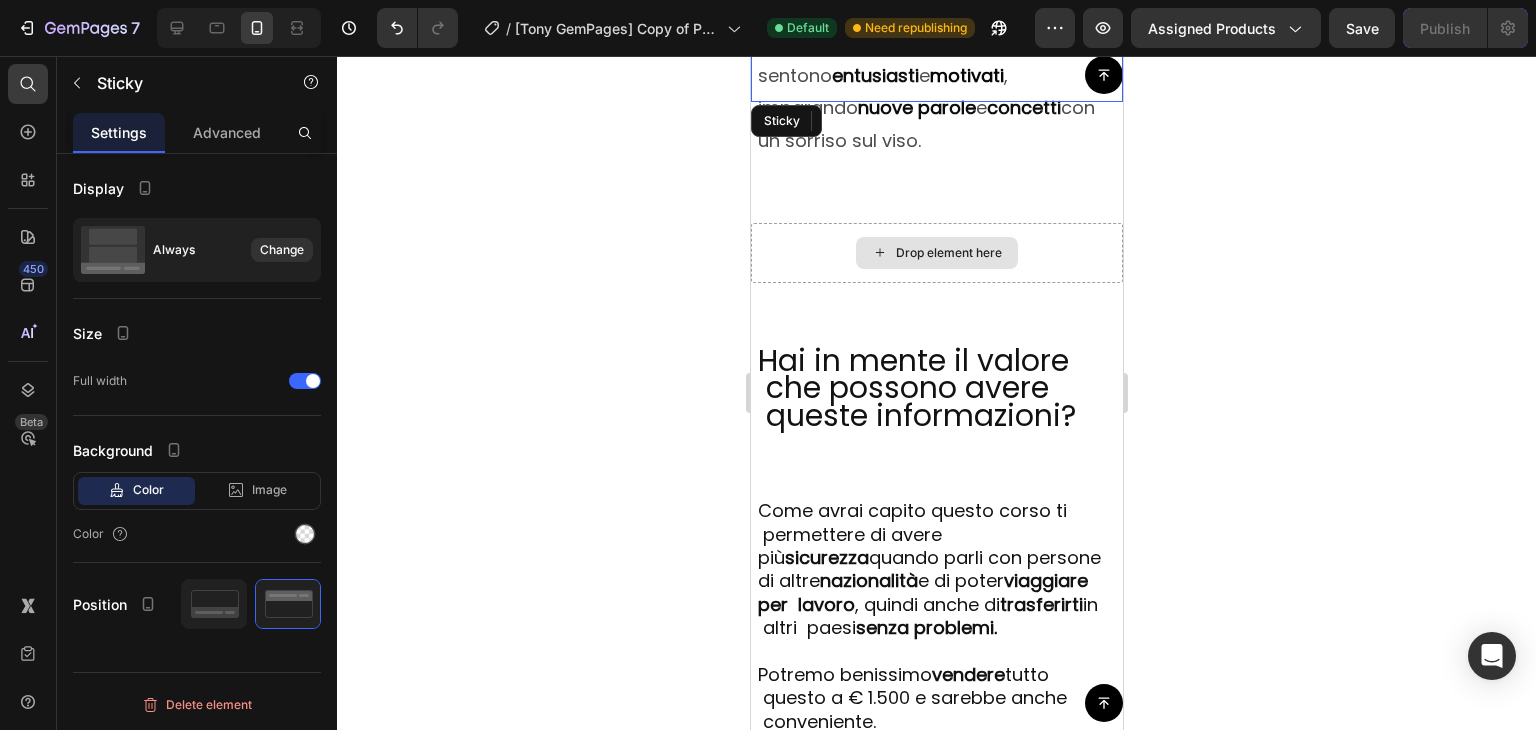 scroll, scrollTop: 7341, scrollLeft: 0, axis: vertical 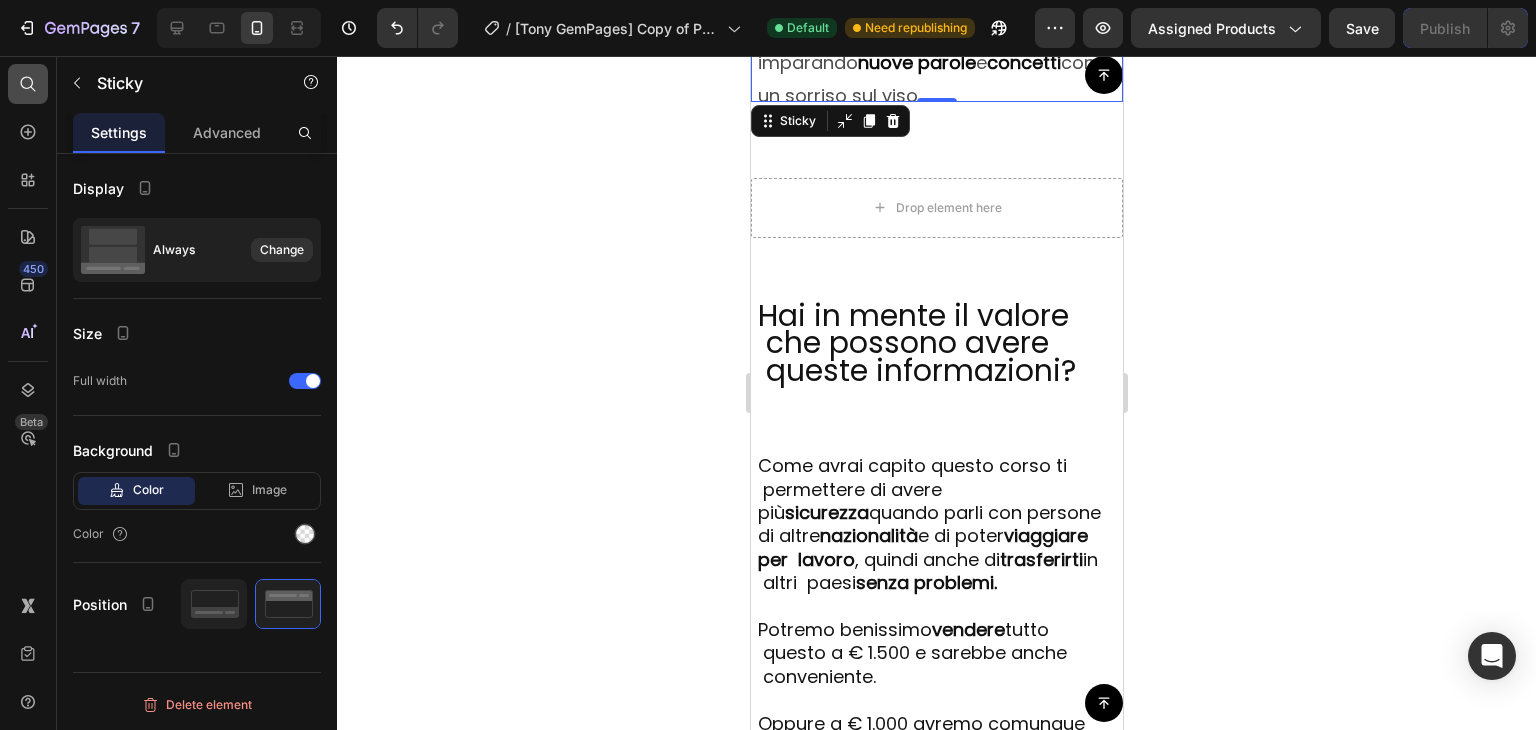 click 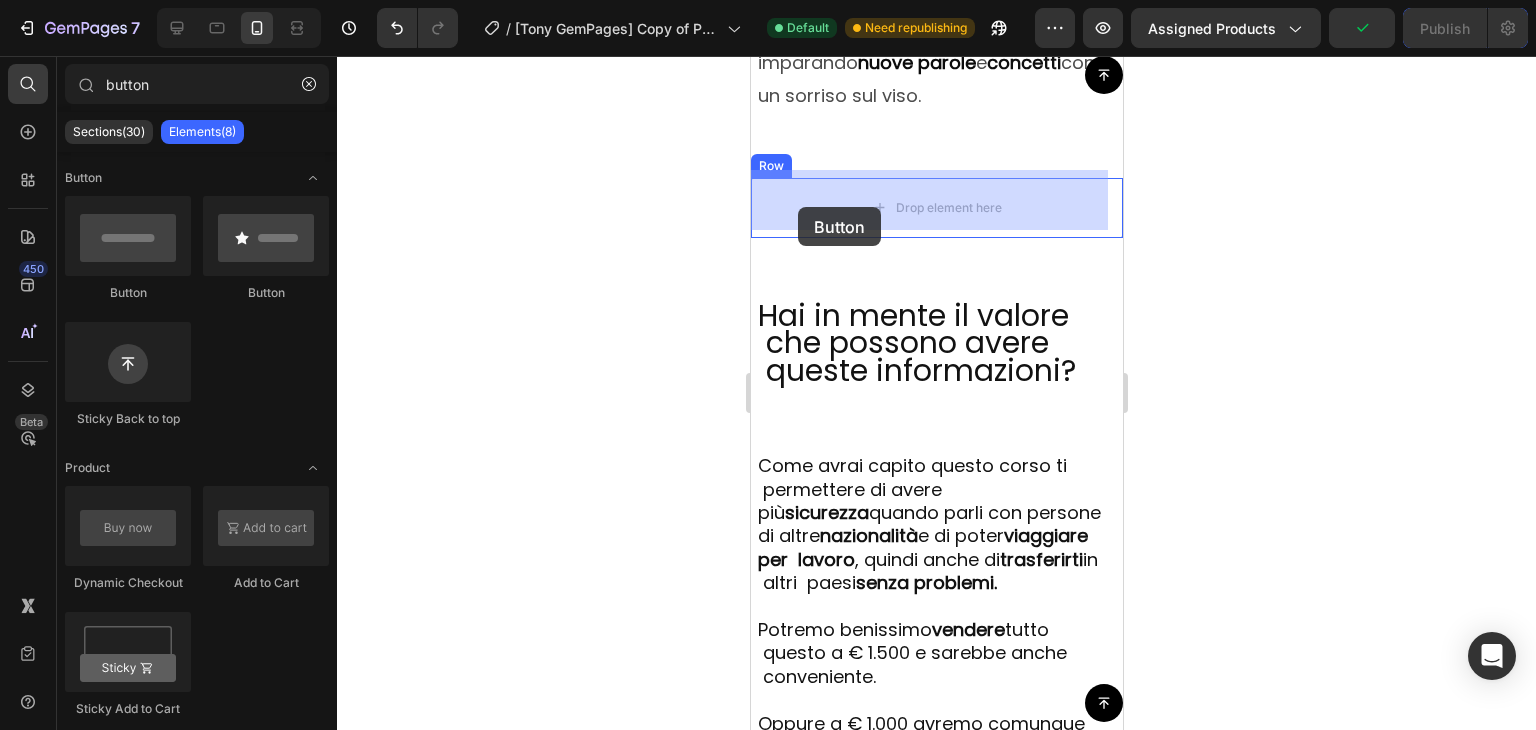 drag, startPoint x: 909, startPoint y: 316, endPoint x: 797, endPoint y: 207, distance: 156.285 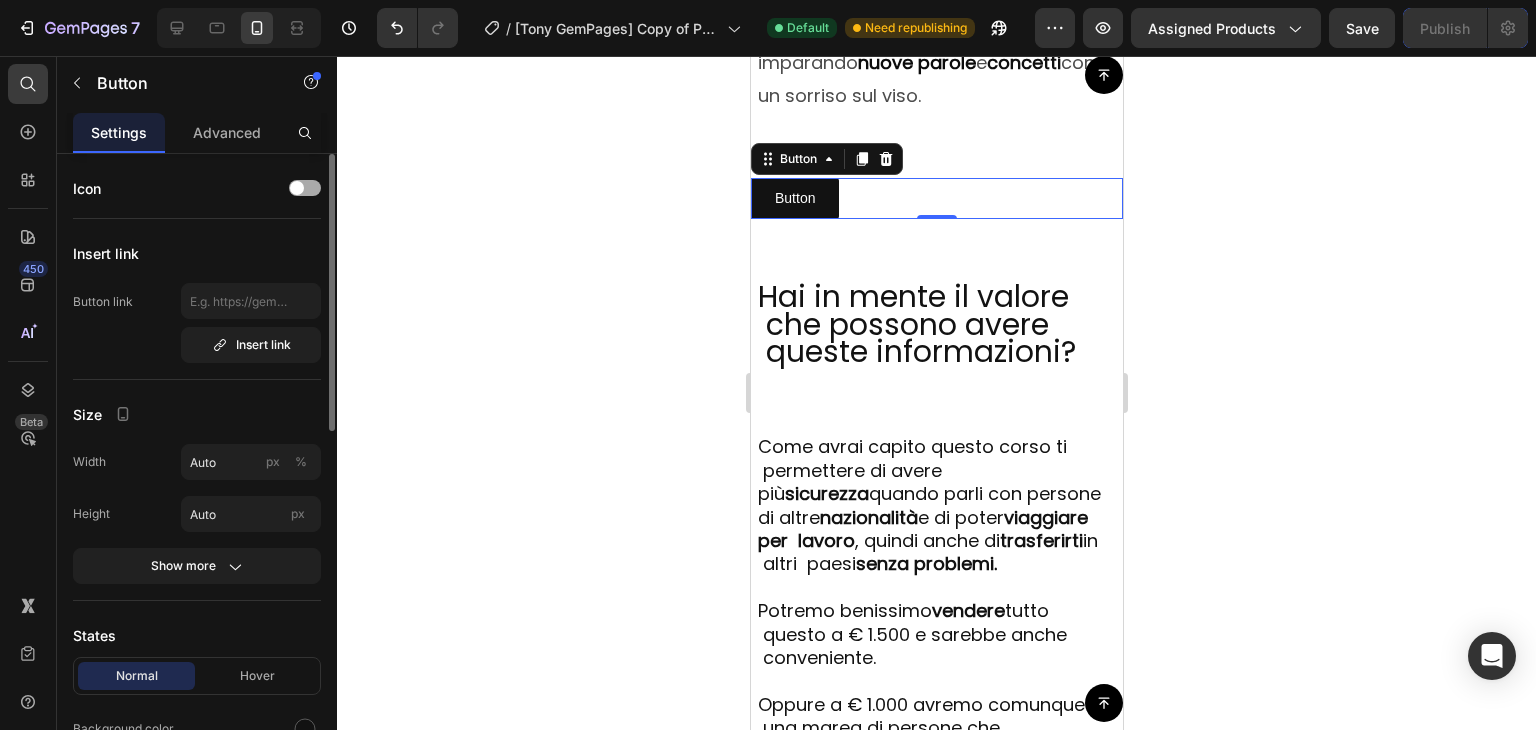 click at bounding box center (305, 188) 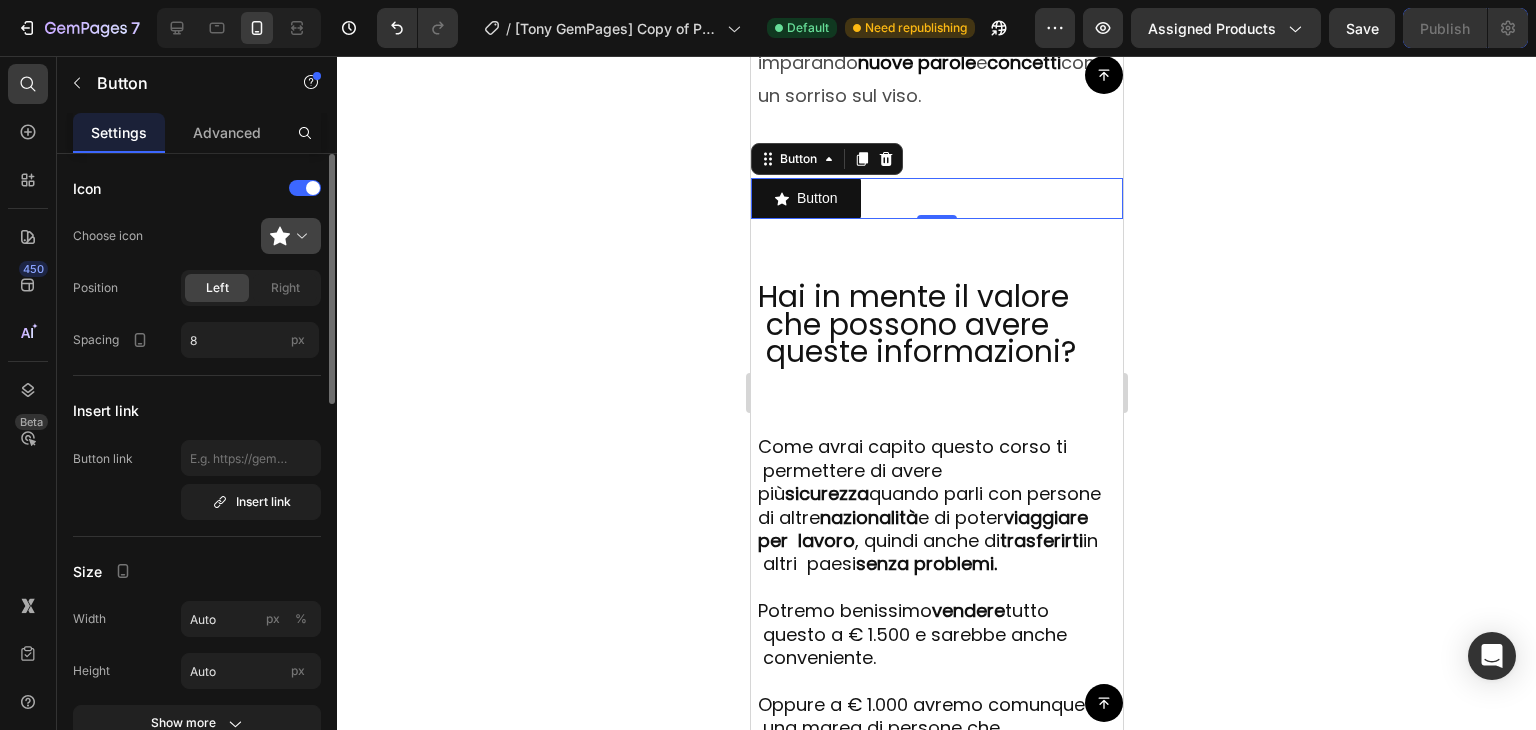 click at bounding box center [299, 236] 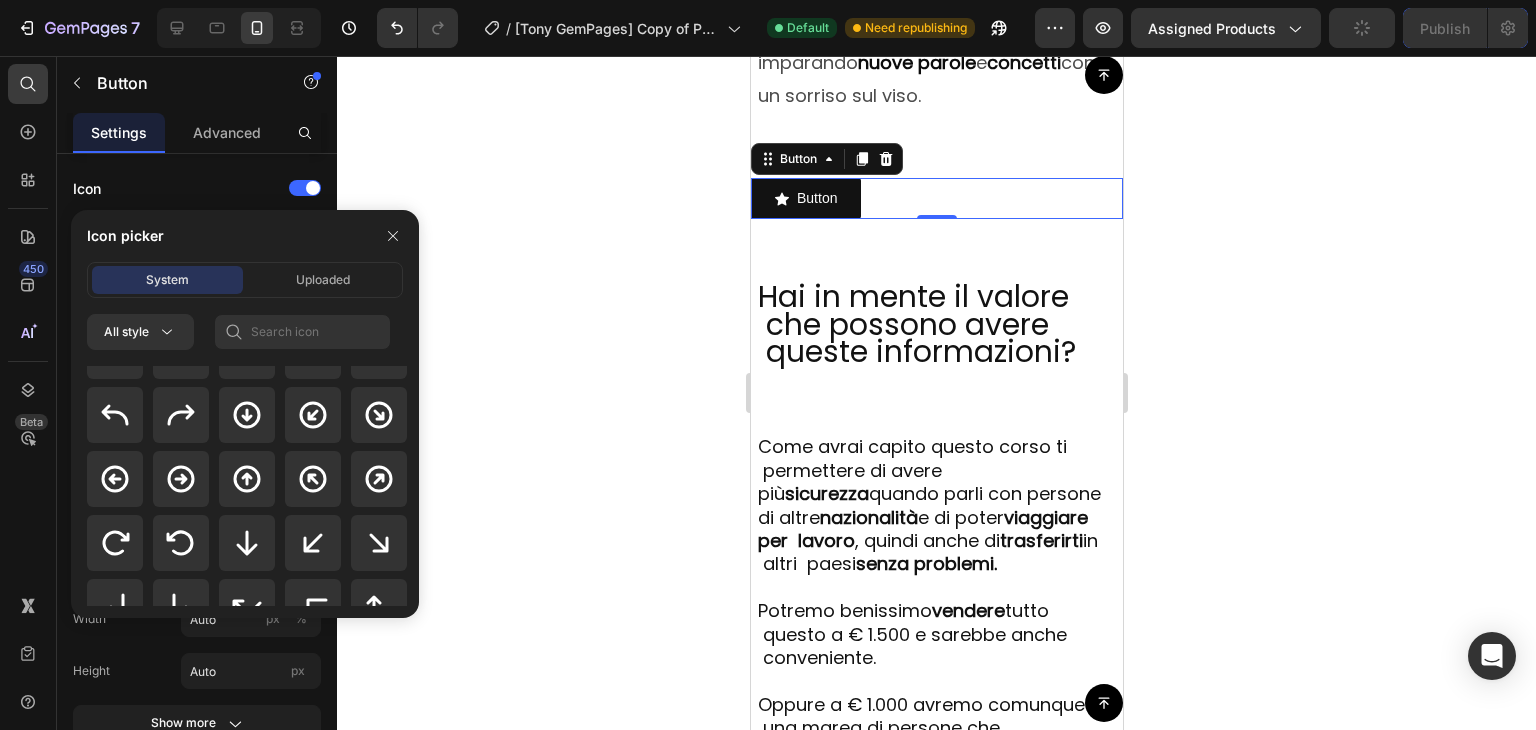 scroll, scrollTop: 560, scrollLeft: 0, axis: vertical 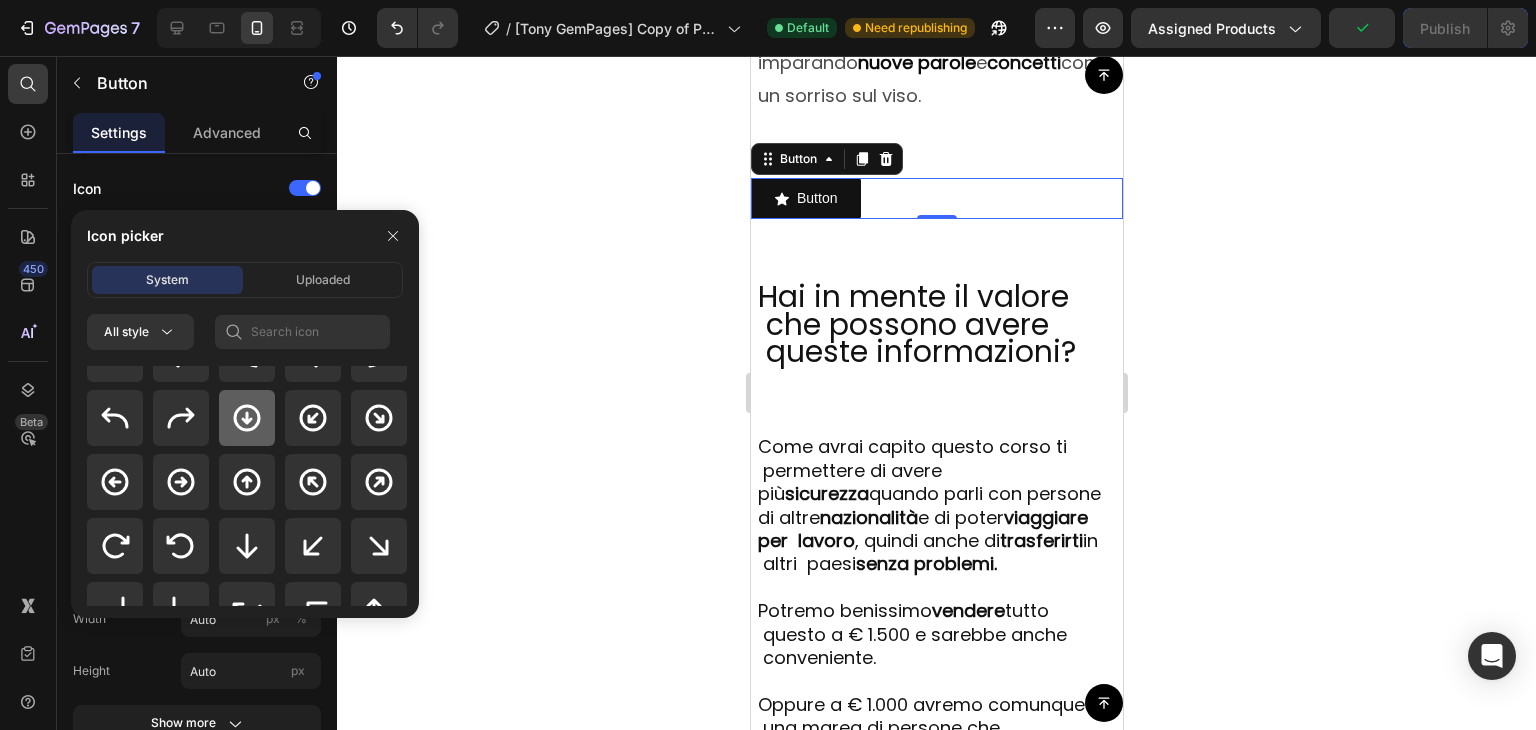 click 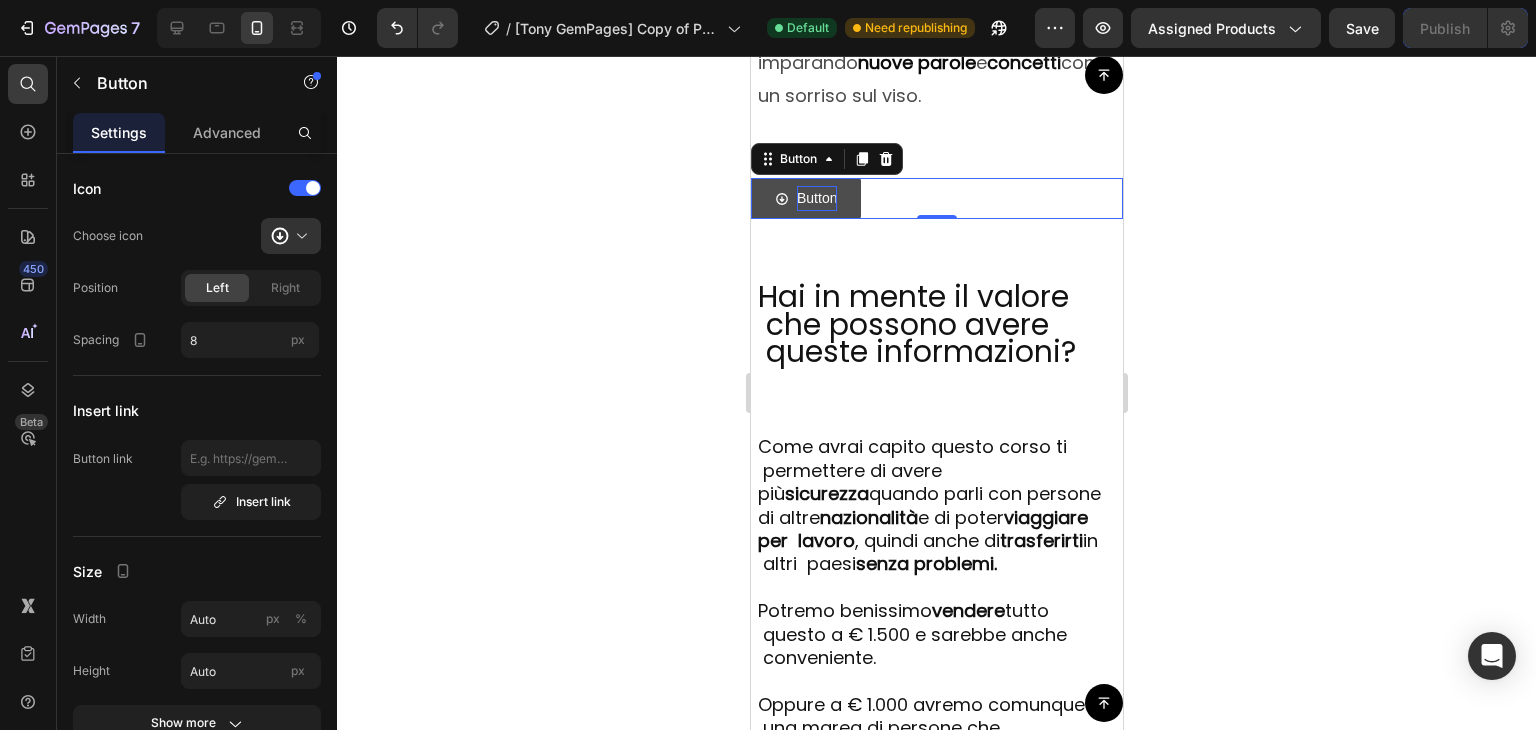 click on "Button" at bounding box center (816, 198) 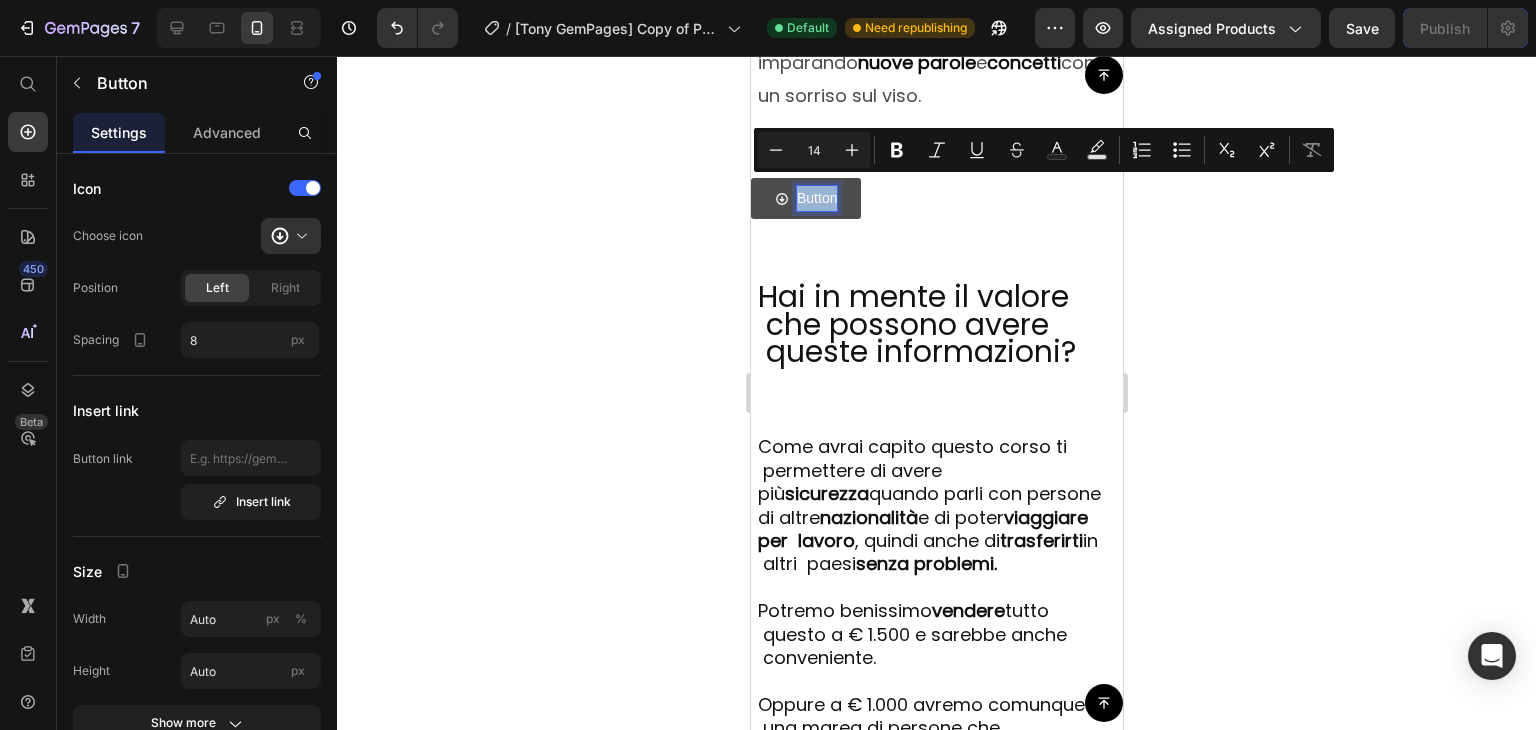 drag, startPoint x: 833, startPoint y: 189, endPoint x: 796, endPoint y: 189, distance: 37 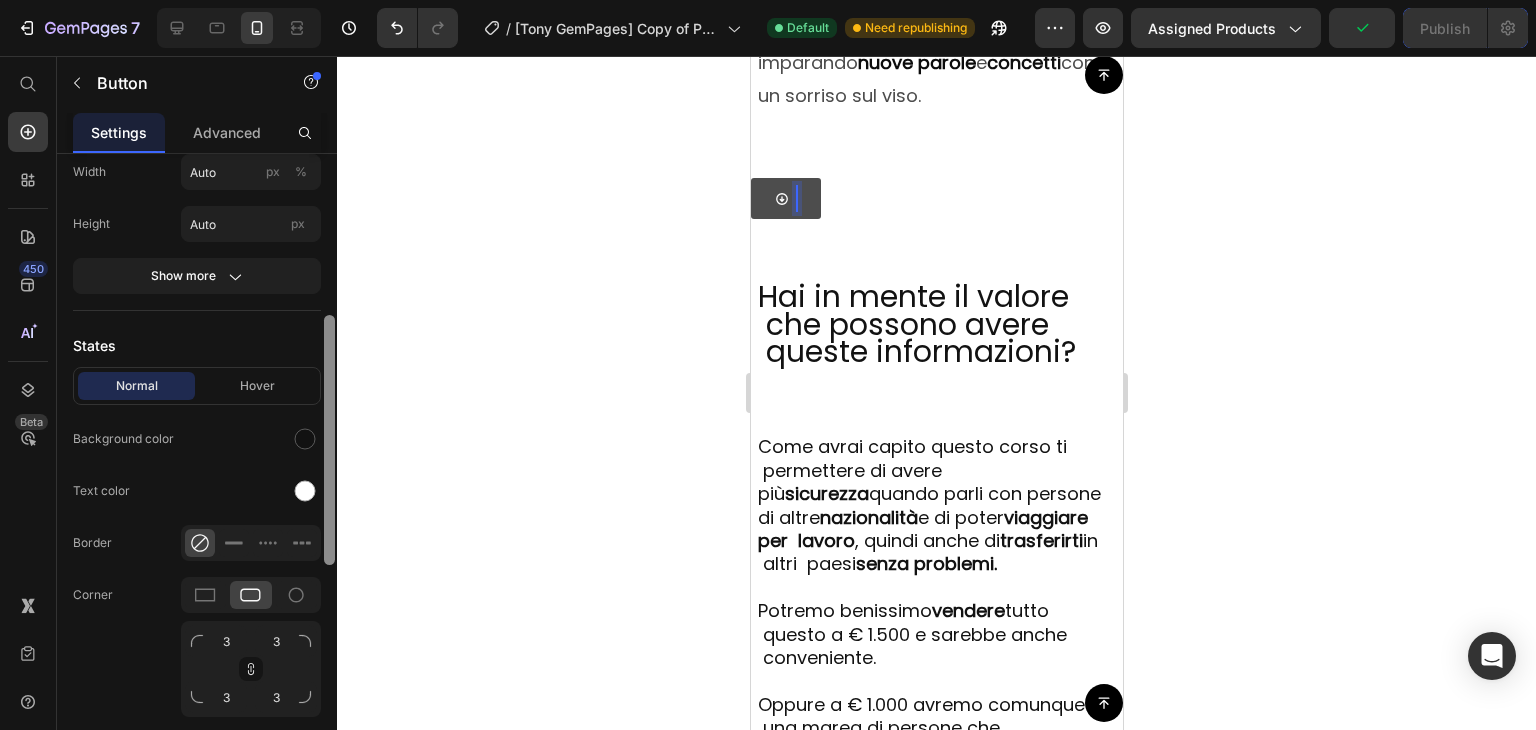 scroll, scrollTop: 651, scrollLeft: 0, axis: vertical 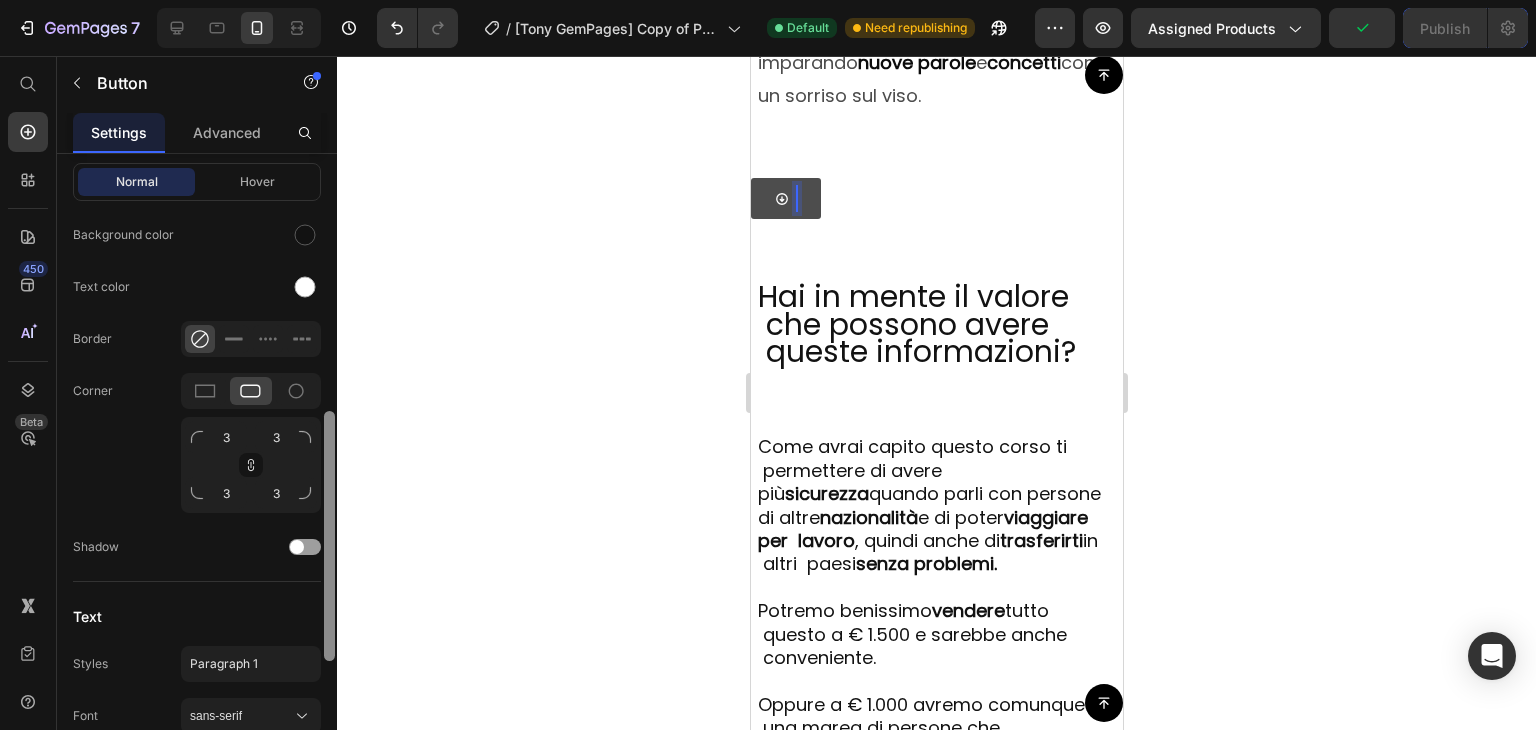 drag, startPoint x: 328, startPoint y: 203, endPoint x: 325, endPoint y: 461, distance: 258.01746 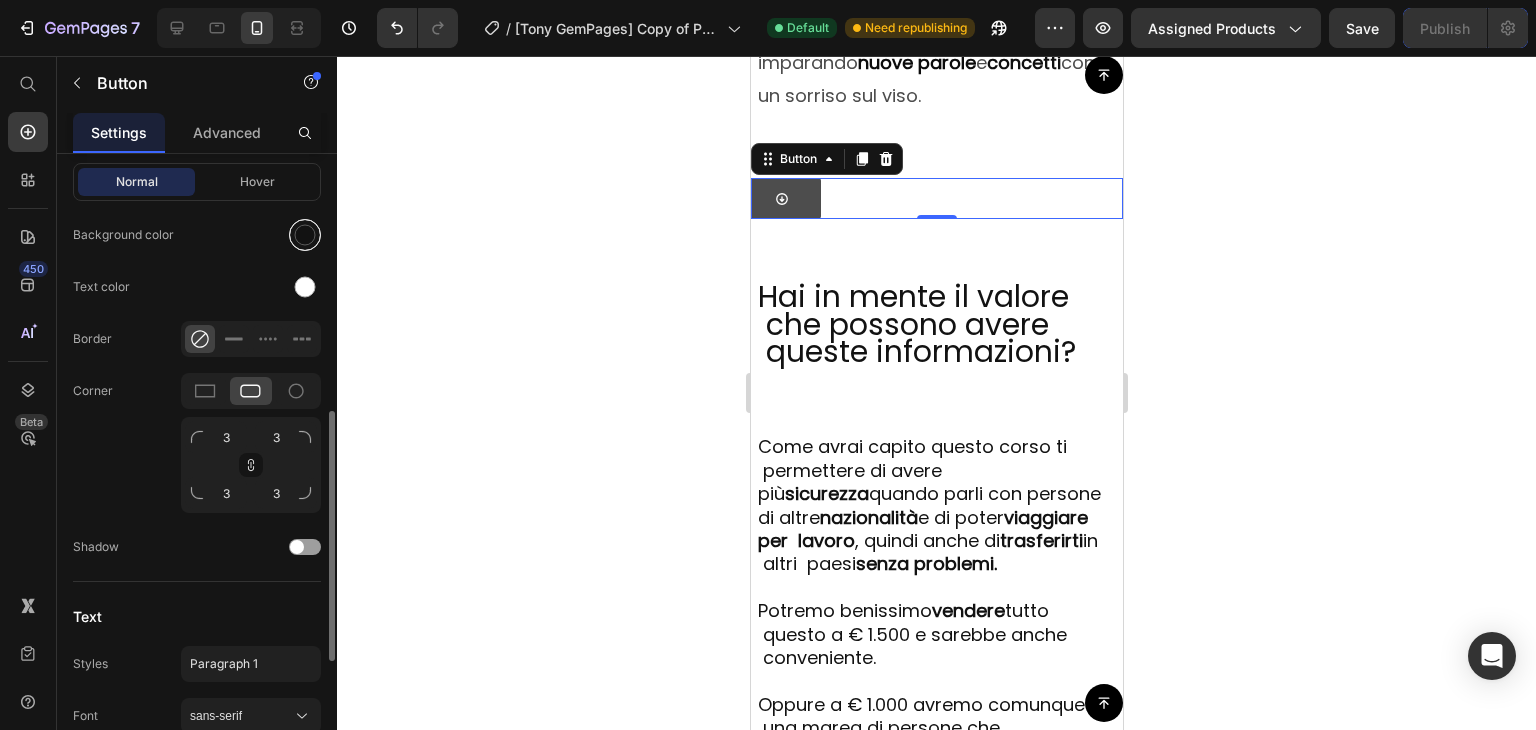 click at bounding box center [305, 235] 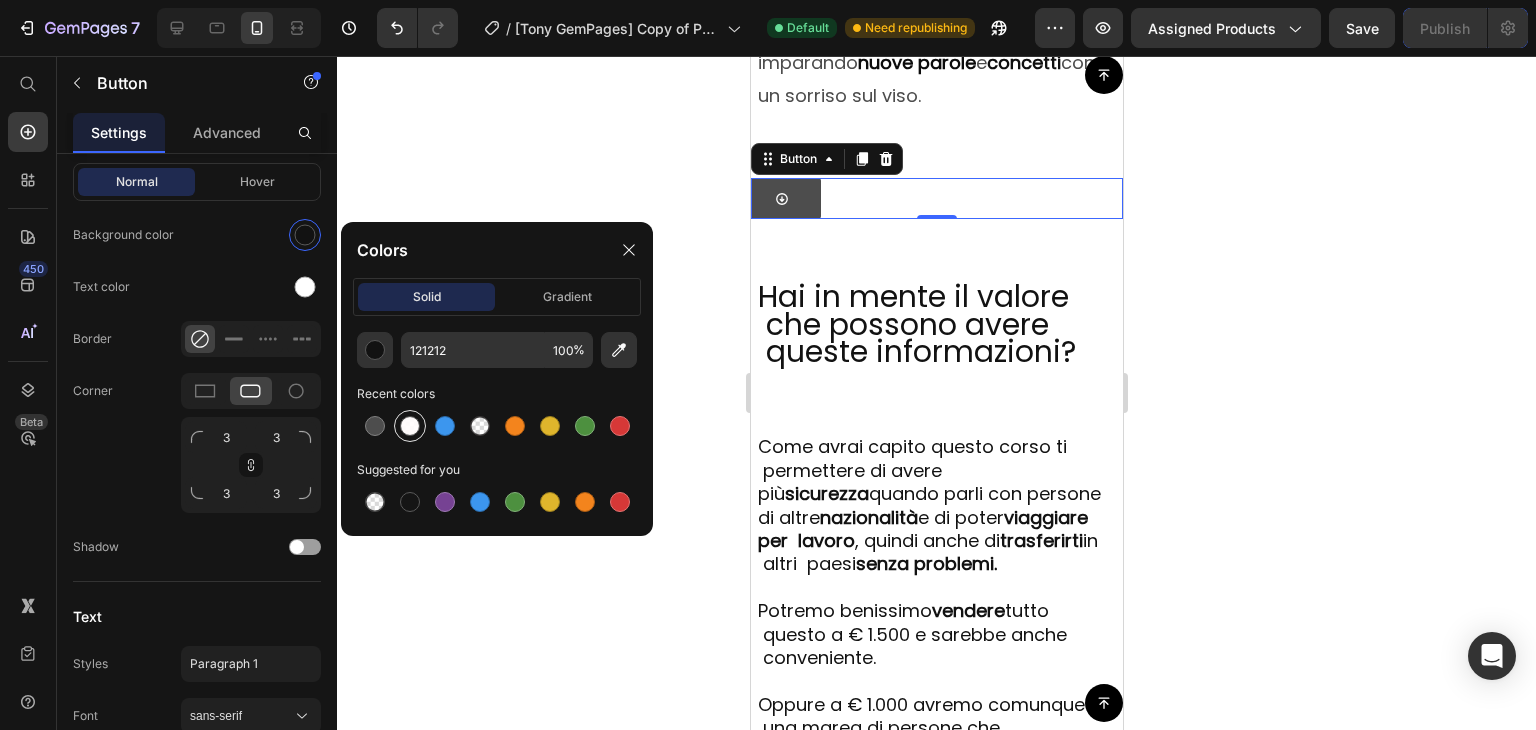 click at bounding box center (410, 426) 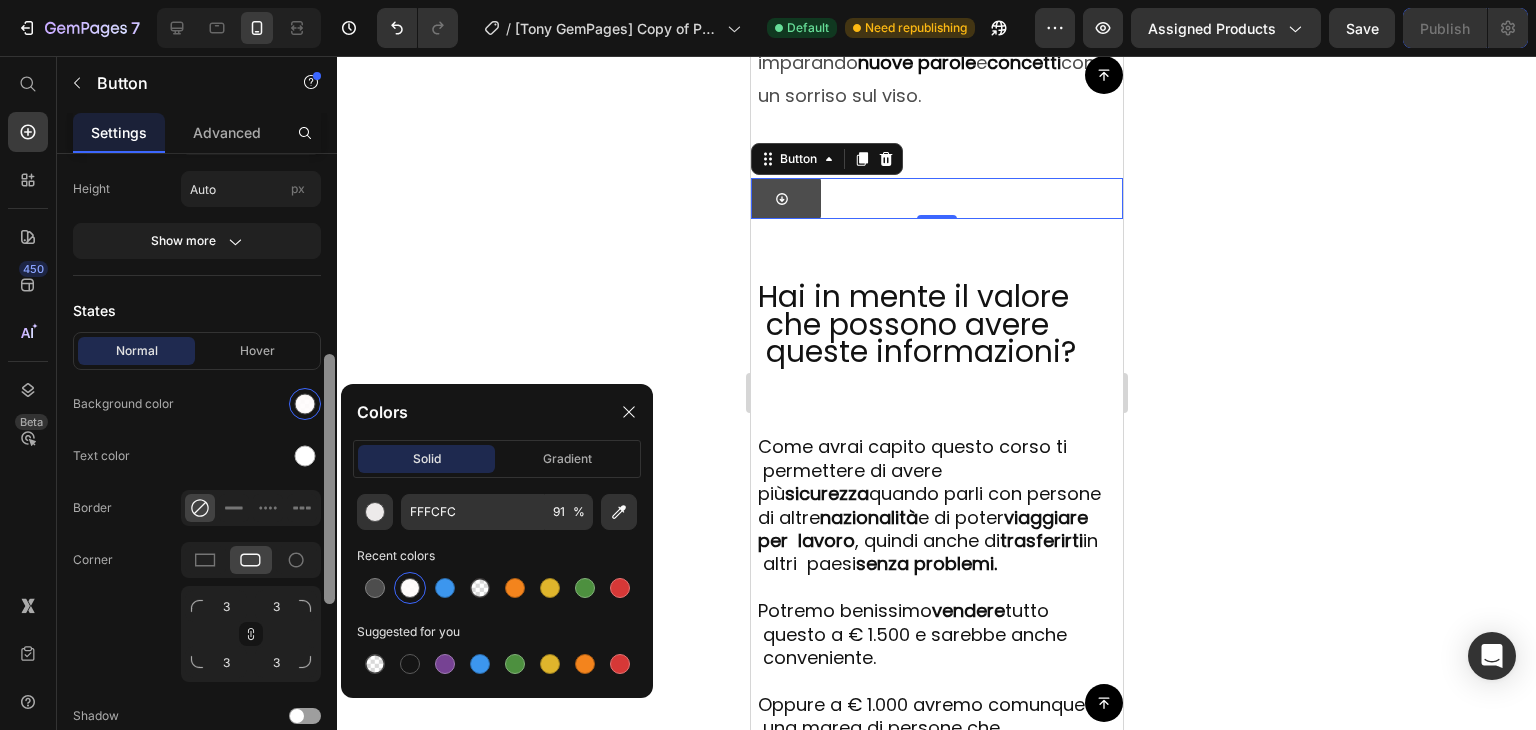 scroll, scrollTop: 489, scrollLeft: 0, axis: vertical 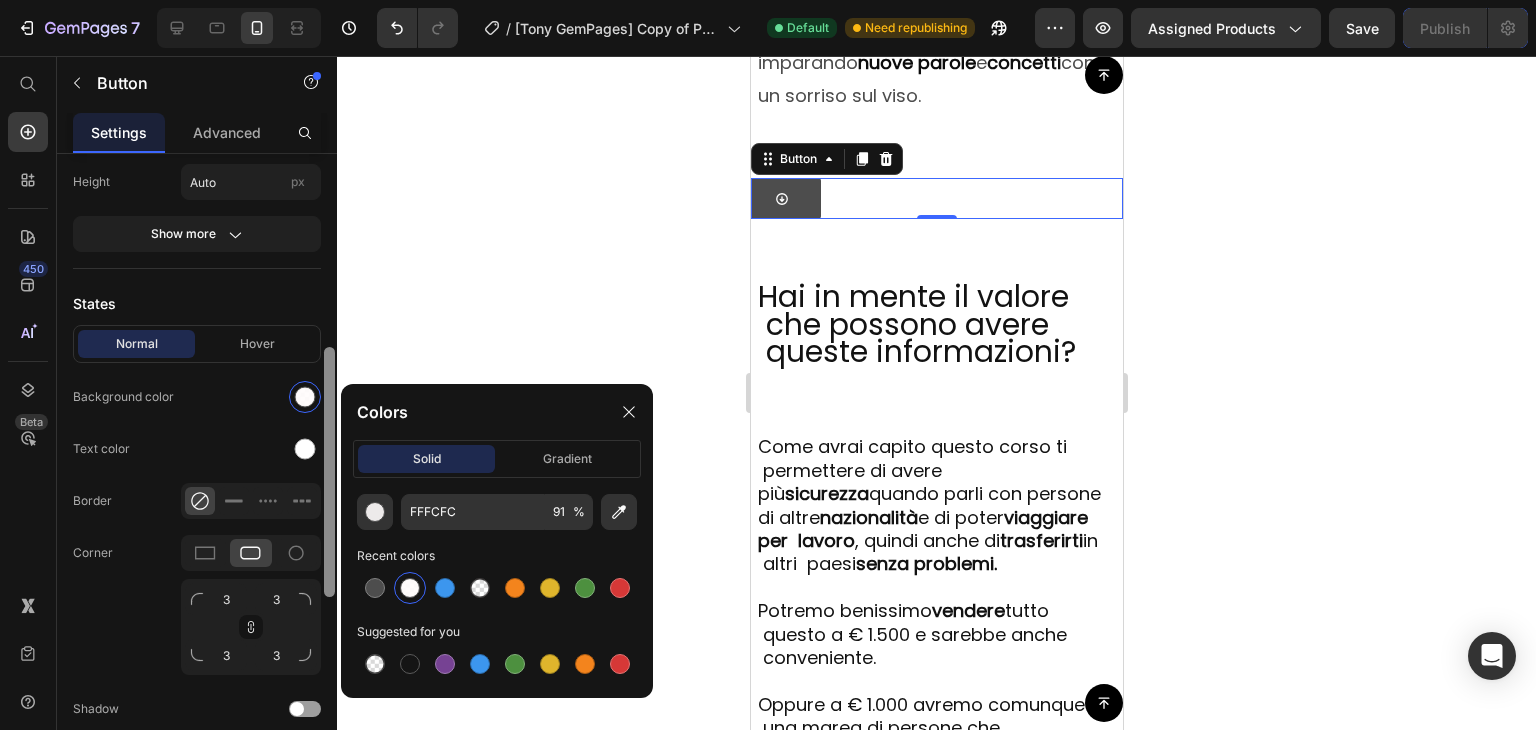 drag, startPoint x: 328, startPoint y: 425, endPoint x: 327, endPoint y: 361, distance: 64.00781 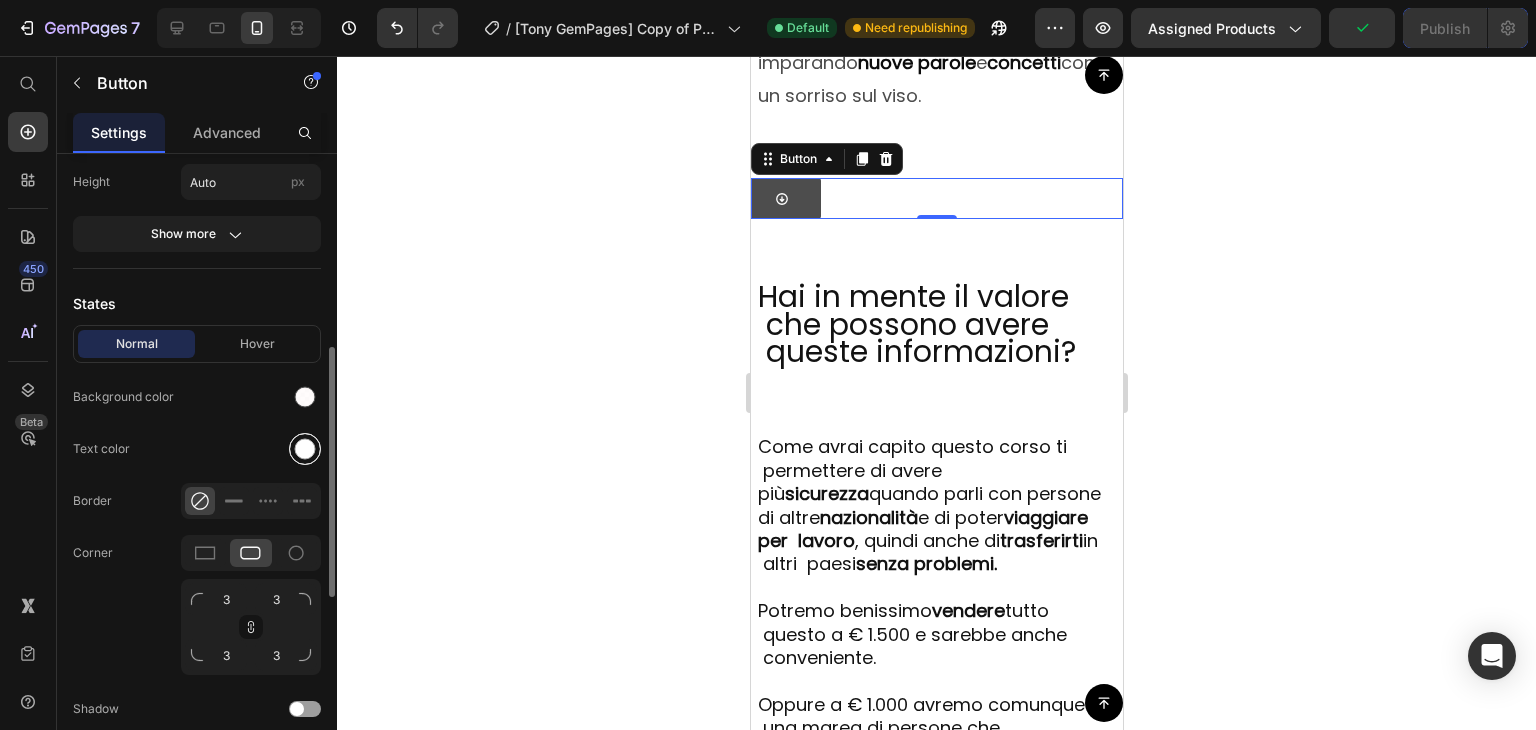 click at bounding box center [305, 449] 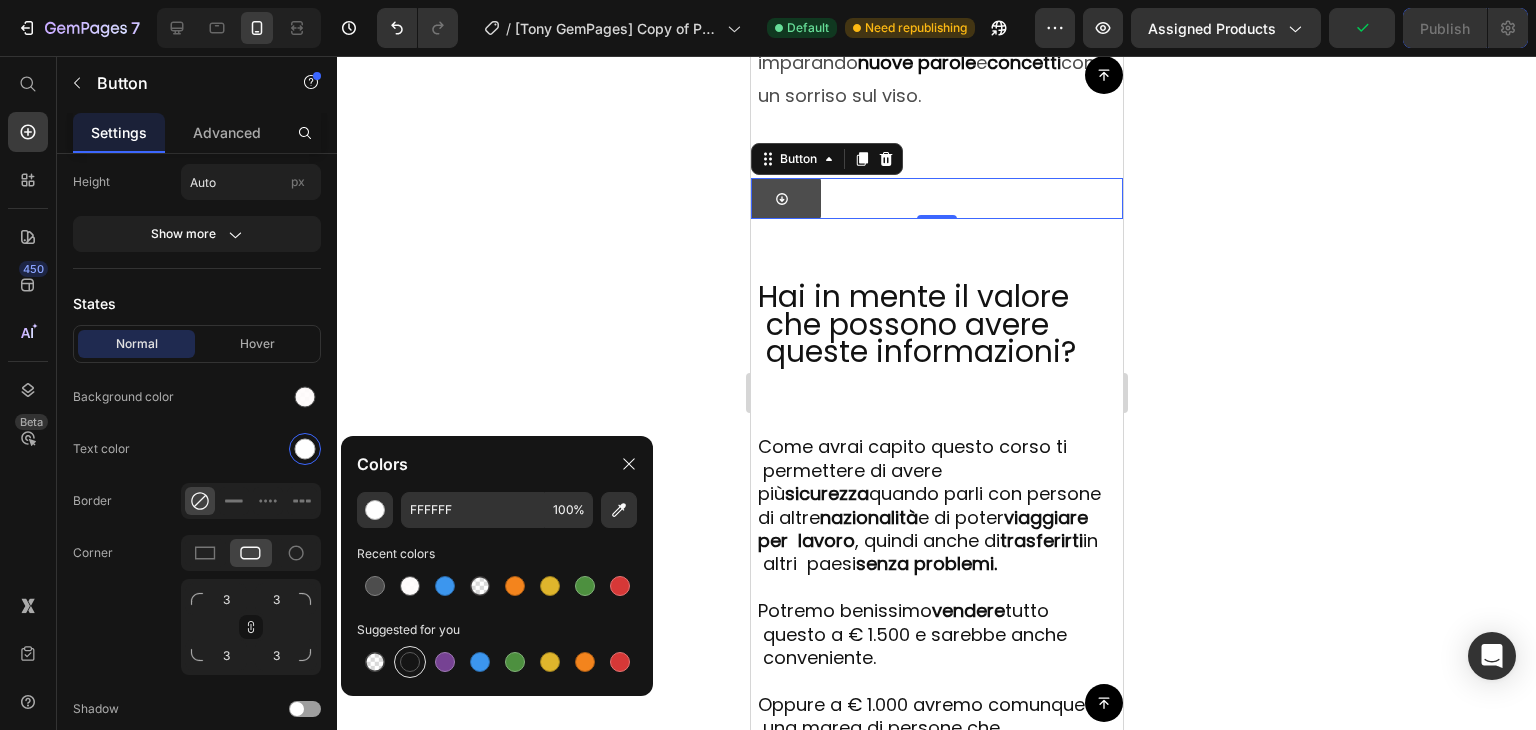 click at bounding box center (410, 662) 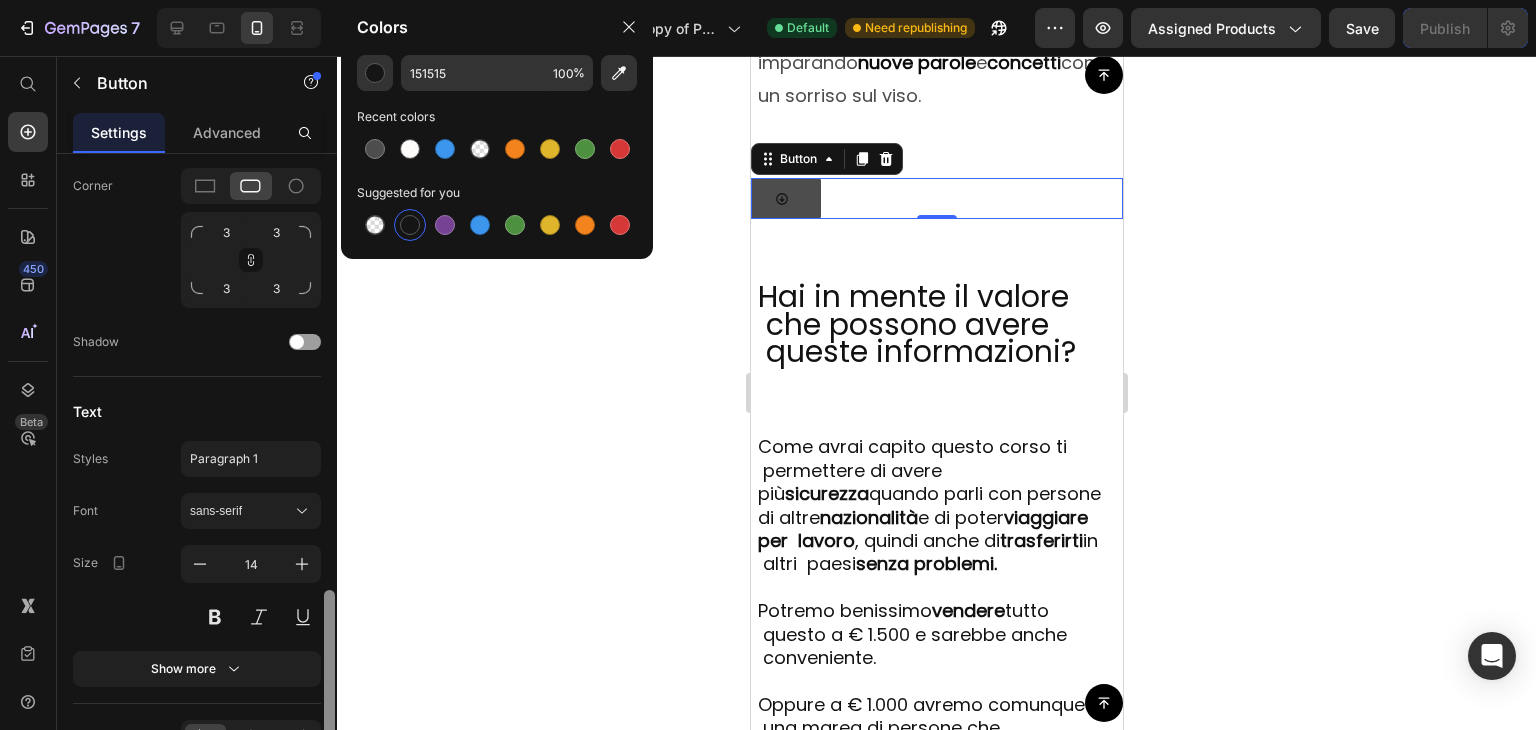 scroll, scrollTop: 967, scrollLeft: 0, axis: vertical 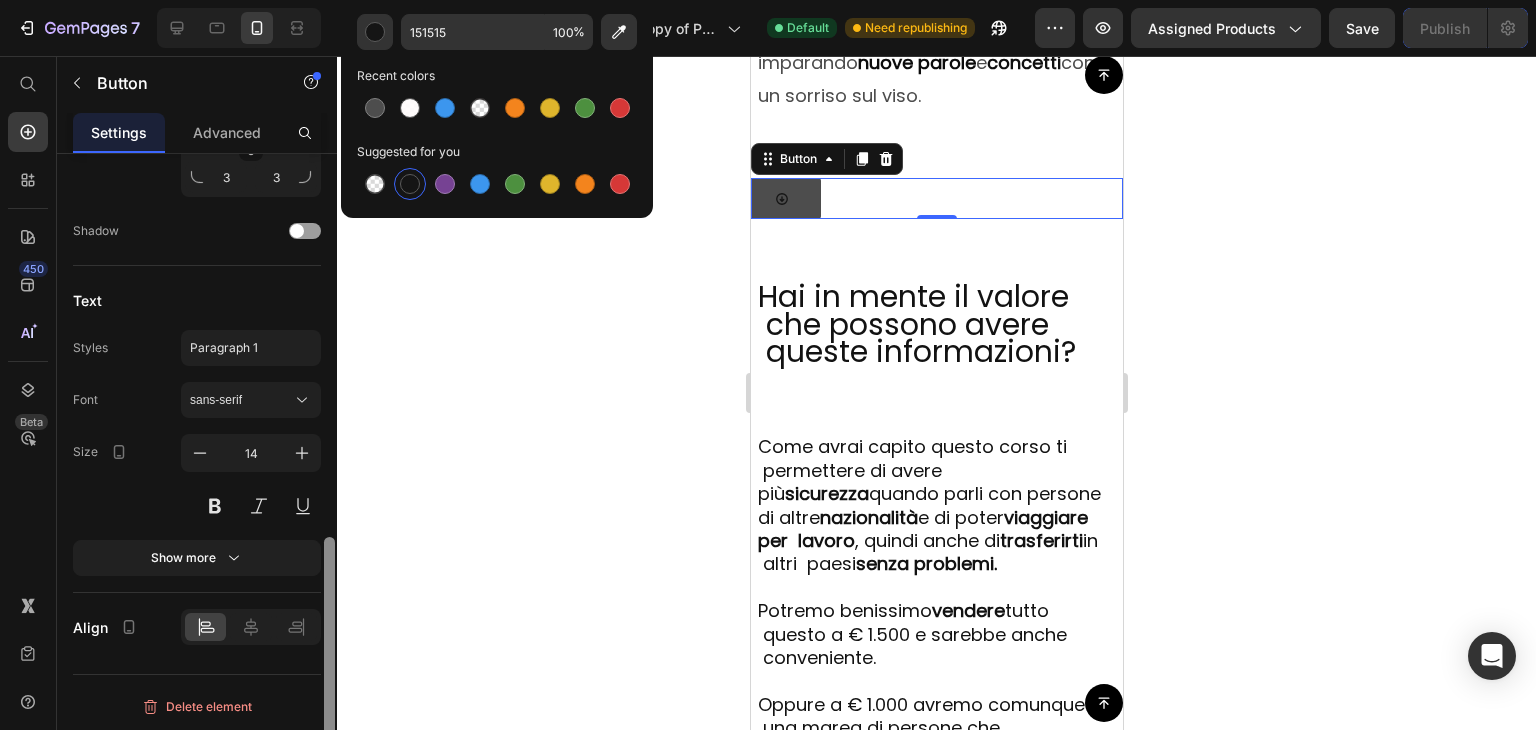 drag, startPoint x: 328, startPoint y: 549, endPoint x: 326, endPoint y: 776, distance: 227.0088 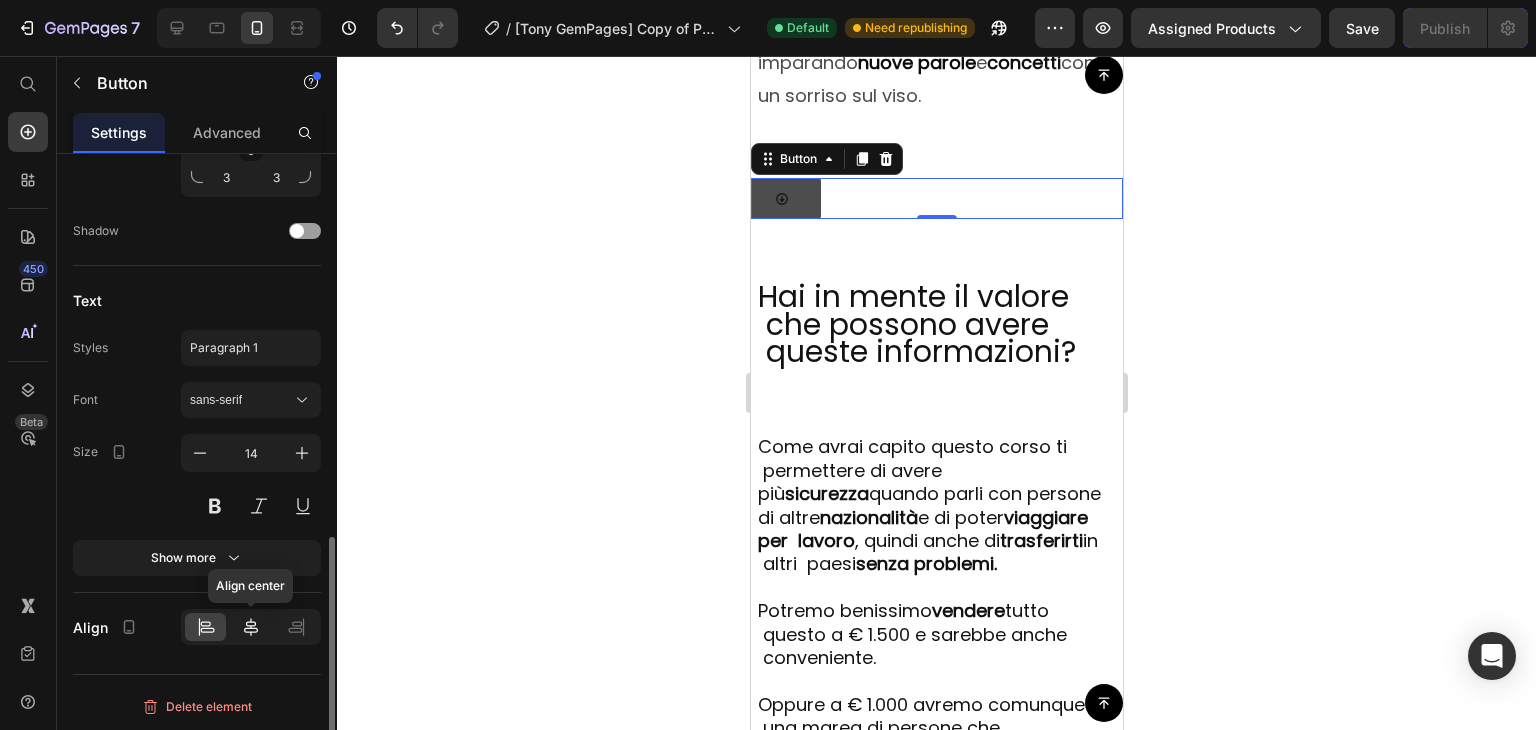 click 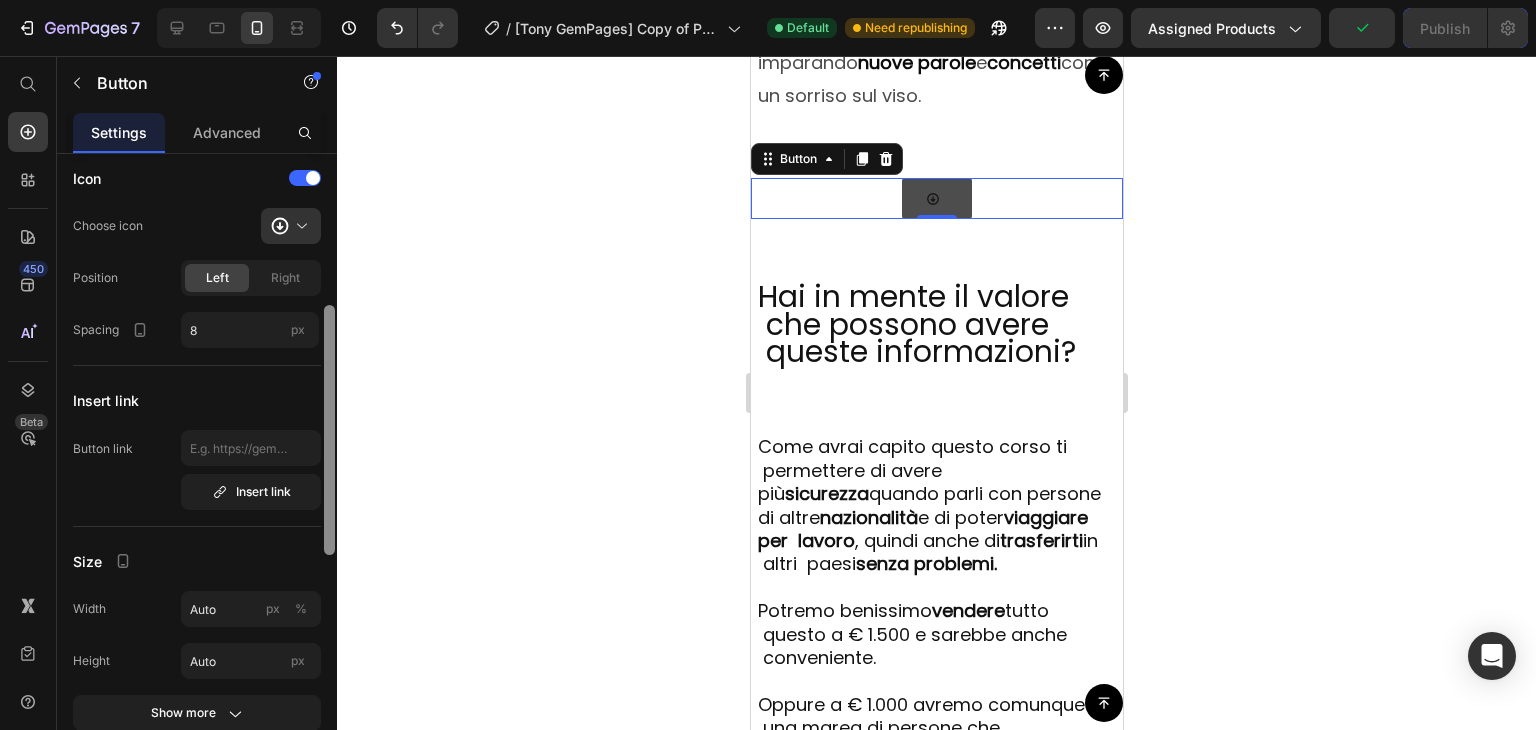 scroll, scrollTop: 0, scrollLeft: 0, axis: both 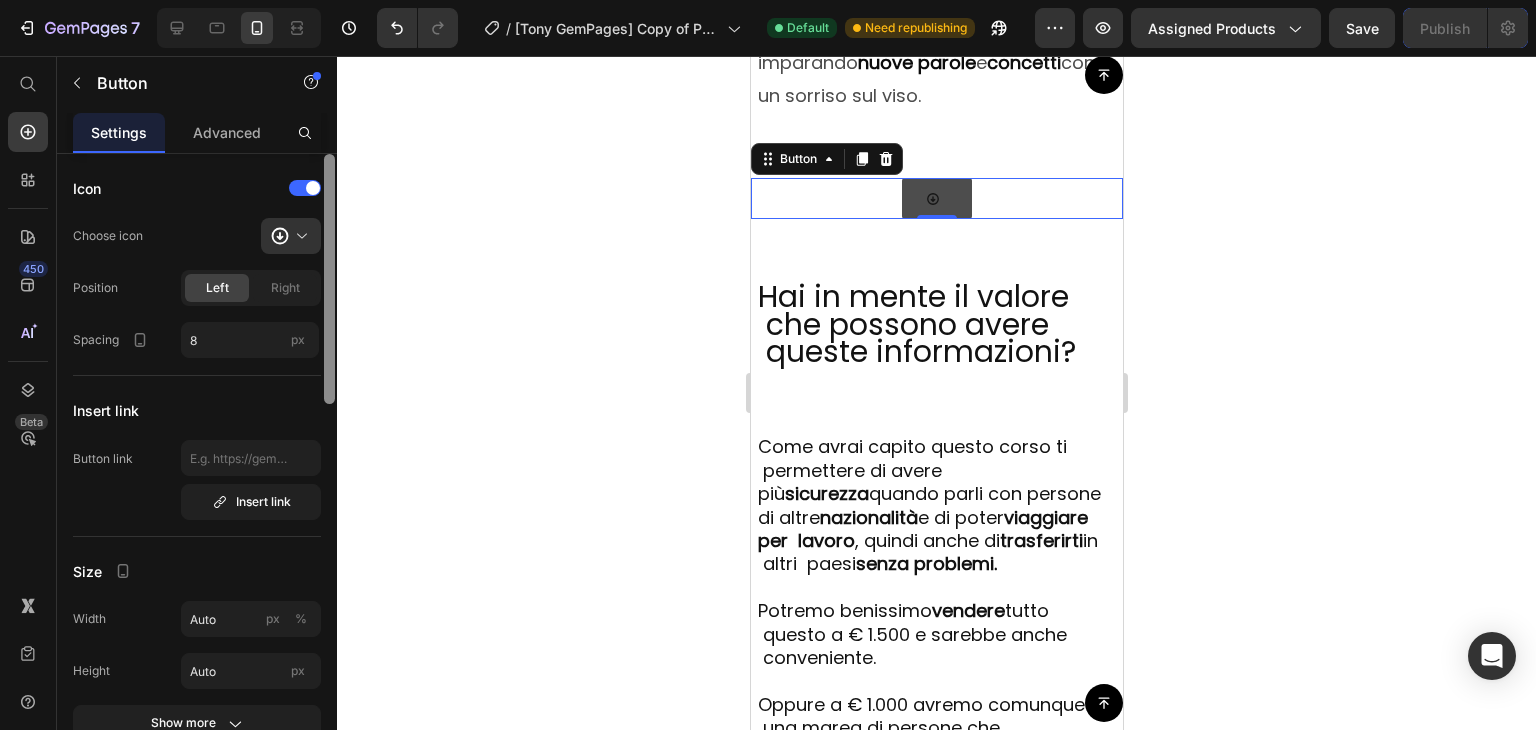 drag, startPoint x: 325, startPoint y: 610, endPoint x: 356, endPoint y: 125, distance: 485.98972 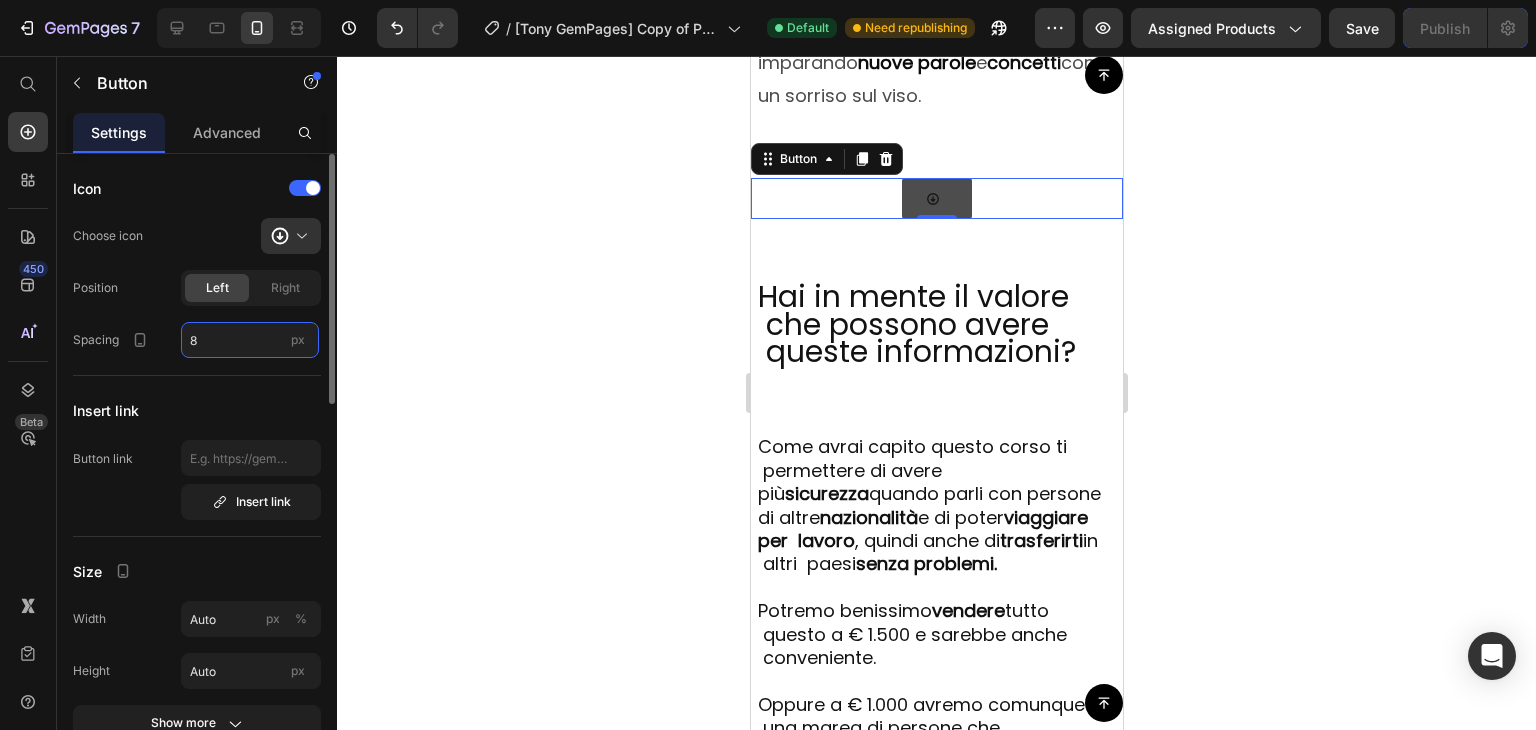 click on "8" at bounding box center (250, 340) 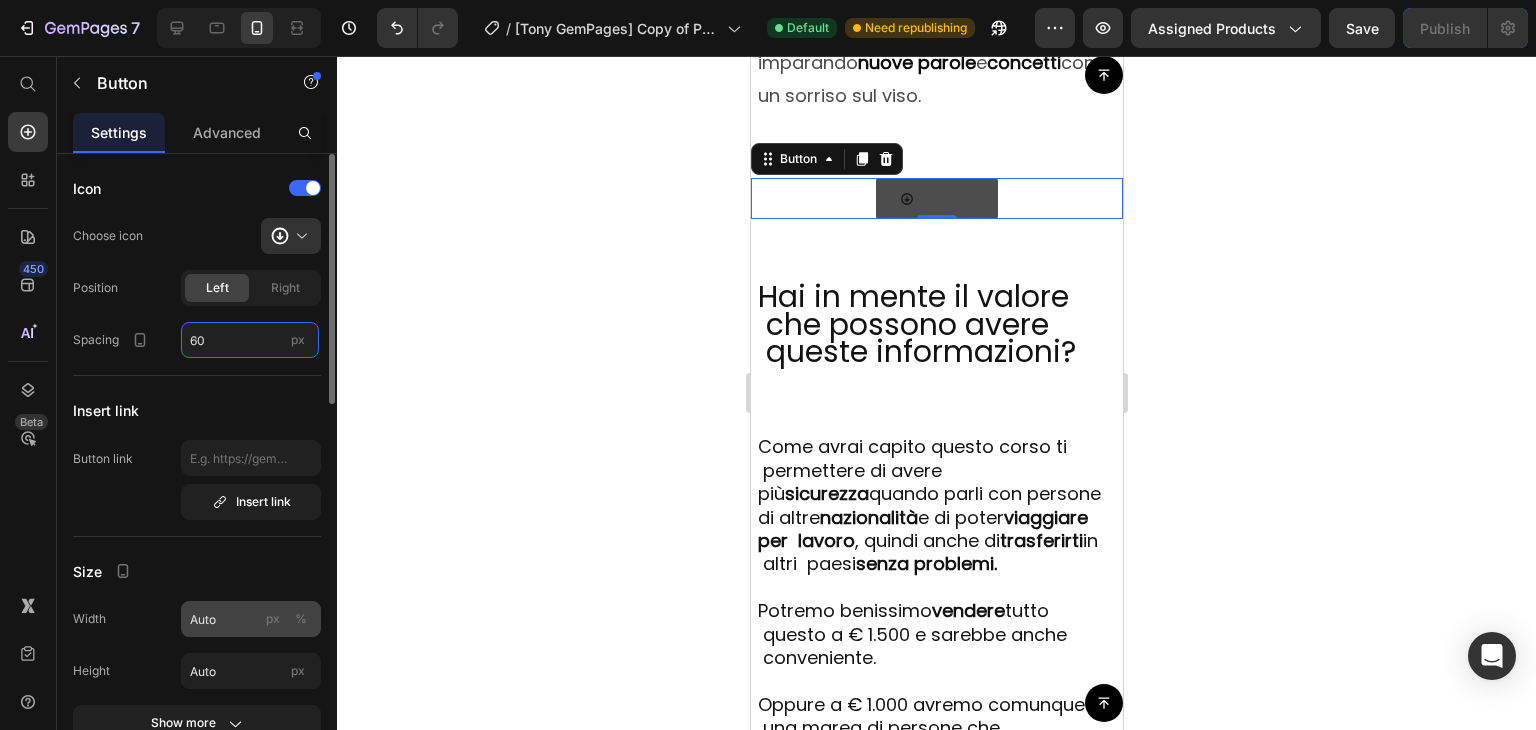type on "60" 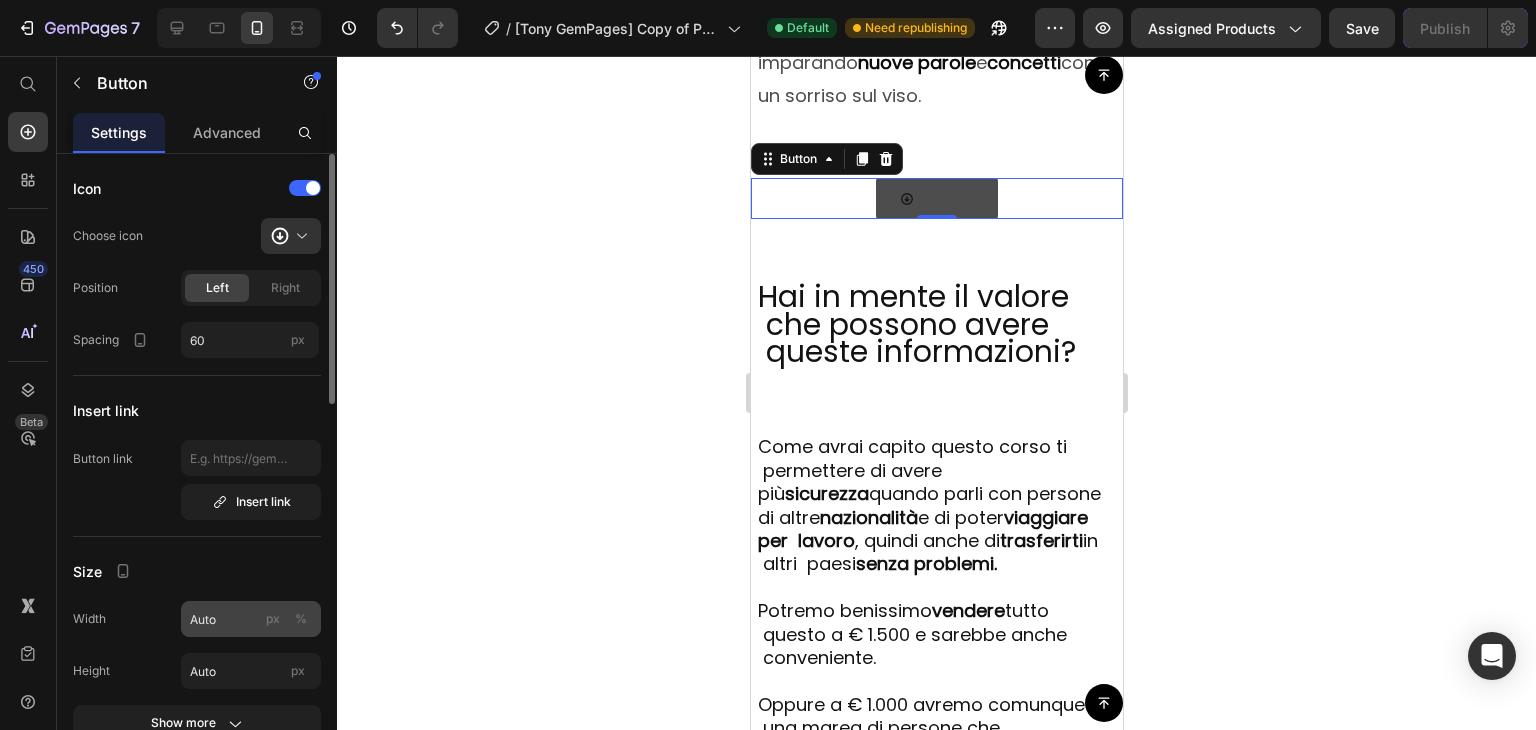 click on "px" at bounding box center [273, 619] 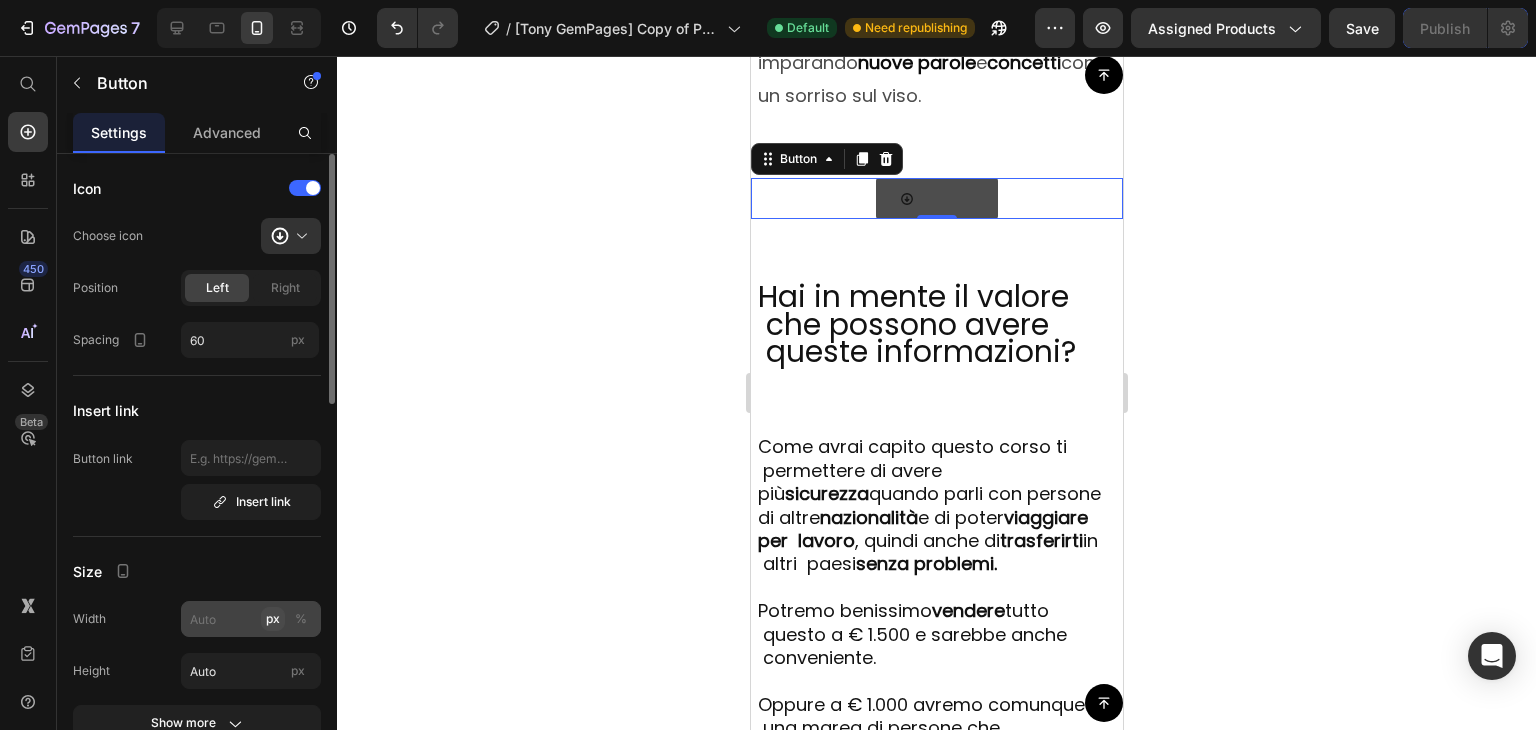 type 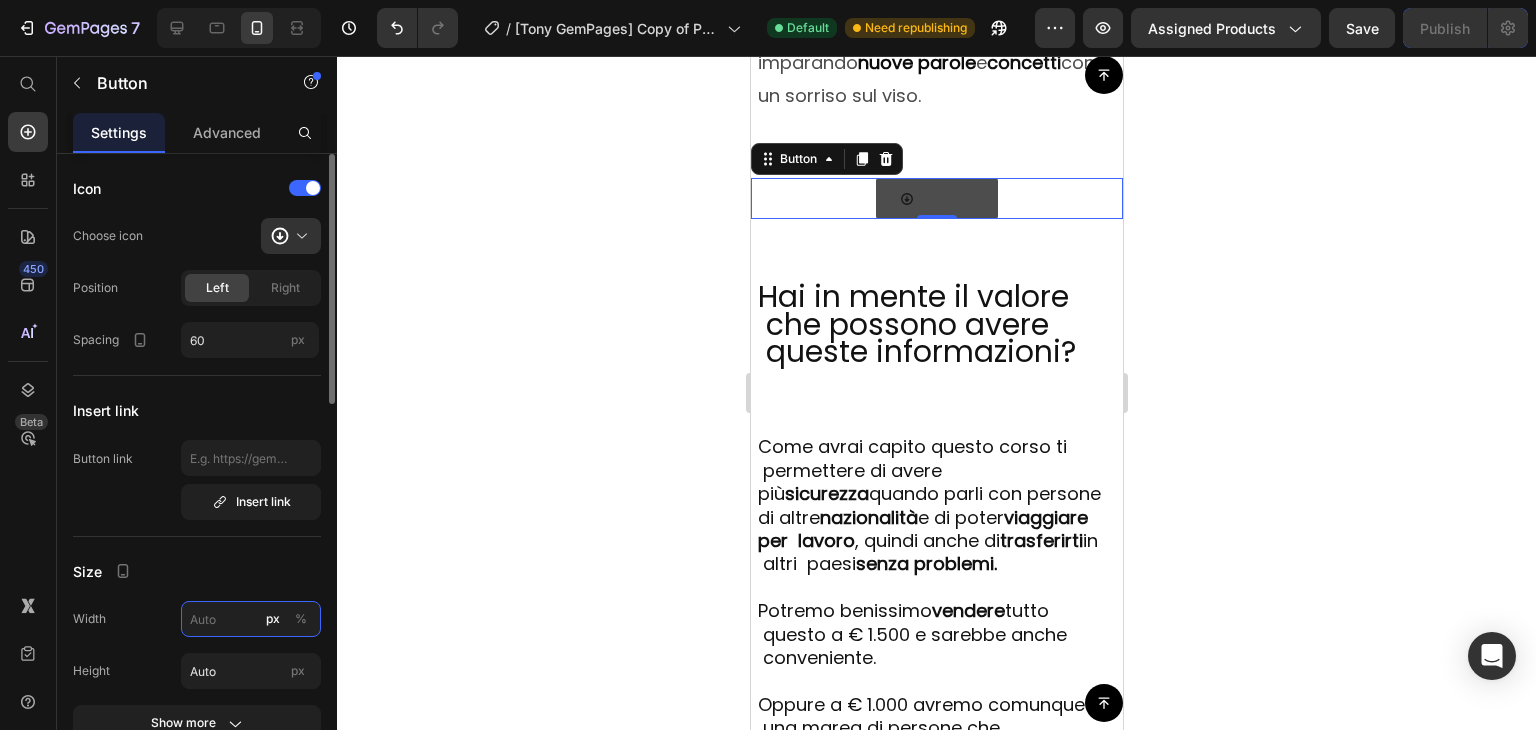 click on "px %" at bounding box center (251, 619) 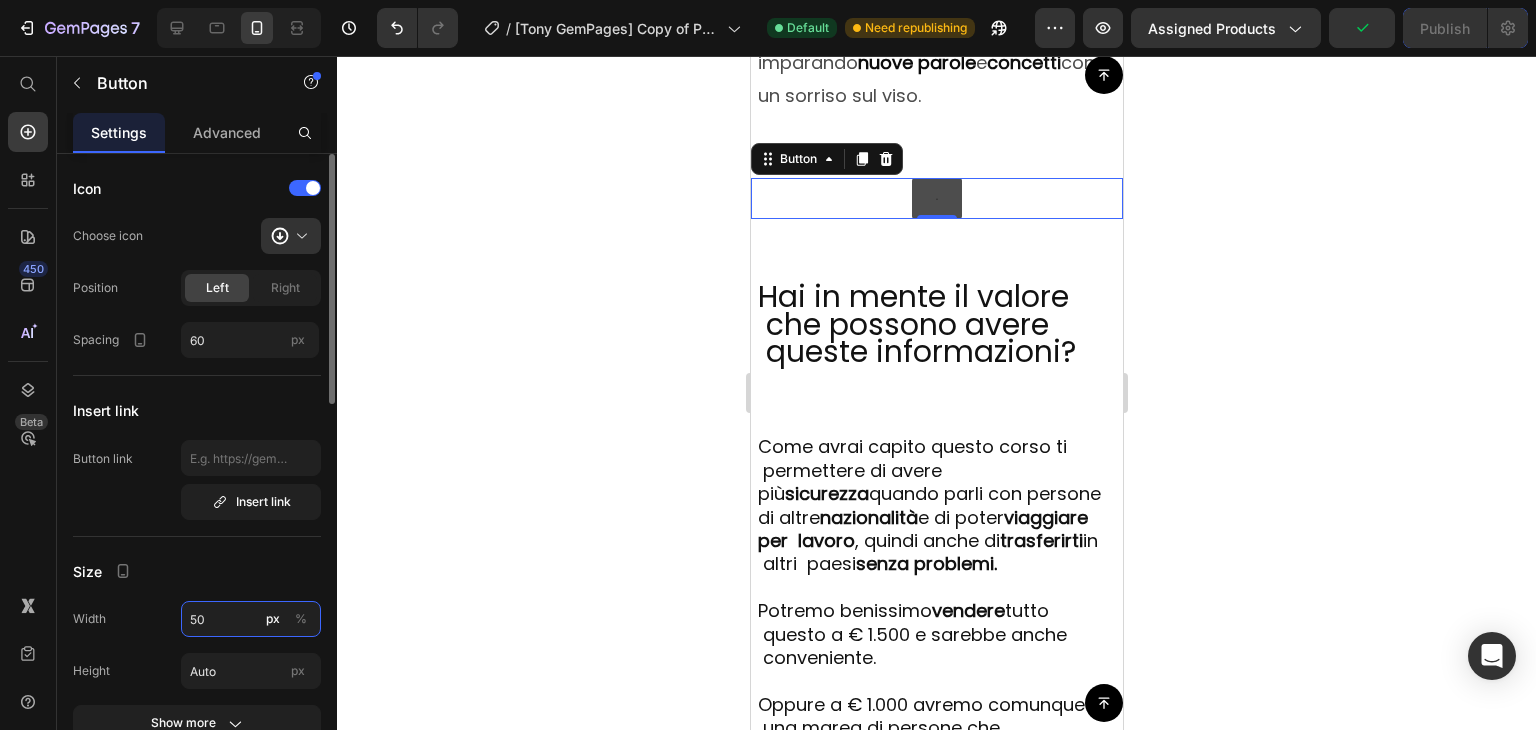 type on "5" 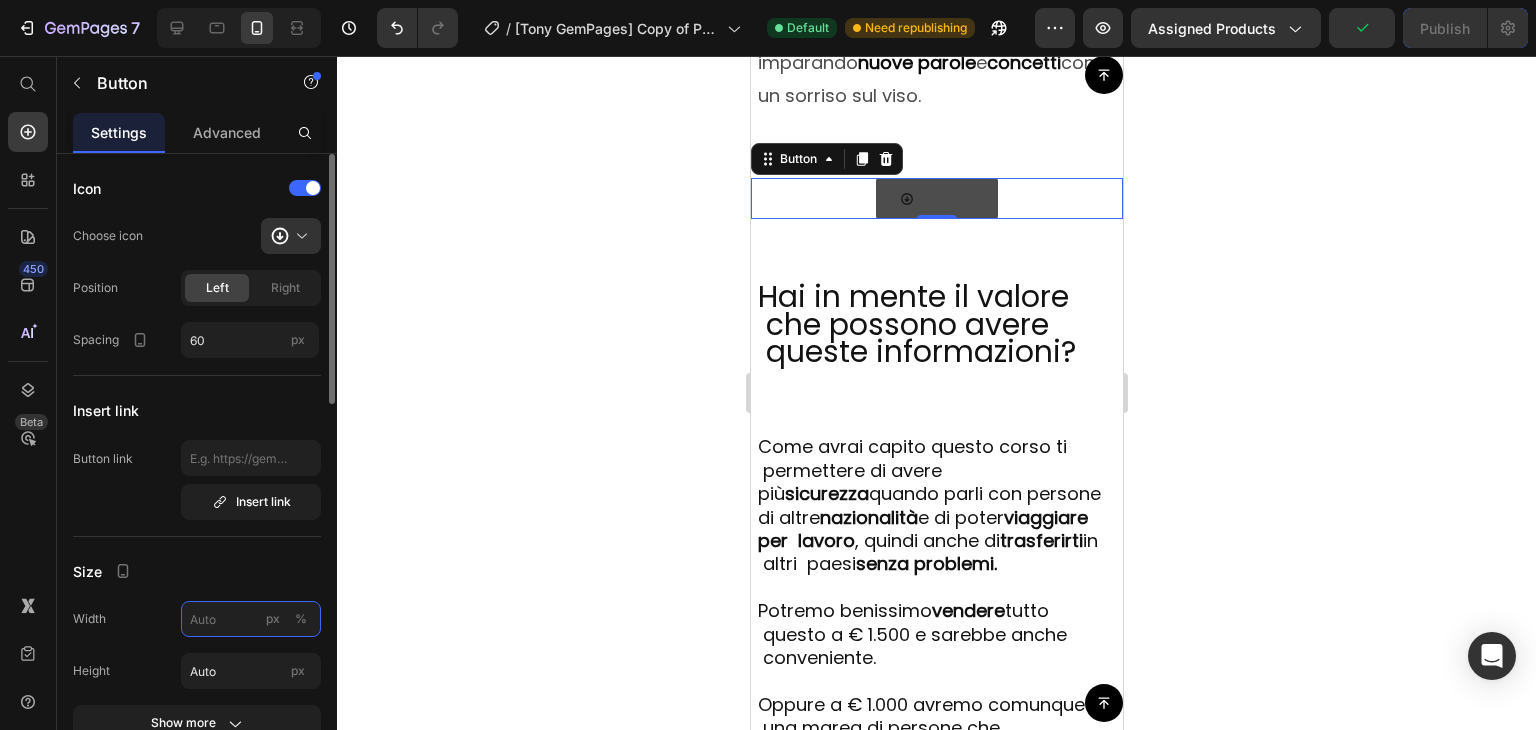type on "5" 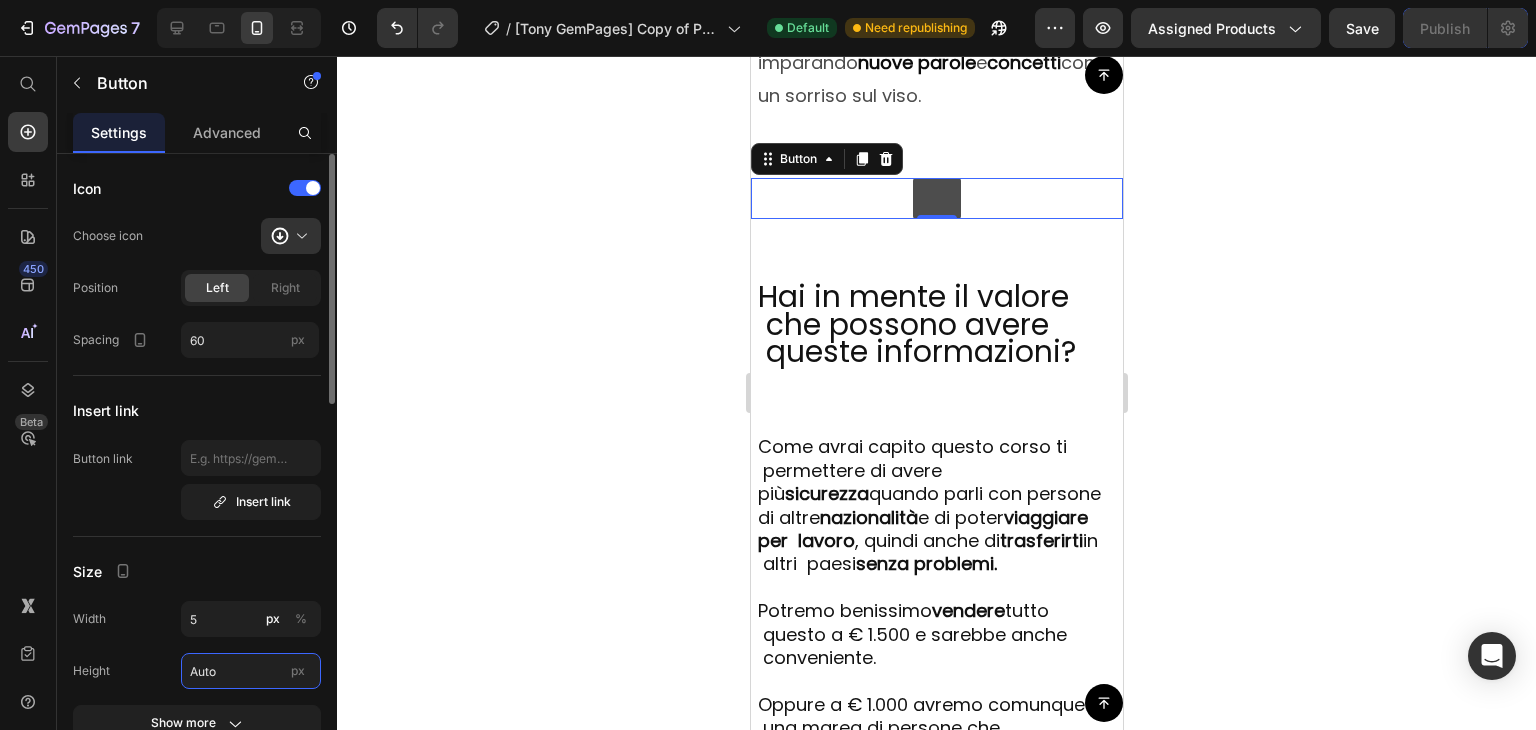 click on "Auto" at bounding box center [251, 671] 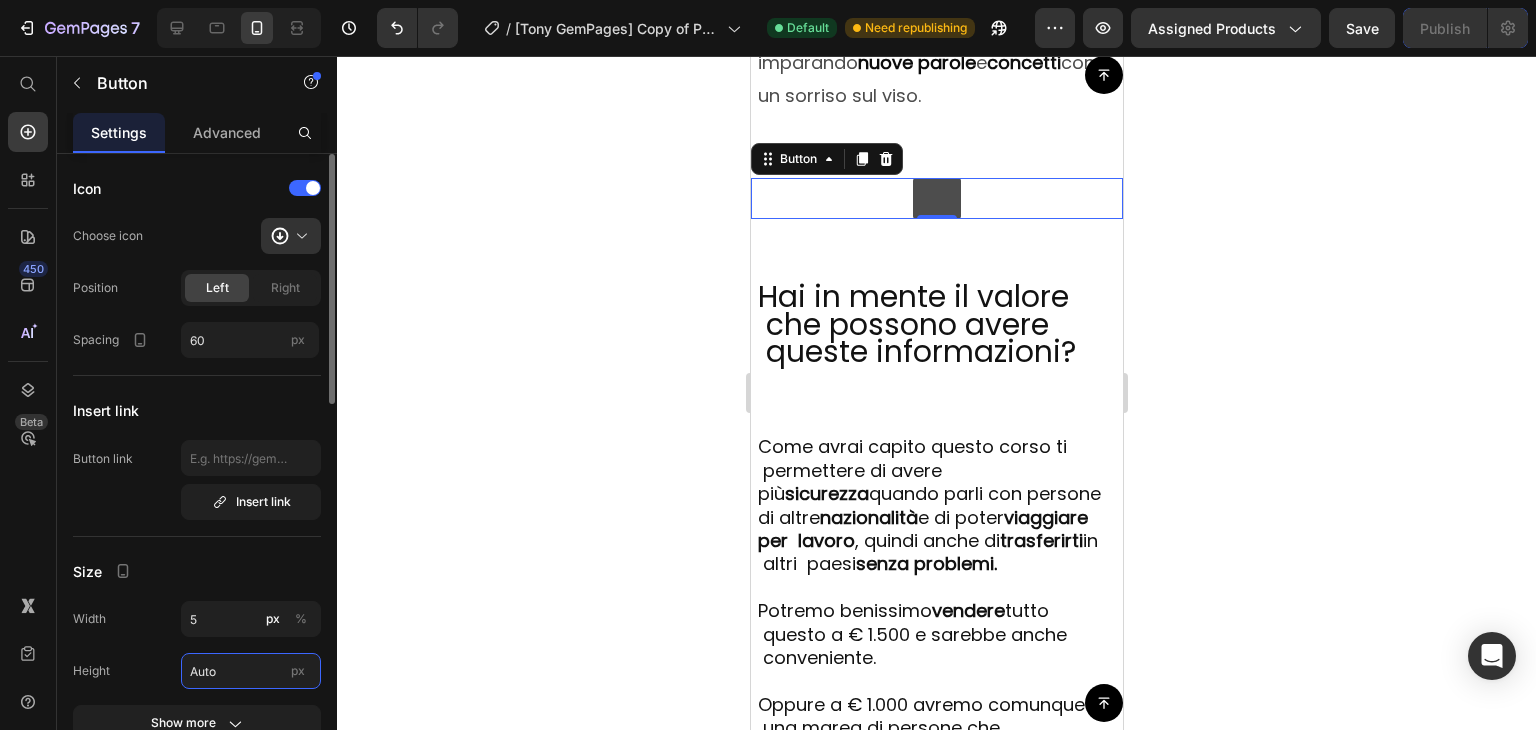 click on "Auto" at bounding box center (251, 671) 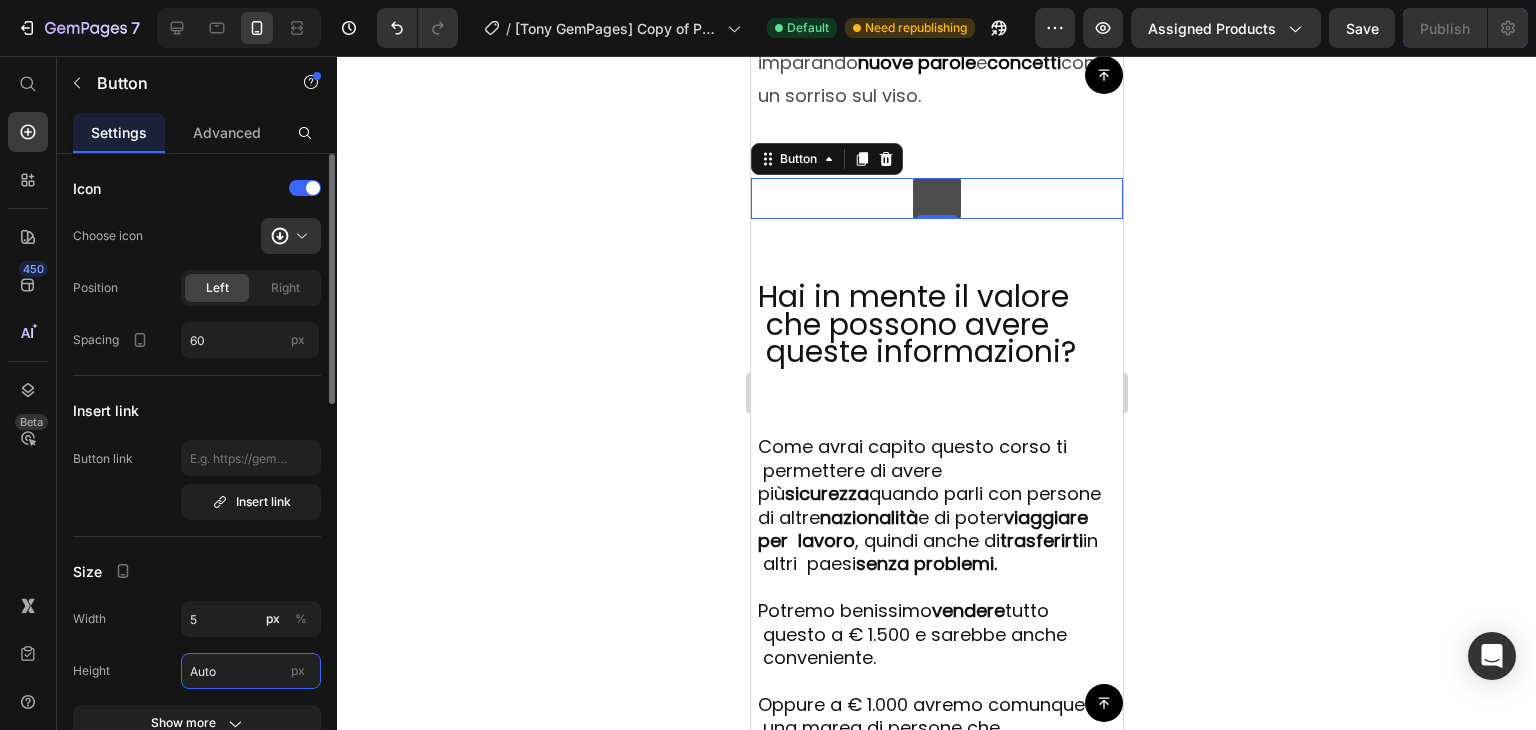 click on "Auto" at bounding box center (251, 671) 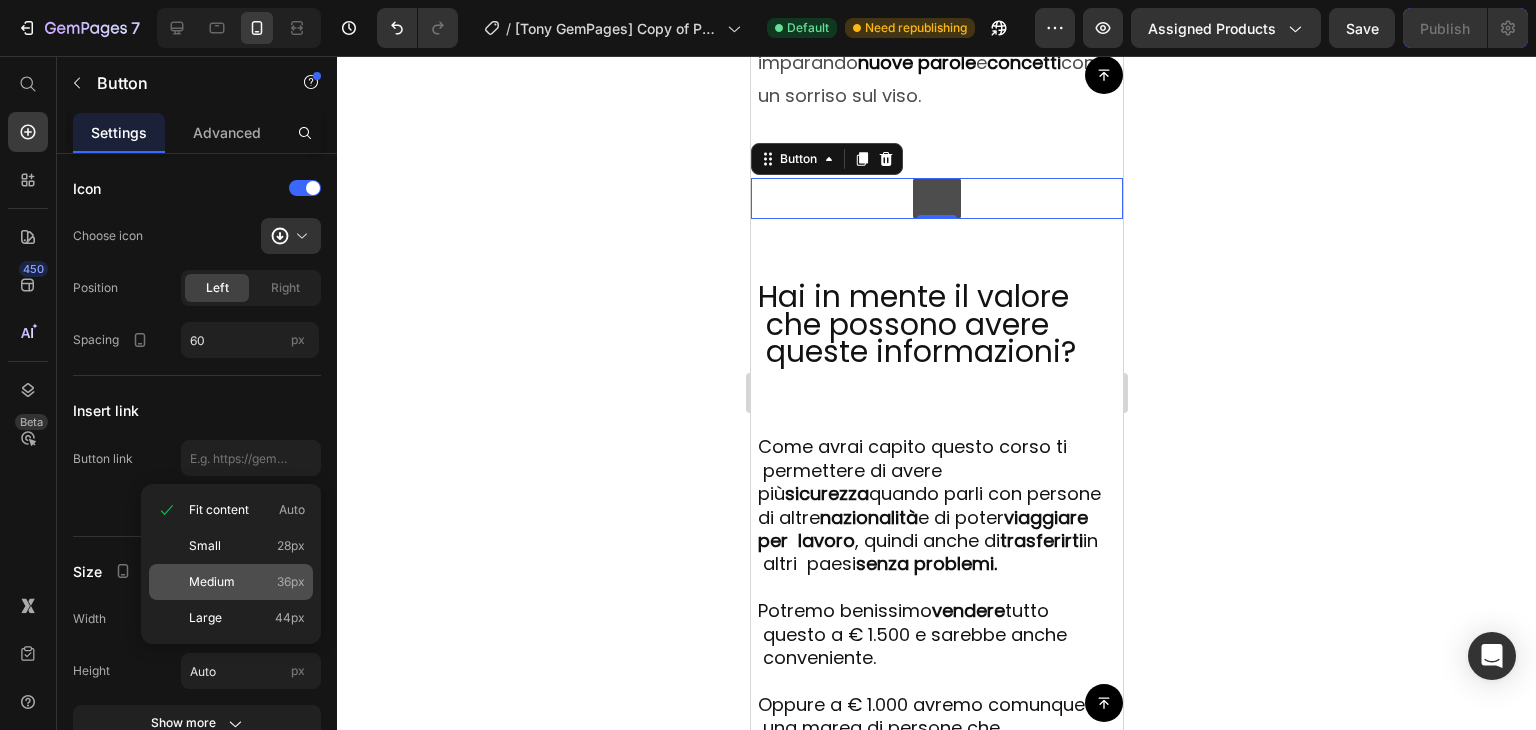 click on "Medium 36px" at bounding box center [247, 582] 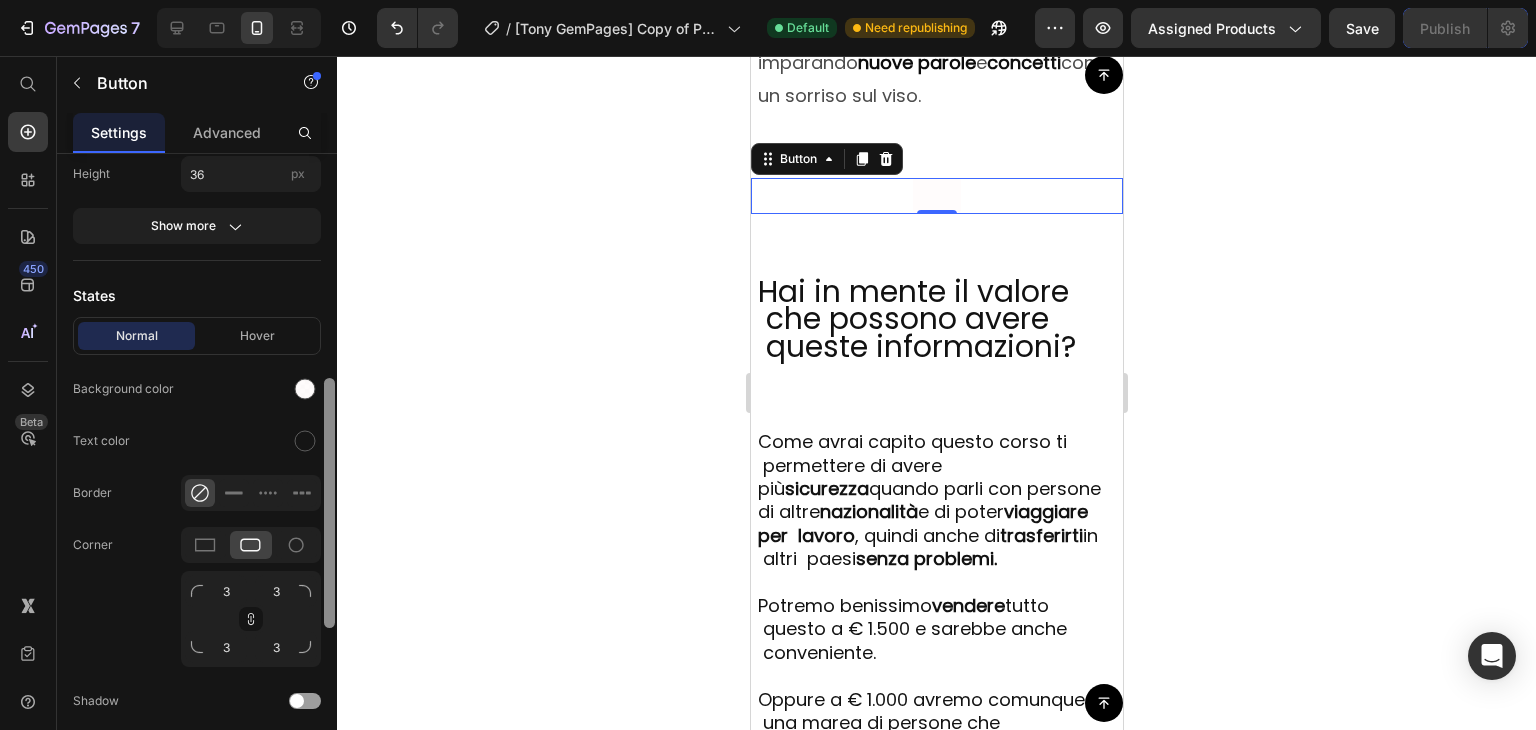 scroll, scrollTop: 522, scrollLeft: 0, axis: vertical 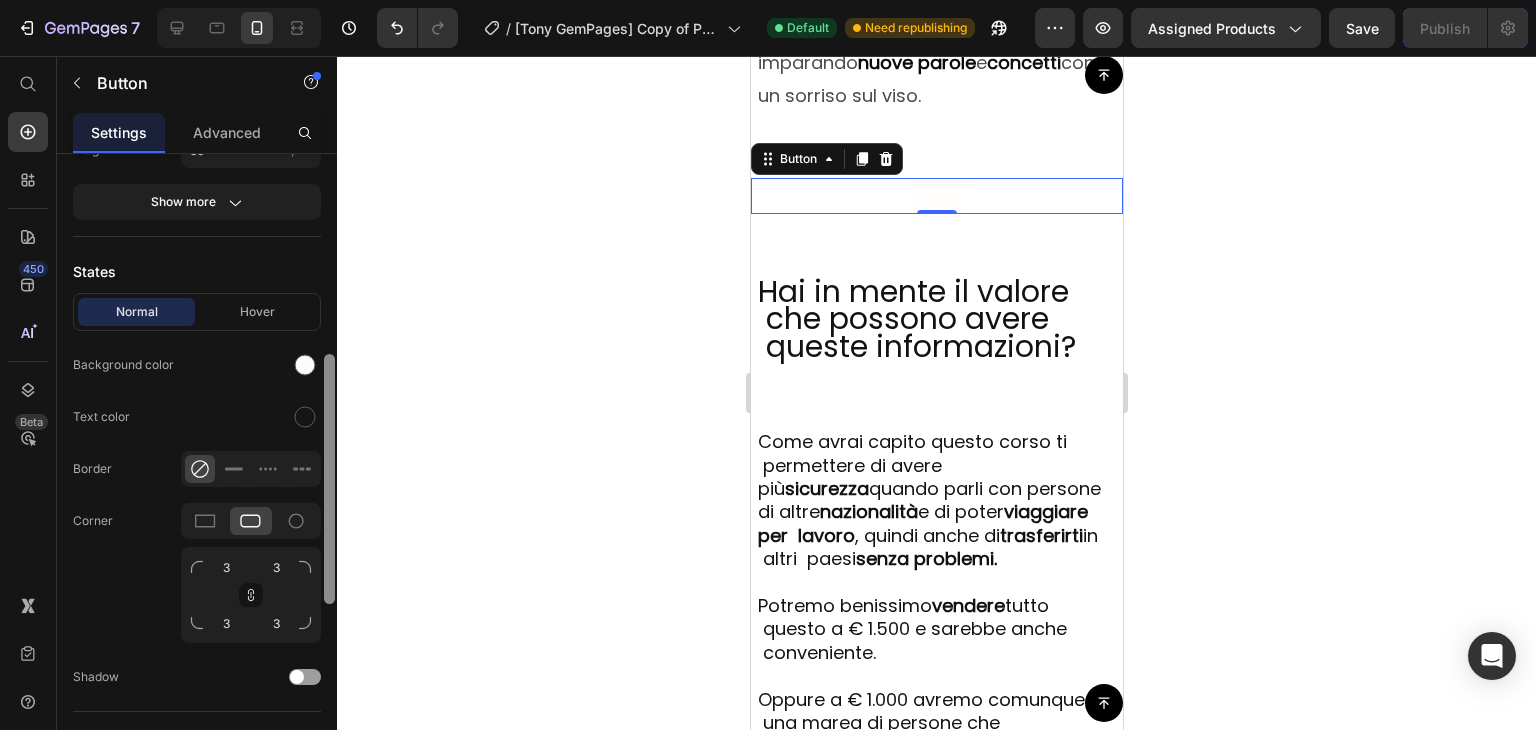 drag, startPoint x: 330, startPoint y: 344, endPoint x: 340, endPoint y: 551, distance: 207.24141 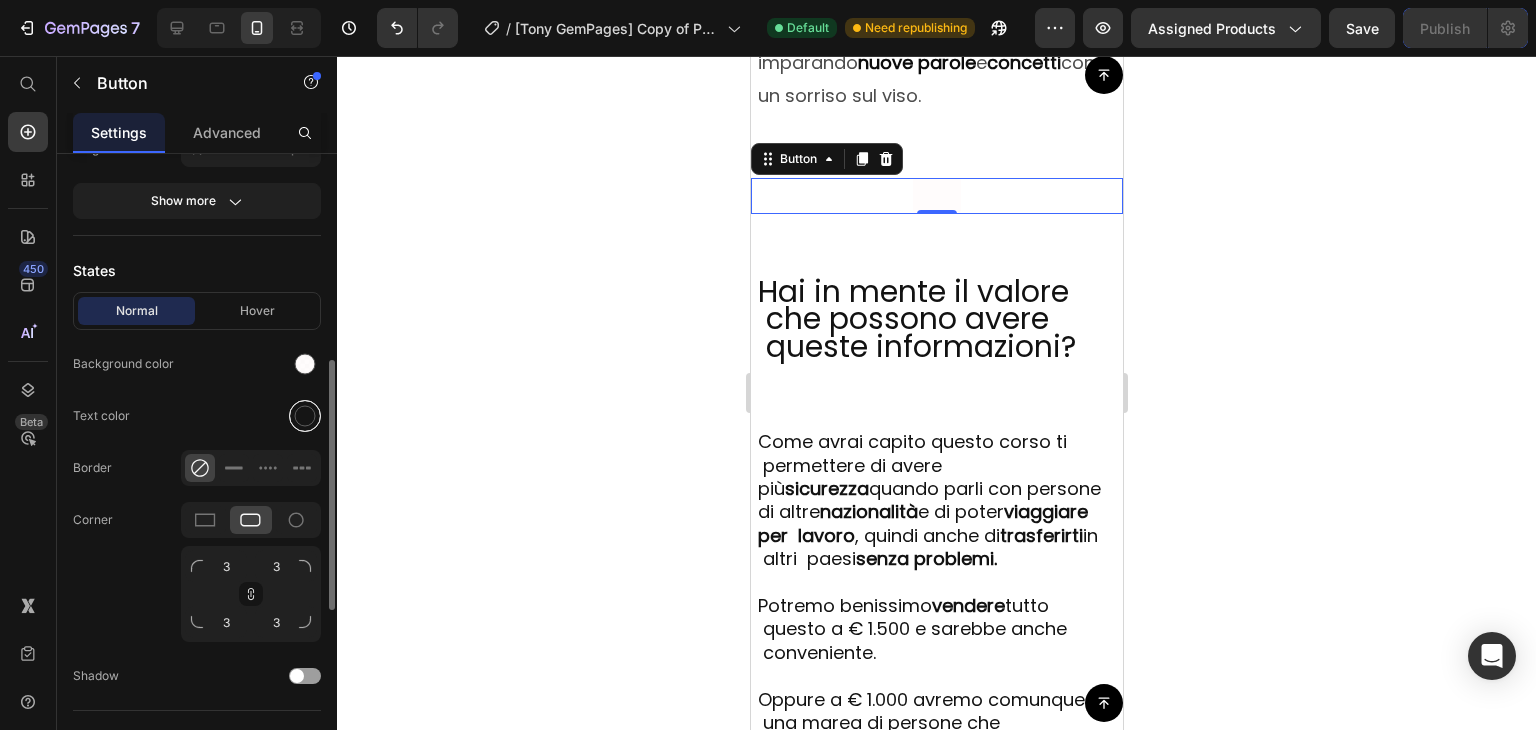 click at bounding box center (305, 416) 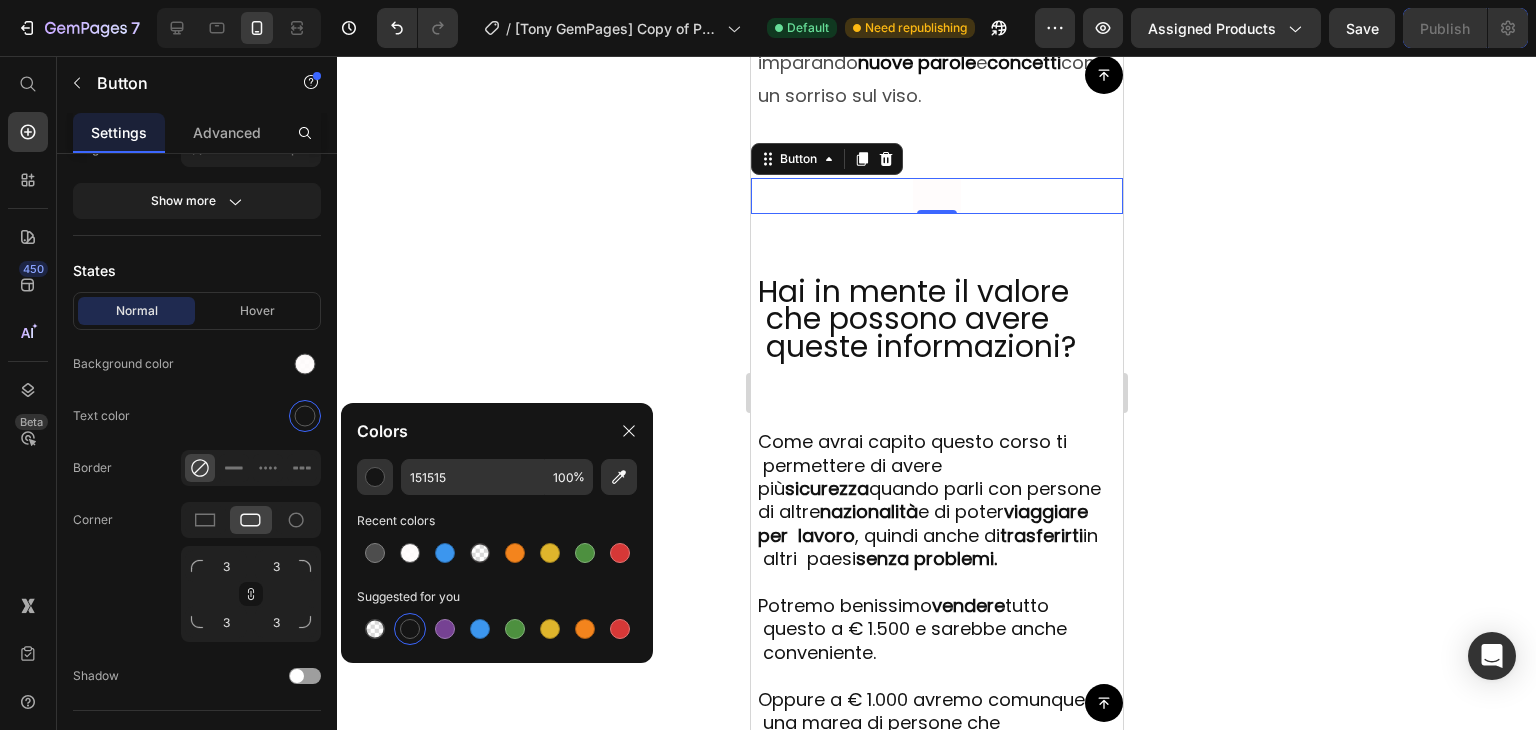 click at bounding box center [410, 629] 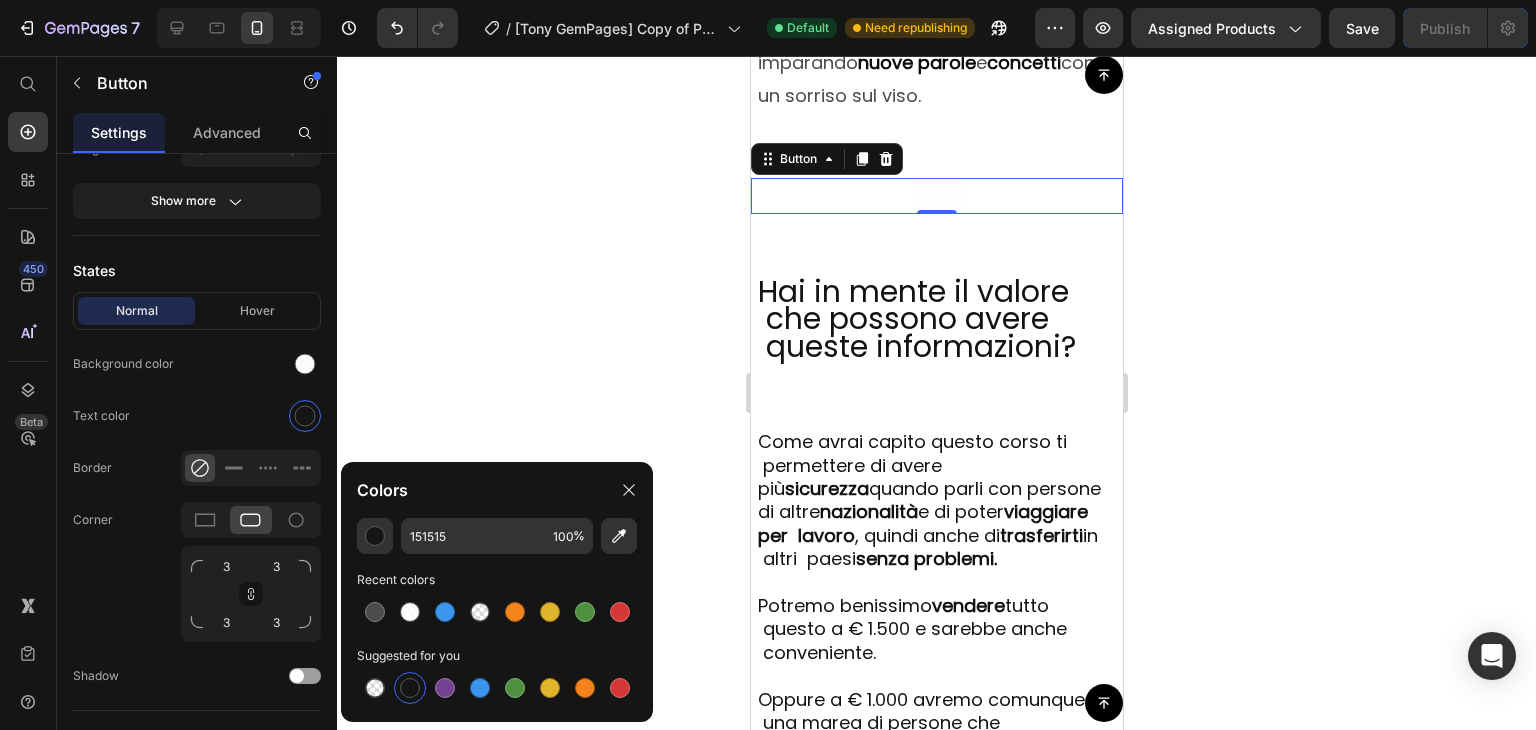 scroll, scrollTop: 0, scrollLeft: 0, axis: both 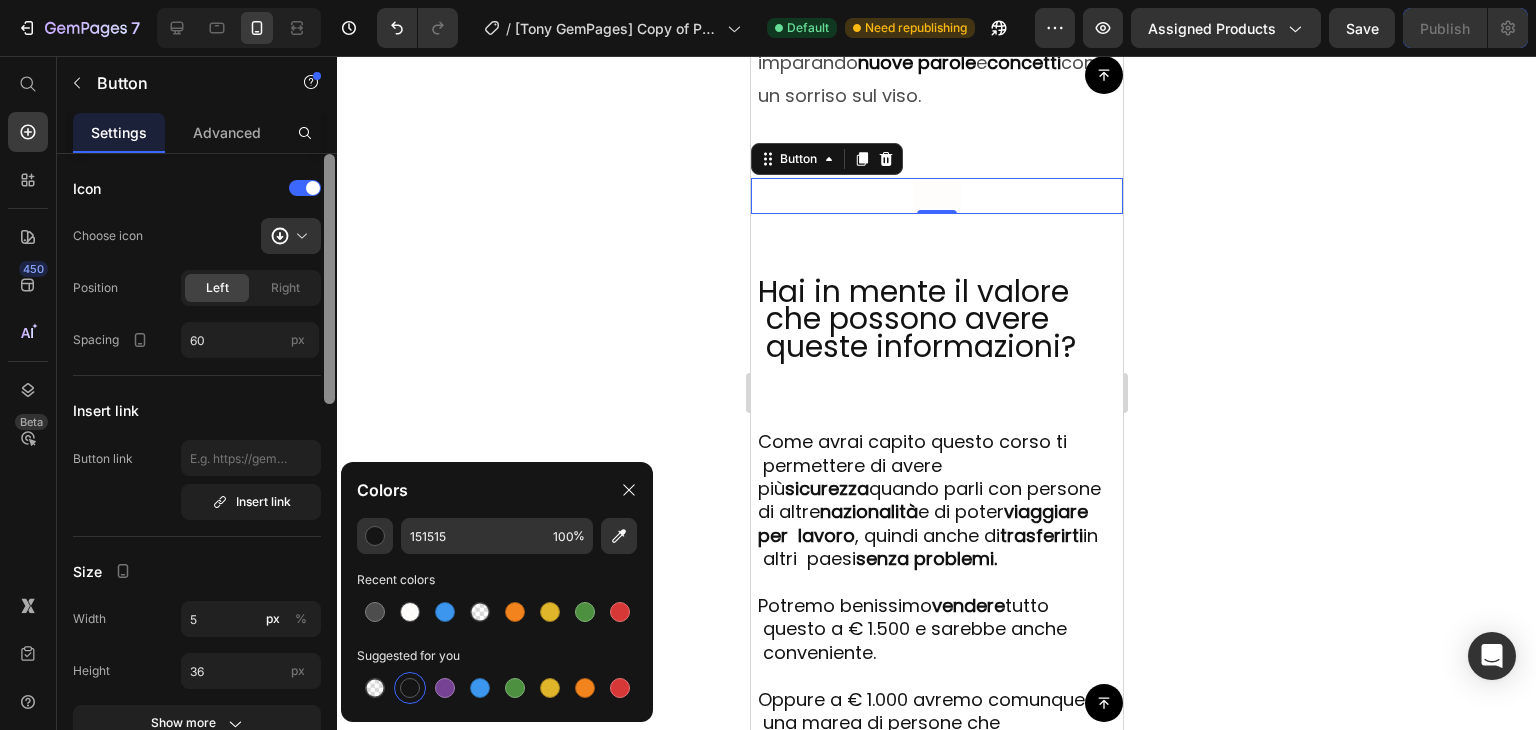 drag, startPoint x: 332, startPoint y: 457, endPoint x: 336, endPoint y: 177, distance: 280.02856 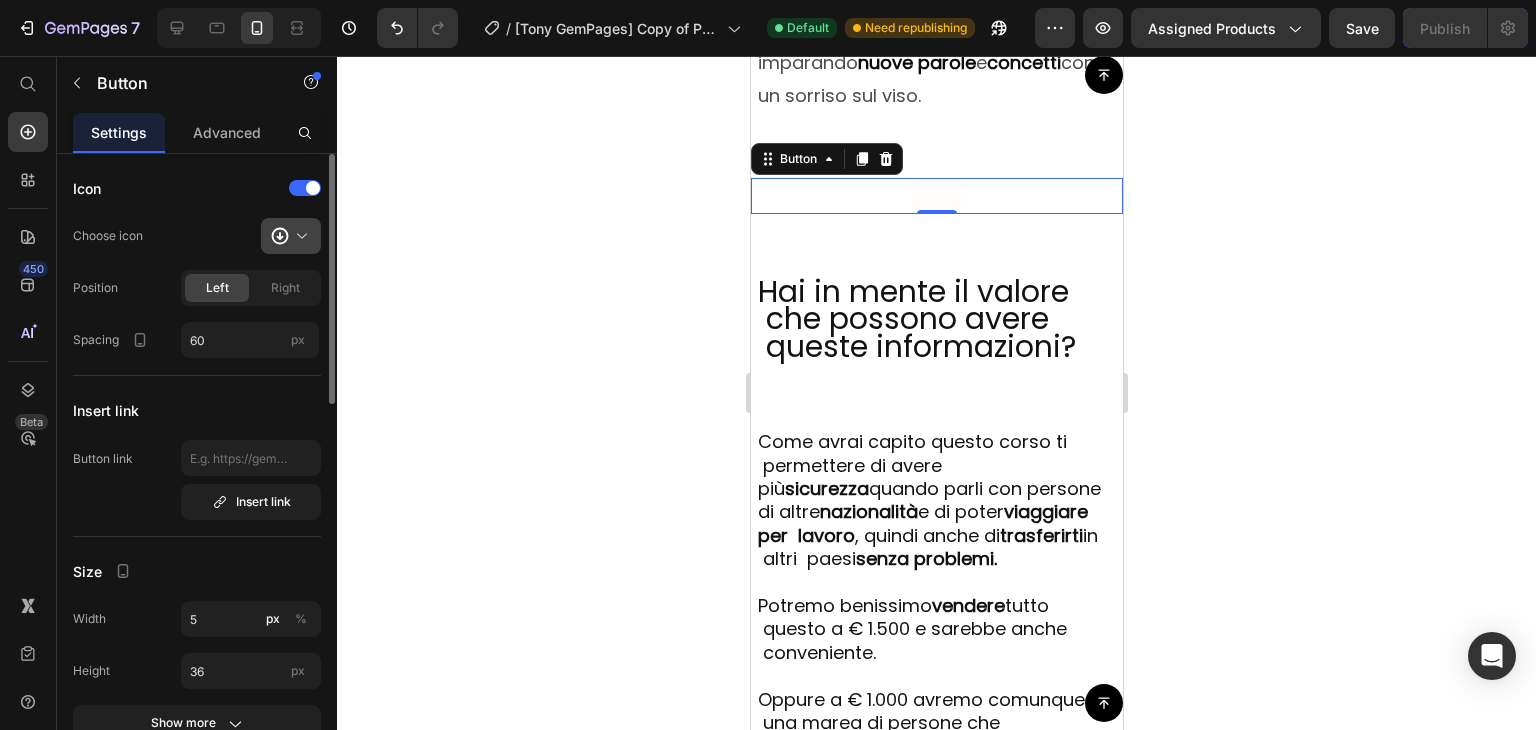 click at bounding box center [299, 236] 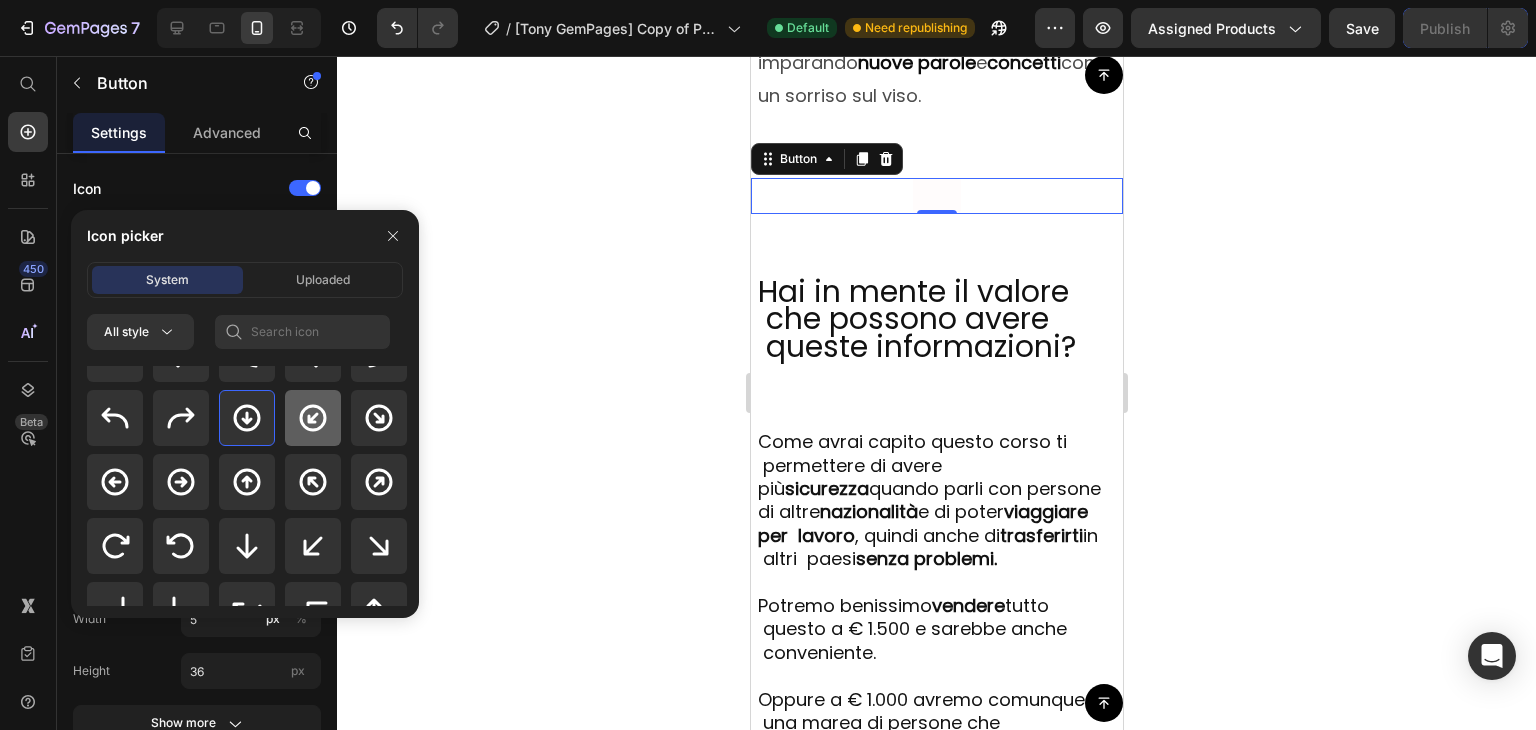click 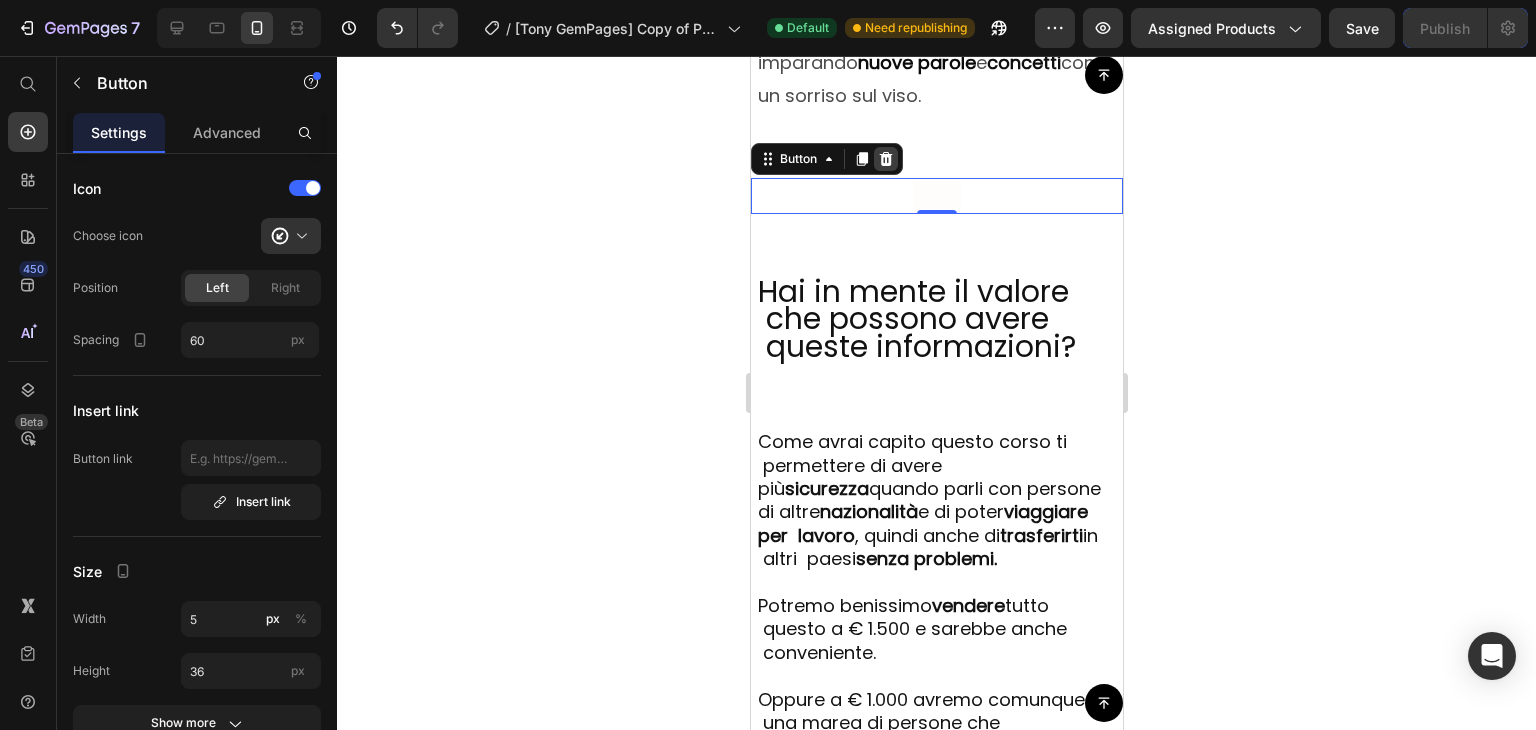 click 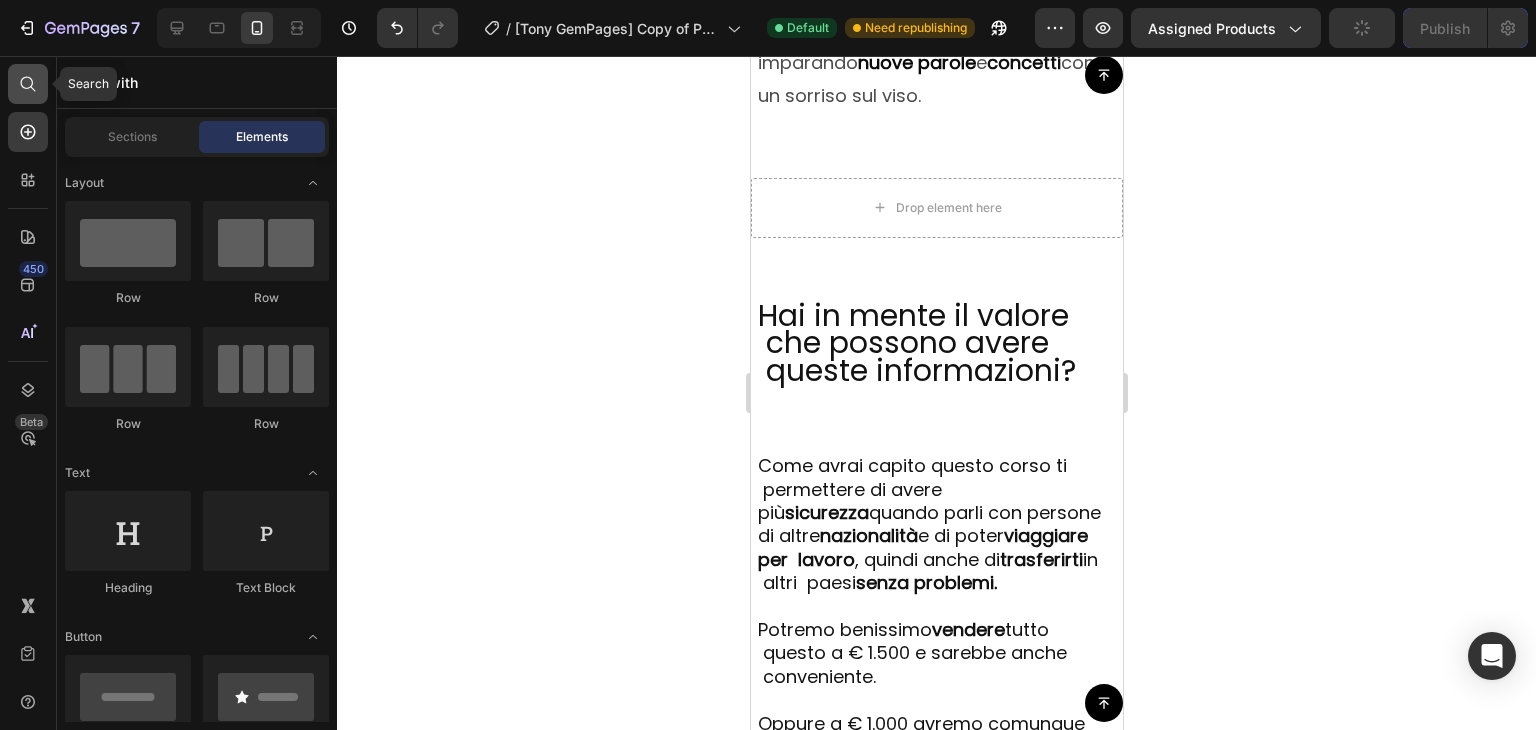 click 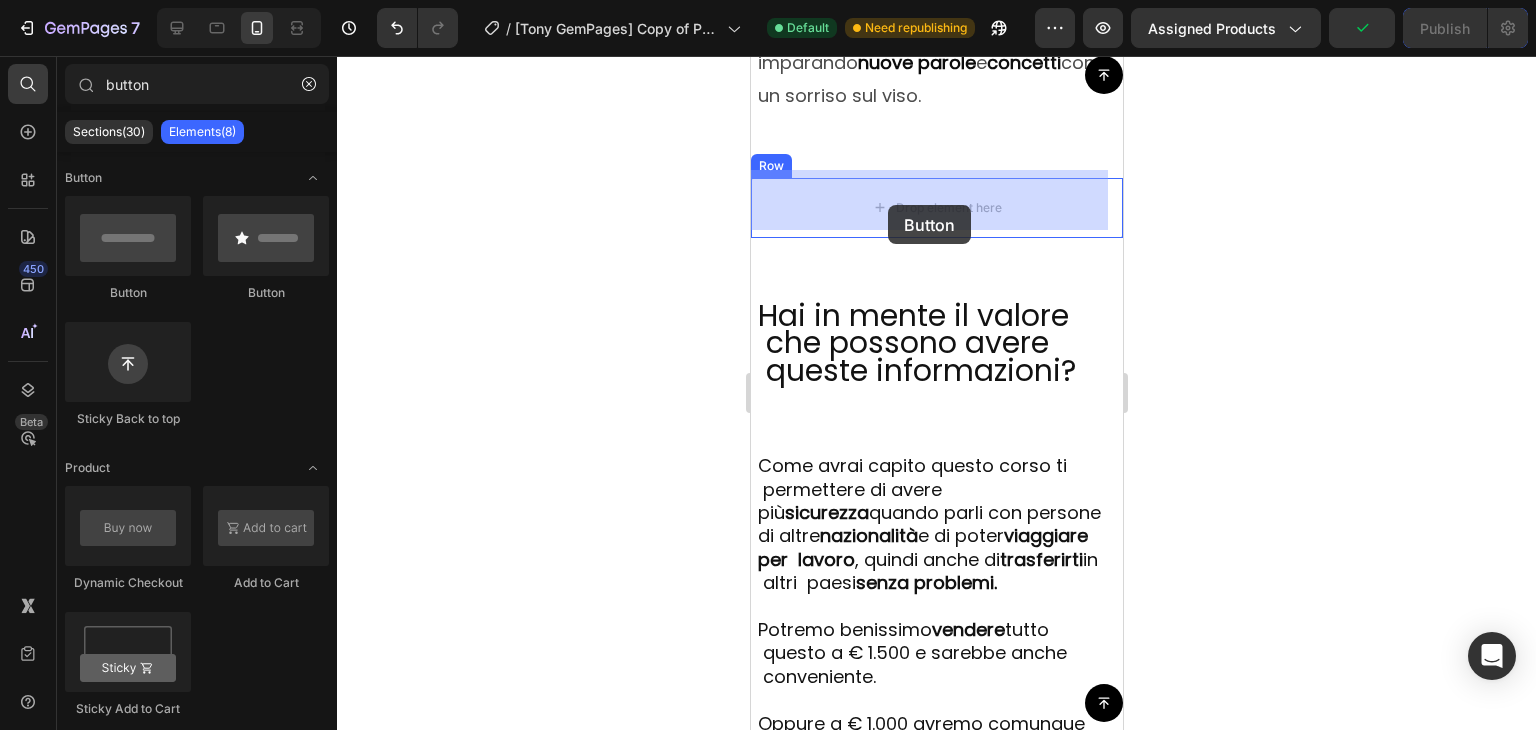 drag, startPoint x: 843, startPoint y: 305, endPoint x: 887, endPoint y: 205, distance: 109.252 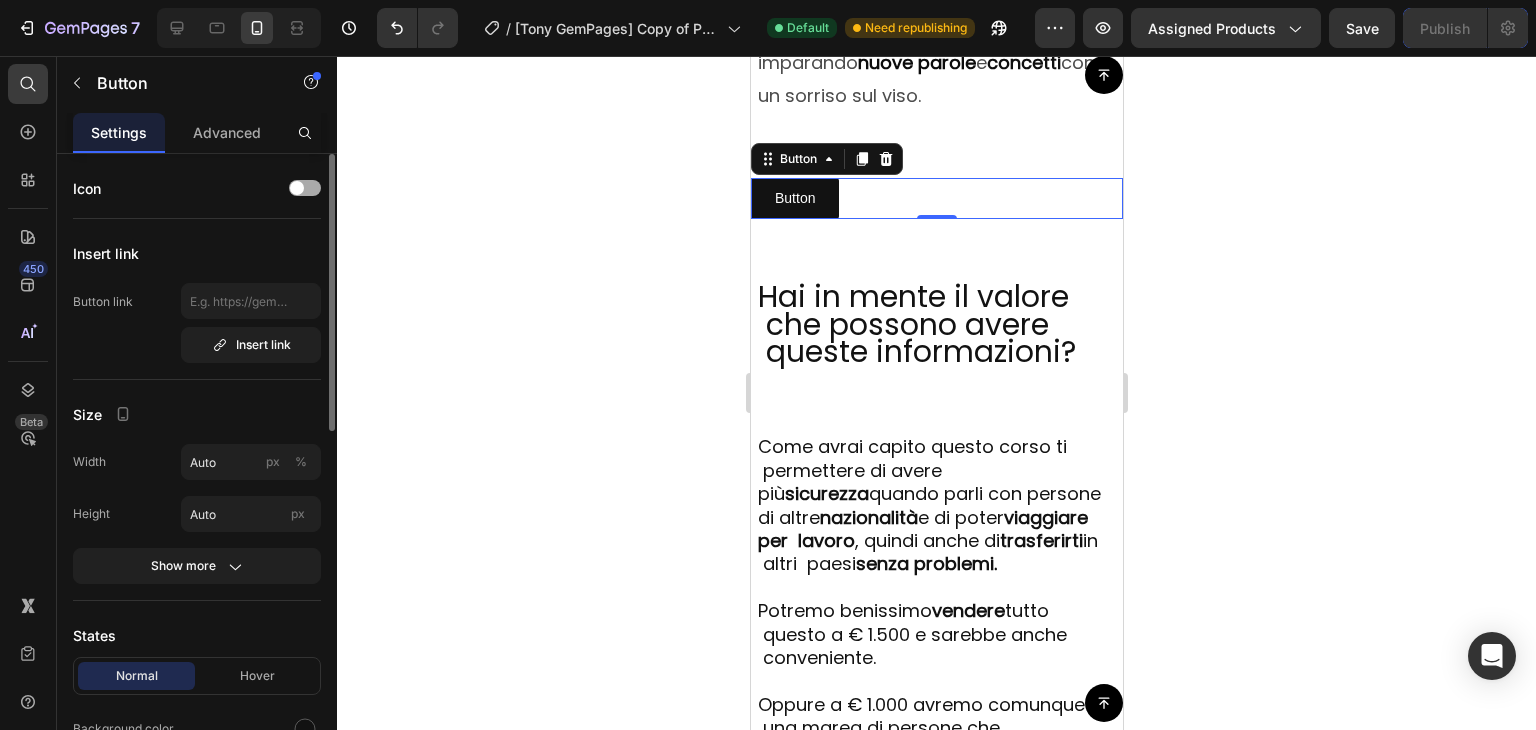 click at bounding box center [305, 188] 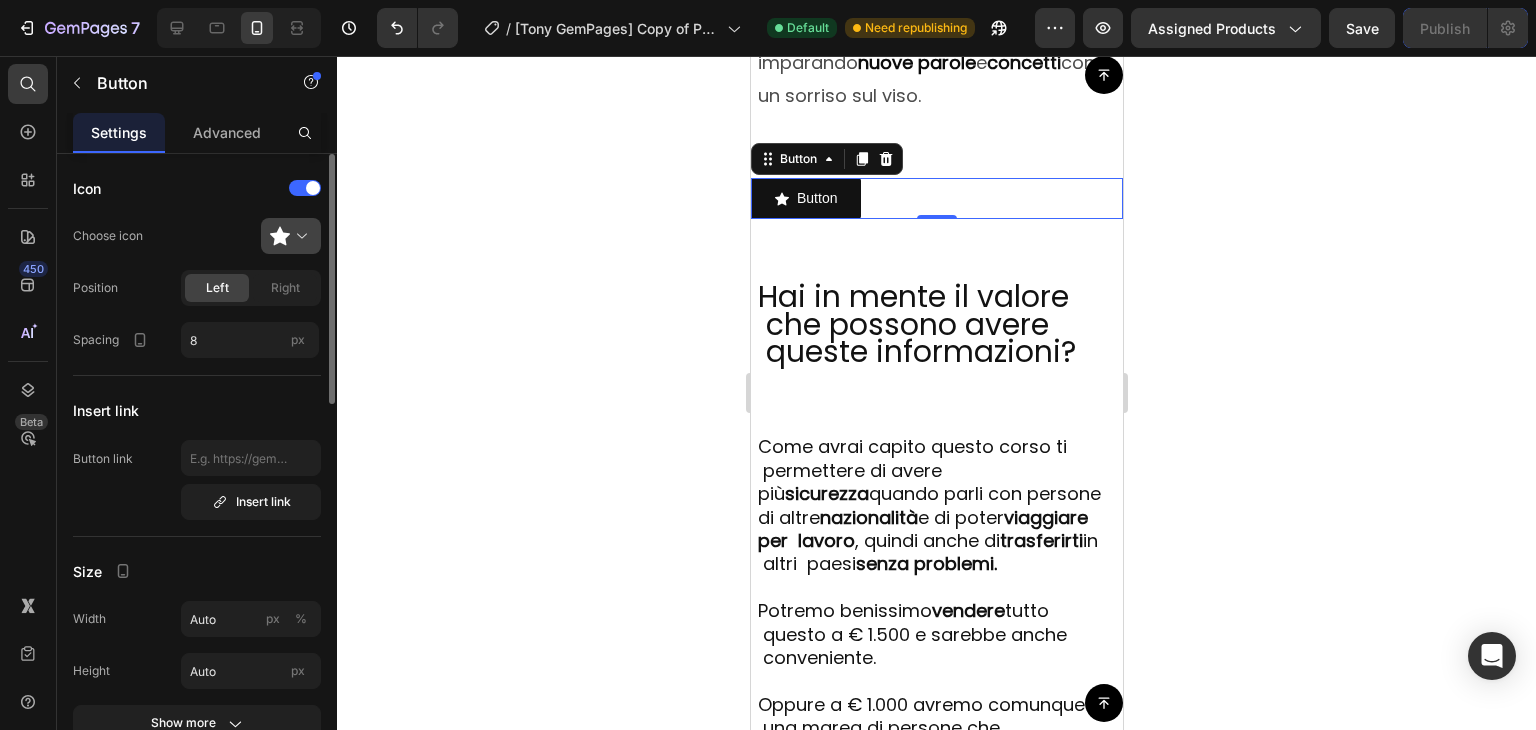 click at bounding box center [299, 236] 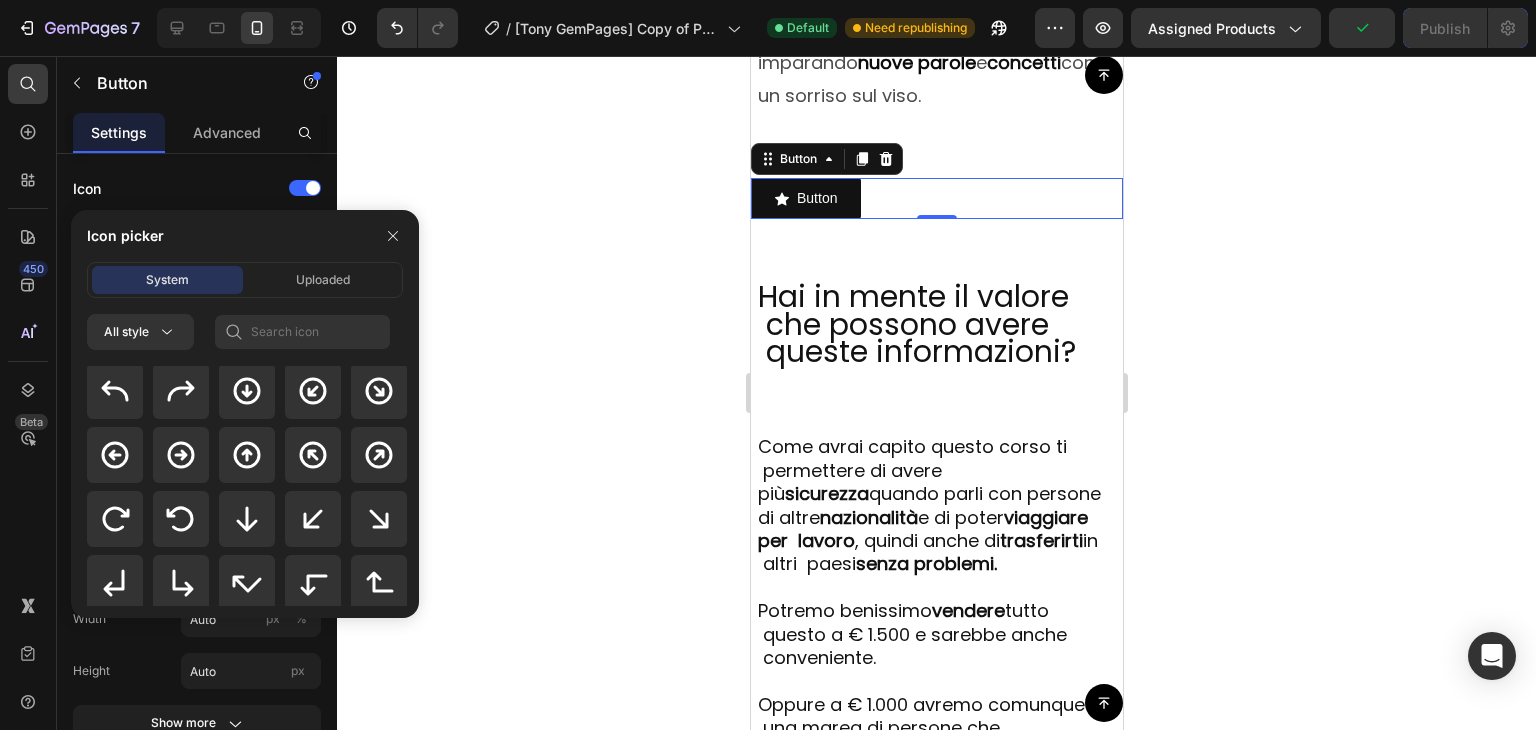 scroll, scrollTop: 571, scrollLeft: 0, axis: vertical 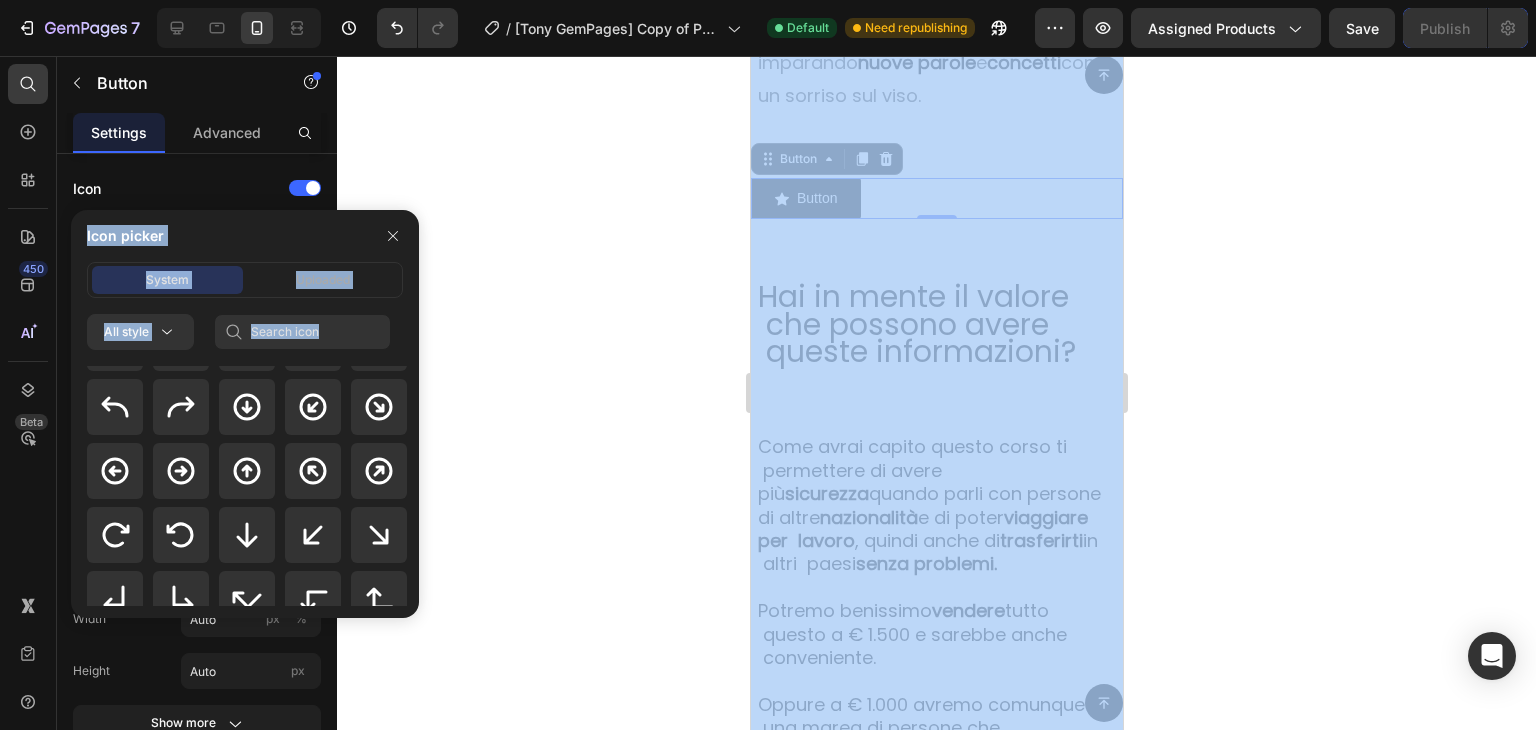 drag, startPoint x: 422, startPoint y: 509, endPoint x: 416, endPoint y: 477, distance: 32.55764 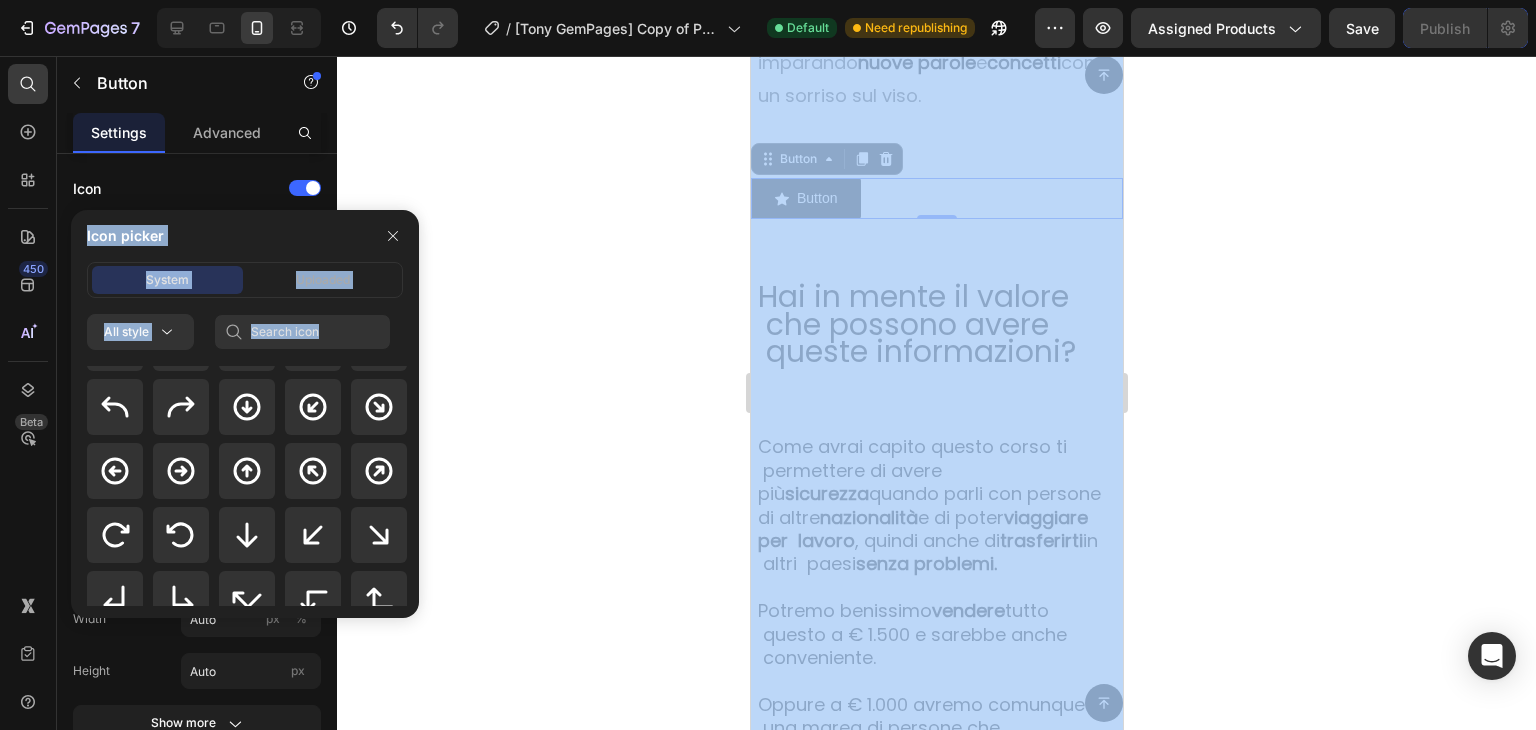 click 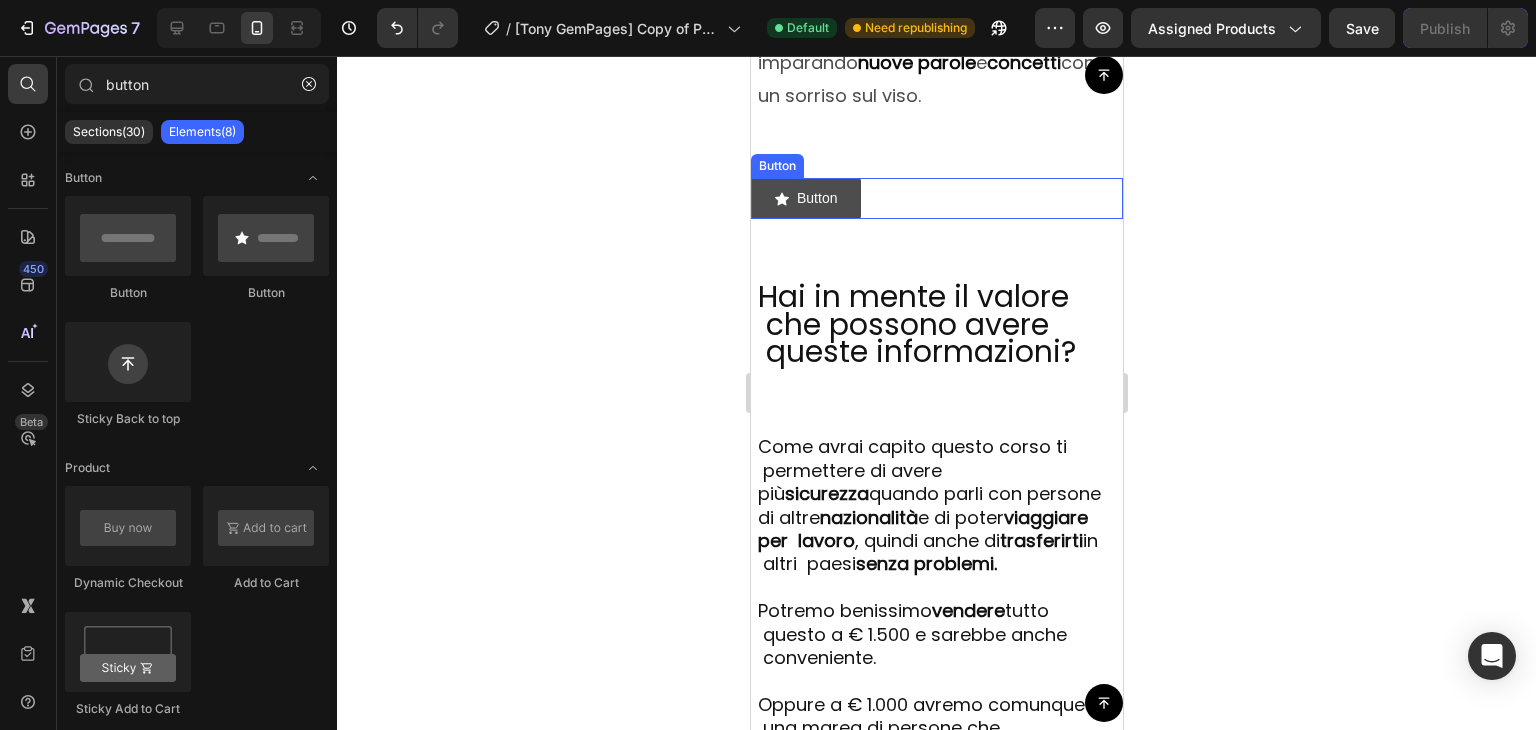 click 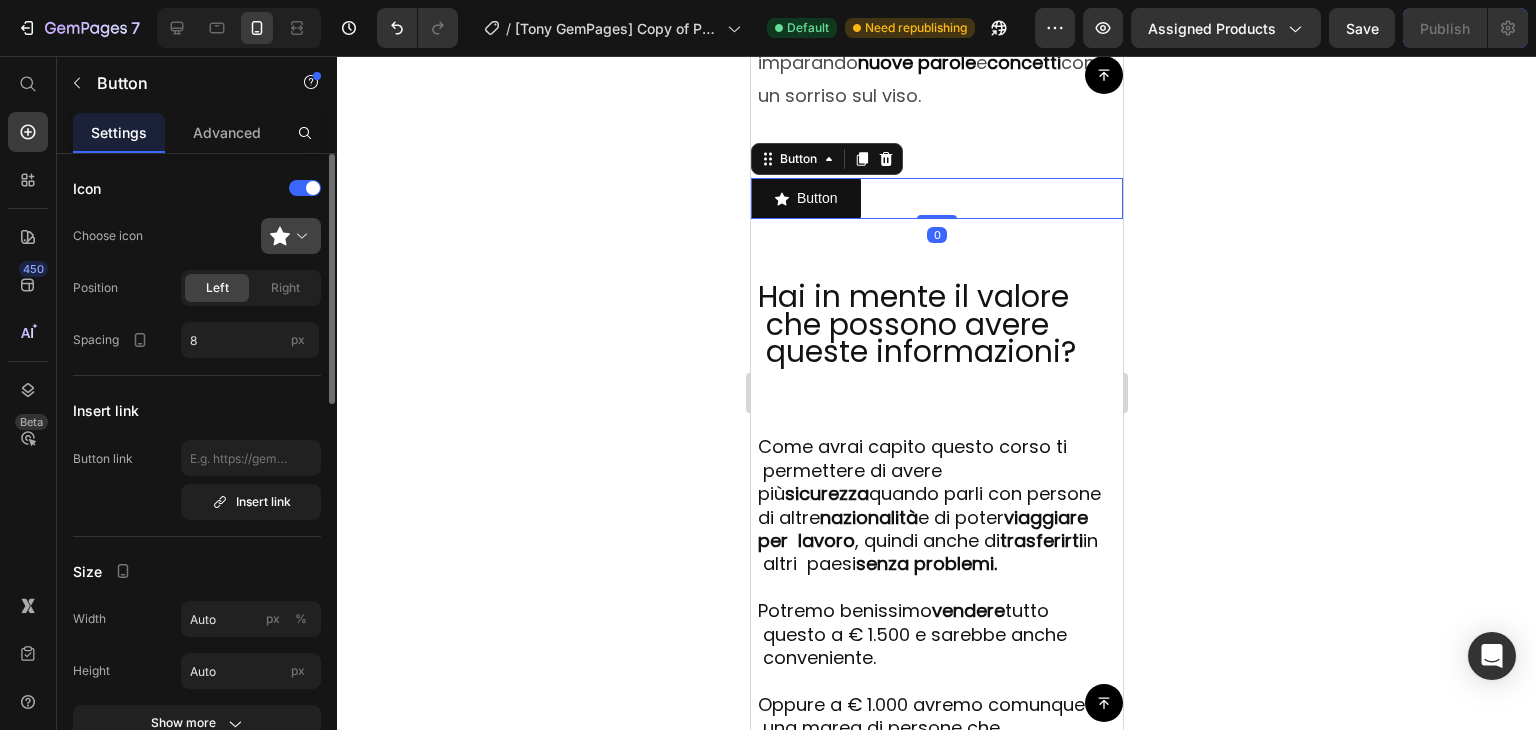 click at bounding box center (299, 236) 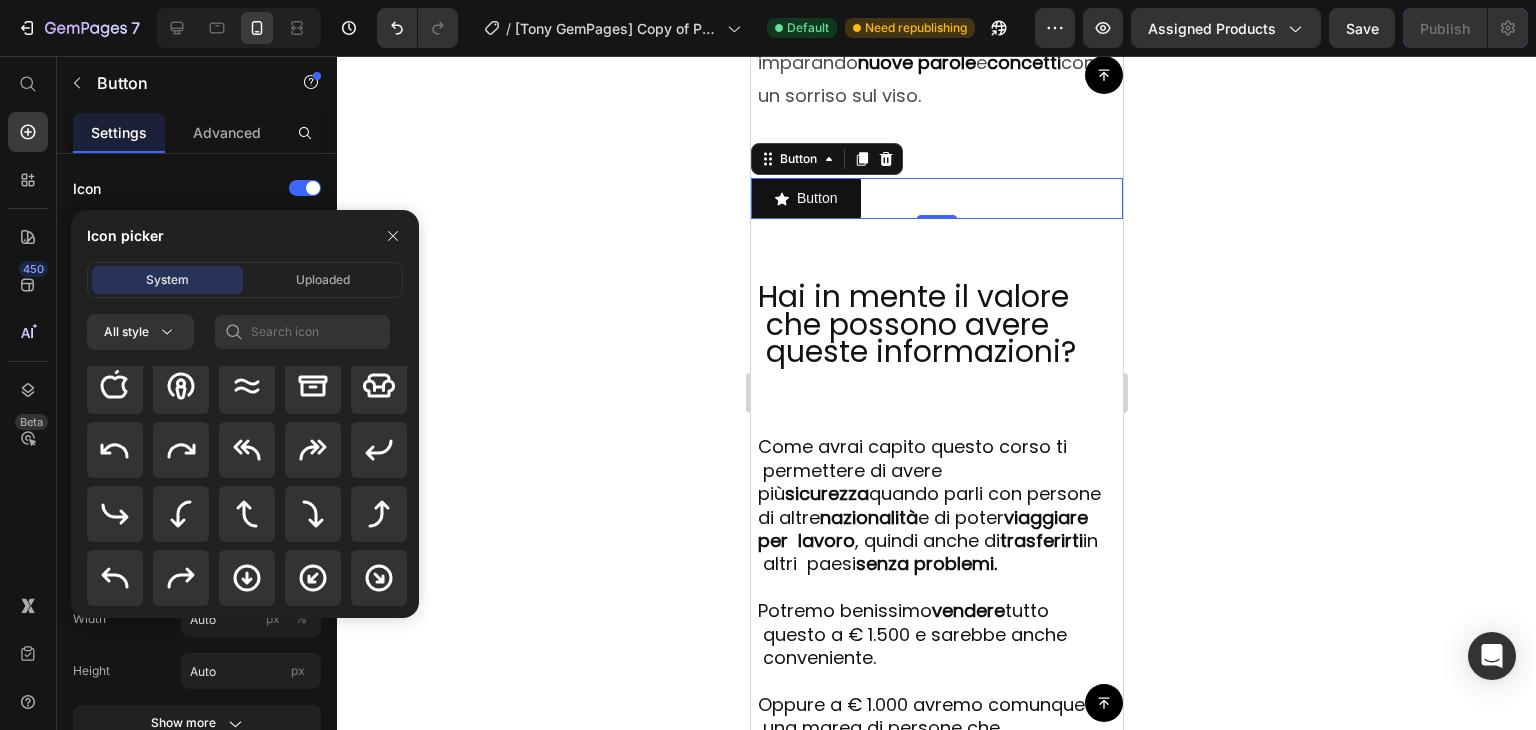 scroll, scrollTop: 428, scrollLeft: 0, axis: vertical 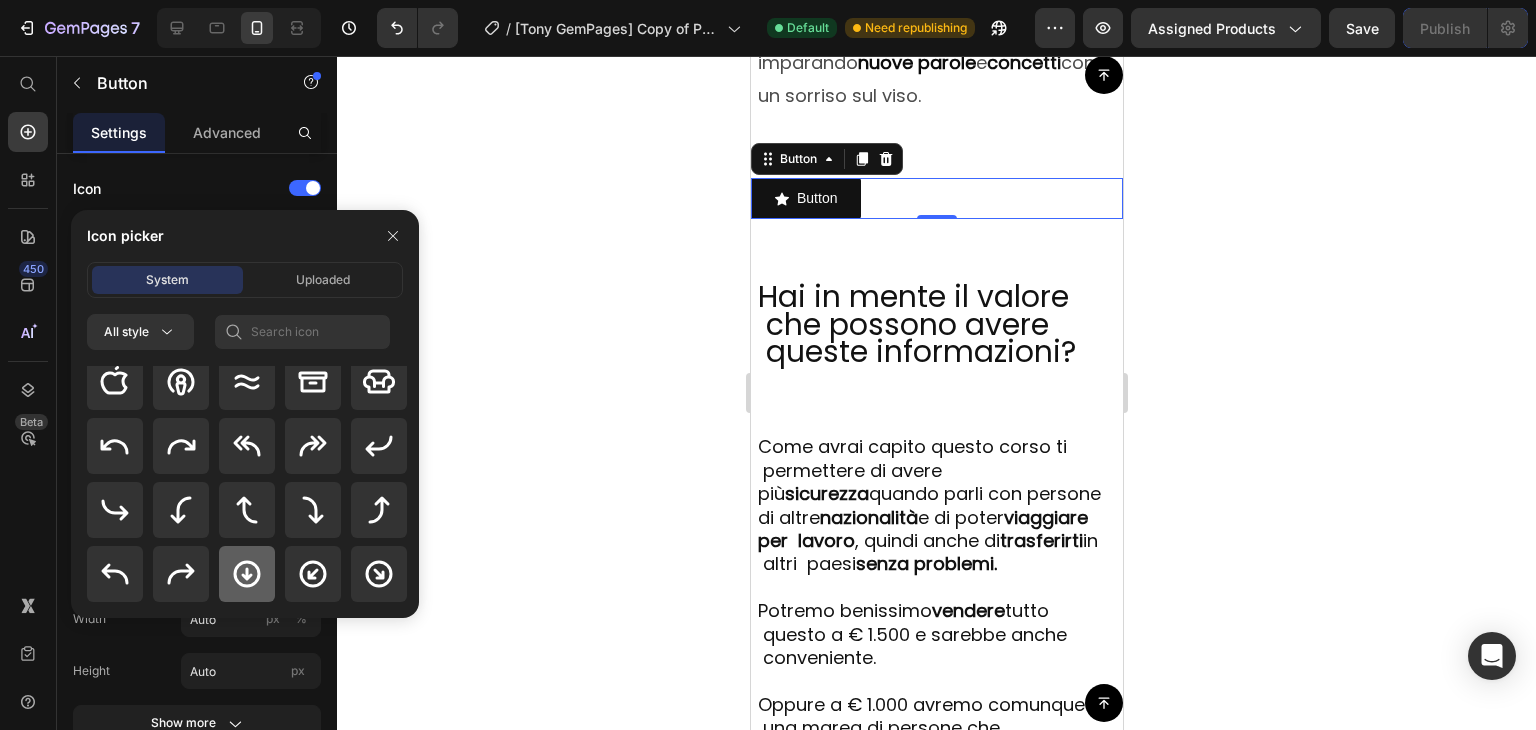 click 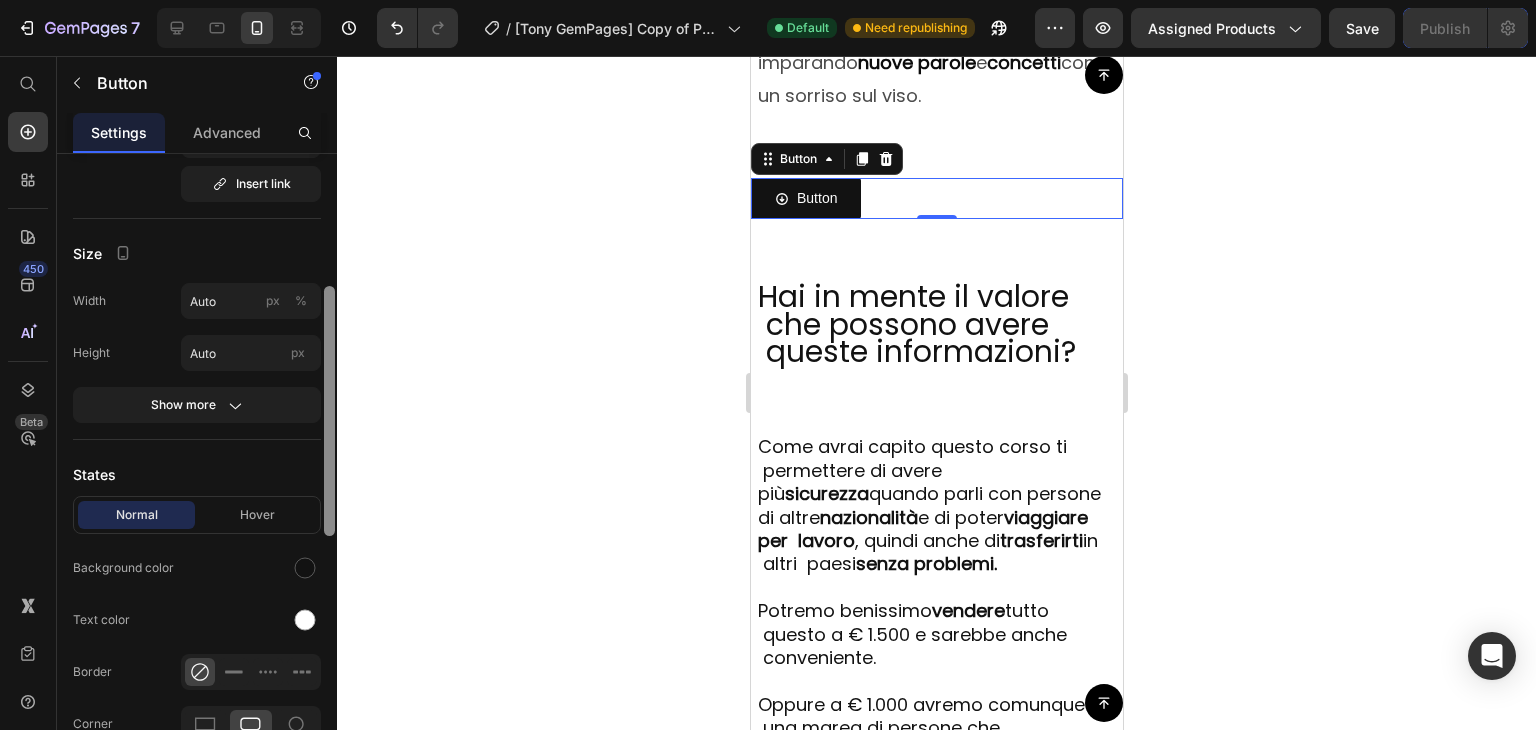 scroll, scrollTop: 323, scrollLeft: 0, axis: vertical 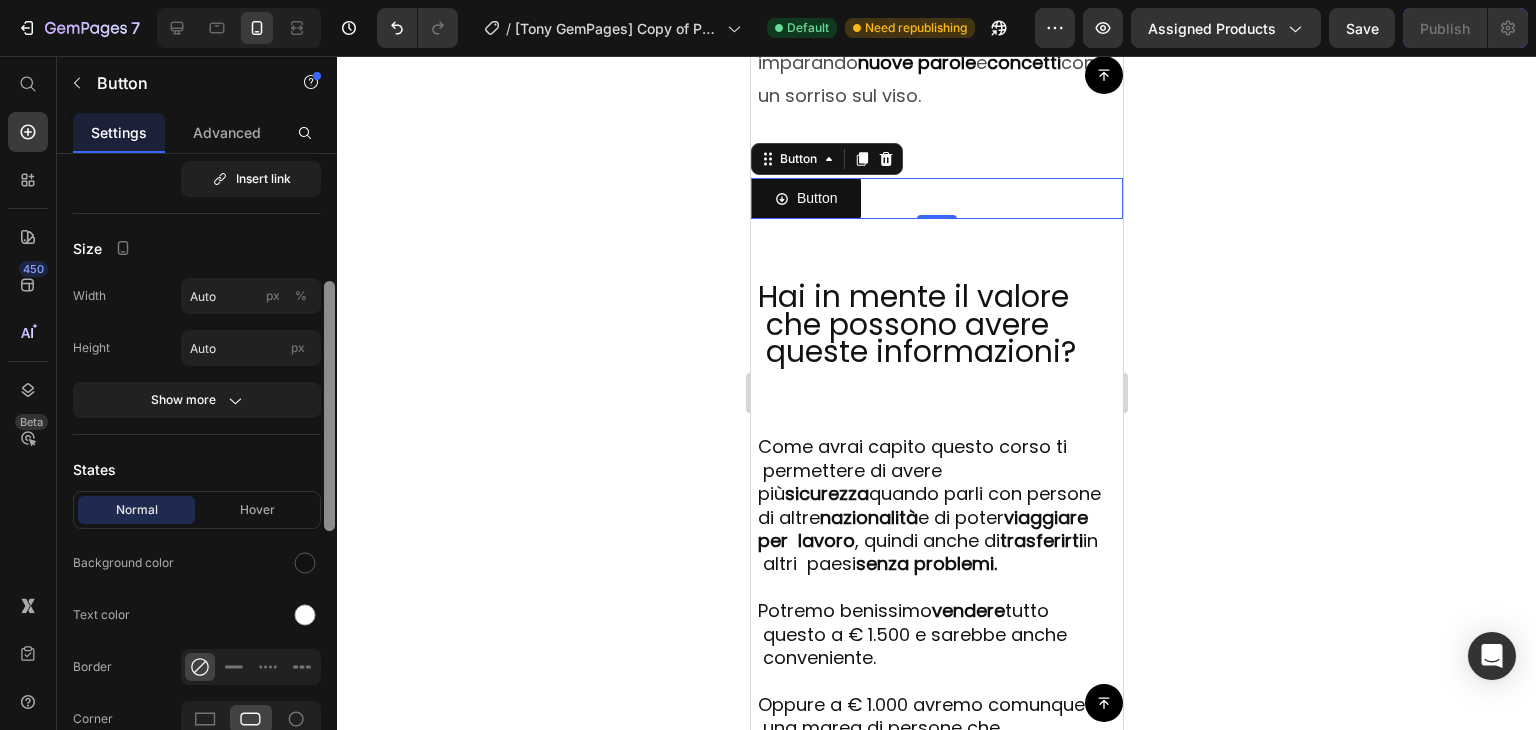 drag, startPoint x: 333, startPoint y: 361, endPoint x: 332, endPoint y: 489, distance: 128.0039 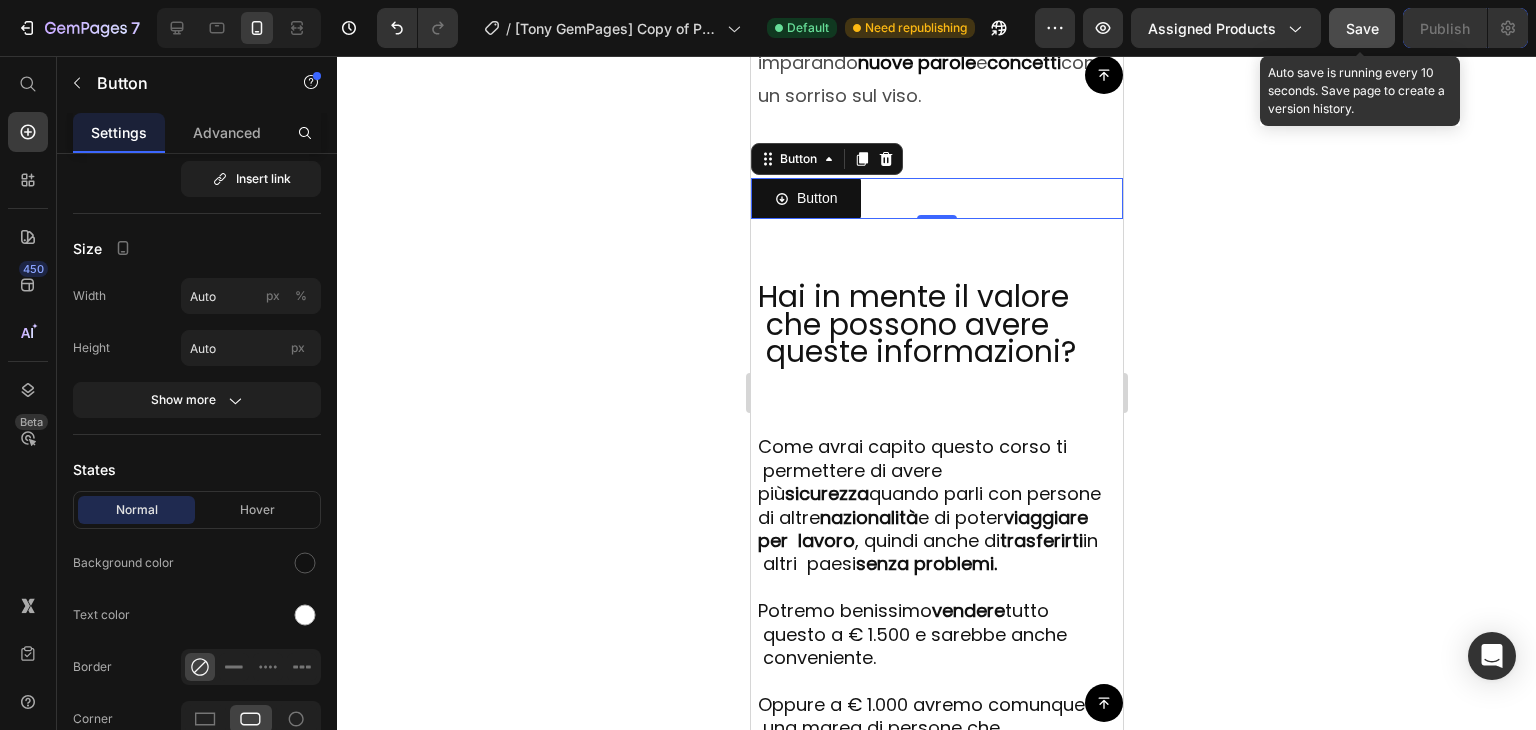 click on "Save" at bounding box center (1362, 28) 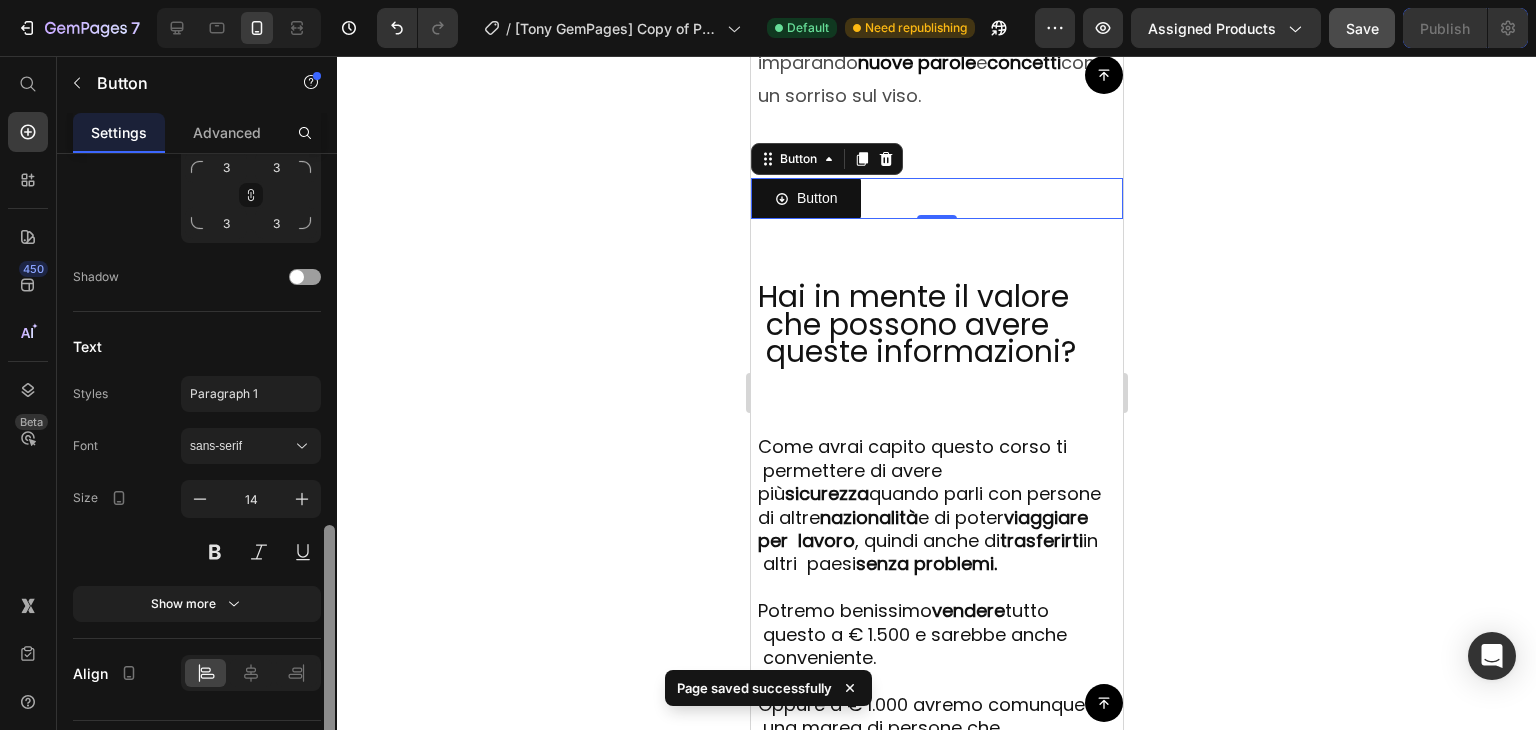 scroll, scrollTop: 967, scrollLeft: 0, axis: vertical 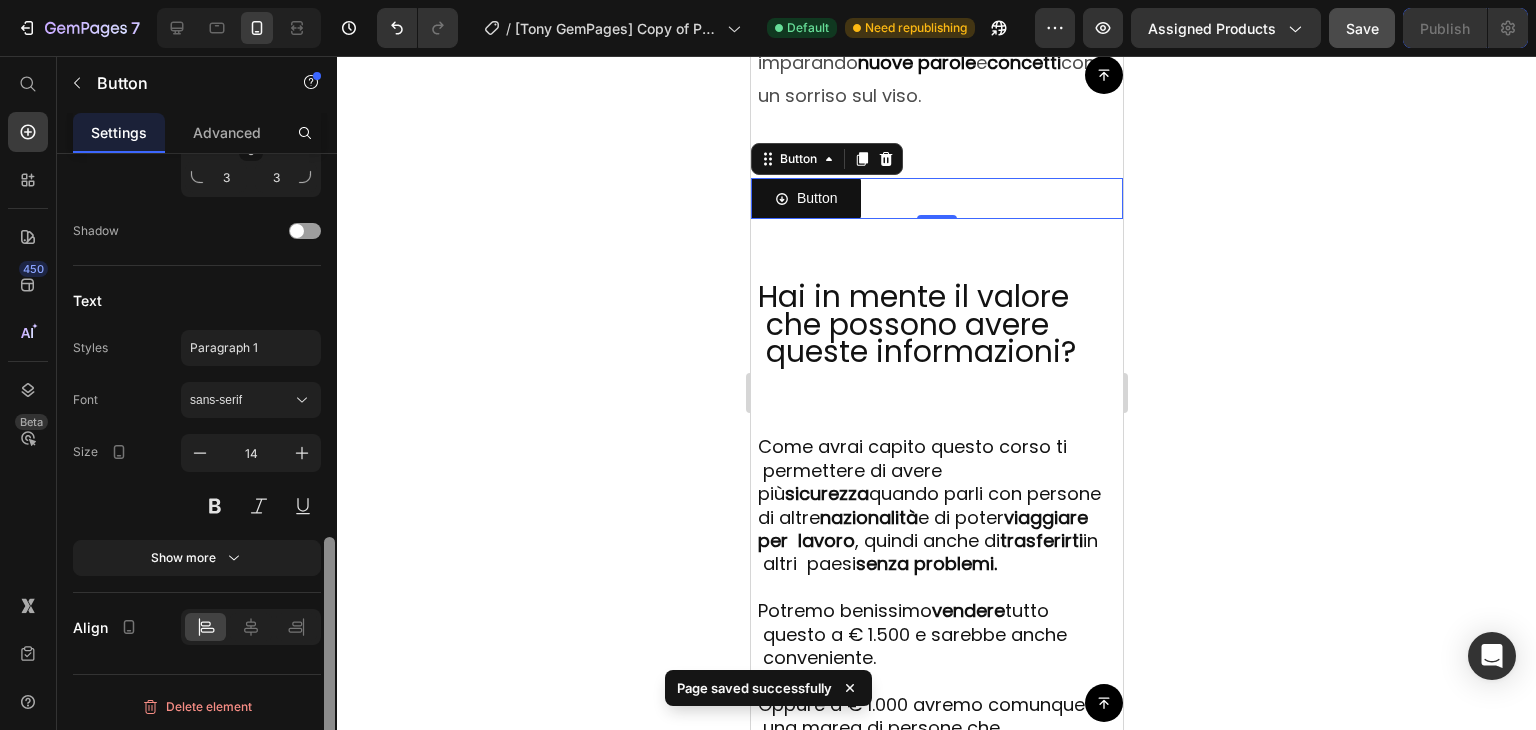 drag, startPoint x: 330, startPoint y: 334, endPoint x: 314, endPoint y: 600, distance: 266.48077 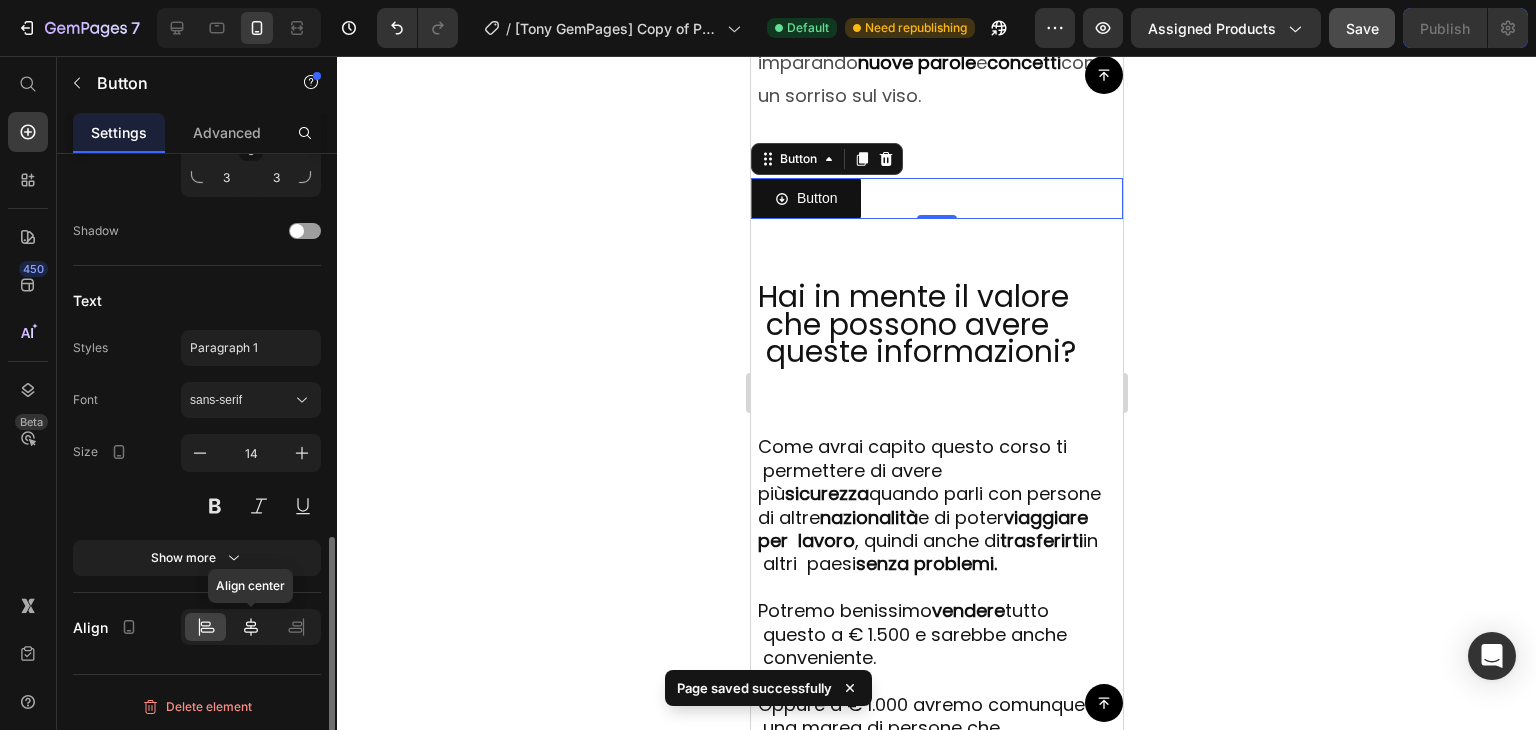 click 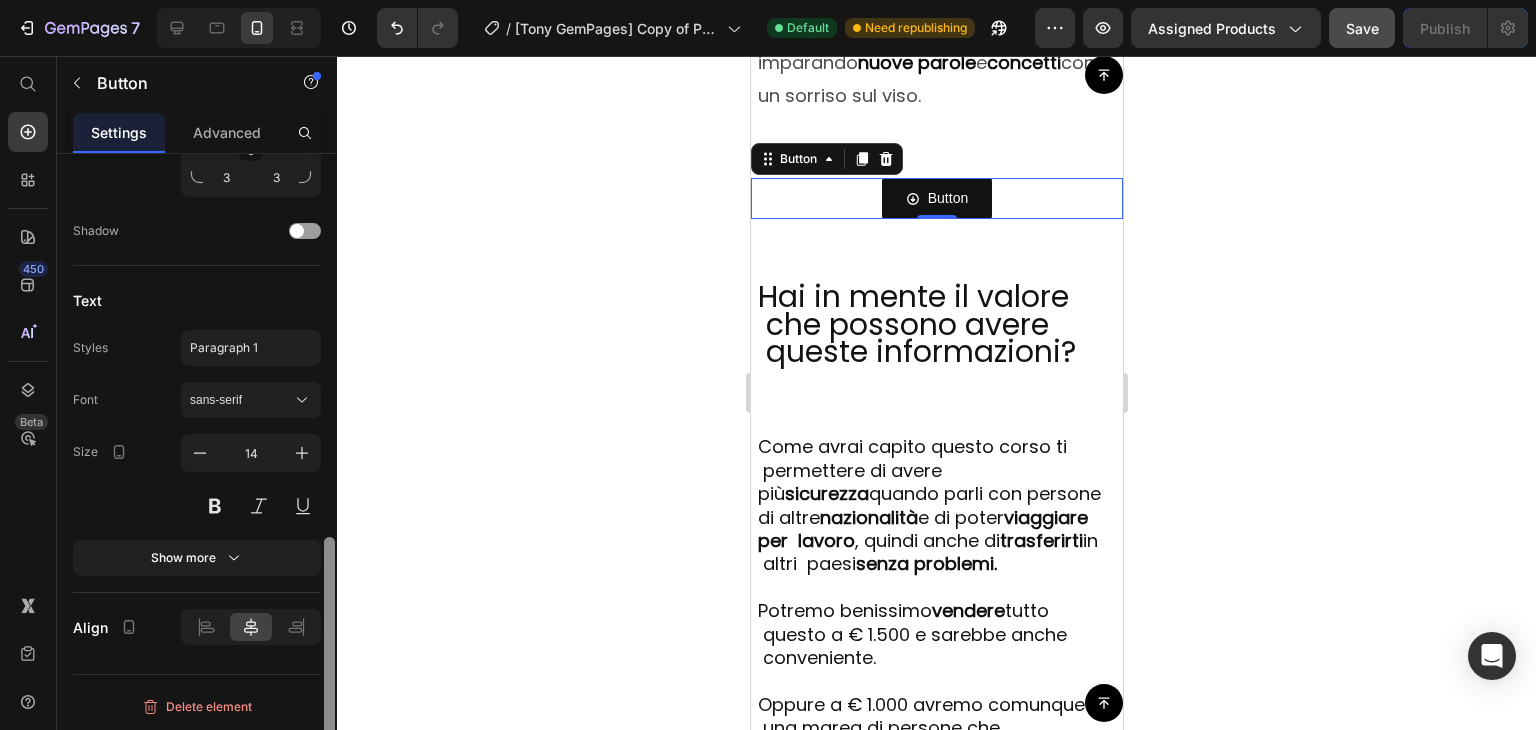 click at bounding box center [329, 470] 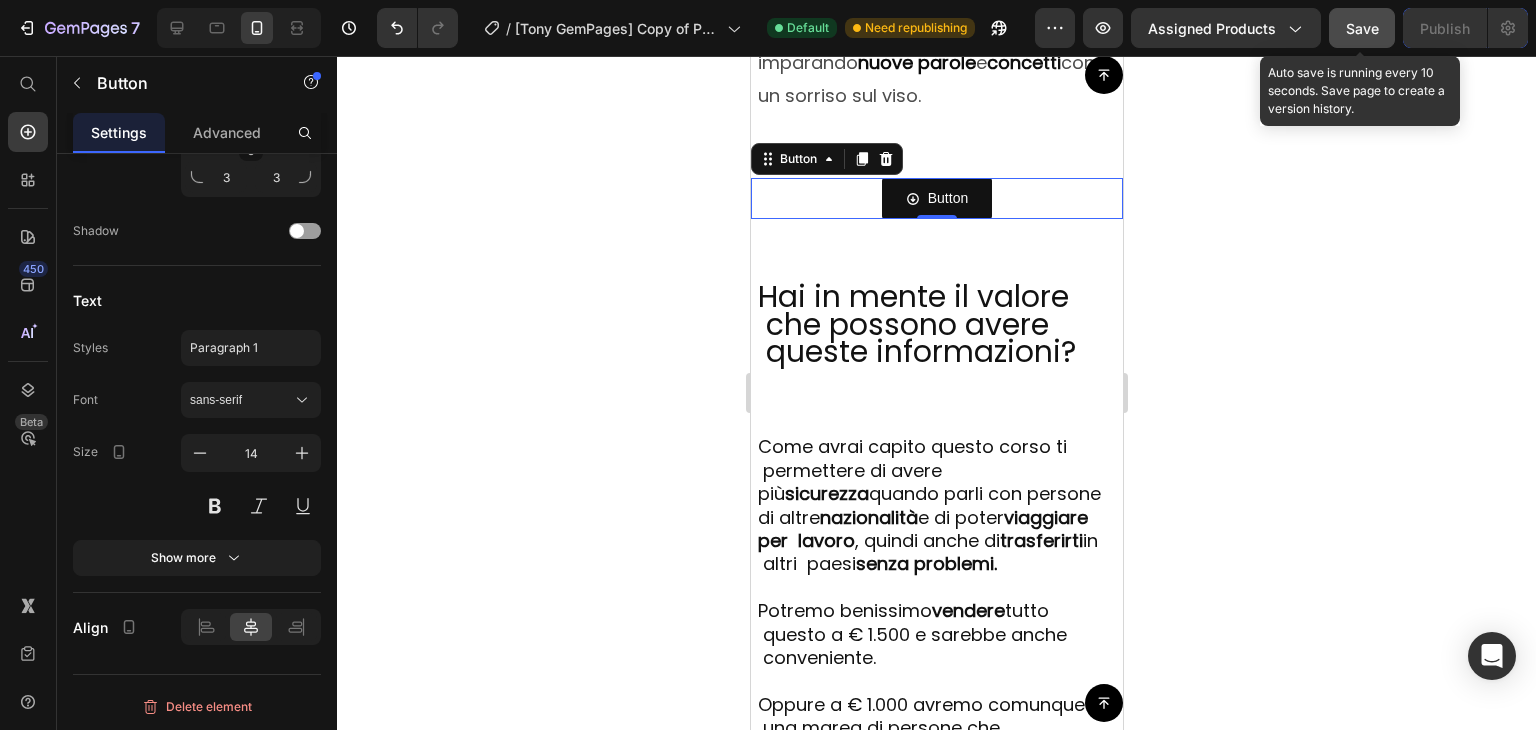 click on "Save" at bounding box center [1362, 28] 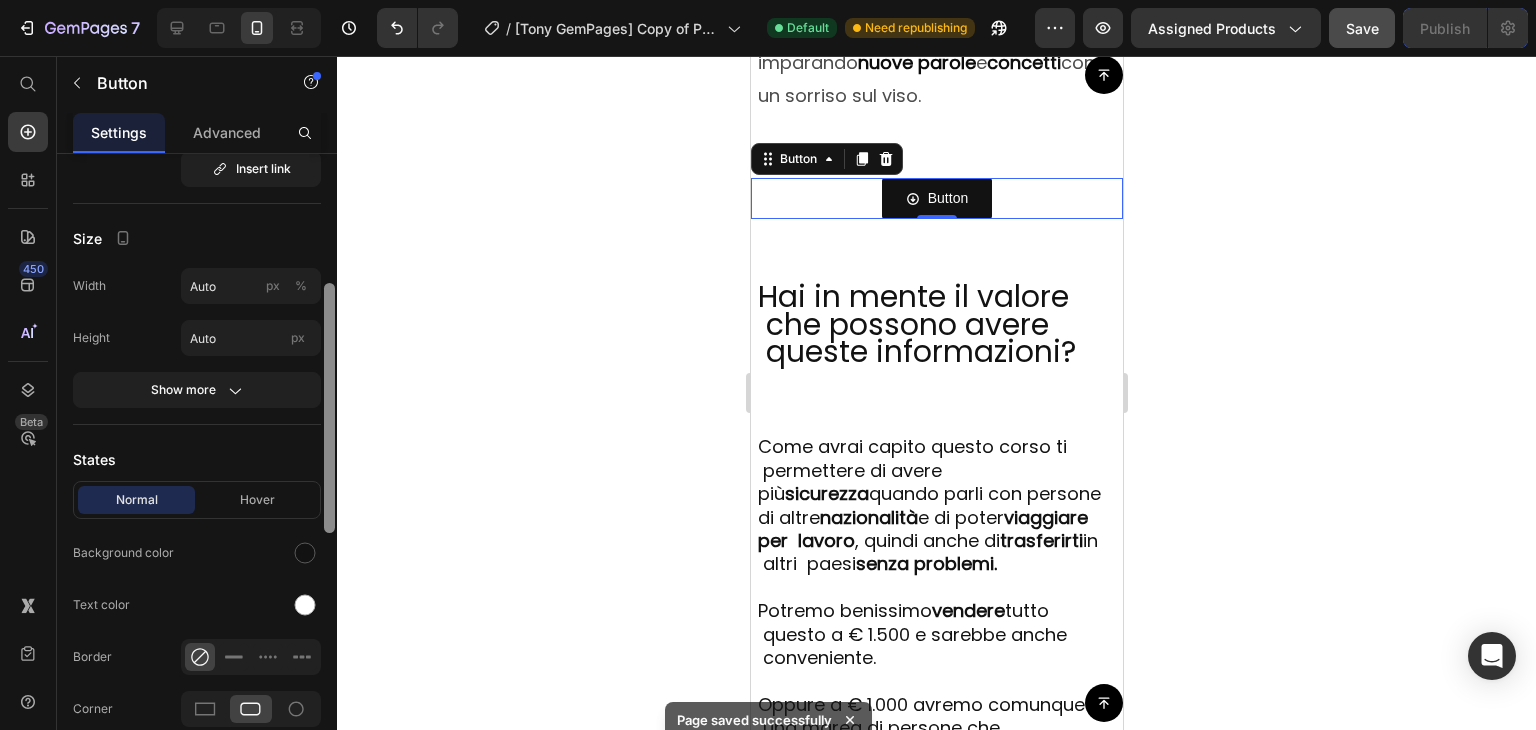 scroll, scrollTop: 328, scrollLeft: 0, axis: vertical 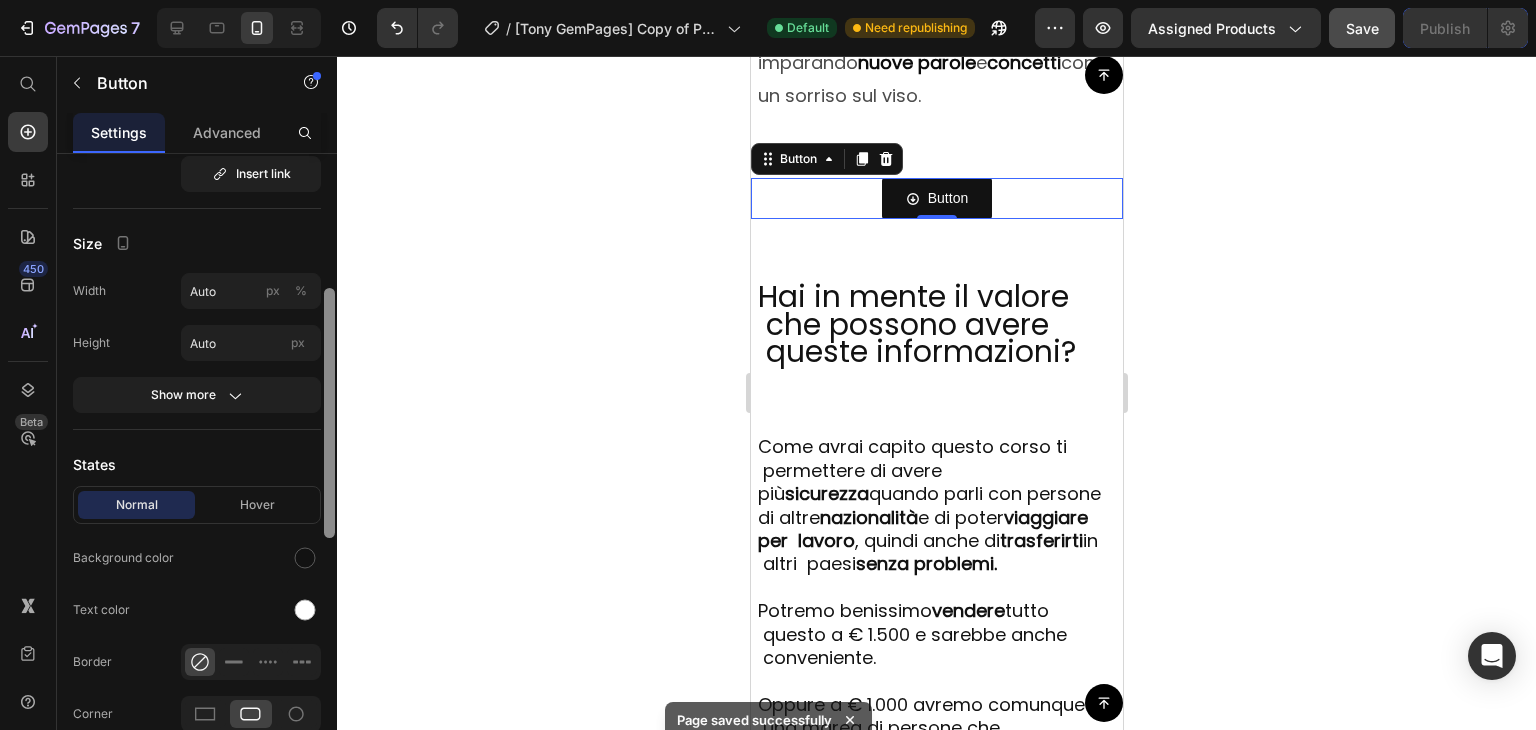 drag, startPoint x: 329, startPoint y: 589, endPoint x: 348, endPoint y: 336, distance: 253.71243 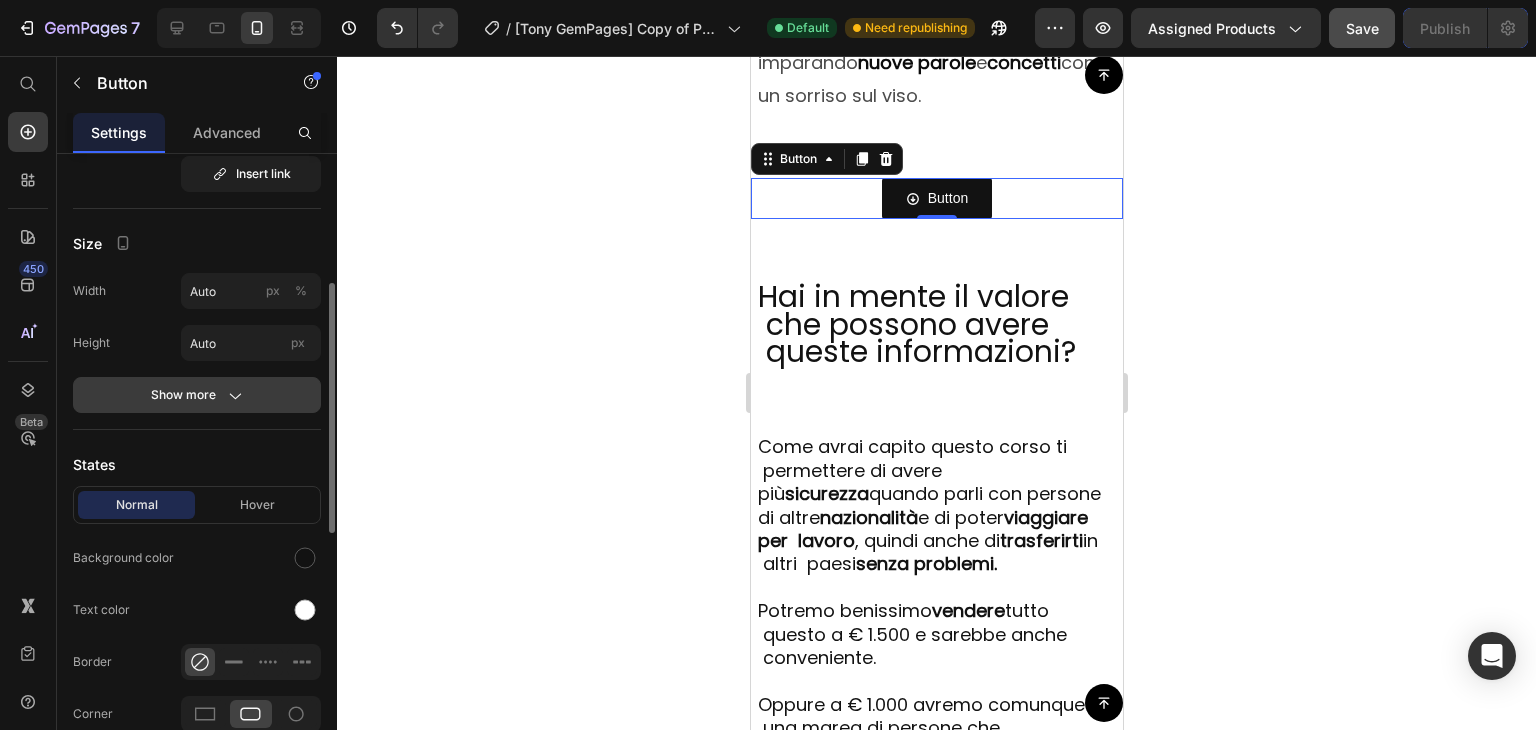 click 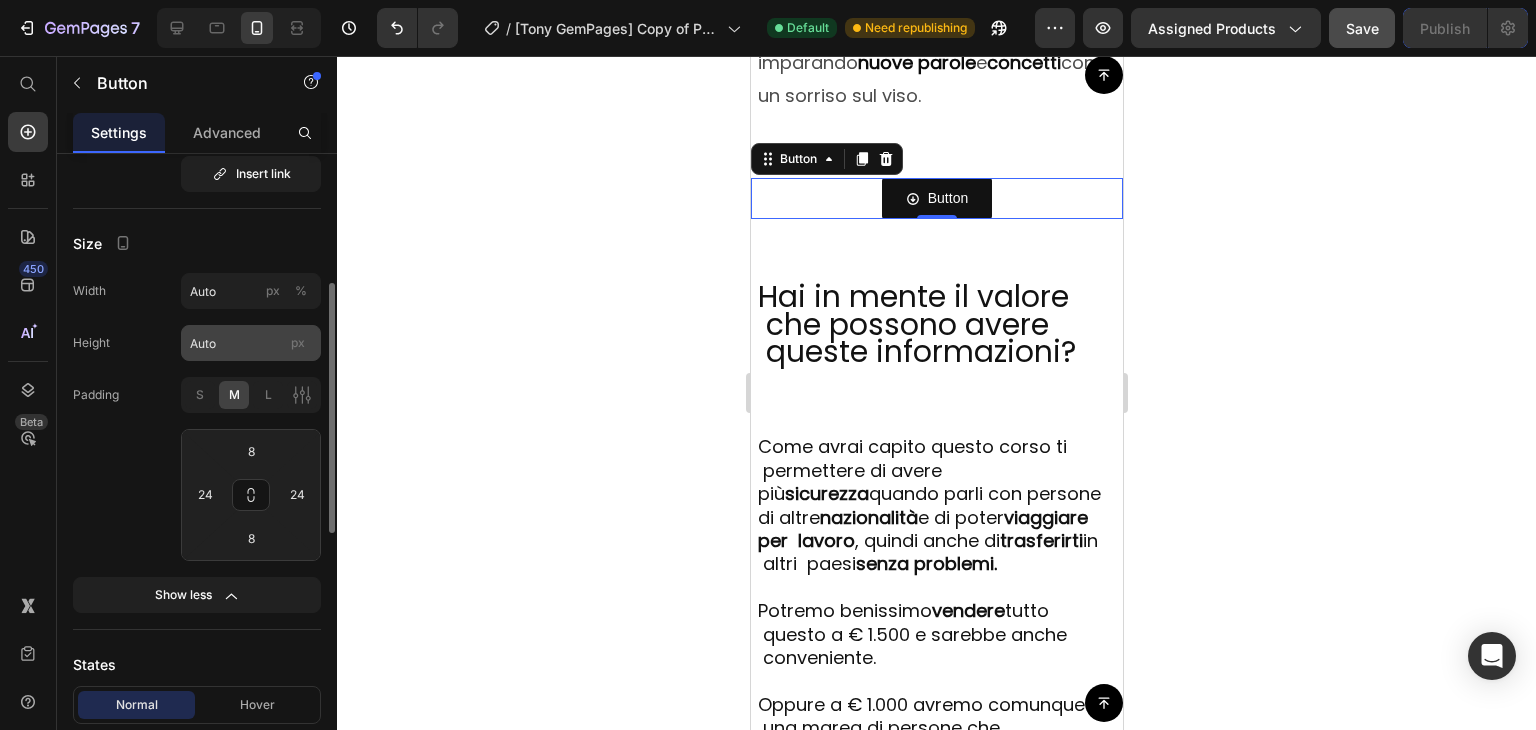 click on "px" at bounding box center [298, 342] 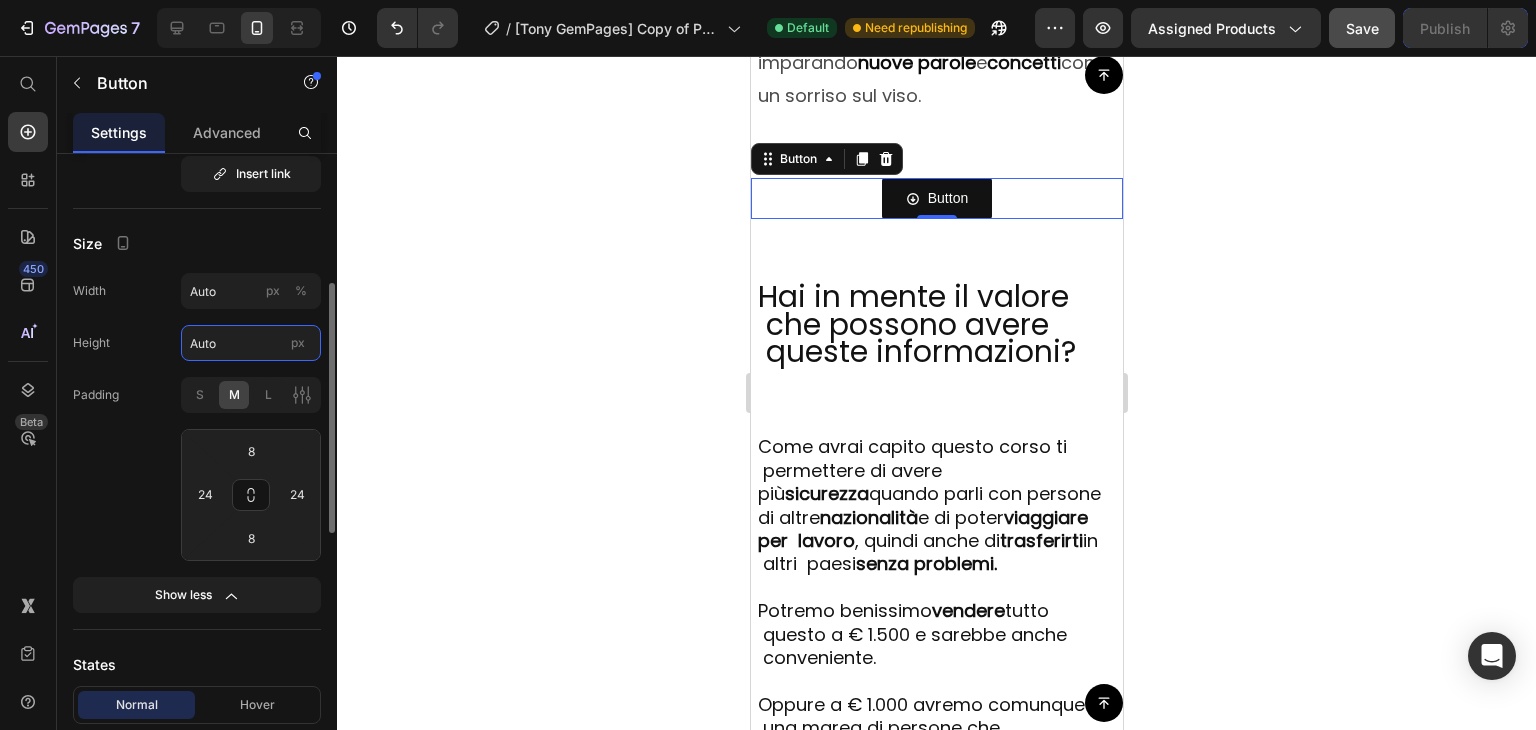 click on "Auto" at bounding box center (251, 343) 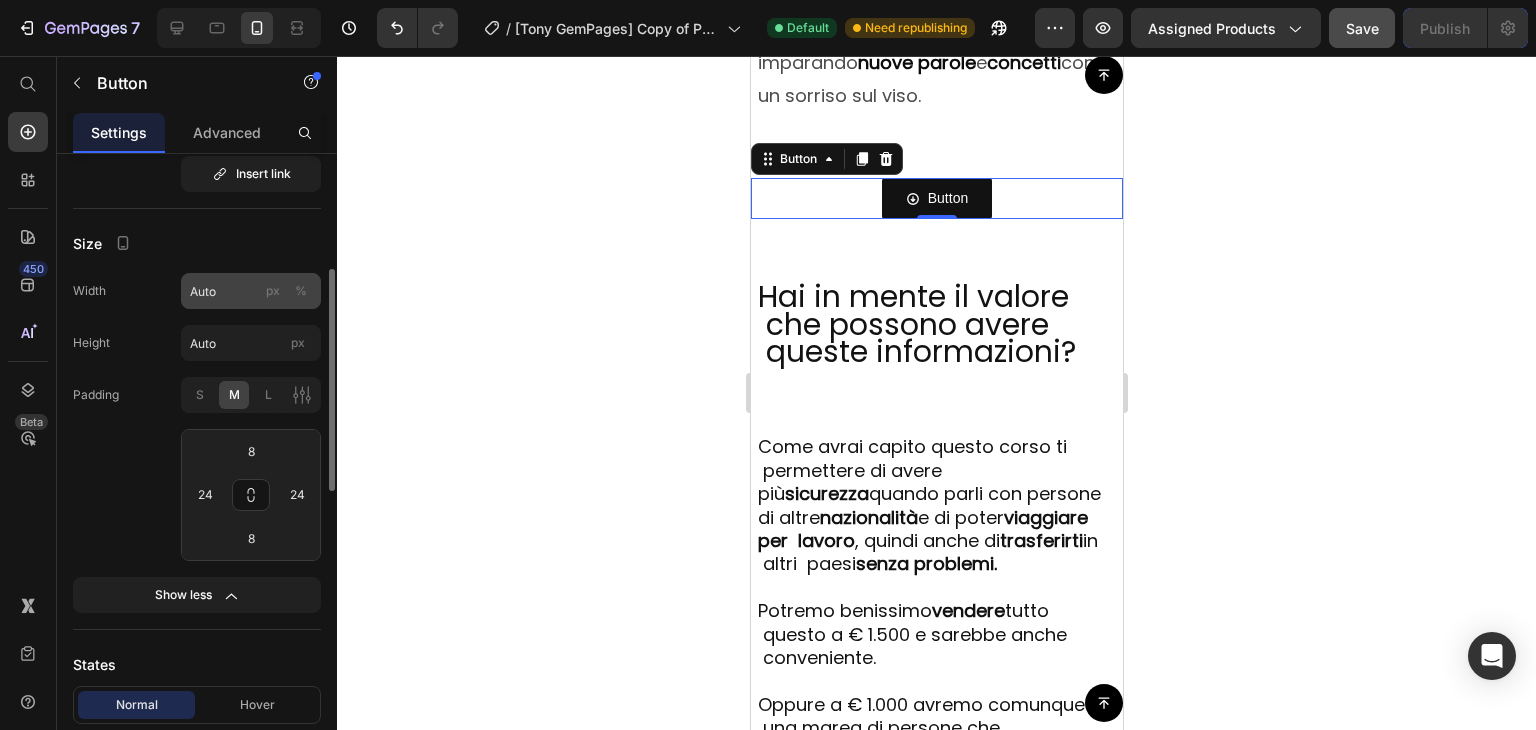 click on "px" at bounding box center (273, 291) 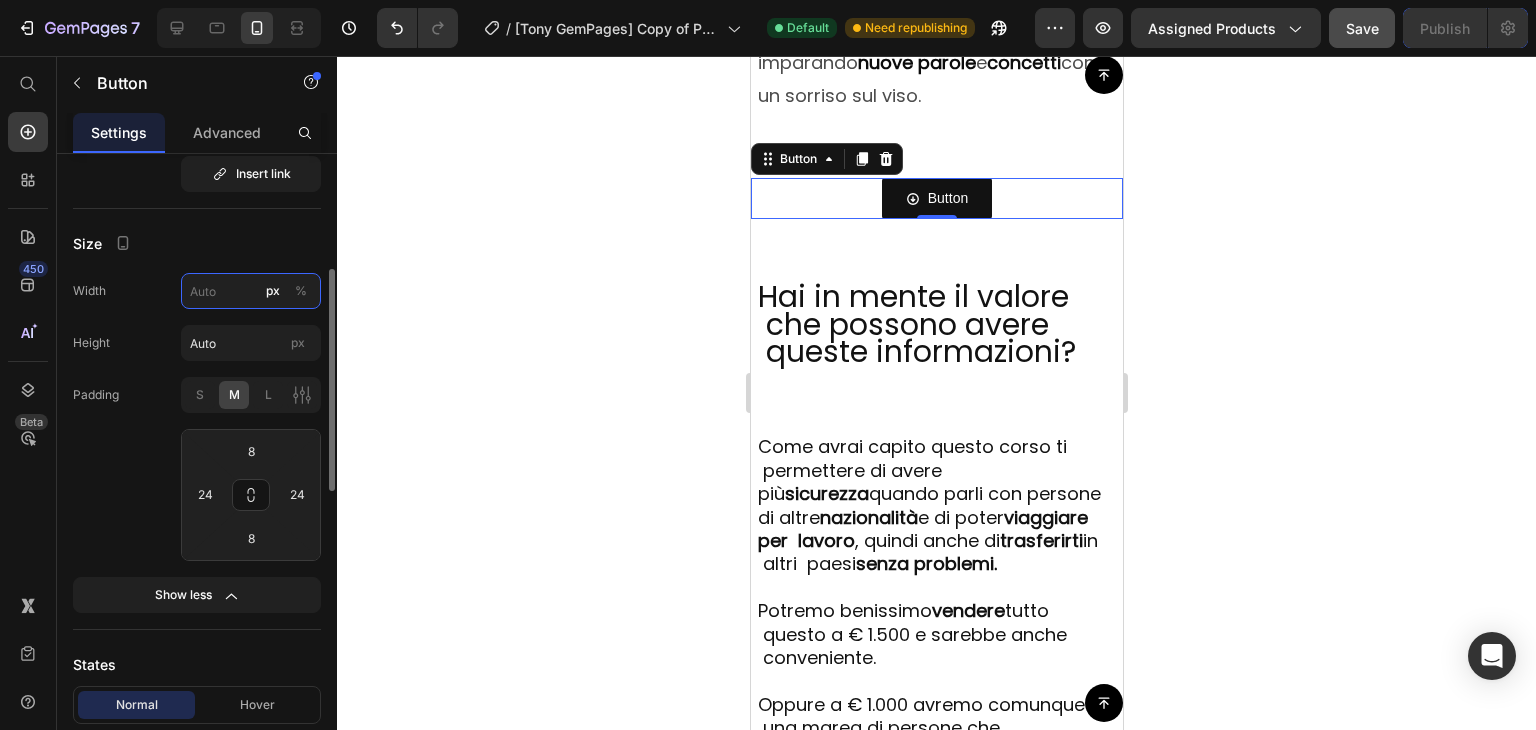 click on "px %" at bounding box center (251, 291) 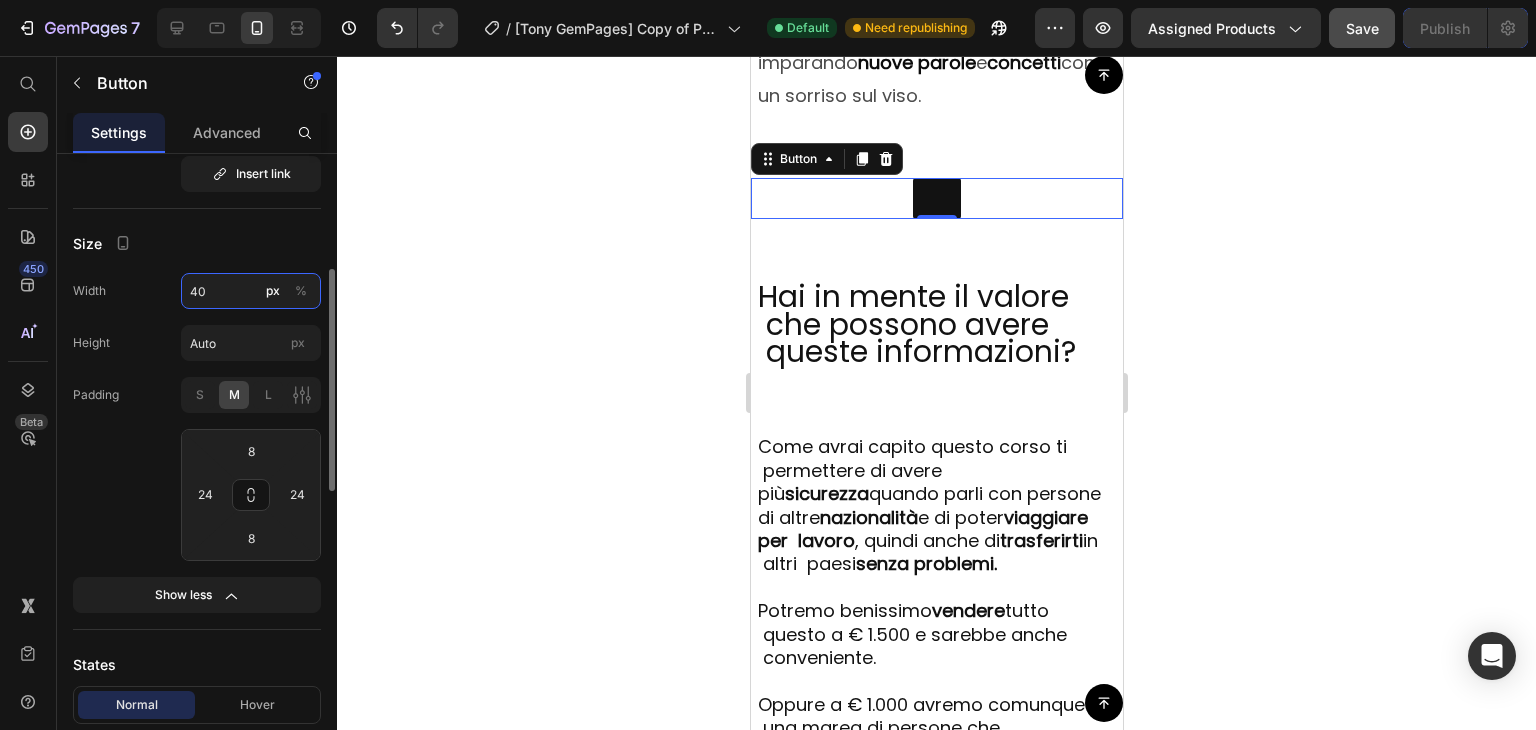 type on "4" 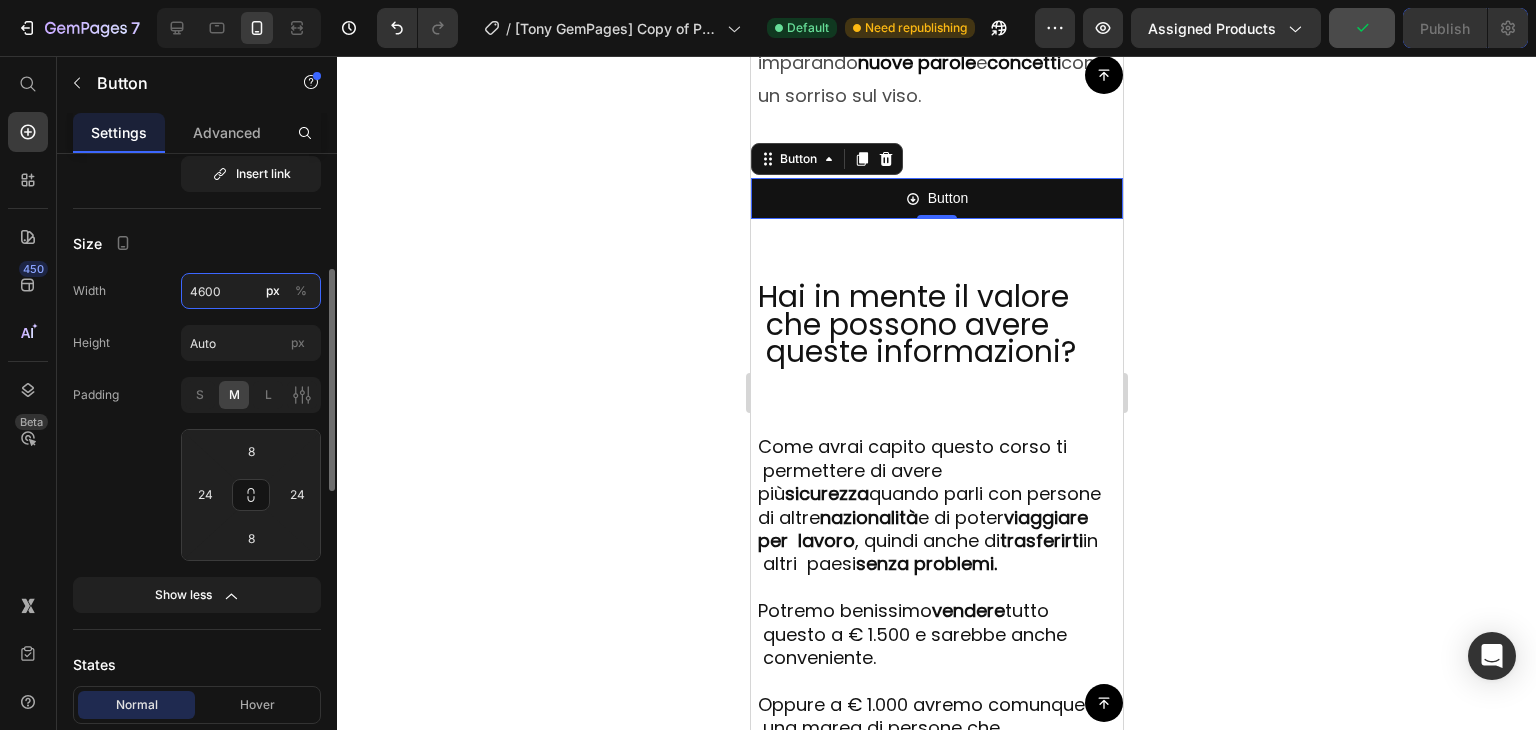 click on "4600" at bounding box center (251, 291) 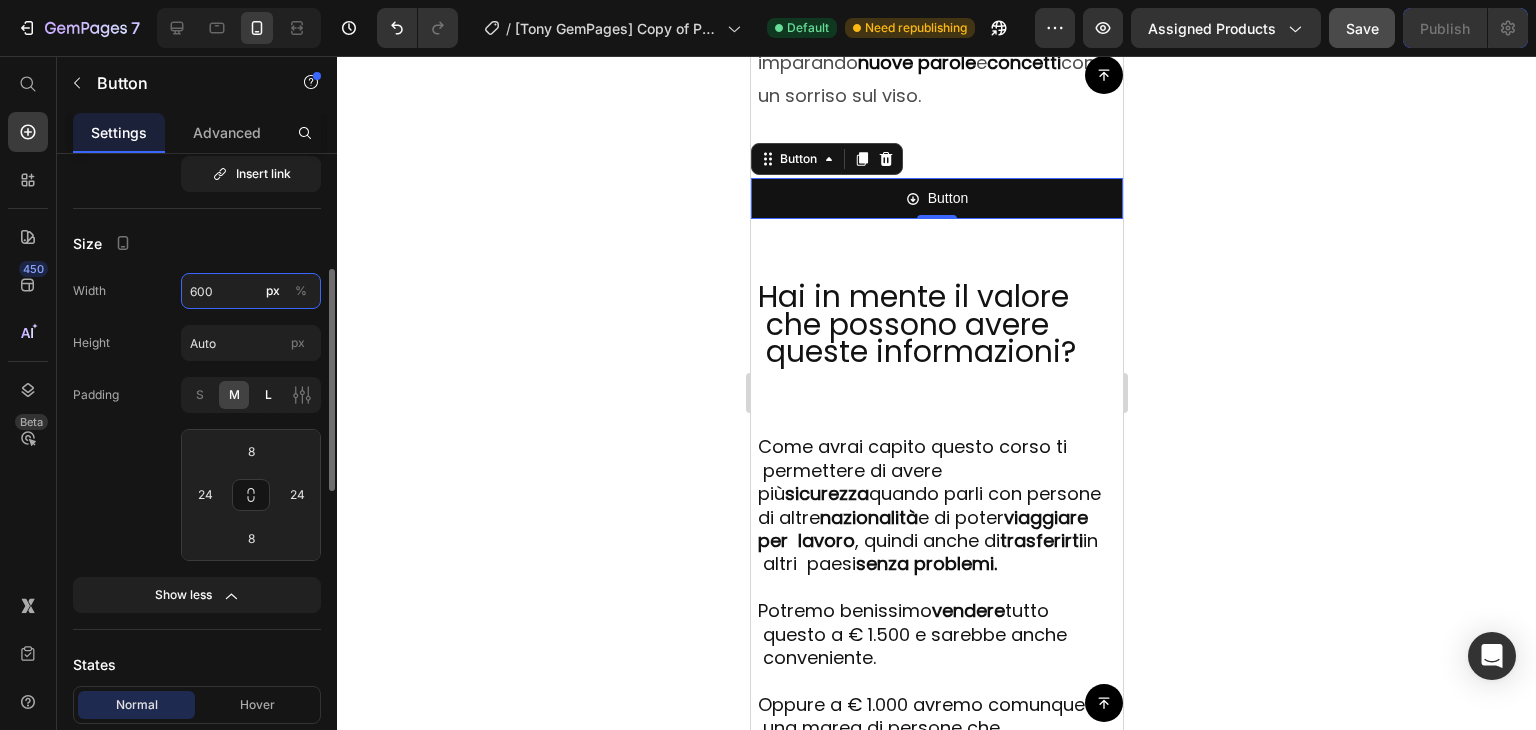 type on "600" 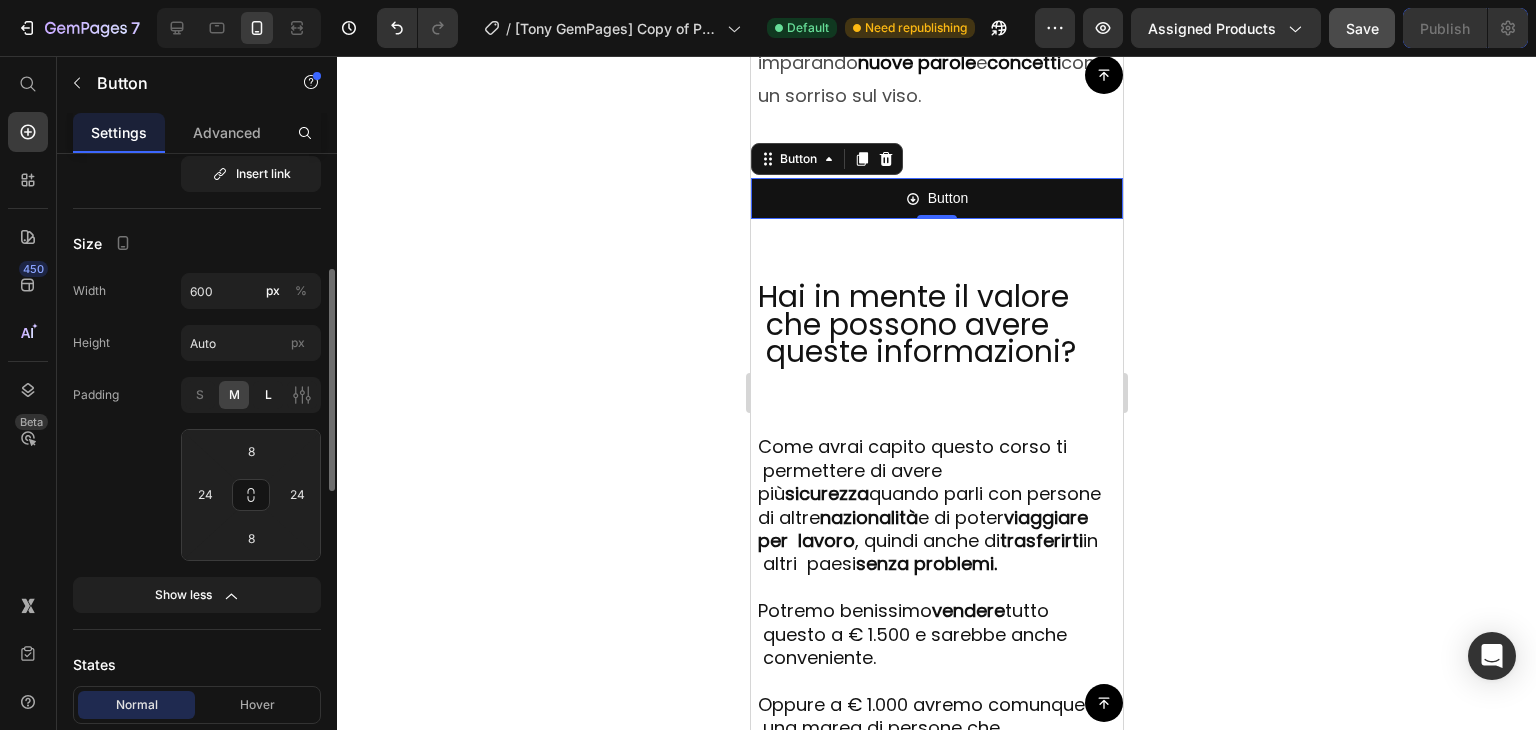 click on "L" 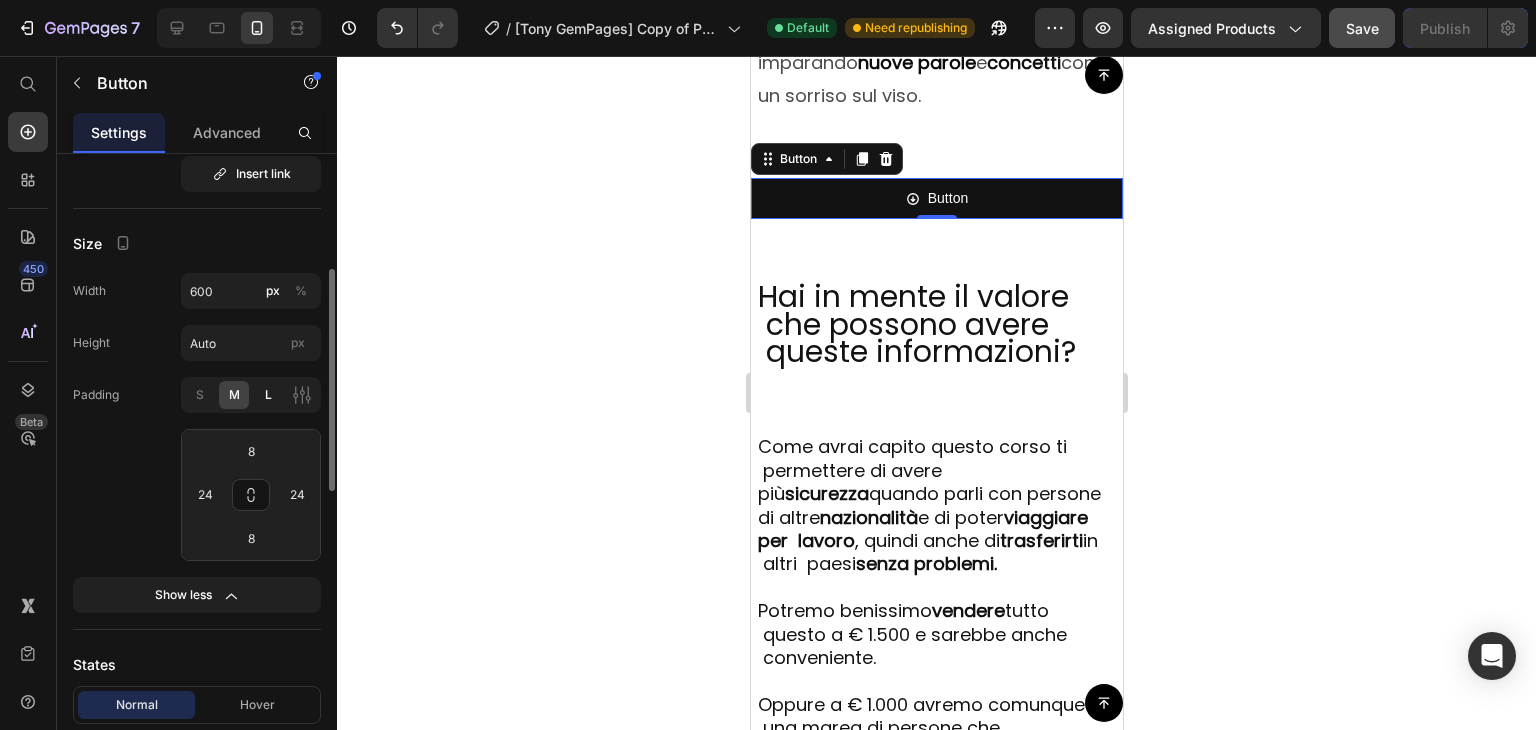 type on "12" 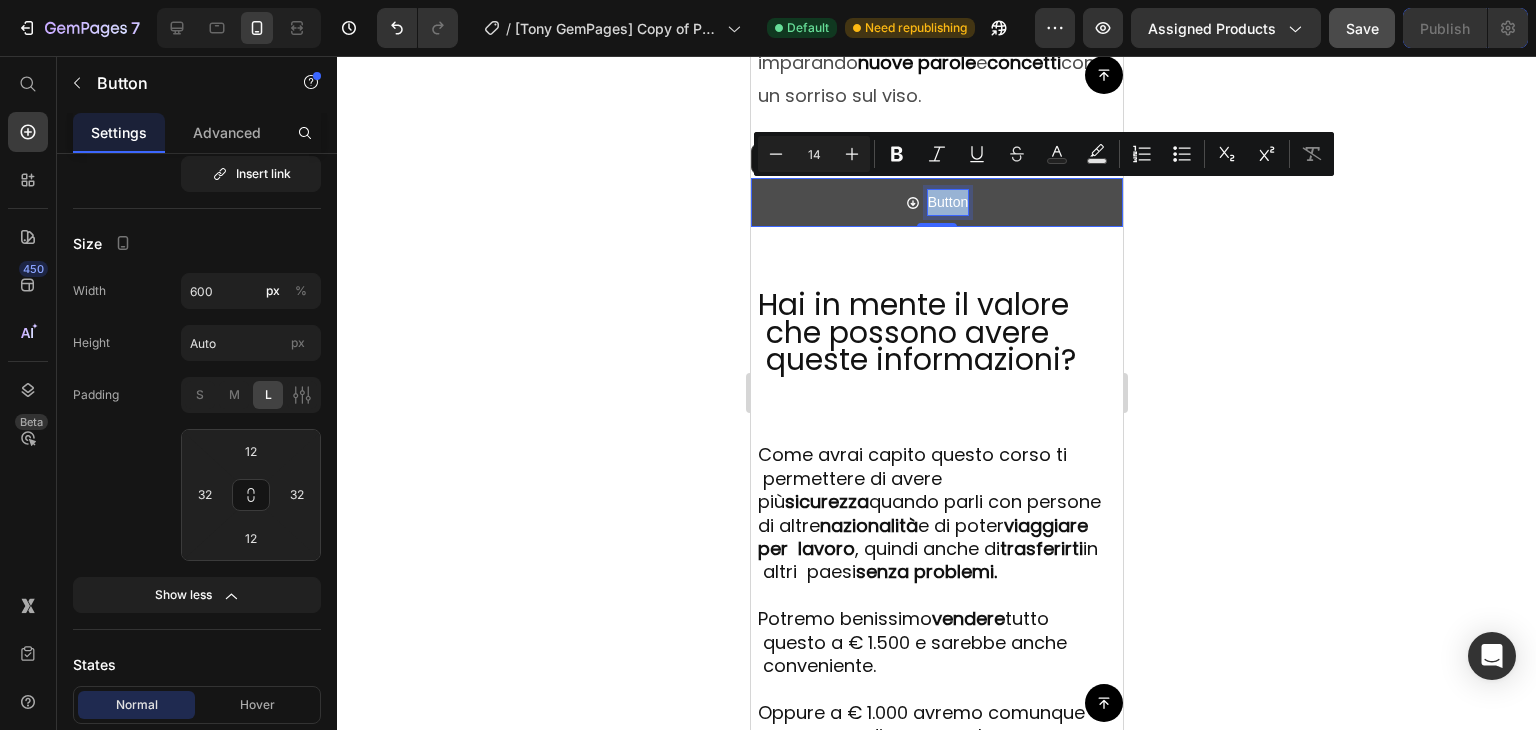 drag, startPoint x: 957, startPoint y: 188, endPoint x: 916, endPoint y: 198, distance: 42.201897 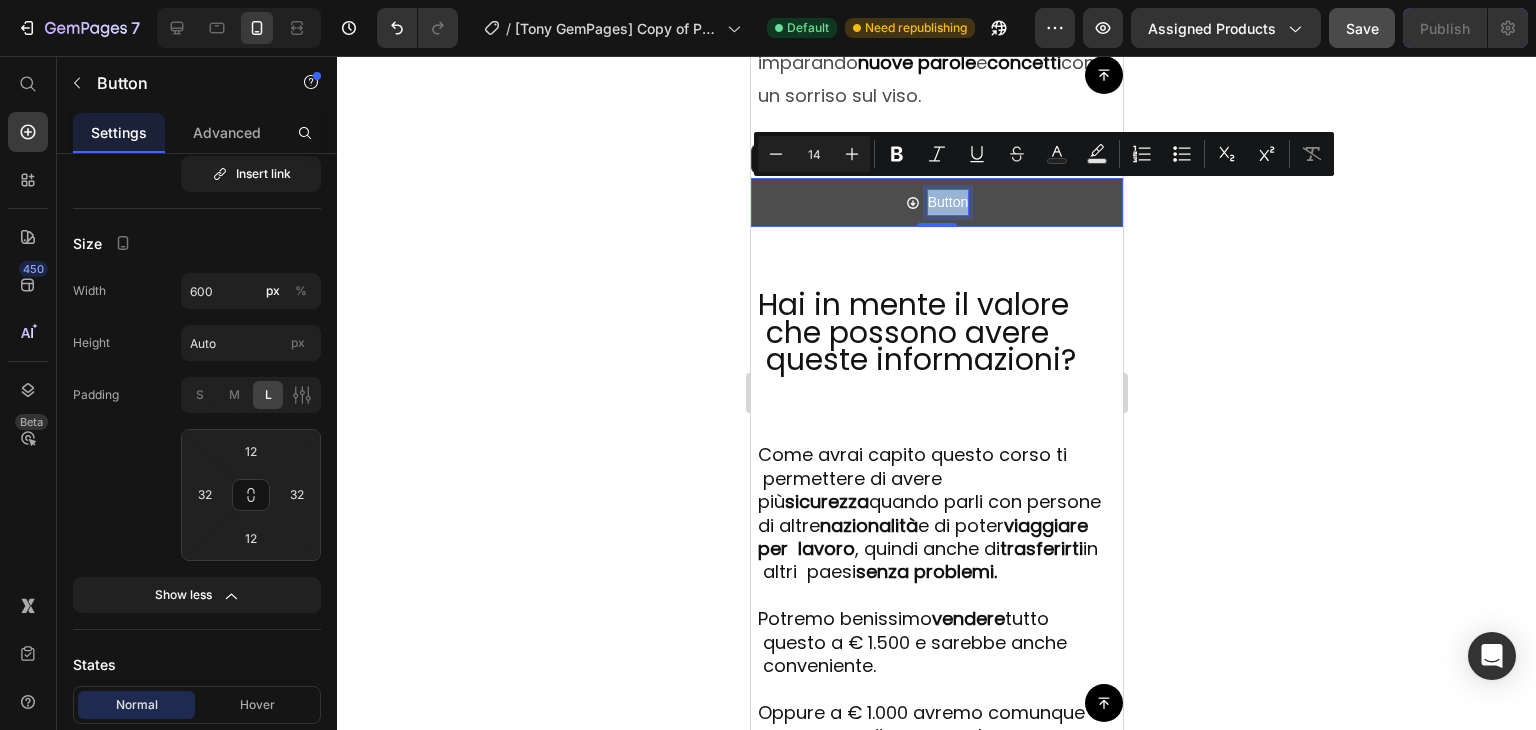 click on "Button" at bounding box center (936, 202) 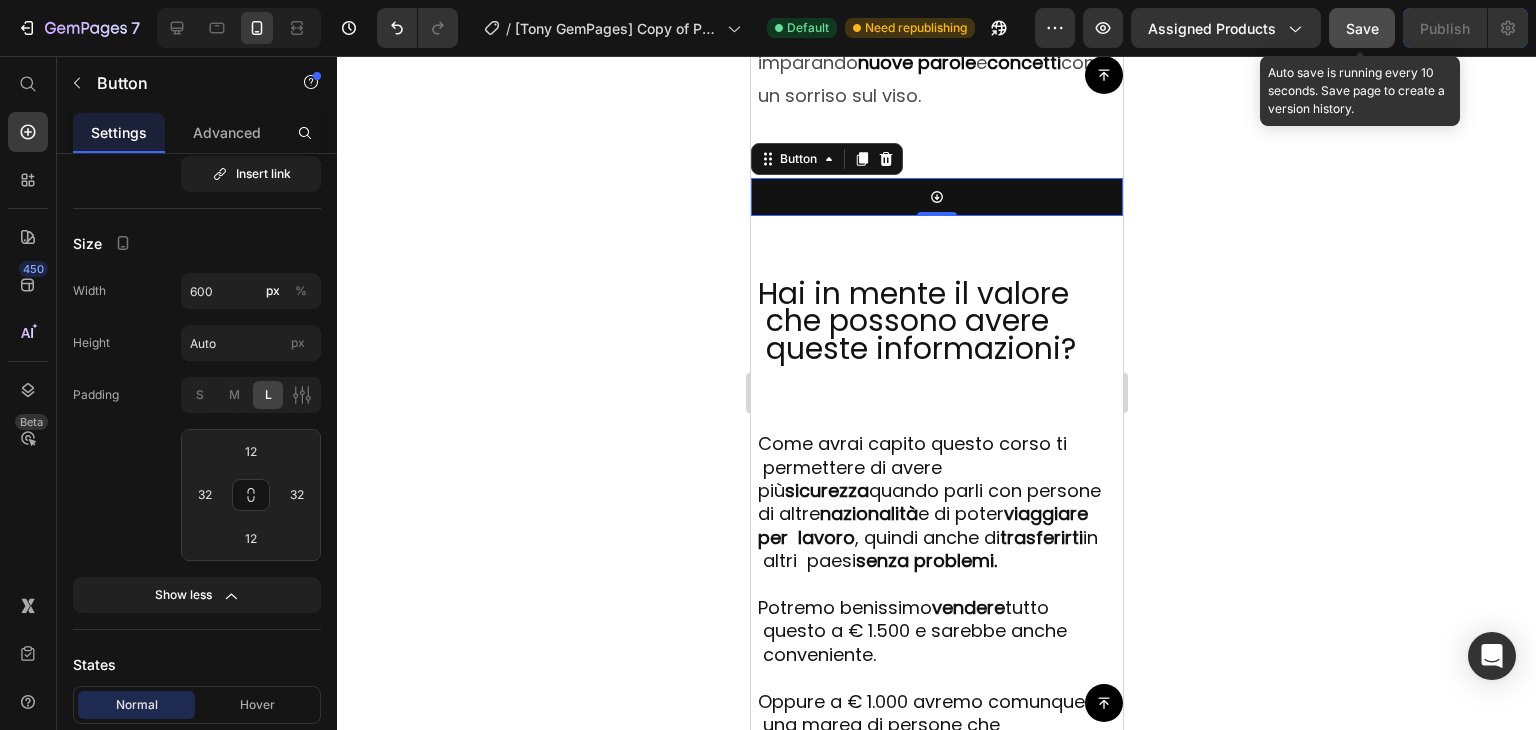 click on "Save" at bounding box center [1362, 28] 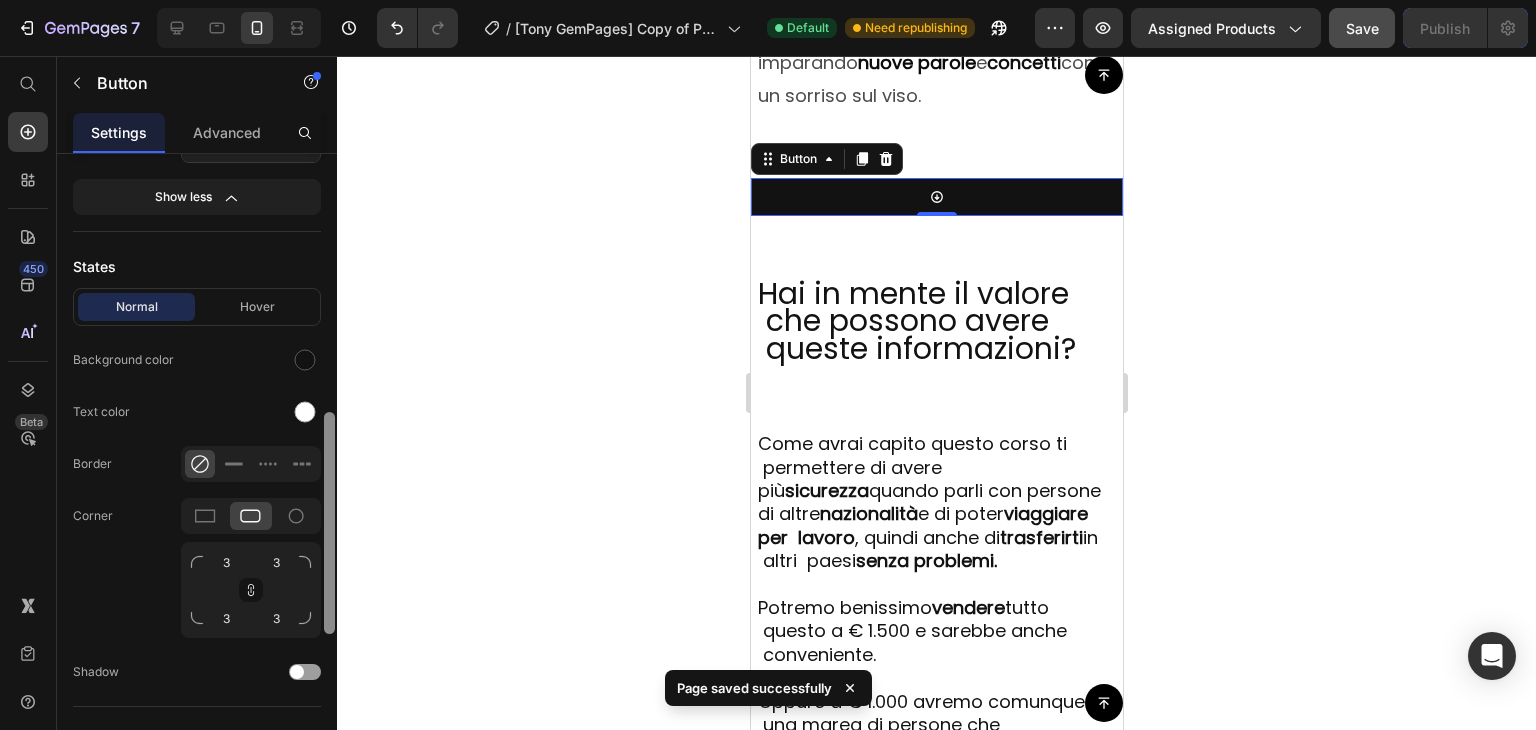 scroll, scrollTop: 728, scrollLeft: 0, axis: vertical 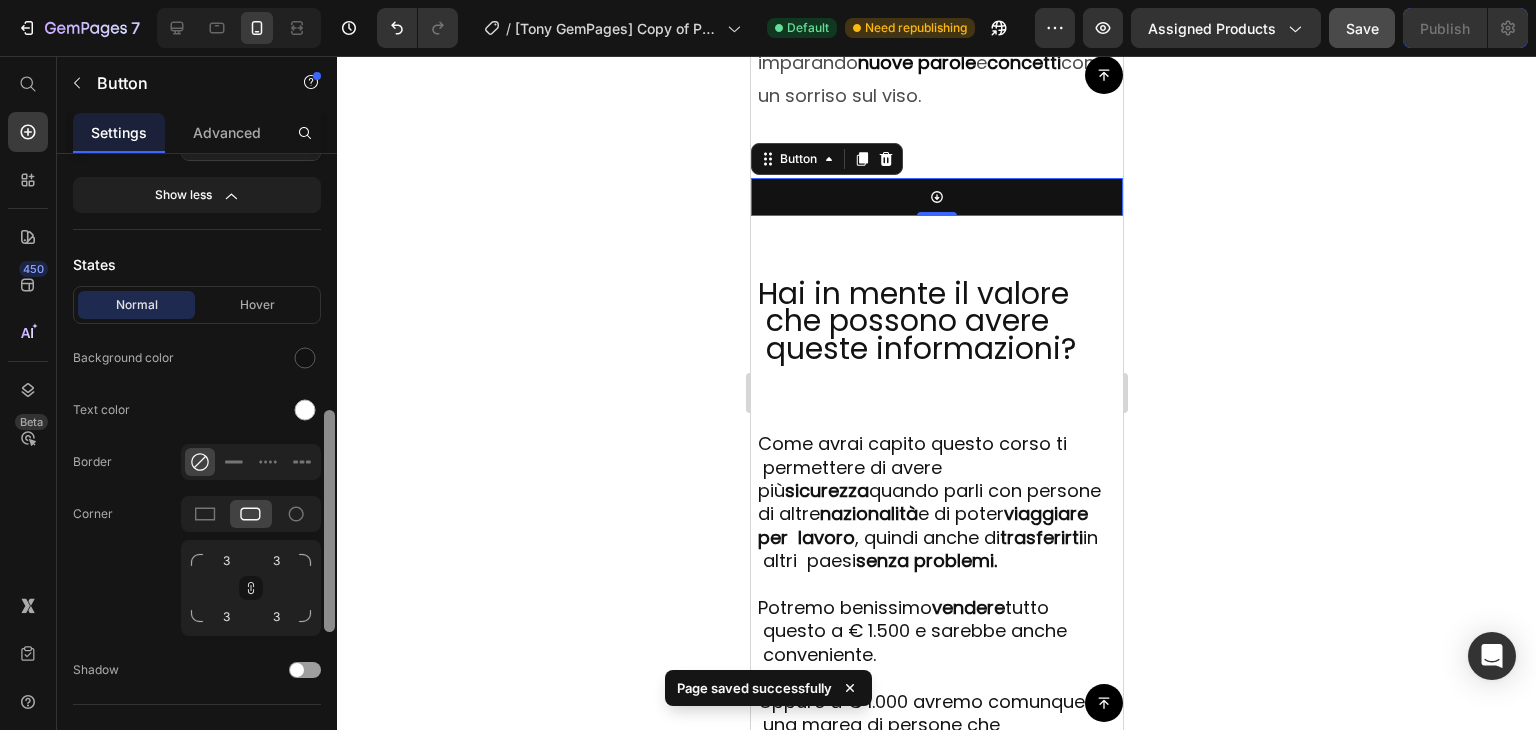 drag, startPoint x: 333, startPoint y: 305, endPoint x: 306, endPoint y: 446, distance: 143.56183 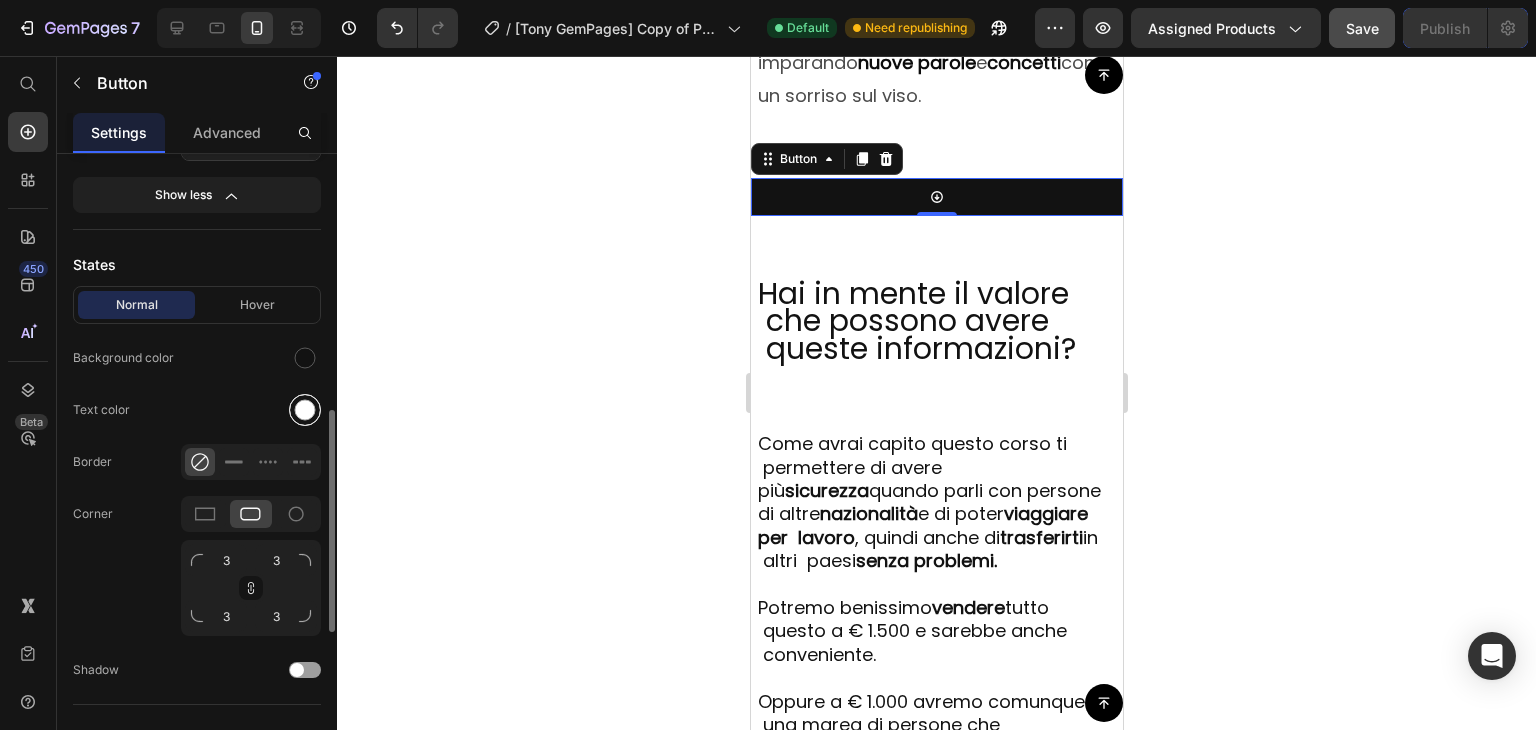 click at bounding box center [305, 410] 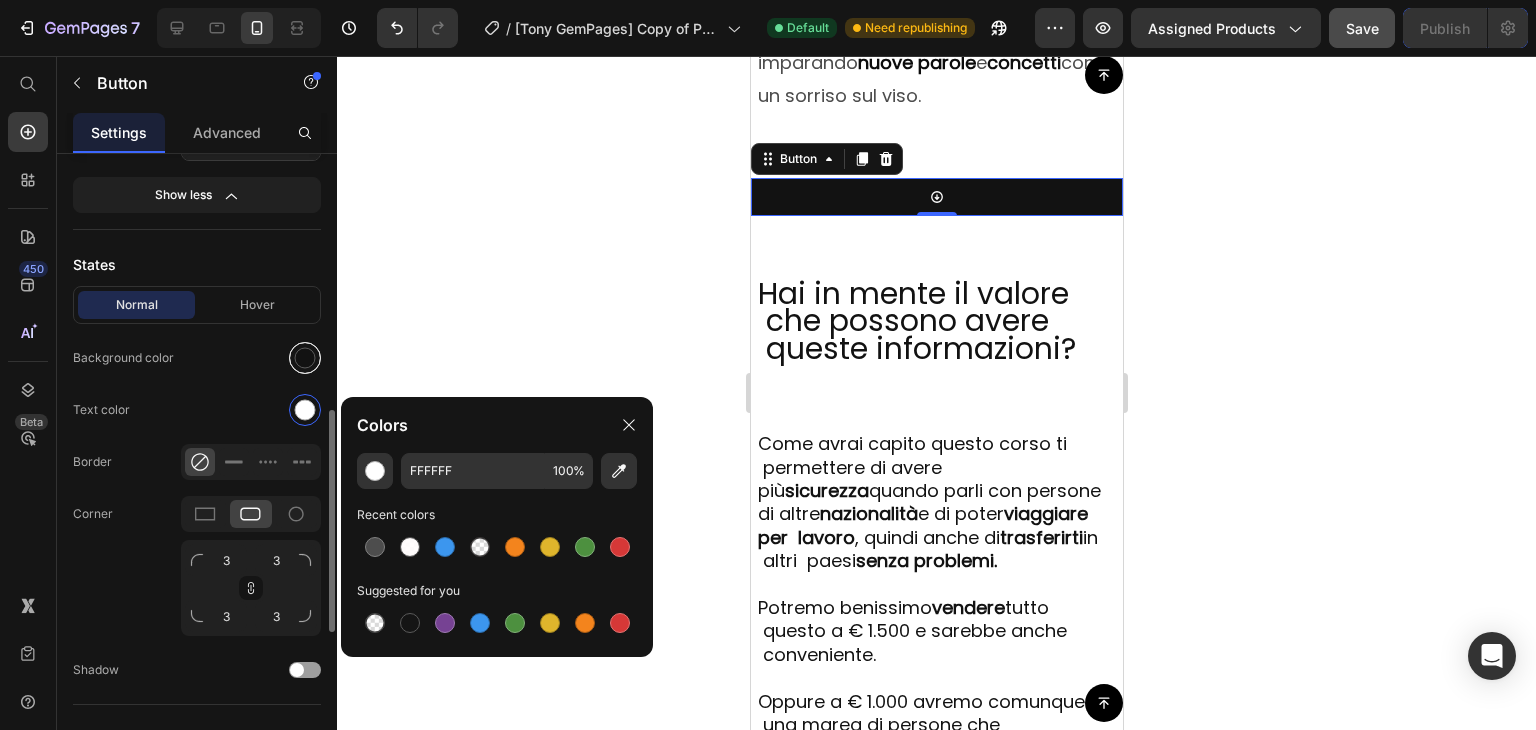 click at bounding box center (305, 358) 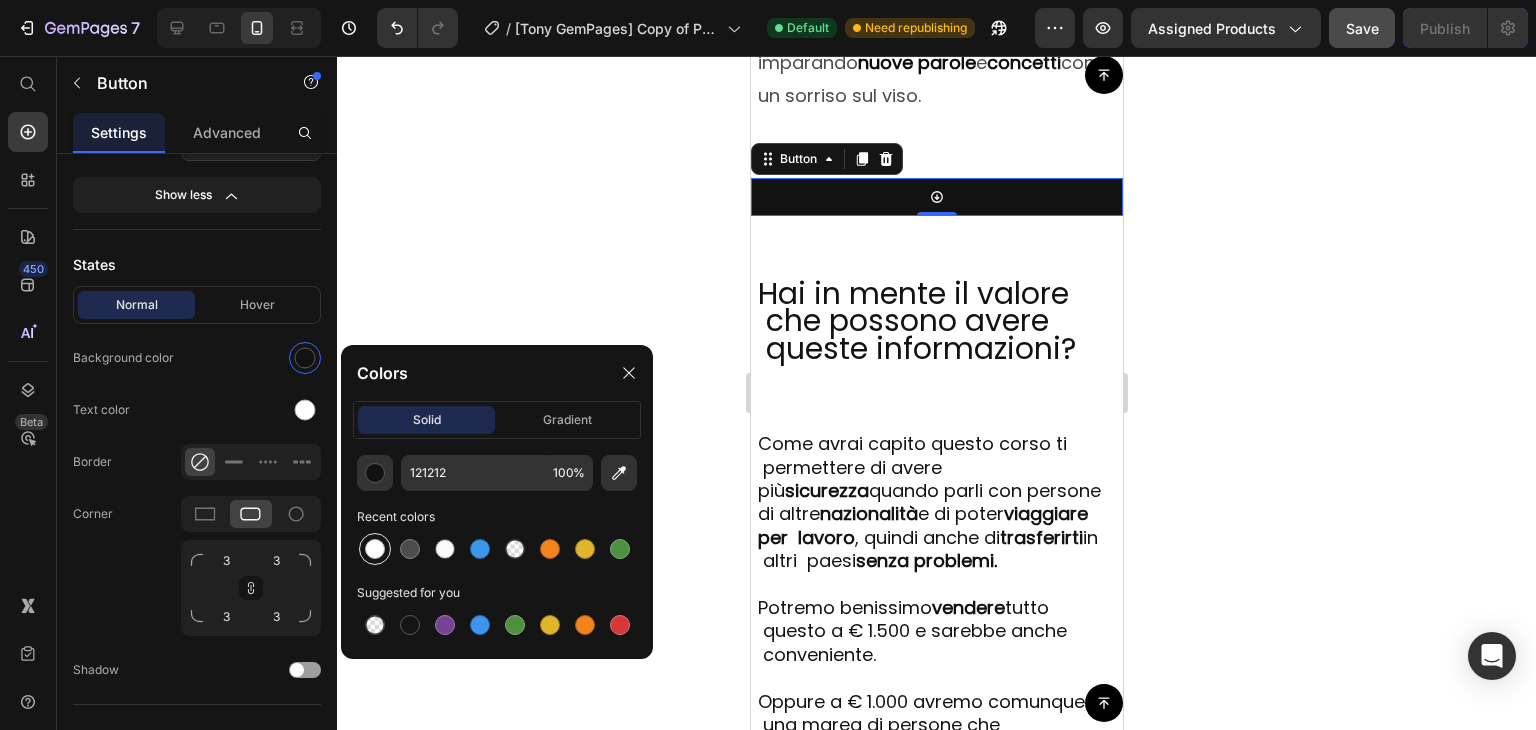 click at bounding box center (375, 549) 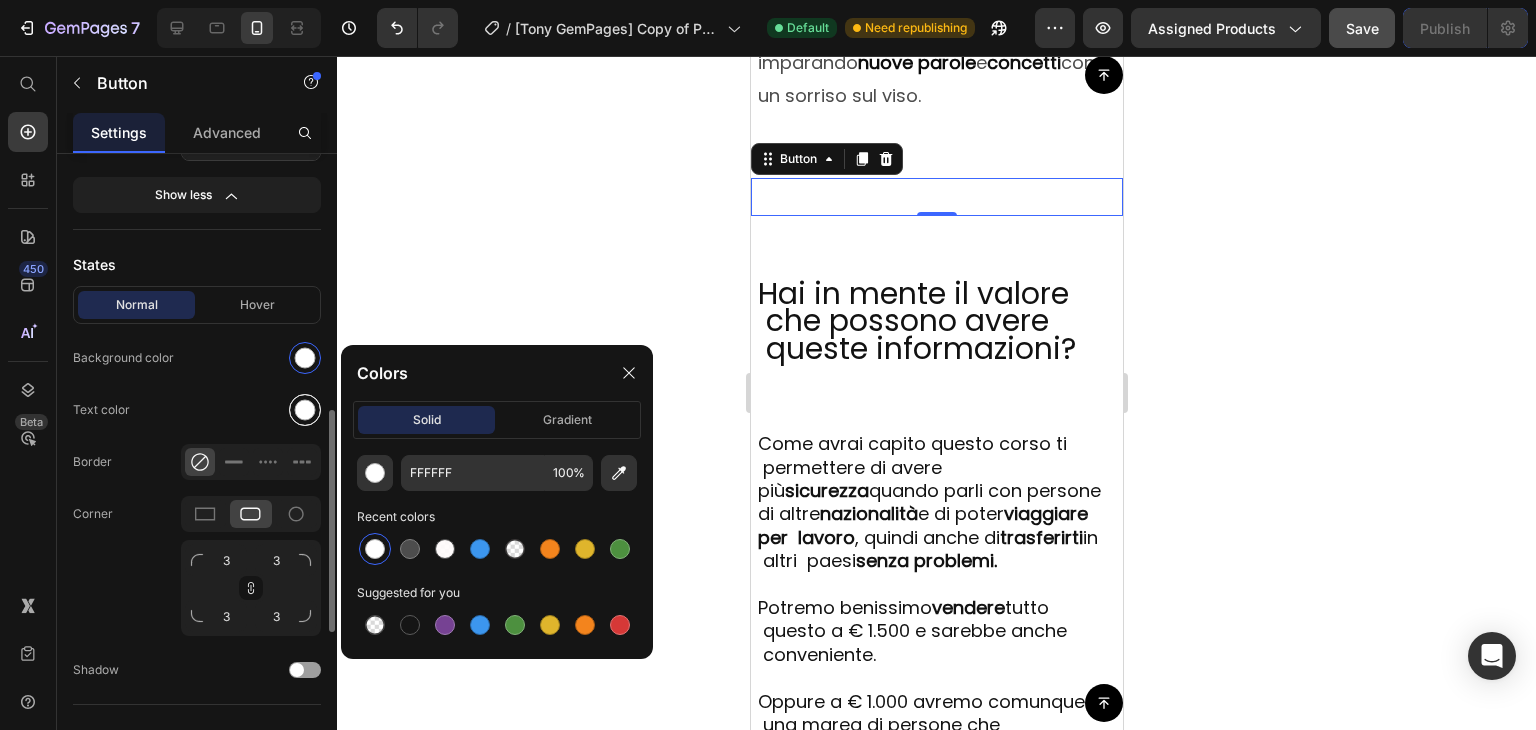 click at bounding box center [305, 410] 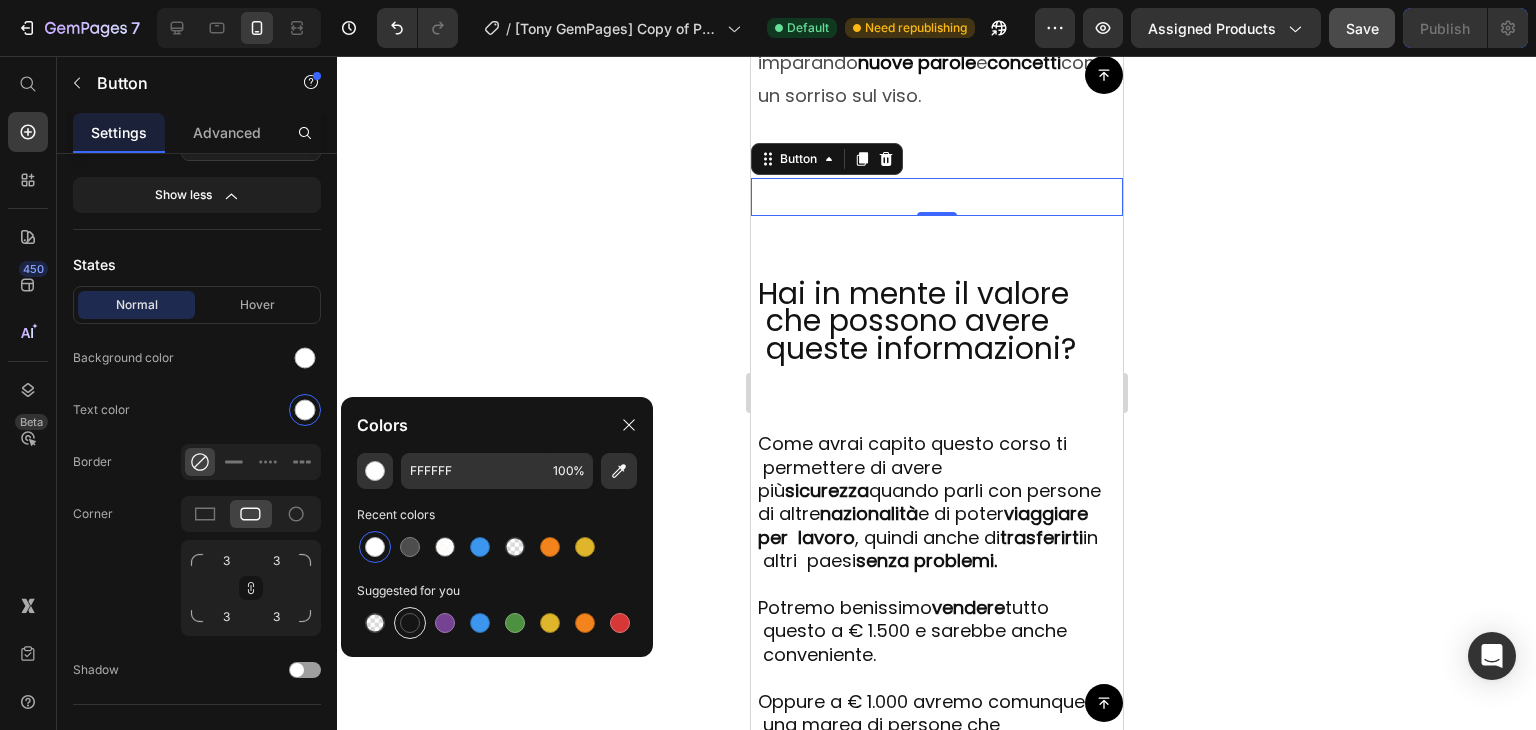 click at bounding box center [410, 623] 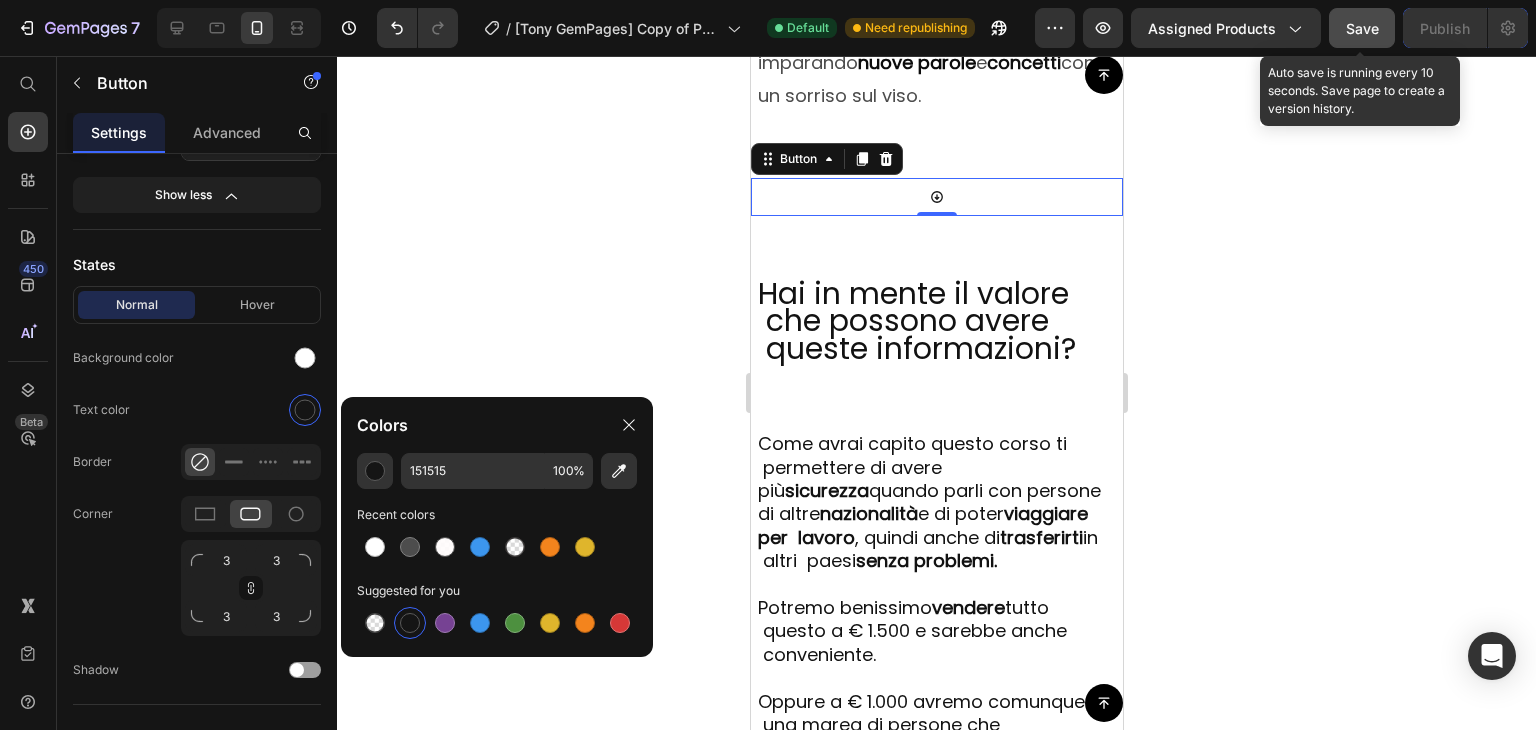click on "Save" at bounding box center (1362, 28) 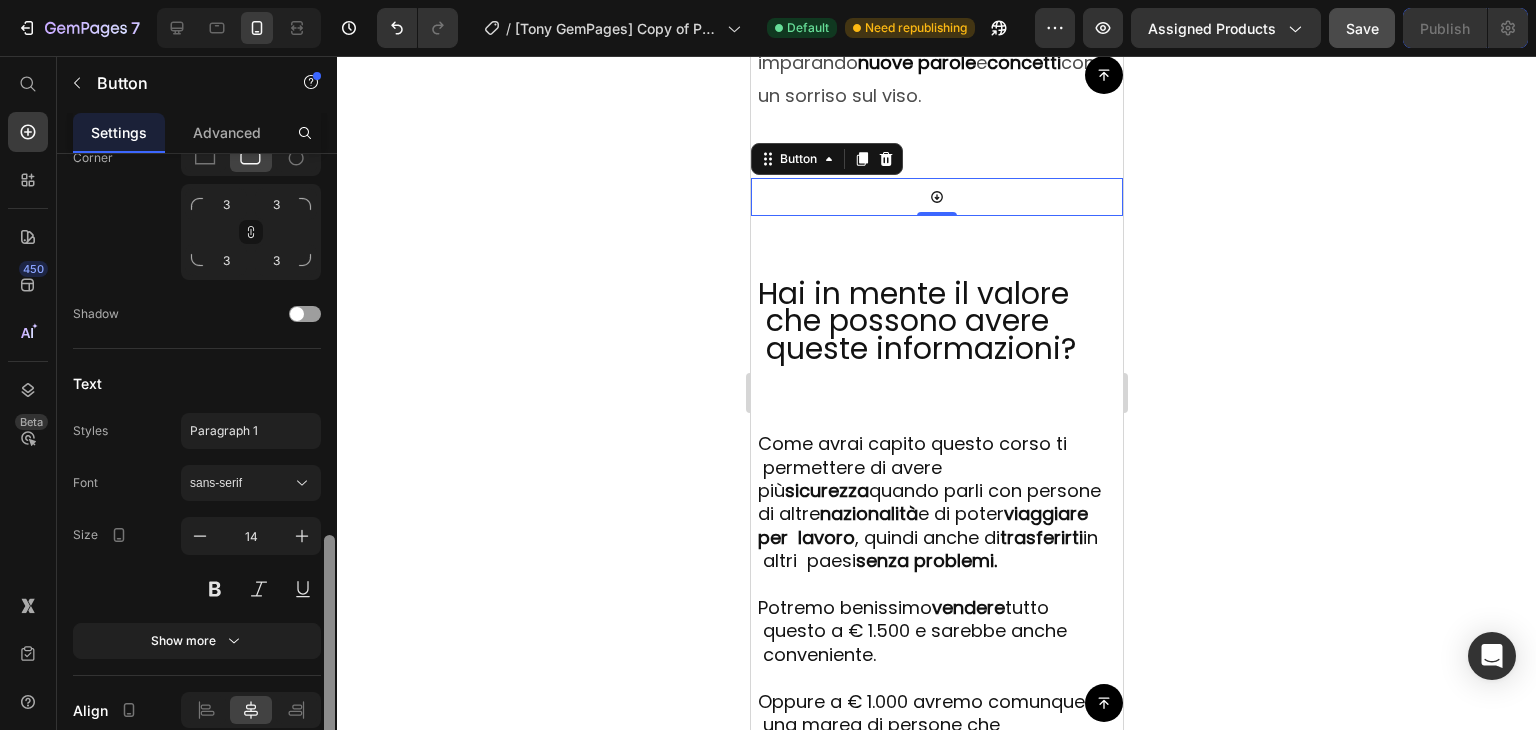 scroll, scrollTop: 1089, scrollLeft: 0, axis: vertical 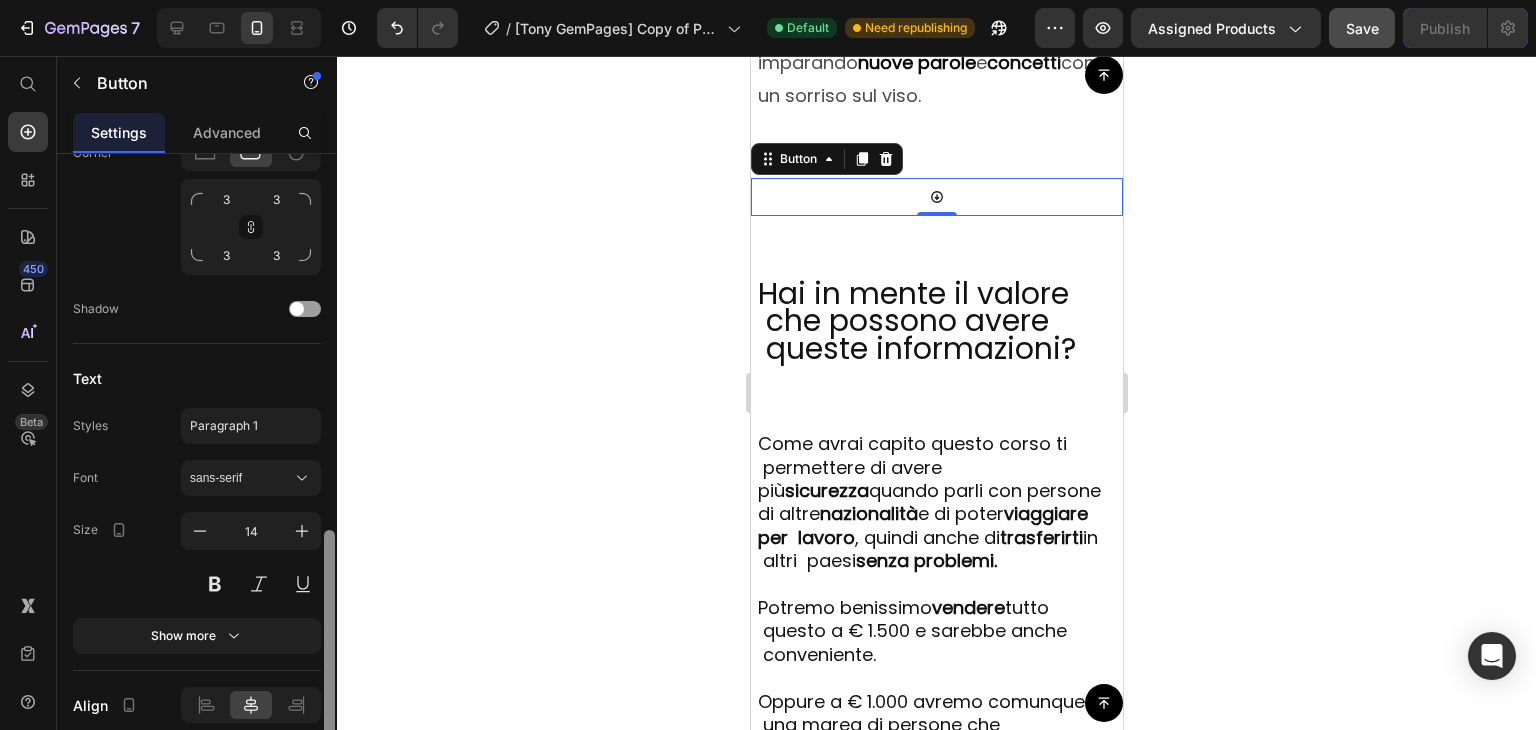 drag, startPoint x: 327, startPoint y: 612, endPoint x: 312, endPoint y: 739, distance: 127.88276 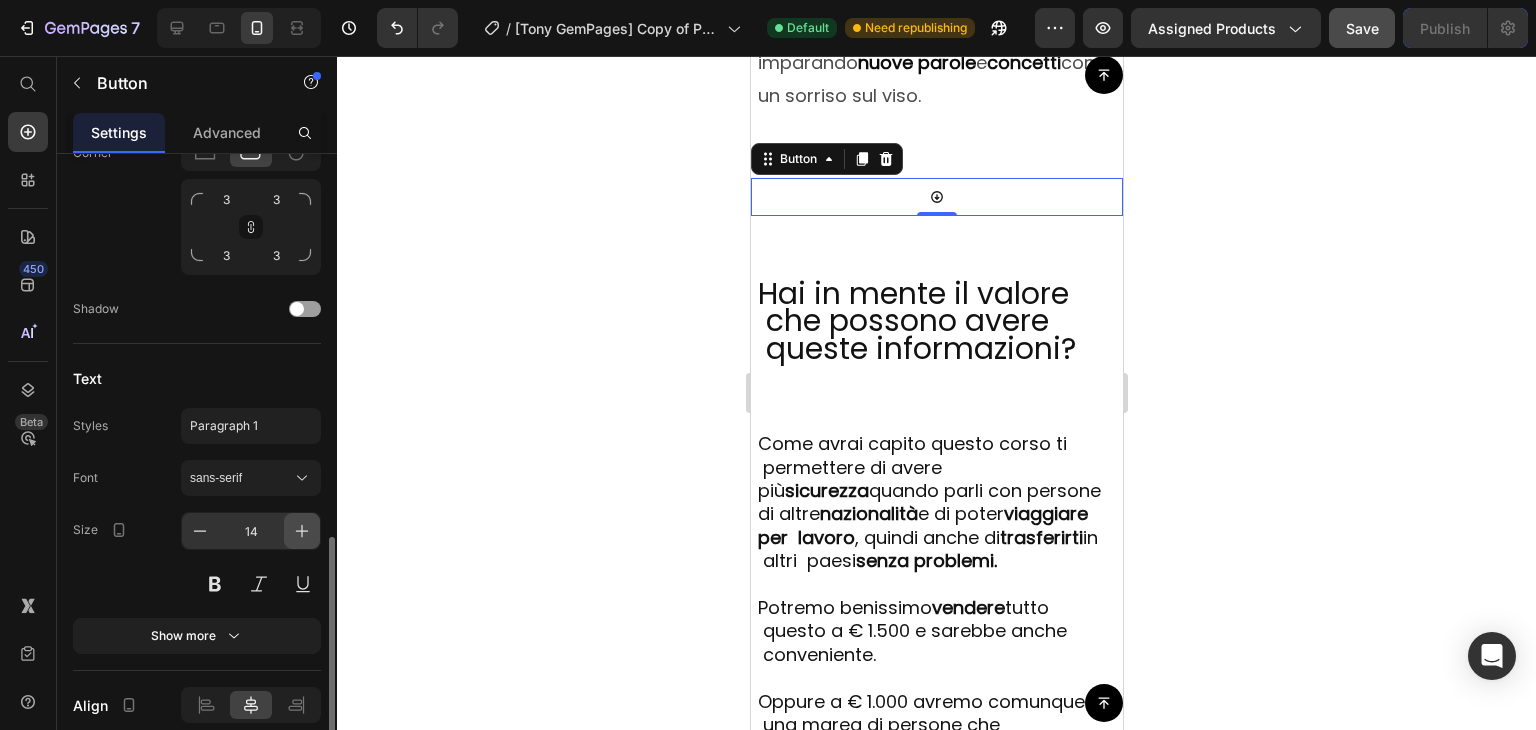 click 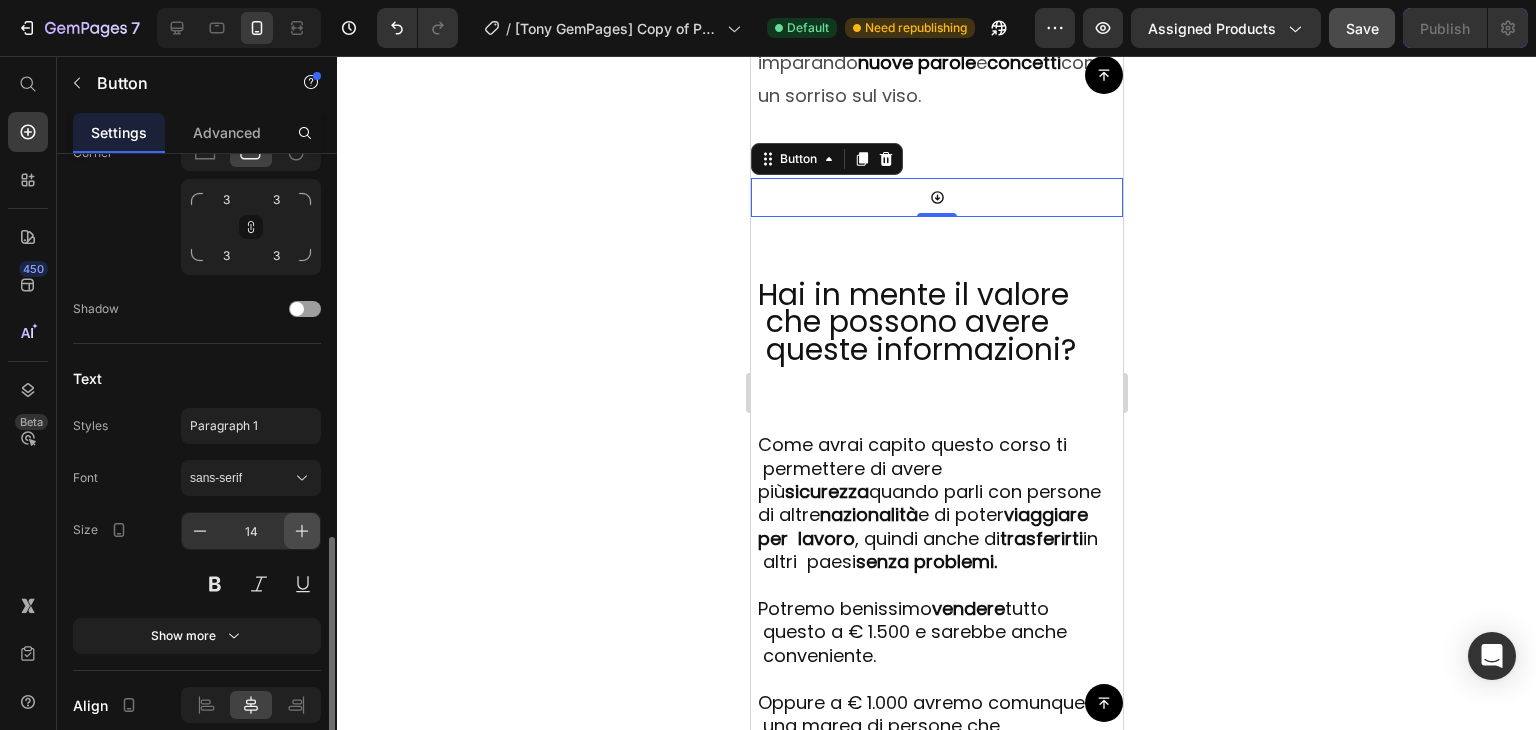click 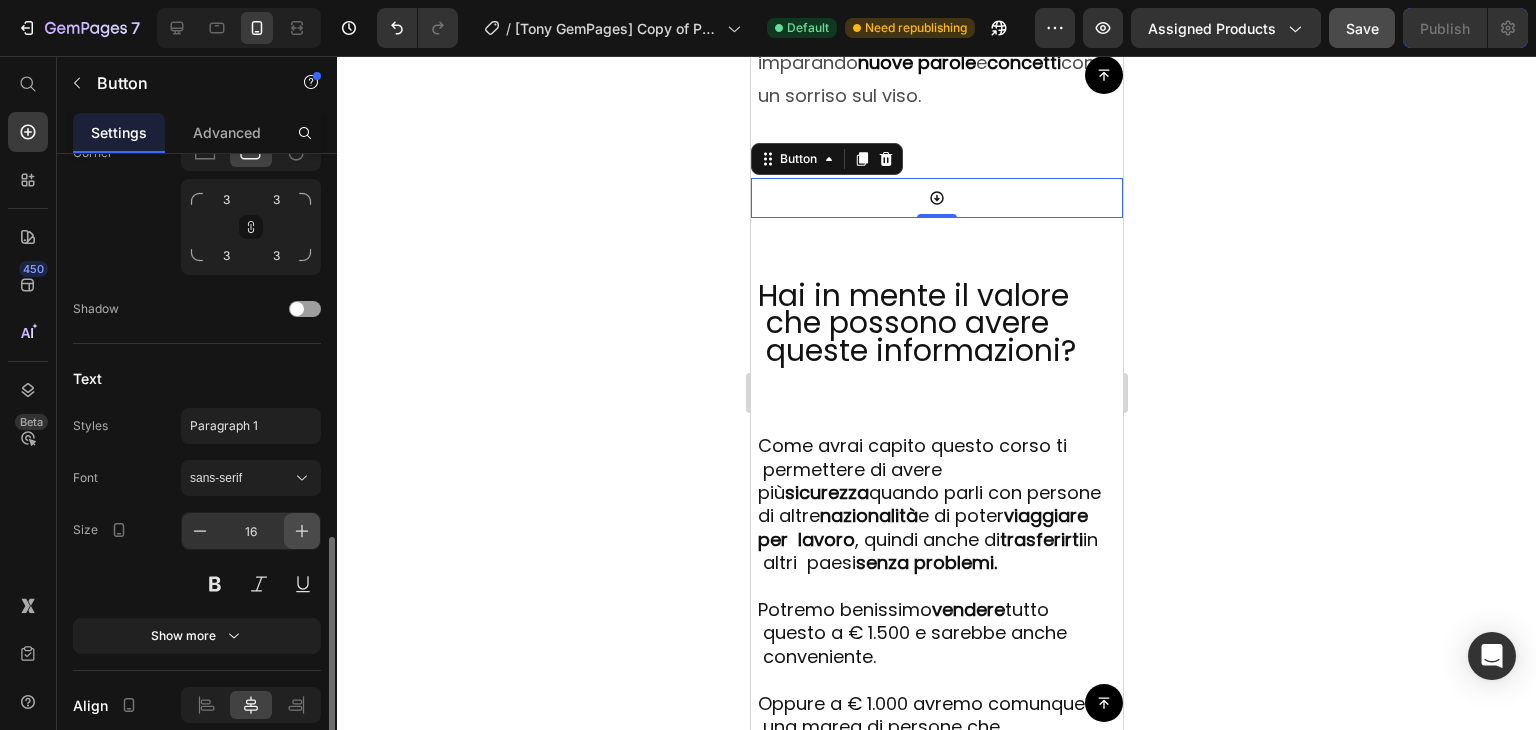 click 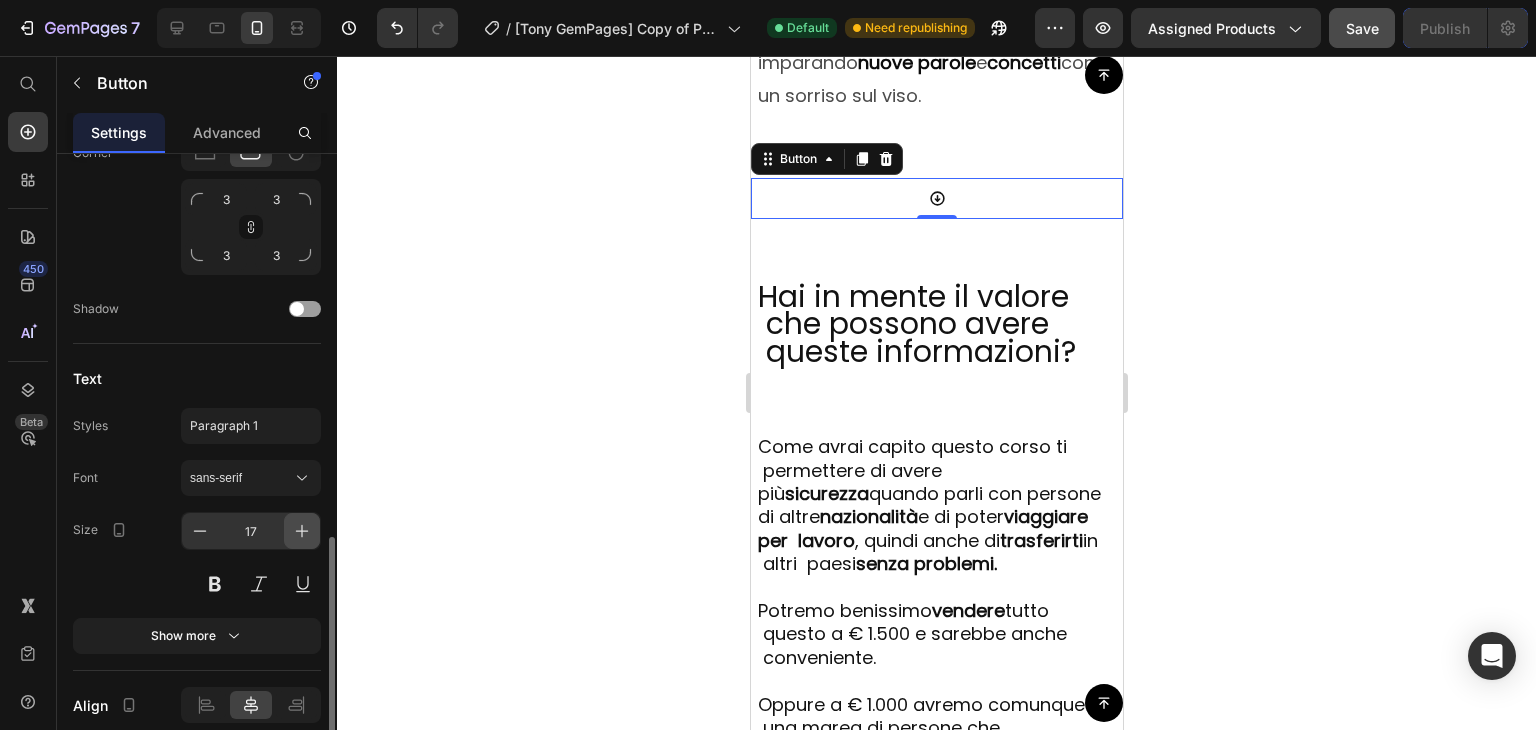 click 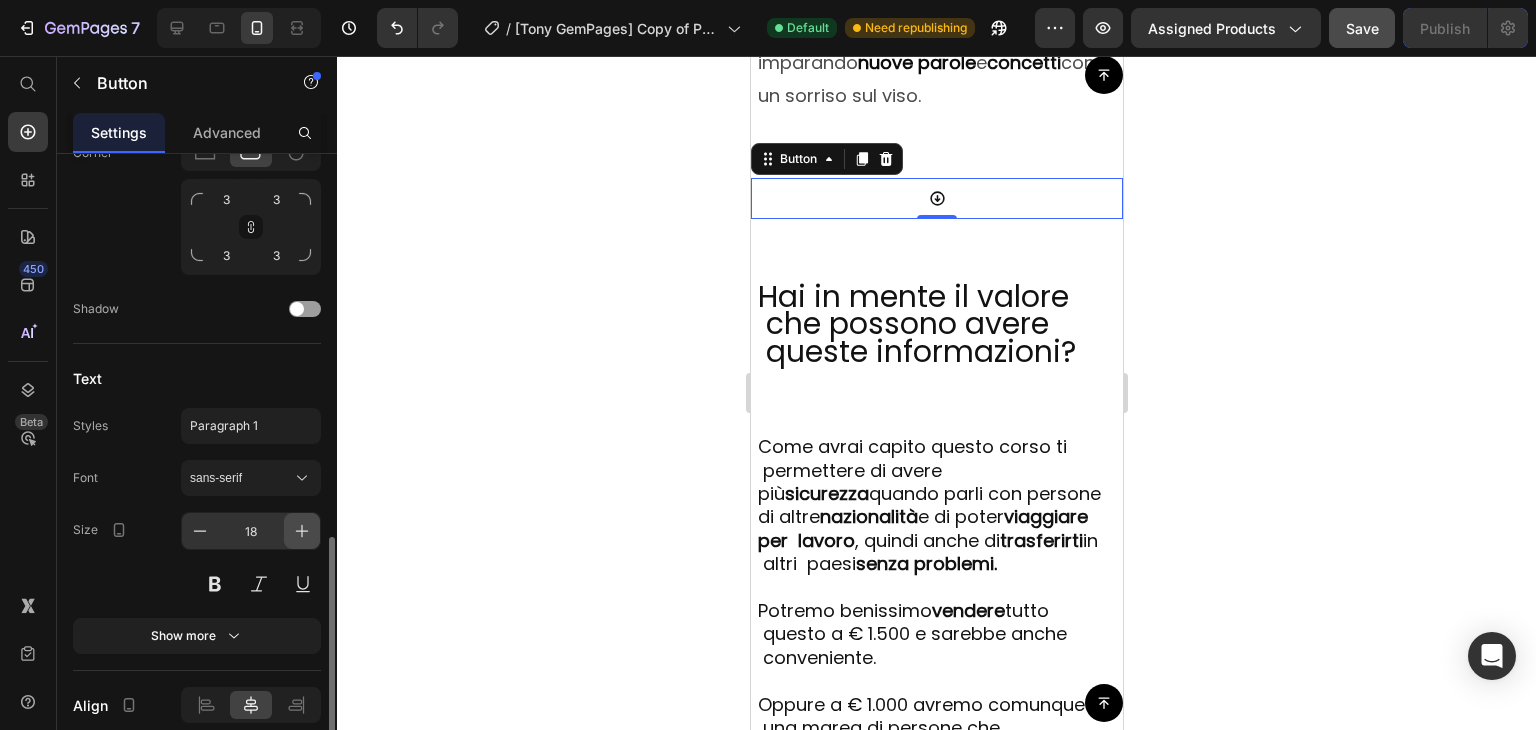 click 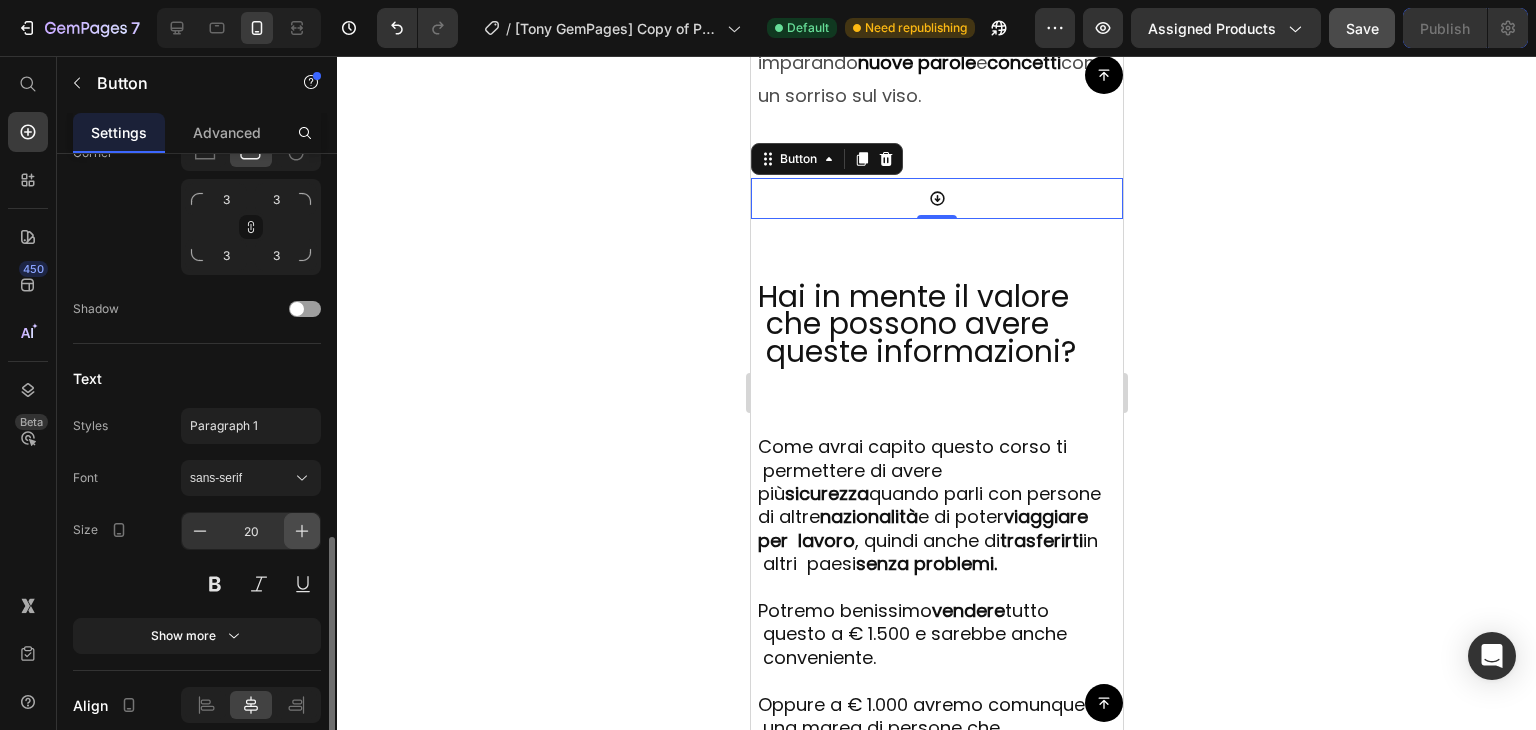 click 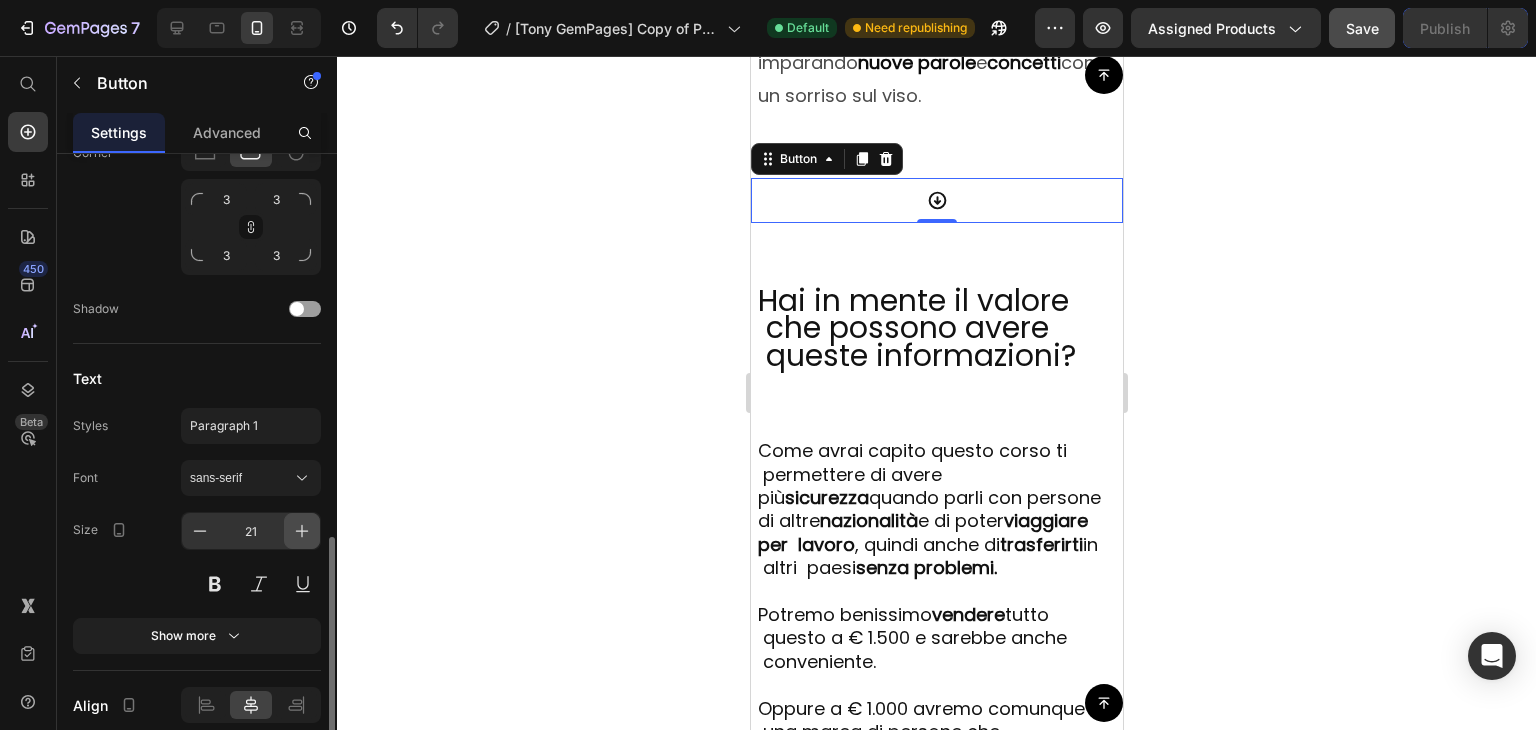 click 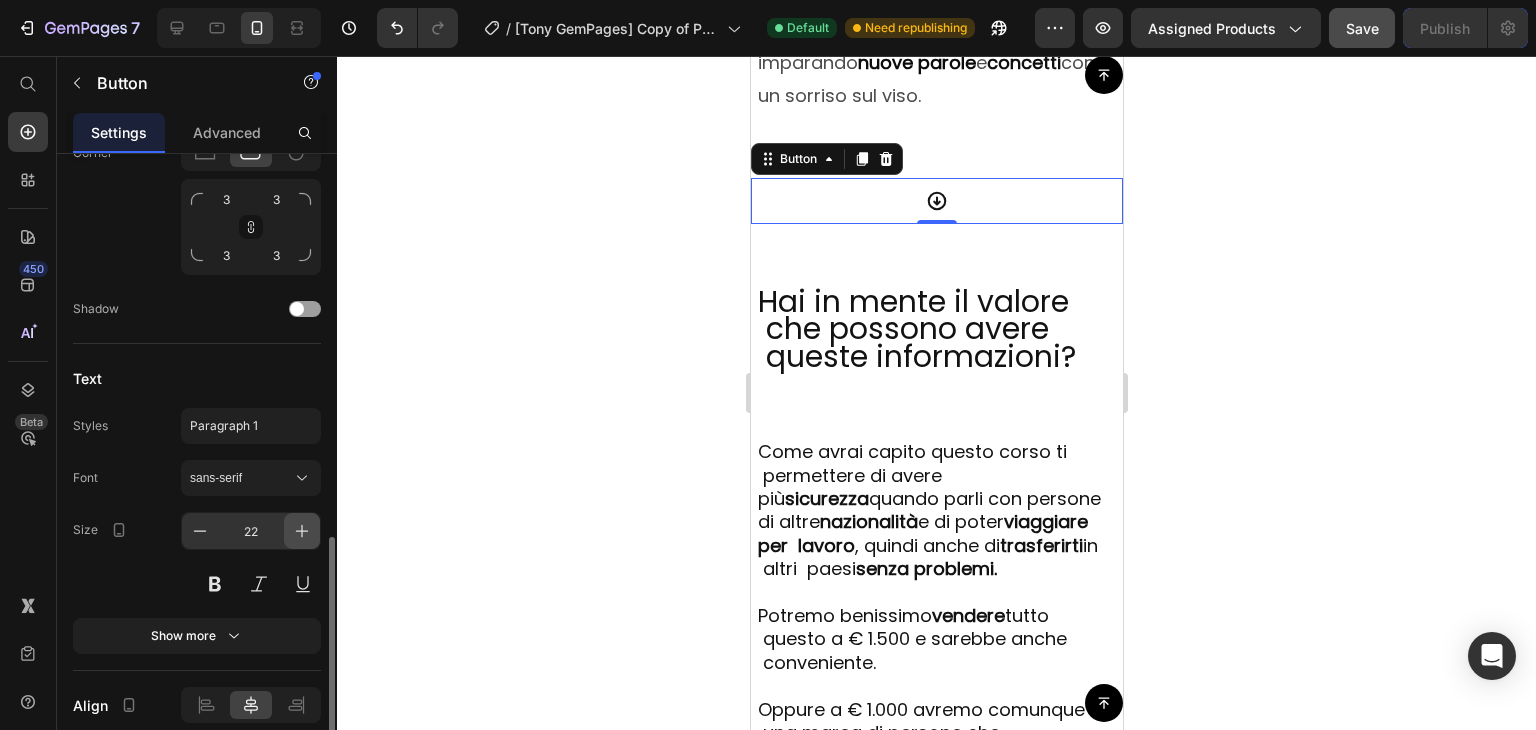 click 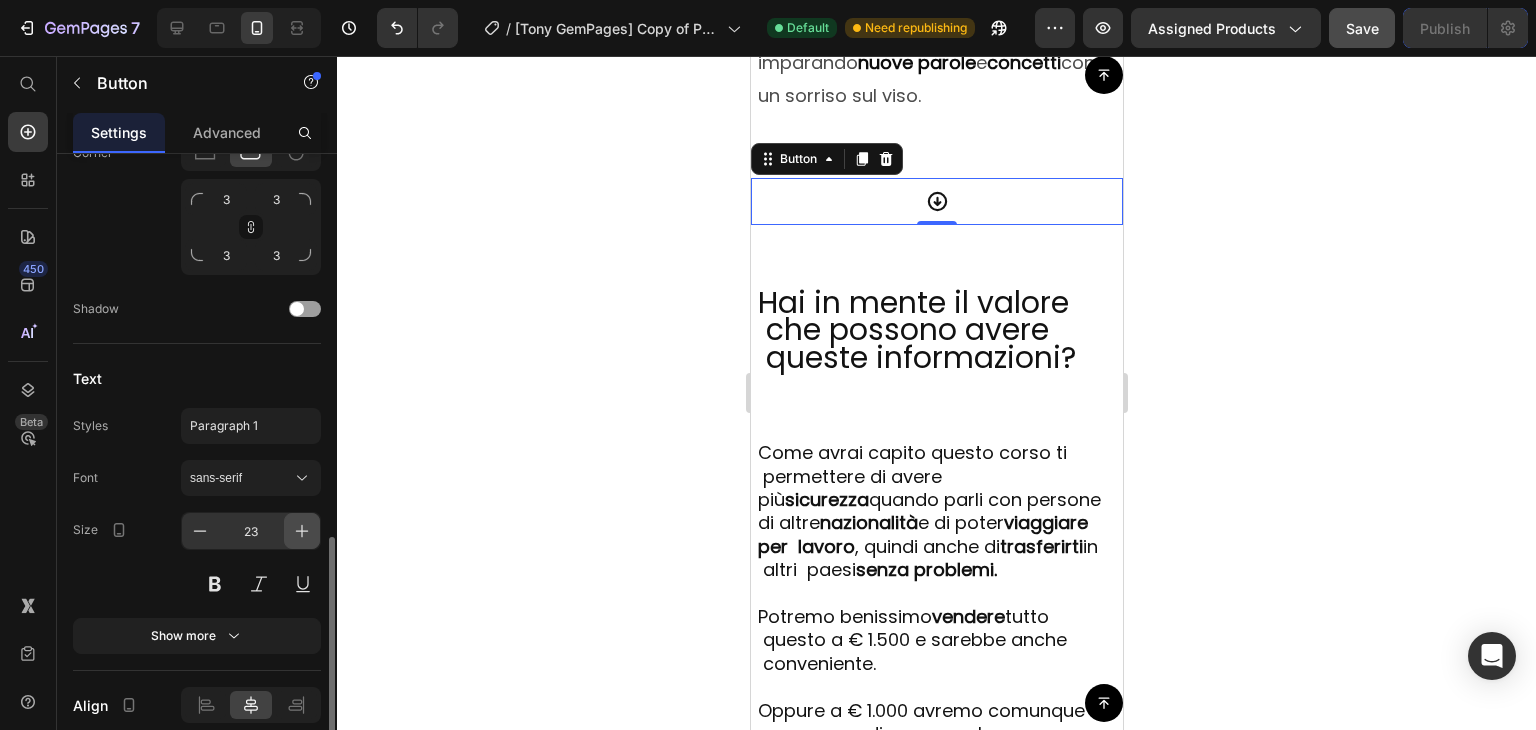 click 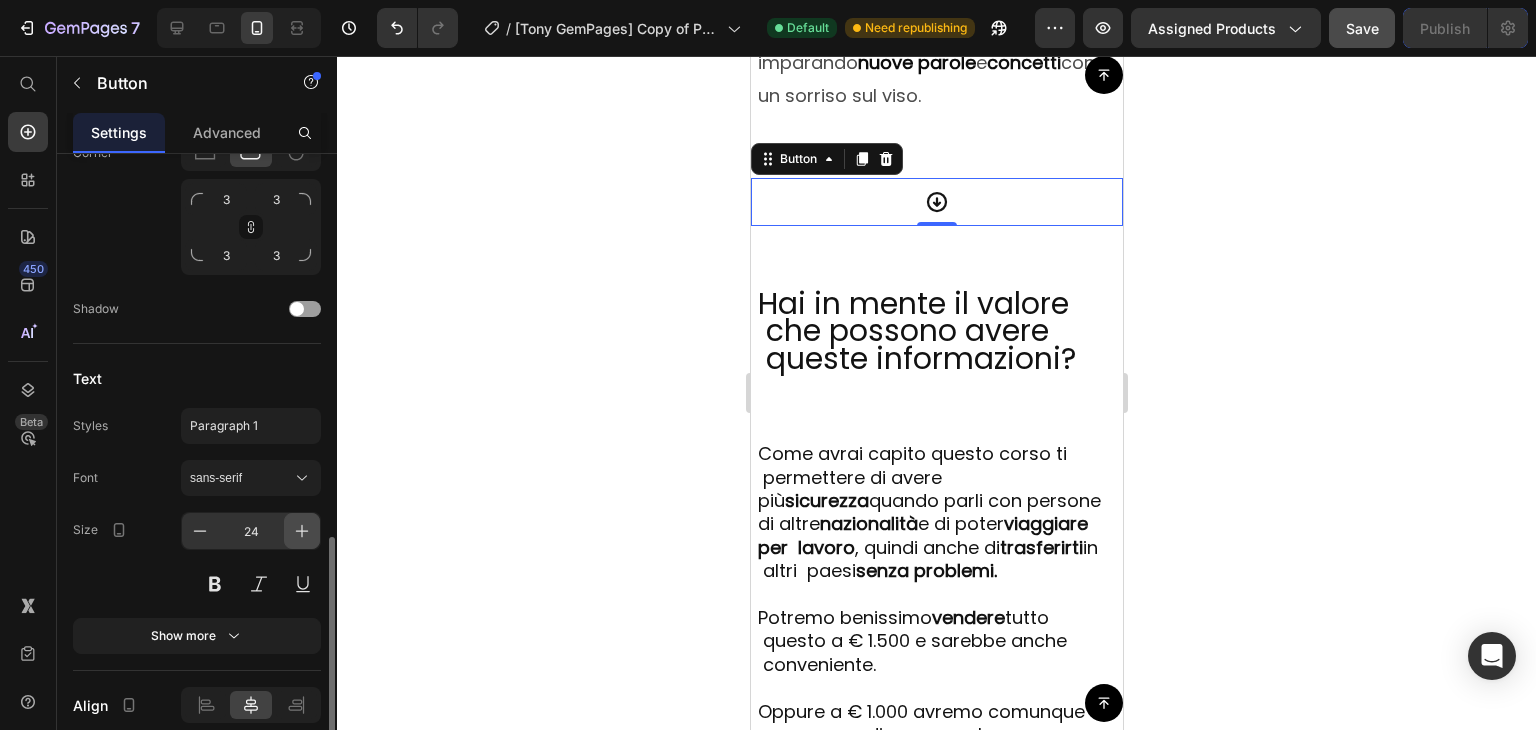 click 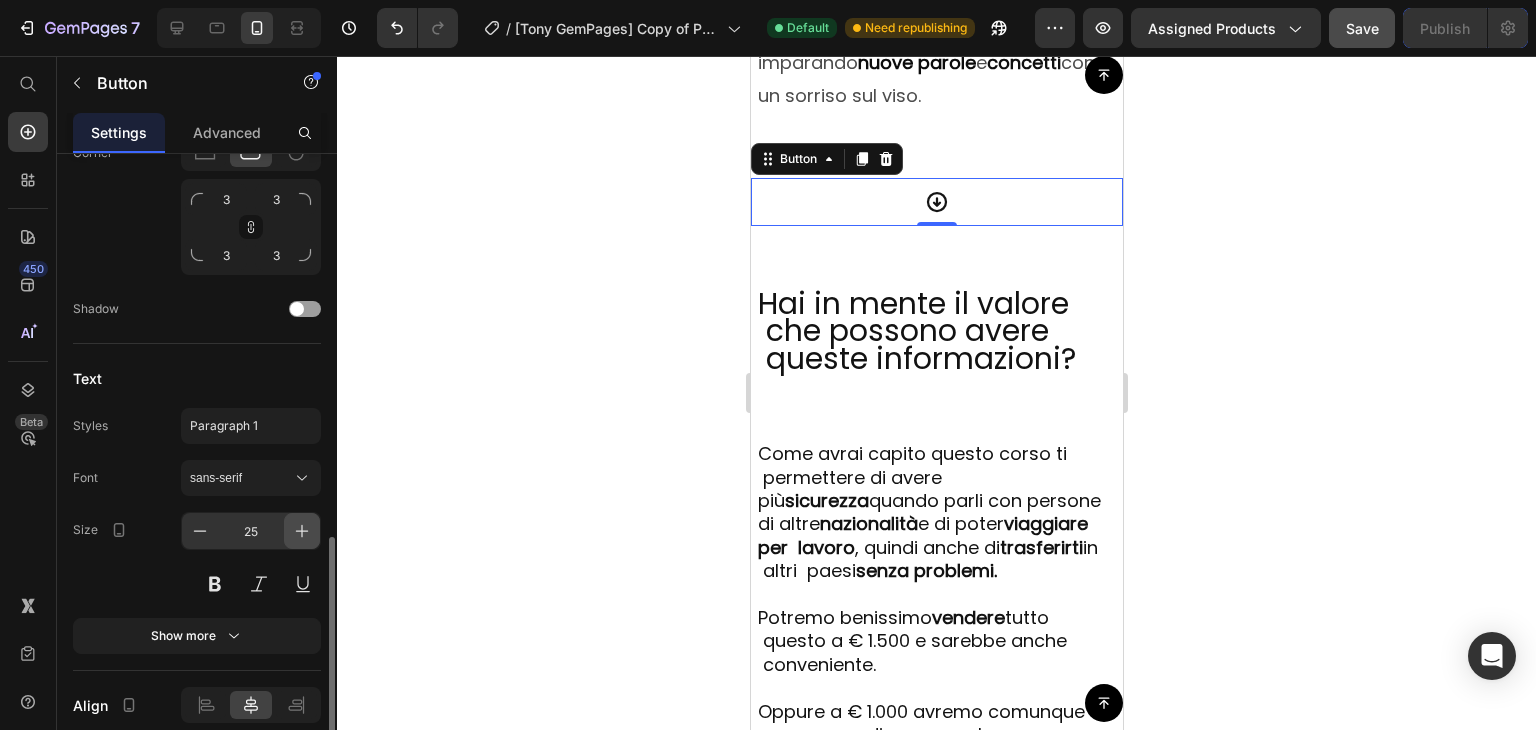 click 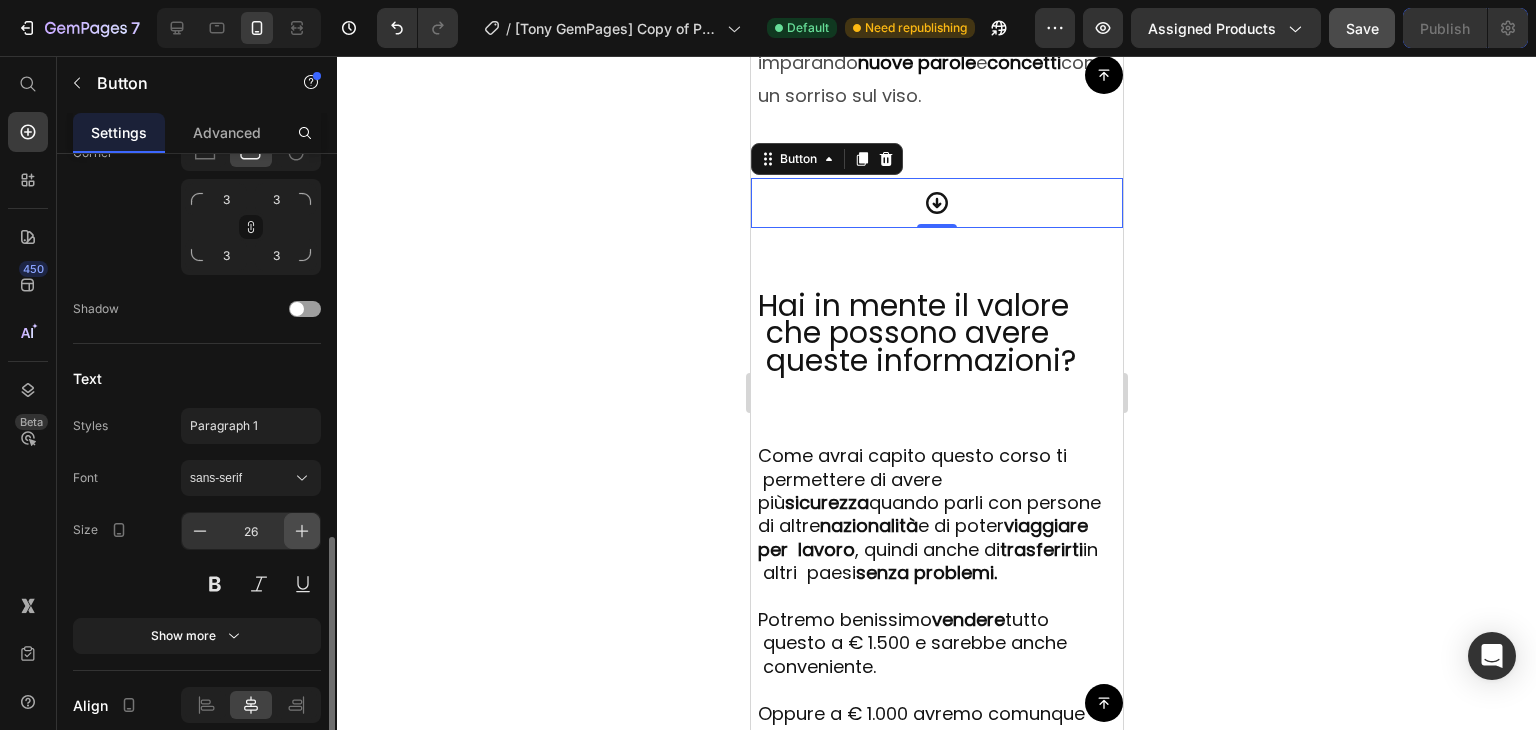 click 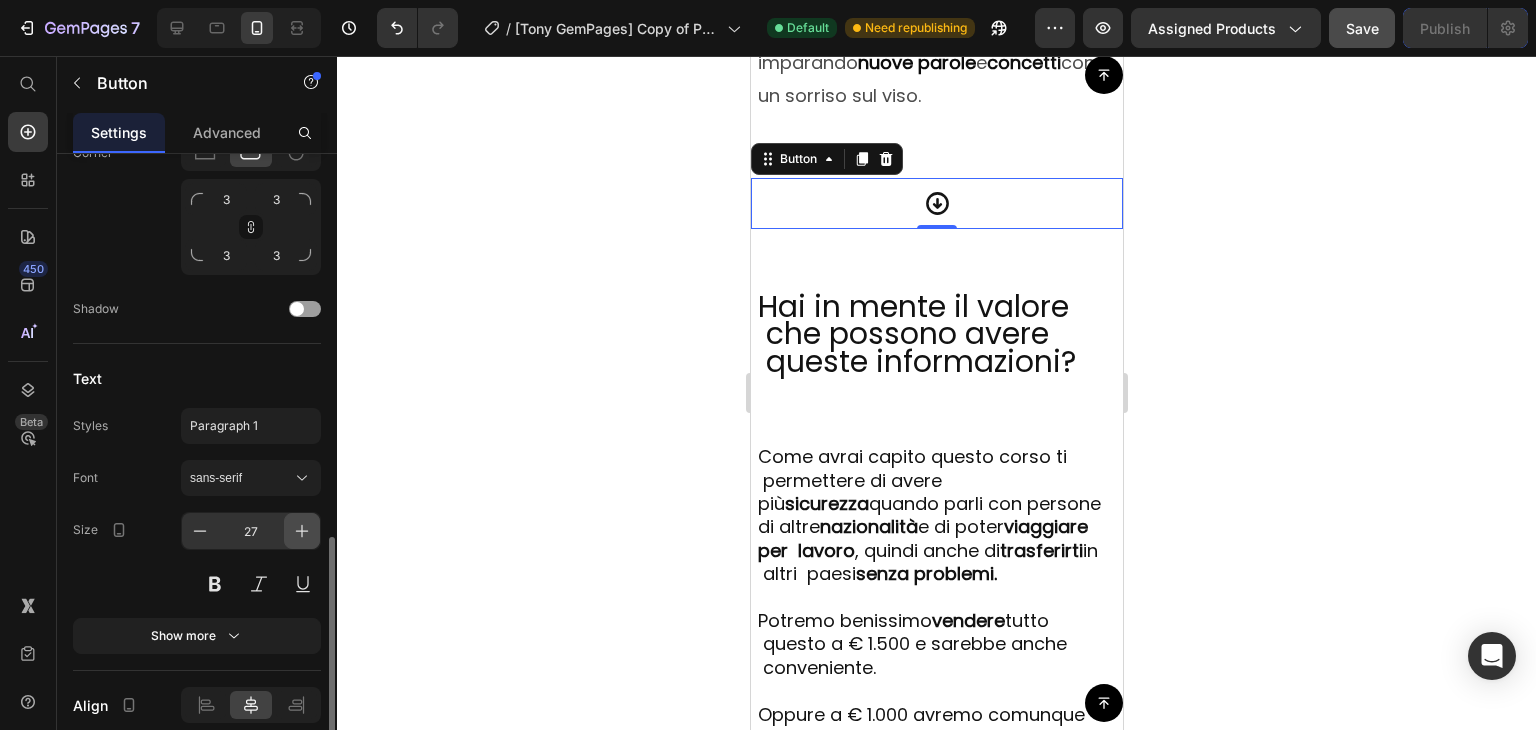 click 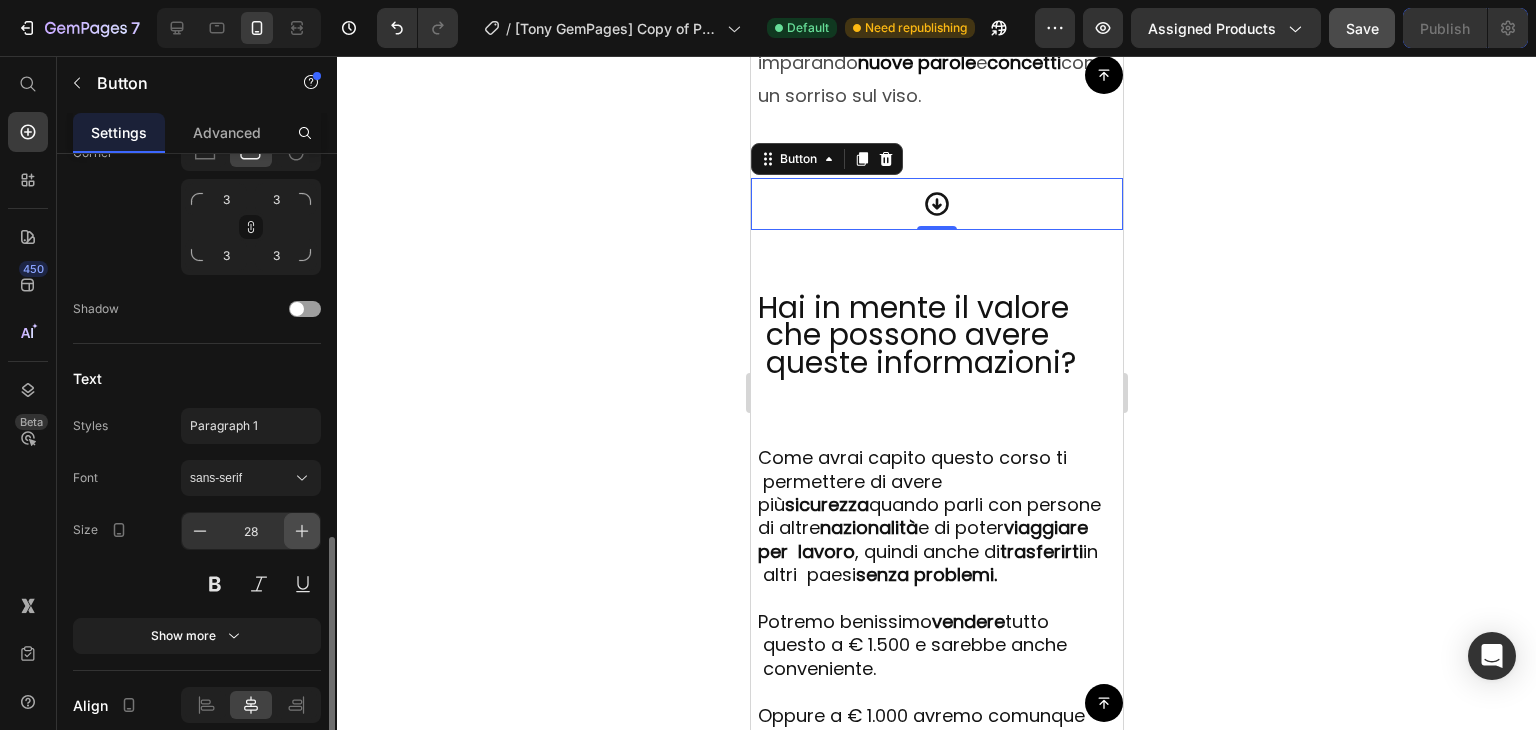 click 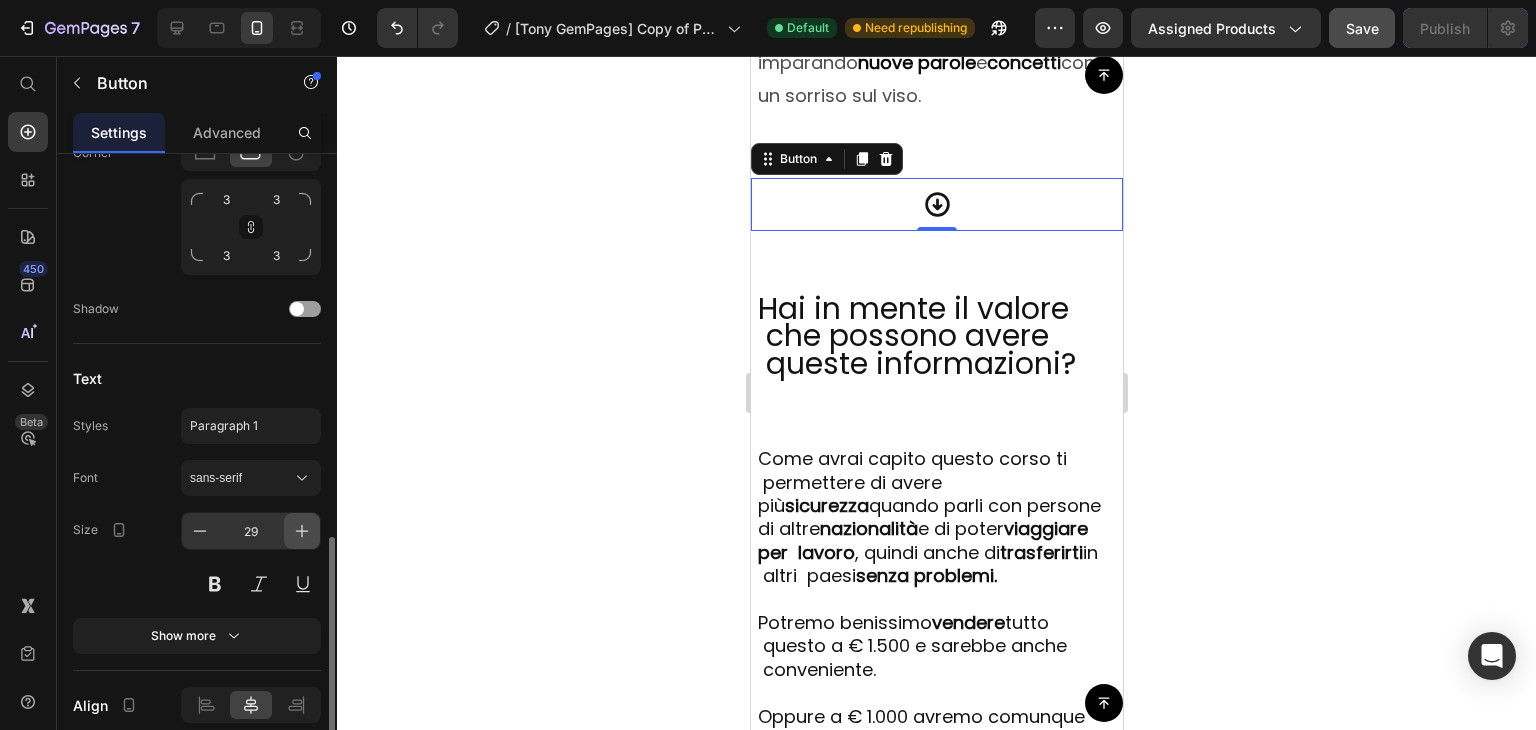 click 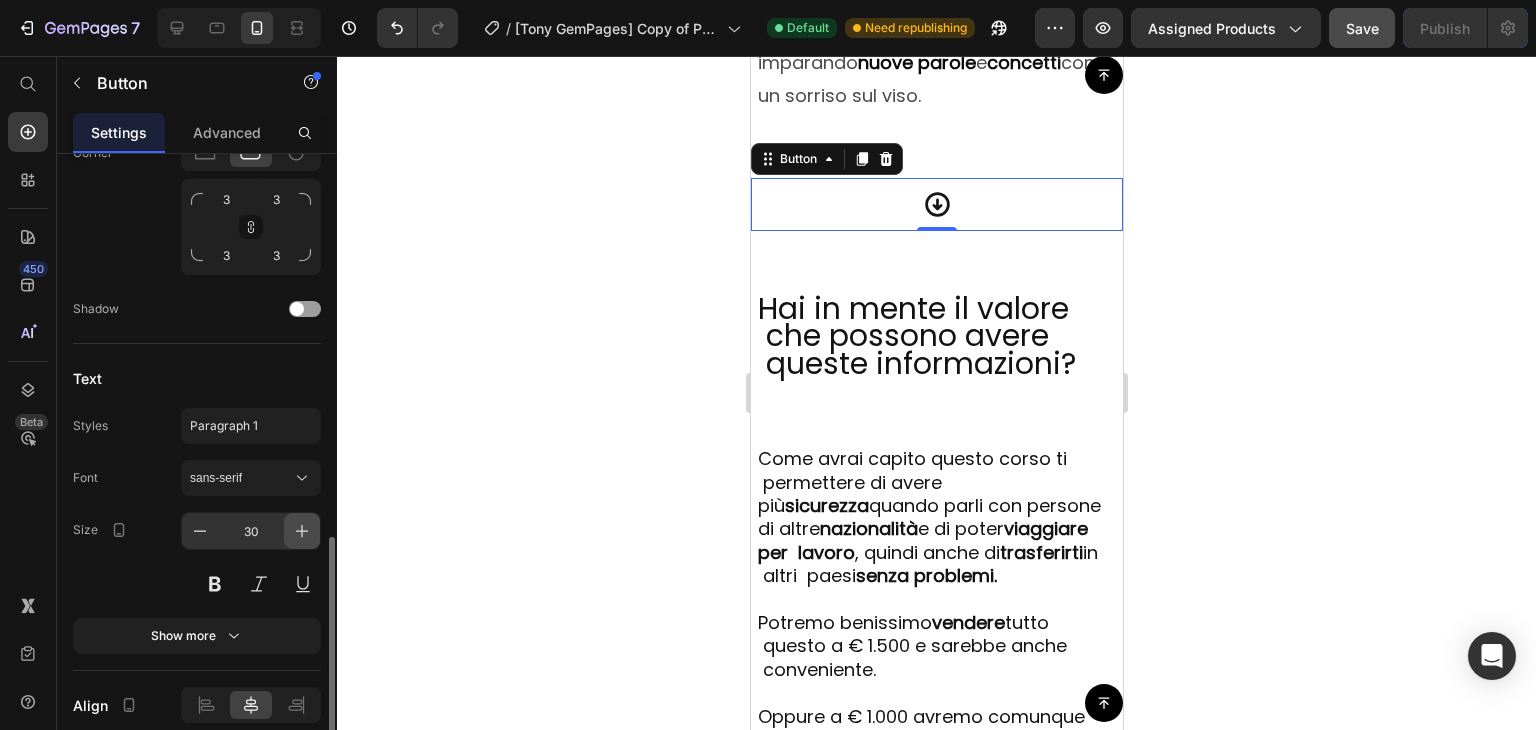 click 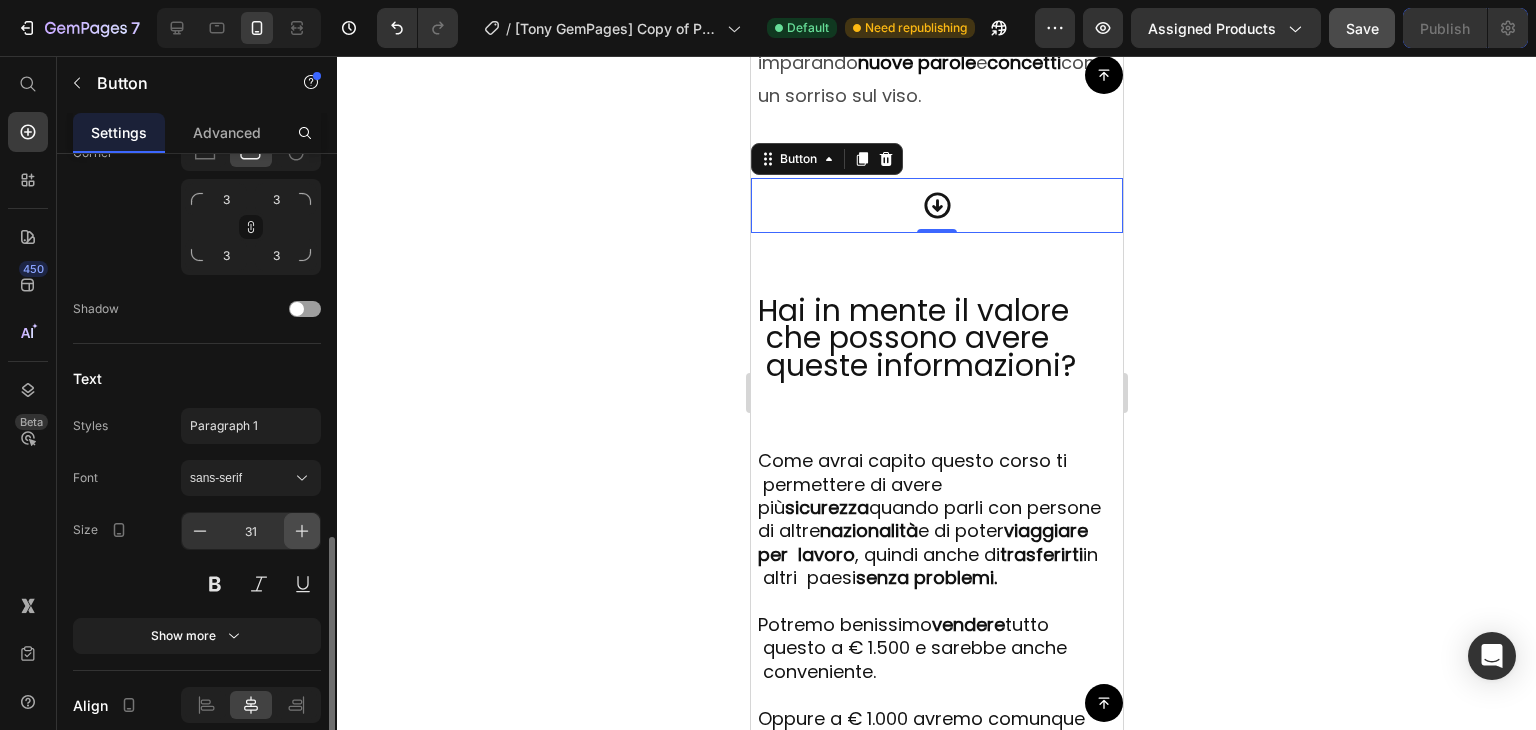 click 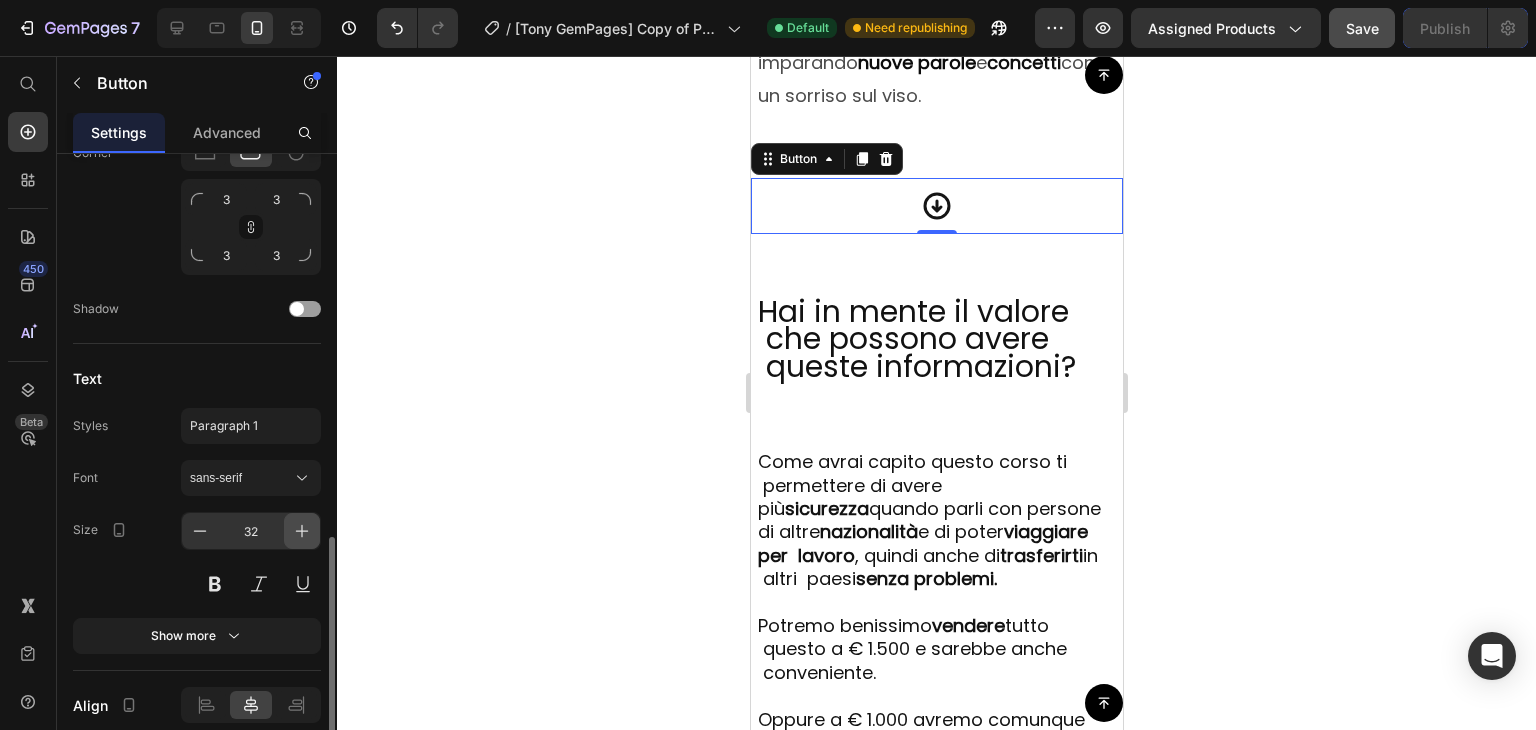 click 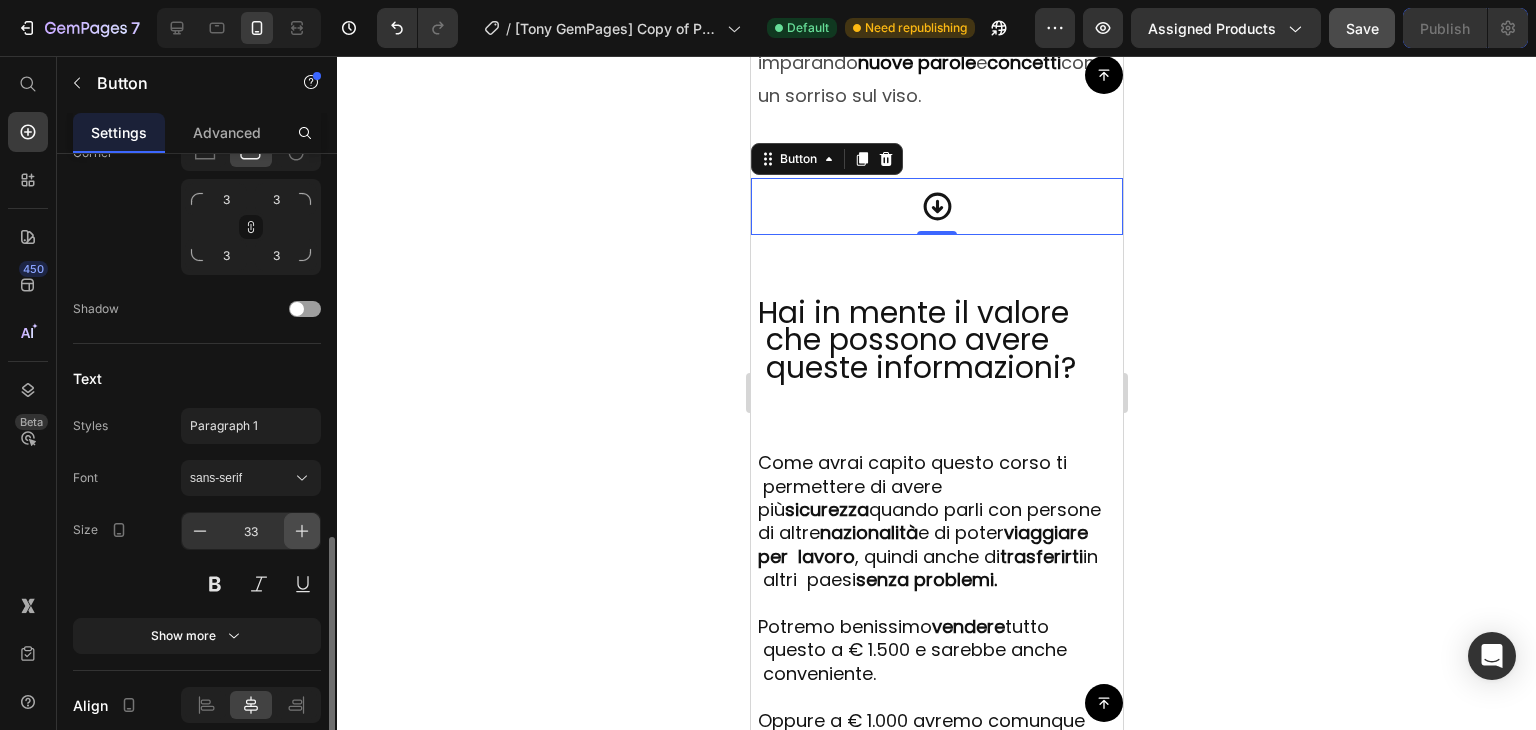 click 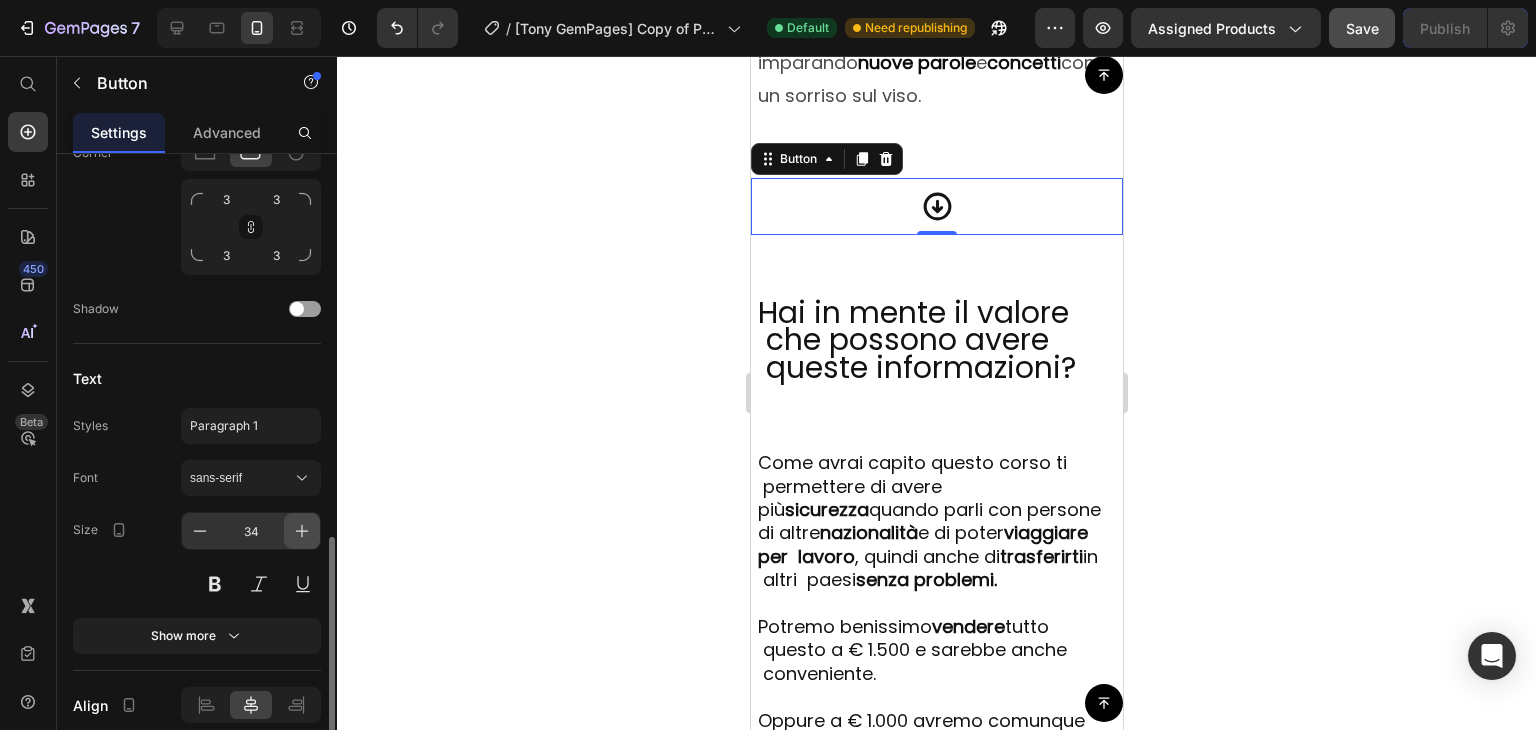 click 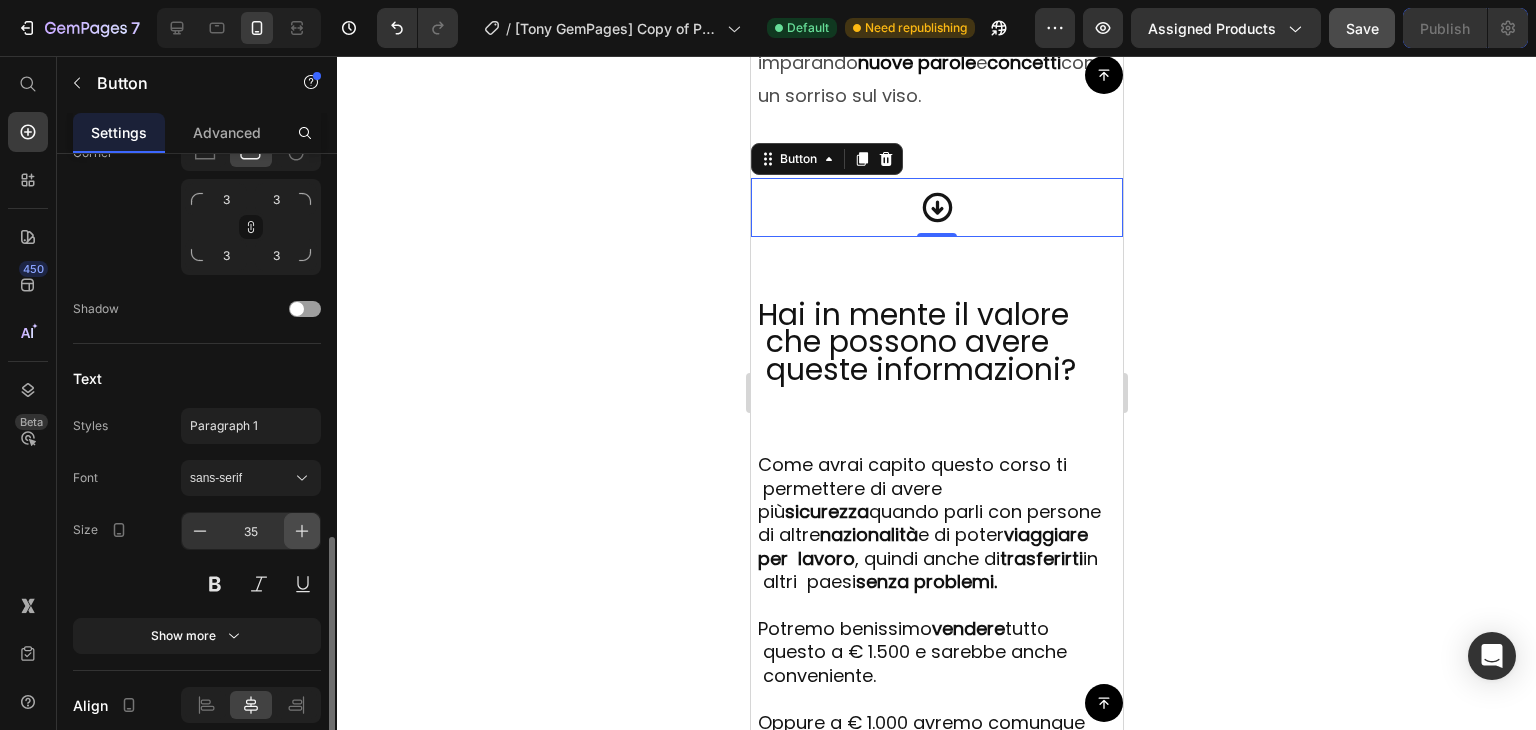 click 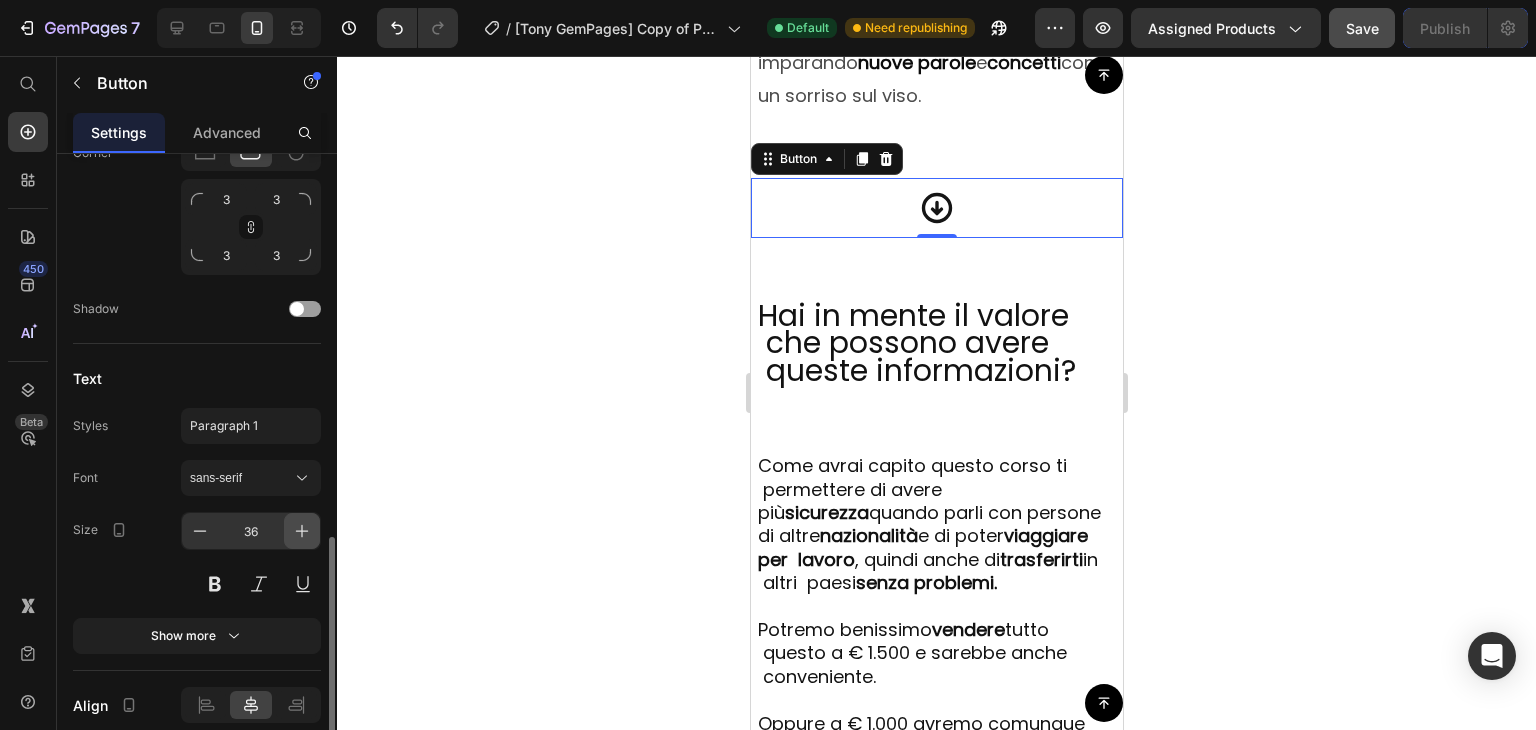 click 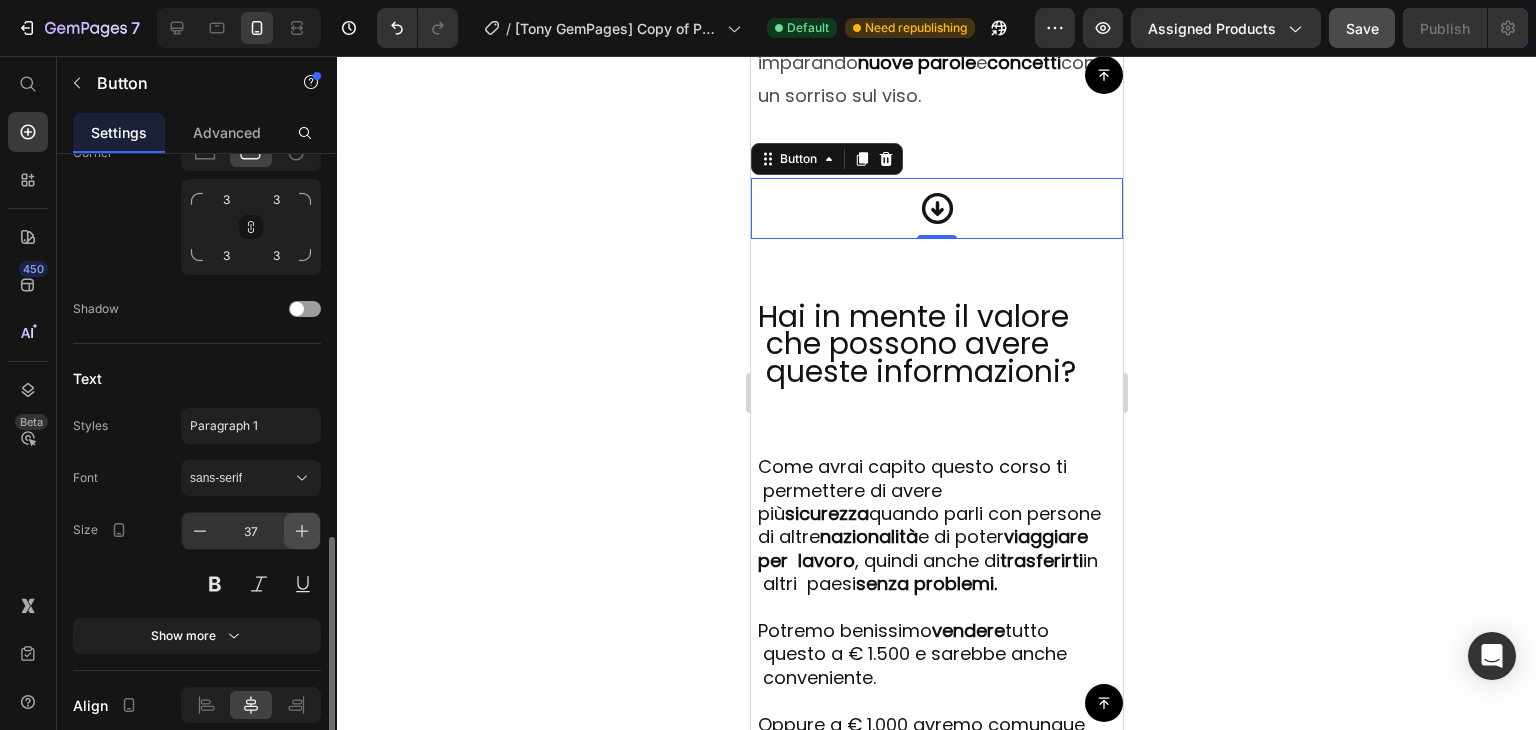 click 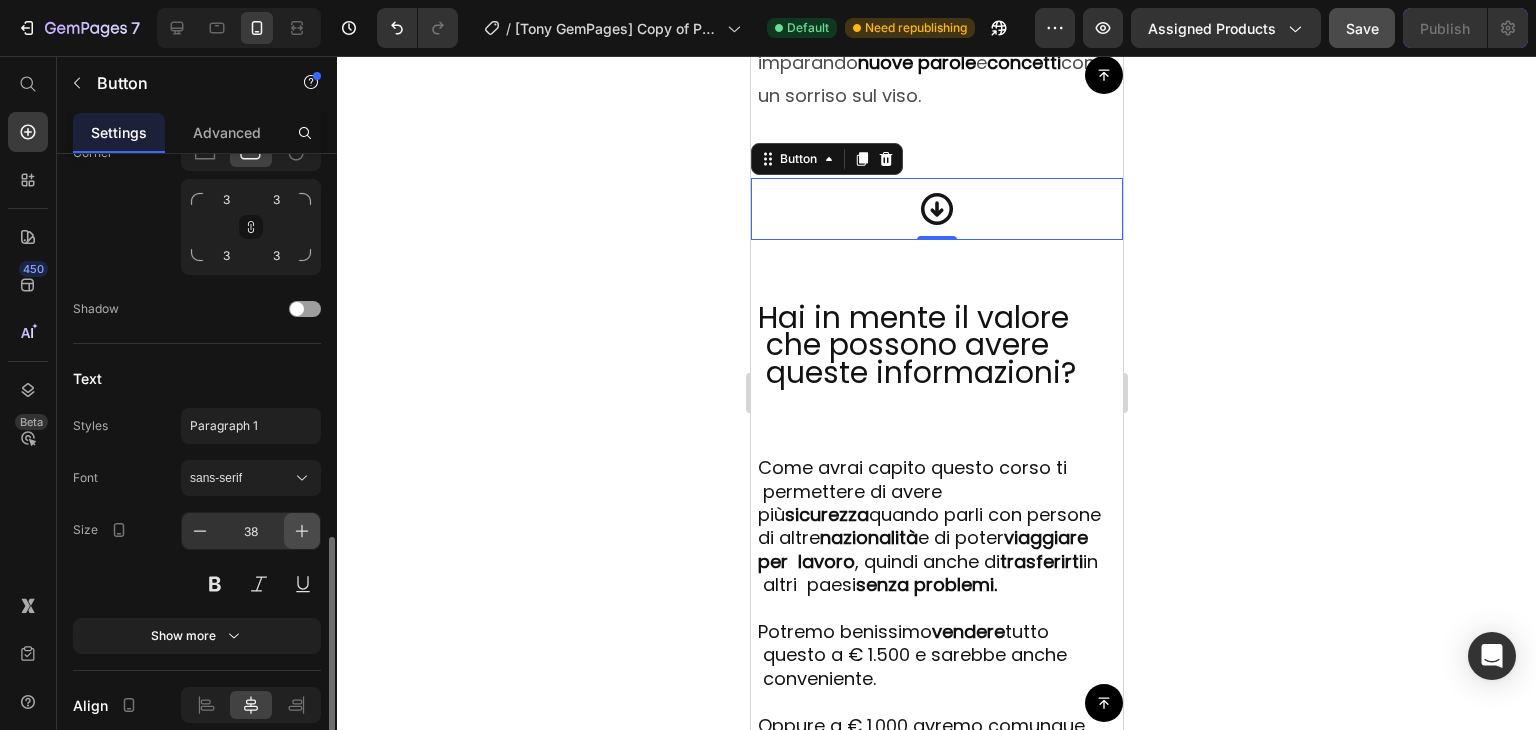 click 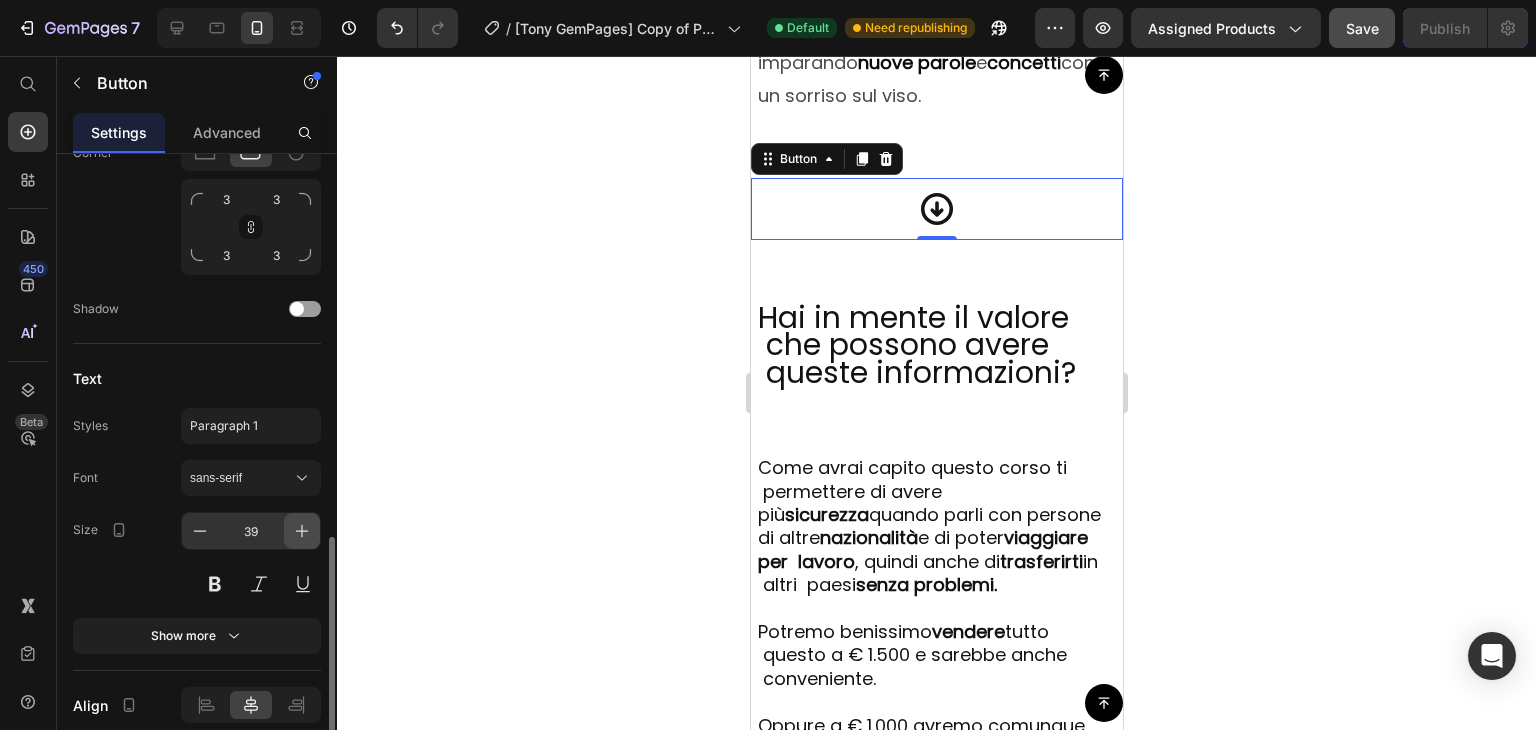 click 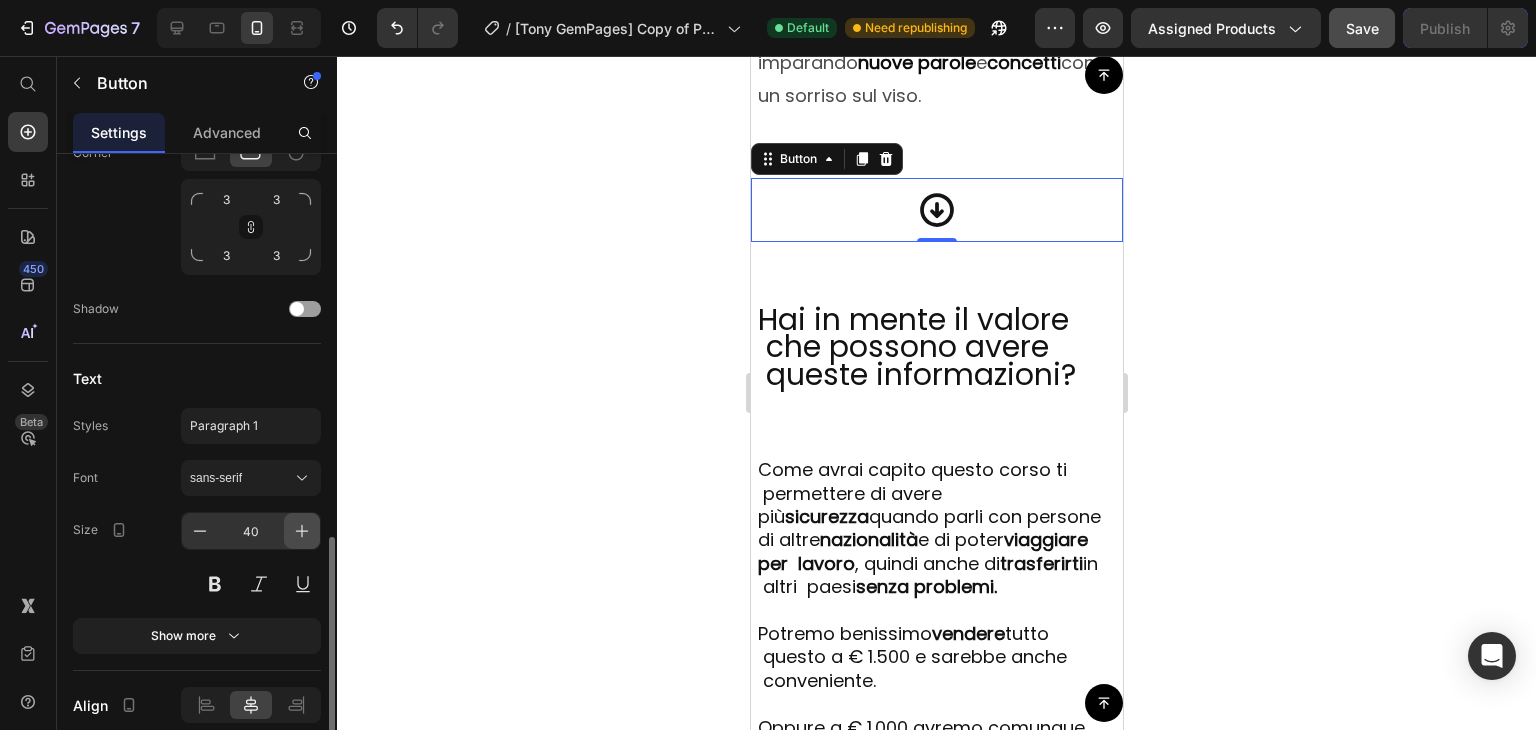 click 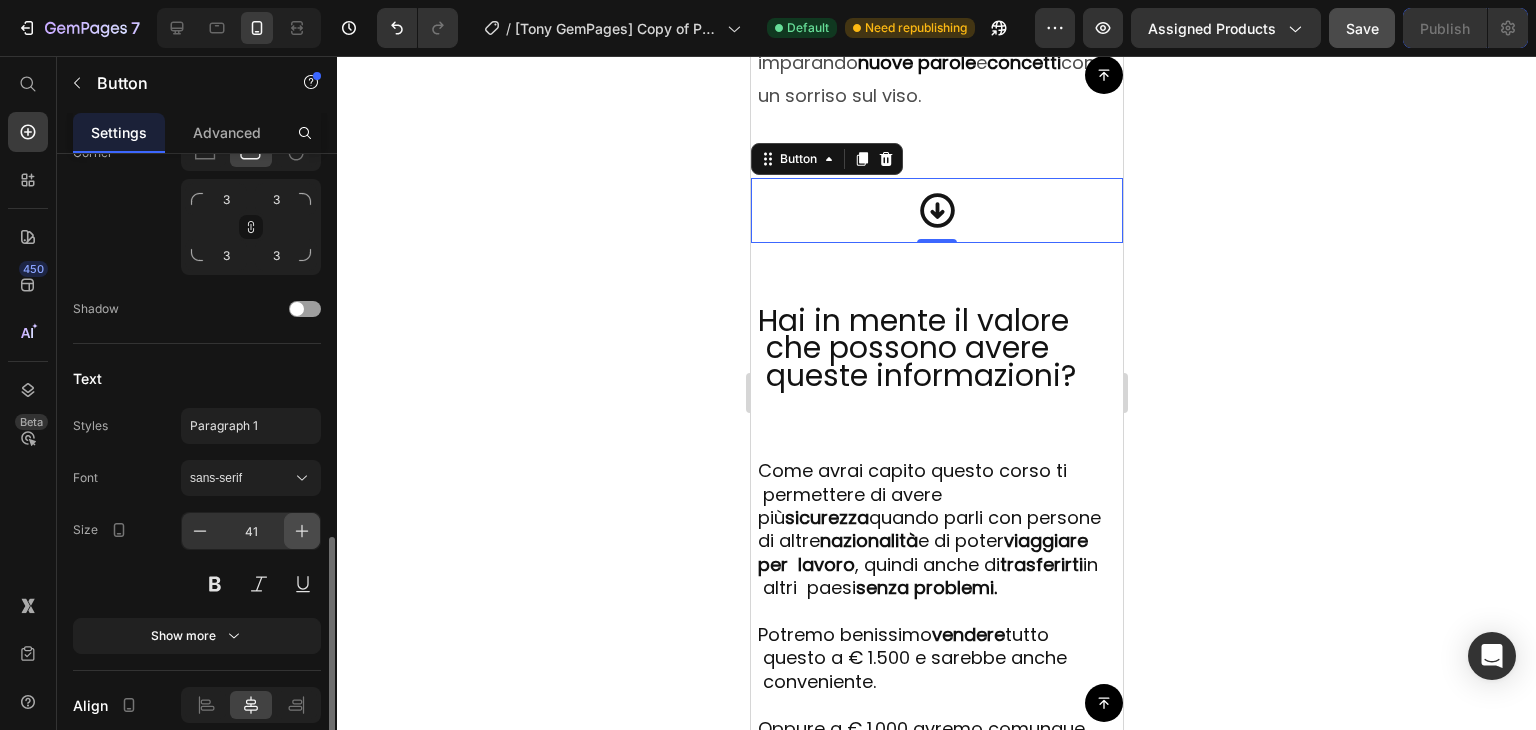click 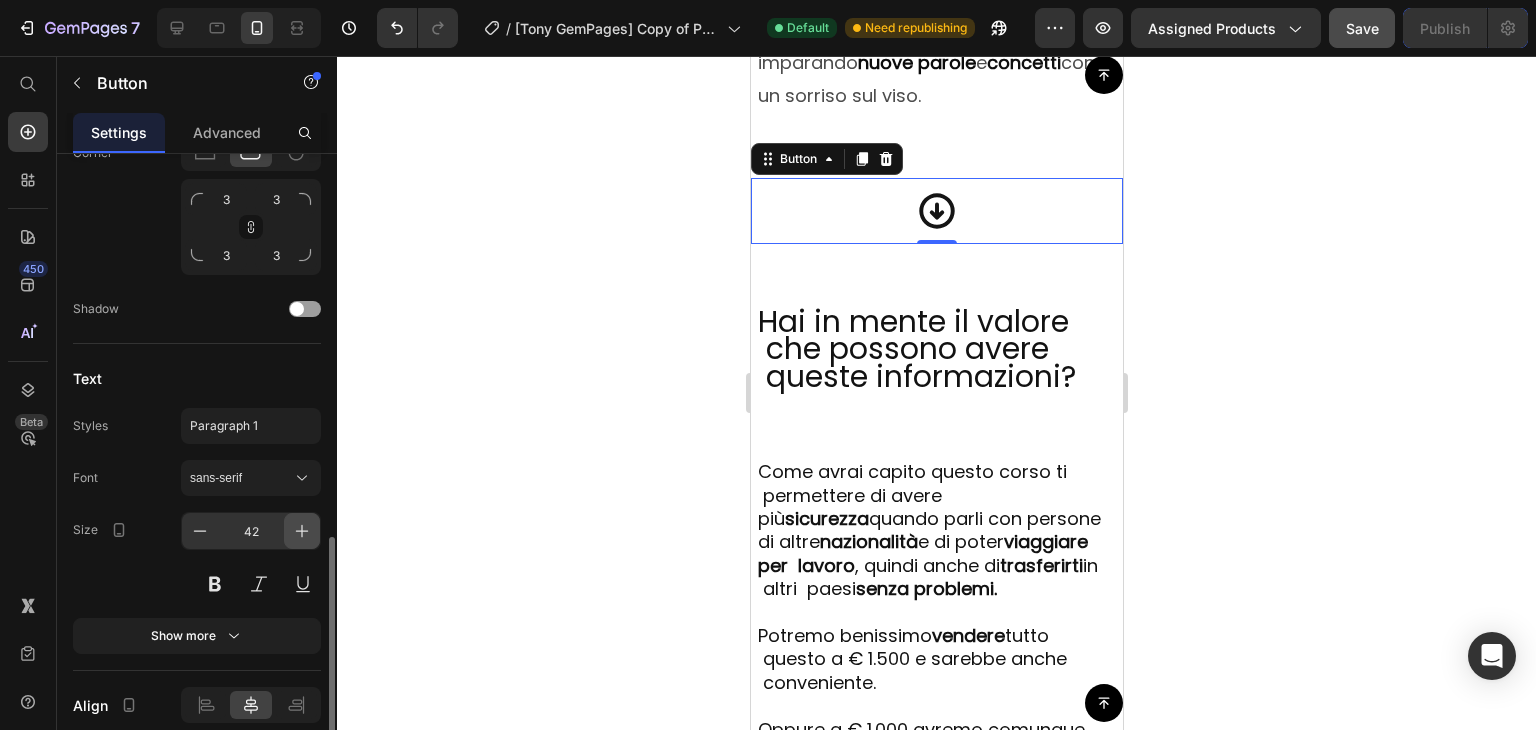 click 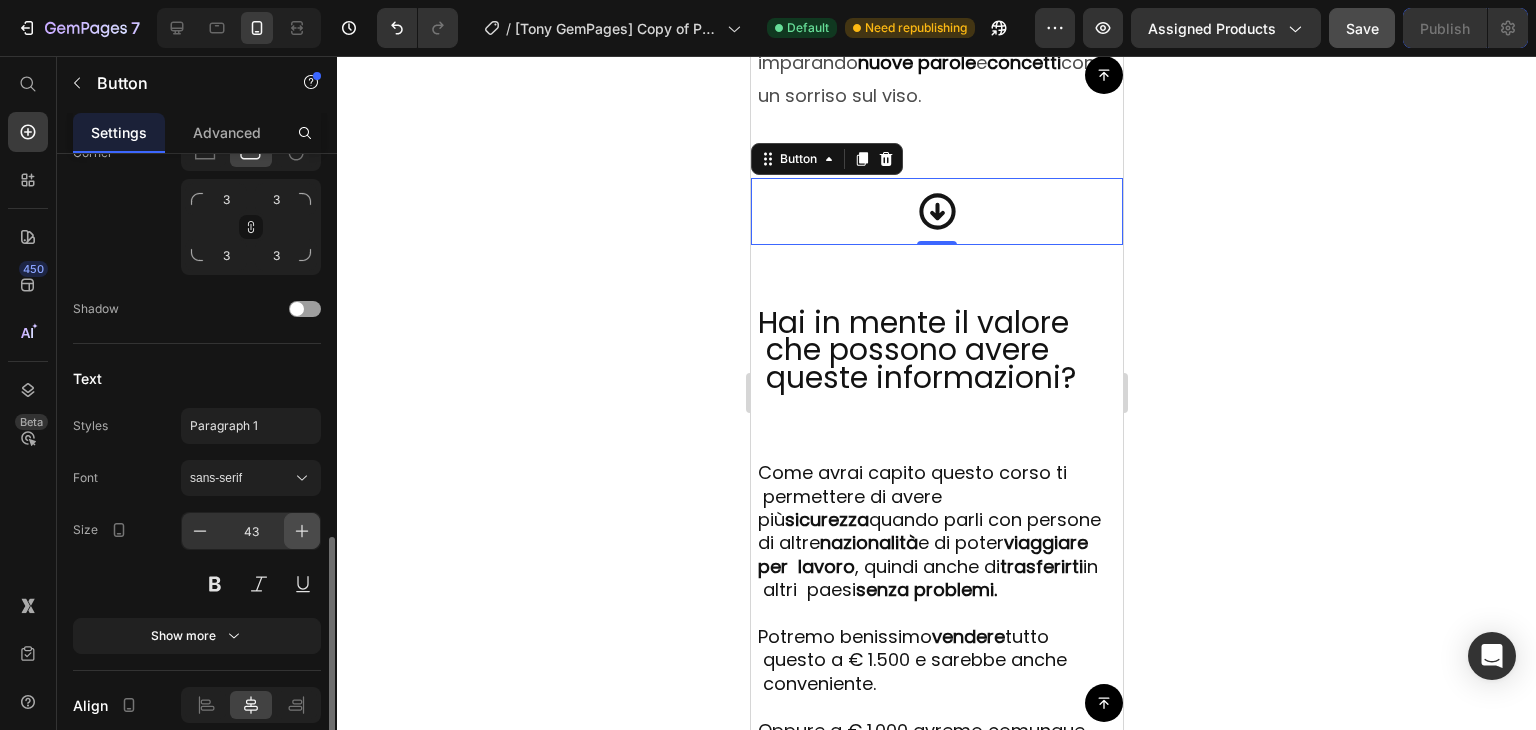 click 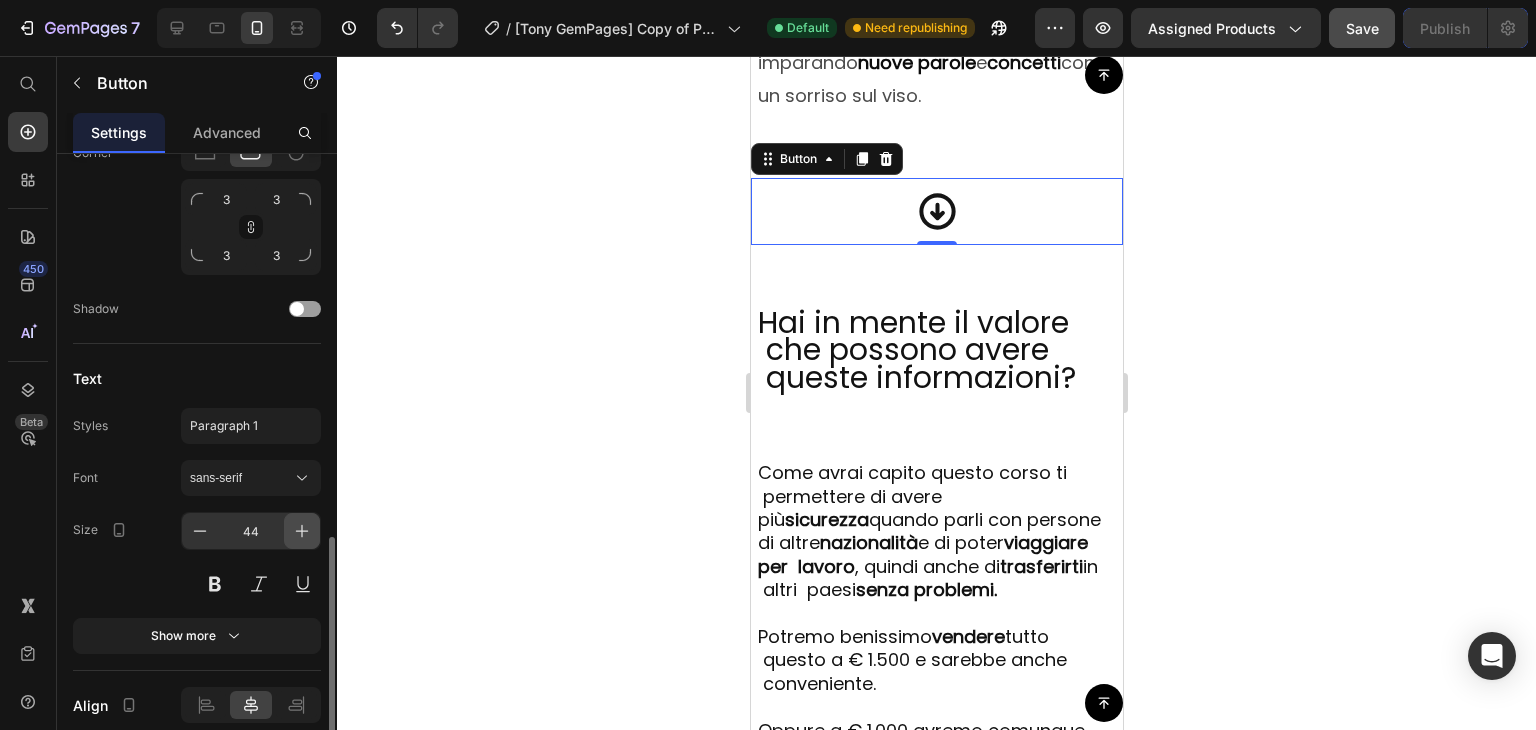 click 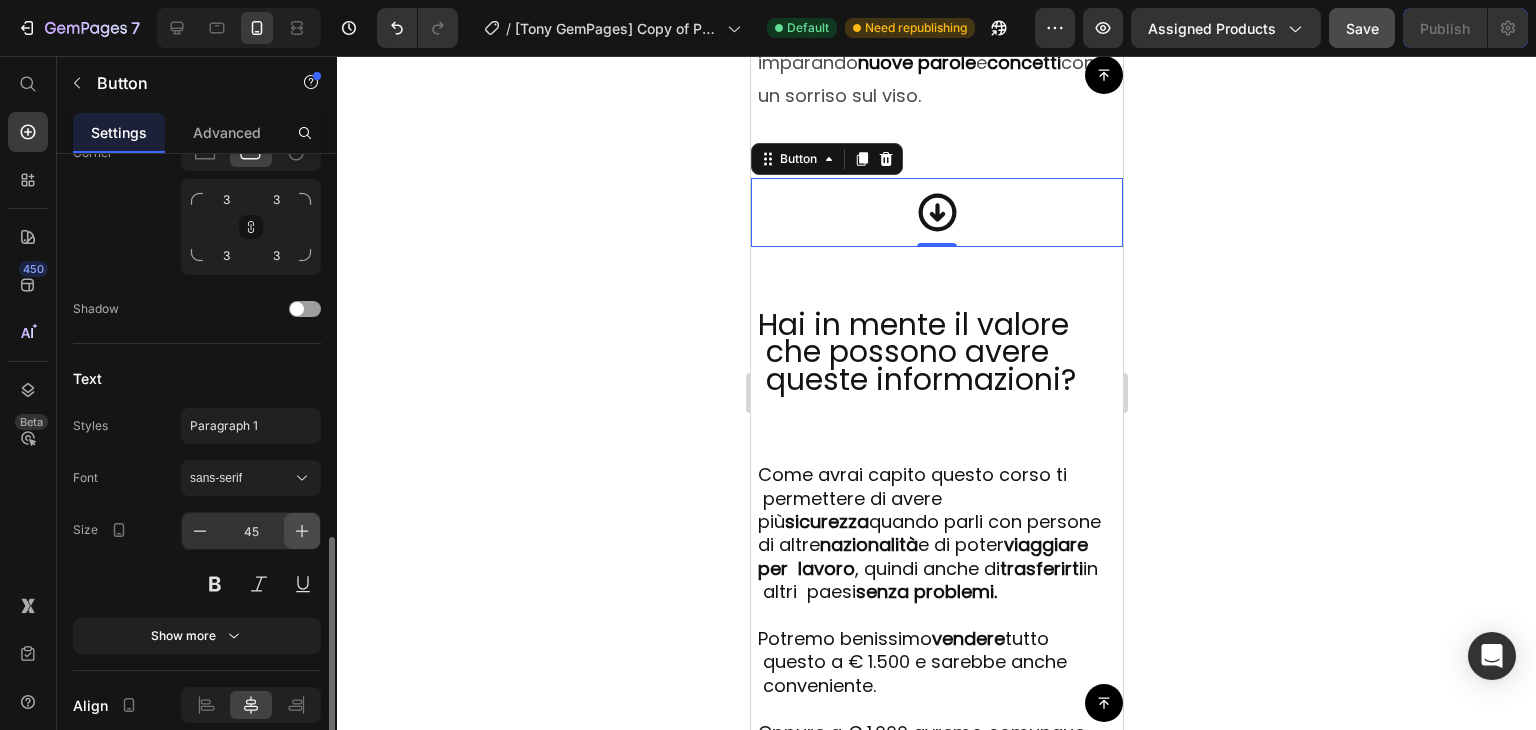 click 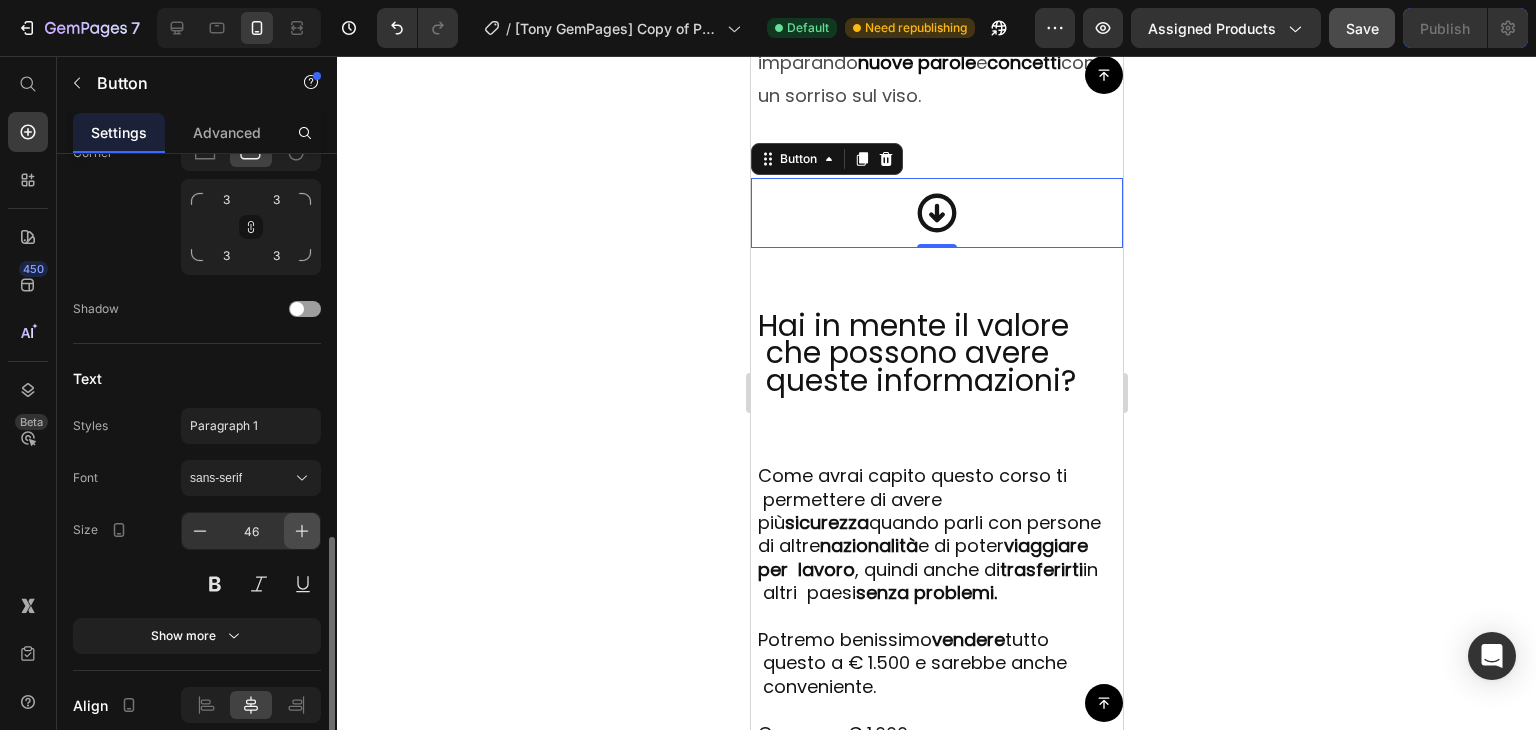 click 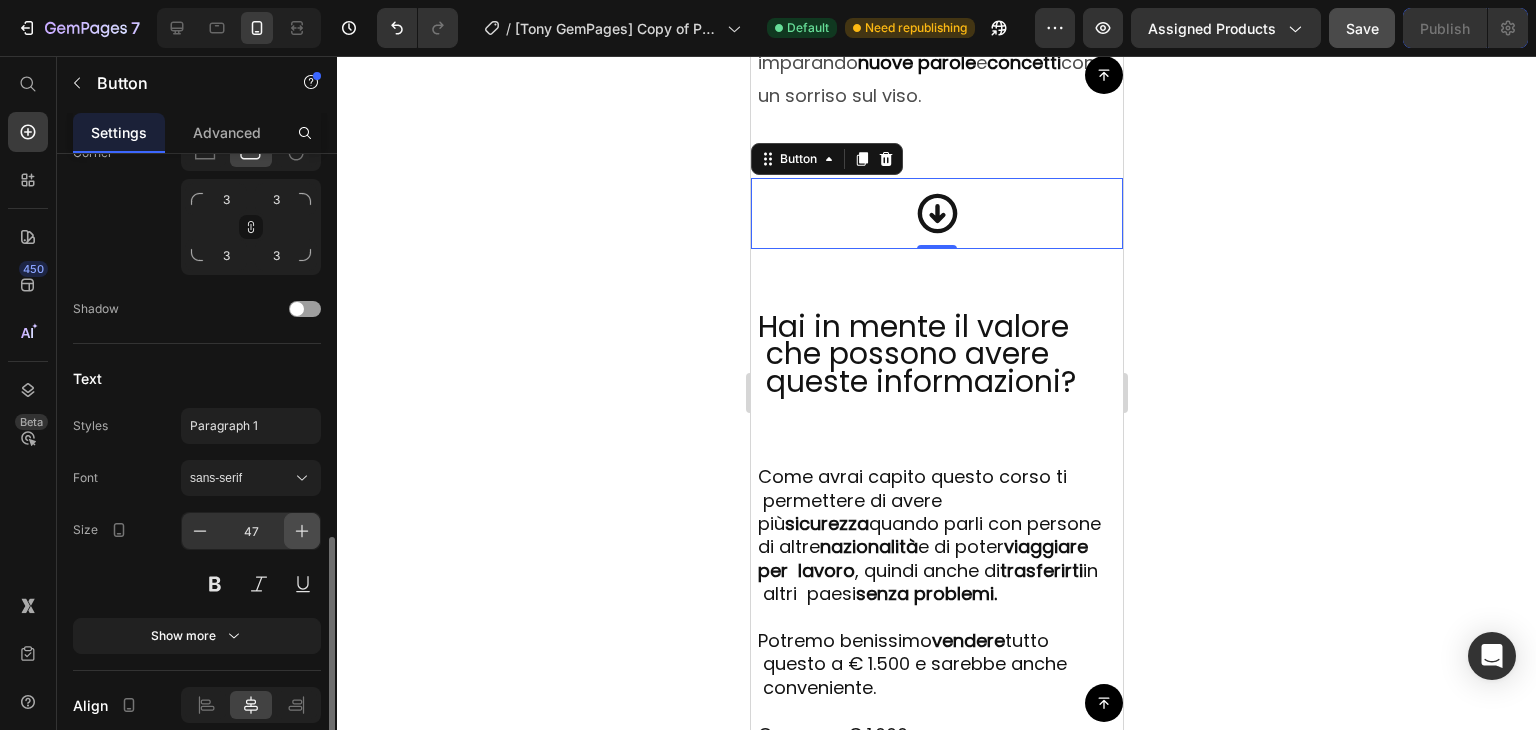 click 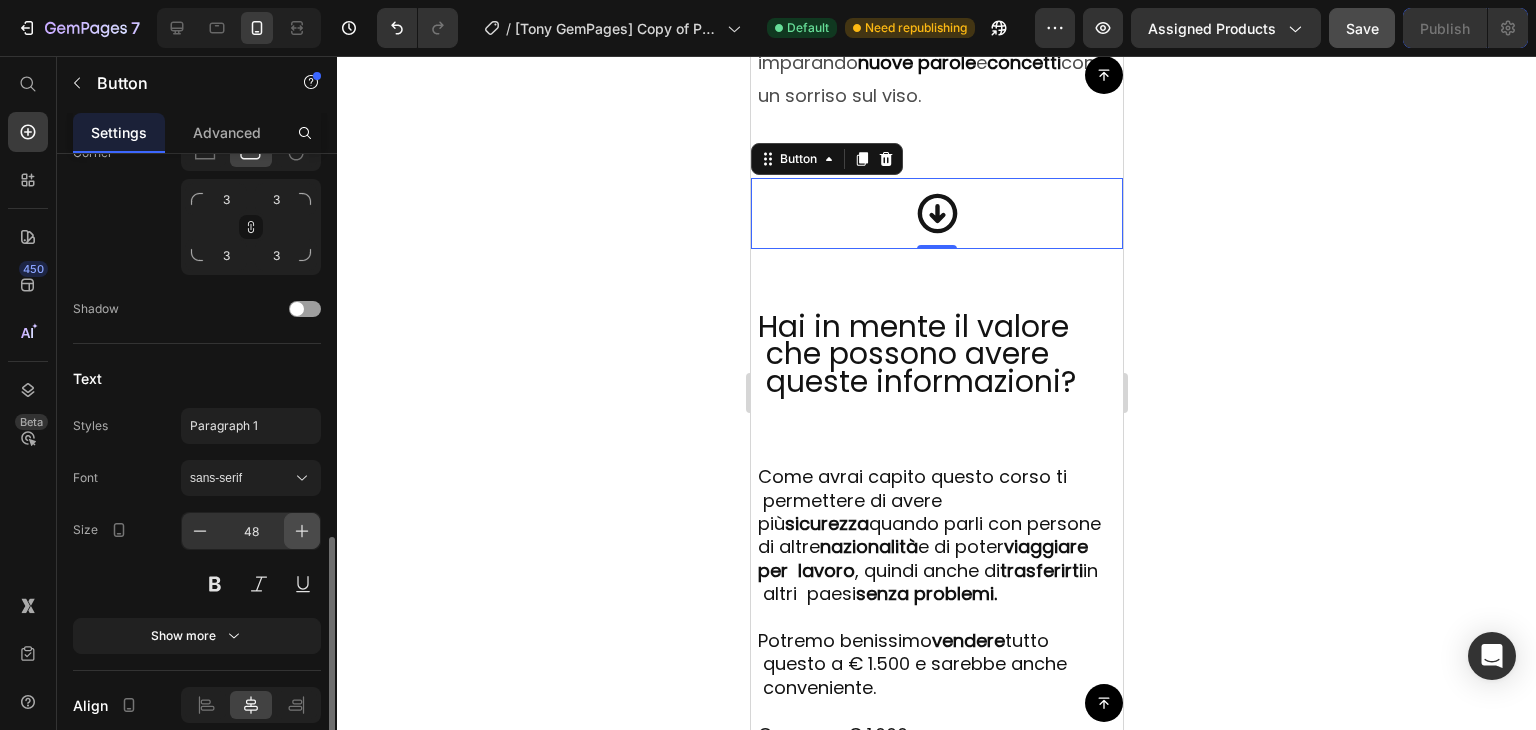 click 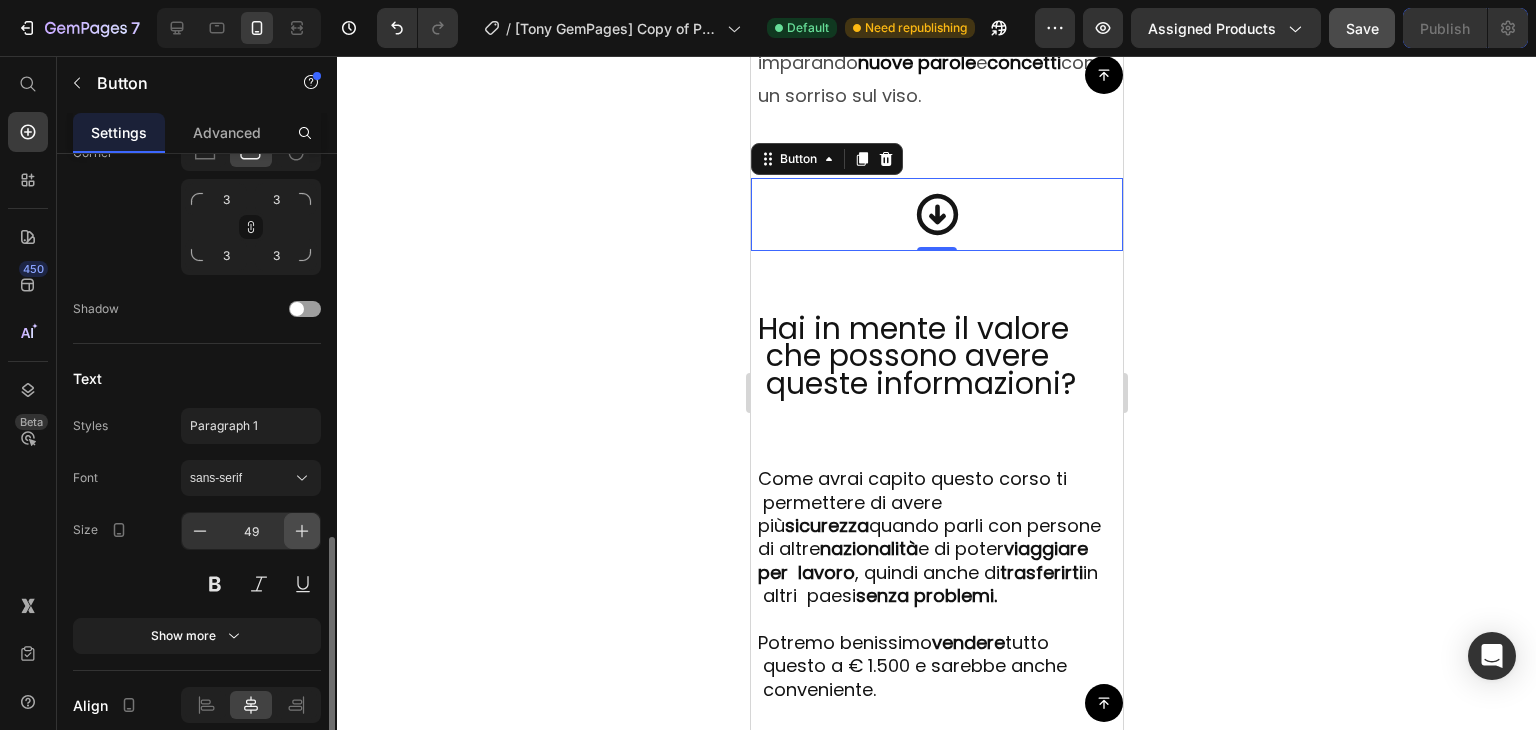 click 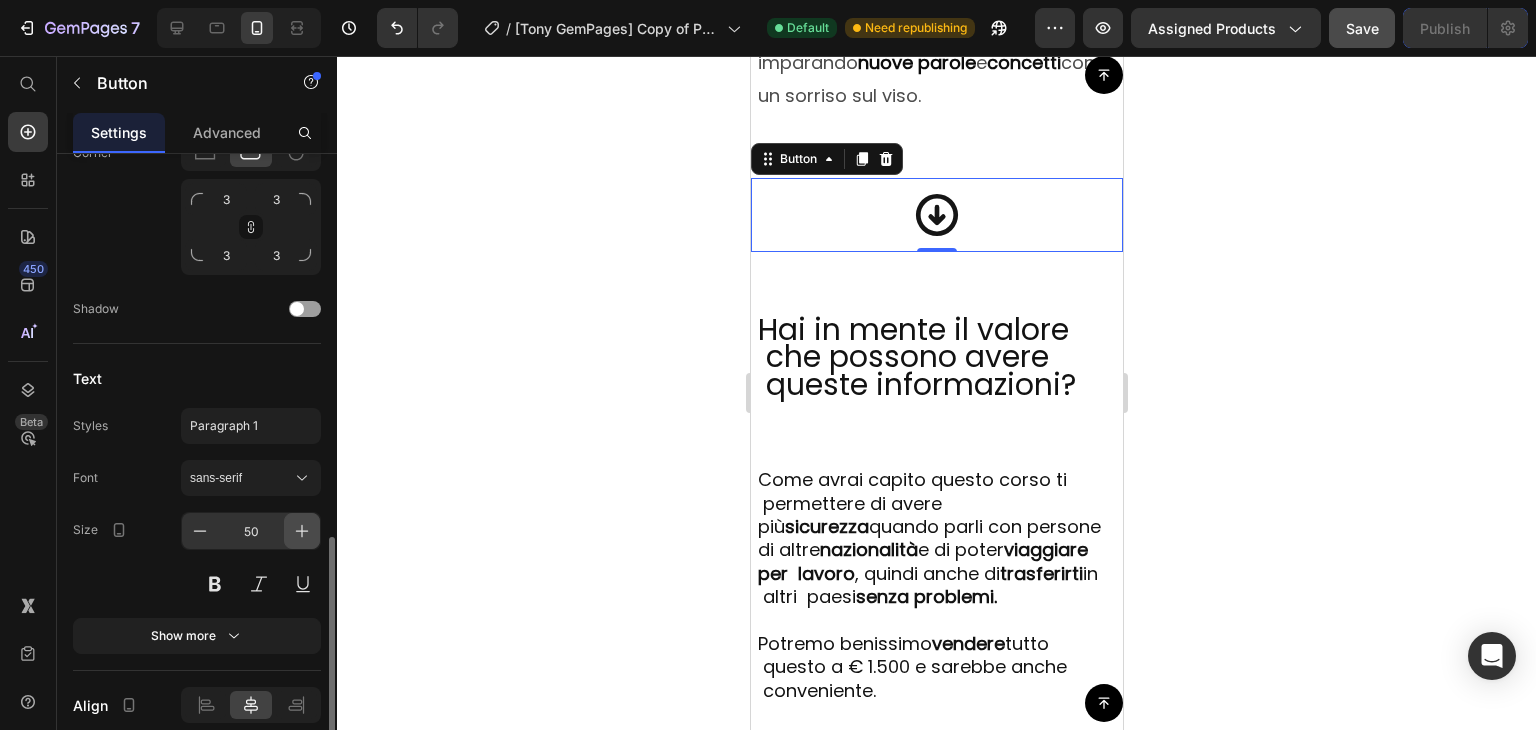 click 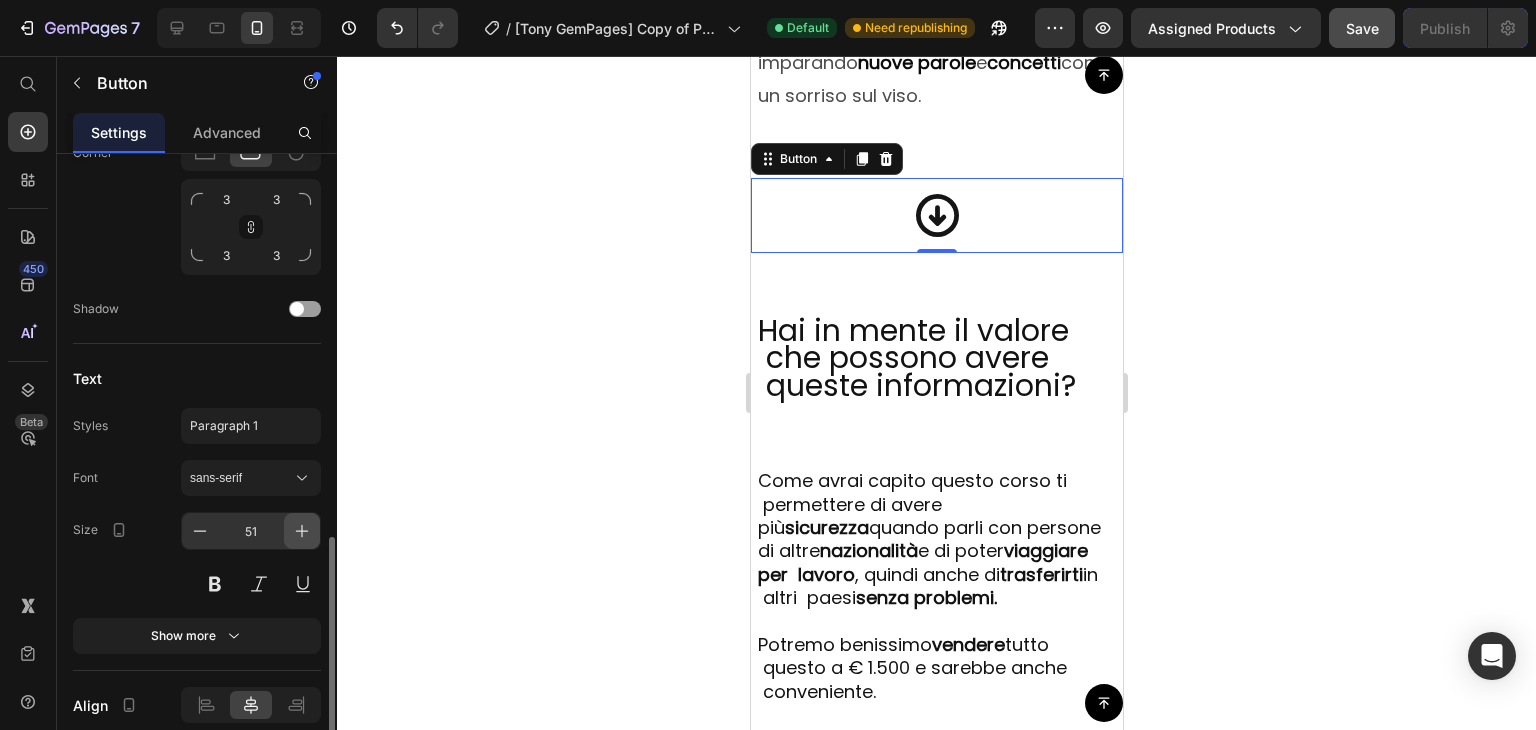 click 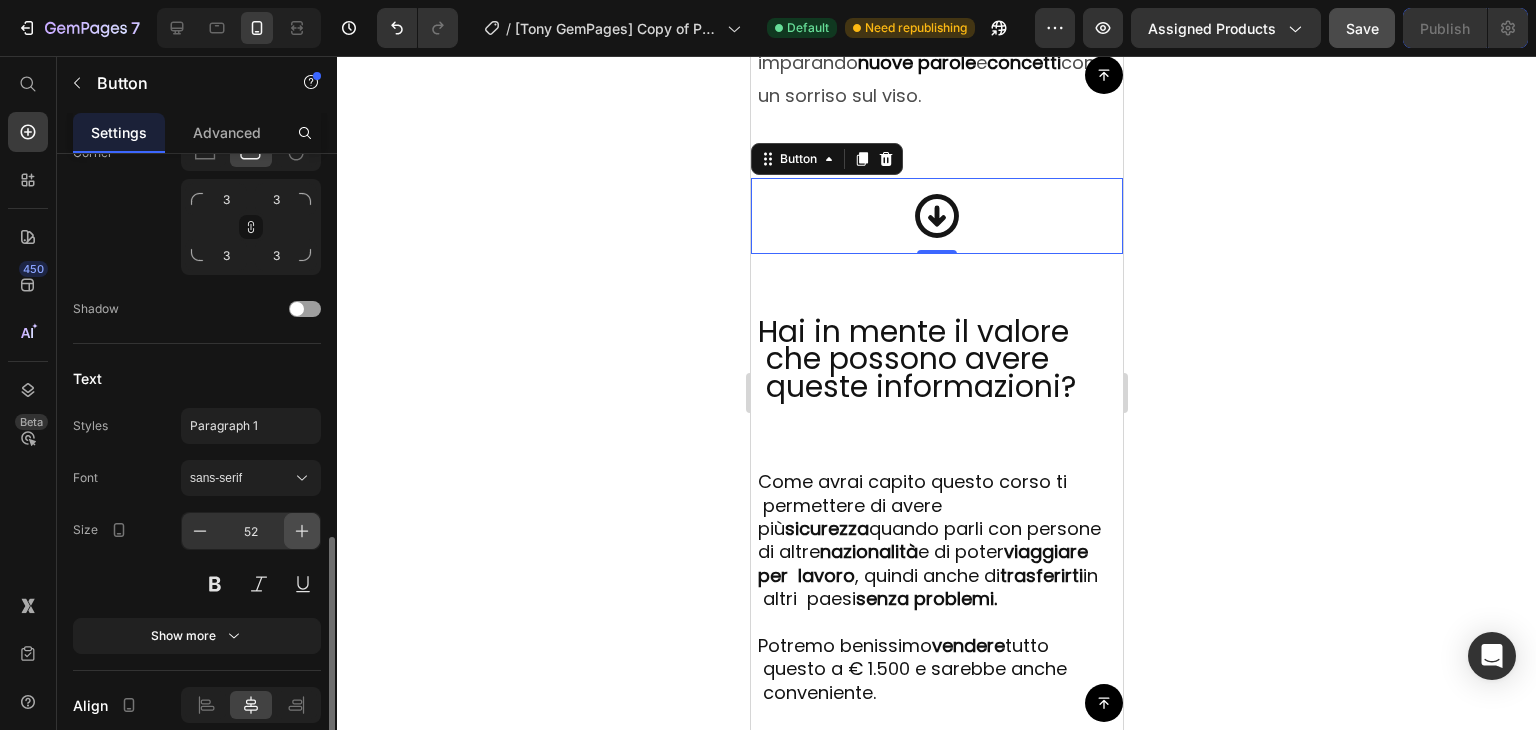 click 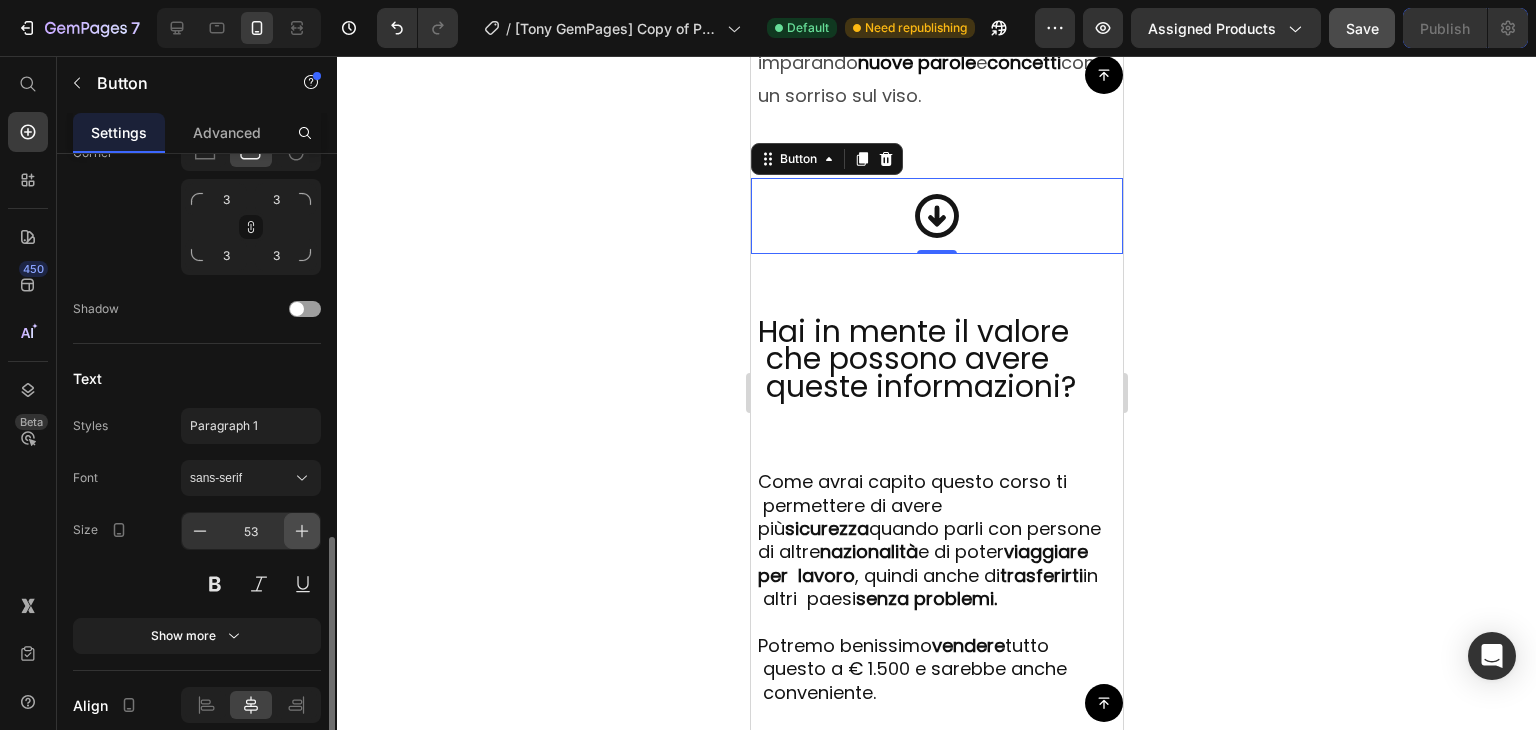 click 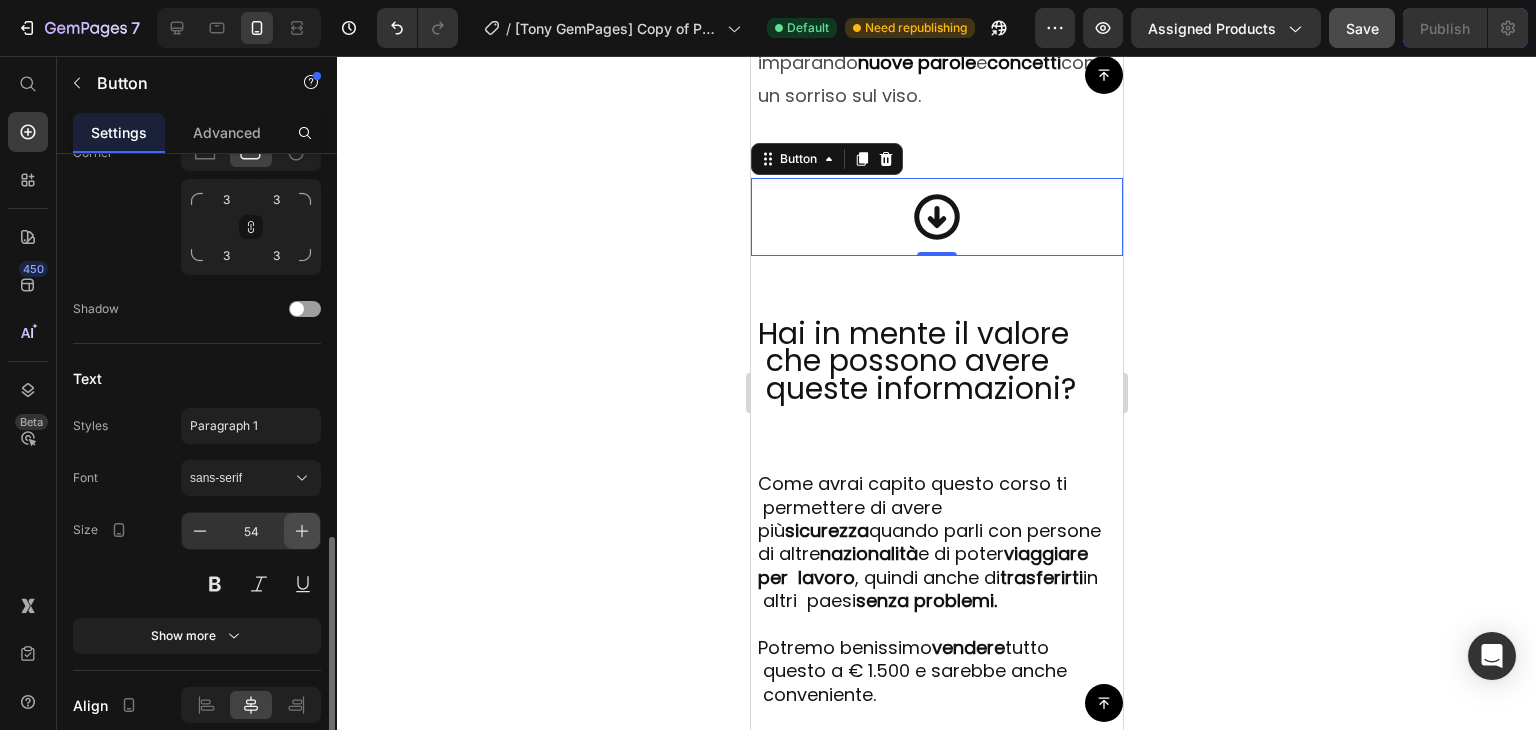 click 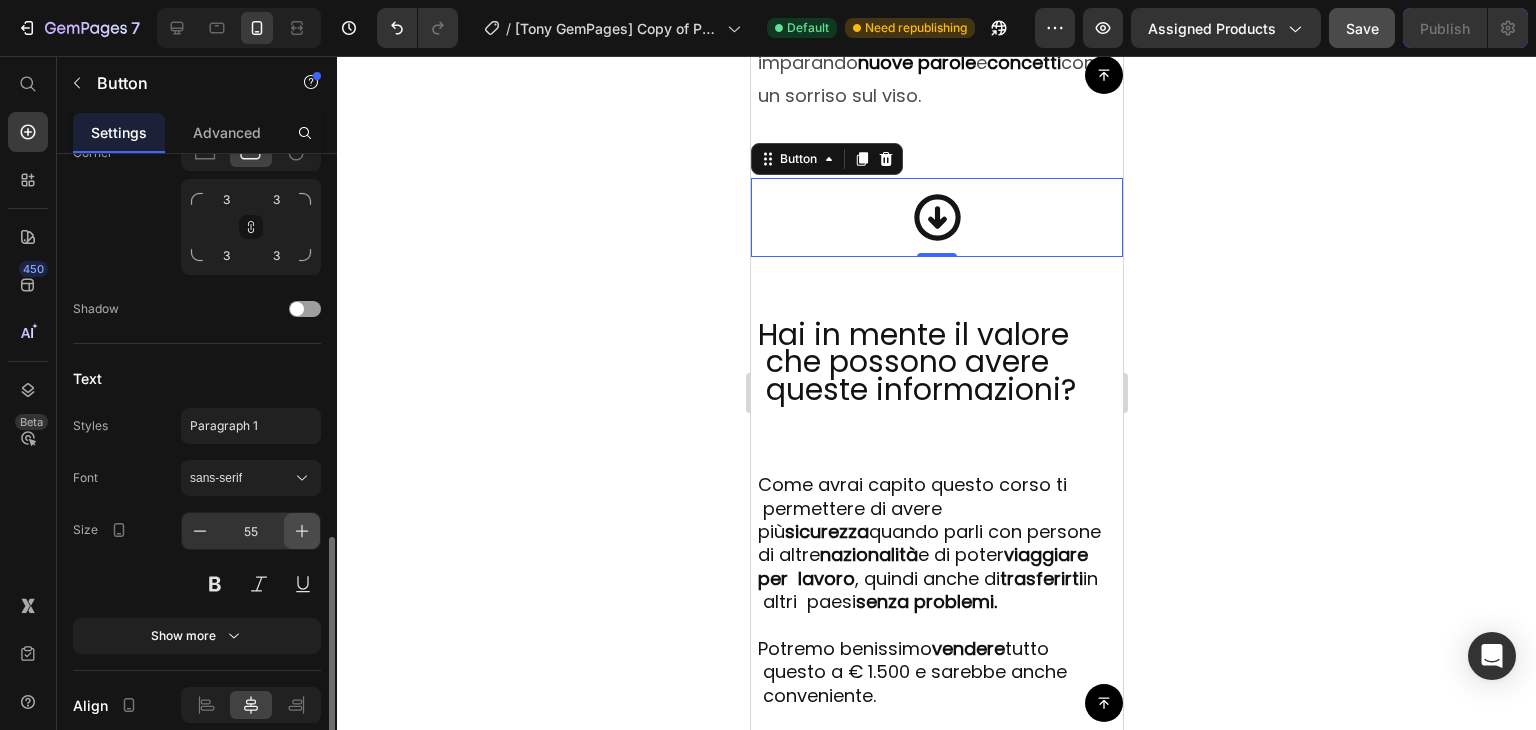 click 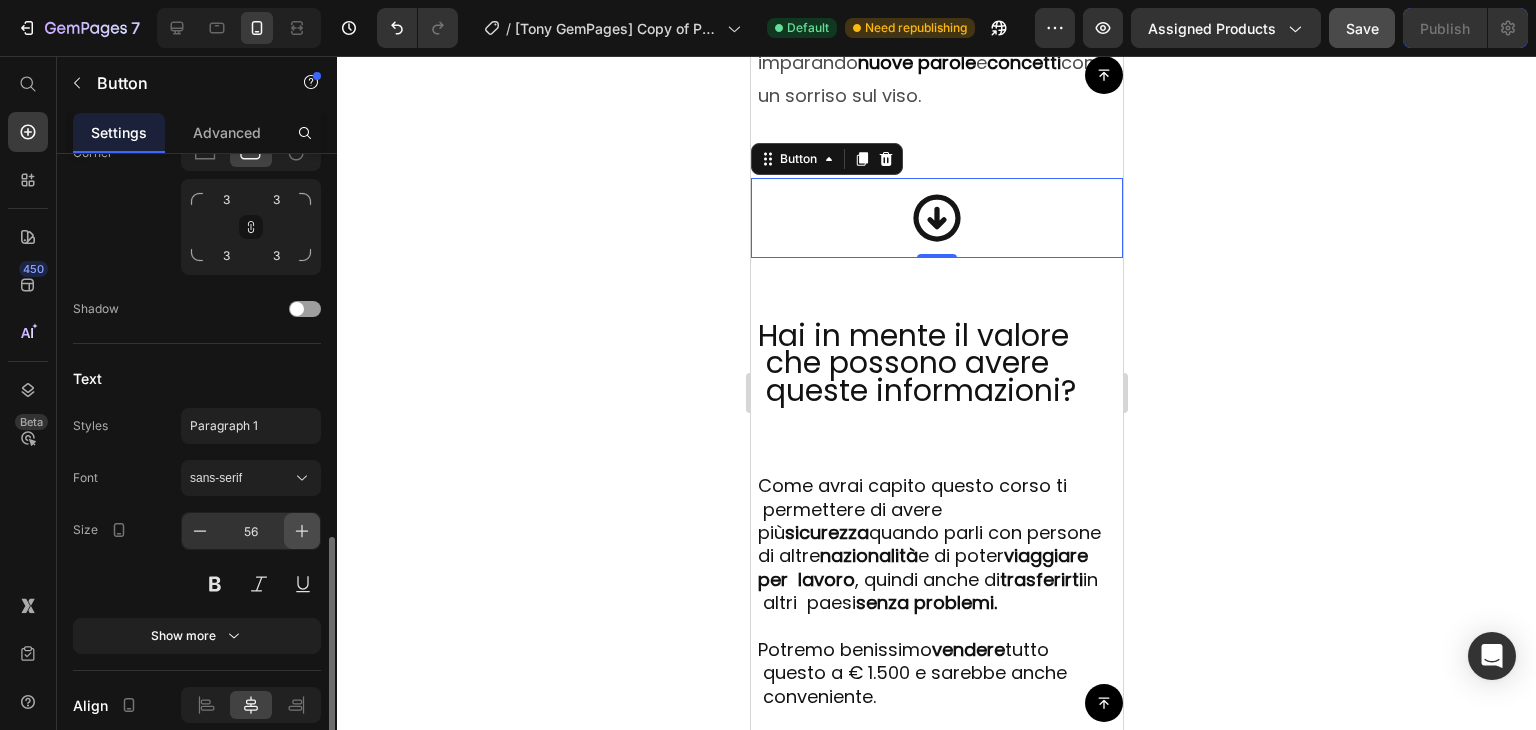click 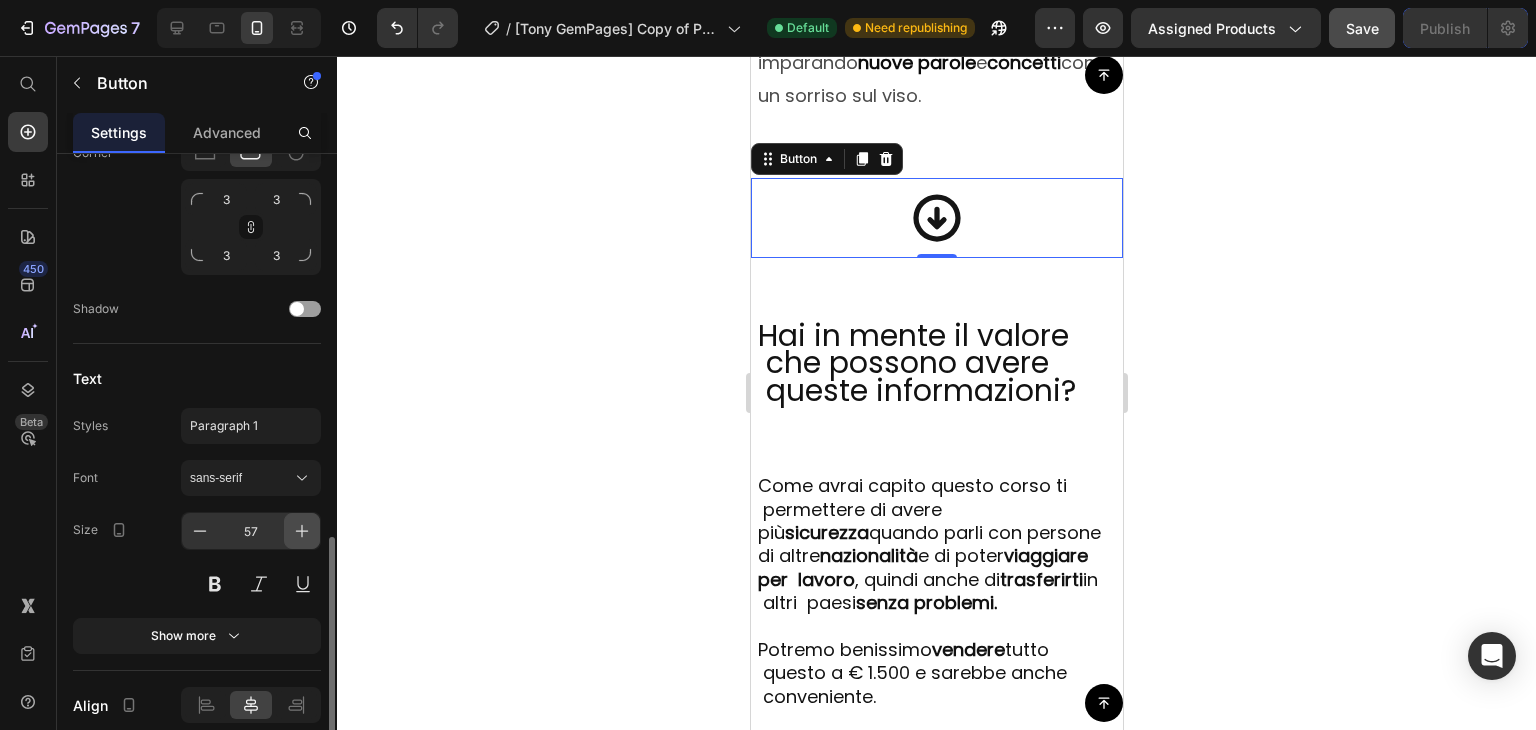 click 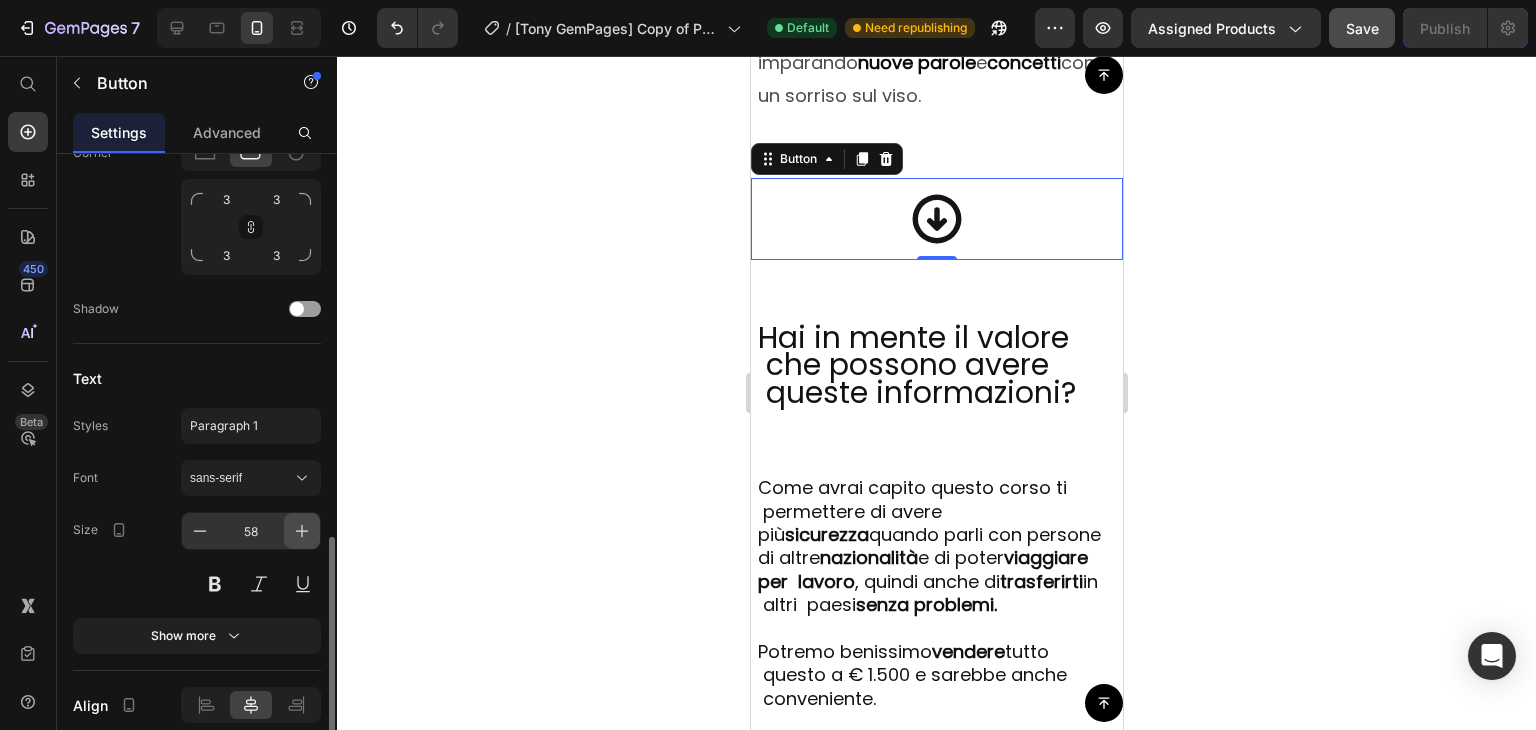 click 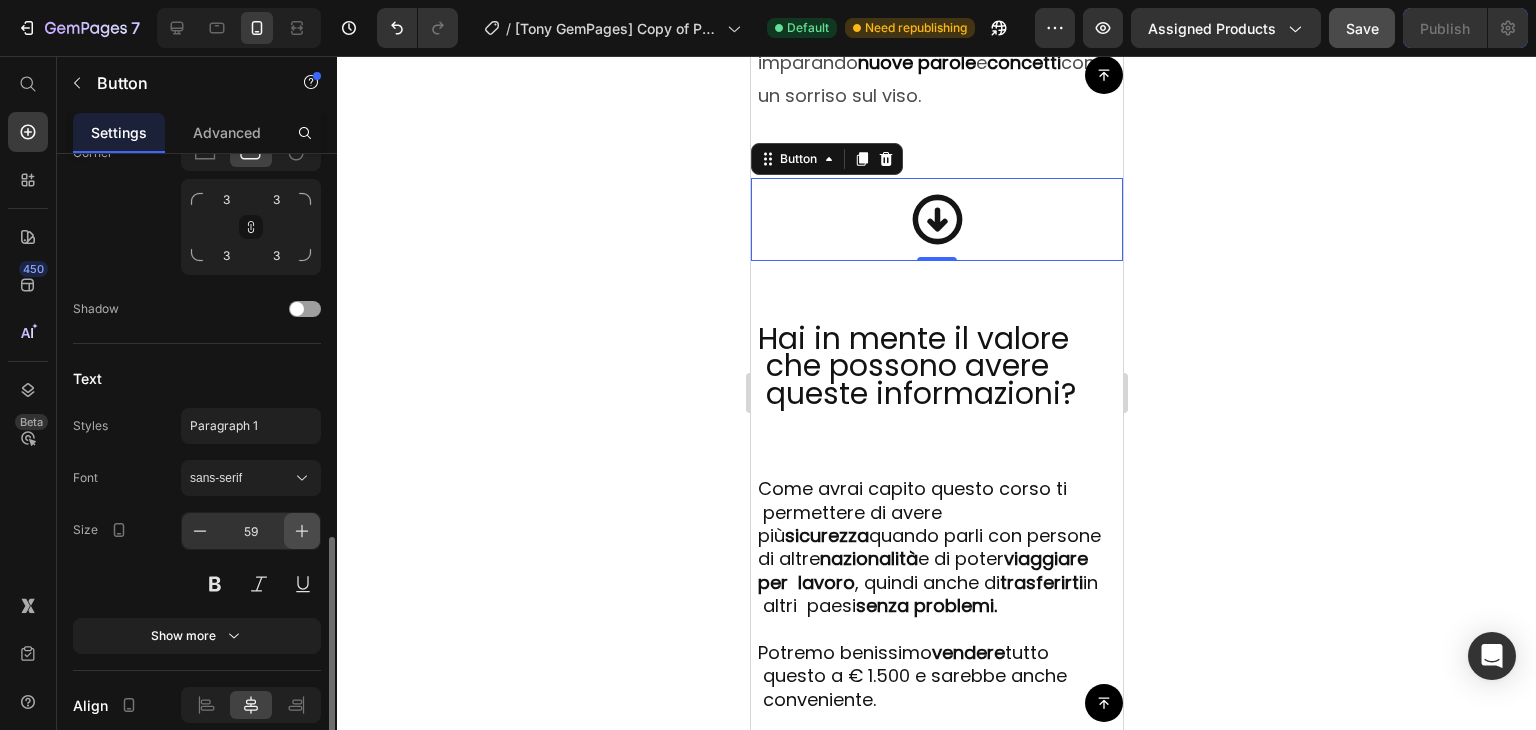 click 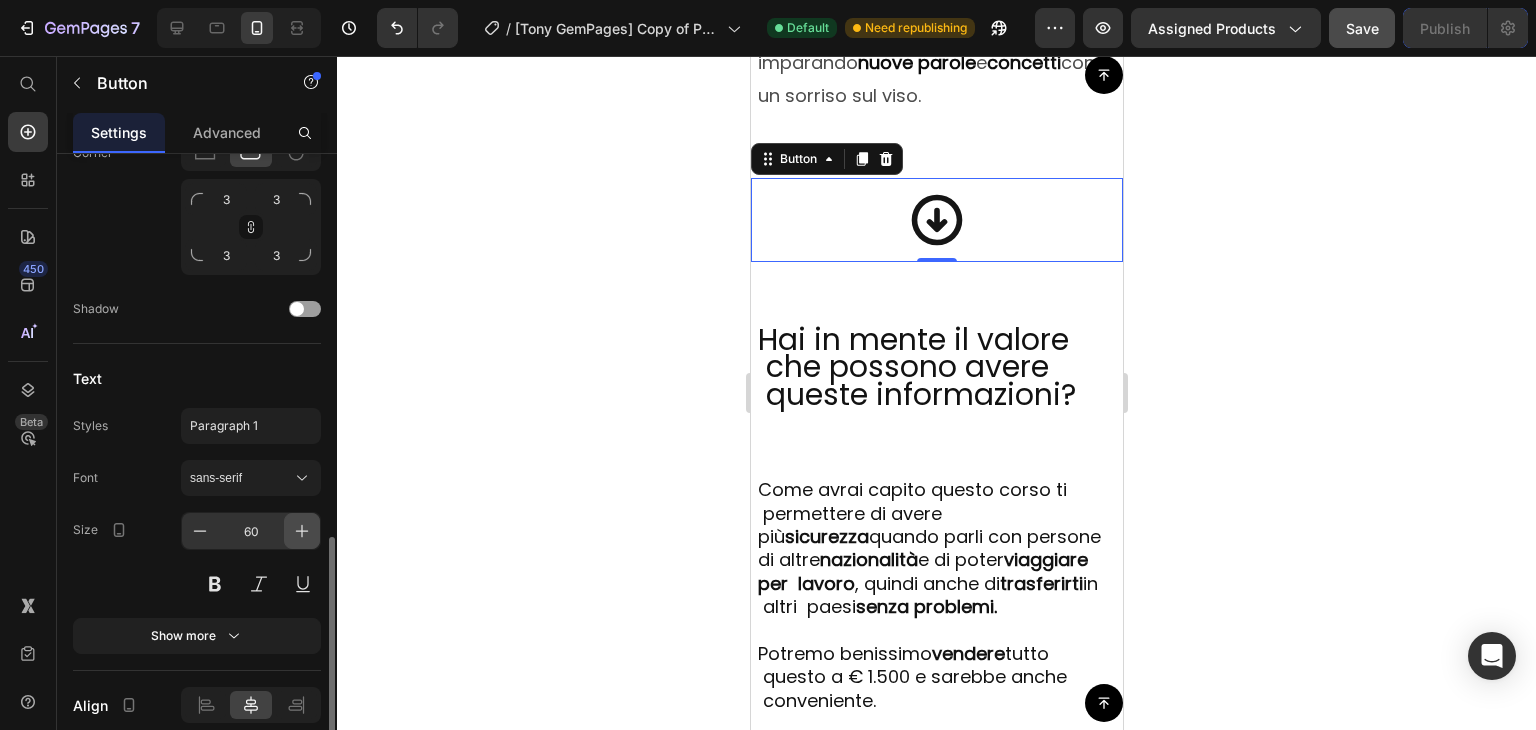 click 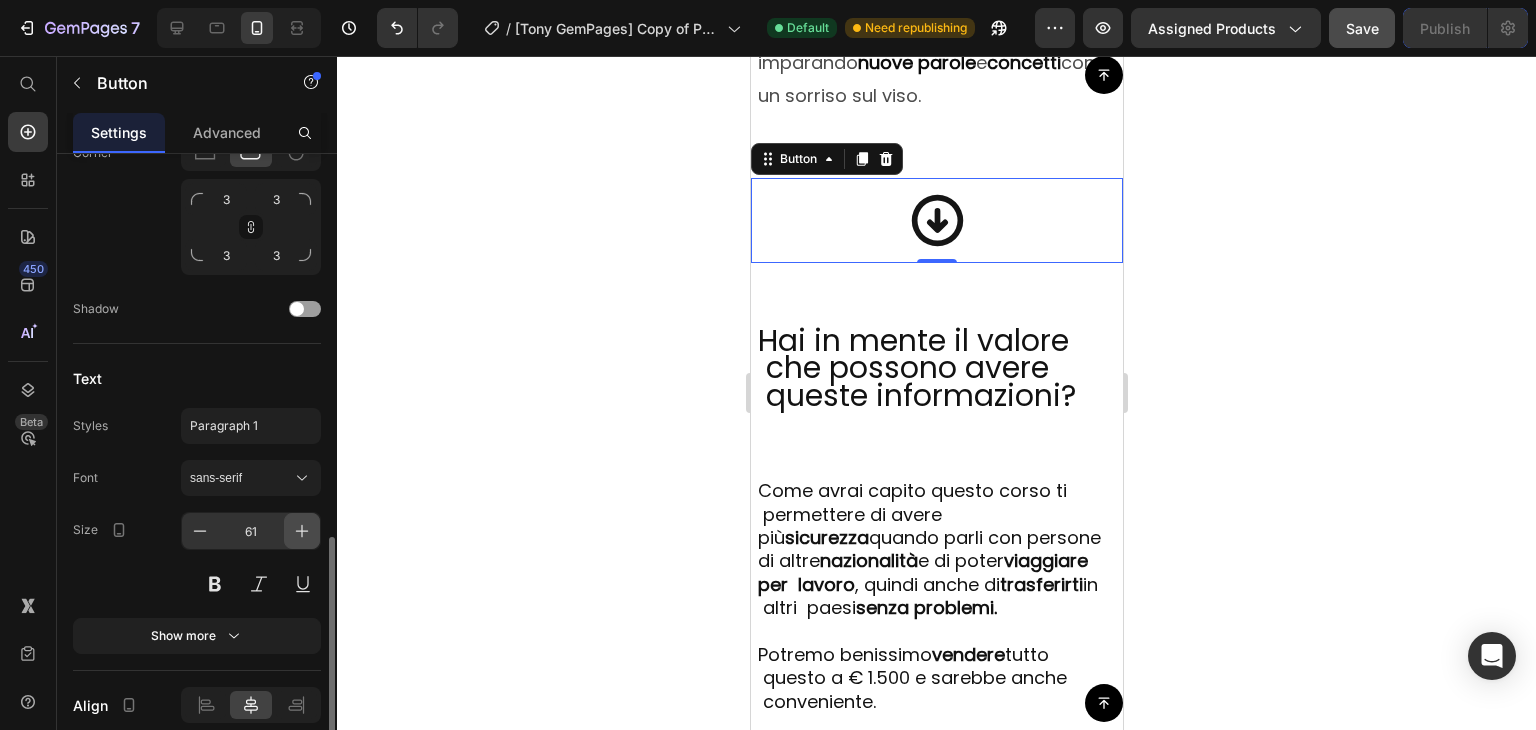 click 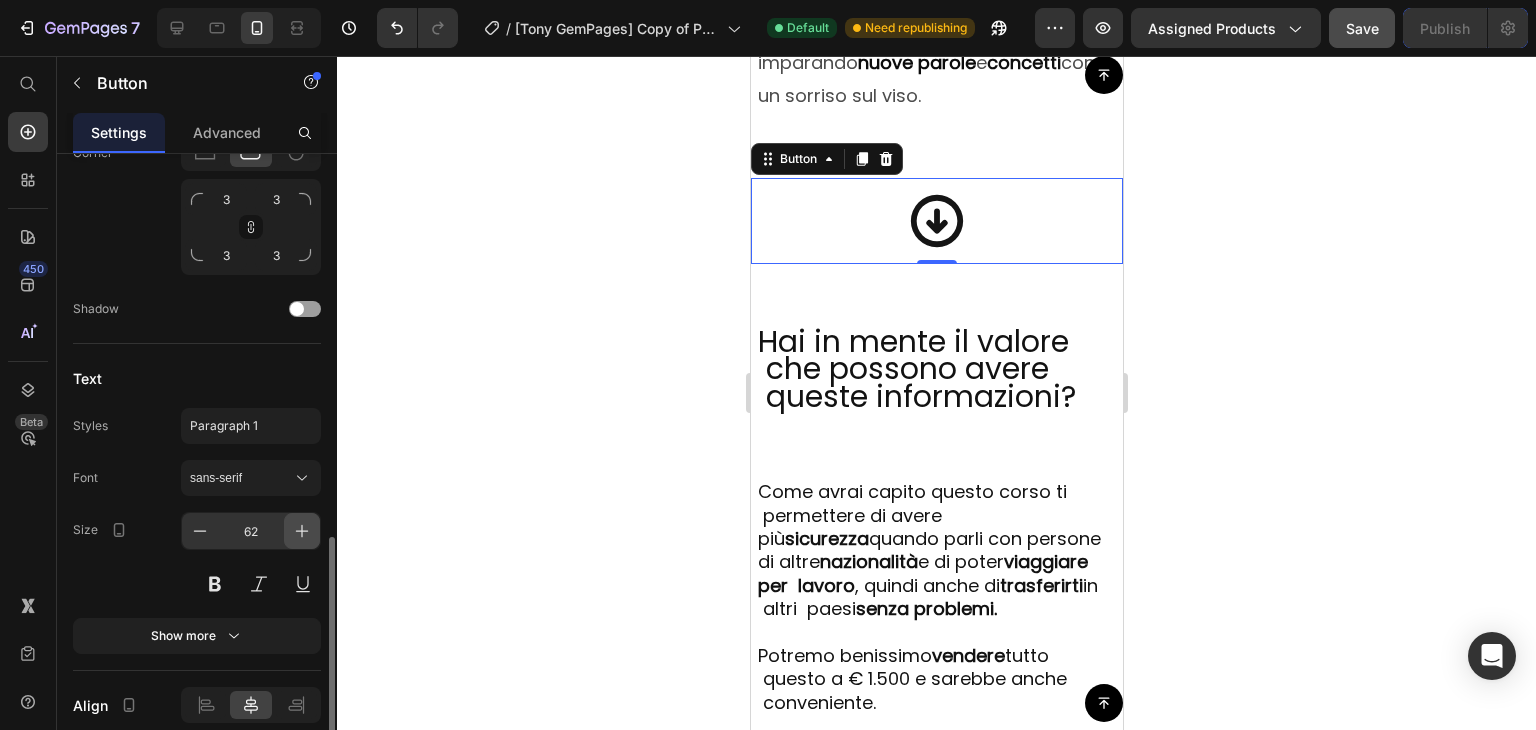 click 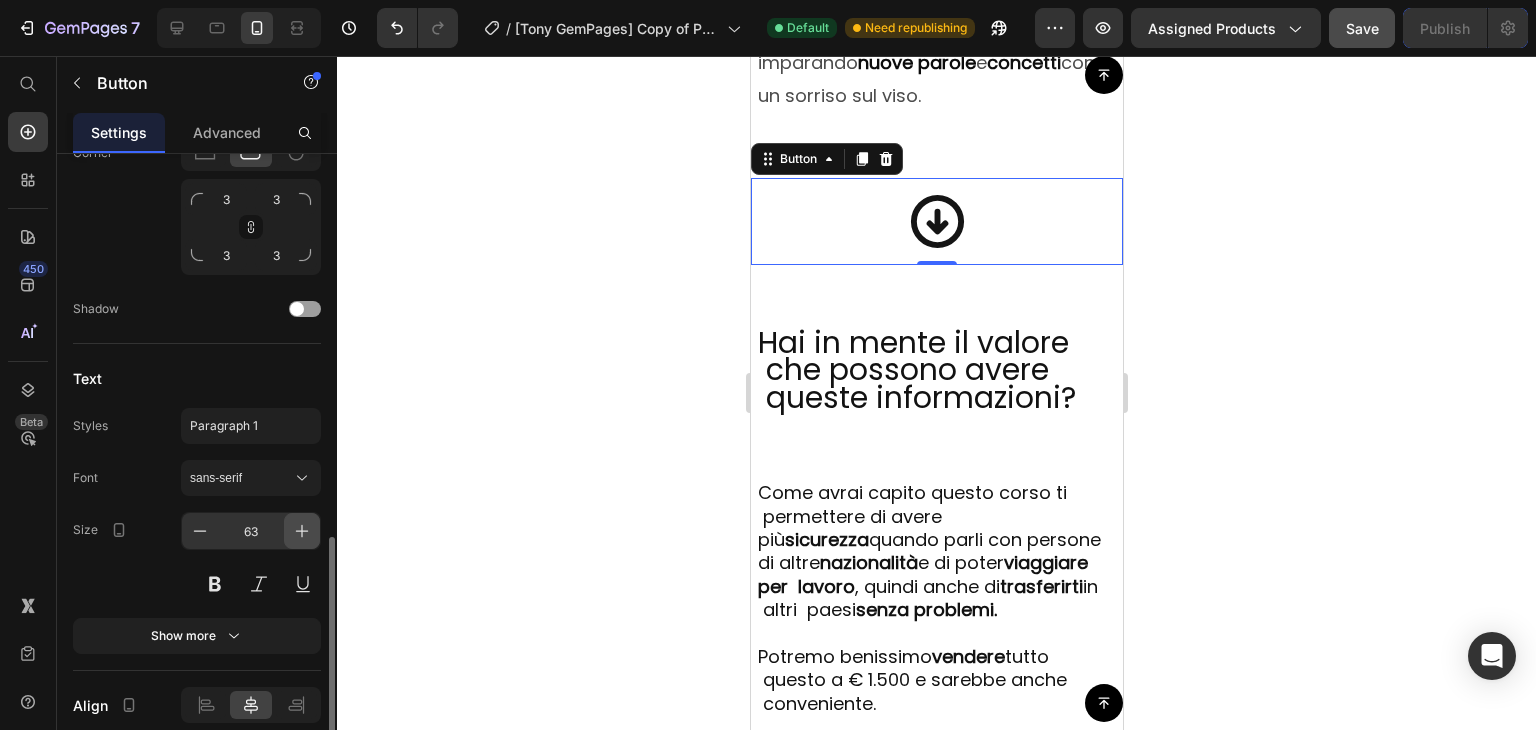 click 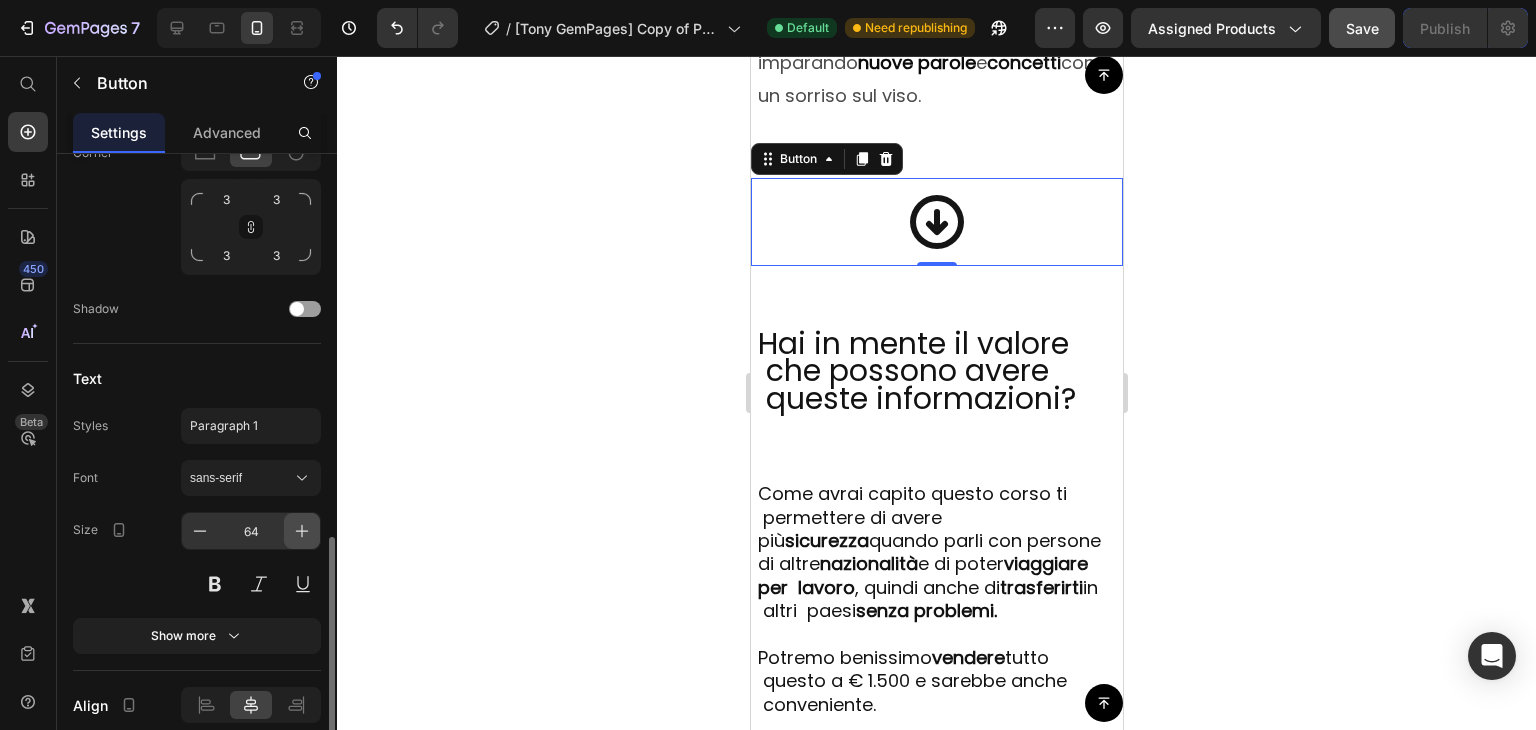 click 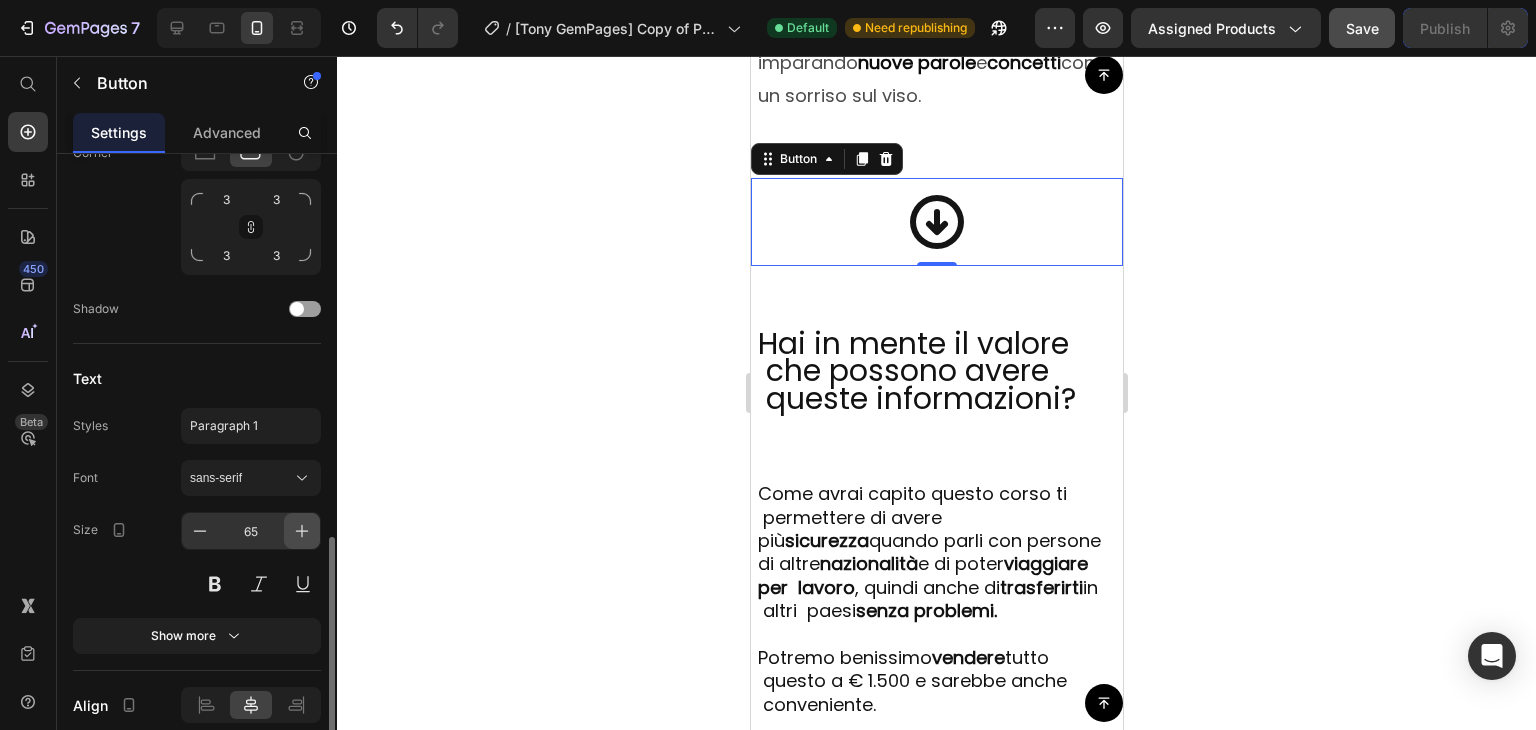 click 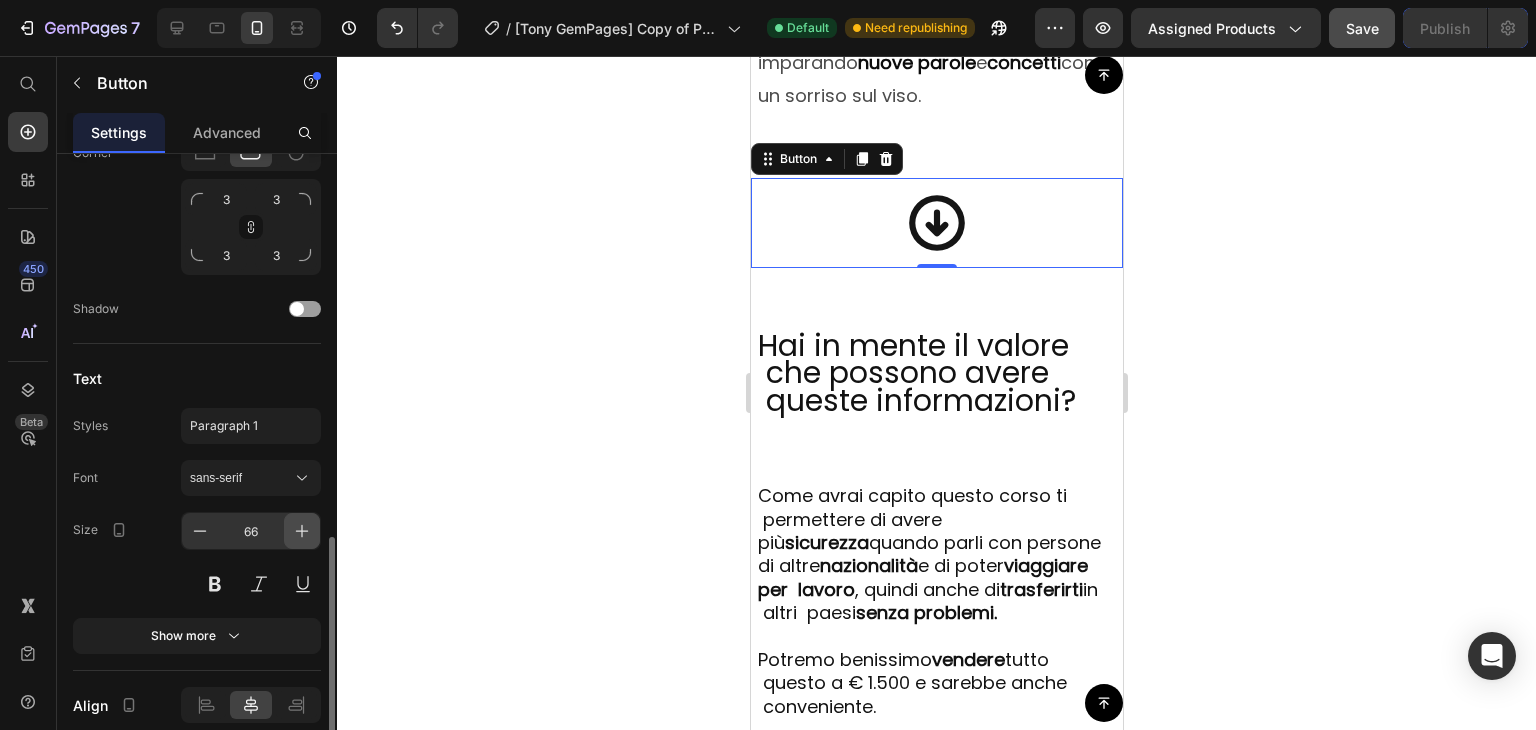 click 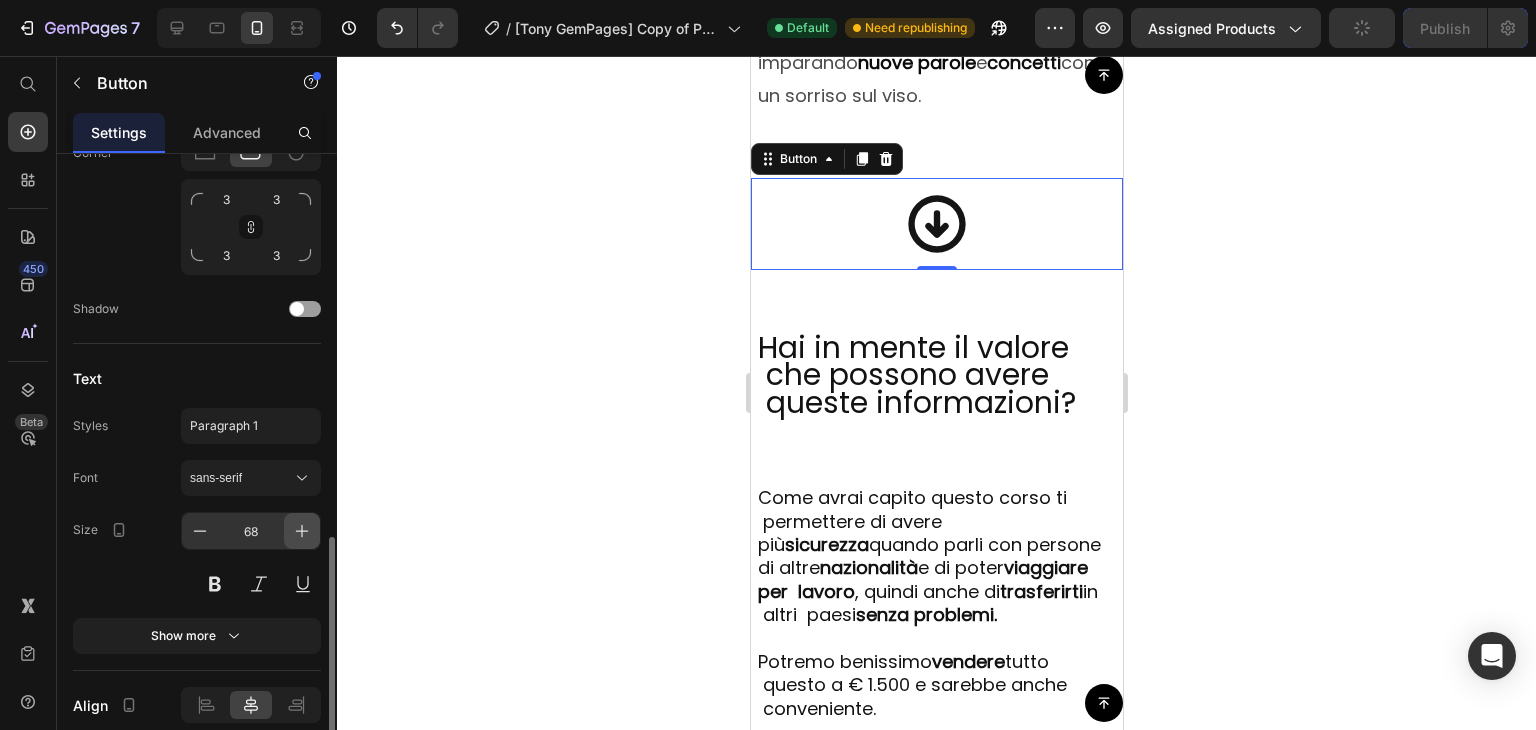 click 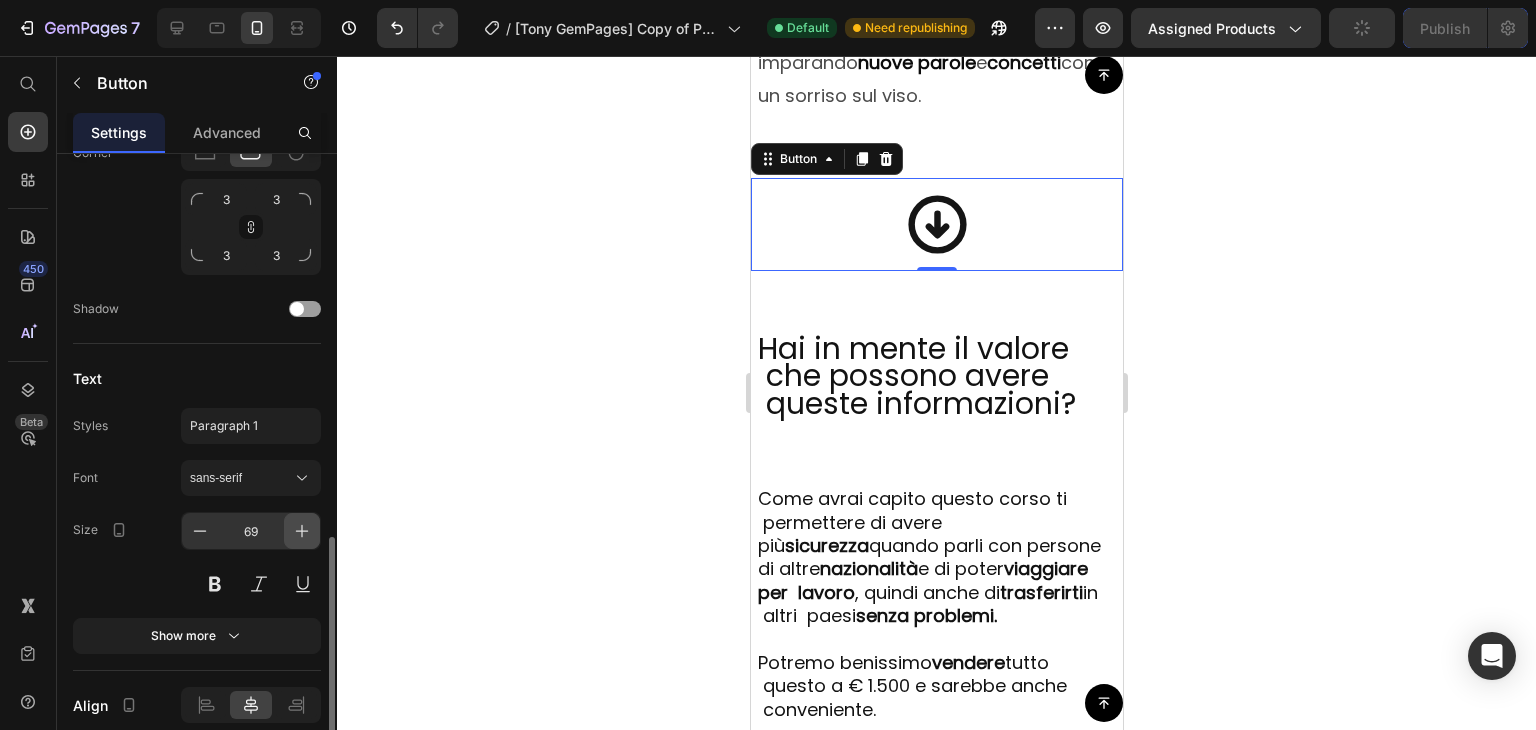 click 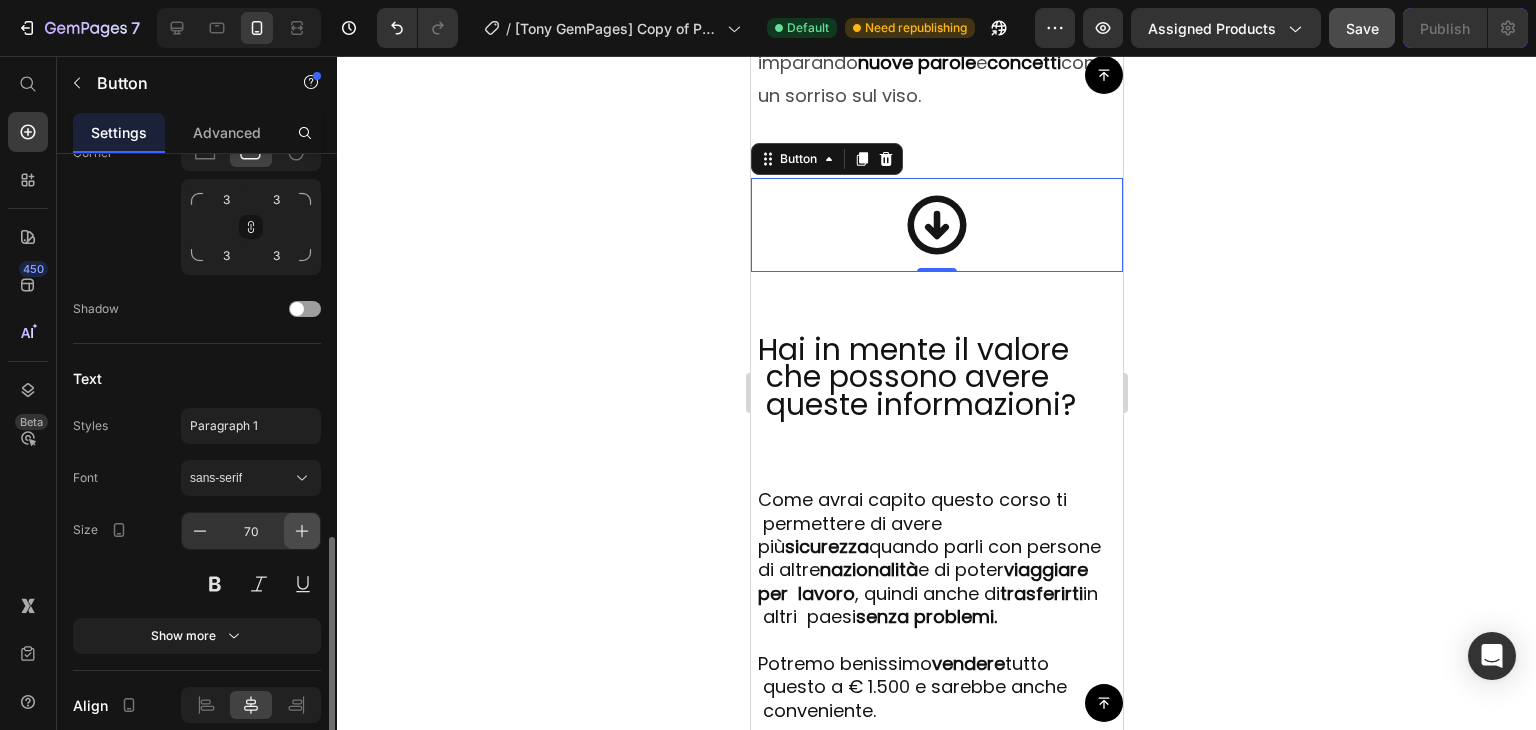 click 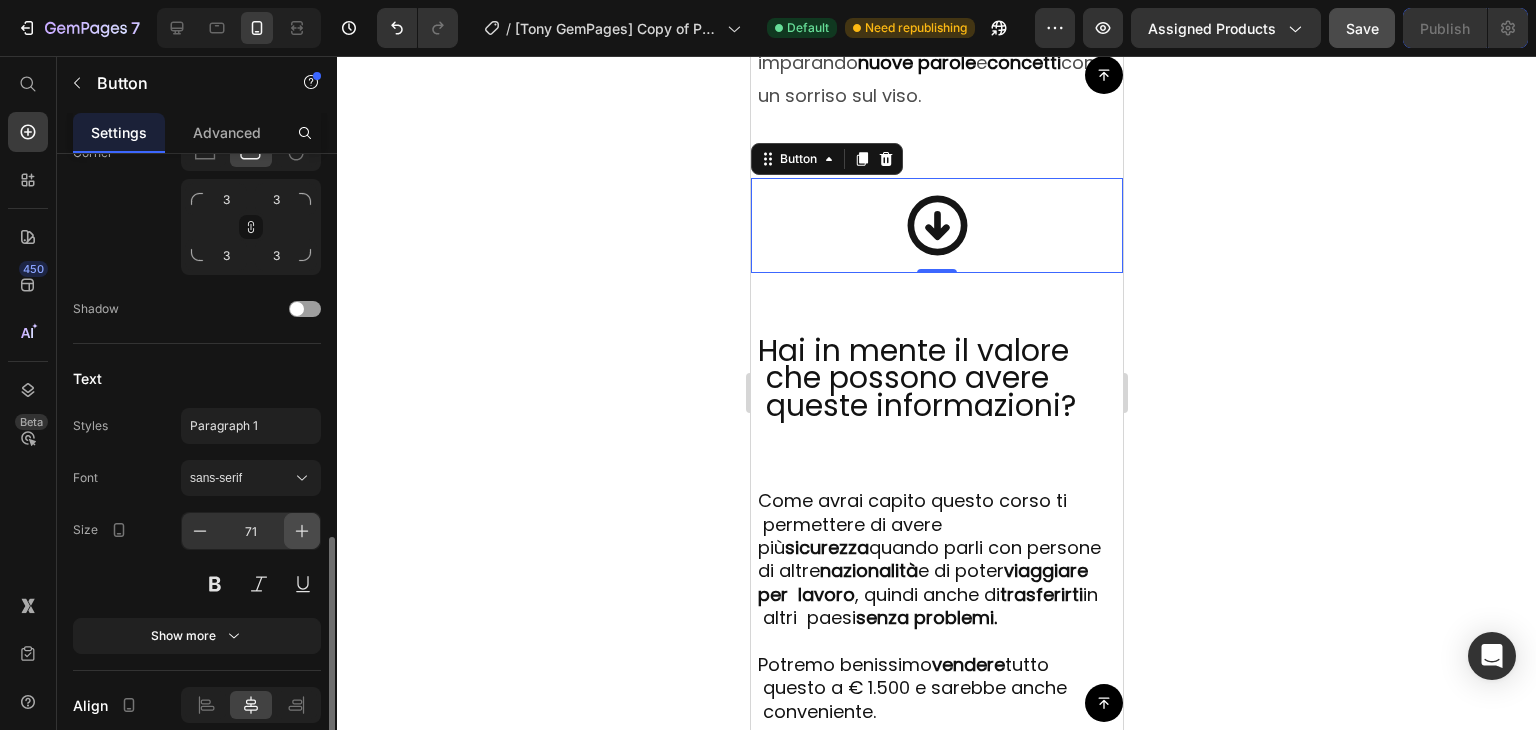 click 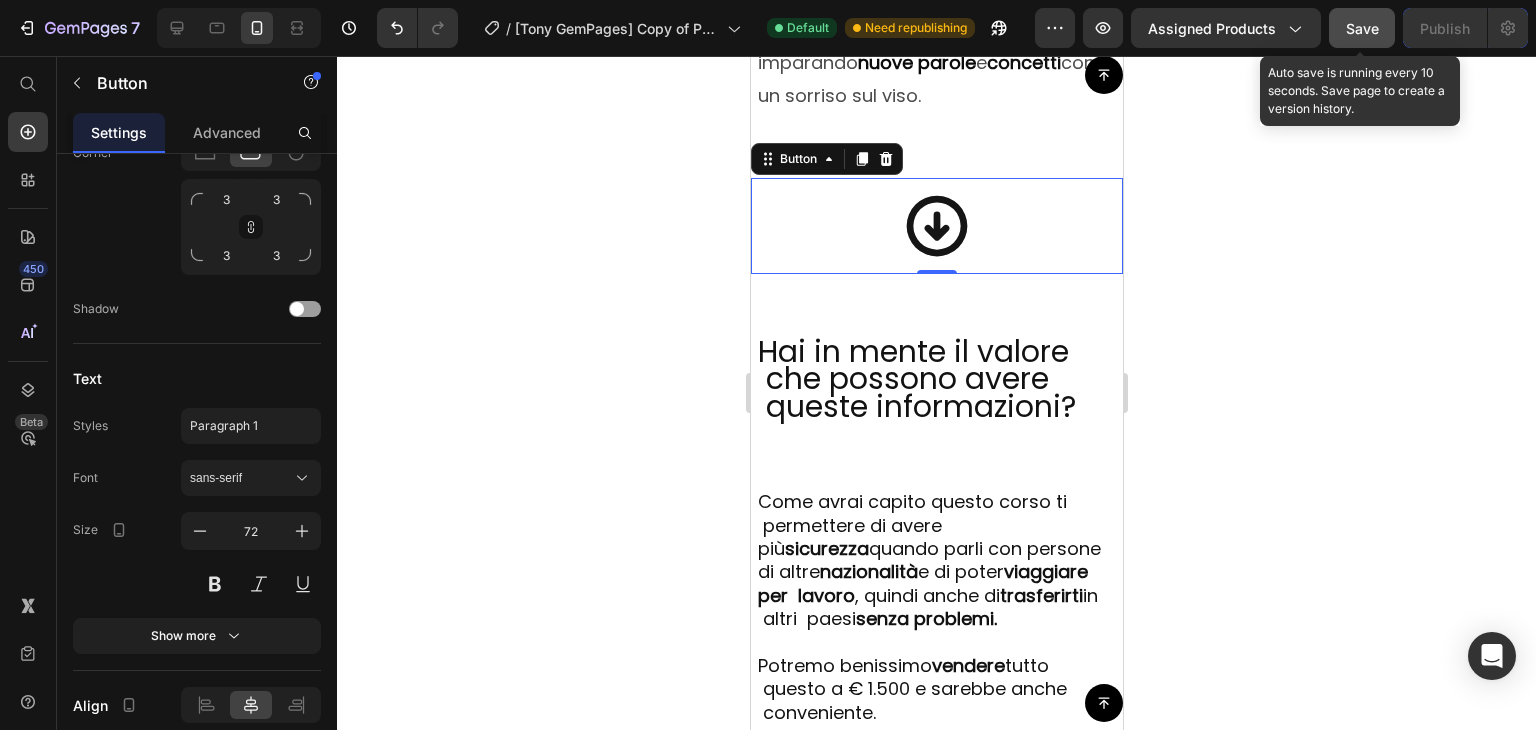 click on "Save" at bounding box center [1362, 28] 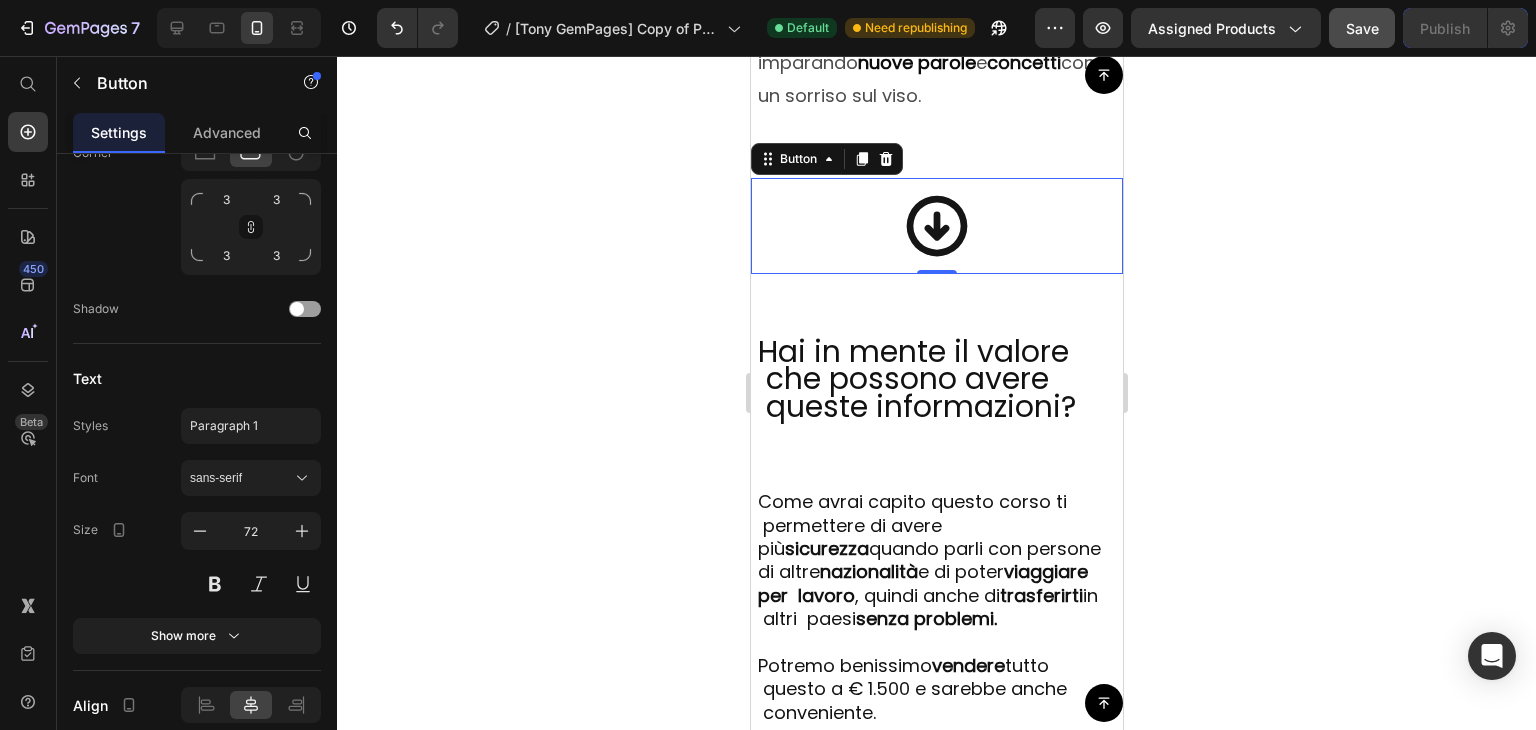 click 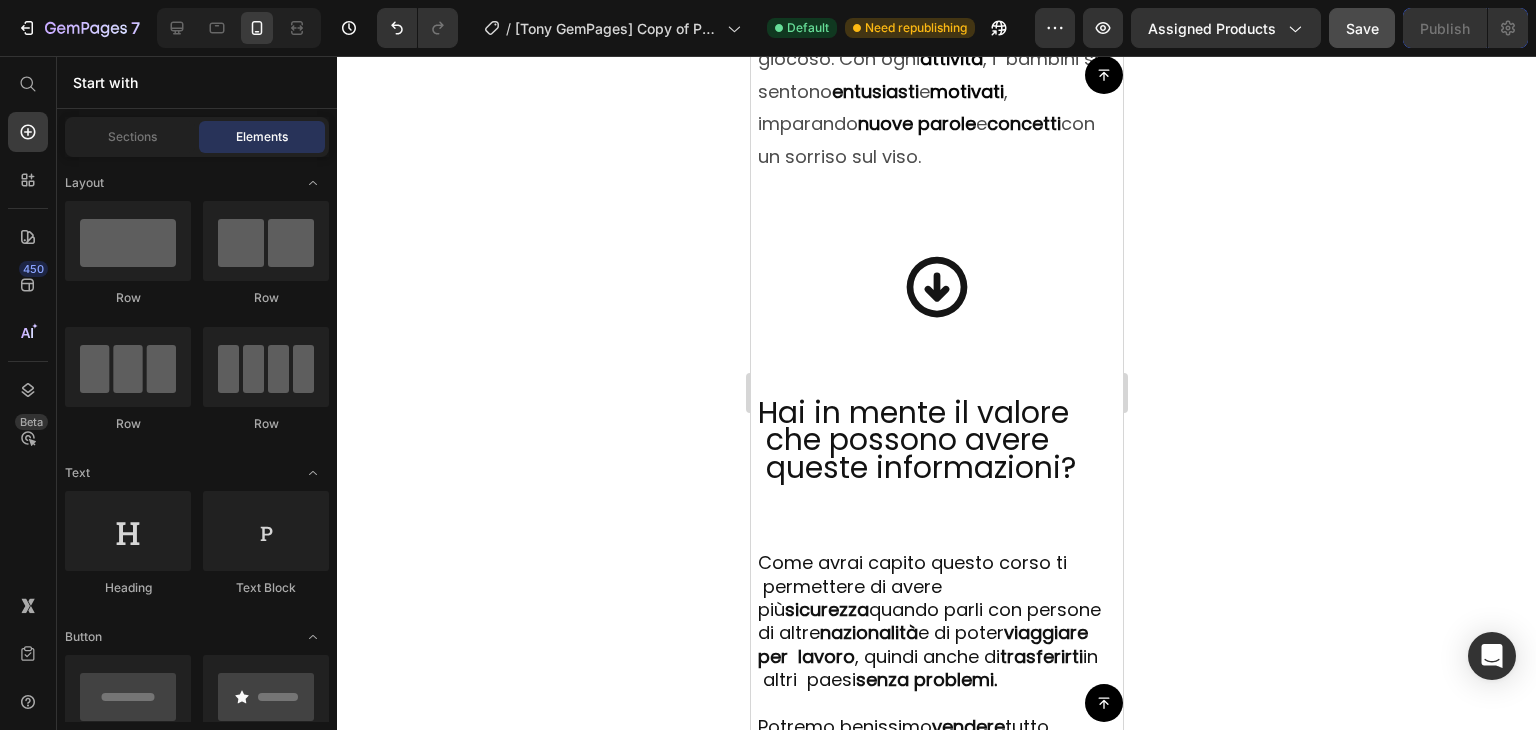 scroll, scrollTop: 7202, scrollLeft: 0, axis: vertical 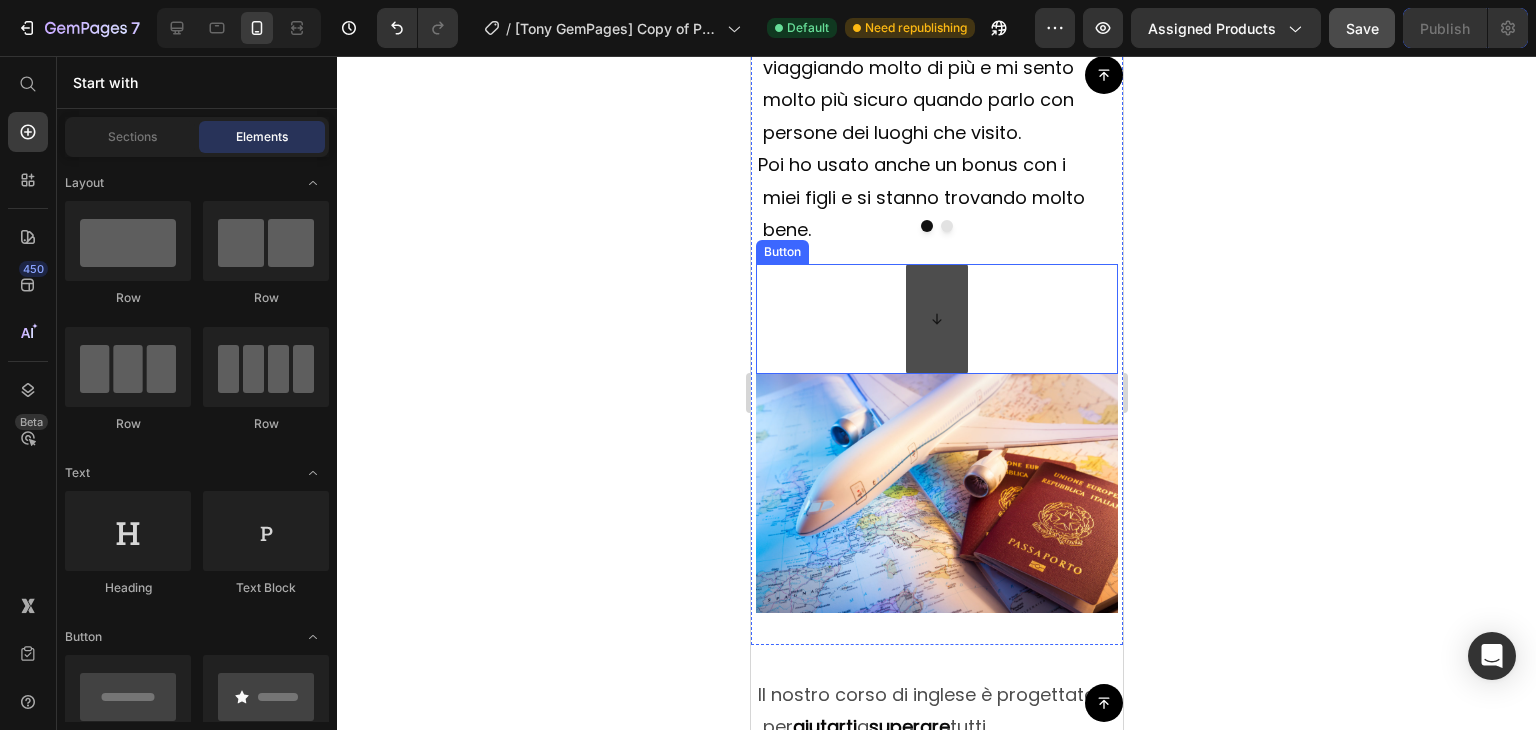 click 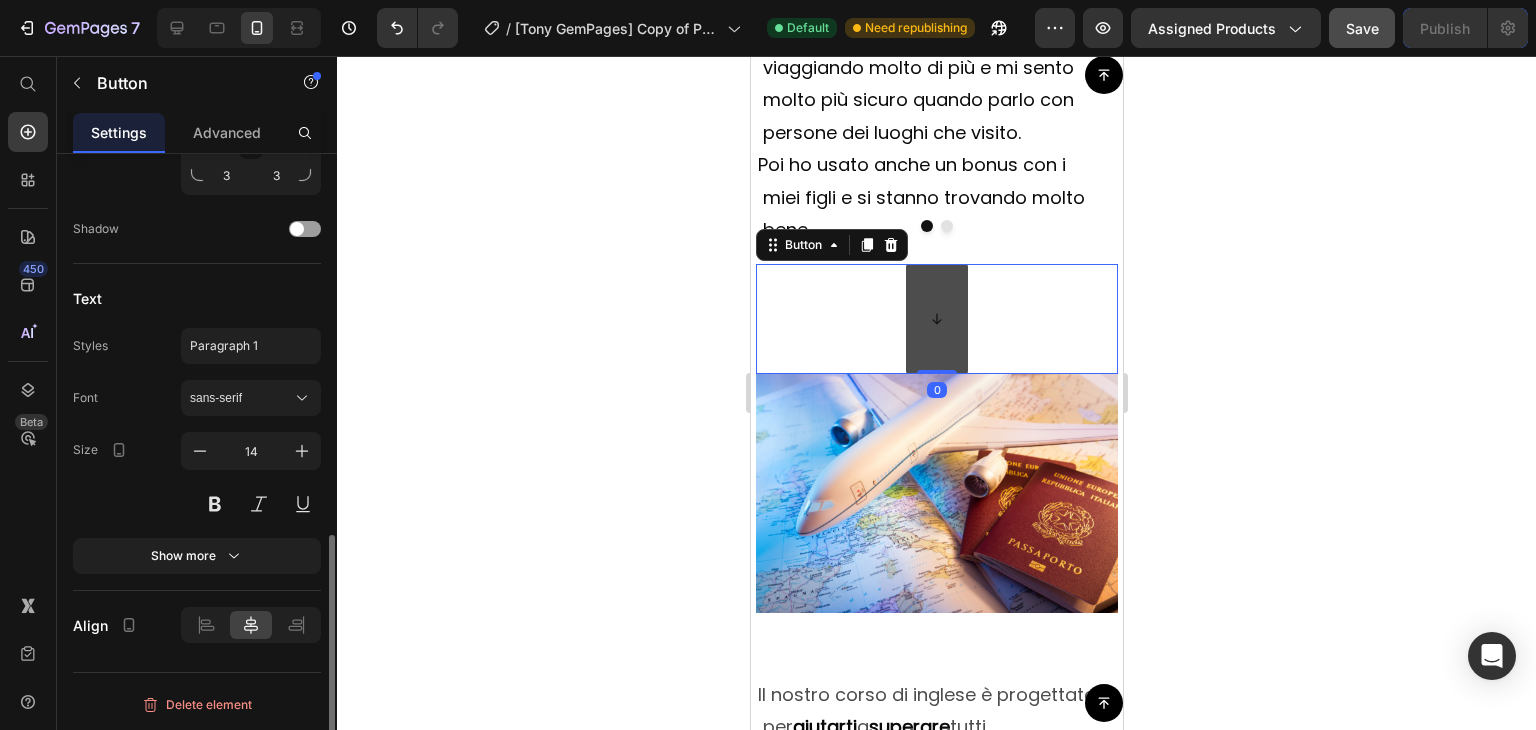 scroll, scrollTop: 967, scrollLeft: 0, axis: vertical 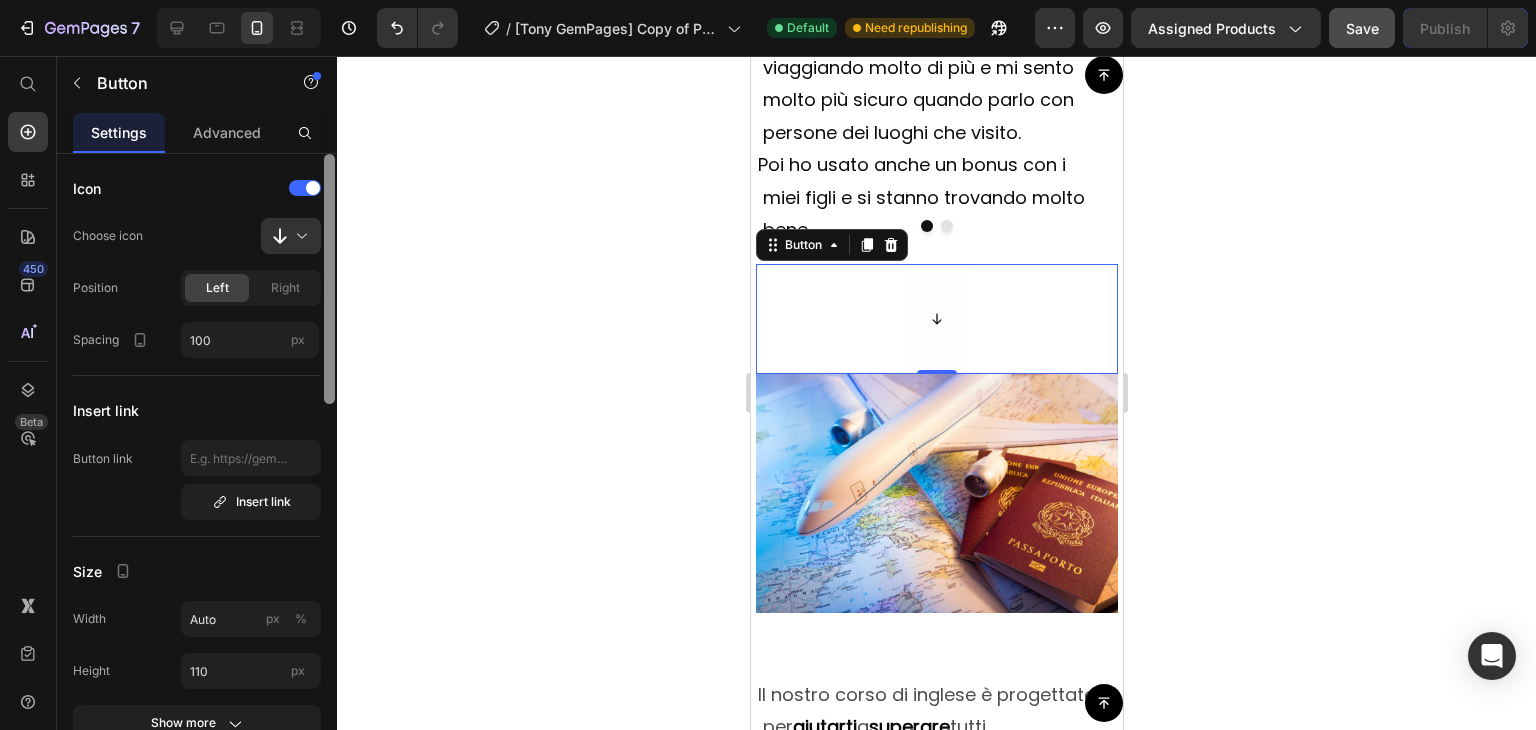 drag, startPoint x: 332, startPoint y: 546, endPoint x: 331, endPoint y: 142, distance: 404.00125 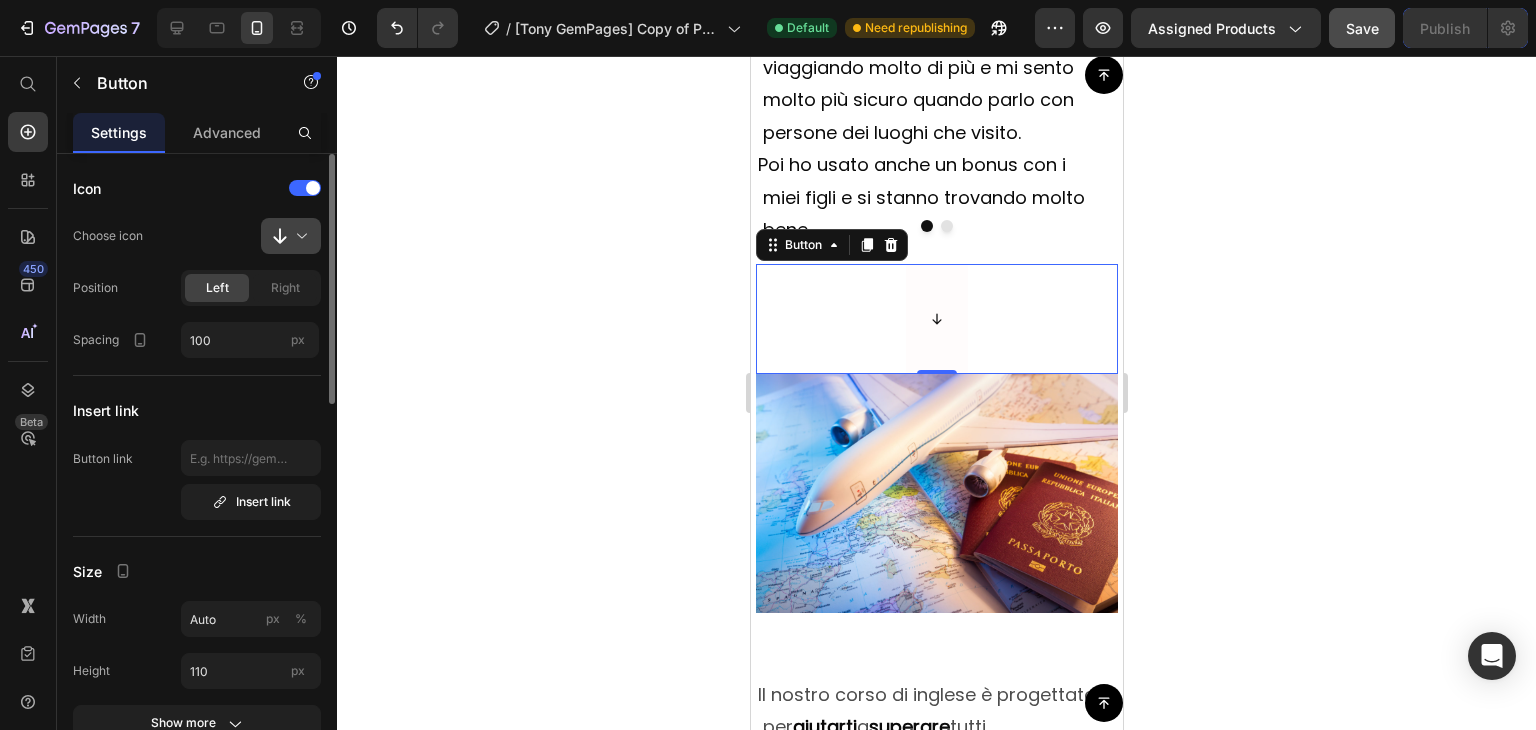 click at bounding box center [299, 236] 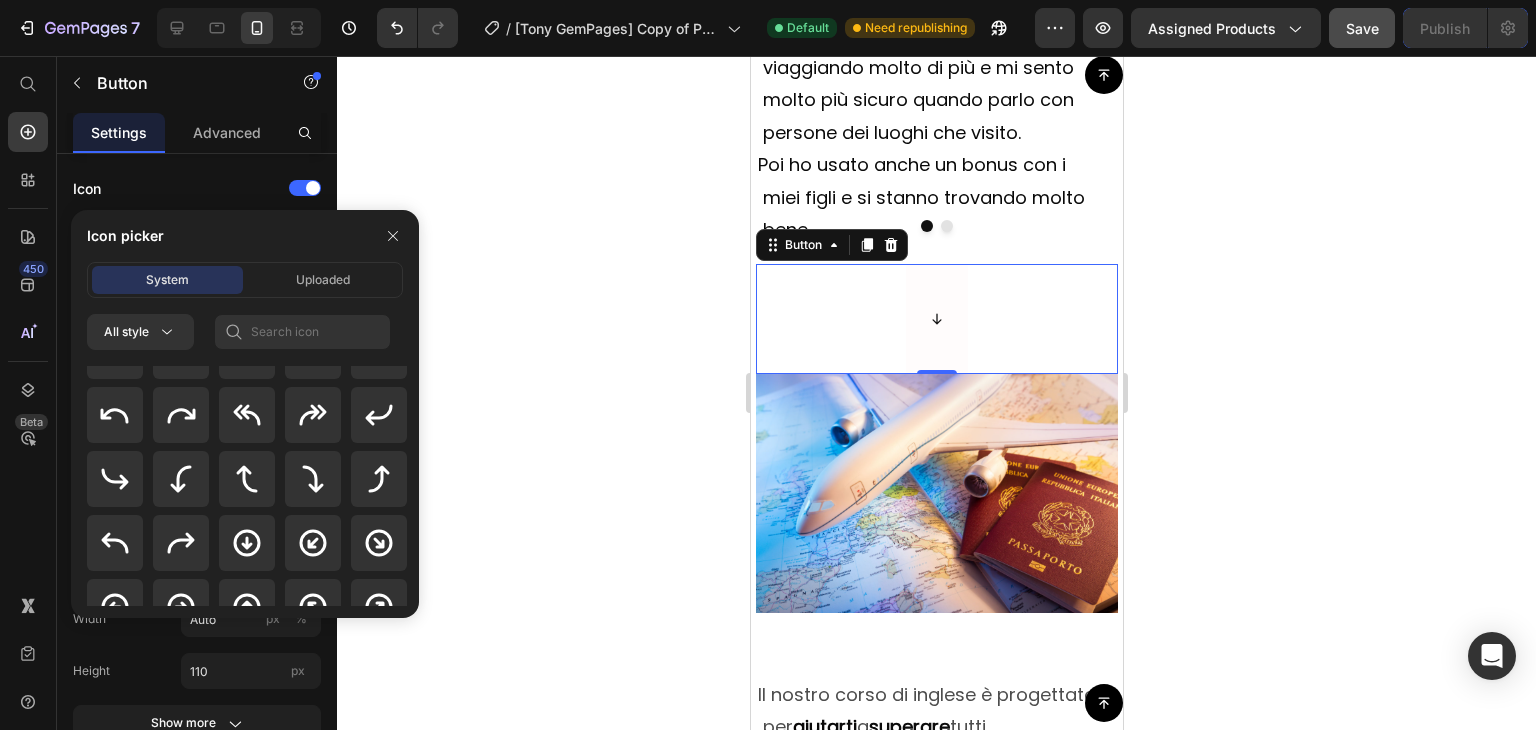 scroll, scrollTop: 499, scrollLeft: 0, axis: vertical 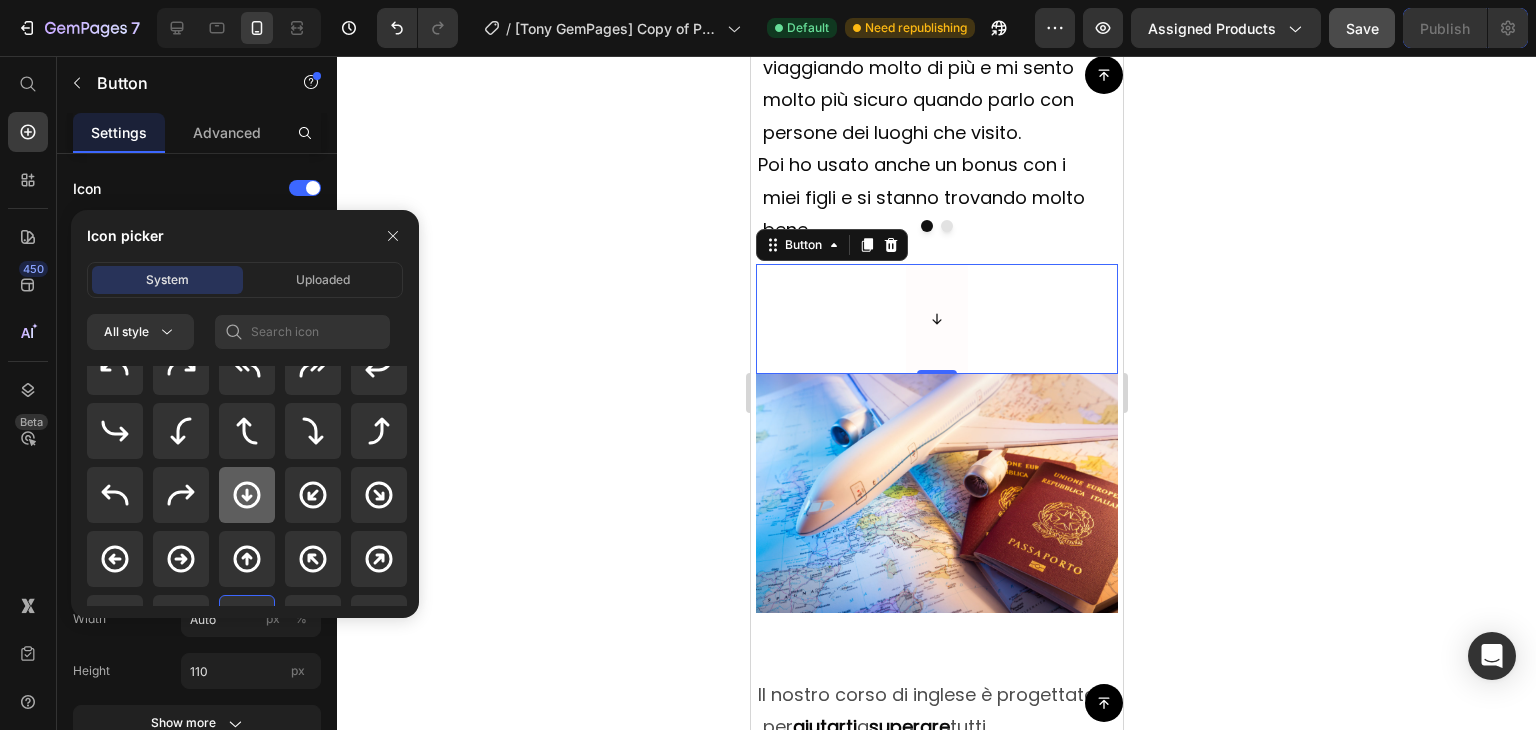 click 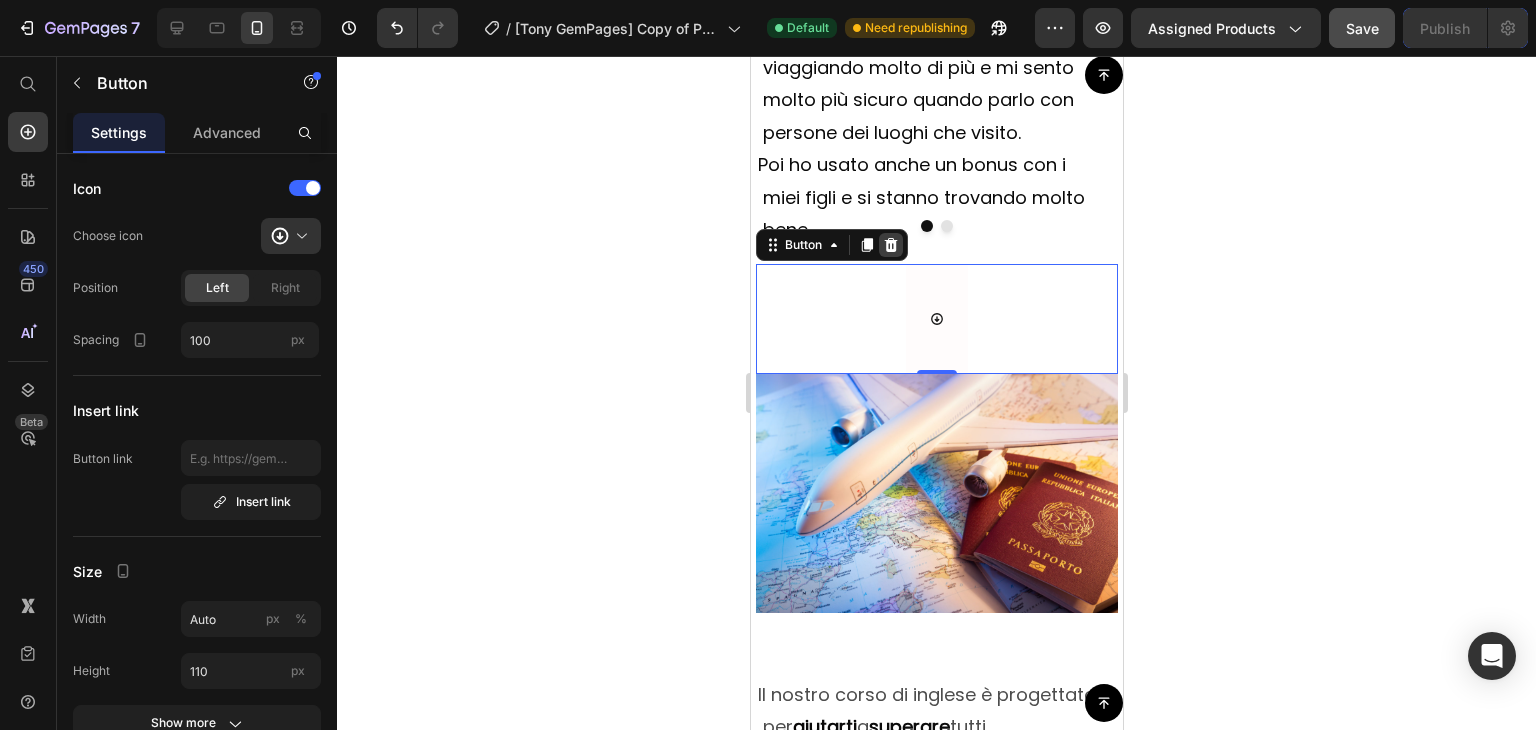 click 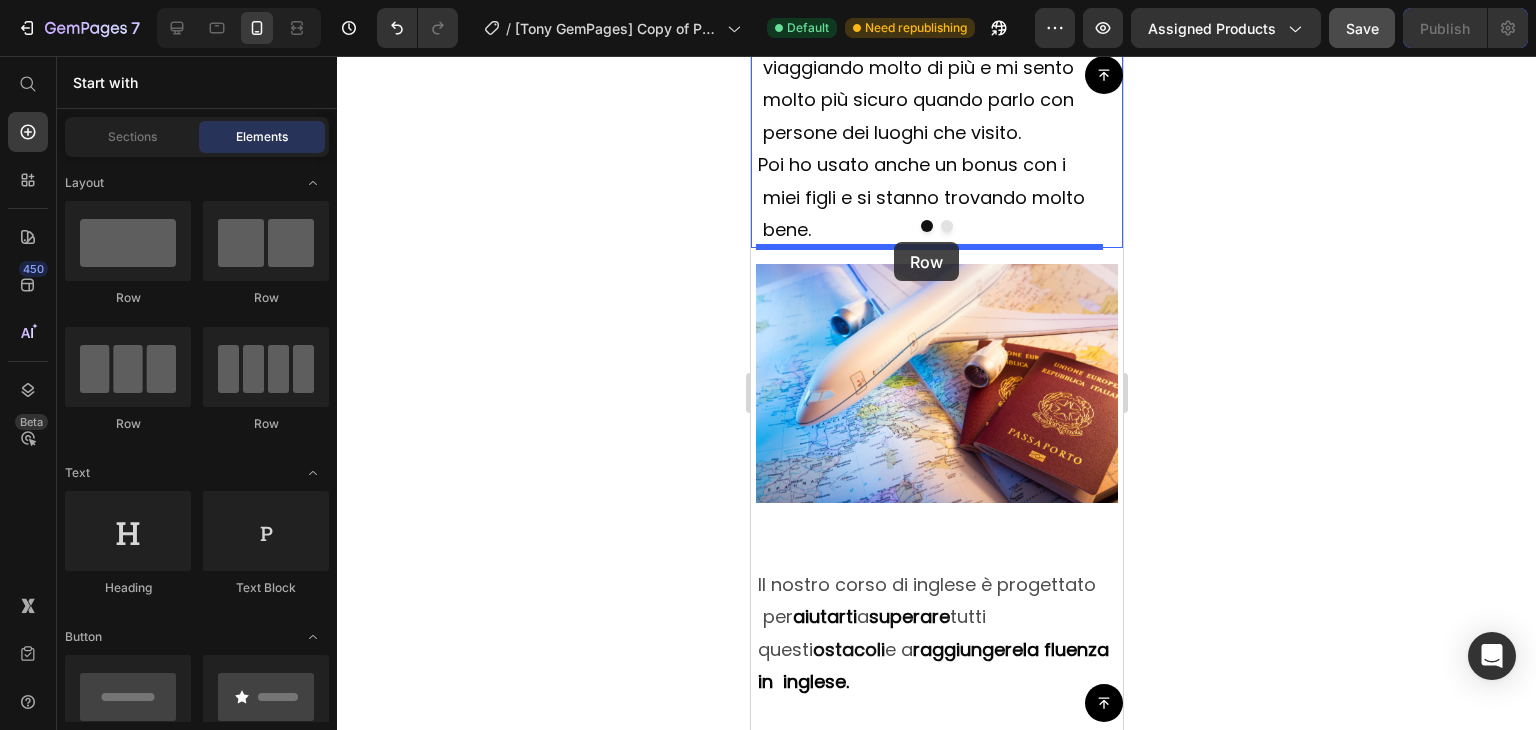 drag, startPoint x: 894, startPoint y: 298, endPoint x: 893, endPoint y: 242, distance: 56.008926 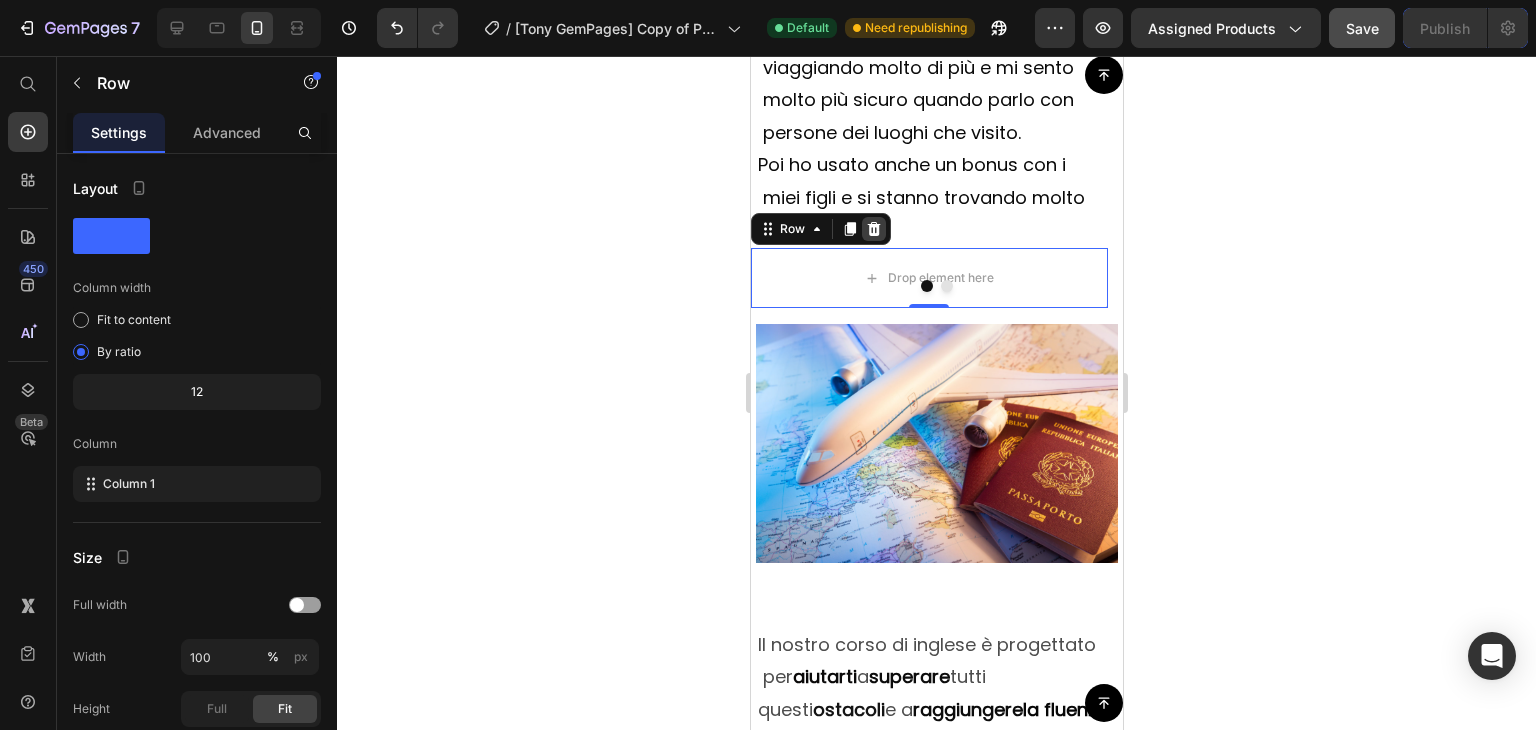 click 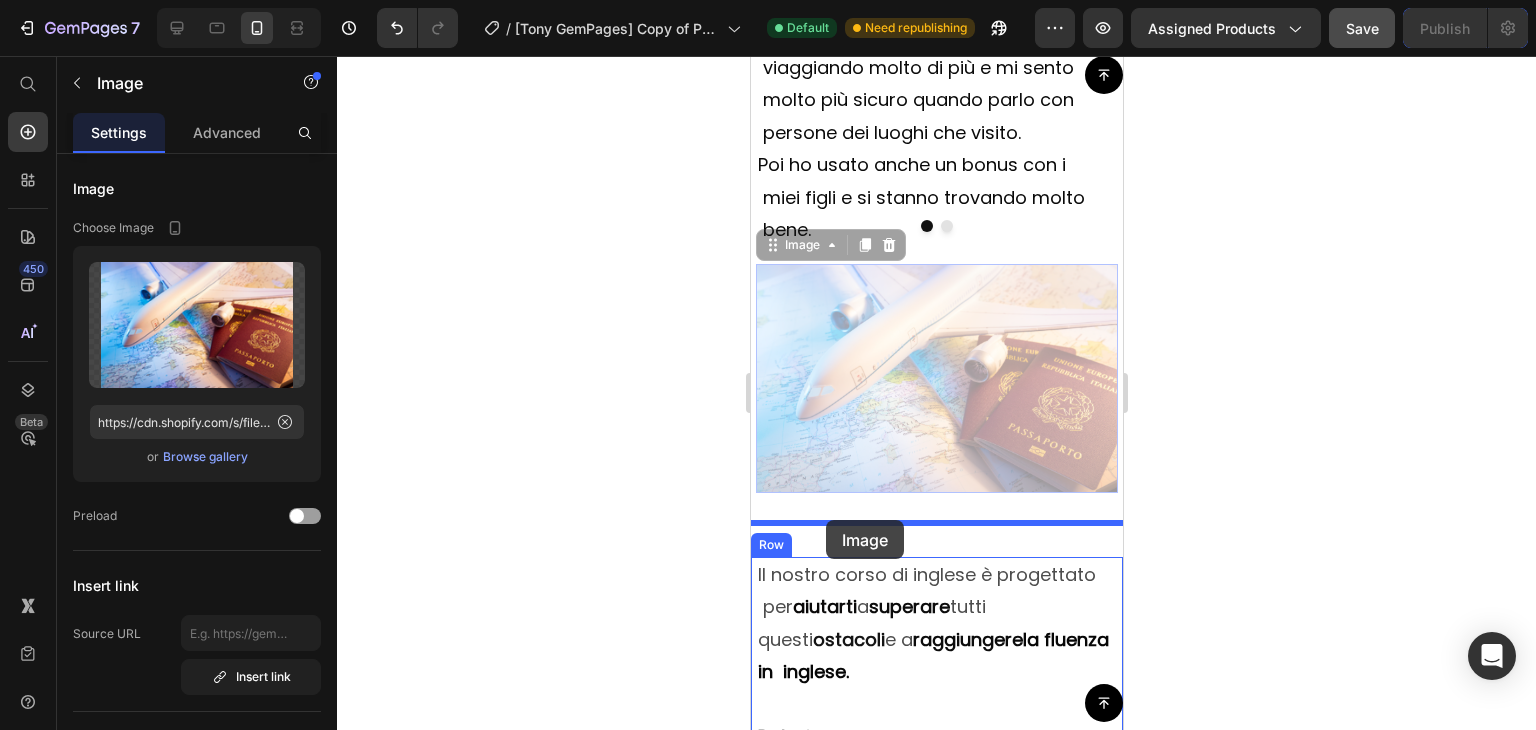 drag, startPoint x: 807, startPoint y: 408, endPoint x: 825, endPoint y: 520, distance: 113.43721 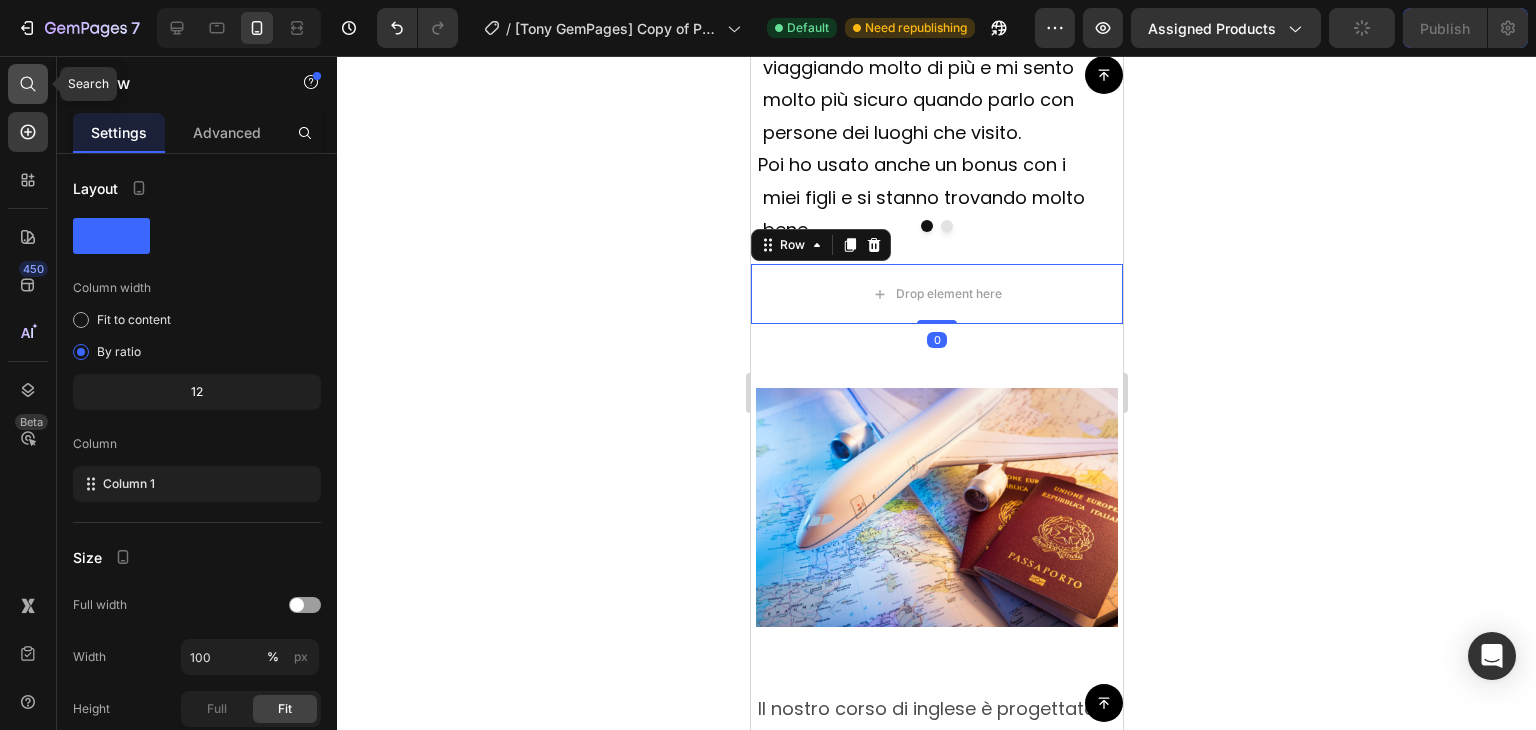 click 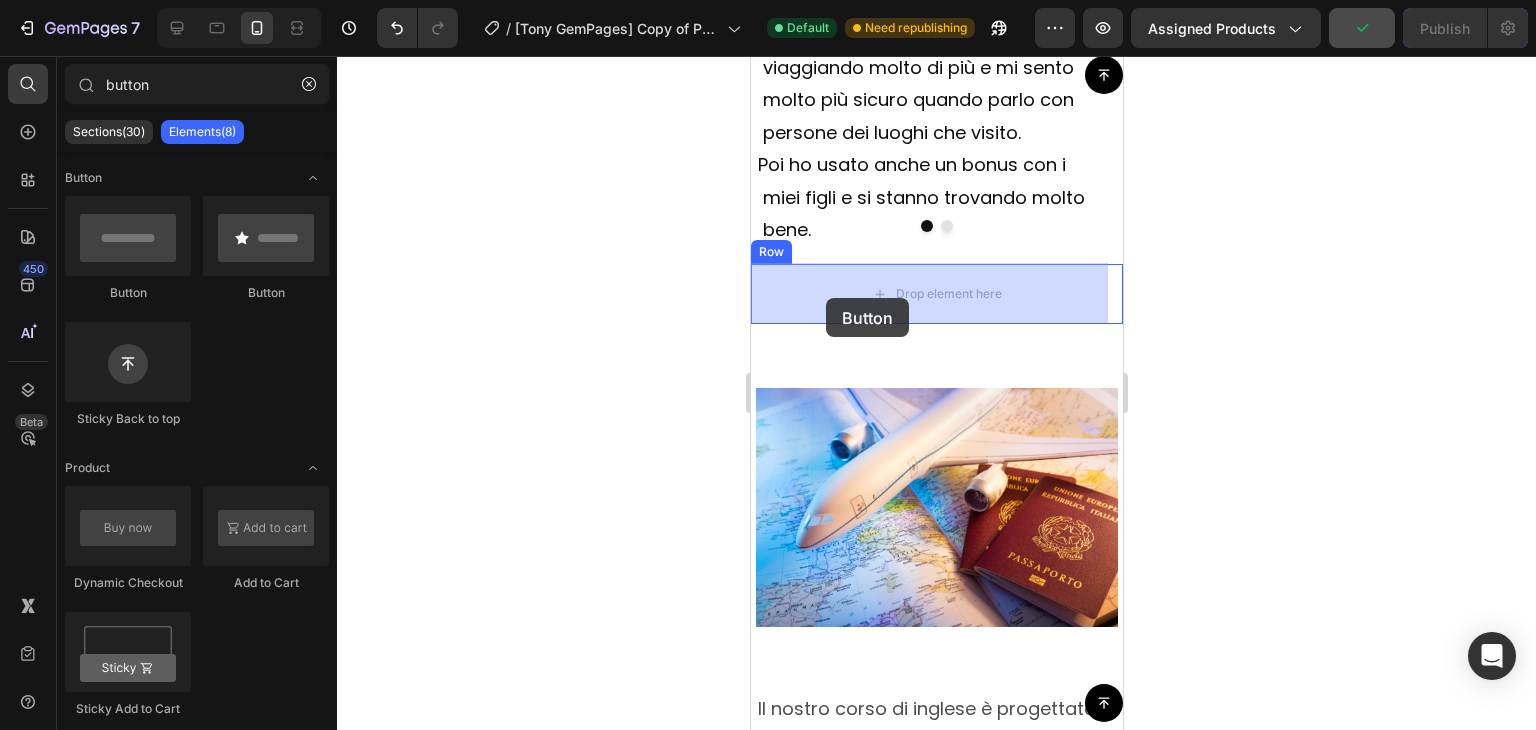 drag, startPoint x: 882, startPoint y: 315, endPoint x: 825, endPoint y: 298, distance: 59.48109 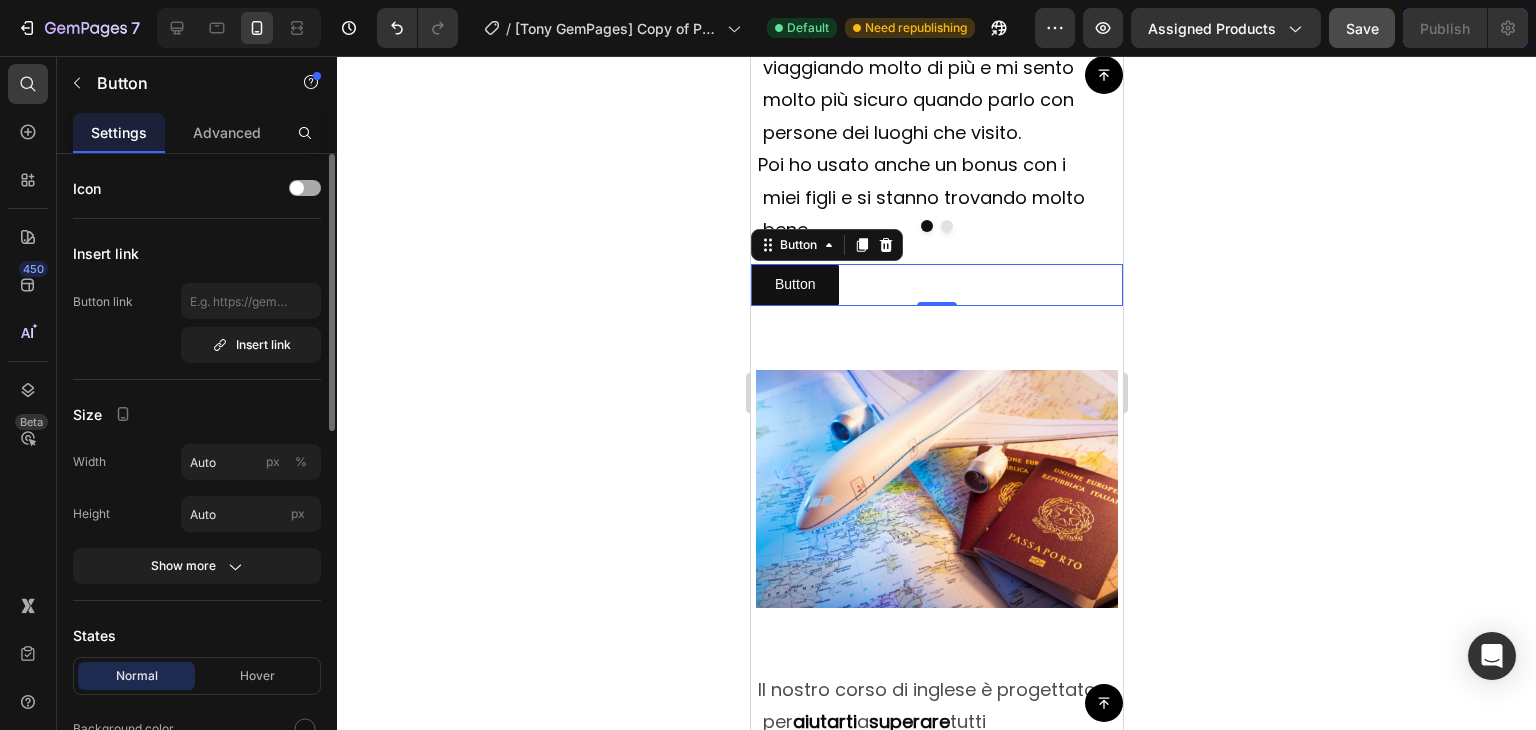 click at bounding box center [305, 188] 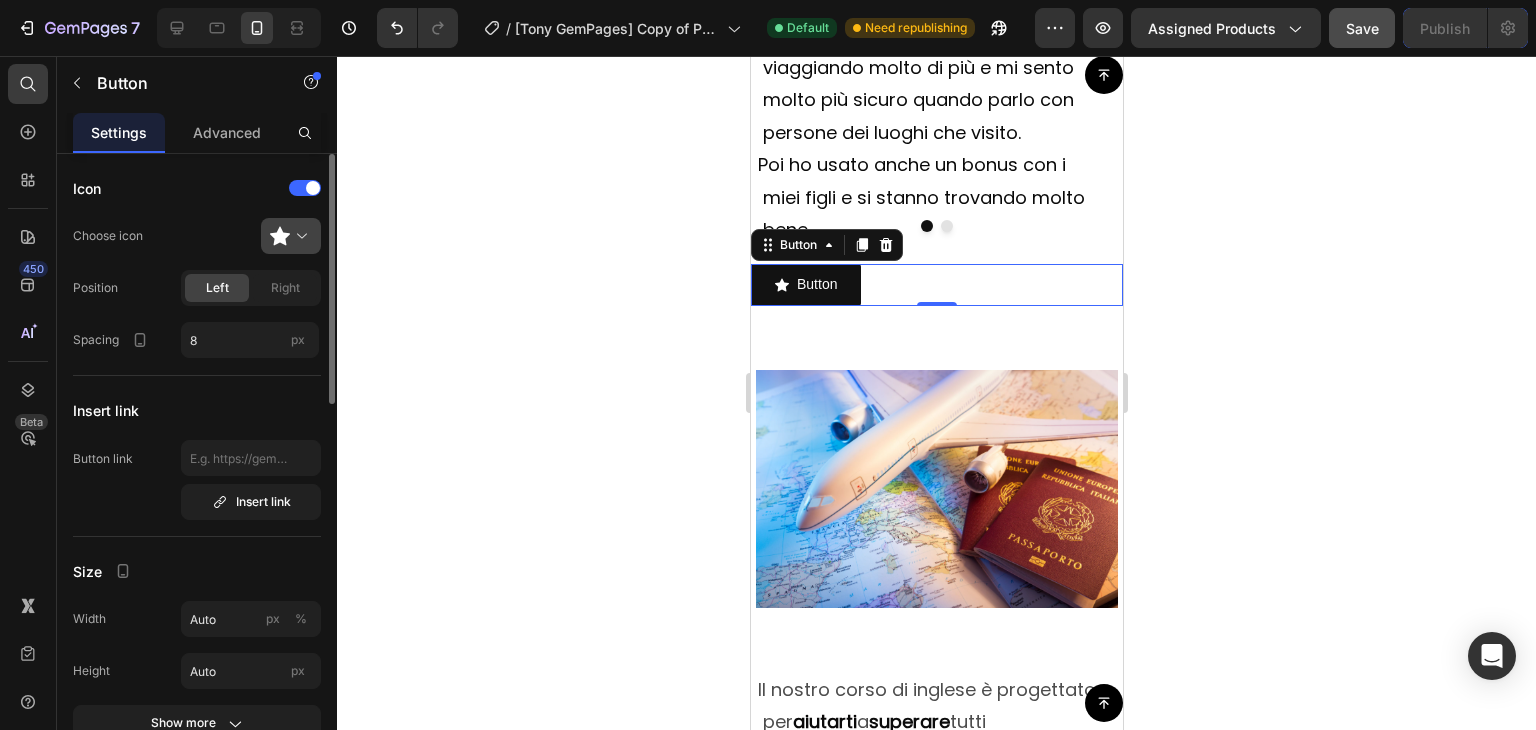 click at bounding box center [299, 236] 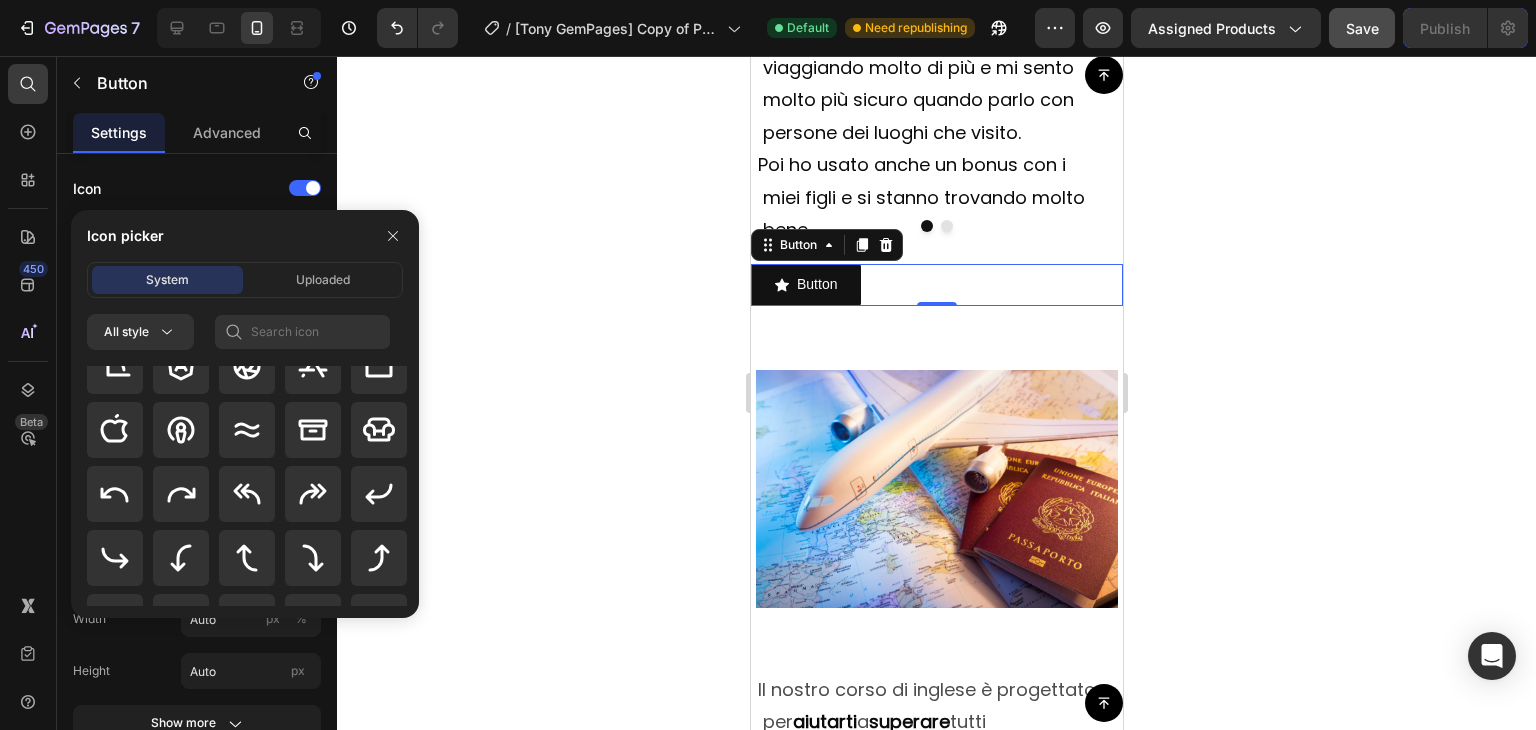 scroll, scrollTop: 406, scrollLeft: 0, axis: vertical 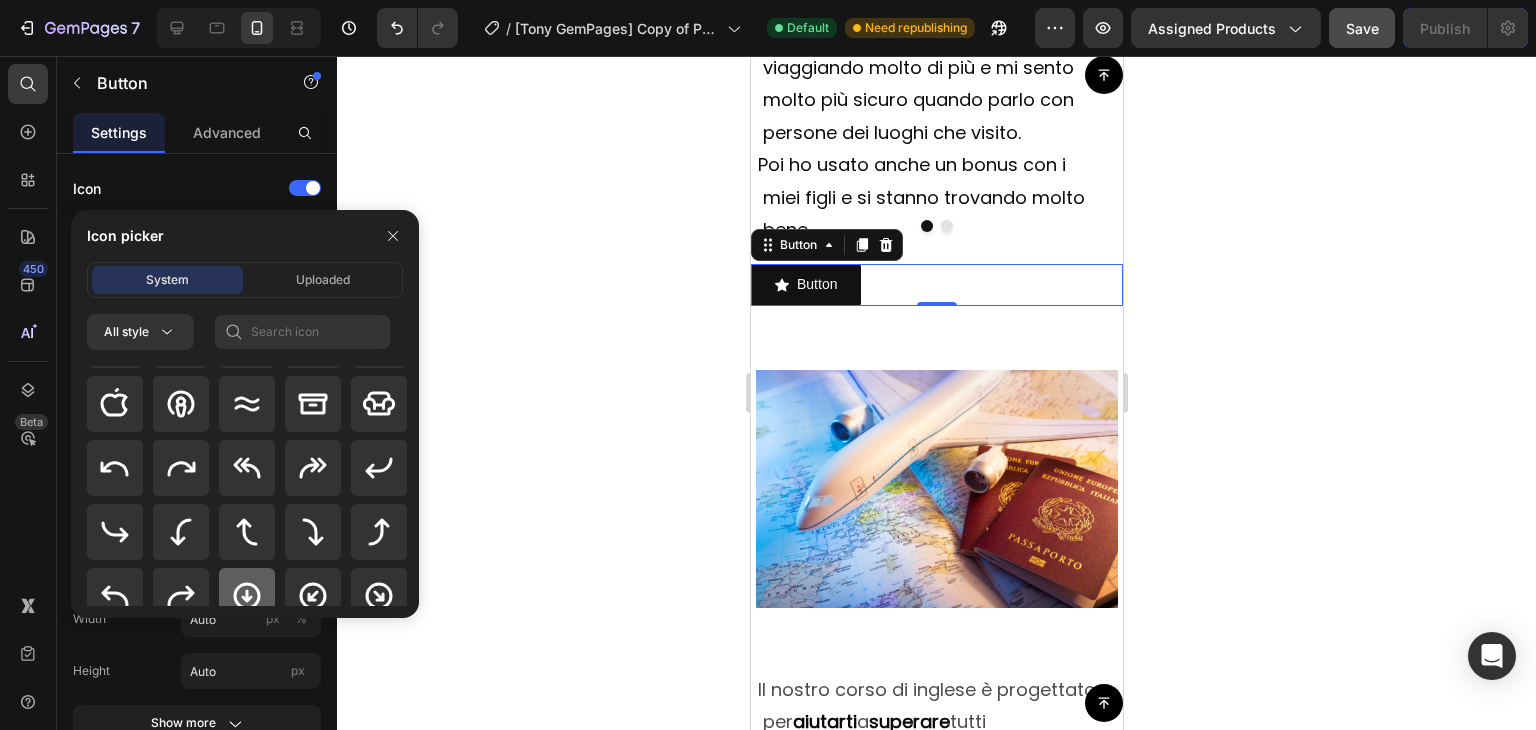 click 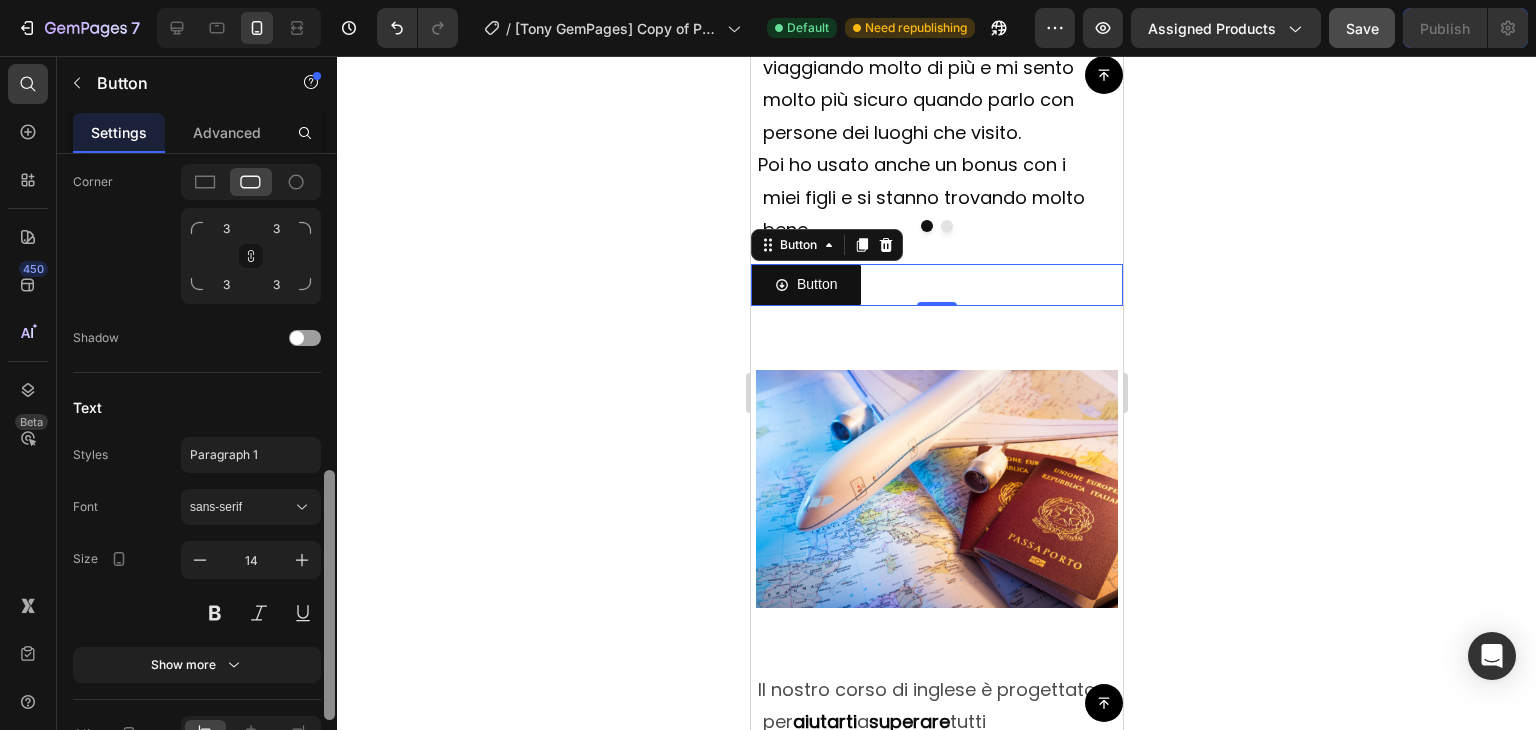 scroll, scrollTop: 871, scrollLeft: 0, axis: vertical 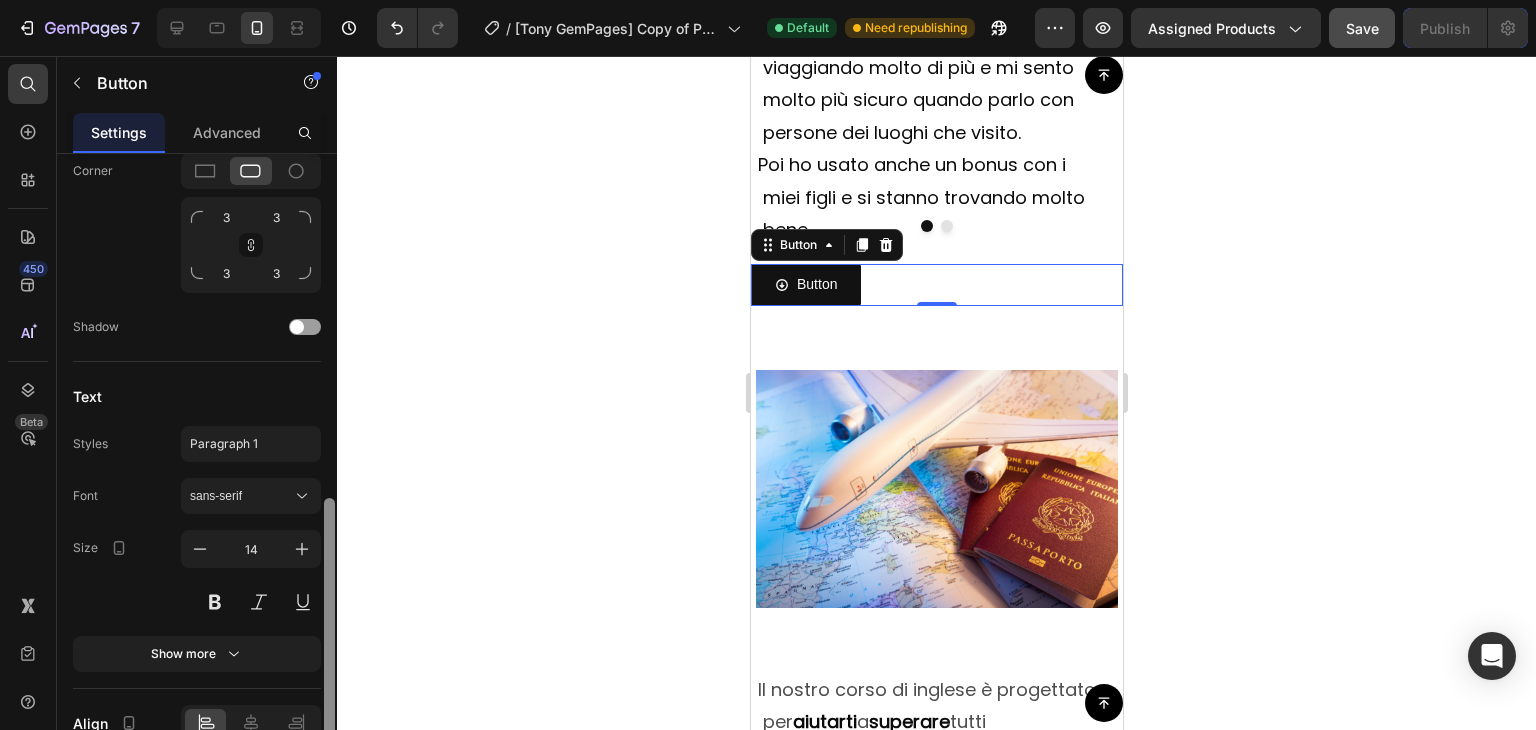 drag, startPoint x: 330, startPoint y: 344, endPoint x: 332, endPoint y: 689, distance: 345.0058 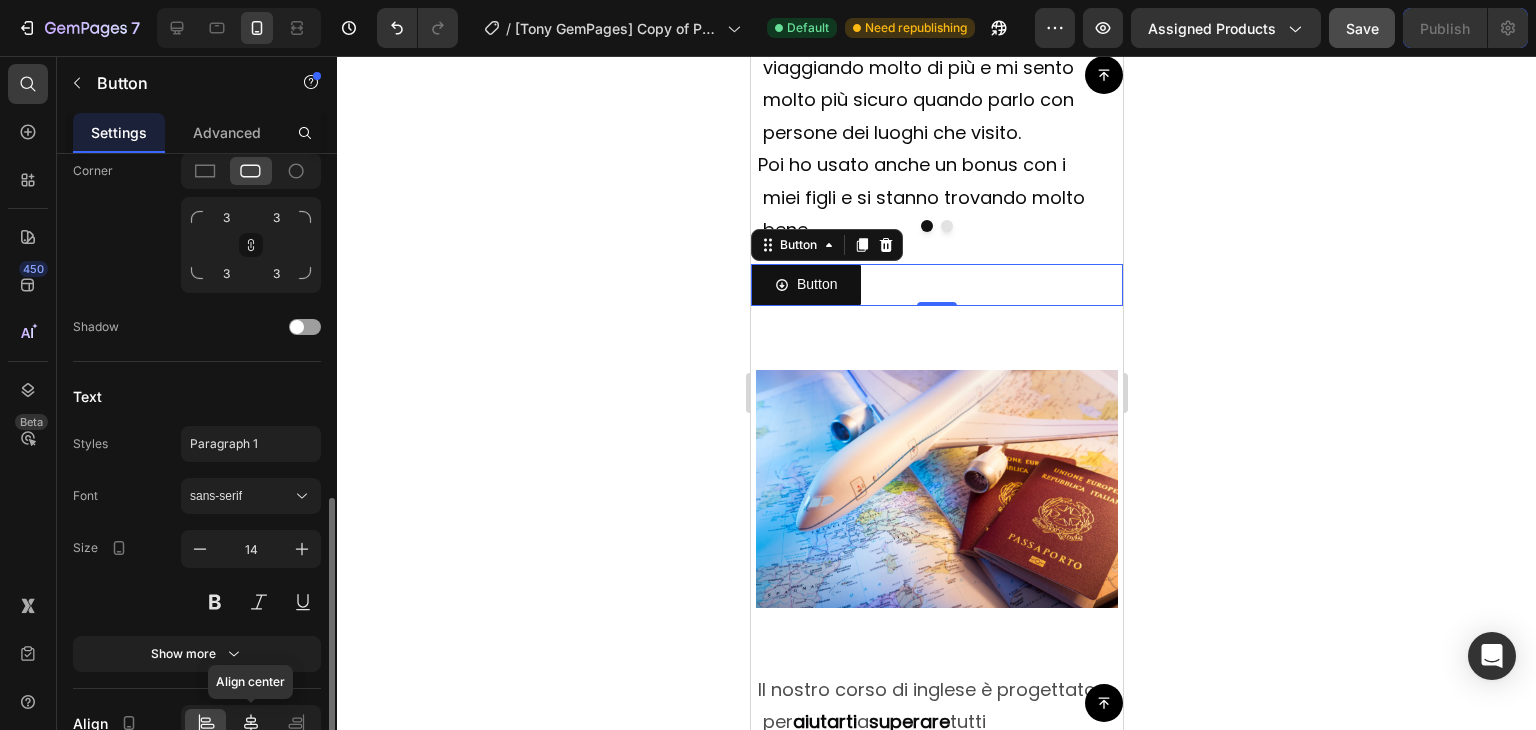 click 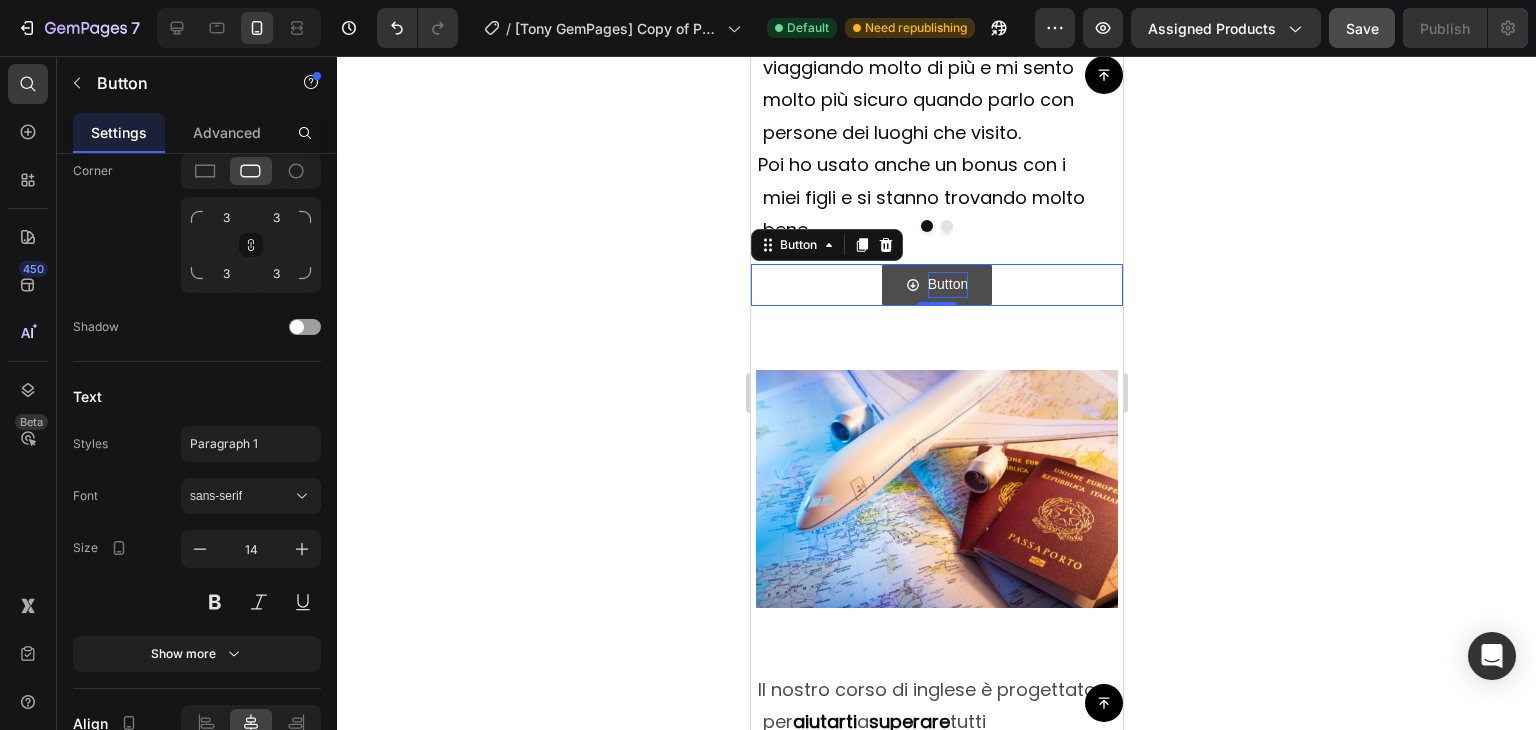 click on "Button" at bounding box center (947, 284) 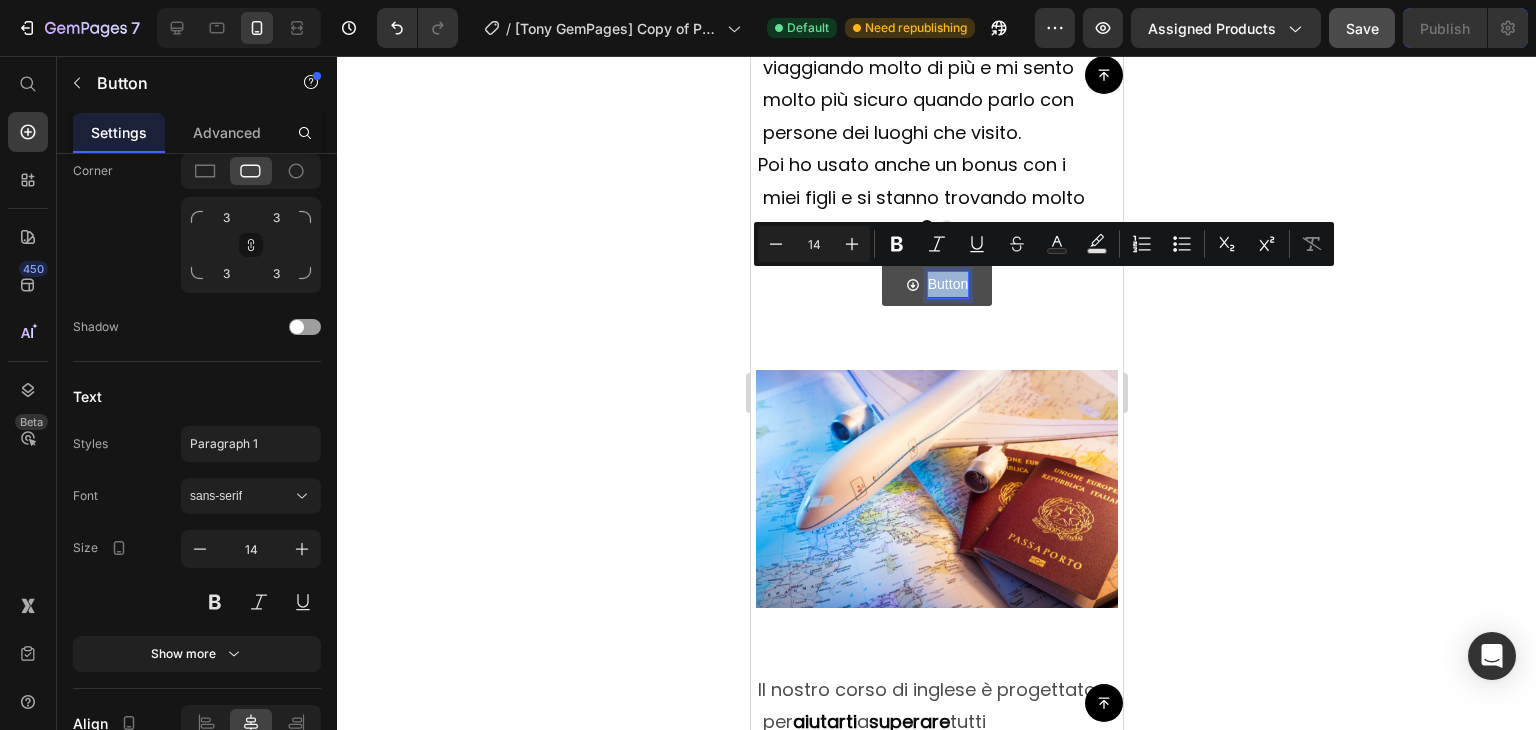 drag, startPoint x: 959, startPoint y: 281, endPoint x: 921, endPoint y: 283, distance: 38.052597 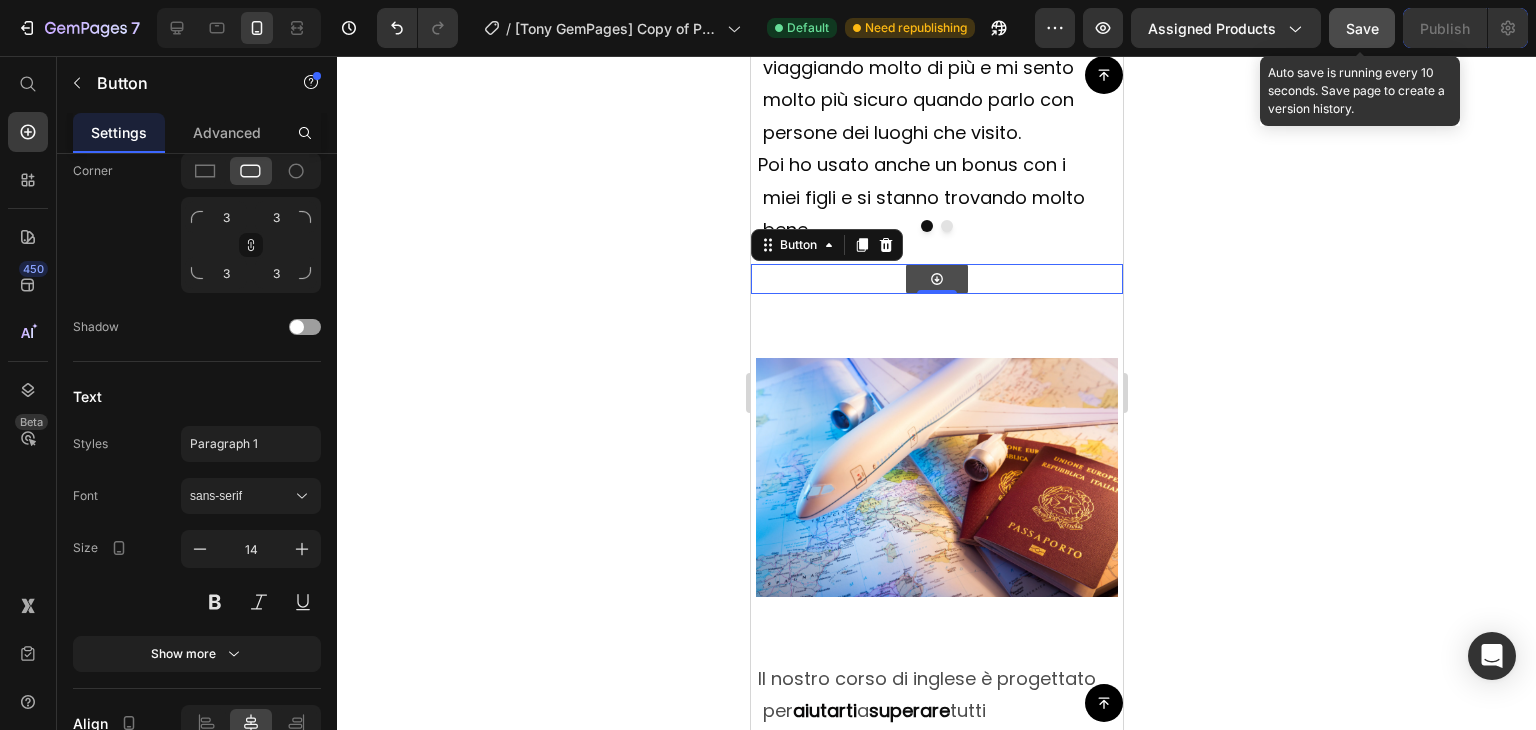 click on "Save" at bounding box center [1362, 28] 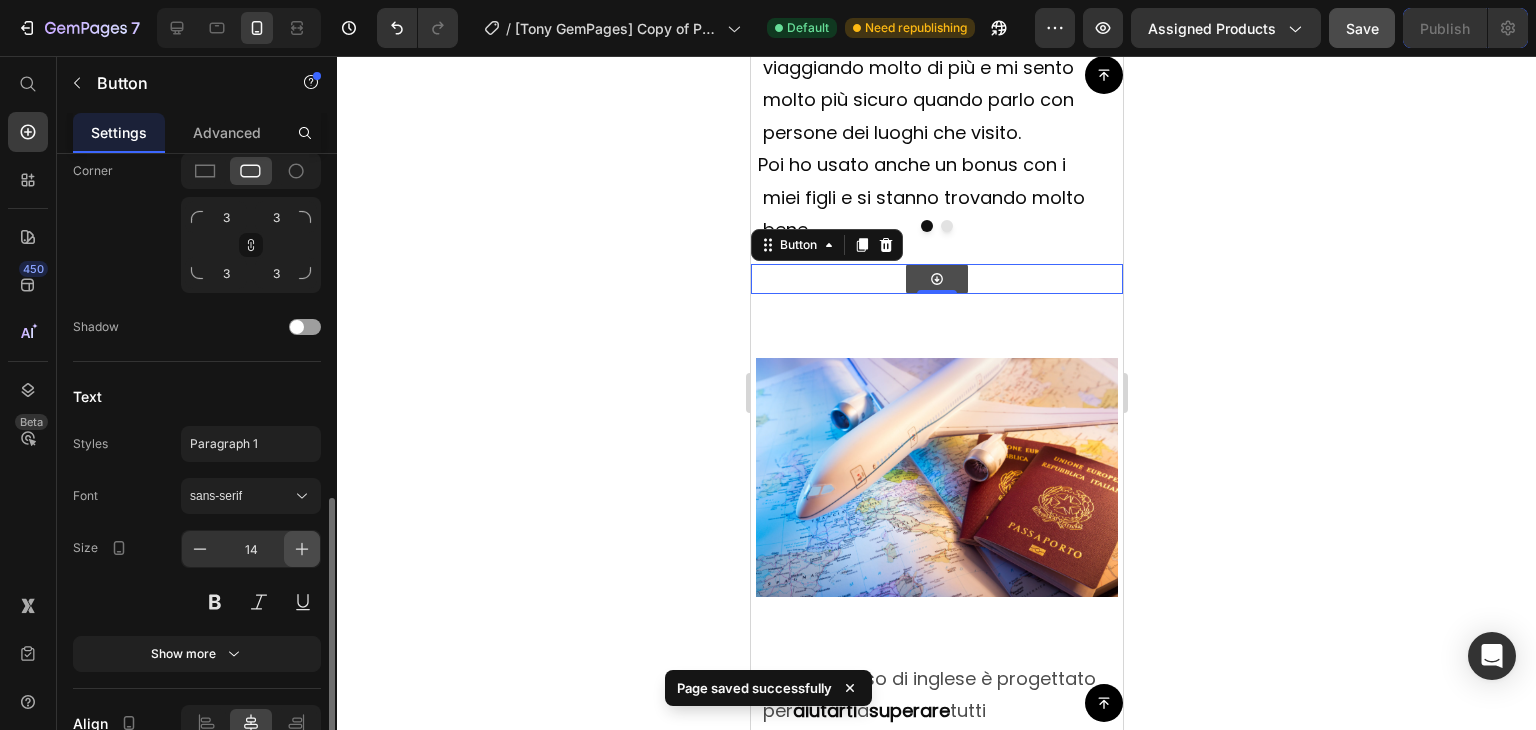 click 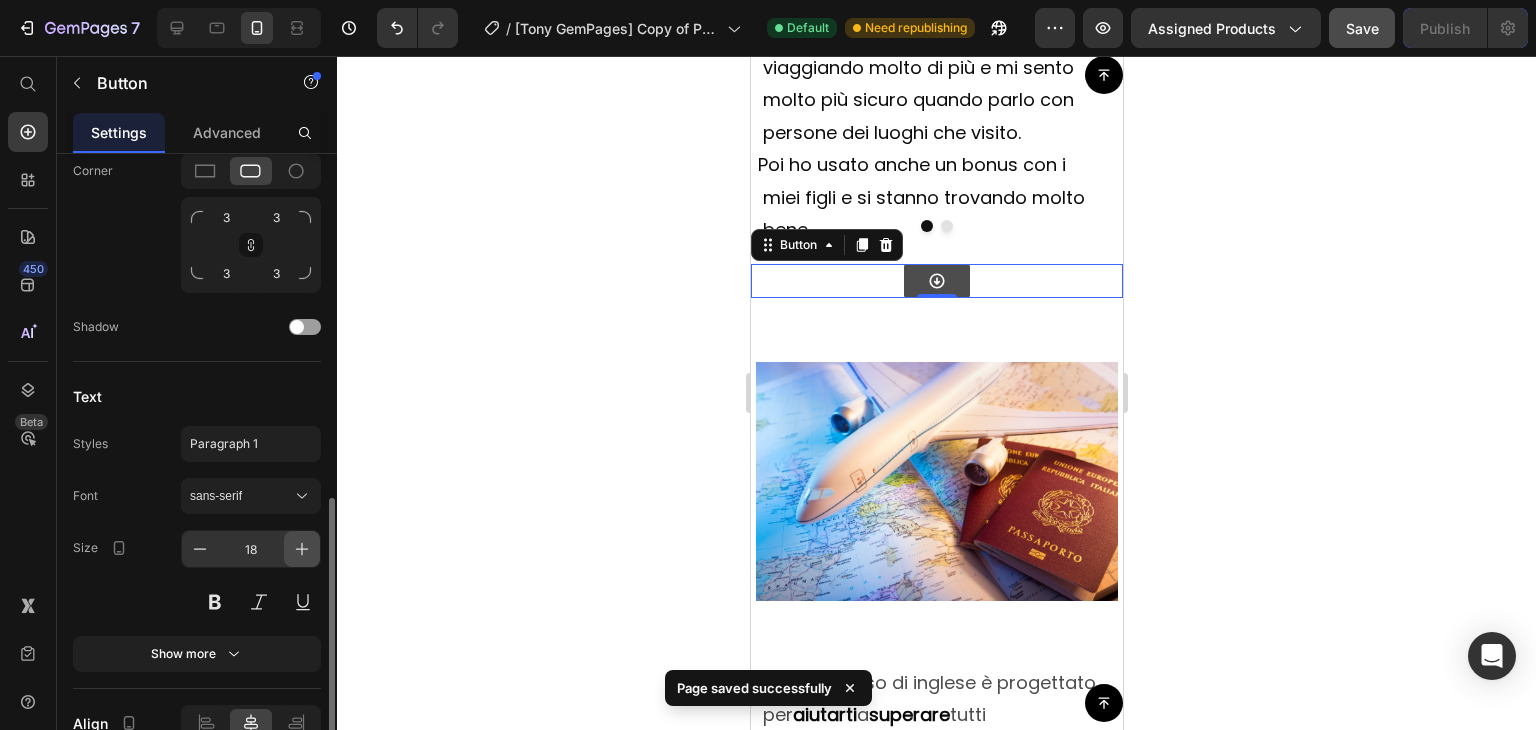 click 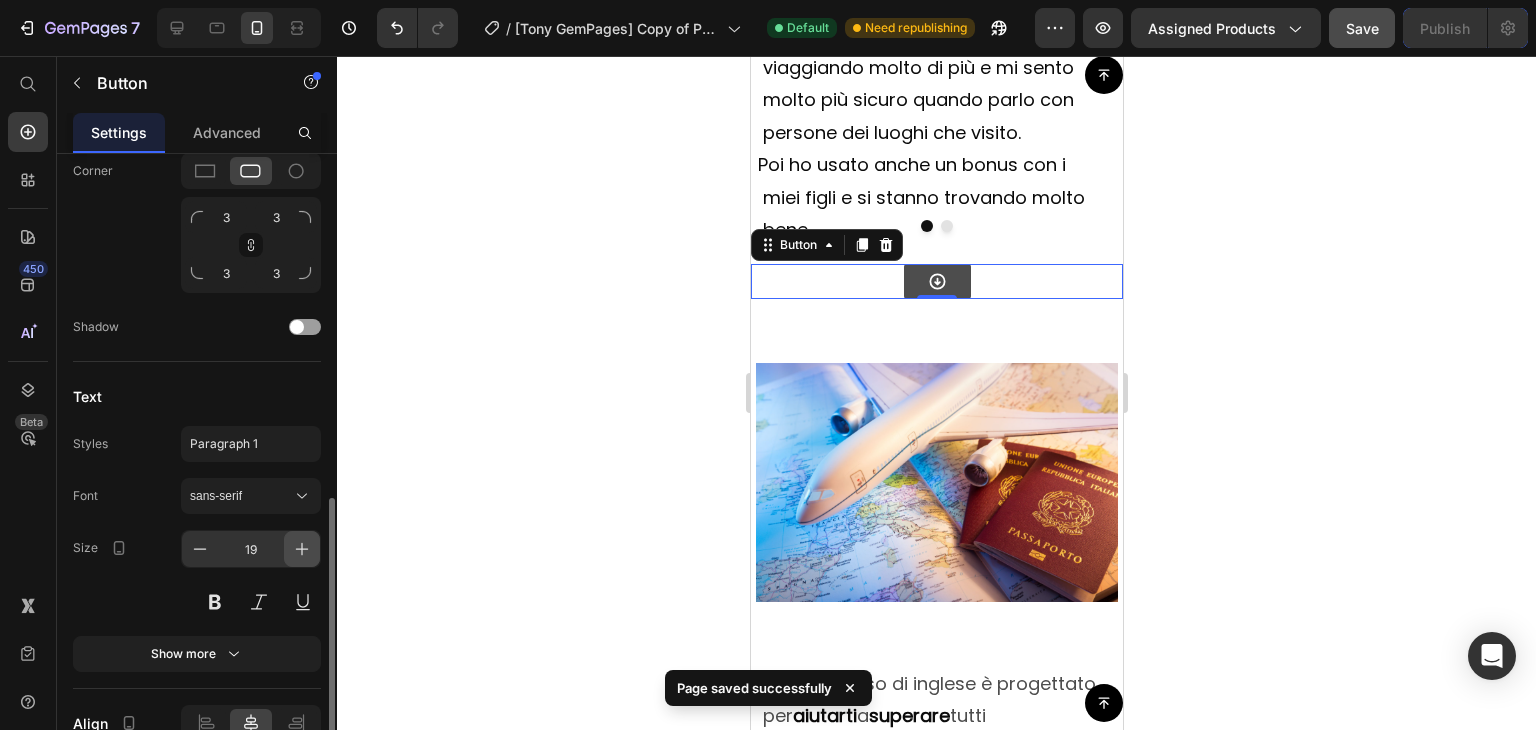 click 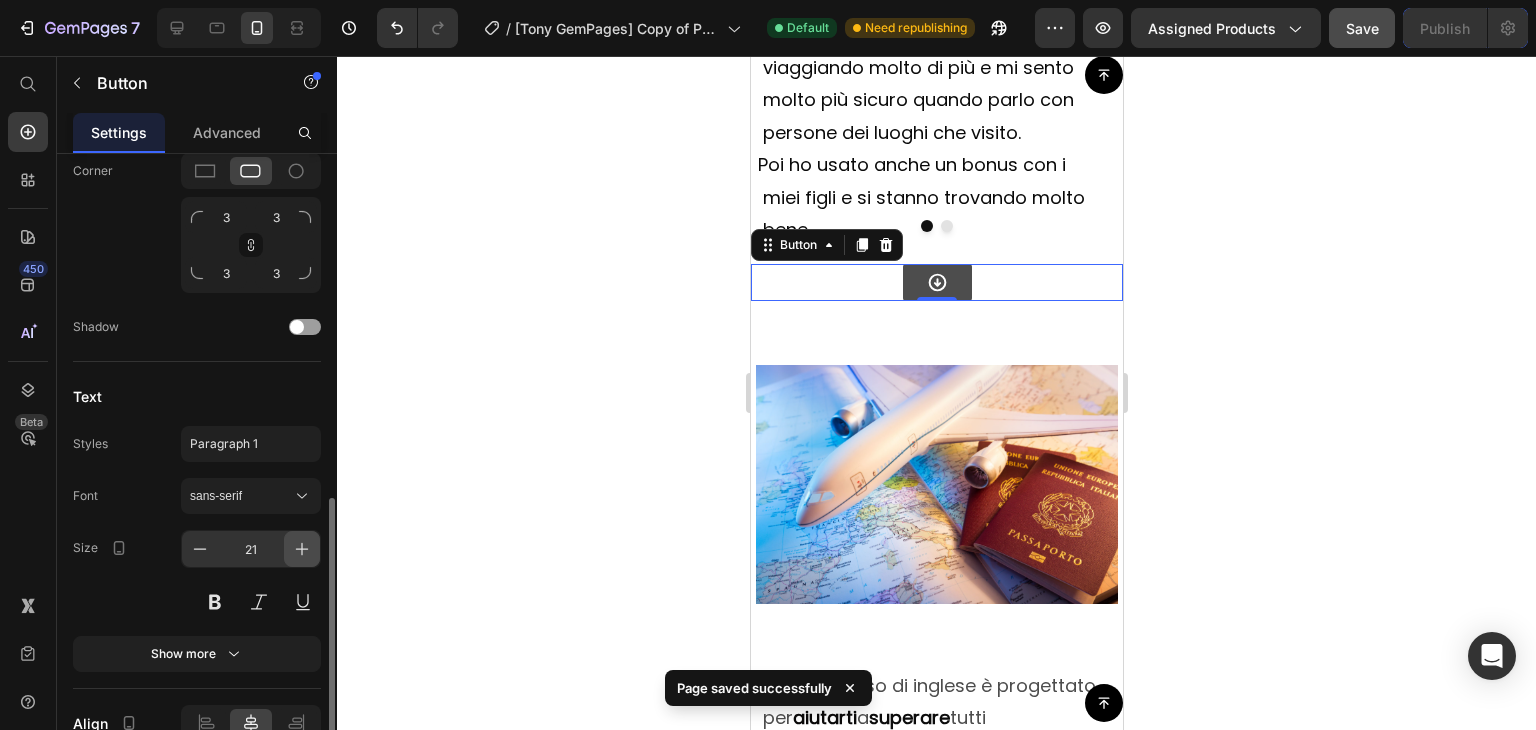 click 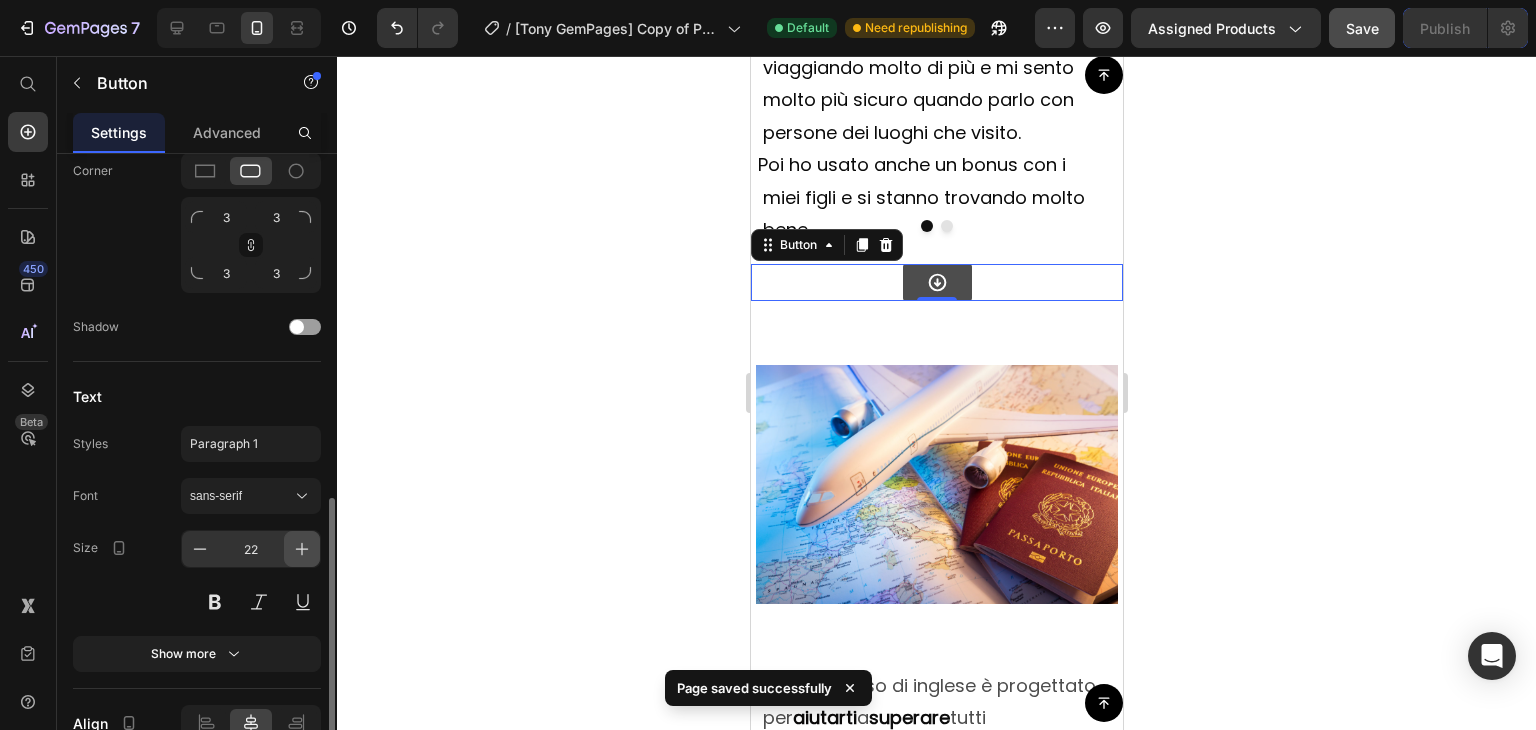 click 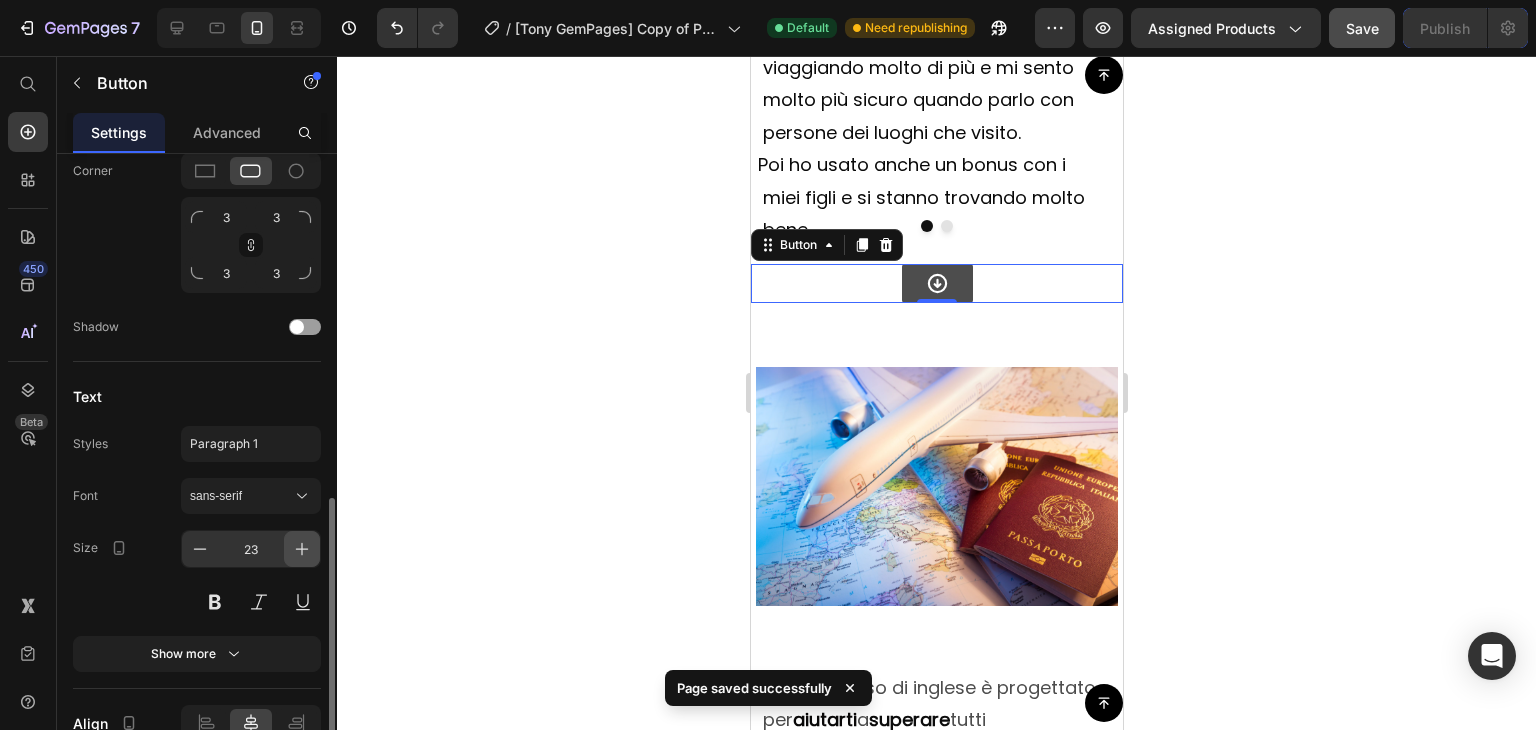 click 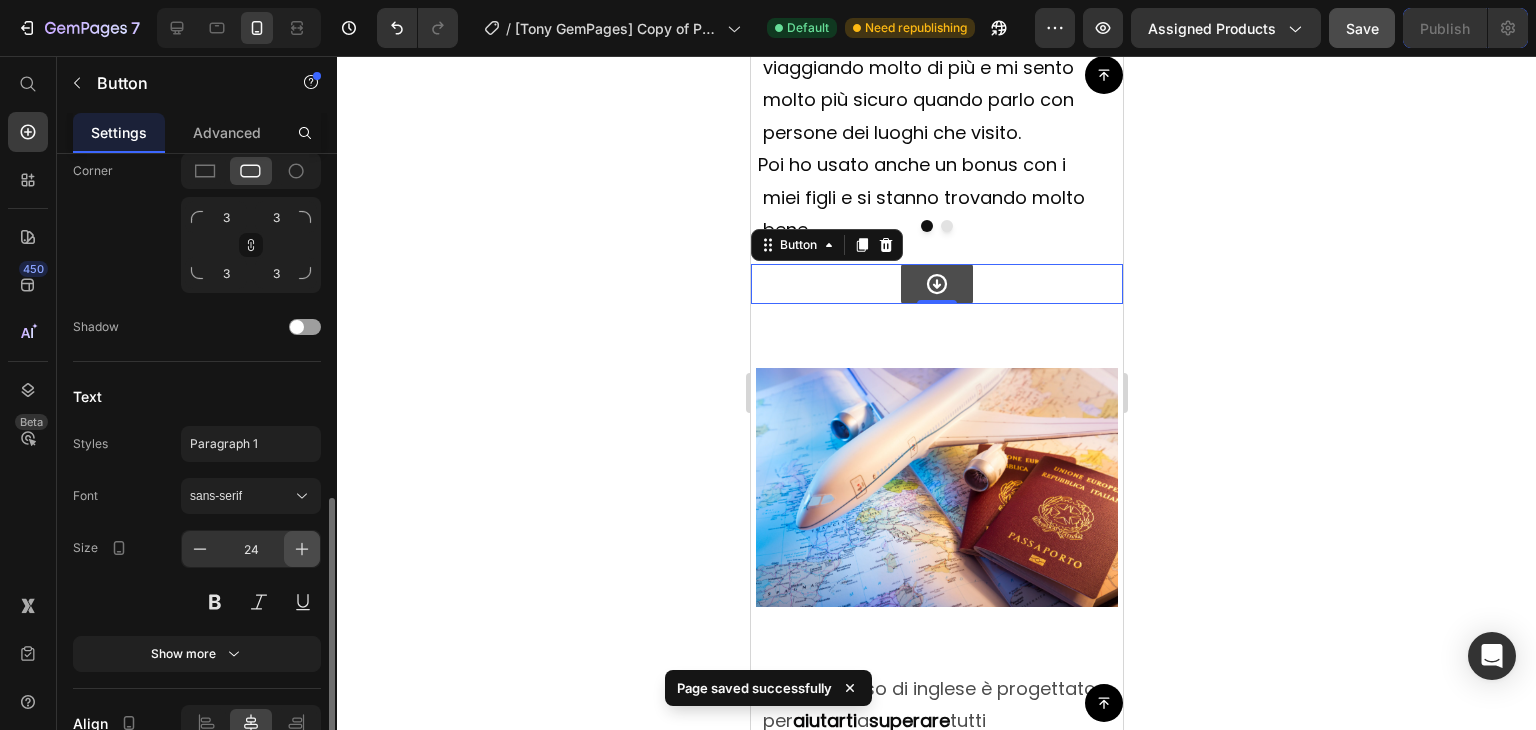 click 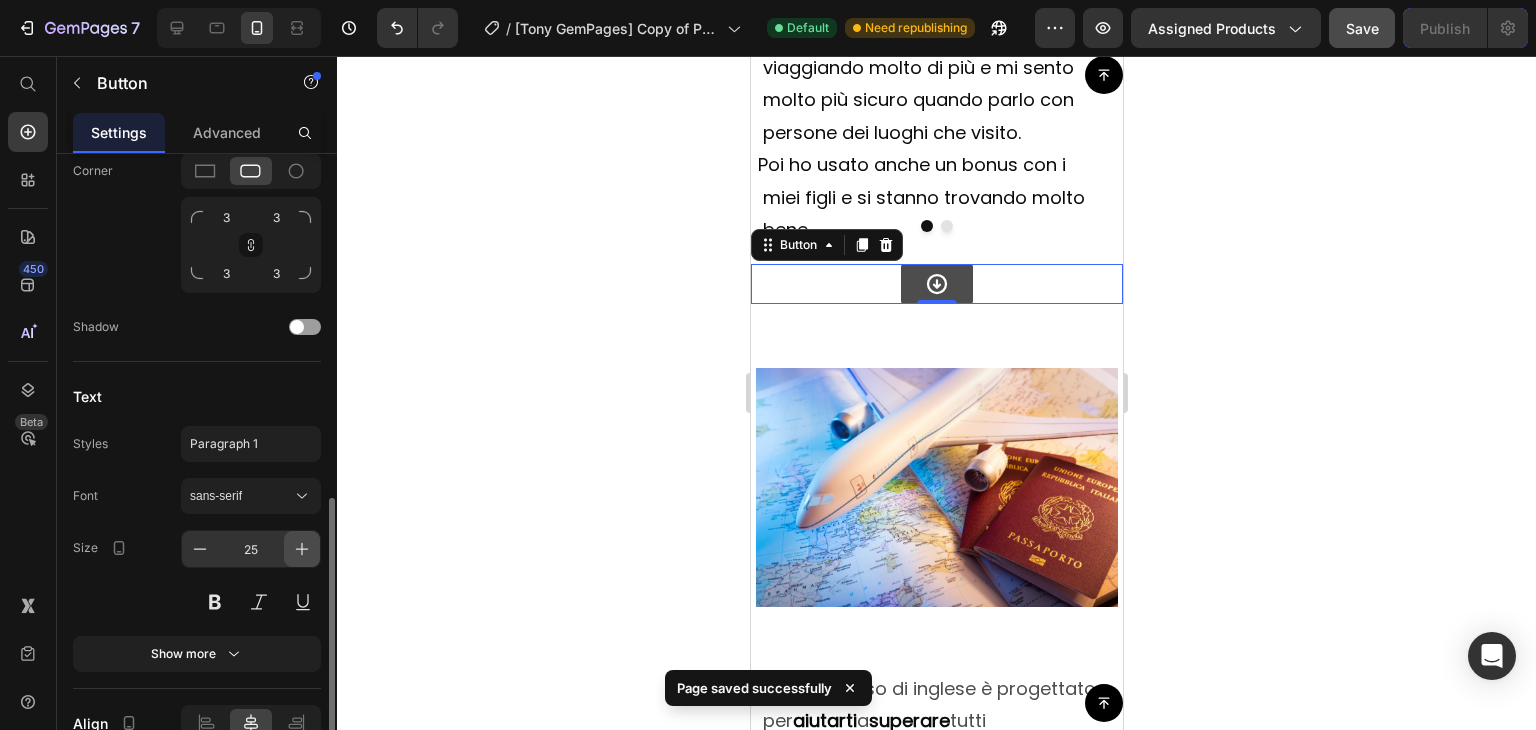click 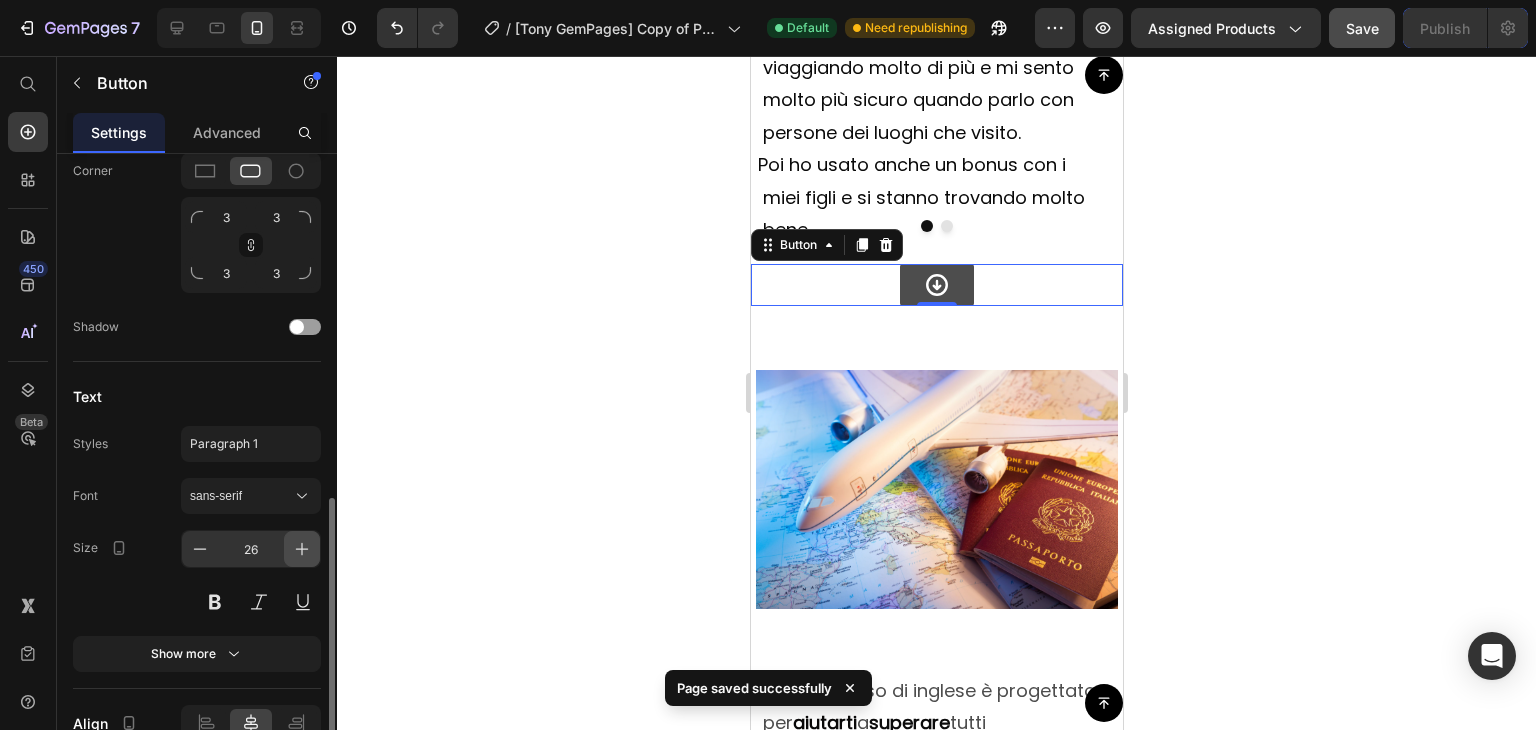 click 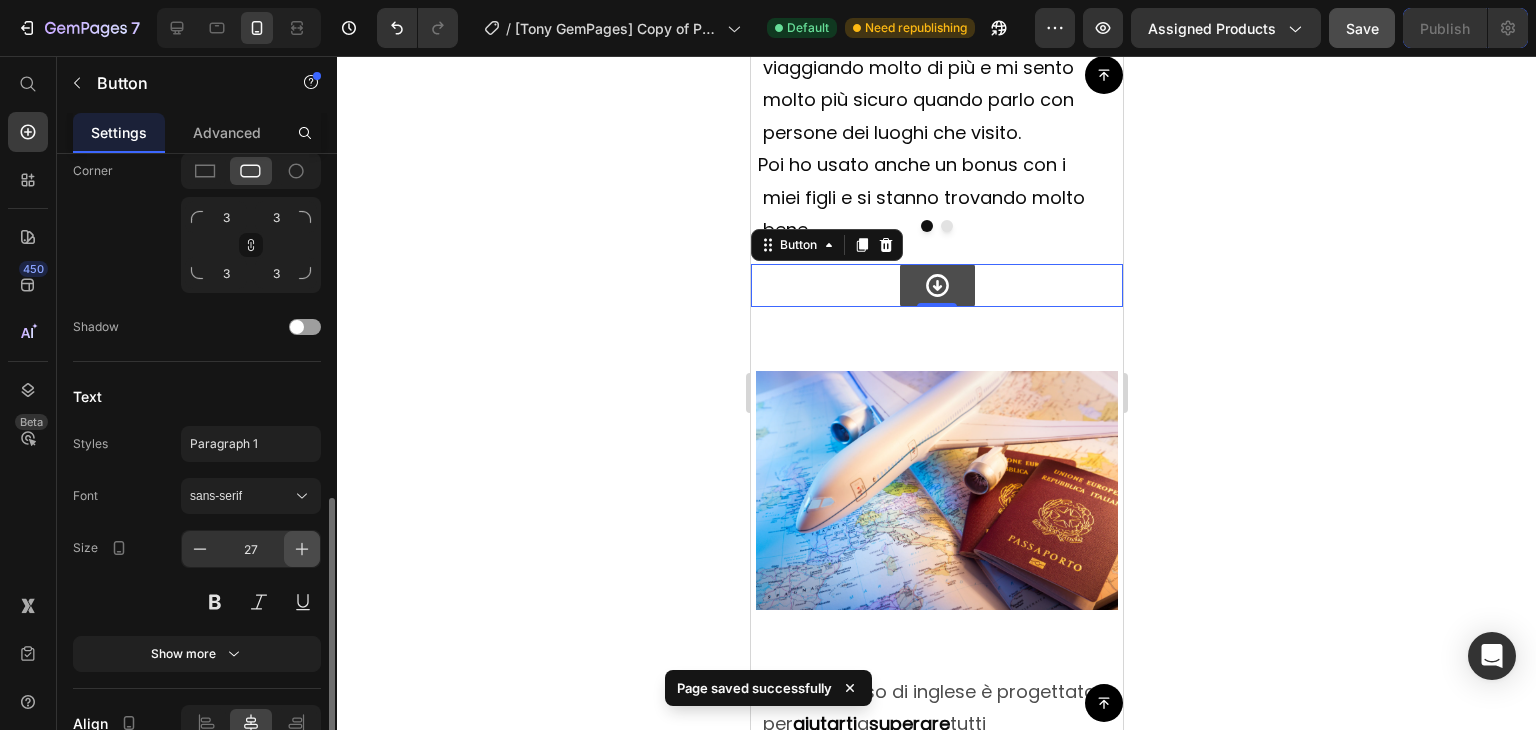 click 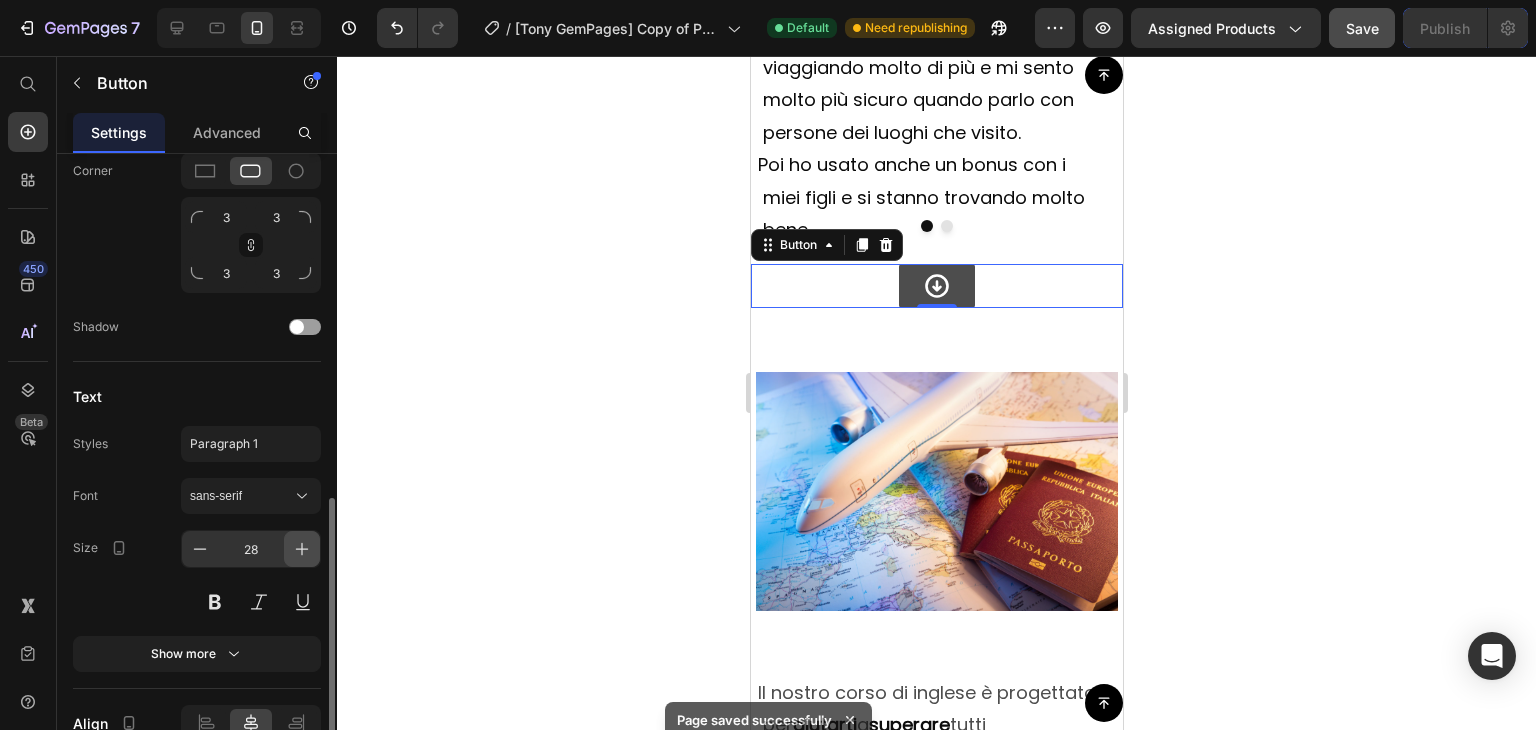 click 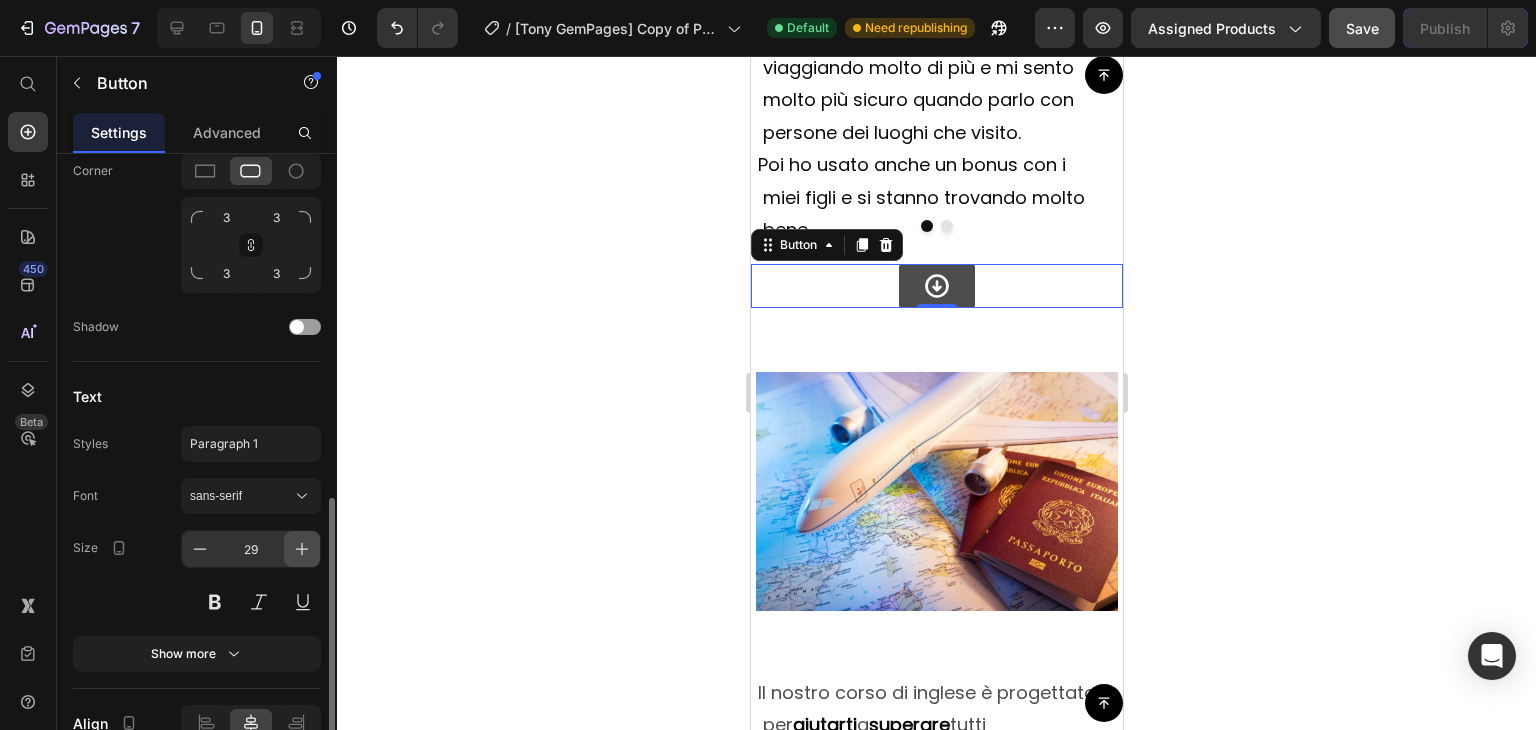 click 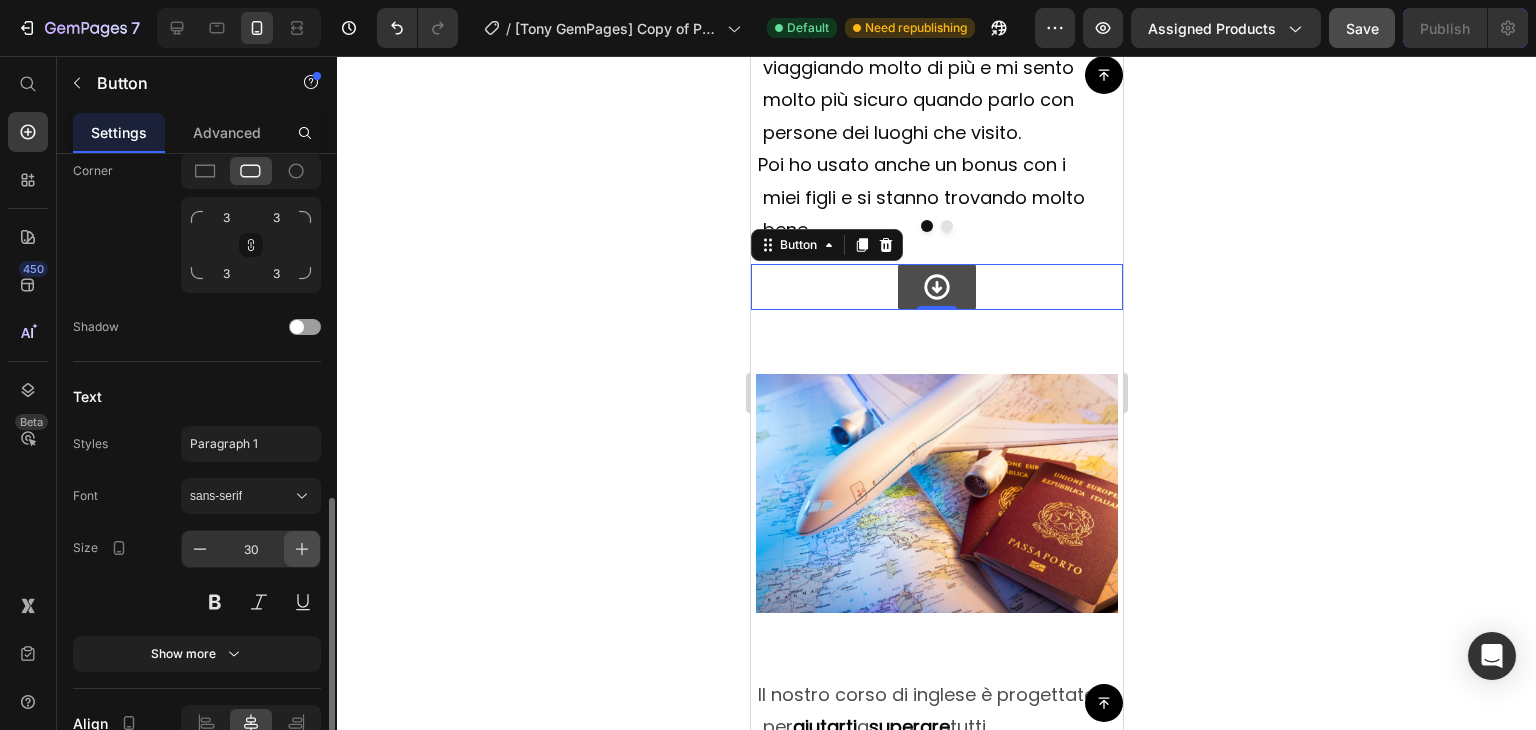 click 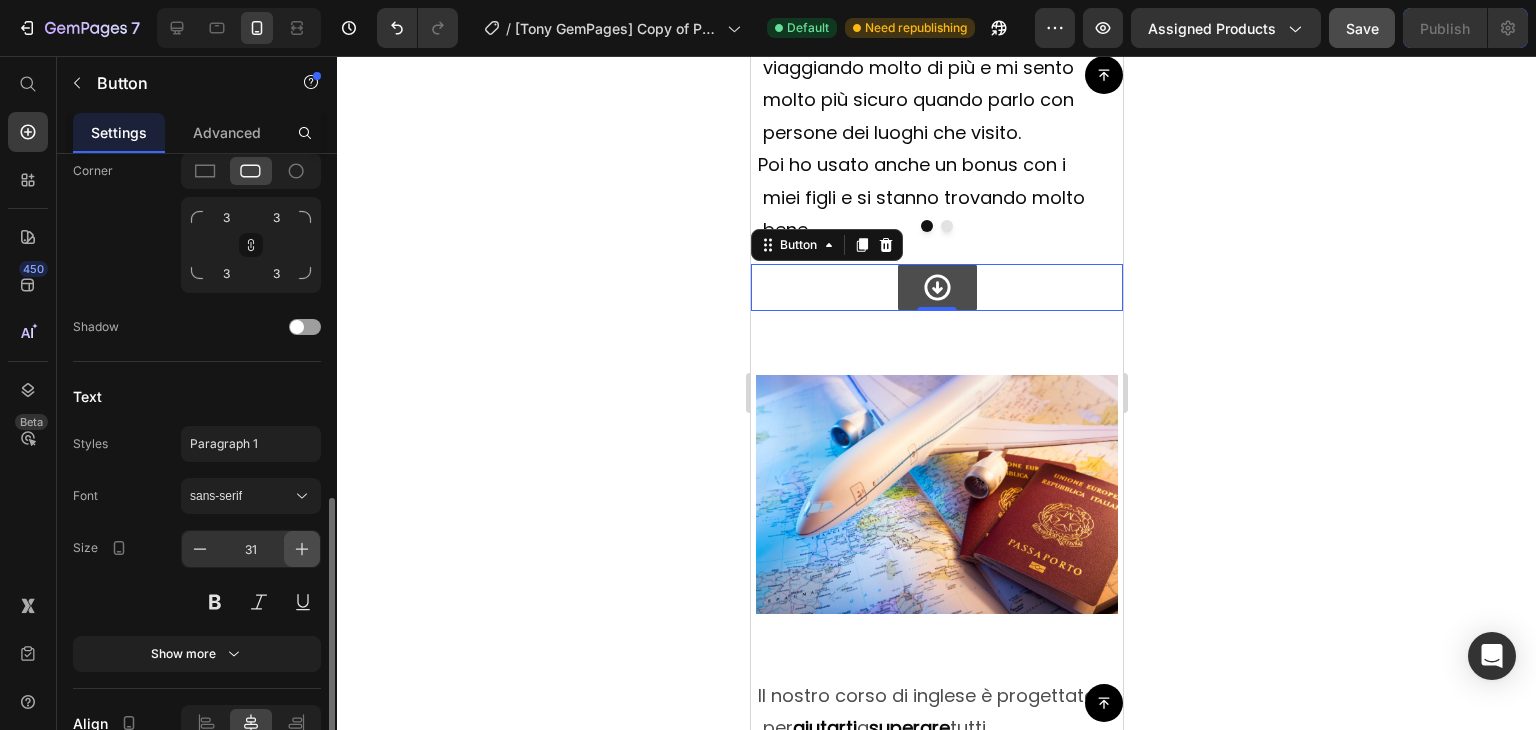 click 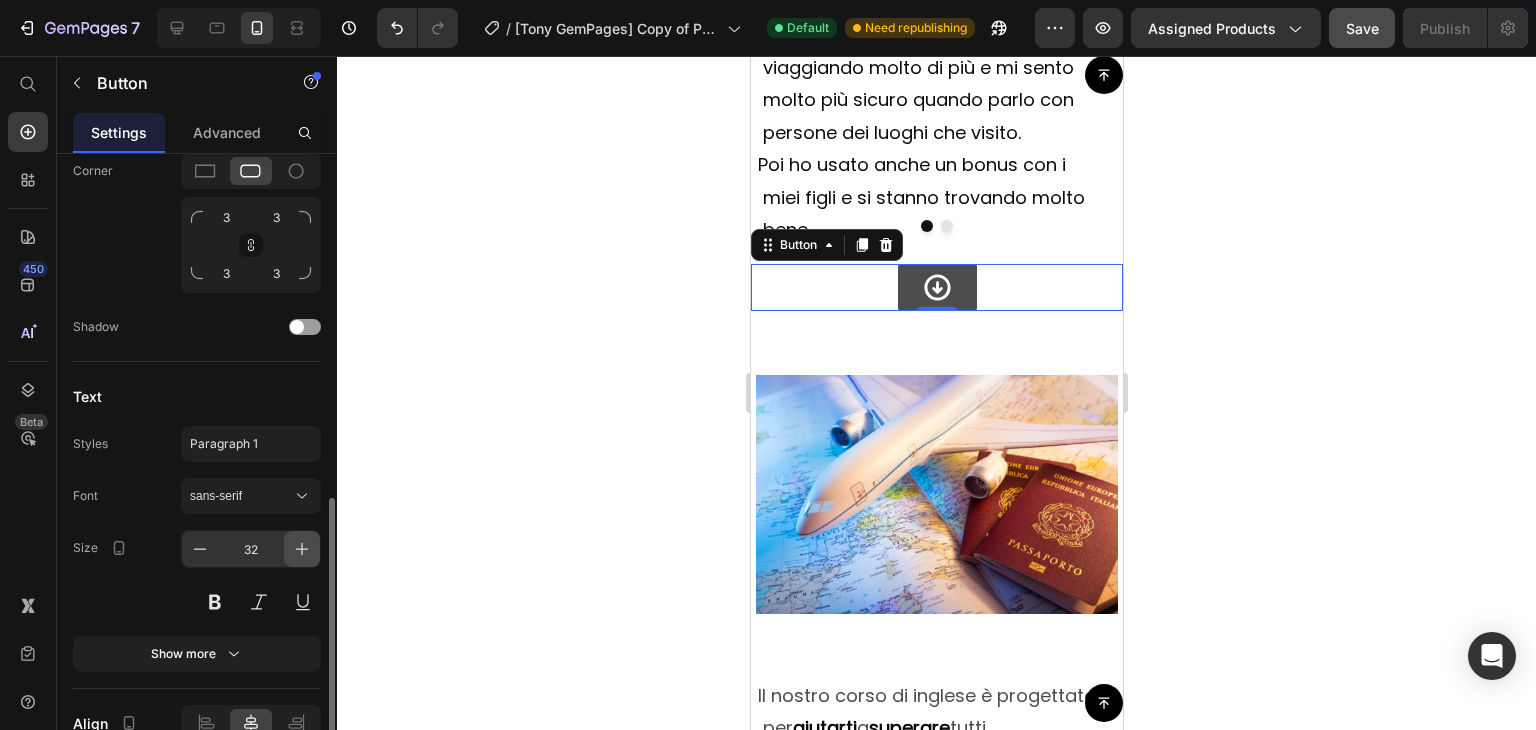 click 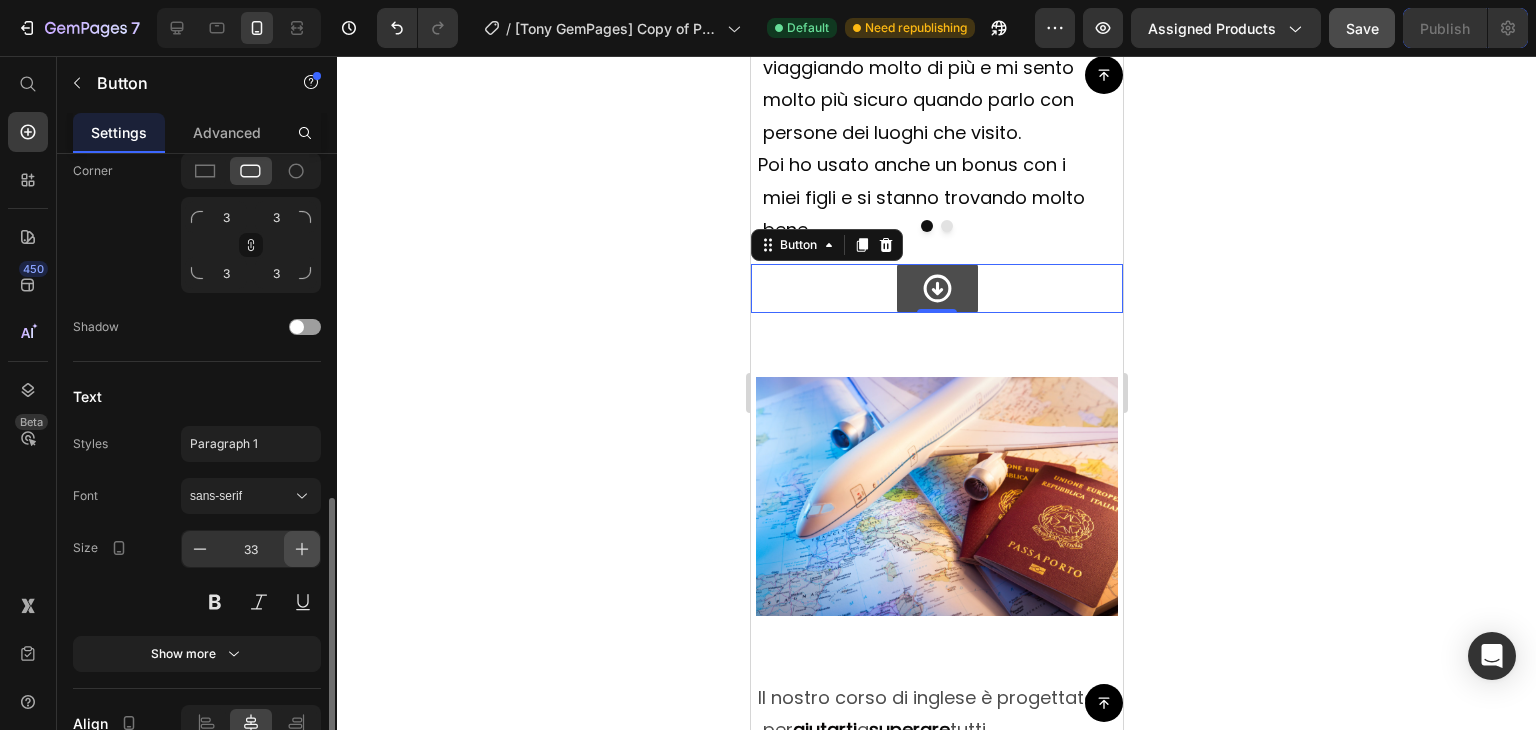 click 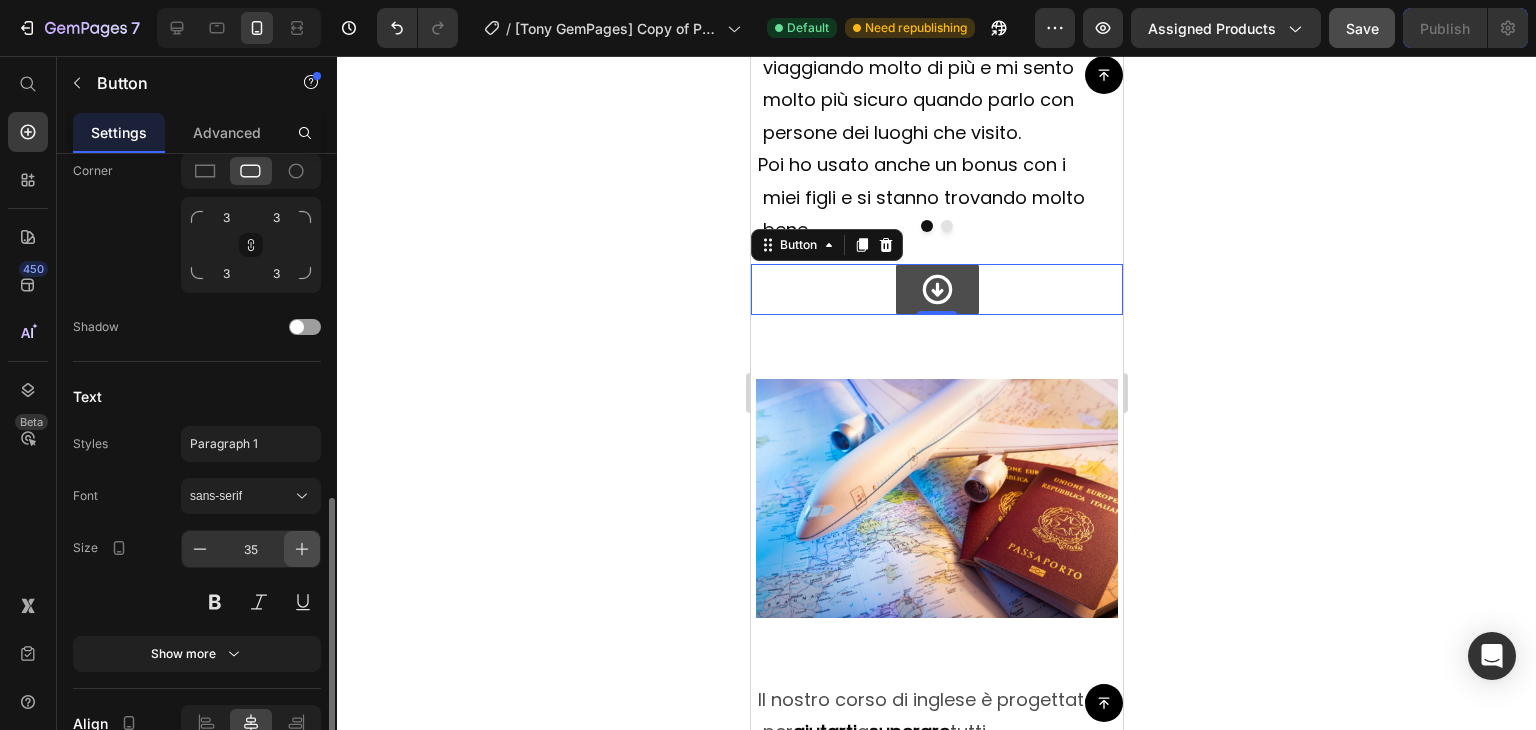 click 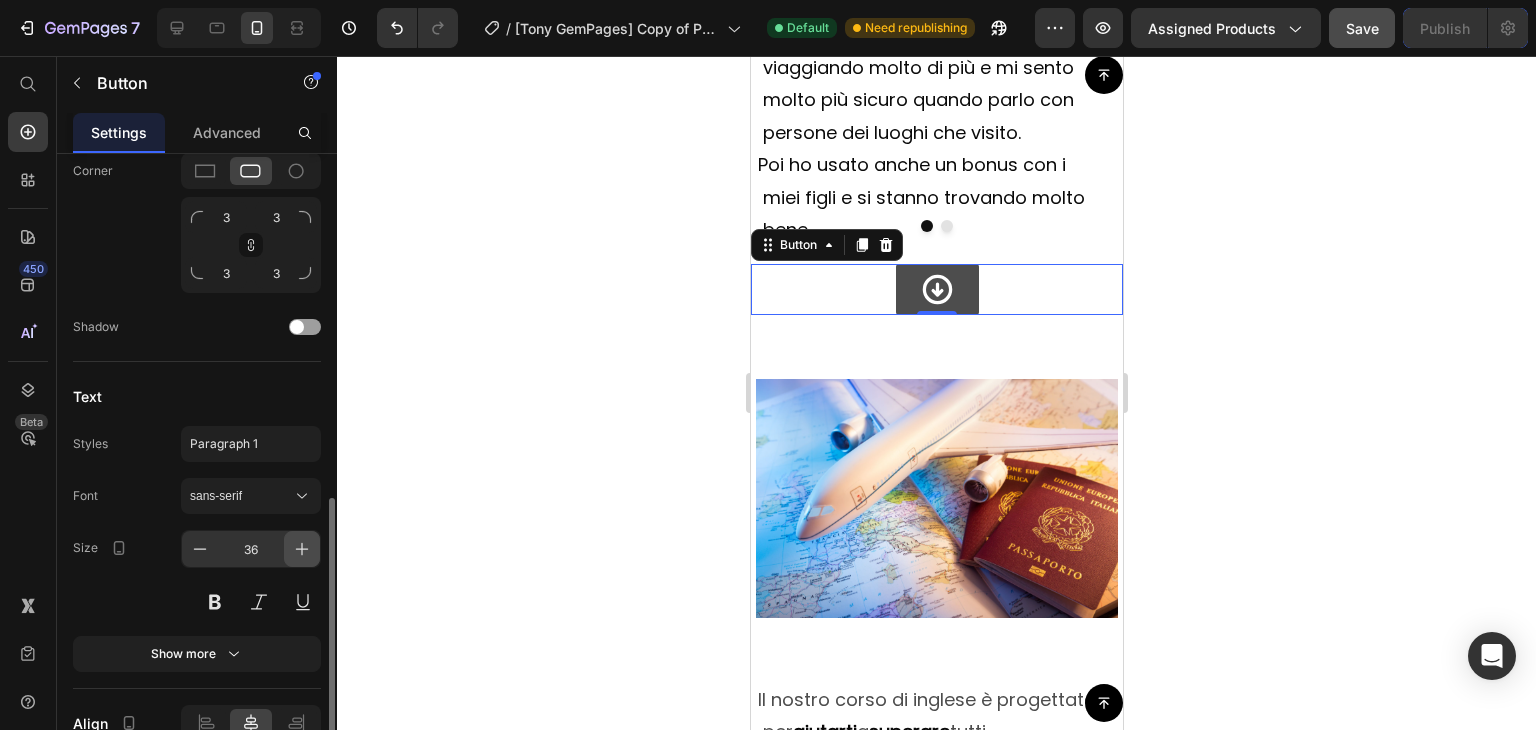 click 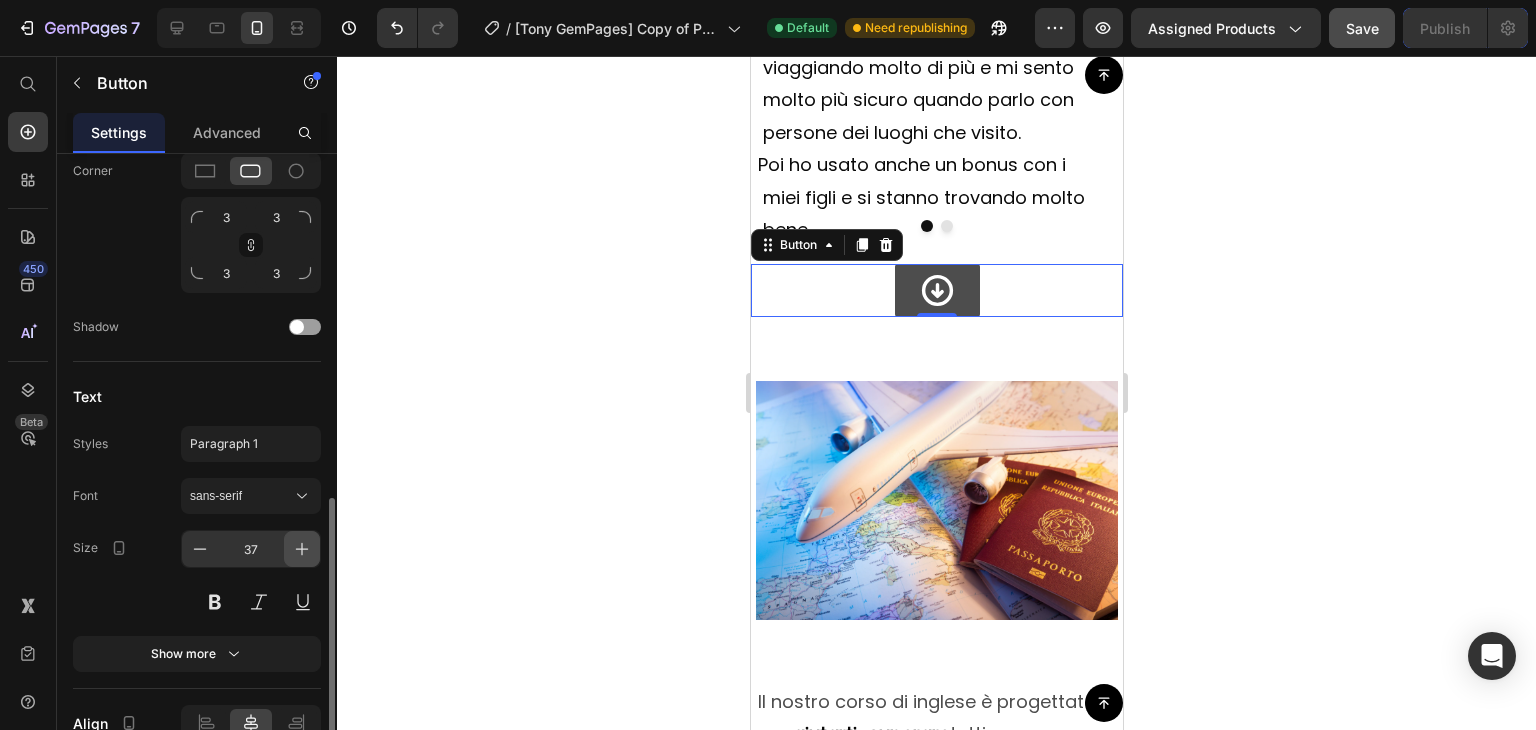 click 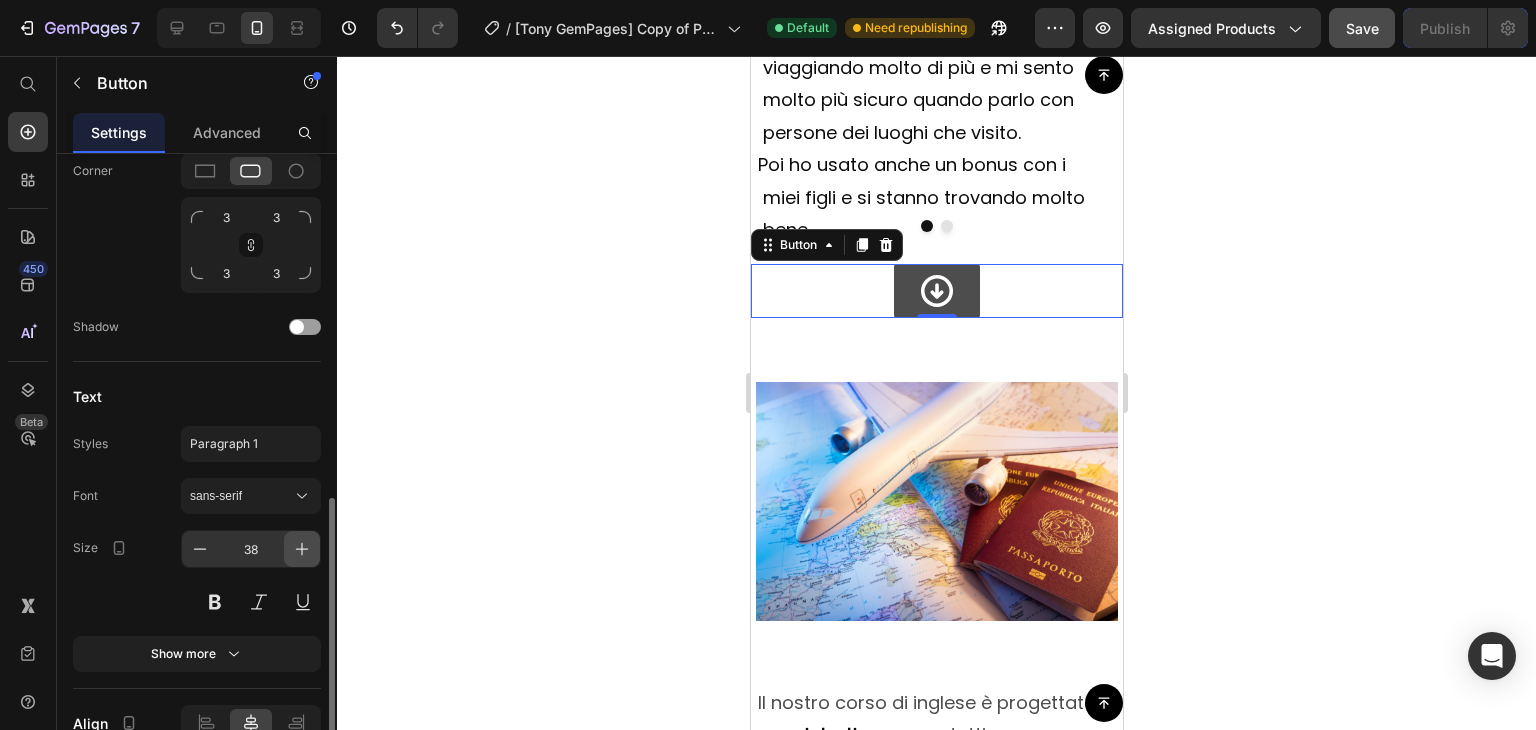 click 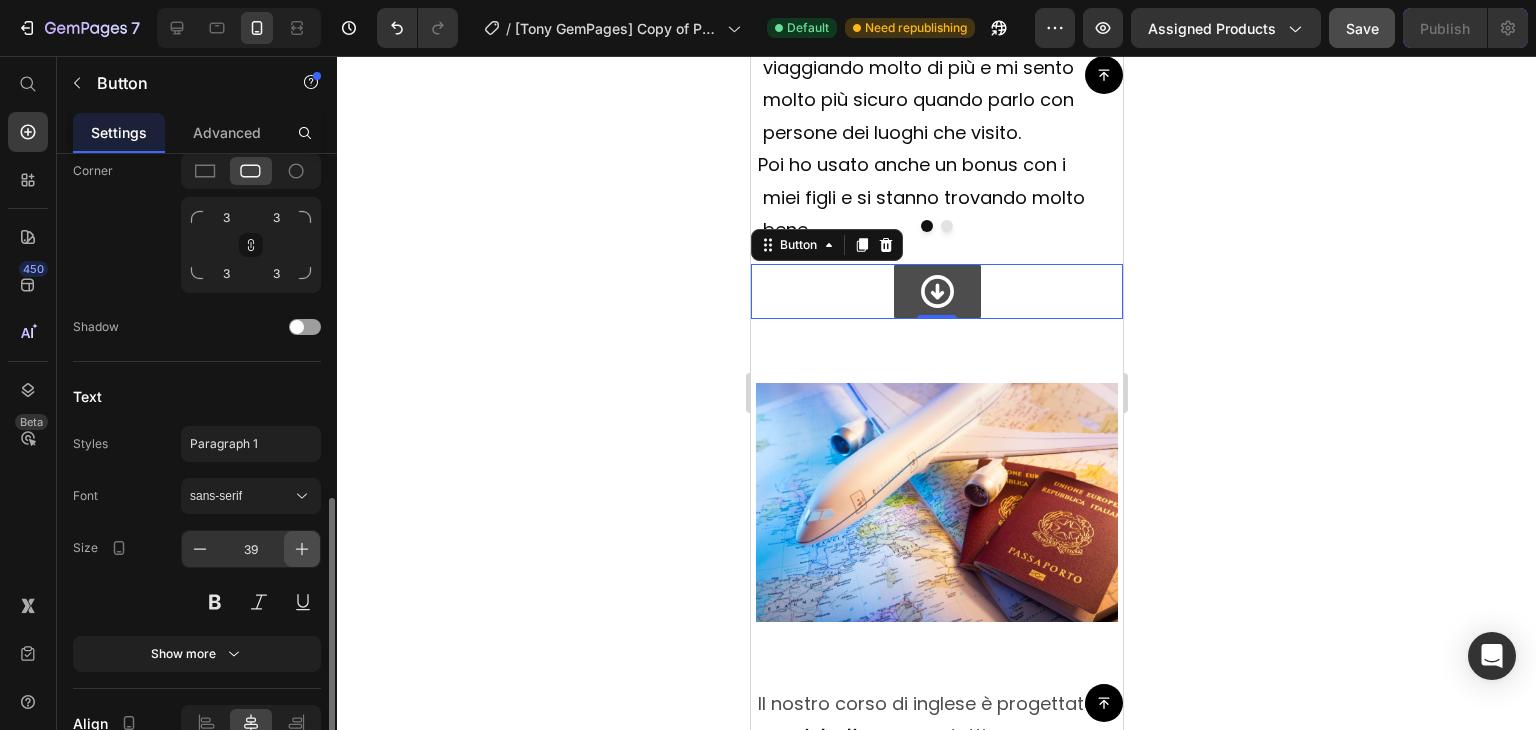 click 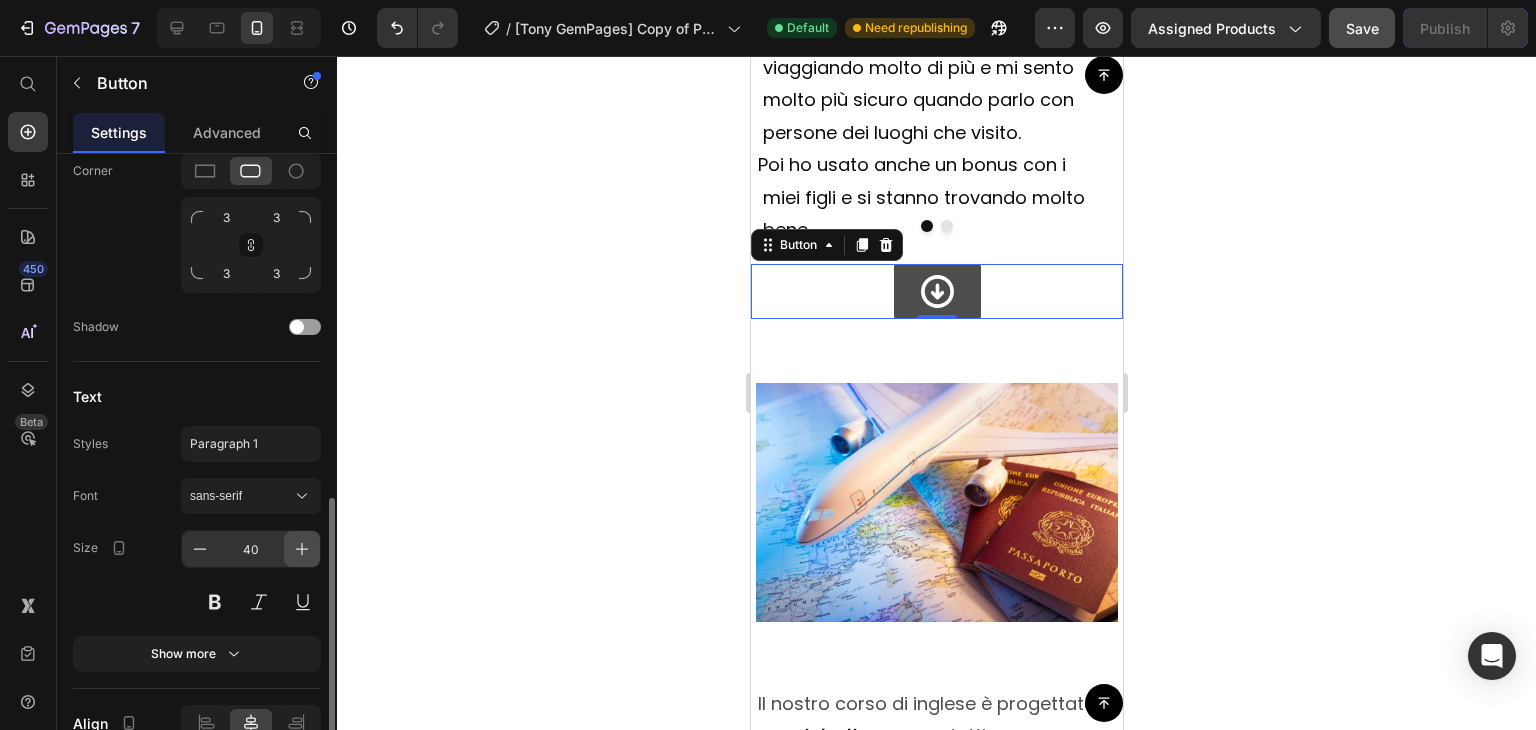 click 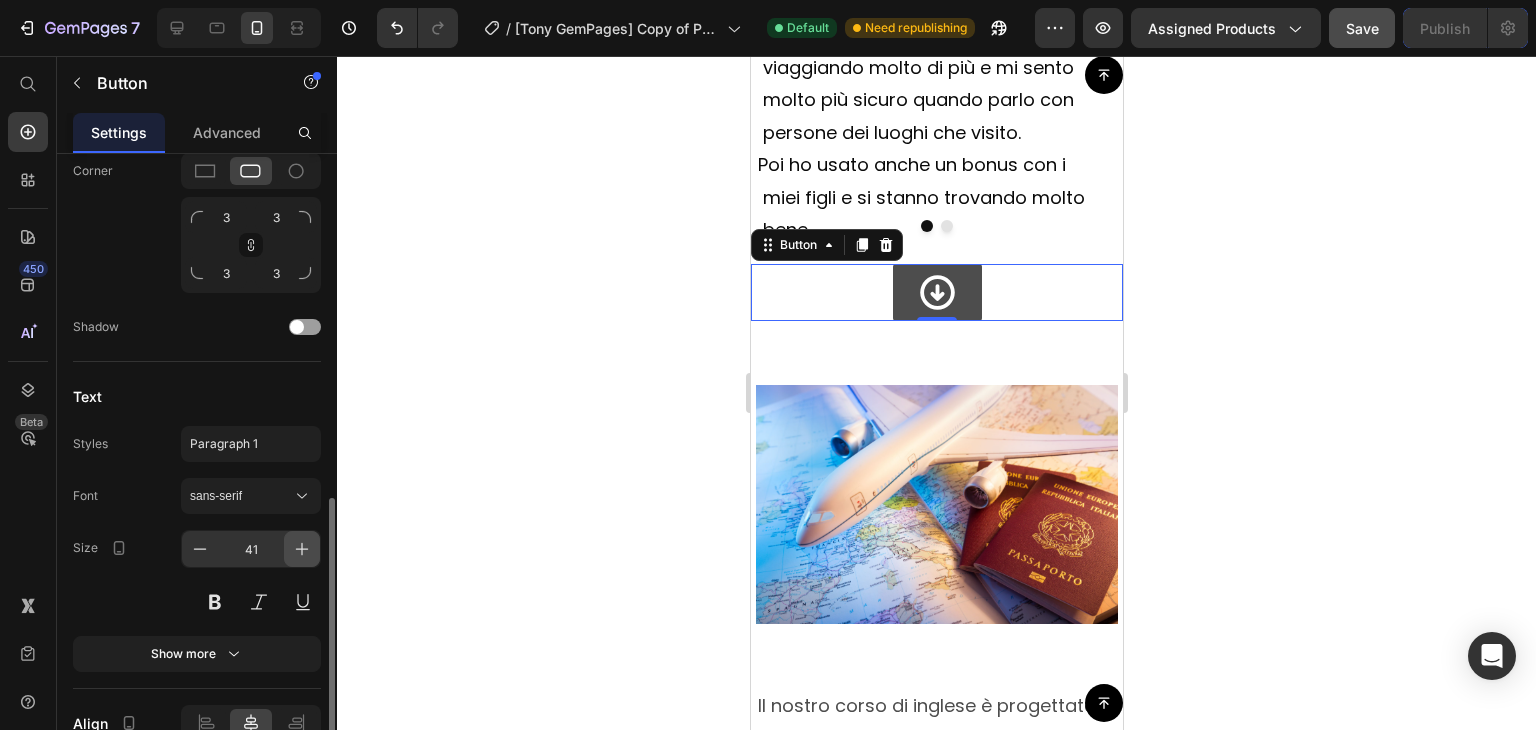 click 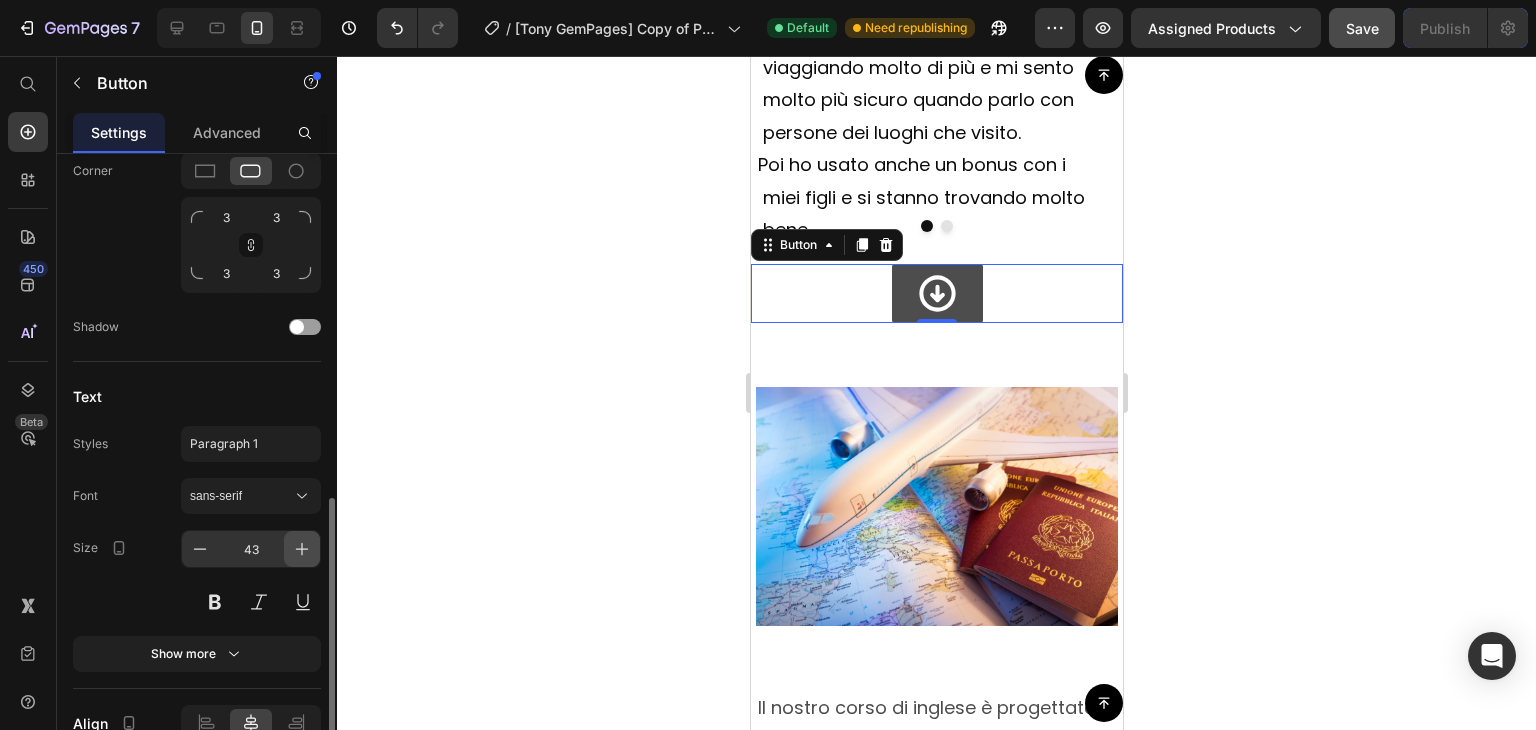 click 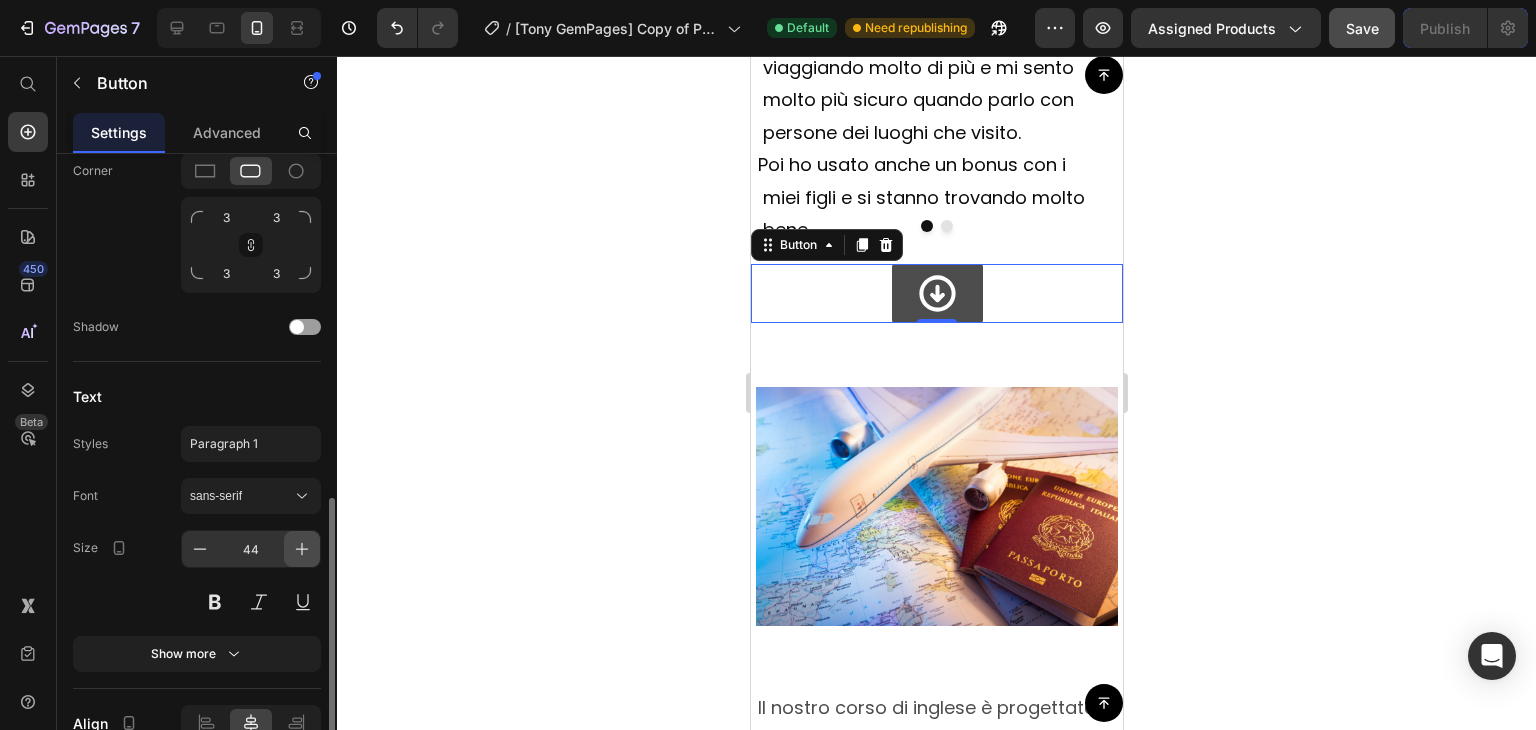 click 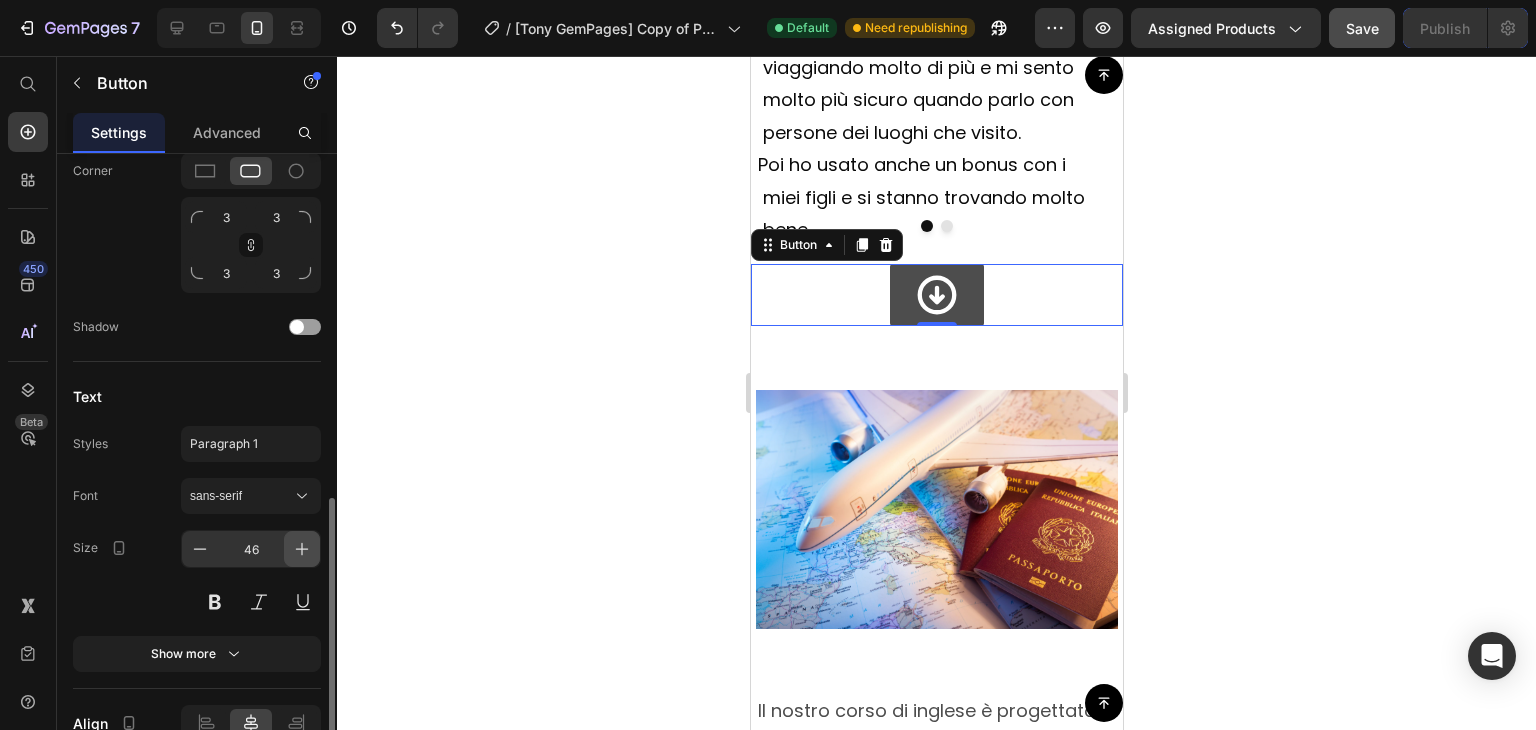 click 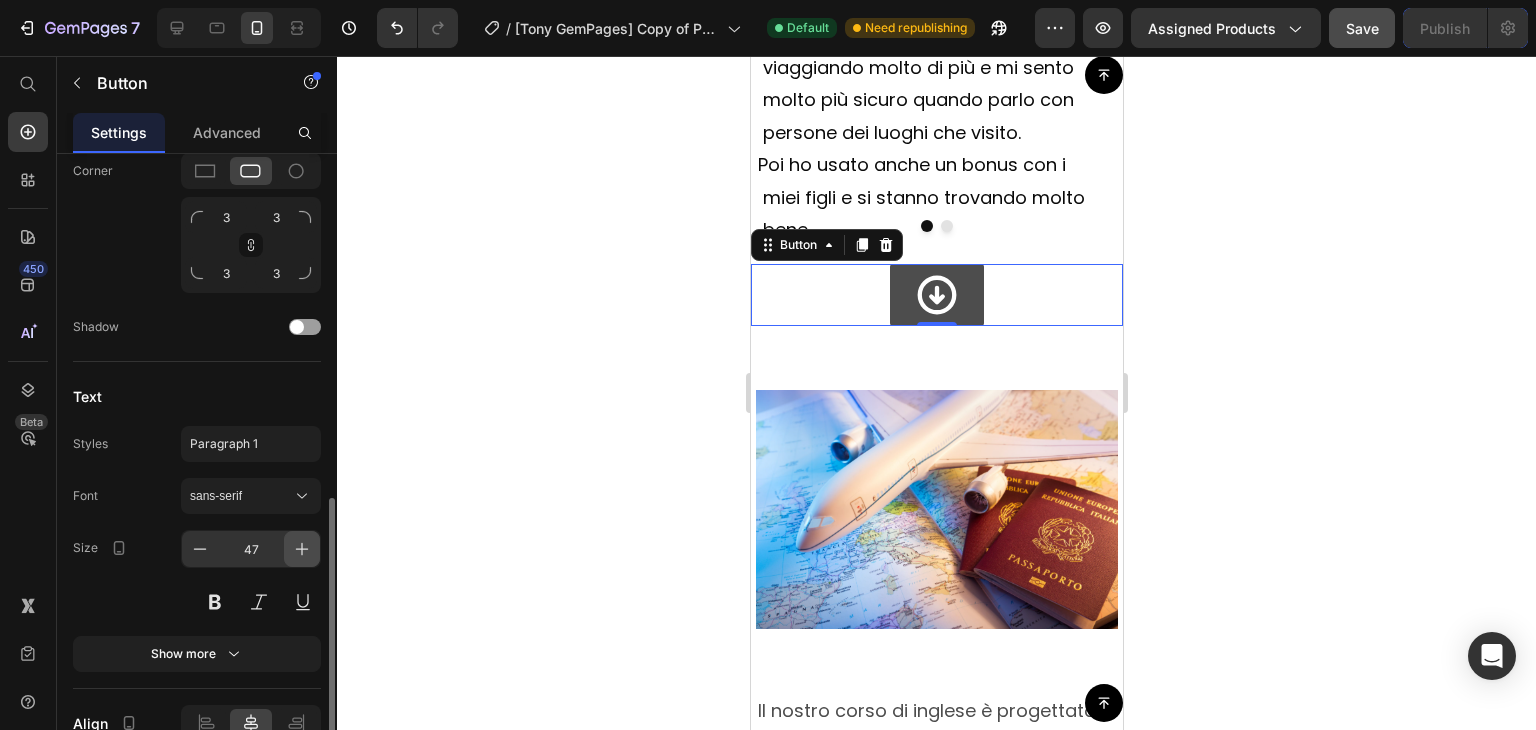 click 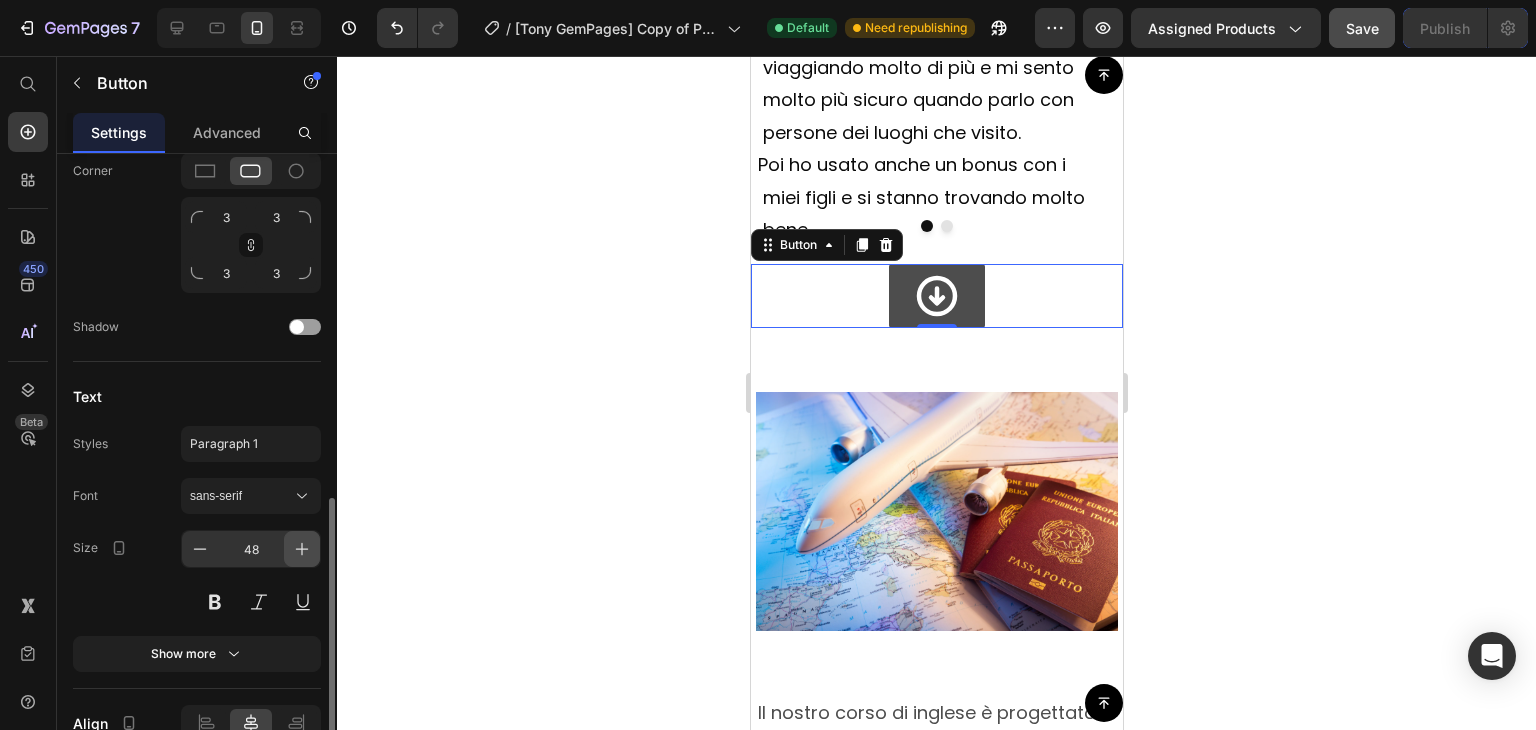 click 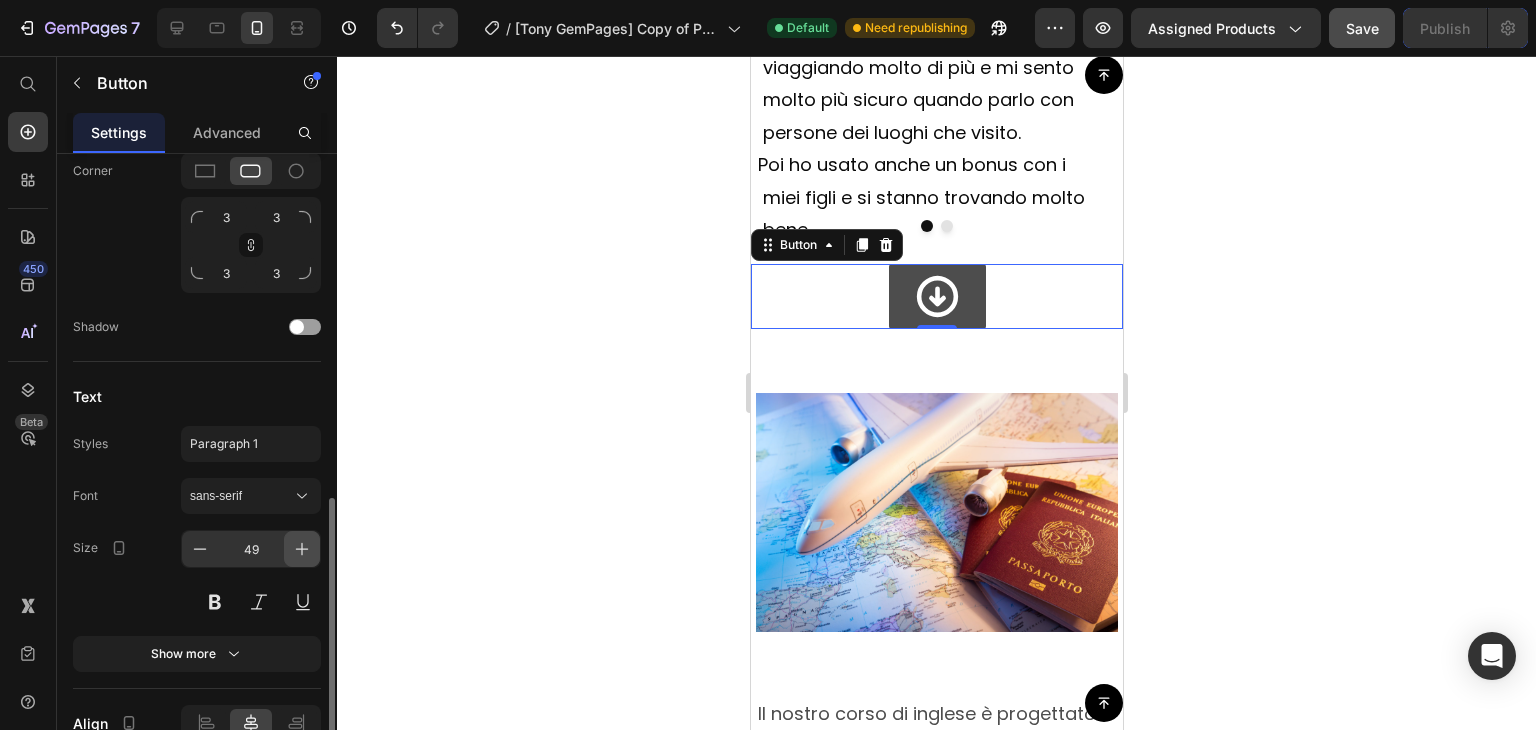 click 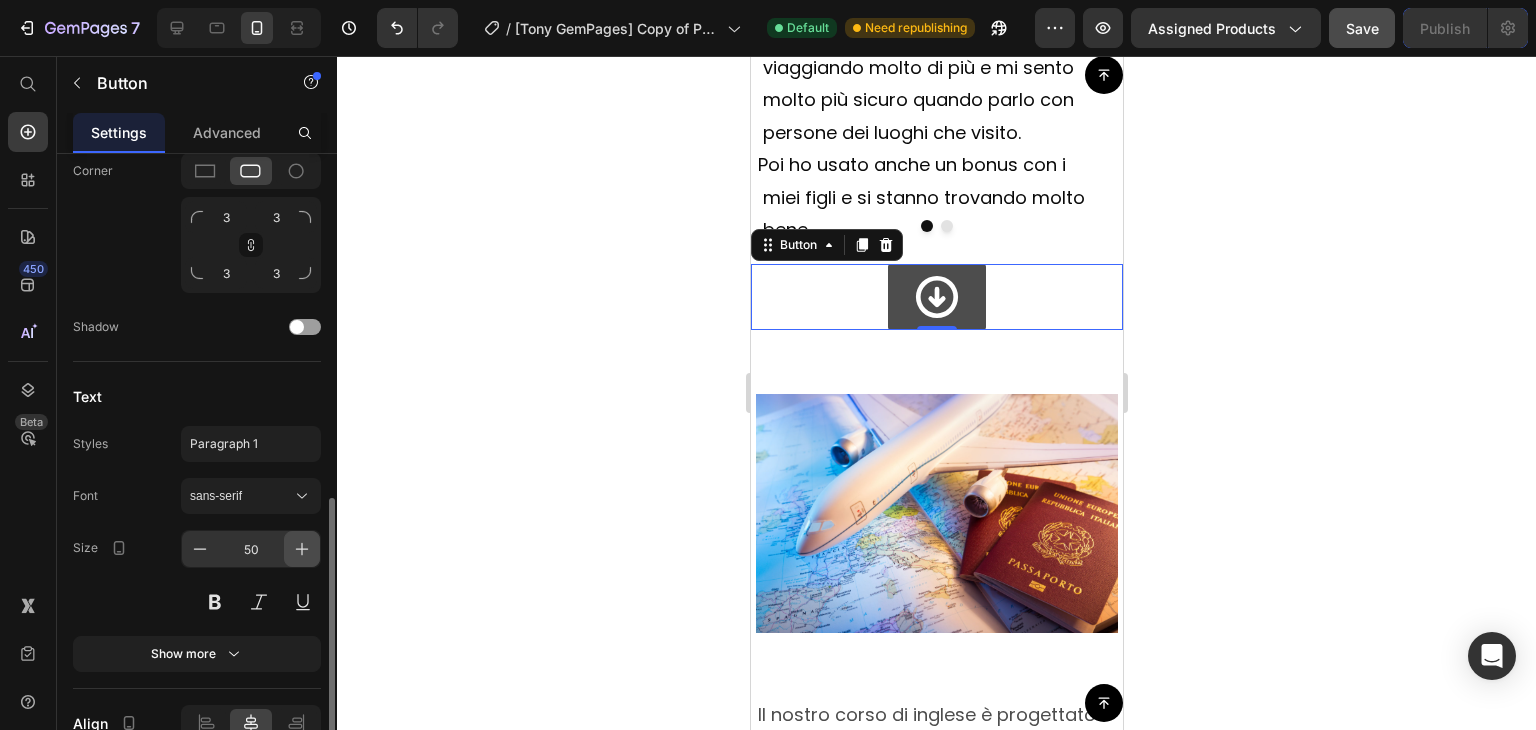 click 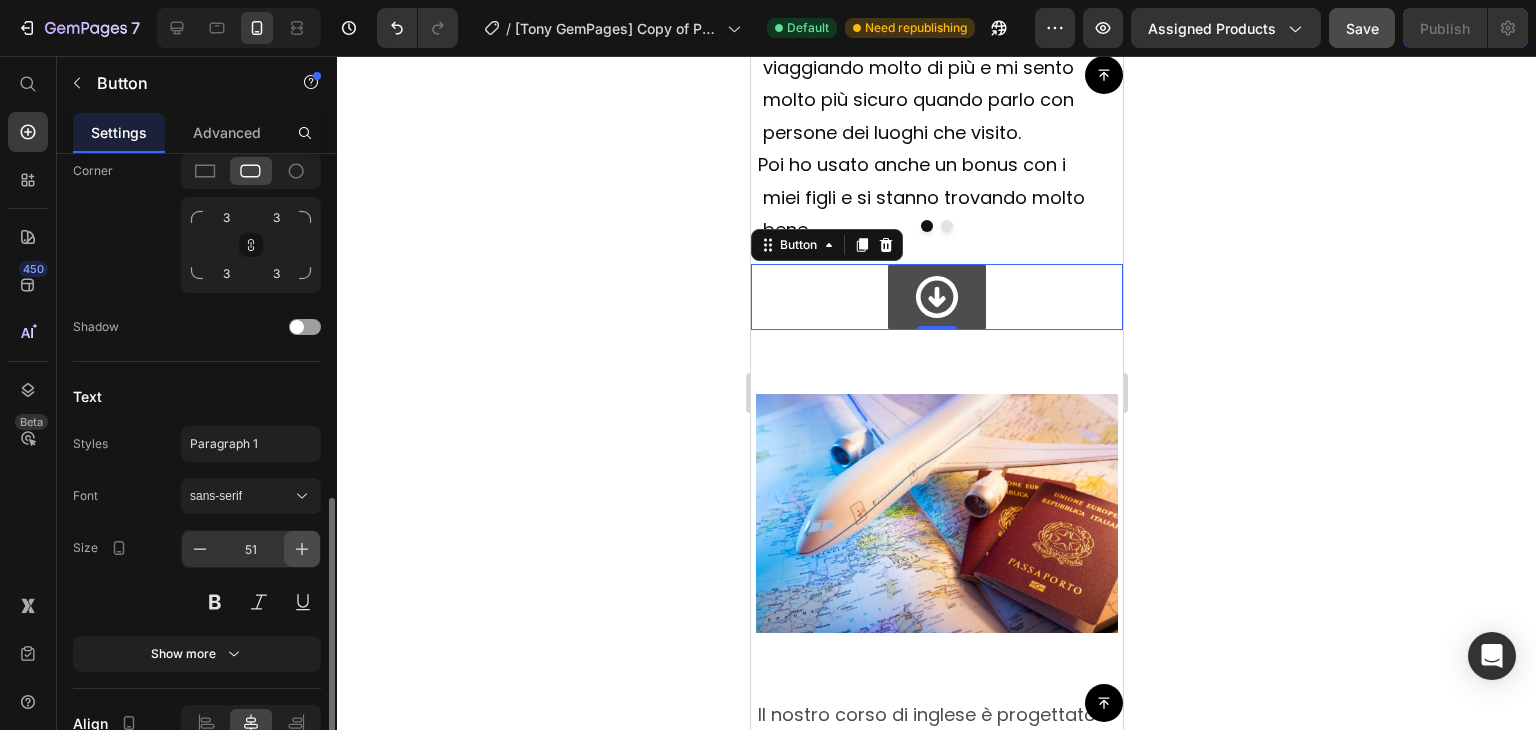 click 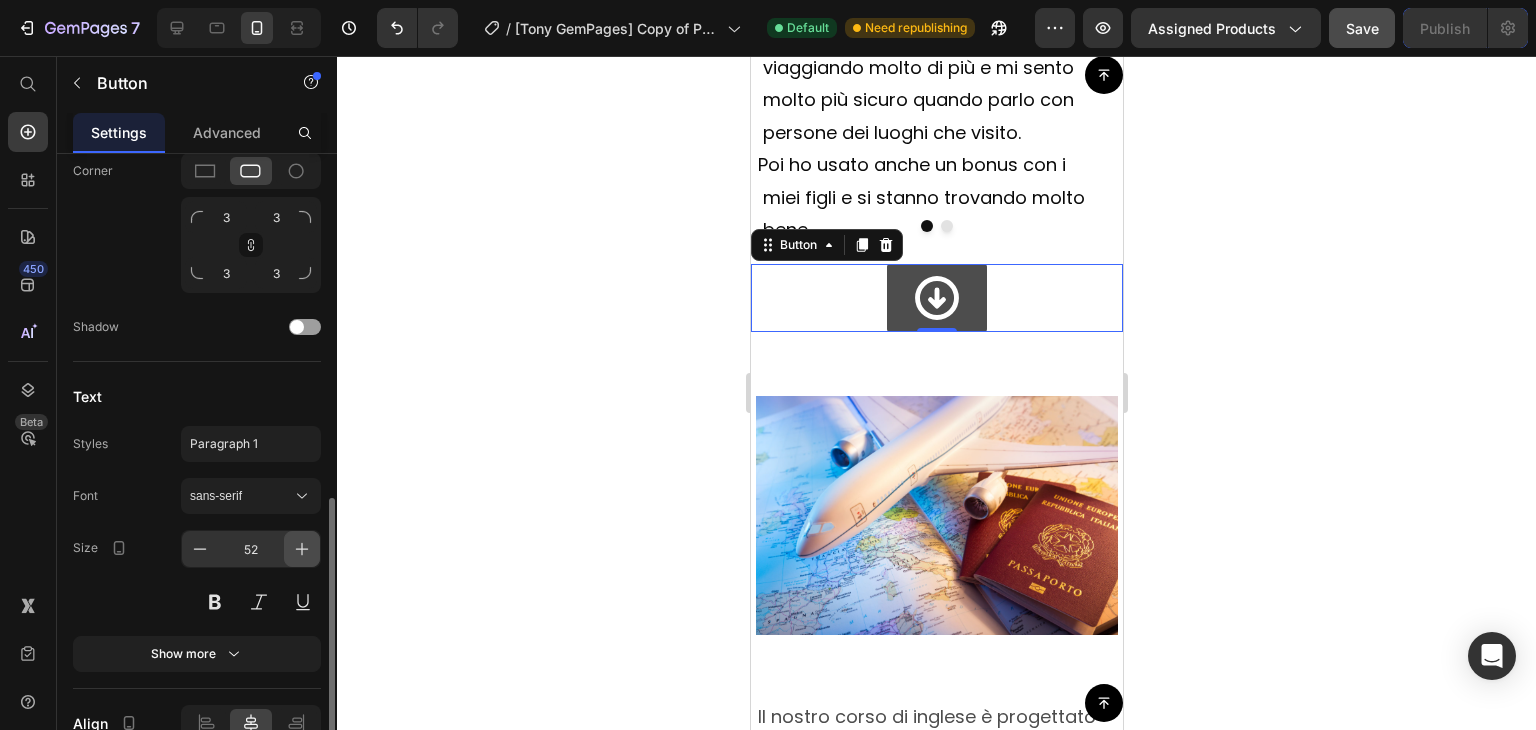 click 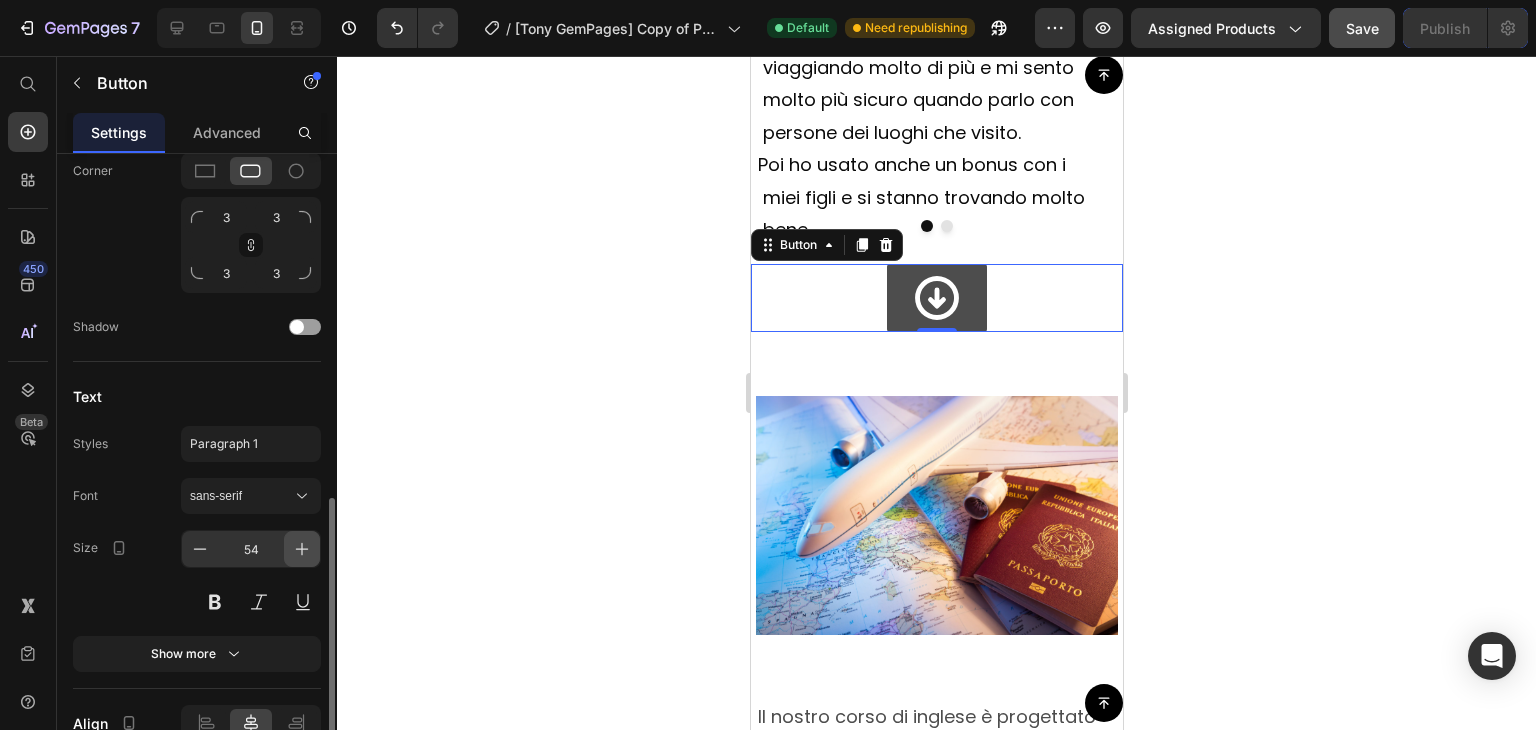 click 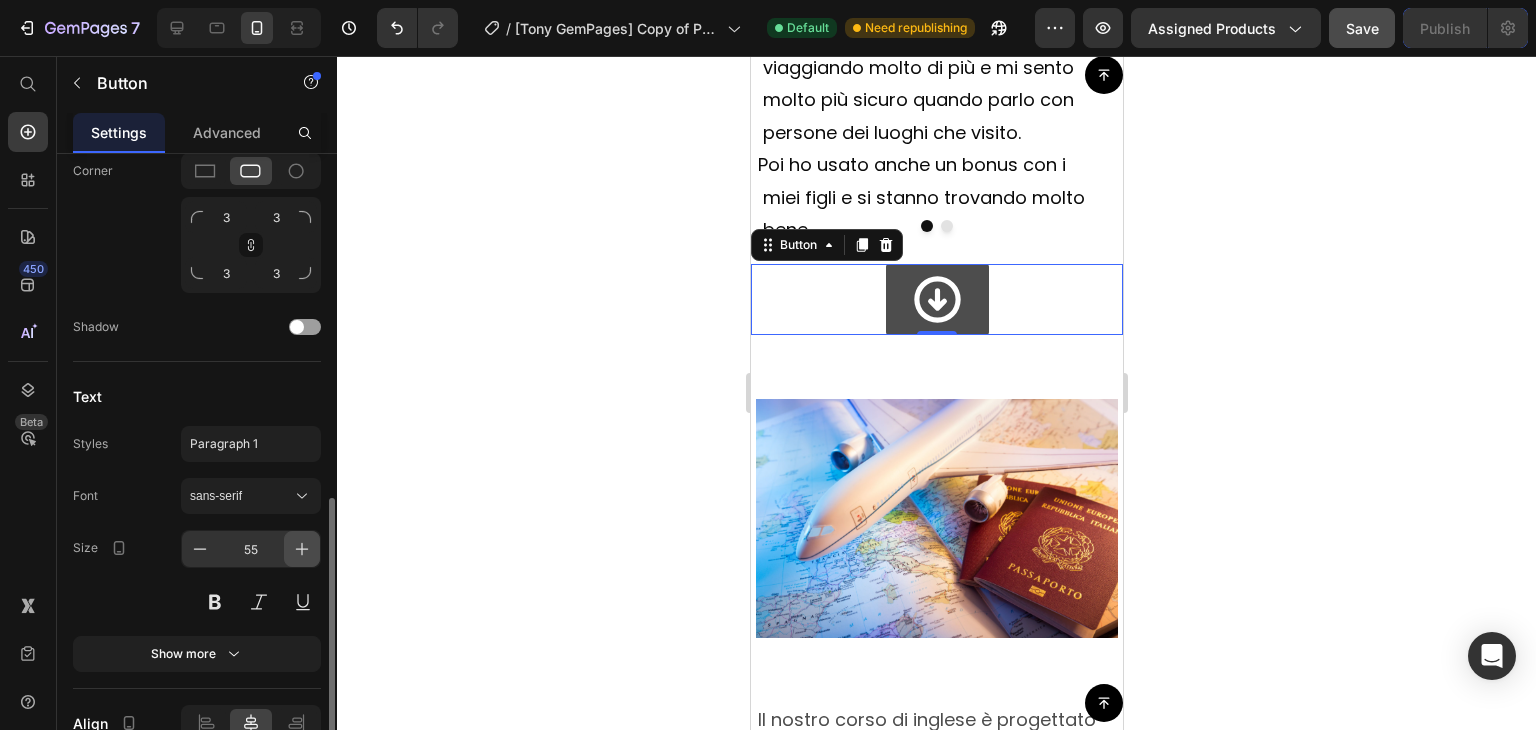 click 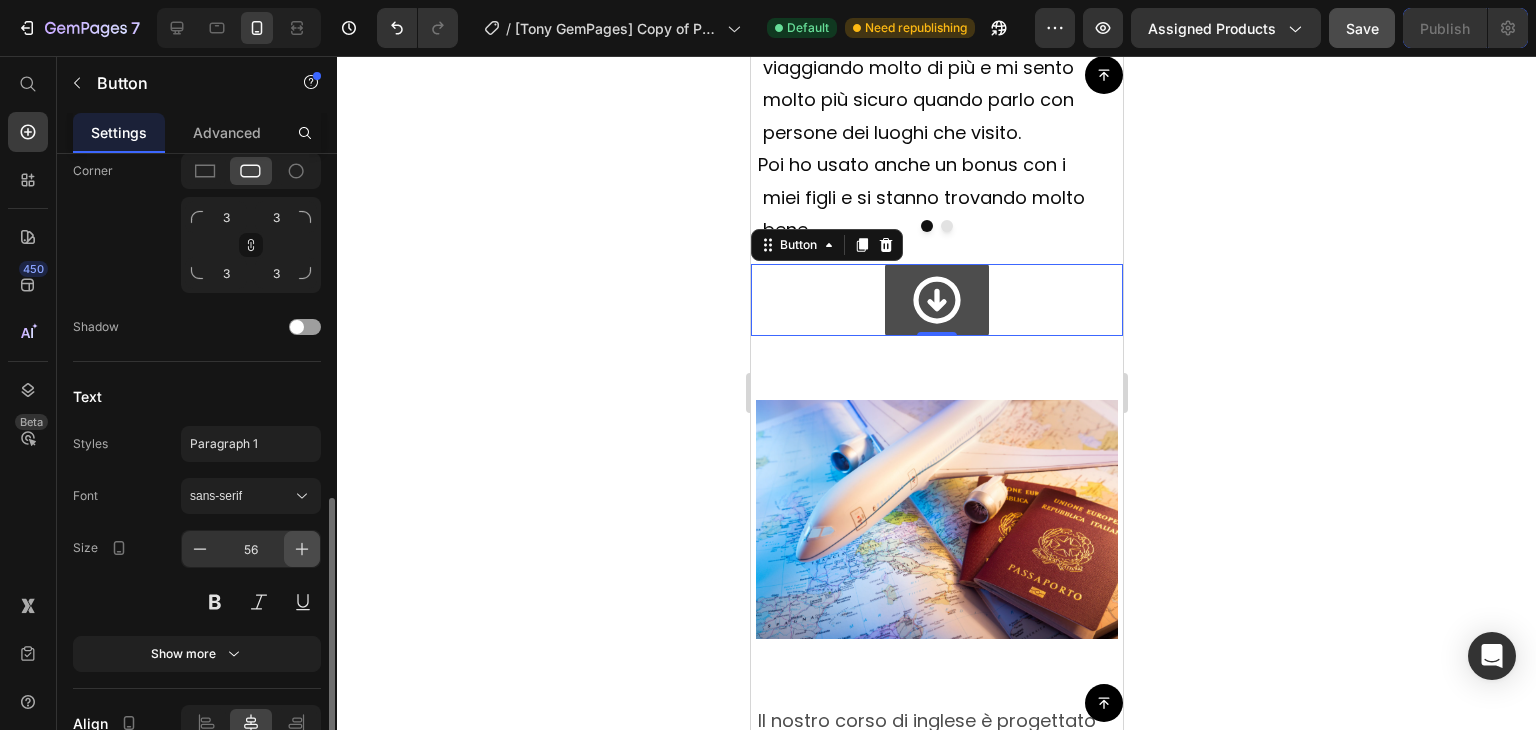 click 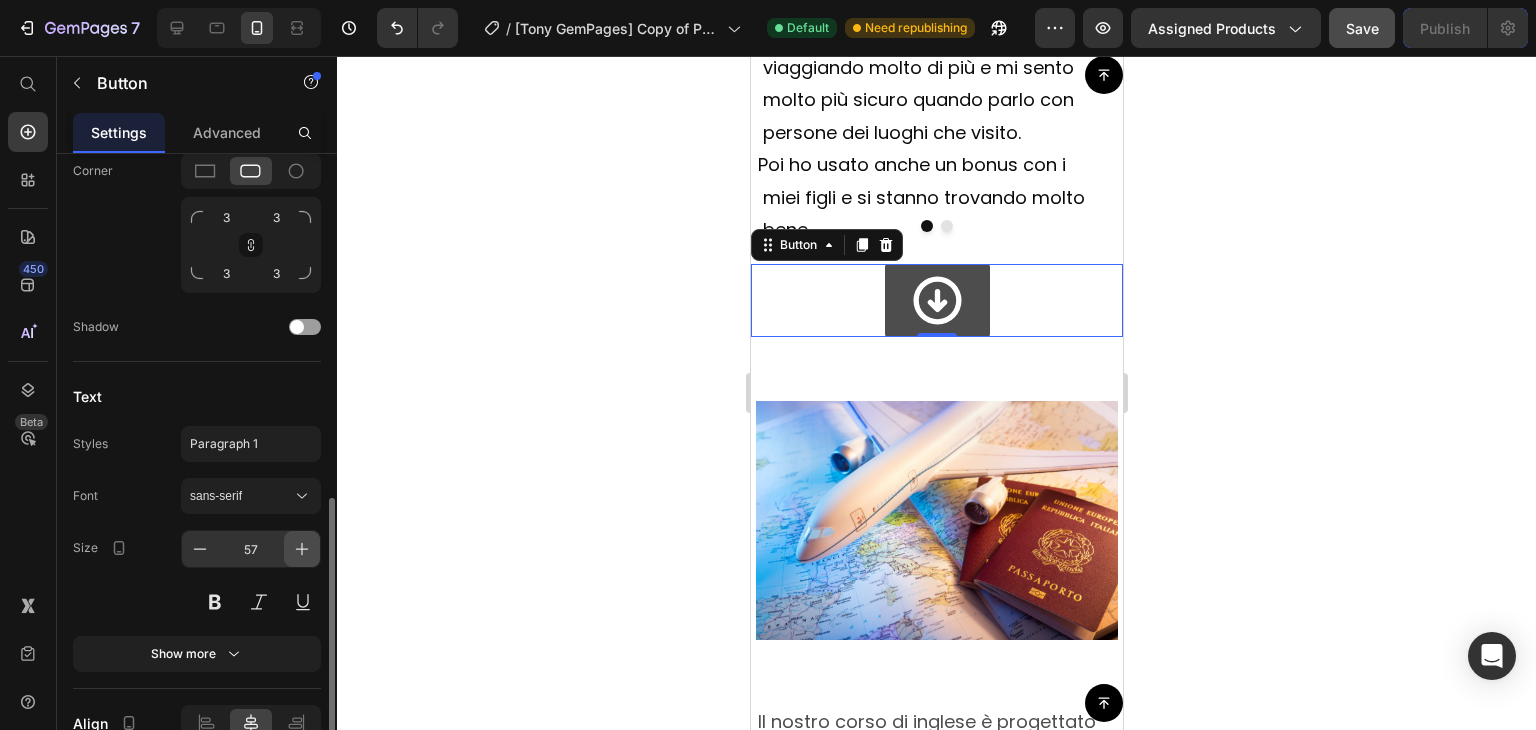 click 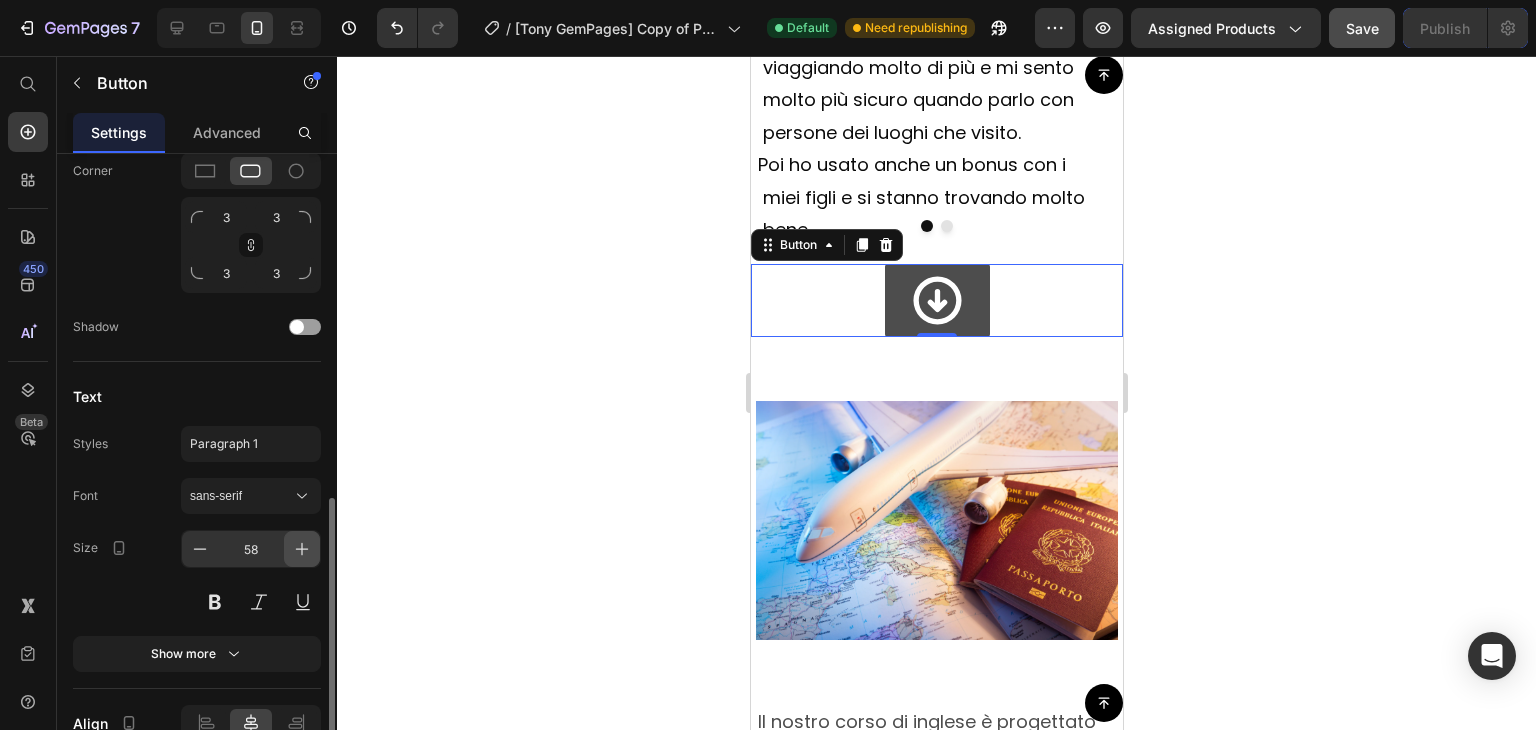 click 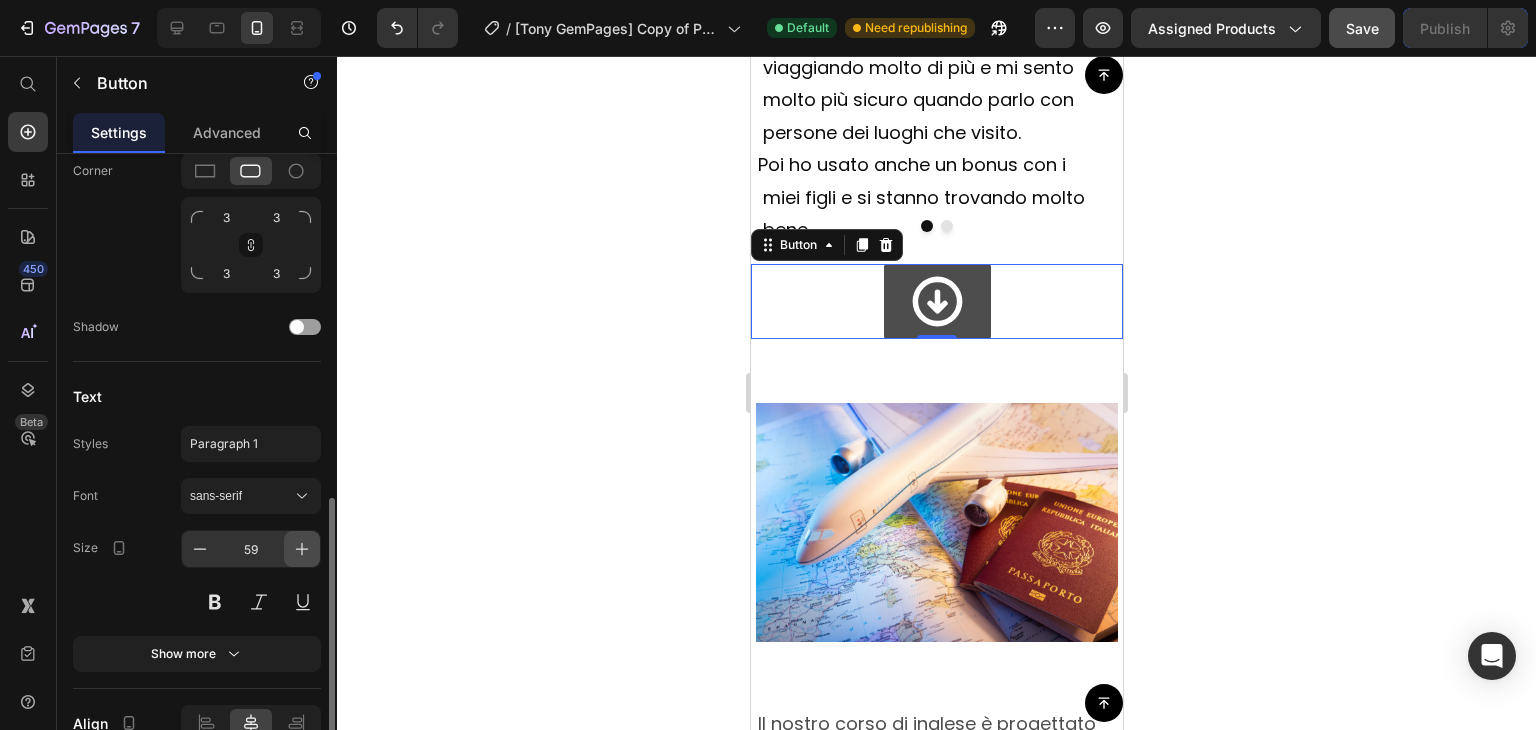 click 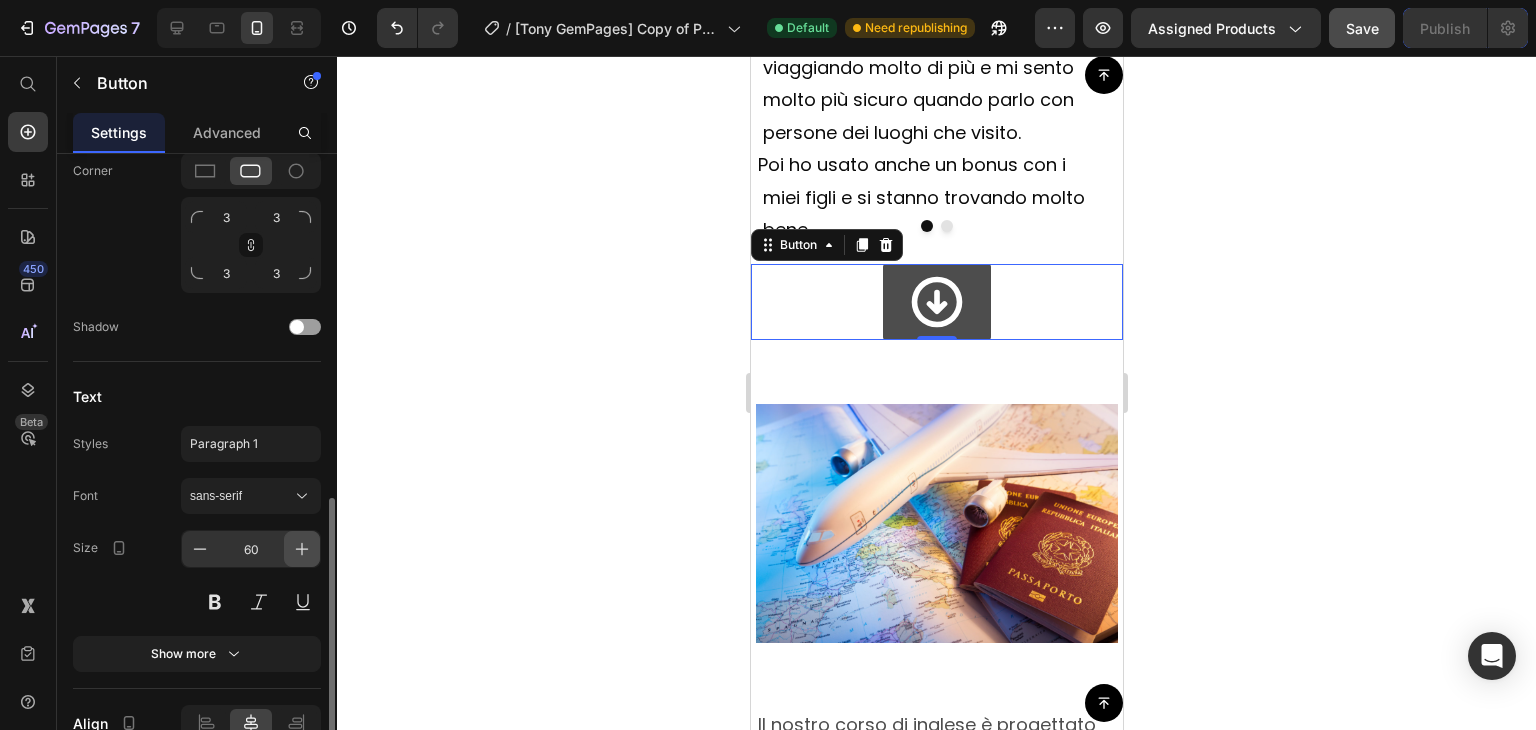 click 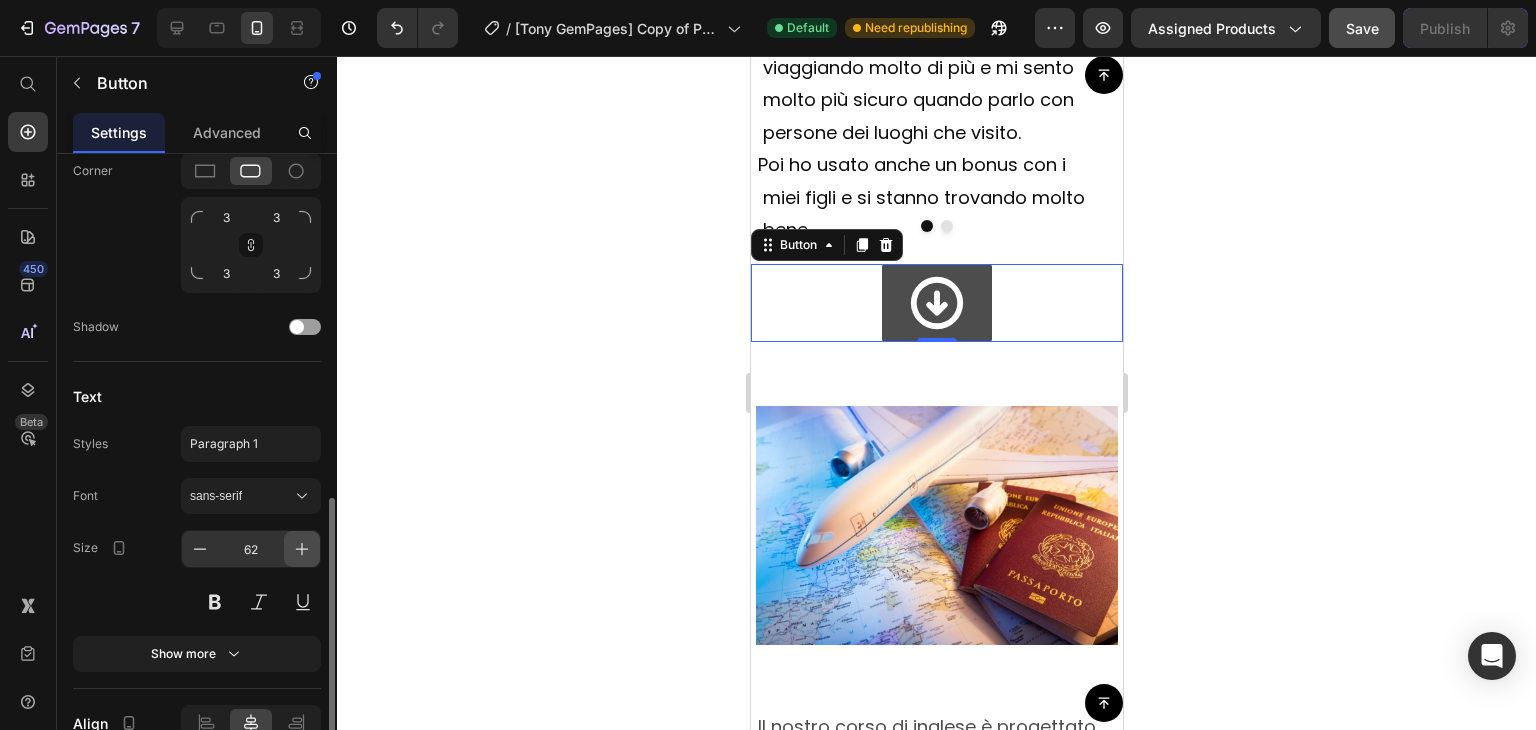 click 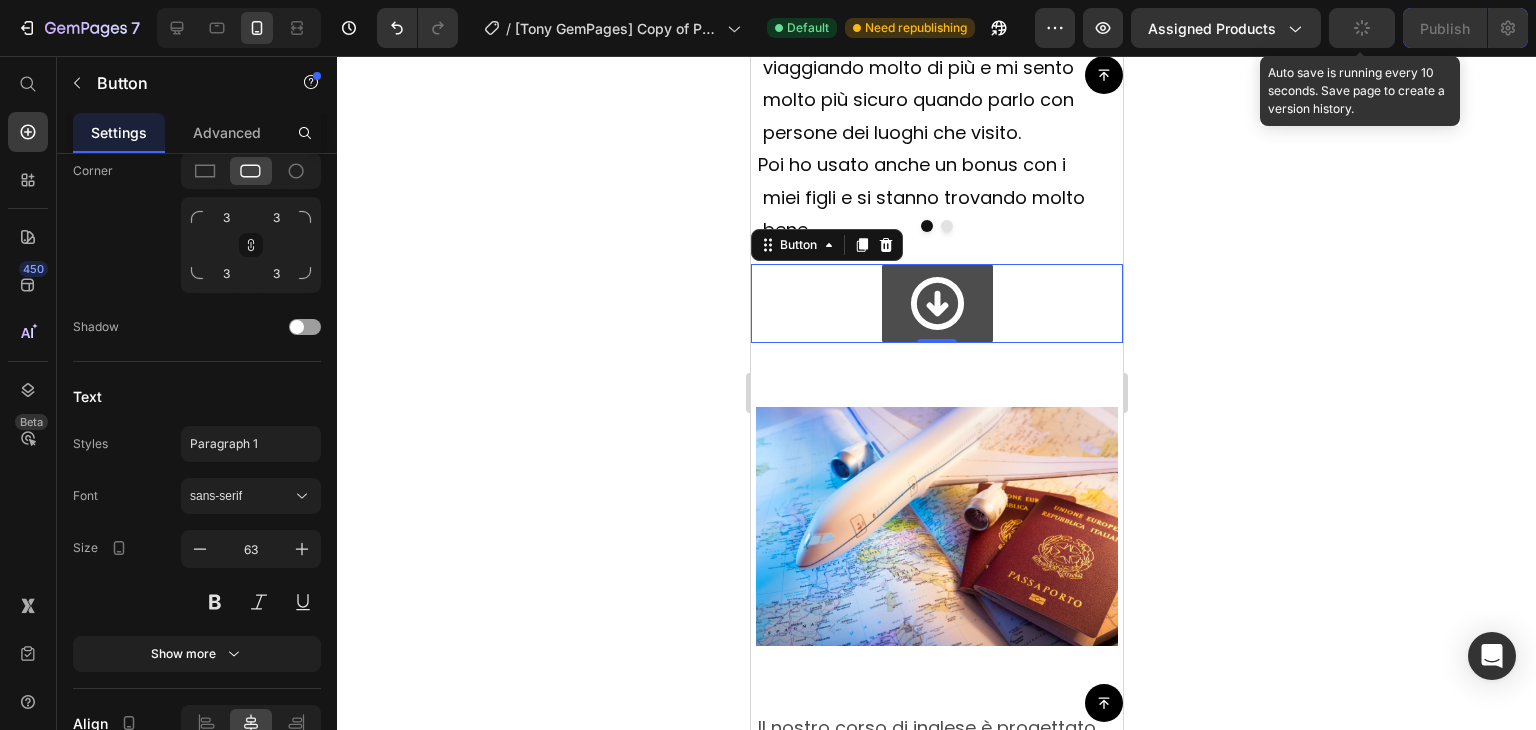 click 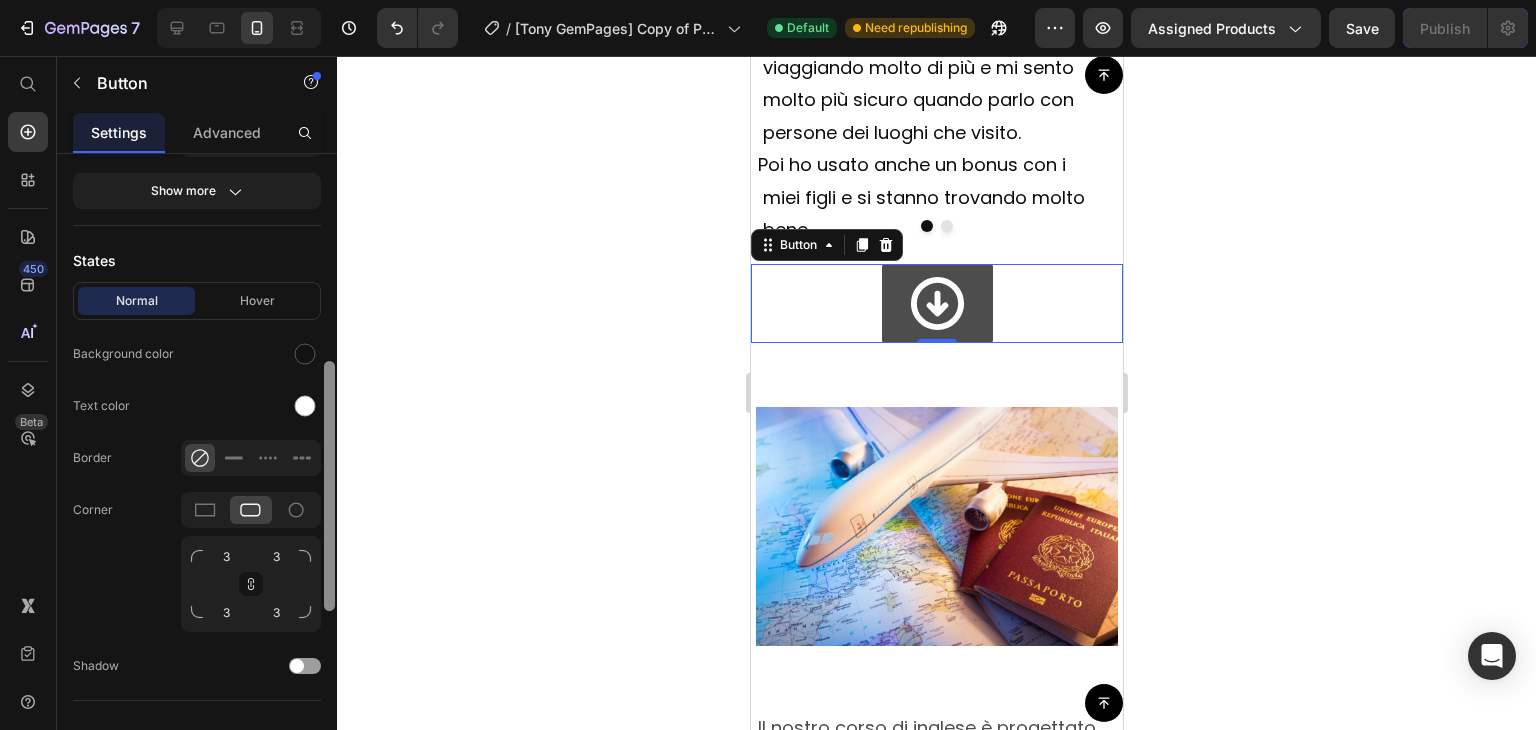 scroll, scrollTop: 530, scrollLeft: 0, axis: vertical 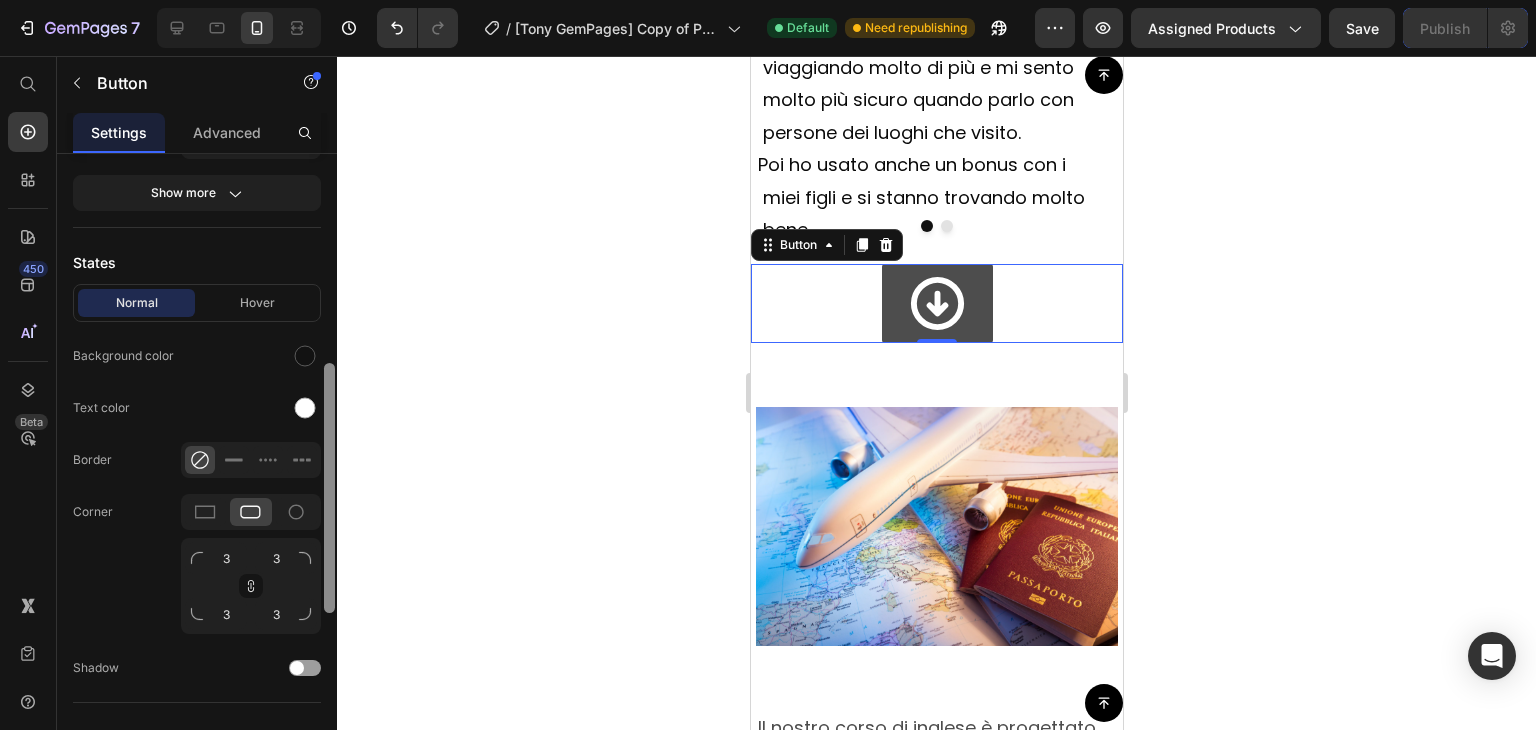drag, startPoint x: 326, startPoint y: 532, endPoint x: 328, endPoint y: 397, distance: 135.01482 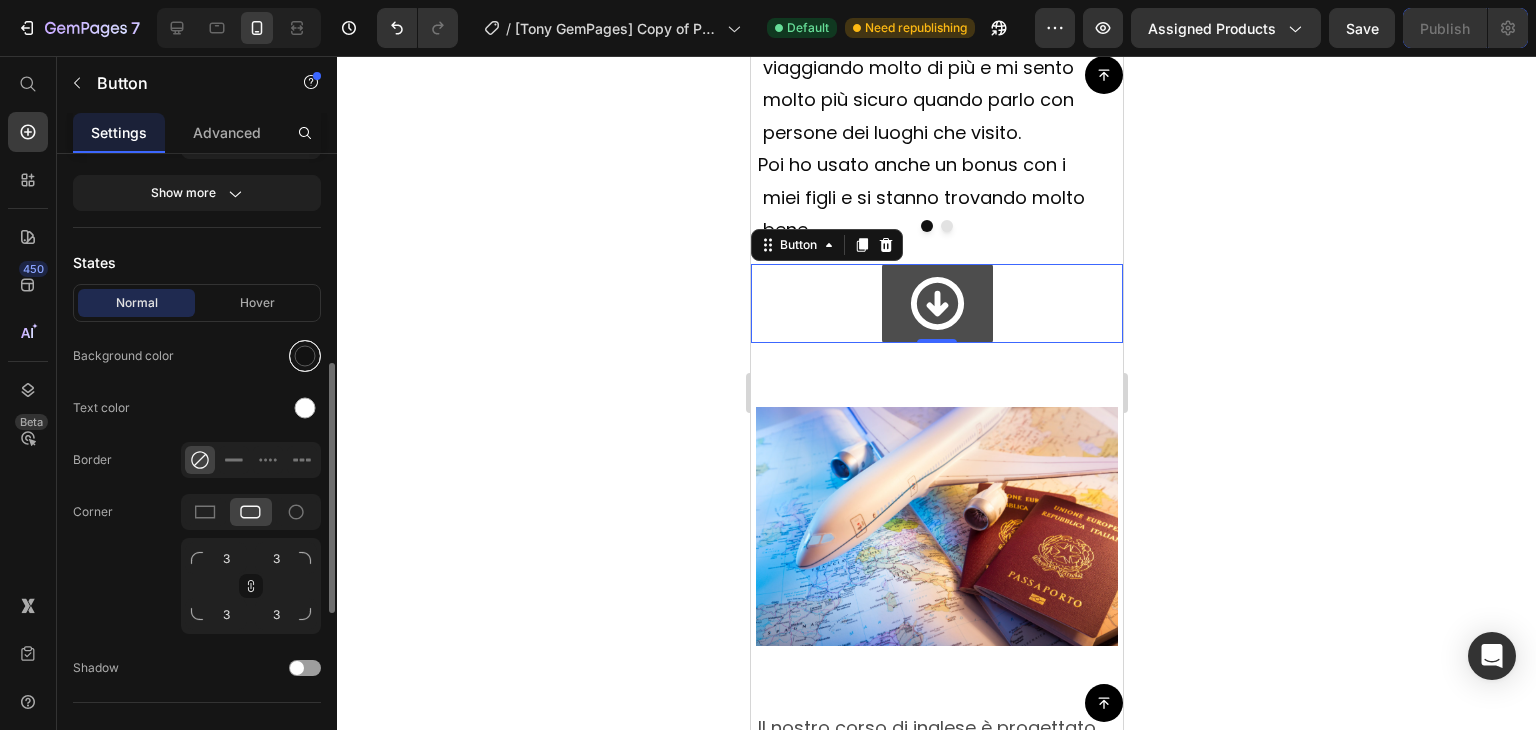 click at bounding box center [305, 356] 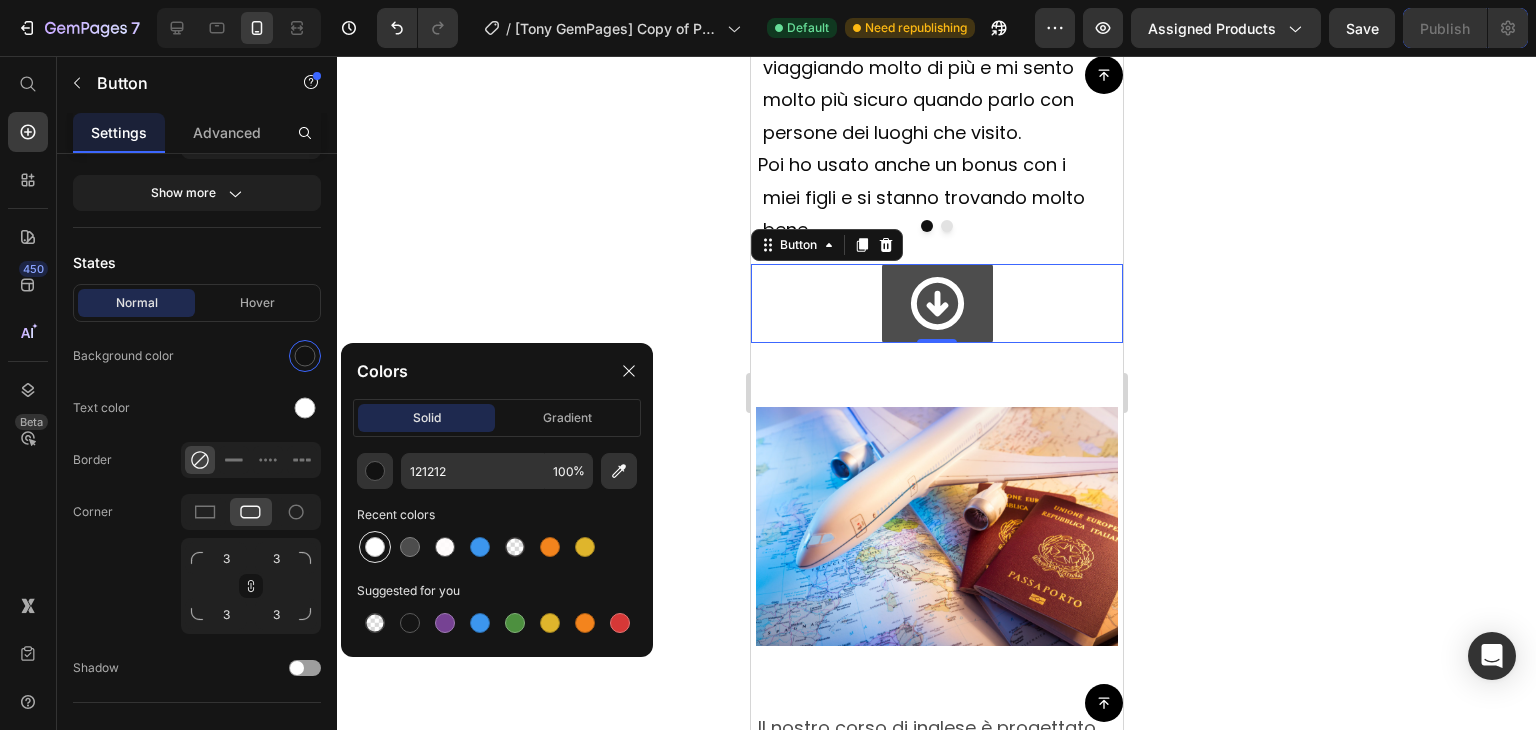 click at bounding box center [375, 547] 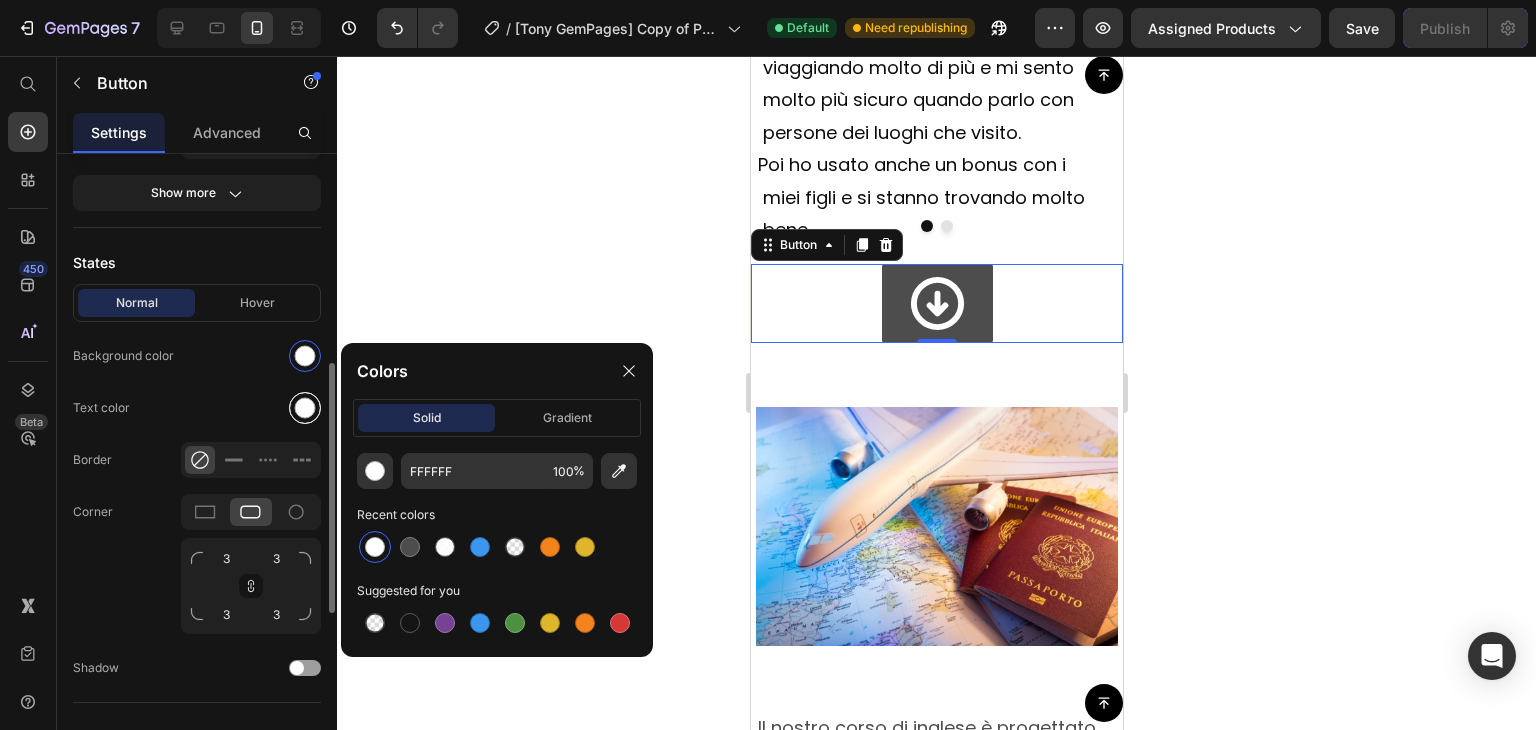 click at bounding box center [305, 408] 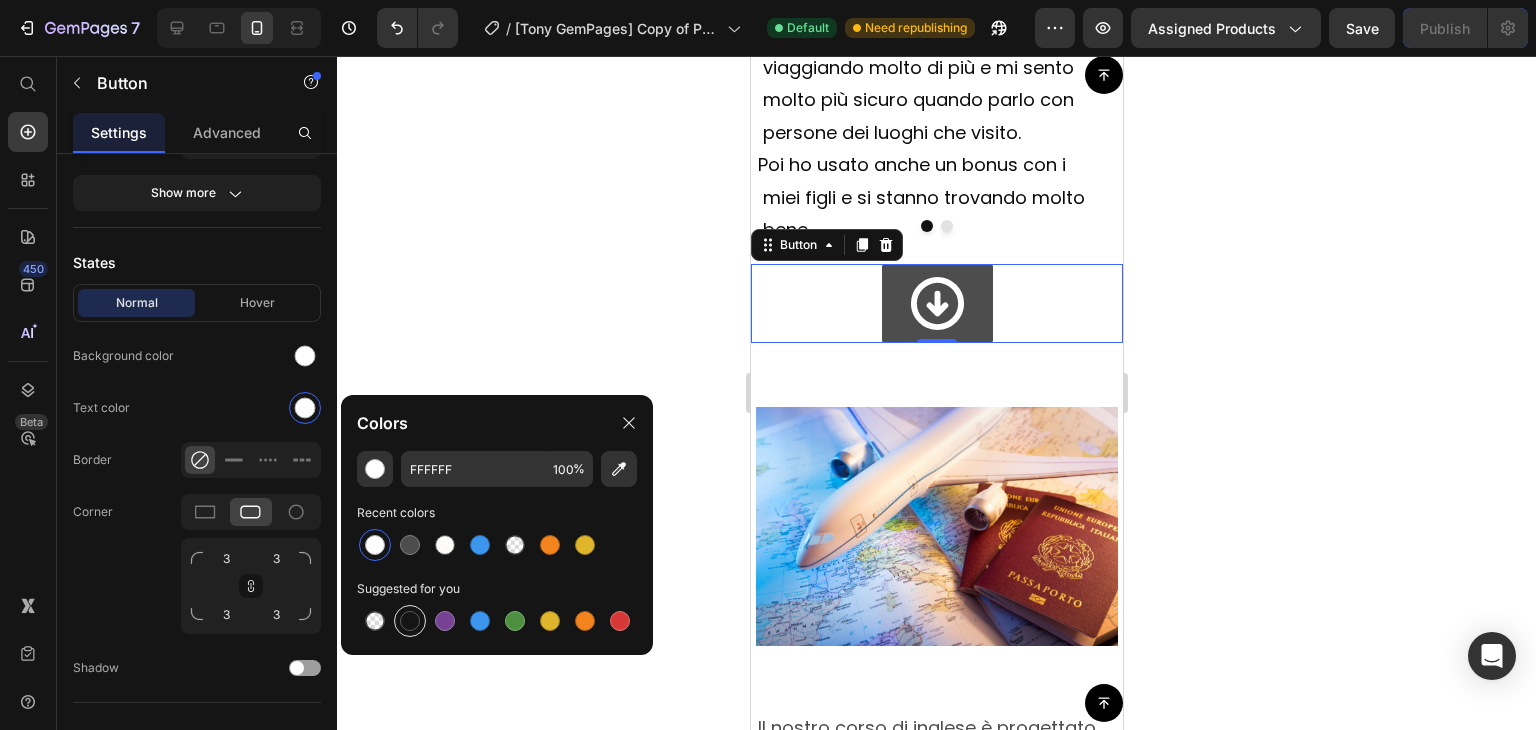 click at bounding box center (410, 621) 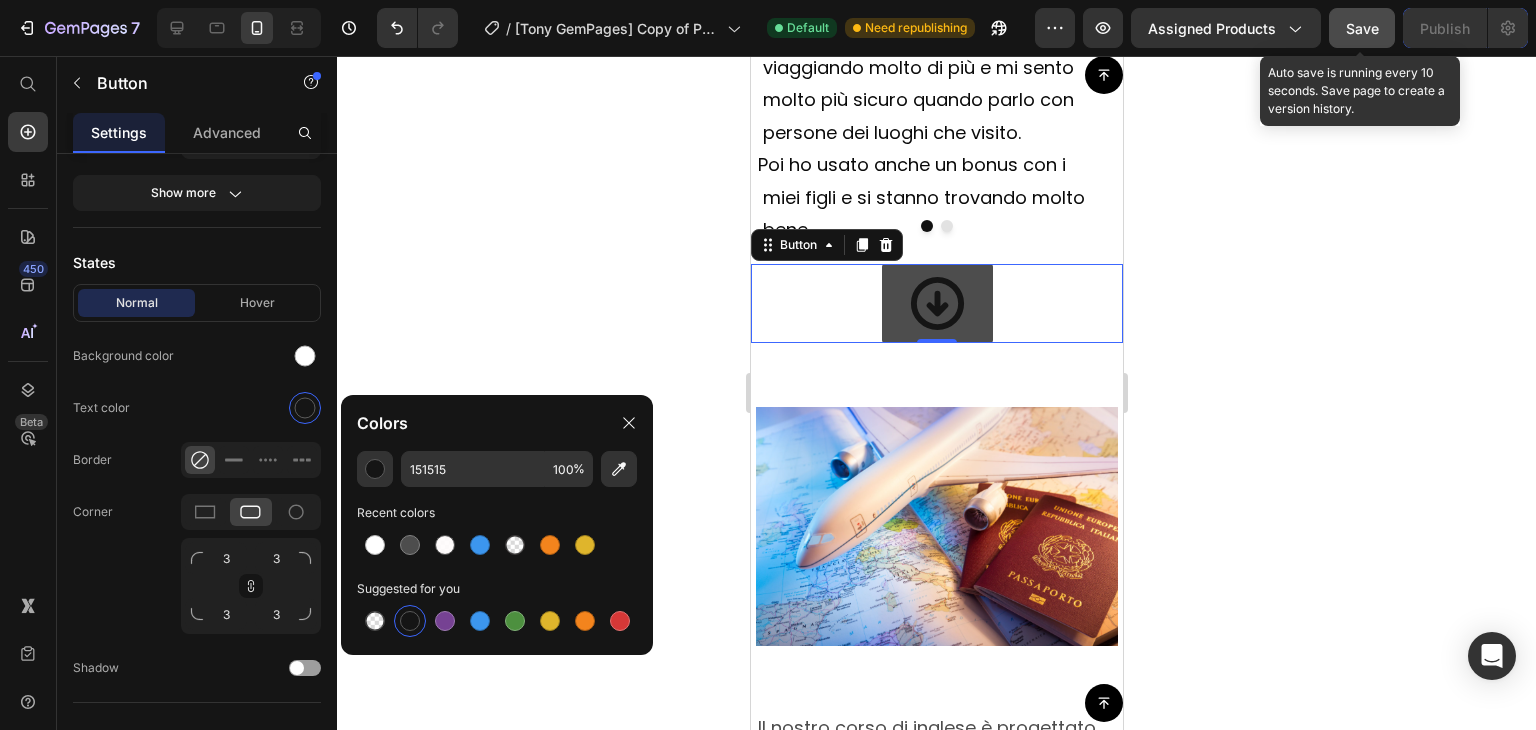 click on "Save" 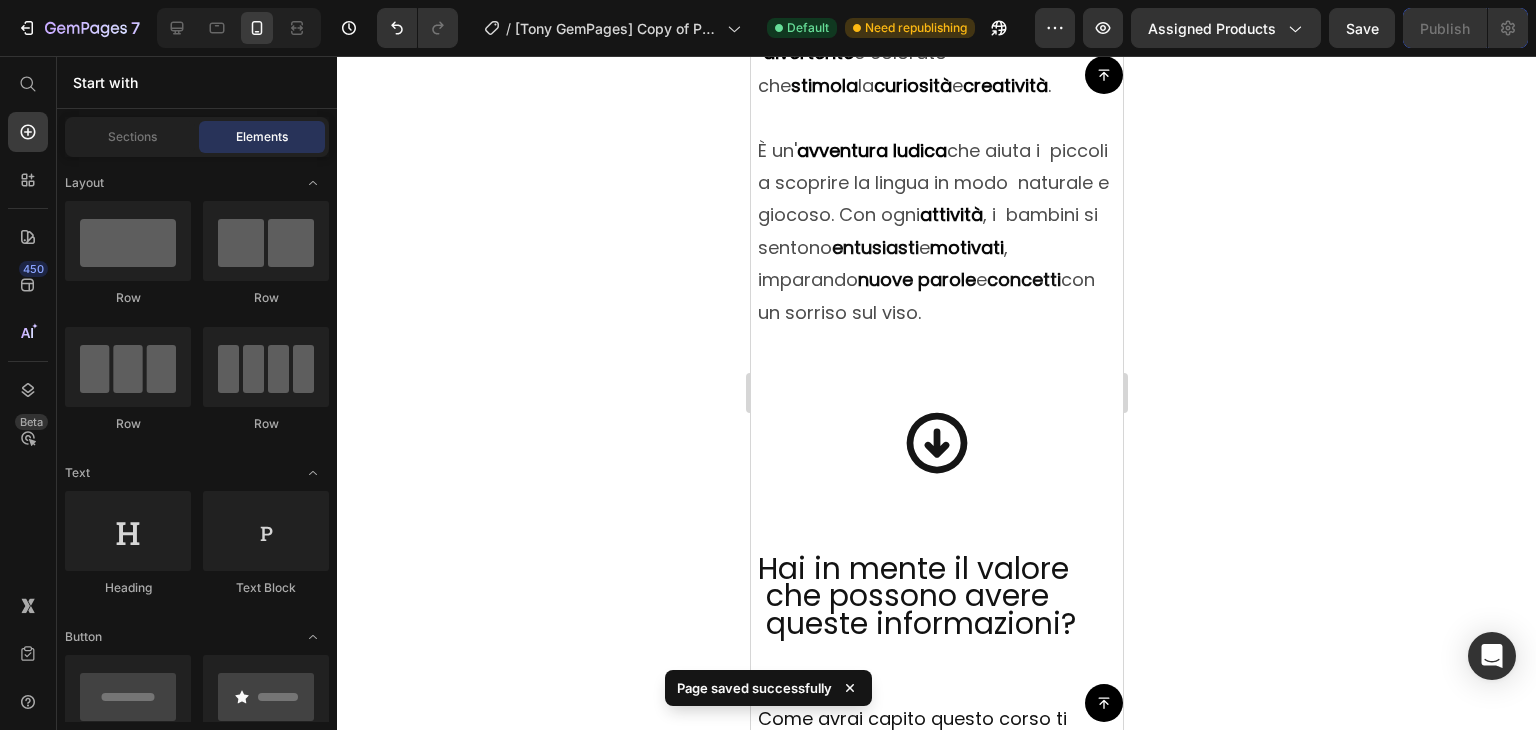 scroll, scrollTop: 7312, scrollLeft: 0, axis: vertical 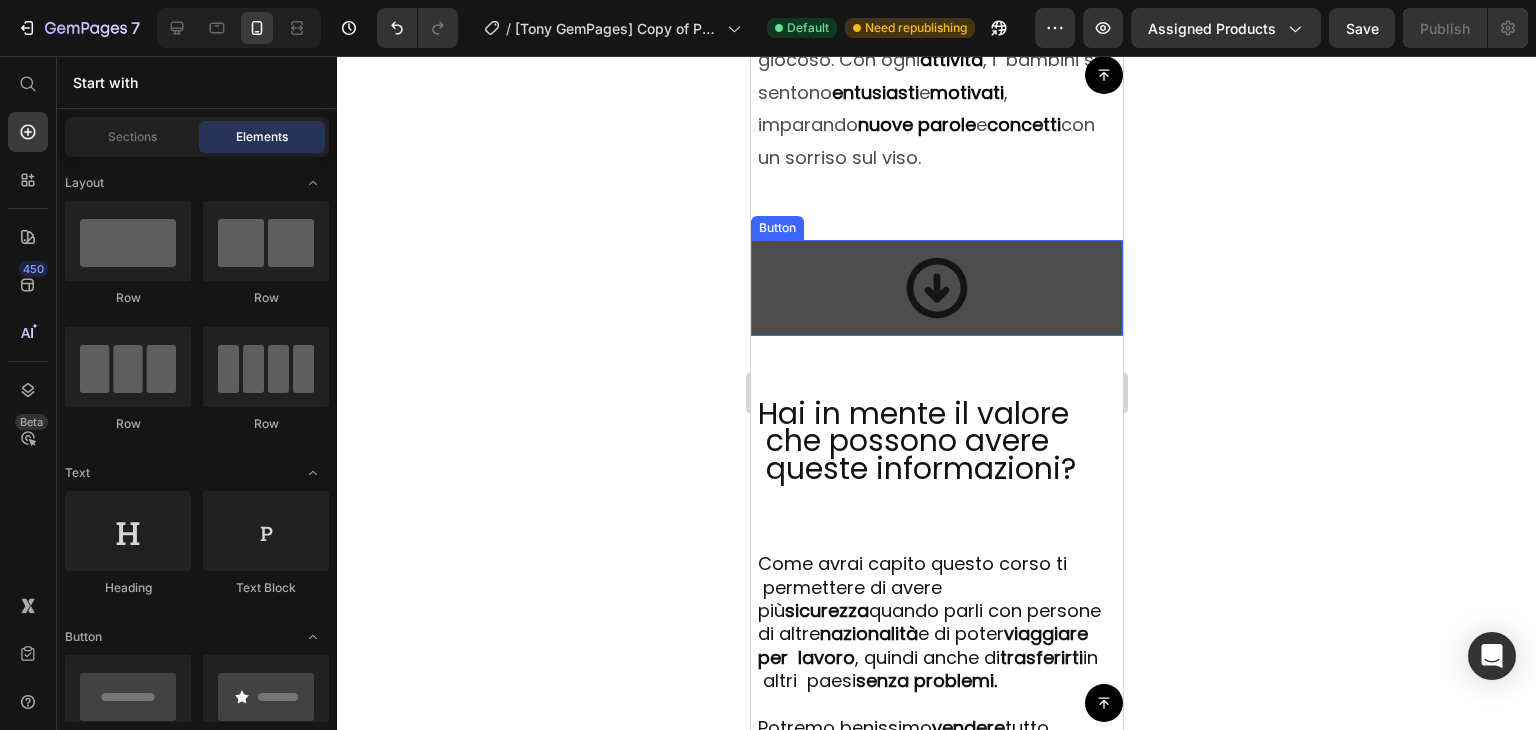 click 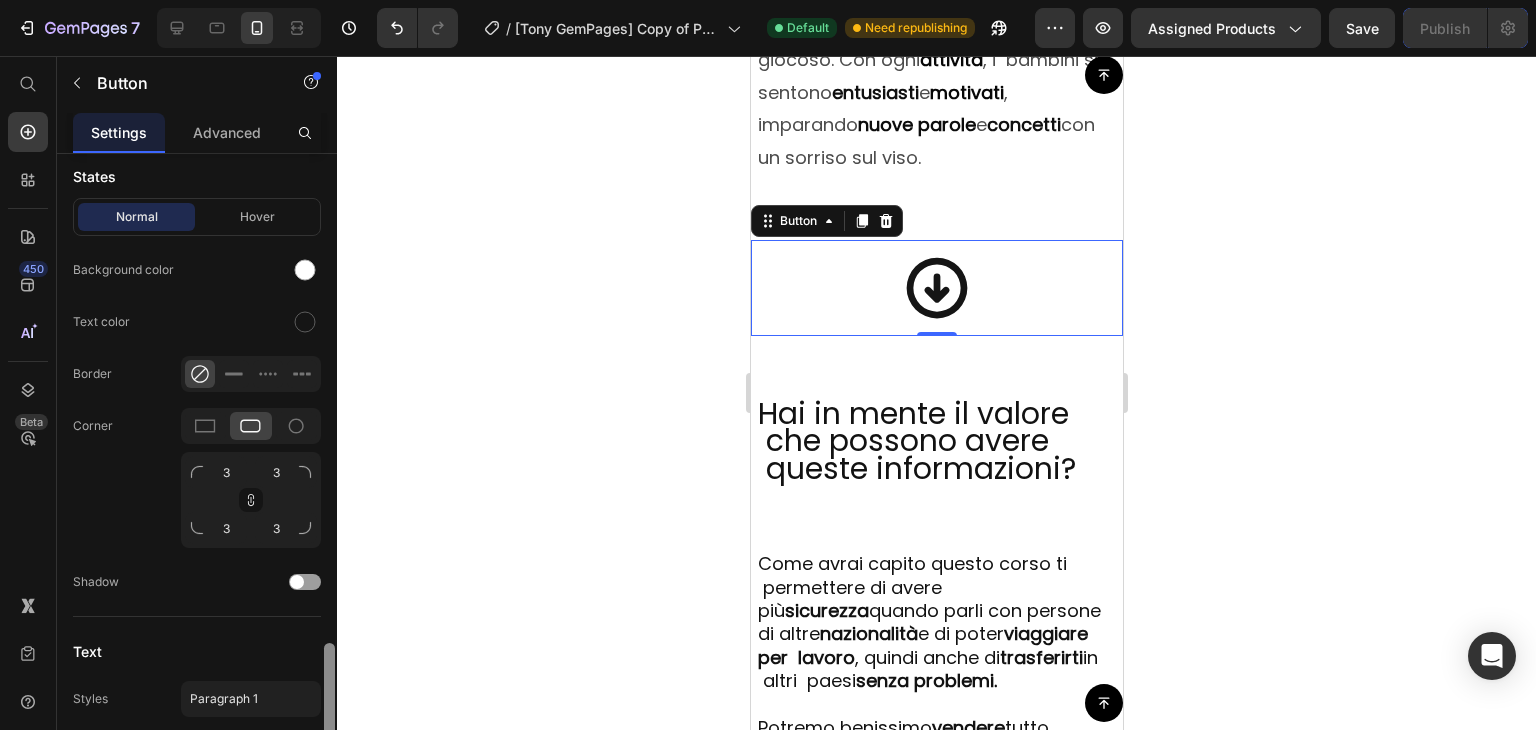 scroll, scrollTop: 580, scrollLeft: 0, axis: vertical 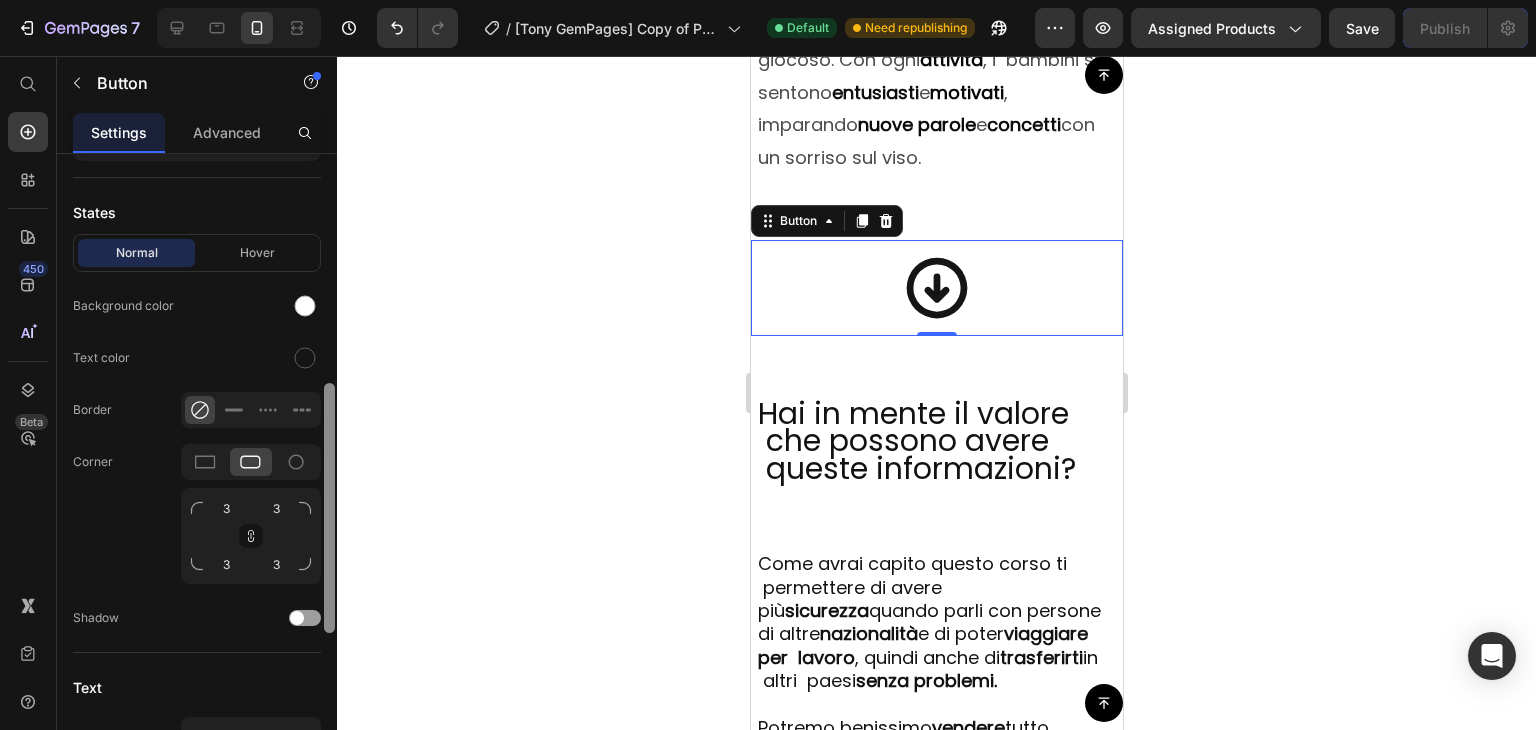 drag, startPoint x: 331, startPoint y: 407, endPoint x: 331, endPoint y: 427, distance: 20 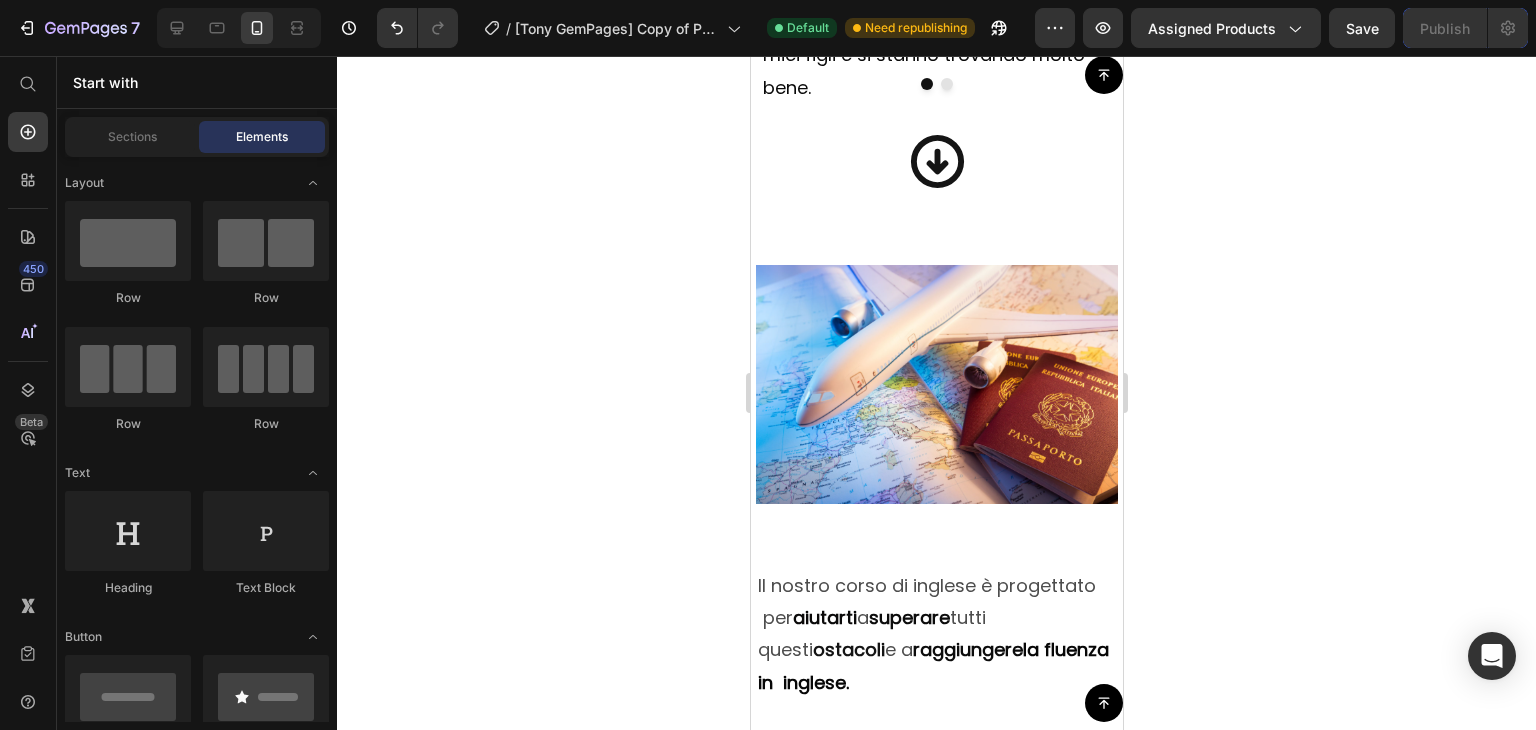 scroll, scrollTop: 2033, scrollLeft: 0, axis: vertical 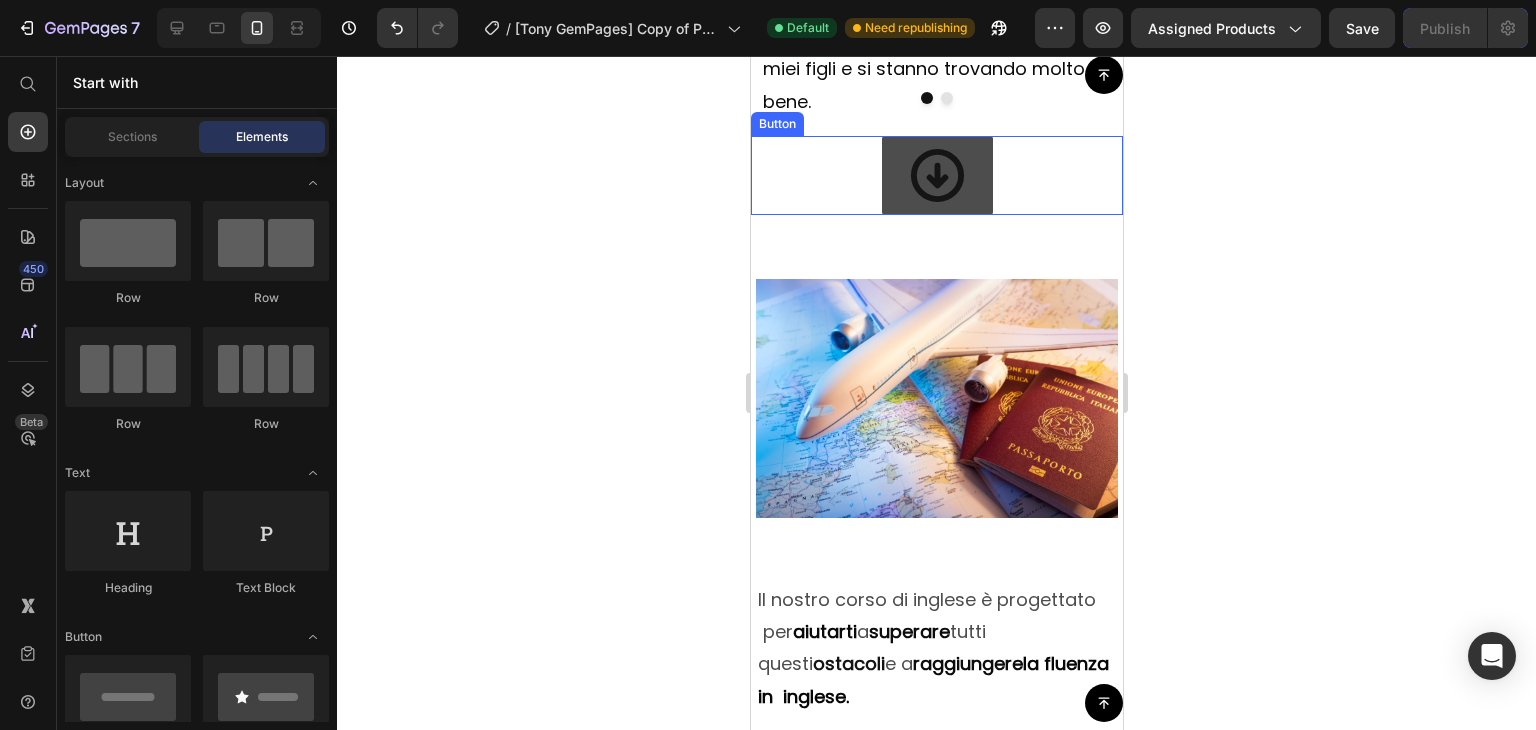 click 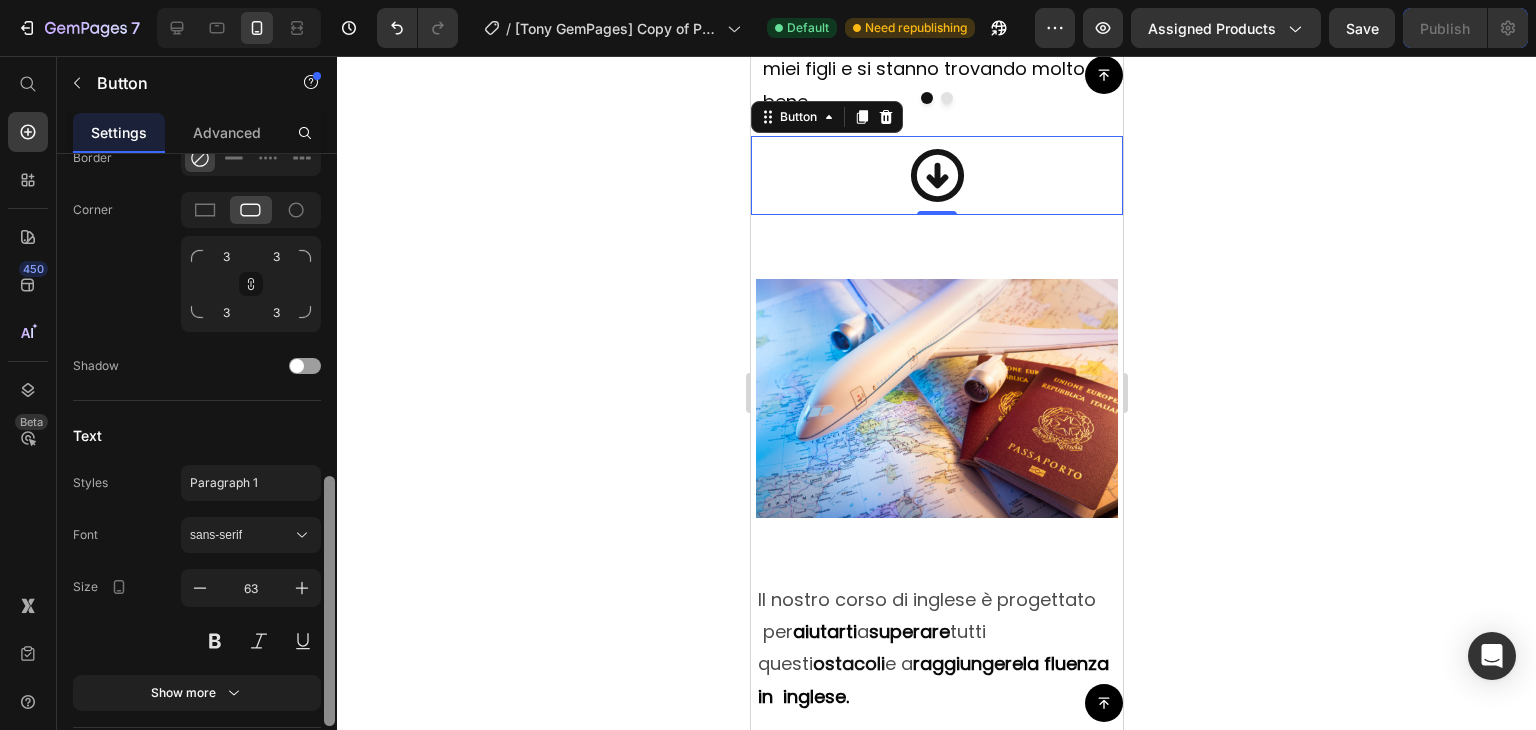 scroll, scrollTop: 840, scrollLeft: 0, axis: vertical 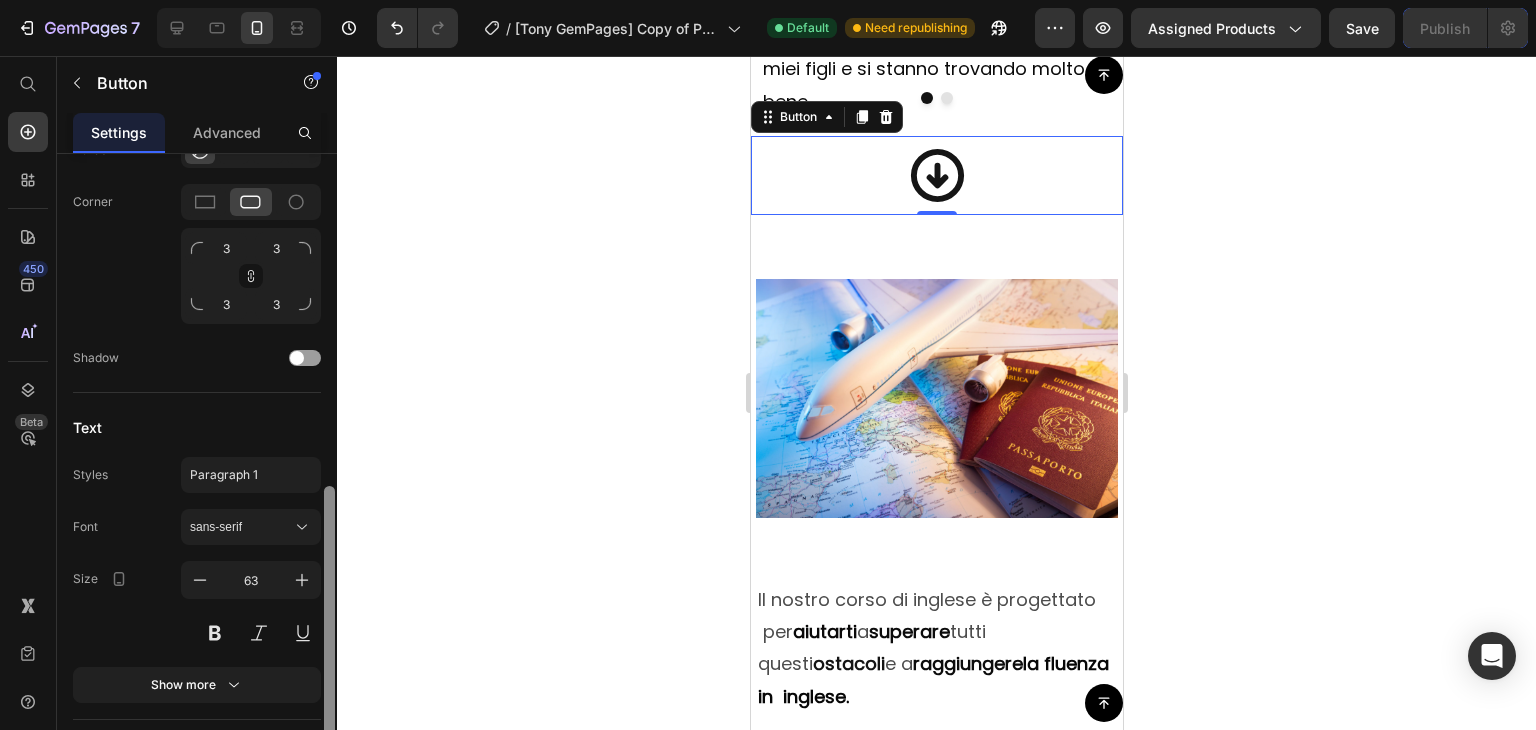 drag, startPoint x: 329, startPoint y: 451, endPoint x: 334, endPoint y: 554, distance: 103.121284 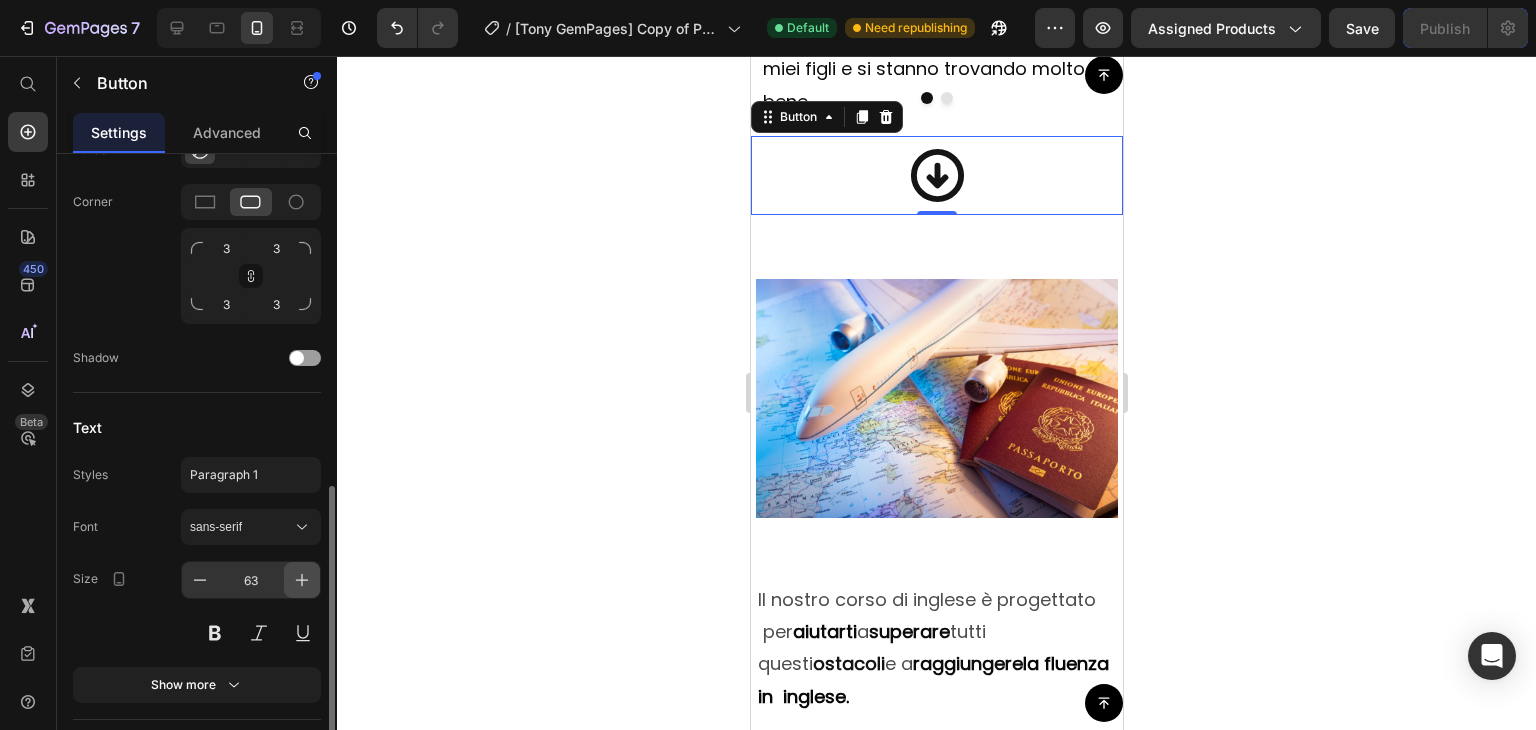 click 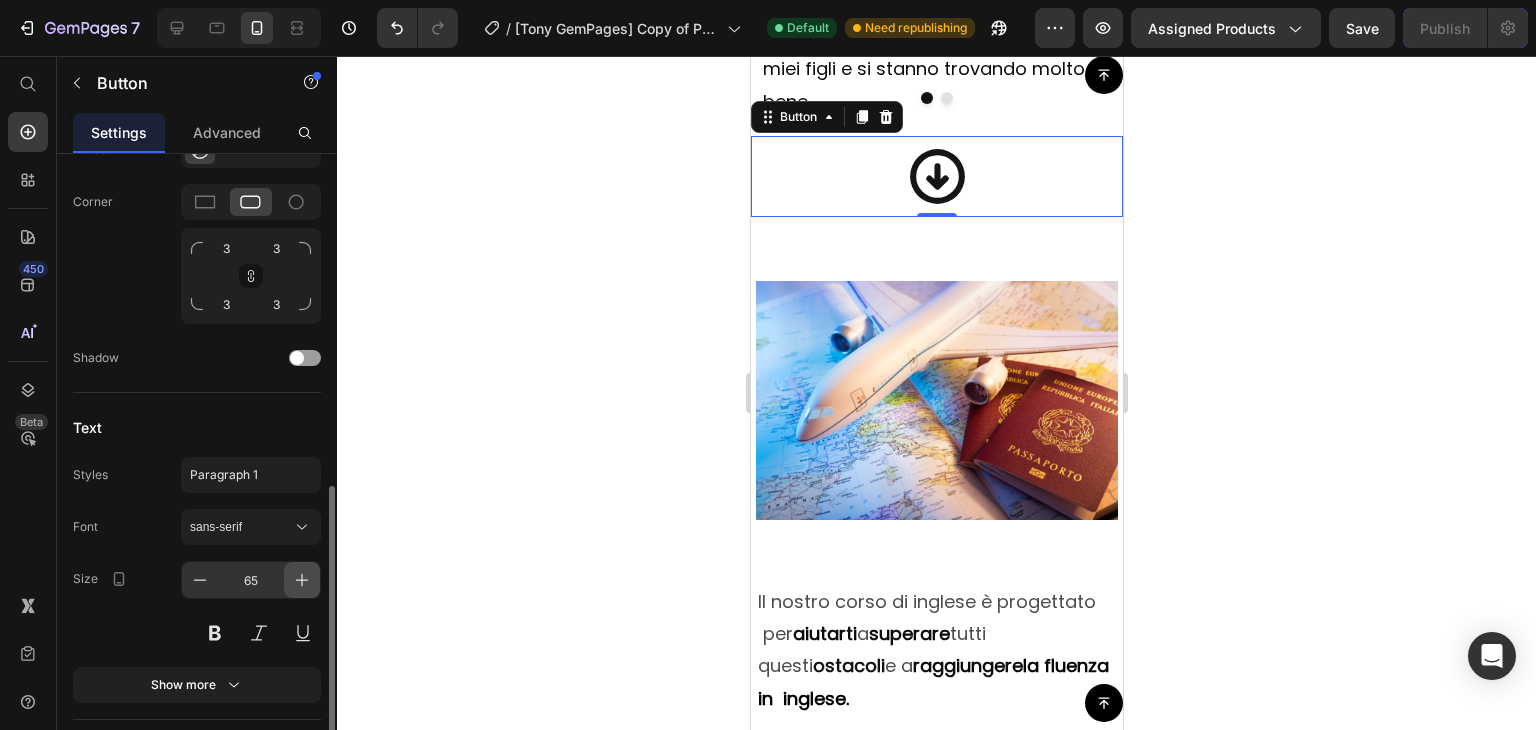 click 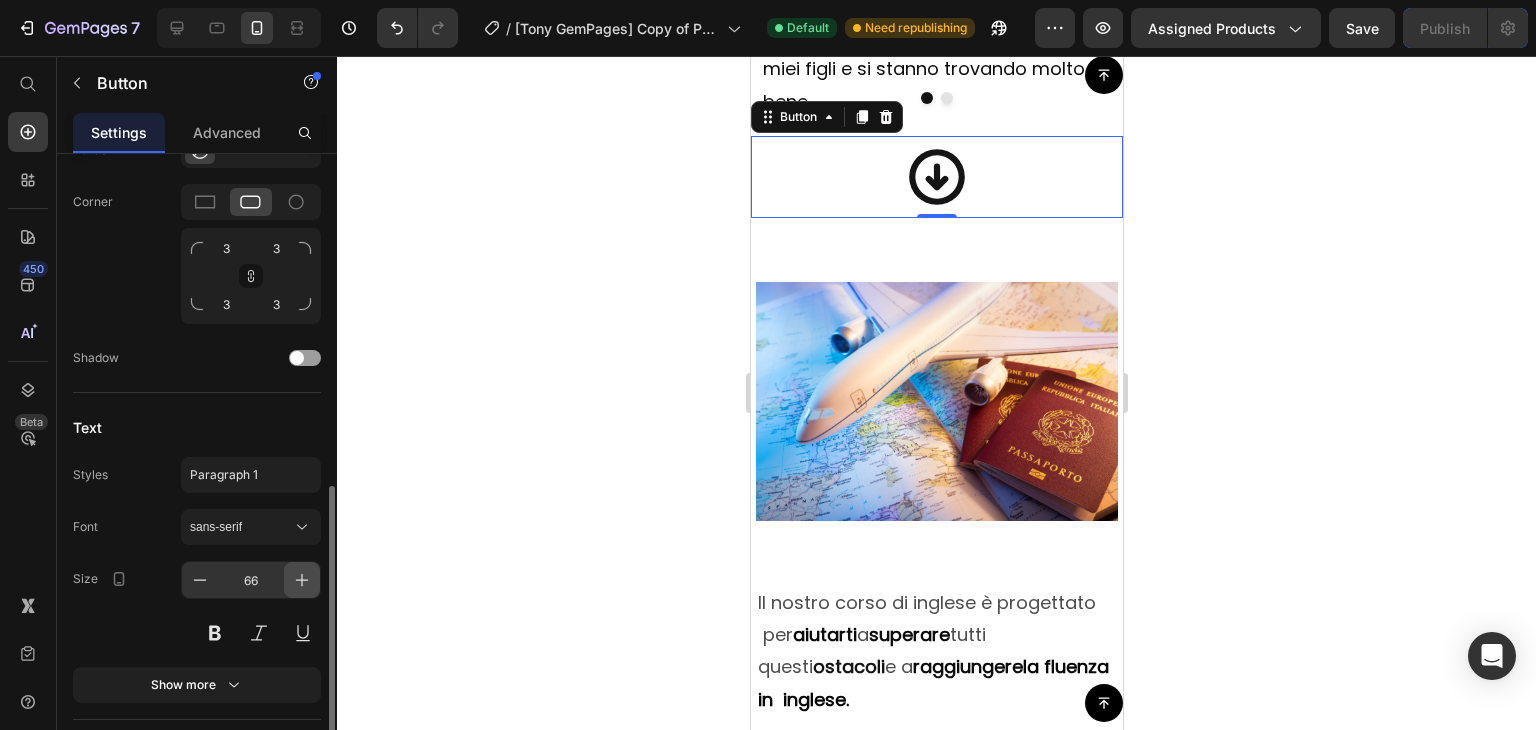 click 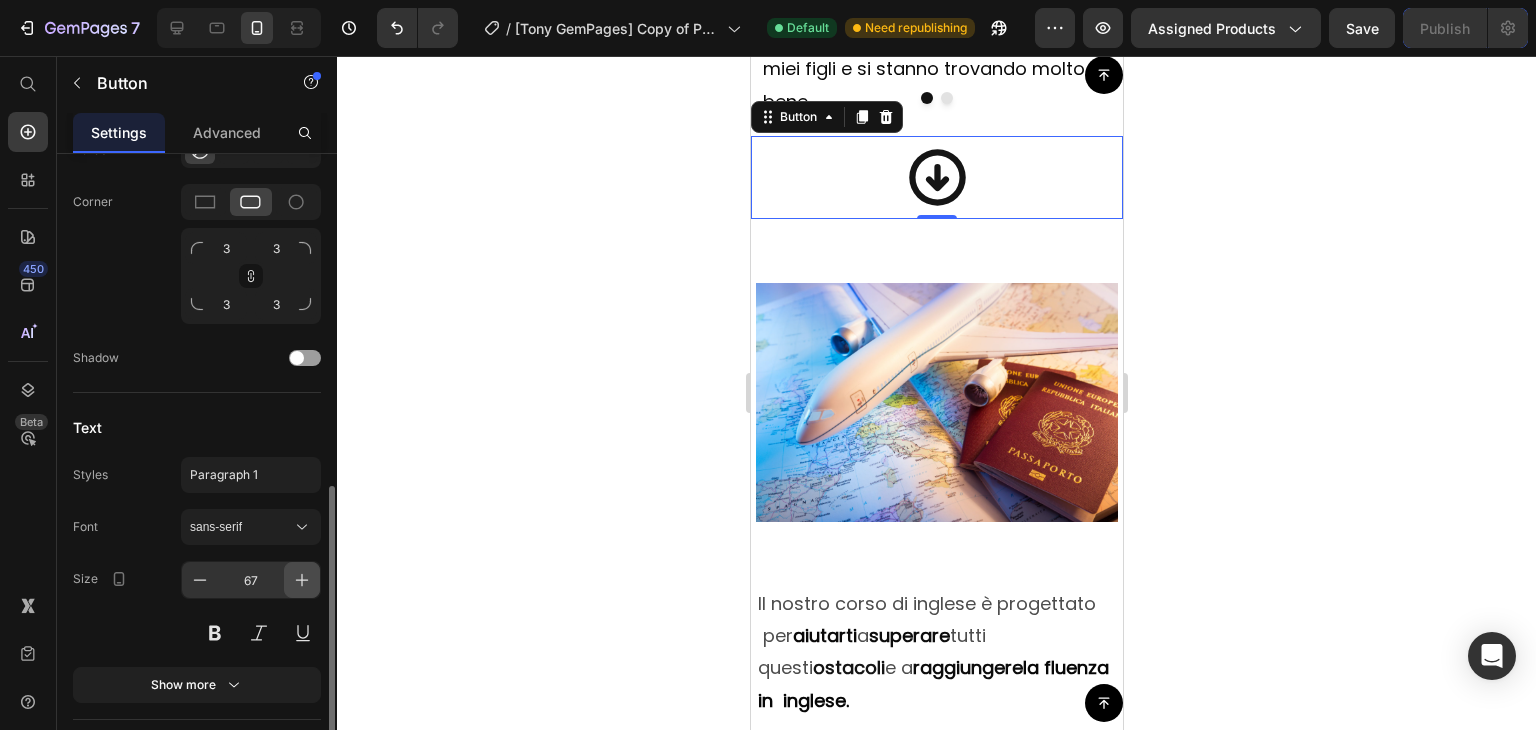 click 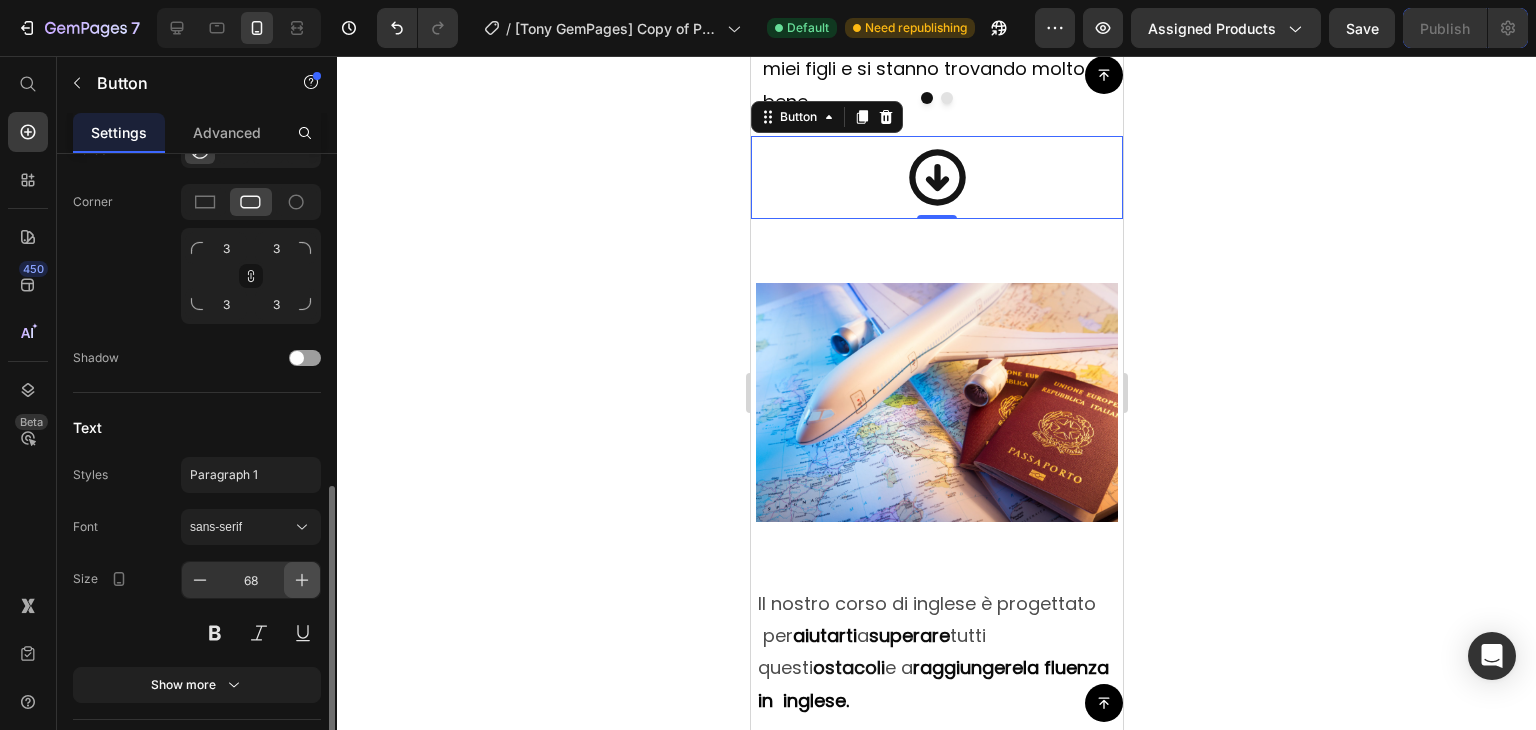 click 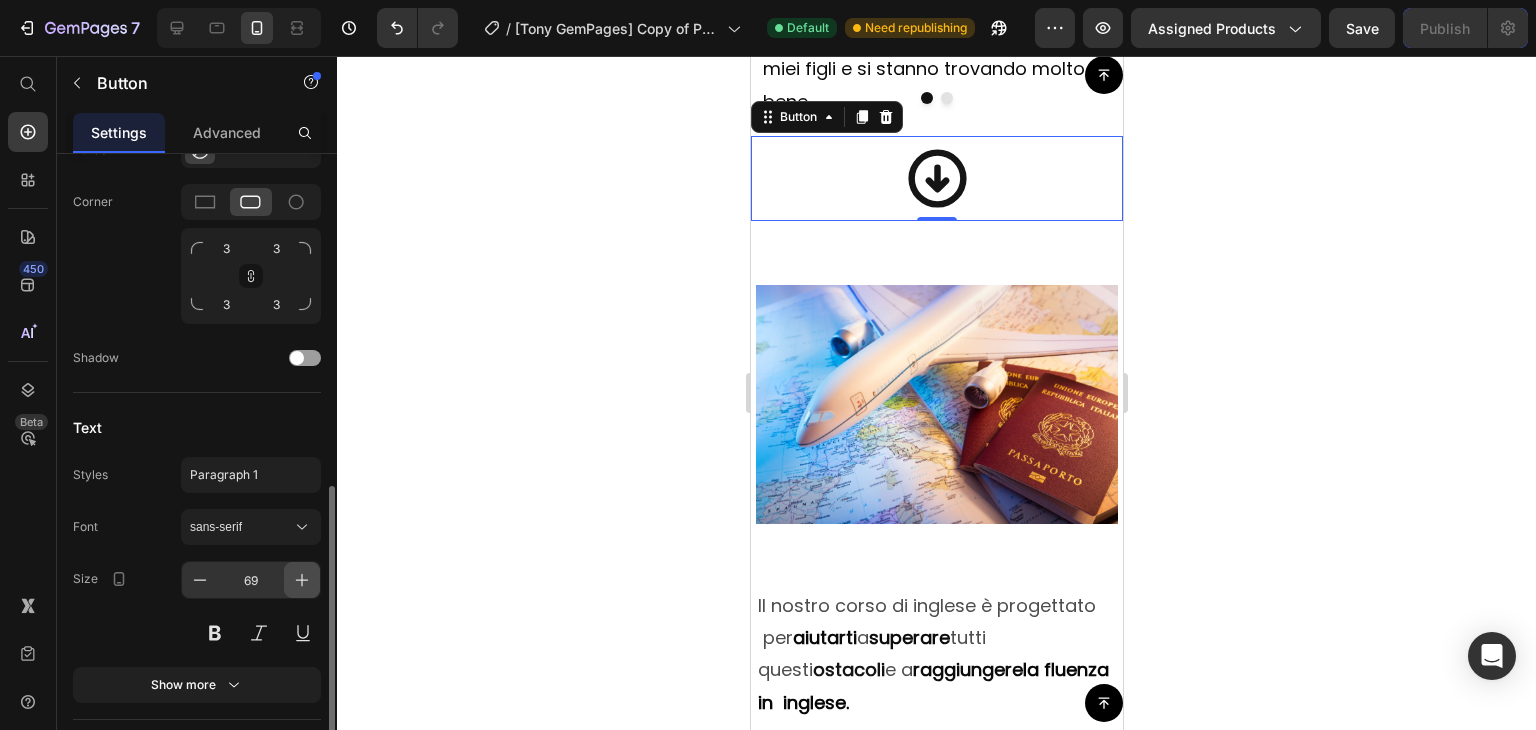 click 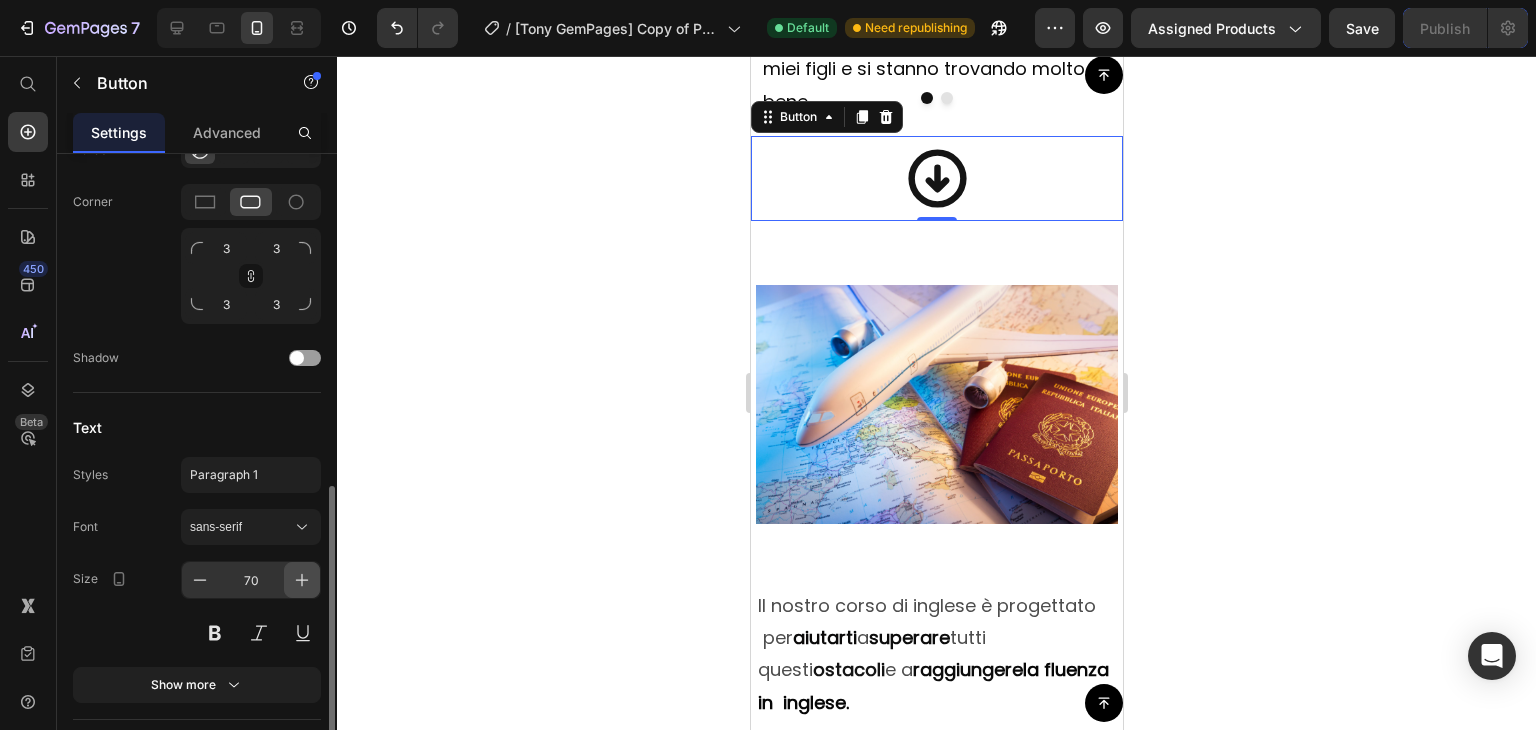 click 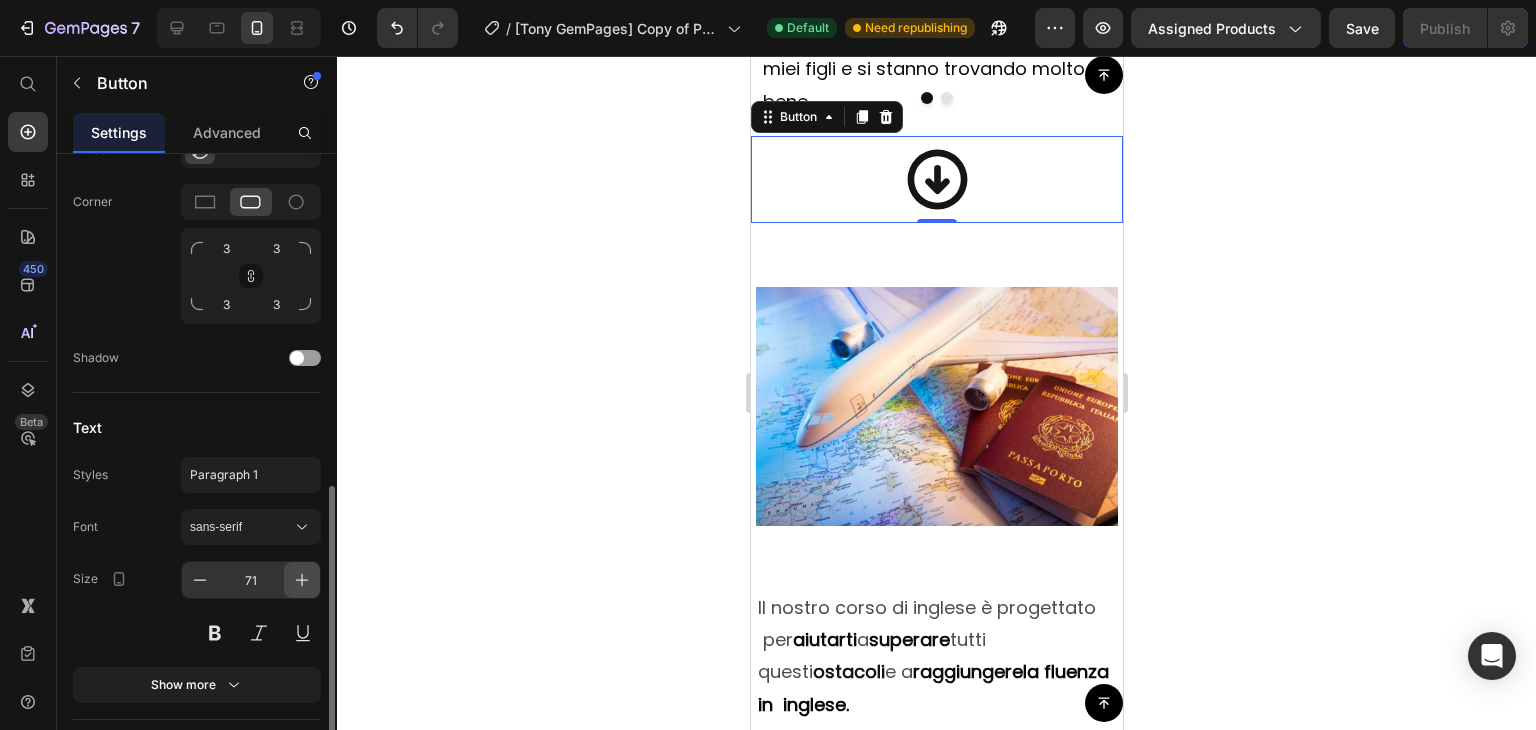 click 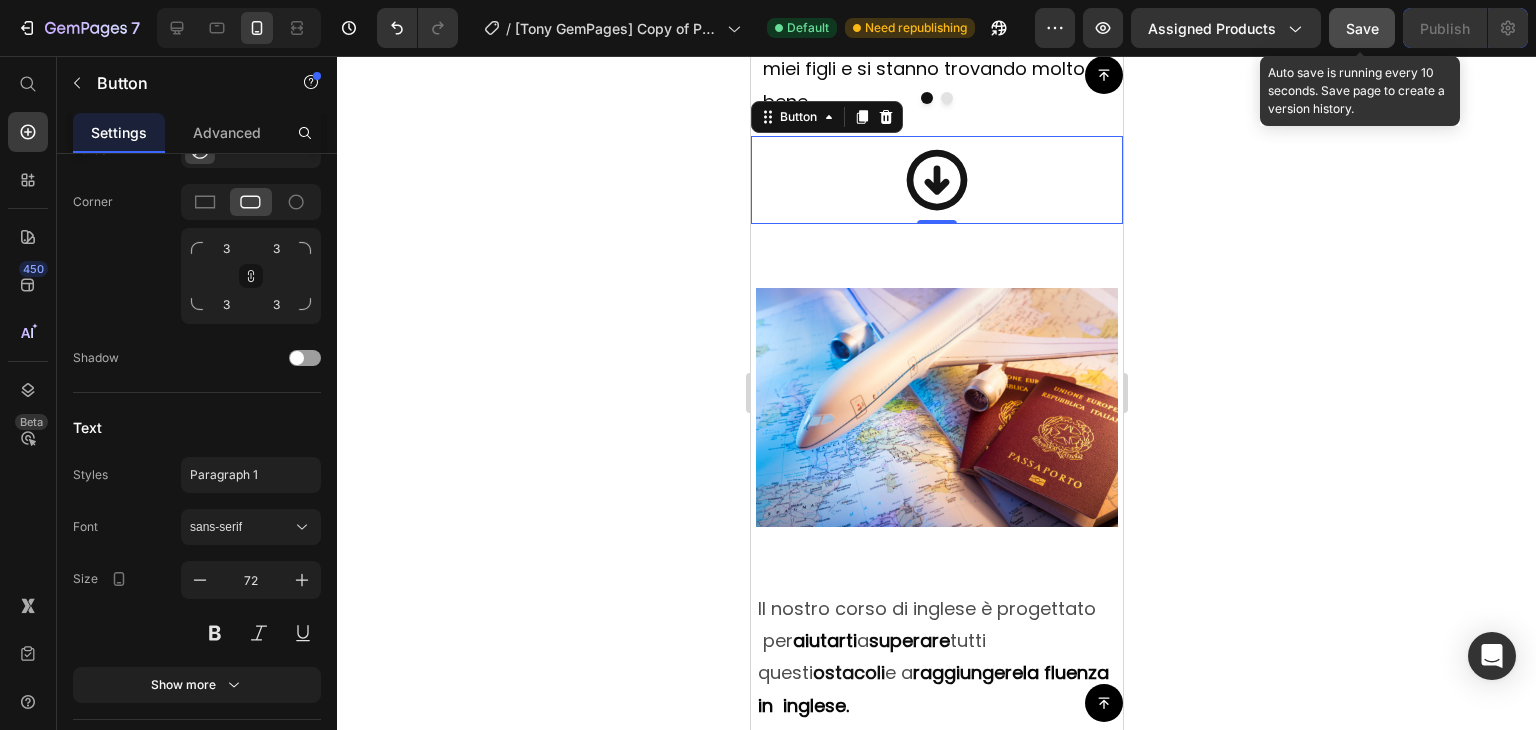 click on "Save" 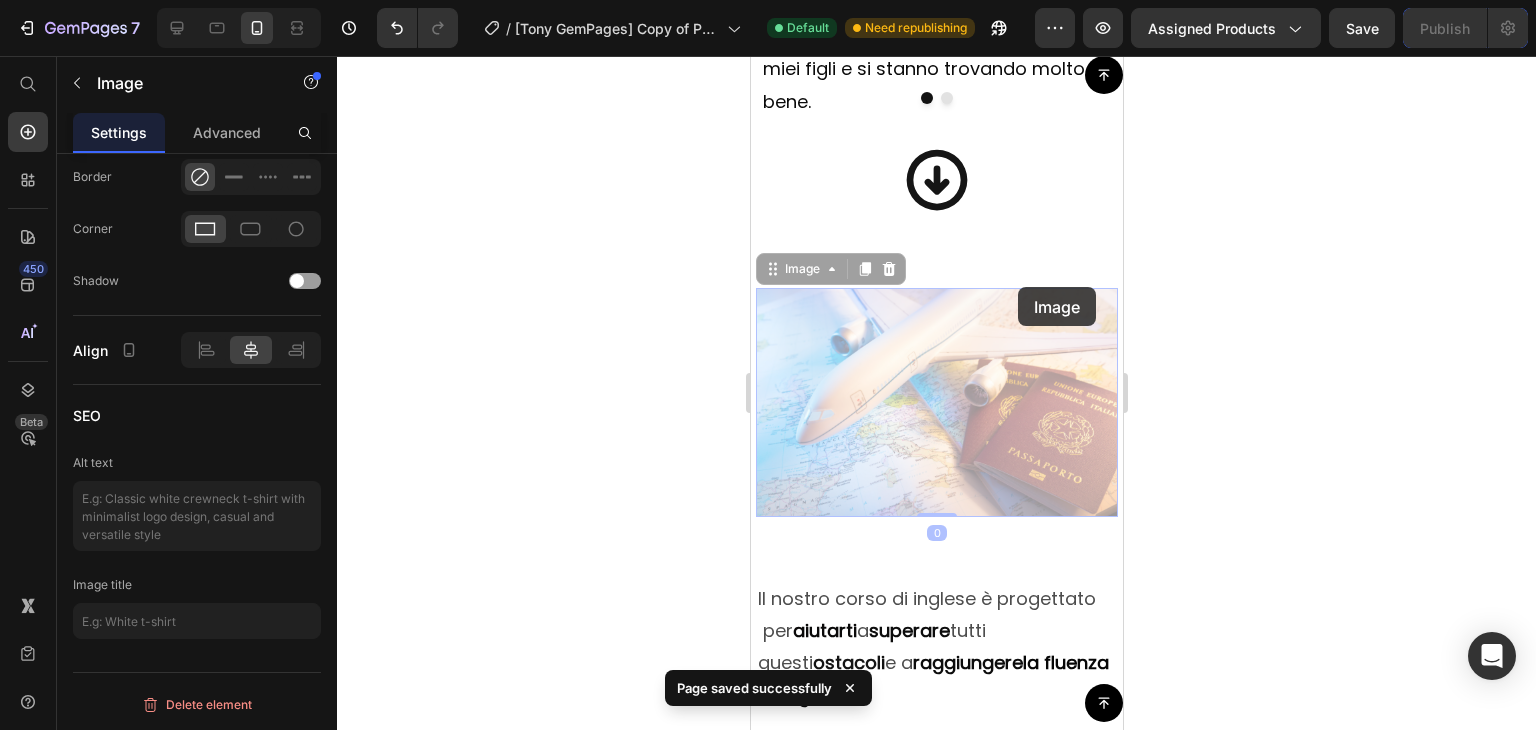 scroll, scrollTop: 0, scrollLeft: 0, axis: both 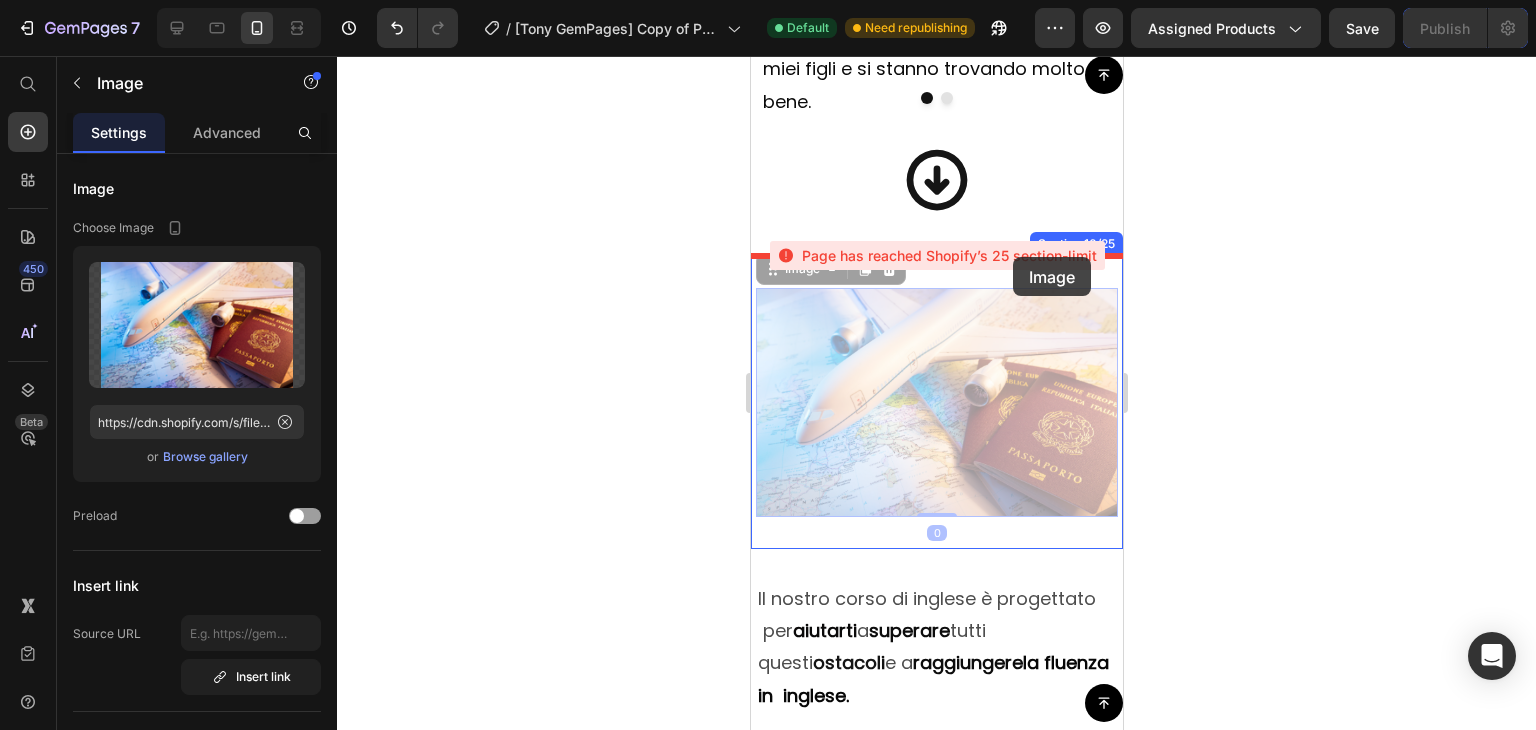 drag, startPoint x: 1038, startPoint y: 372, endPoint x: 1013, endPoint y: 259, distance: 115.73245 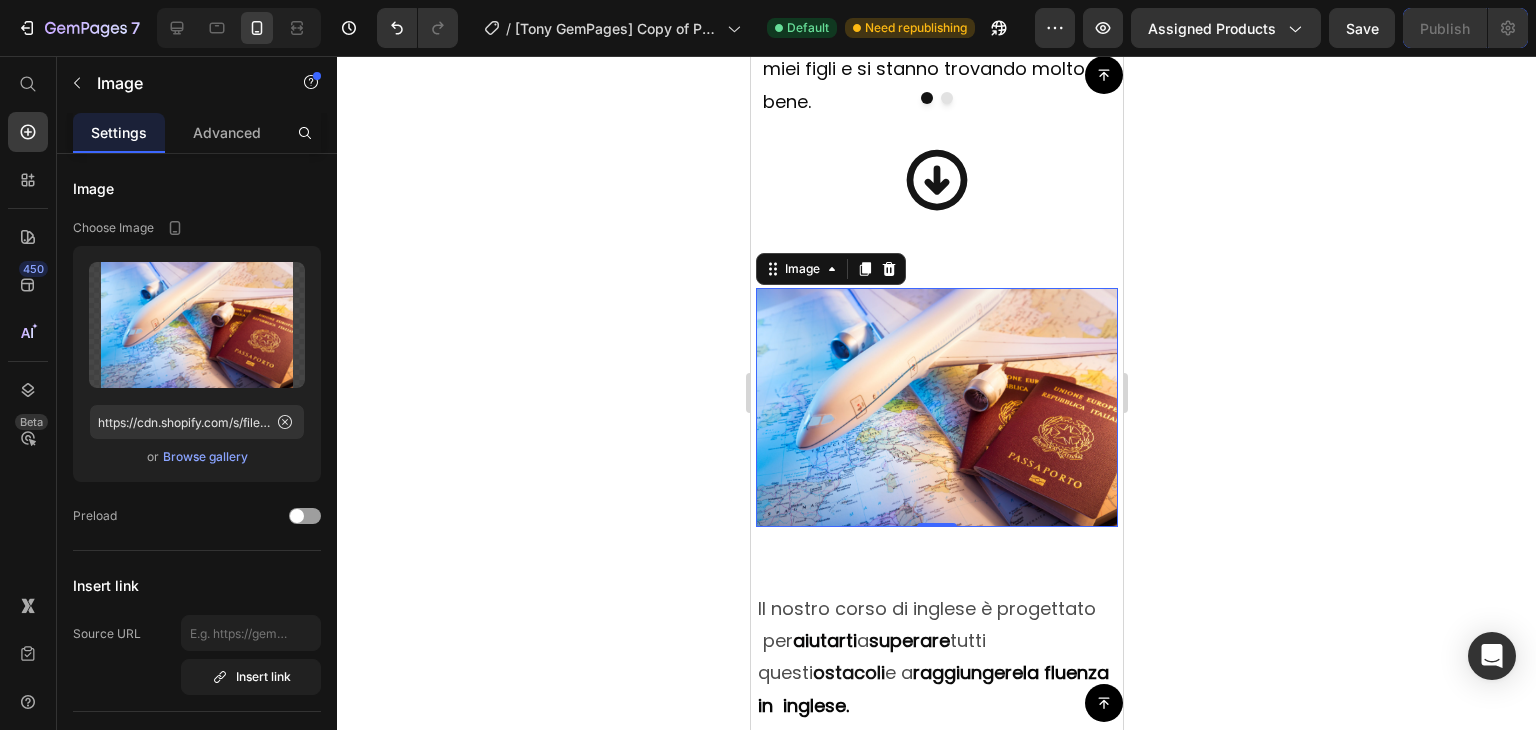 click 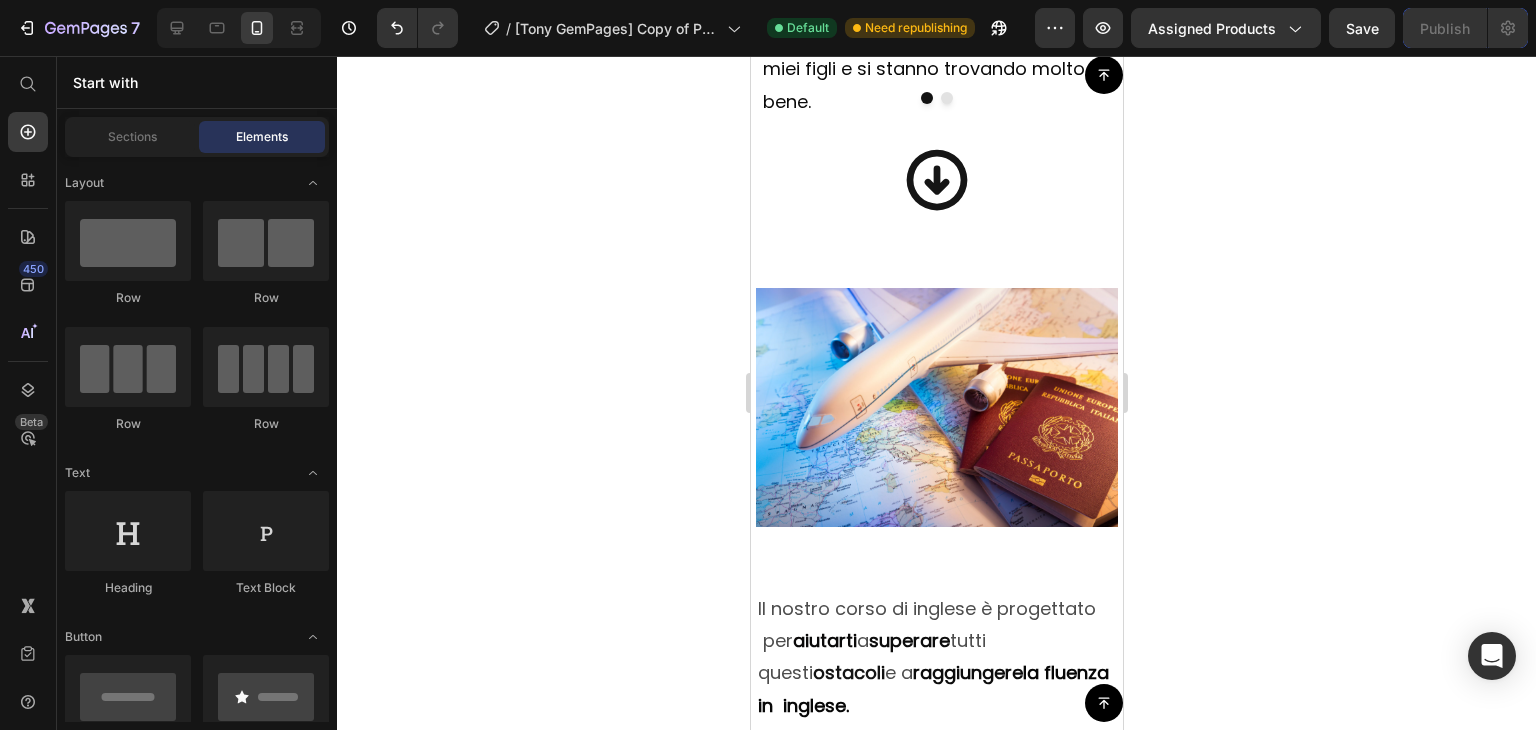 click 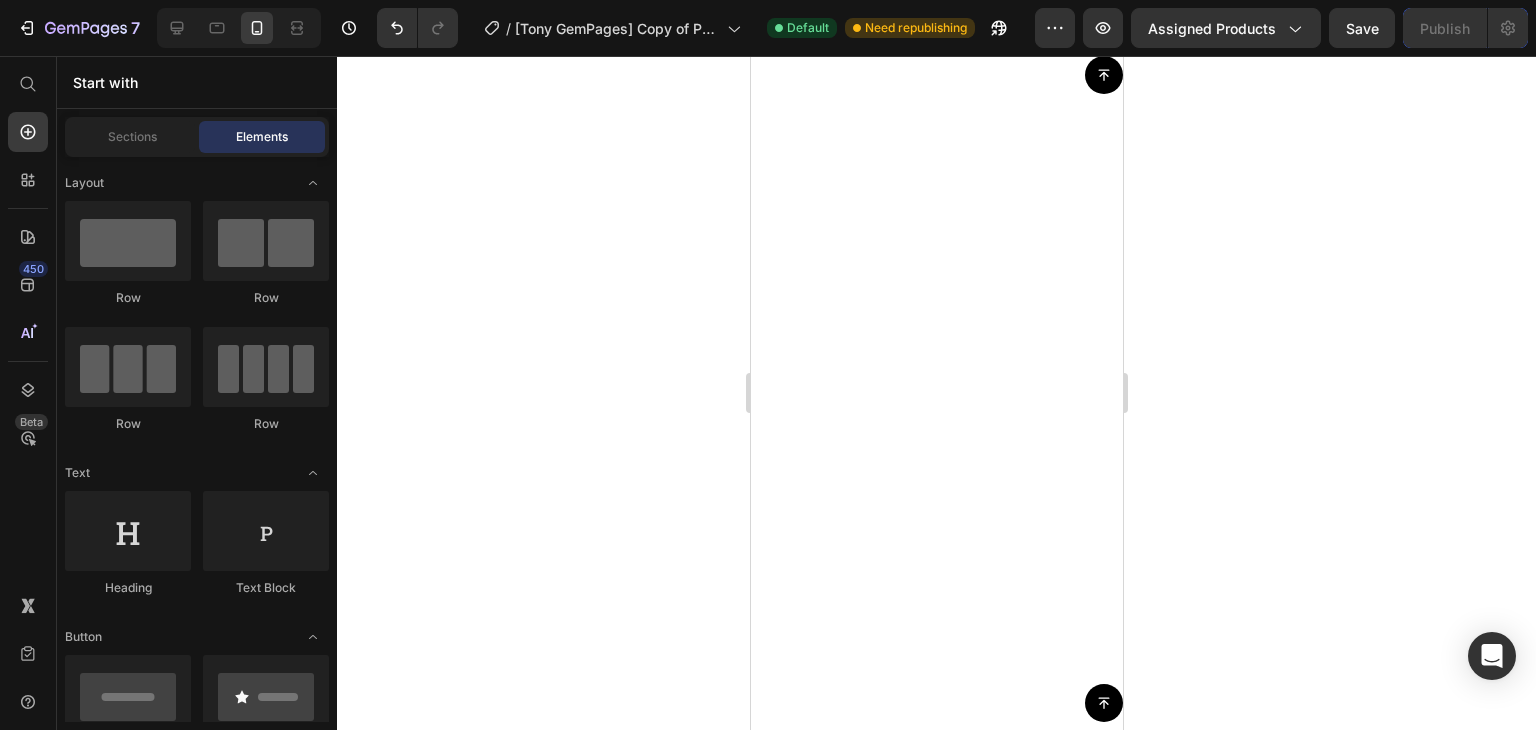 scroll, scrollTop: 0, scrollLeft: 0, axis: both 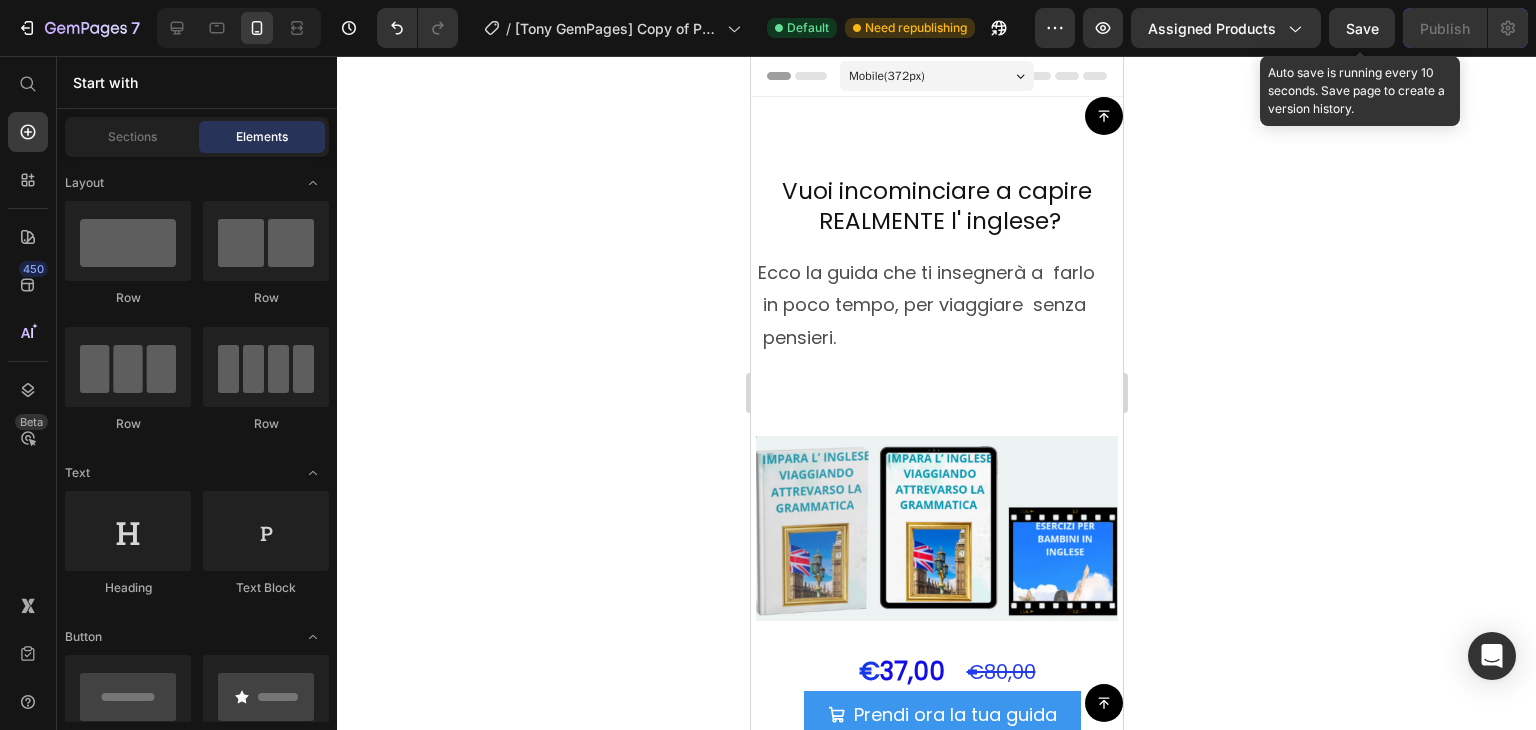 click on "Save" at bounding box center [1362, 28] 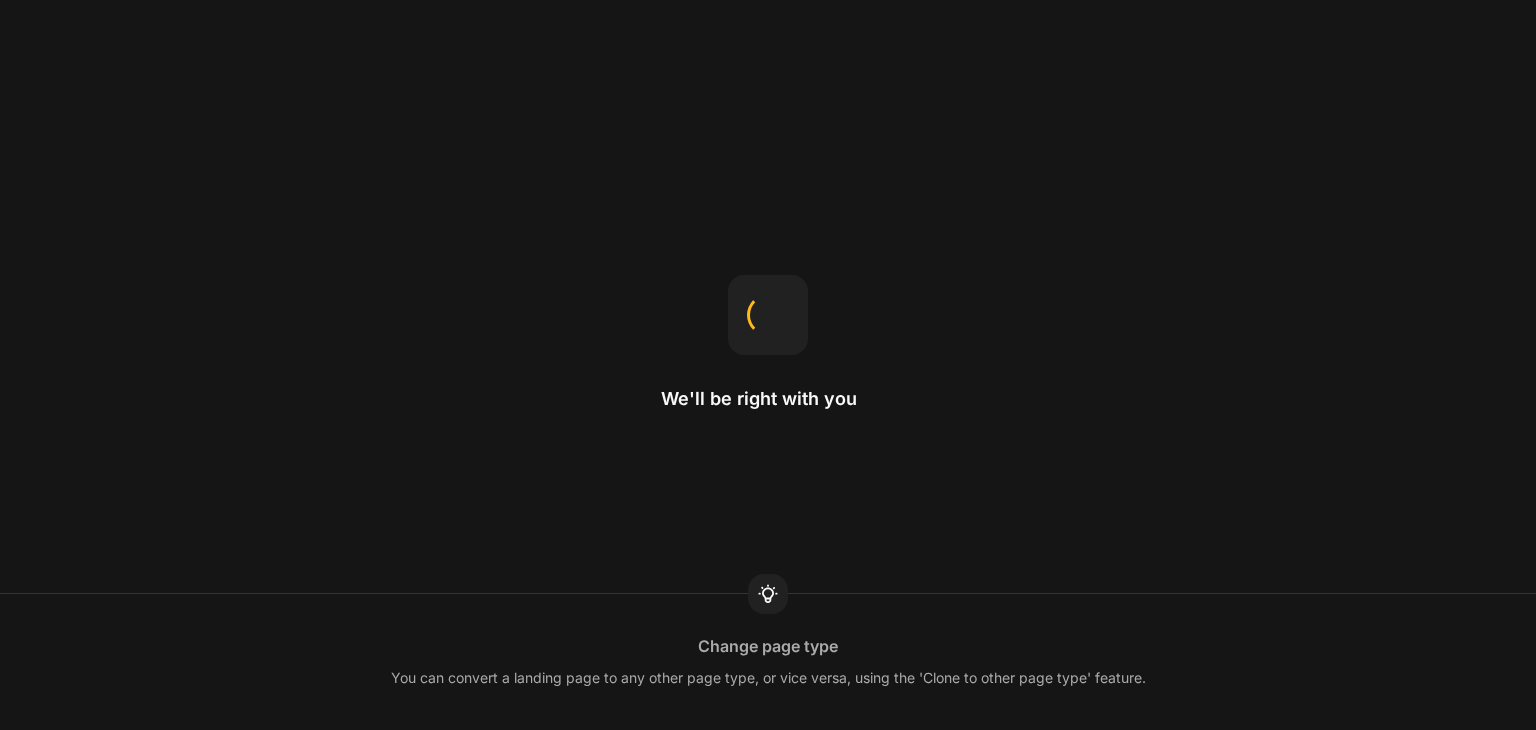 scroll, scrollTop: 0, scrollLeft: 0, axis: both 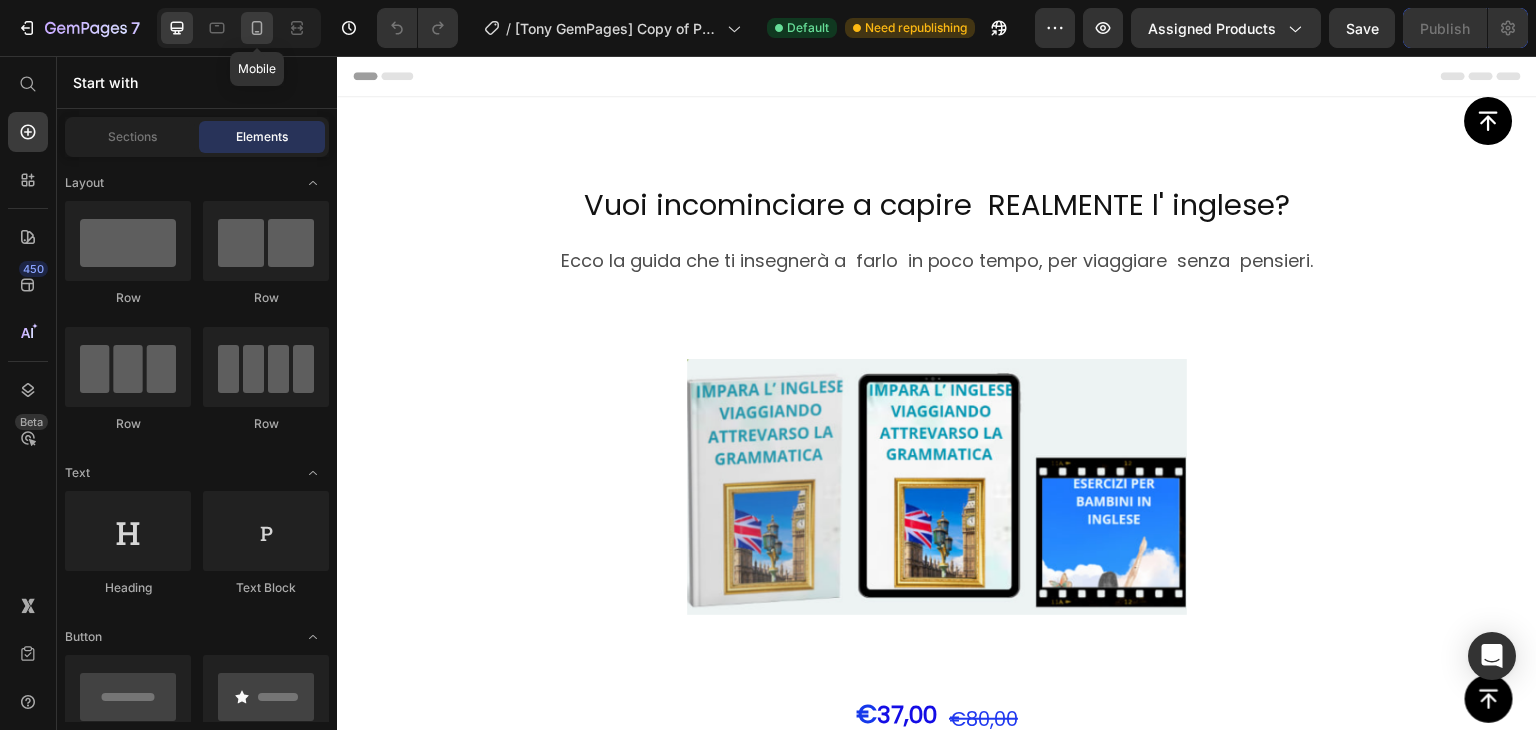 click 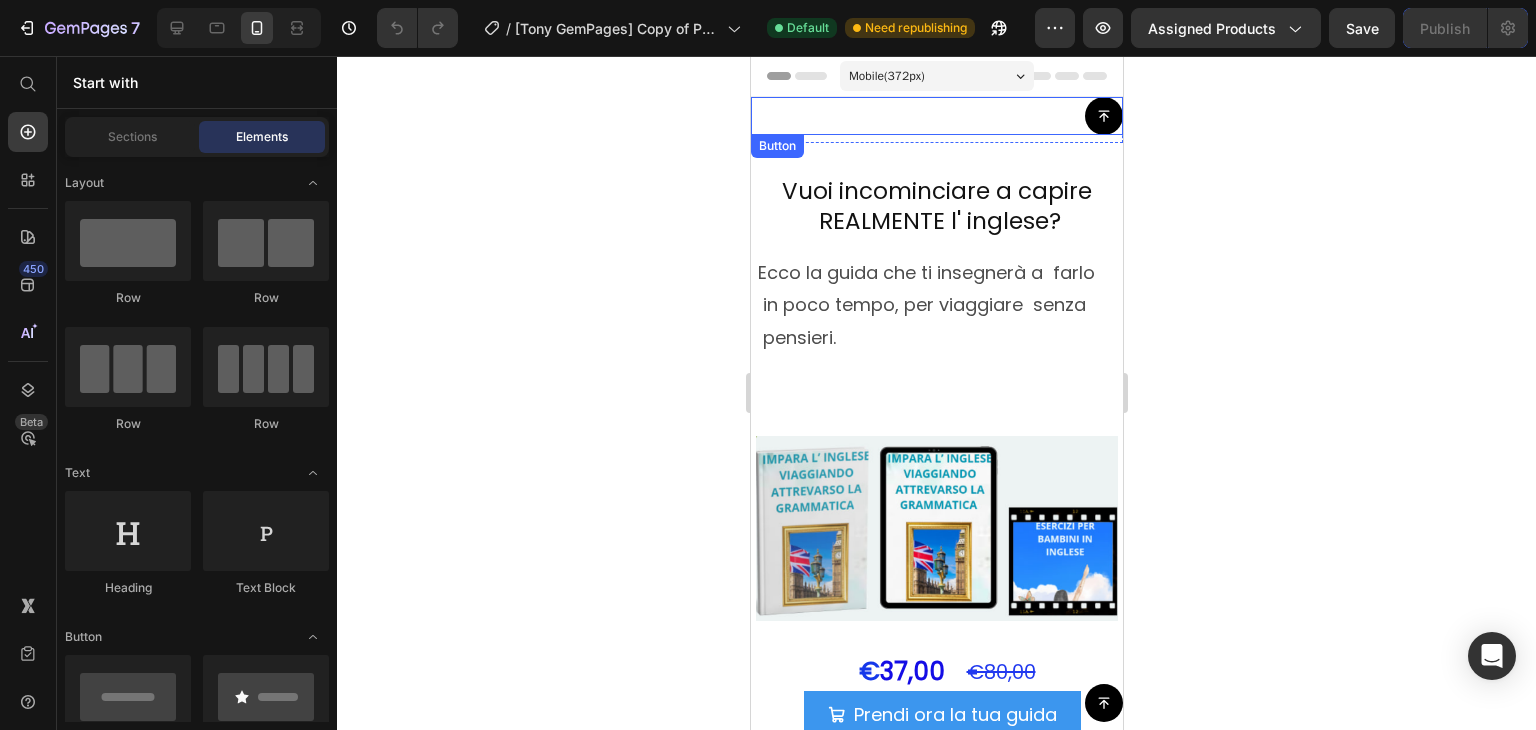 click 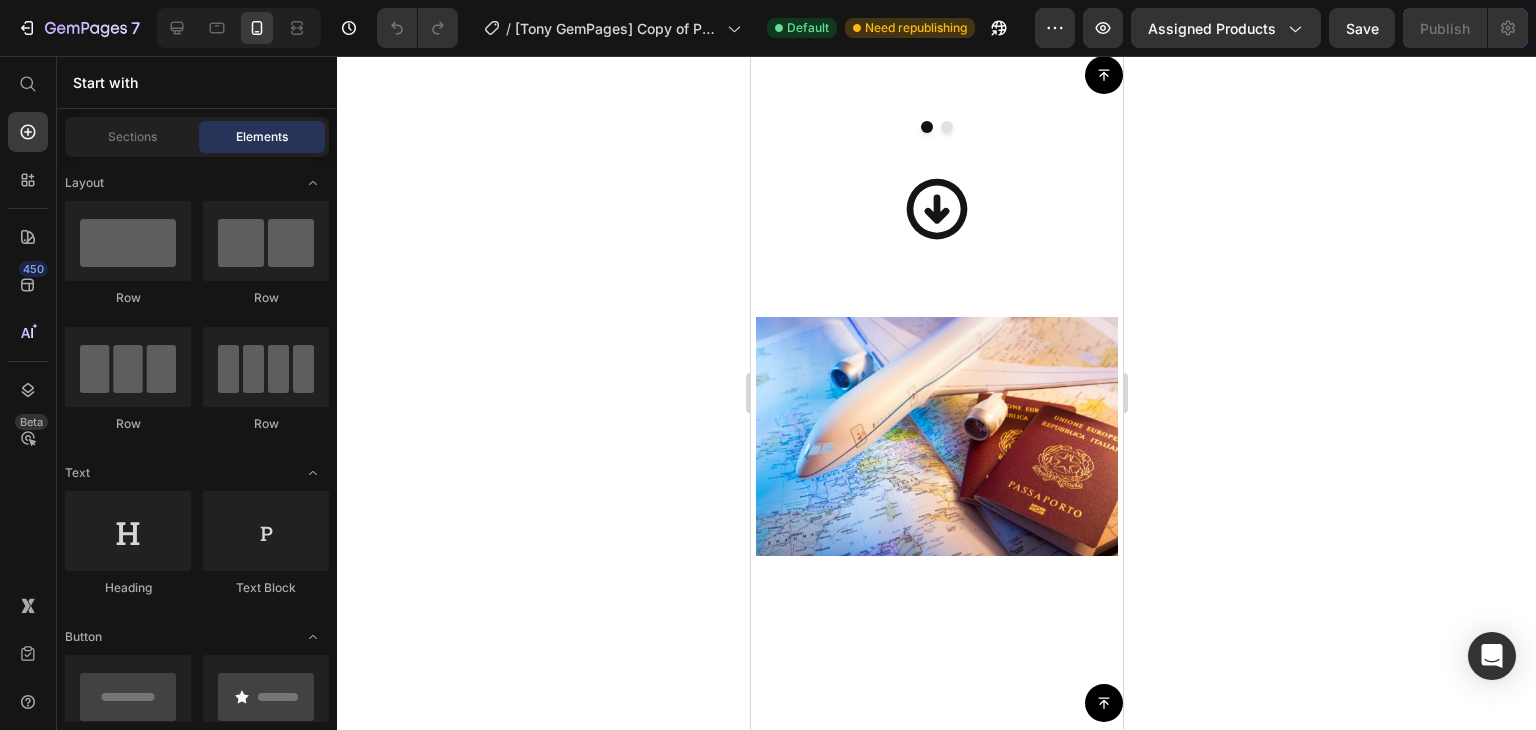 scroll, scrollTop: 316, scrollLeft: 0, axis: vertical 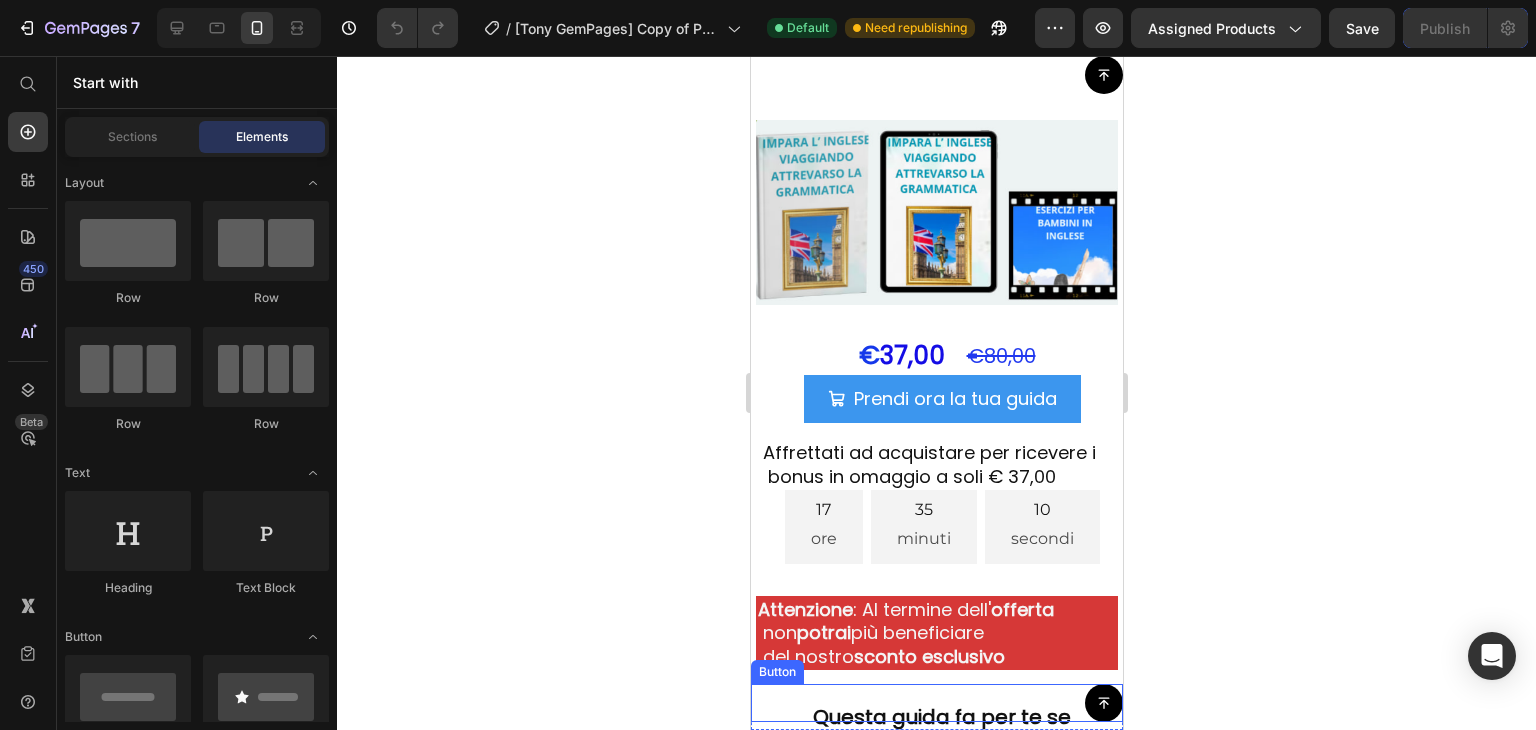 click 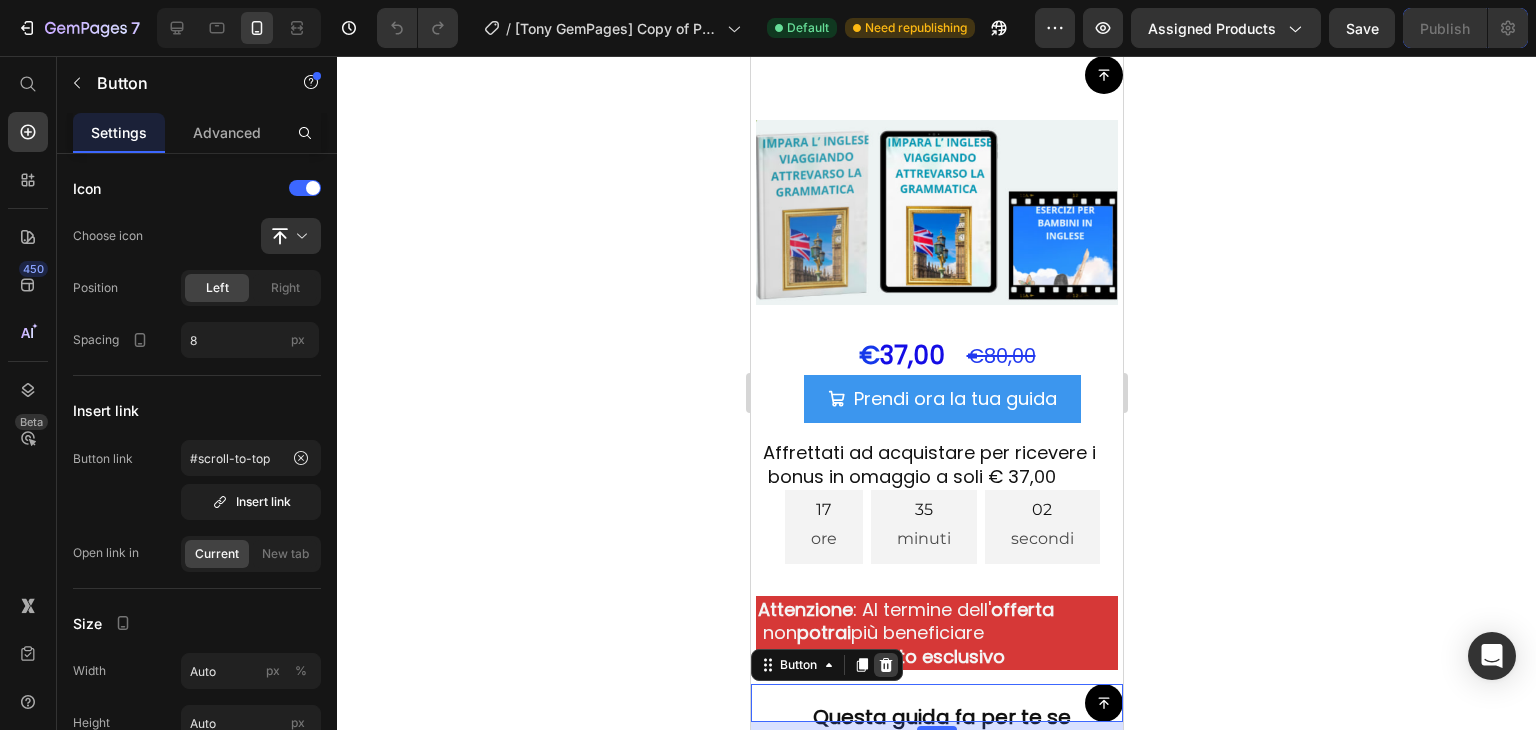 click 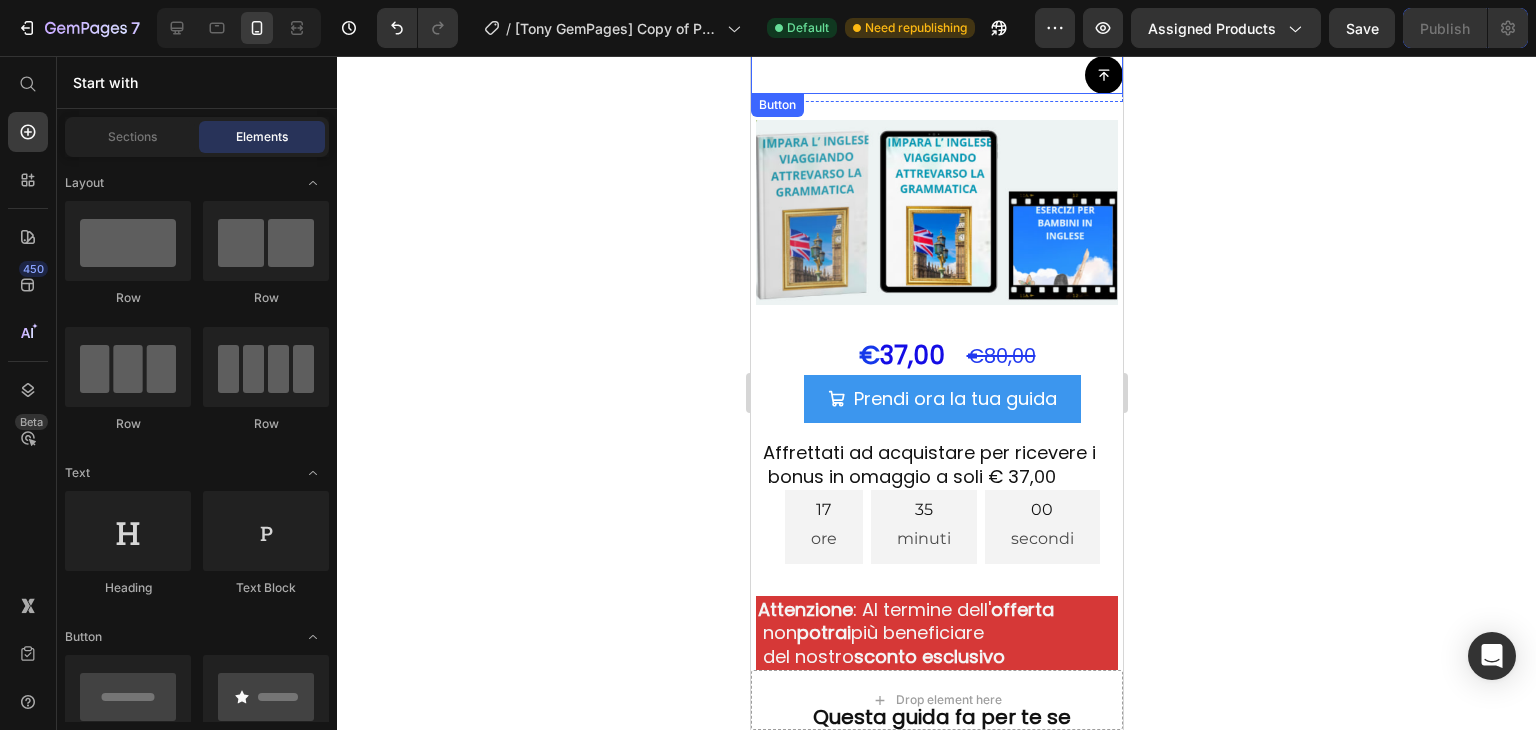 click 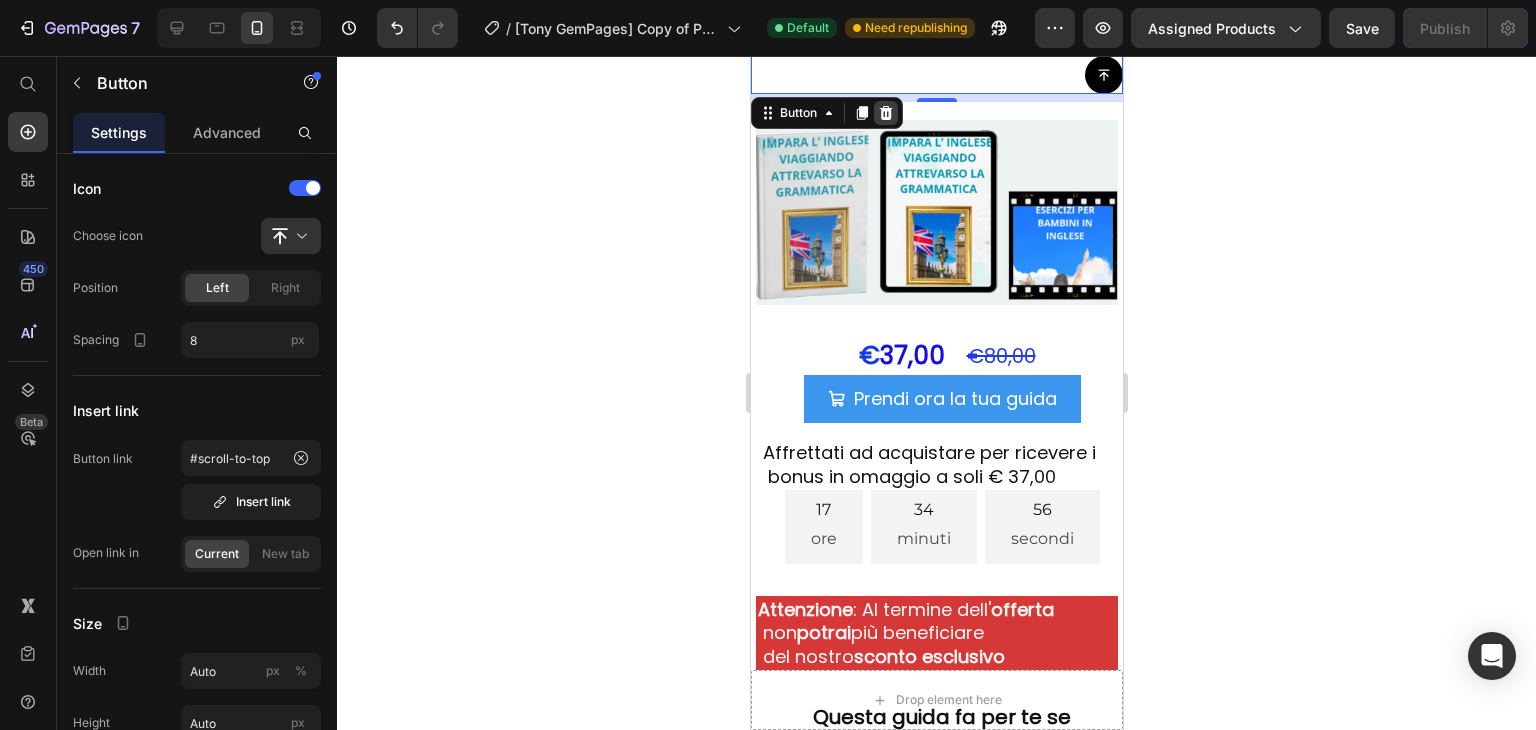 click 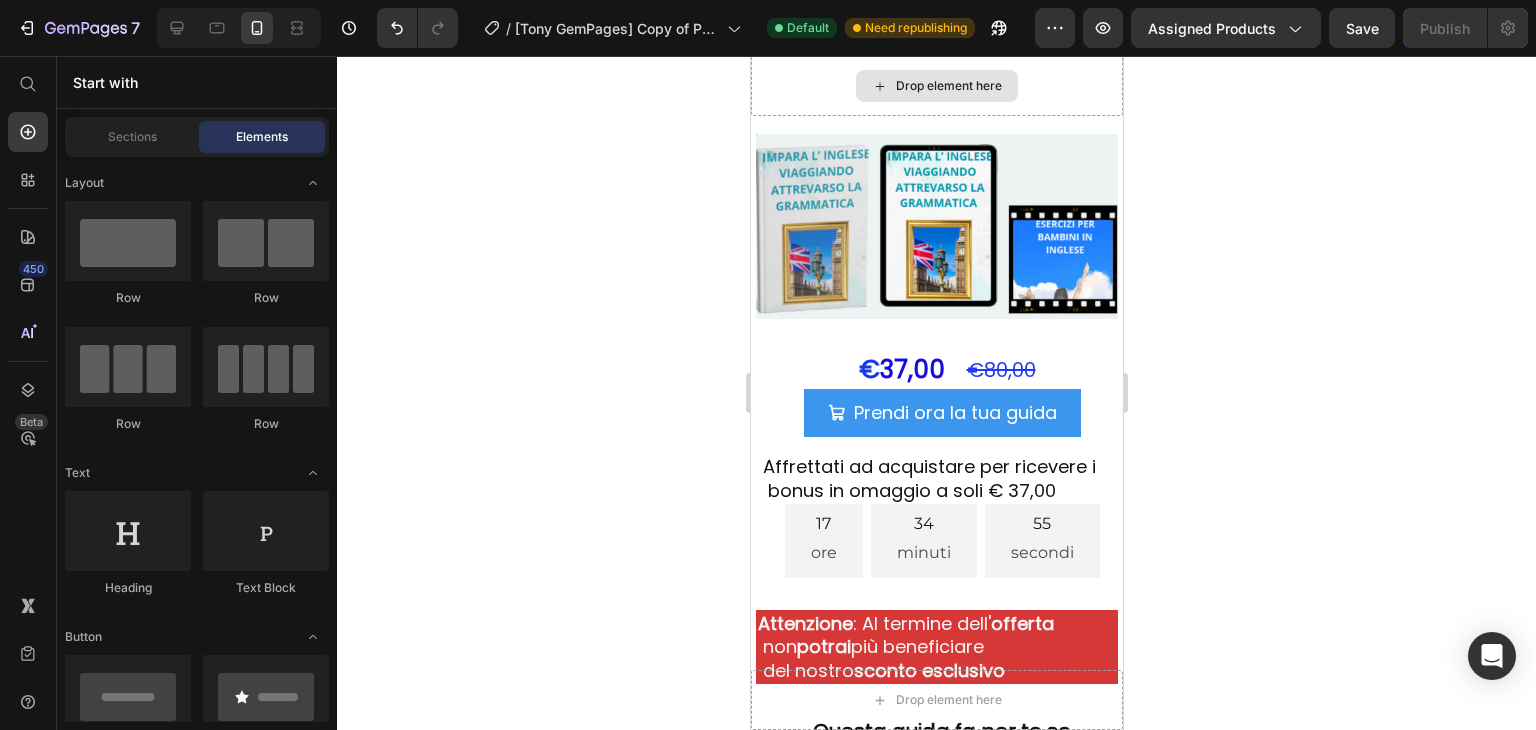 scroll, scrollTop: 329, scrollLeft: 0, axis: vertical 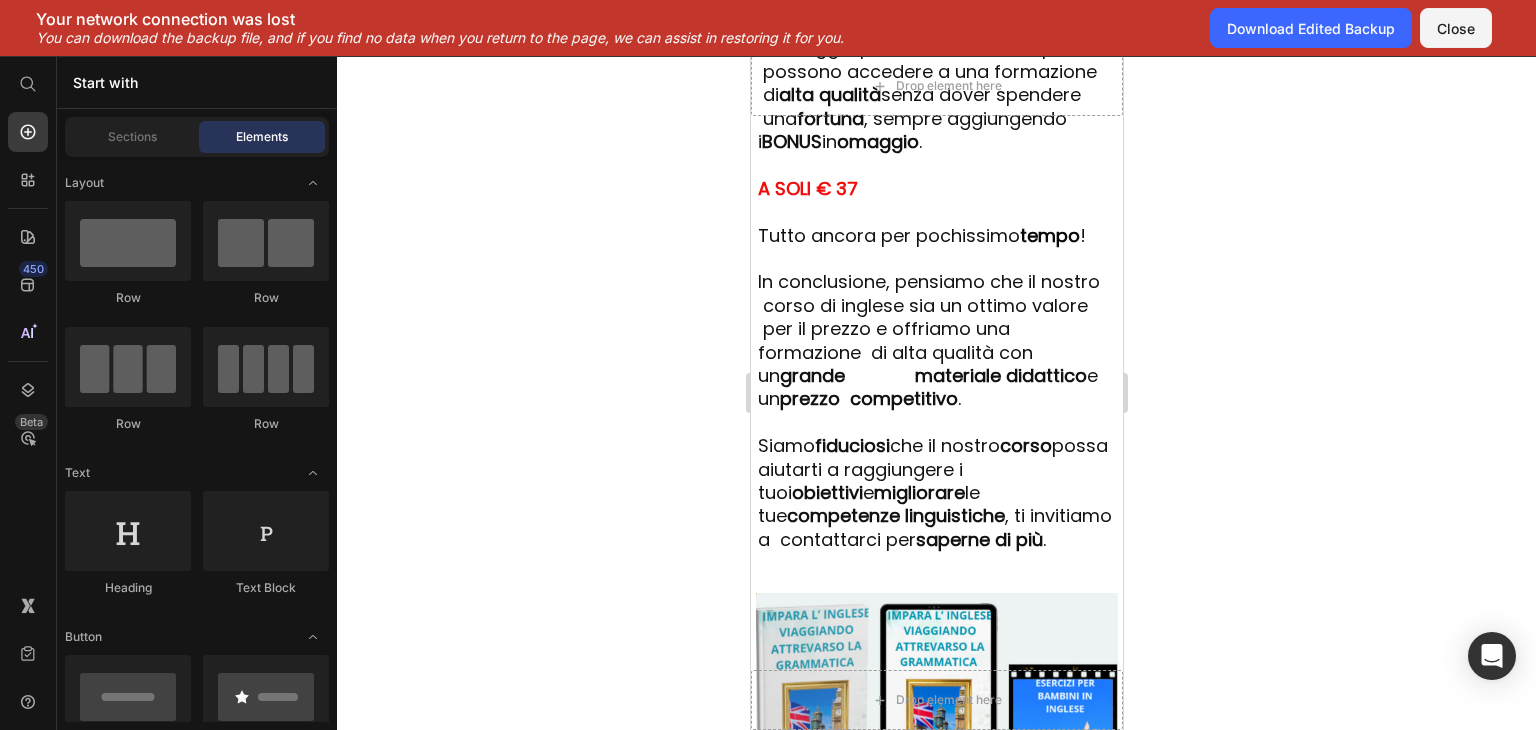 click 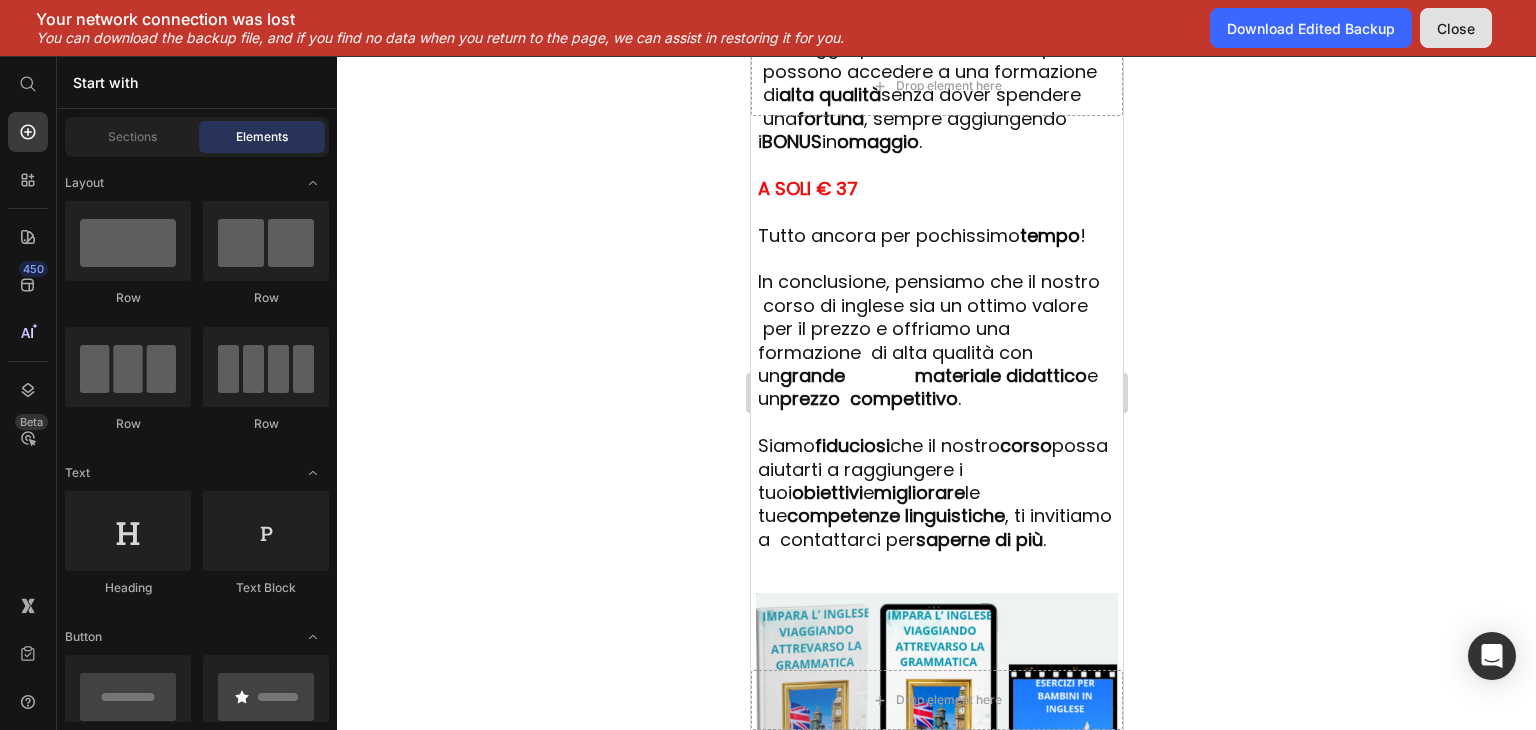 click on "Close" at bounding box center (1456, 28) 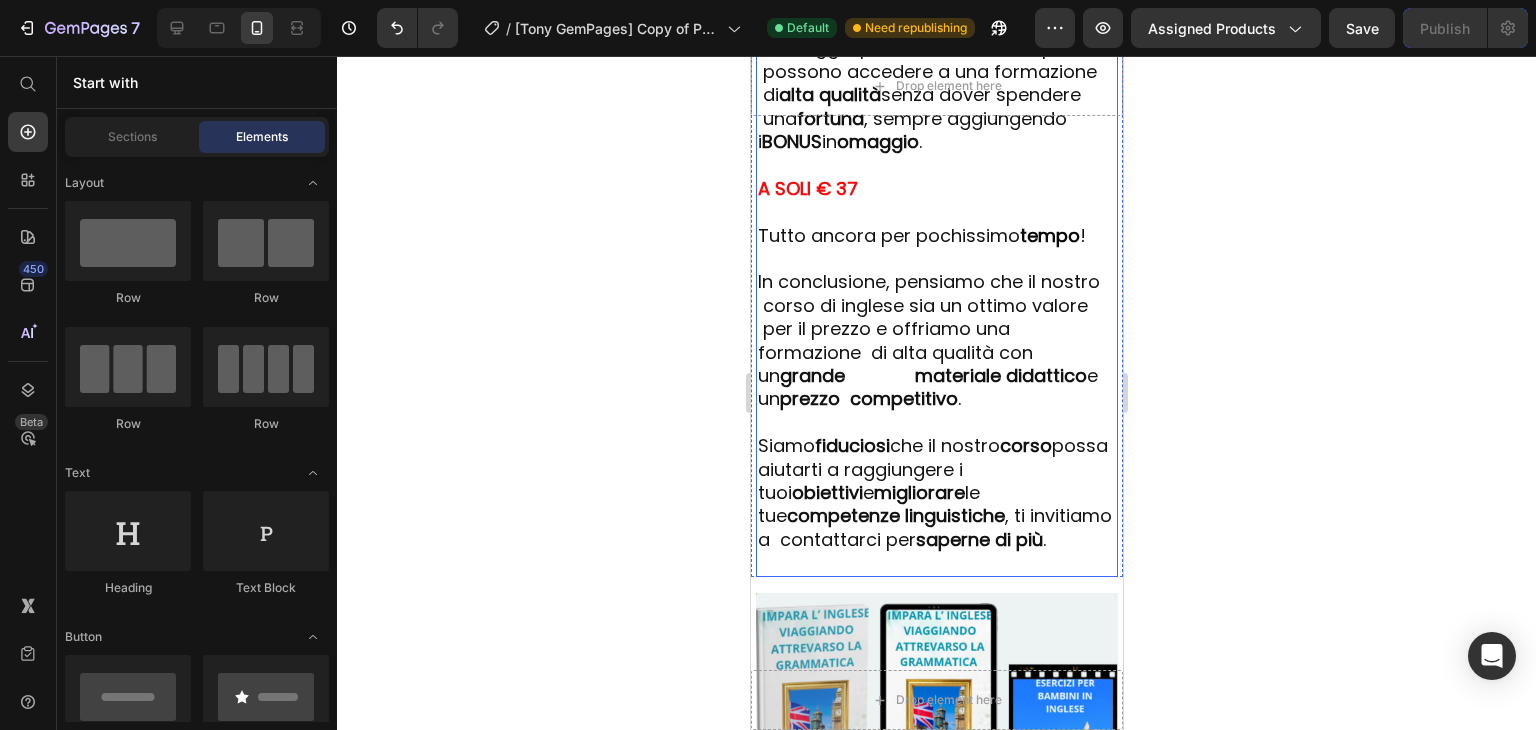 click on "Come avrai capito questo corso ti  permettere di avere più  sicurezza   quando parli con persone di altre   nazionalità  e di poter  viaggiare per  lavoro , quindi anche di  trasferirti  in  altri  paesi  senza problemi.  Potremo benissimo  vendere  tutto  questo a € 1.500 e sarebbe anche  conveniente.  Oppure a € 1.000 avremo comunque  una marea di persone che ne   approfitterebbero , ma lo offriamo a un  prezzo molto più  basso .  Pensiamo che questo sia una grande  vantaggio per i nostri studenti, poiché  possono accedere a una formazione  di   alta qualità  senza dover spendere  una   fortuna , sempre aggiungendo i   BONUS   in  omaggio .  A SOLI € 37  Tutto ancora per pochissimo  tempo !  In conclusione, pensiamo che il nostro  corso di inglese sia un ottimo valore  per il prezzo e offriamo una formazione  di alta qualità con un  grande              materiale didattico  e un  prezzo  competitivo .  Siamo  fiduciosi  che il nostro  corso   obiettivi  e" at bounding box center [936, 106] 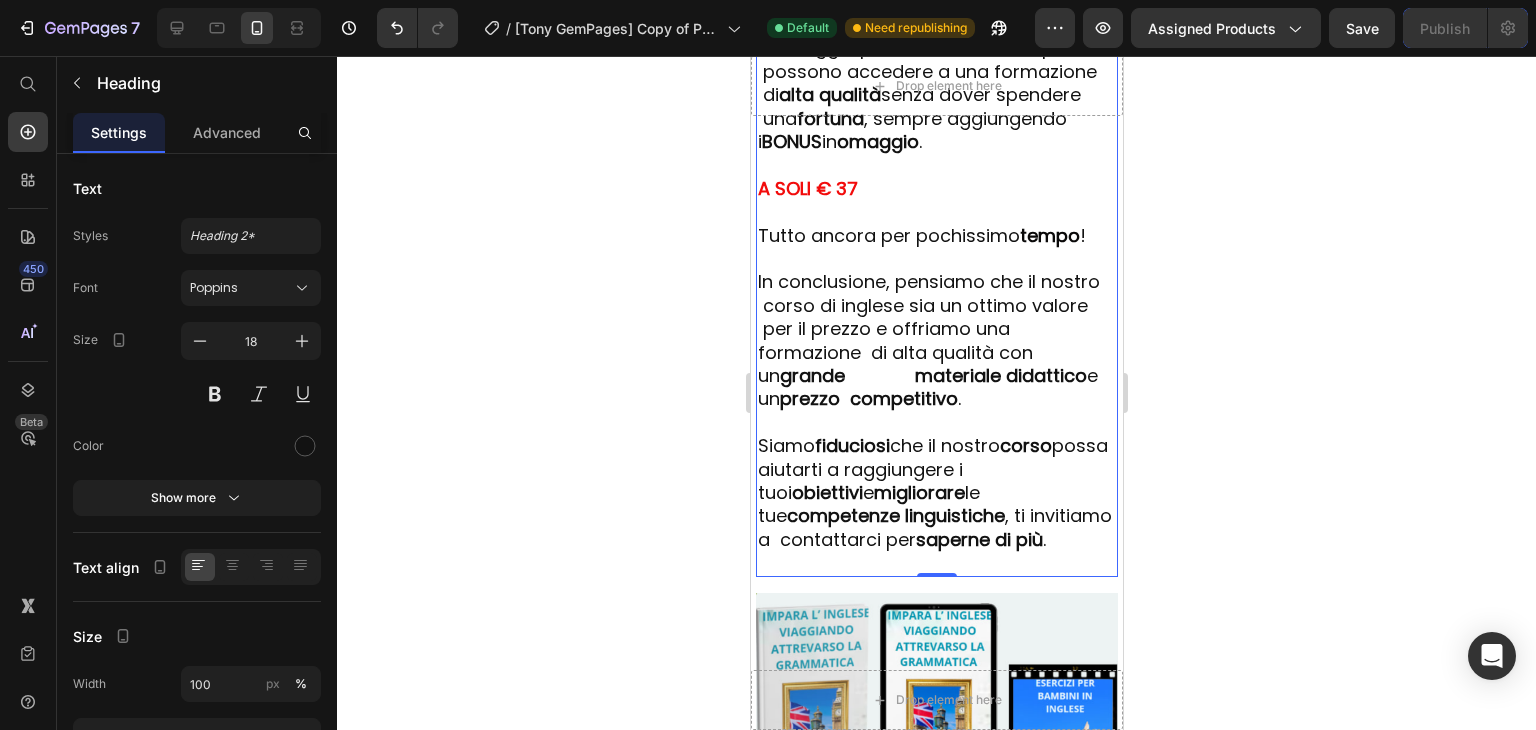 click on "Come avrai capito questo corso ti  permettere di avere più  sicurezza   quando parli con persone di altre   nazionalità  e di poter  viaggiare per  lavoro , quindi anche di  trasferirti  in  altri  paesi  senza problemi.  Potremo benissimo  vendere  tutto  questo a € 1.500 e sarebbe anche  conveniente.  Oppure a € 1.000 avremo comunque  una marea di persone che ne   approfitterebbero , ma lo offriamo a un  prezzo molto più  basso .  Pensiamo che questo sia una grande  vantaggio per i nostri studenti, poiché  possono accedere a una formazione  di   alta qualità  senza dover spendere  una   fortuna , sempre aggiungendo i   BONUS   in  omaggio .  A SOLI € 37  Tutto ancora per pochissimo  tempo !  In conclusione, pensiamo che il nostro  corso di inglese sia un ottimo valore  per il prezzo e offriamo una formazione  di alta qualità con un  grande              materiale didattico  e un  prezzo  competitivo .  Siamo  fiduciosi  che il nostro  corso   obiettivi  e" at bounding box center [936, 106] 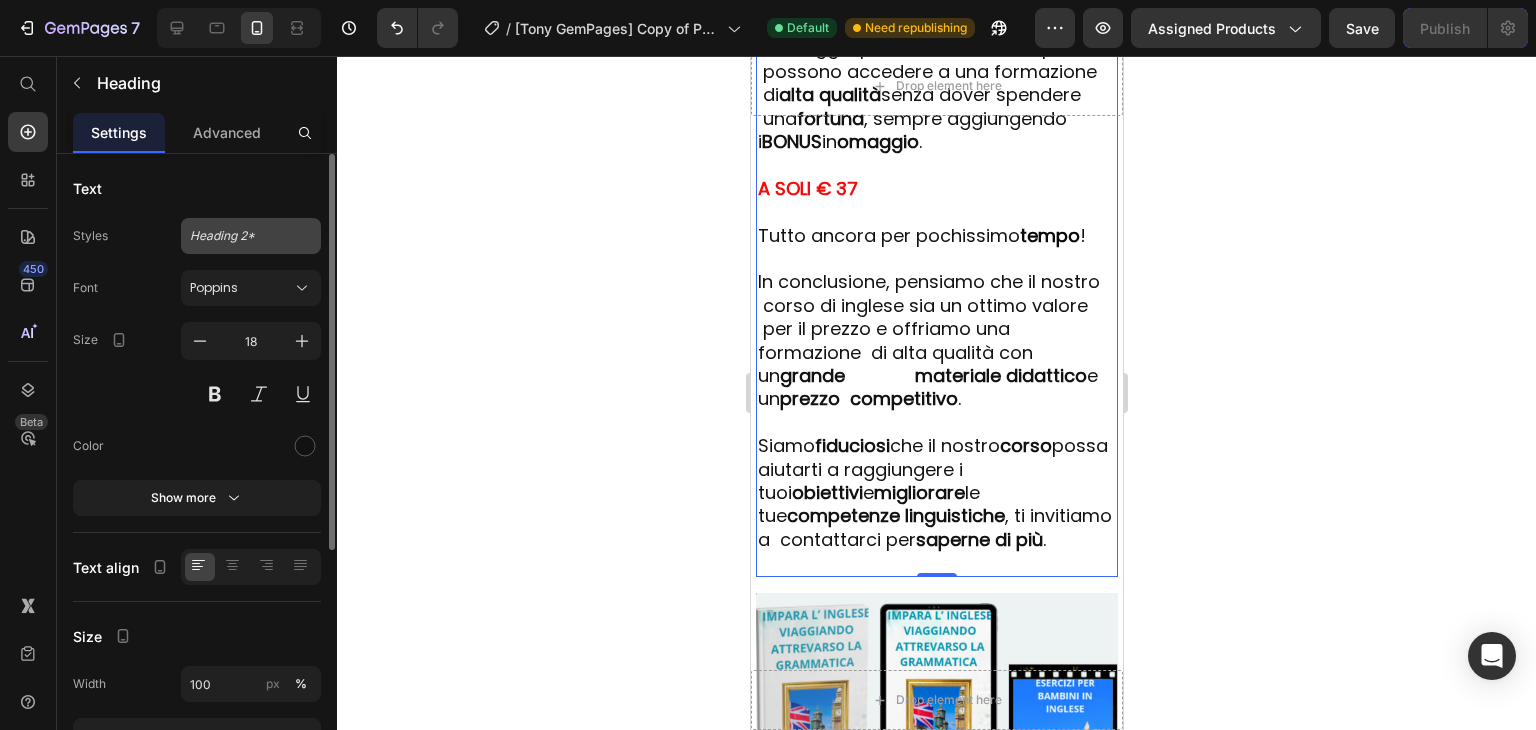 click on "Heading 2*" at bounding box center [239, 236] 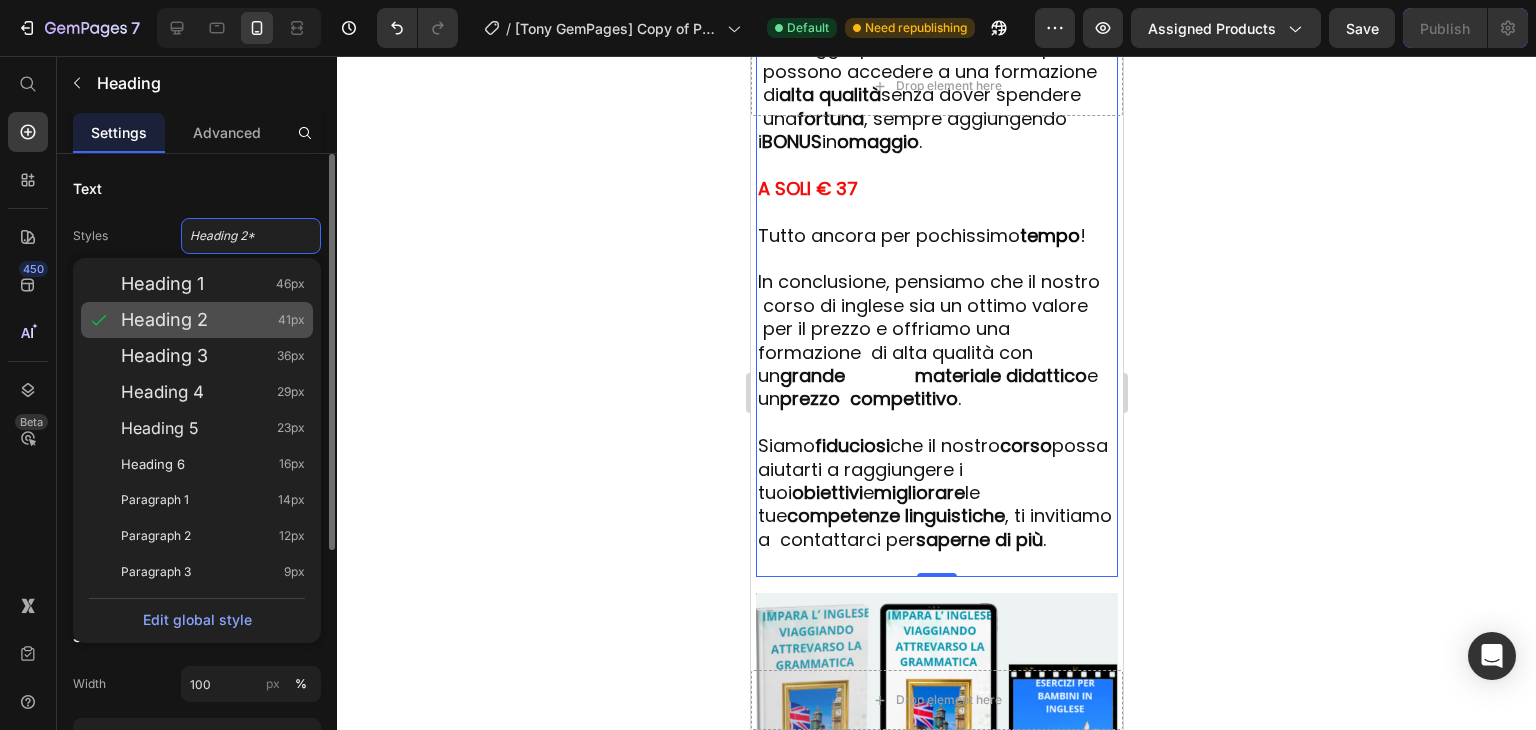click on "Heading 2" at bounding box center [164, 320] 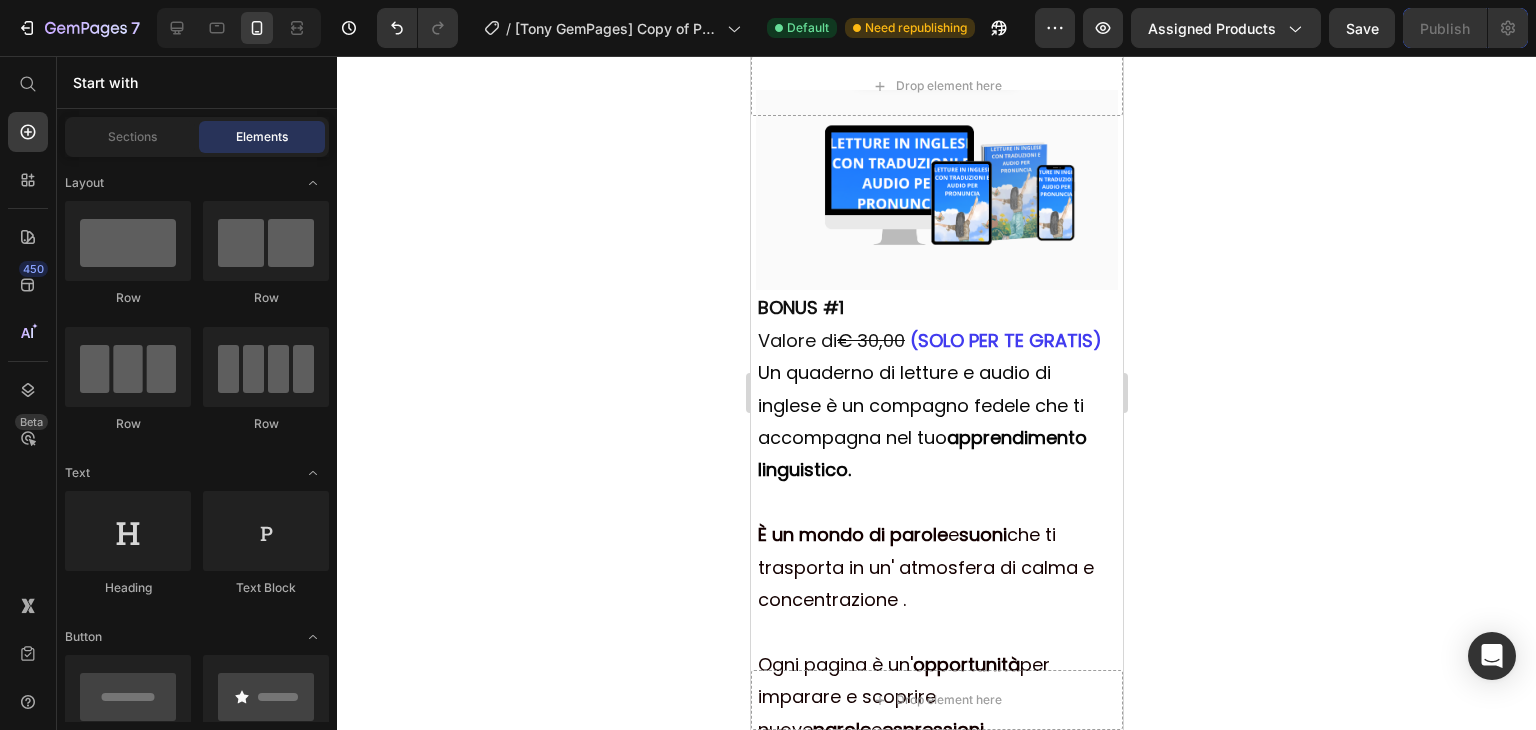 scroll, scrollTop: 5476, scrollLeft: 0, axis: vertical 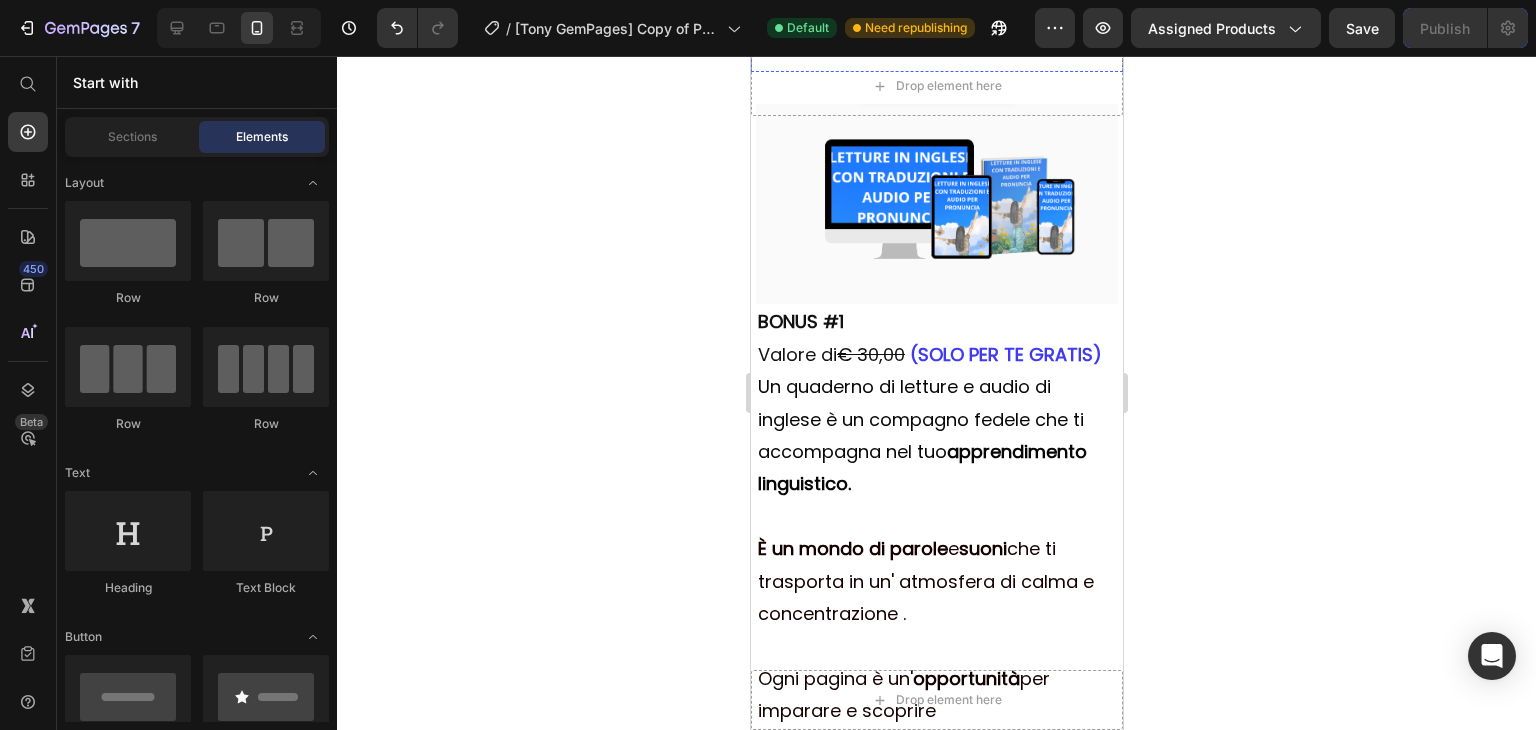 click on "potrai ricevere i nostri bonus      ESCLUSIVI" at bounding box center (895, 14) 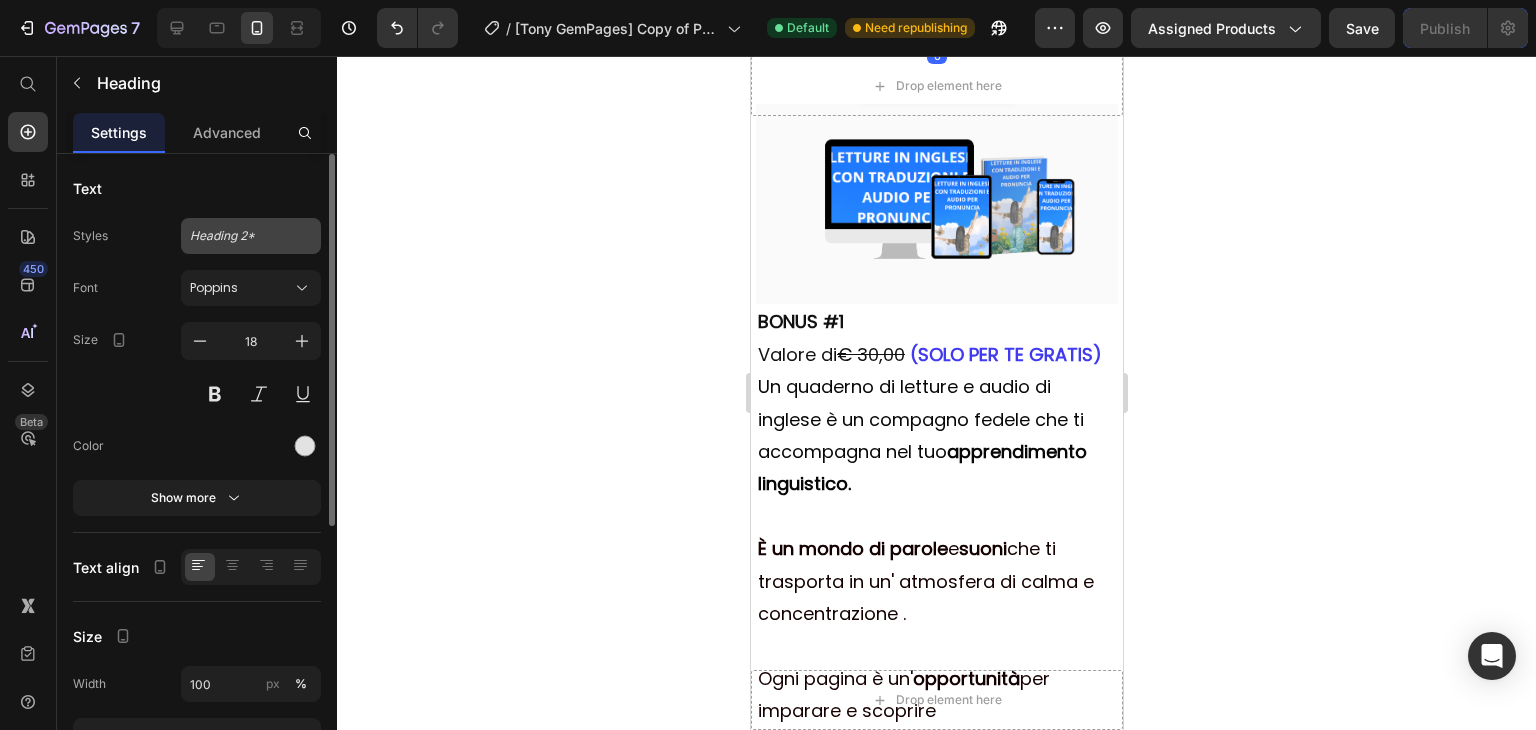 click on "Heading 2*" at bounding box center [251, 236] 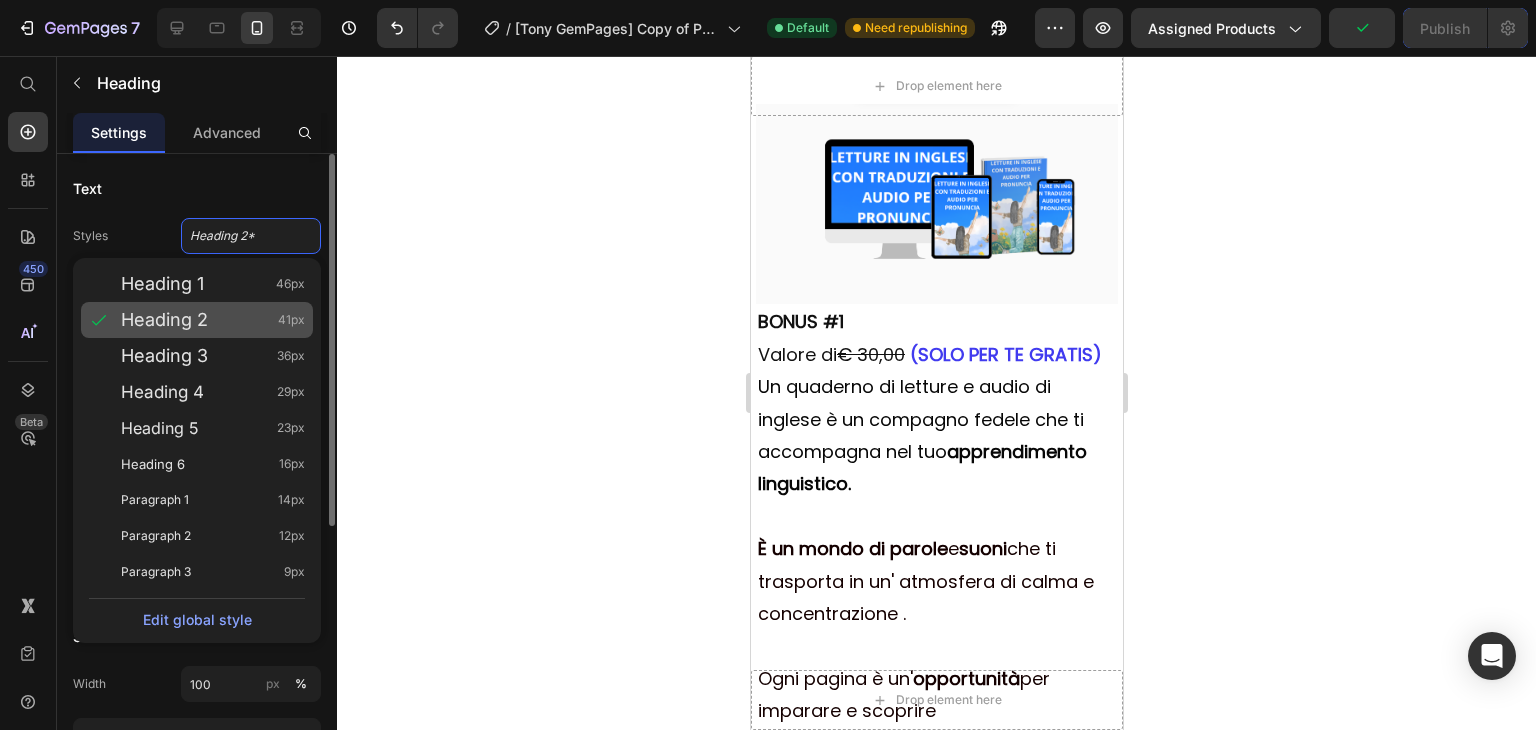 click on "Heading 2 41px" 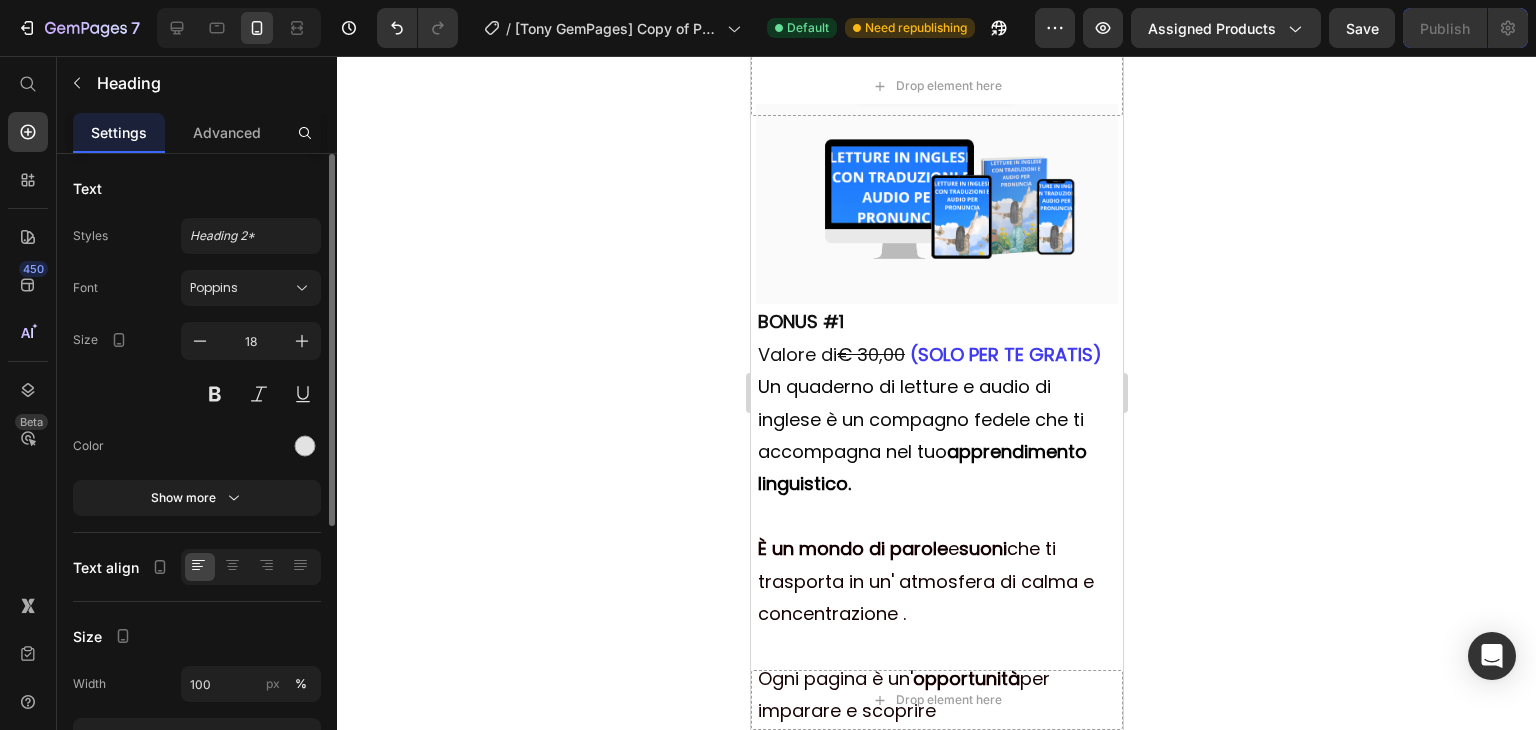 click on "Text" at bounding box center [87, 188] 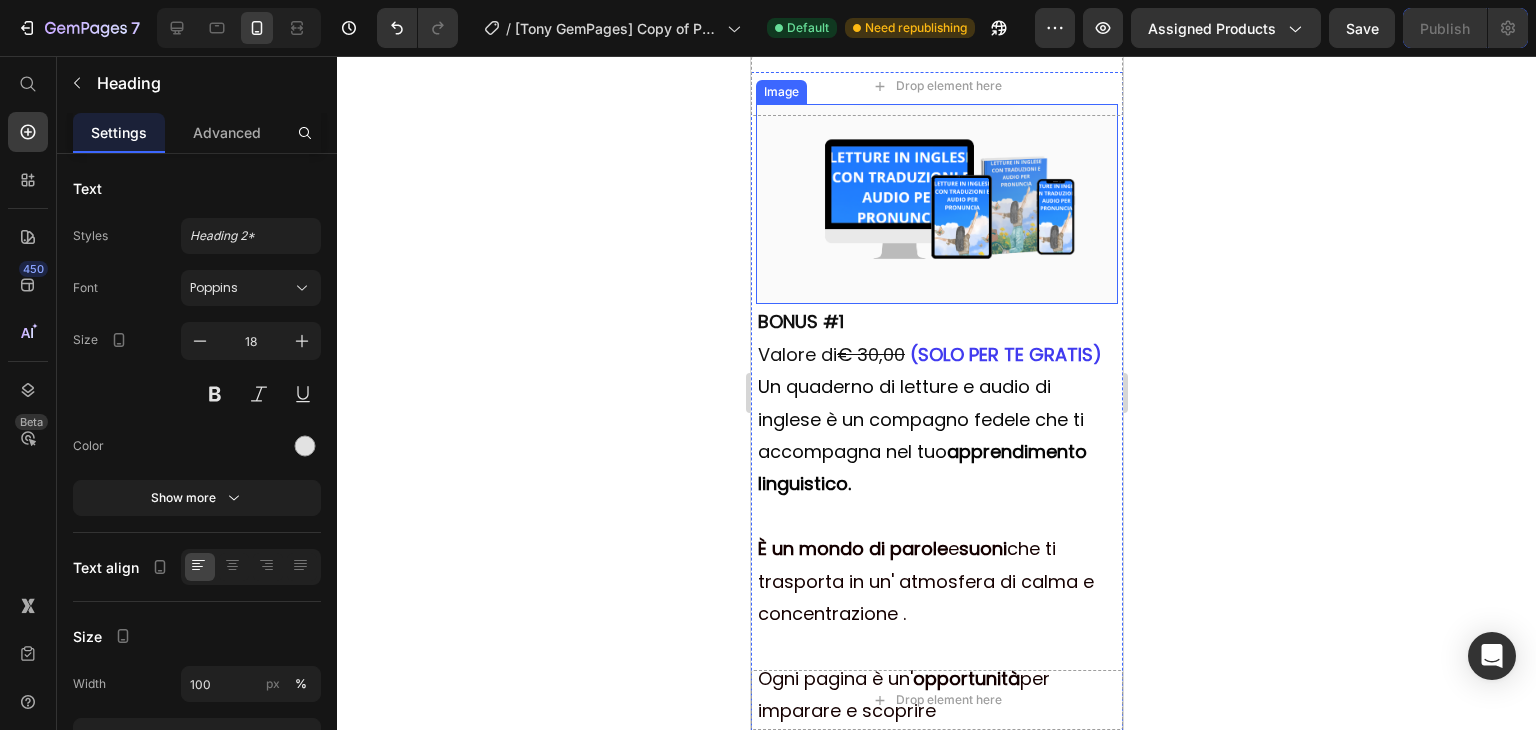 click at bounding box center [936, 204] 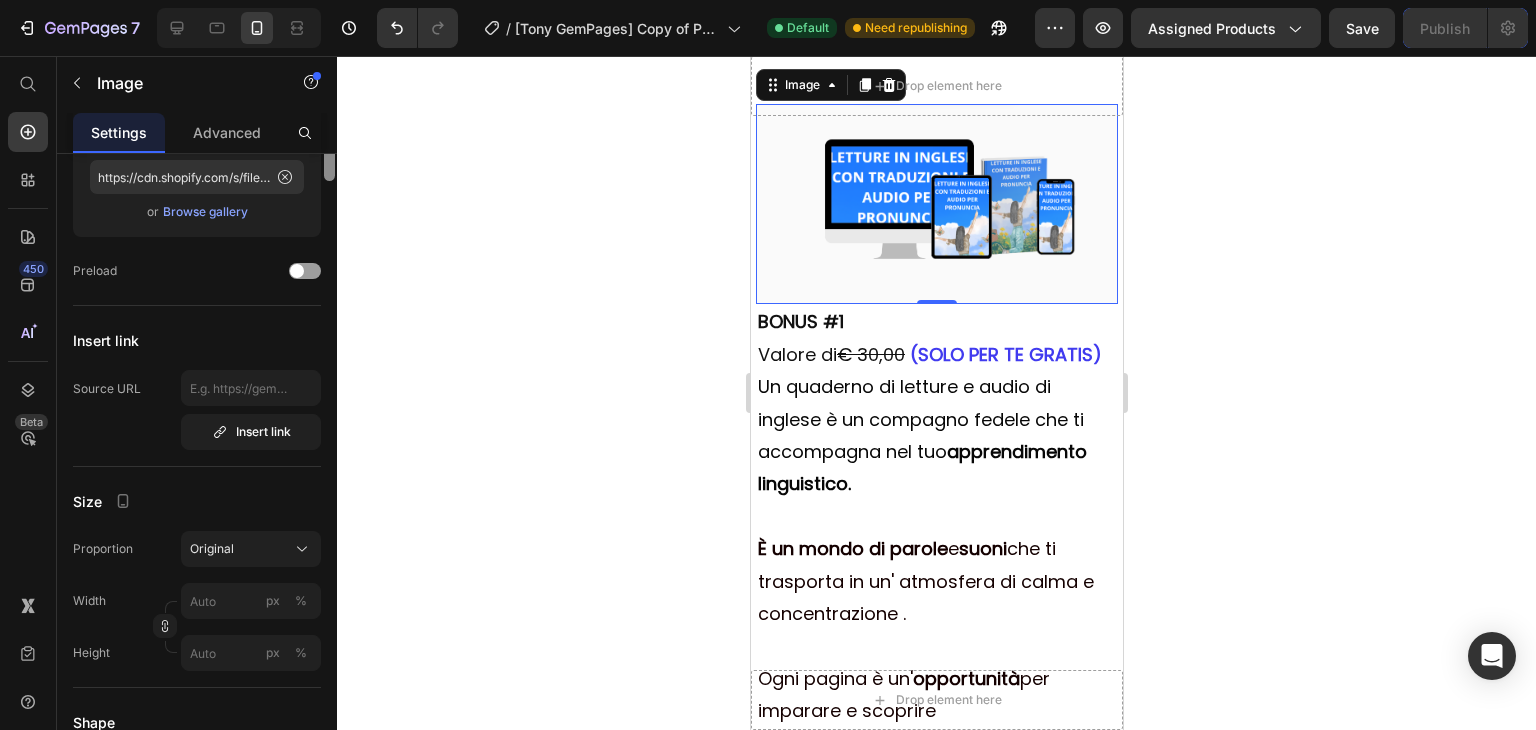 scroll, scrollTop: 0, scrollLeft: 0, axis: both 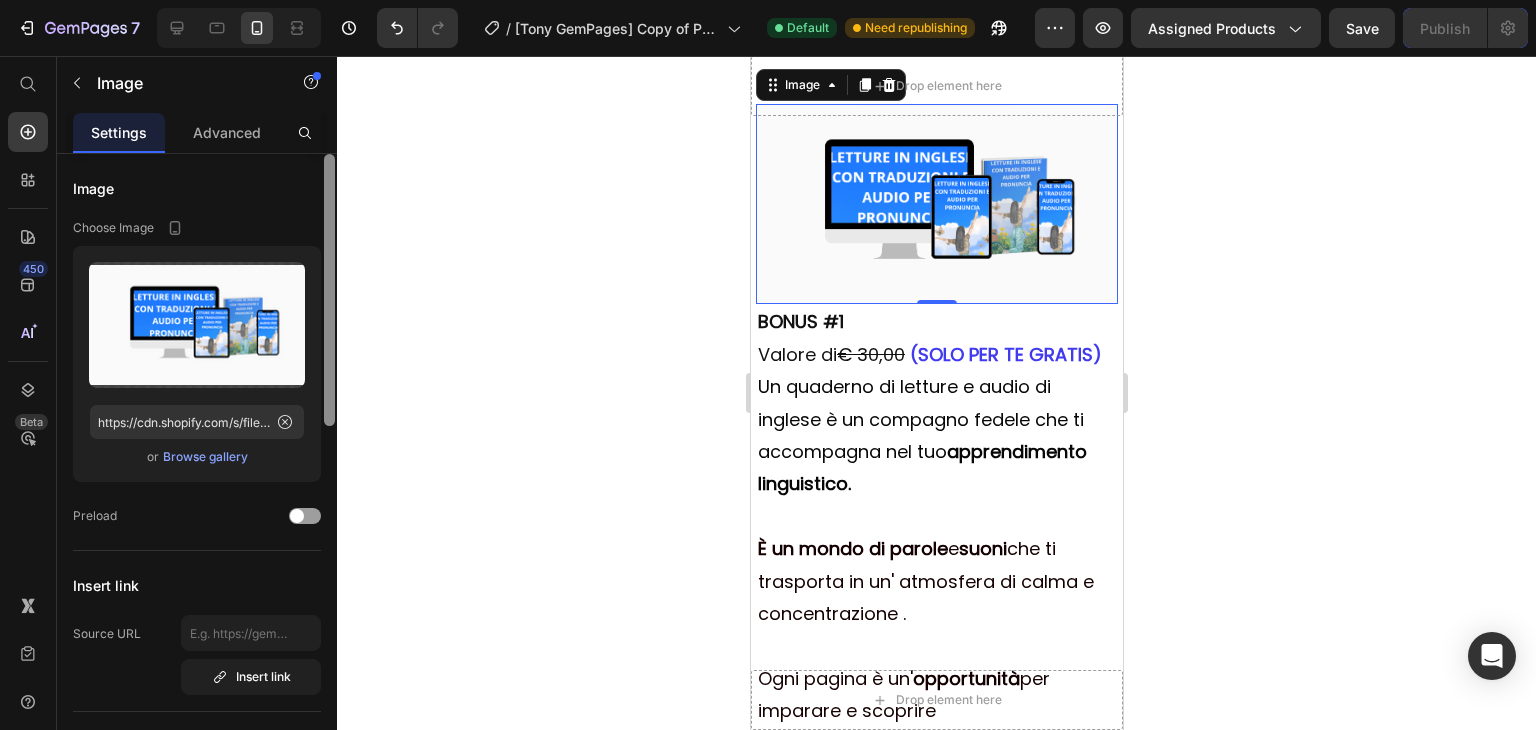 drag, startPoint x: 332, startPoint y: 263, endPoint x: 317, endPoint y: 184, distance: 80.411446 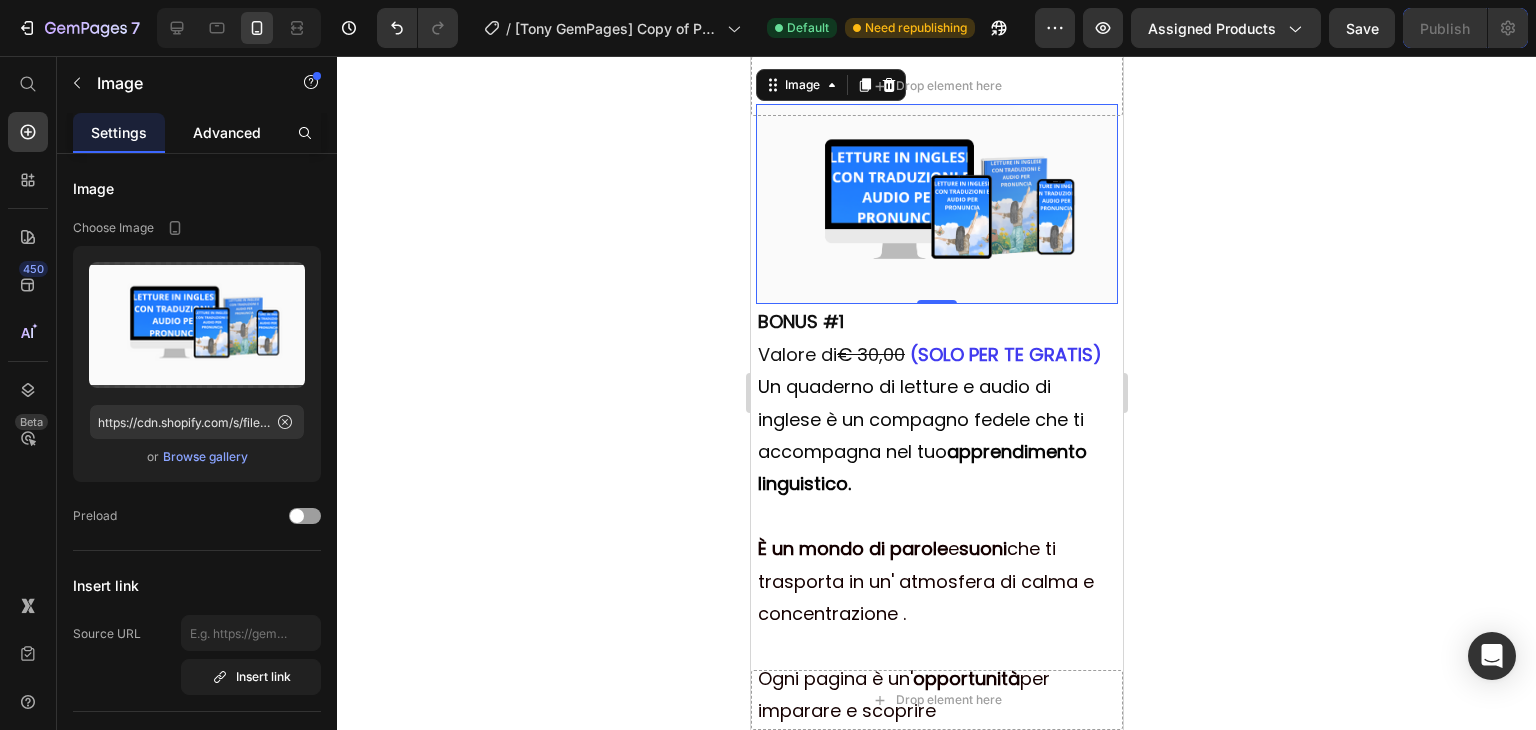 click on "Advanced" at bounding box center [227, 132] 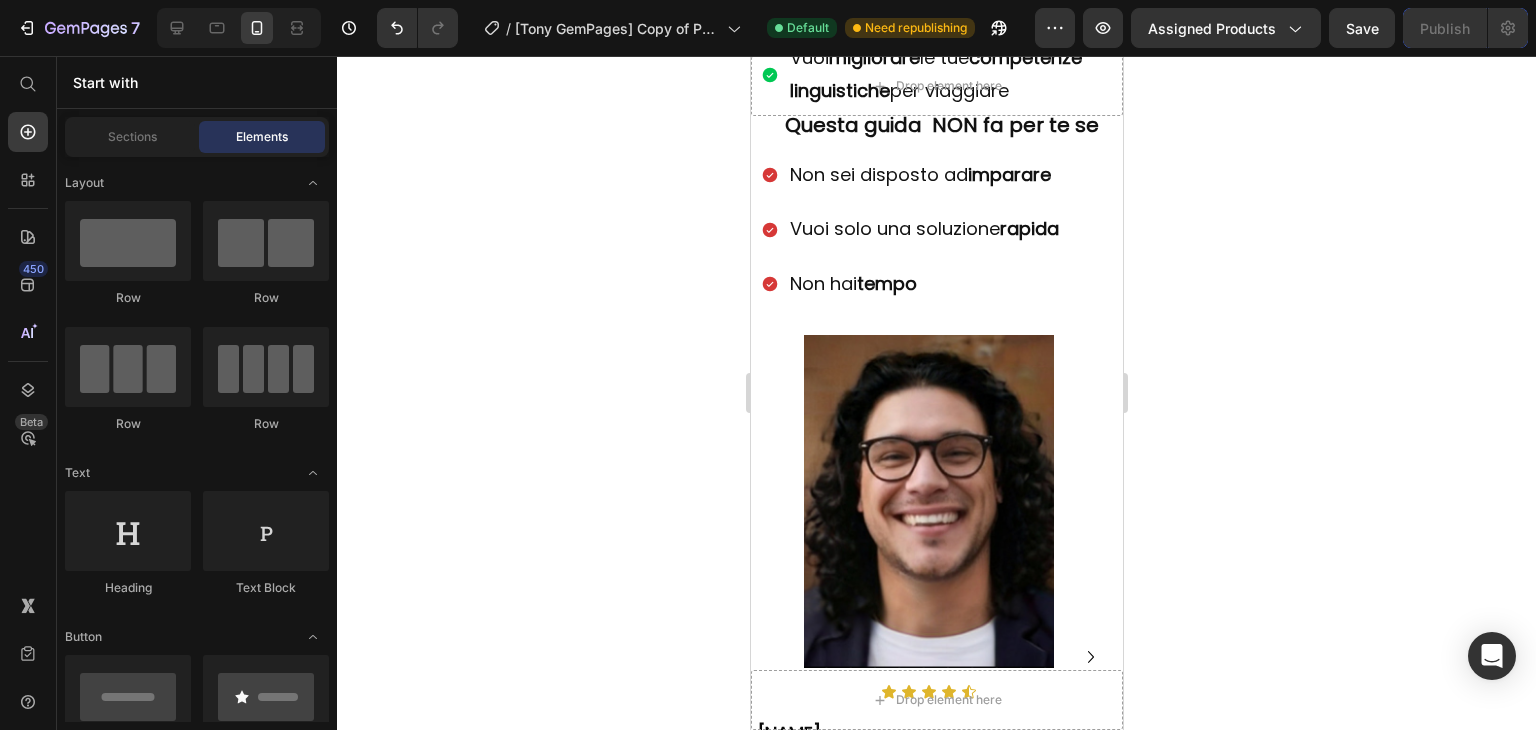 scroll, scrollTop: 0, scrollLeft: 0, axis: both 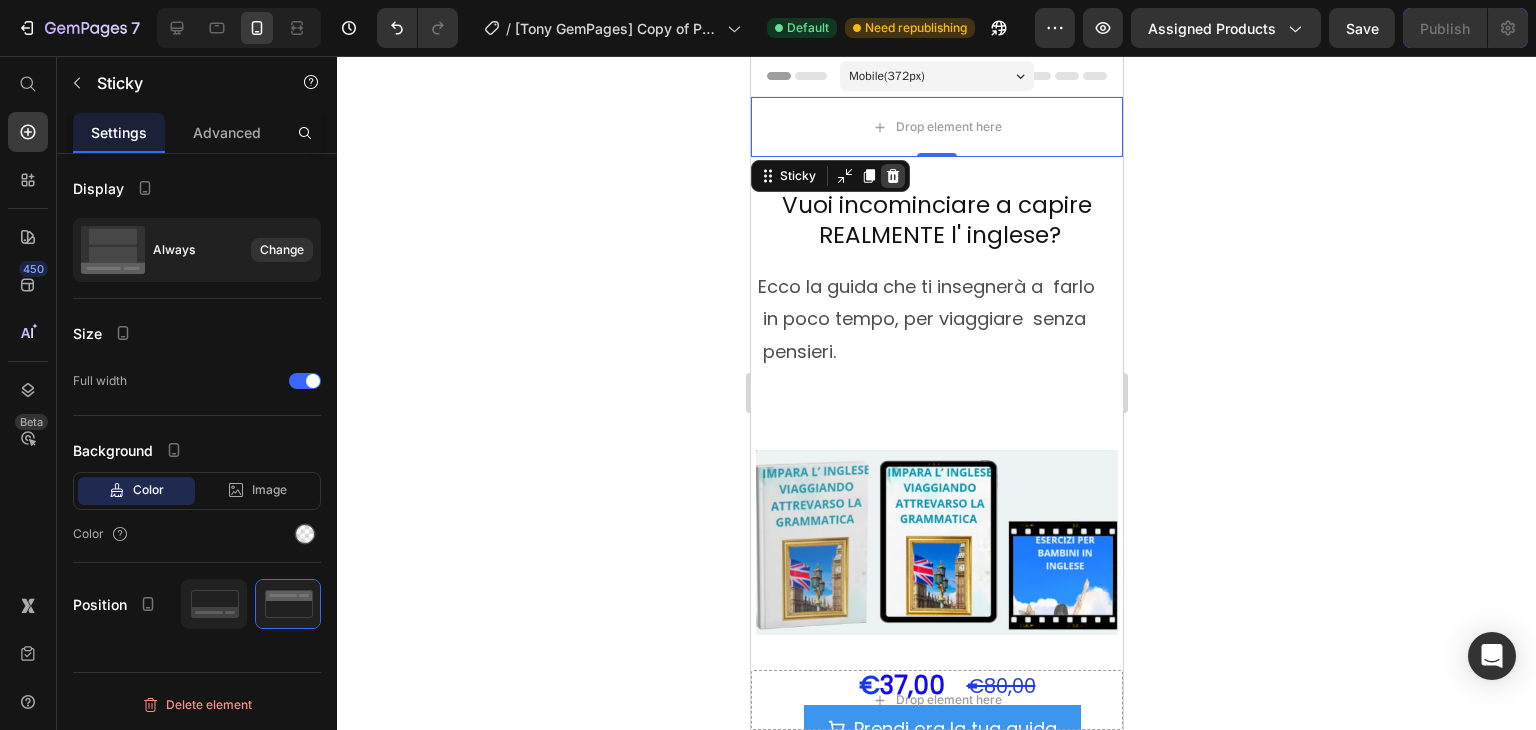 click at bounding box center (892, 176) 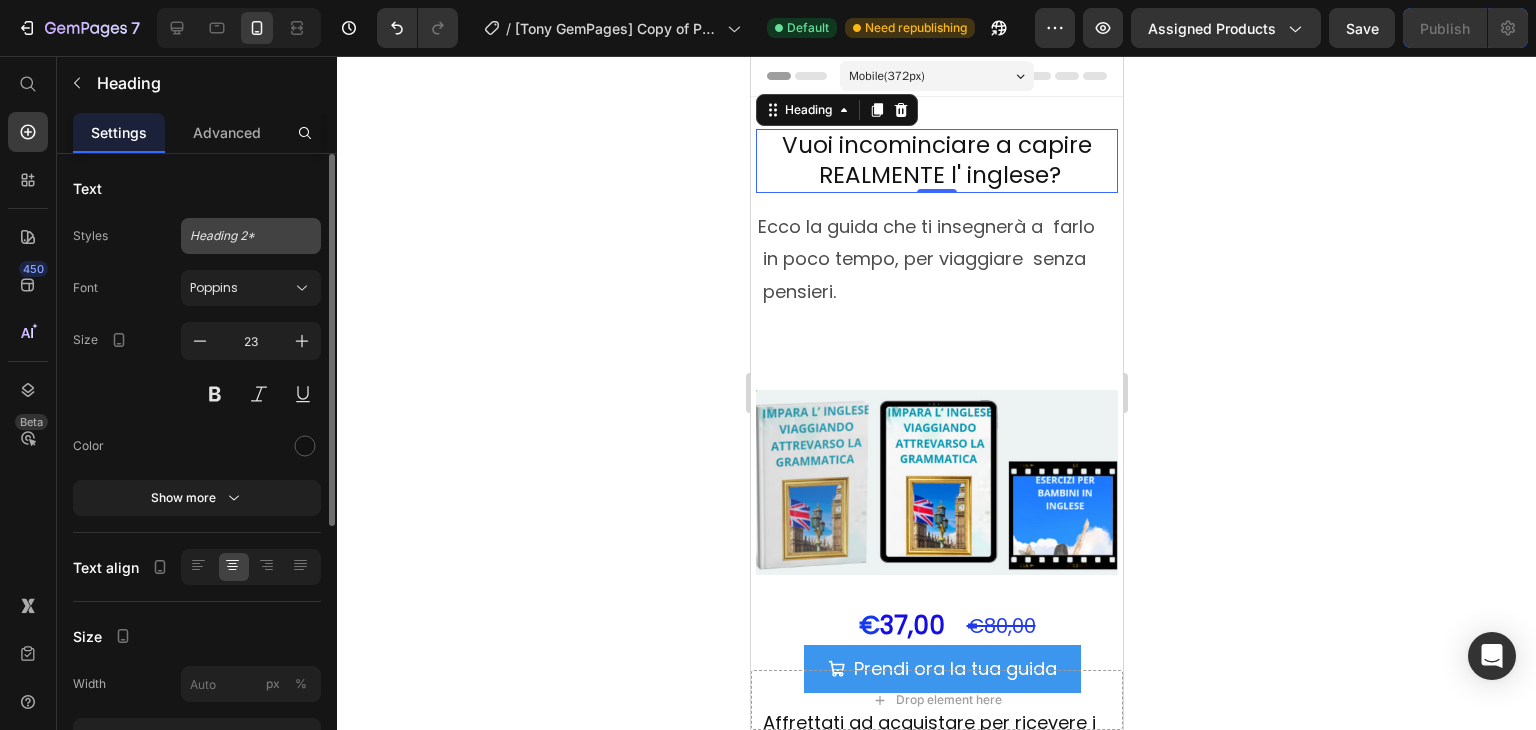 click on "Heading 2*" at bounding box center [251, 236] 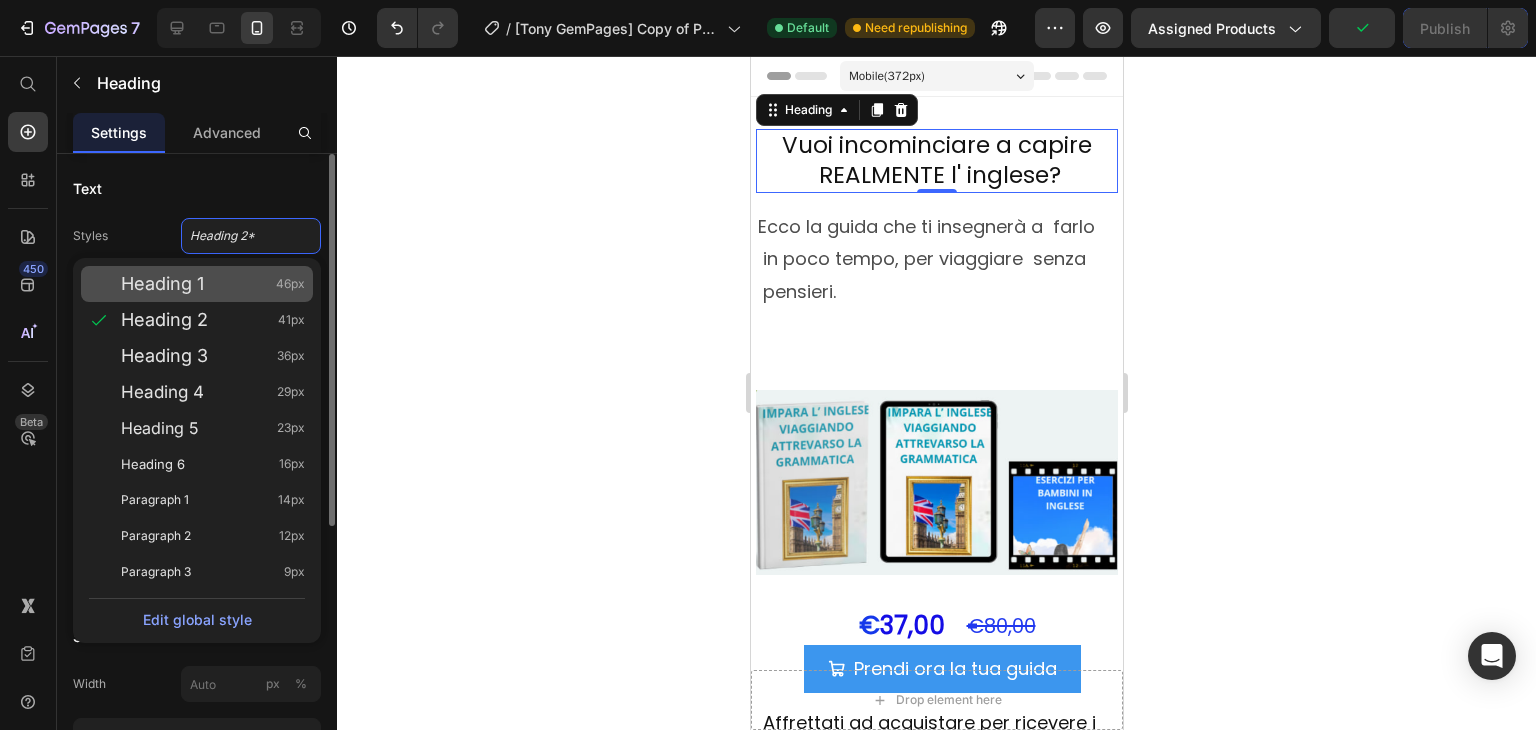 click on "Heading 1 46px" at bounding box center [213, 284] 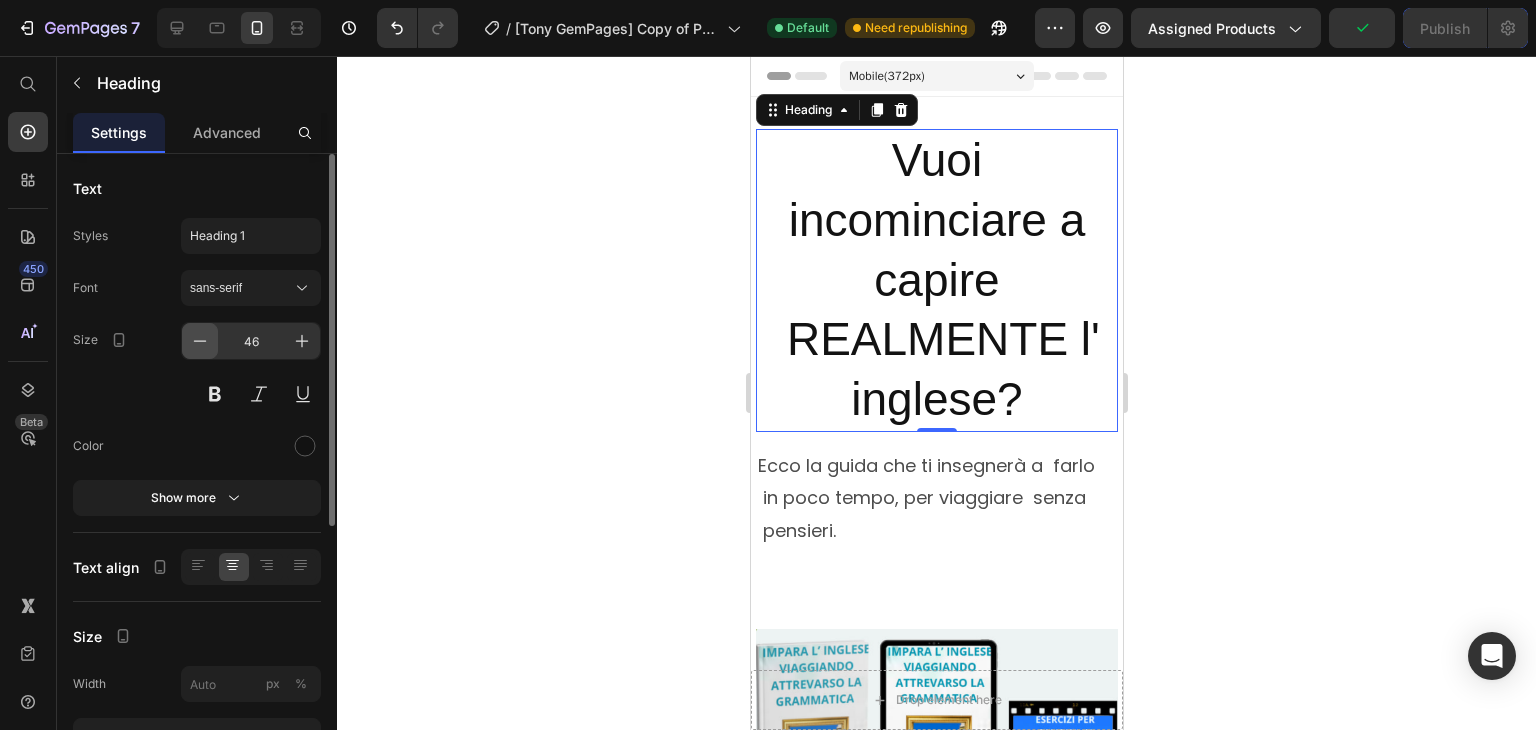 click at bounding box center (200, 341) 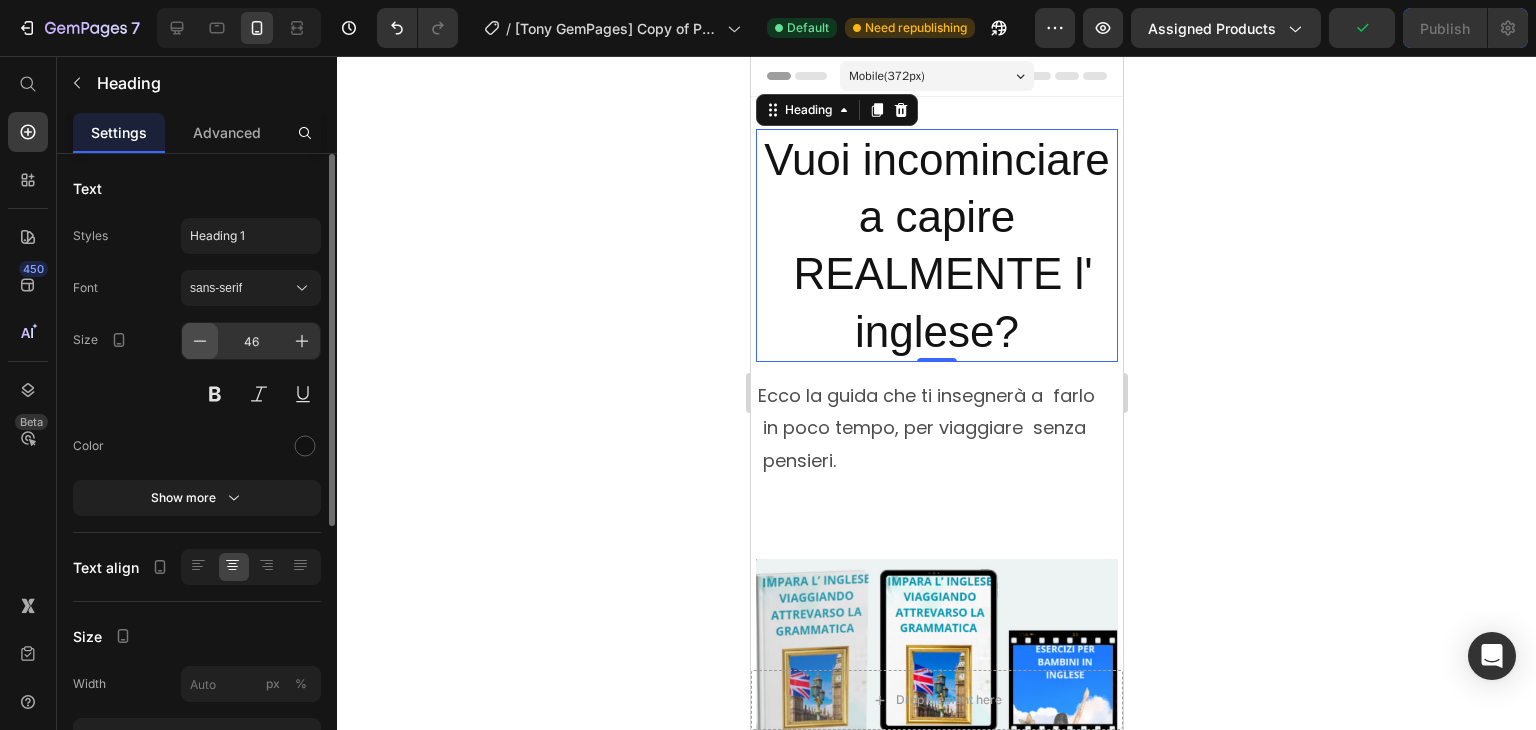 click at bounding box center [200, 341] 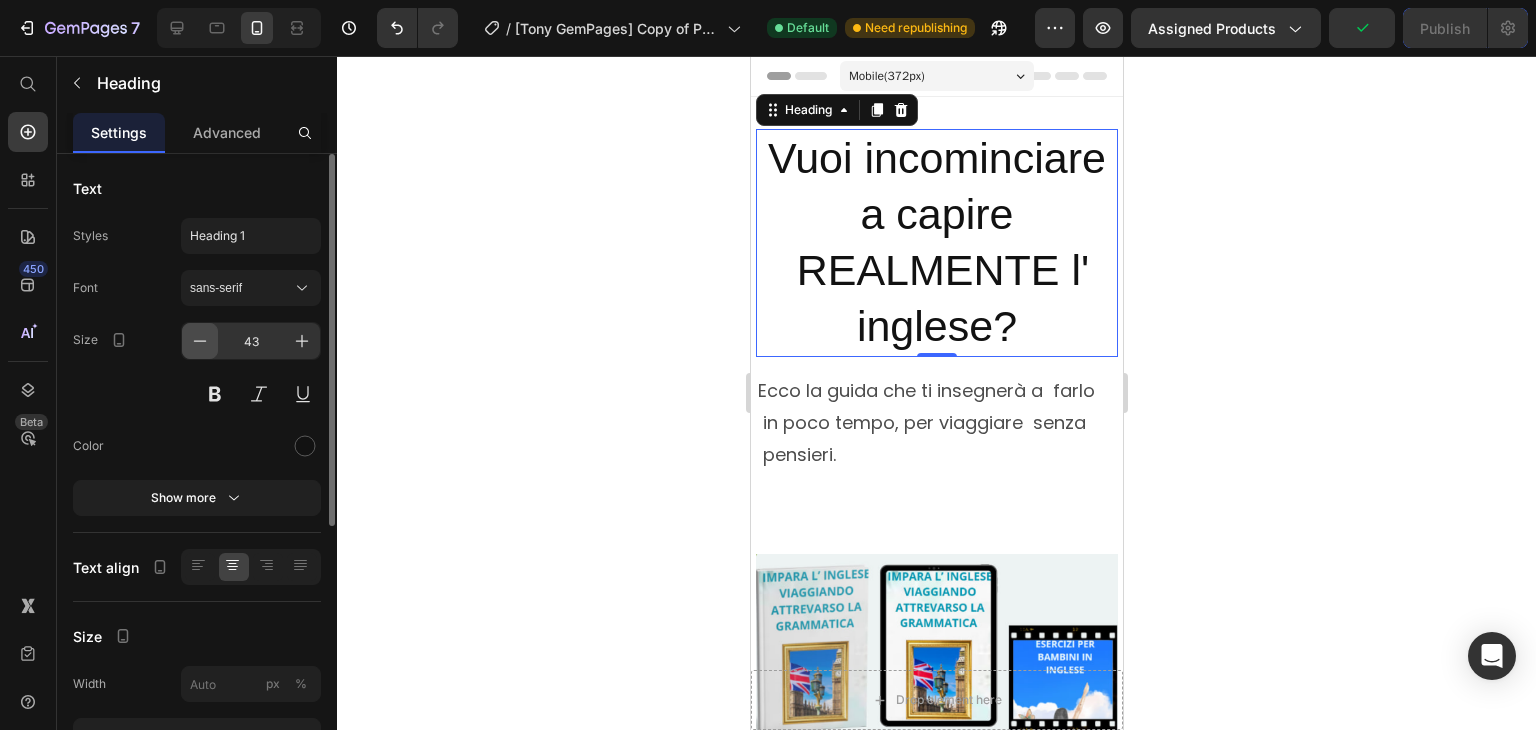 click at bounding box center (200, 341) 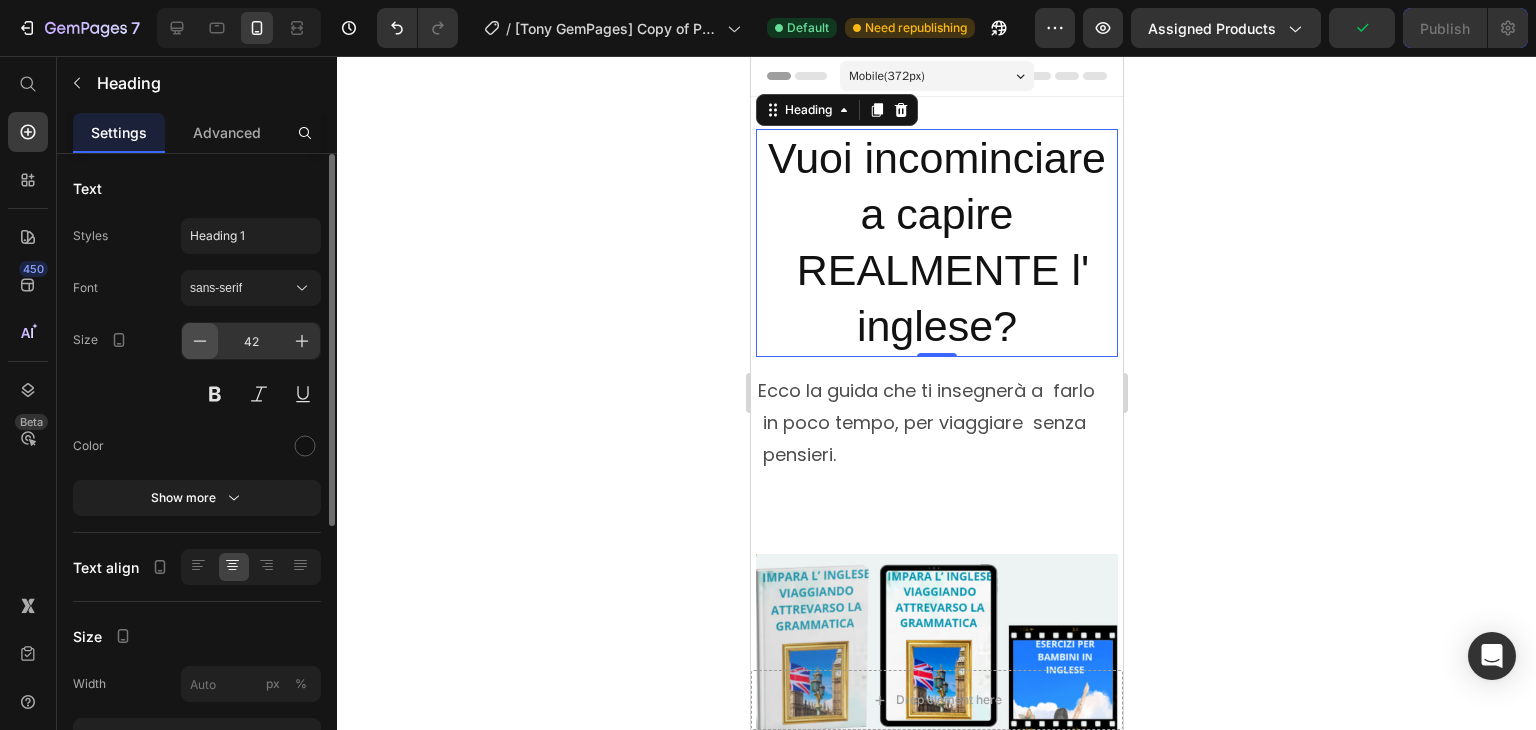 click at bounding box center (200, 341) 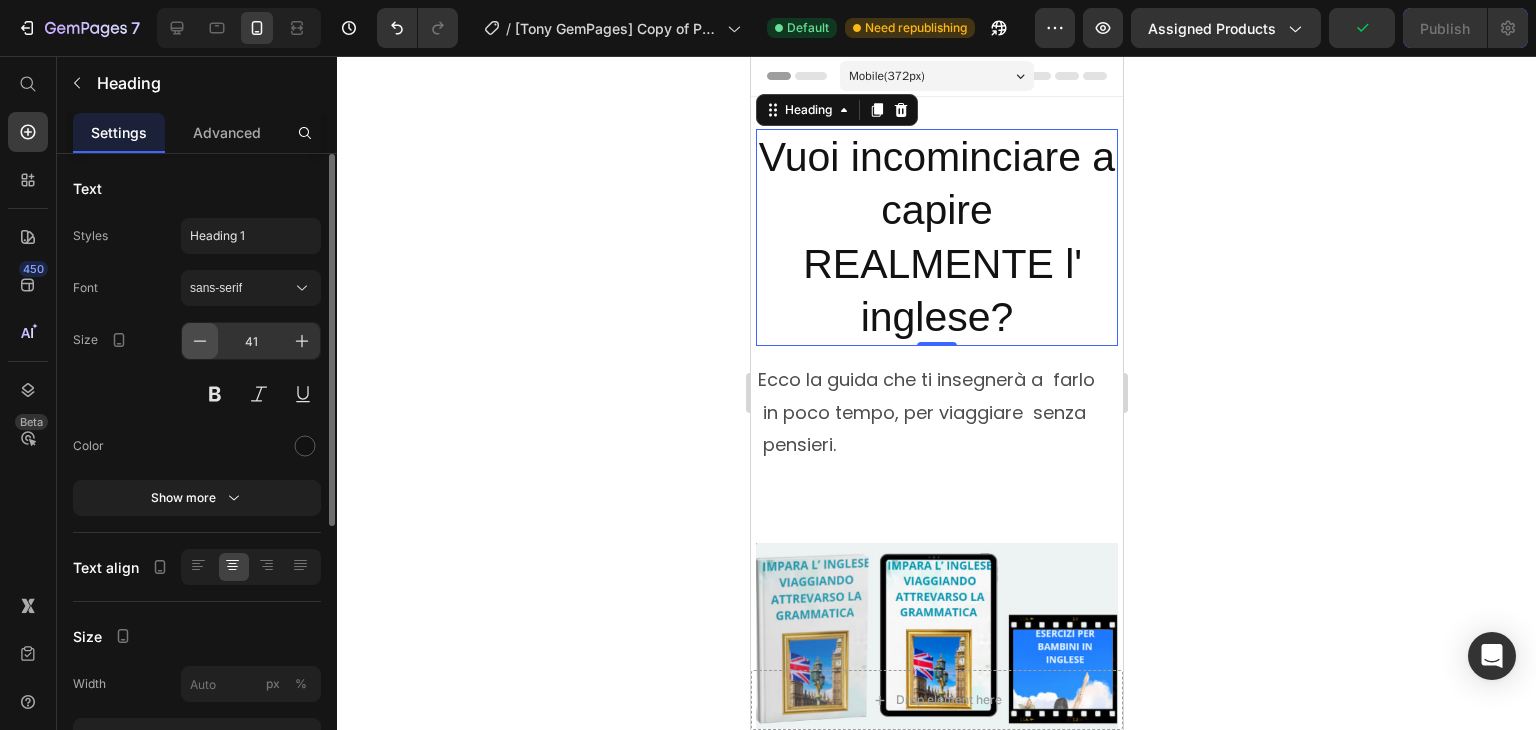 click at bounding box center (200, 341) 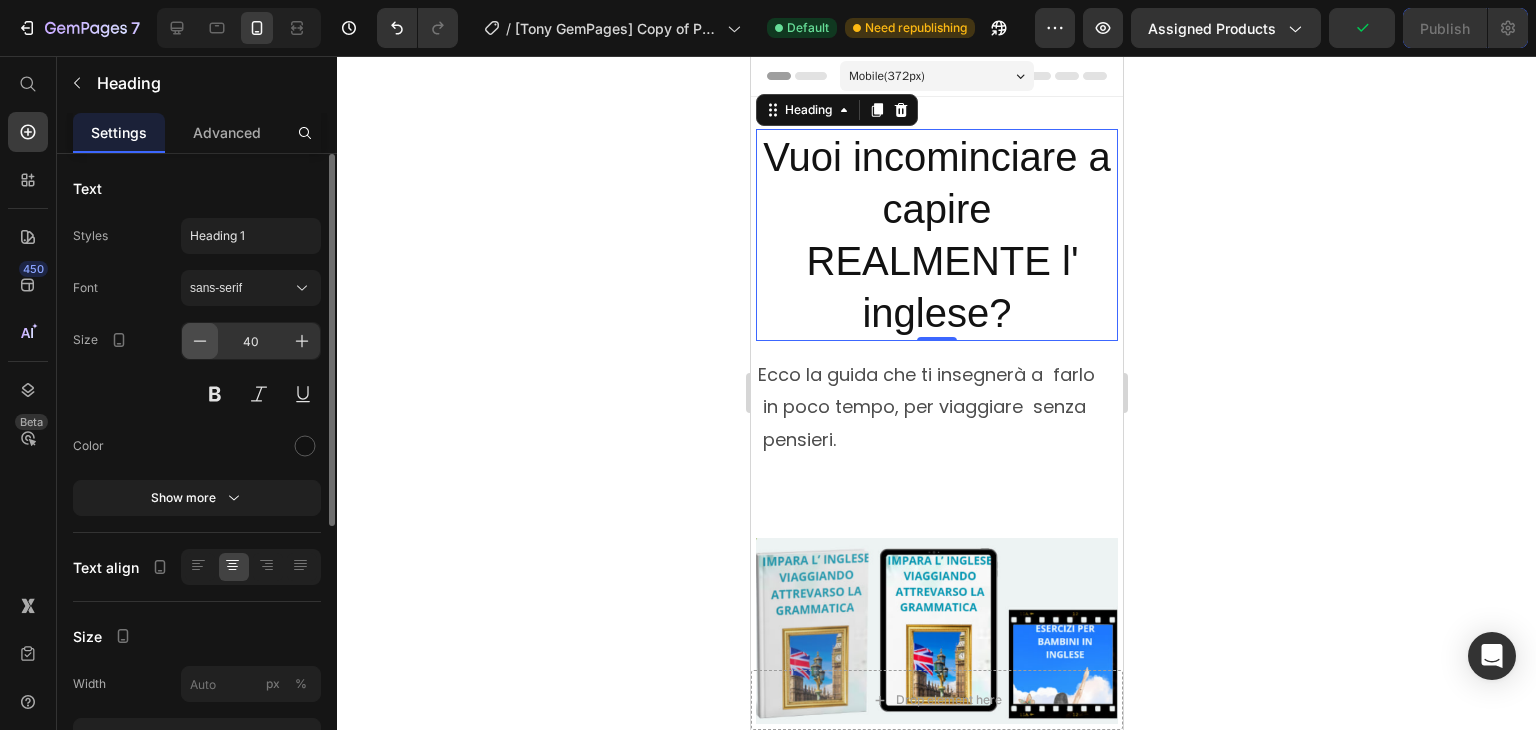 click at bounding box center (200, 341) 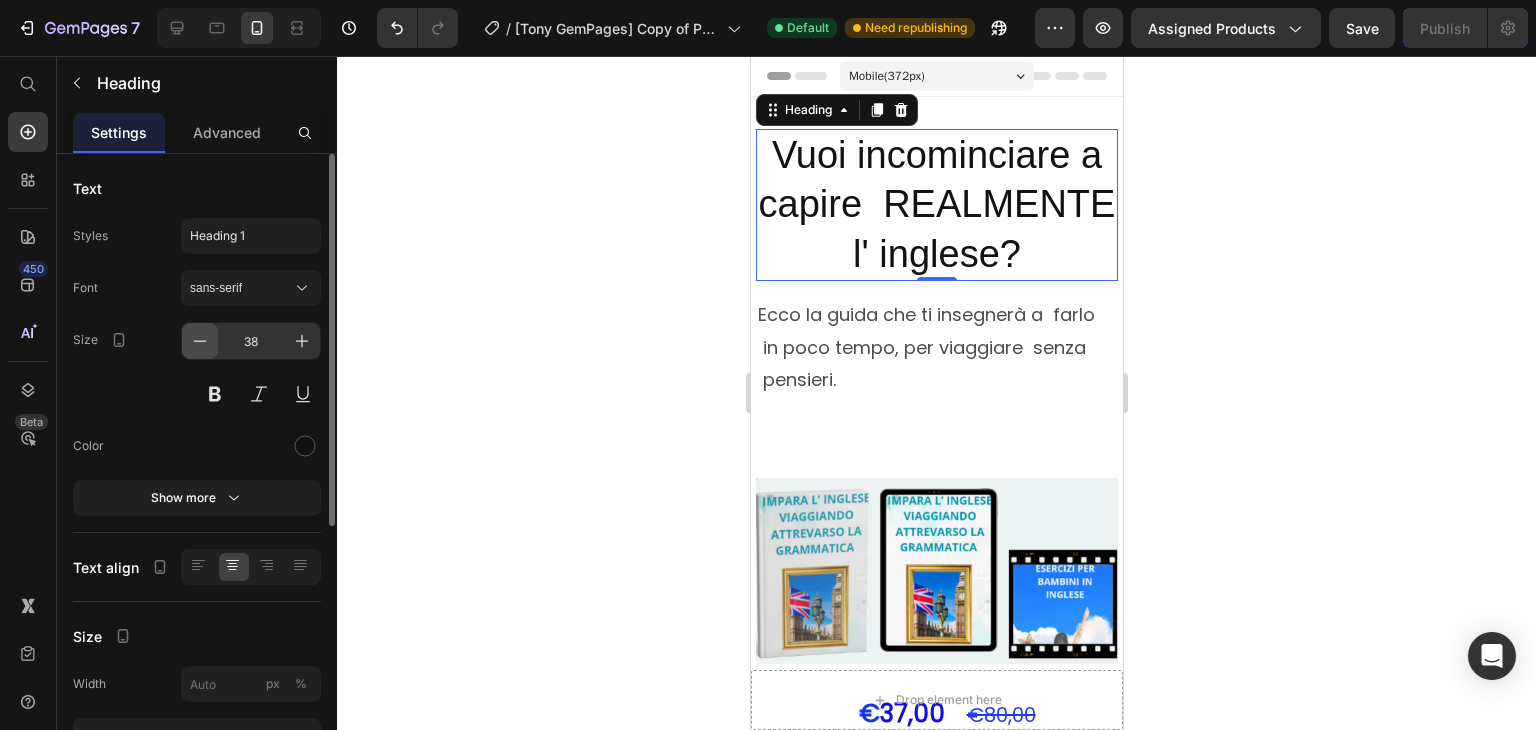 click at bounding box center (200, 341) 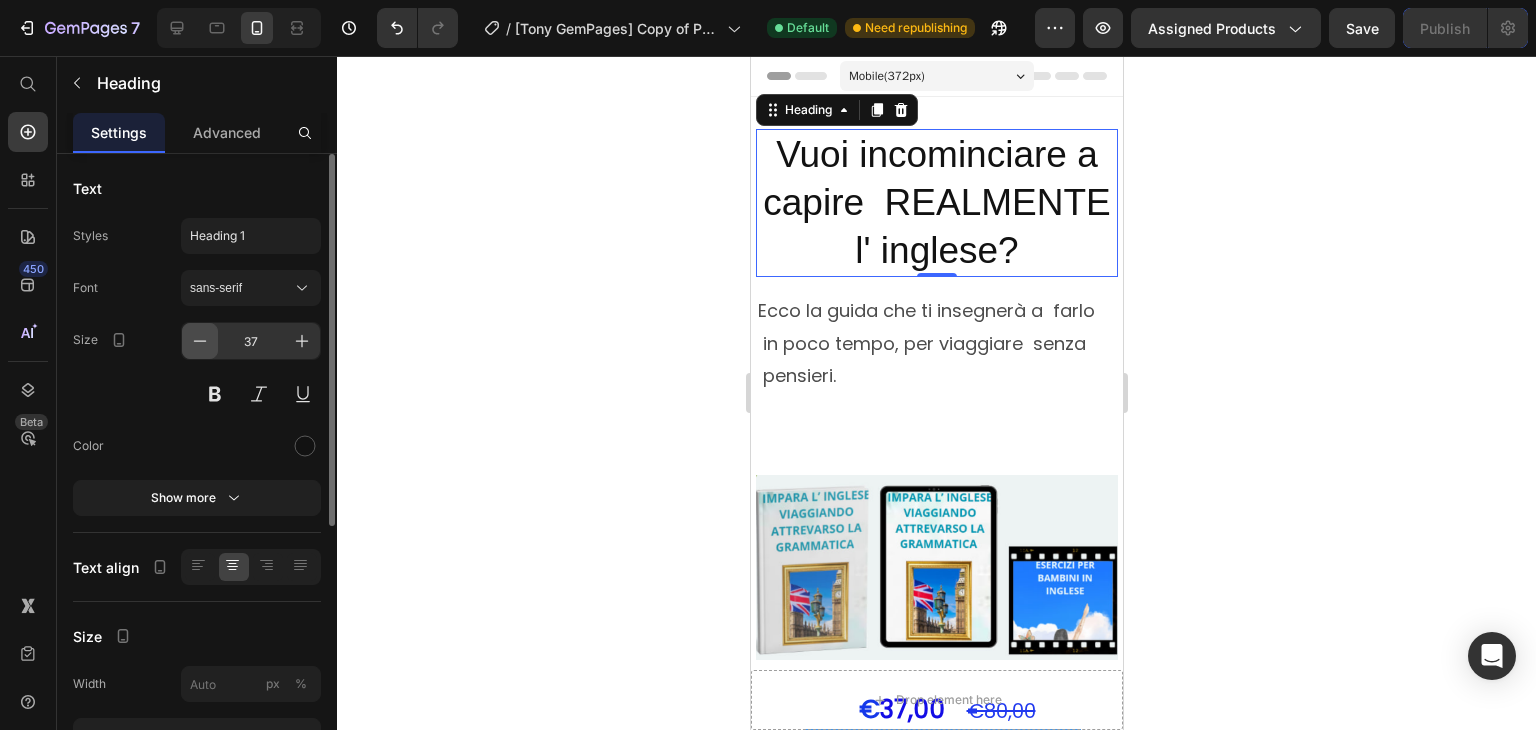 click at bounding box center (200, 341) 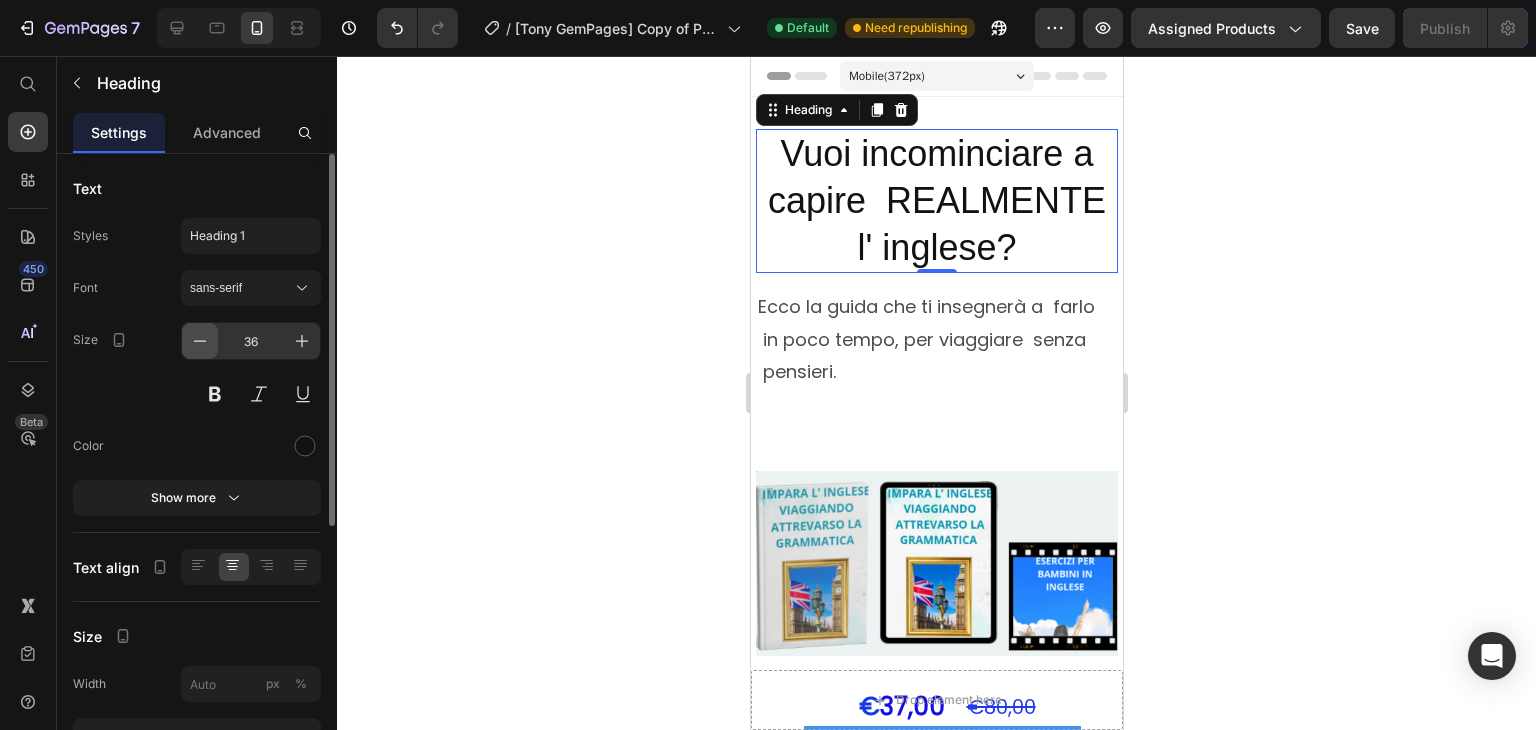 click at bounding box center [200, 341] 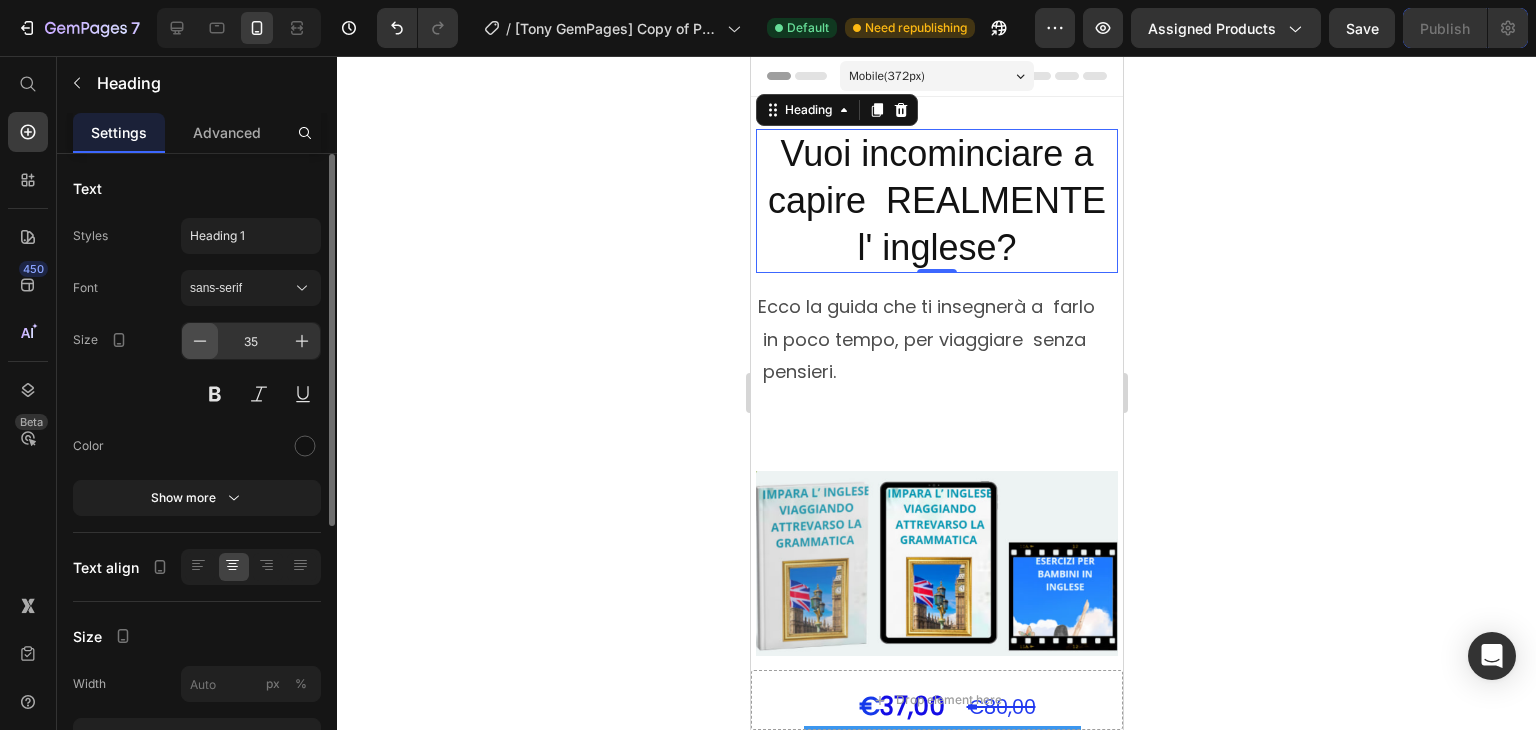 click at bounding box center (200, 341) 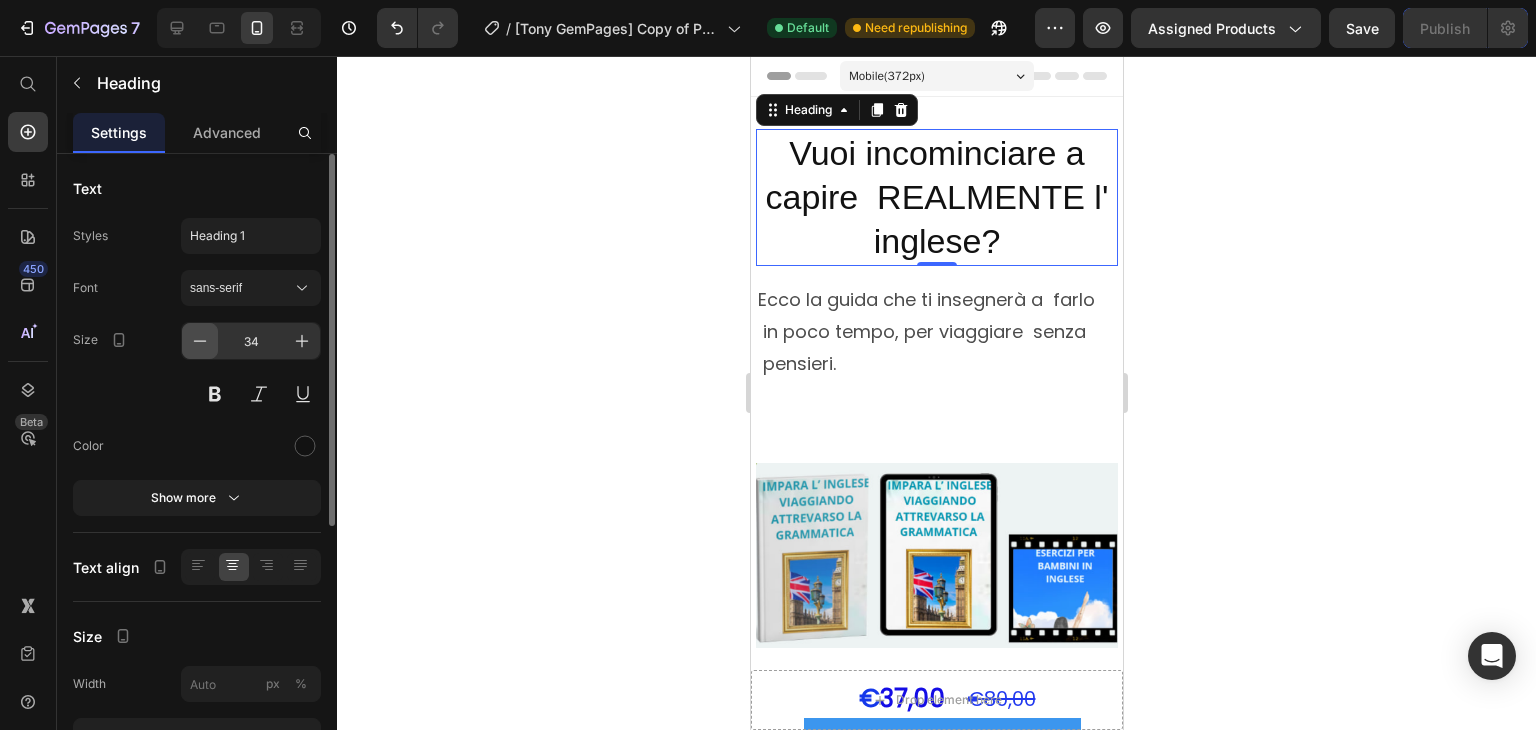 click at bounding box center (200, 341) 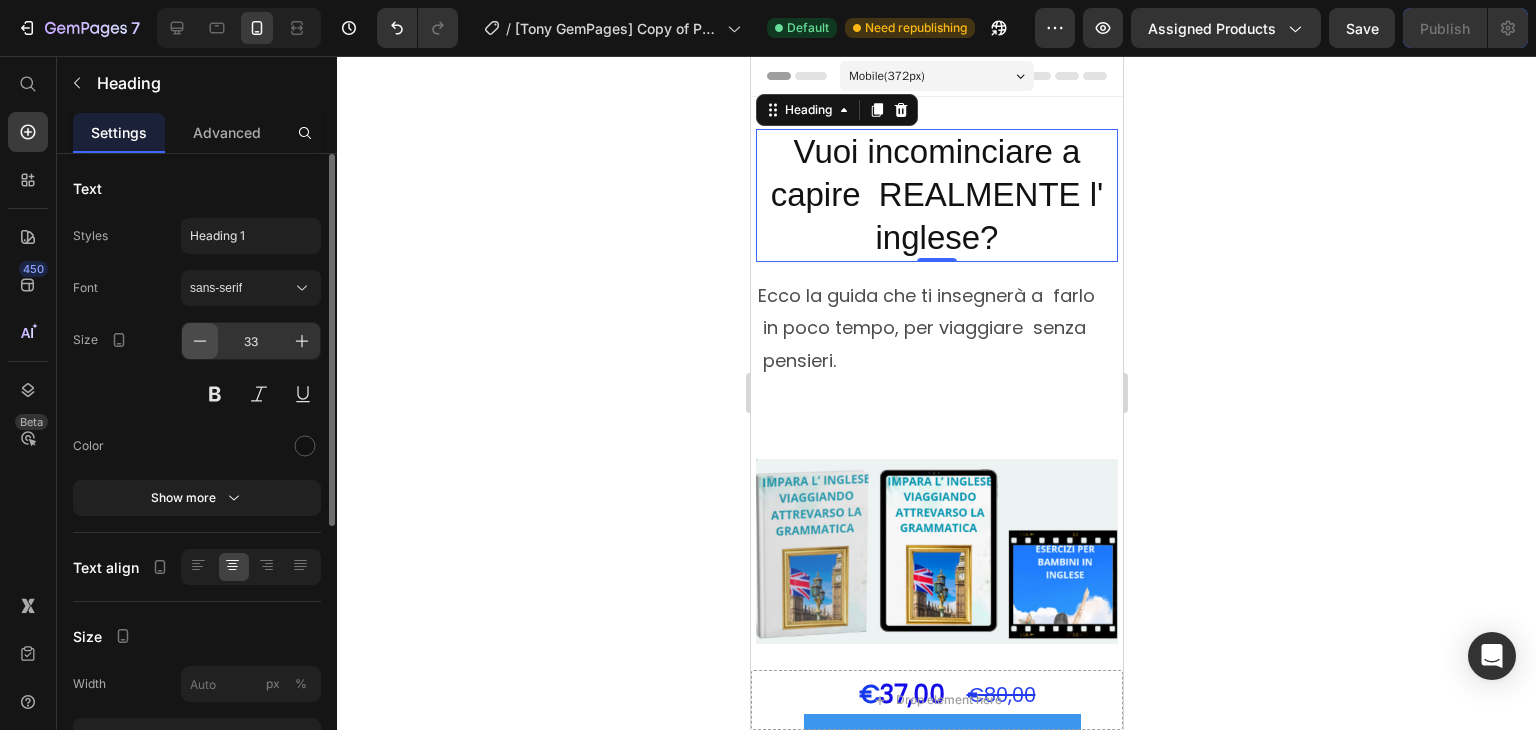 click at bounding box center (200, 341) 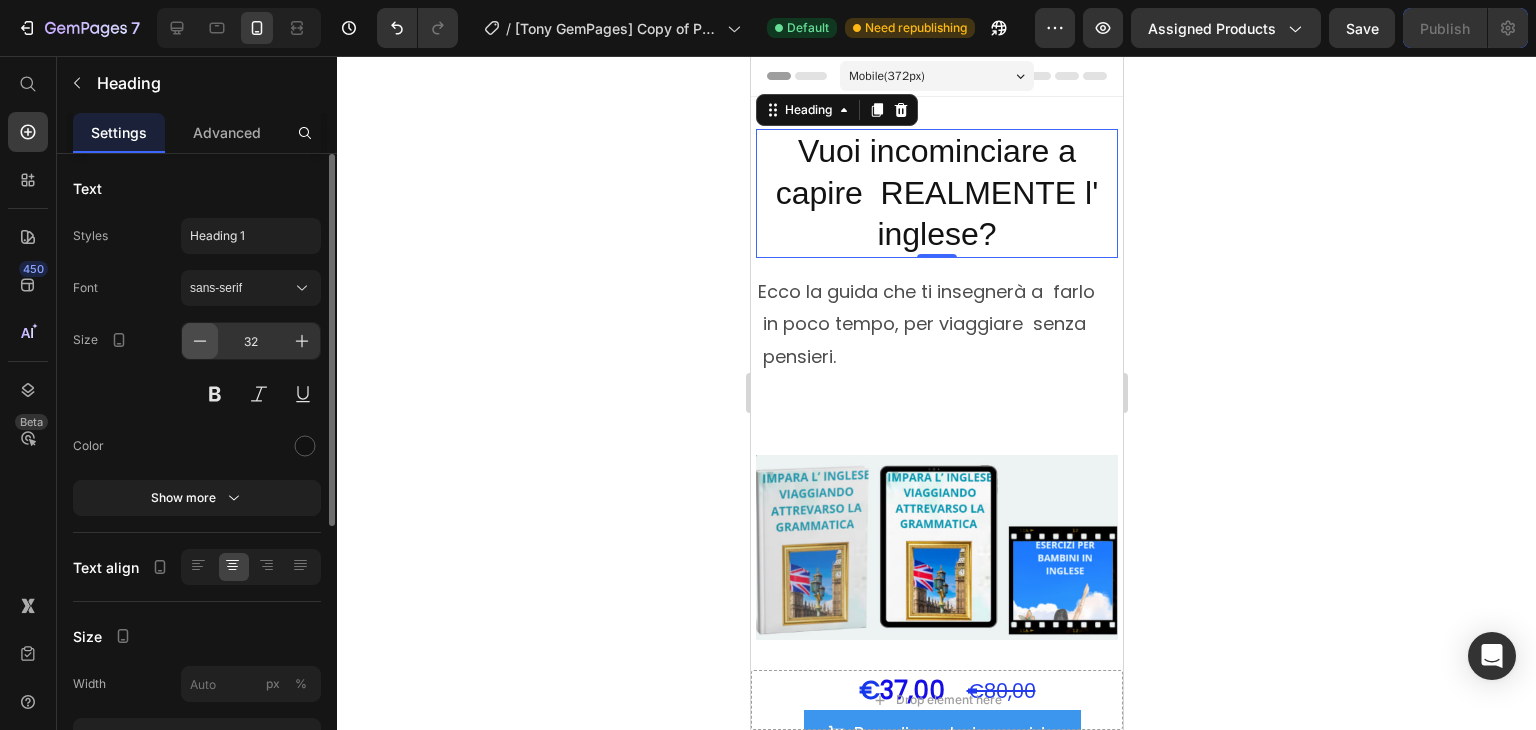 click at bounding box center [200, 341] 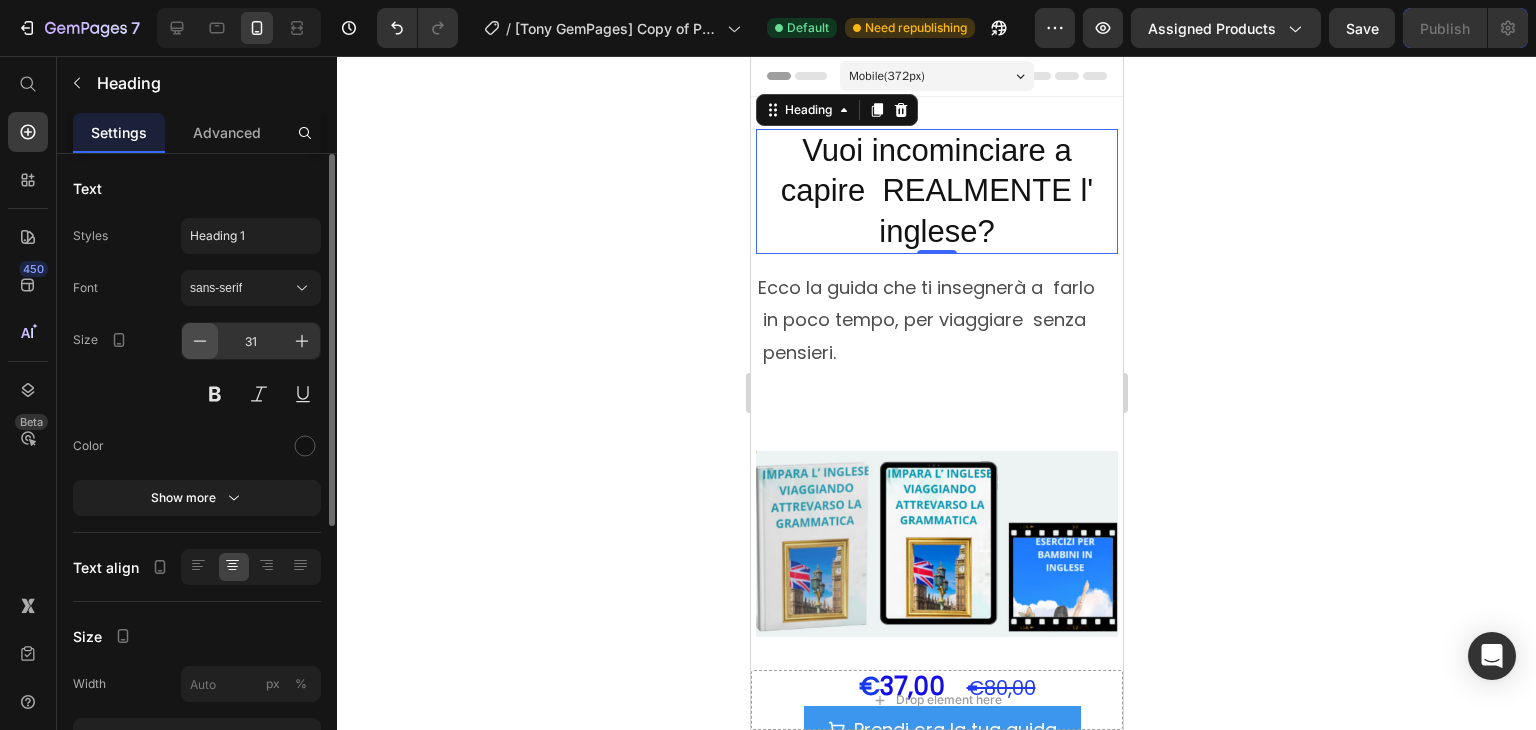 click at bounding box center (200, 341) 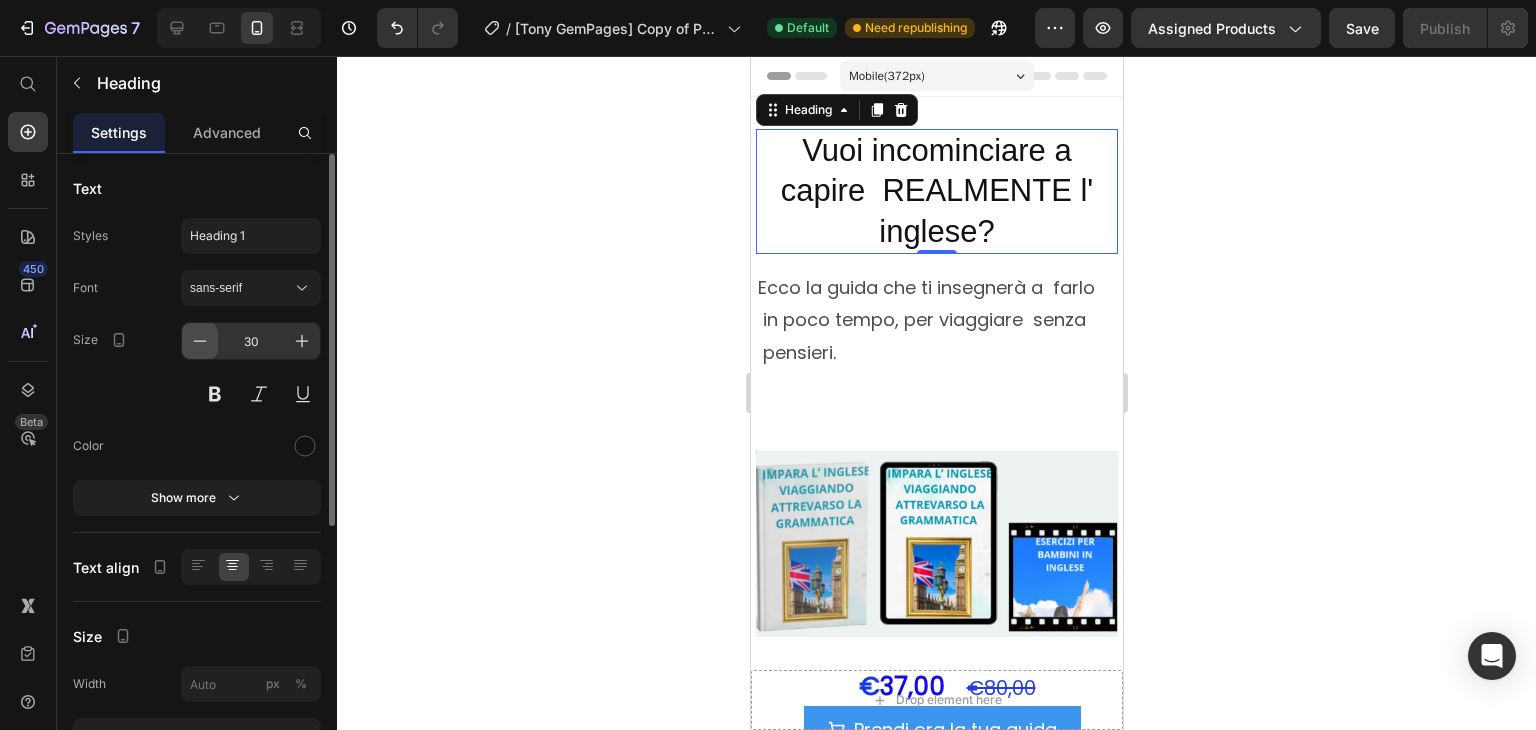 click at bounding box center (200, 341) 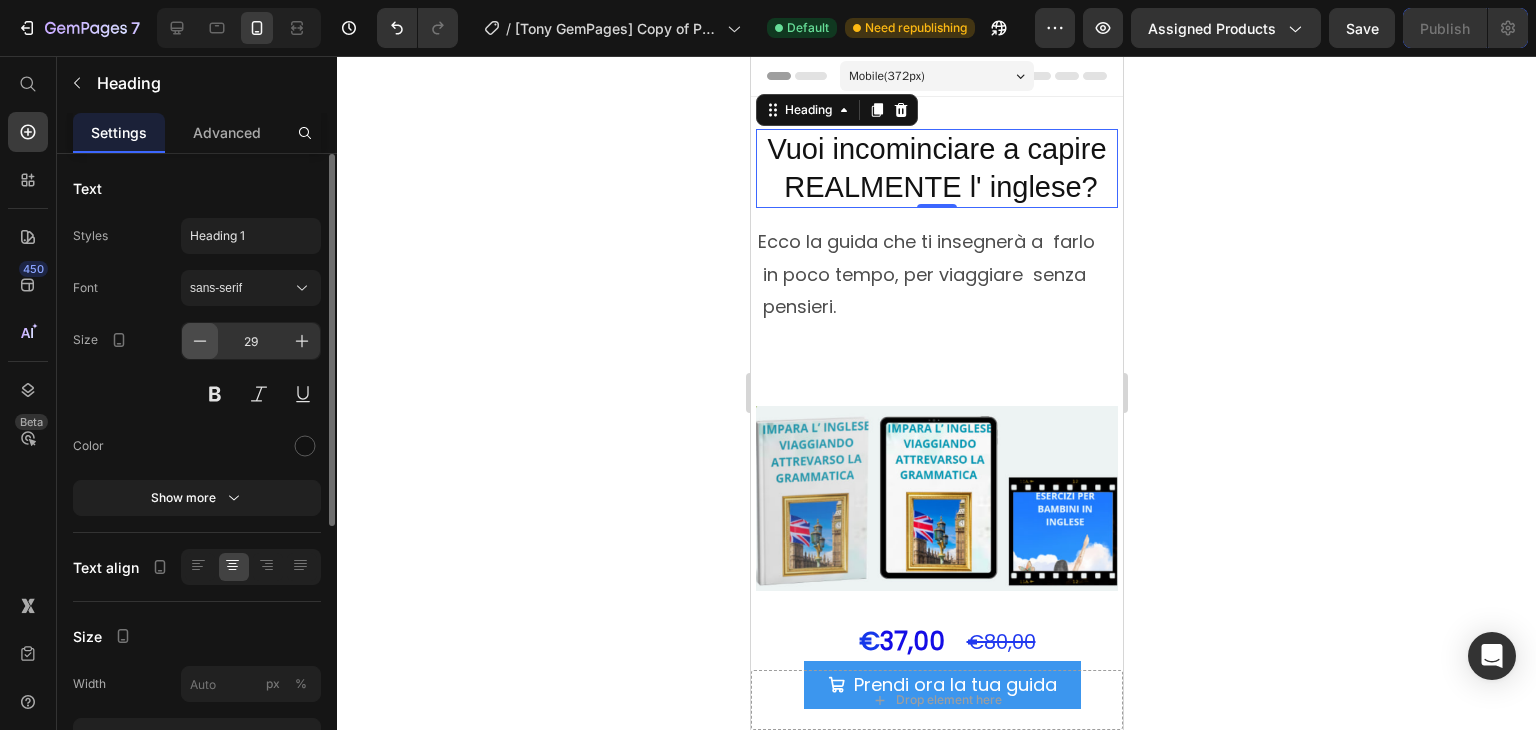 click at bounding box center (200, 341) 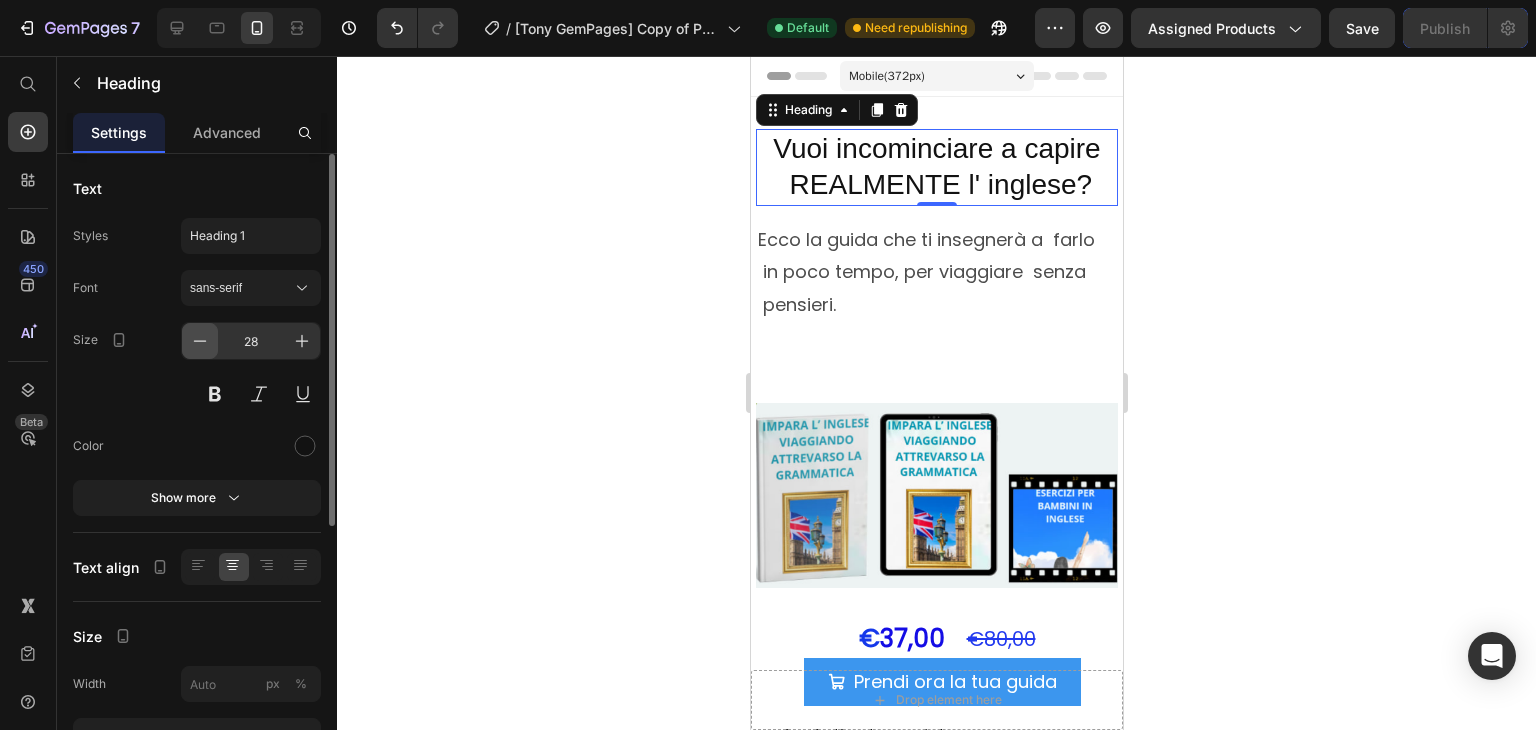 click at bounding box center (200, 341) 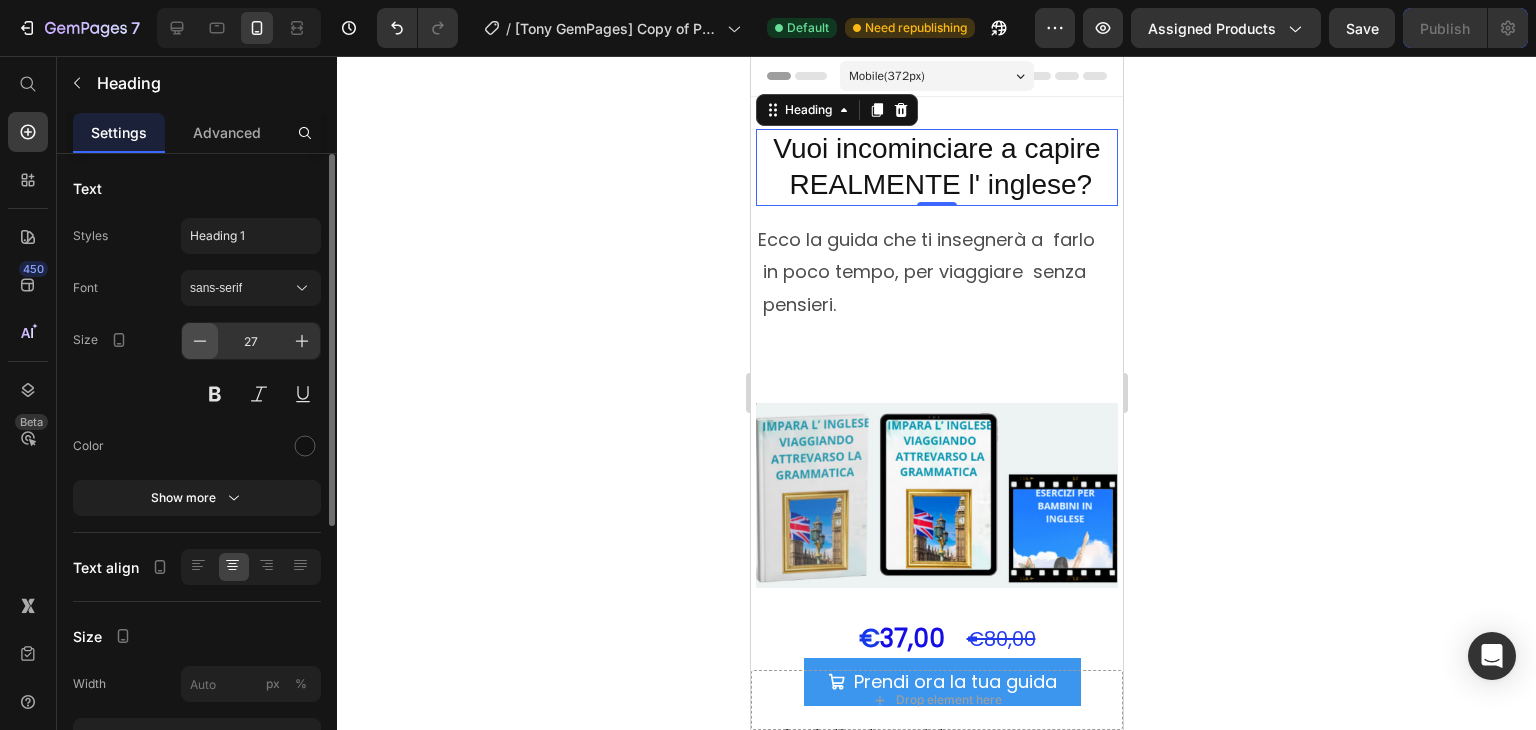 click at bounding box center [200, 341] 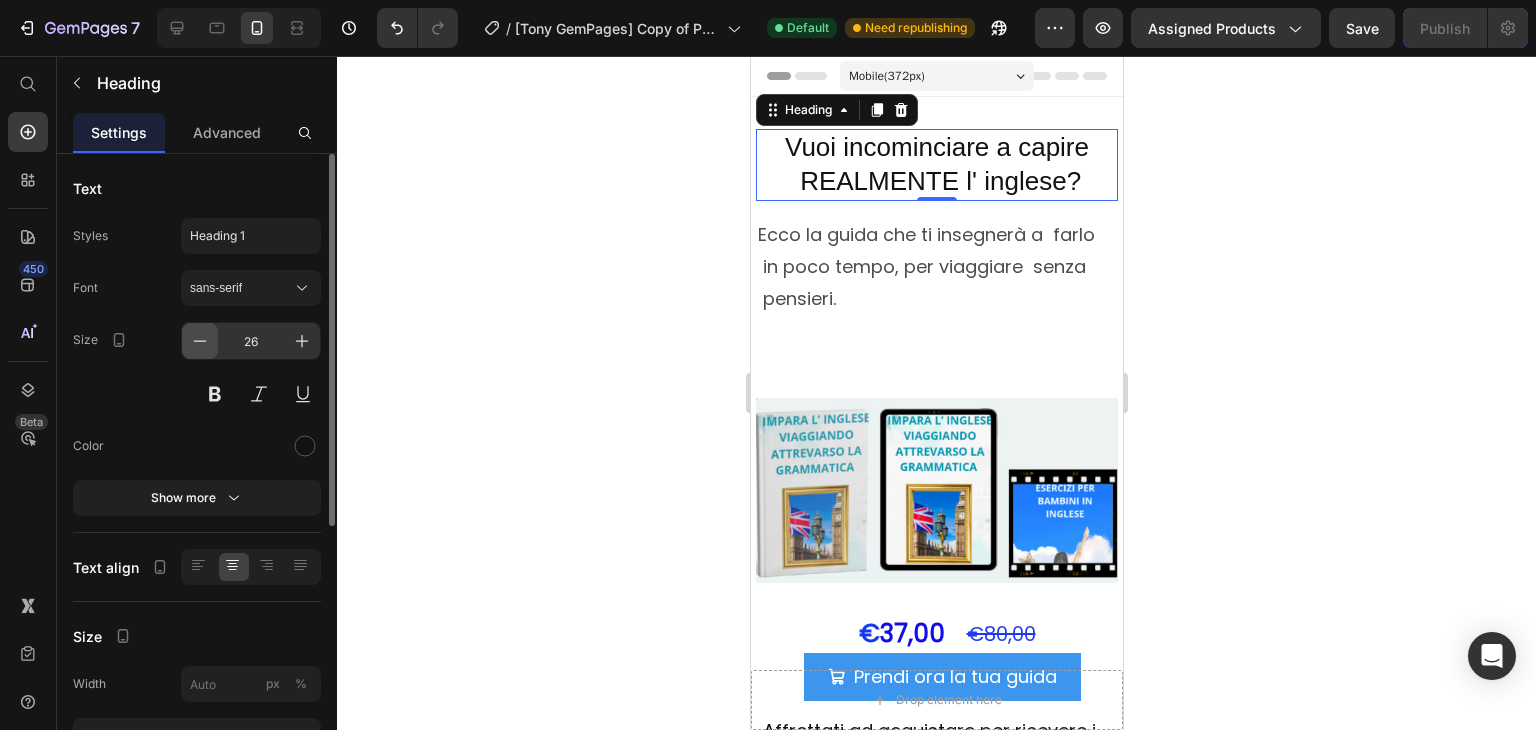 click at bounding box center [200, 341] 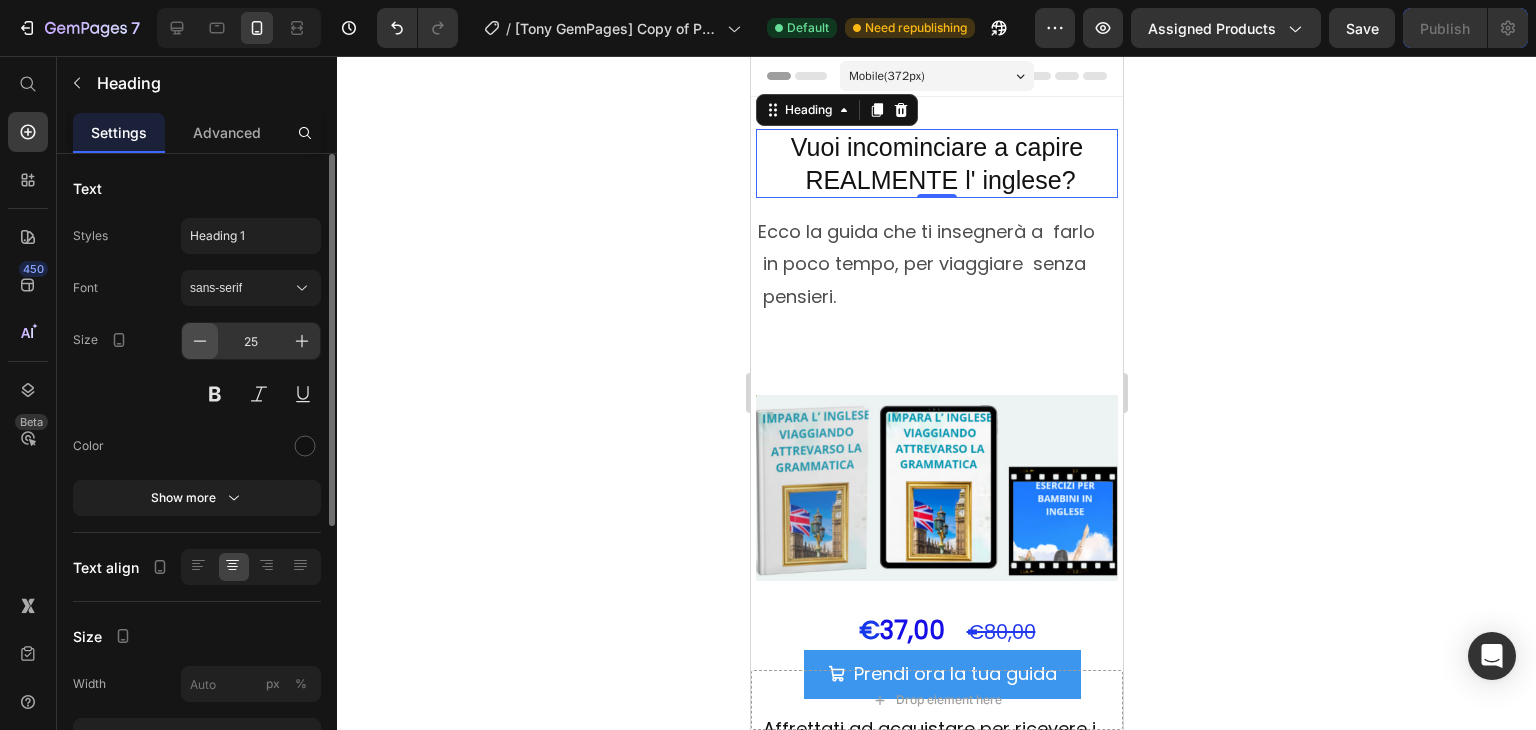 click at bounding box center (200, 341) 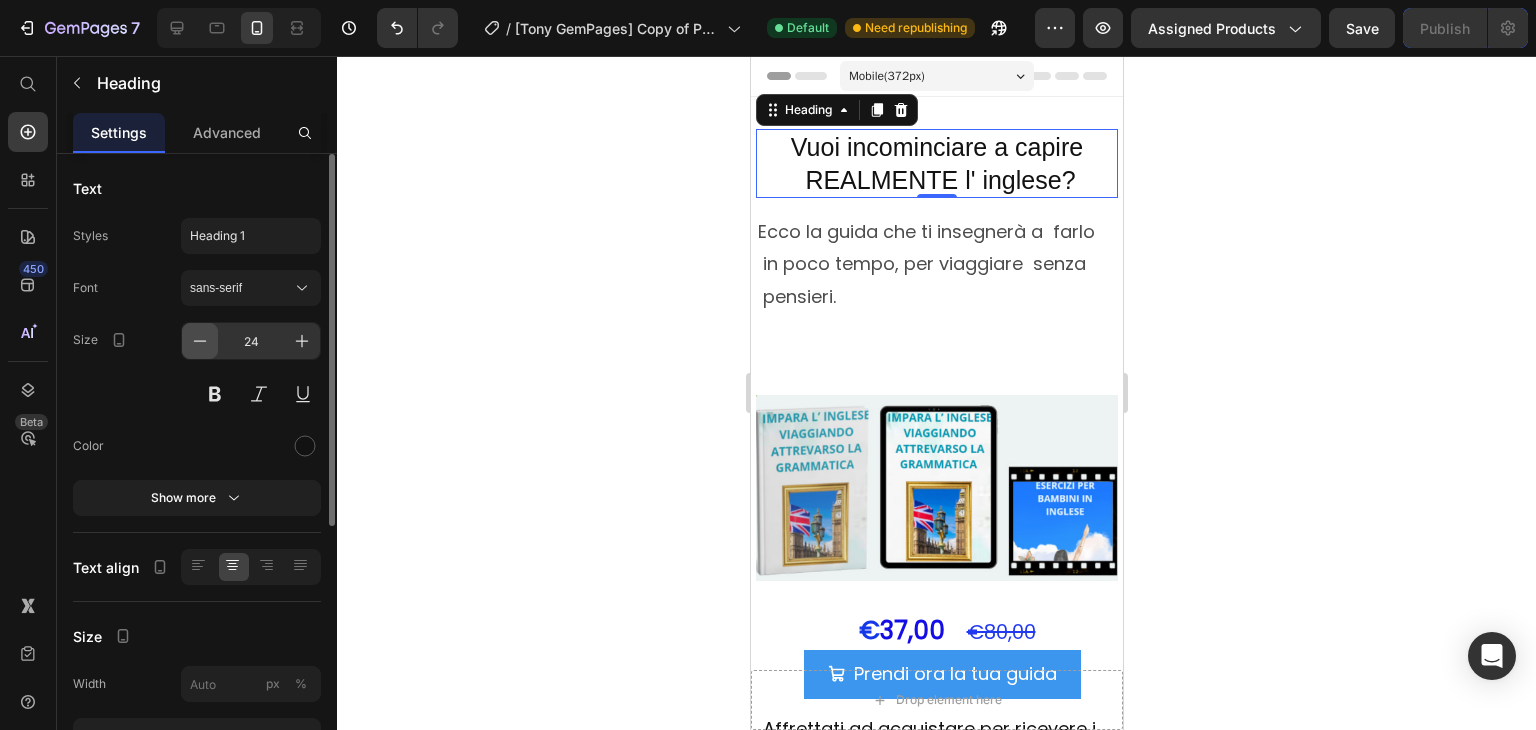 click at bounding box center [200, 341] 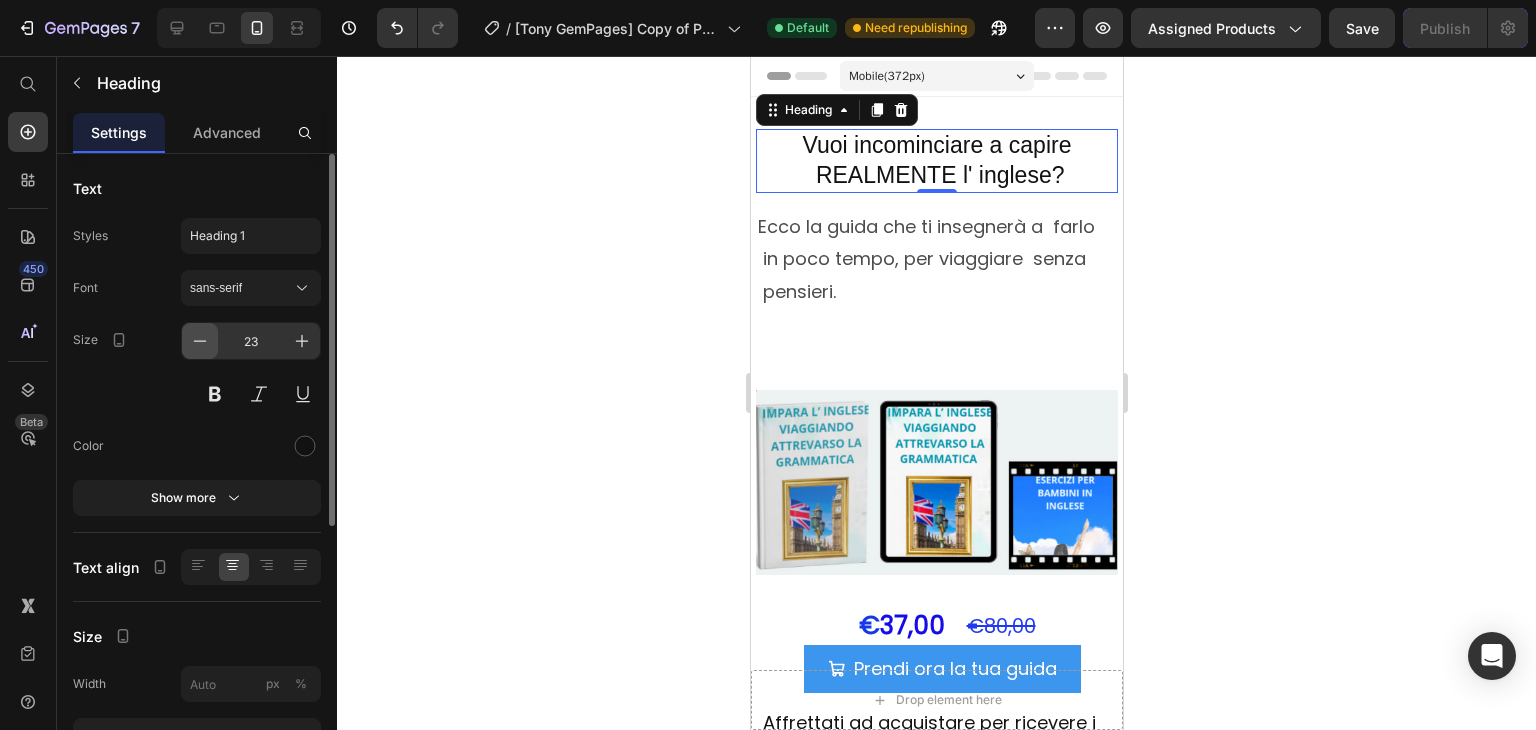 click at bounding box center [200, 341] 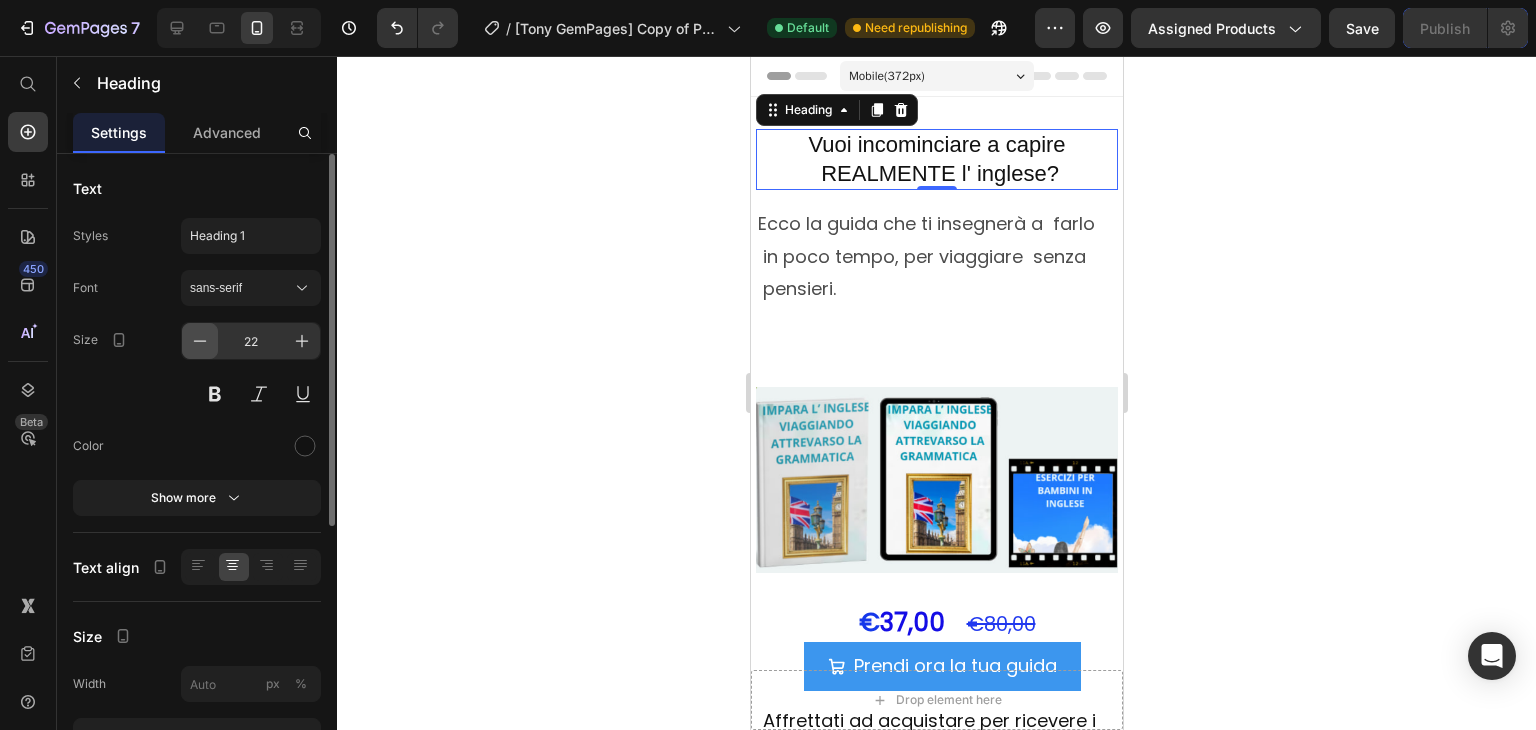 click at bounding box center (200, 341) 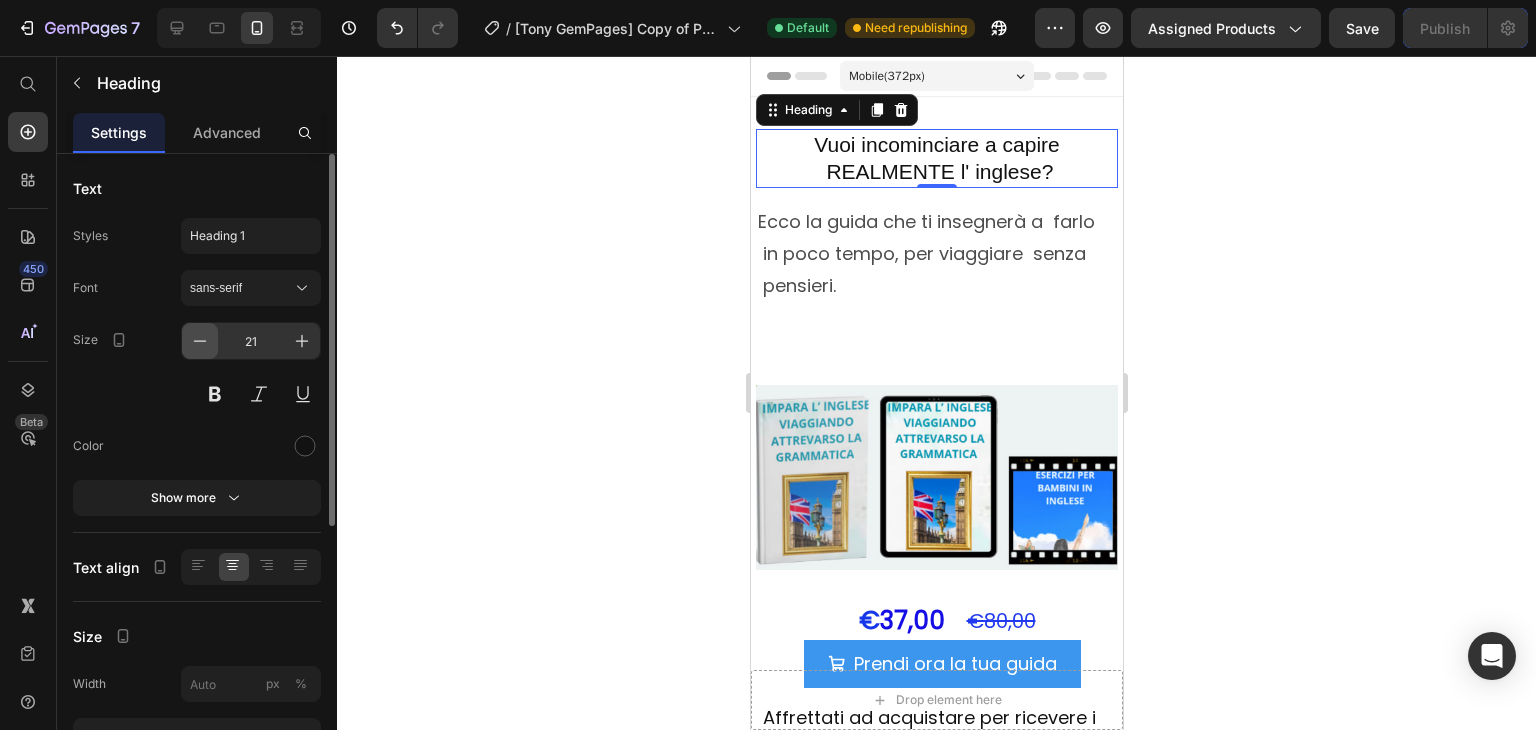 click at bounding box center (200, 341) 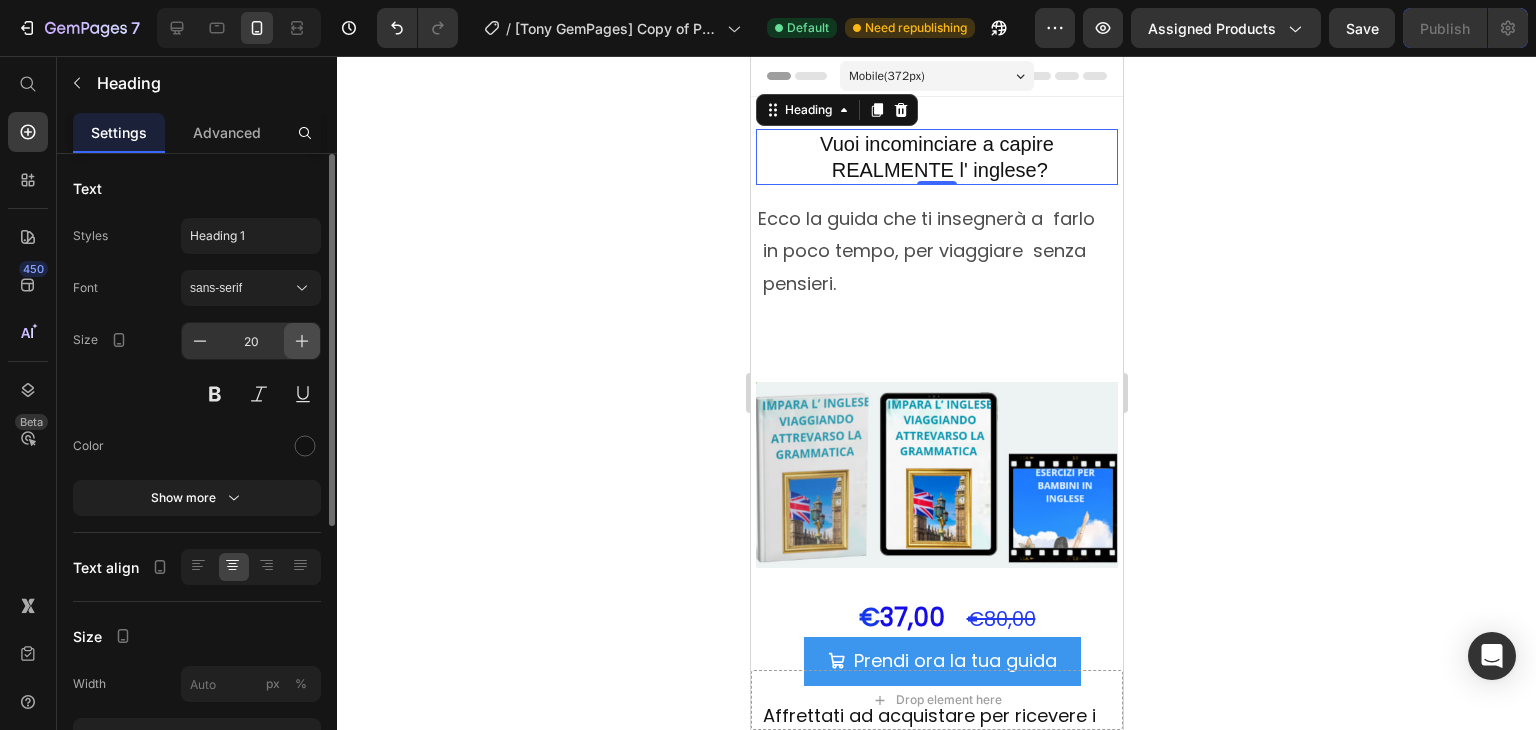 click 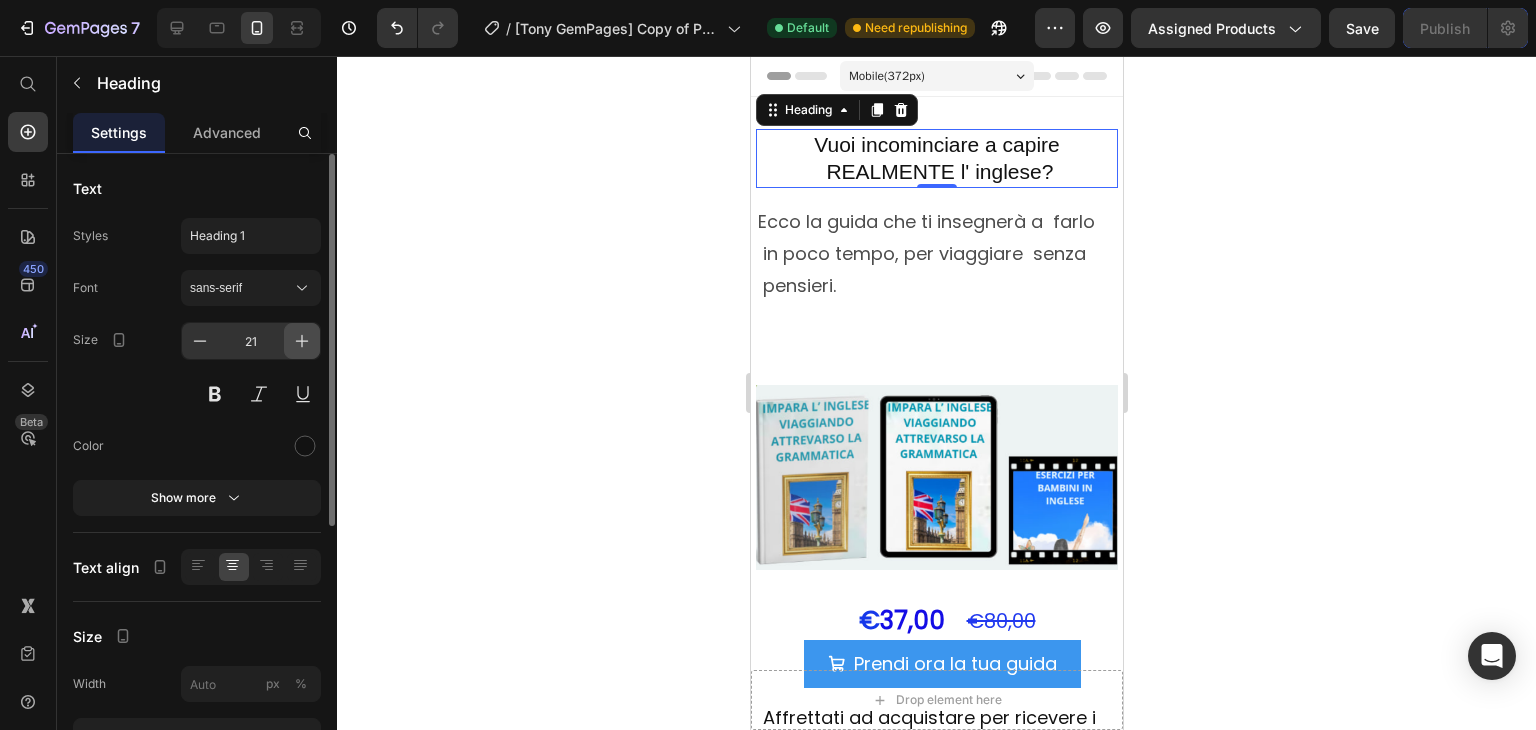 click 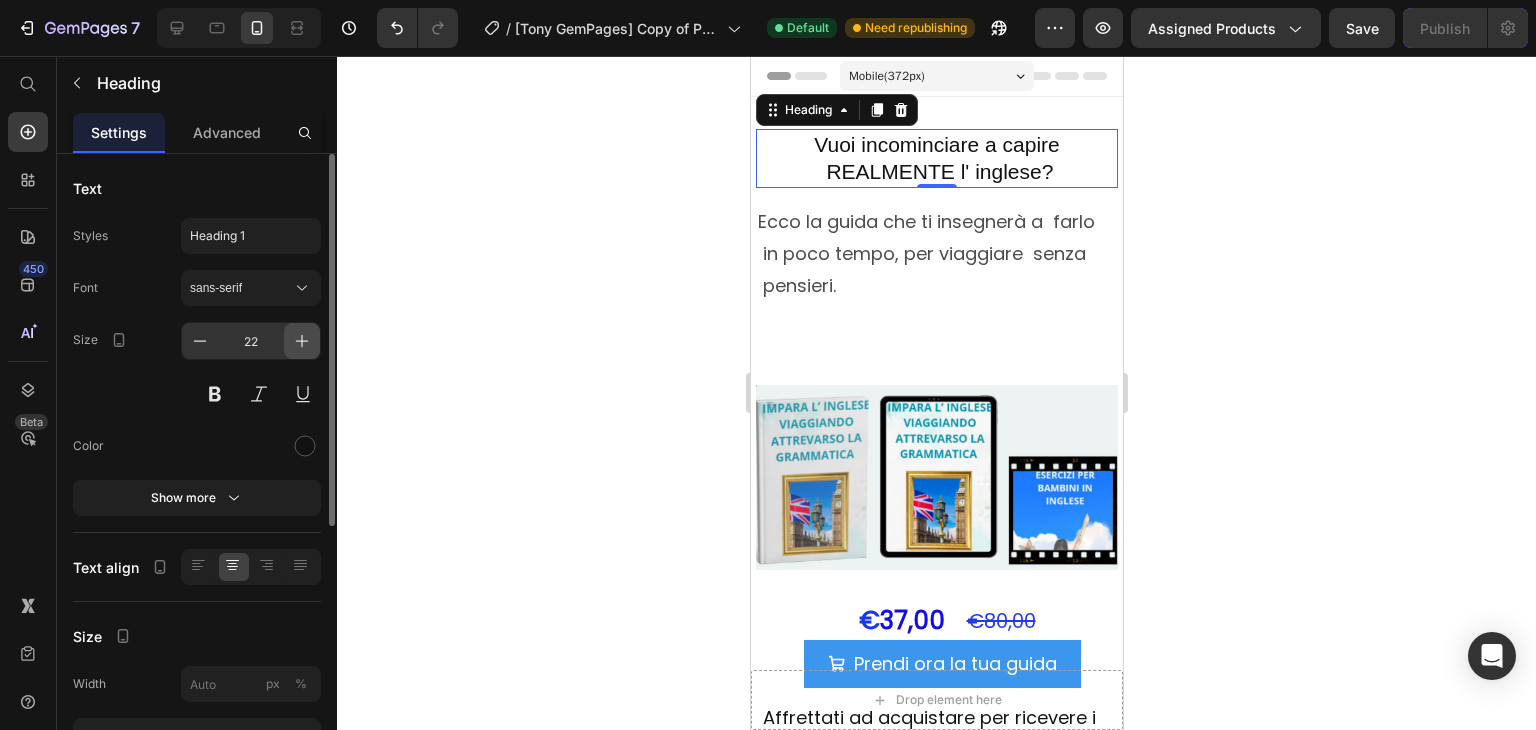 click 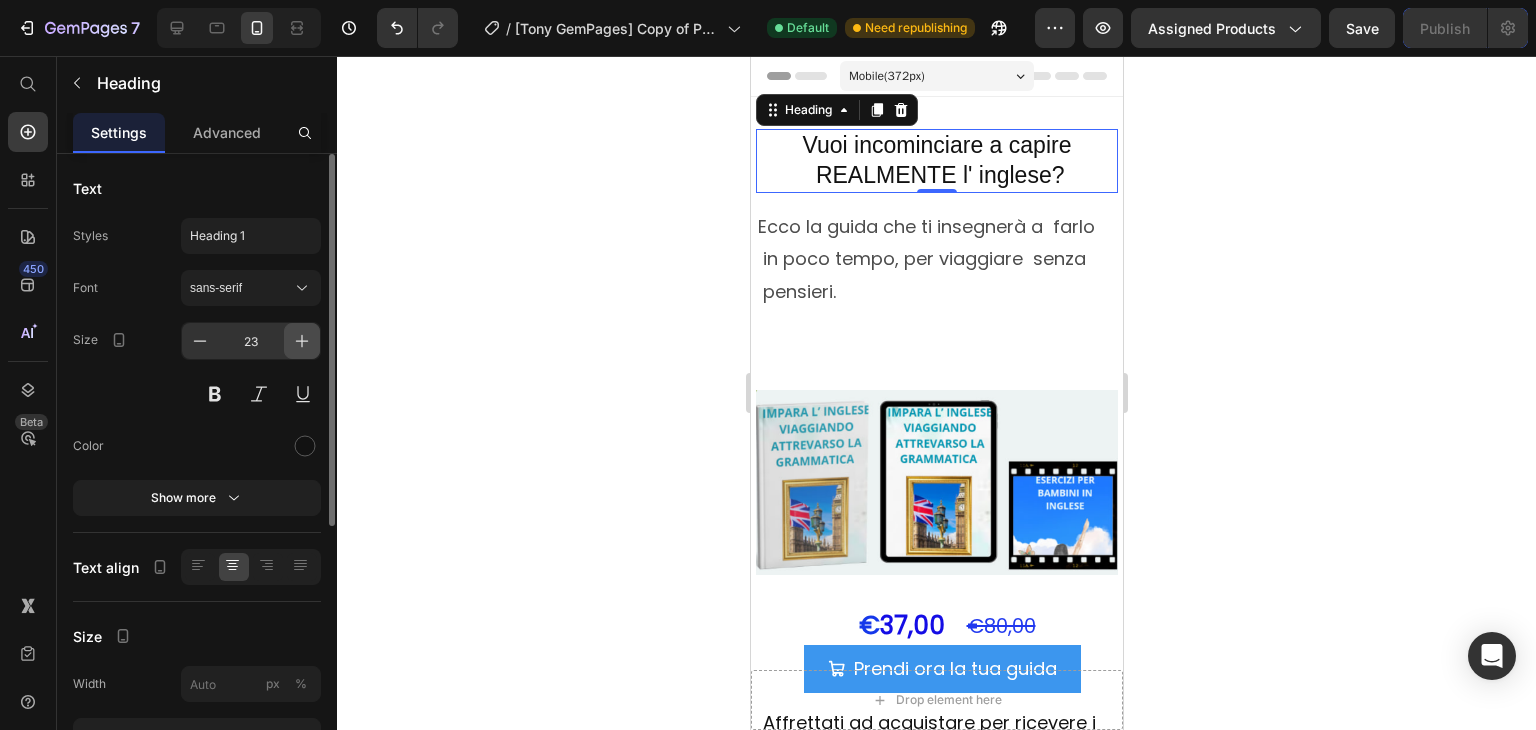click 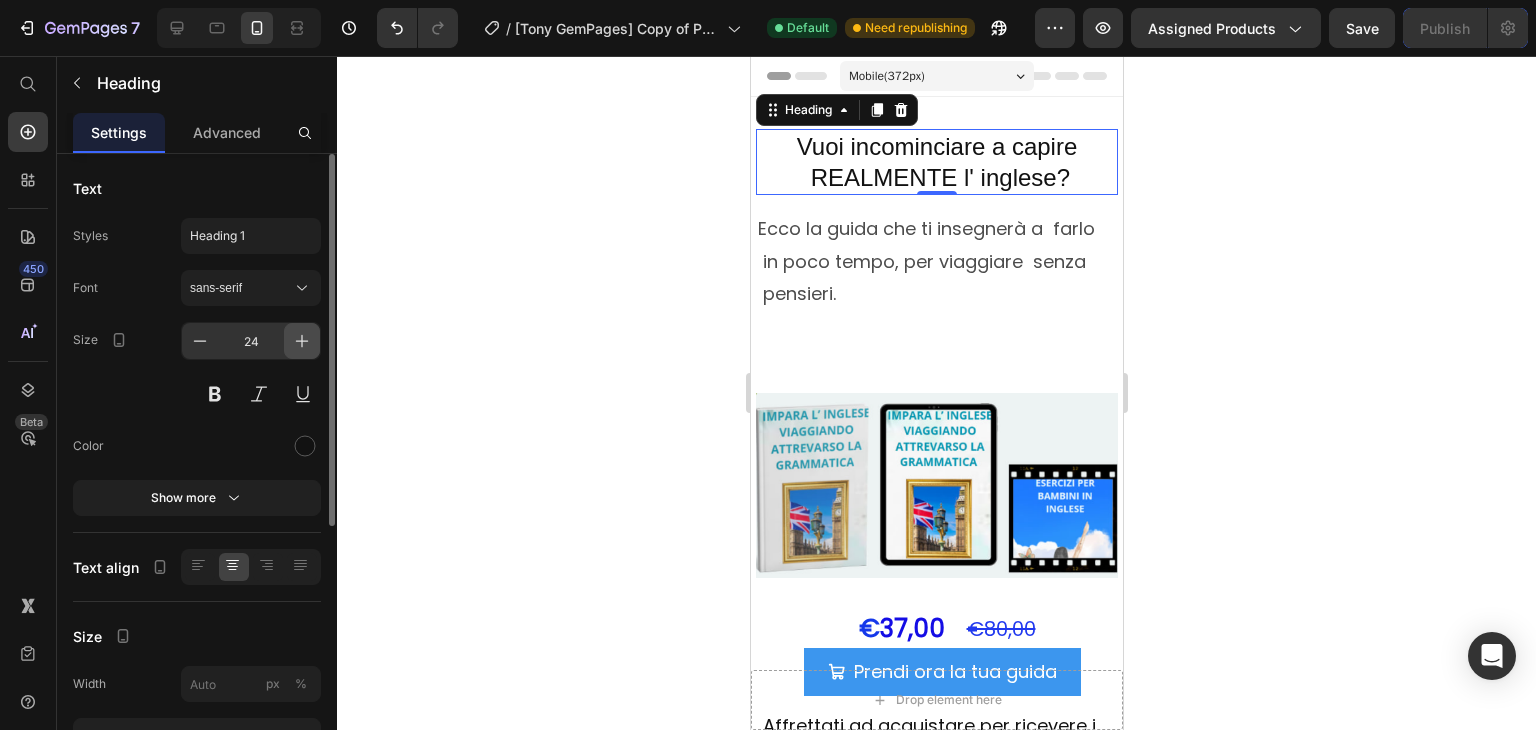 click 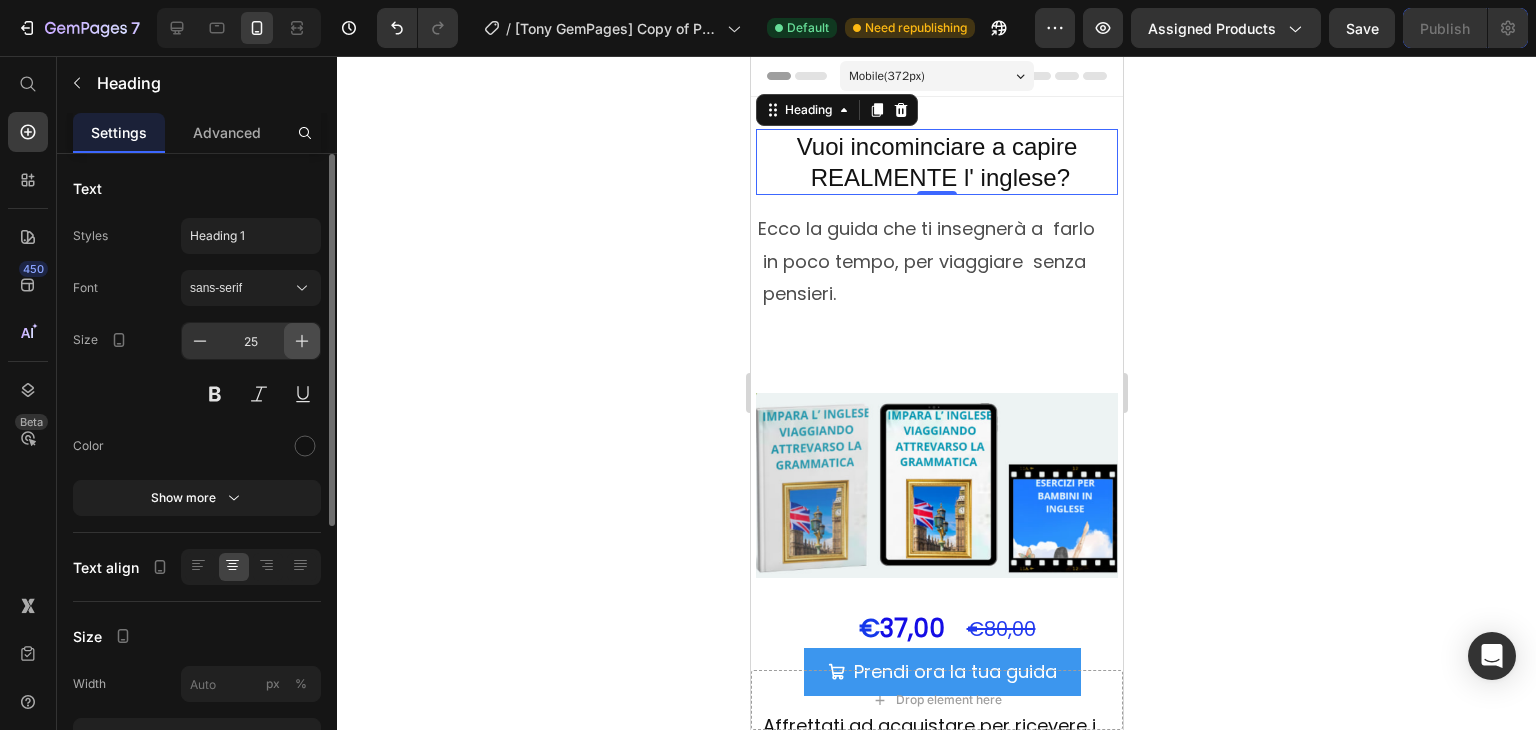 click 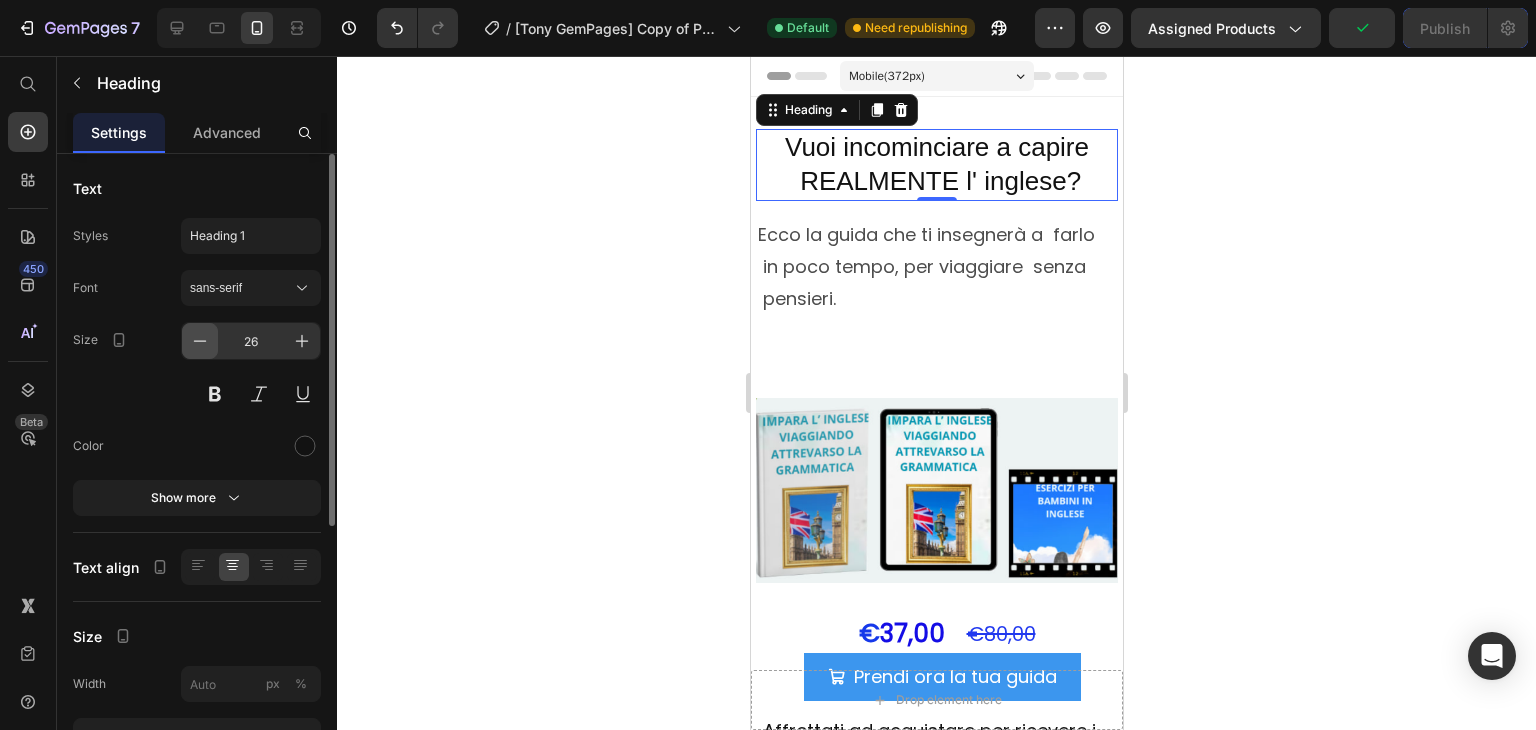 click 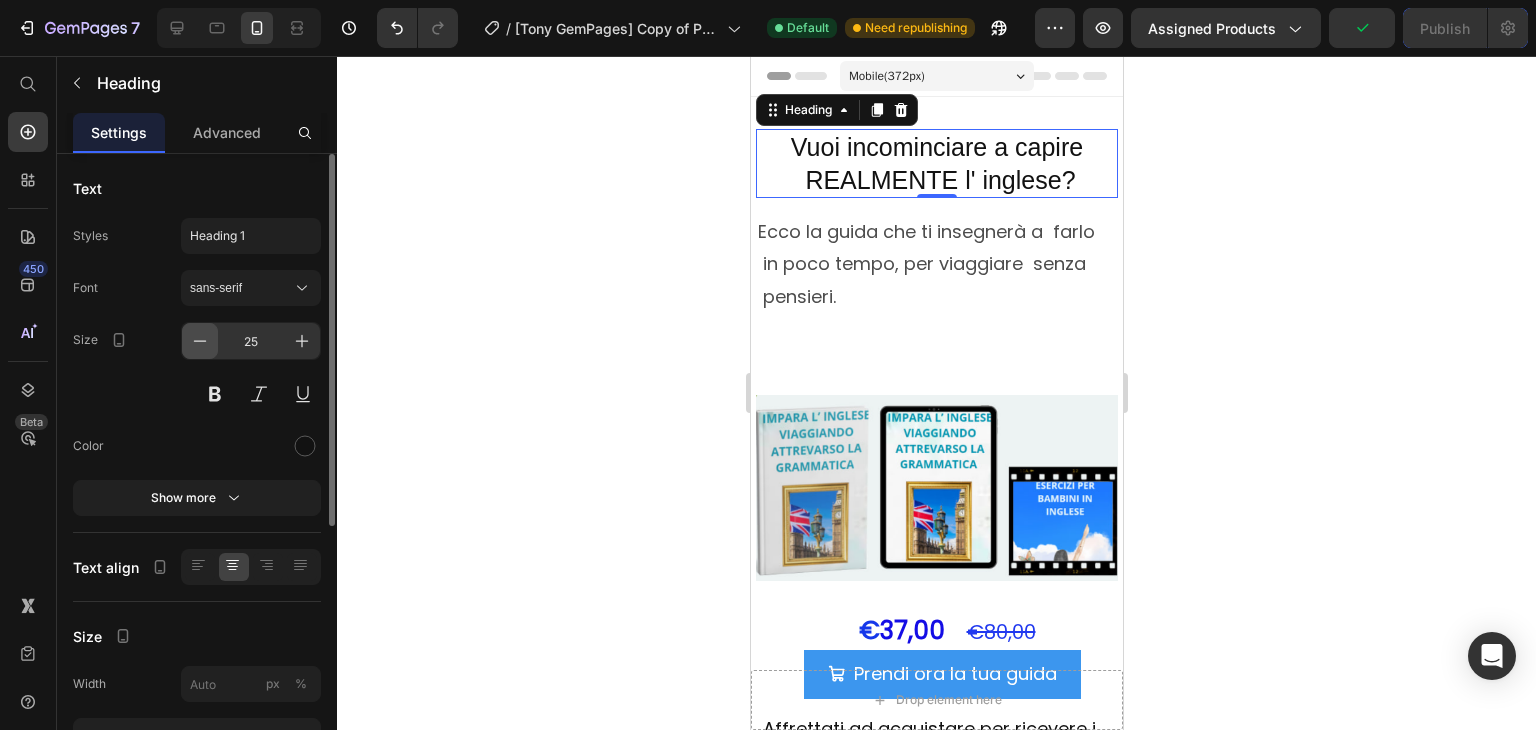 click 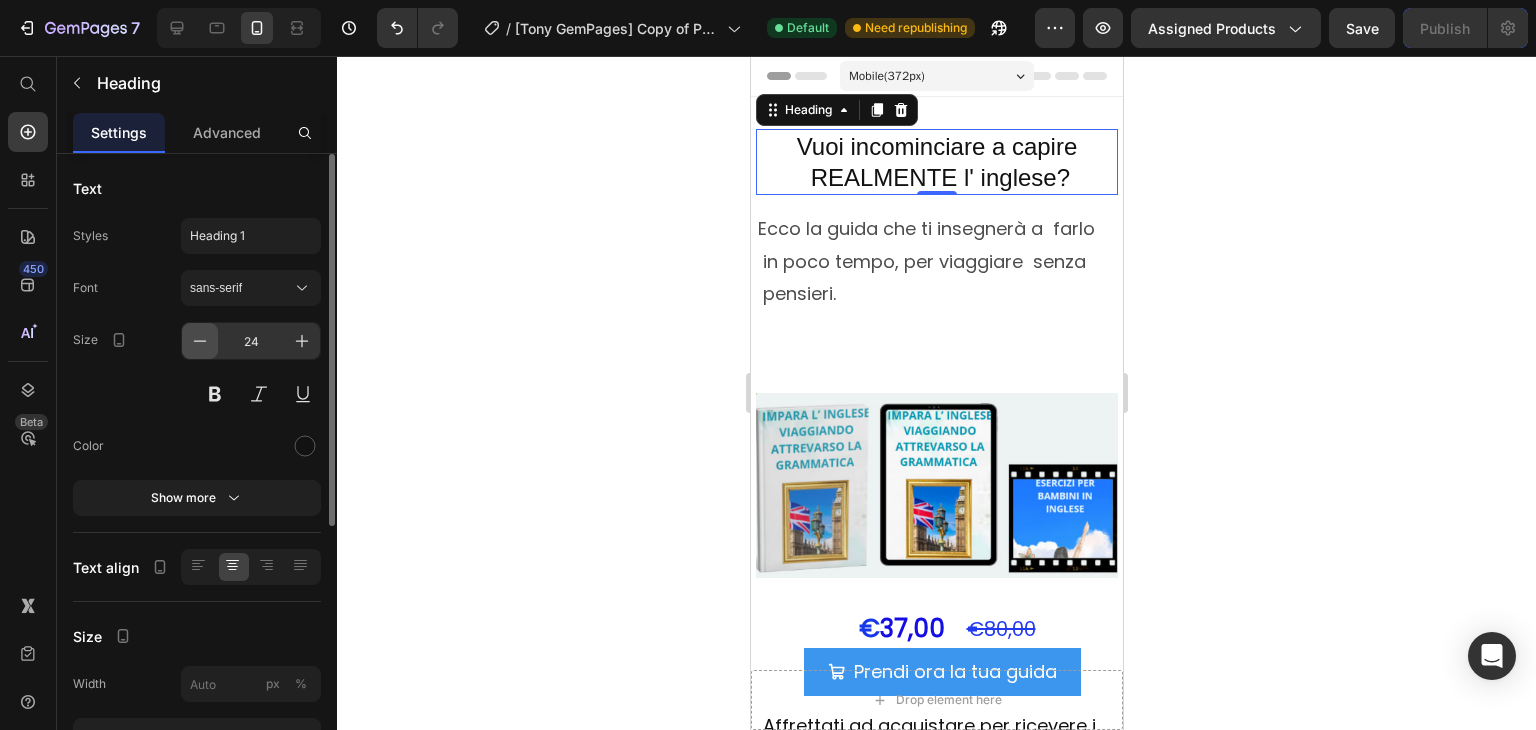 click 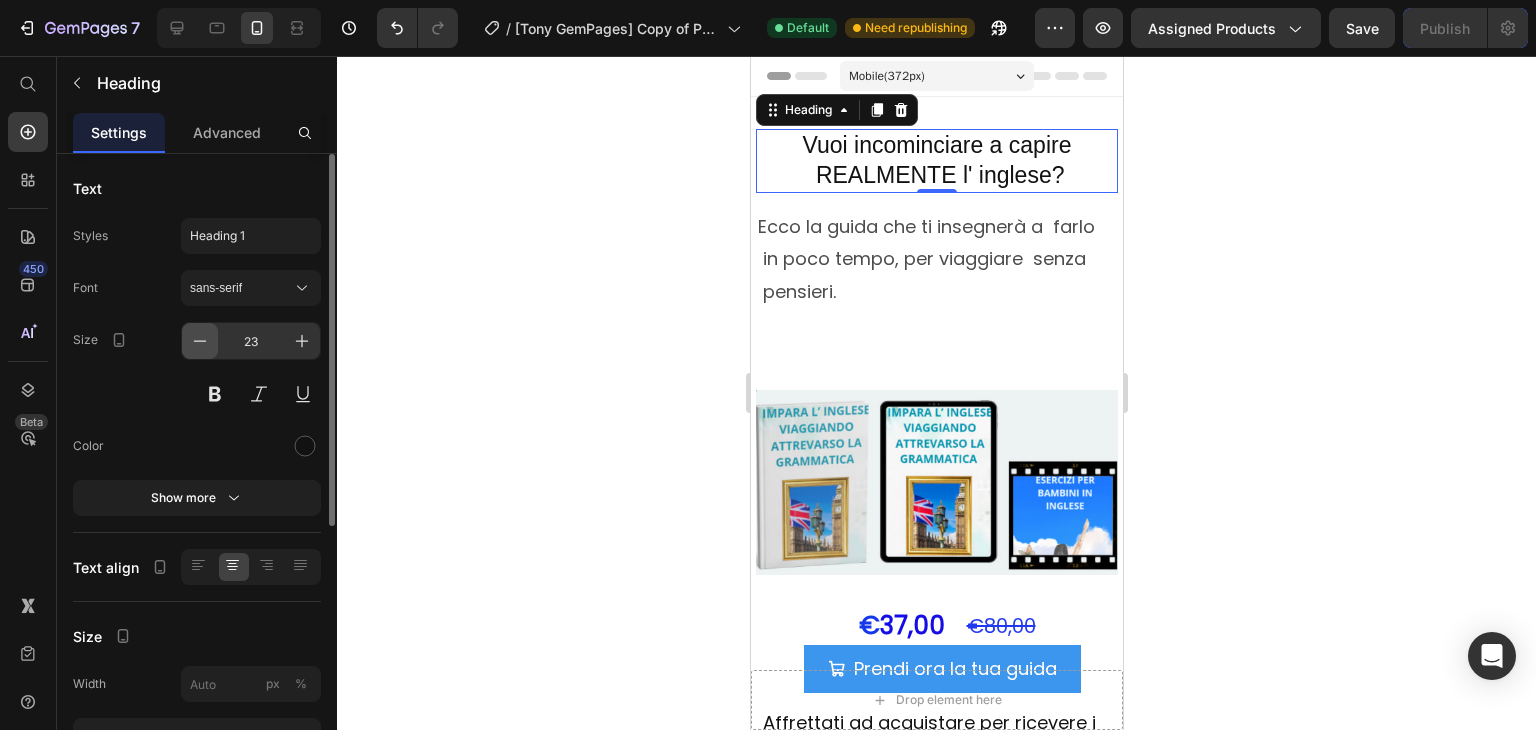 click 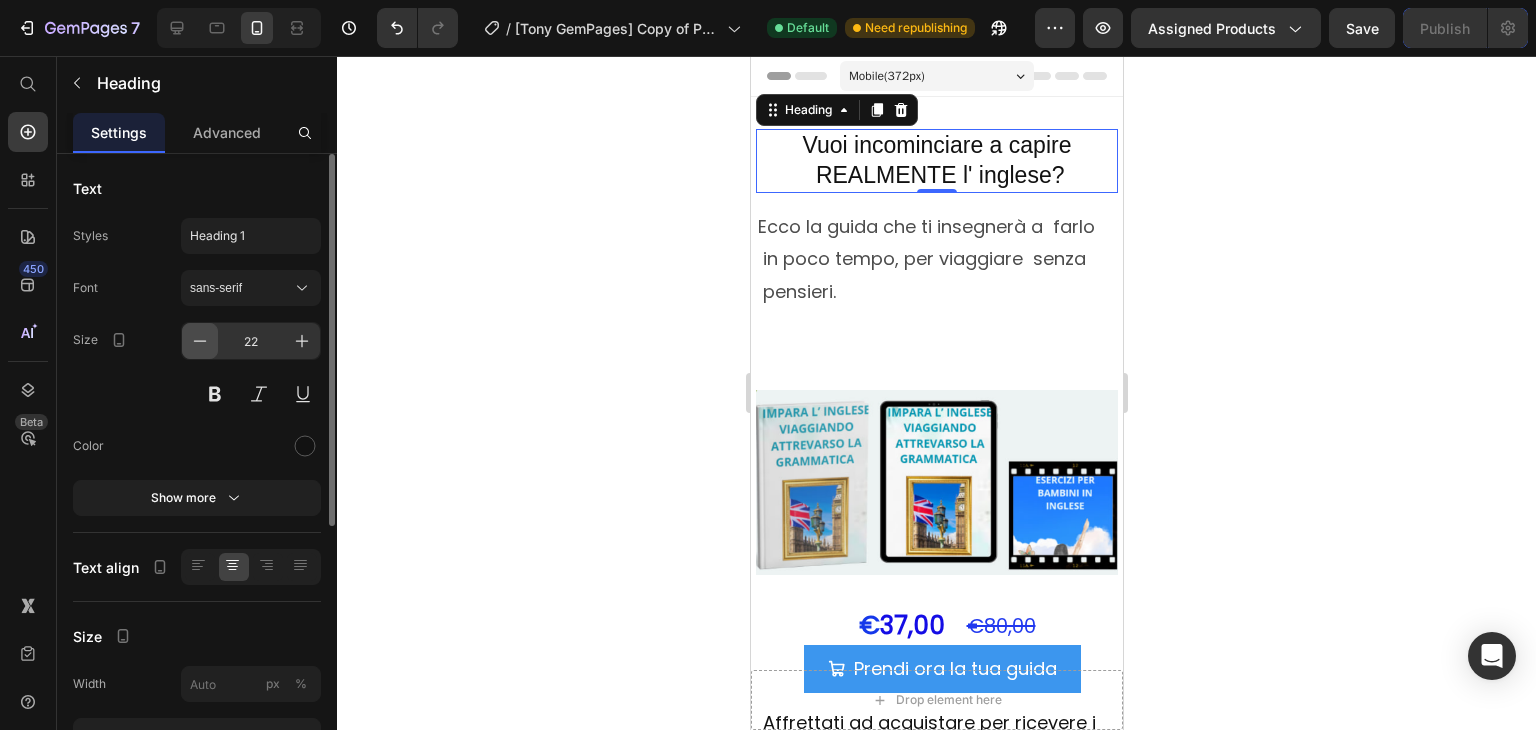 click 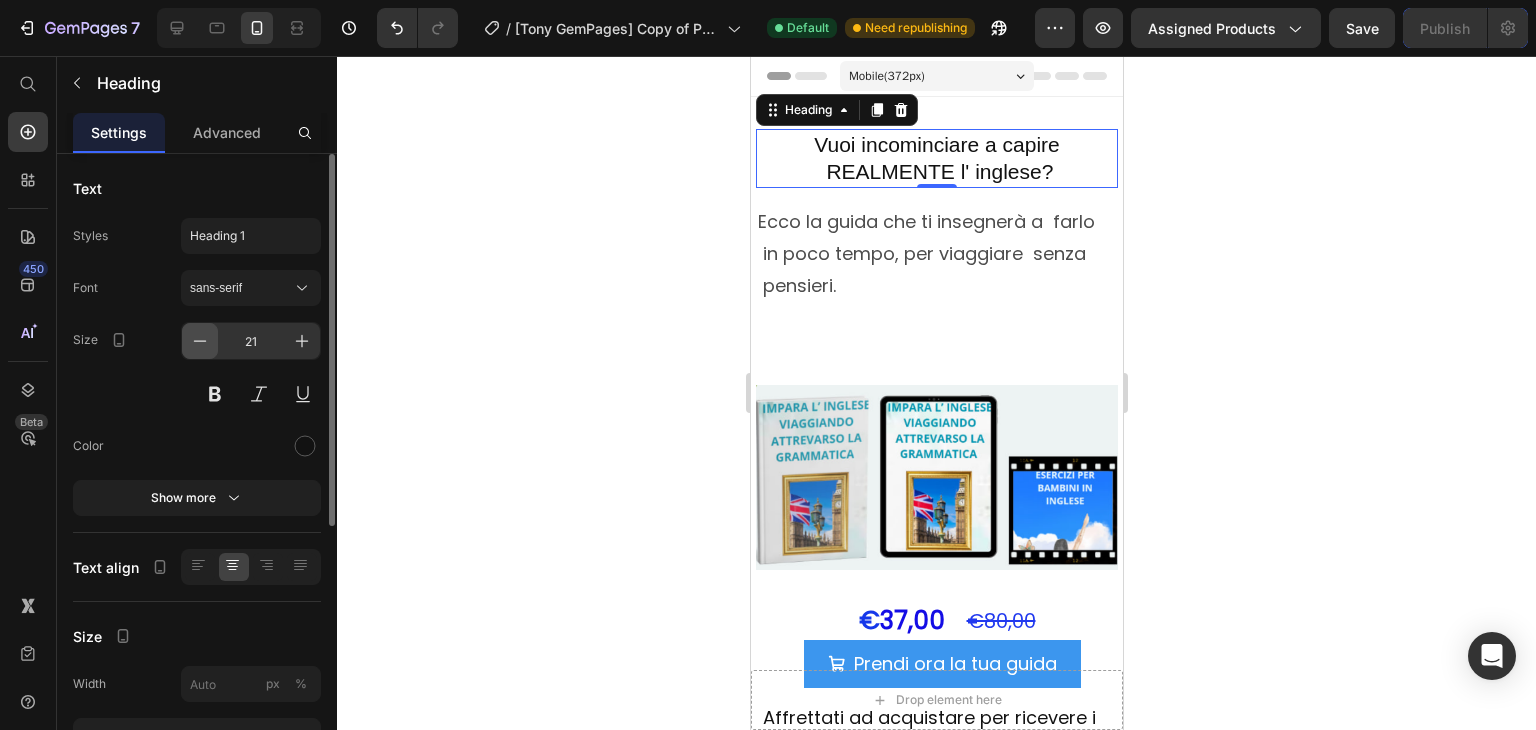 click 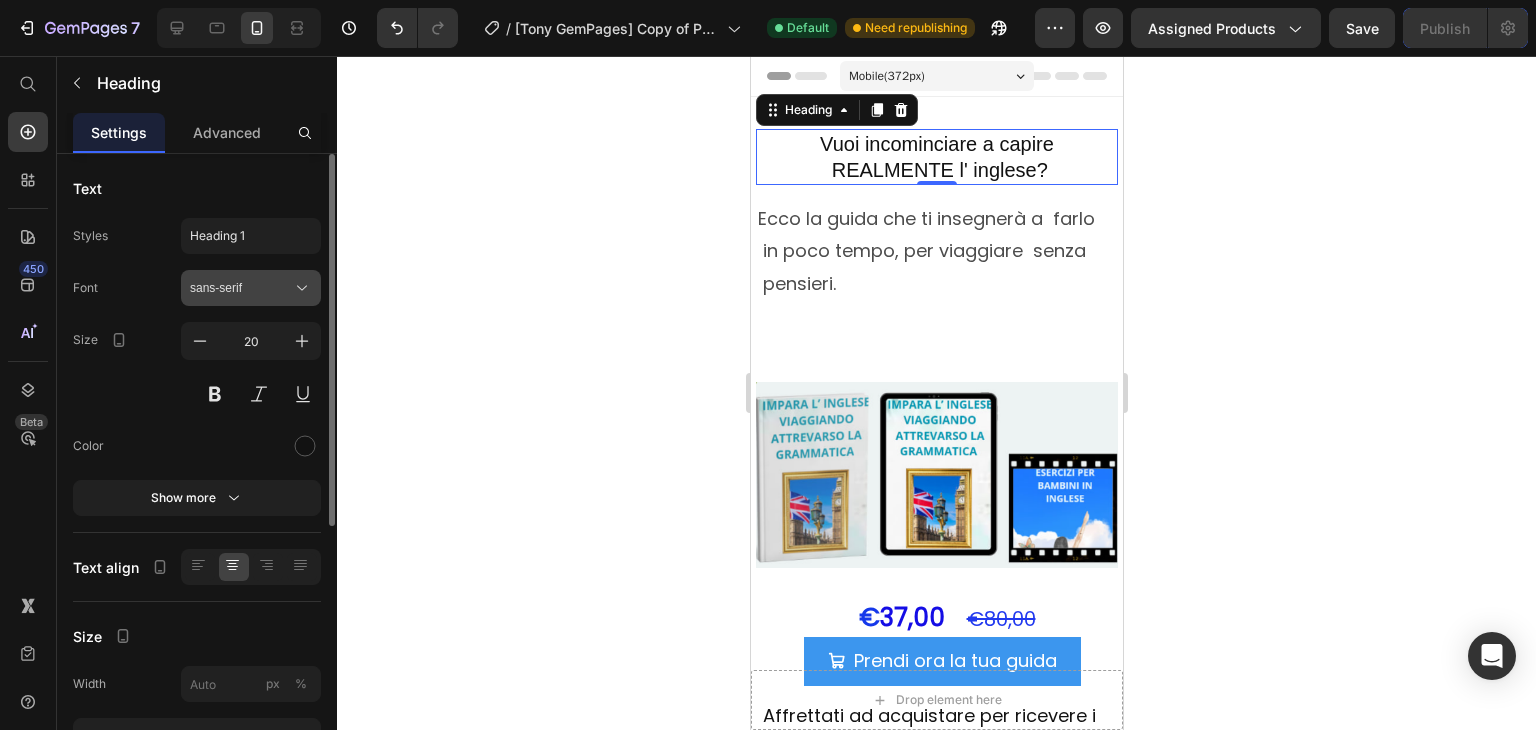 click on "sans-serif" at bounding box center [241, 288] 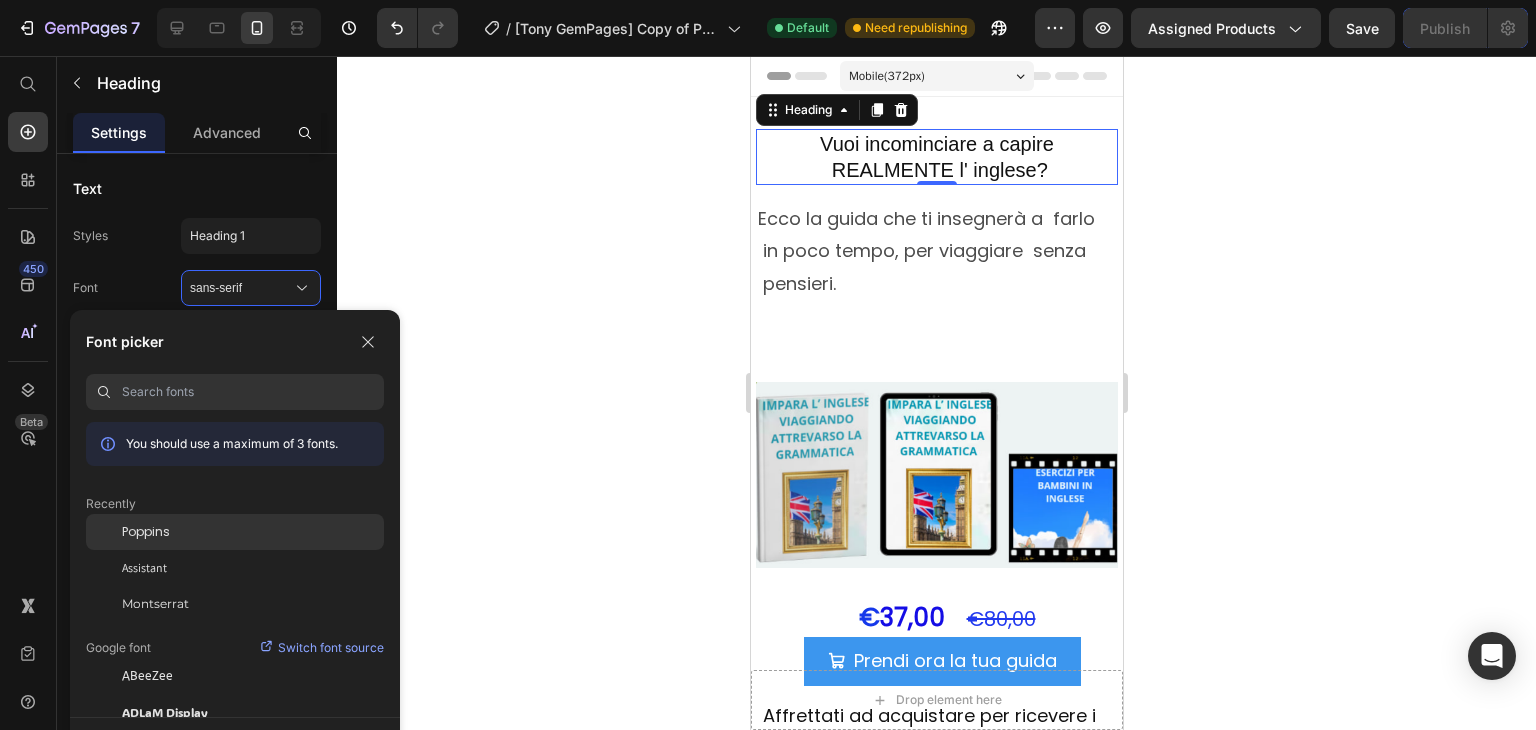 click on "Poppins" 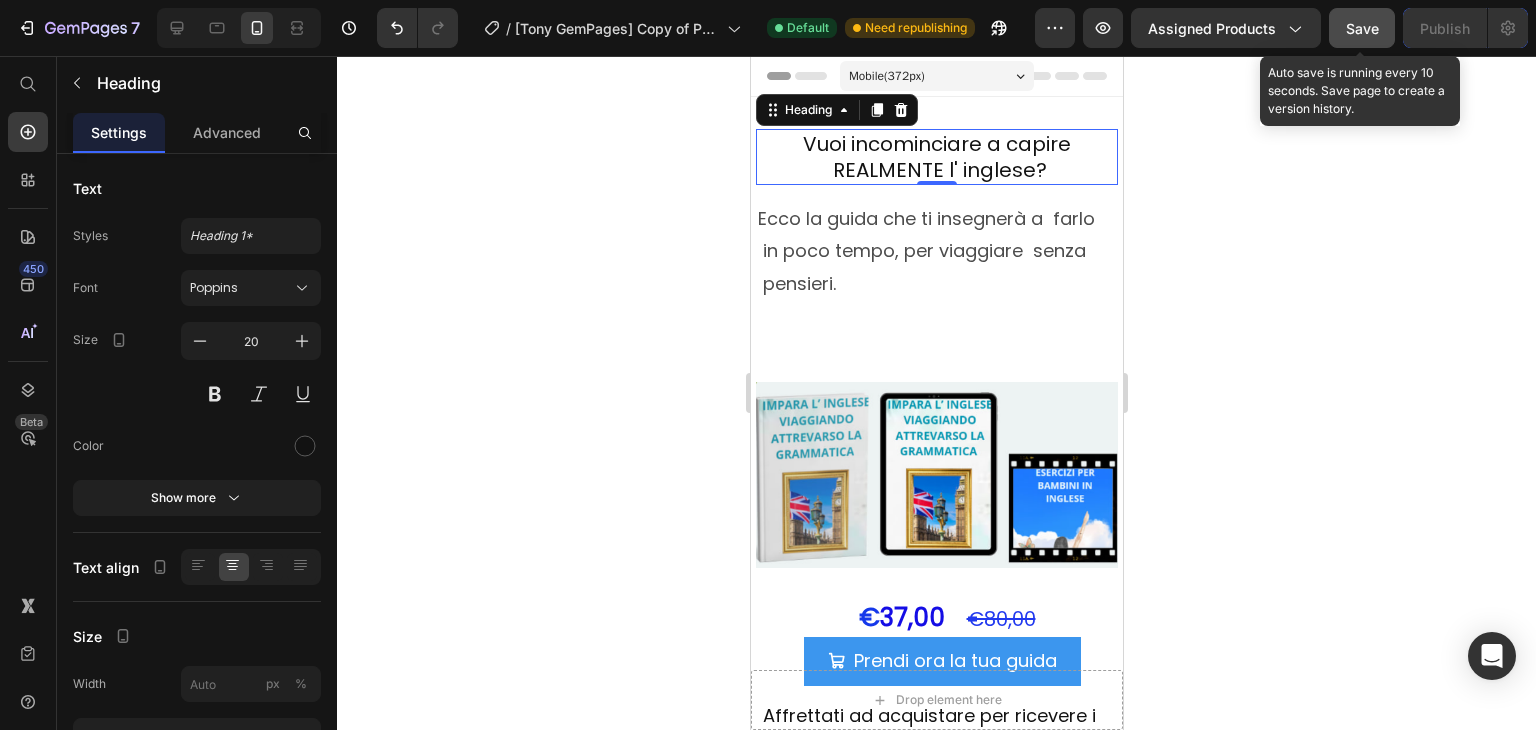 click on "Save" at bounding box center (1362, 28) 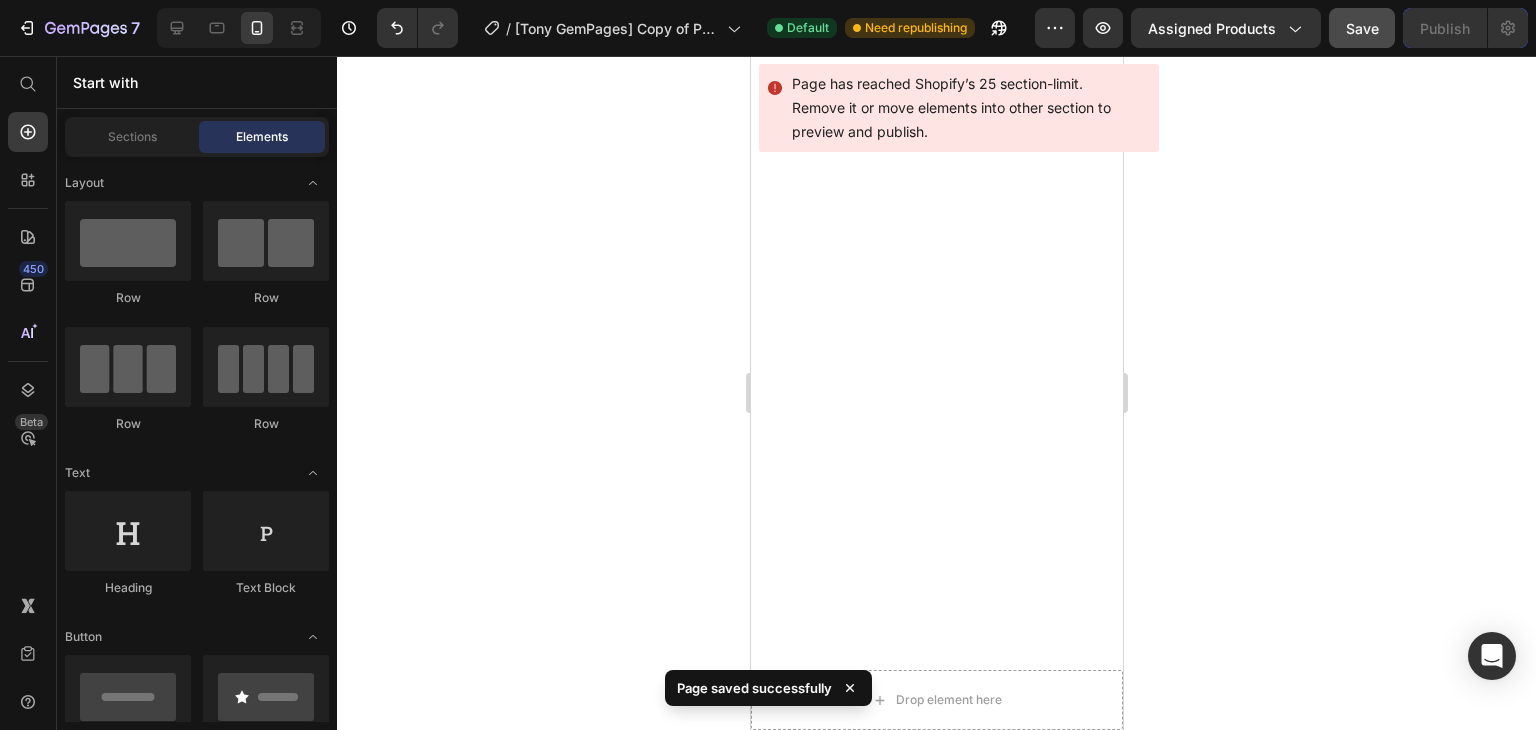 scroll, scrollTop: 10395, scrollLeft: 0, axis: vertical 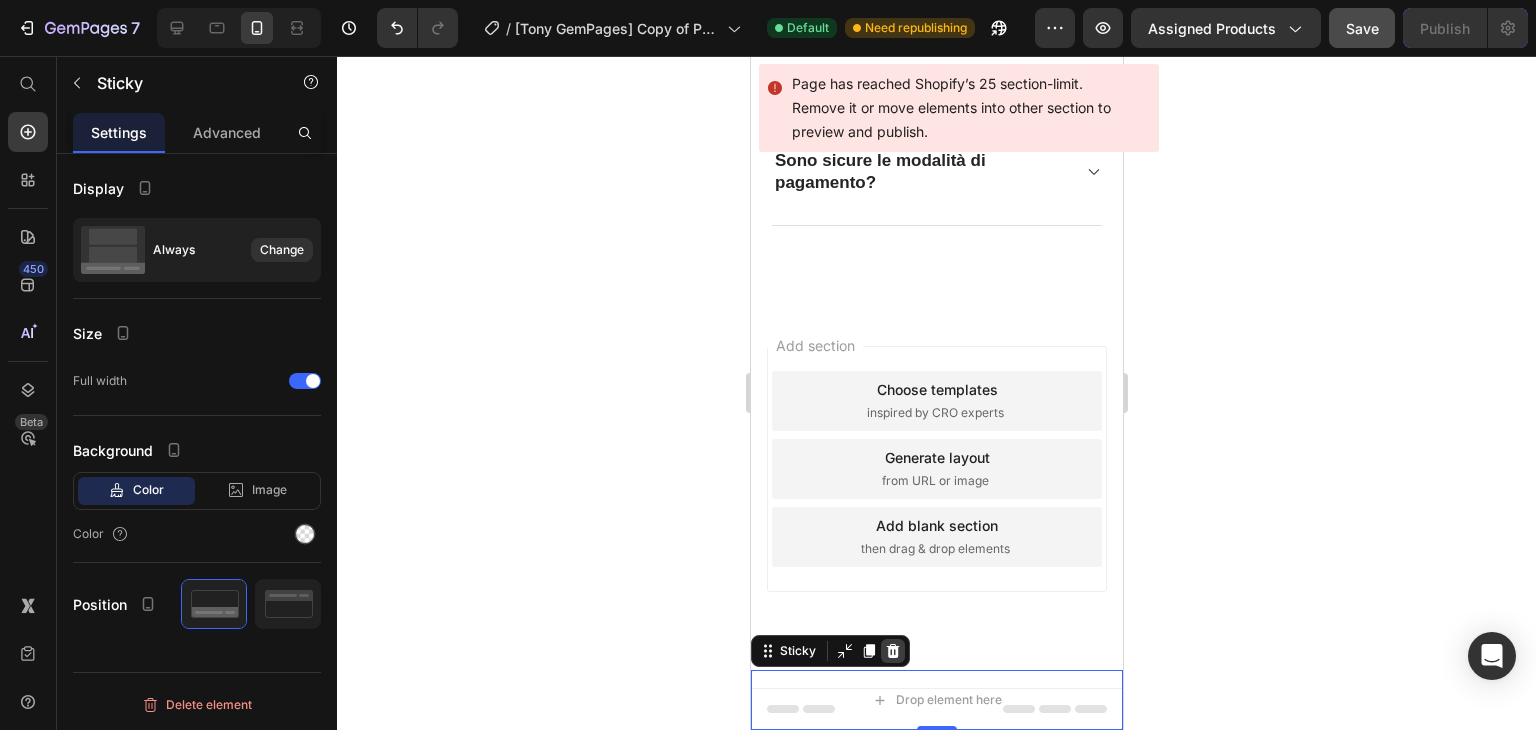 click 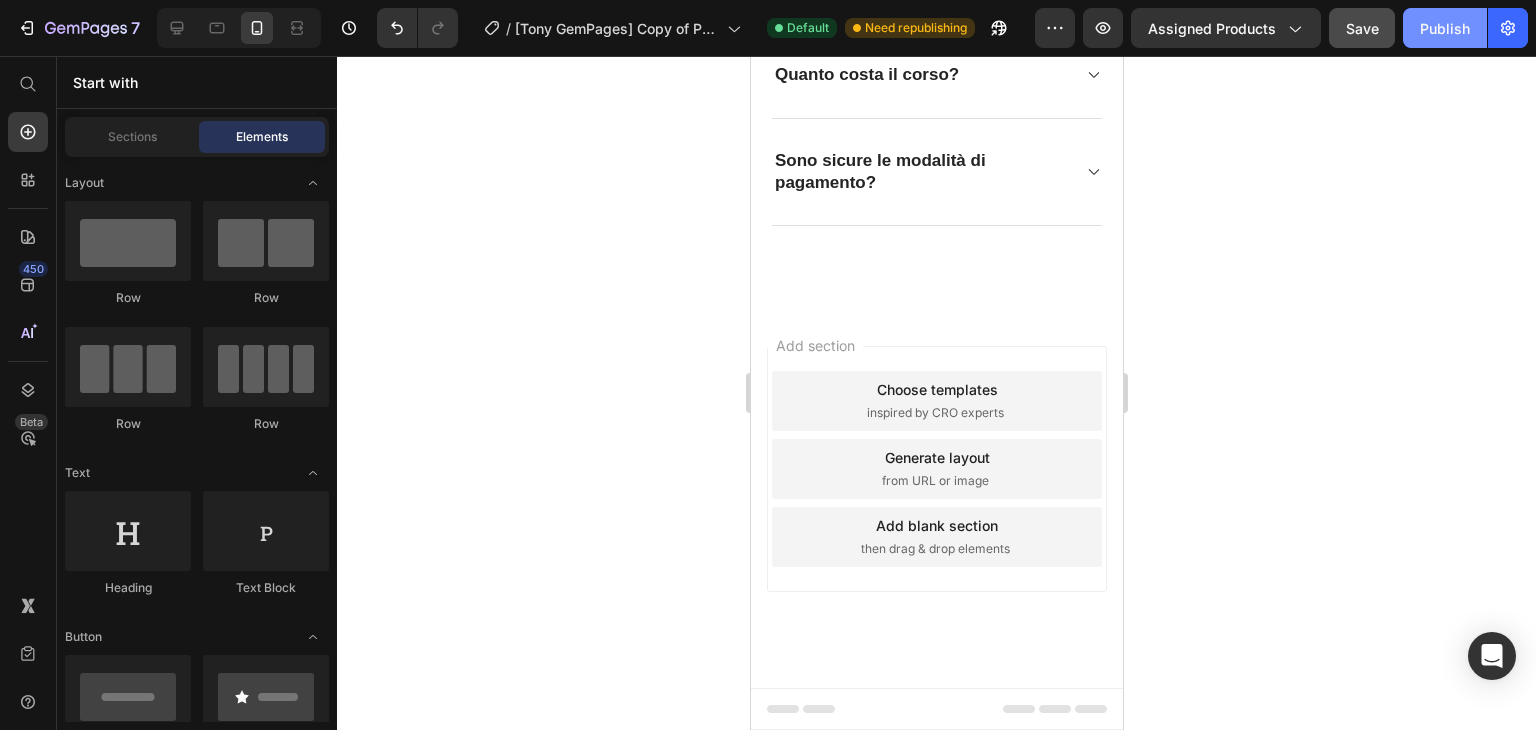 click on "Publish" at bounding box center (1445, 28) 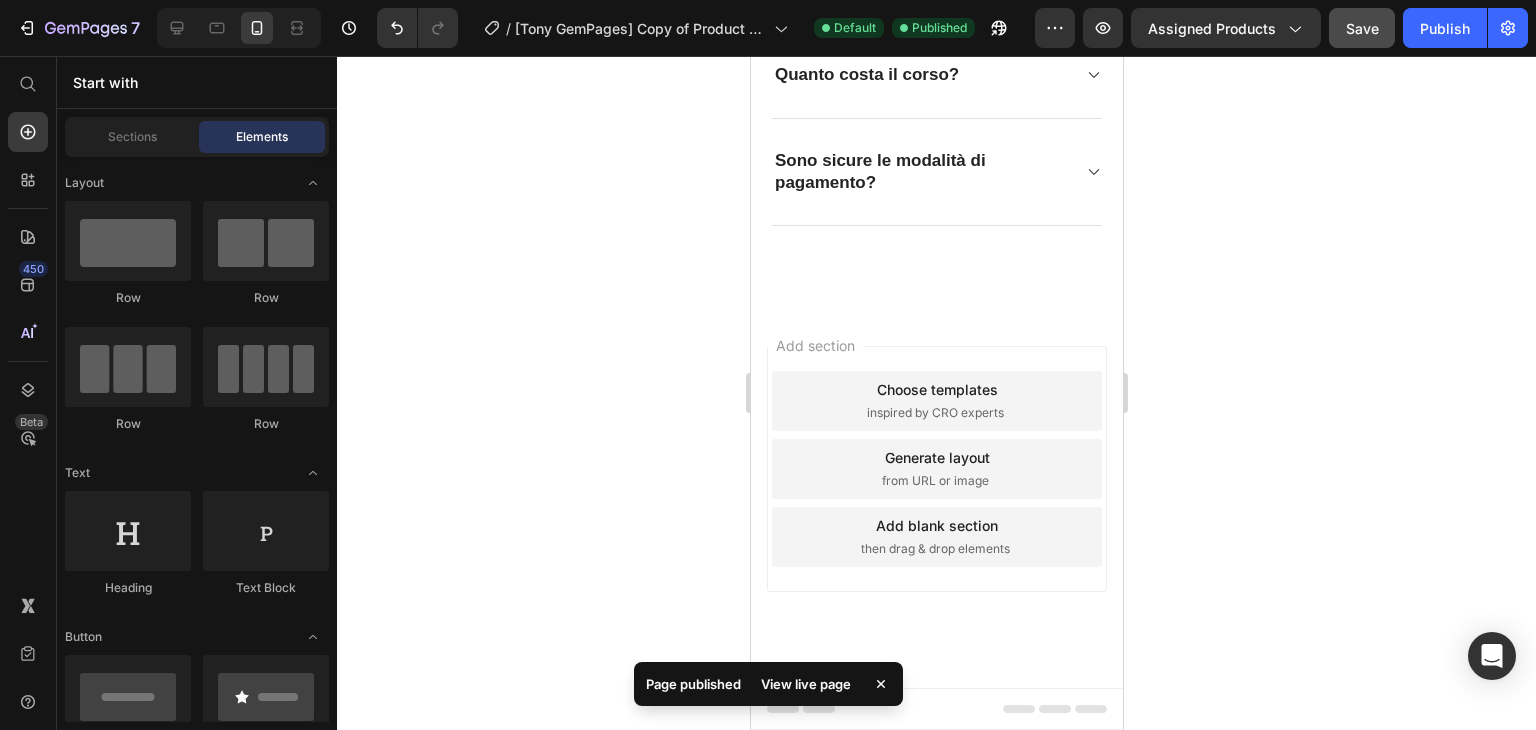 click 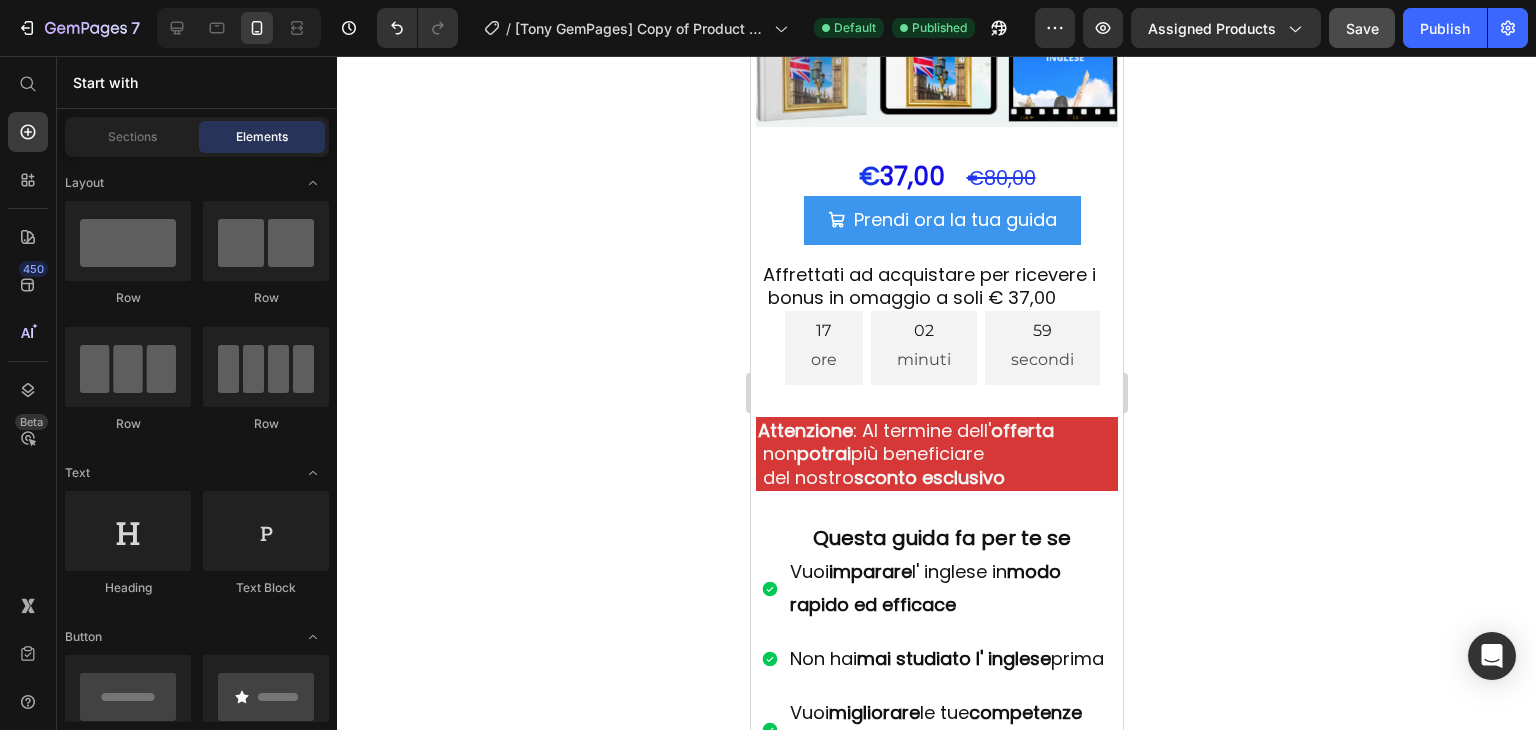 scroll, scrollTop: 0, scrollLeft: 0, axis: both 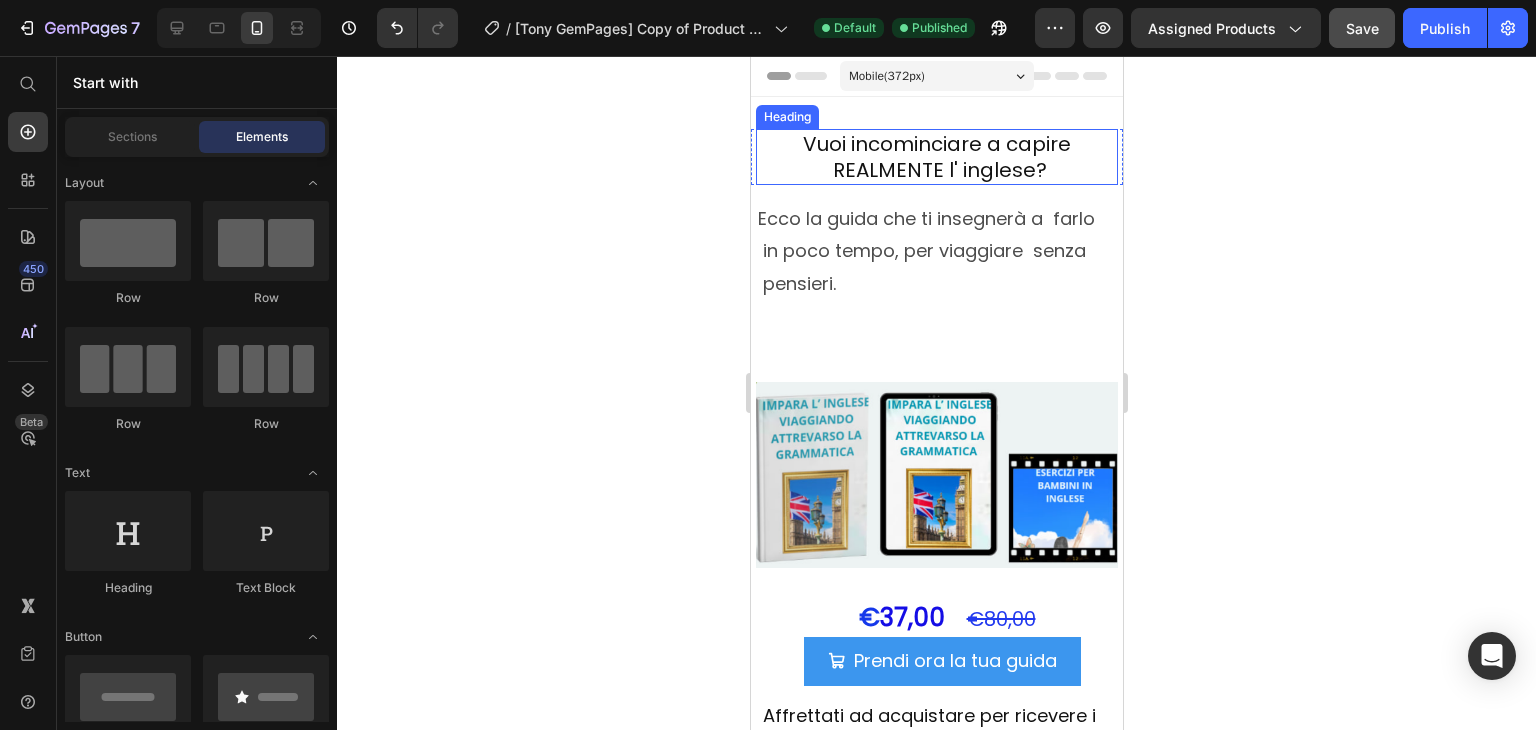 click on "Vuoi incominciare a capire  REALMENTE l' inglese?" at bounding box center [936, 157] 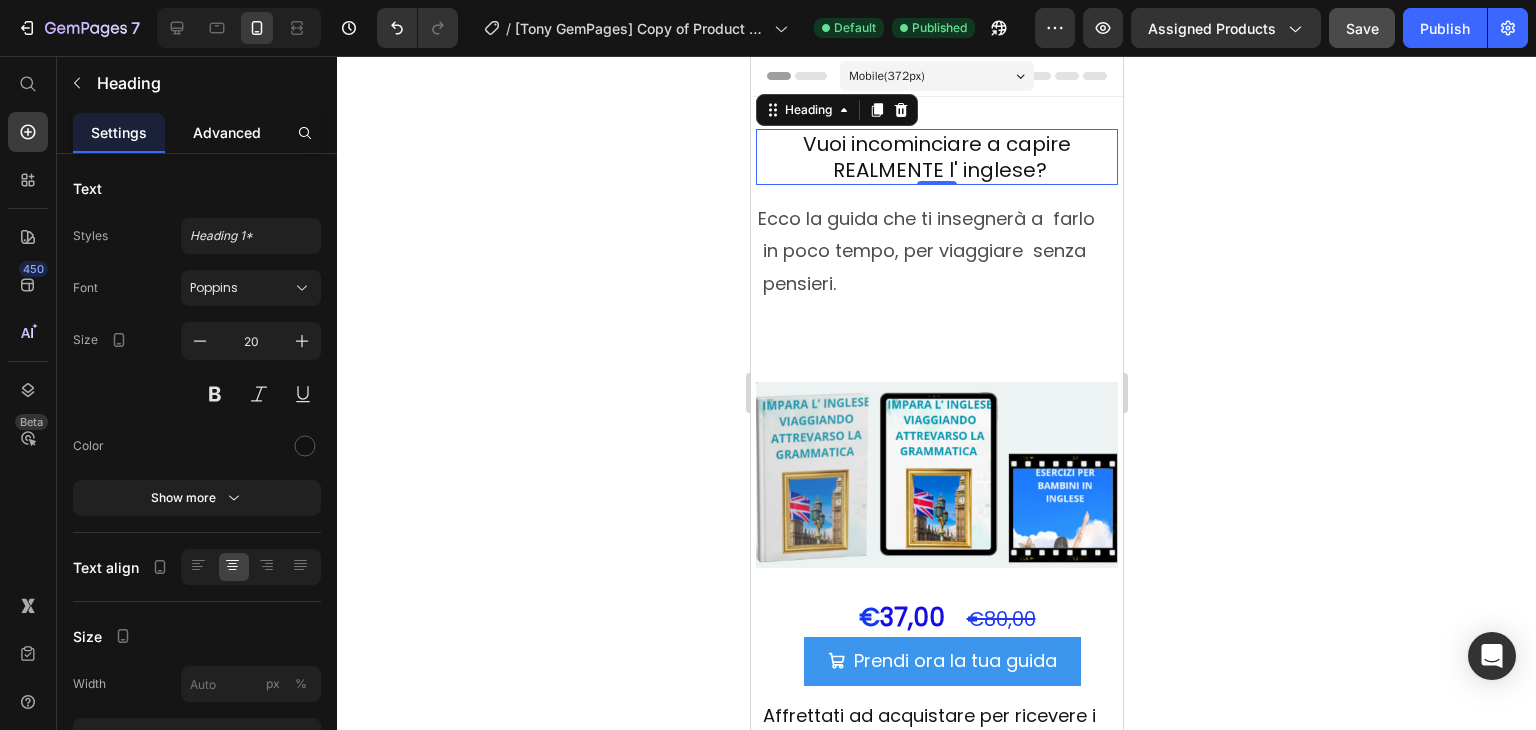 click on "Advanced" at bounding box center (227, 132) 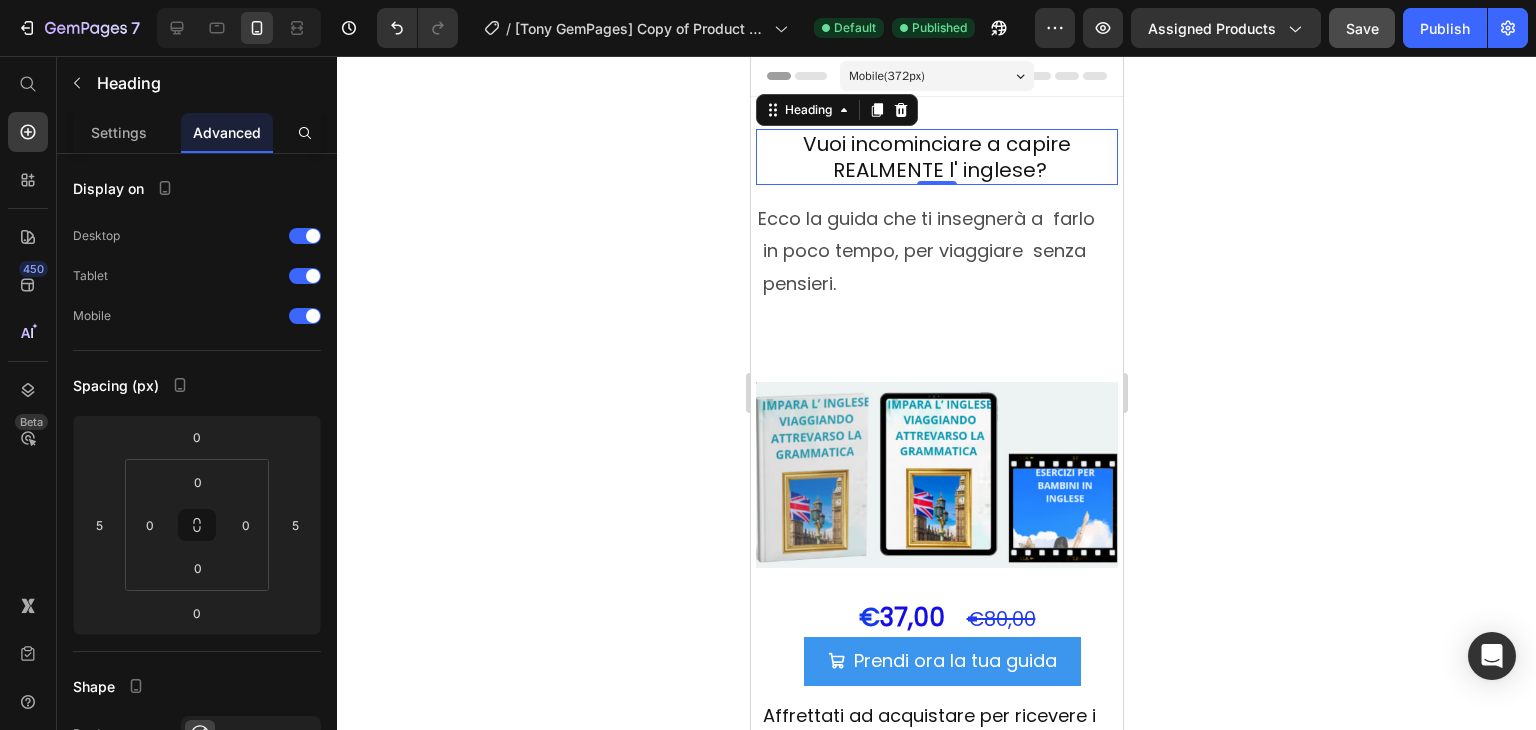 click 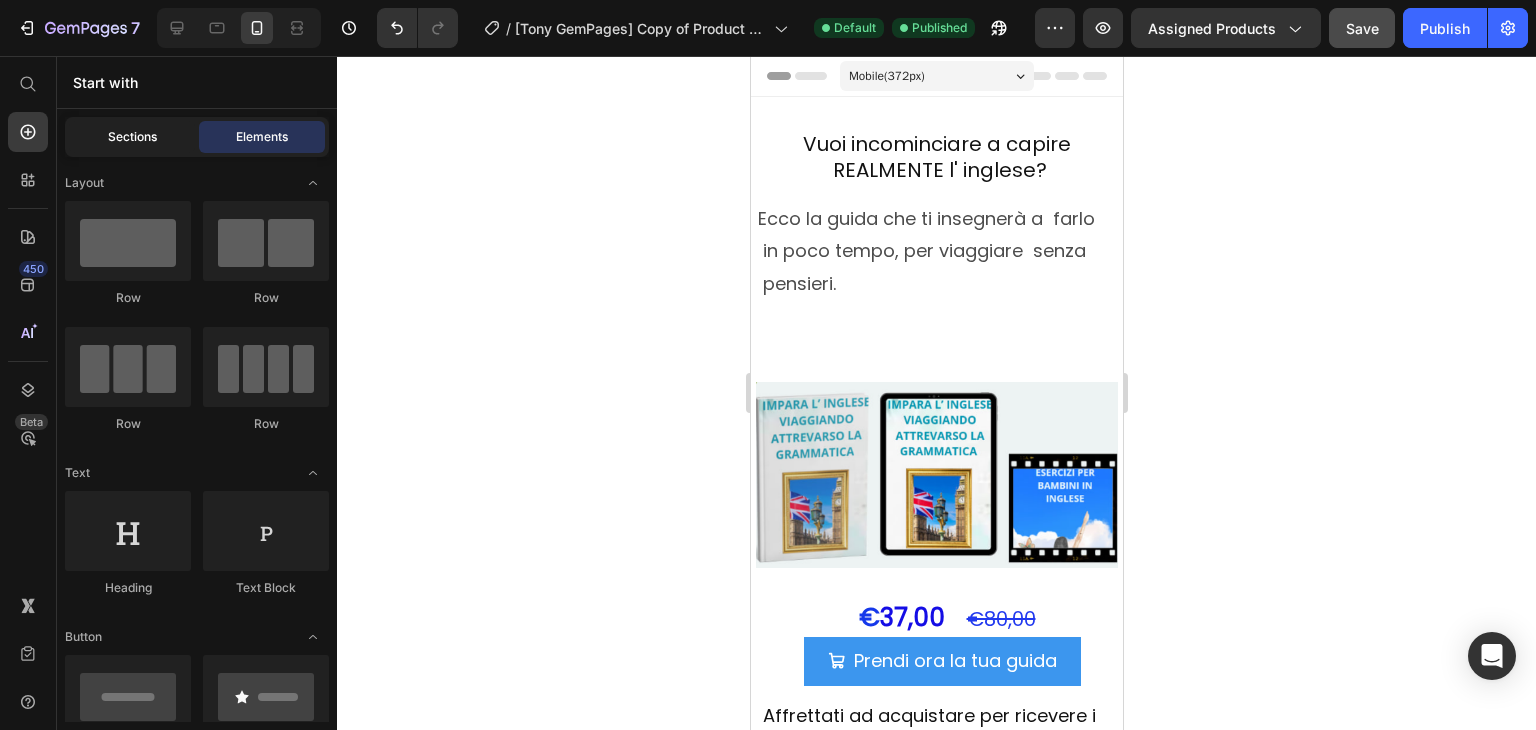 click on "Sections" 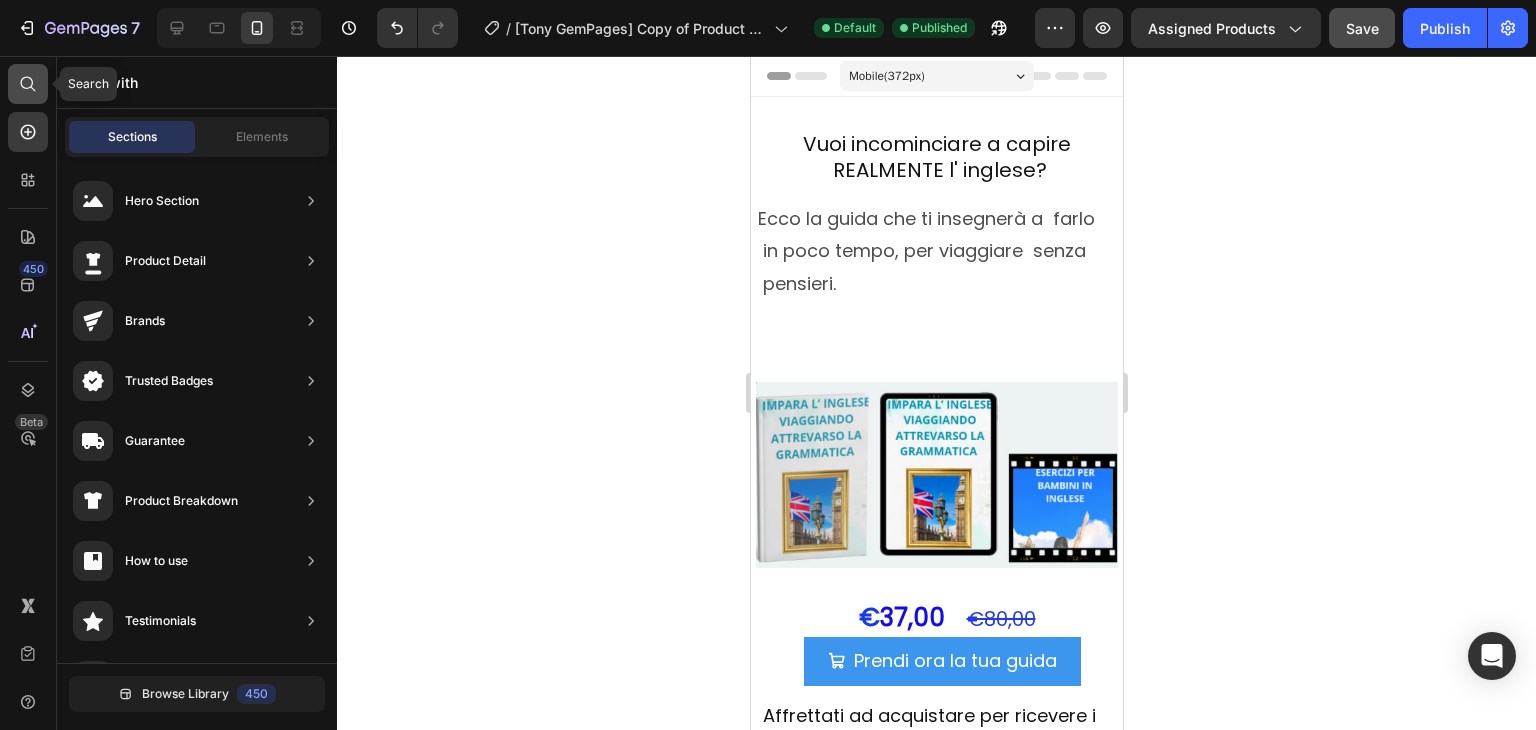 click 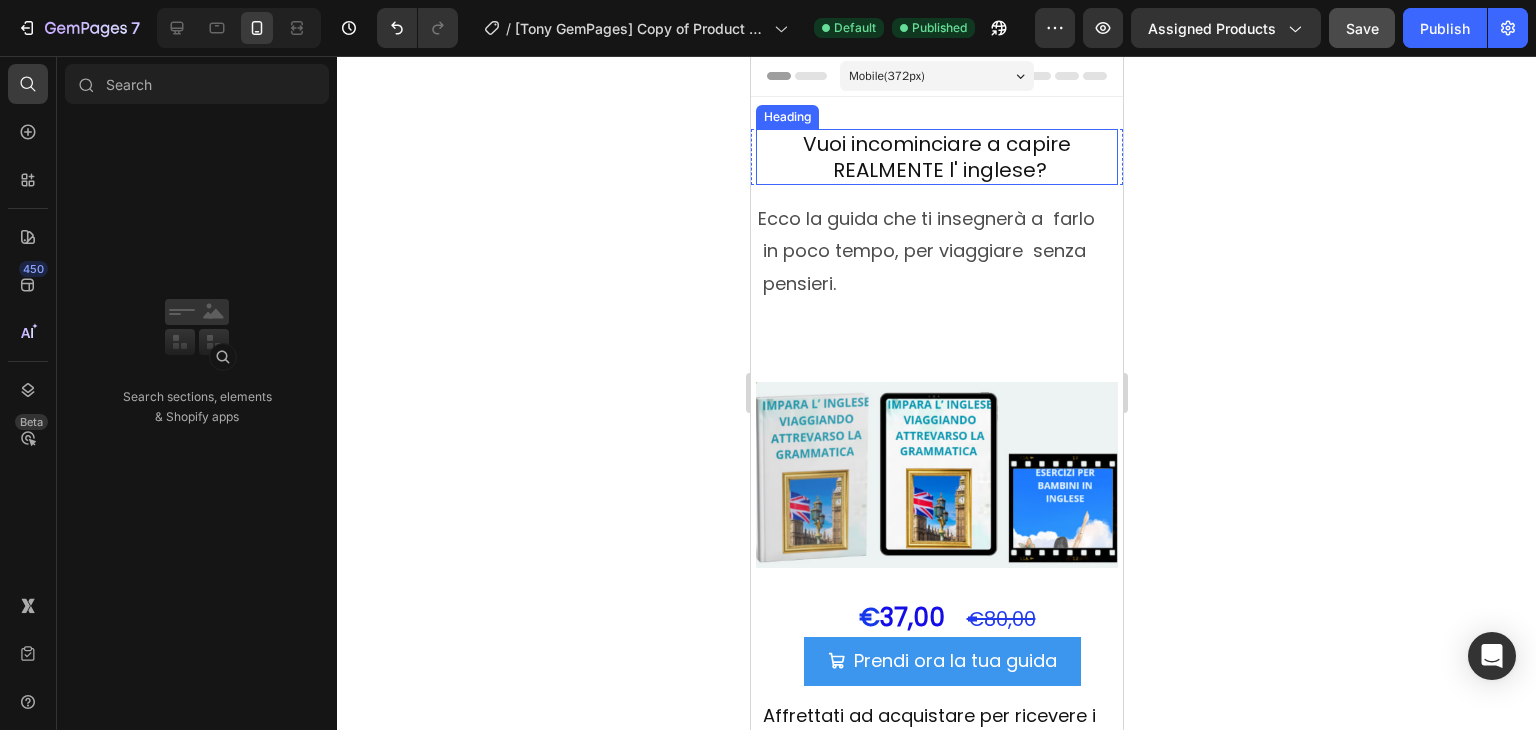 click on "Vuoi incominciare a capire  REALMENTE l' inglese?" at bounding box center [936, 157] 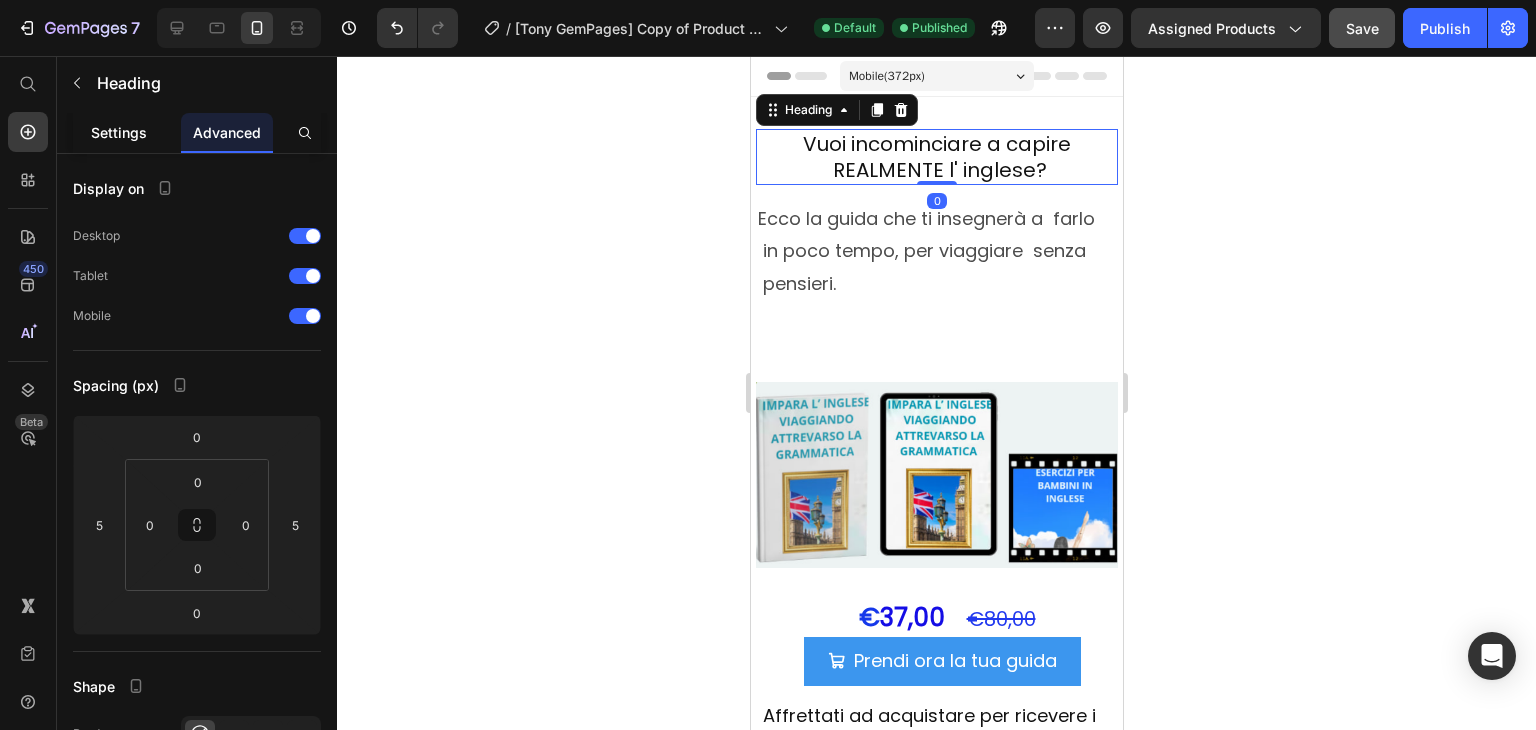 click on "Settings" at bounding box center (119, 132) 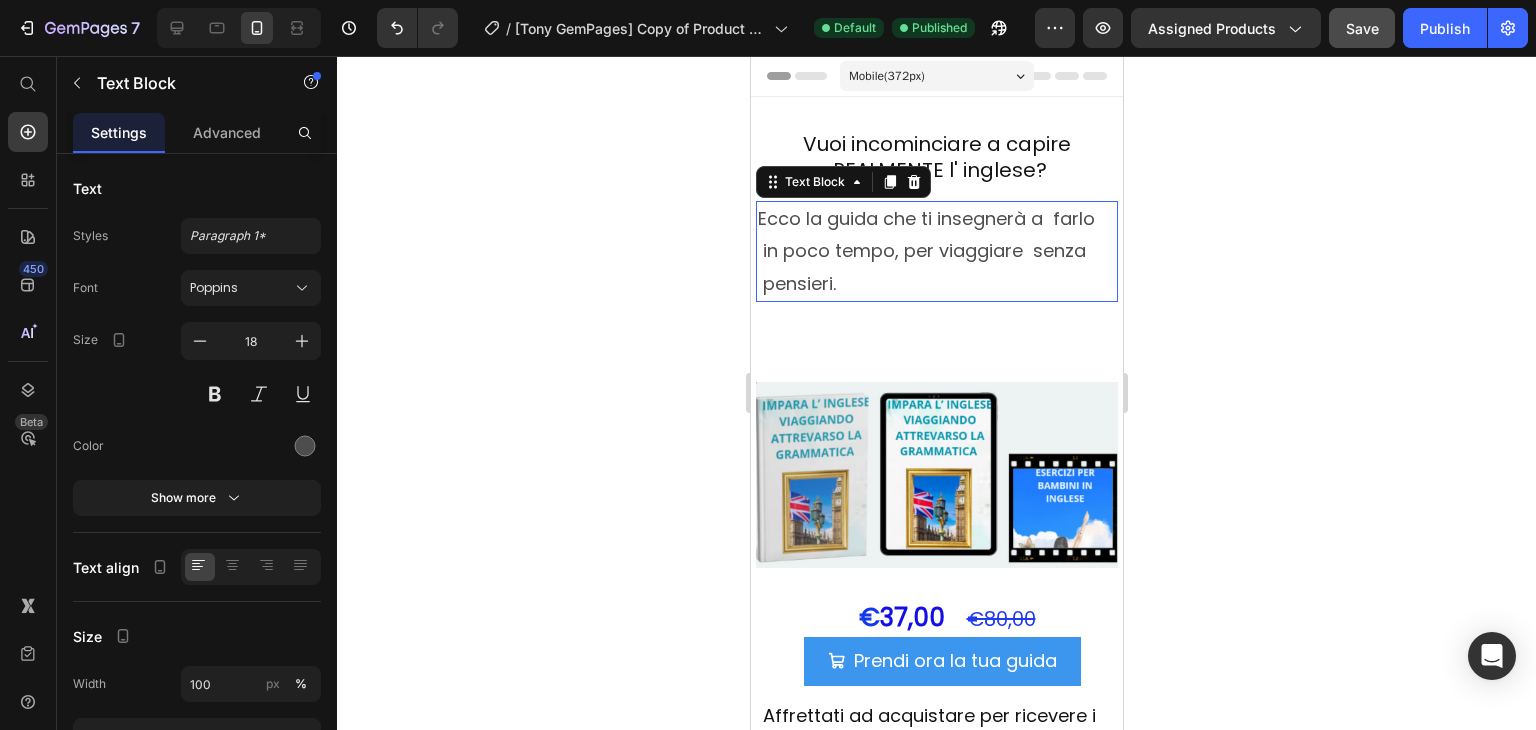 click on "Ecco la guida che ti insegnerà a  farlo  in poco tempo, per viaggiare  senza  pensieri." at bounding box center [936, 251] 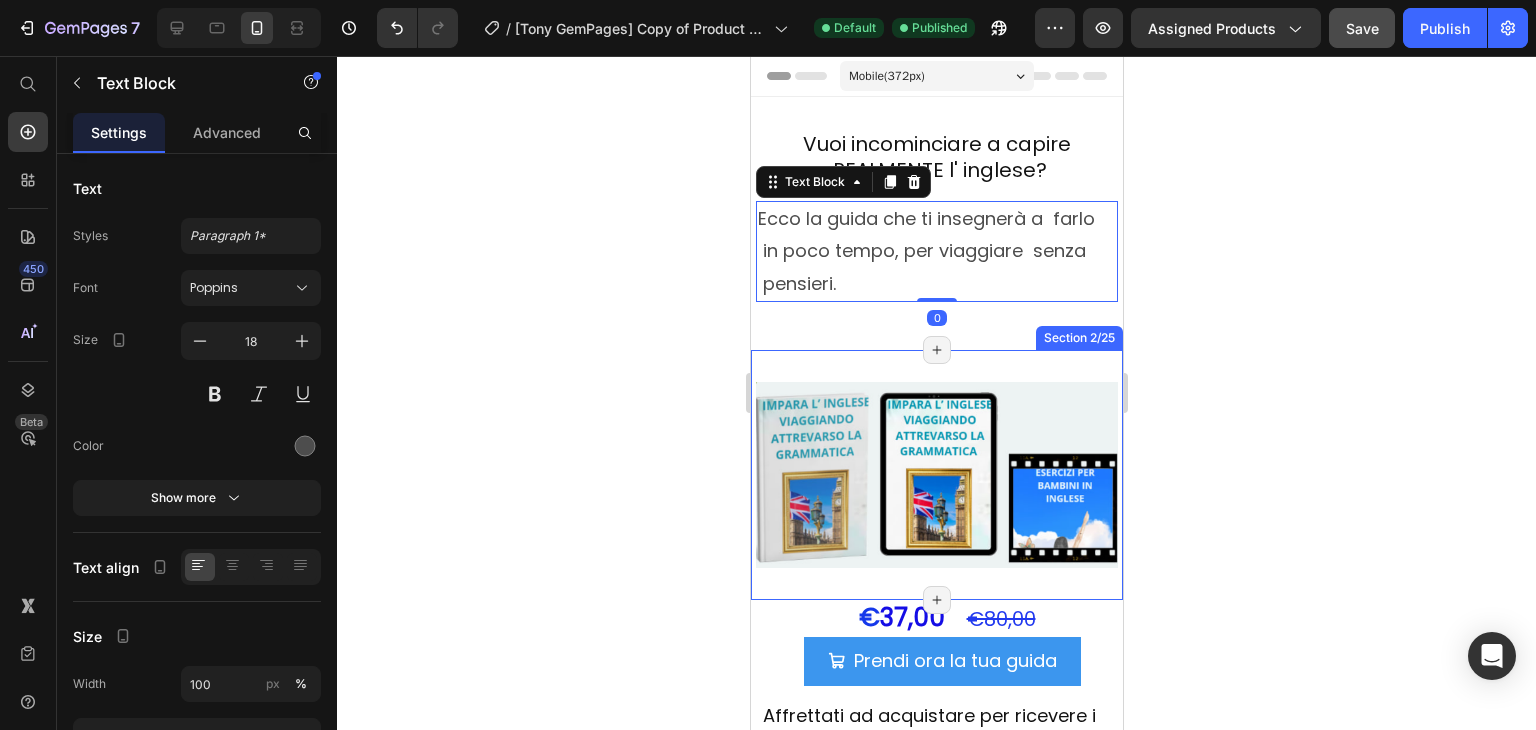 click on "Image Section 2/25 Page has reached Shopify’s 25 section-limit Page has reached Shopify’s 25 section-limit" at bounding box center [936, 474] 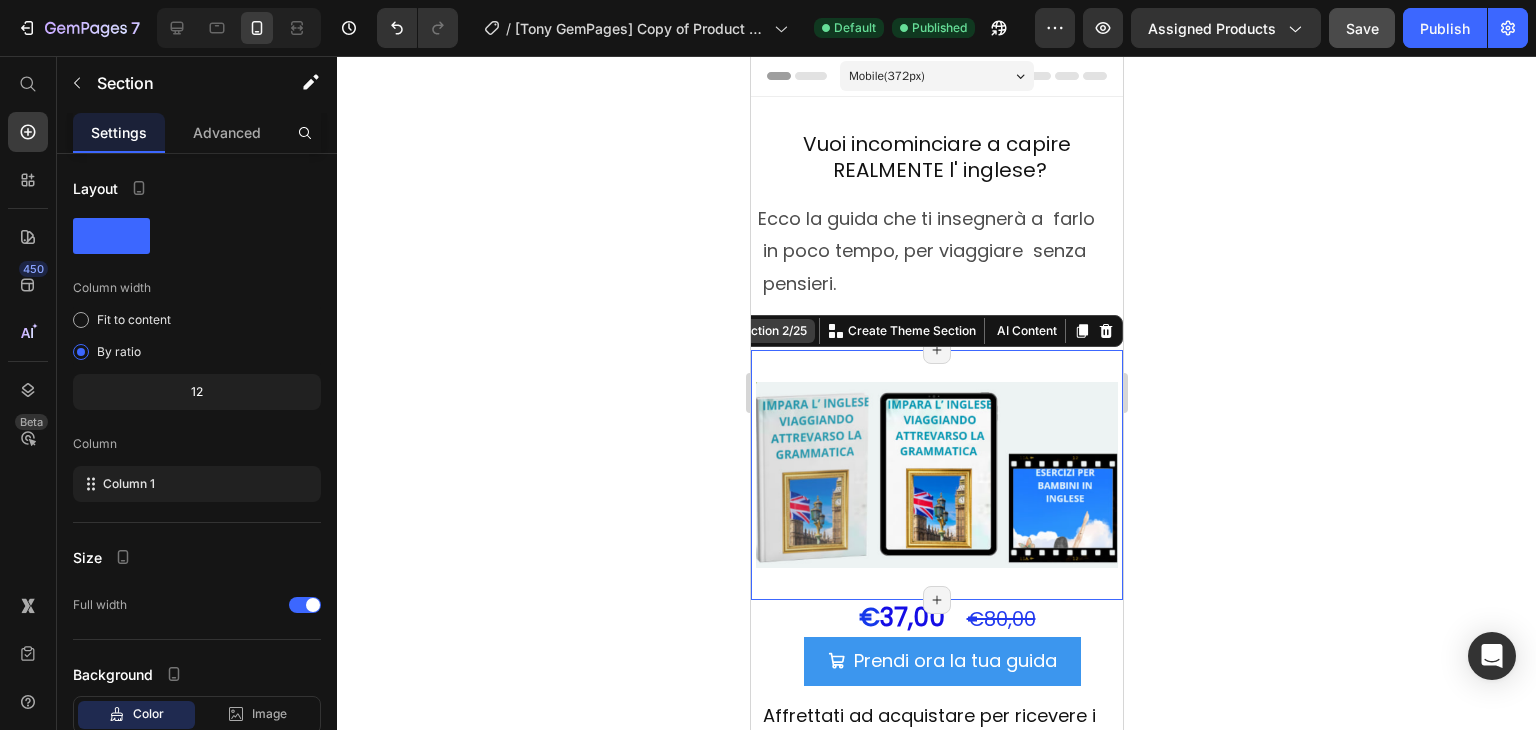 click on "Section 2/25" at bounding box center [770, 331] 